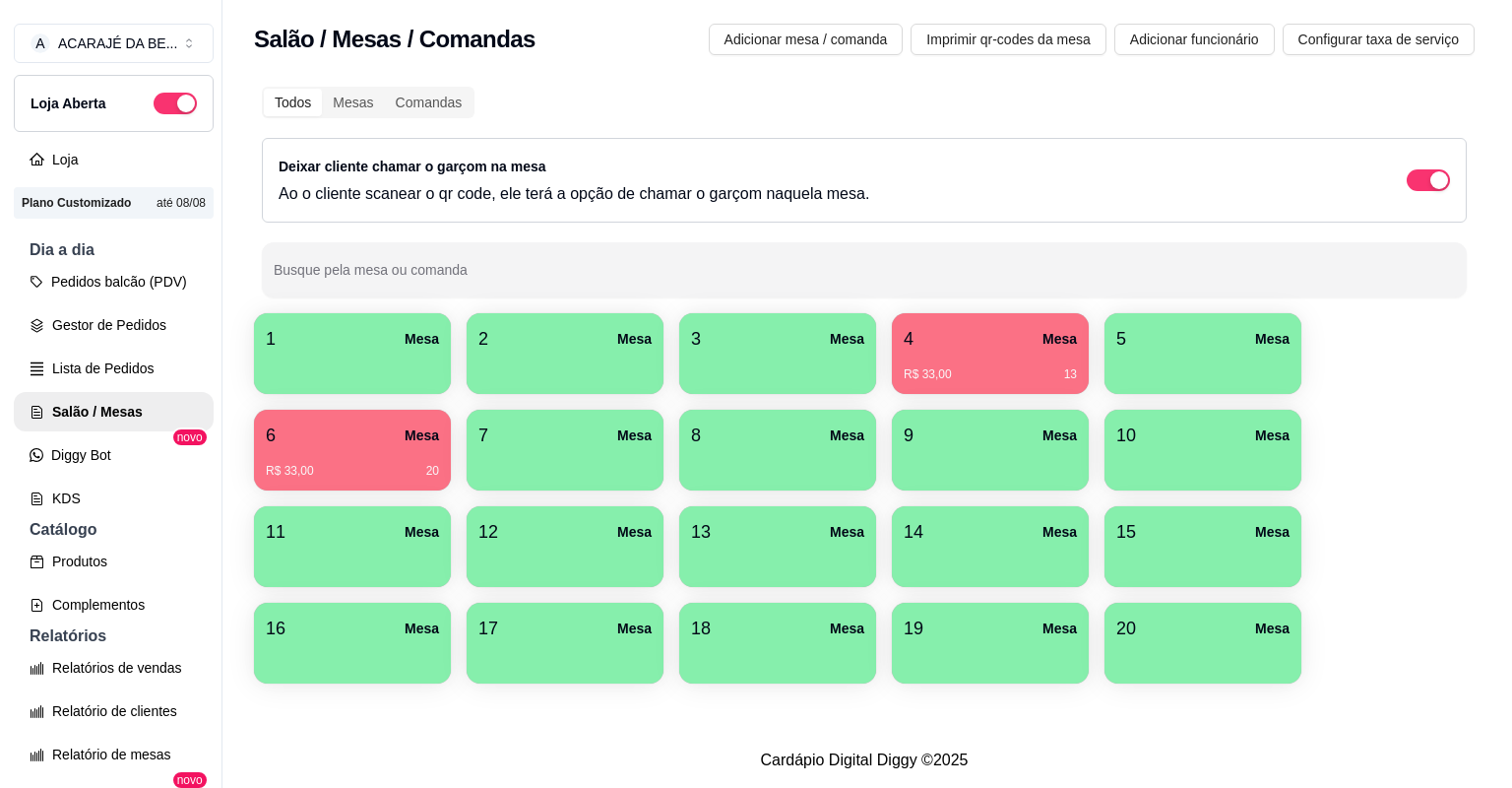 scroll, scrollTop: 0, scrollLeft: 0, axis: both 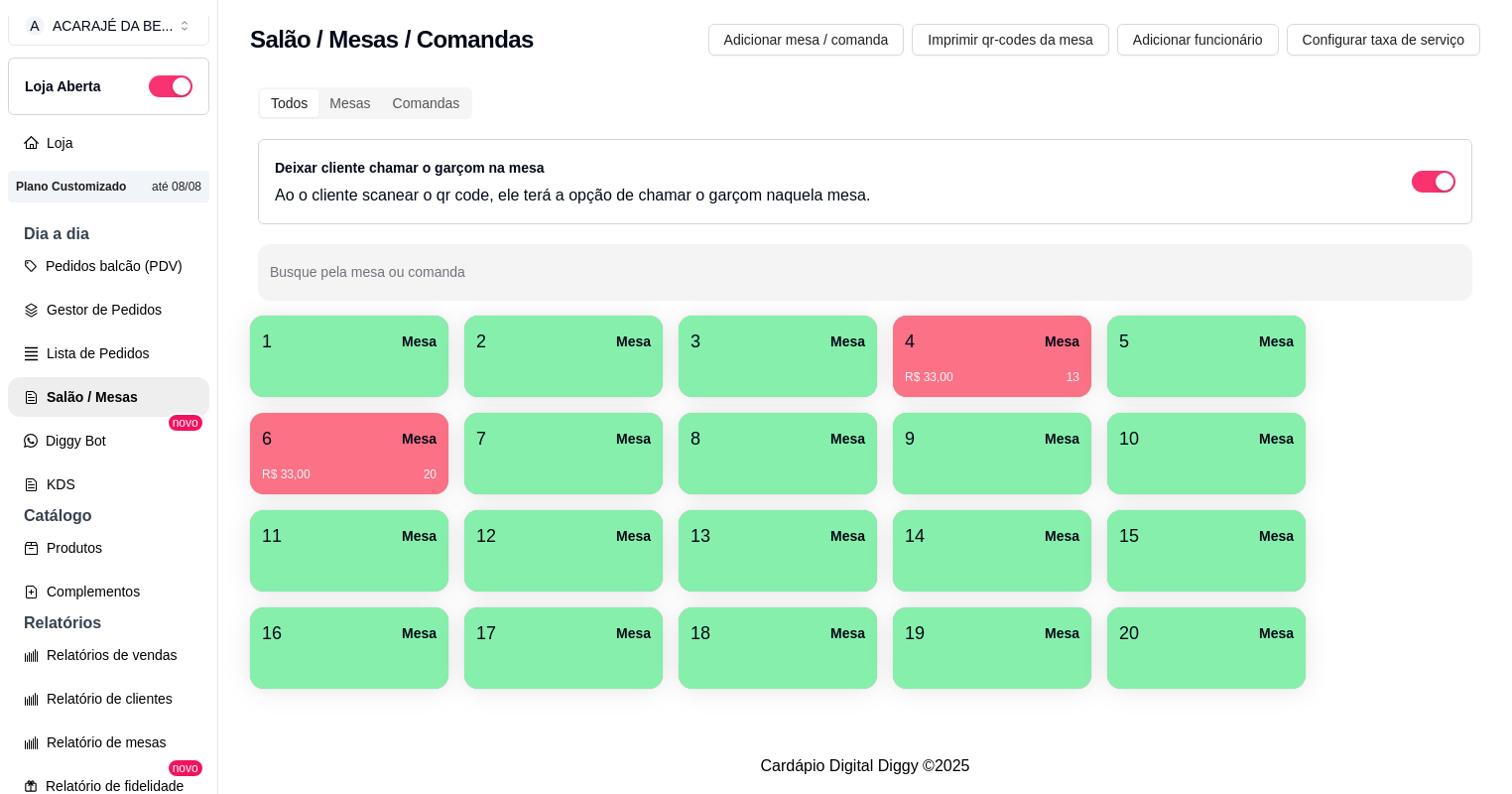click on "6 Mesa" at bounding box center (349, 439) 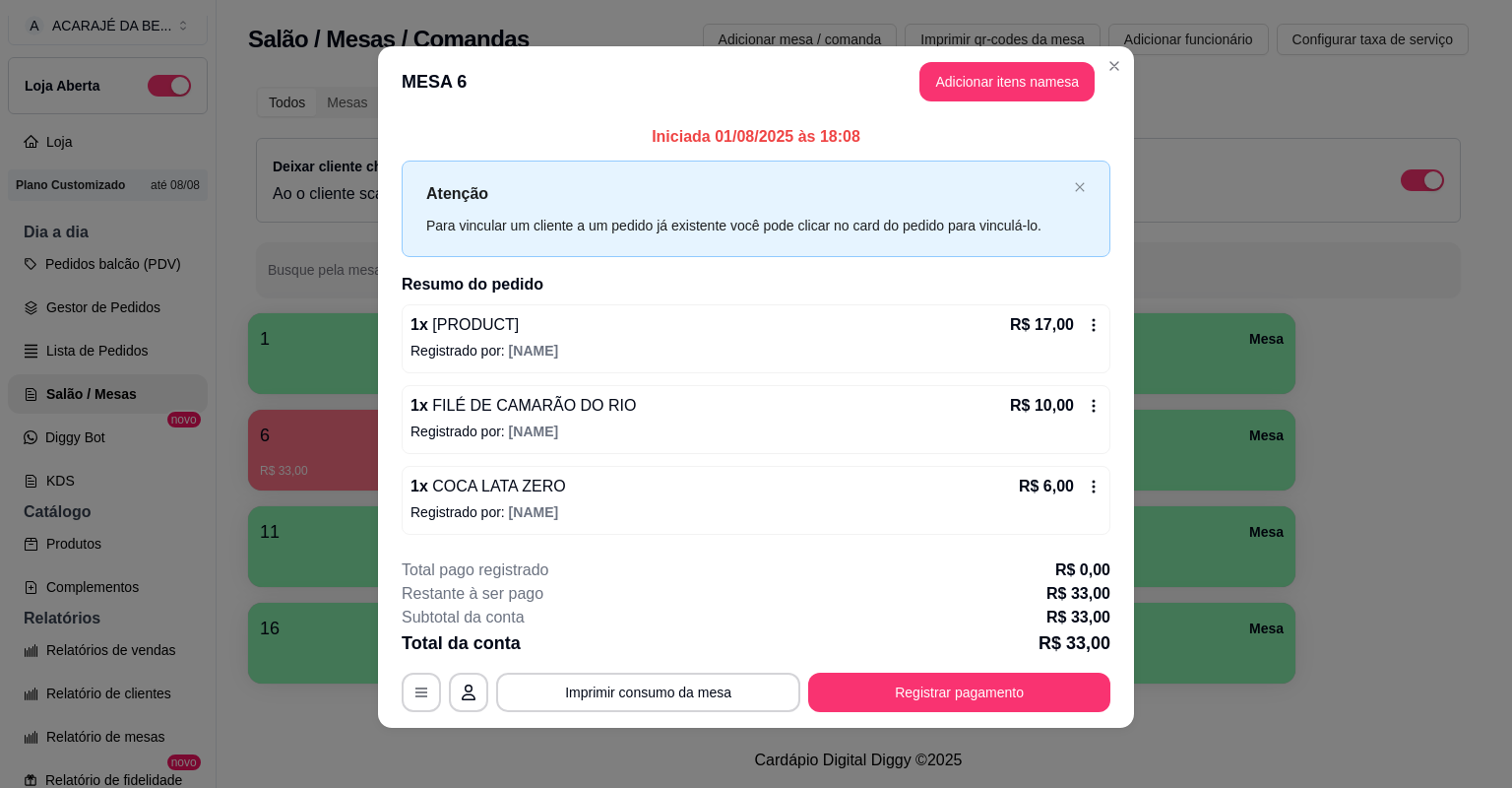 scroll, scrollTop: 8, scrollLeft: 0, axis: vertical 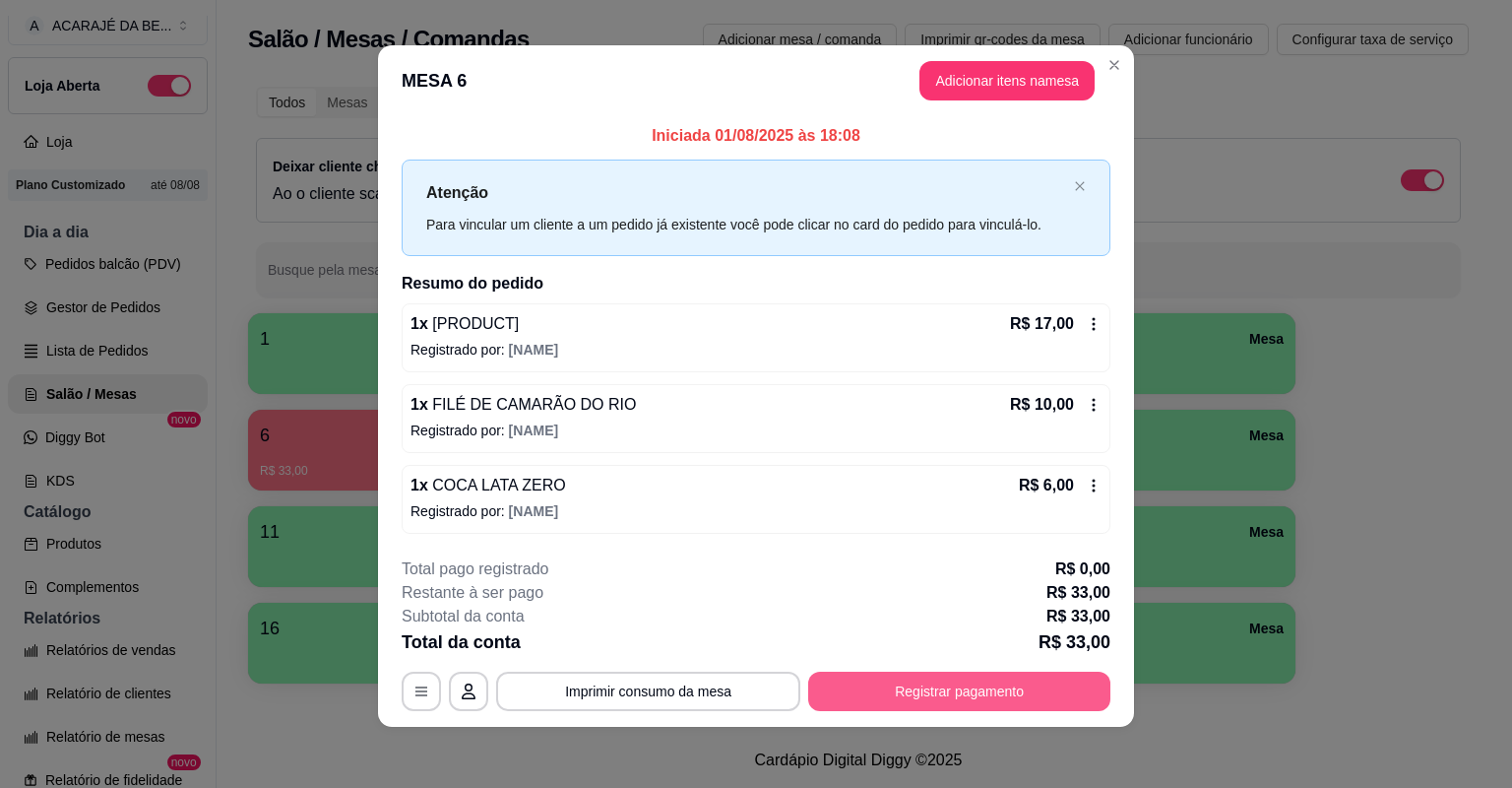 click on "Registrar pagamento" at bounding box center [959, 691] 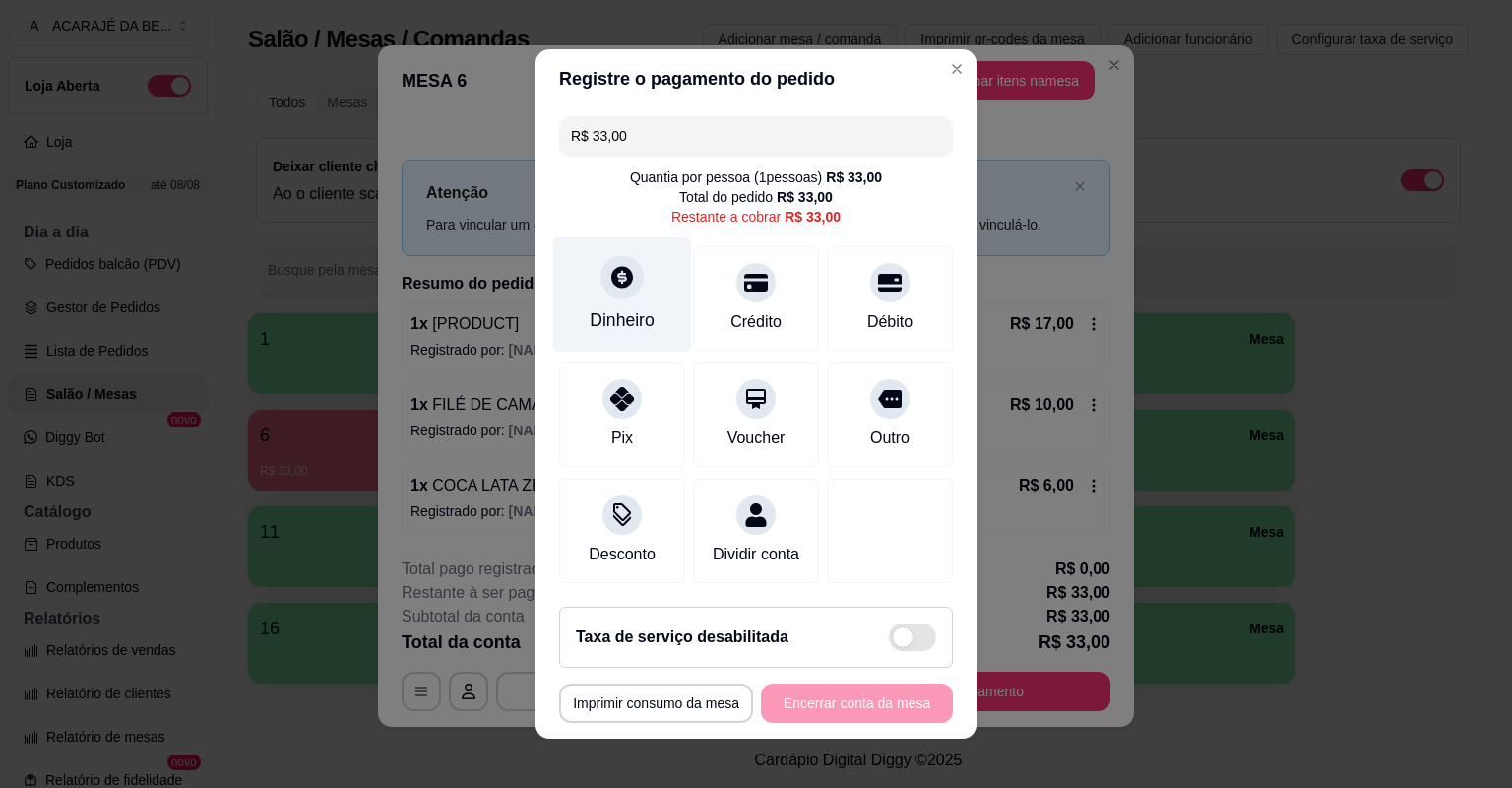 click on "Dinheiro" at bounding box center [622, 320] 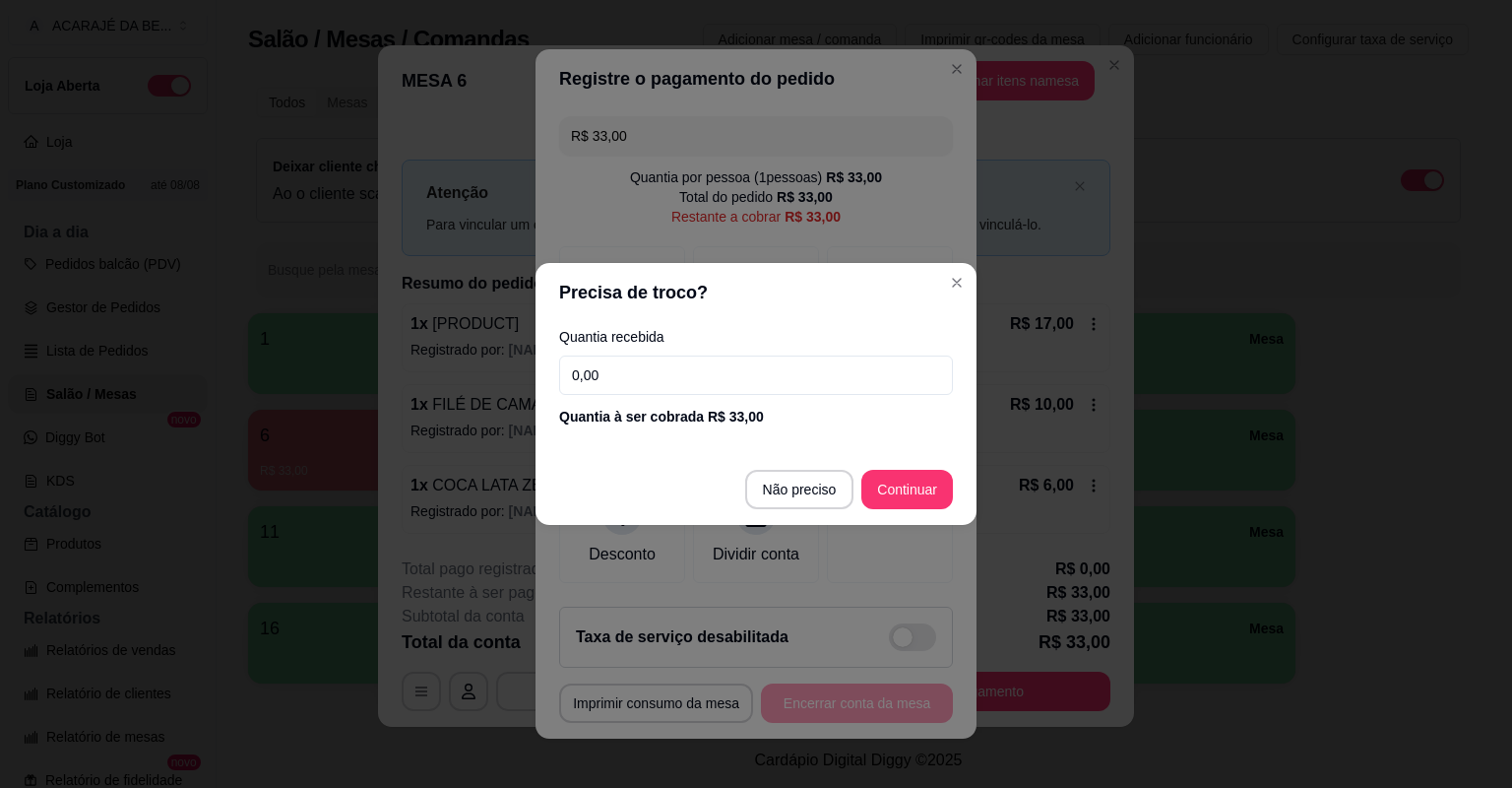 click on "0,00" at bounding box center (756, 375) 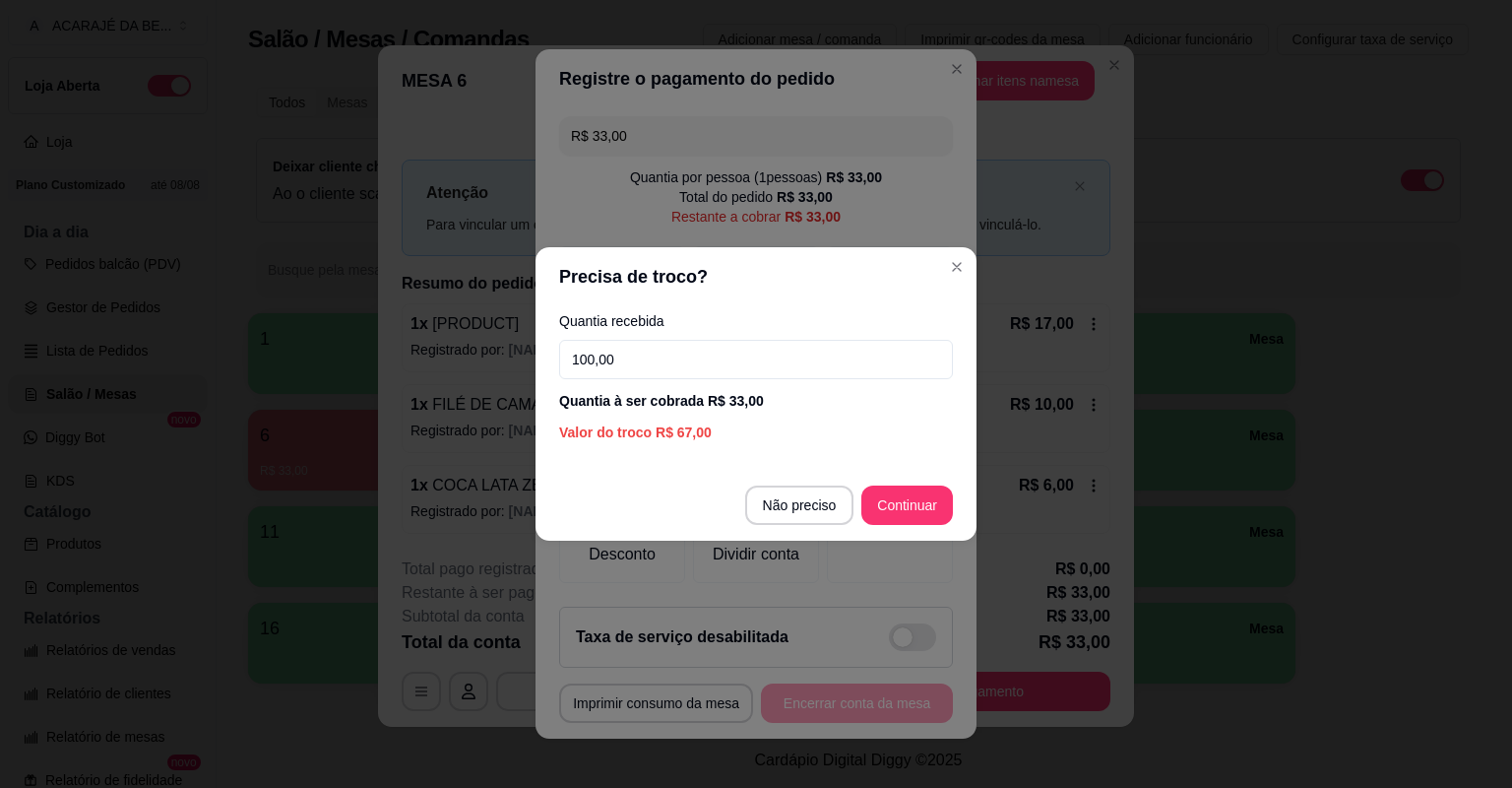type on "100,00" 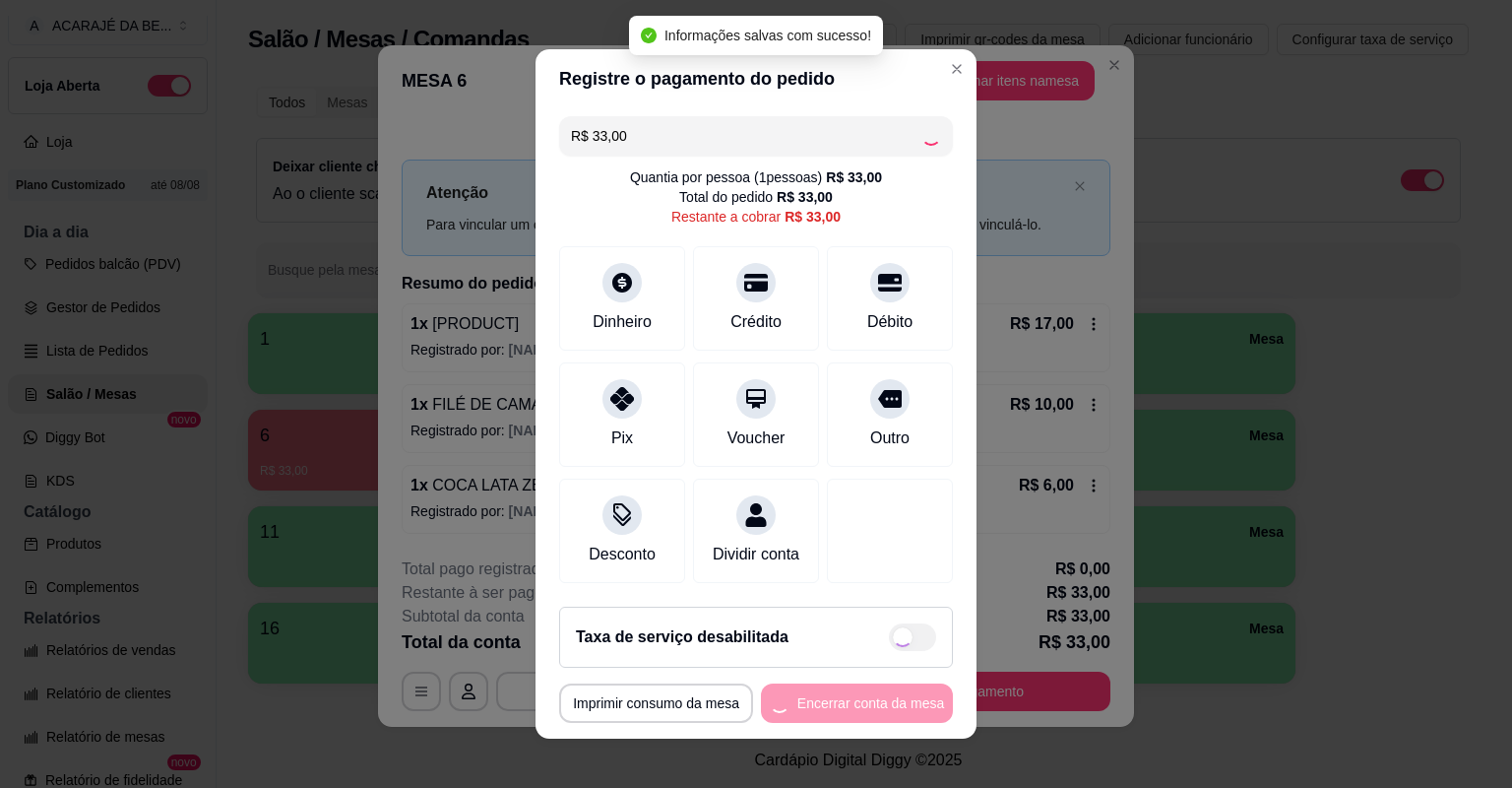 type on "R$ 0,00" 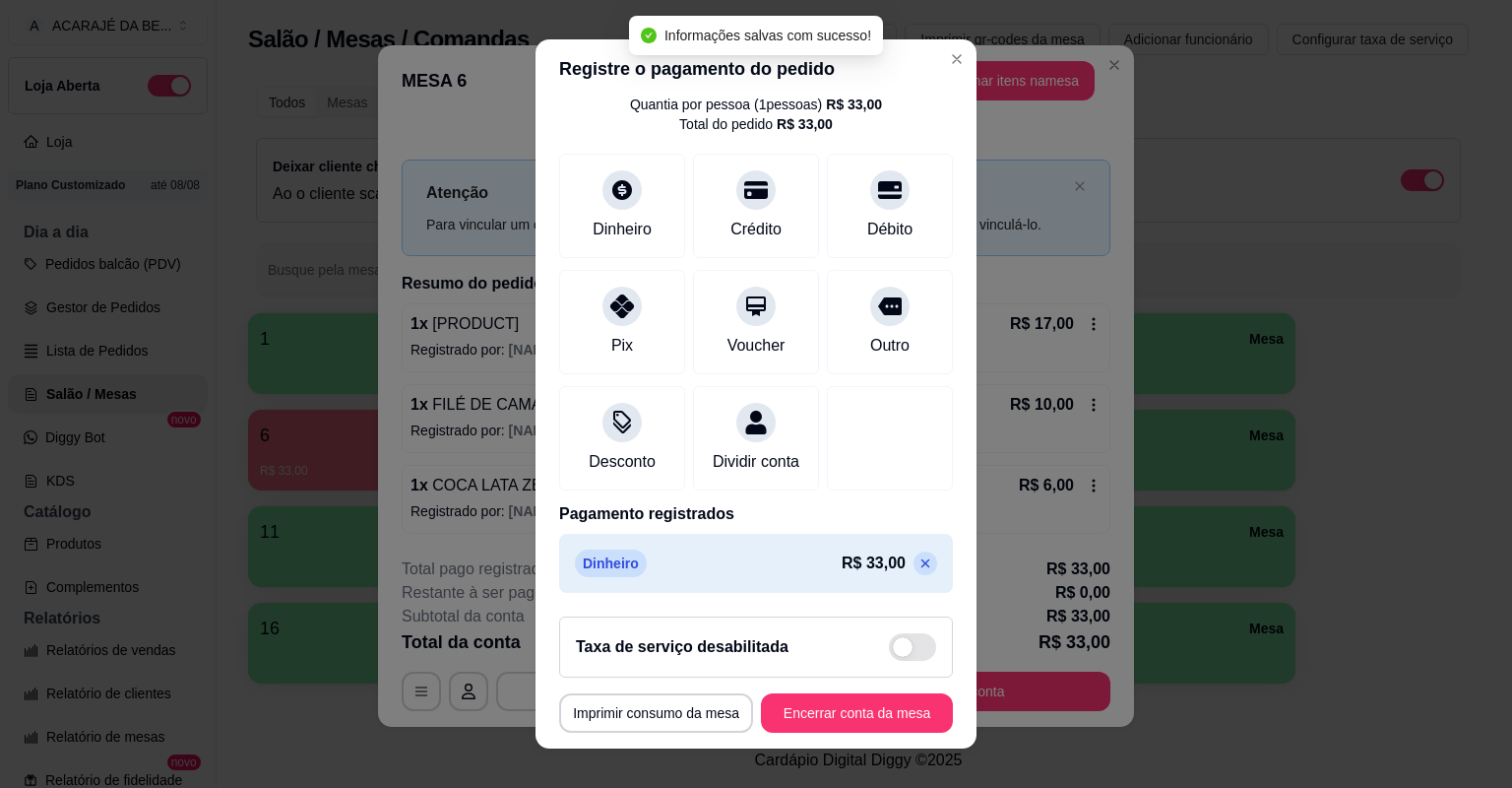 scroll, scrollTop: 85, scrollLeft: 0, axis: vertical 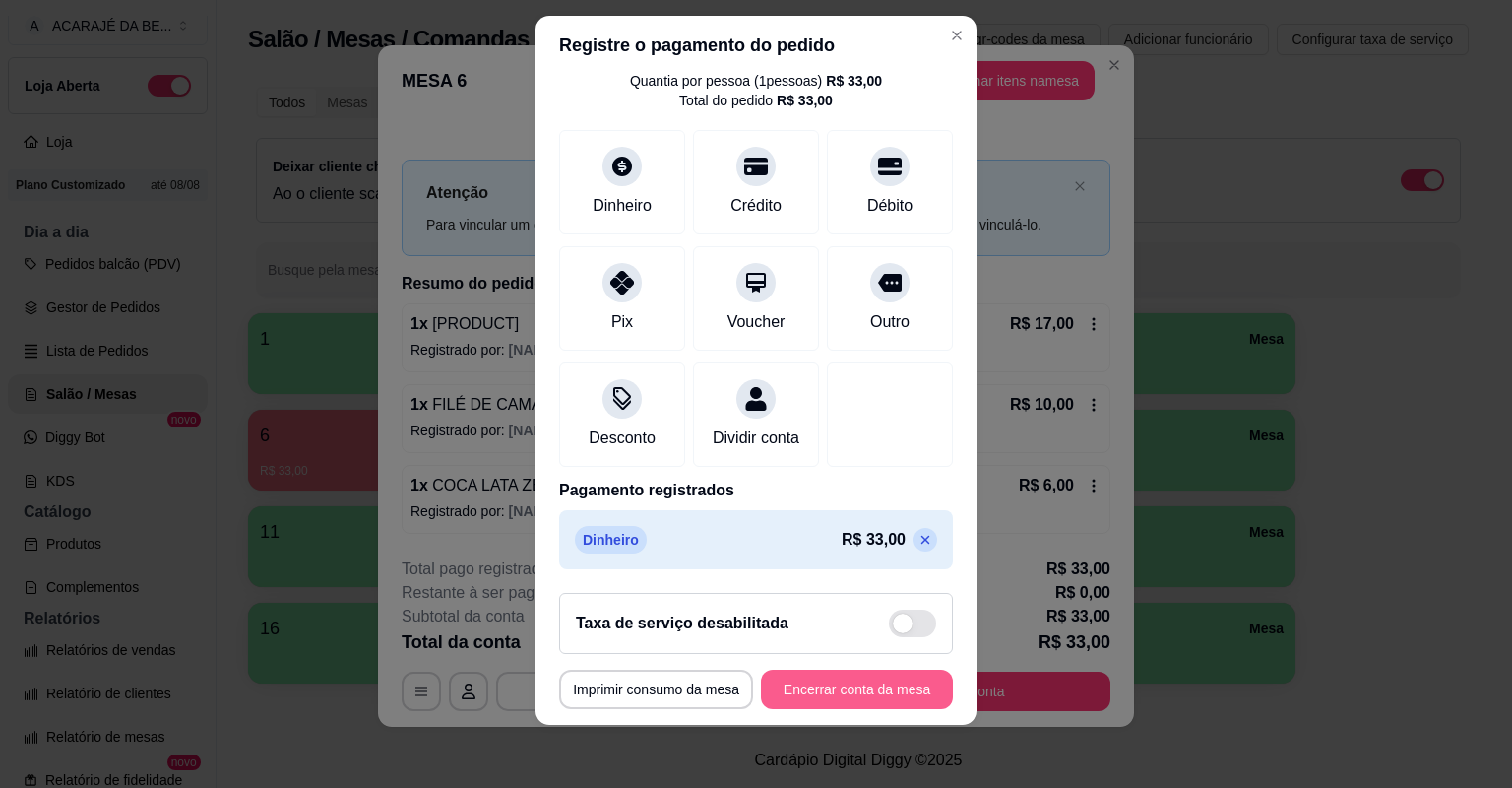 click on "Encerrar conta da mesa" at bounding box center [856, 690] 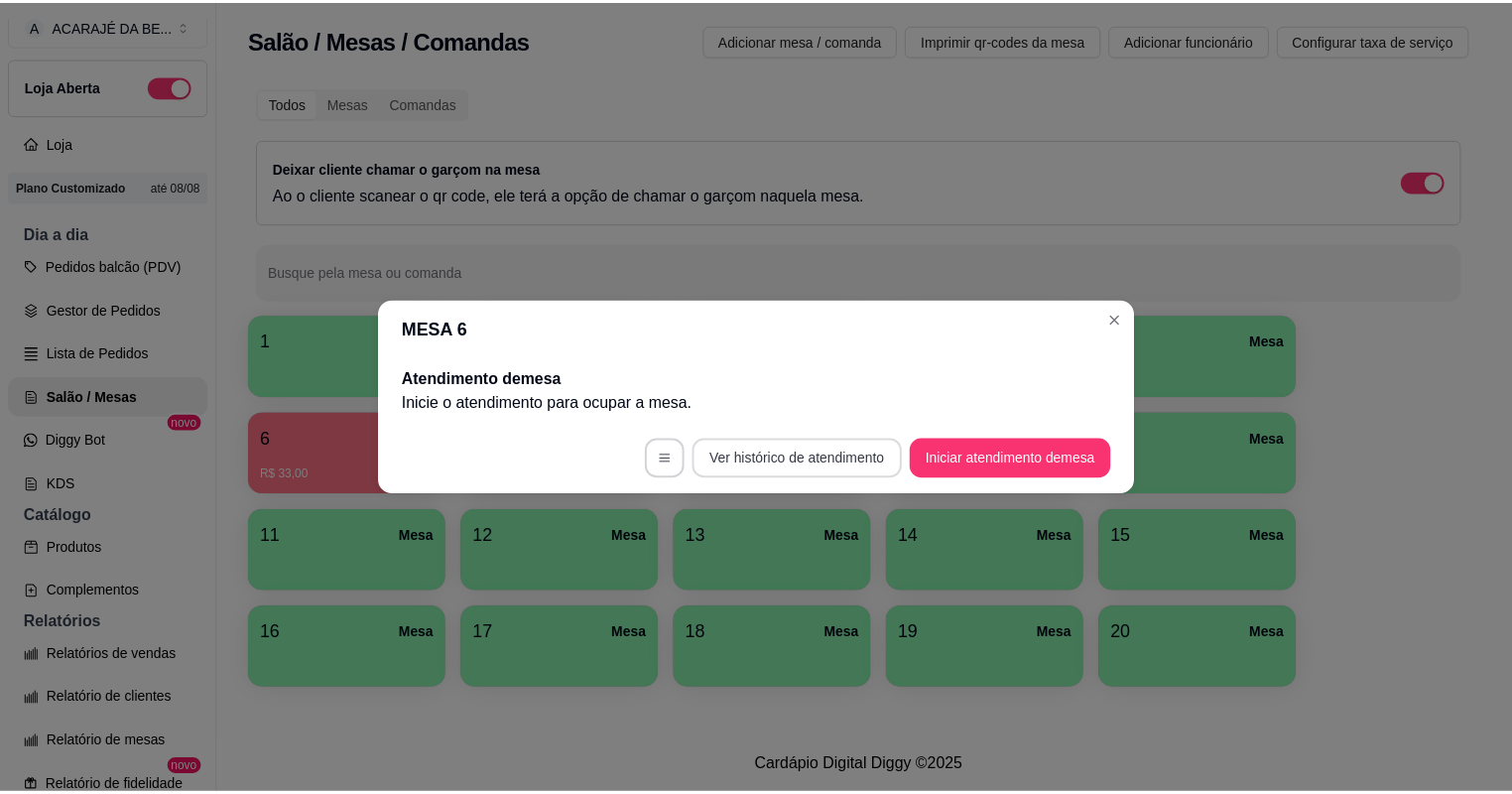 scroll, scrollTop: 0, scrollLeft: 0, axis: both 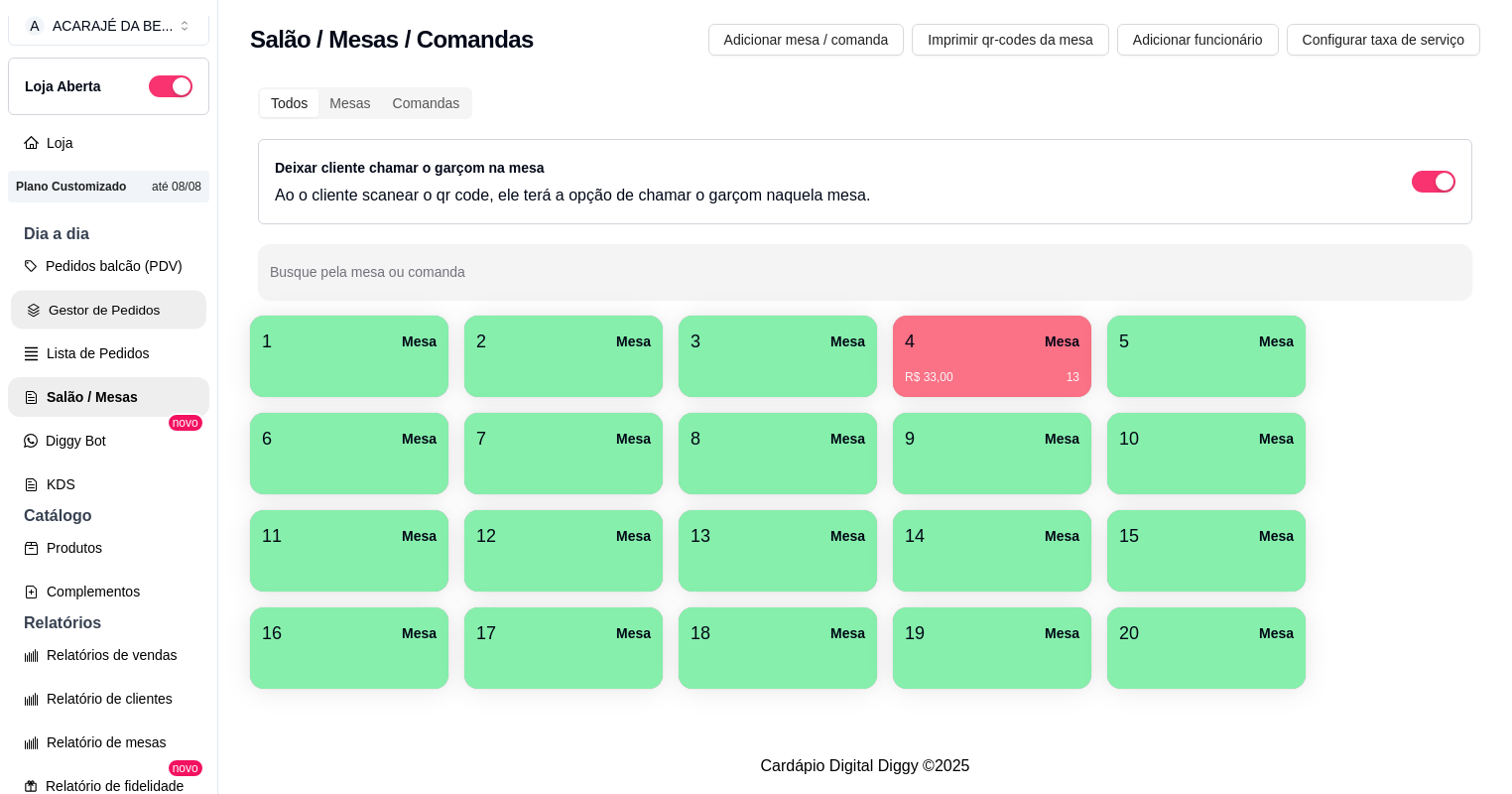click on "Gestor de Pedidos" at bounding box center [108, 310] 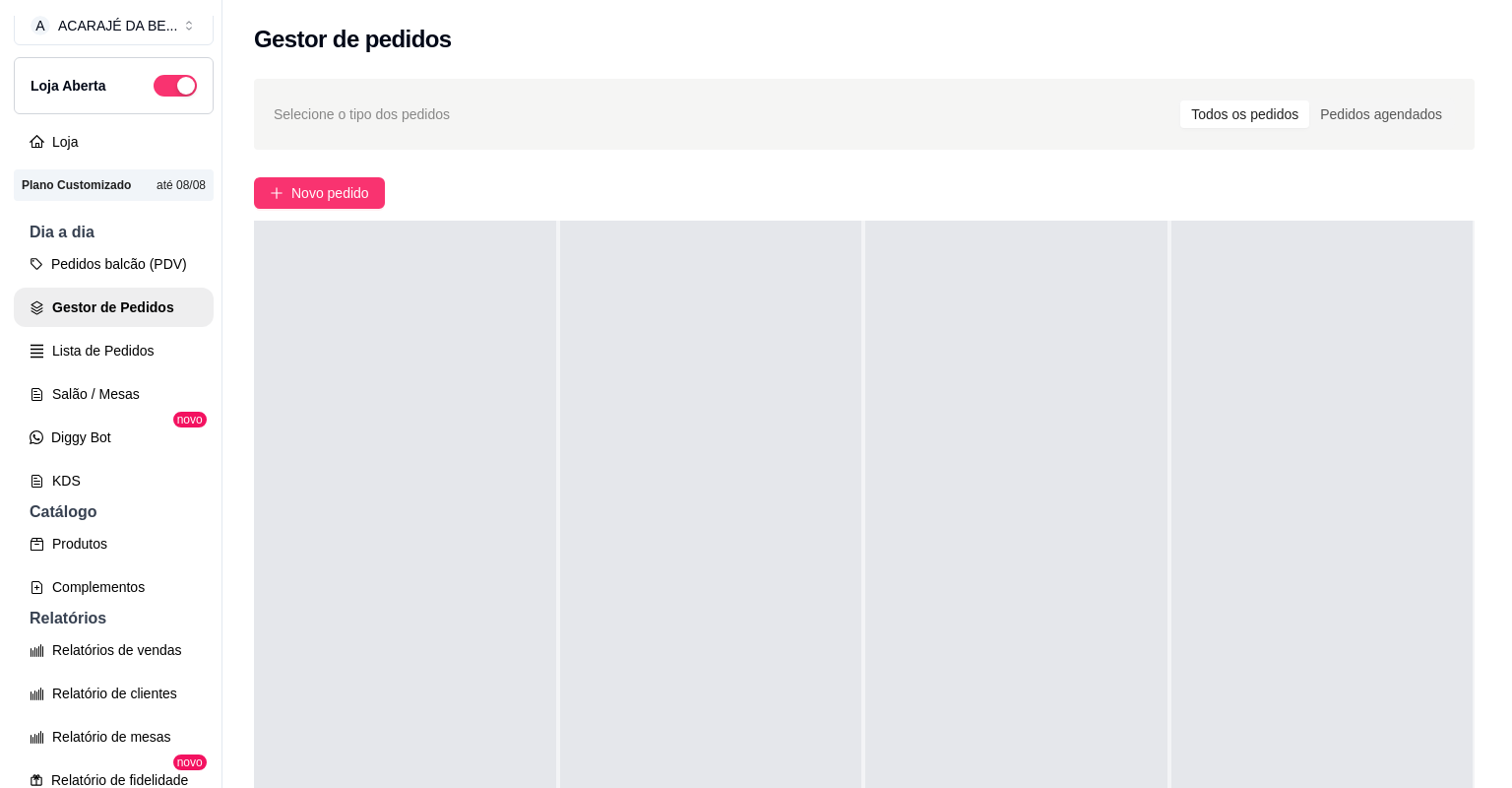 scroll, scrollTop: 0, scrollLeft: 0, axis: both 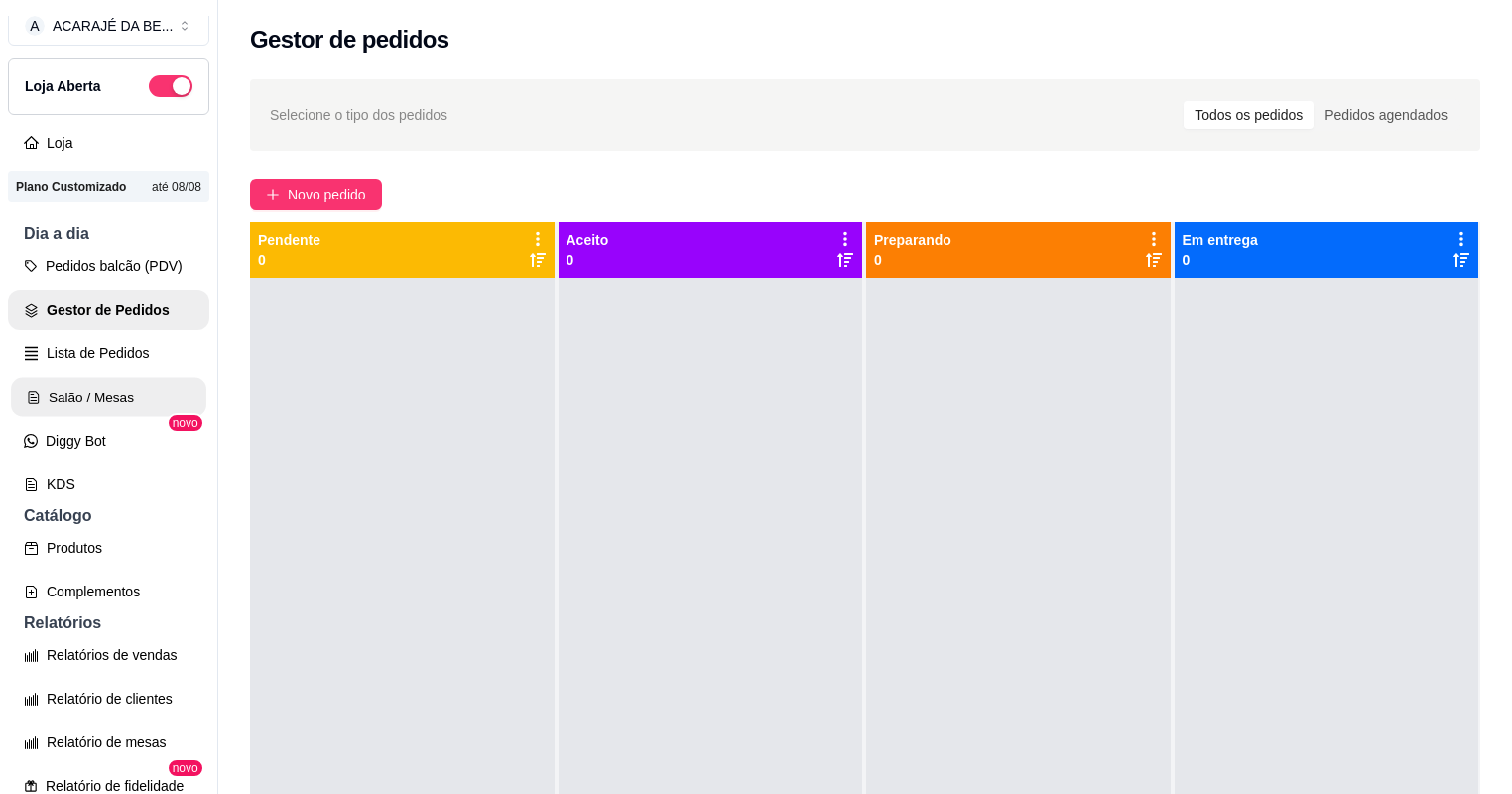 click on "Salão / Mesas" at bounding box center [108, 397] 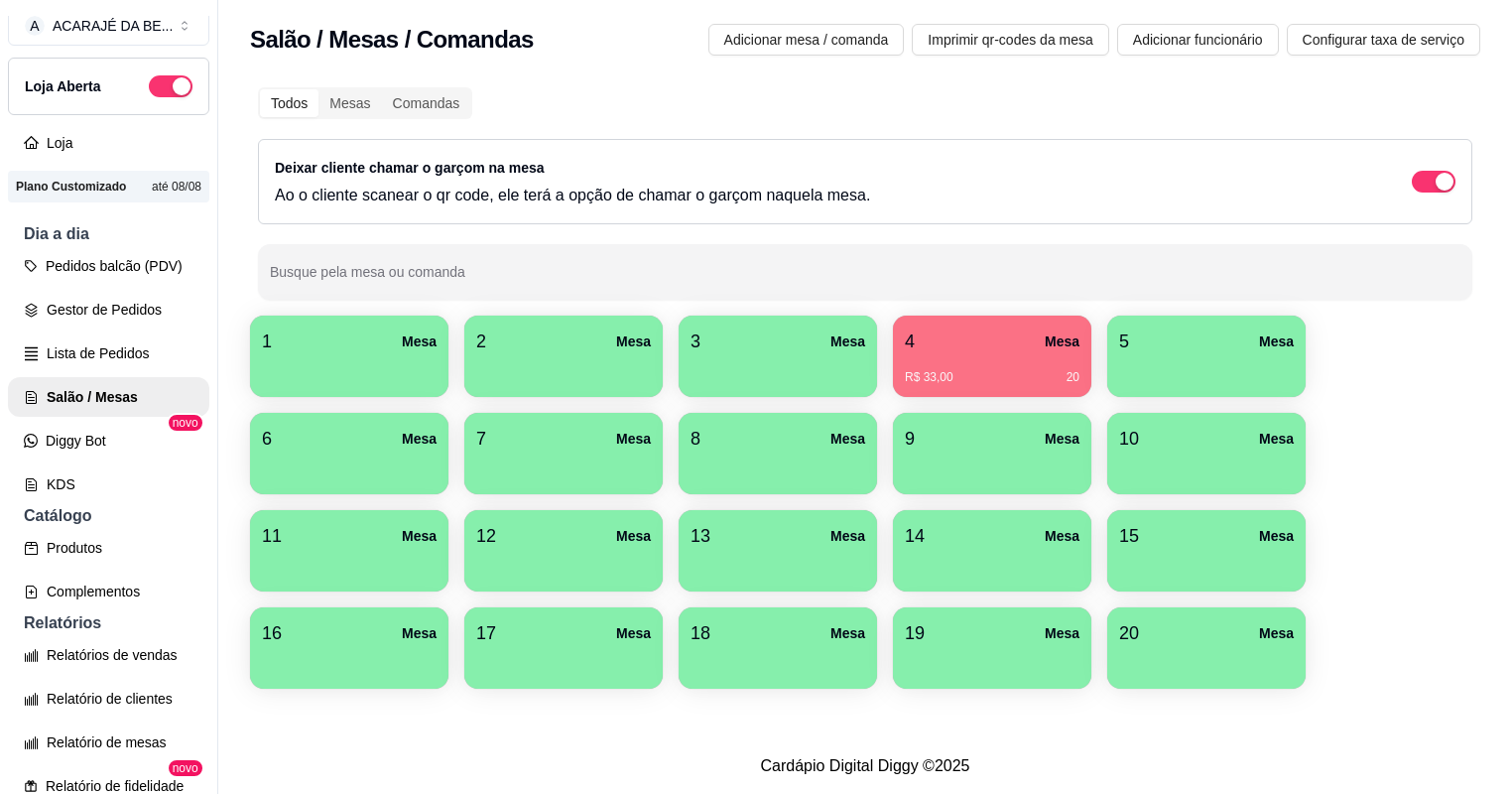 click on "R$ 33,00 20" at bounding box center (992, 370) 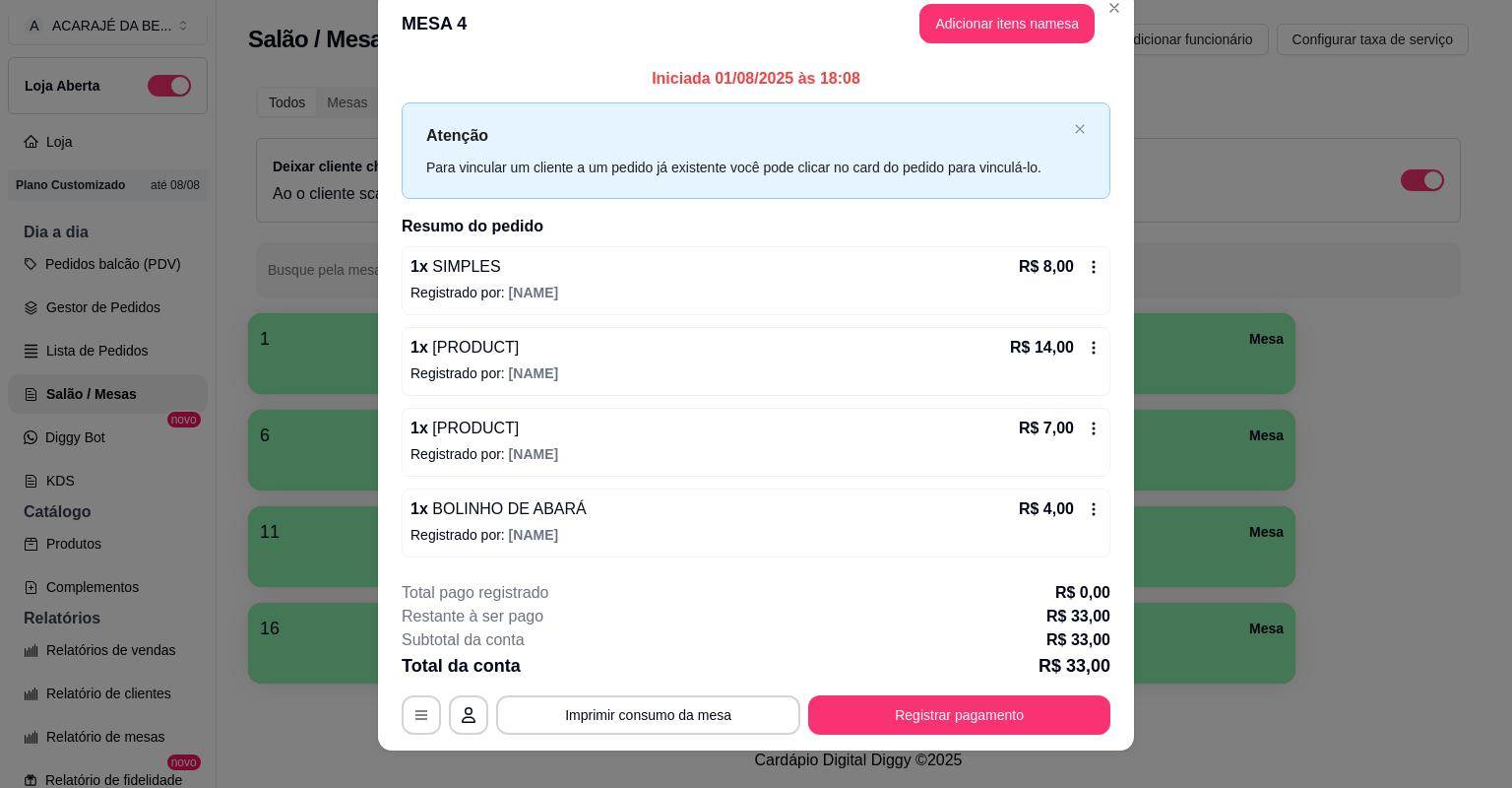 scroll, scrollTop: 48, scrollLeft: 0, axis: vertical 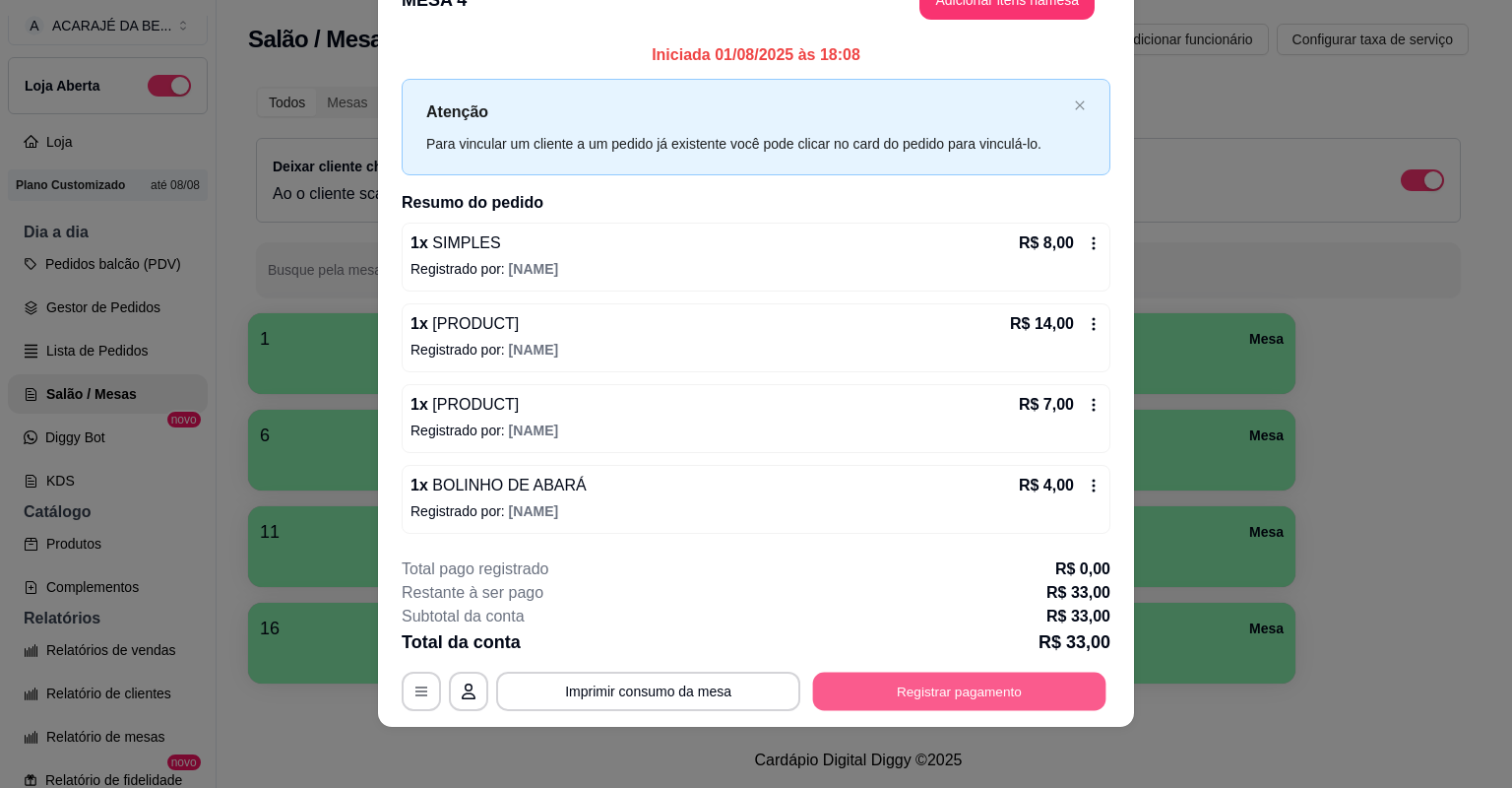 click on "Registrar pagamento" at bounding box center (960, 690) 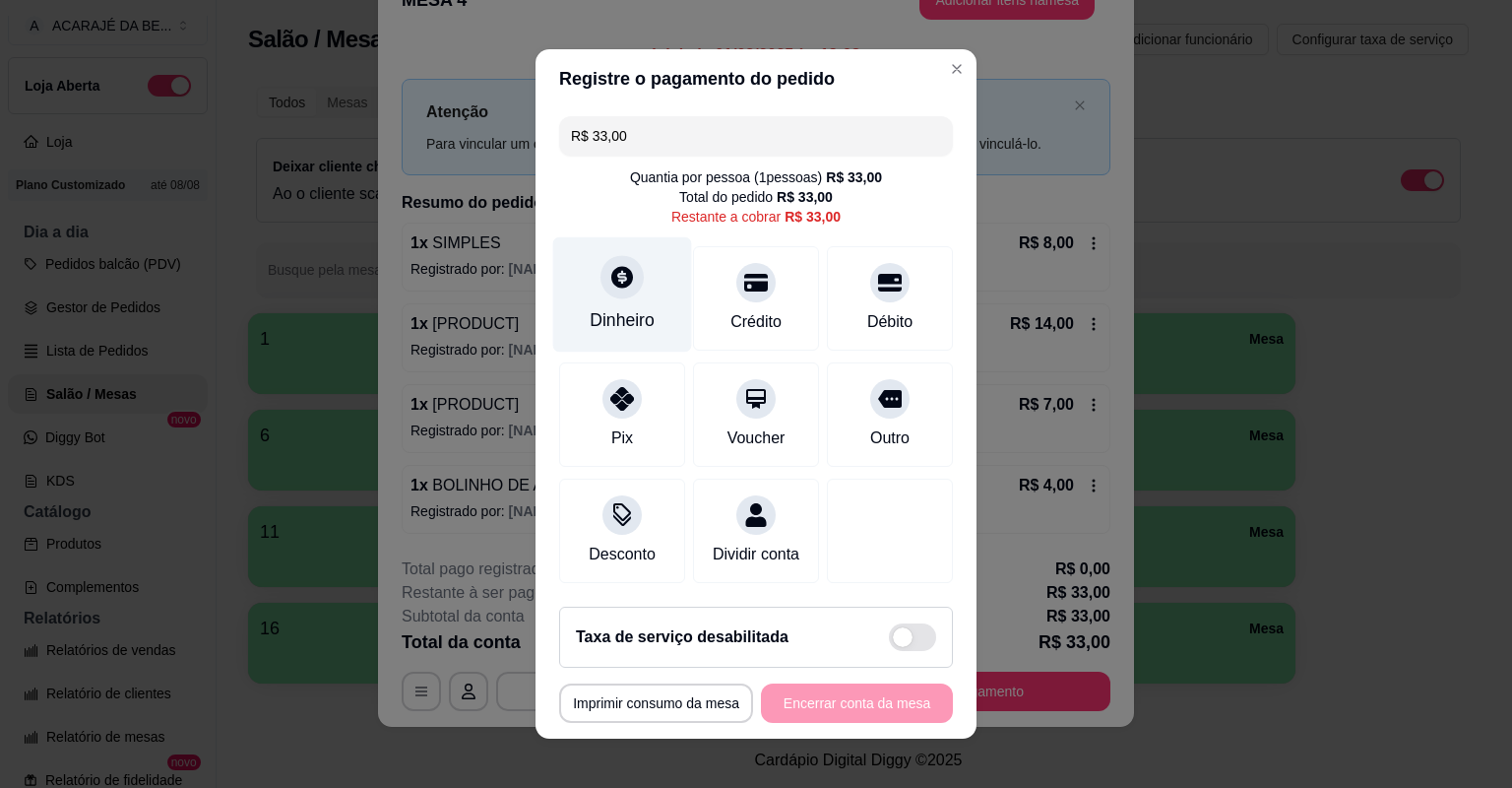 click 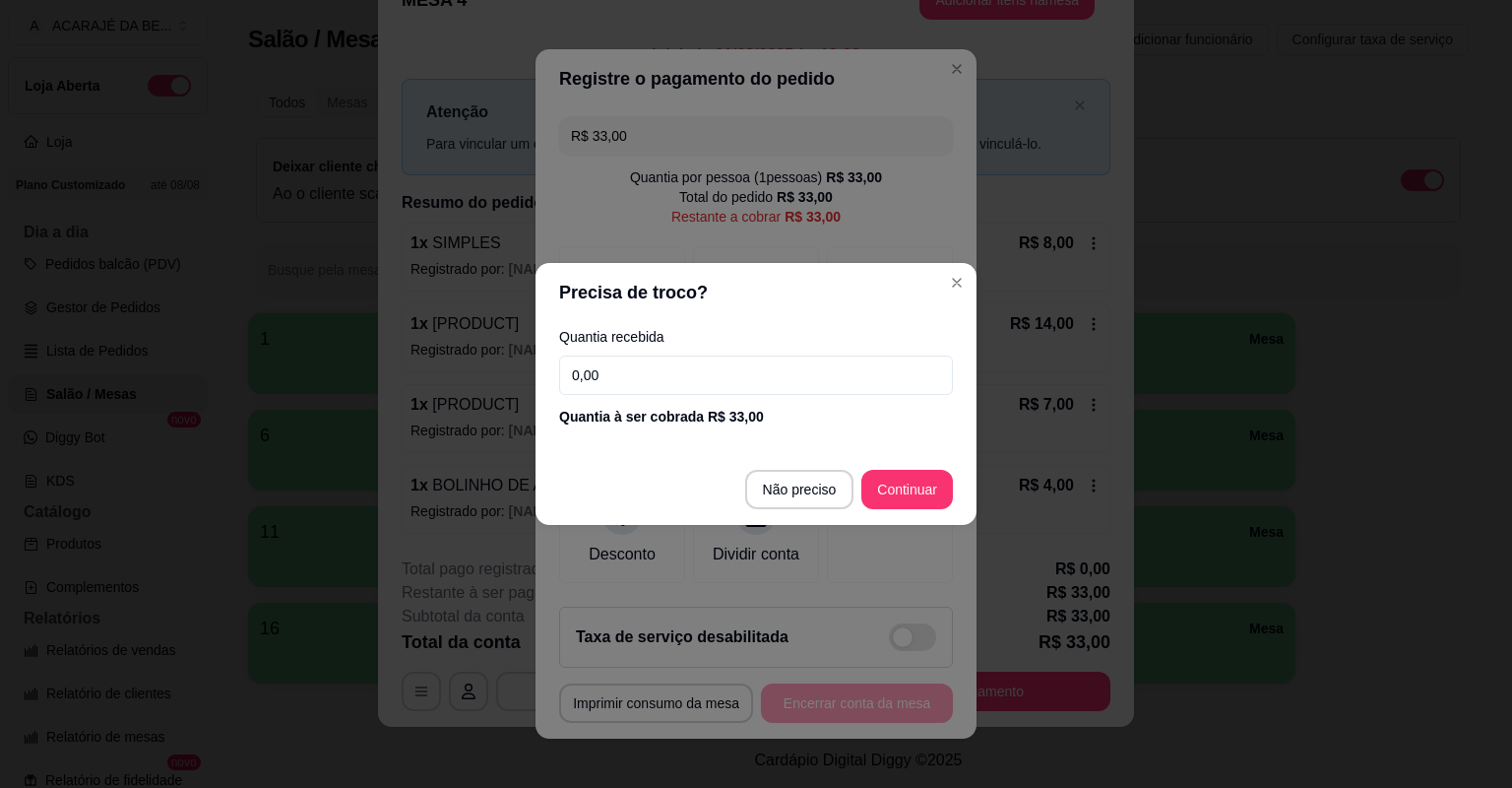 click on "0,00" at bounding box center [756, 375] 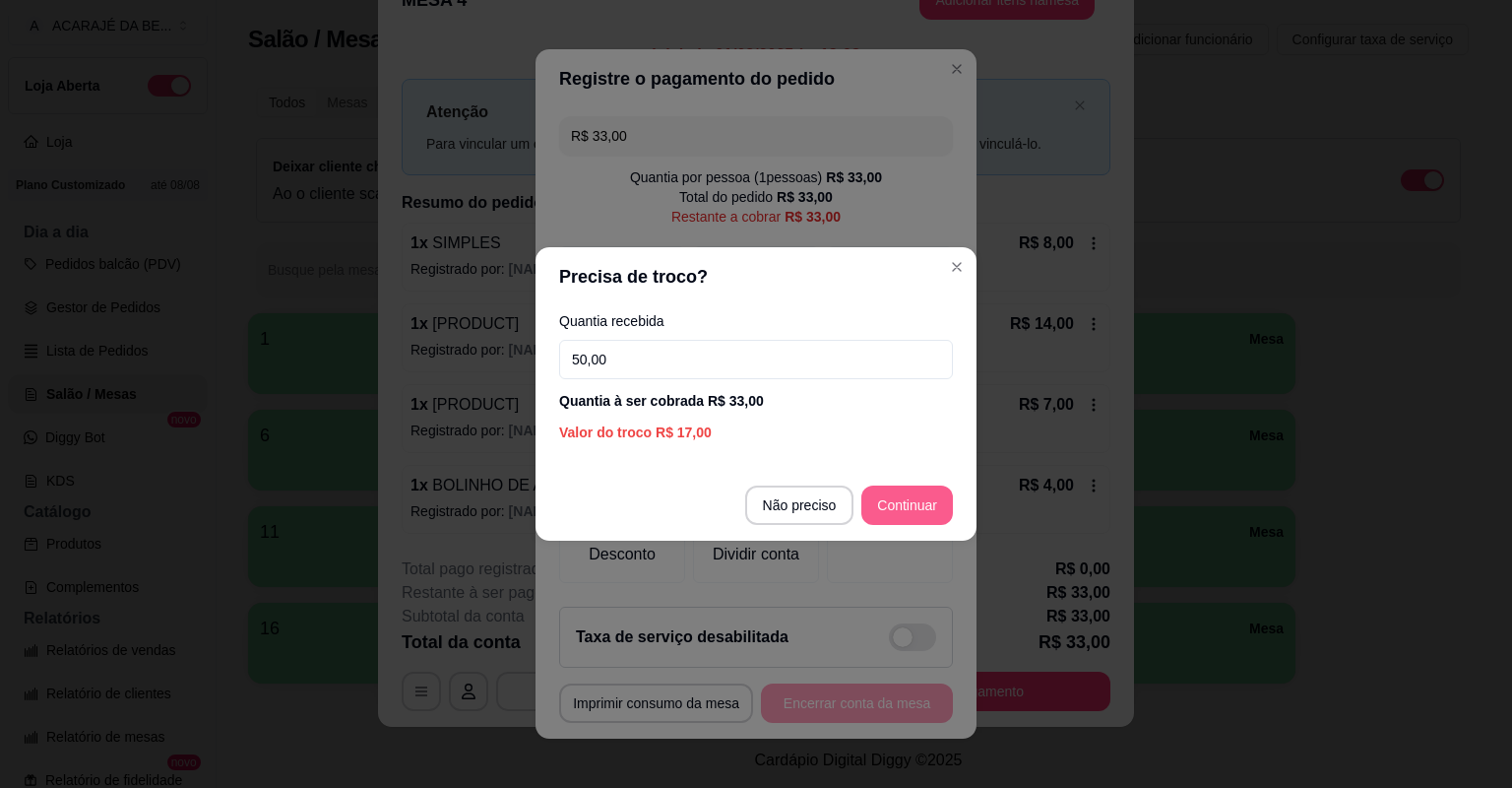 type on "50,00" 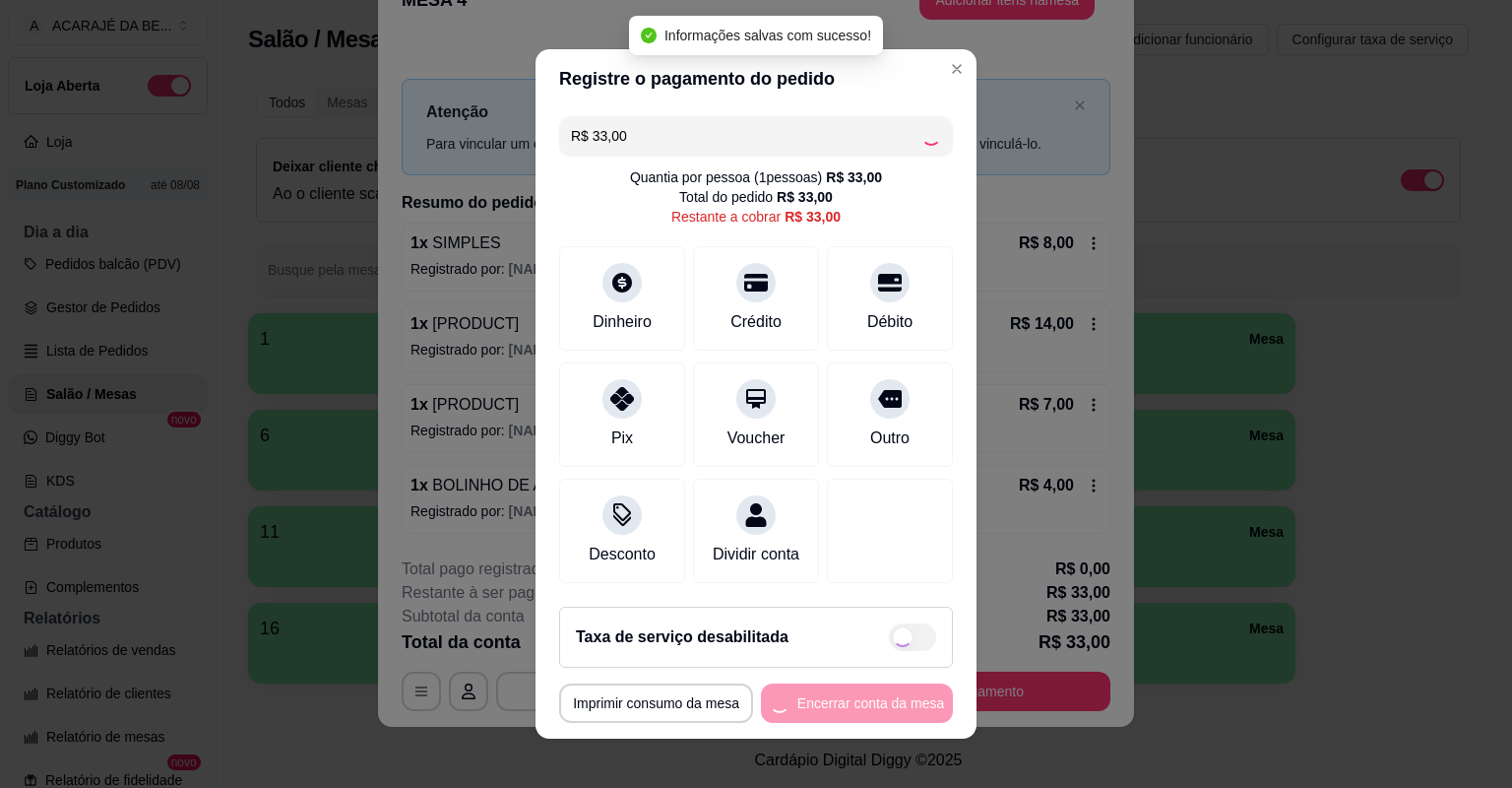 type on "R$ 0,00" 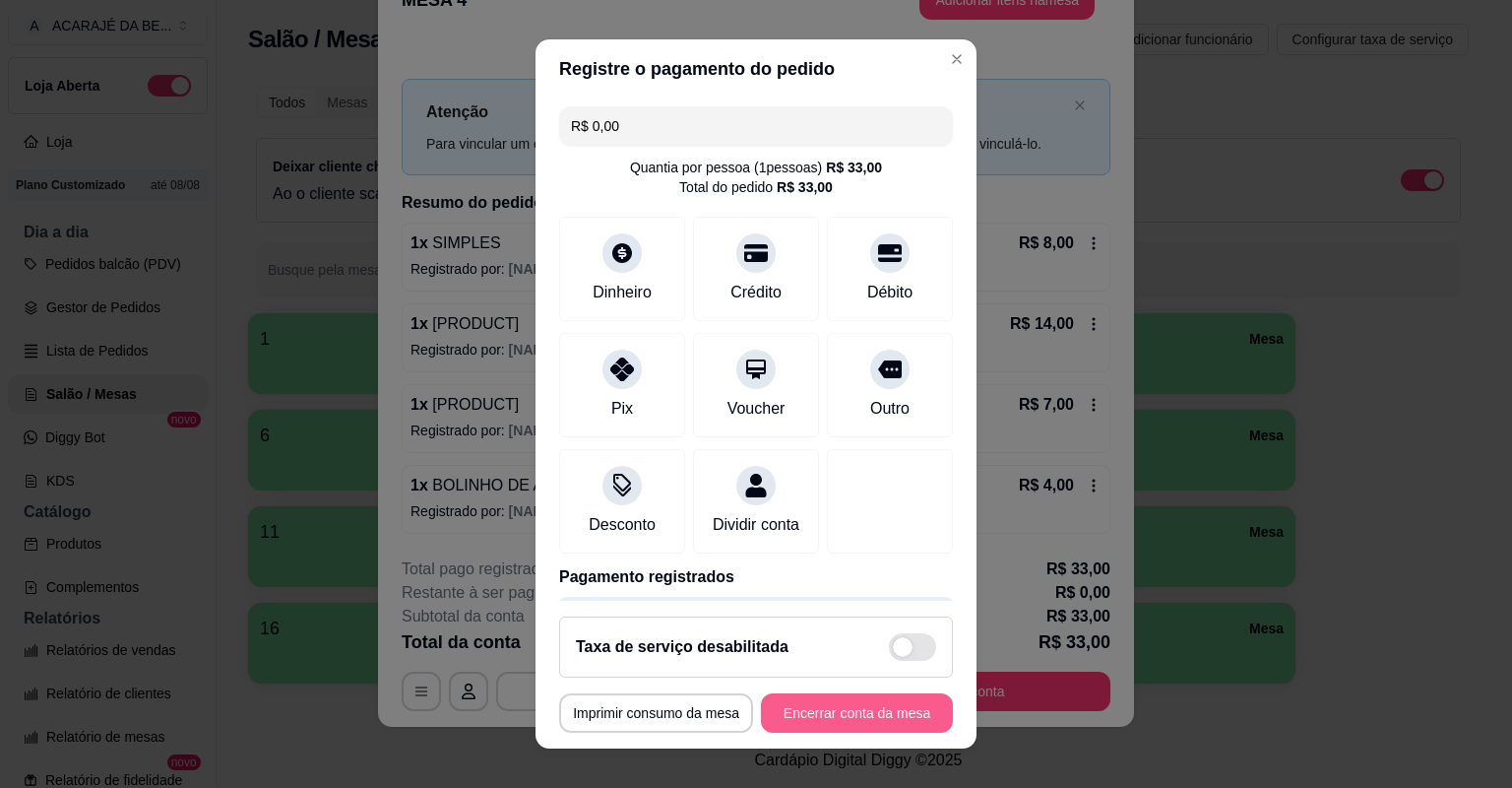 click on "Encerrar conta da mesa" at bounding box center (856, 713) 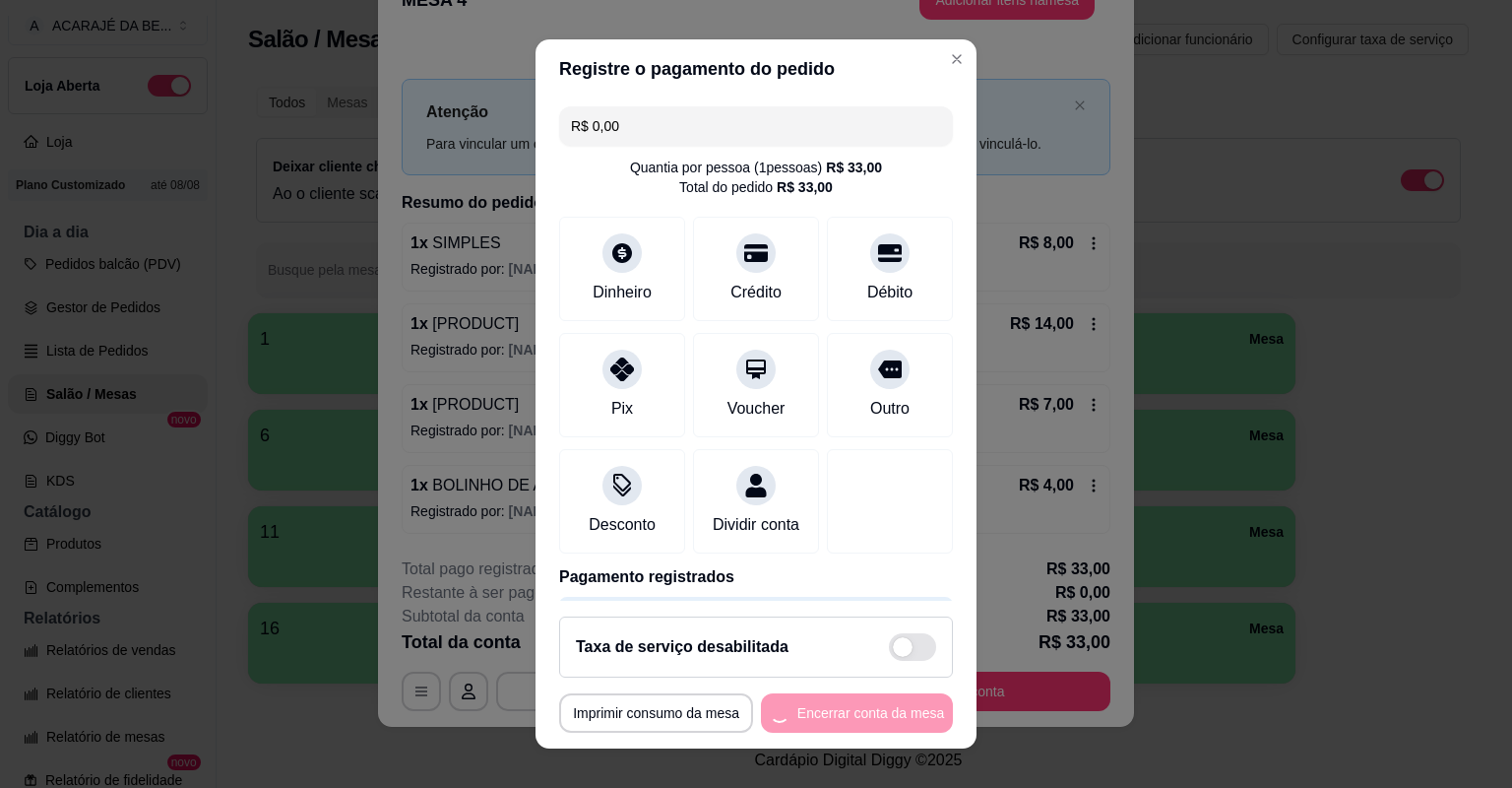 scroll, scrollTop: 0, scrollLeft: 0, axis: both 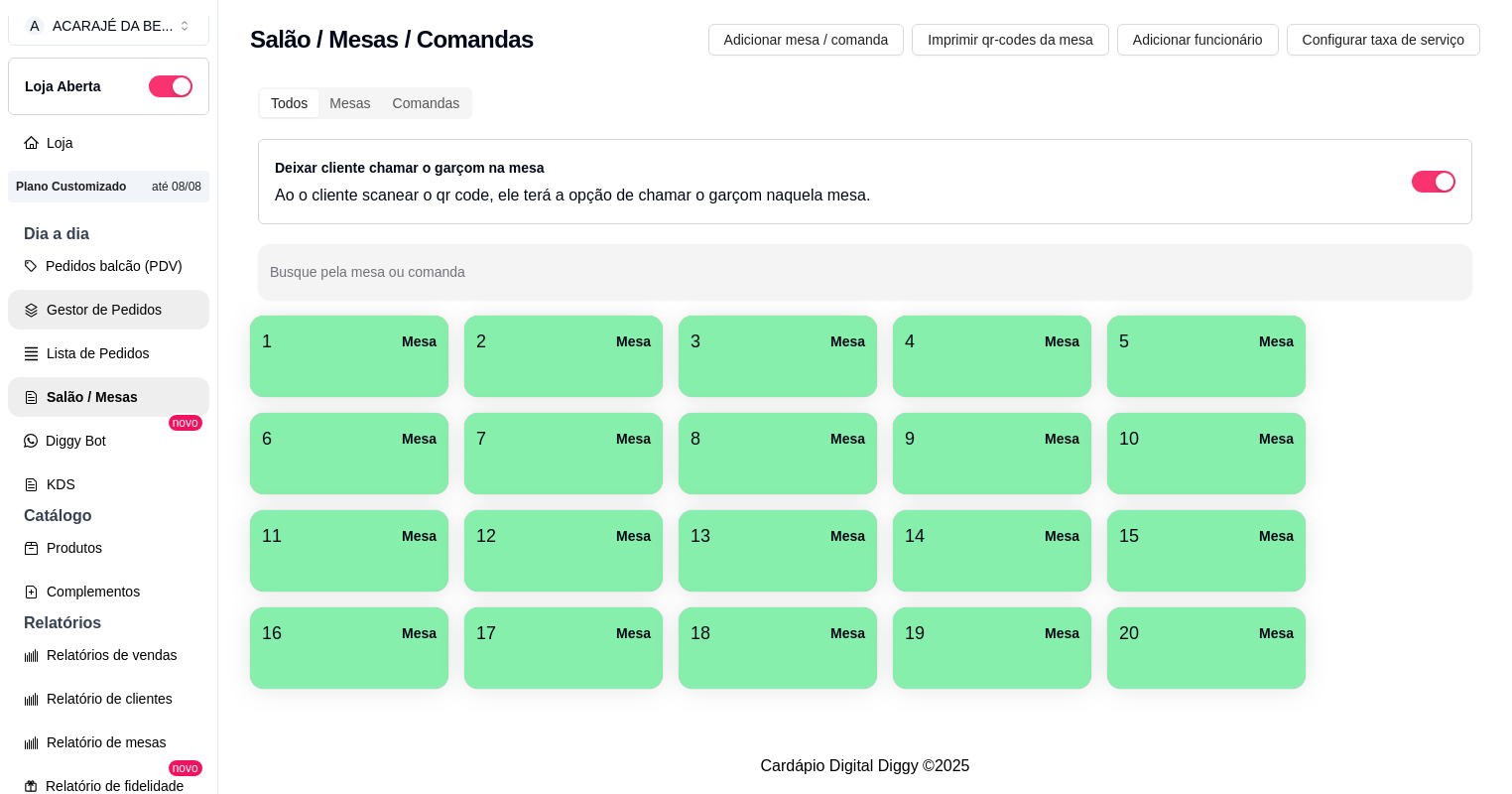 click on "Gestor de Pedidos" at bounding box center [108, 310] 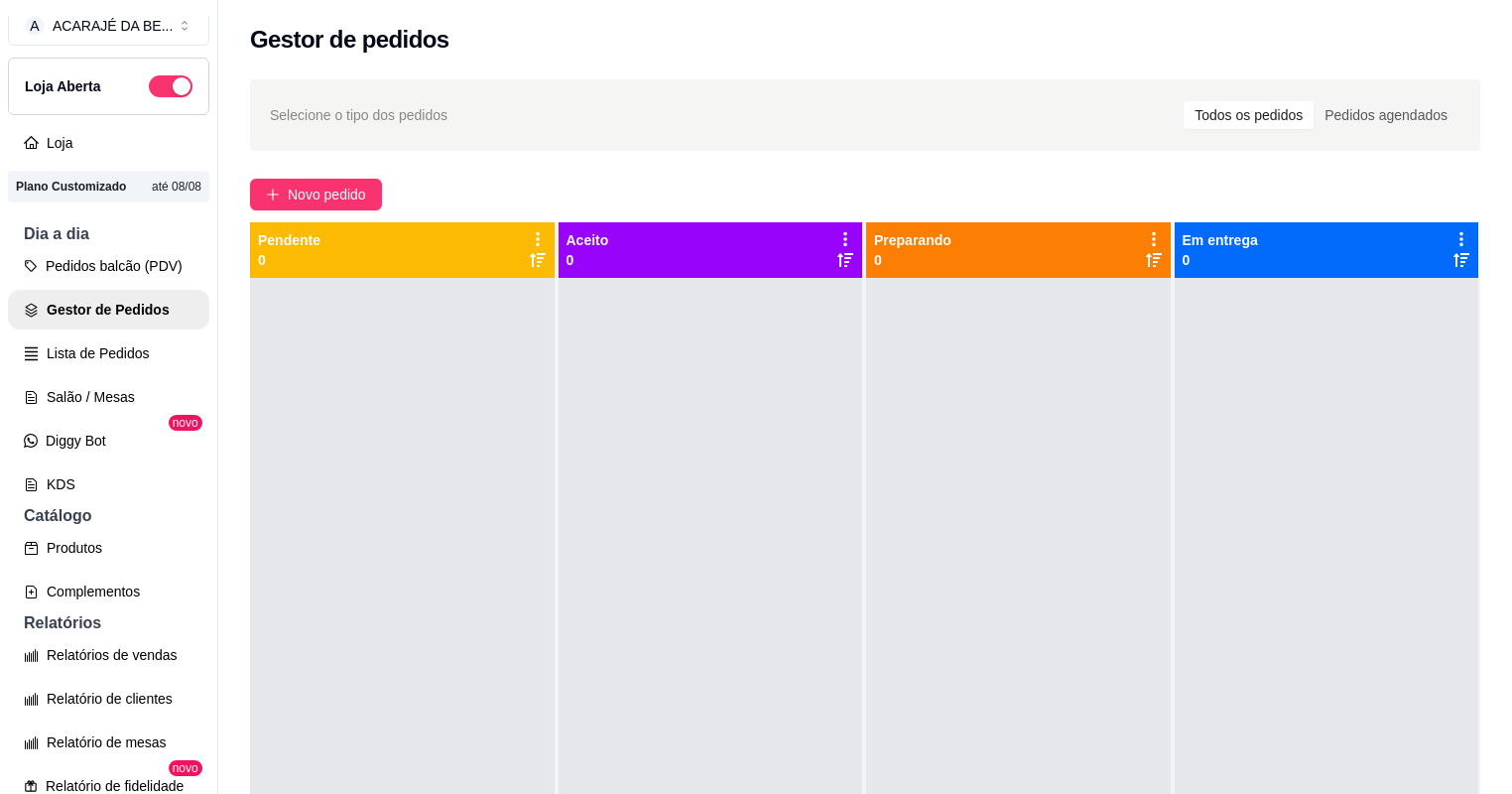 click on "Novo pedido" at bounding box center (865, 195) 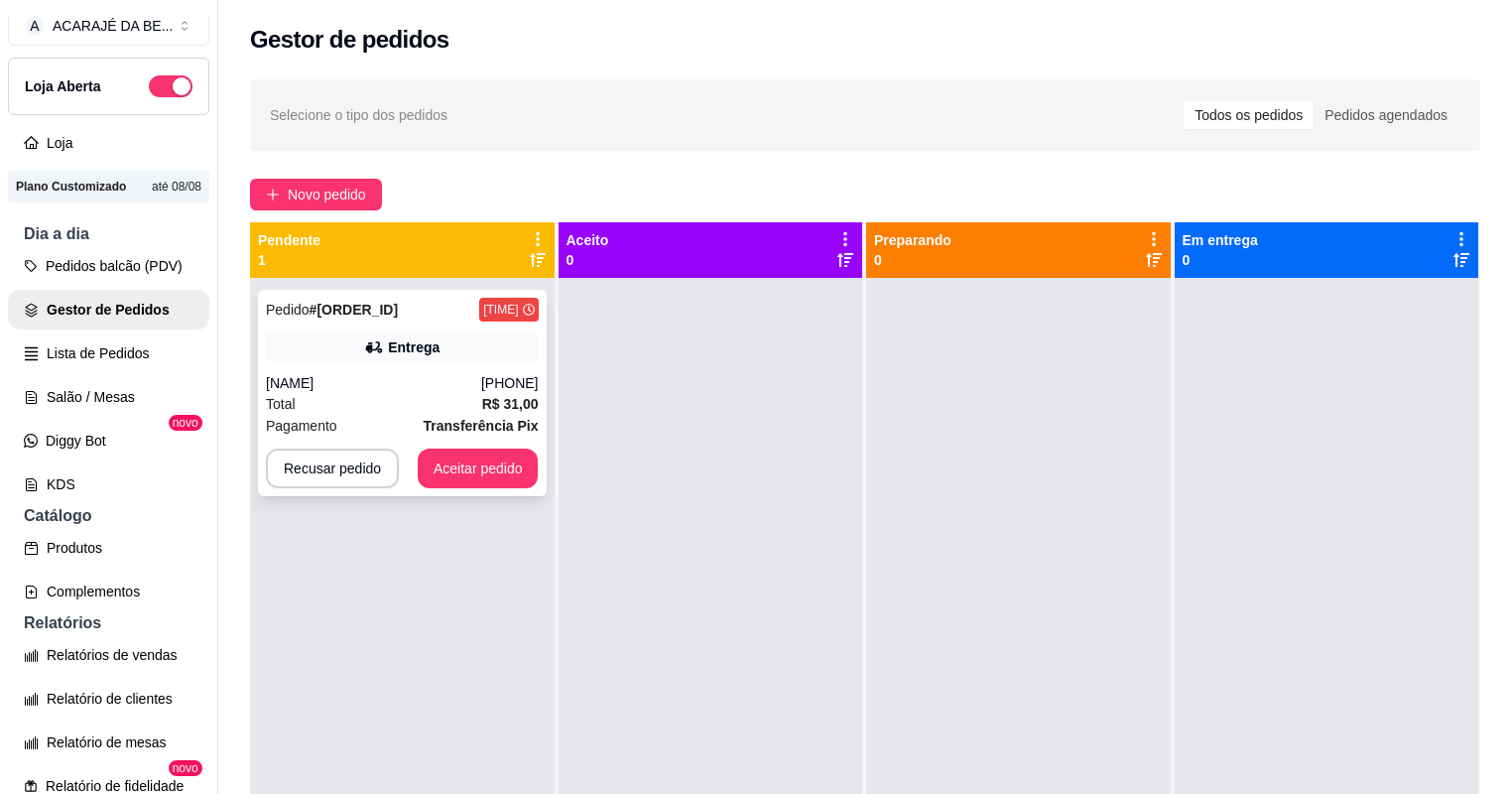 click on "Total R$ 31,00" at bounding box center [402, 404] 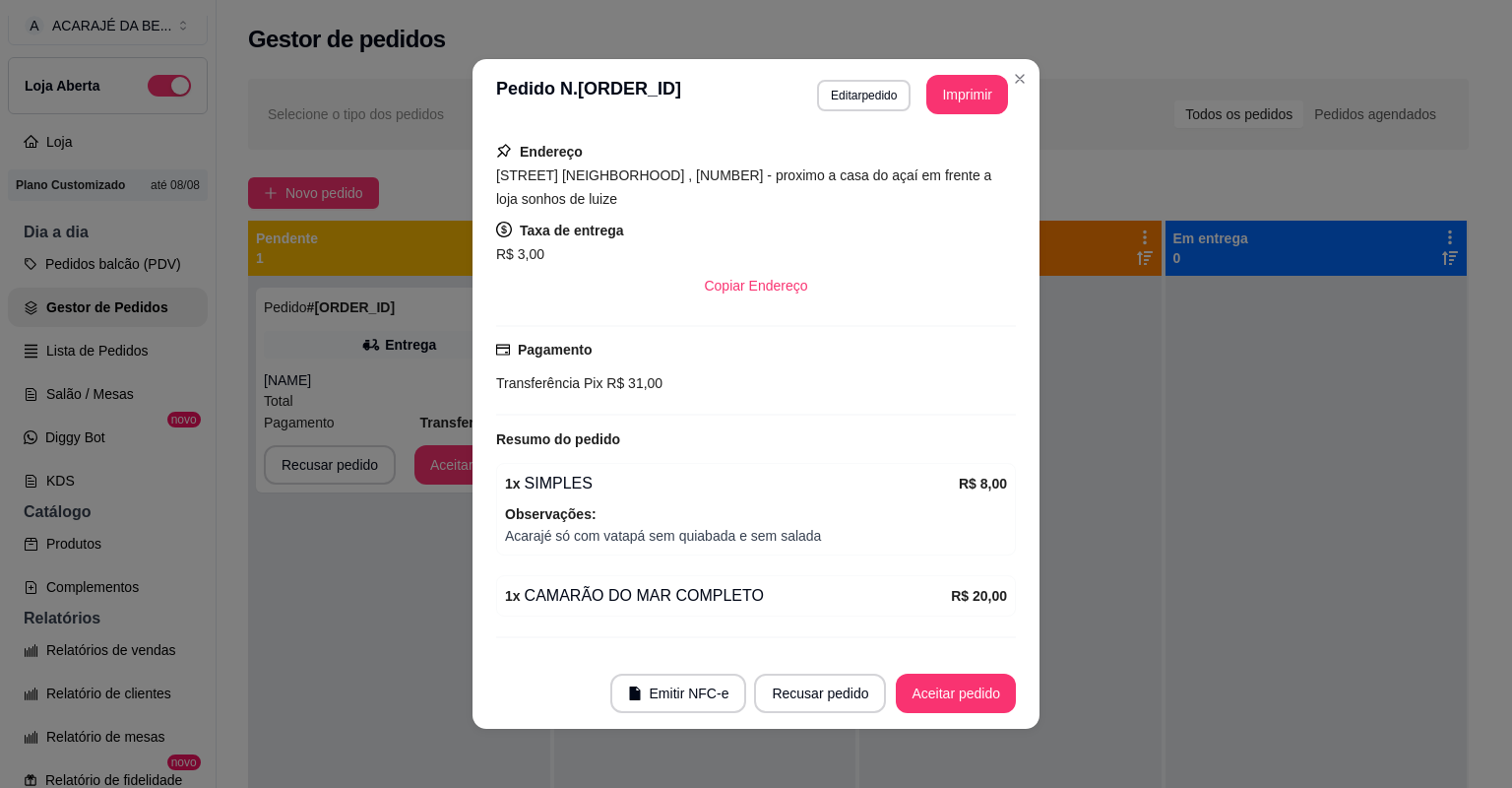 scroll, scrollTop: 362, scrollLeft: 0, axis: vertical 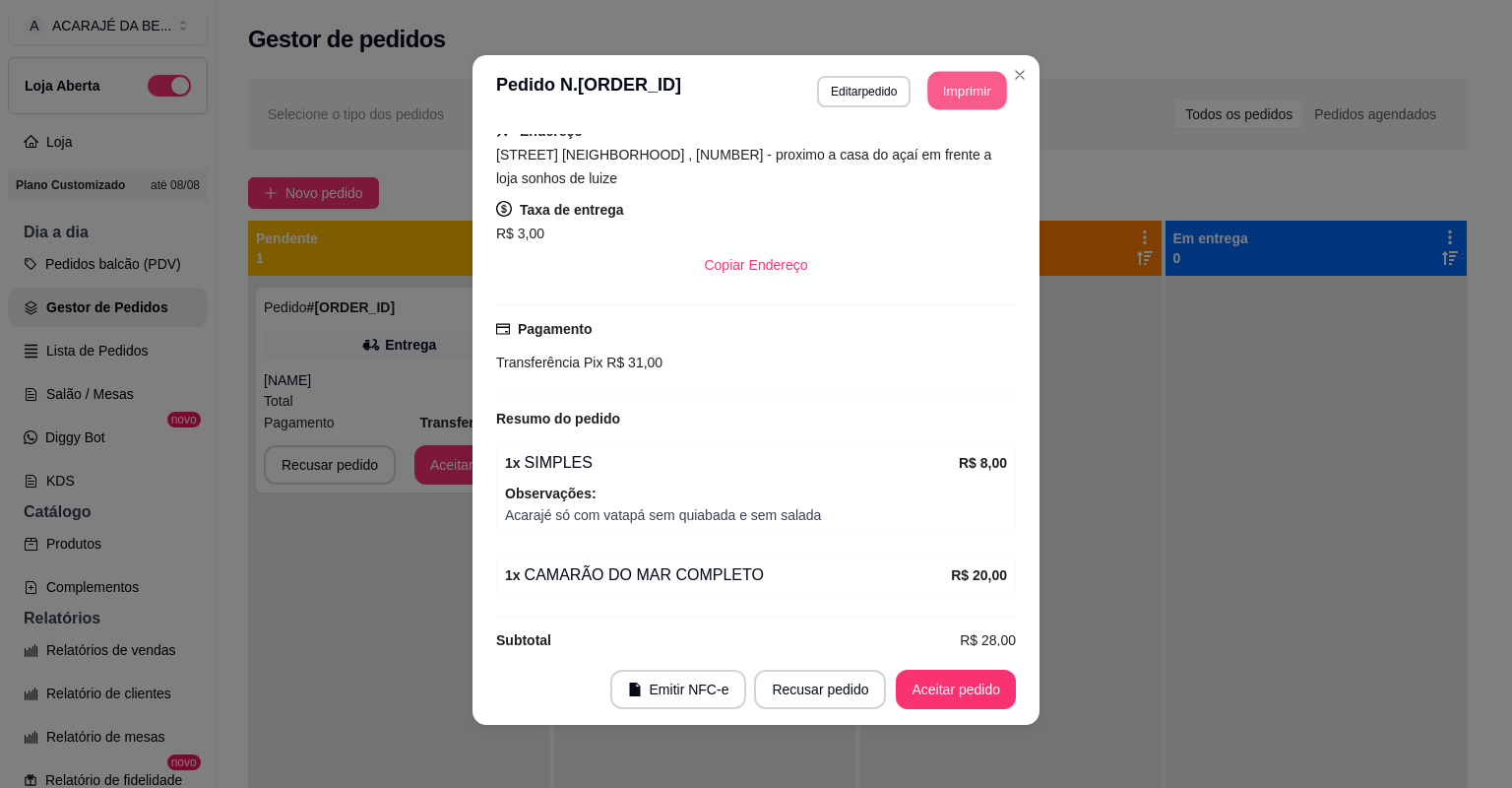 click on "Imprimir" at bounding box center (968, 91) 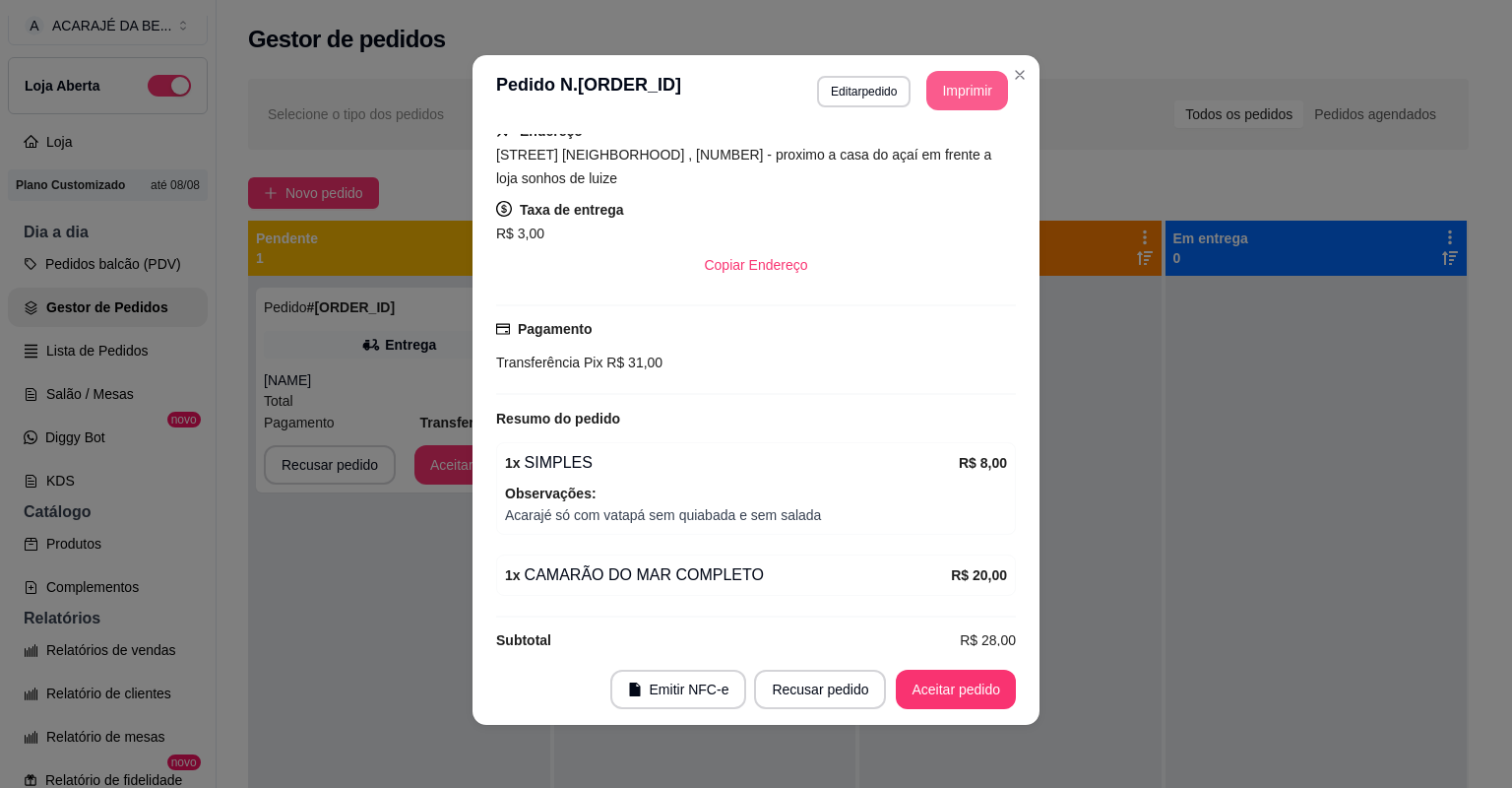 scroll, scrollTop: 0, scrollLeft: 0, axis: both 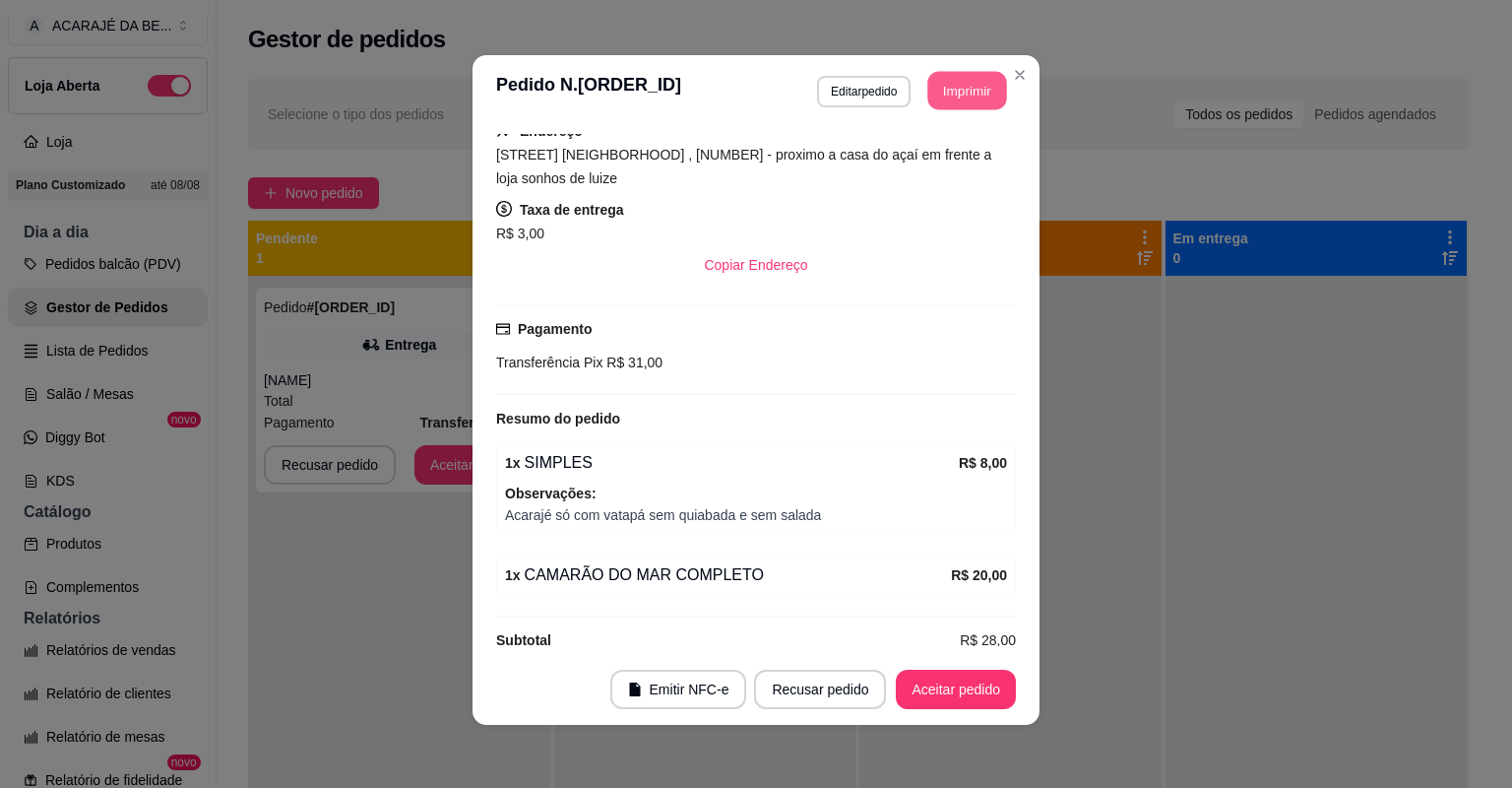 click on "Imprimir" at bounding box center (968, 91) 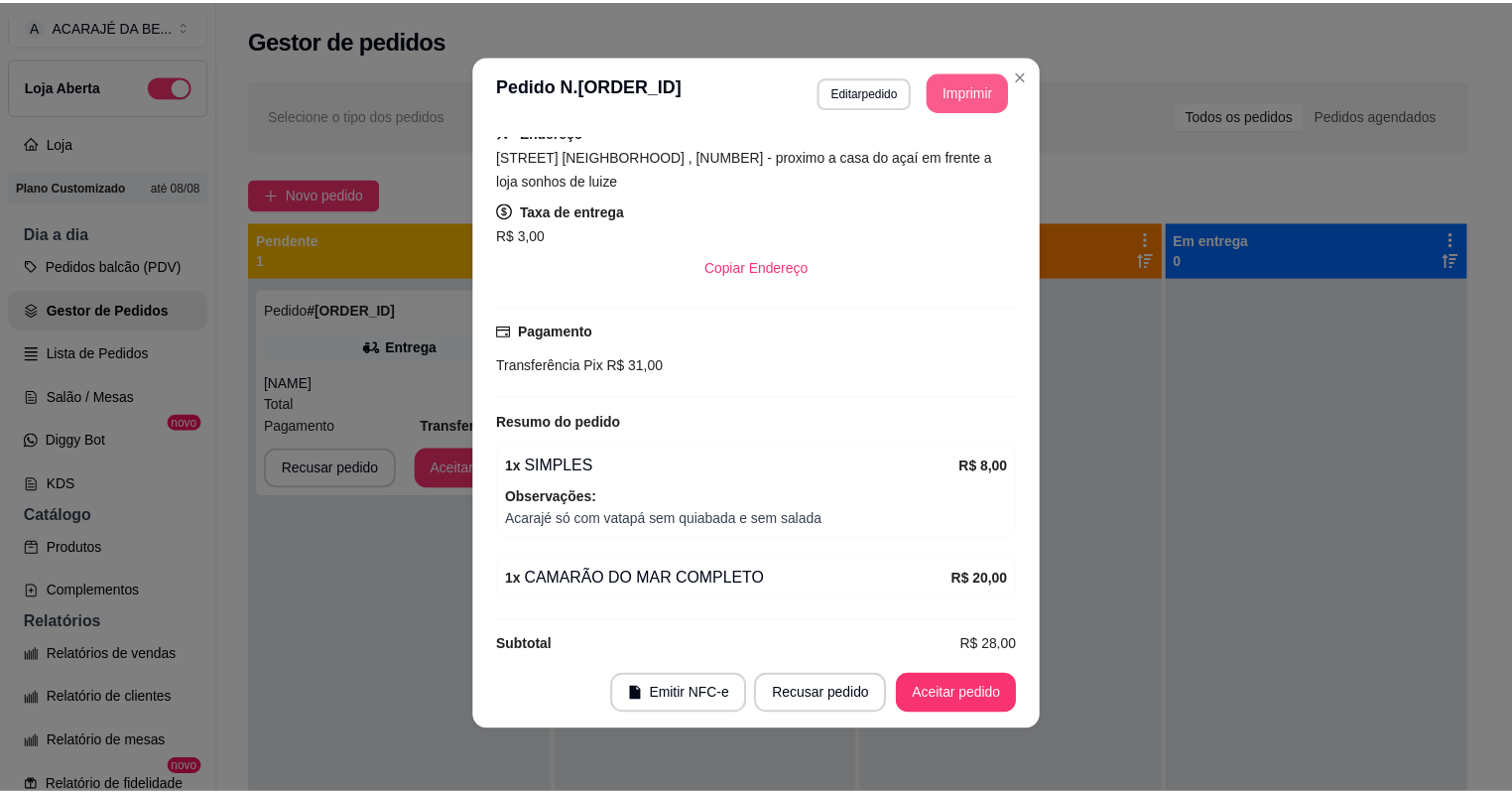scroll, scrollTop: 0, scrollLeft: 0, axis: both 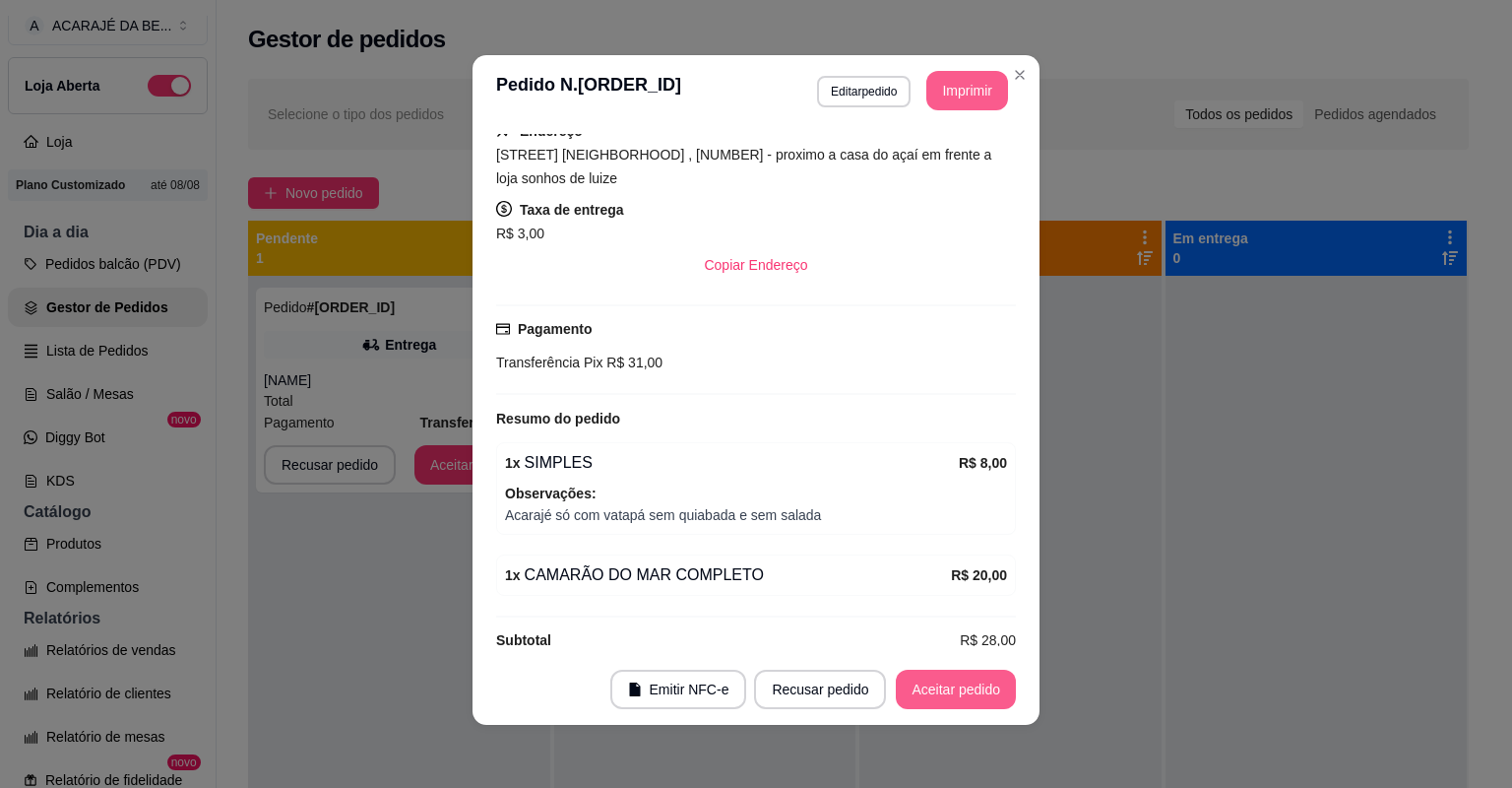 click on "Aceitar pedido" at bounding box center (956, 690) 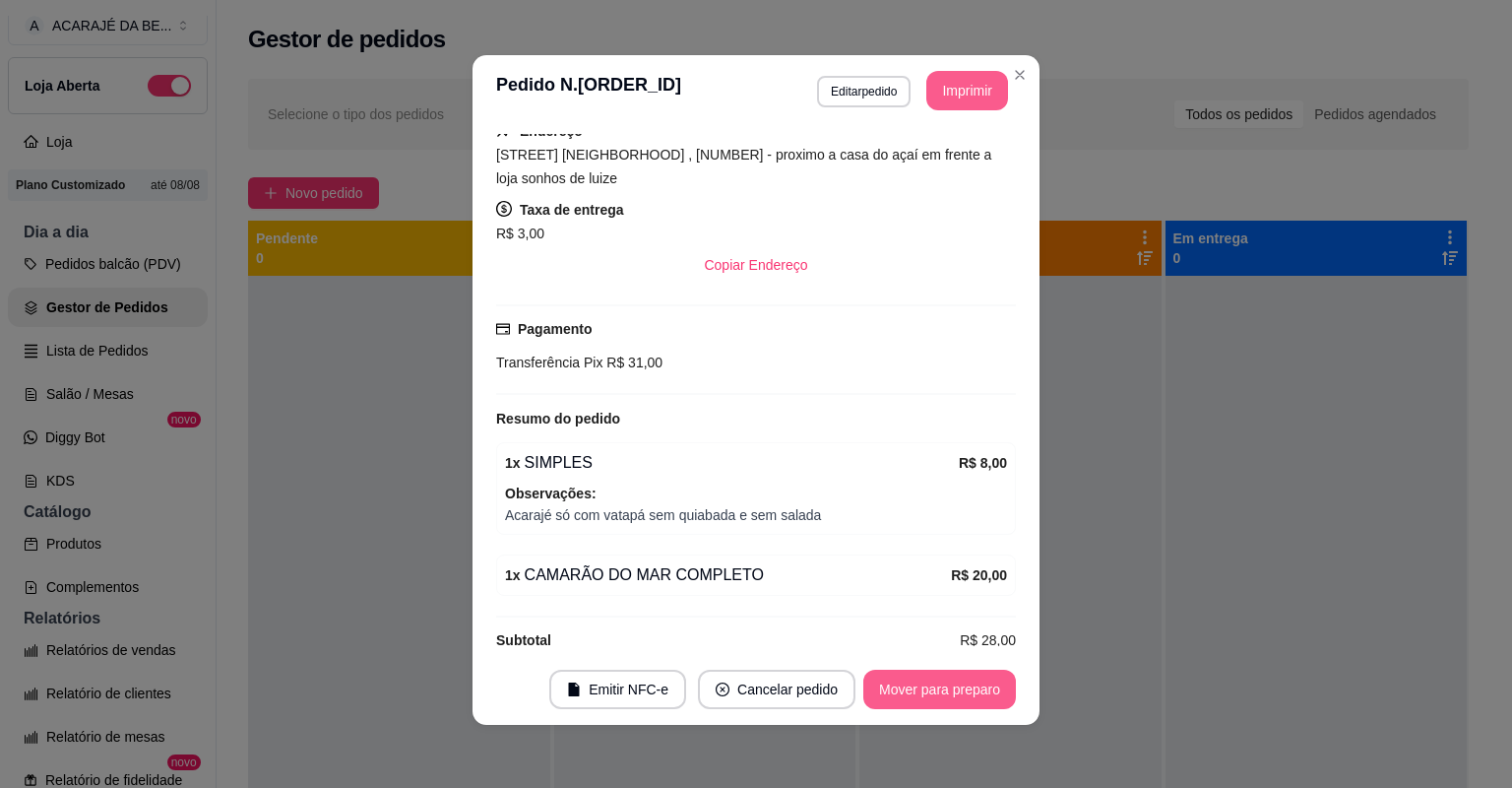 click on "Mover para preparo" at bounding box center (939, 690) 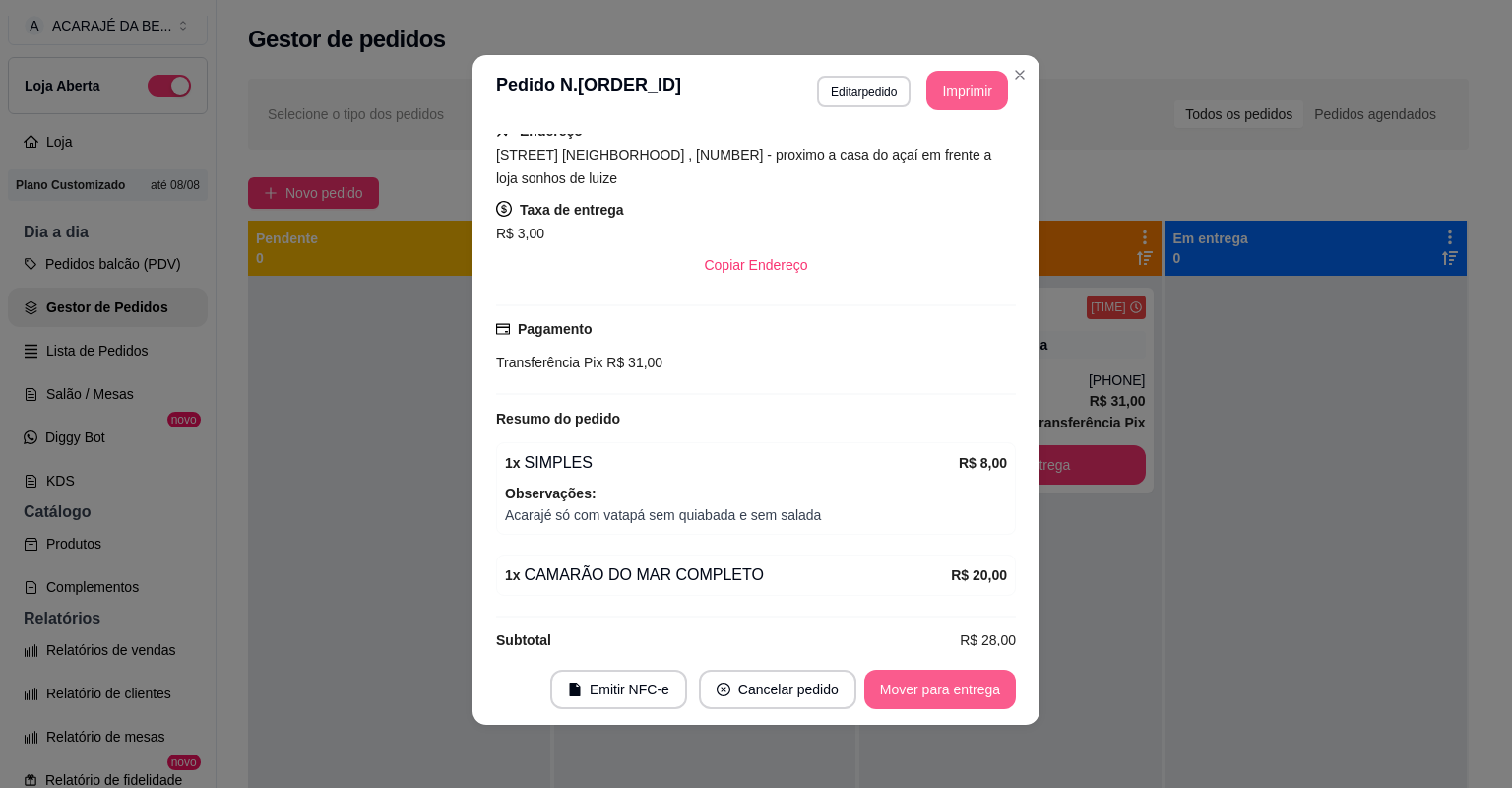 click on "Mover para entrega" at bounding box center (940, 690) 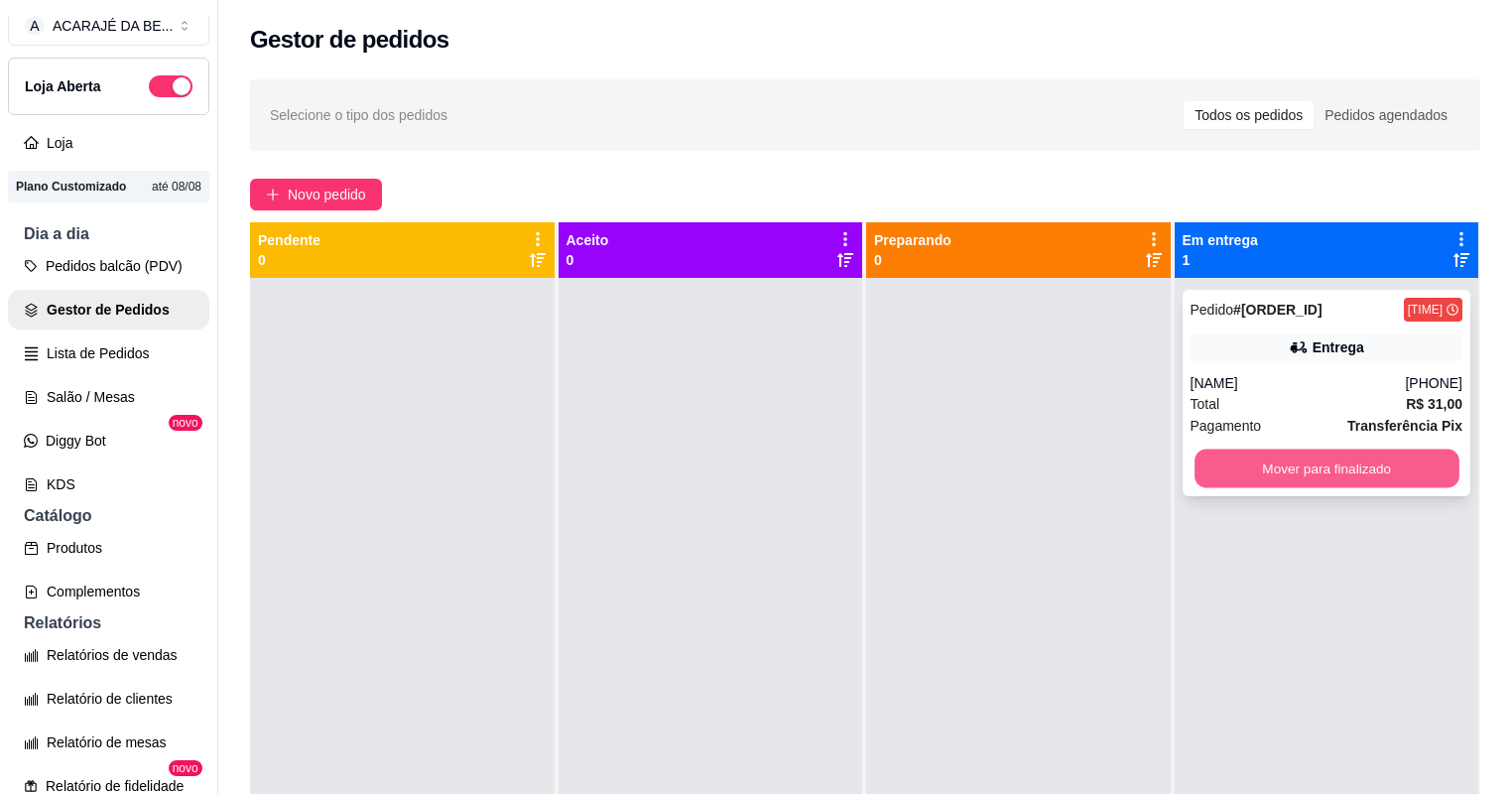 click on "Mover para finalizado" at bounding box center [1326, 468] 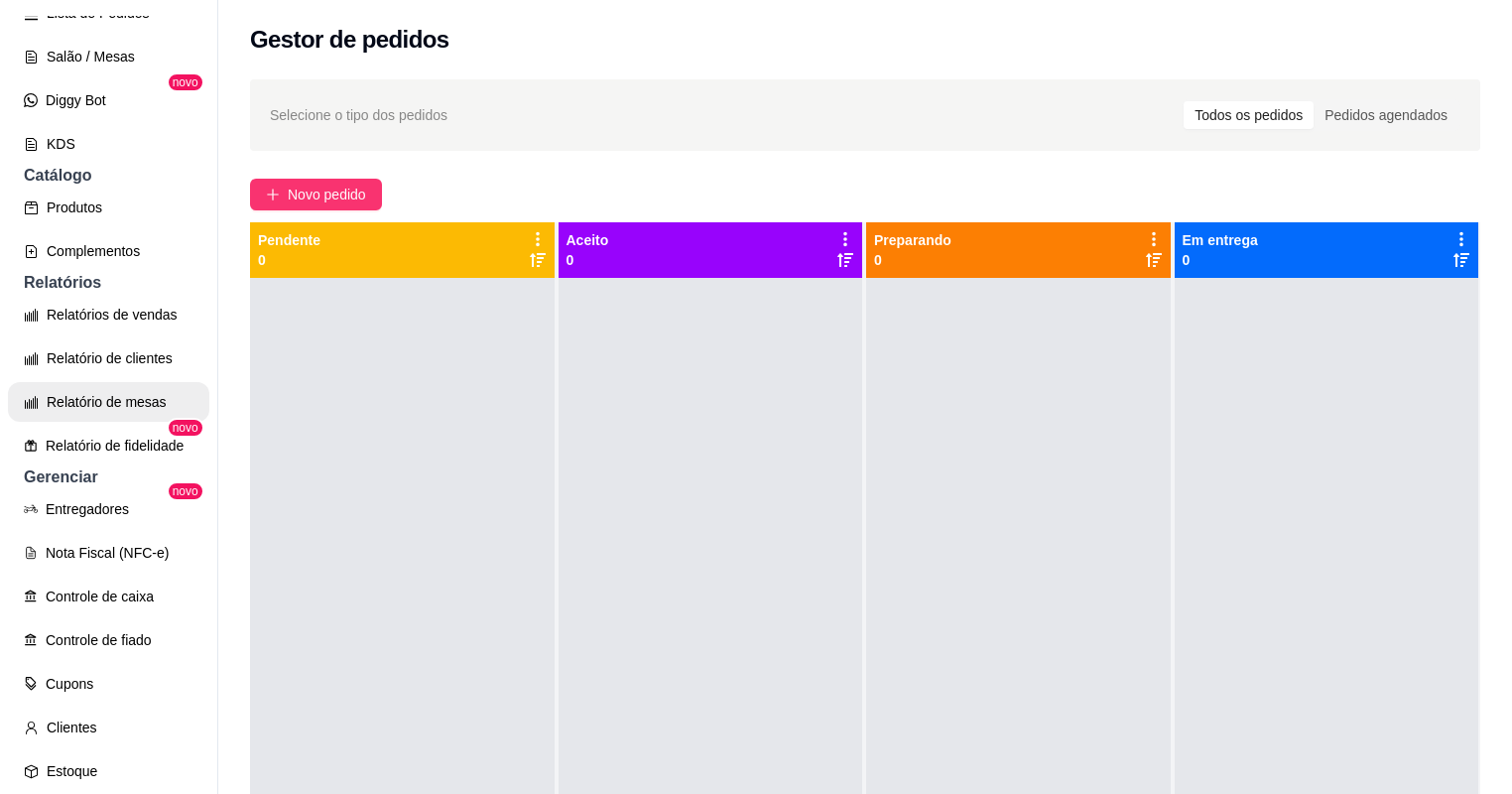 scroll, scrollTop: 415, scrollLeft: 0, axis: vertical 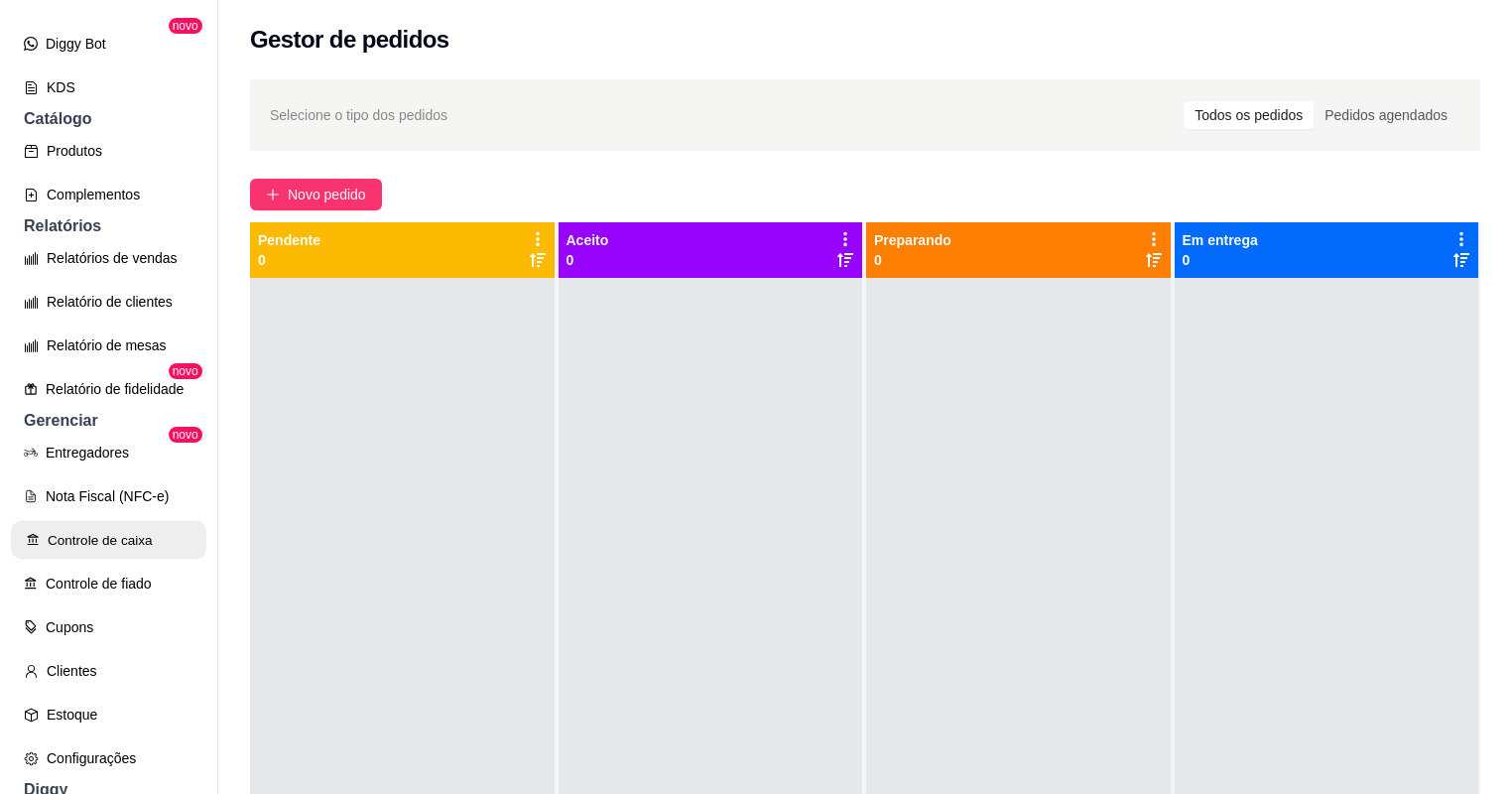 click on "Controle de caixa" at bounding box center [108, 540] 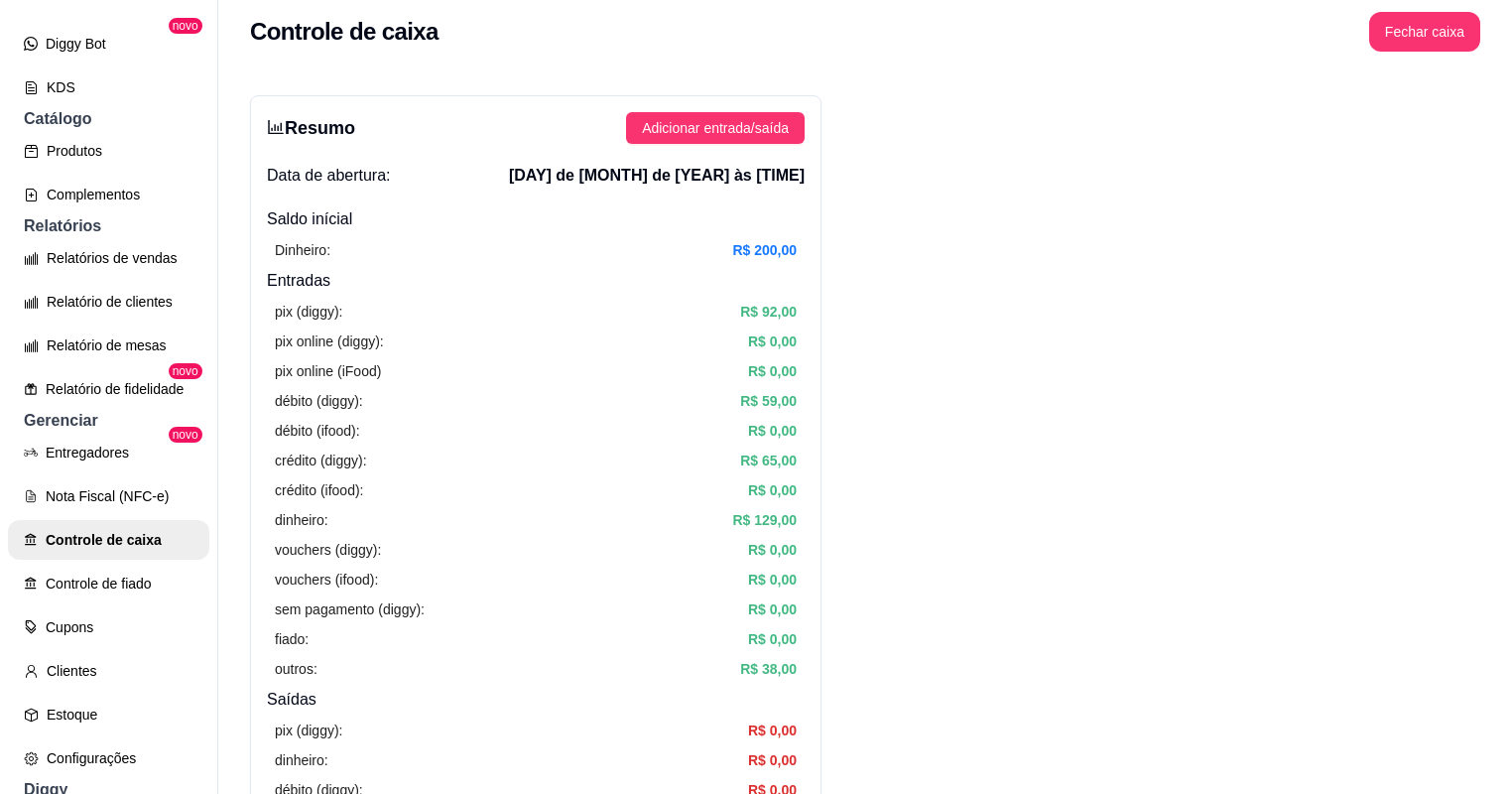 scroll, scrollTop: 0, scrollLeft: 0, axis: both 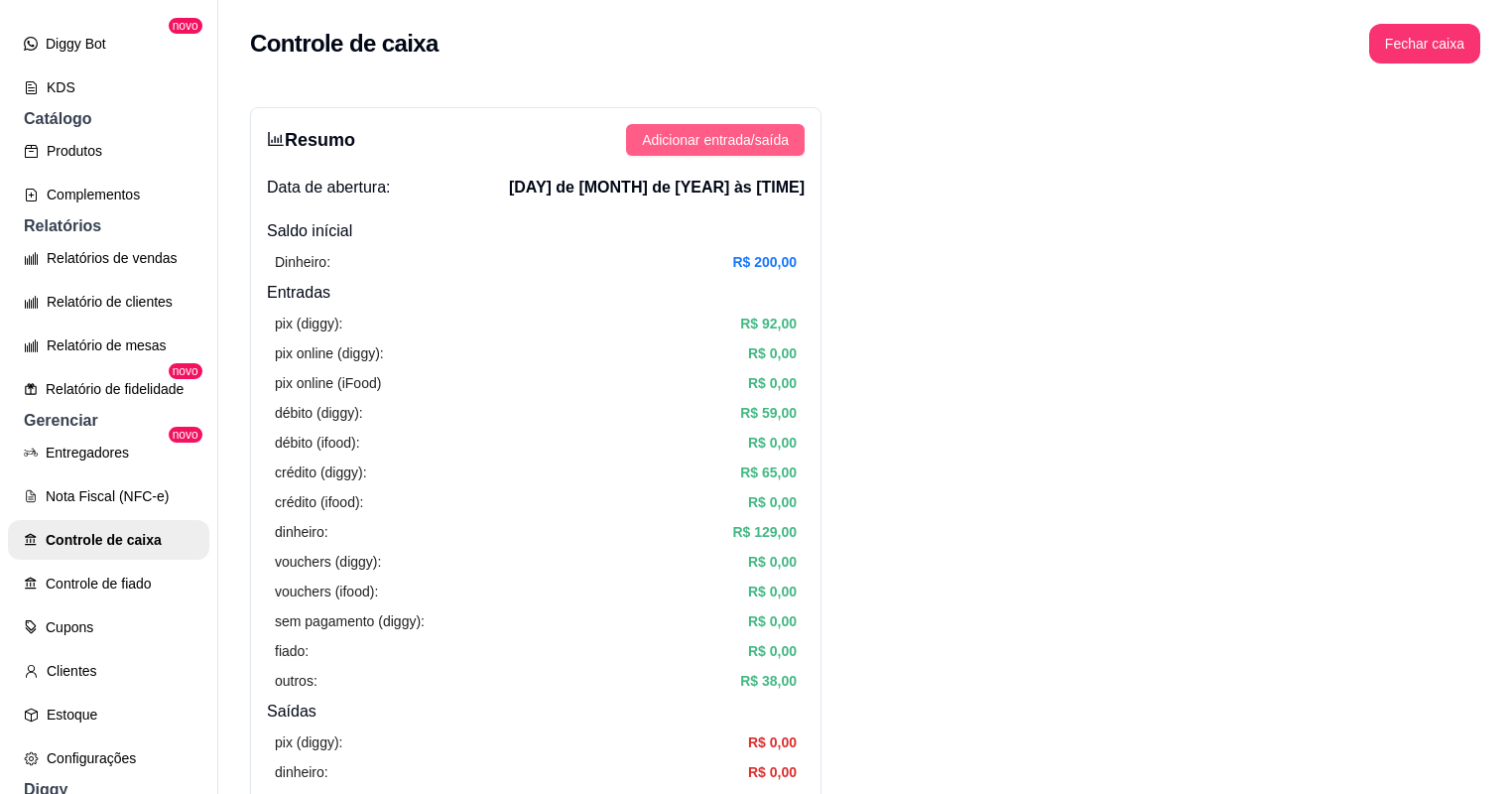 click on "Adicionar entrada/saída" at bounding box center (715, 140) 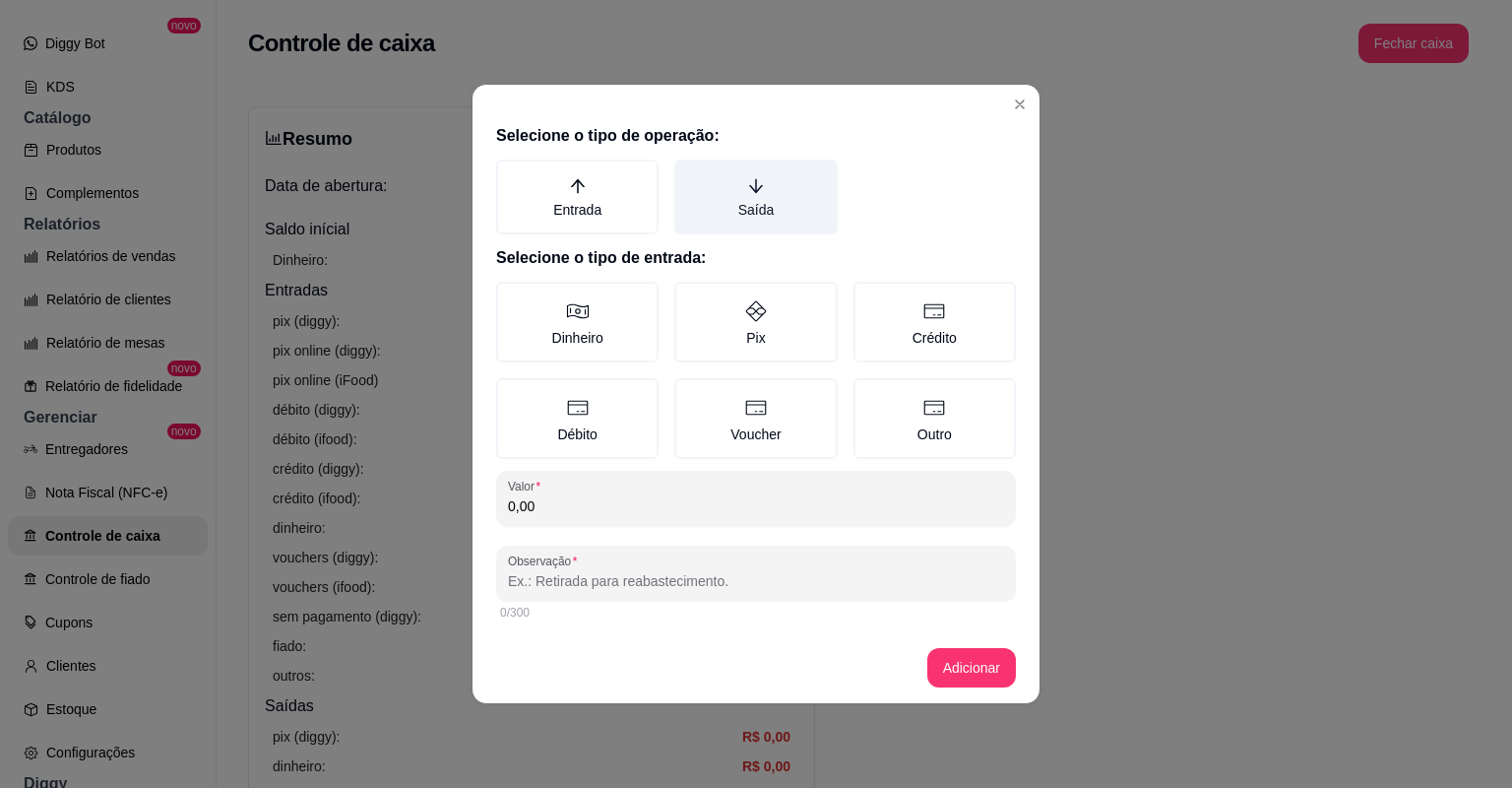 click on "Saída" at bounding box center [755, 197] 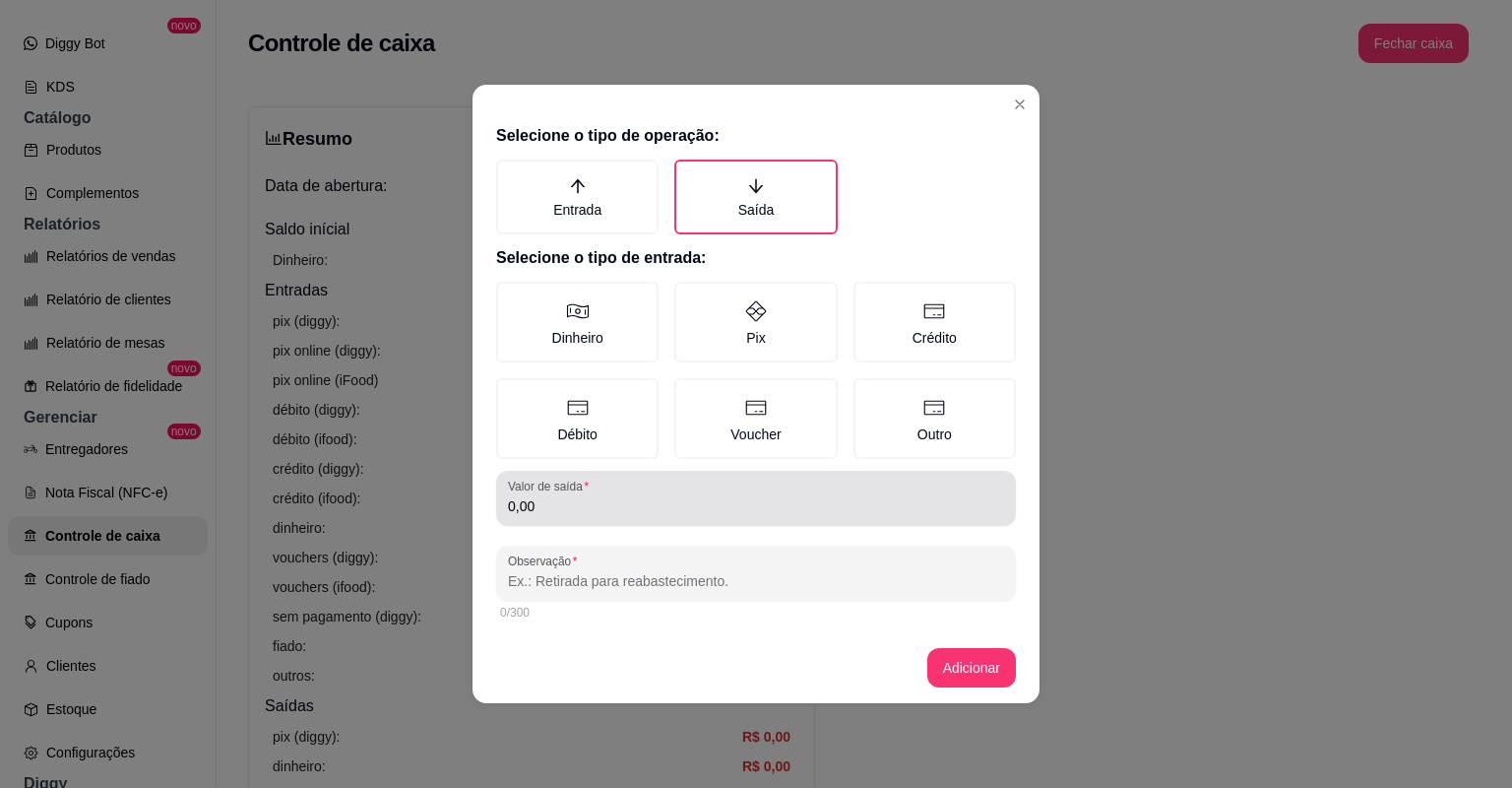 click on "Valor
de saída 0,00" at bounding box center (756, 498) 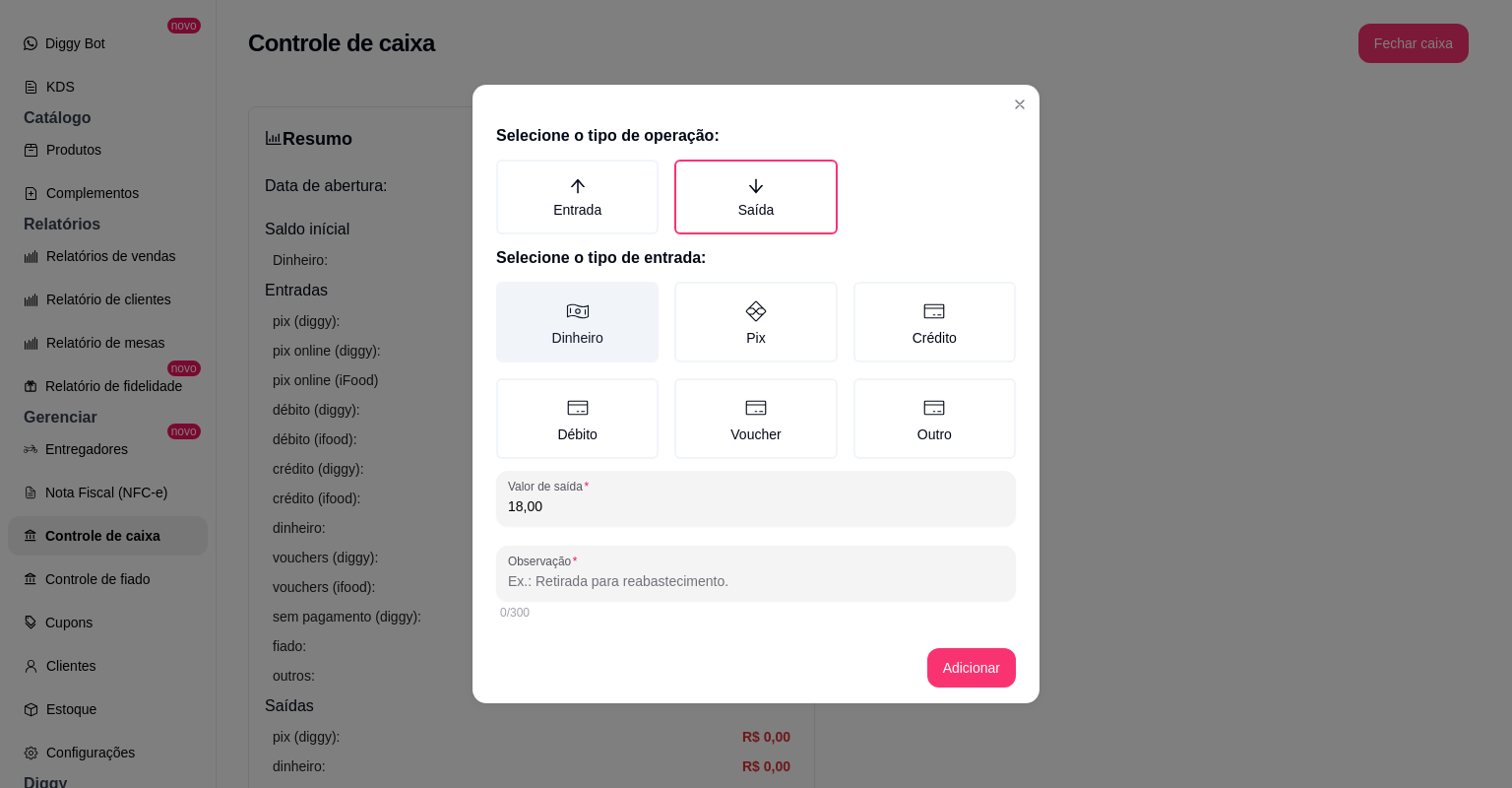 type on "18,00" 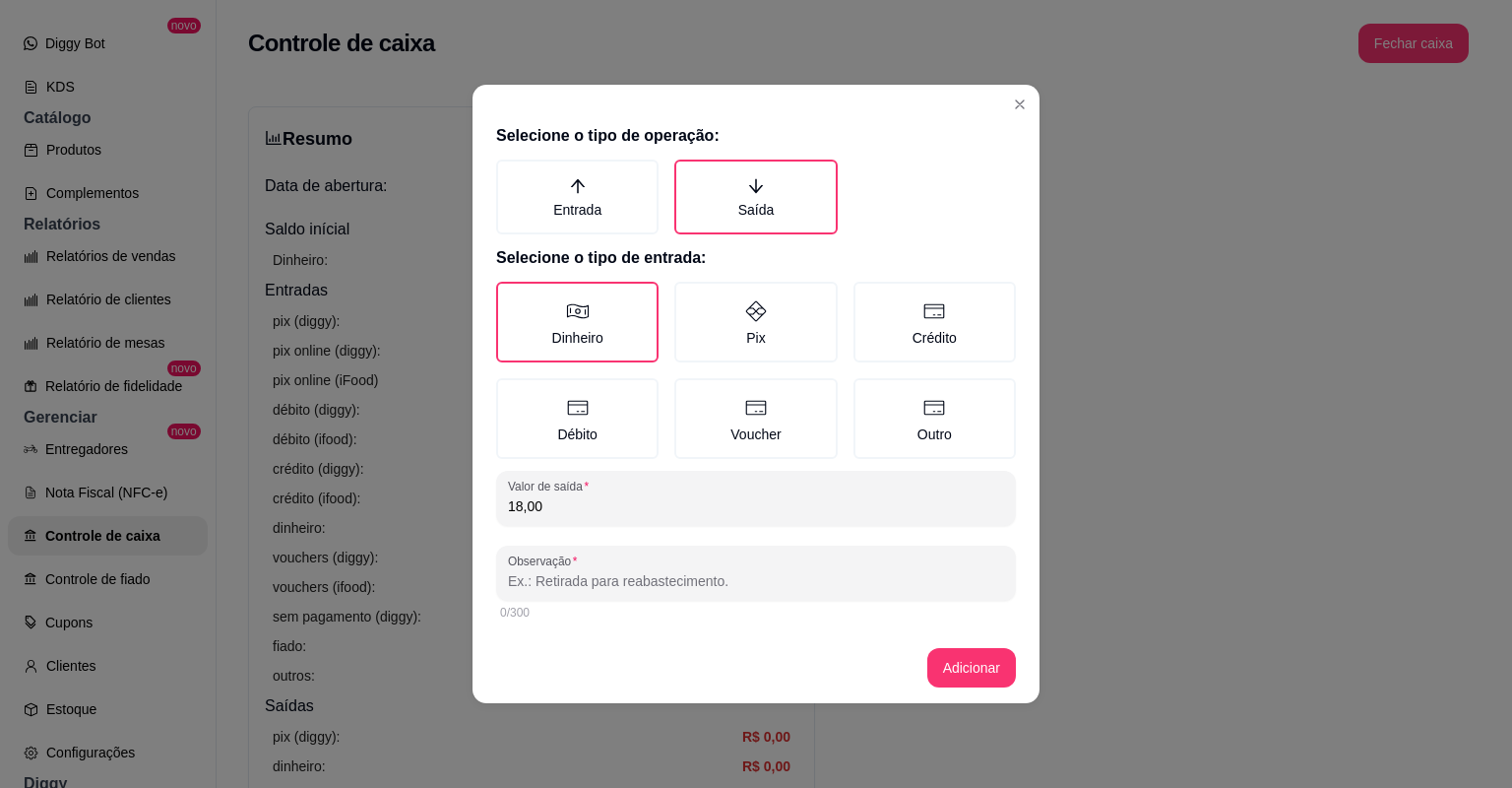 click on "Observação" at bounding box center (756, 581) 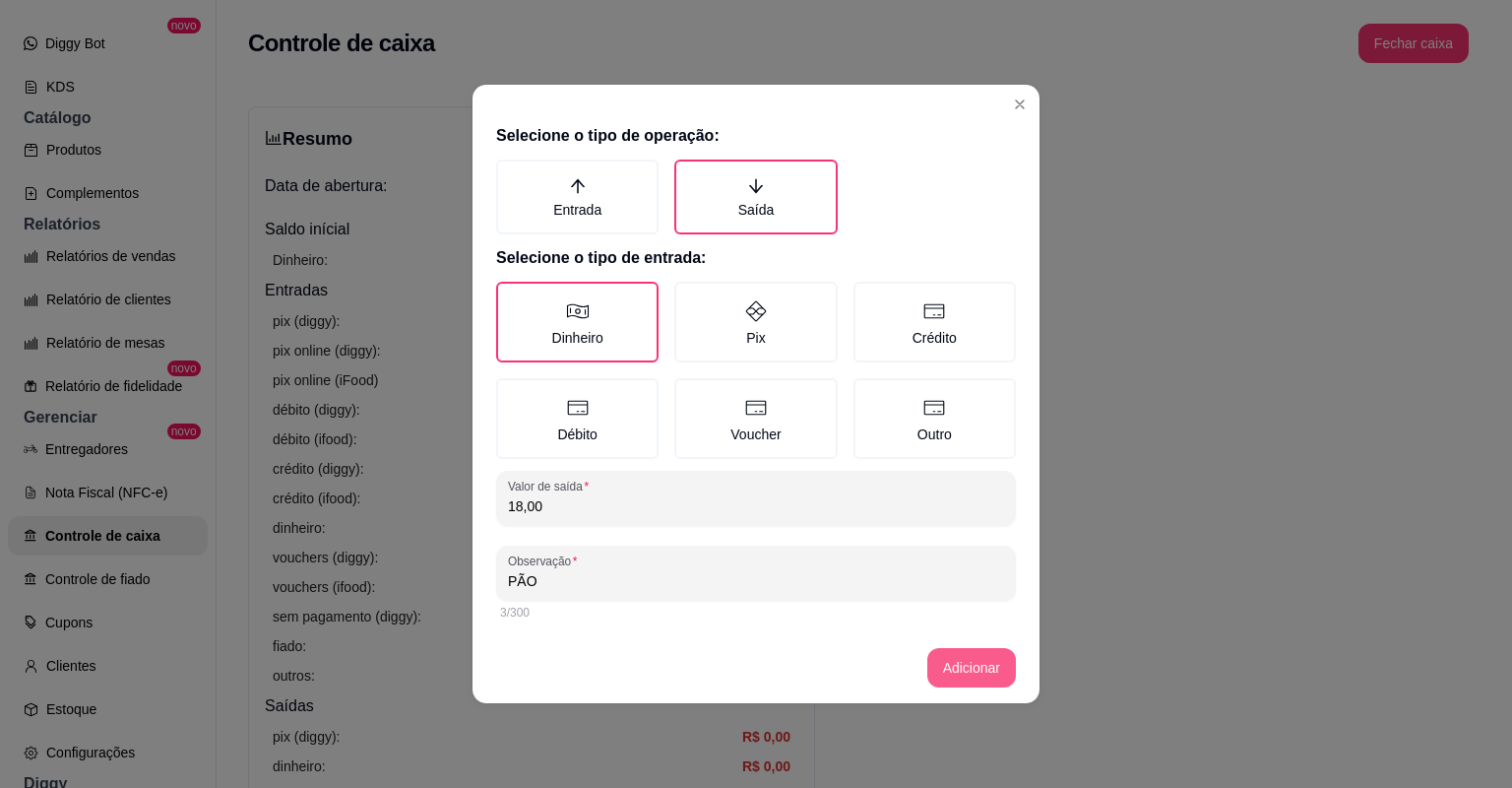 type on "PÃO" 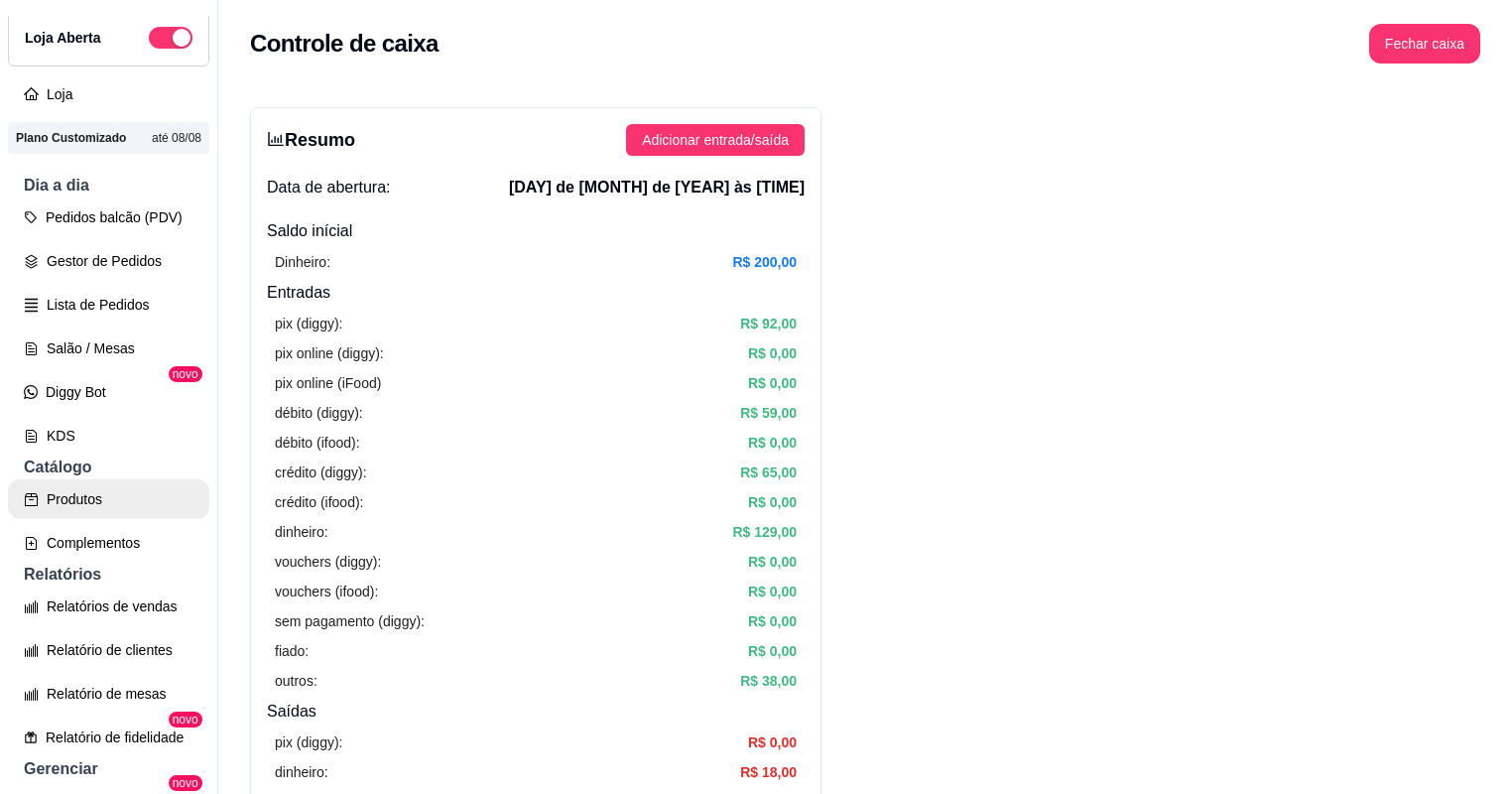 scroll, scrollTop: 18, scrollLeft: 0, axis: vertical 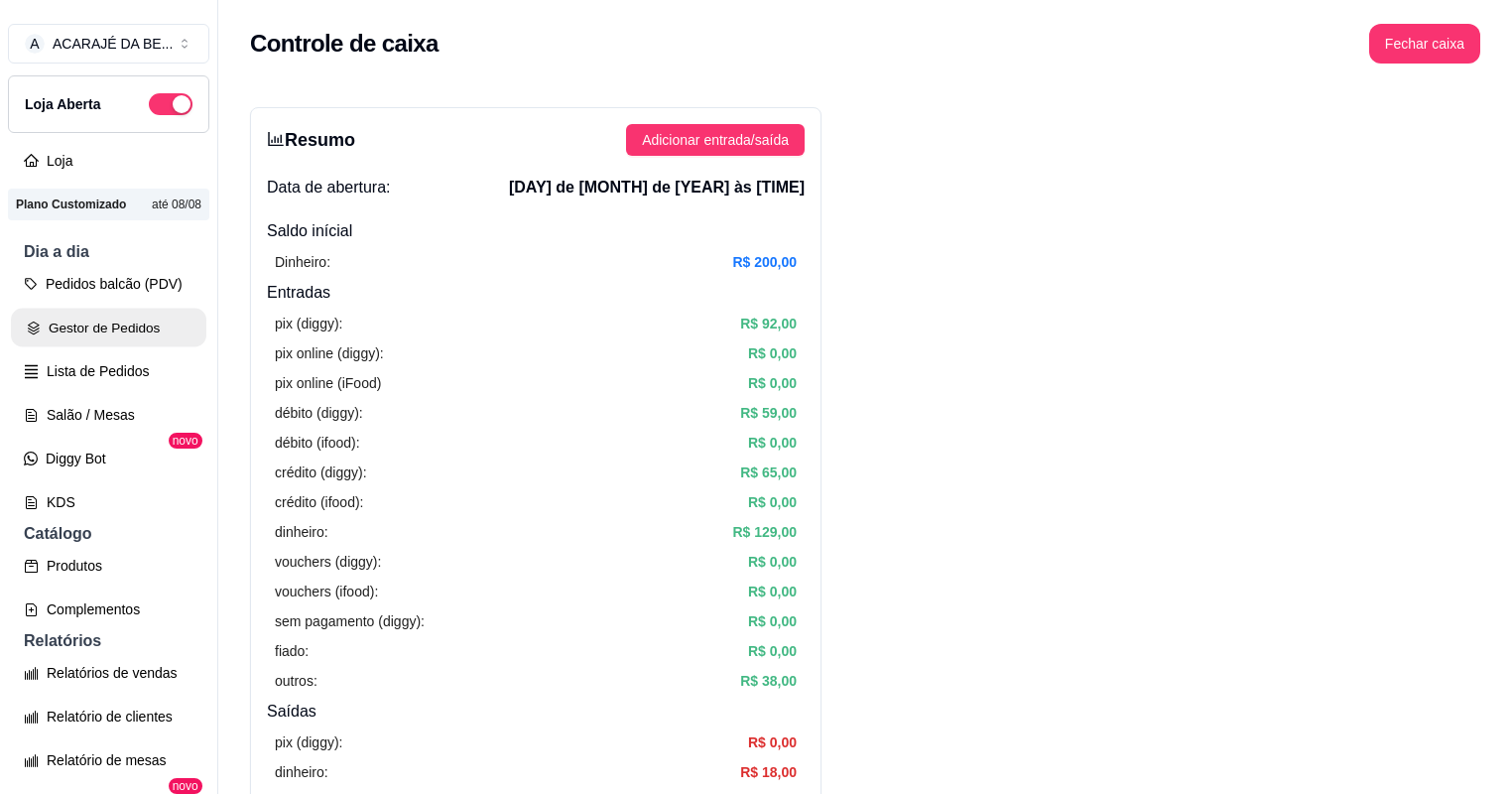 click on "Gestor de Pedidos" at bounding box center (108, 328) 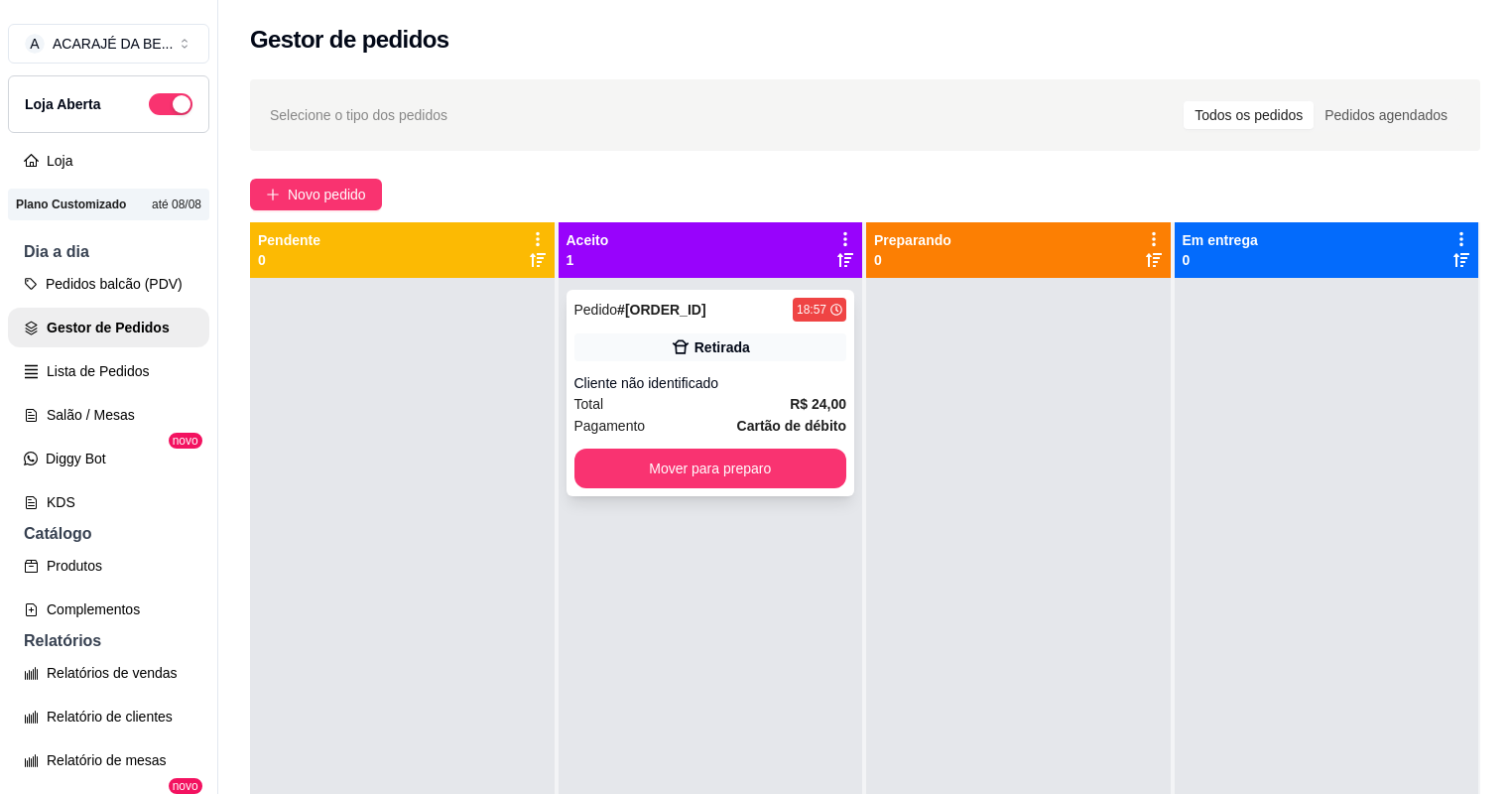 click on "Total R$ 24,00" at bounding box center (710, 404) 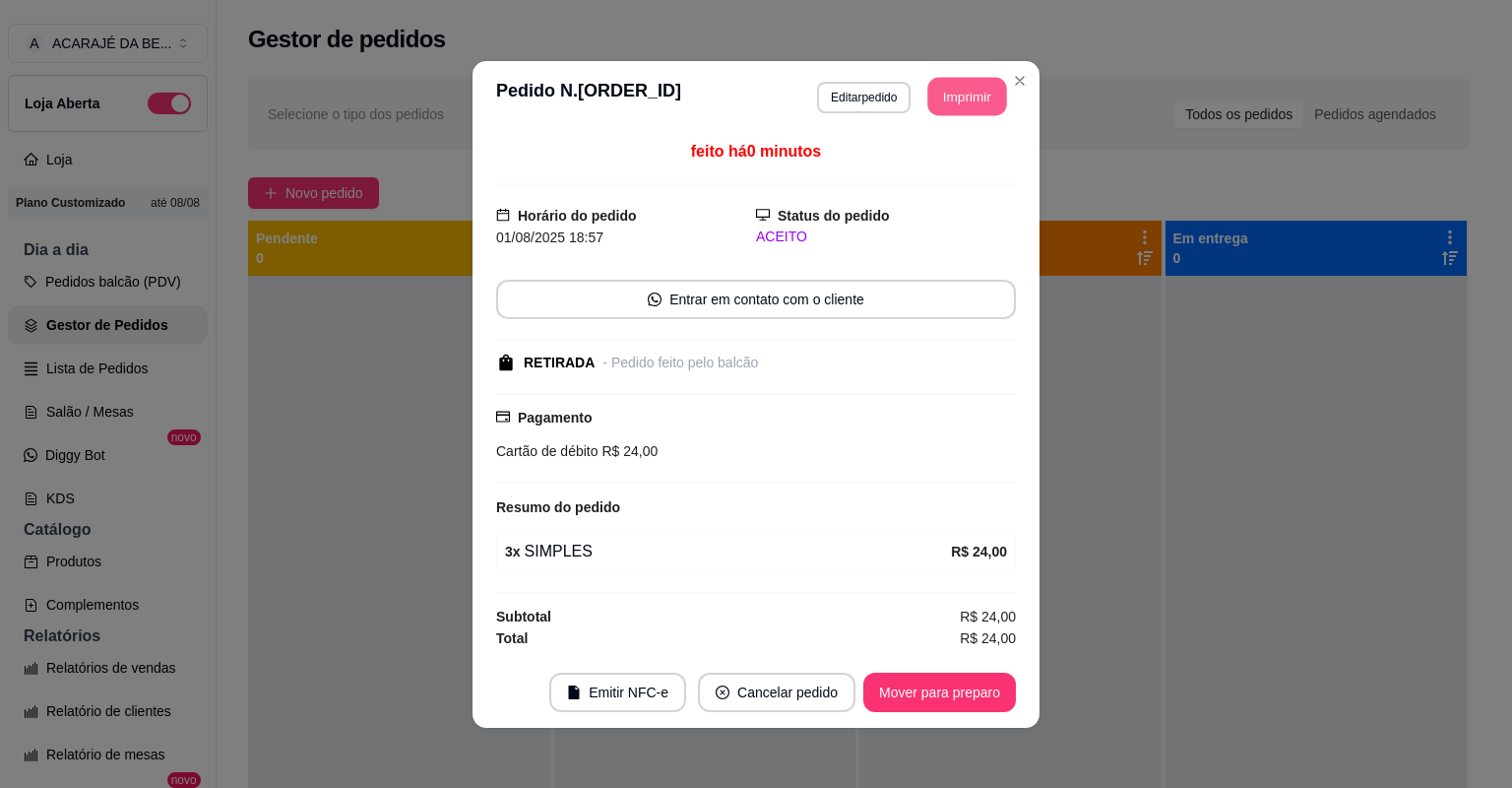 click on "Imprimir" at bounding box center (968, 96) 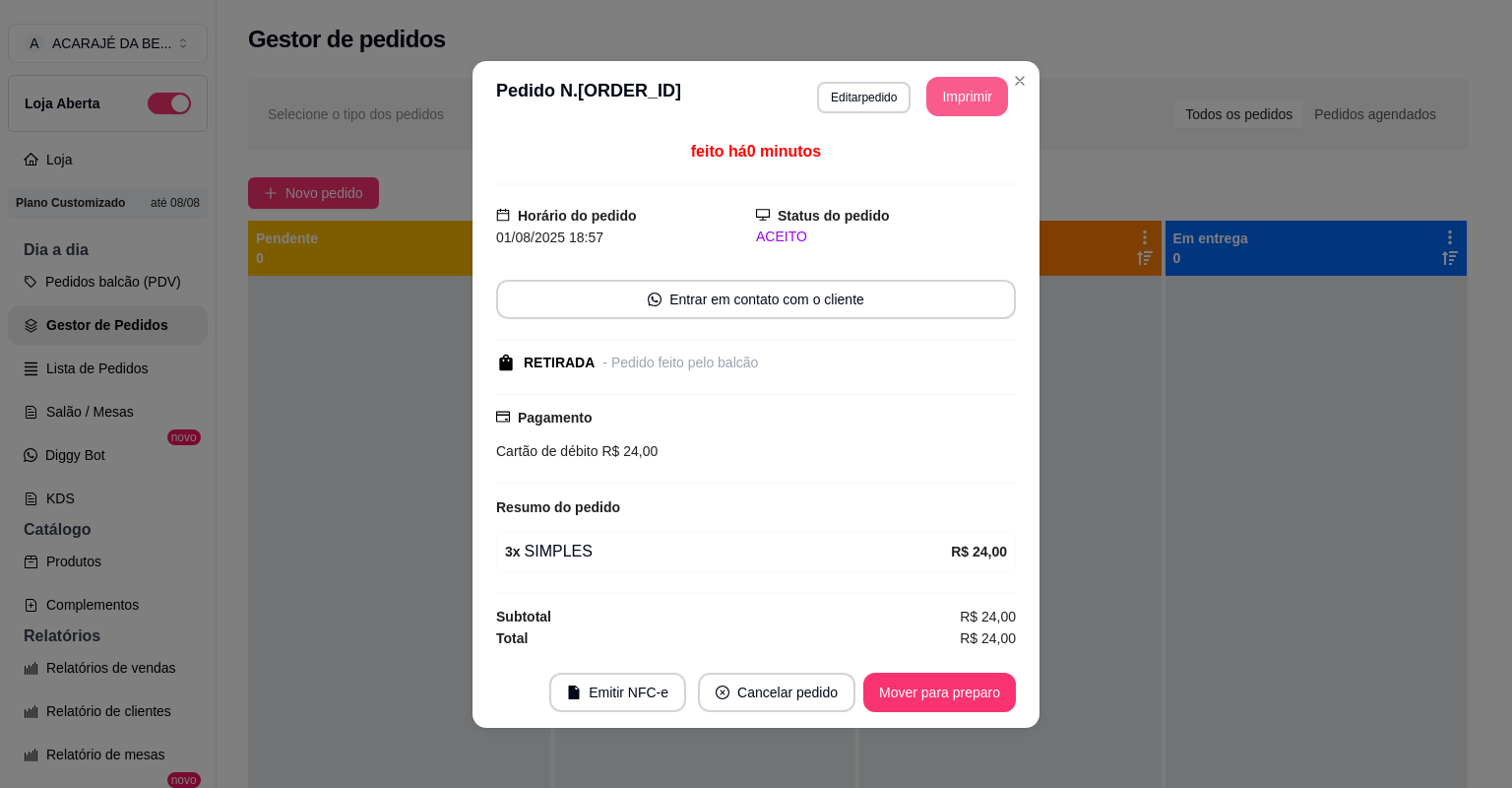 scroll, scrollTop: 0, scrollLeft: 0, axis: both 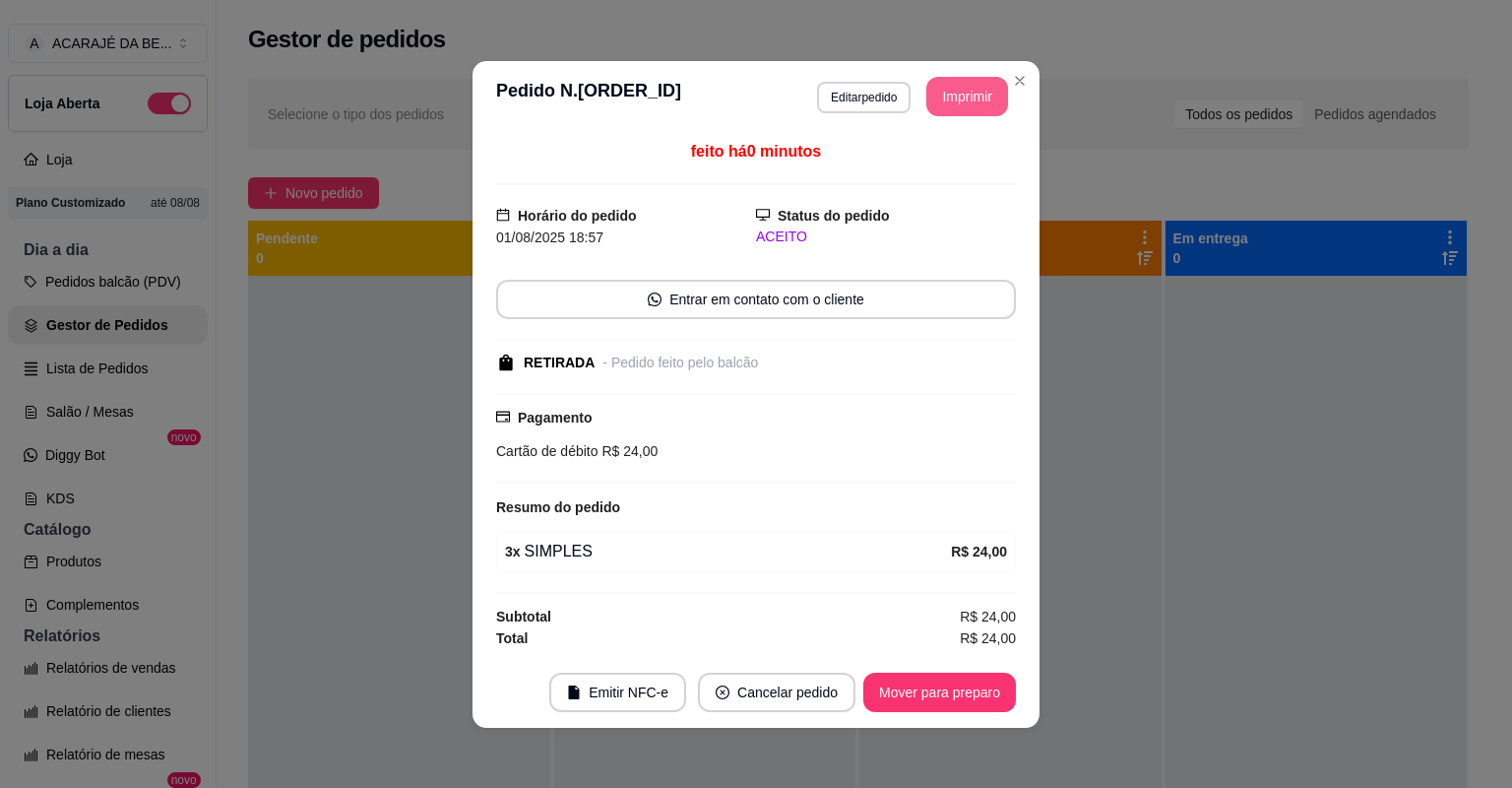 click on "**********" at bounding box center (756, 394) 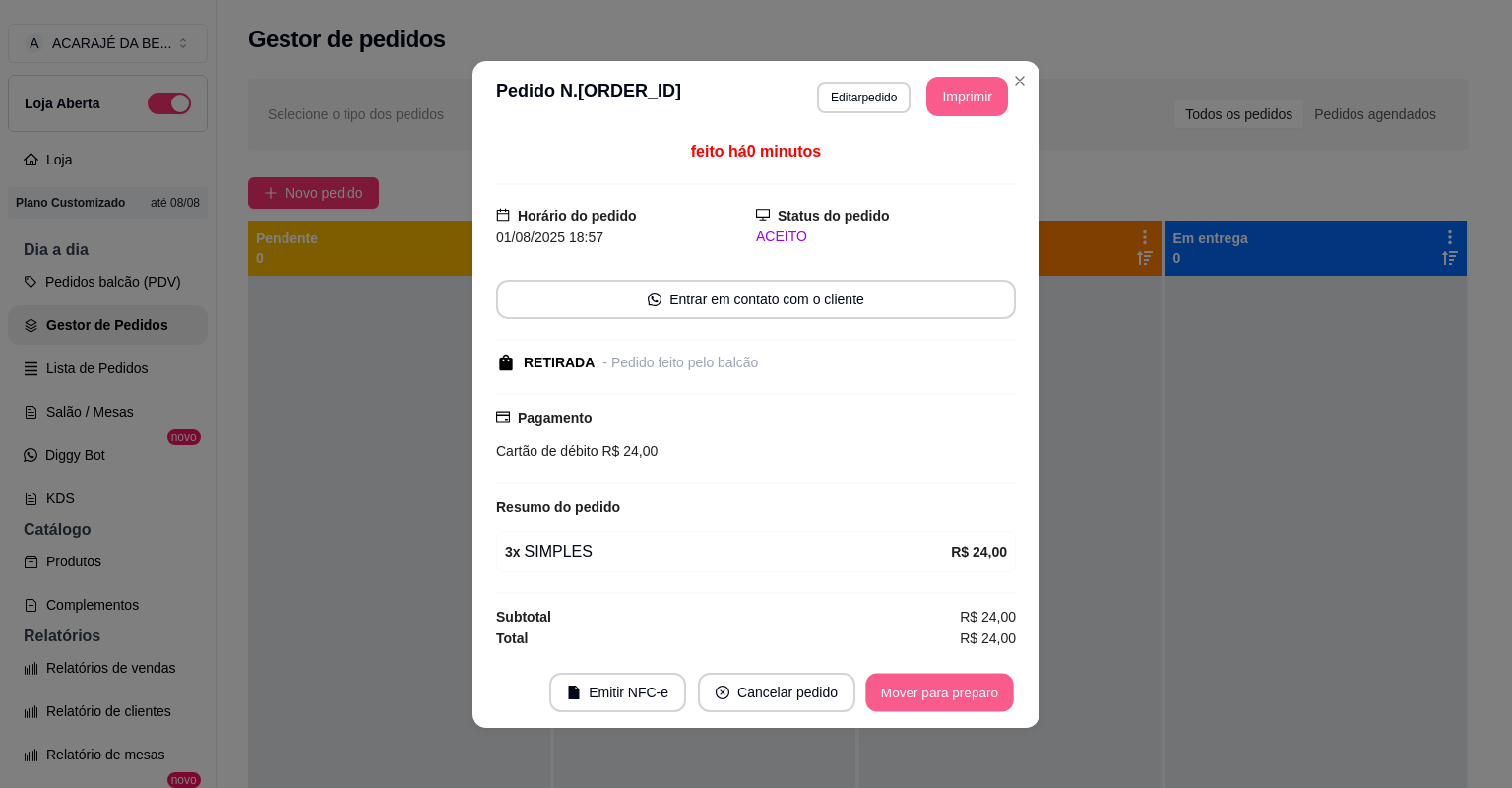 click on "Mover para preparo" at bounding box center (939, 691) 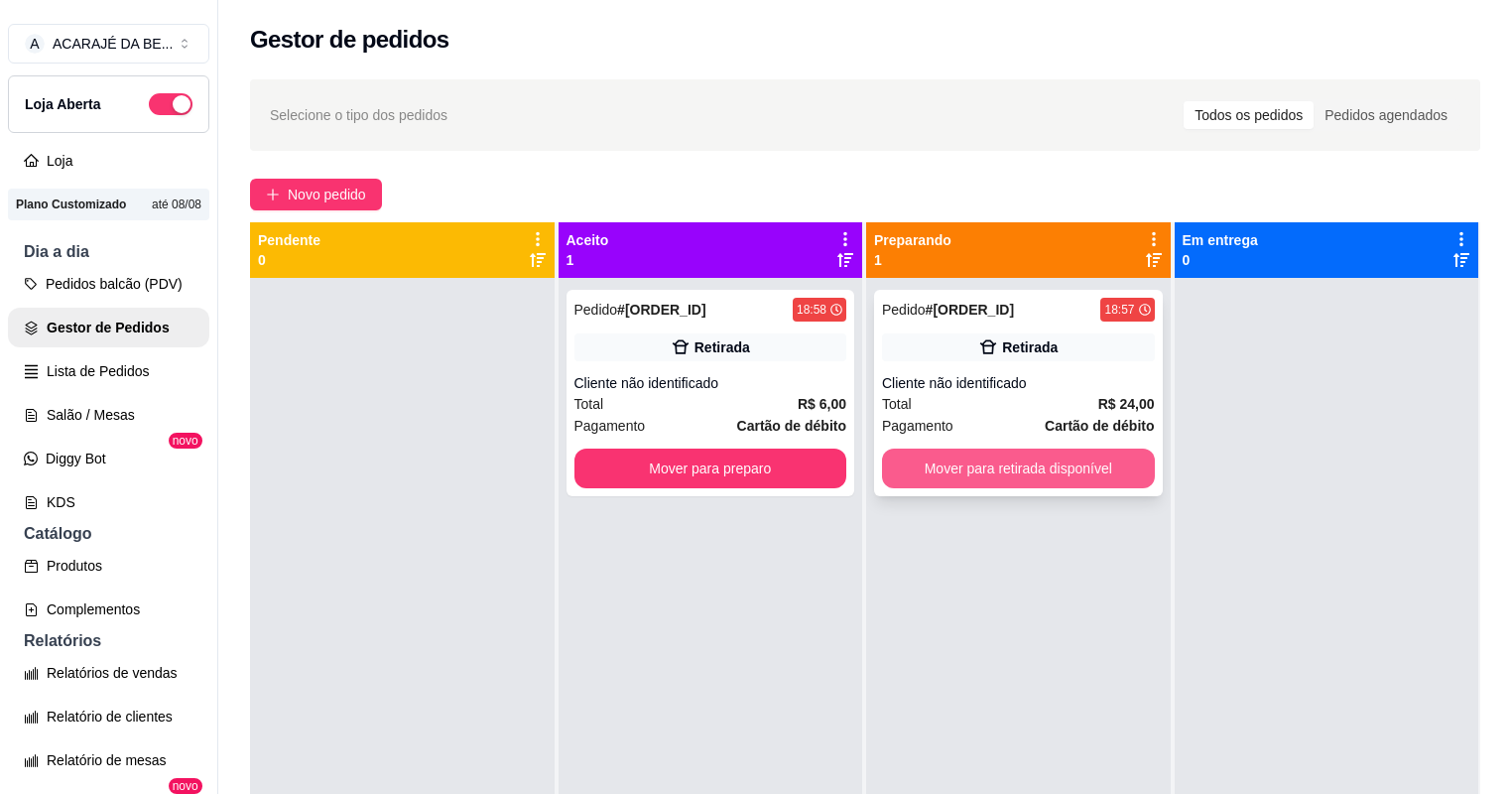 click on "Mover para retirada disponível" at bounding box center [1018, 468] 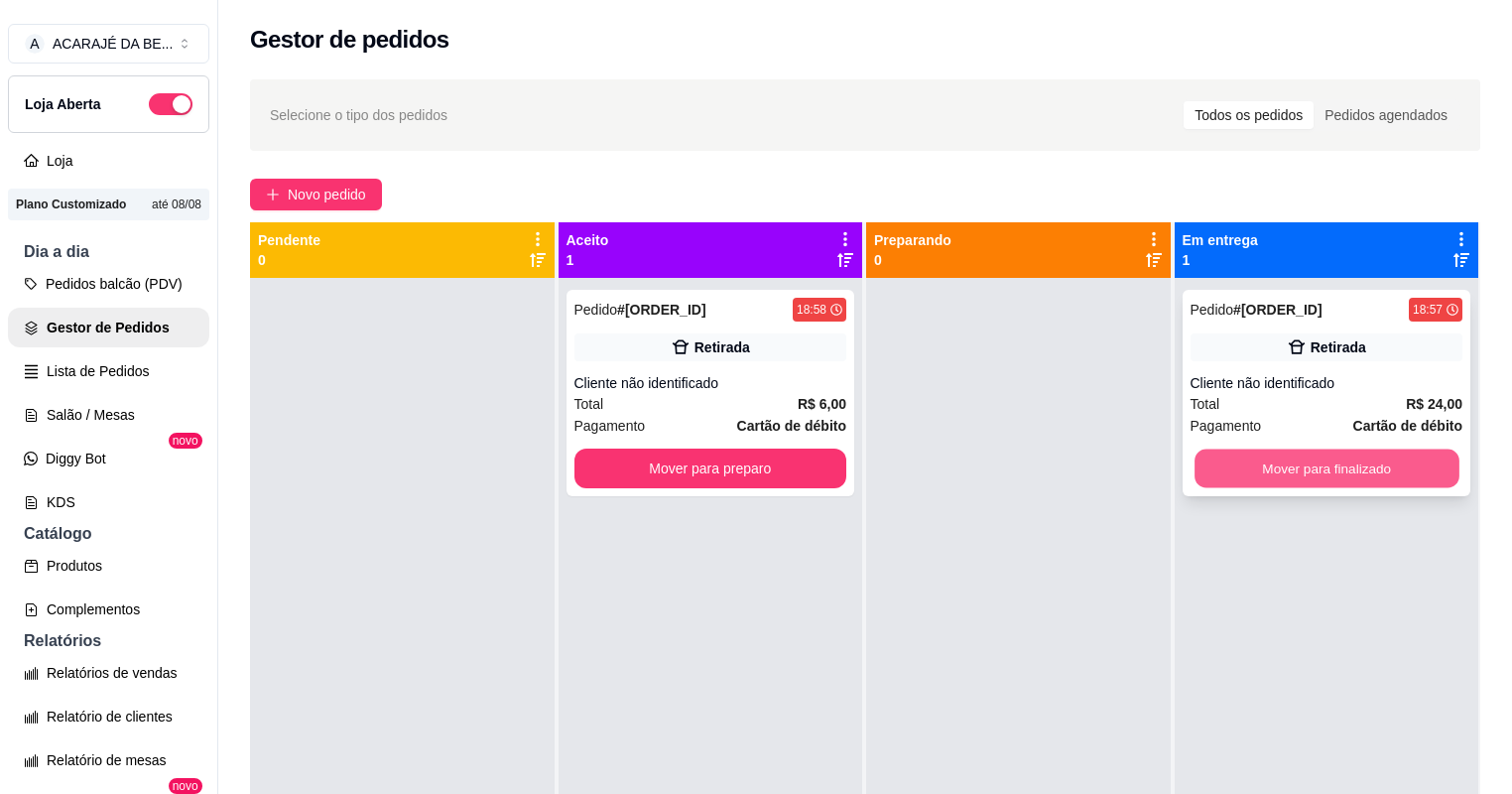 click on "Mover para finalizado" at bounding box center [1326, 468] 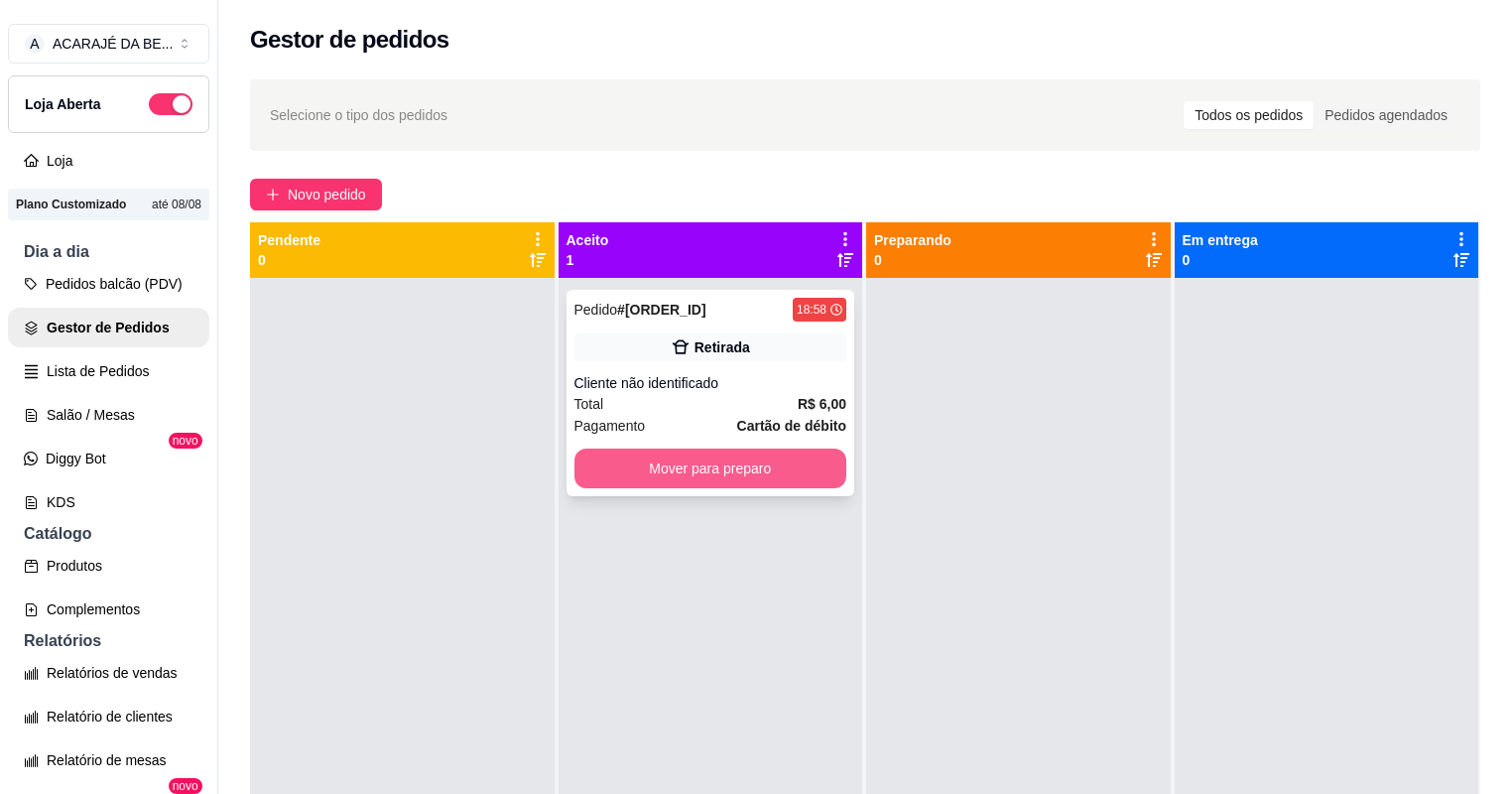 click on "Mover para preparo" at bounding box center (710, 468) 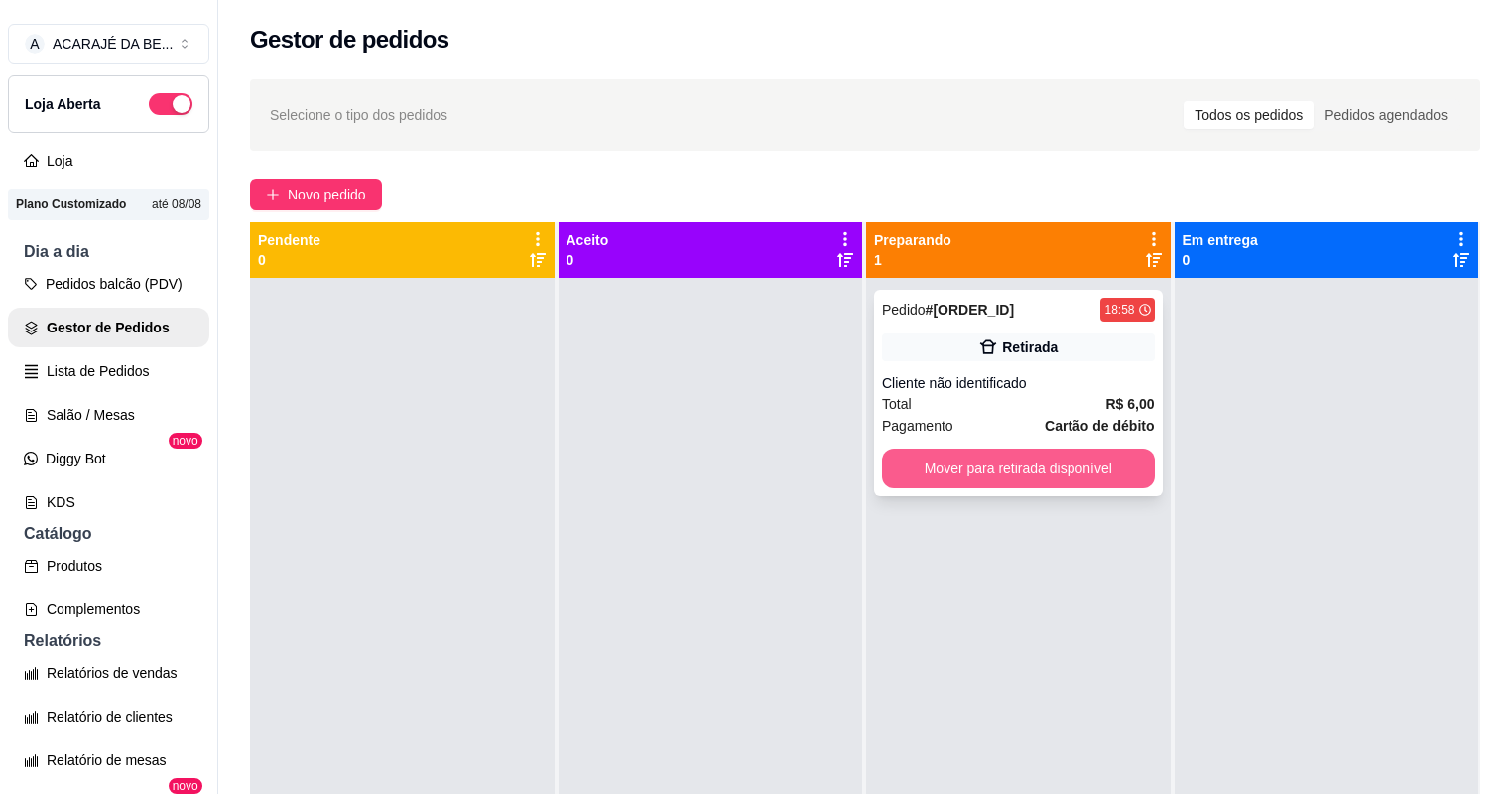 click on "Mover para retirada disponível" at bounding box center [1018, 468] 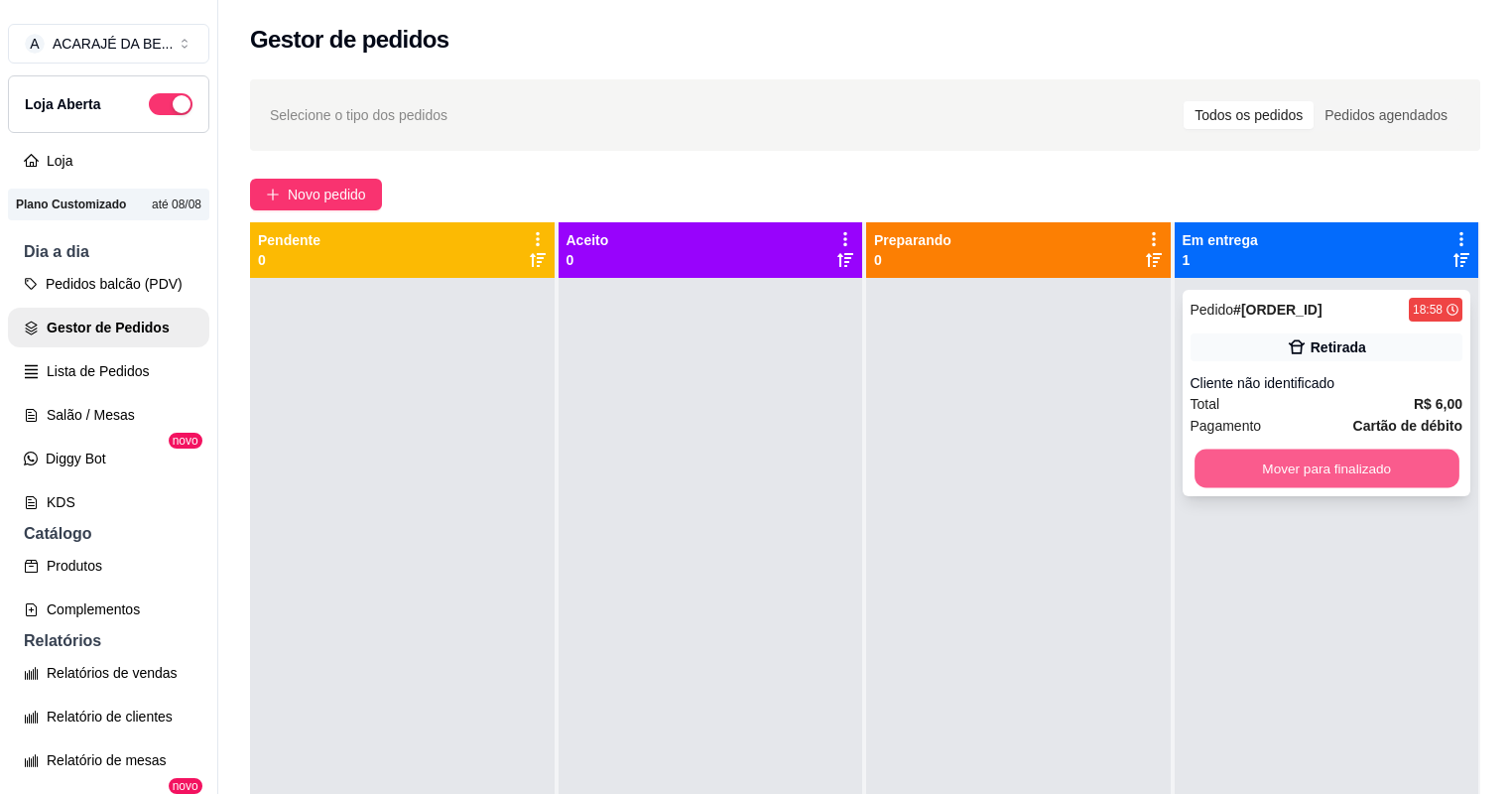 click on "Mover para finalizado" at bounding box center (1326, 468) 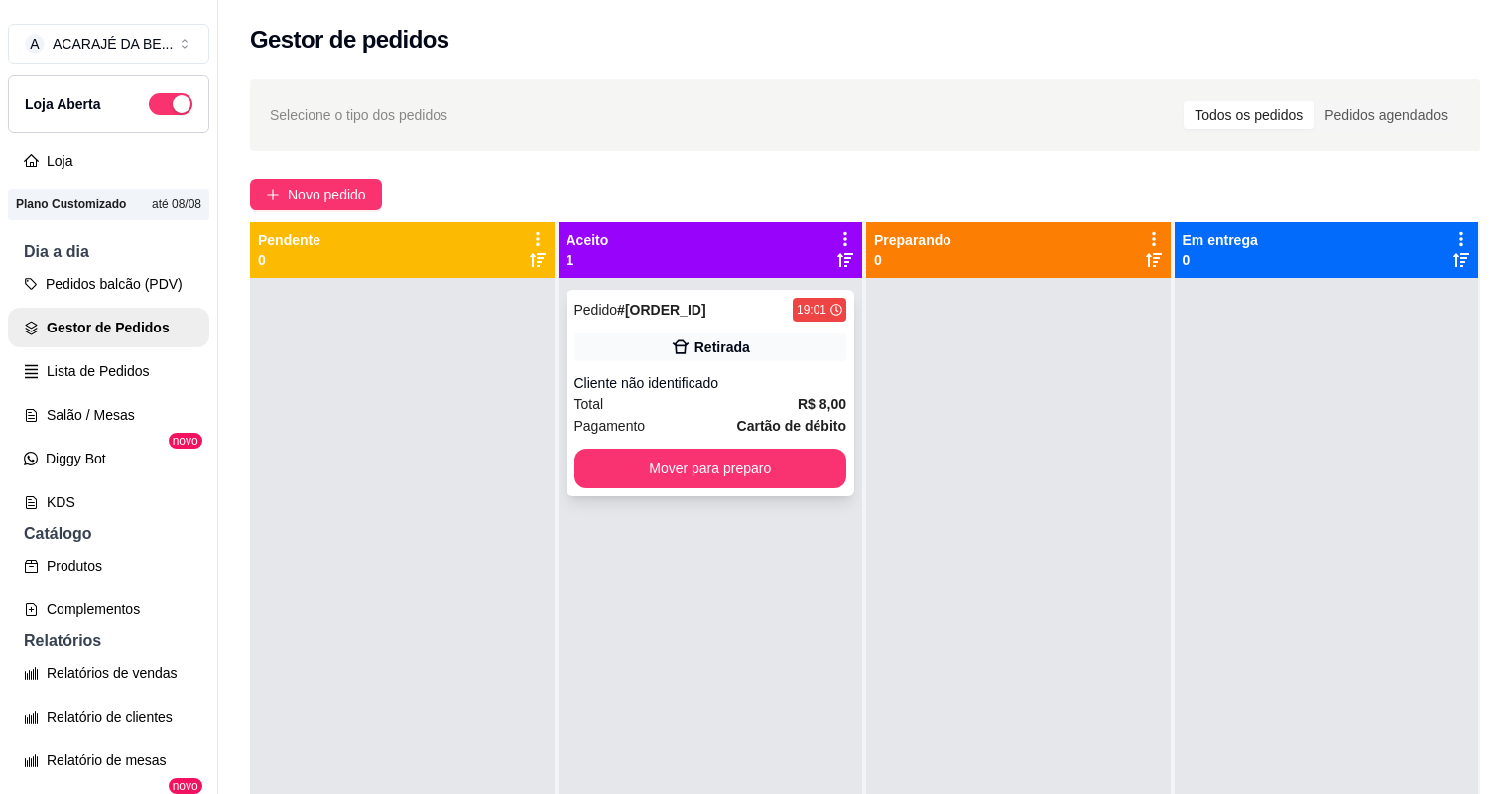 click on "Total R$ 8,00" at bounding box center (710, 404) 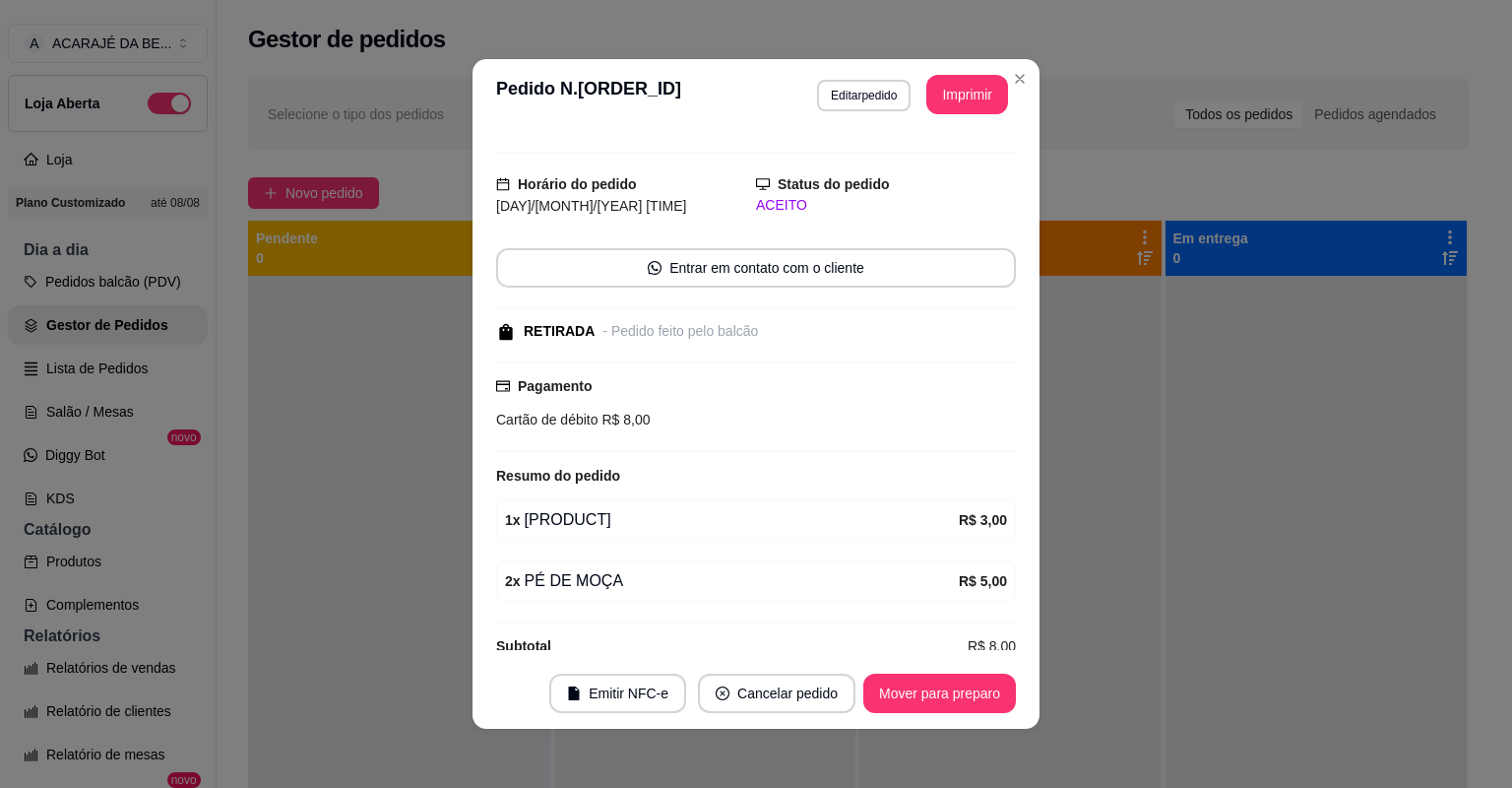 scroll, scrollTop: 55, scrollLeft: 0, axis: vertical 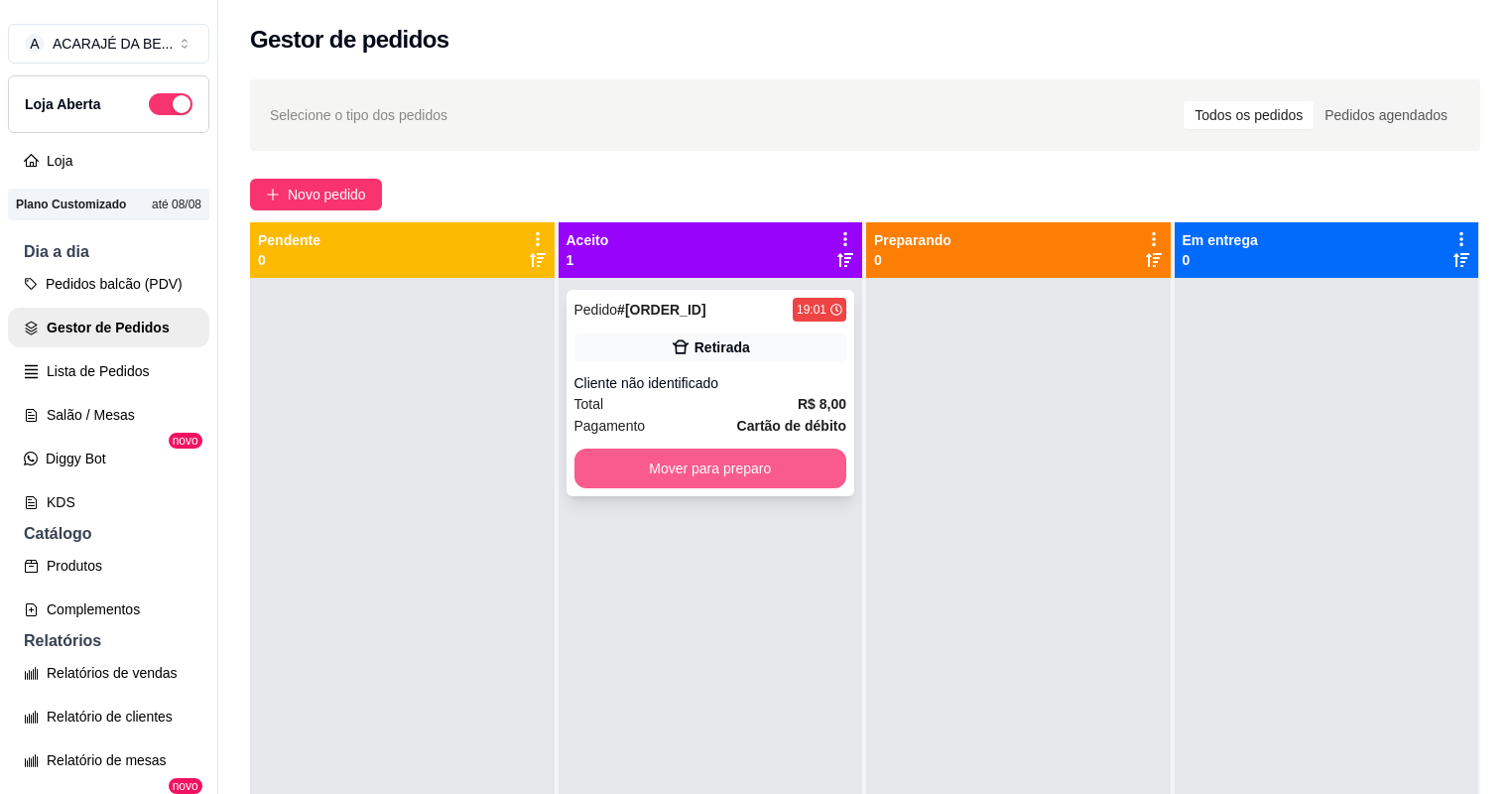 click on "Mover para preparo" at bounding box center [710, 468] 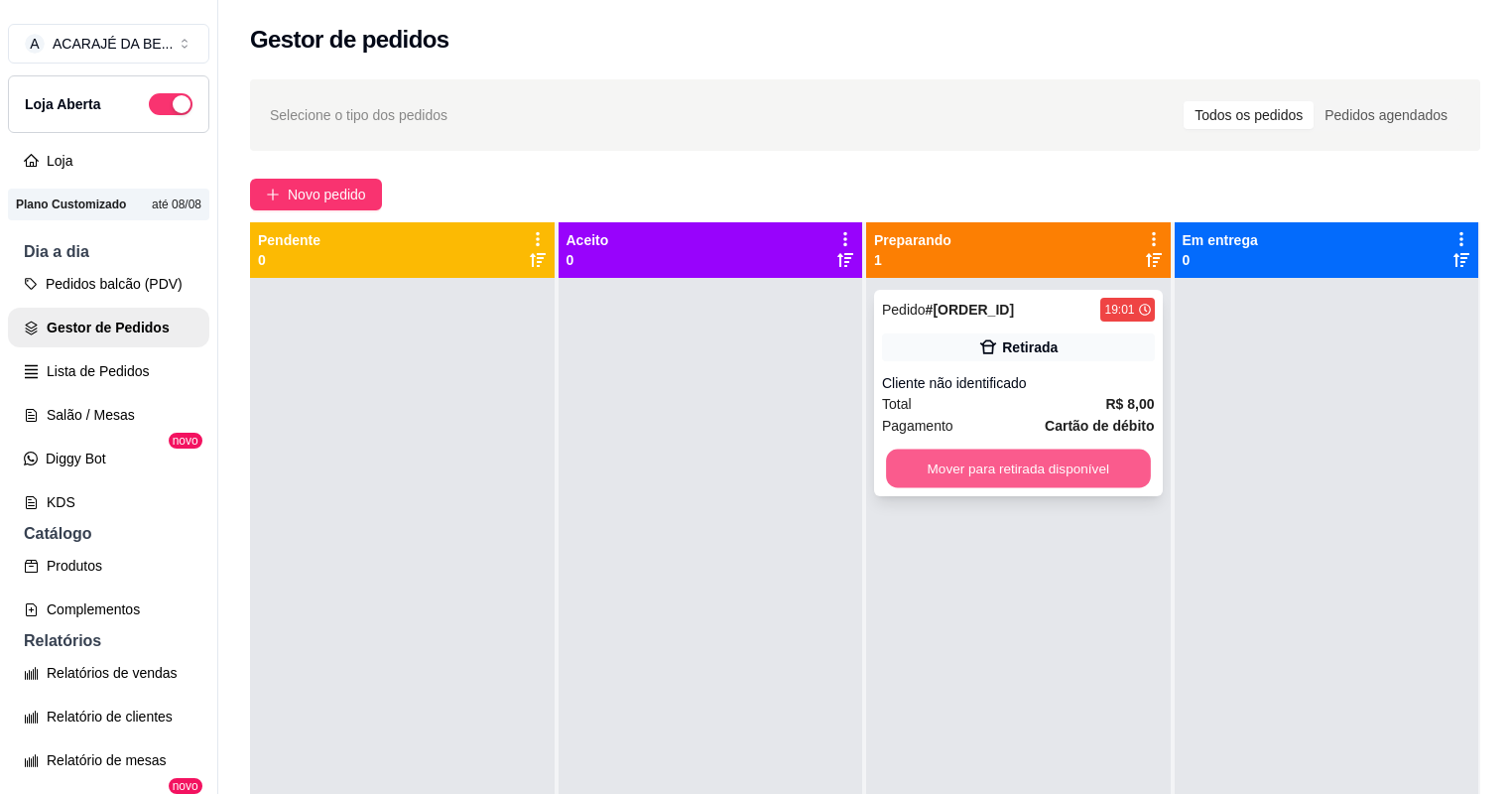 click on "Mover para retirada disponível" at bounding box center (1018, 468) 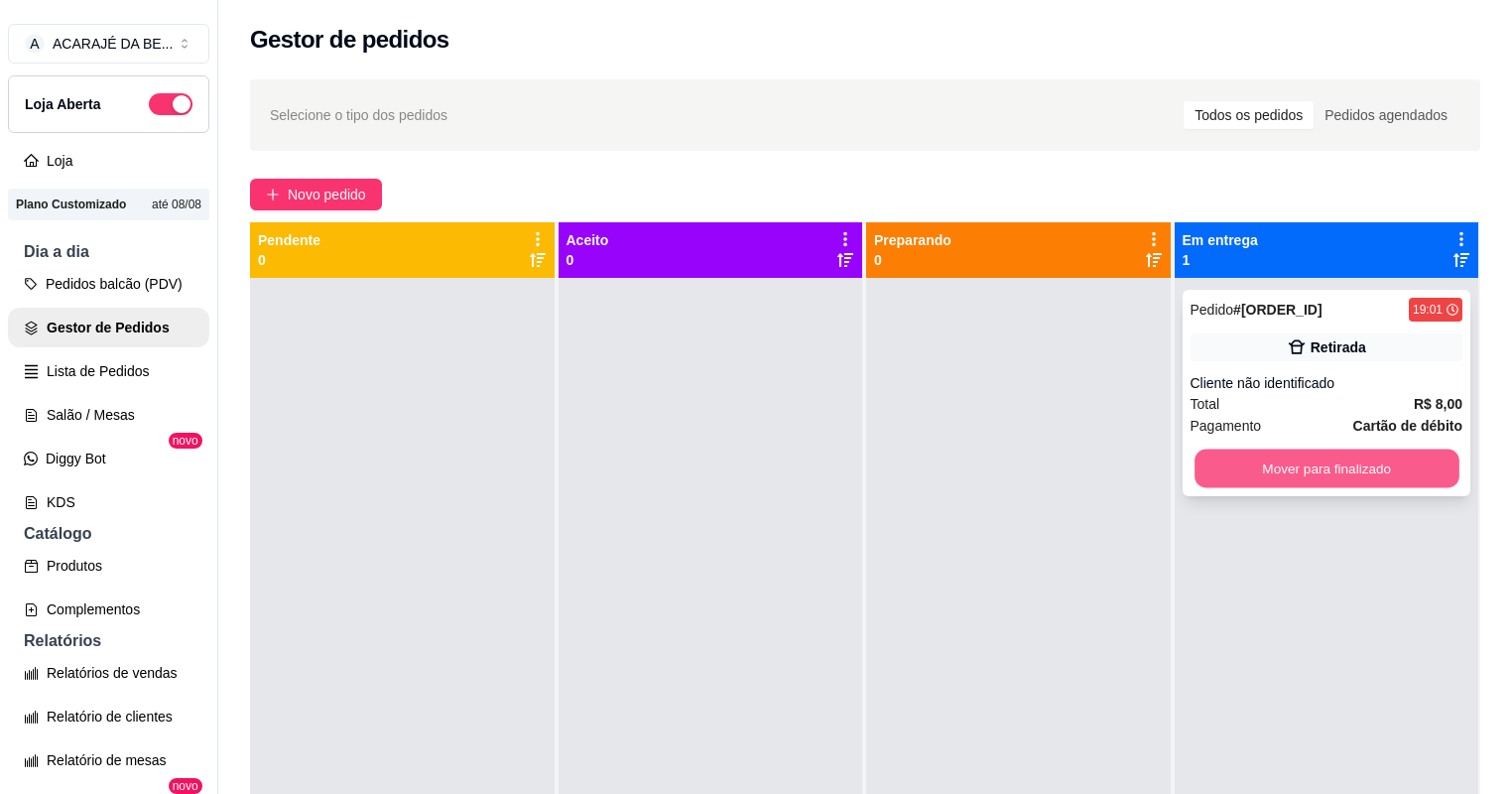 click on "Mover para finalizado" at bounding box center [1326, 468] 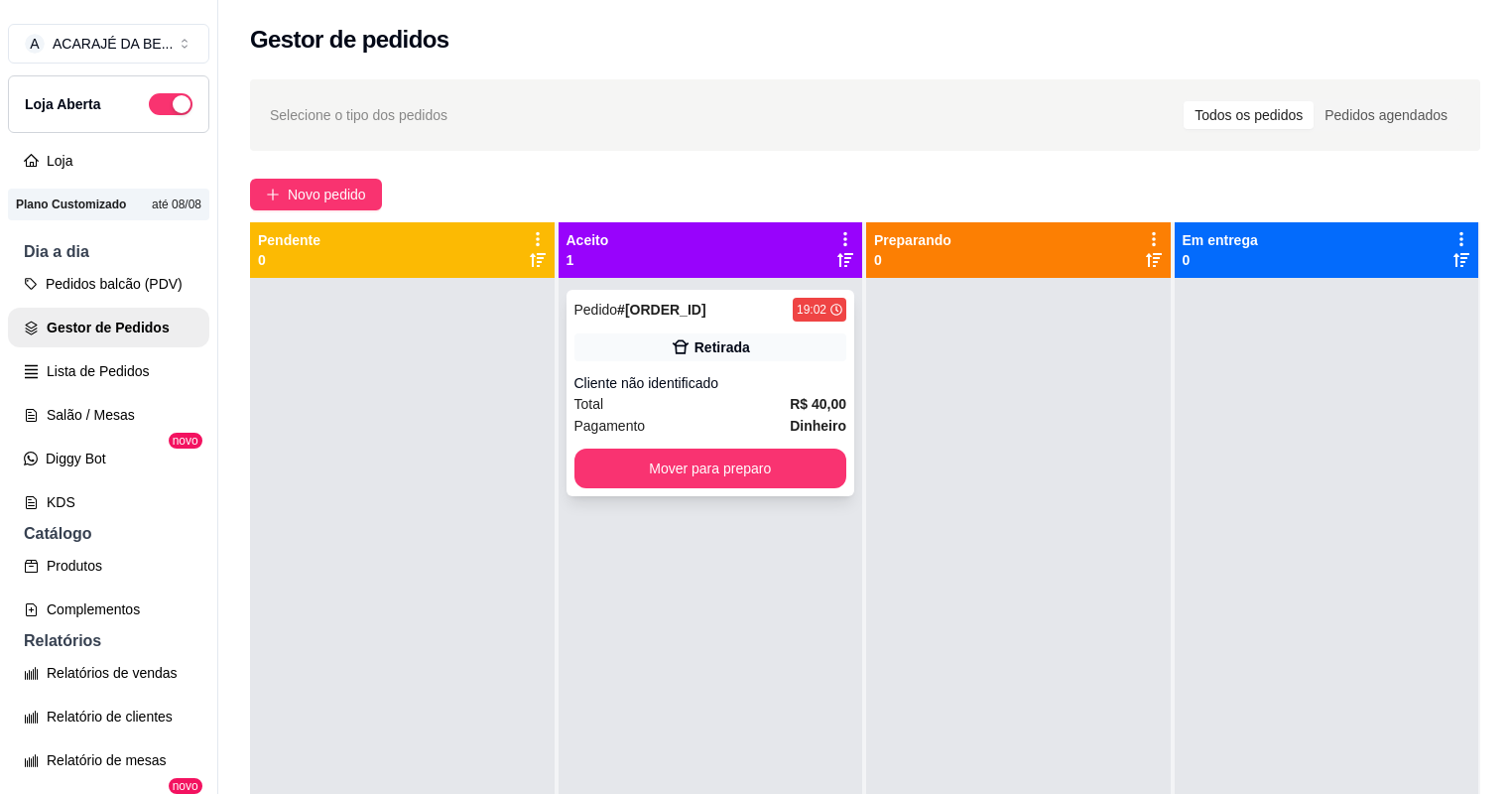 click on "Total R$ 40,00" at bounding box center [710, 404] 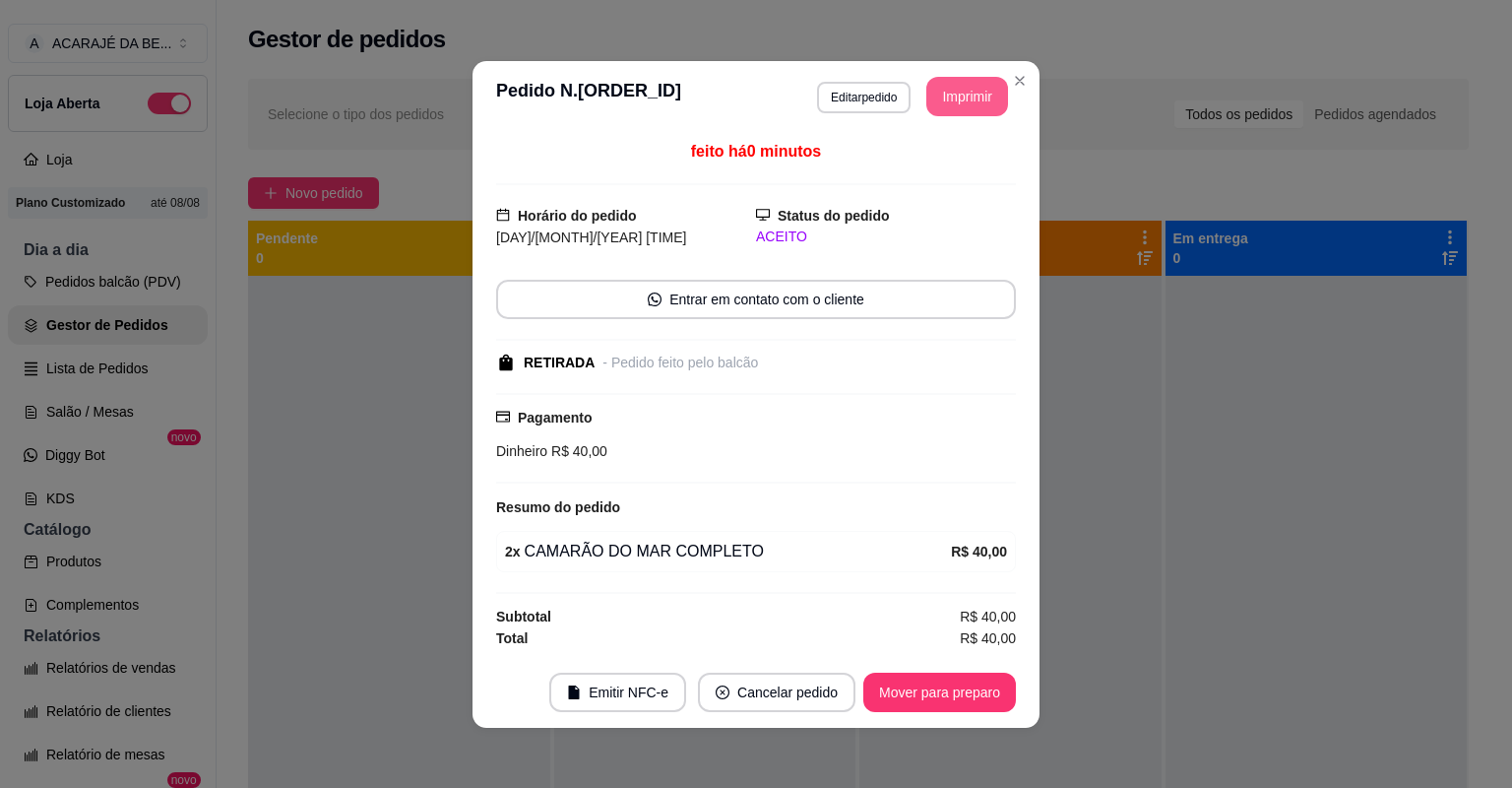click on "Imprimir" at bounding box center (967, 97) 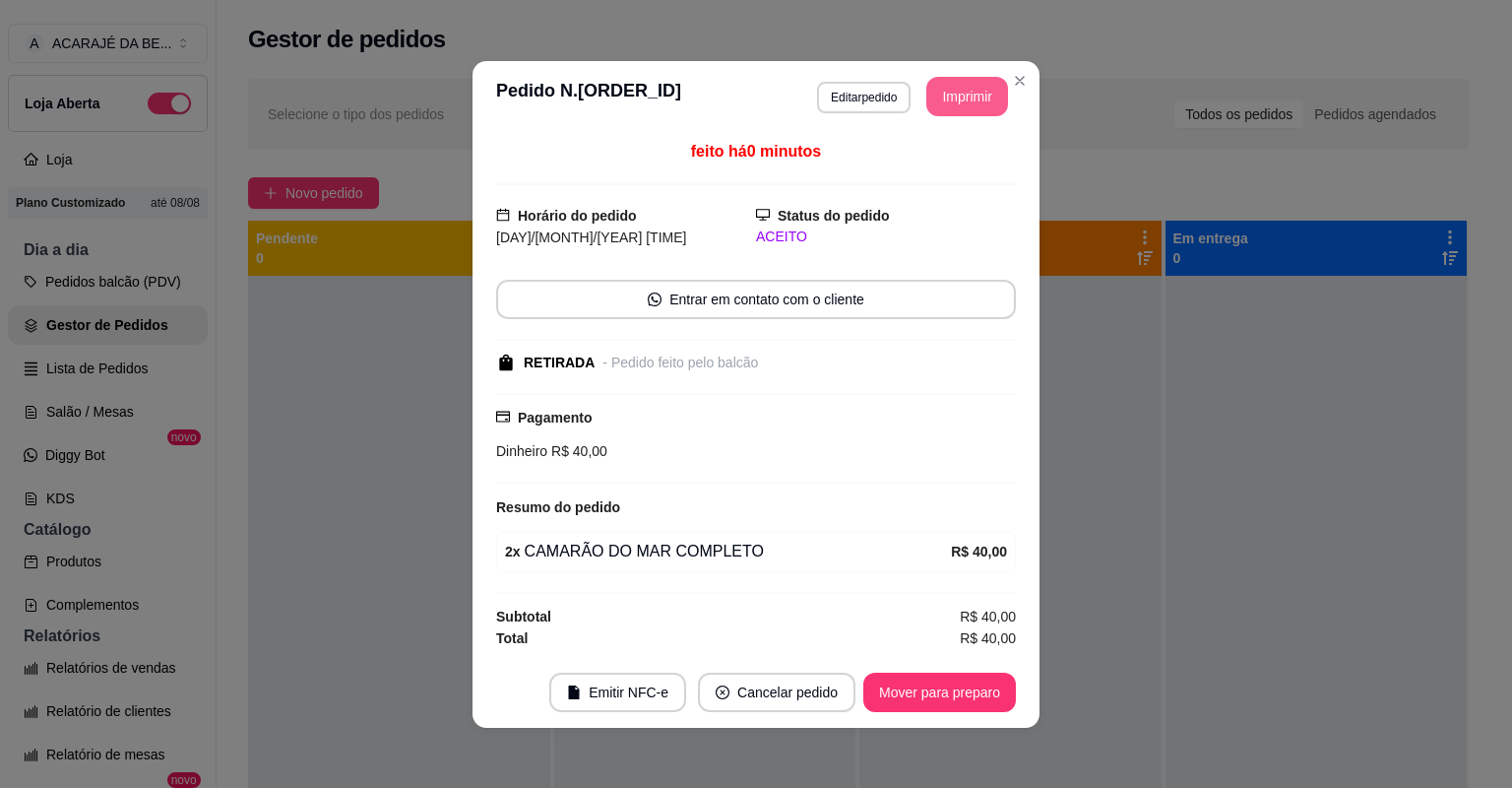 scroll, scrollTop: 0, scrollLeft: 0, axis: both 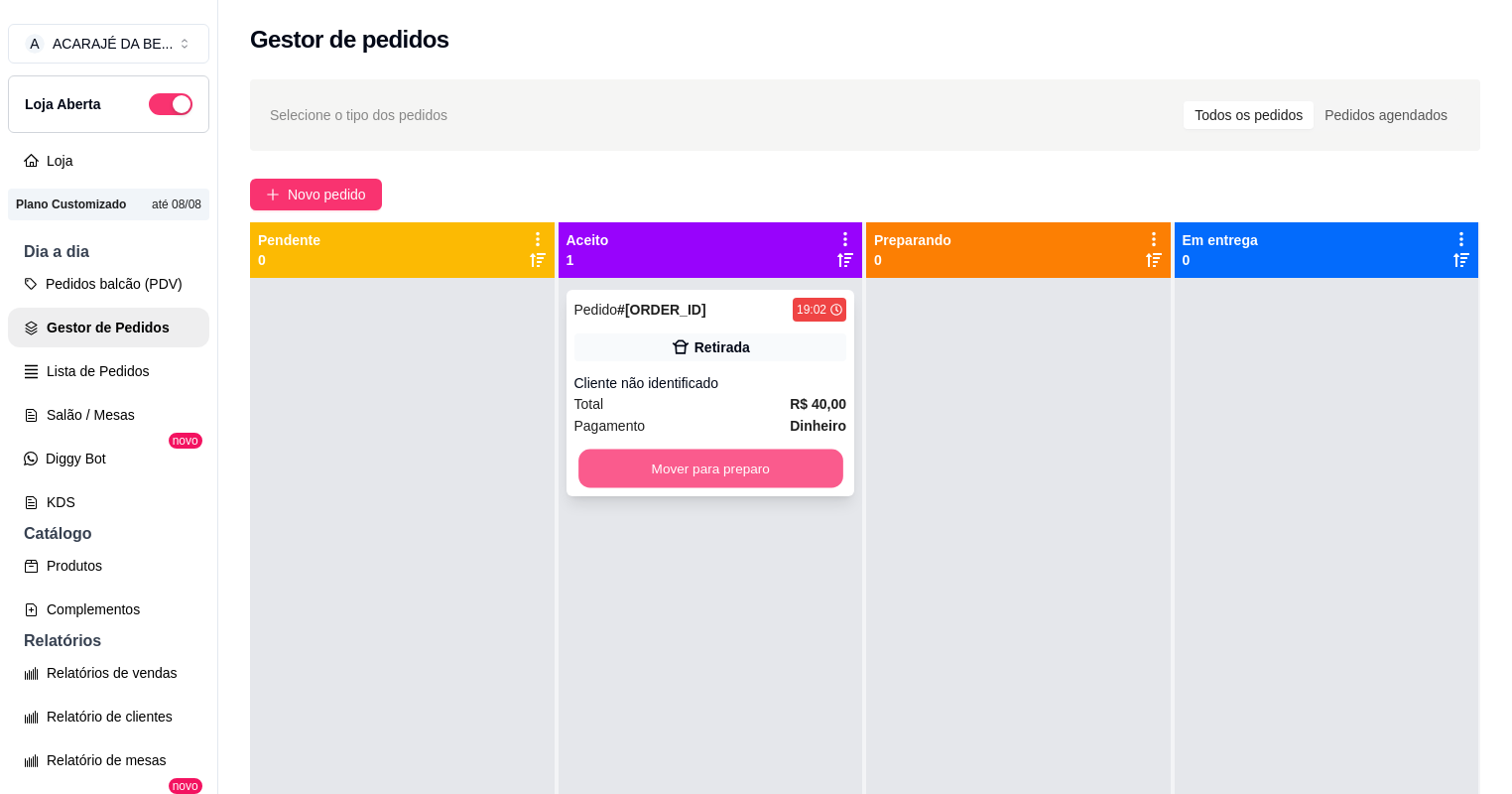 click on "Mover para preparo" at bounding box center (710, 468) 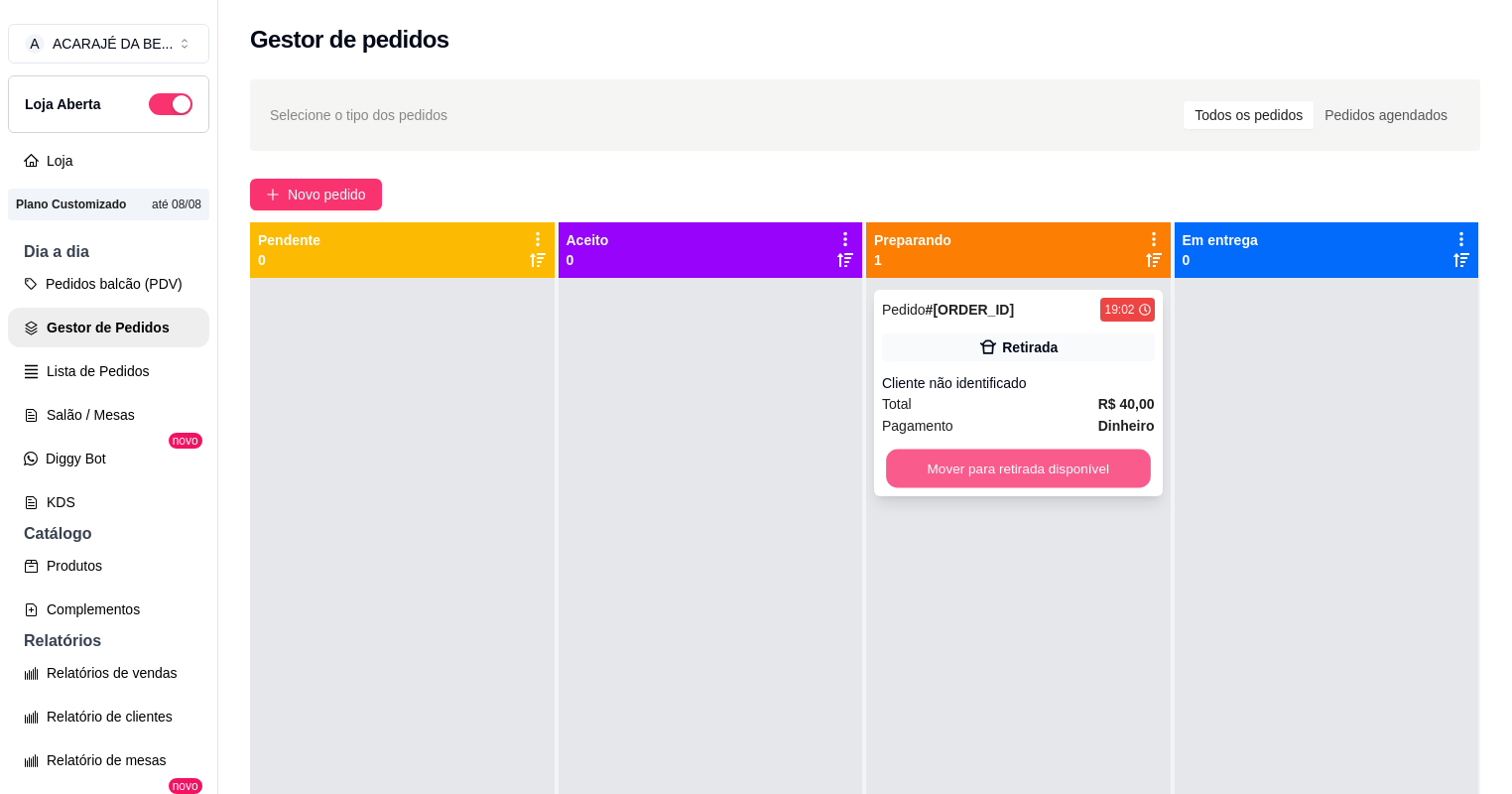 click on "Mover para retirada disponível" at bounding box center (1018, 468) 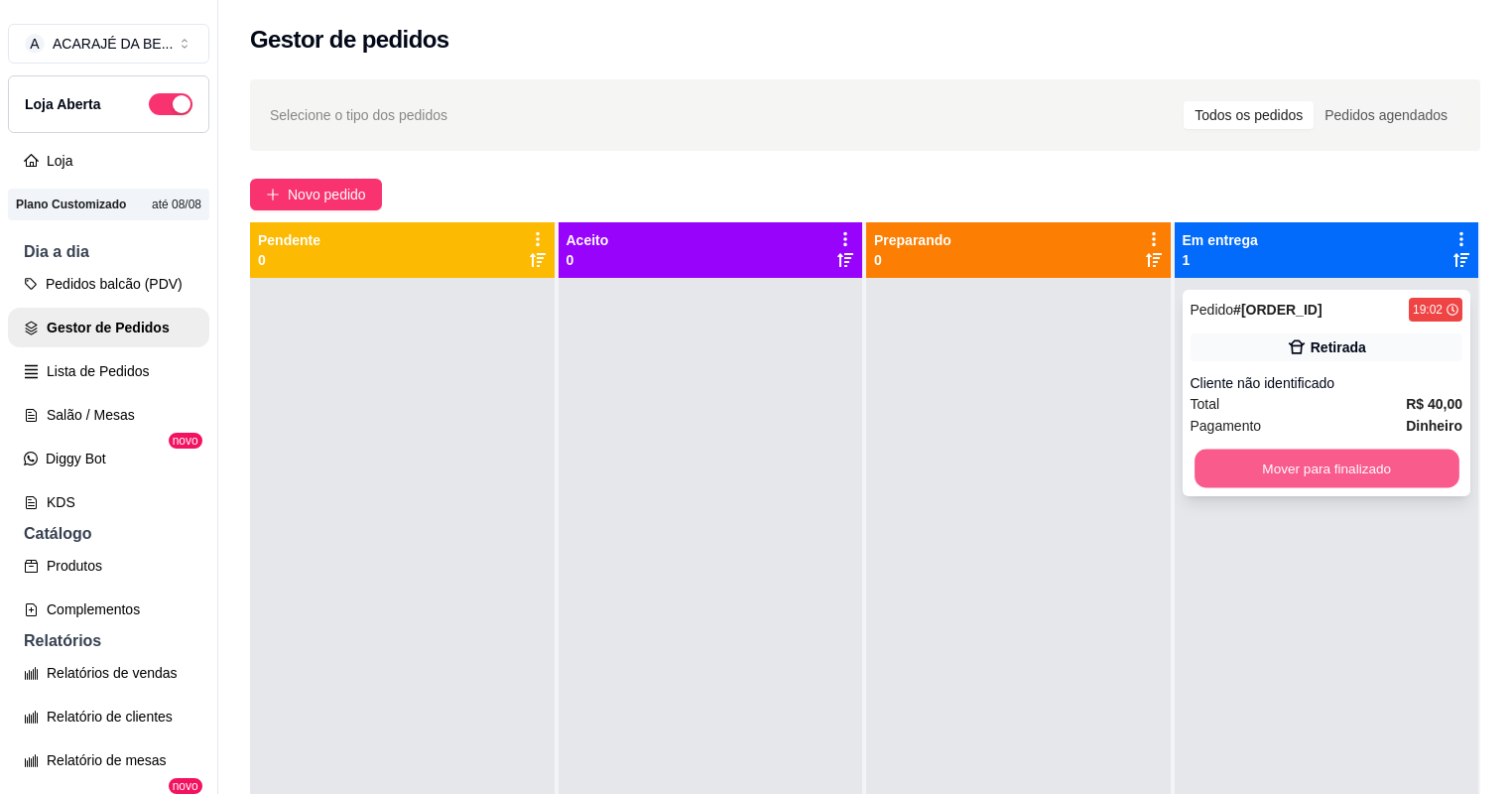 click on "Mover para finalizado" at bounding box center (1326, 468) 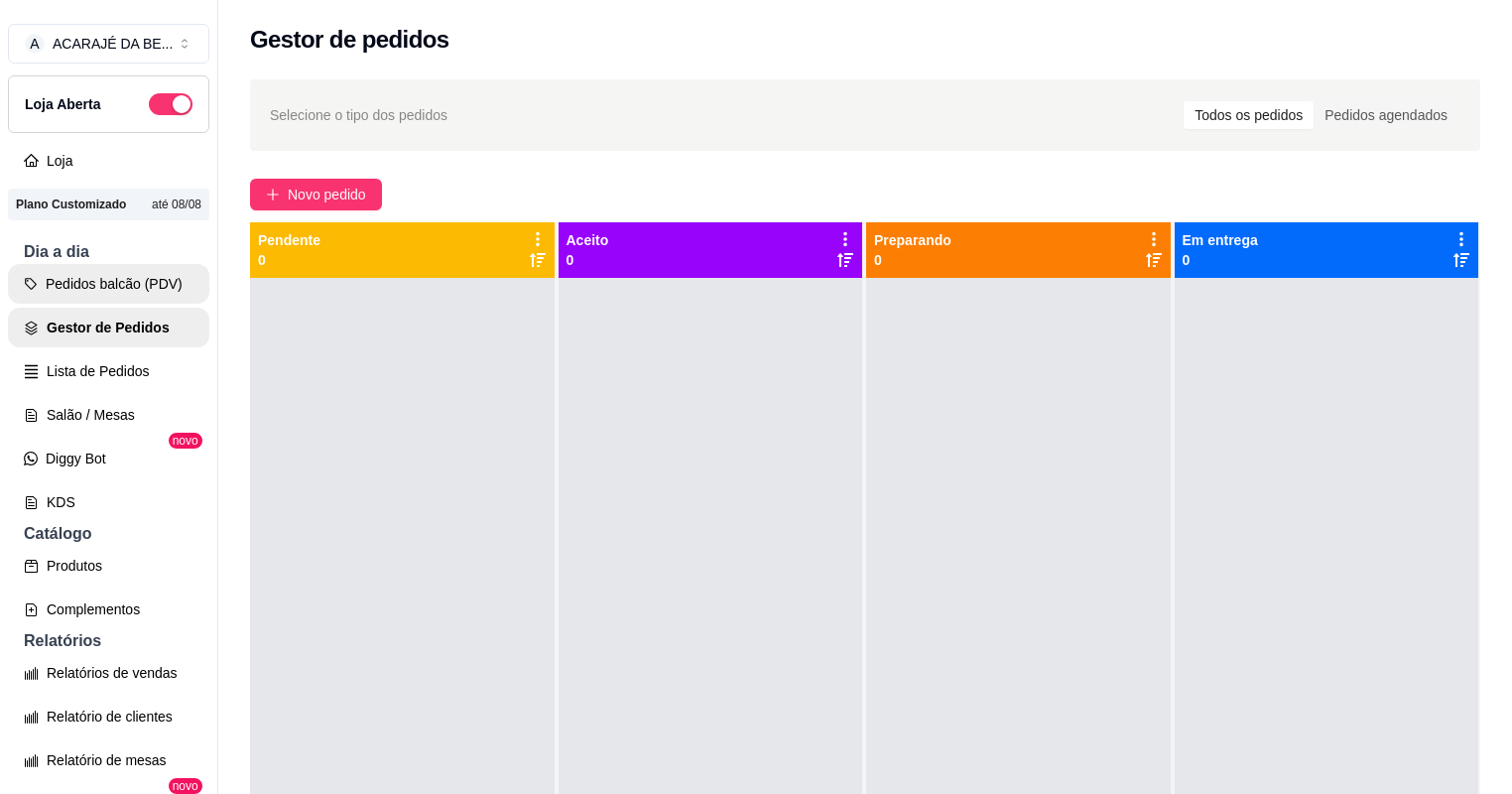 click on "Pedidos balcão (PDV)" at bounding box center (108, 284) 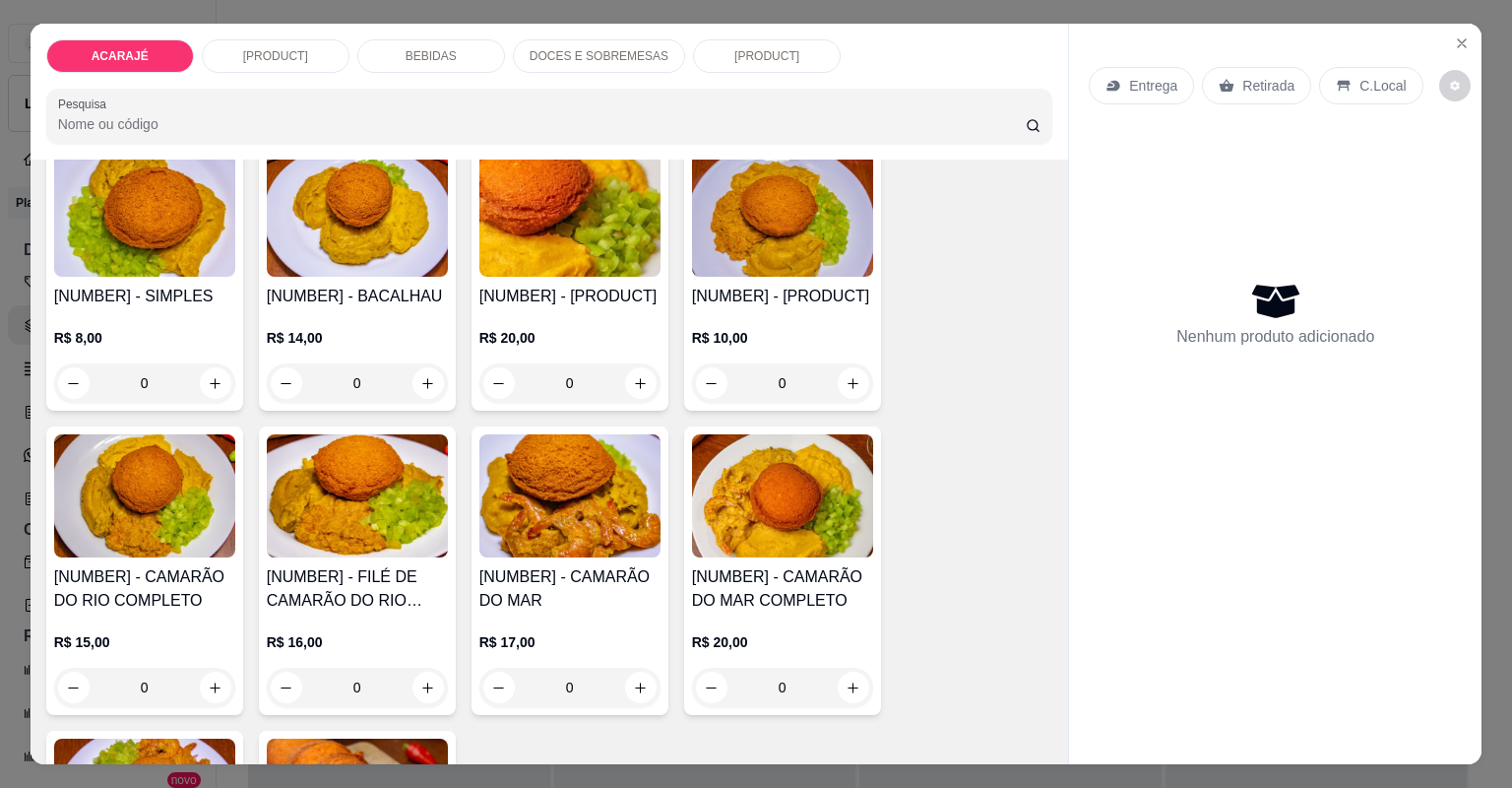 scroll, scrollTop: 236, scrollLeft: 0, axis: vertical 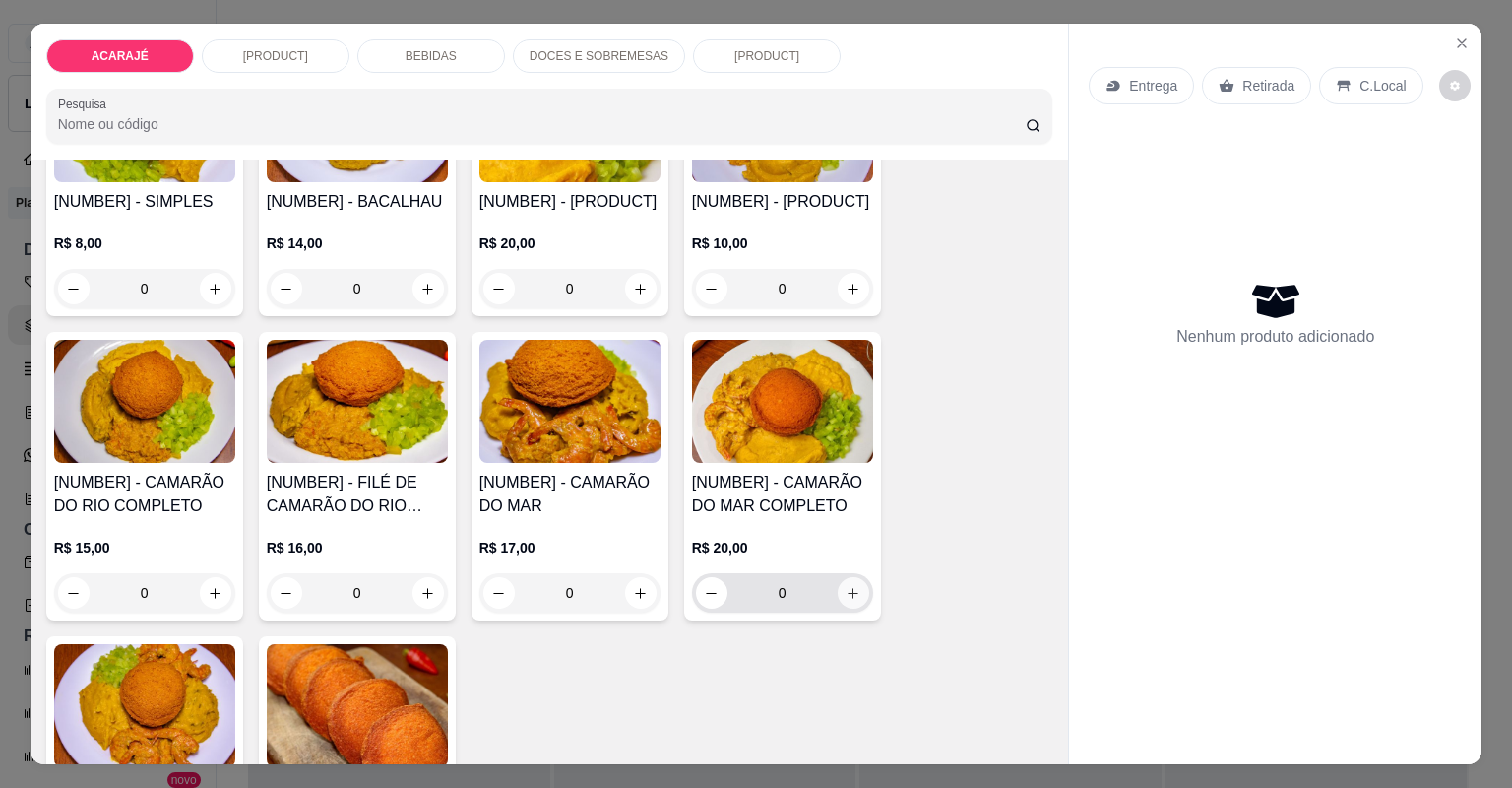 click 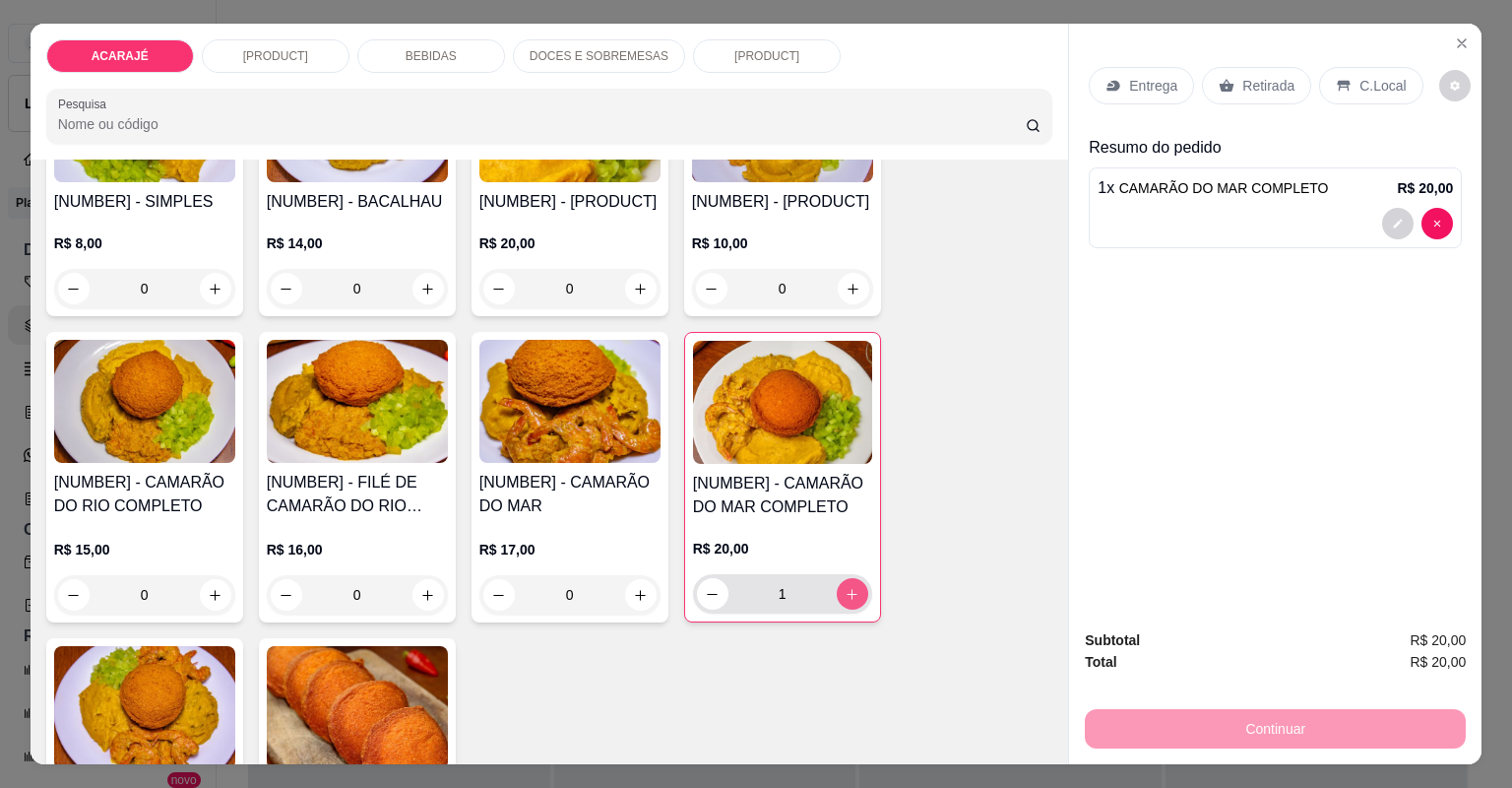 click 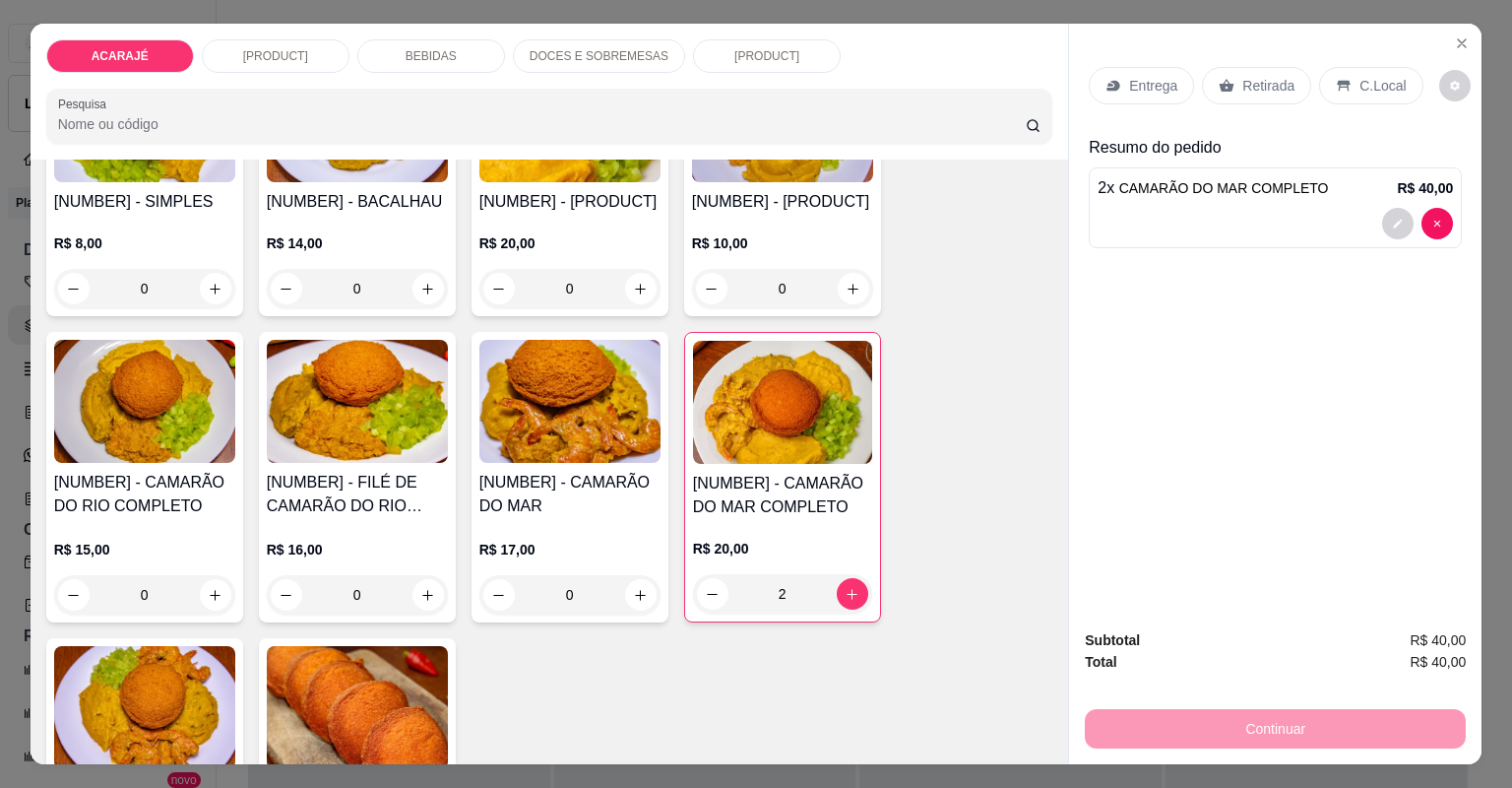 click on "Entrega" at bounding box center [1153, 86] 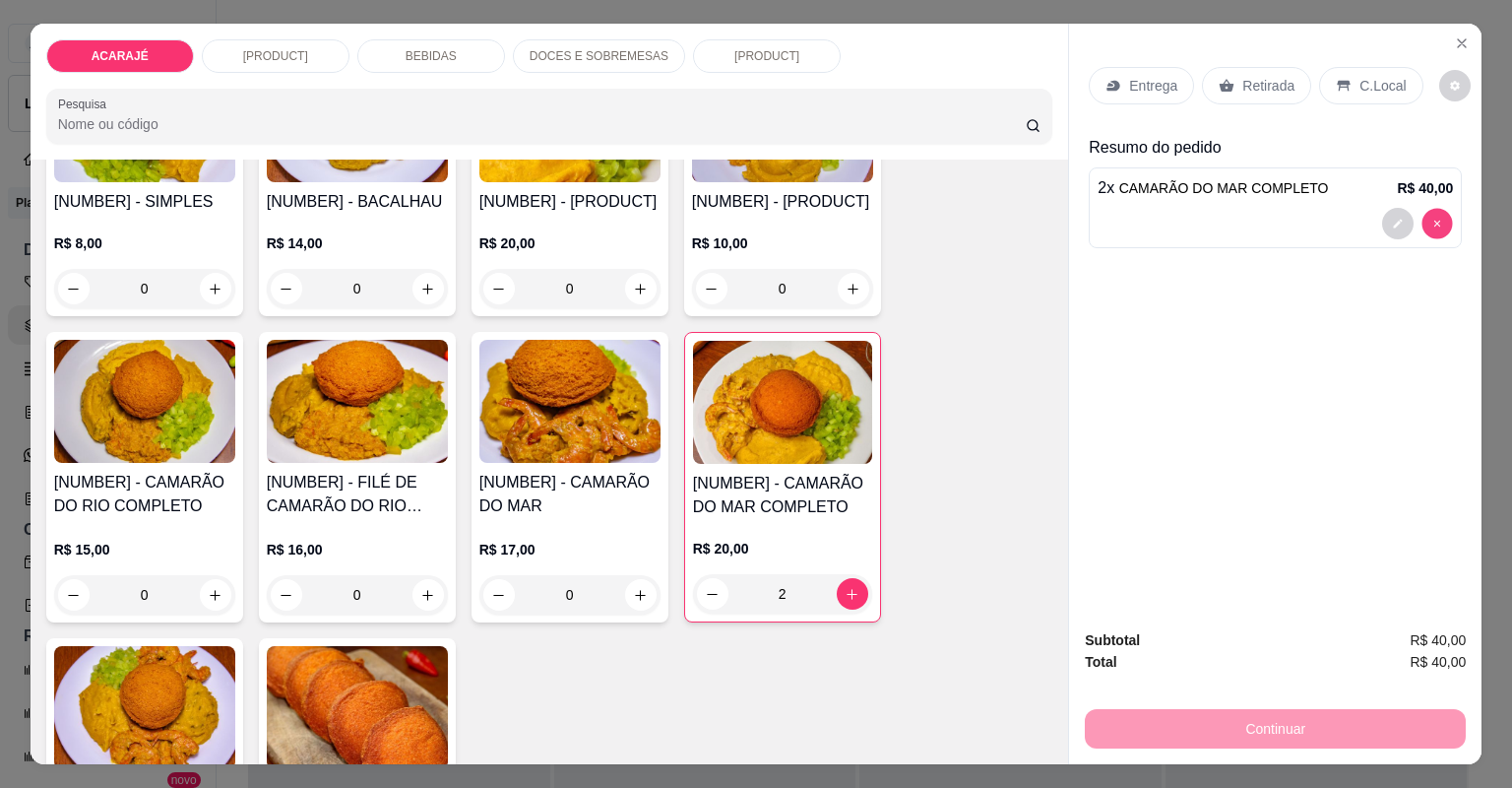 type on "0" 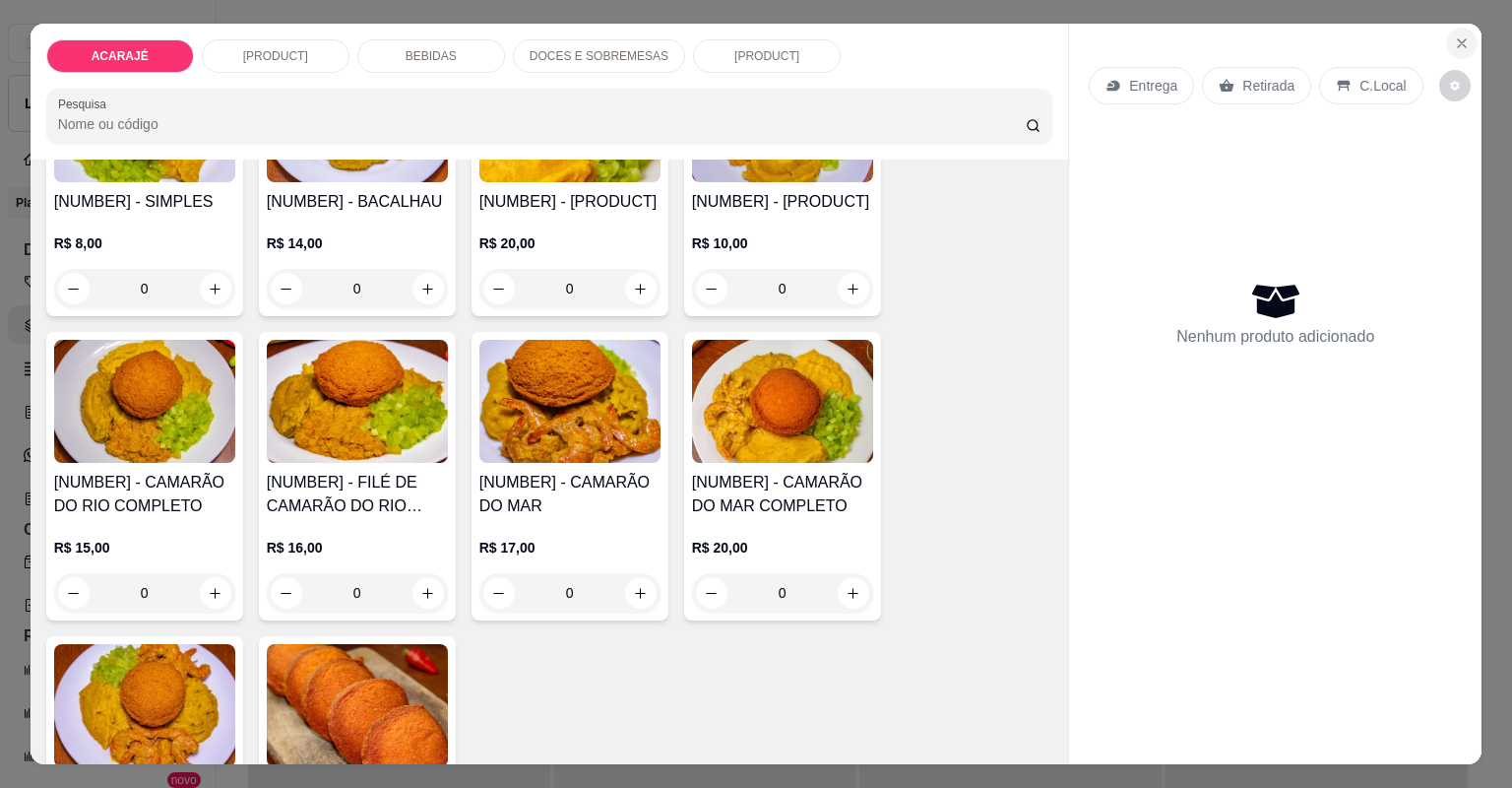 click 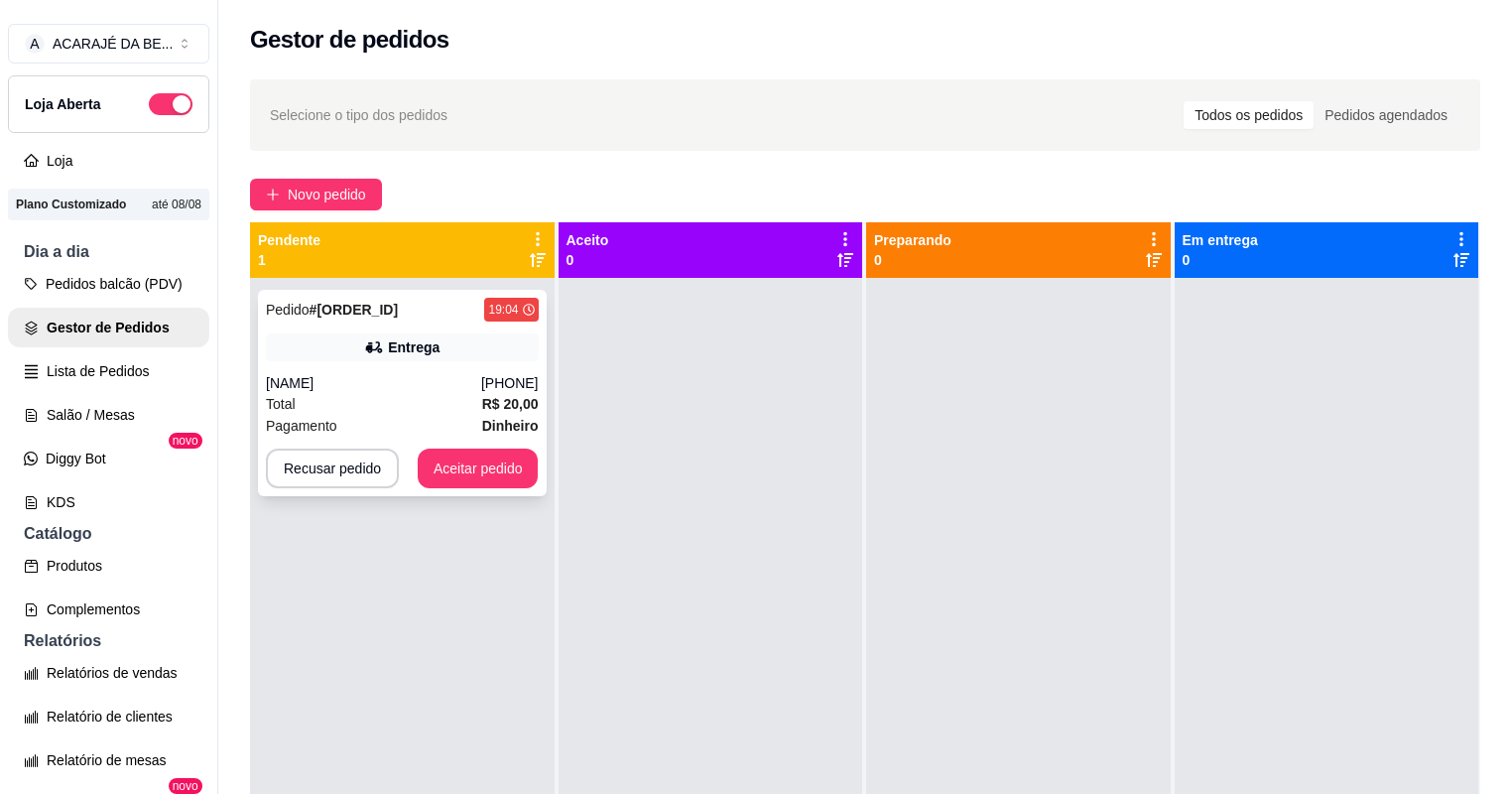 click on "Pagamento Dinheiro" at bounding box center [402, 426] 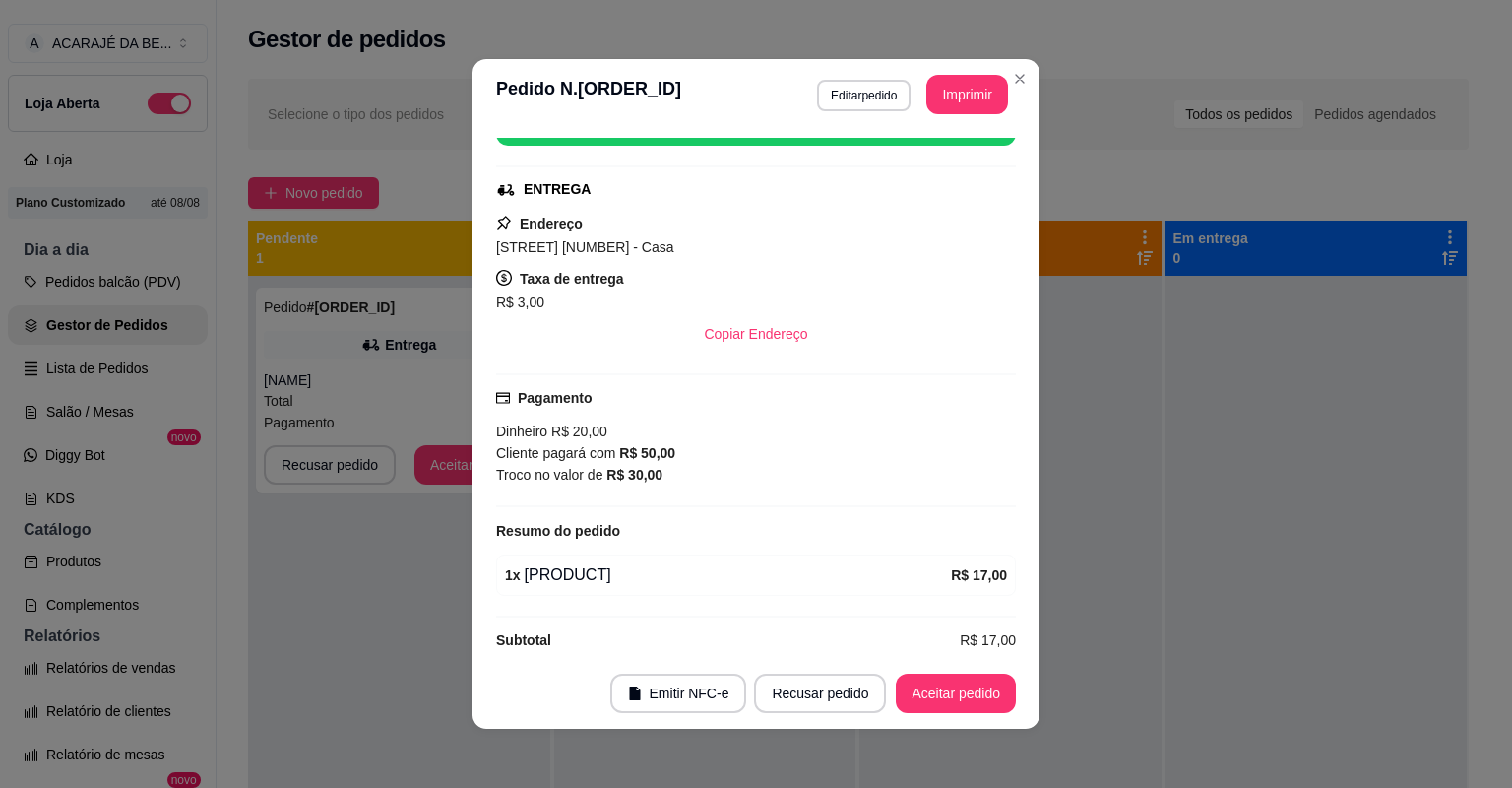 scroll, scrollTop: 294, scrollLeft: 0, axis: vertical 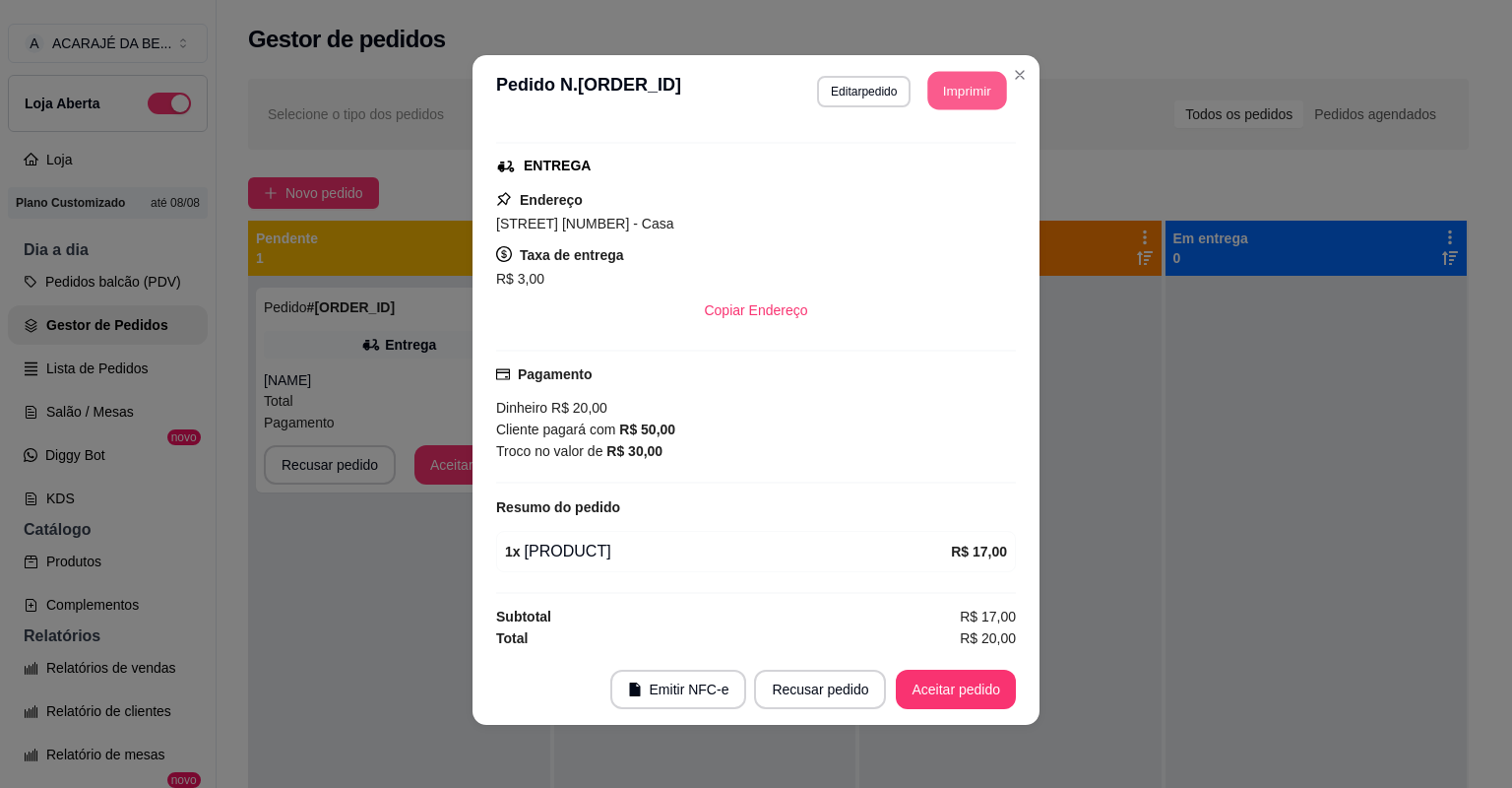 click on "Imprimir" at bounding box center [968, 91] 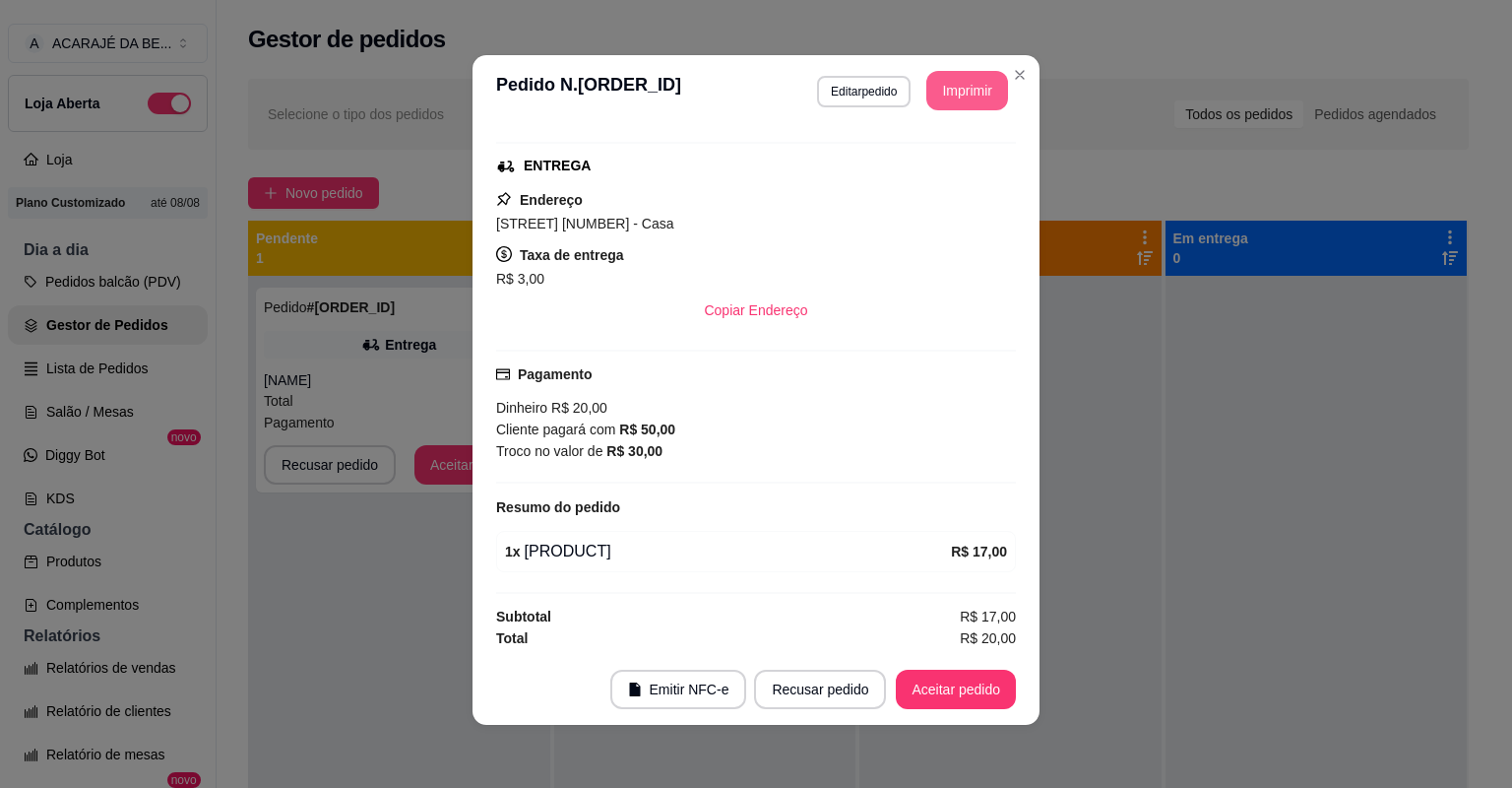 scroll, scrollTop: 0, scrollLeft: 0, axis: both 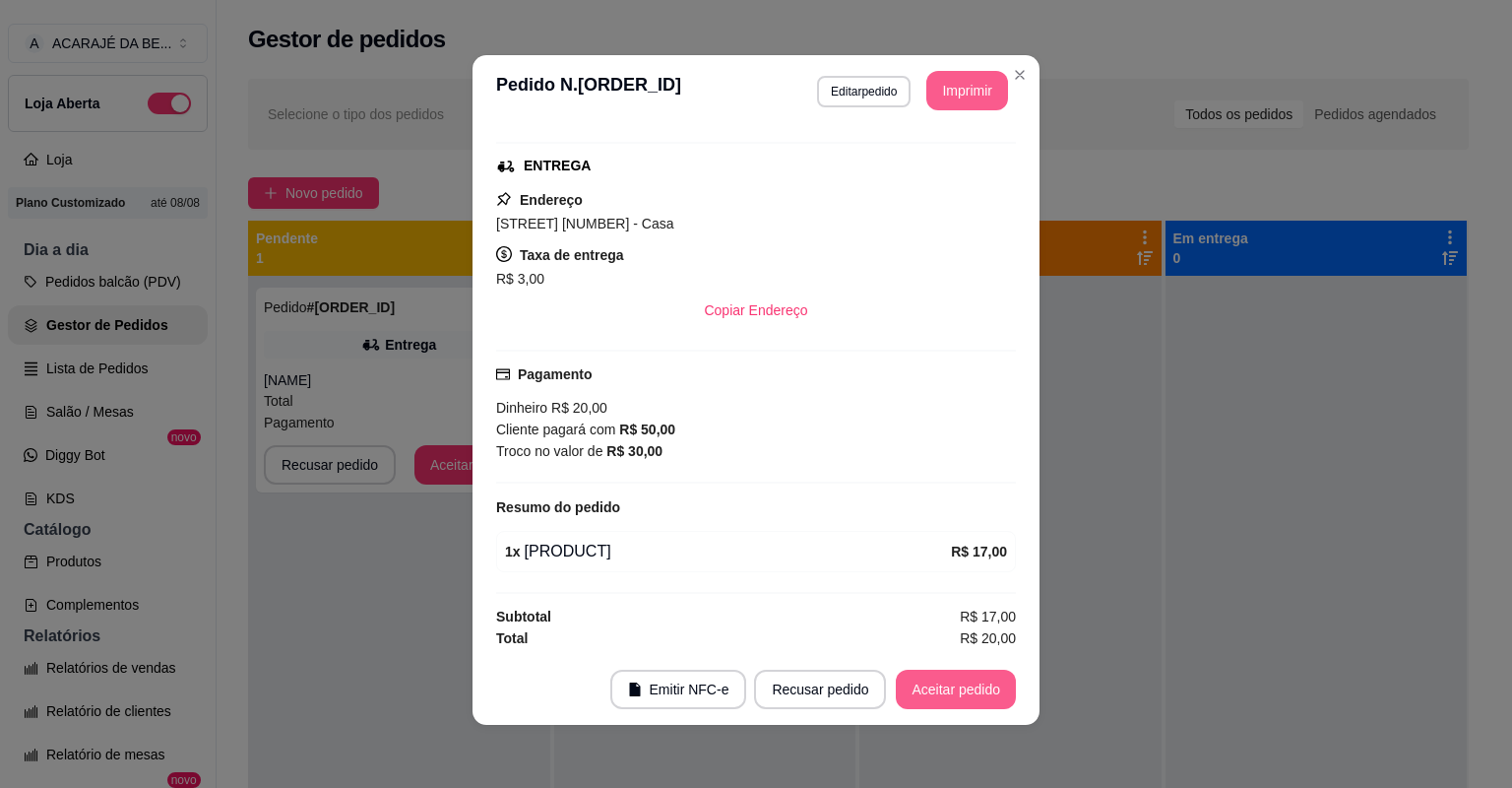 click on "Aceitar pedido" at bounding box center (956, 690) 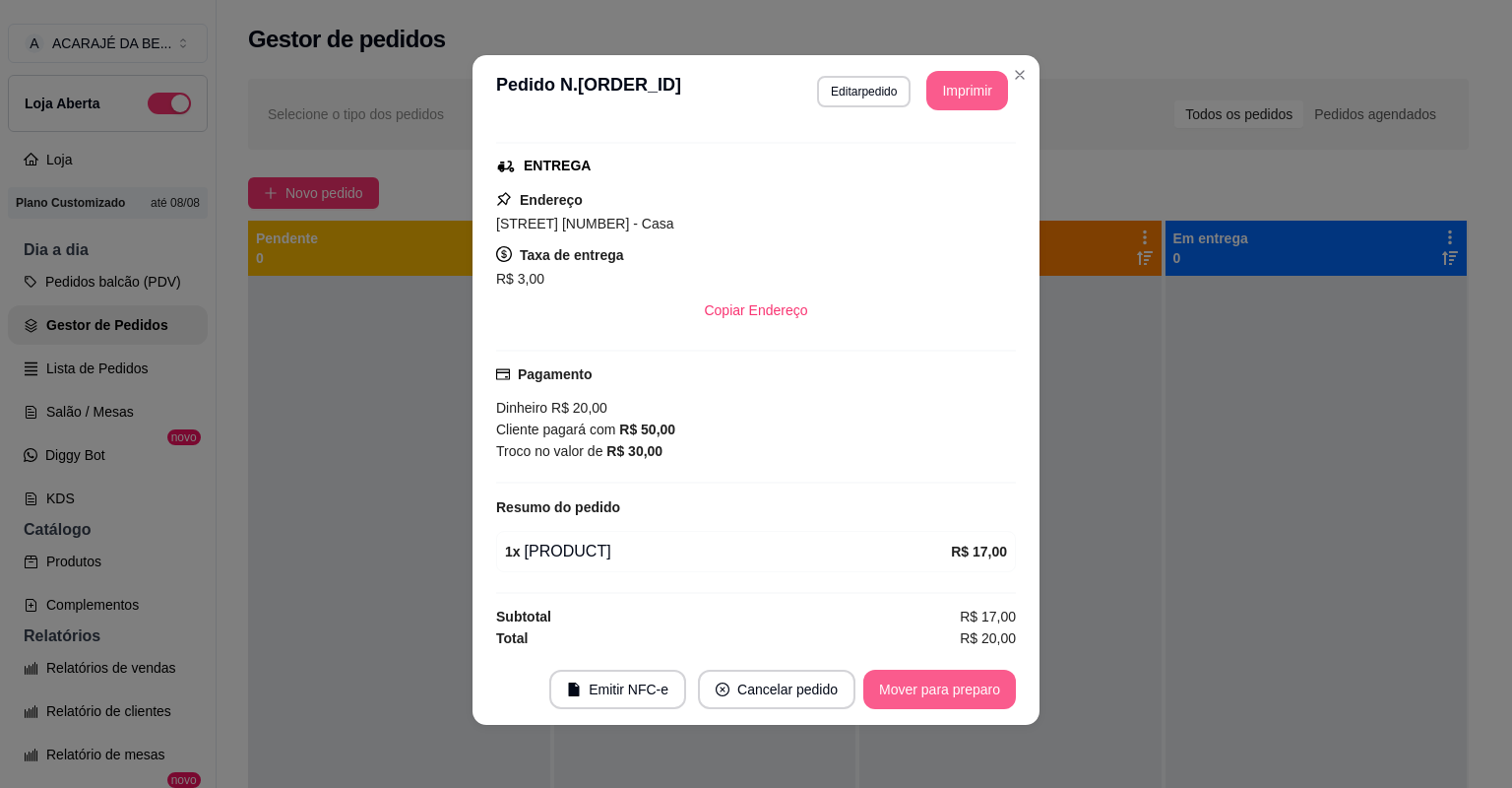 click on "Mover para preparo" at bounding box center [939, 690] 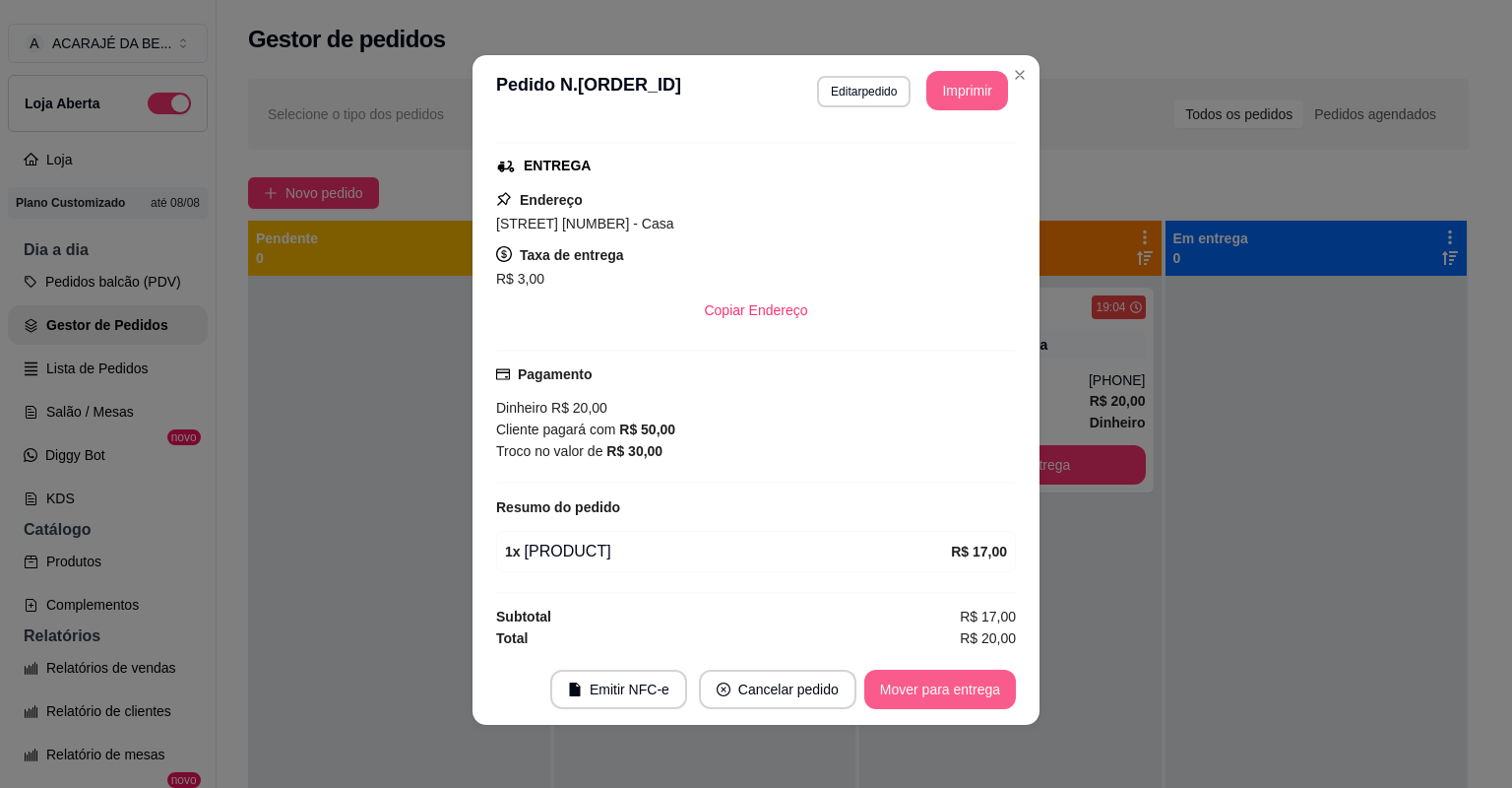 click on "Mover para entrega" at bounding box center (940, 690) 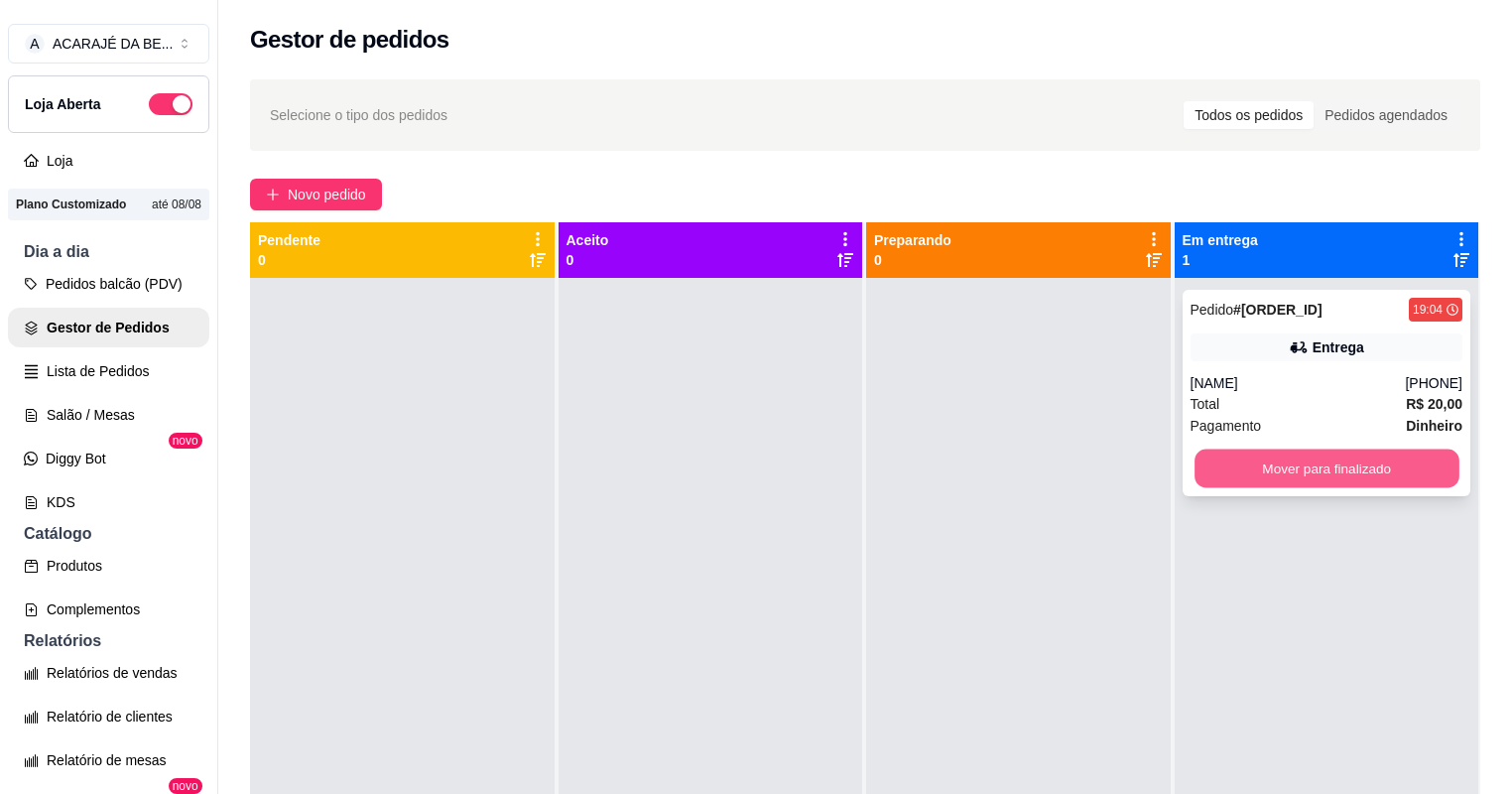 click on "Mover para finalizado" at bounding box center (1326, 468) 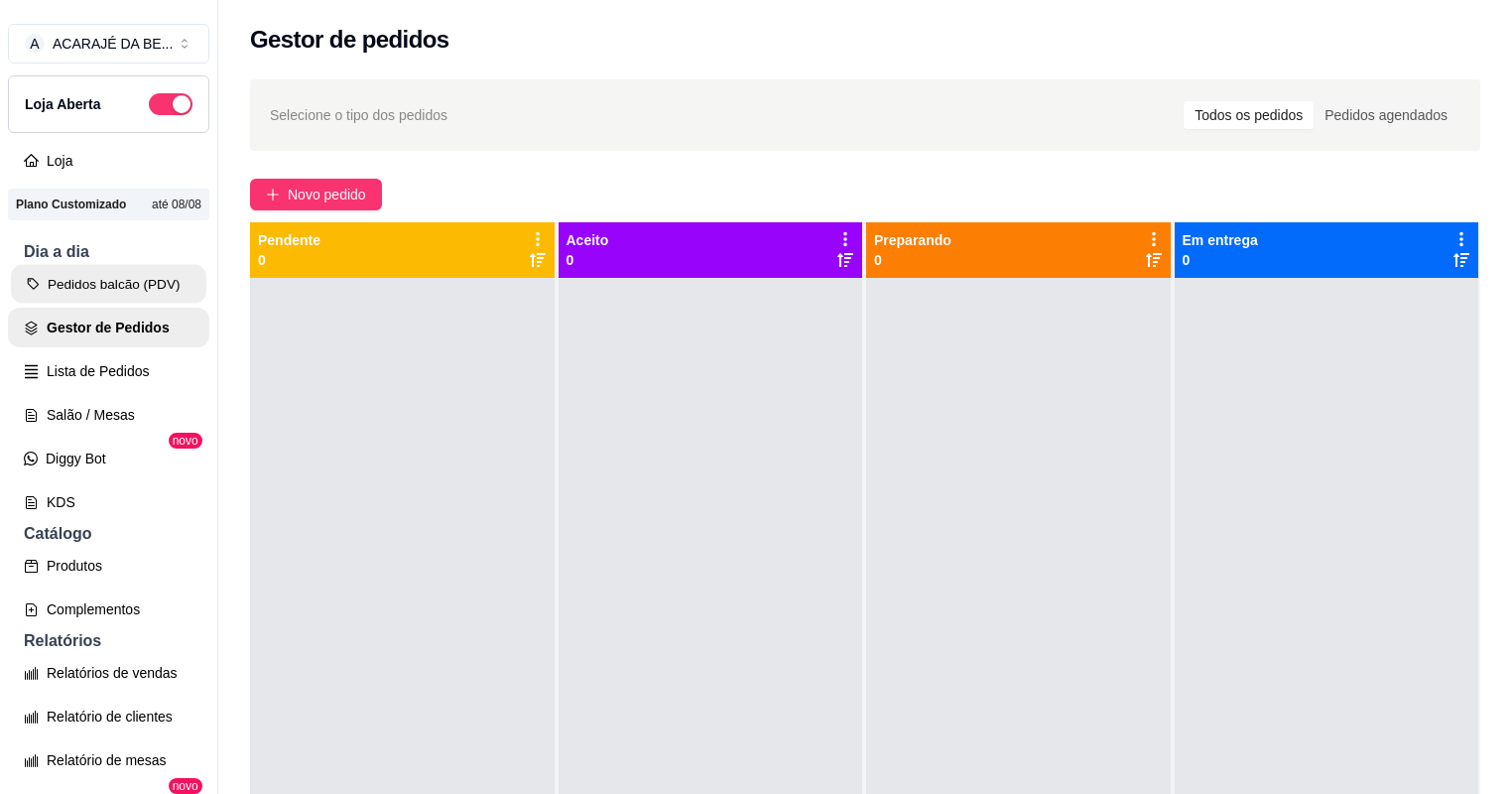click on "Pedidos balcão (PDV)" at bounding box center (108, 284) 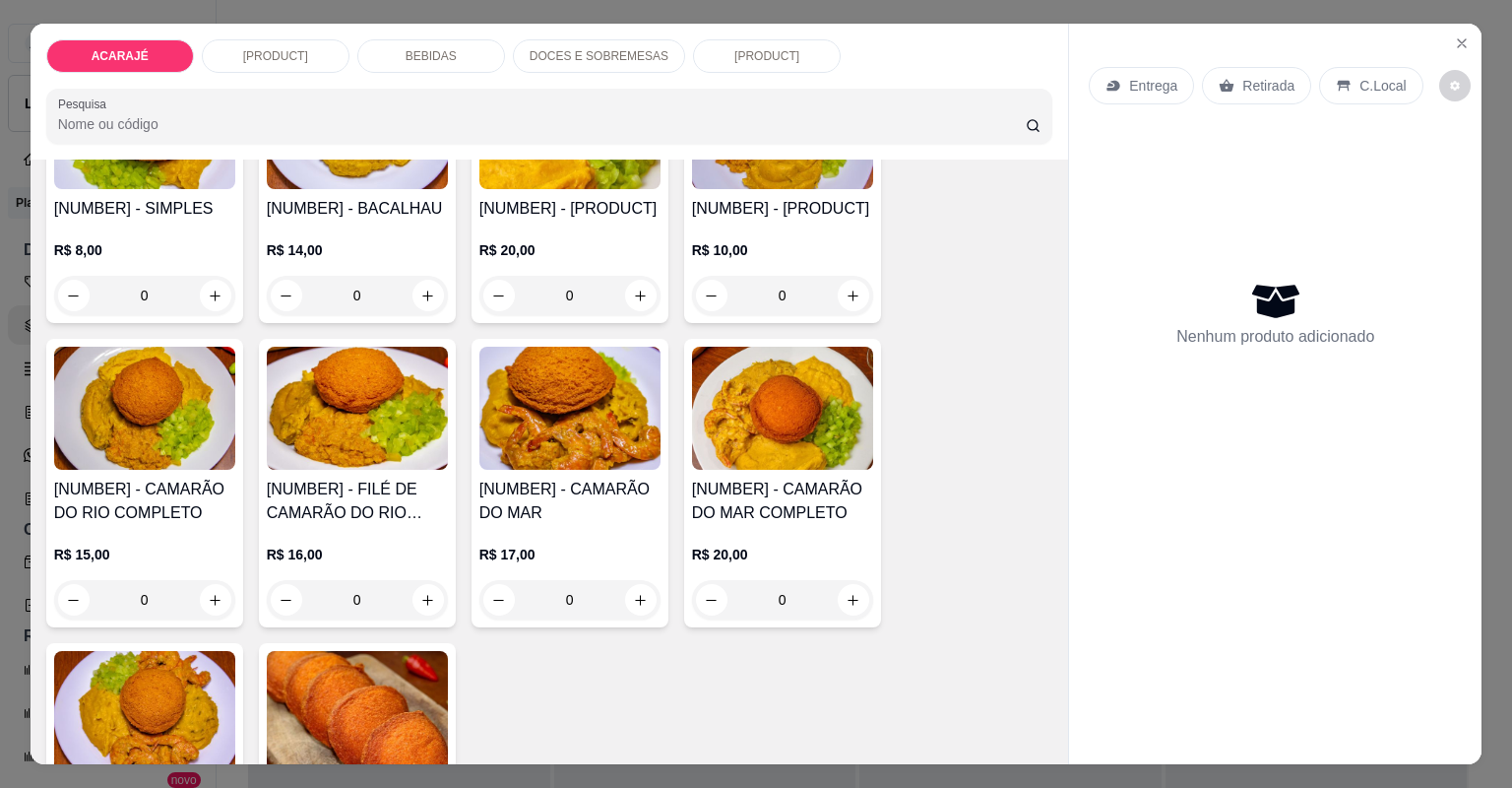 scroll, scrollTop: 236, scrollLeft: 0, axis: vertical 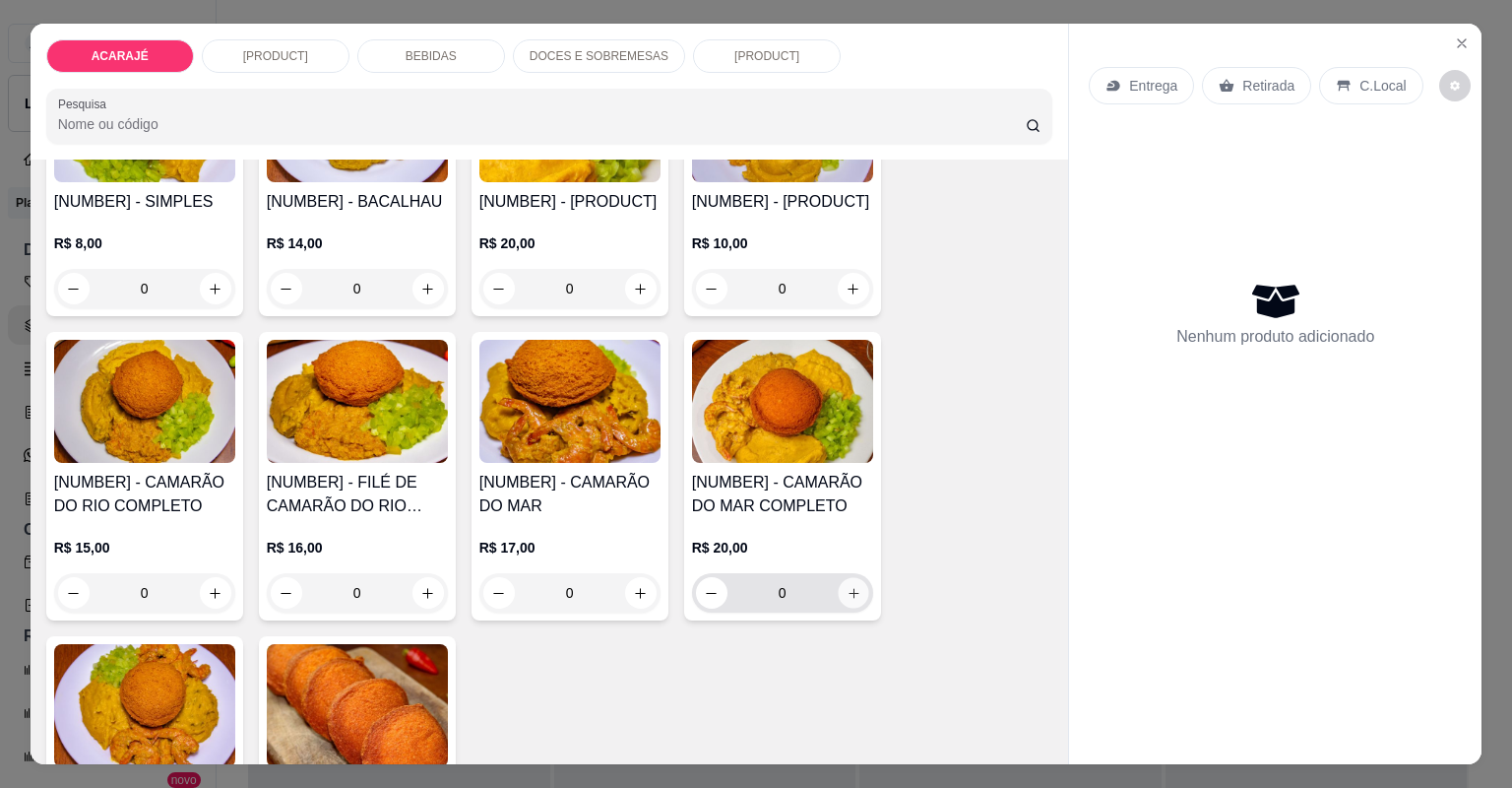 click 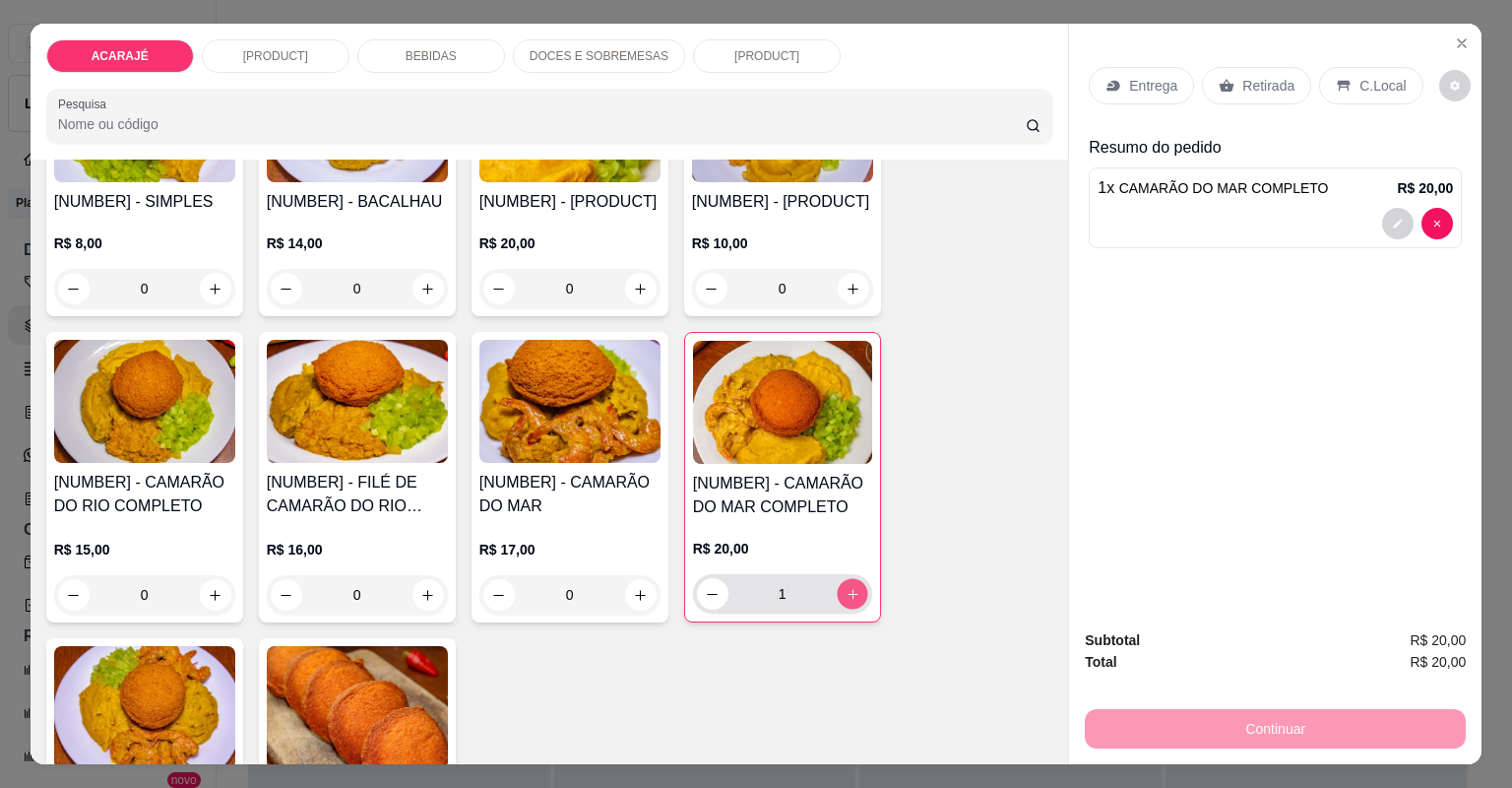 click 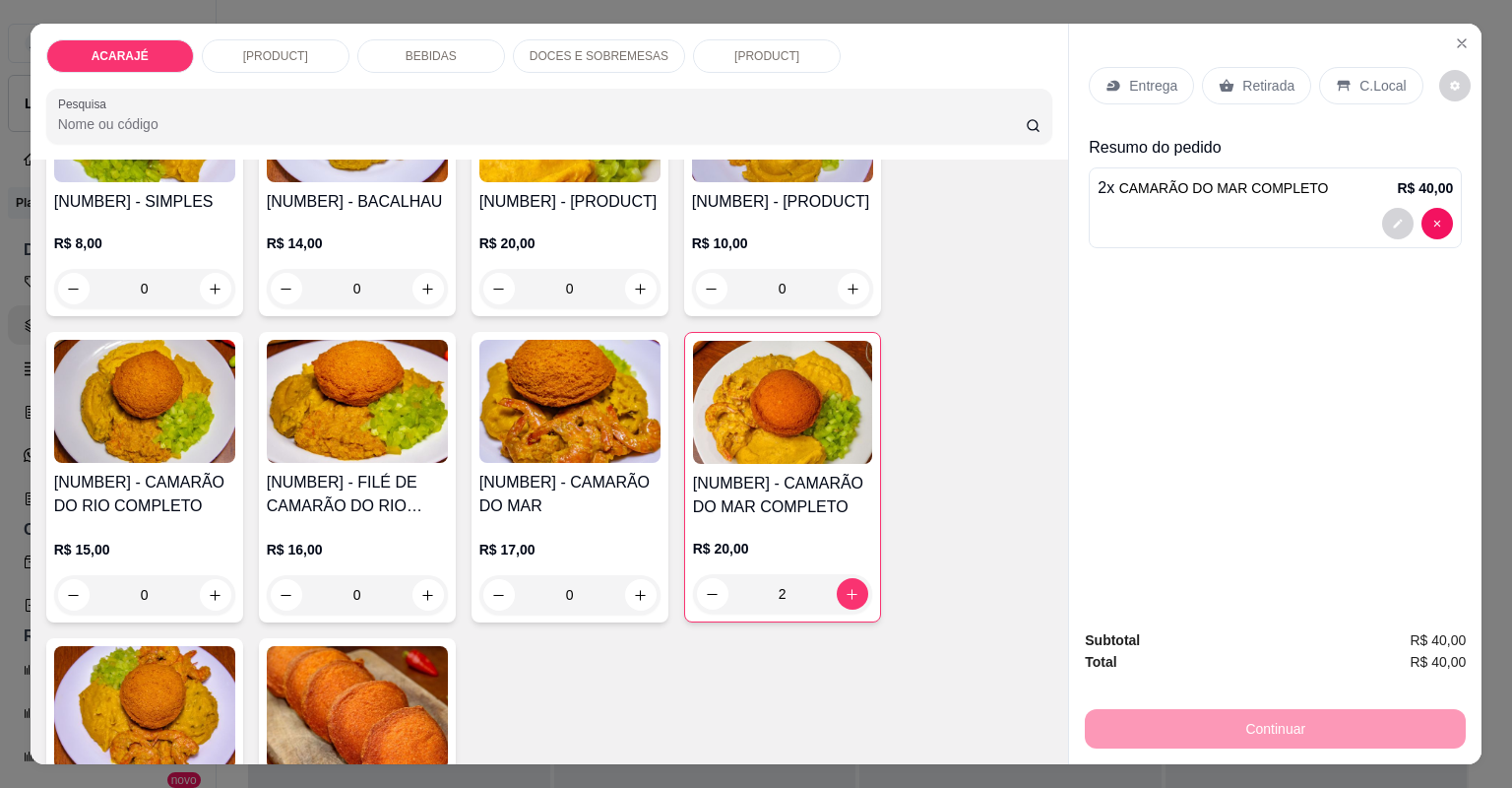 click on "Entrega" at bounding box center (1153, 86) 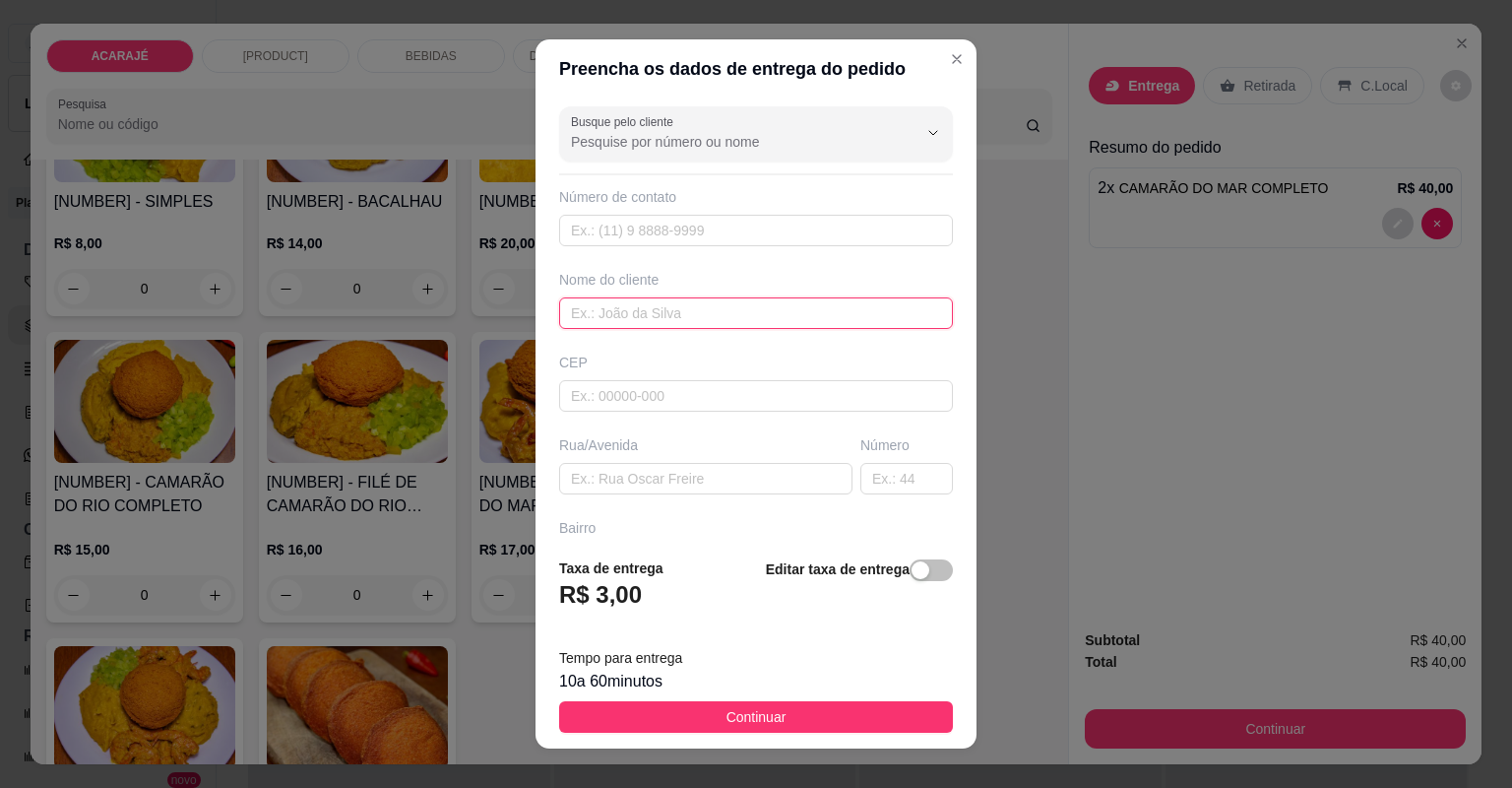 click at bounding box center [756, 313] 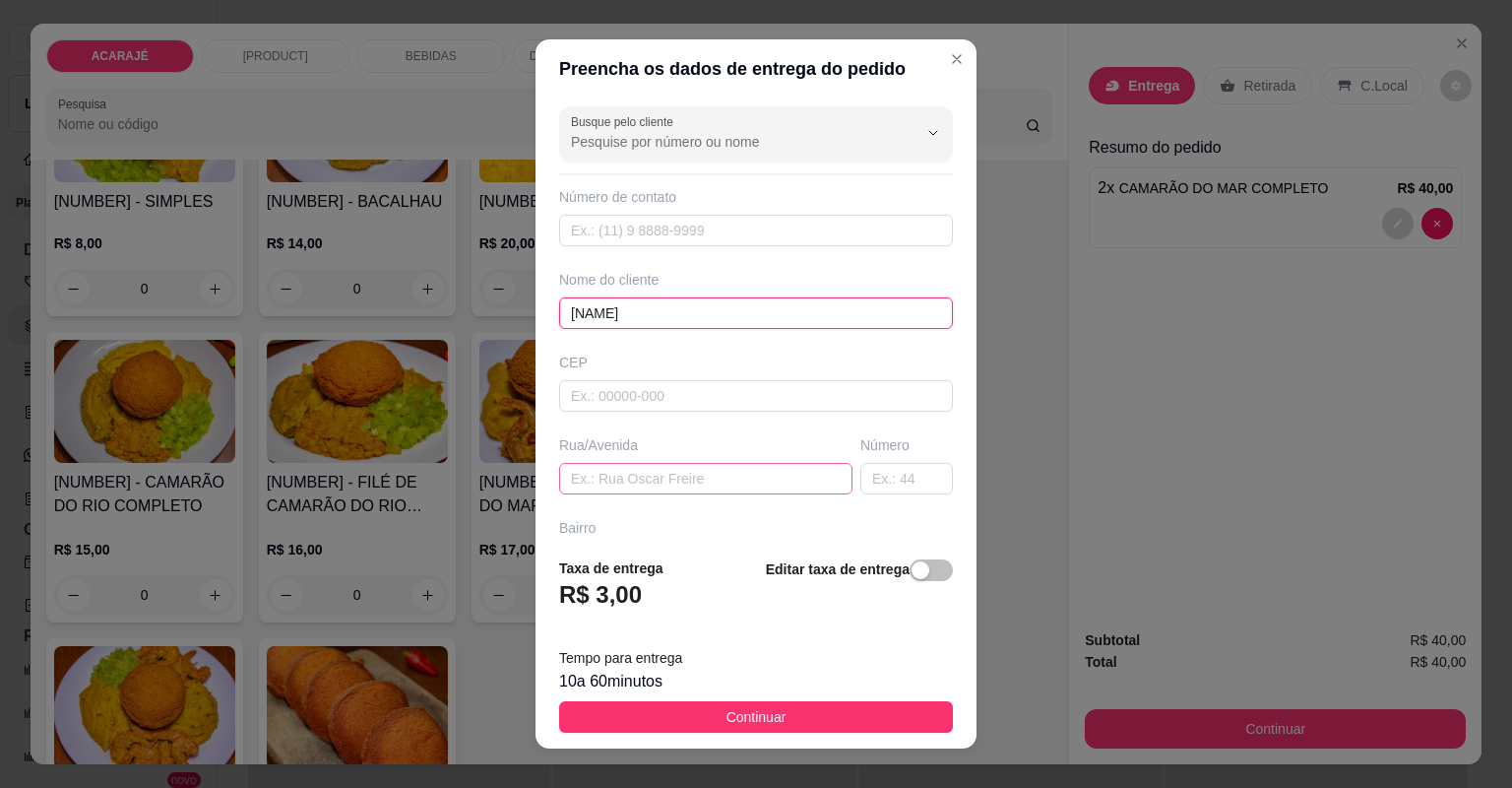 type on "ANY" 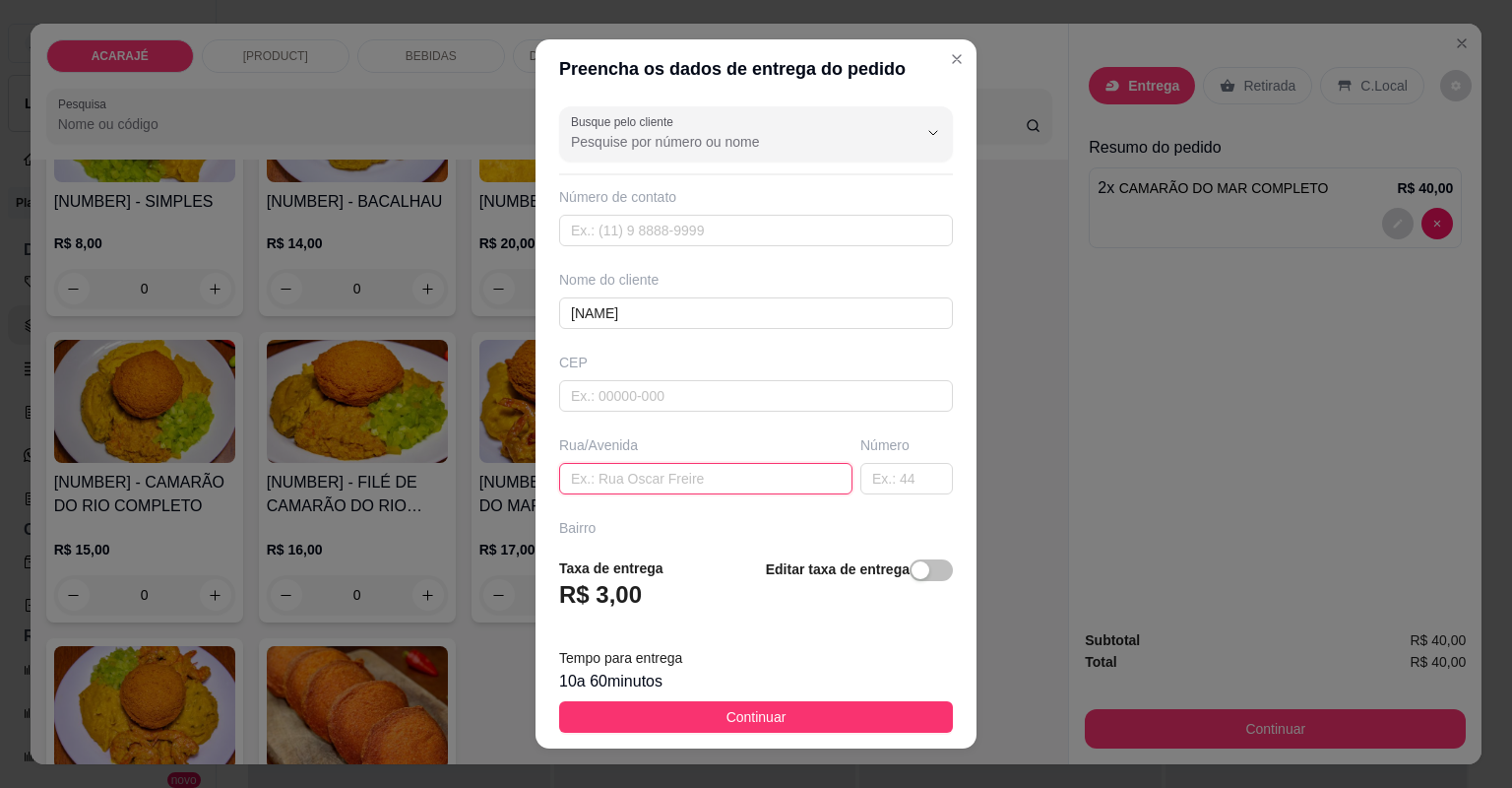 click at bounding box center [706, 479] 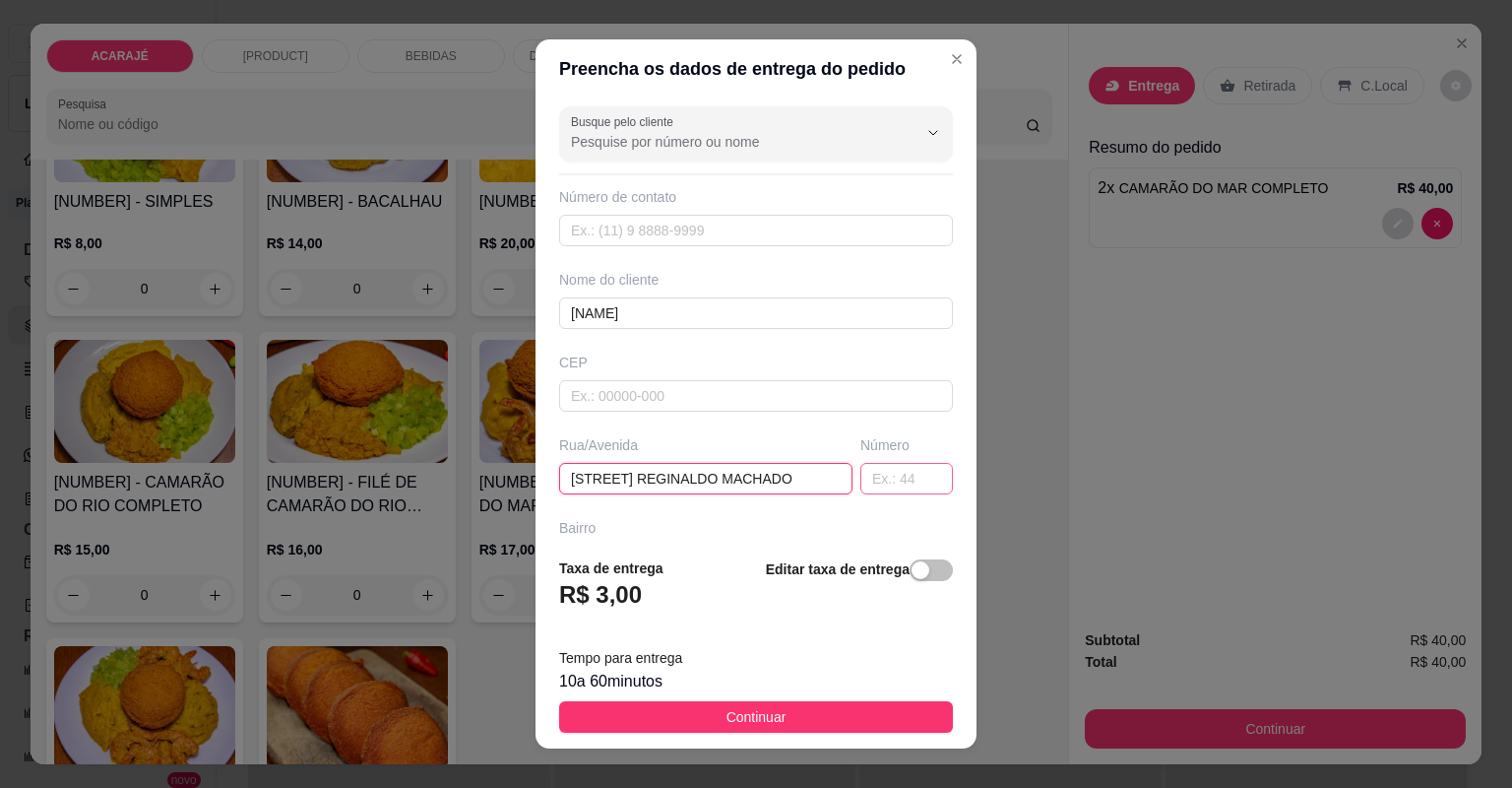 type on "RUA REGINALDO MACHADO" 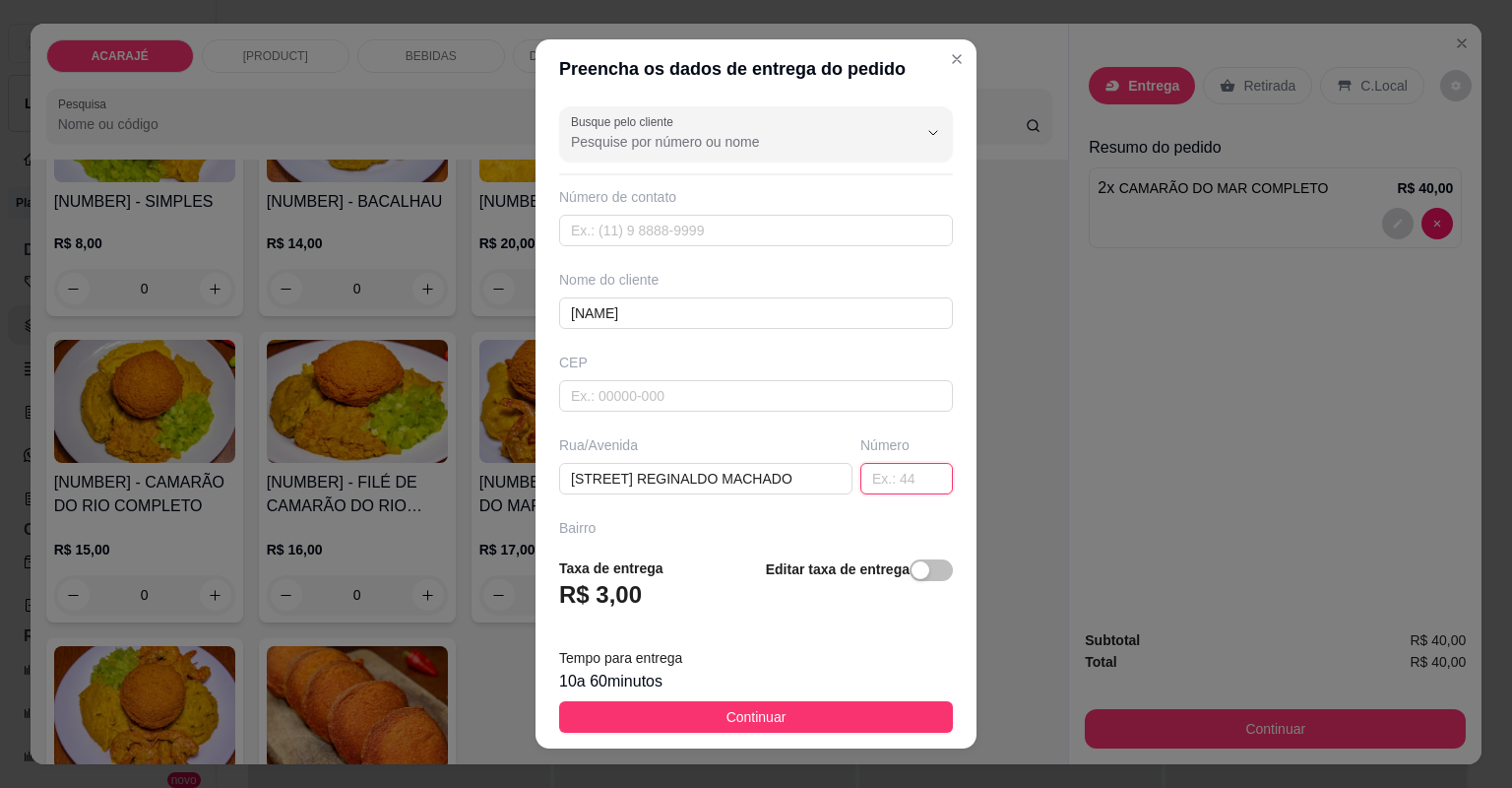 click at bounding box center (907, 479) 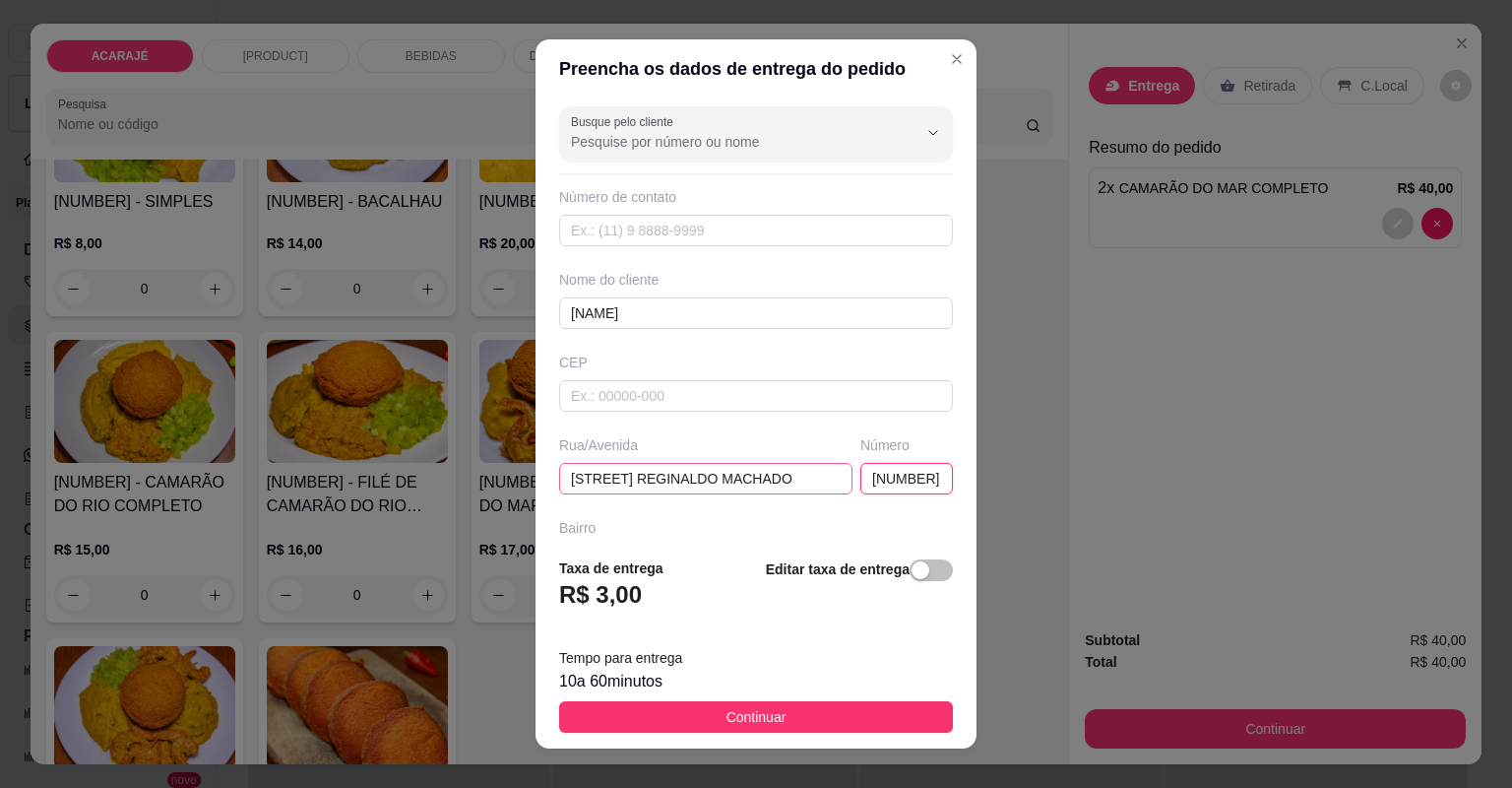 type on "409" 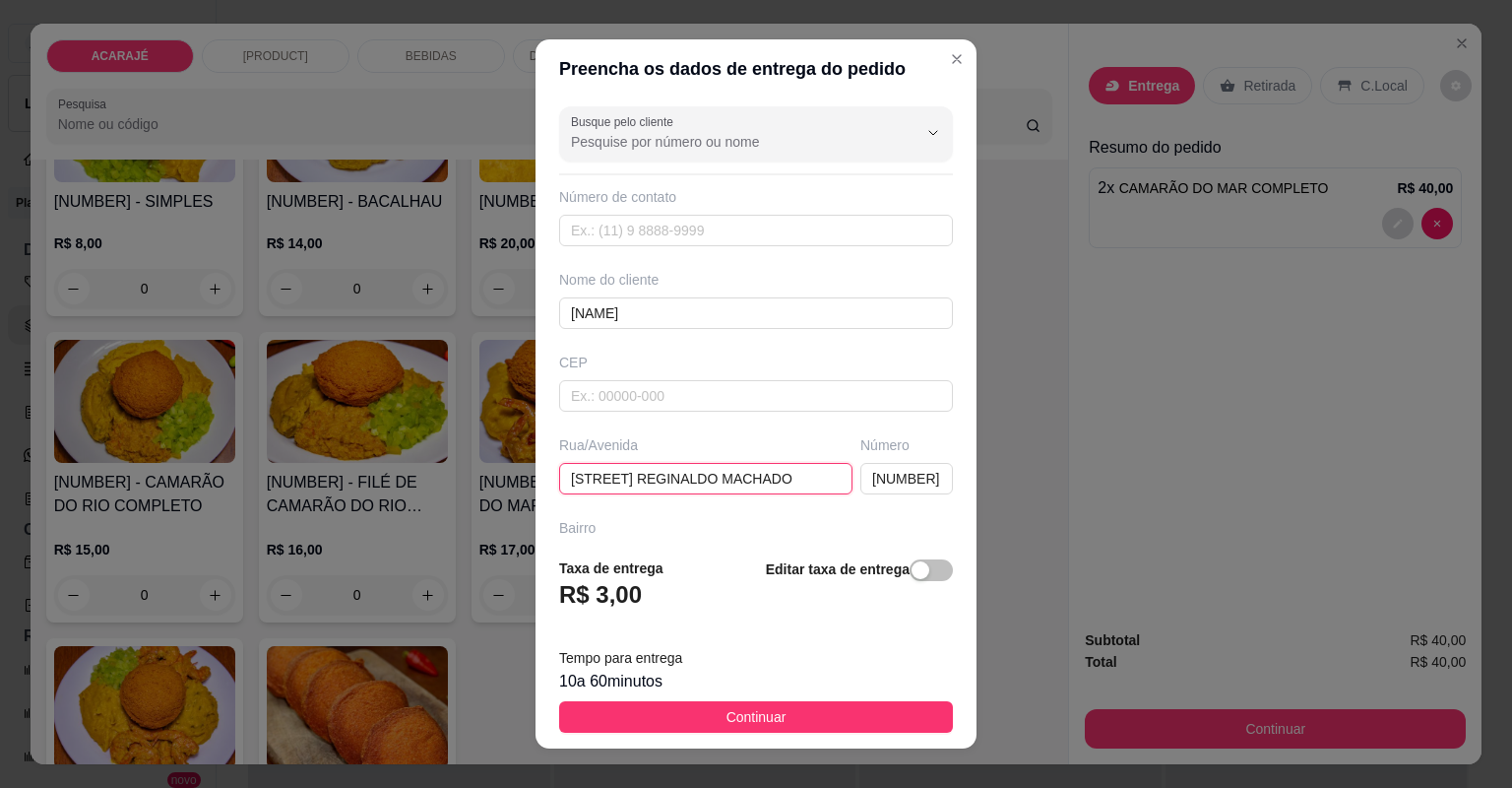 click on "RUA REGINALDO MACHADO" at bounding box center (706, 479) 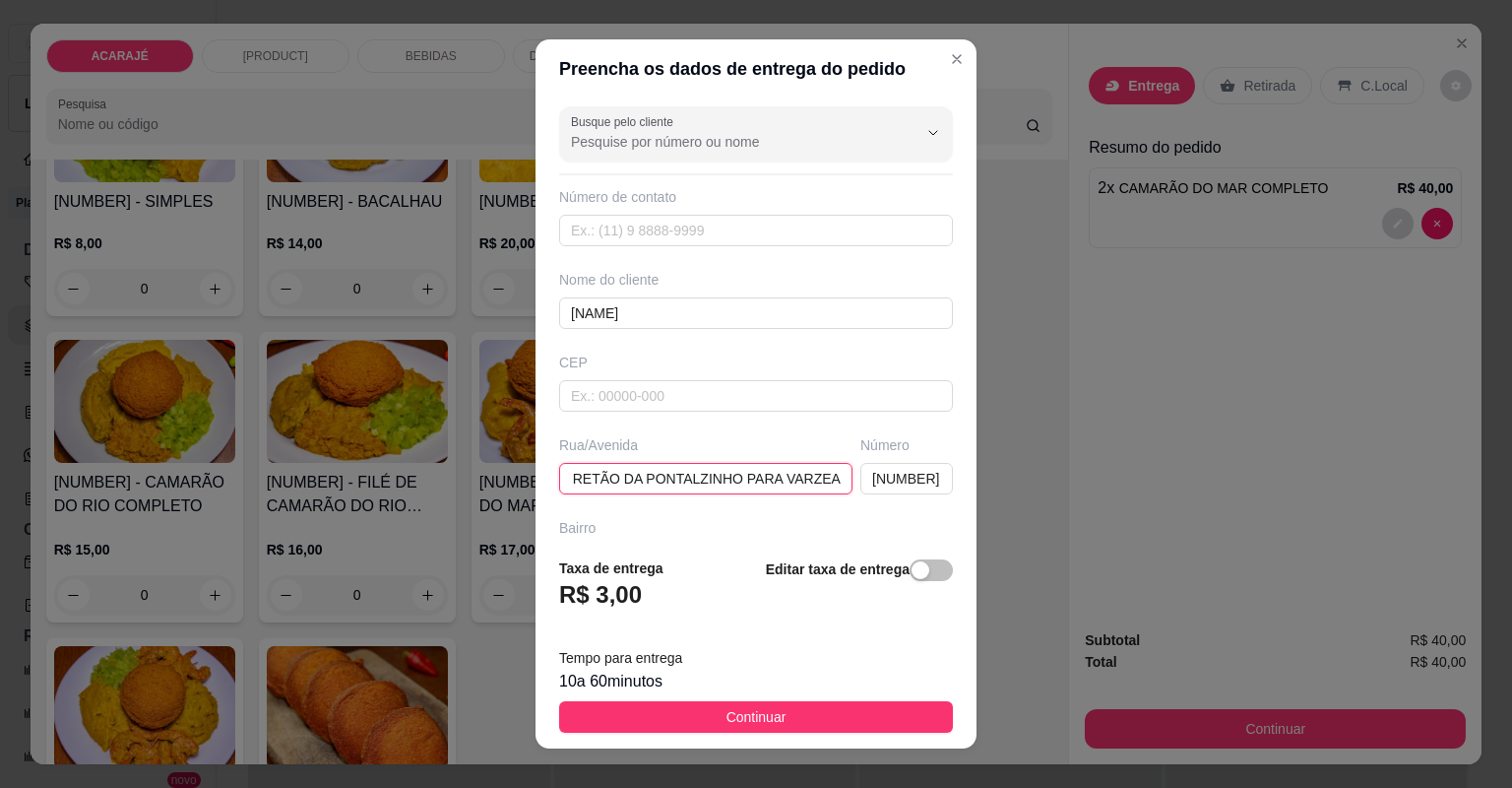 scroll, scrollTop: 0, scrollLeft: 178, axis: horizontal 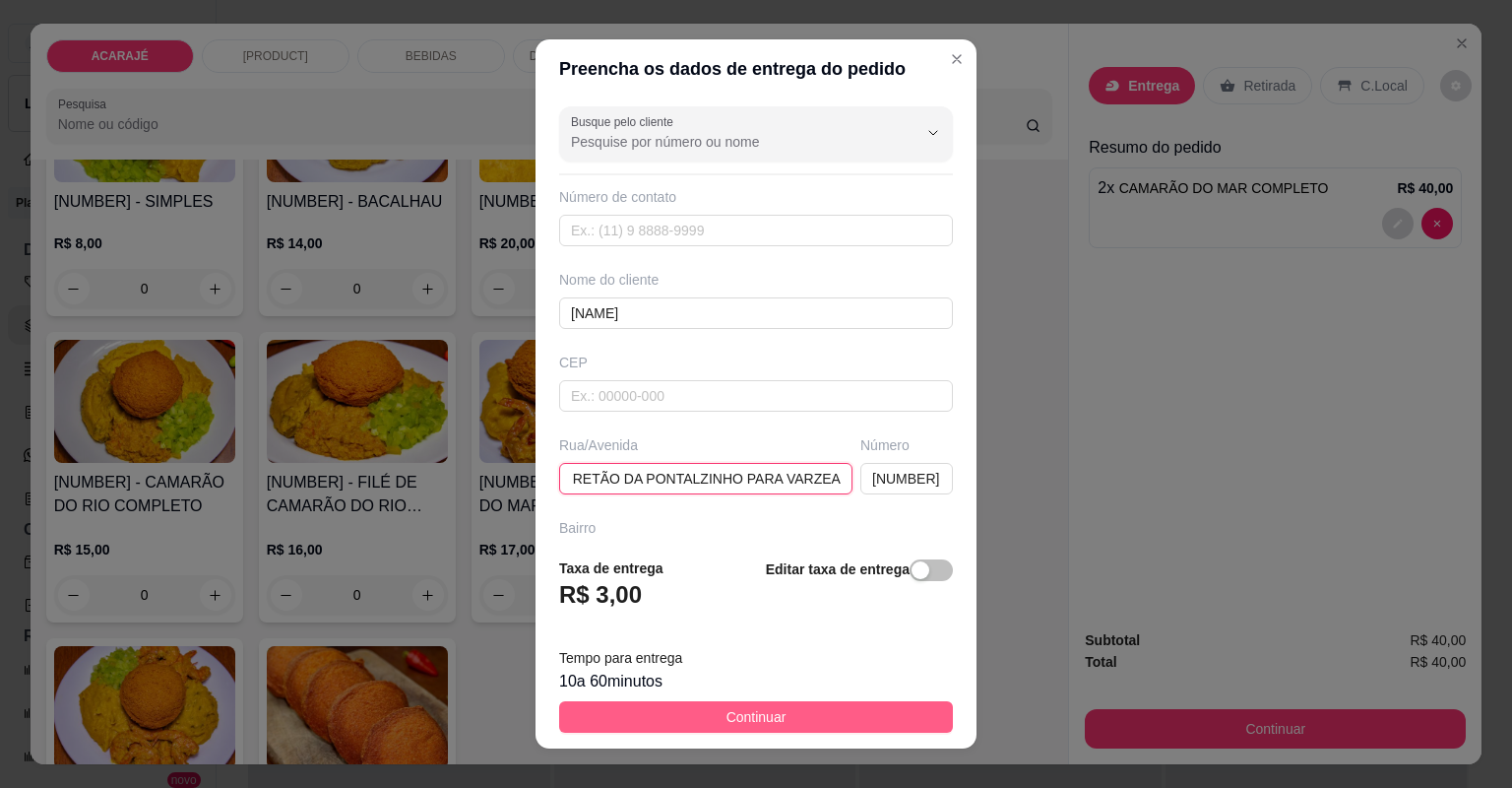 type on "RUA REGINALDO MACHADO  RETÃO DA PONTALZINHO PARA VARZEA" 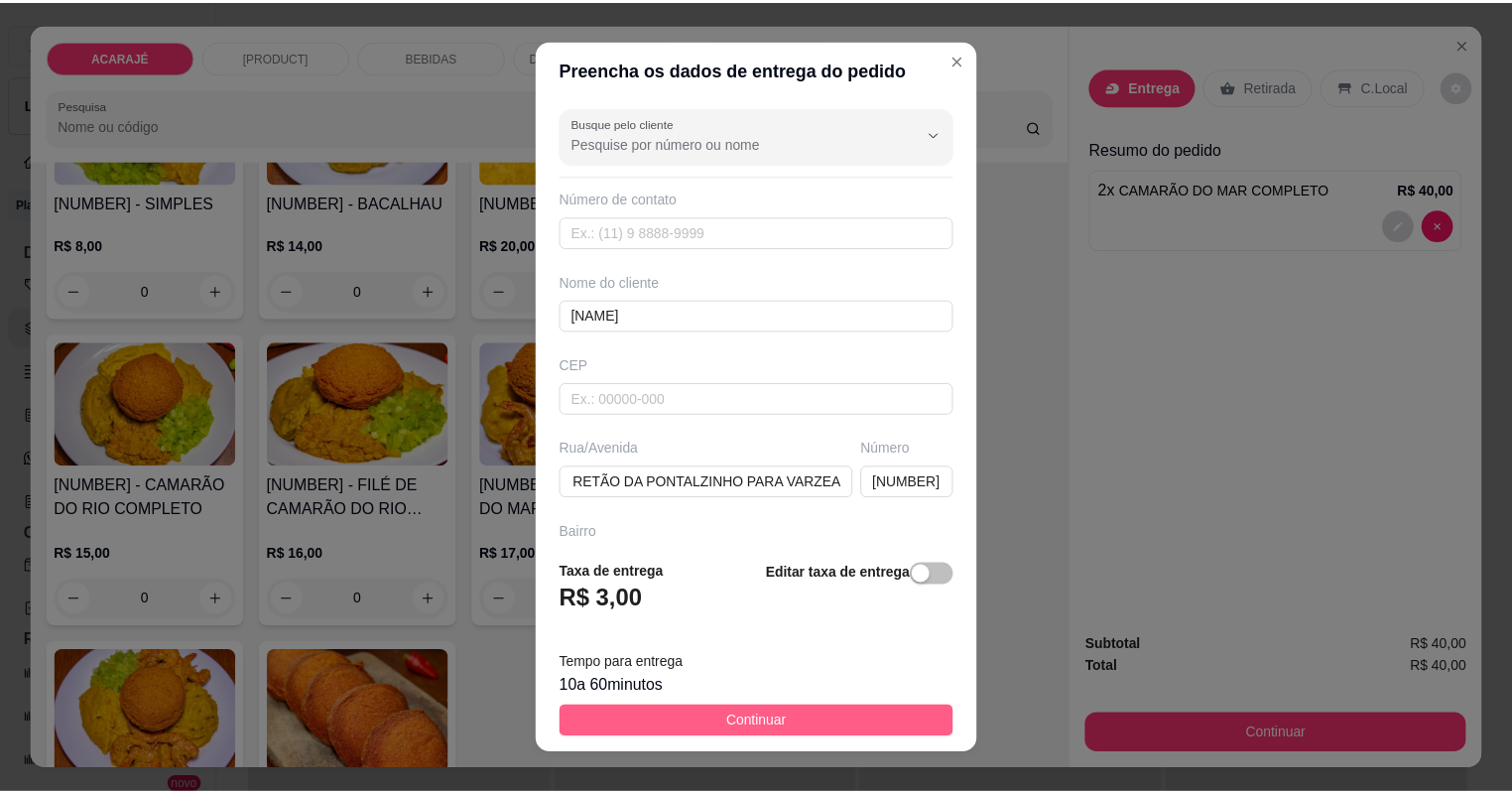 scroll, scrollTop: 0, scrollLeft: 0, axis: both 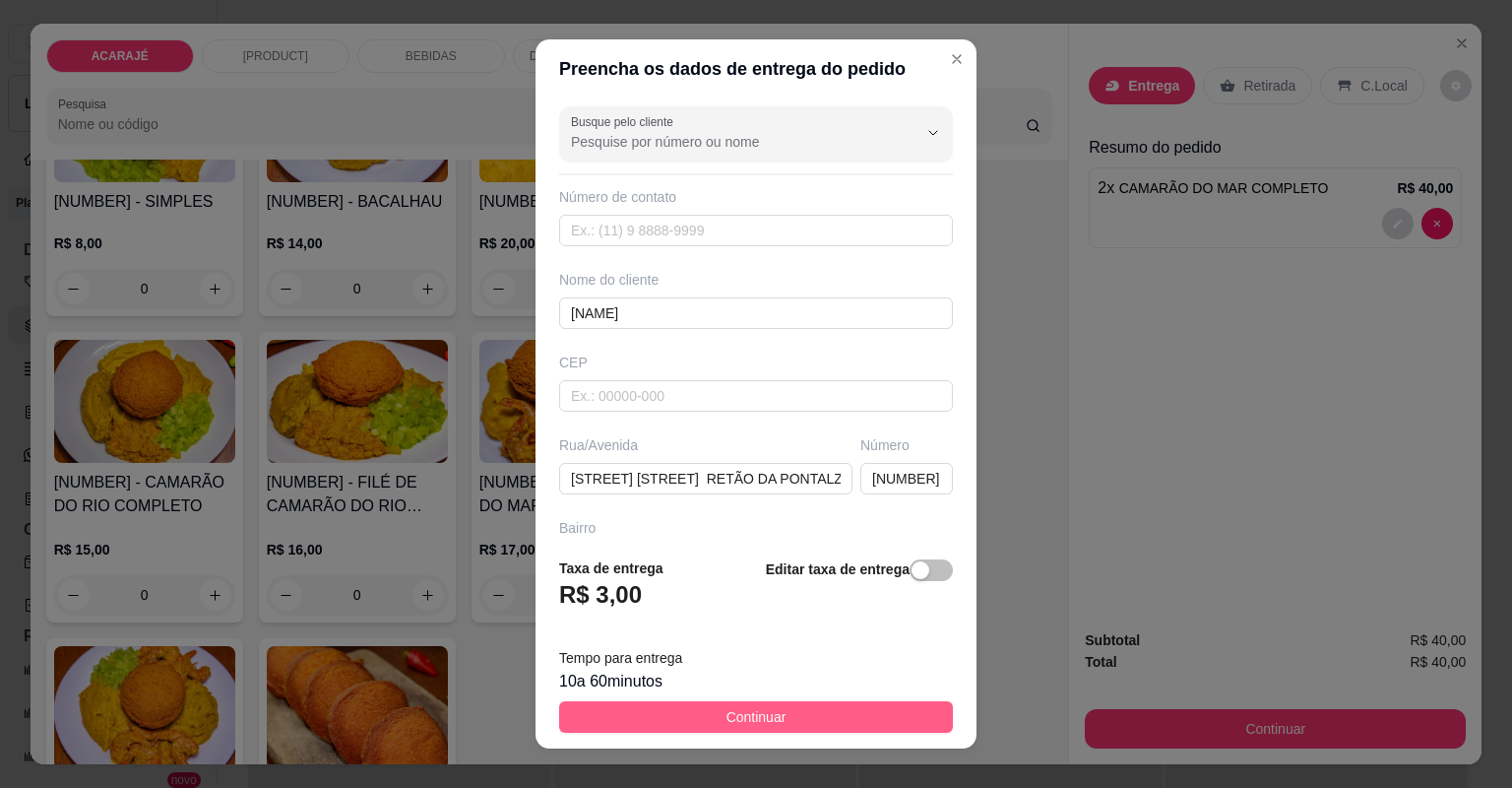 click on "Continuar" at bounding box center (756, 717) 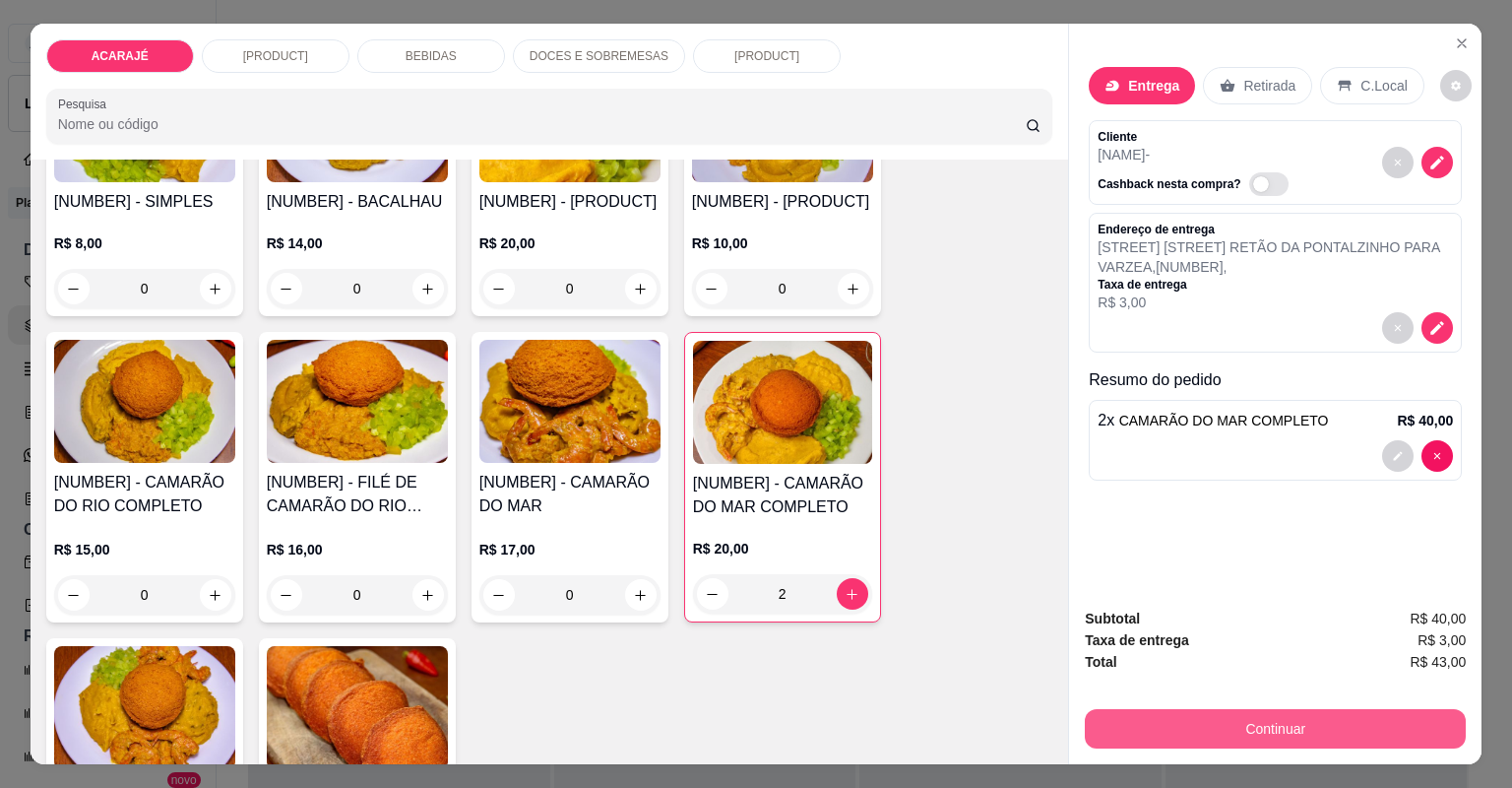 click on "Continuar" at bounding box center (1275, 729) 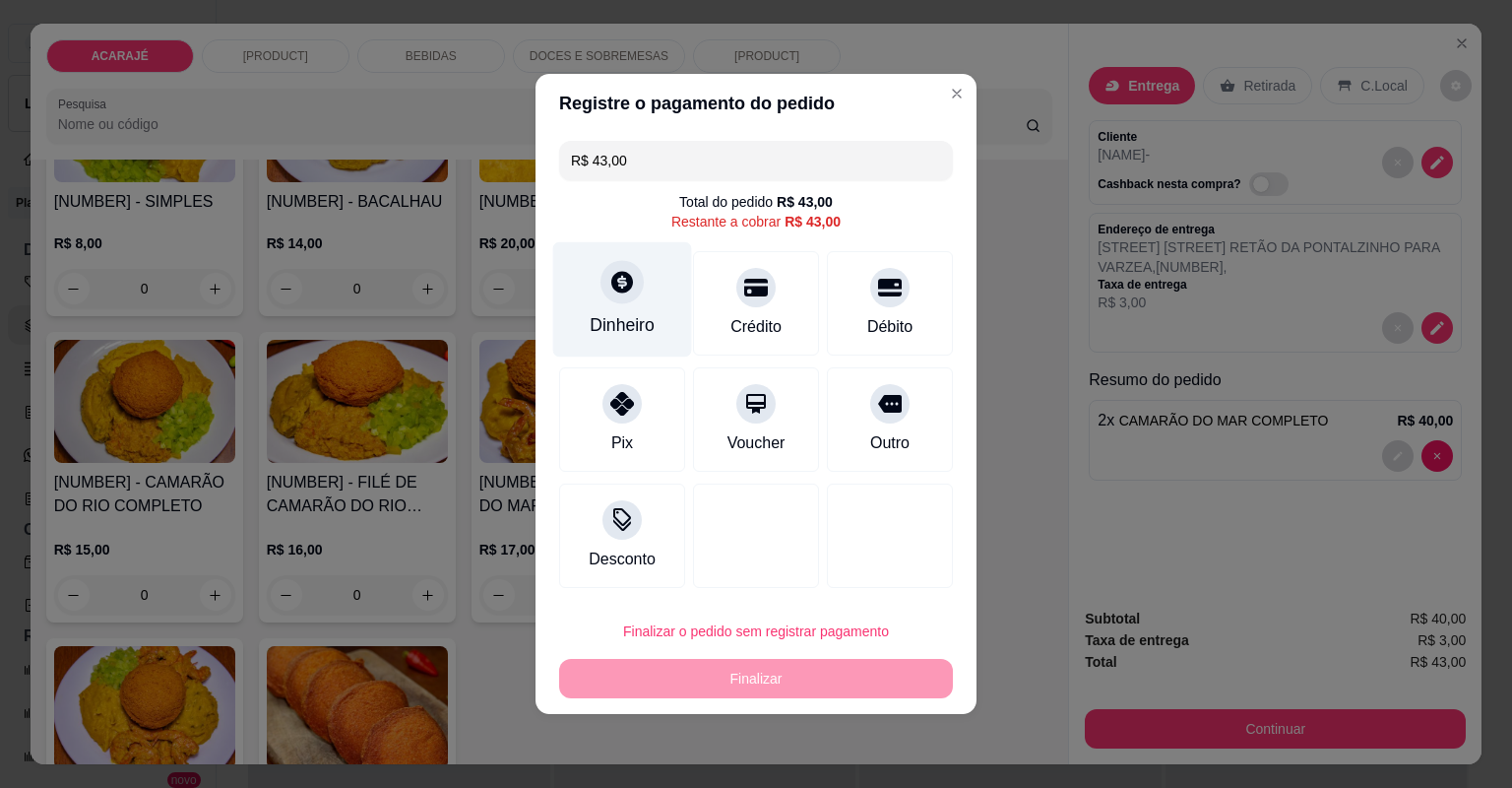 click 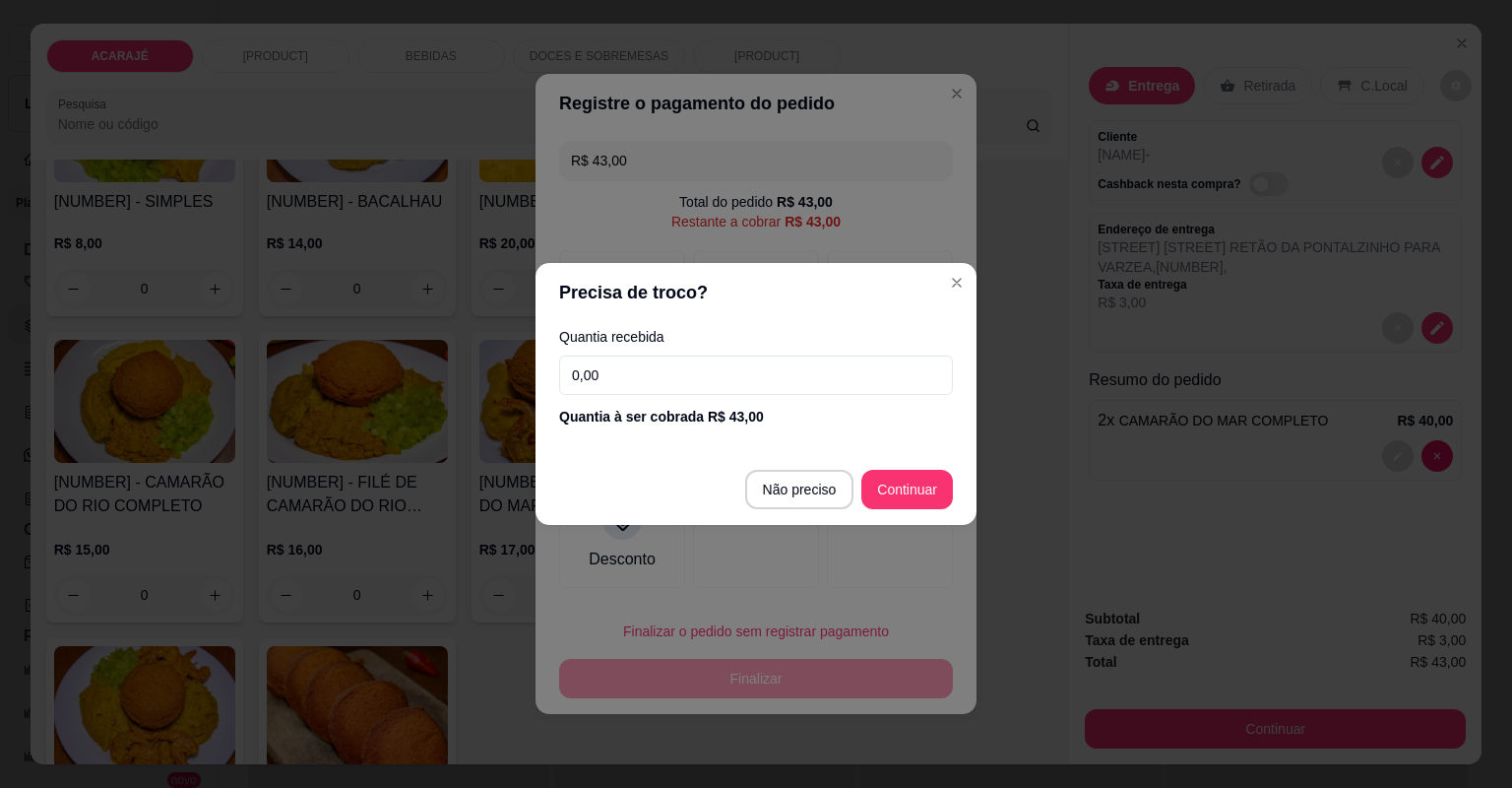 click on "0,00" at bounding box center [756, 375] 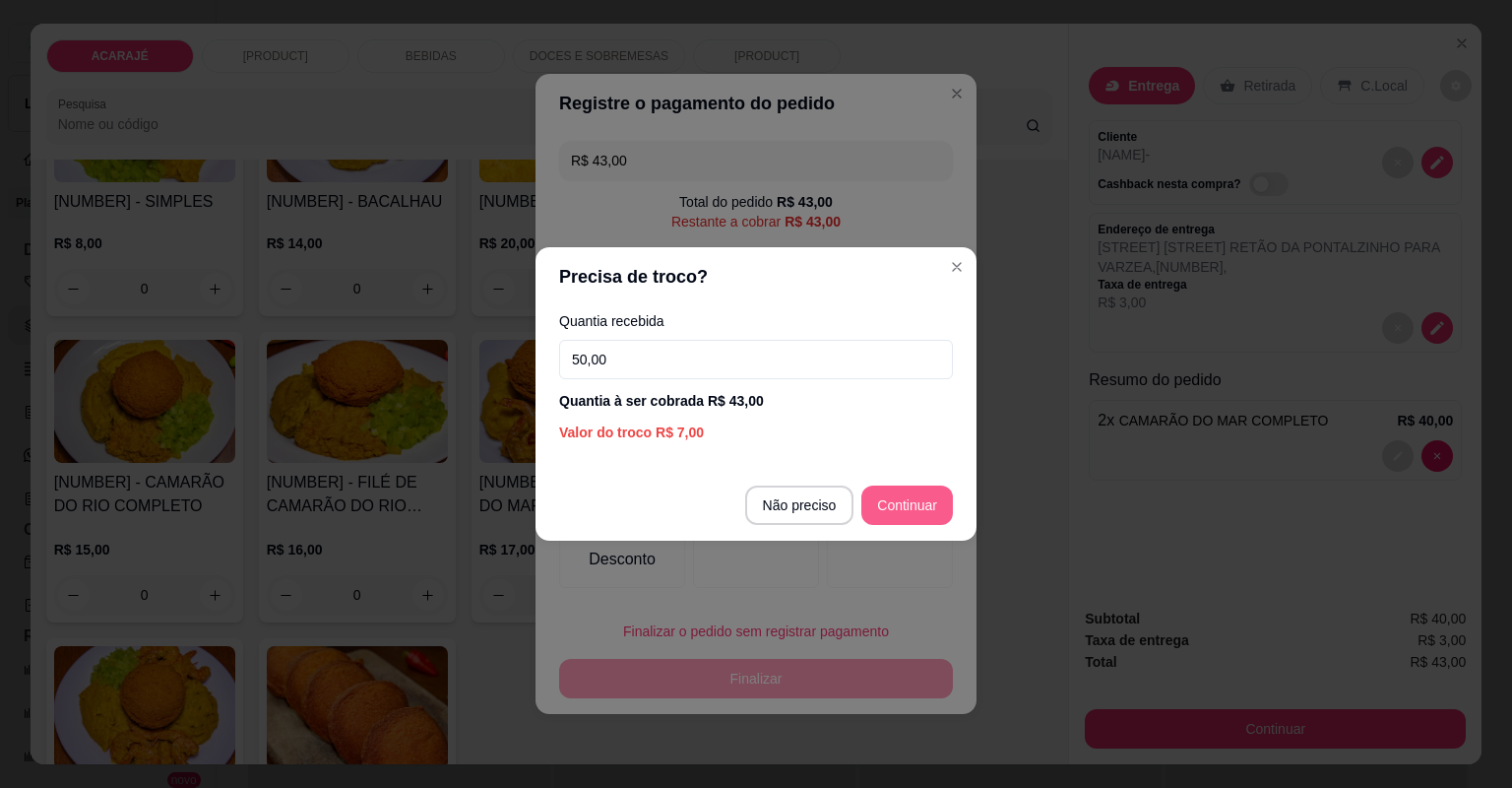 type on "50,00" 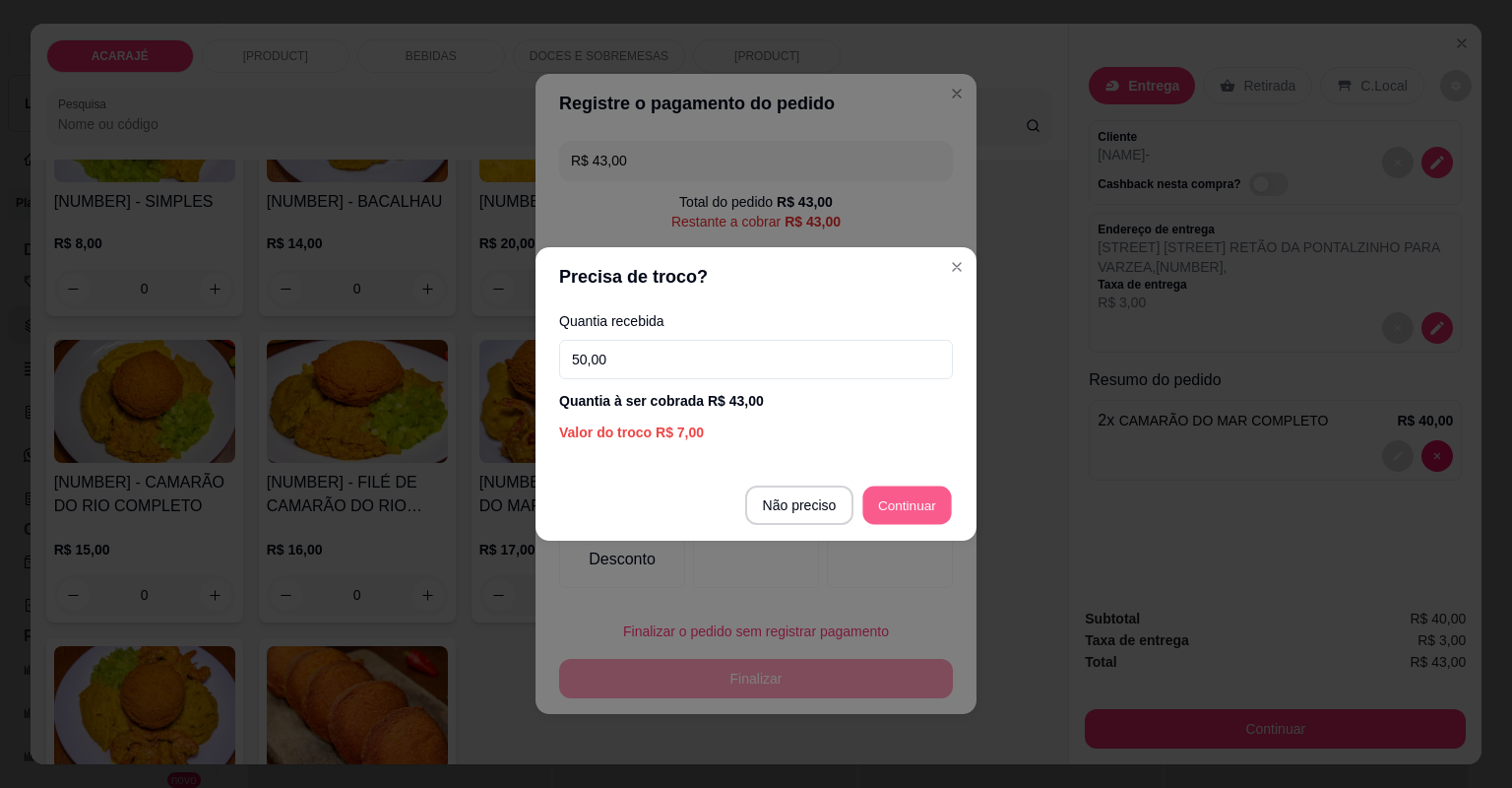 type on "R$ 0,00" 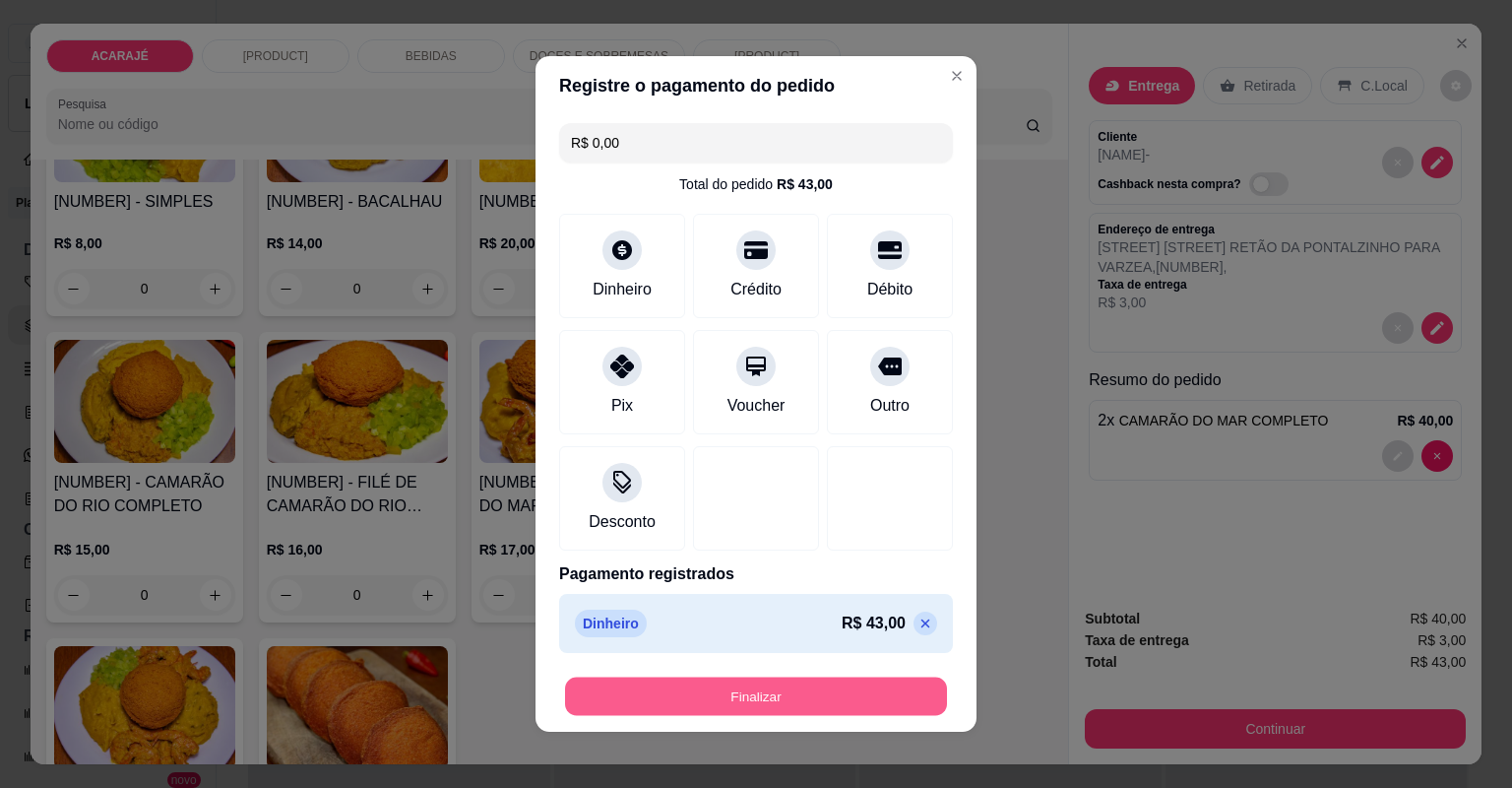 click on "Finalizar" at bounding box center [756, 696] 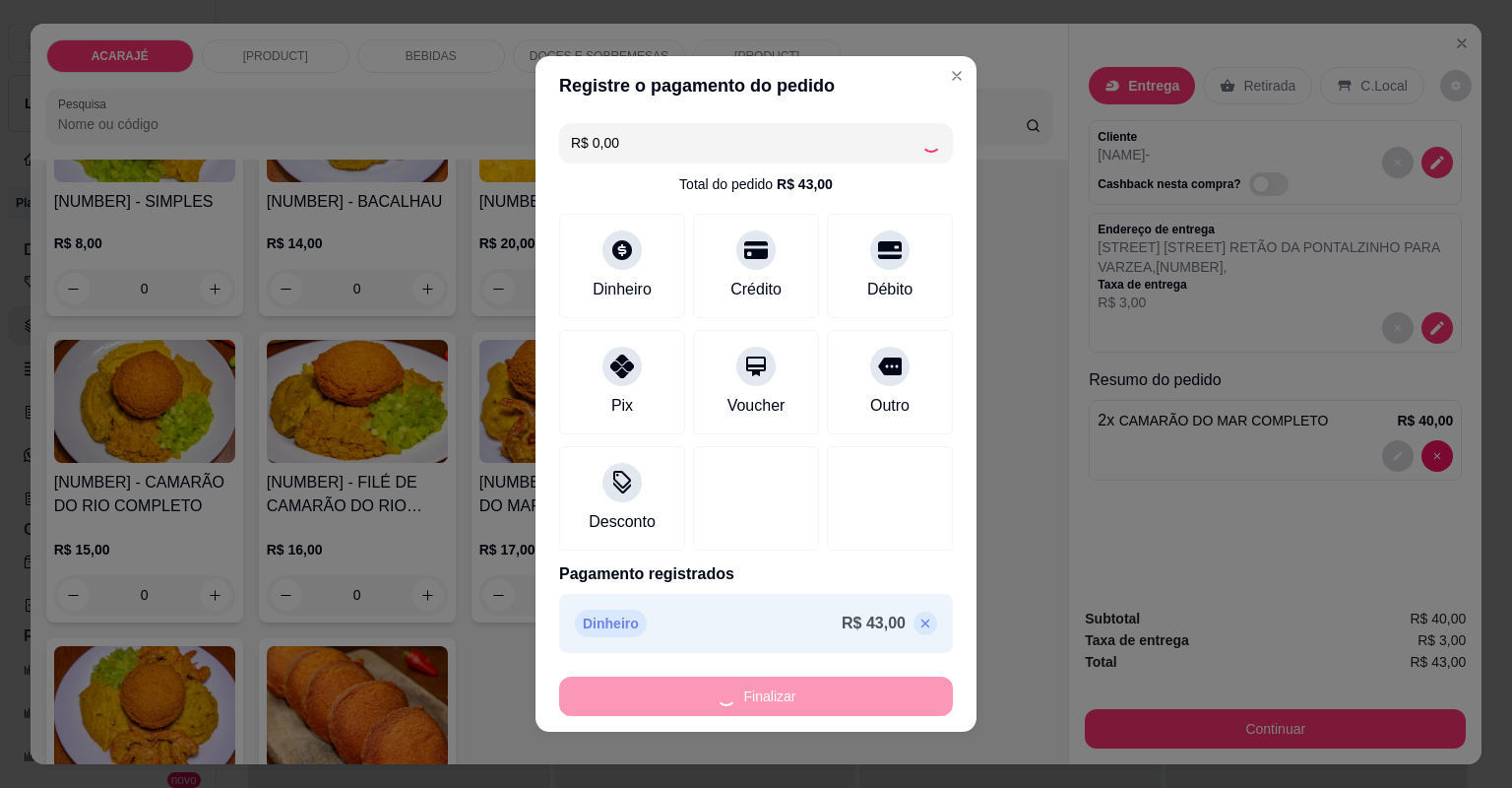 type on "0" 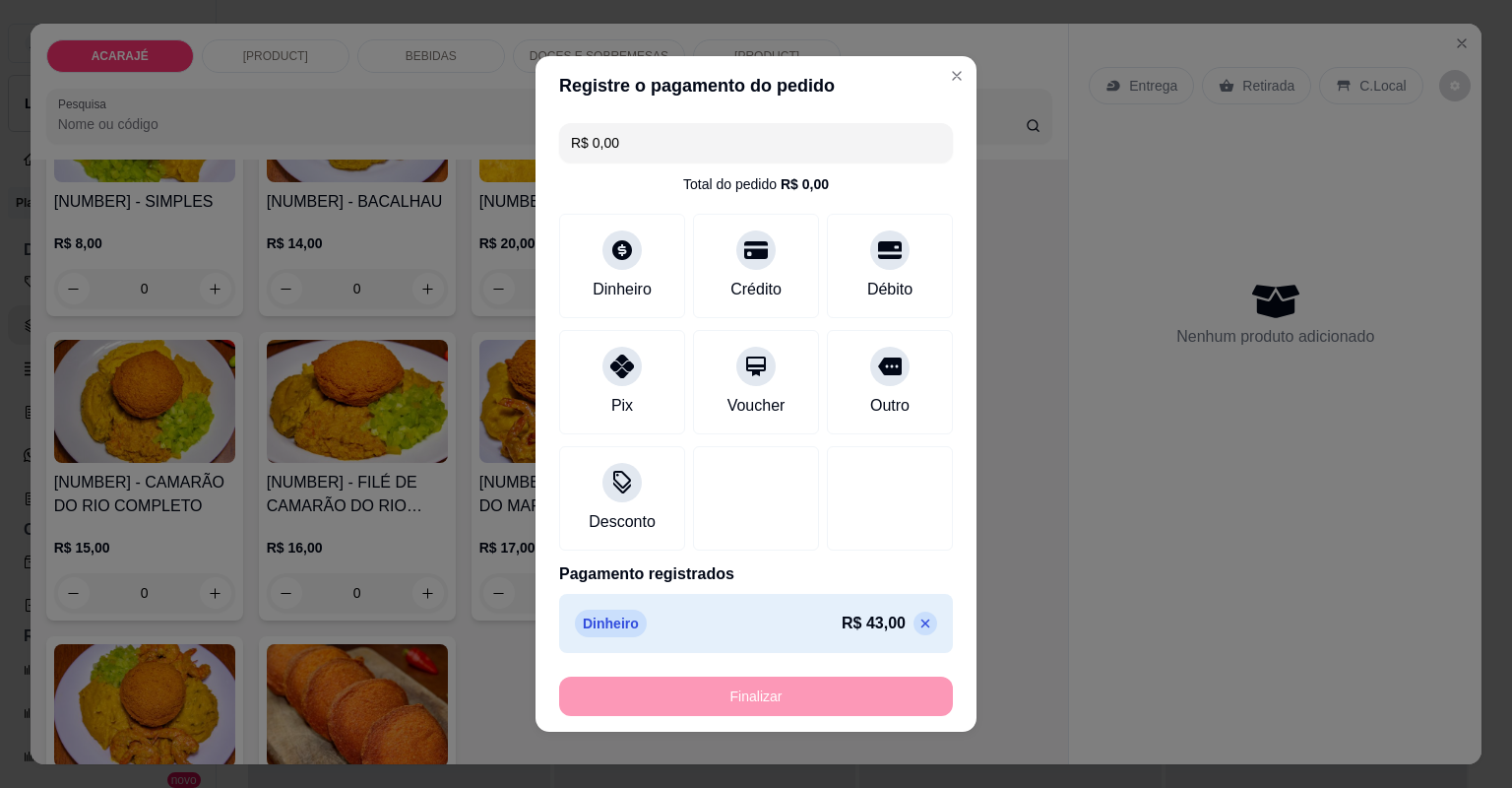 type on "-R$ 43,00" 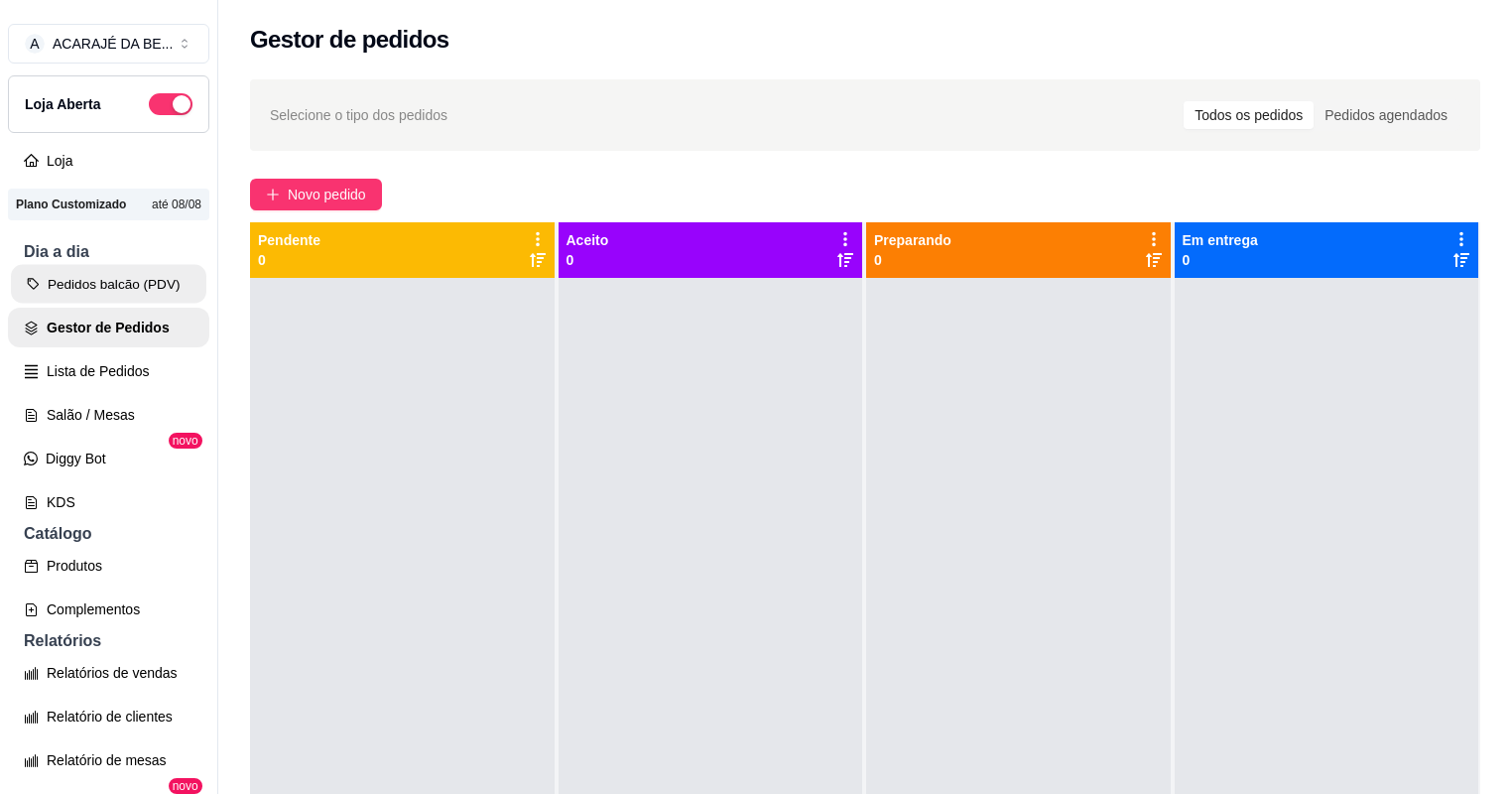 click on "Pedidos balcão (PDV)" at bounding box center (108, 284) 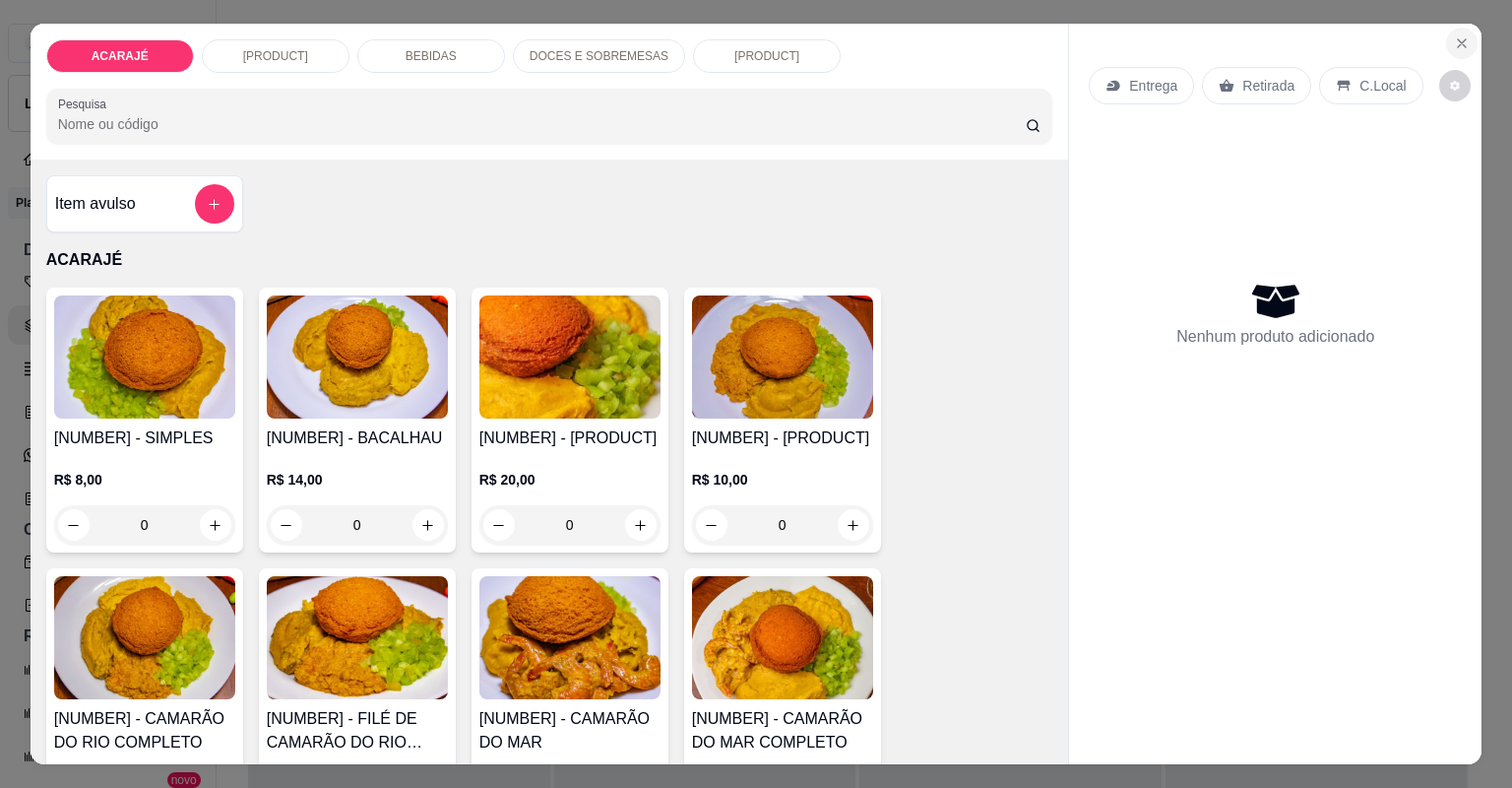 click 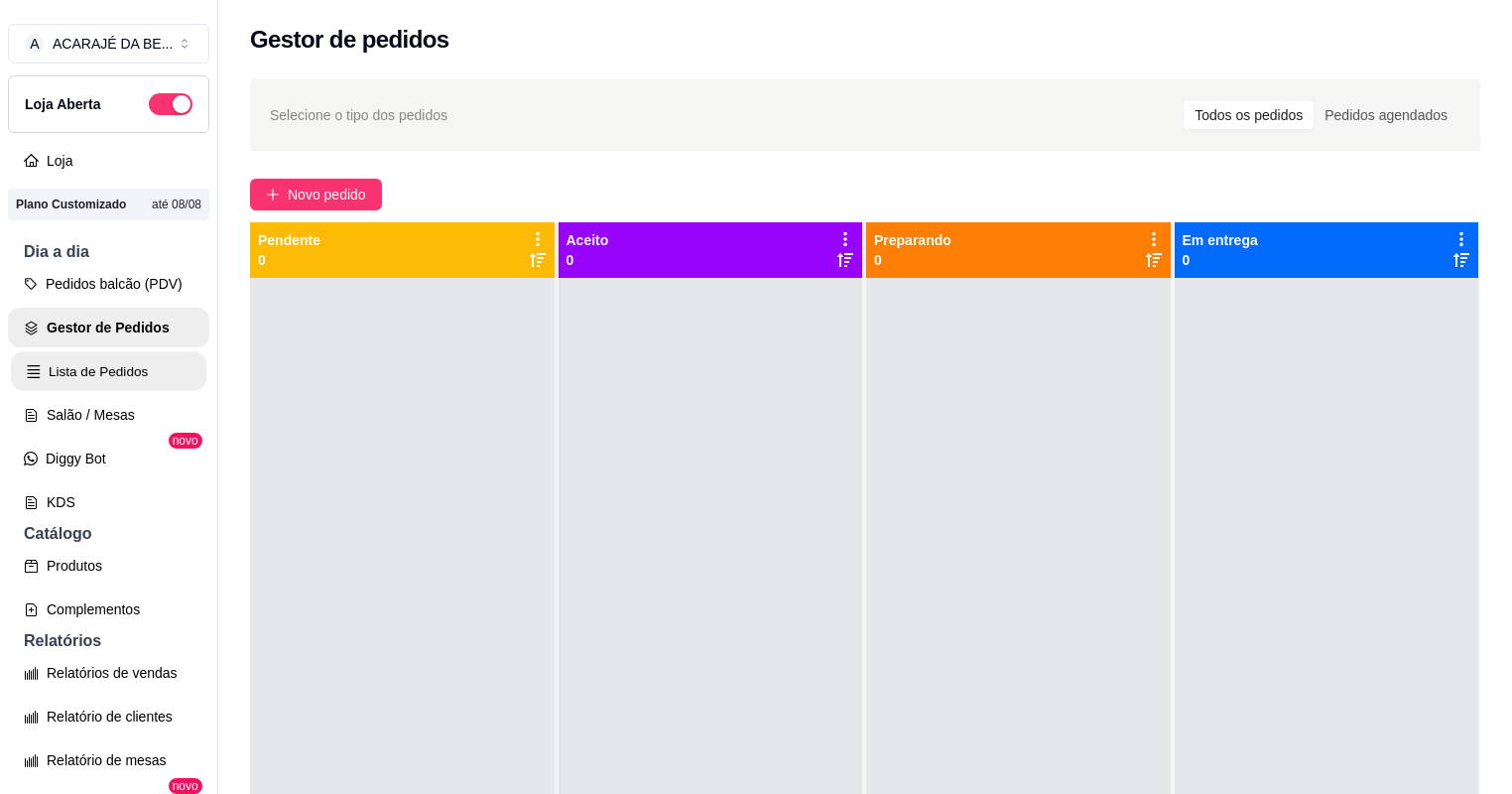 click on "Lista de Pedidos" at bounding box center (108, 371) 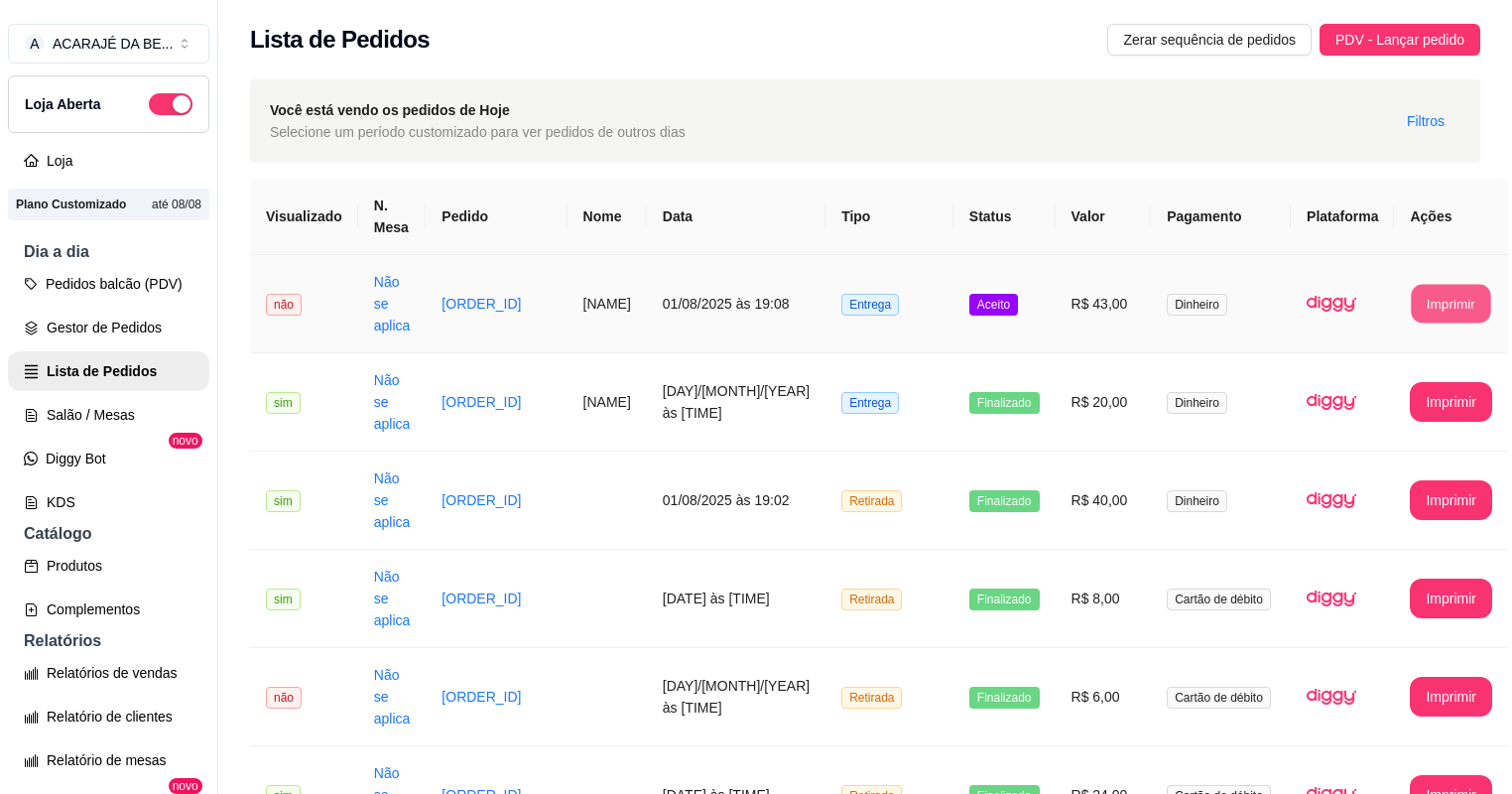 click on "Imprimir" at bounding box center [1451, 304] 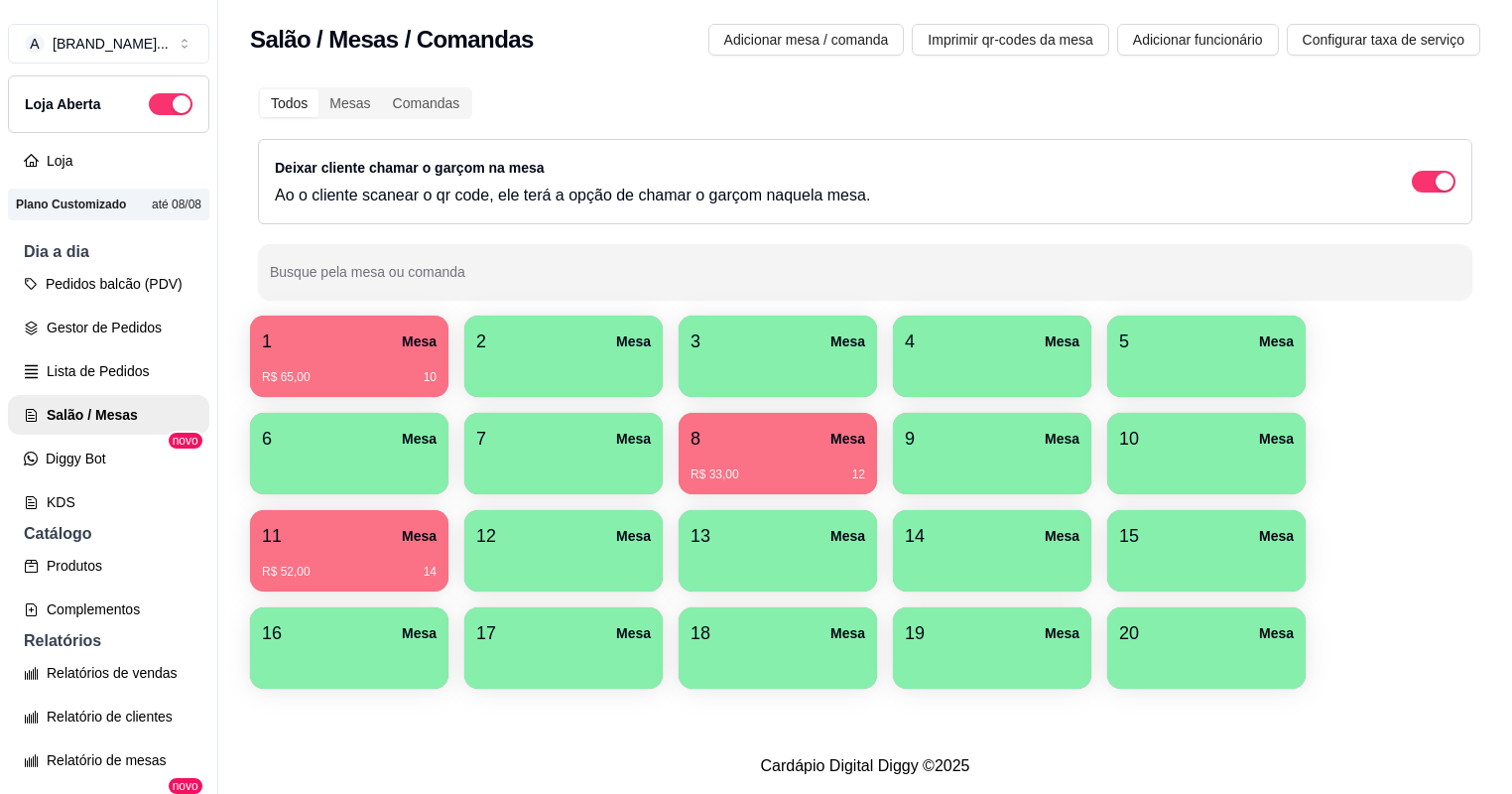 scroll, scrollTop: 0, scrollLeft: 0, axis: both 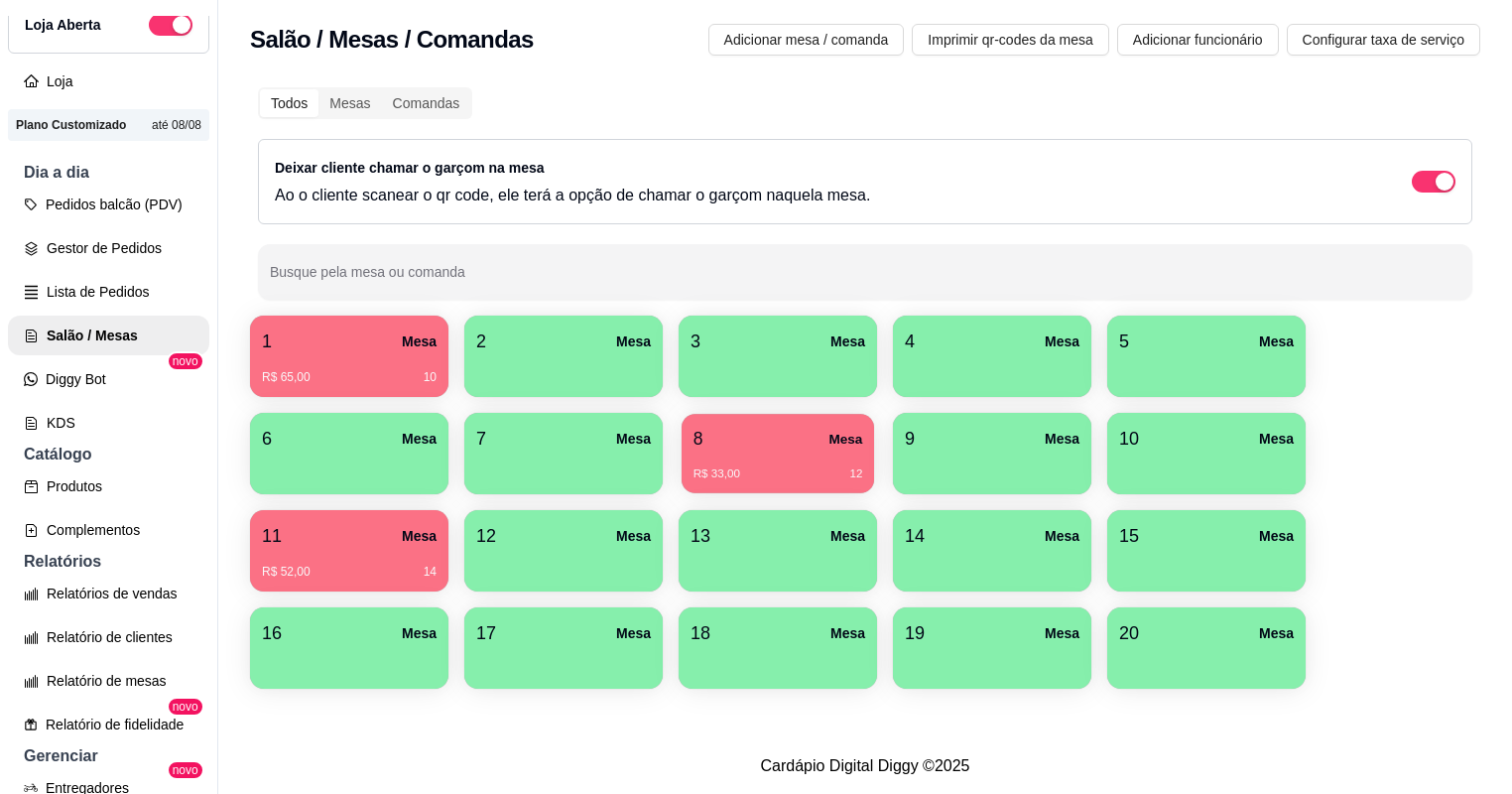 click on "R$ 33,00 12" at bounding box center (778, 466) 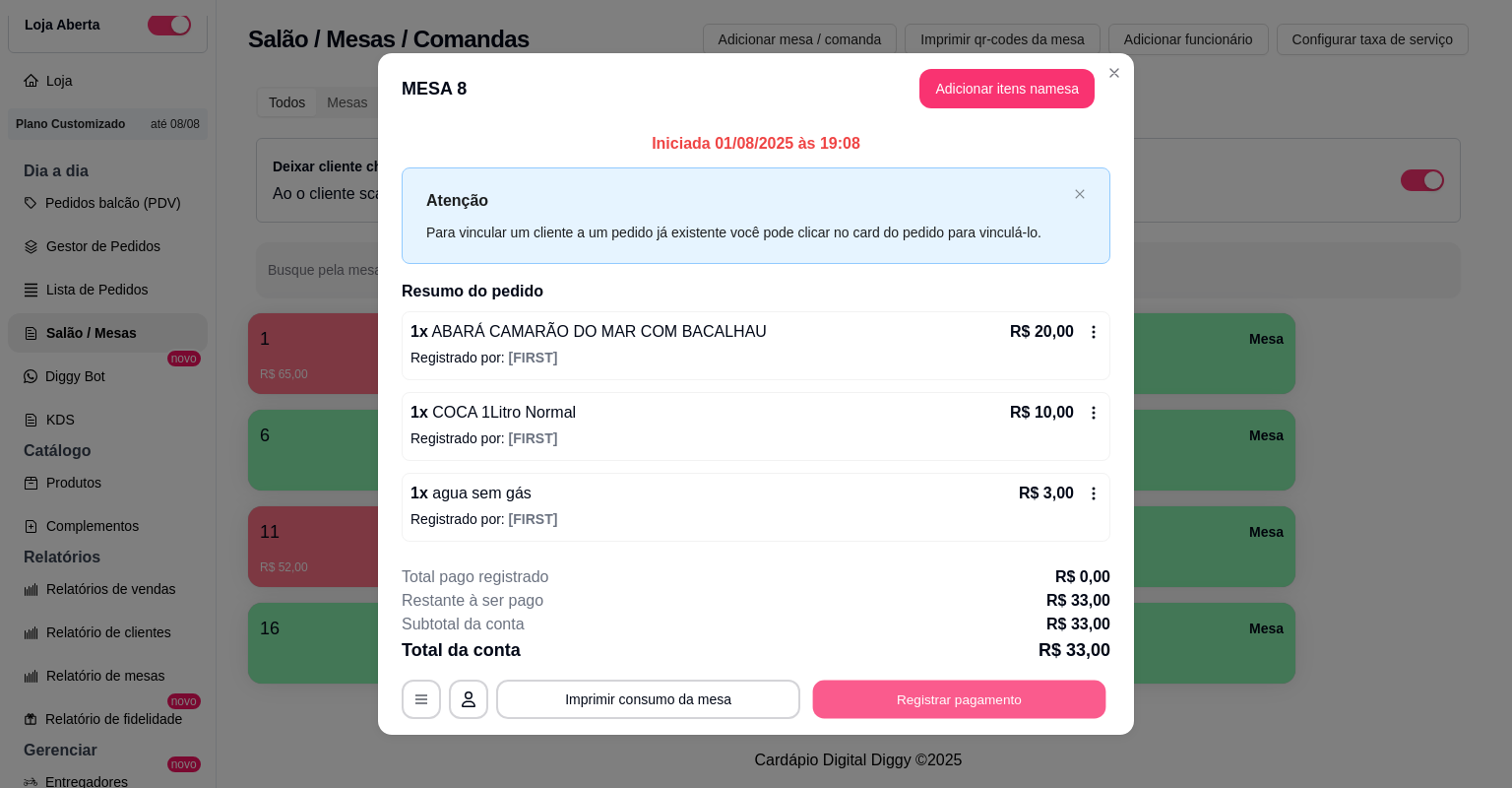 click on "Registrar pagamento" at bounding box center [960, 698] 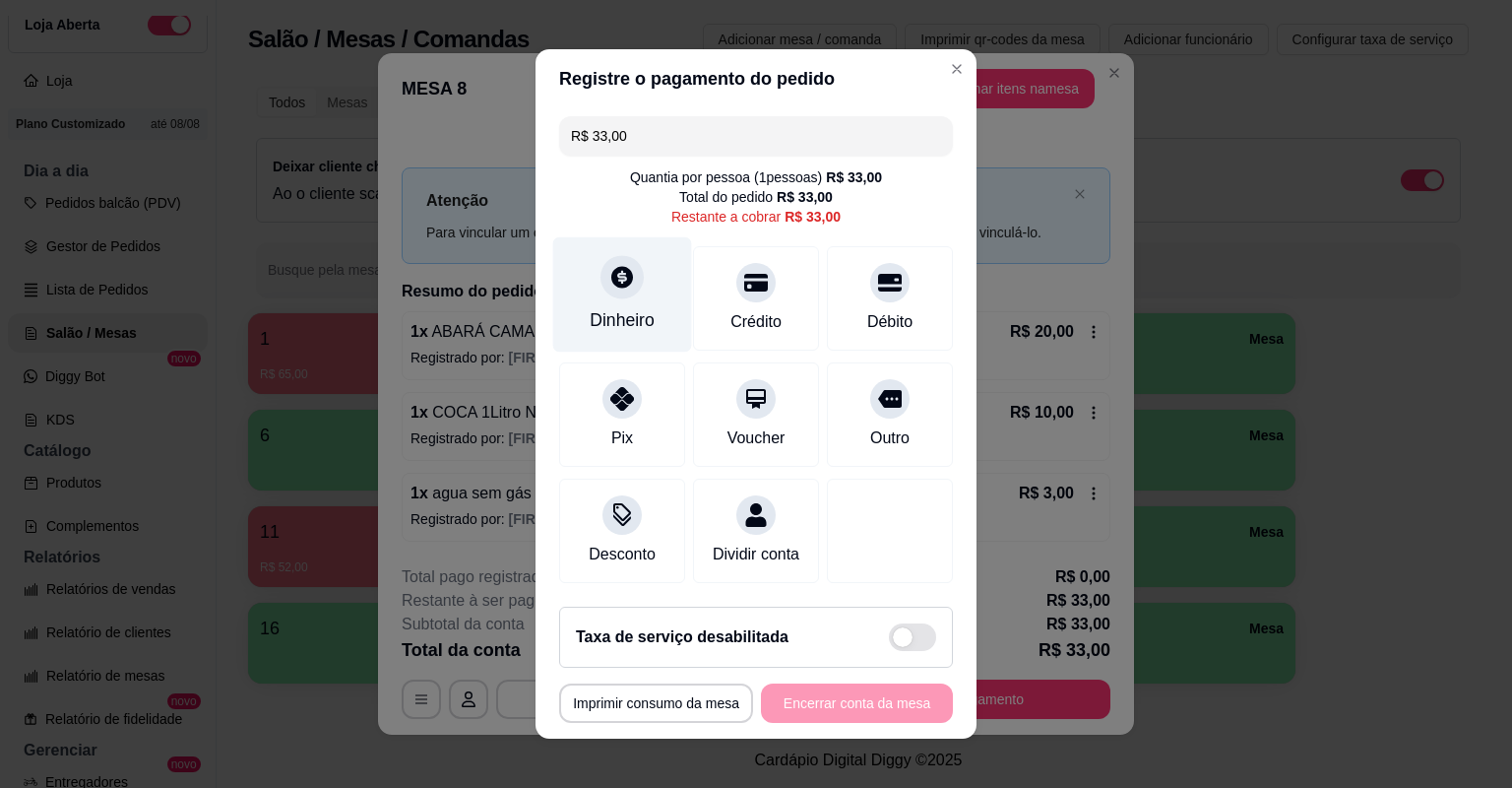 click 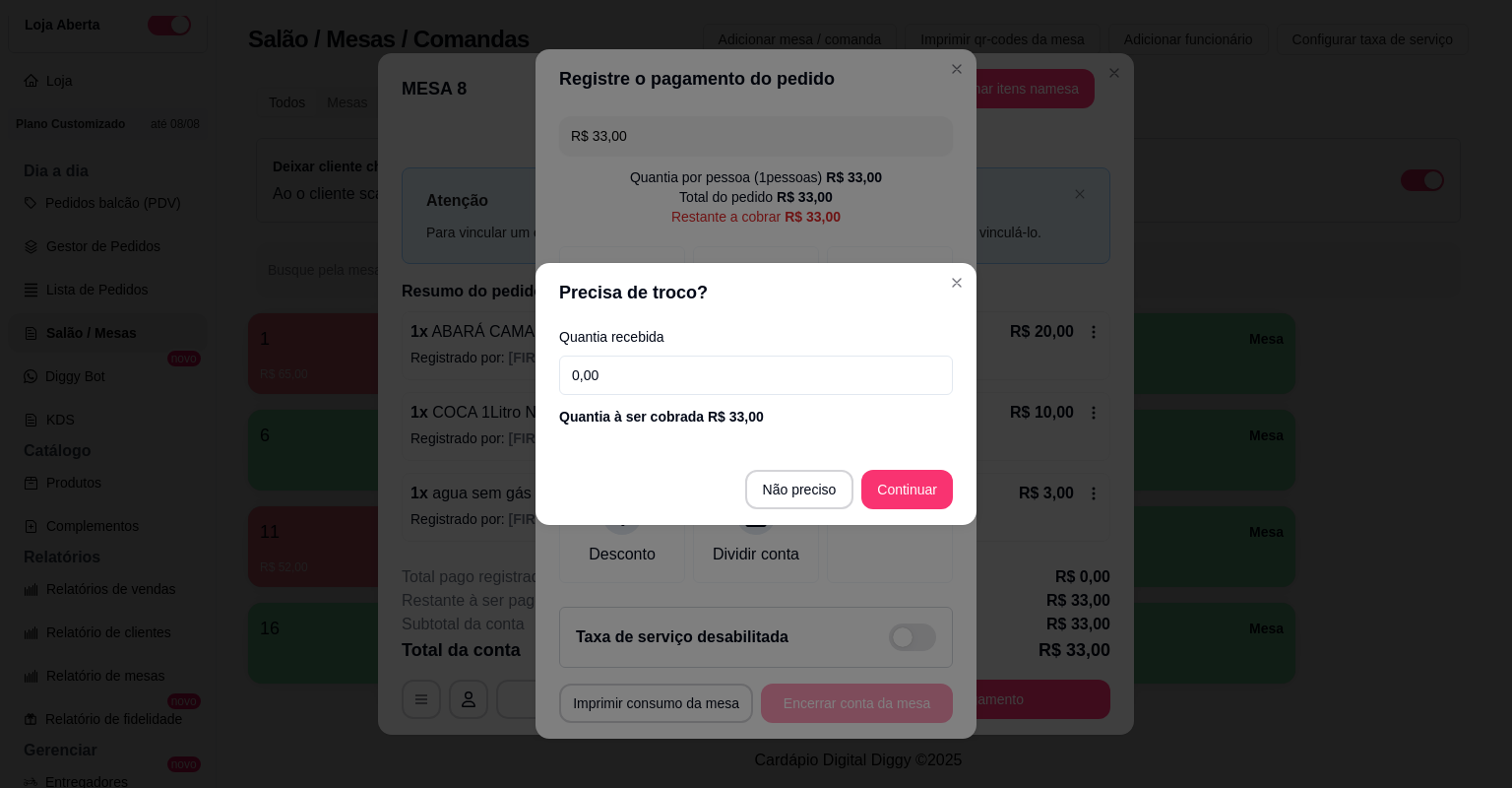 click on "0,00" at bounding box center [756, 375] 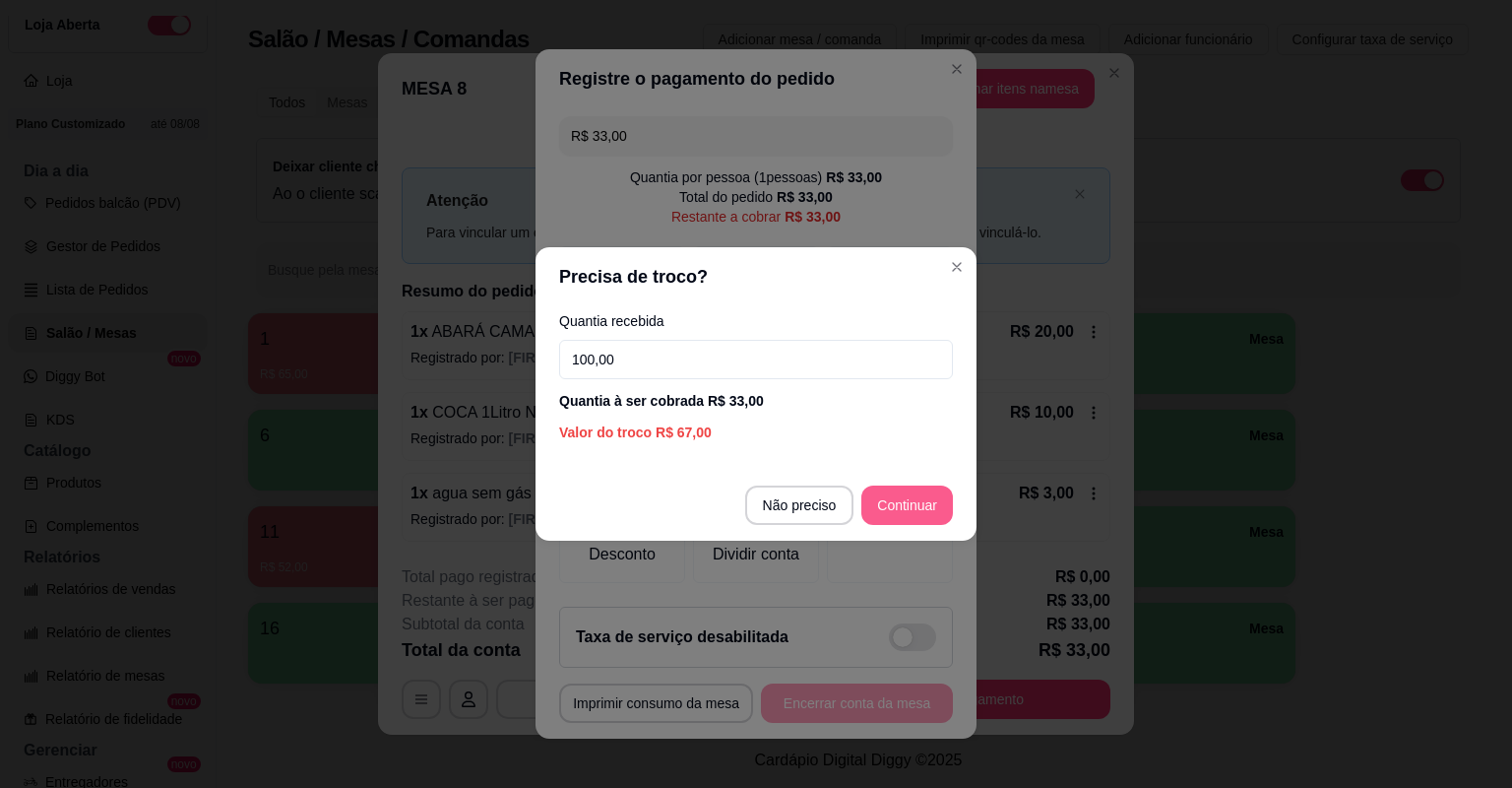 type on "100,00" 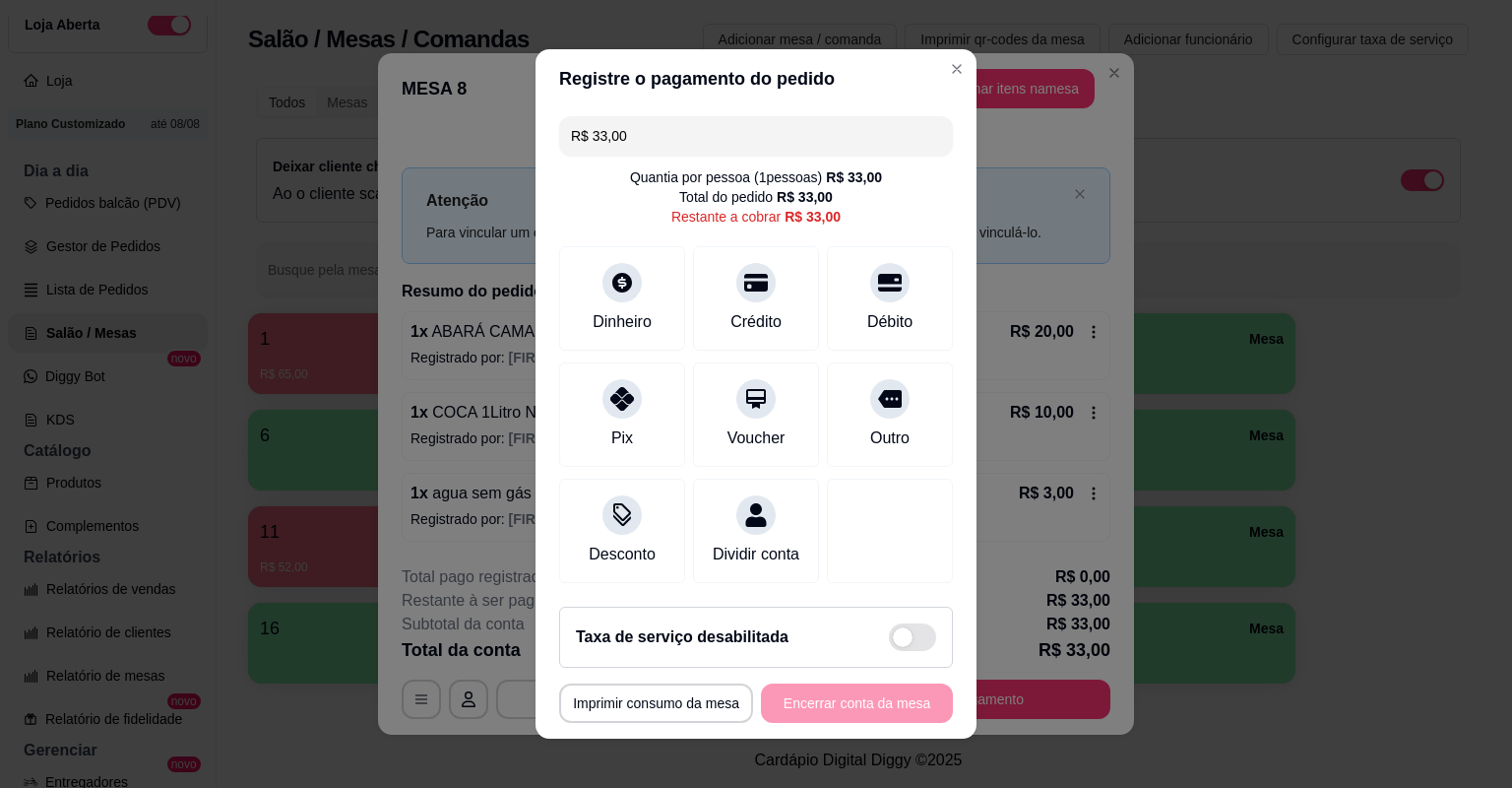 click on "**********" at bounding box center (756, 703) 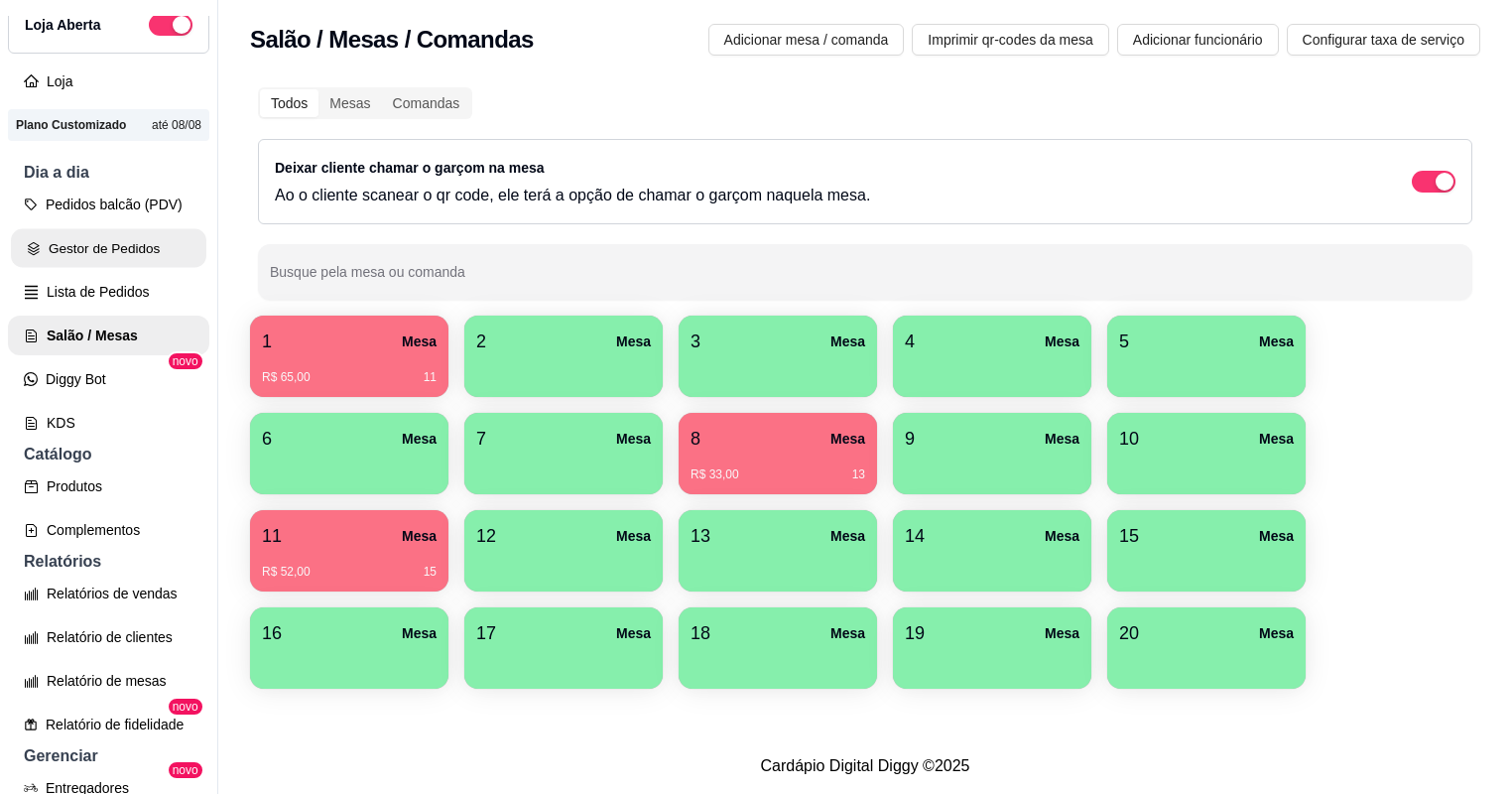 click on "Gestor de Pedidos" at bounding box center [108, 248] 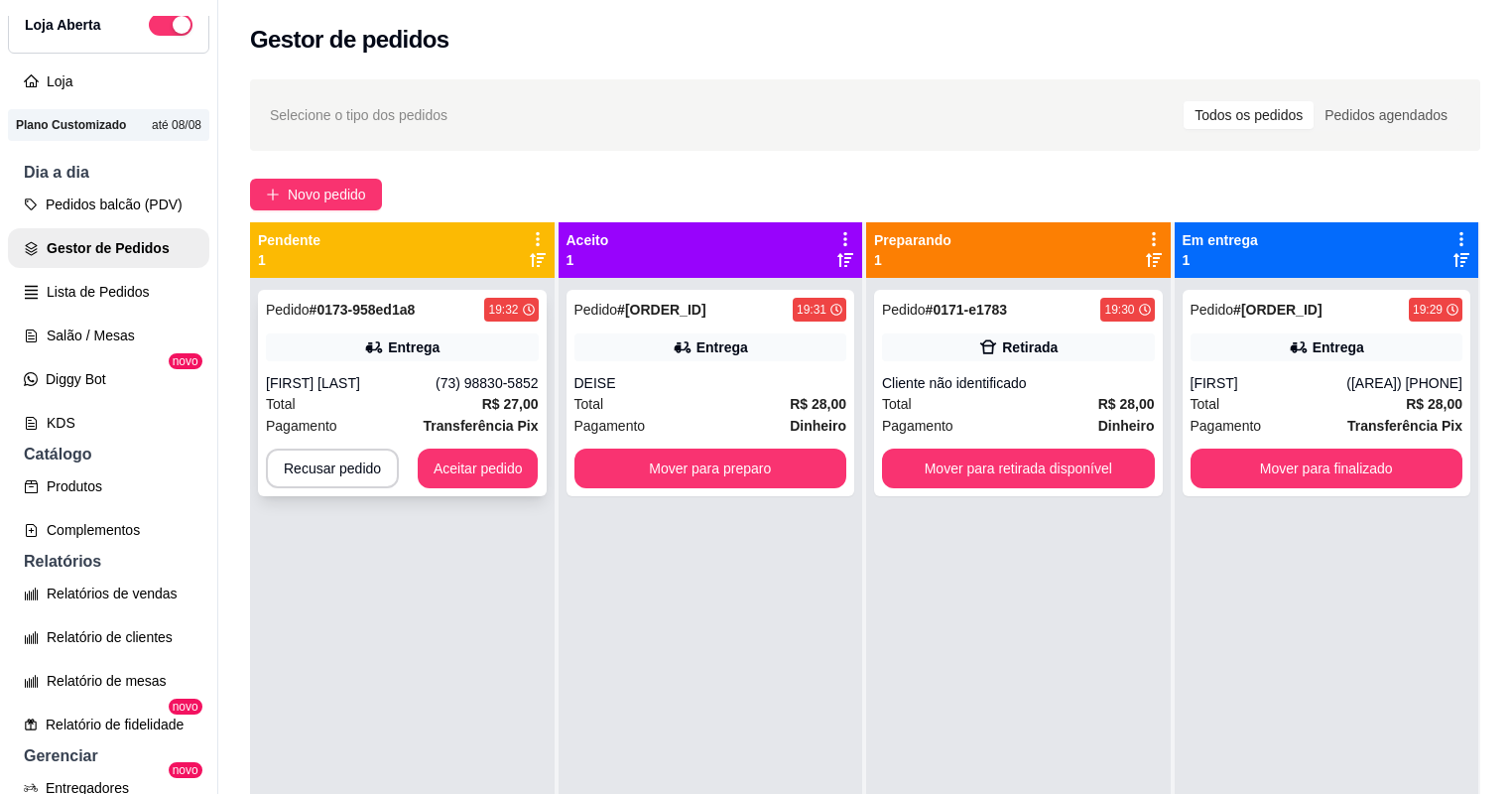 click on "Pagamento Transferência Pix" at bounding box center [402, 426] 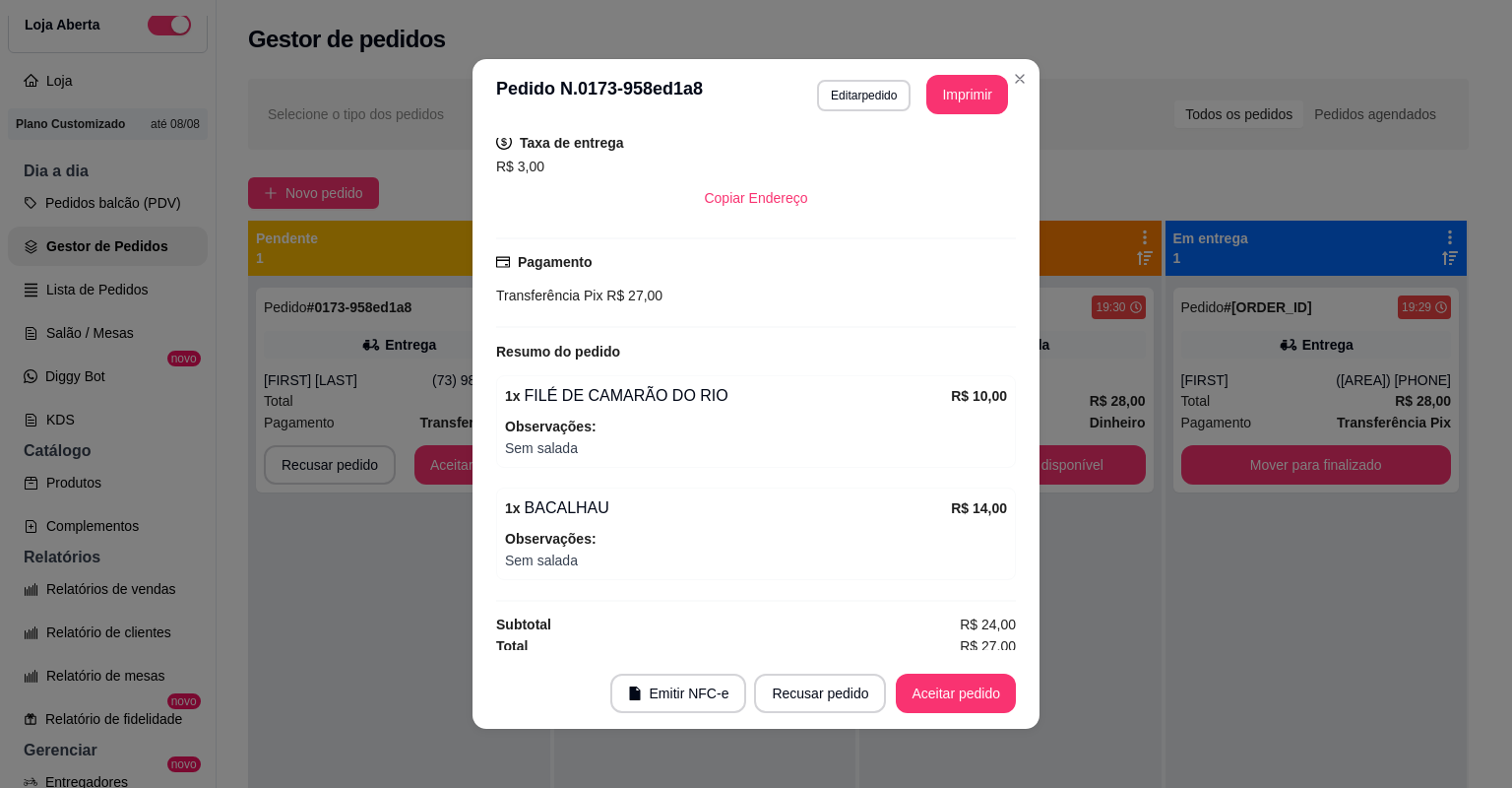 scroll, scrollTop: 414, scrollLeft: 0, axis: vertical 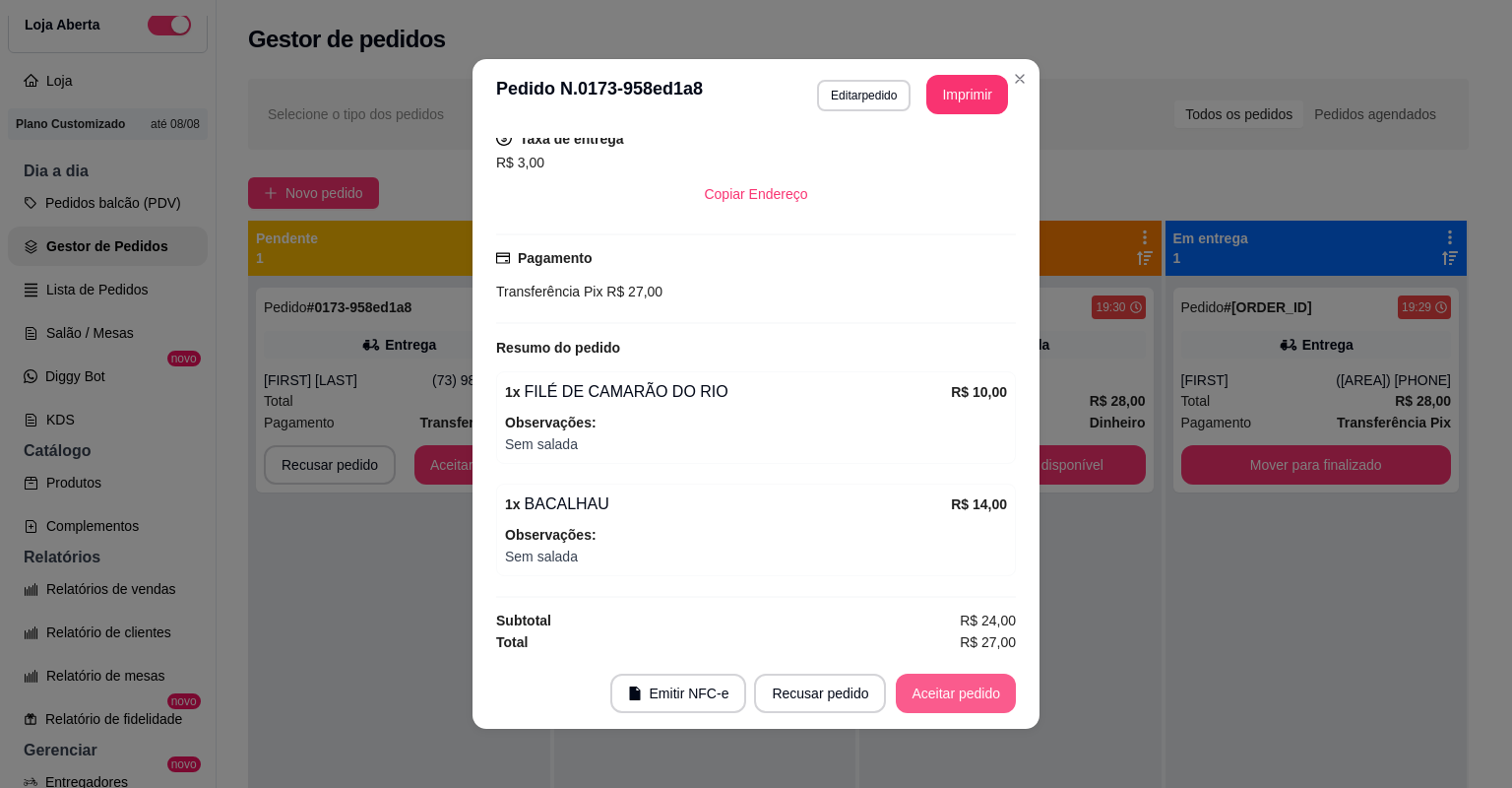 click on "Aceitar pedido" at bounding box center [956, 693] 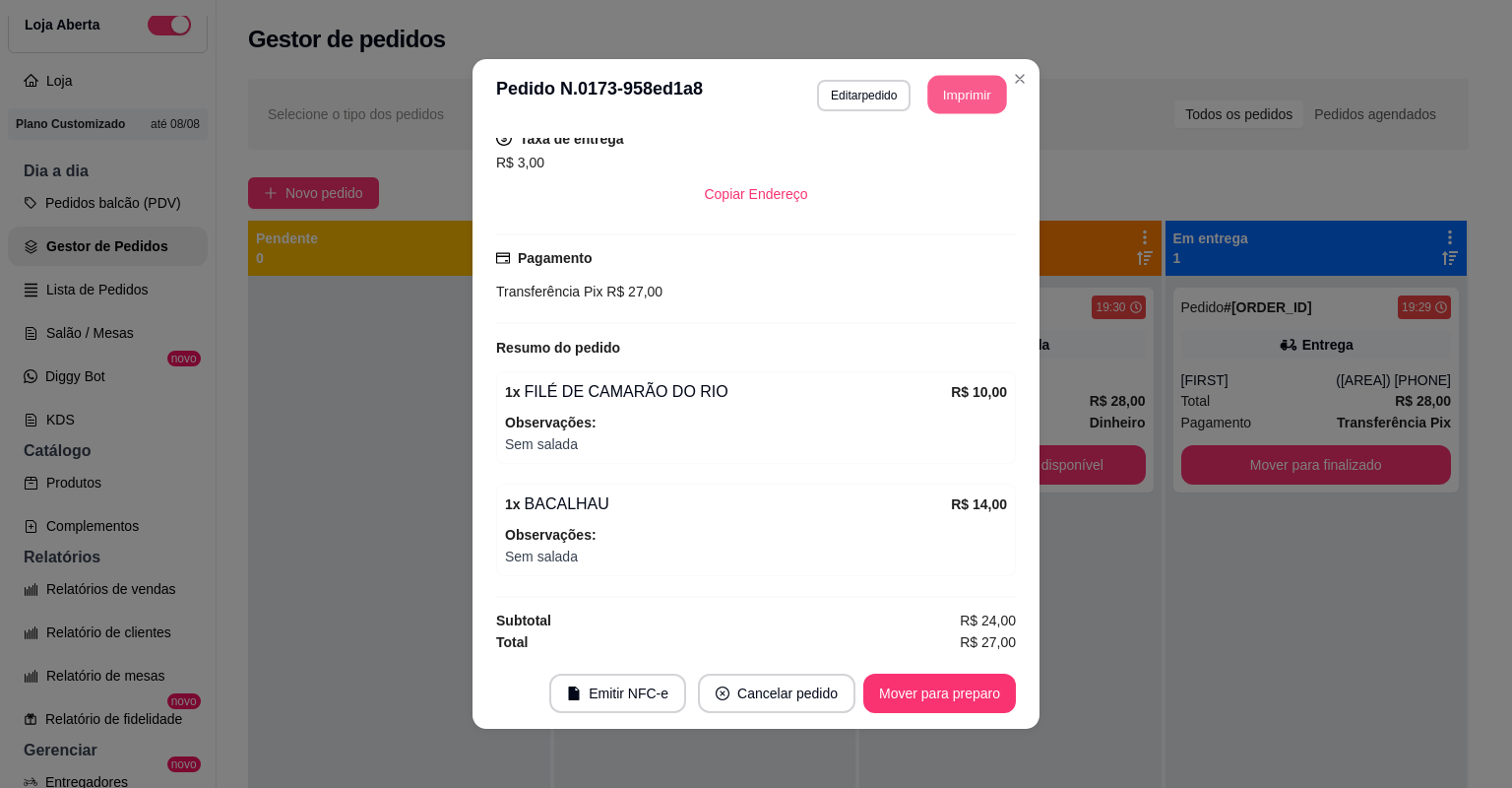 click on "Imprimir" at bounding box center [968, 95] 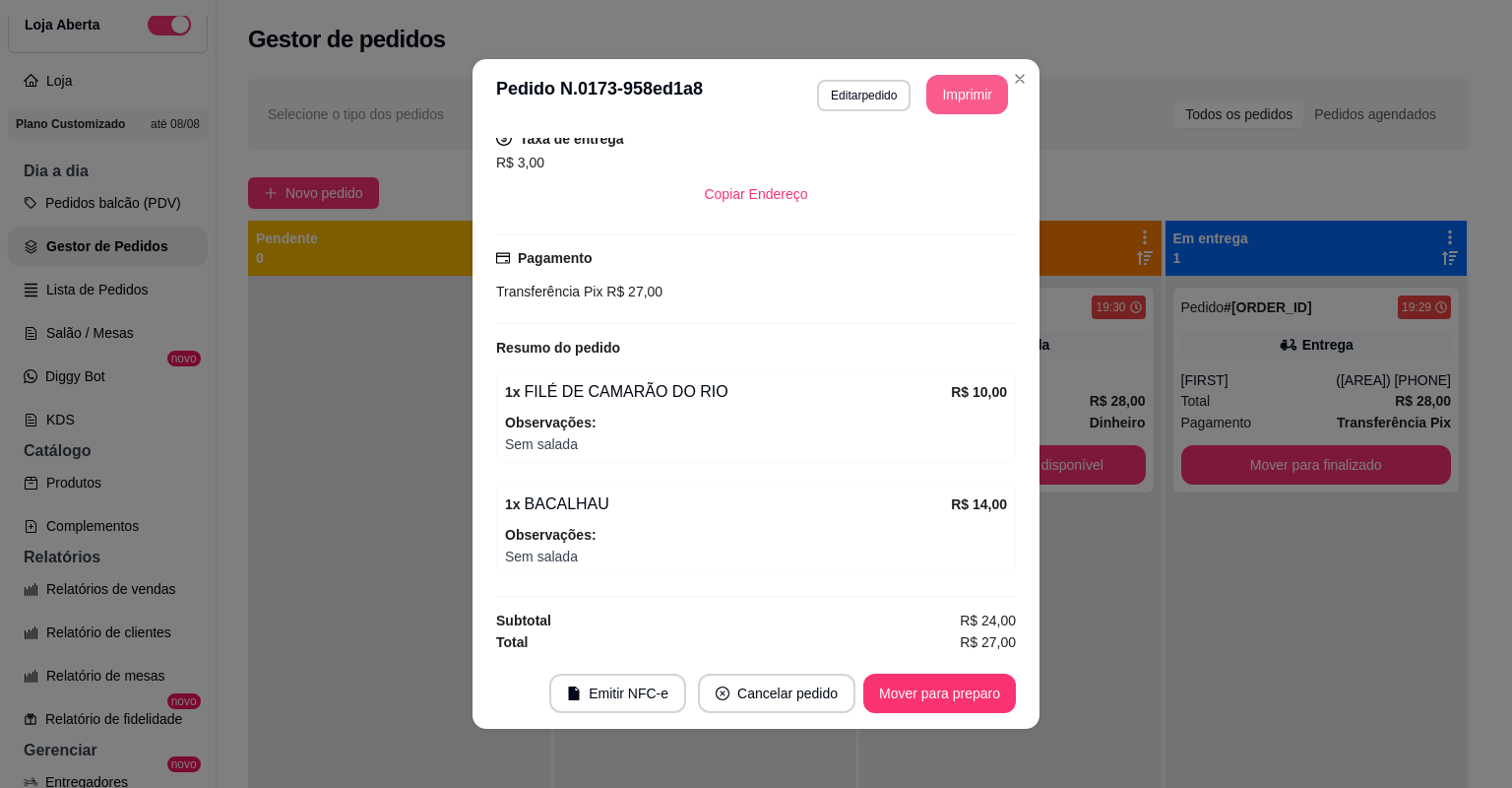 scroll, scrollTop: 0, scrollLeft: 0, axis: both 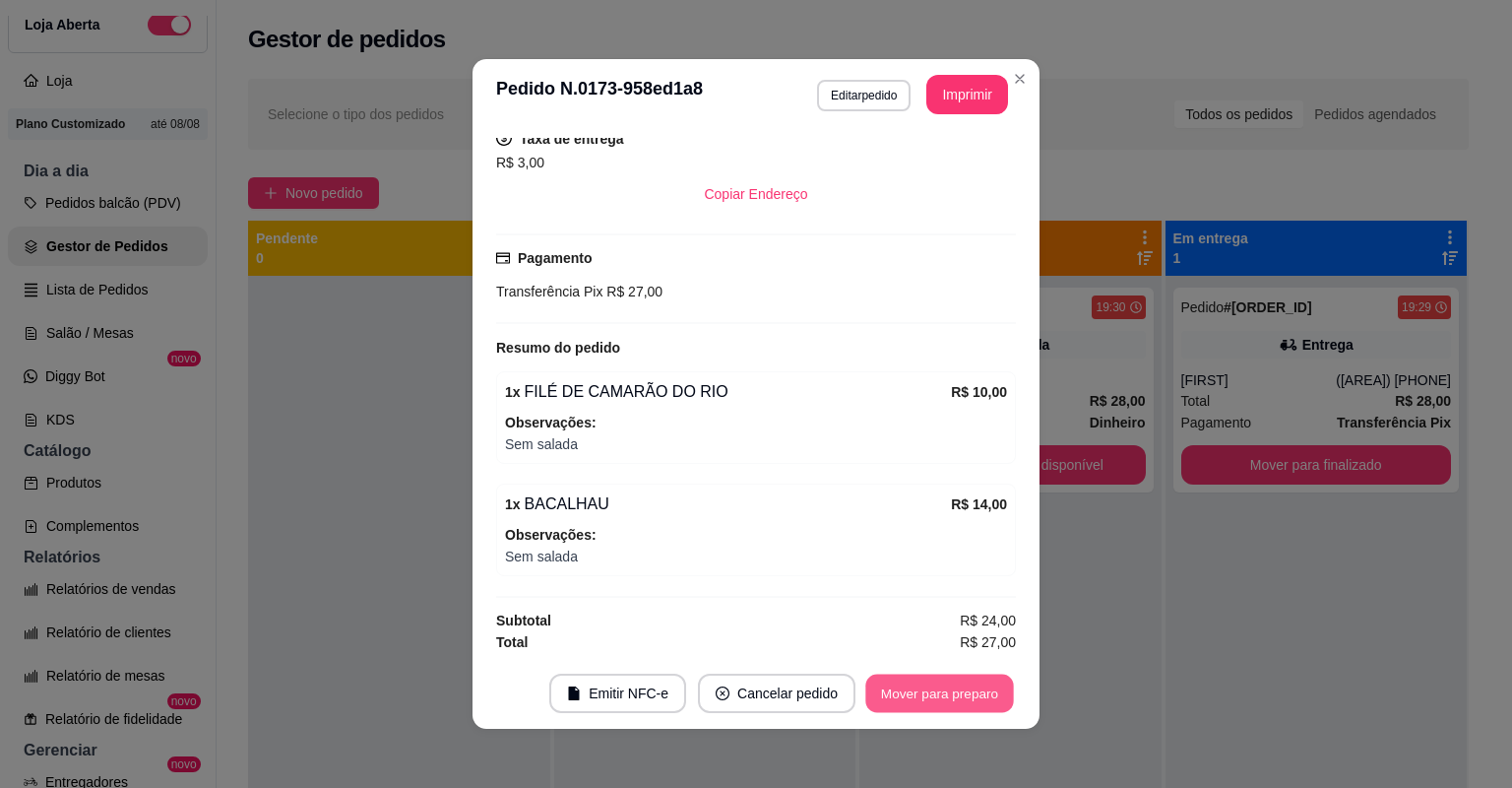 click on "Mover para preparo" at bounding box center [939, 693] 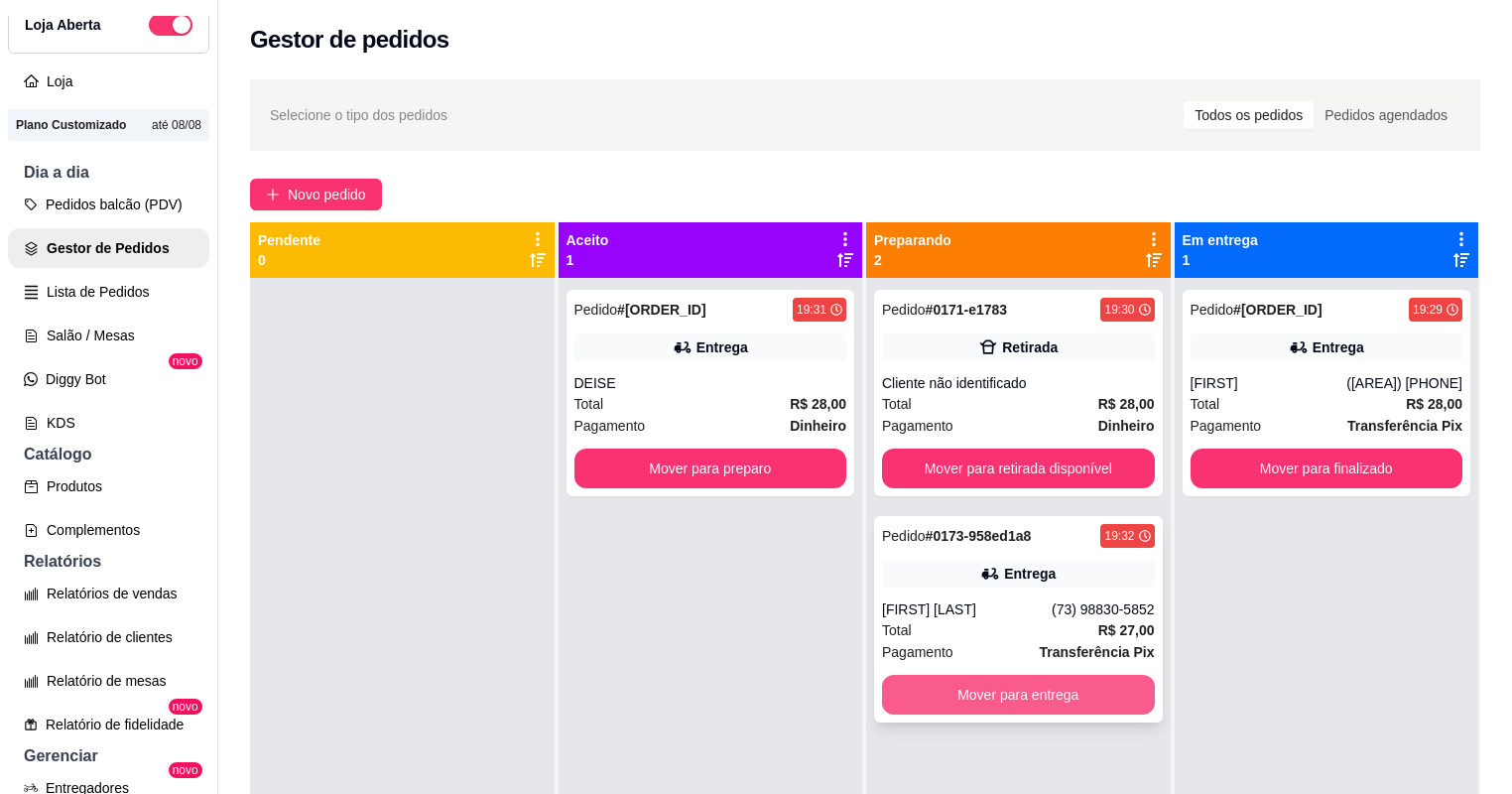 click on "Mover para entrega" at bounding box center (1018, 695) 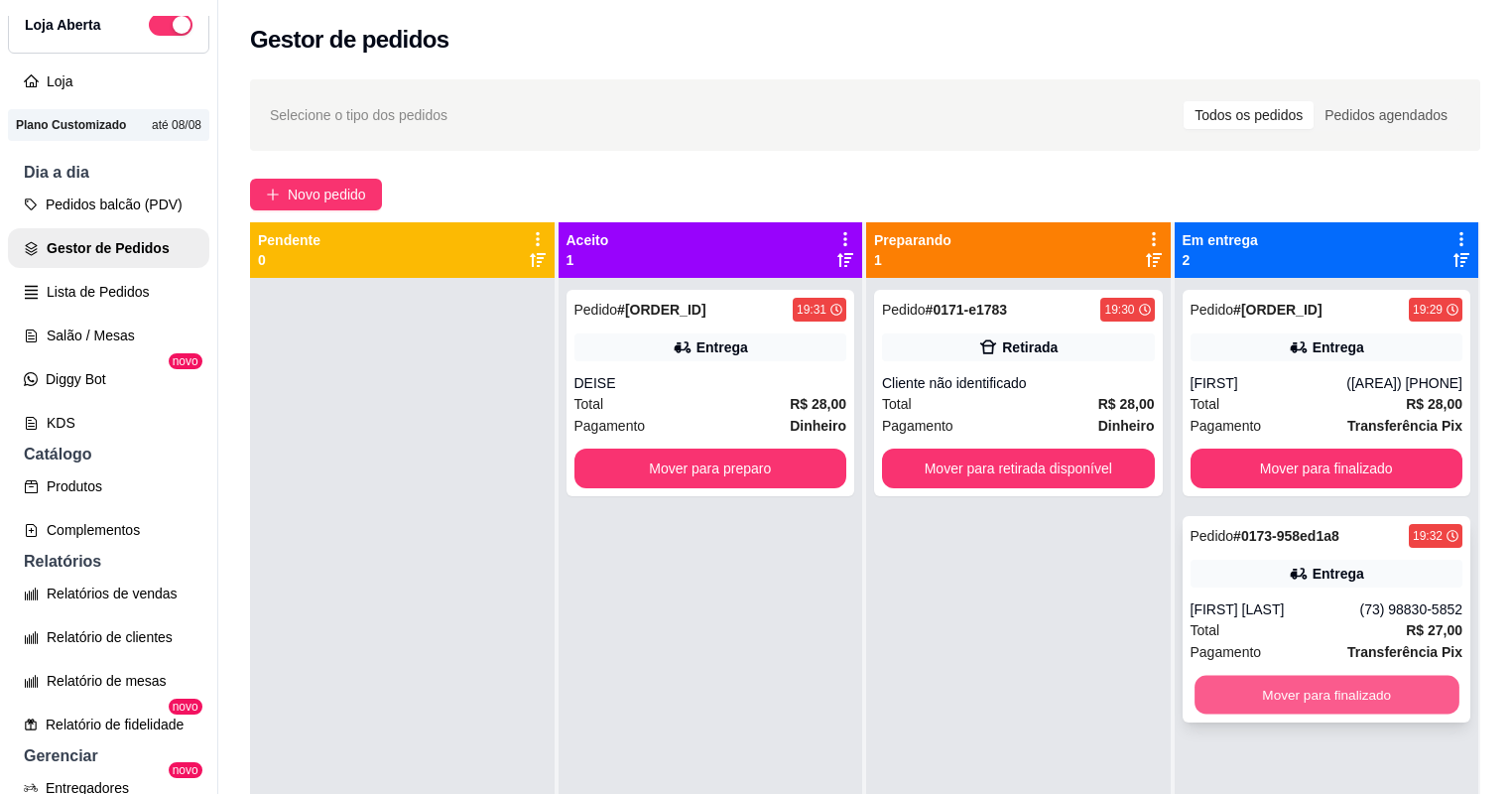 click on "Mover para finalizado" at bounding box center [1326, 695] 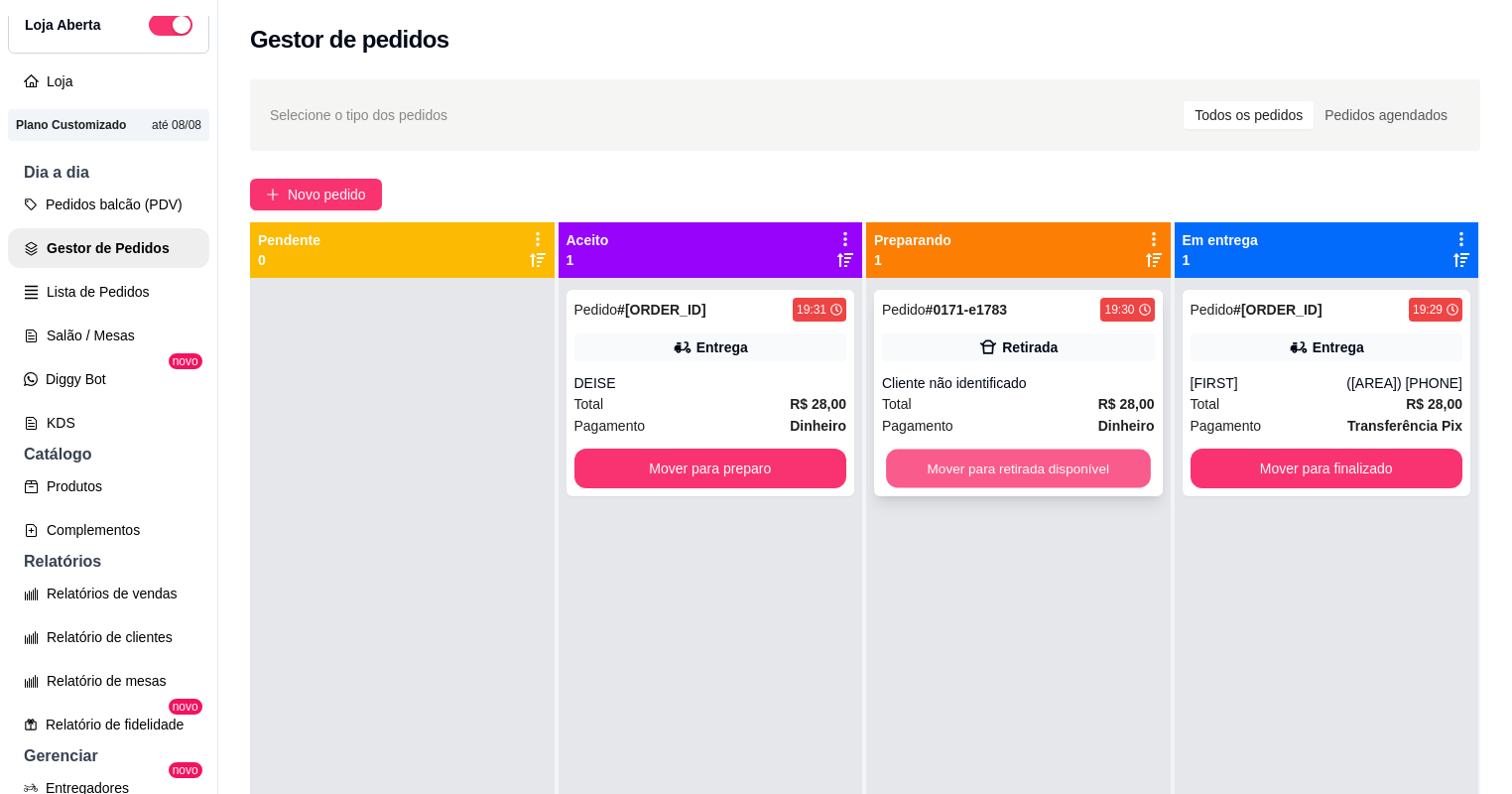 click on "Mover para retirada disponível" at bounding box center [1018, 468] 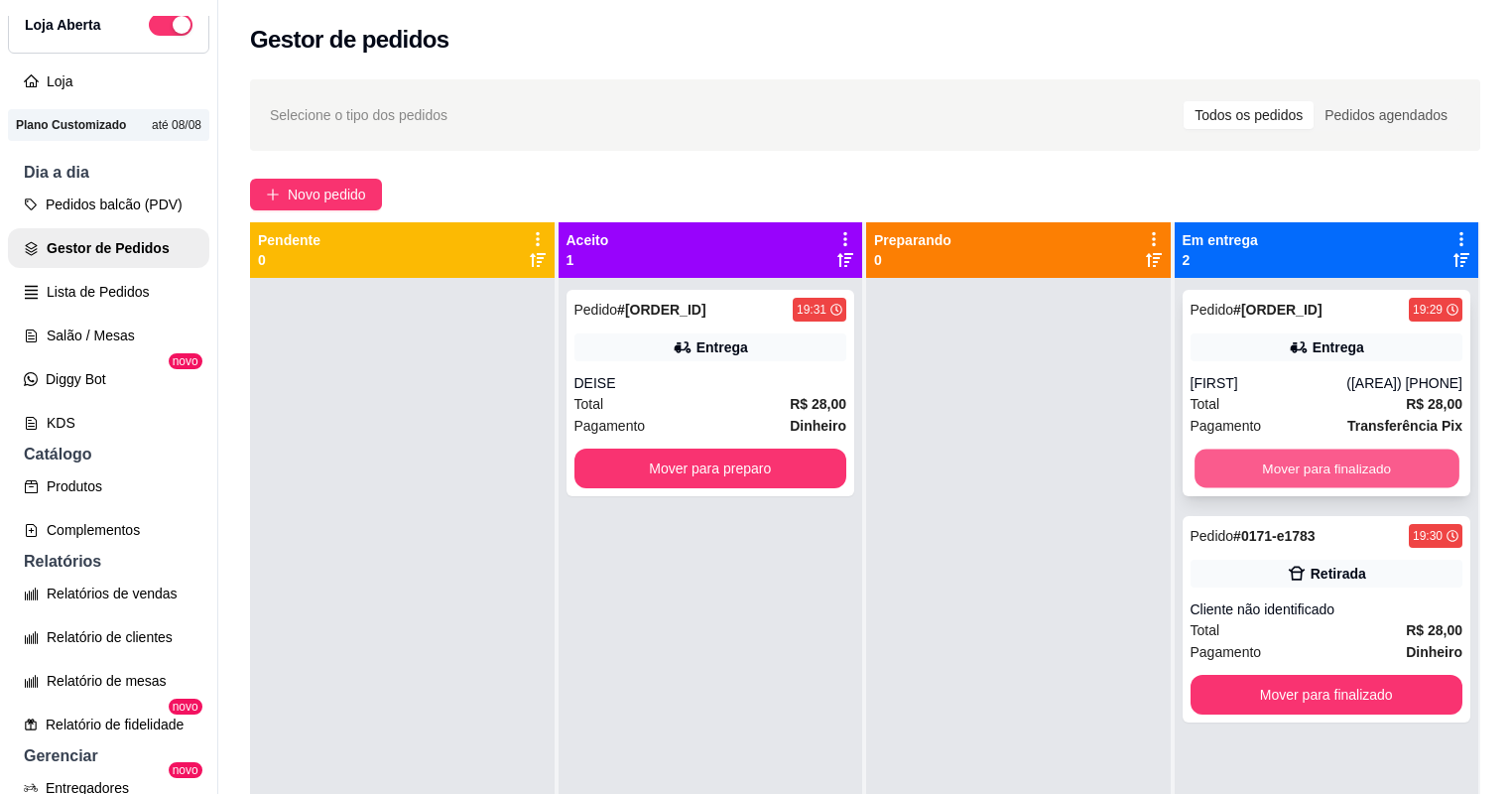 click on "Mover para finalizado" at bounding box center (1326, 468) 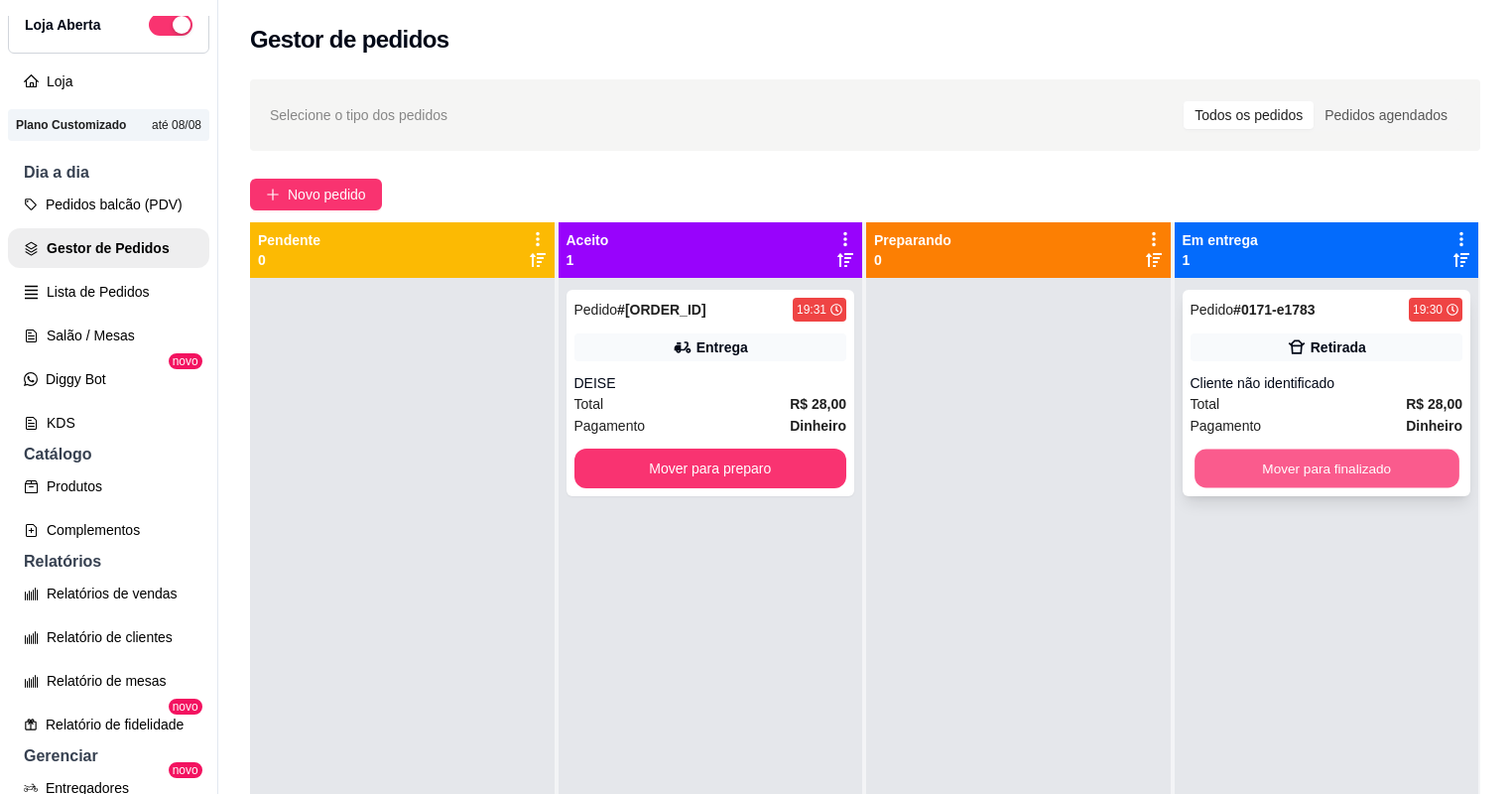 click on "Mover para finalizado" at bounding box center (1326, 468) 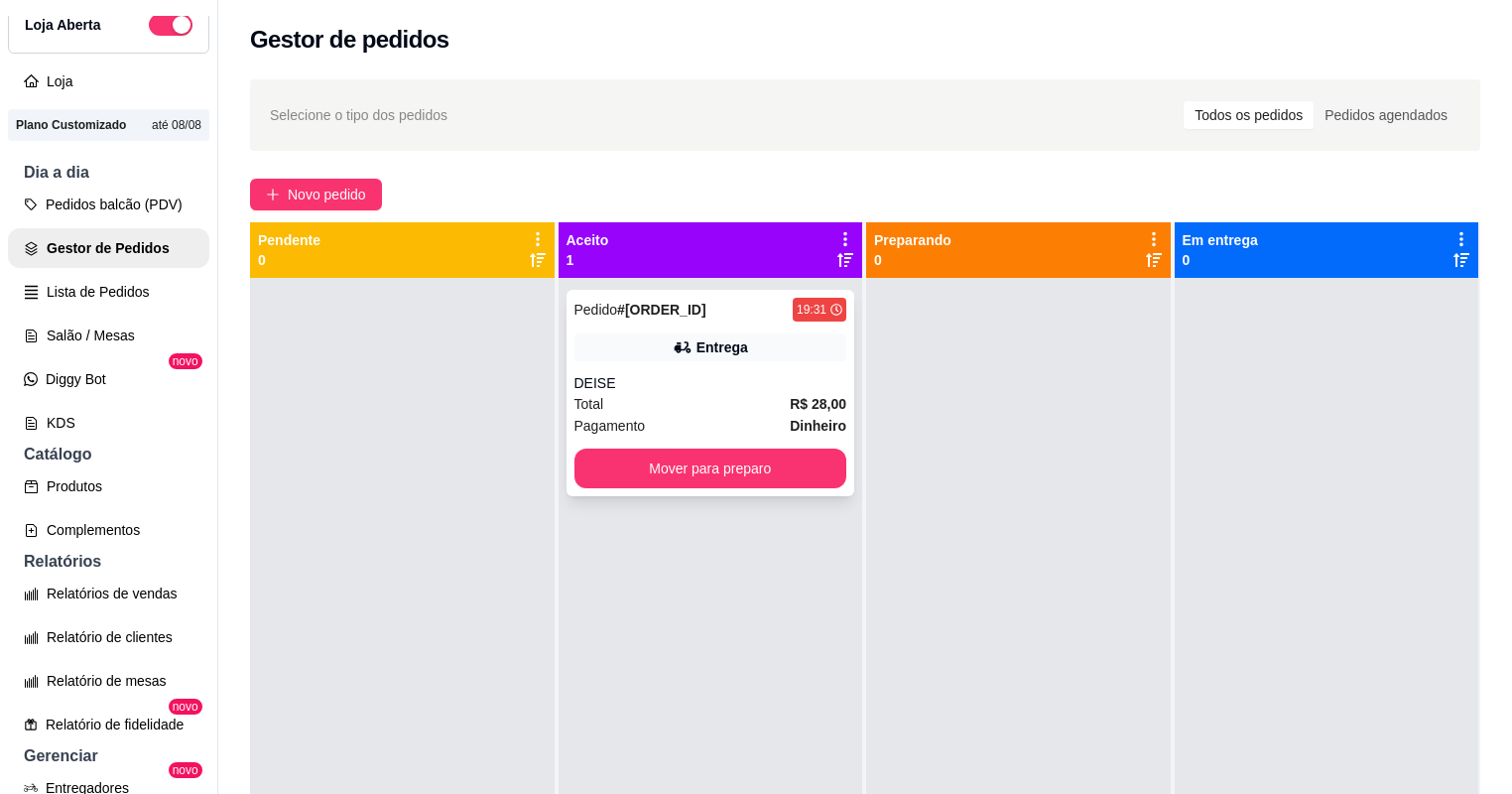 click on "Total R$ 28,00" at bounding box center (710, 404) 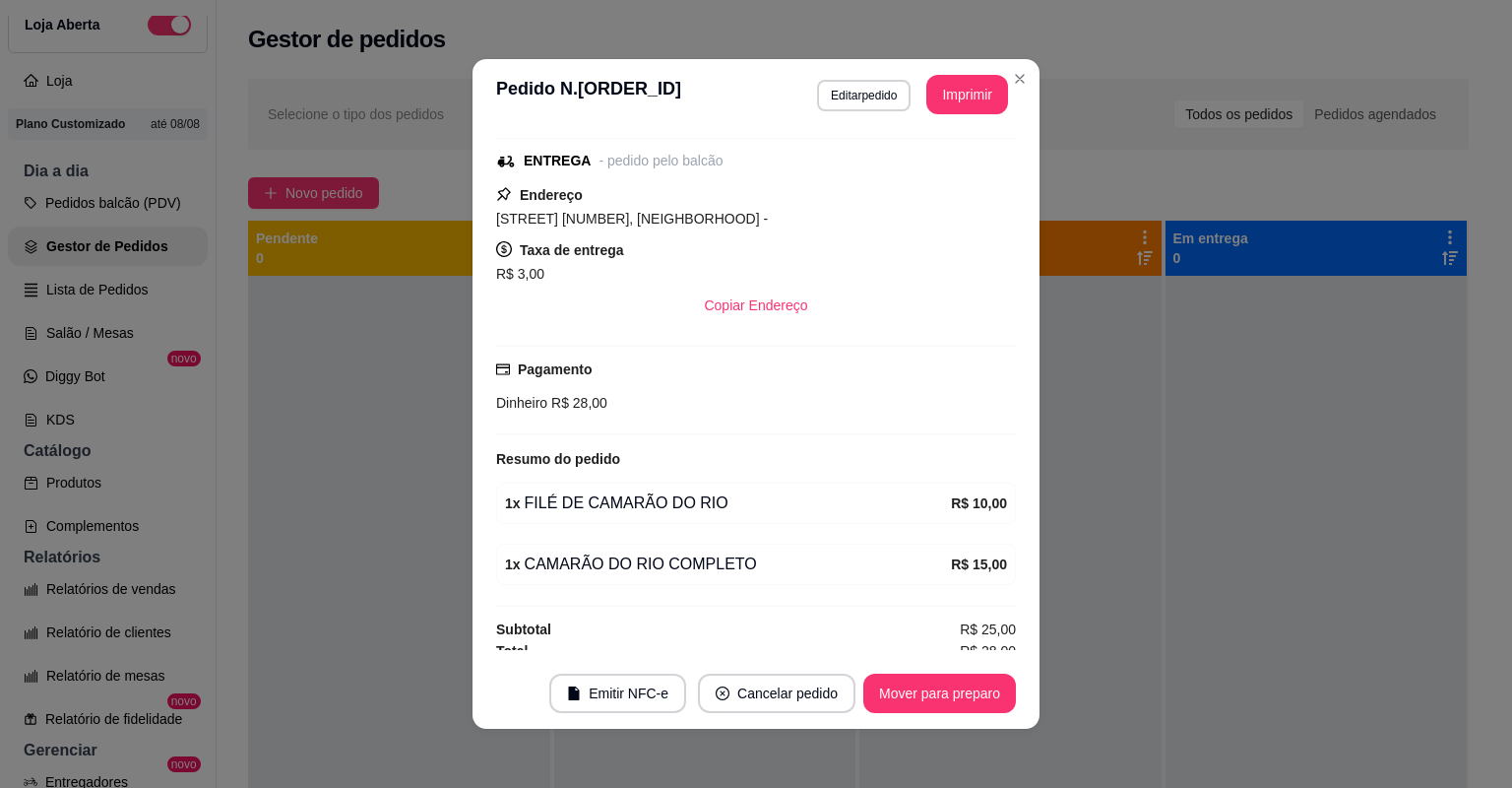 scroll, scrollTop: 252, scrollLeft: 0, axis: vertical 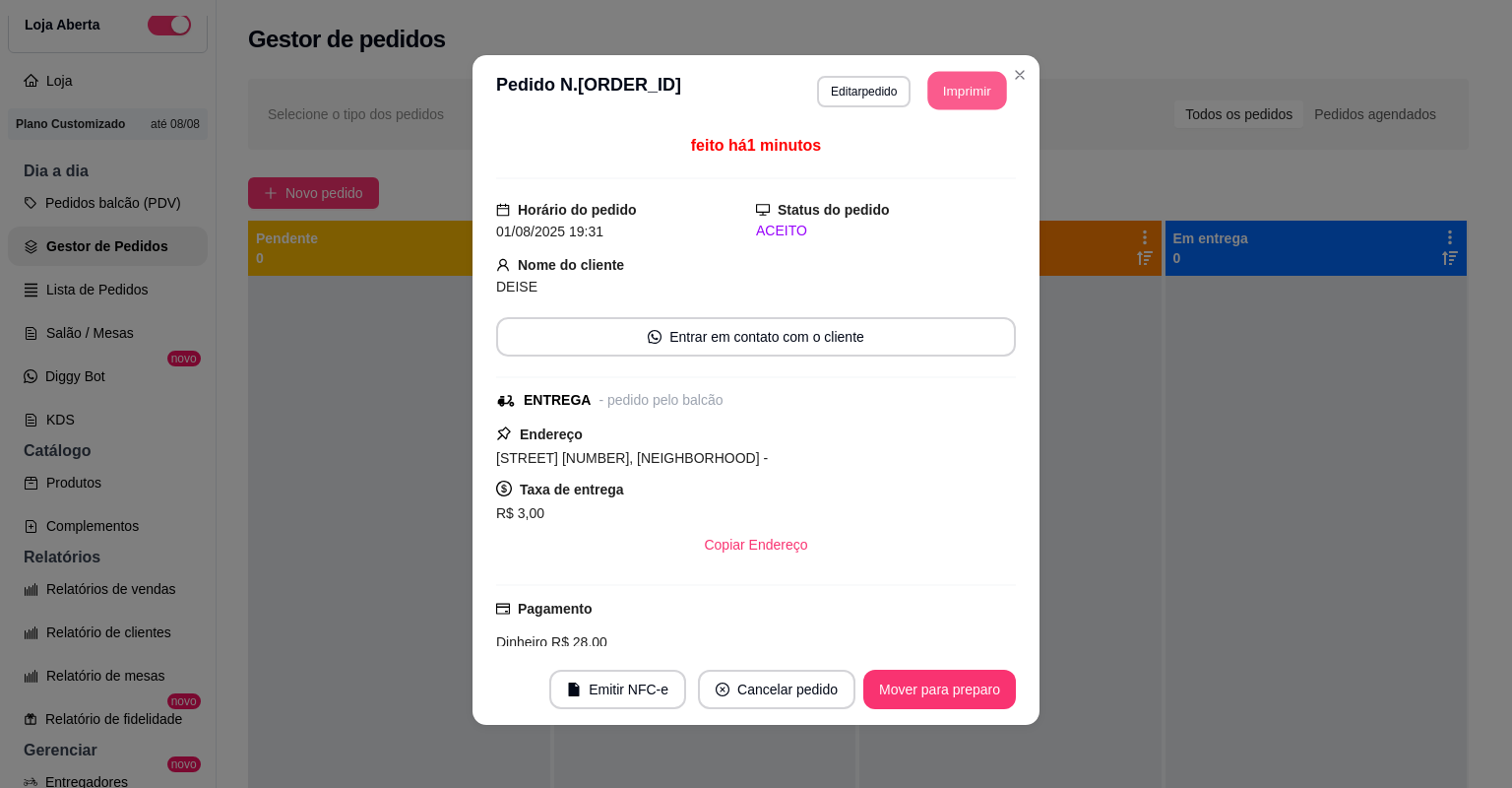 click on "Imprimir" at bounding box center [968, 91] 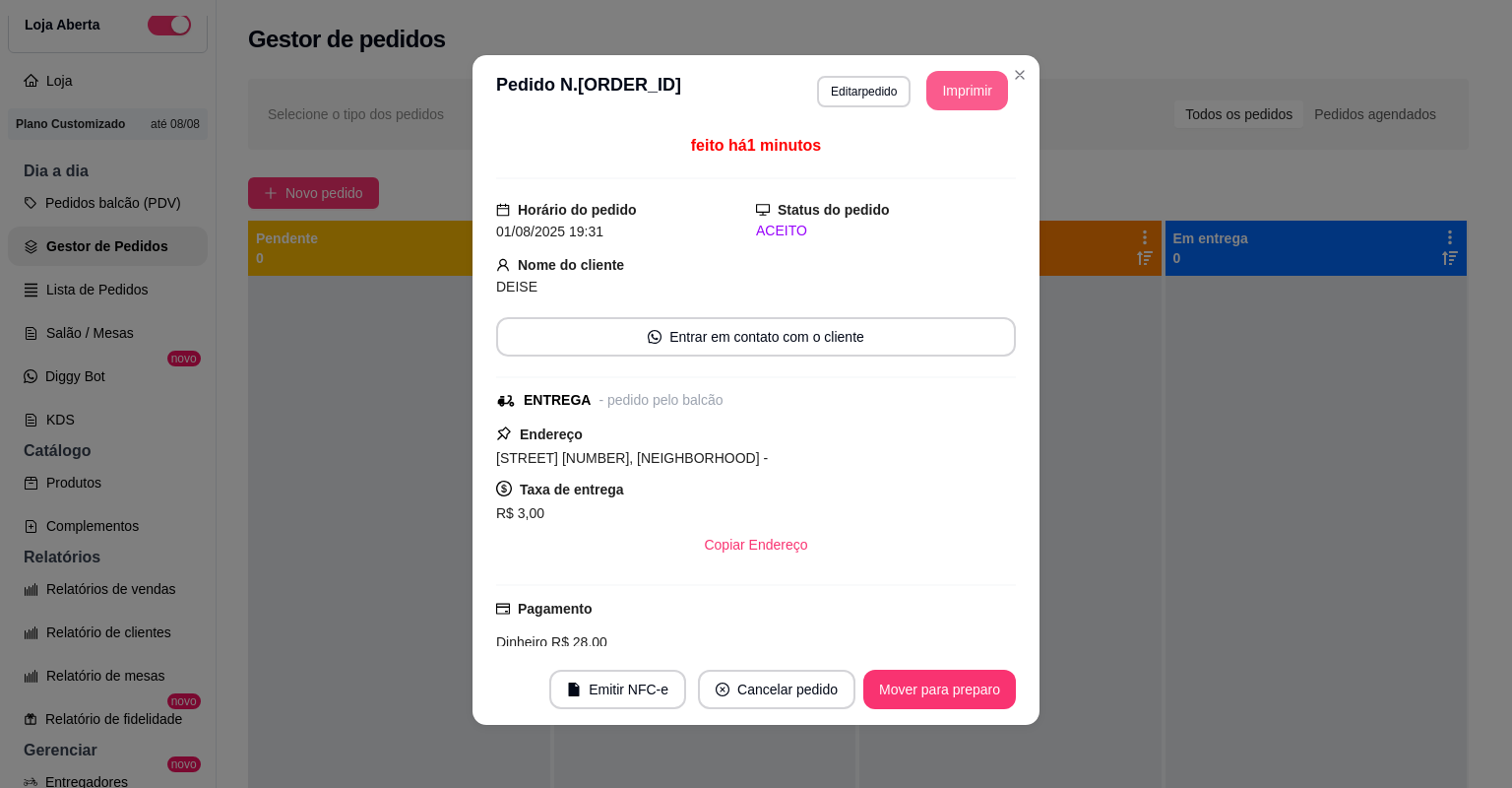 scroll, scrollTop: 0, scrollLeft: 0, axis: both 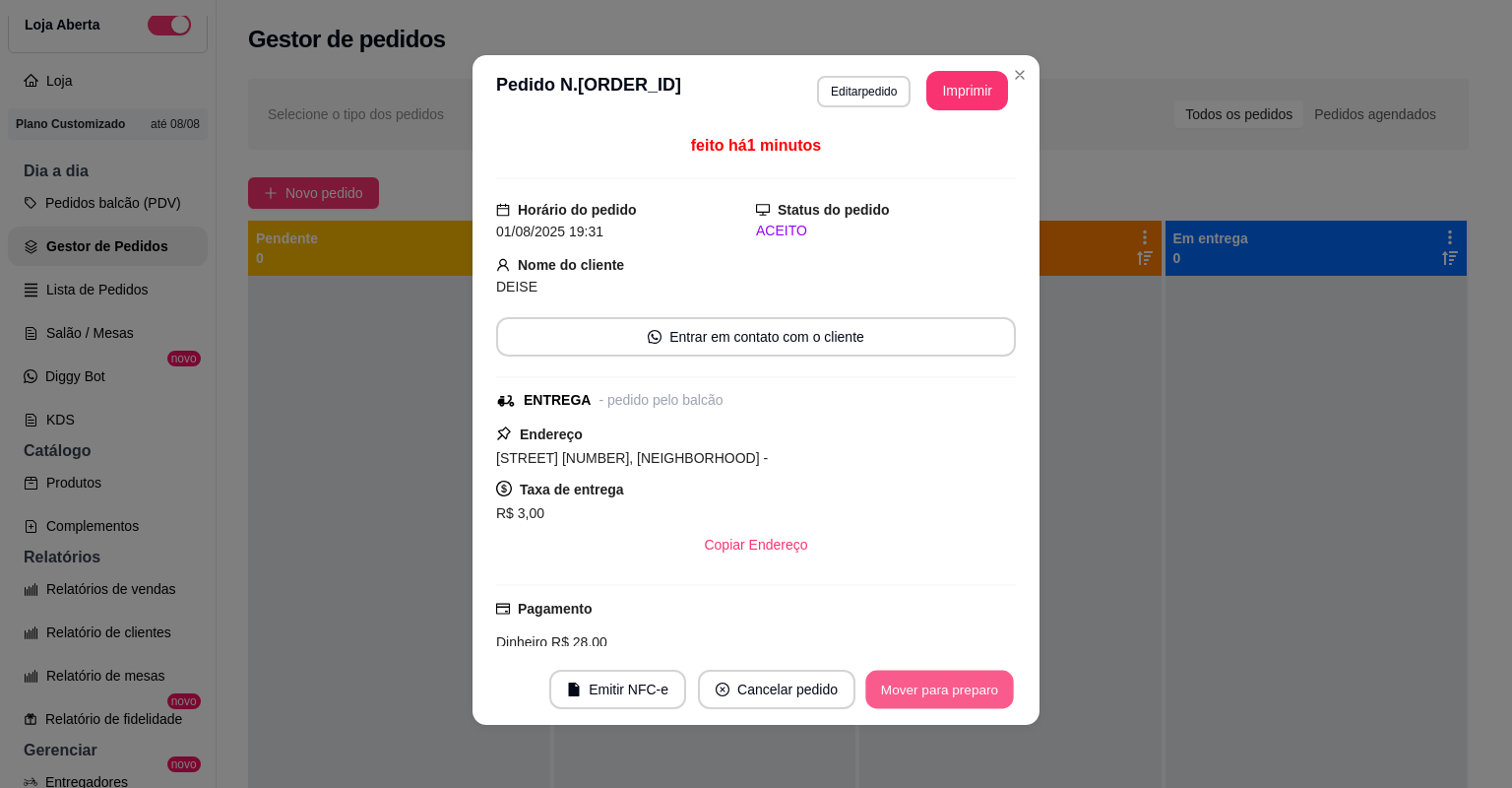 click on "Mover para preparo" at bounding box center (939, 690) 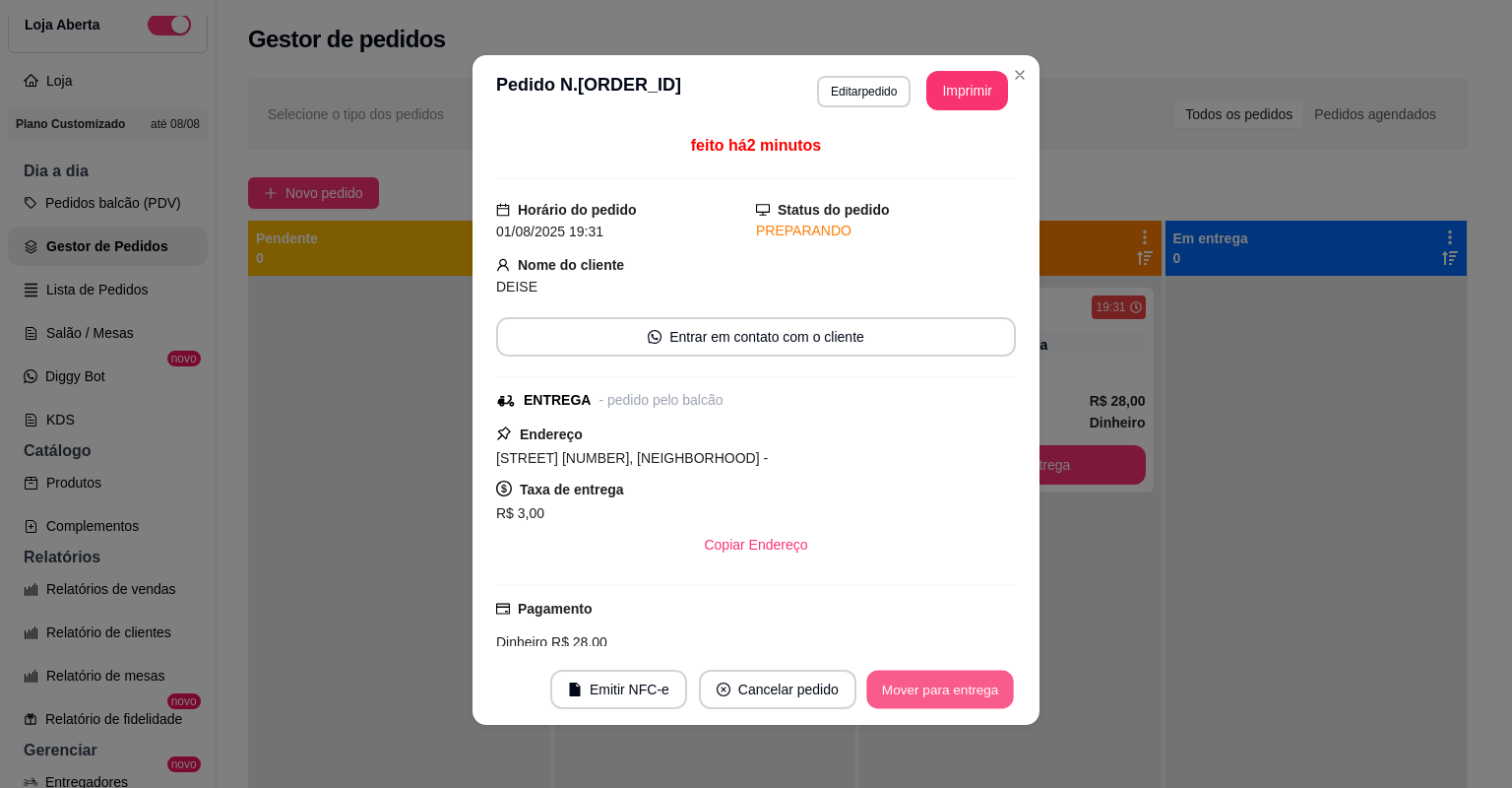 click on "Mover para entrega" at bounding box center [940, 690] 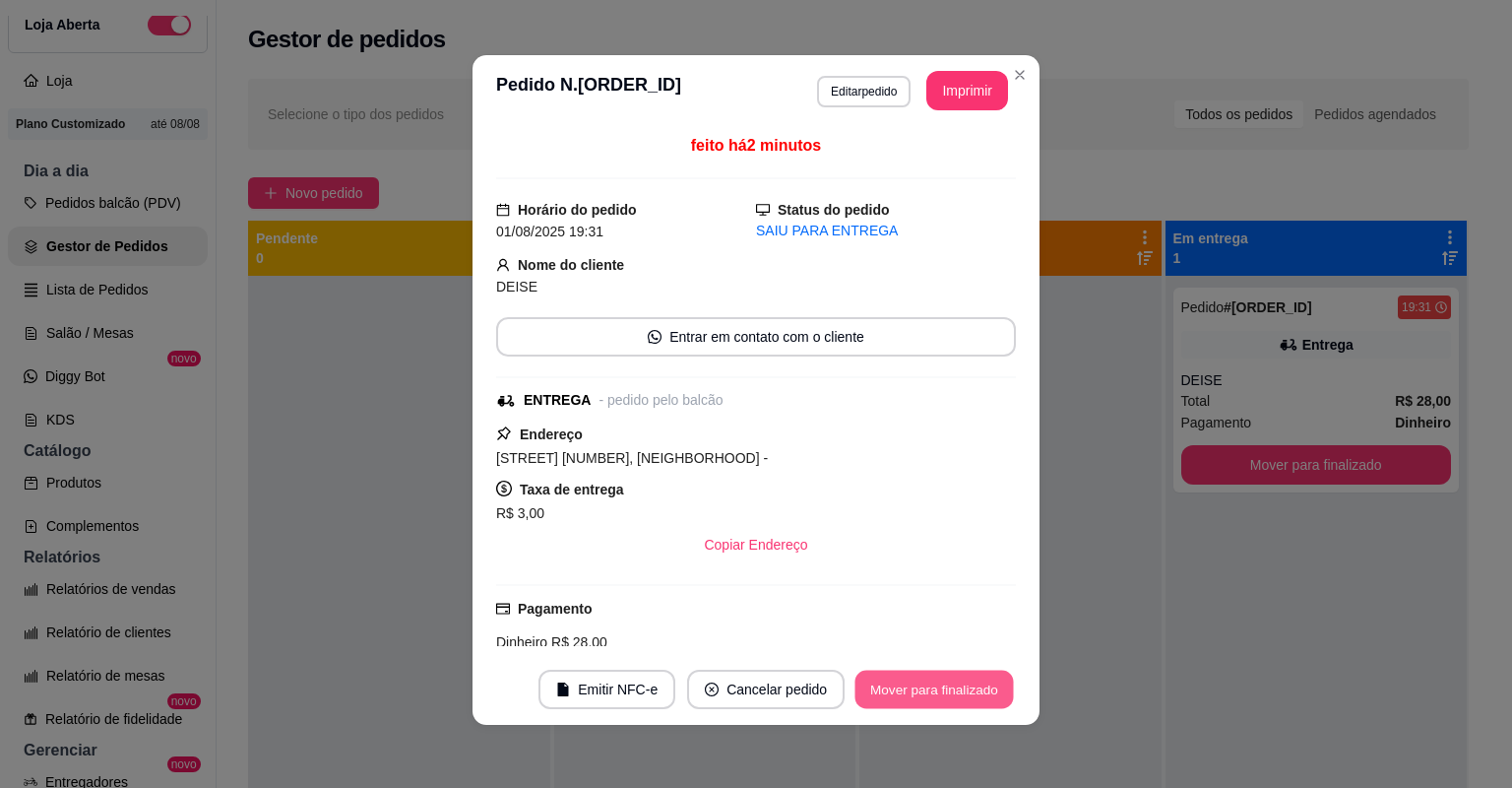 click on "Mover para finalizado" at bounding box center [934, 690] 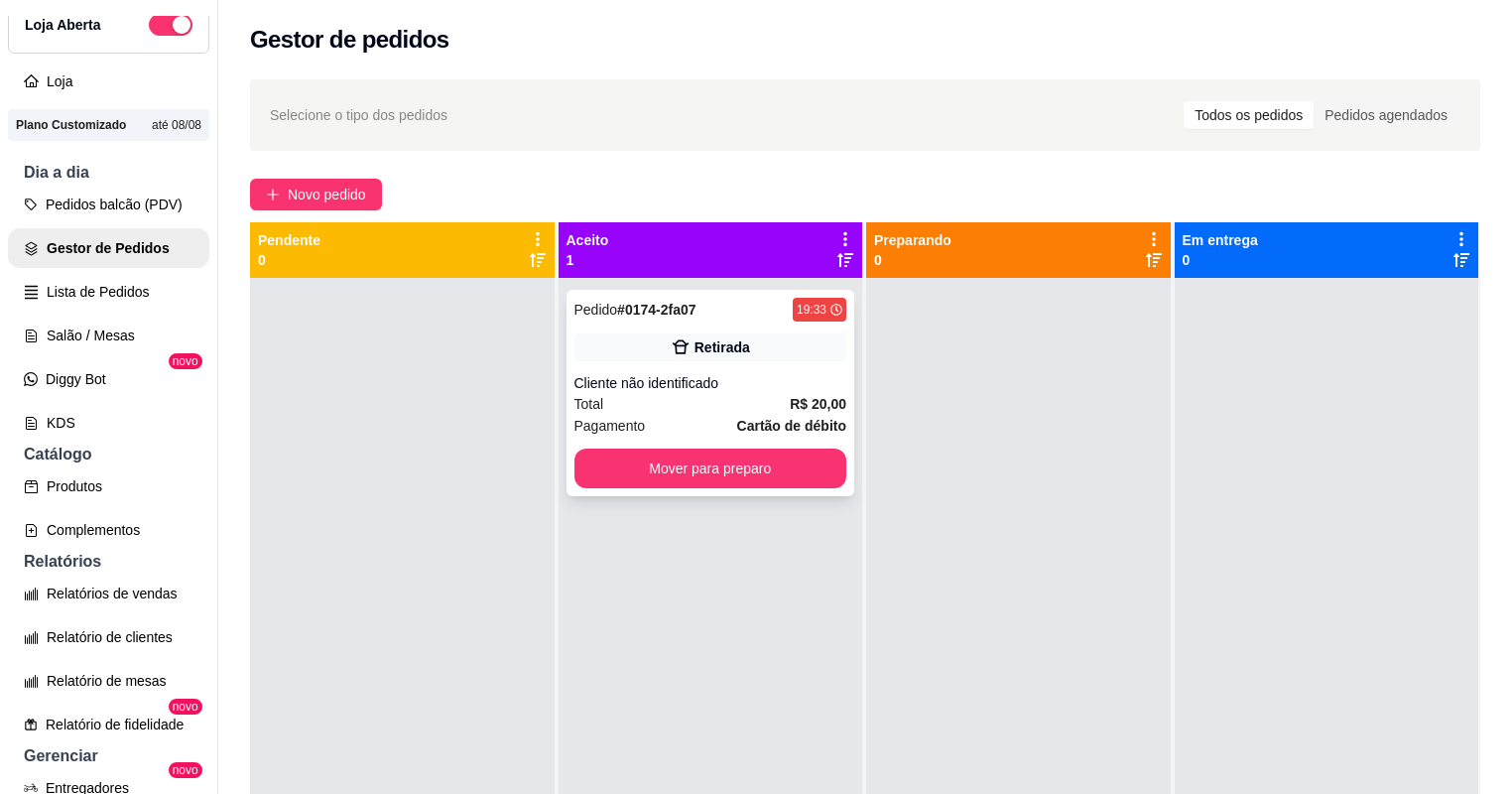 click on "Total R$ 20,00" at bounding box center [710, 404] 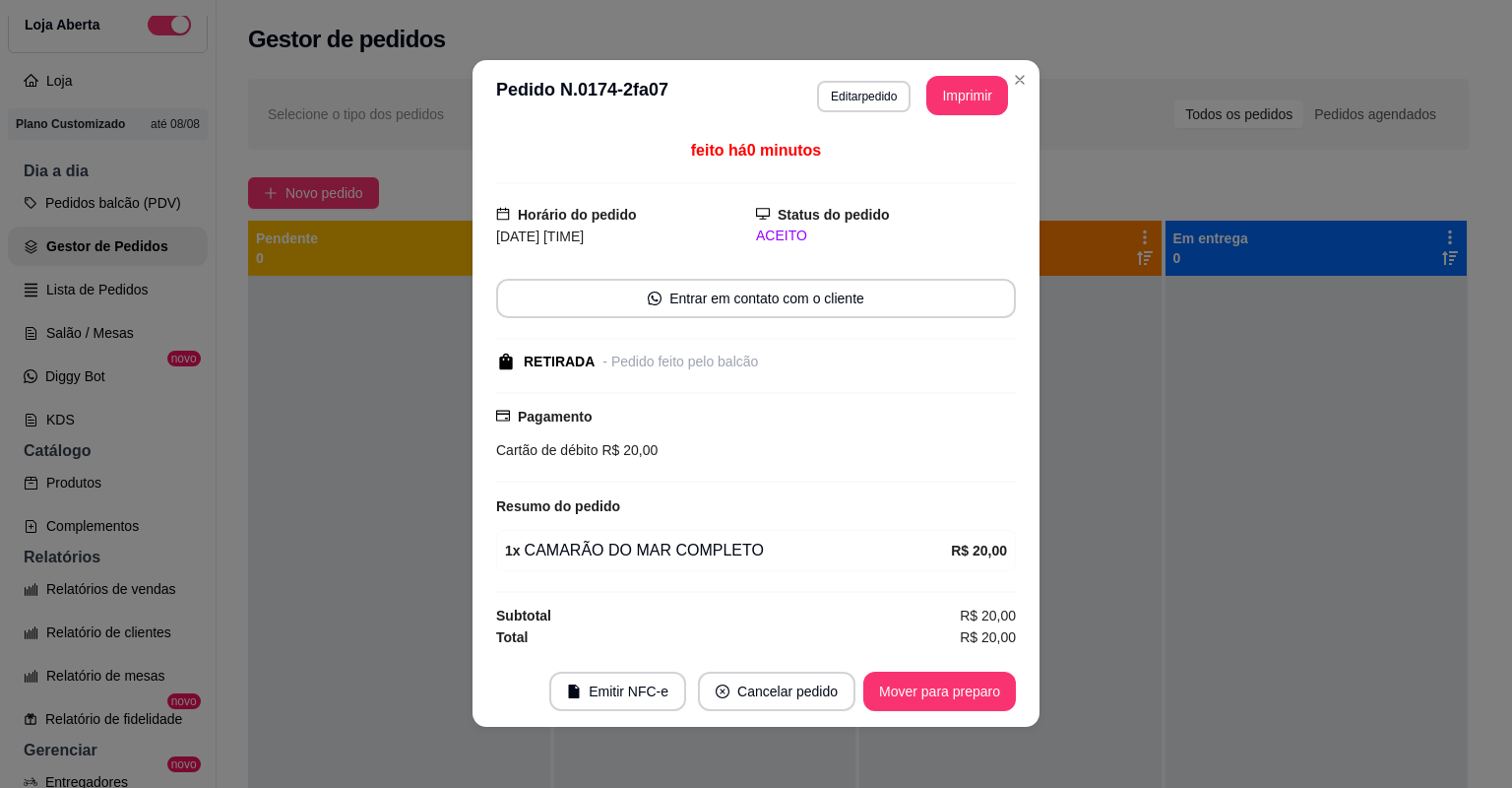 scroll, scrollTop: 0, scrollLeft: 0, axis: both 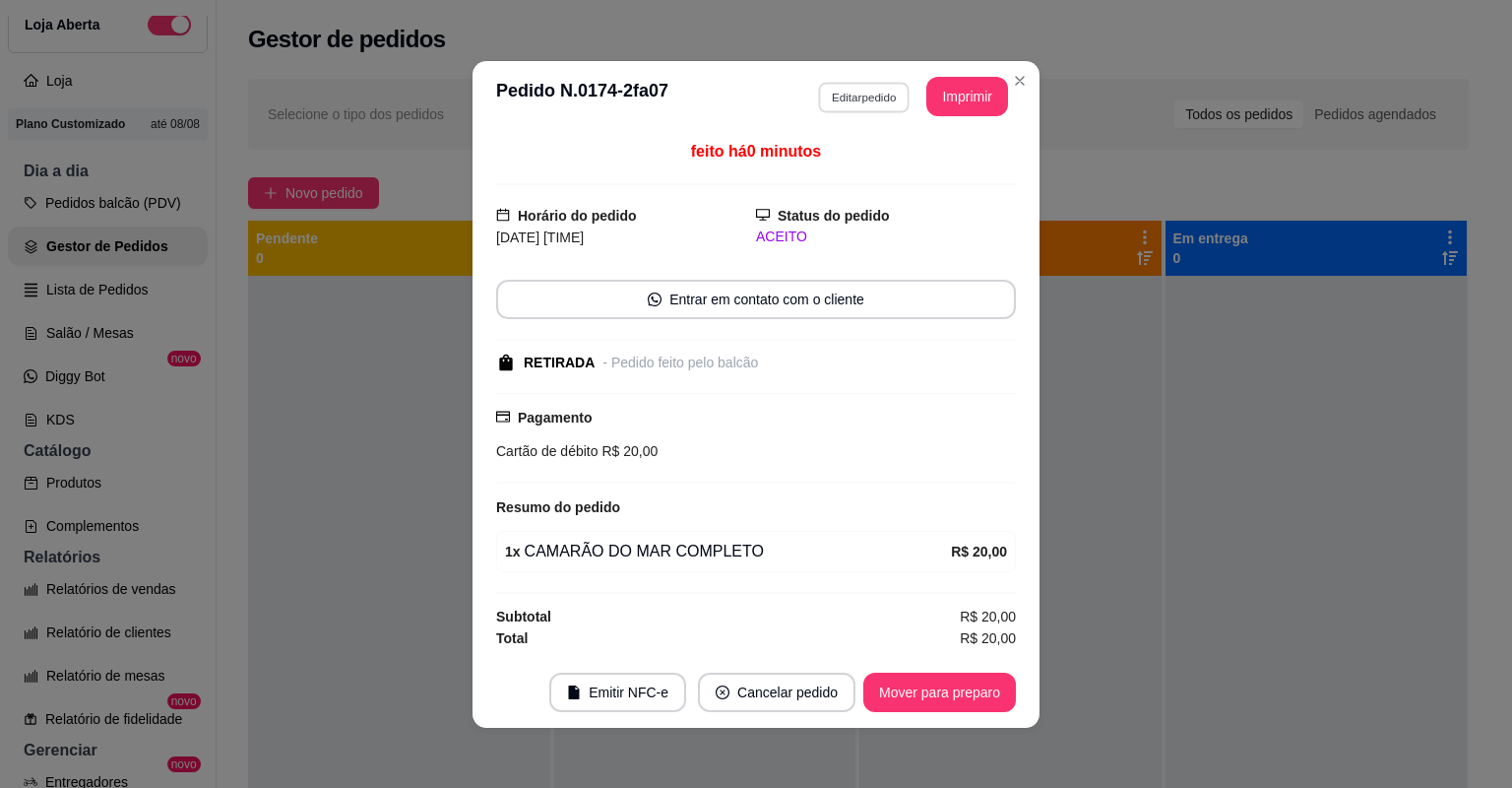 click on "Editar  pedido" at bounding box center (863, 97) 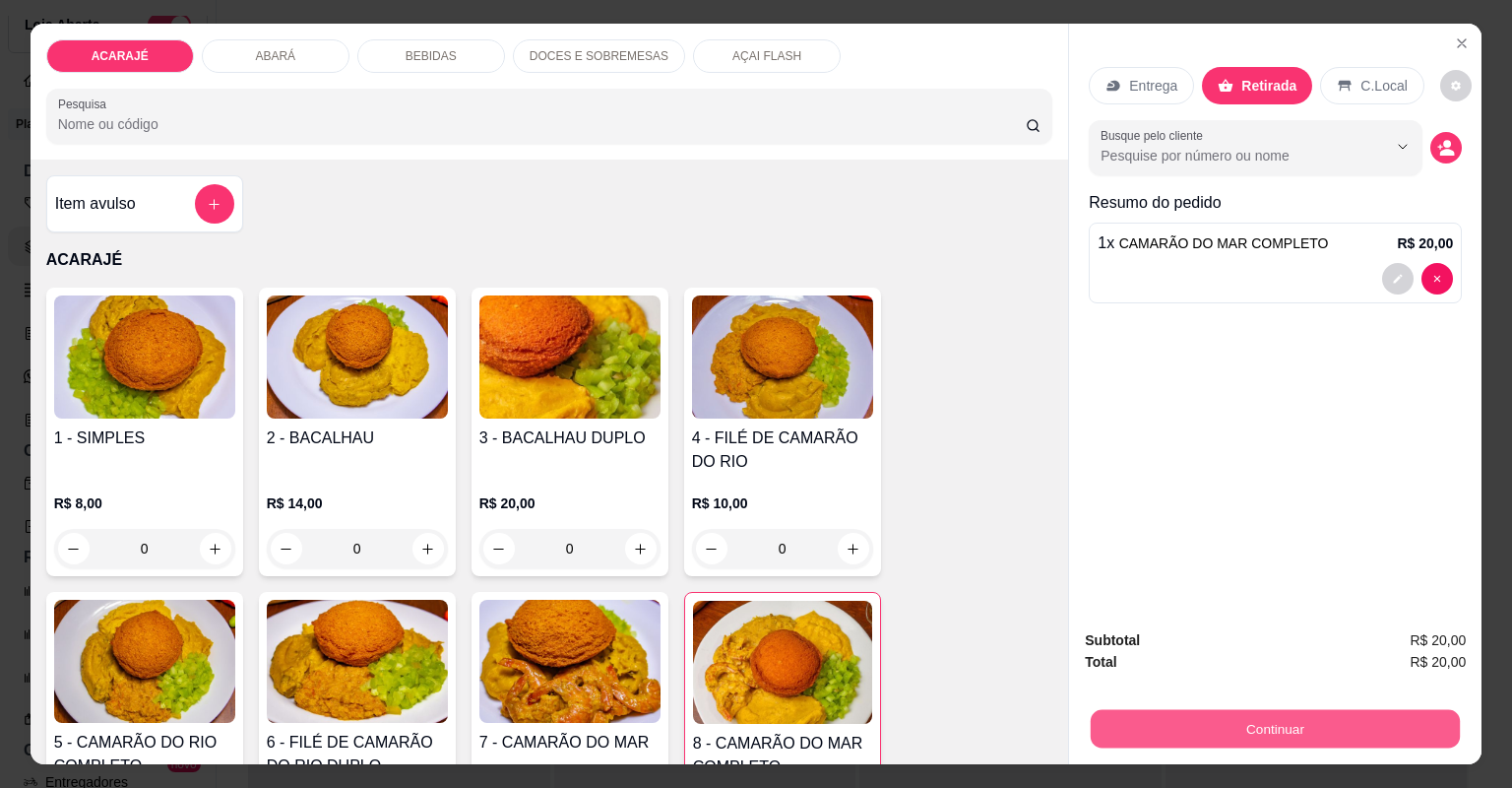 click on "Continuar" at bounding box center [1275, 729] 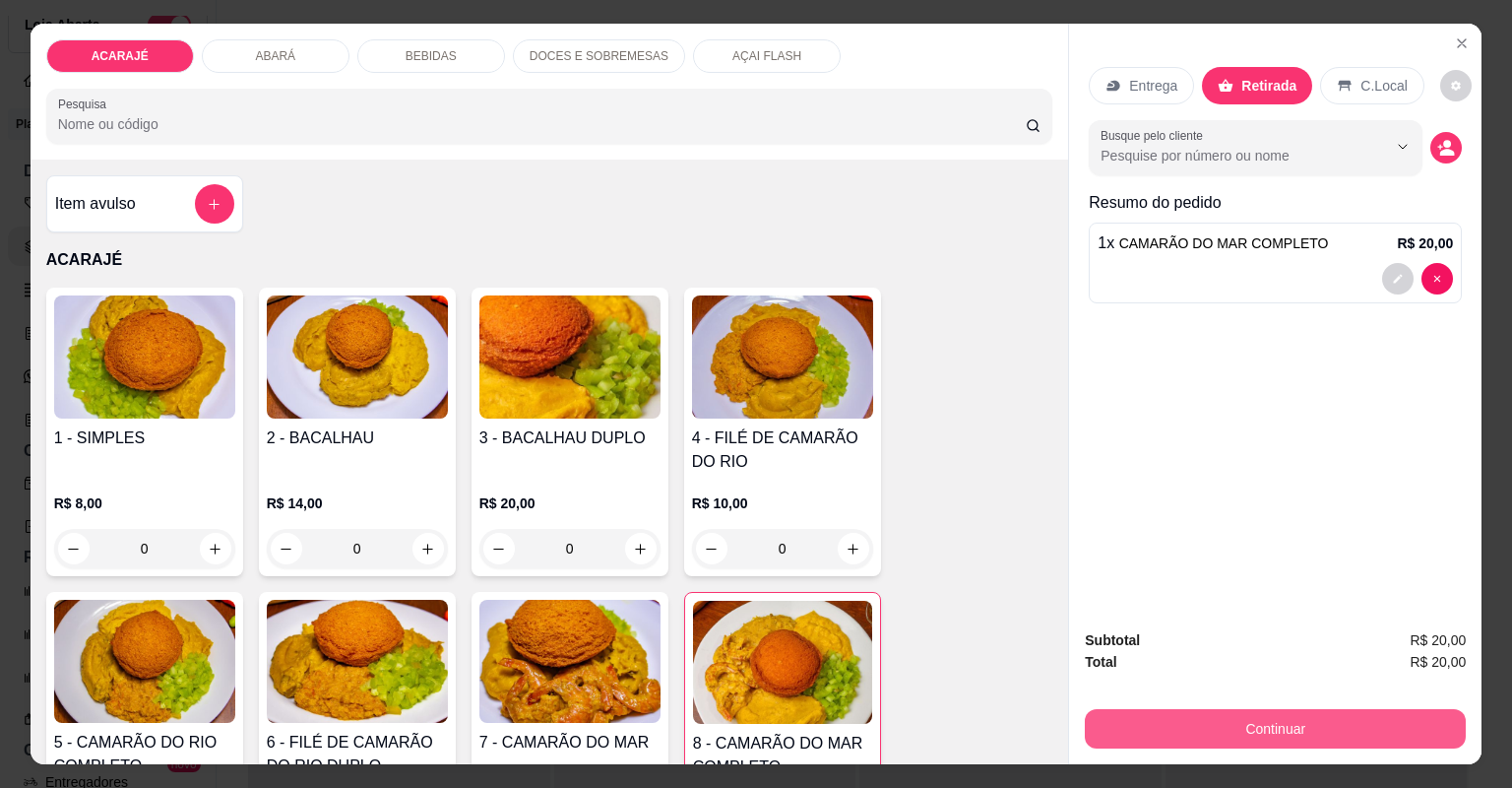 click on "Continuar" at bounding box center [1275, 729] 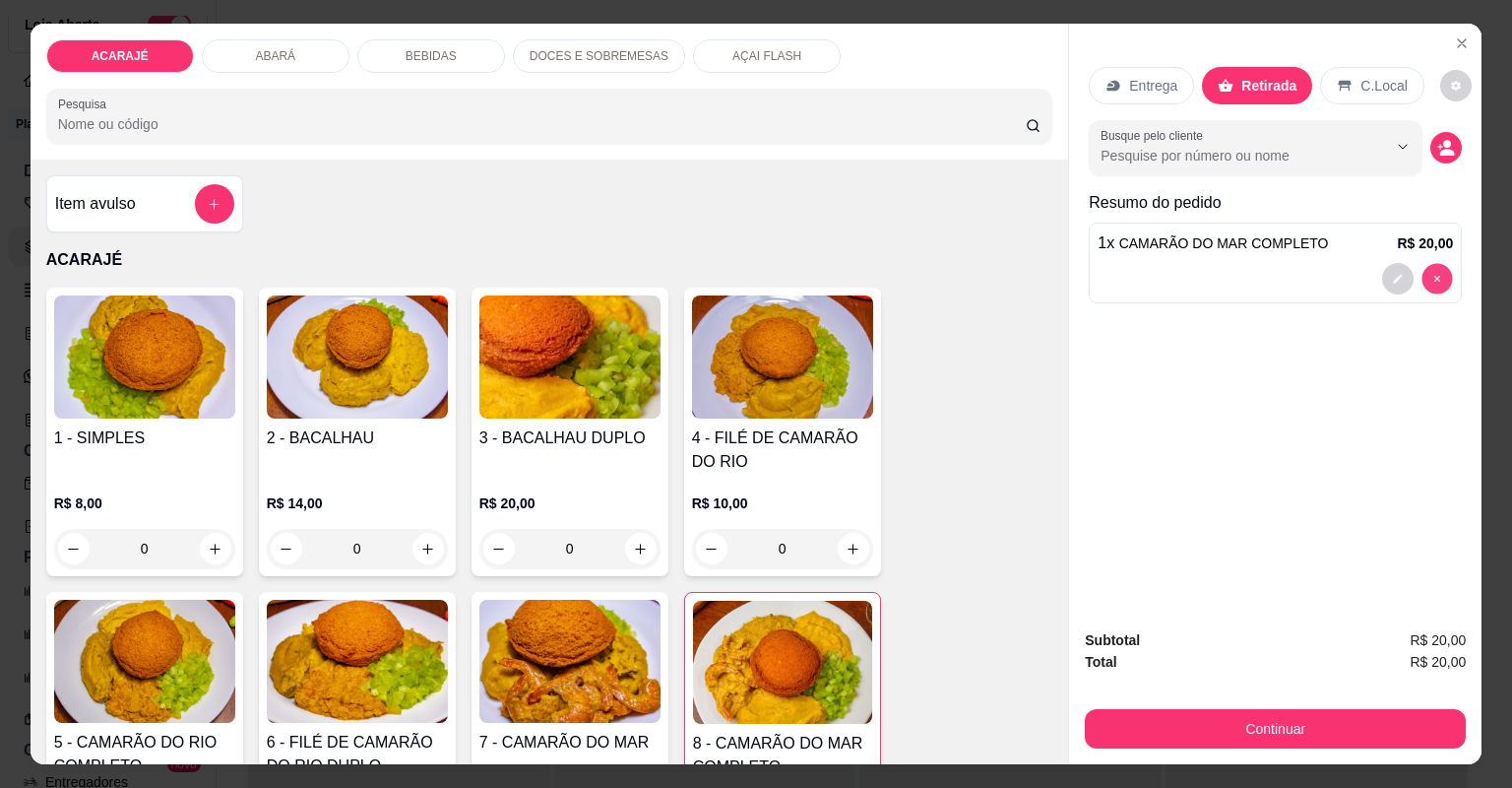 type on "0" 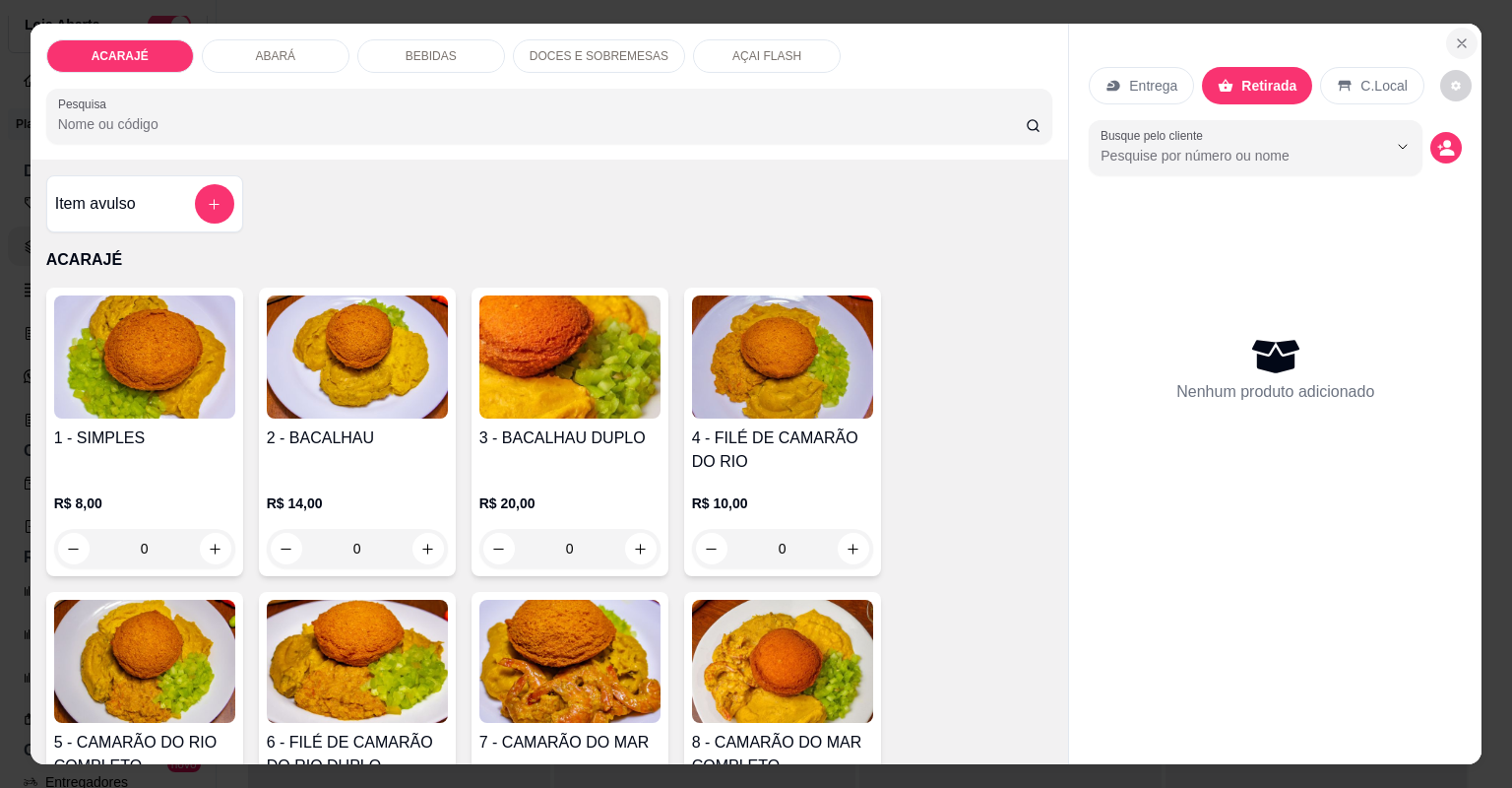 click 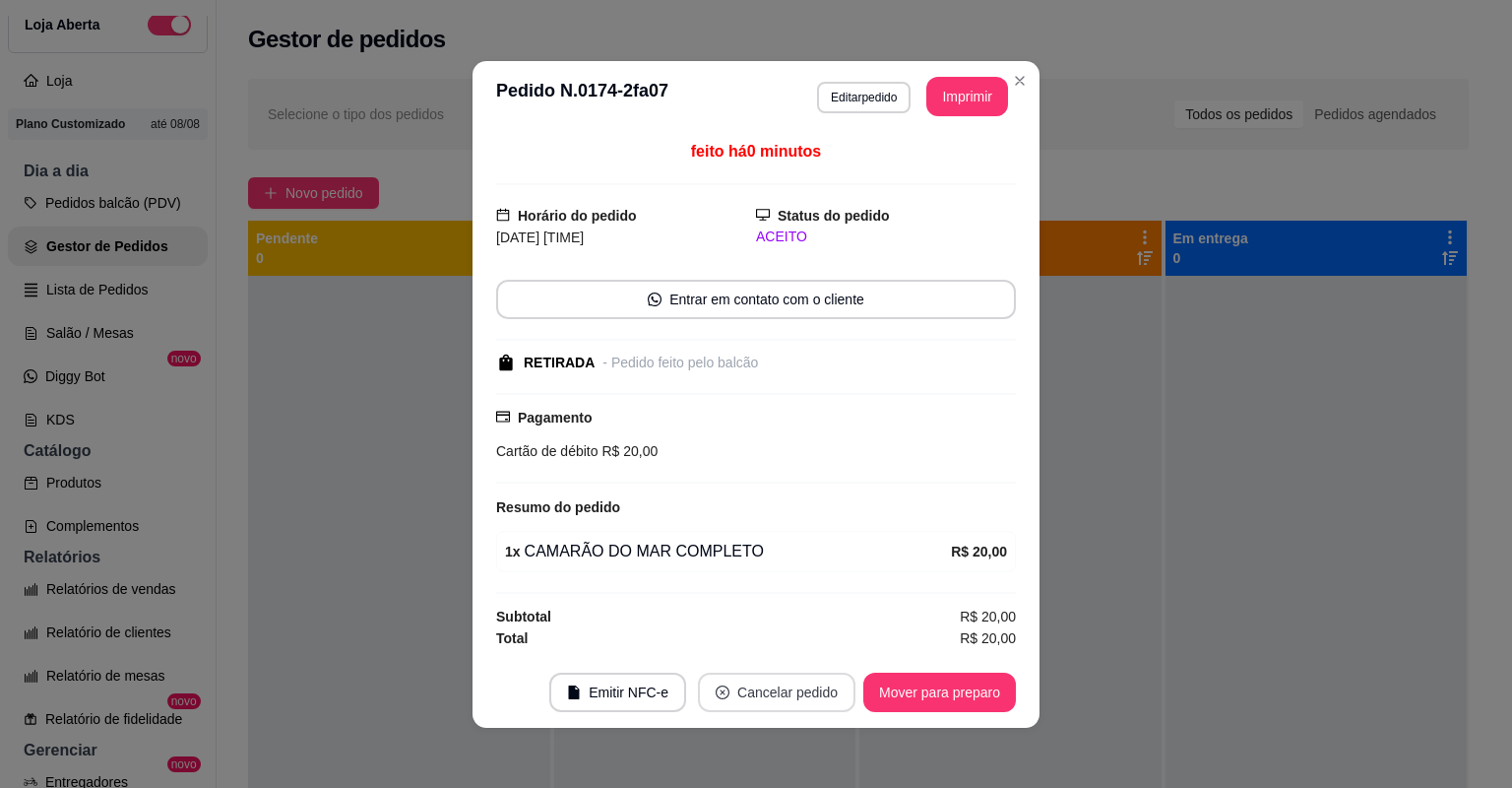 click on "Cancelar pedido" at bounding box center (777, 692) 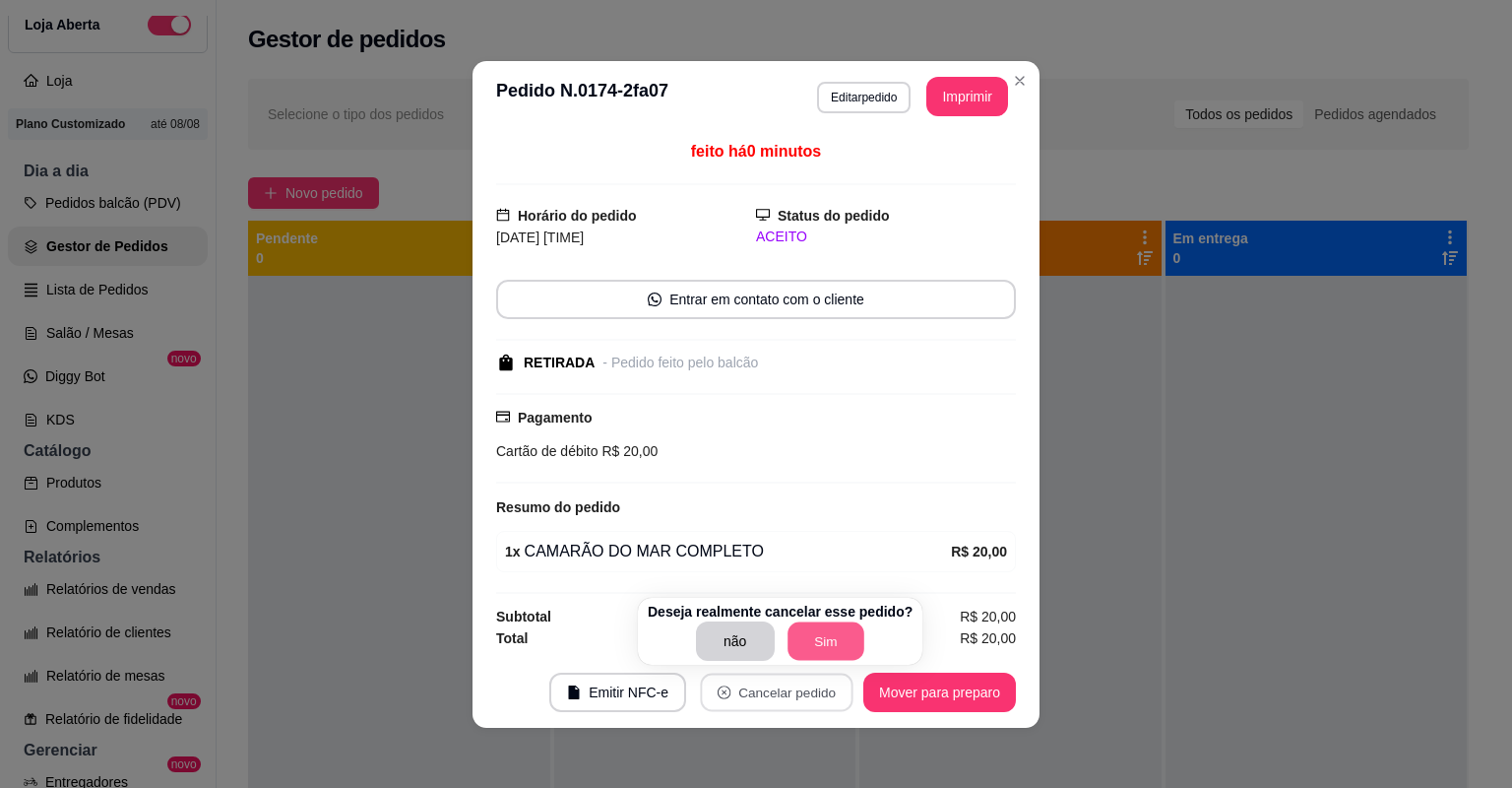 click on "Sim" at bounding box center (826, 641) 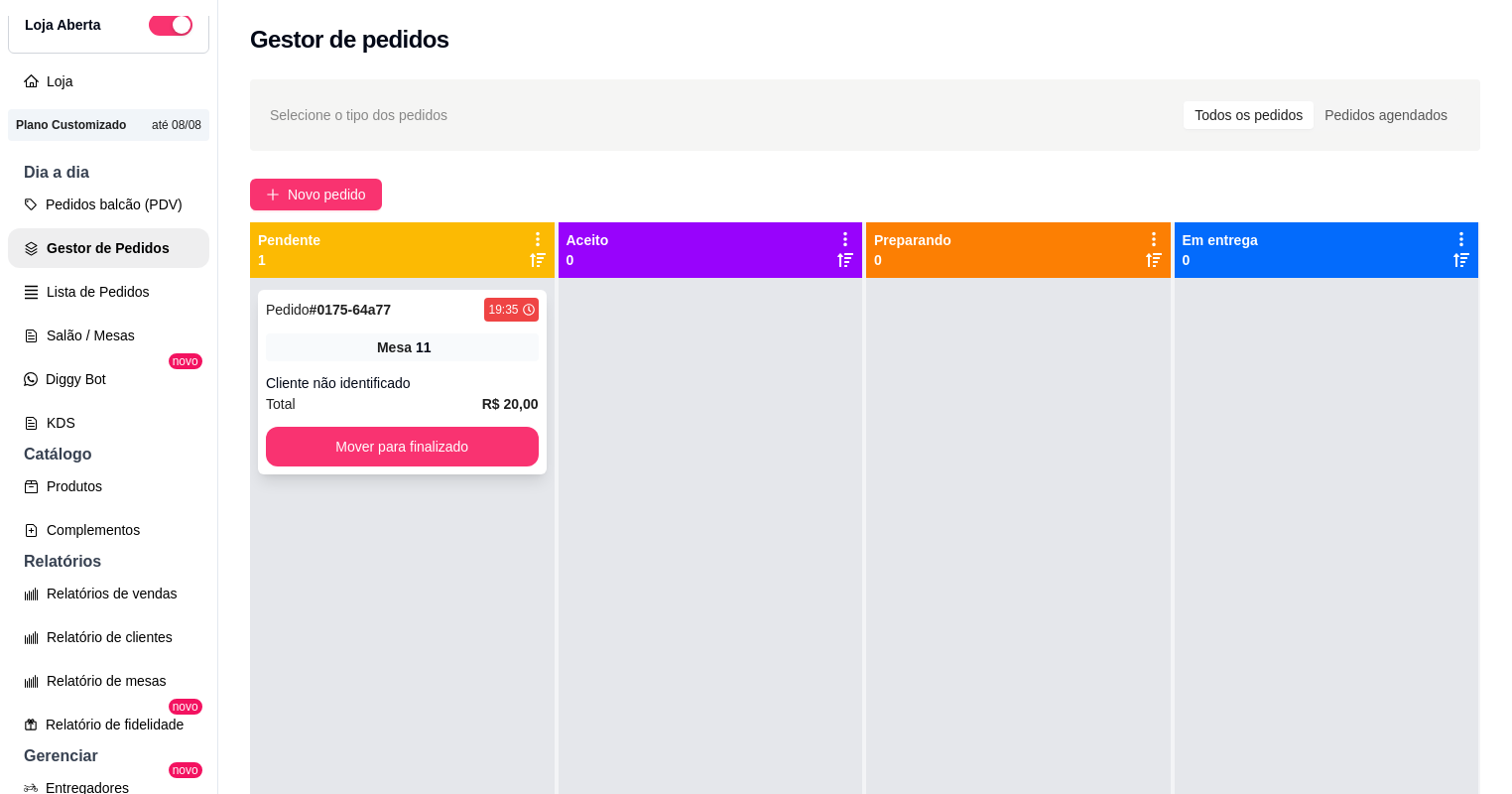 click on "Total R$ 20,00" at bounding box center (402, 404) 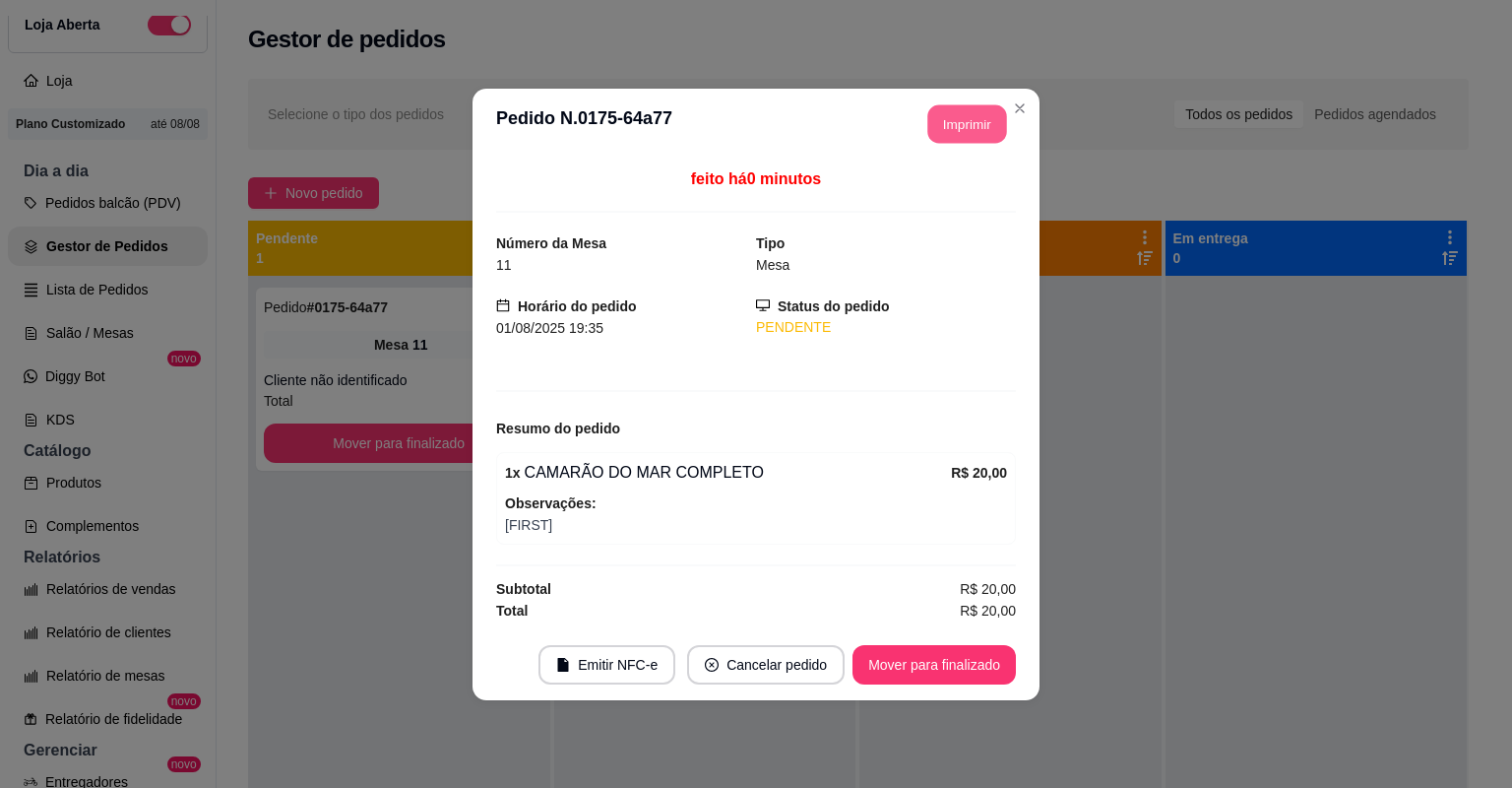 click on "Imprimir" at bounding box center (968, 123) 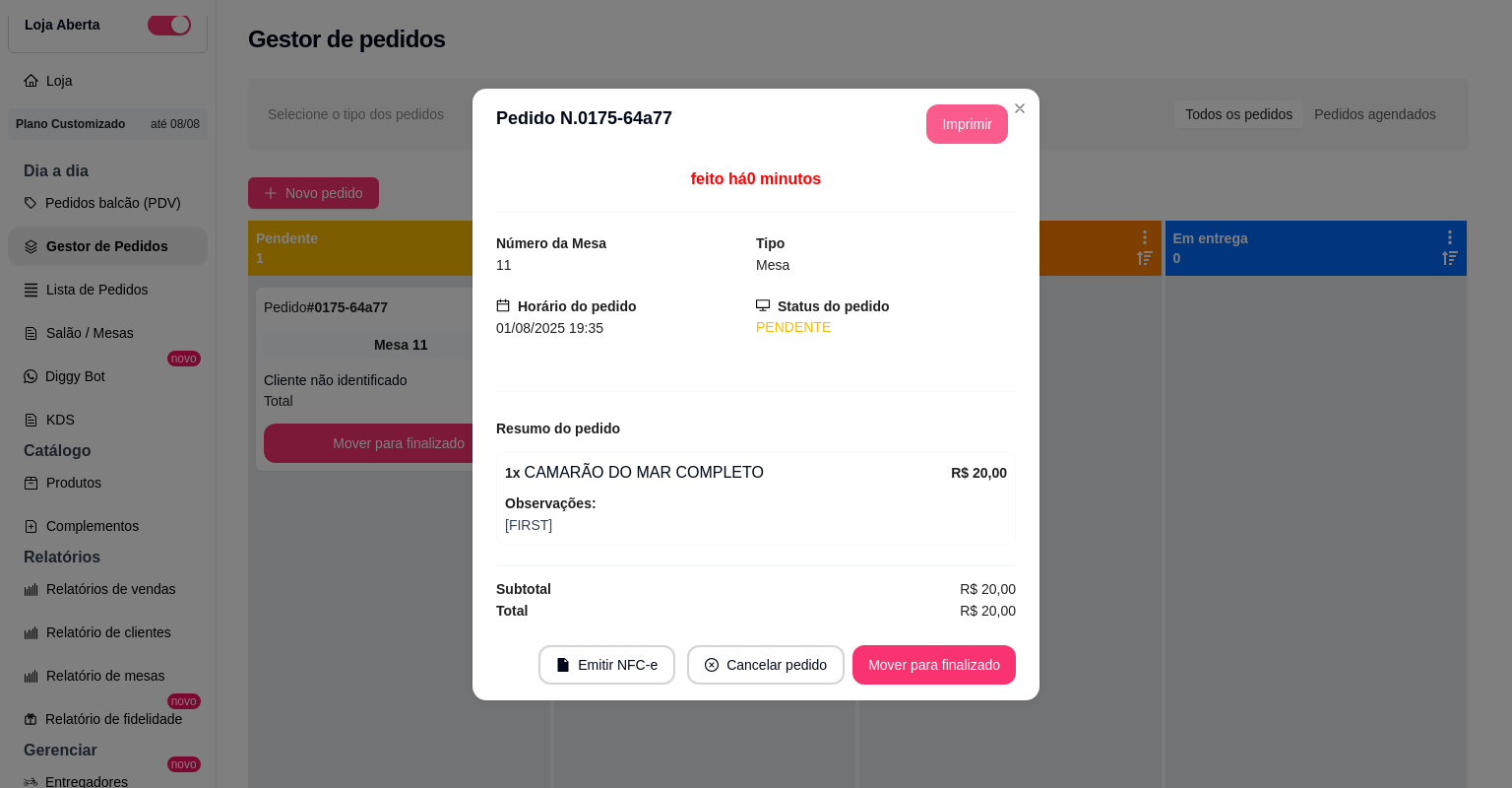scroll, scrollTop: 0, scrollLeft: 0, axis: both 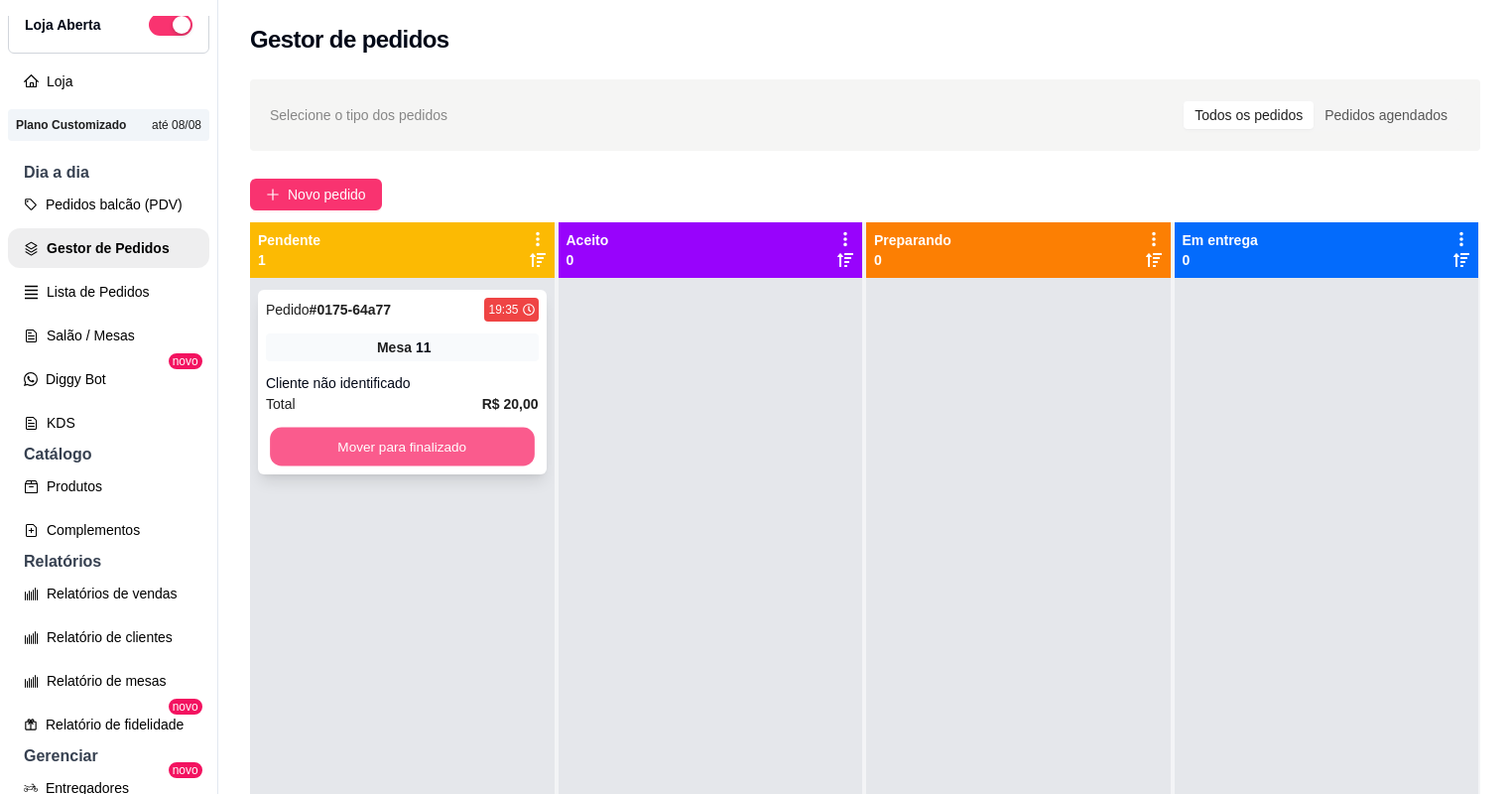 click on "Mover para finalizado" at bounding box center [402, 447] 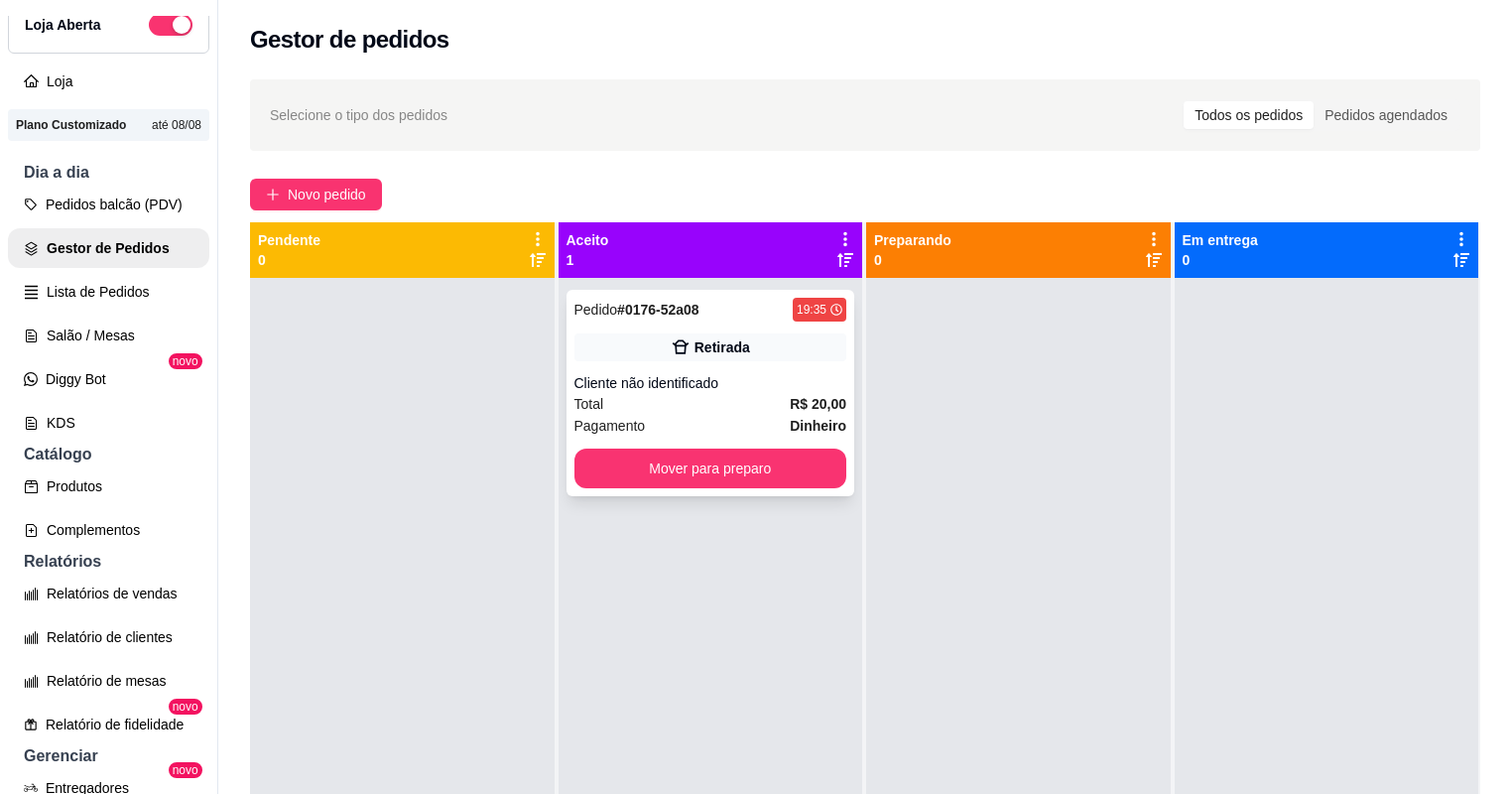 click on "Total R$ 20,00" at bounding box center (710, 404) 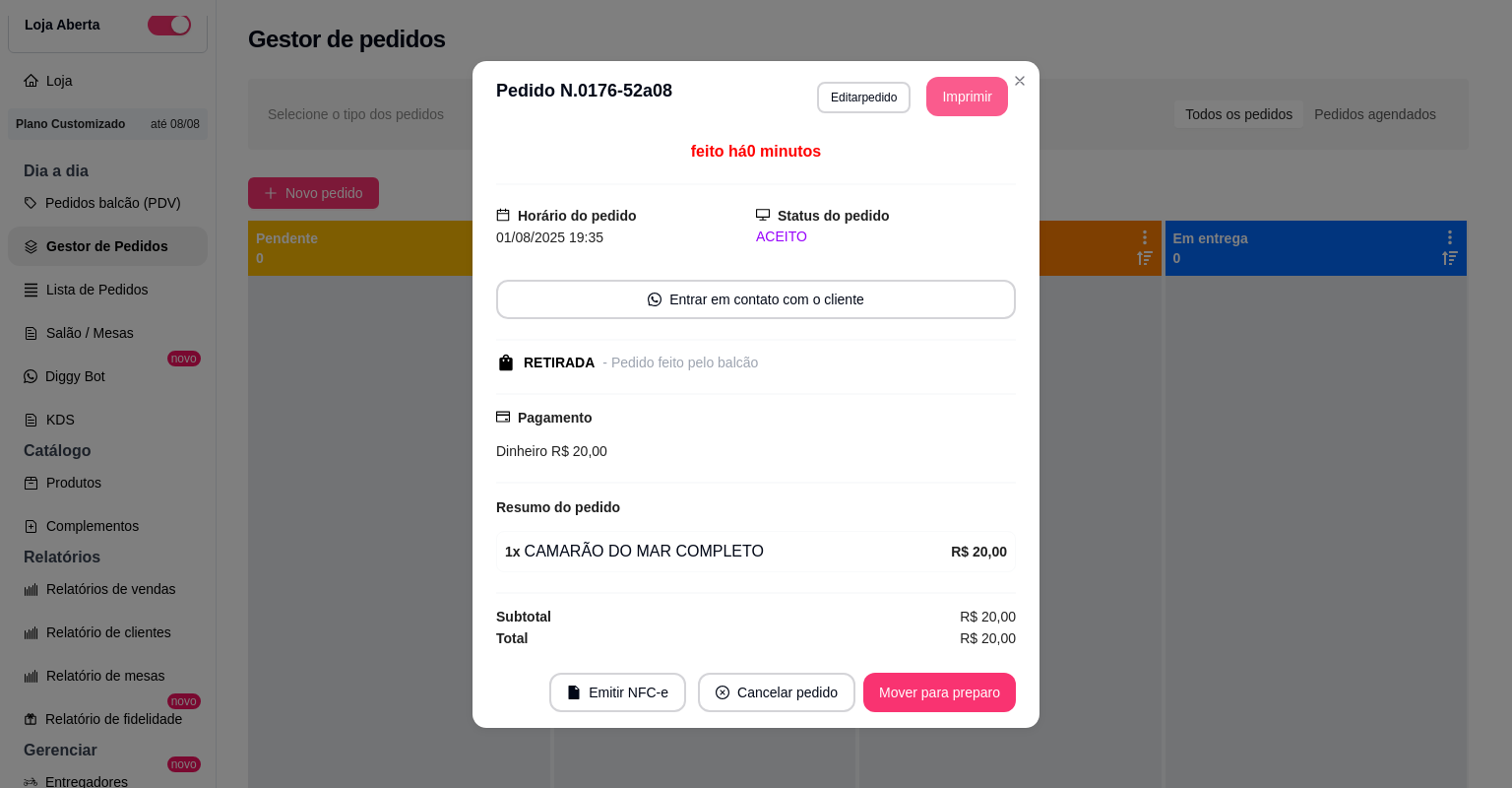 click on "Imprimir" at bounding box center (967, 97) 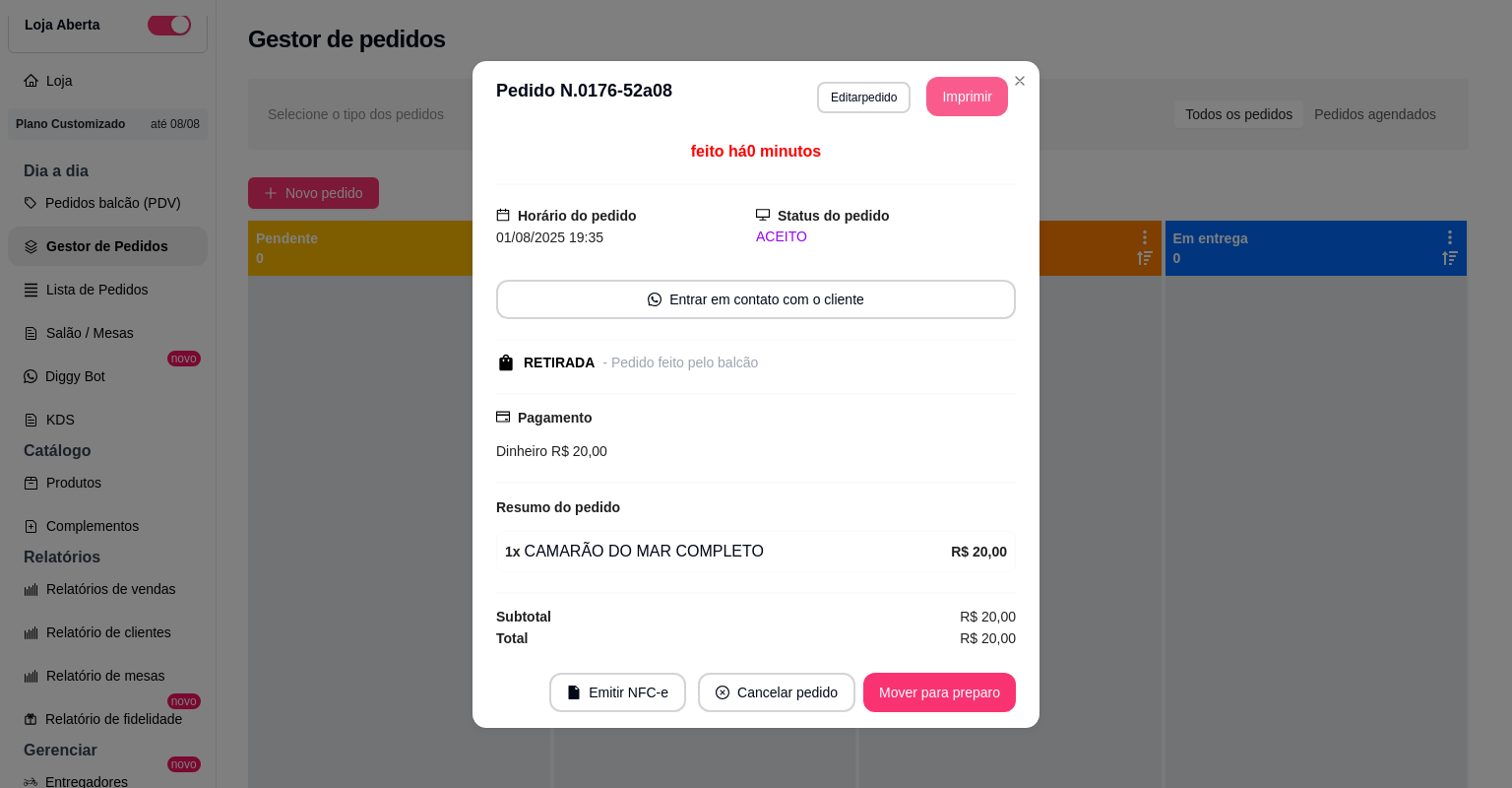 scroll, scrollTop: 0, scrollLeft: 0, axis: both 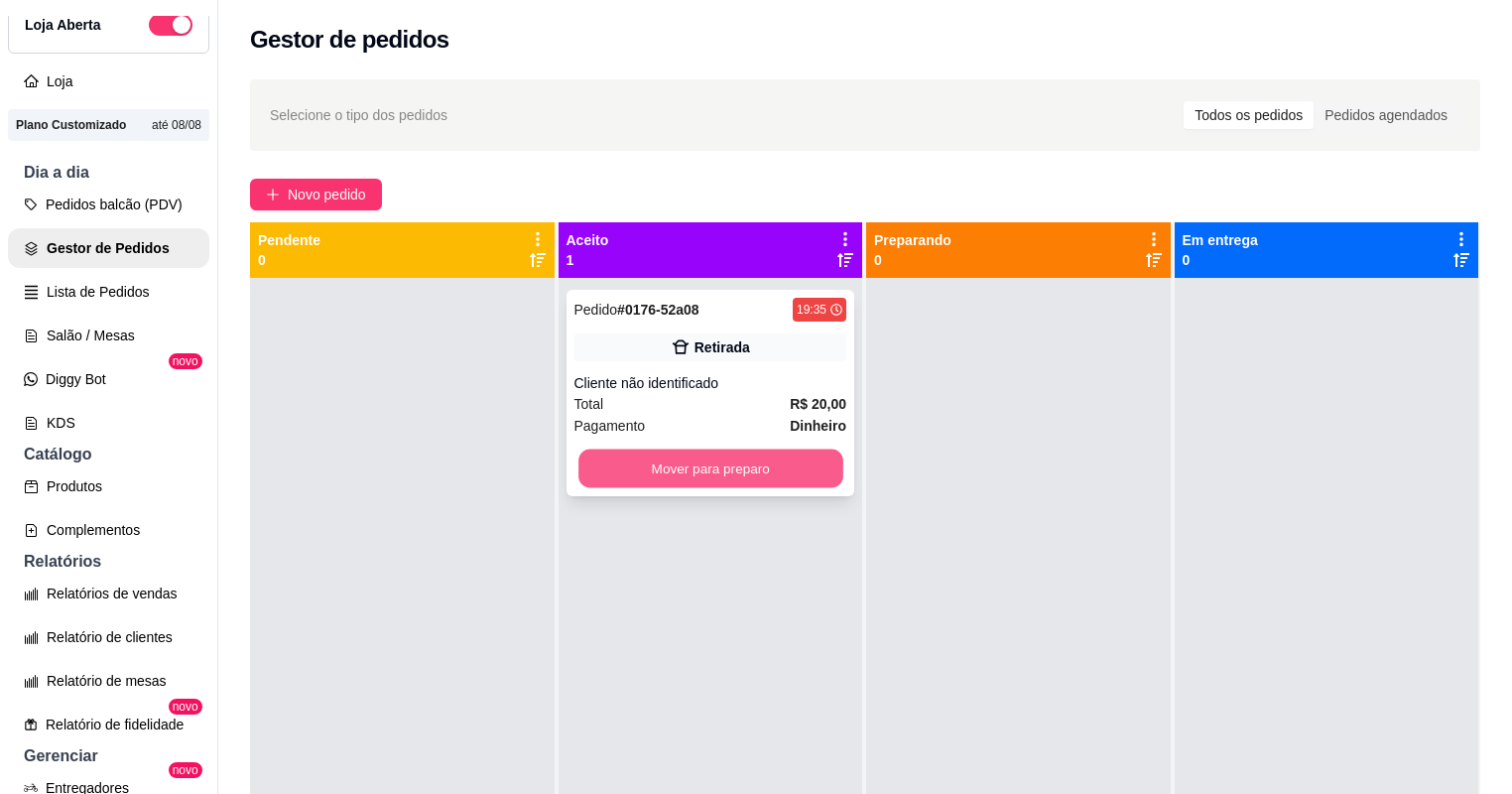 click on "Mover para preparo" at bounding box center [710, 468] 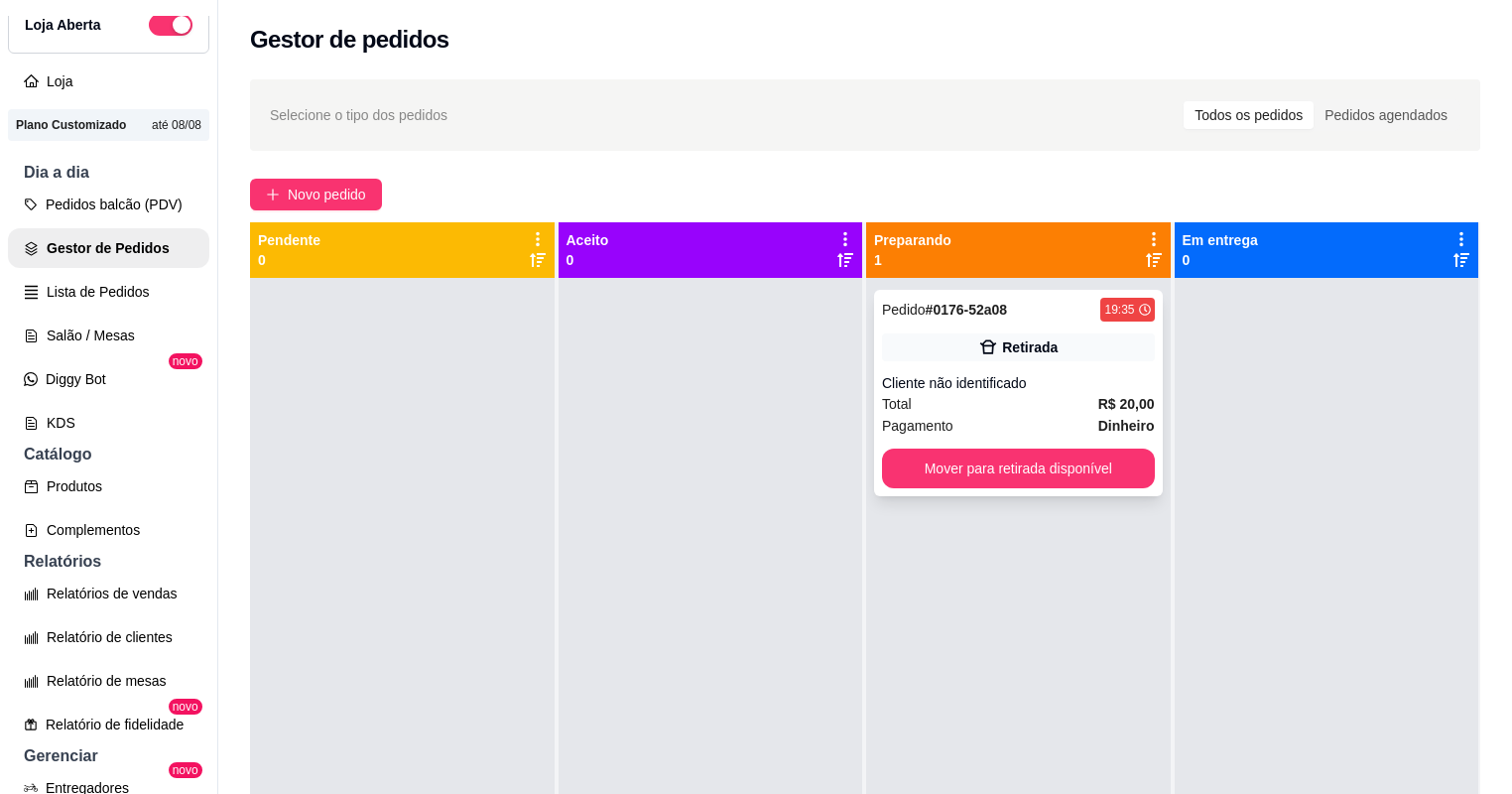 click on "Total R$ 20,00" at bounding box center (1018, 404) 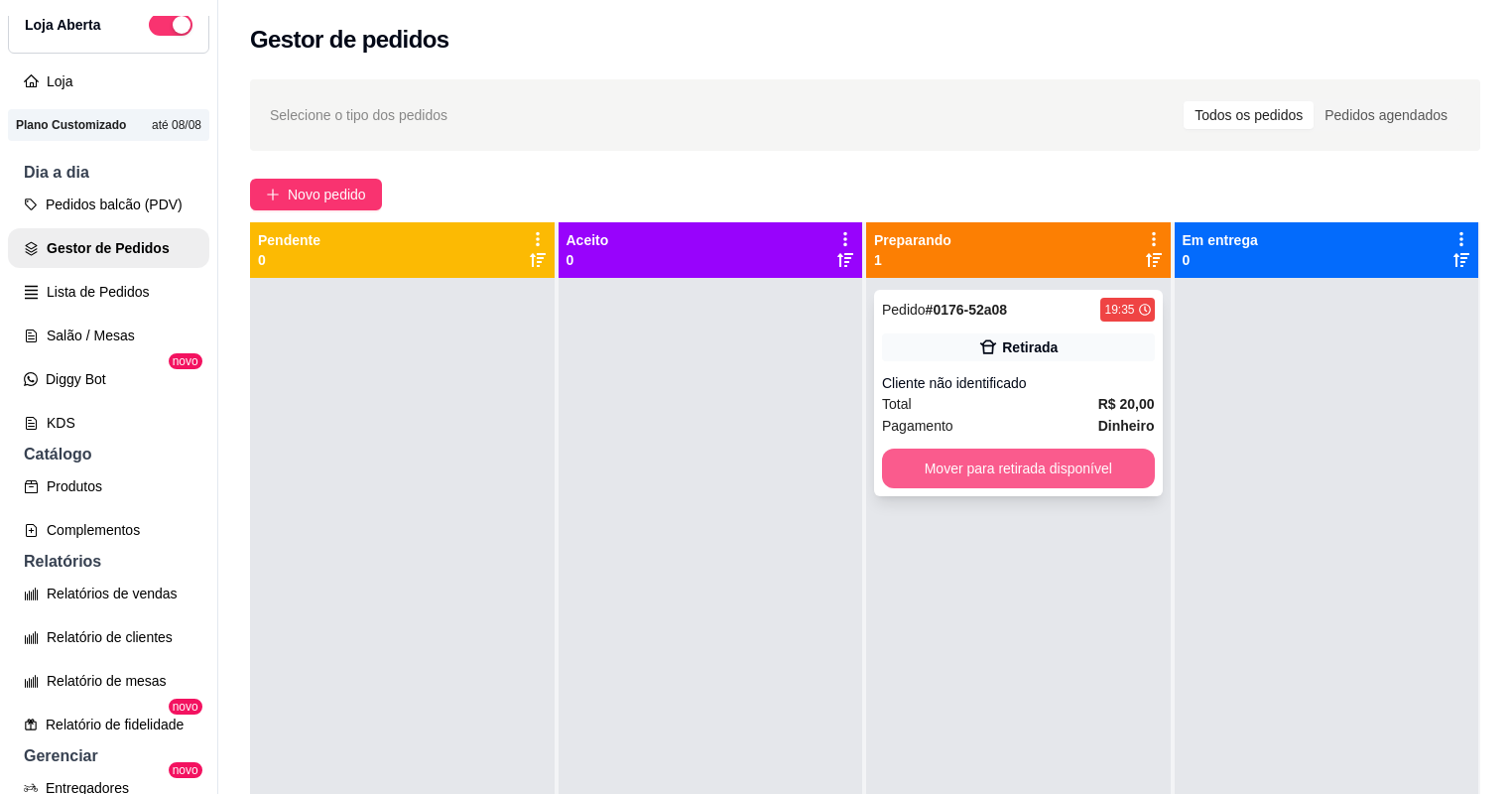click on "Mover para retirada disponível" at bounding box center (1018, 468) 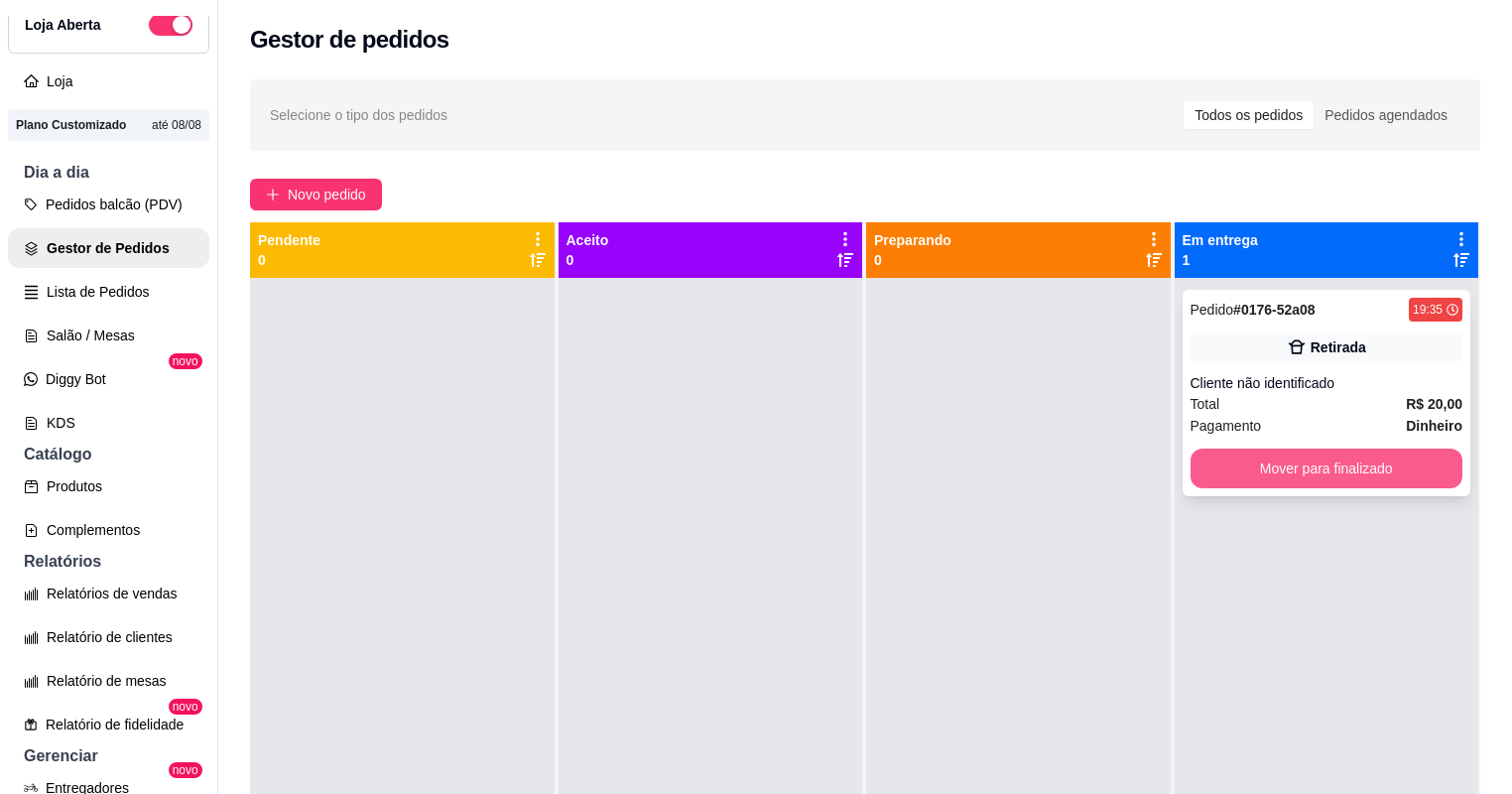 click on "Mover para finalizado" at bounding box center (1326, 468) 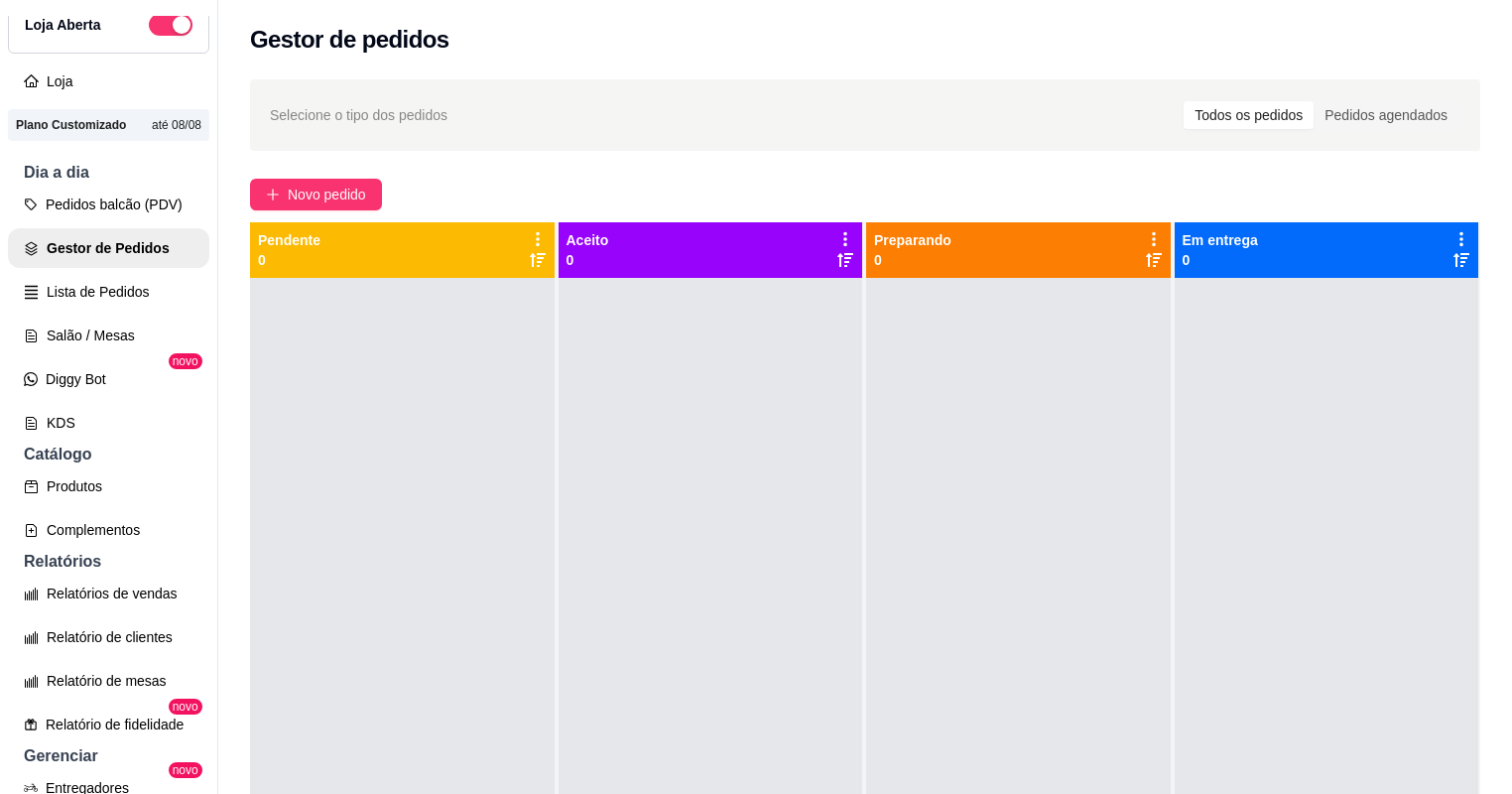 click at bounding box center (1018, 675) 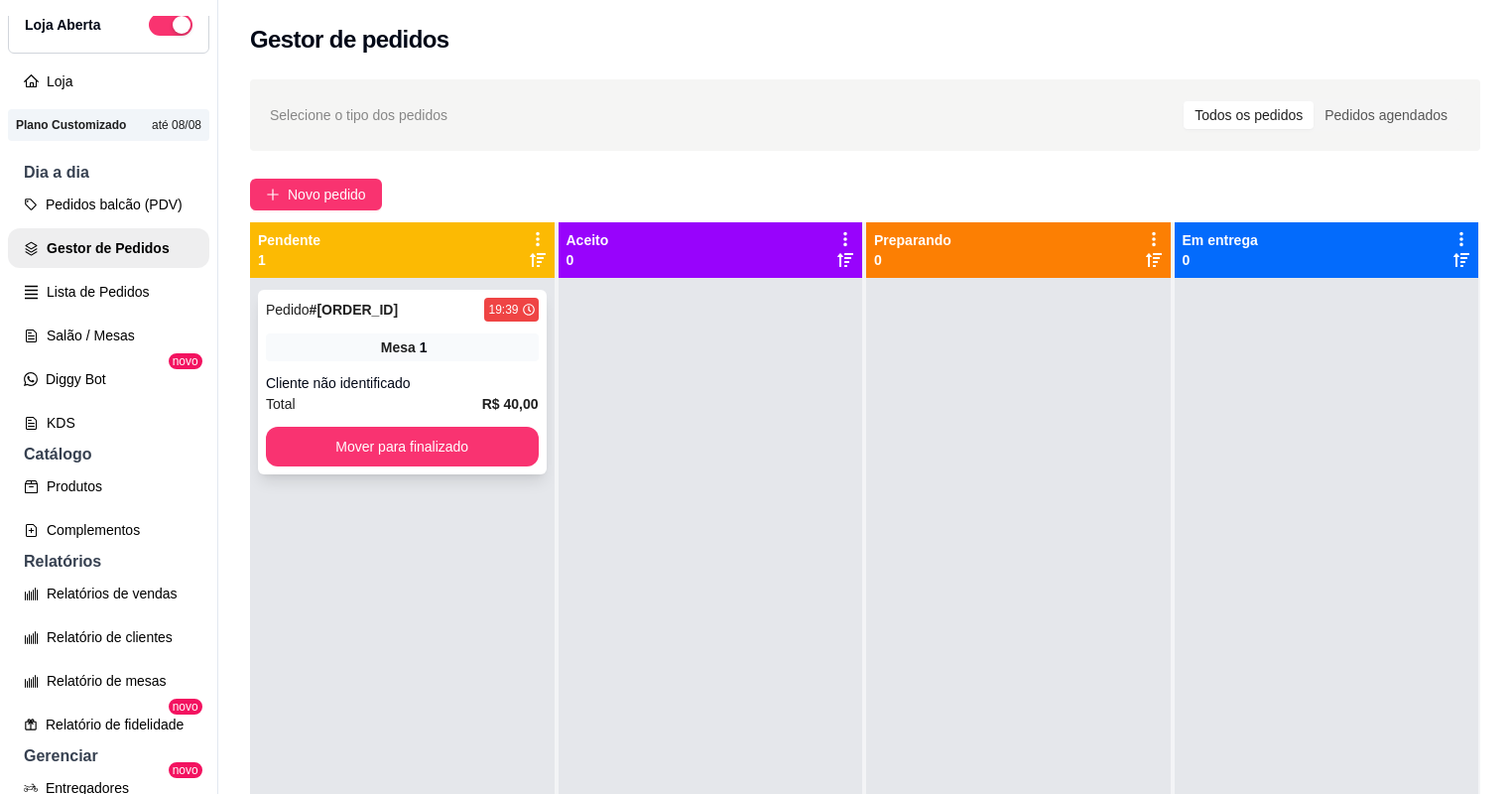 click on "Cliente não identificado" at bounding box center [402, 383] 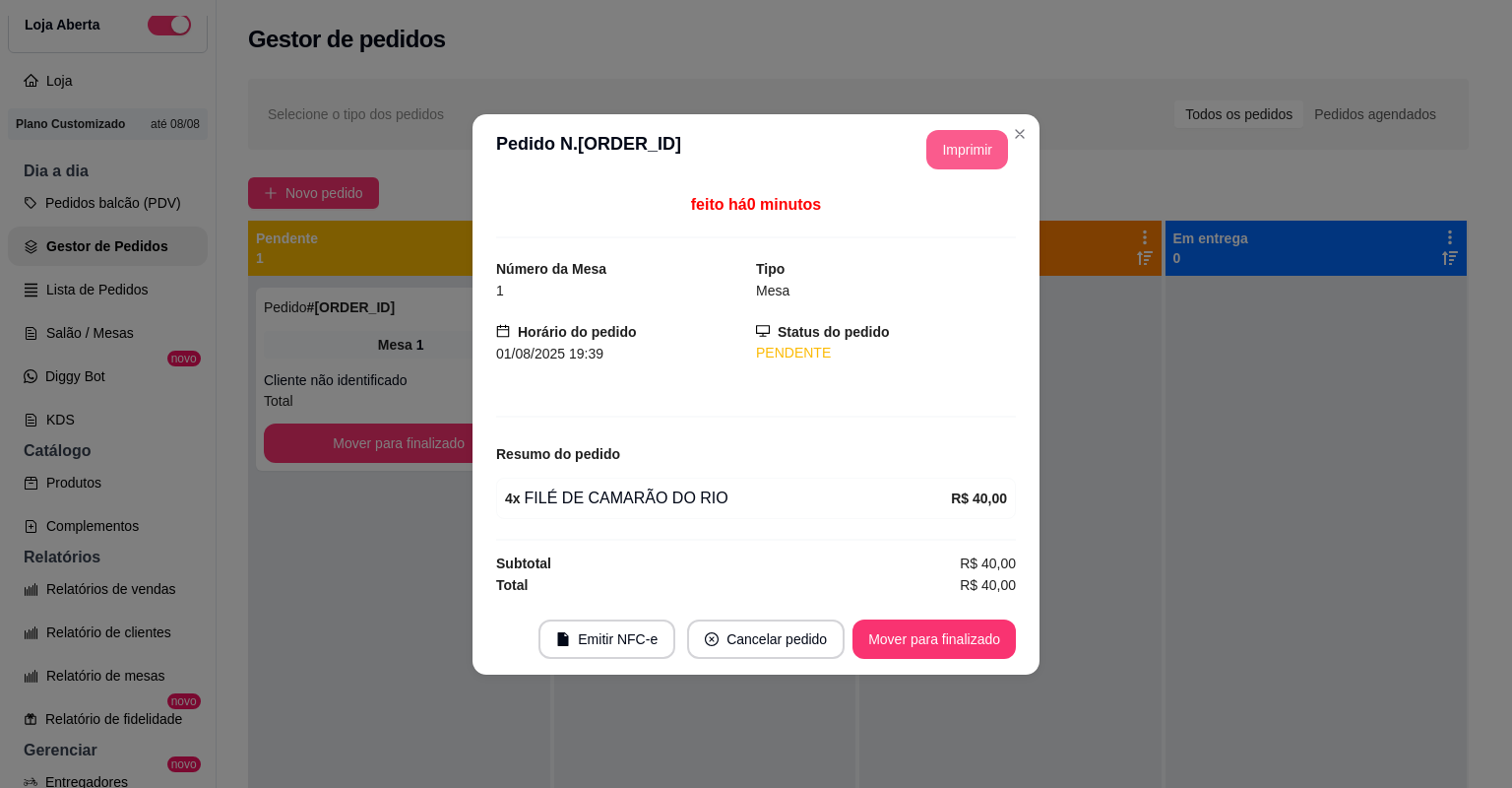 click on "Imprimir" at bounding box center (967, 150) 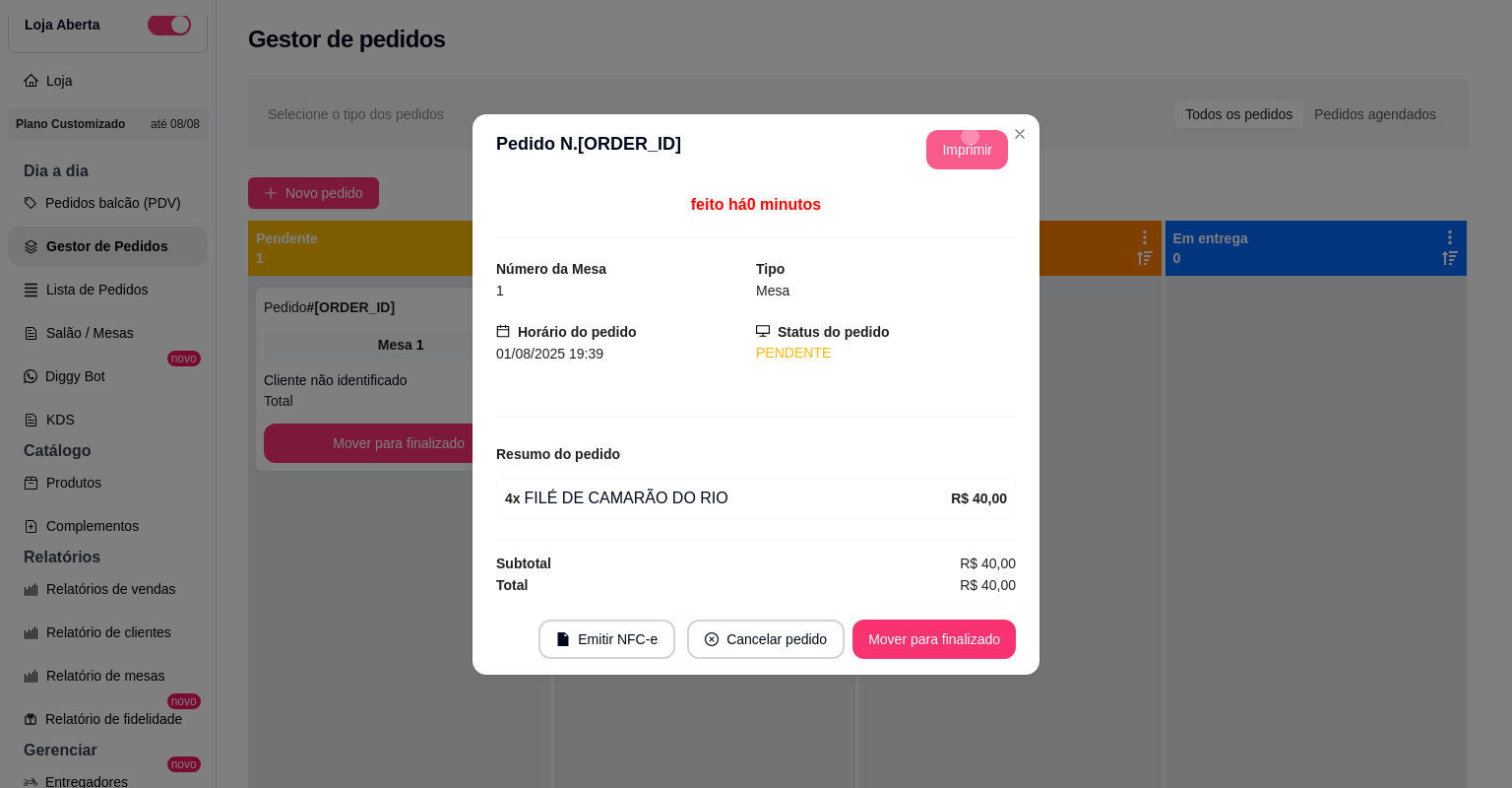 scroll, scrollTop: 0, scrollLeft: 0, axis: both 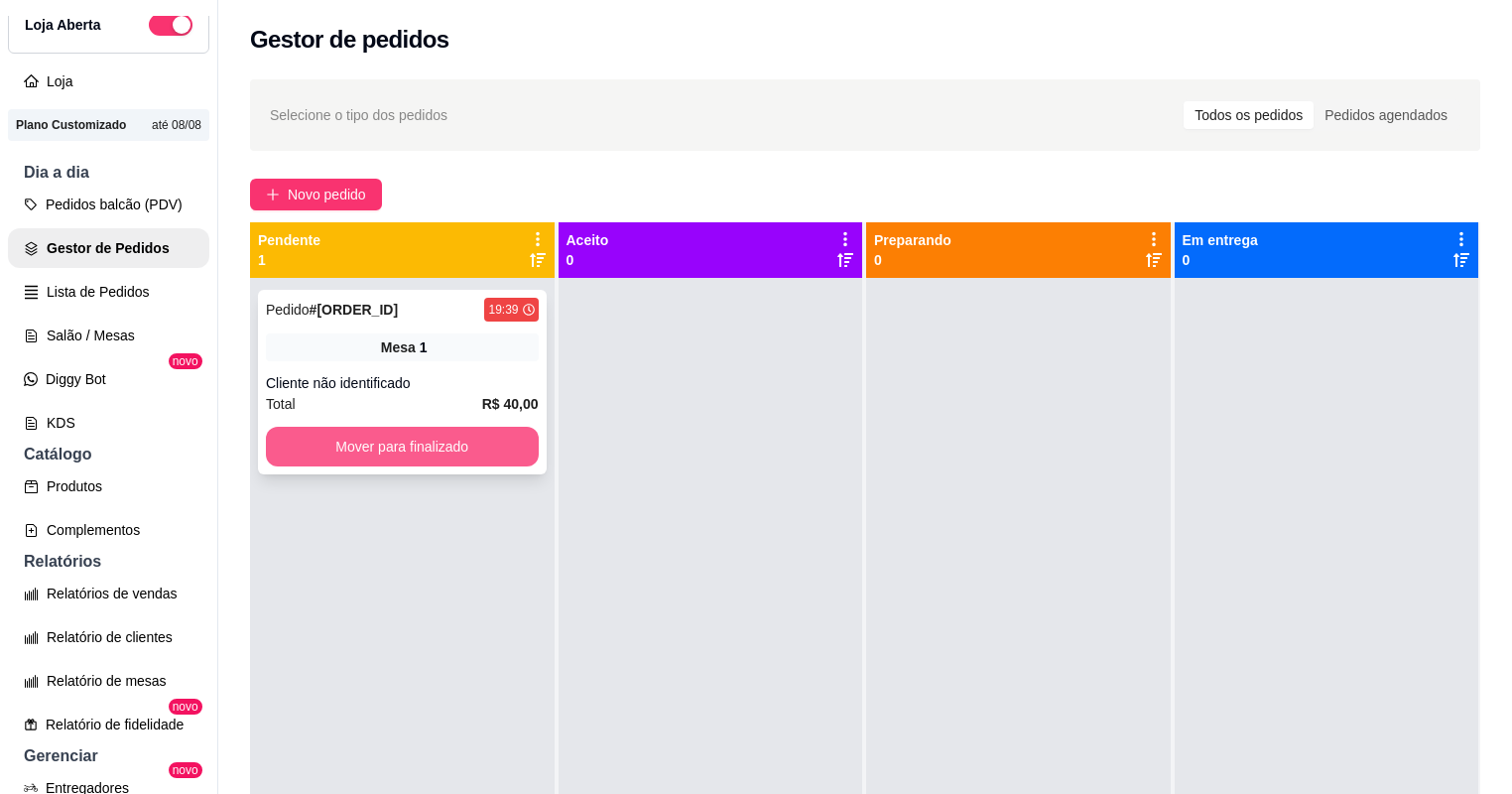 click on "Mover para finalizado" at bounding box center [402, 447] 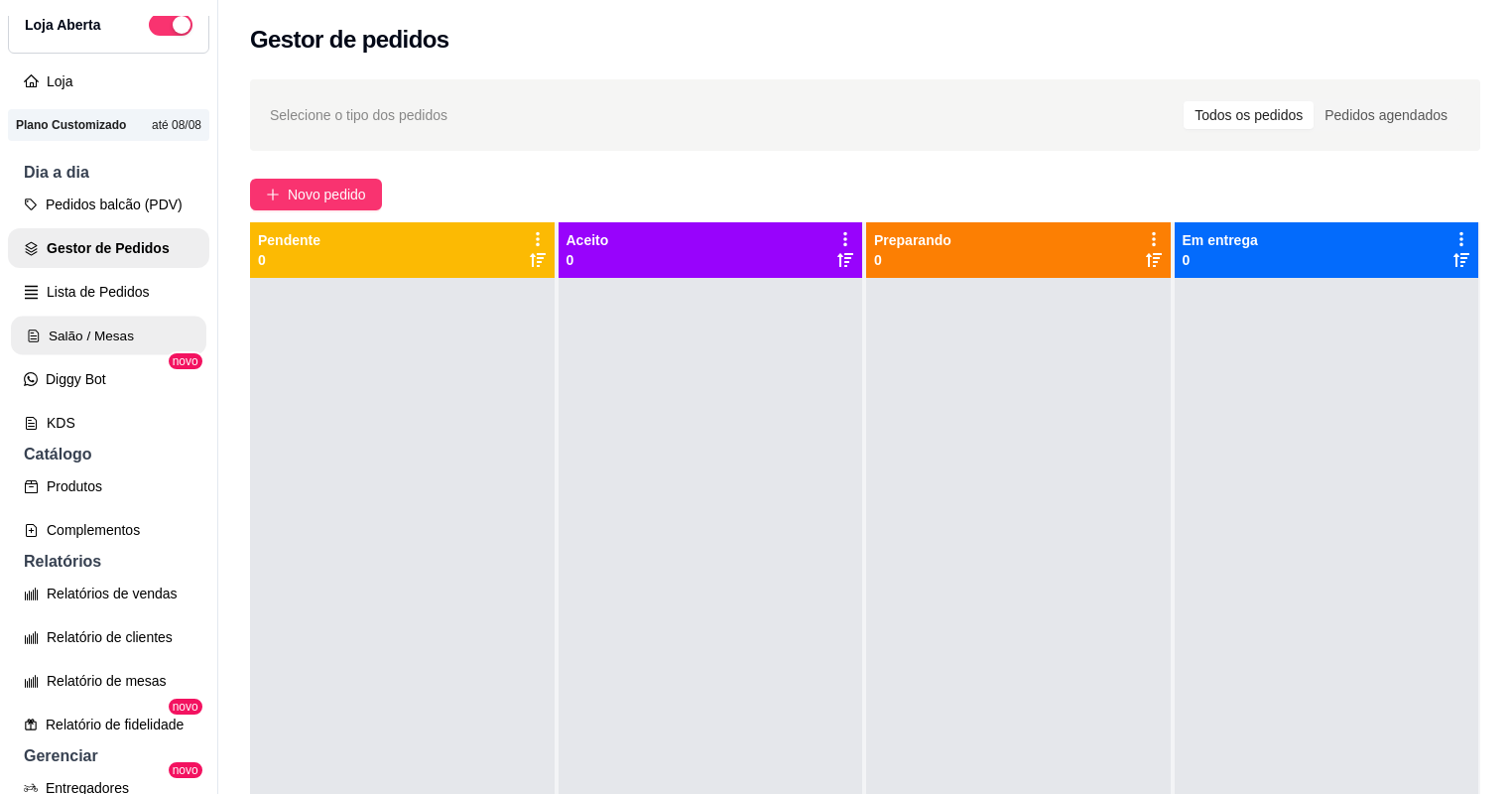 click on "Salão / Mesas" at bounding box center (108, 335) 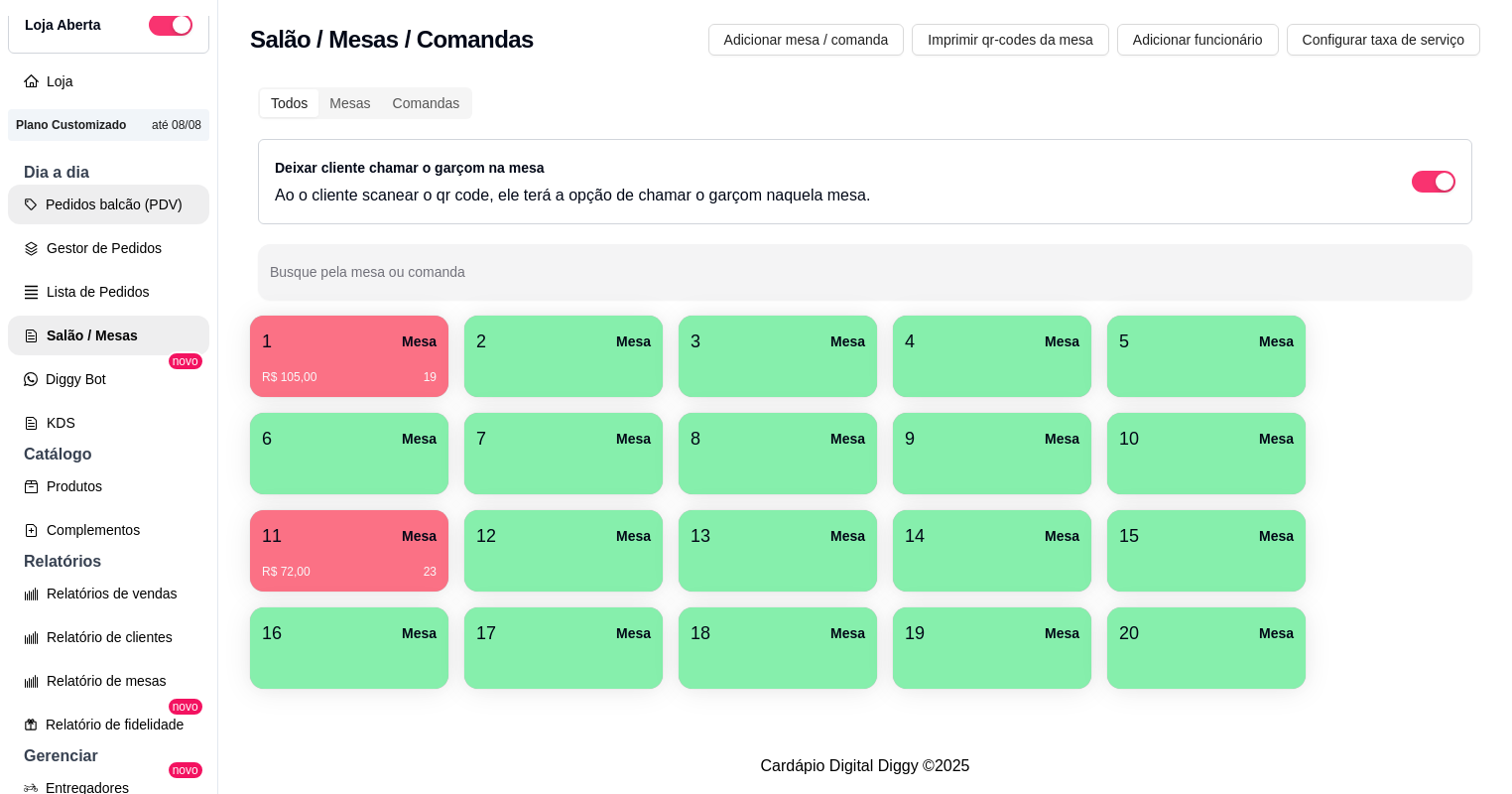 click on "Pedidos balcão (PDV)" at bounding box center (108, 204) 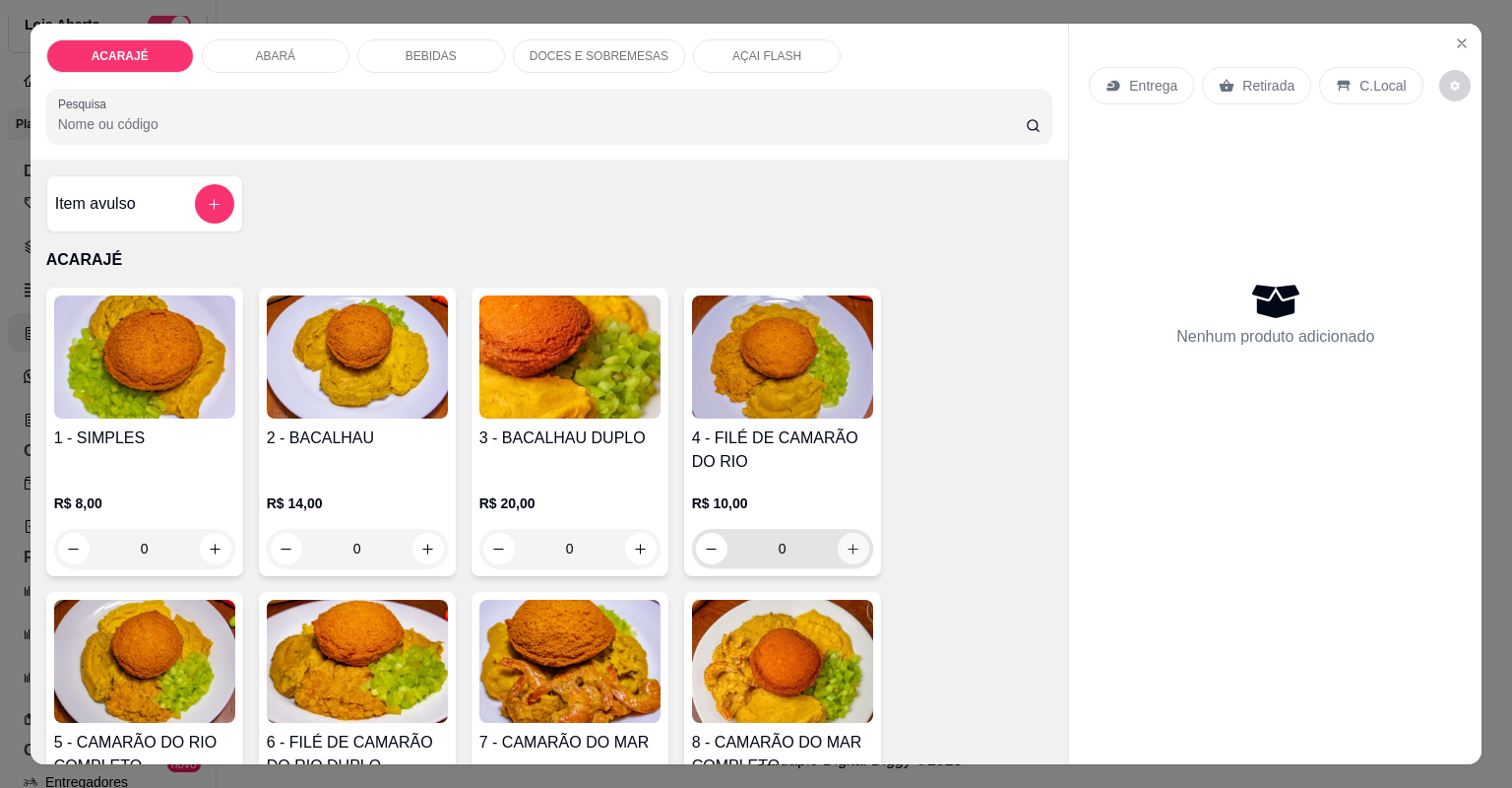 click 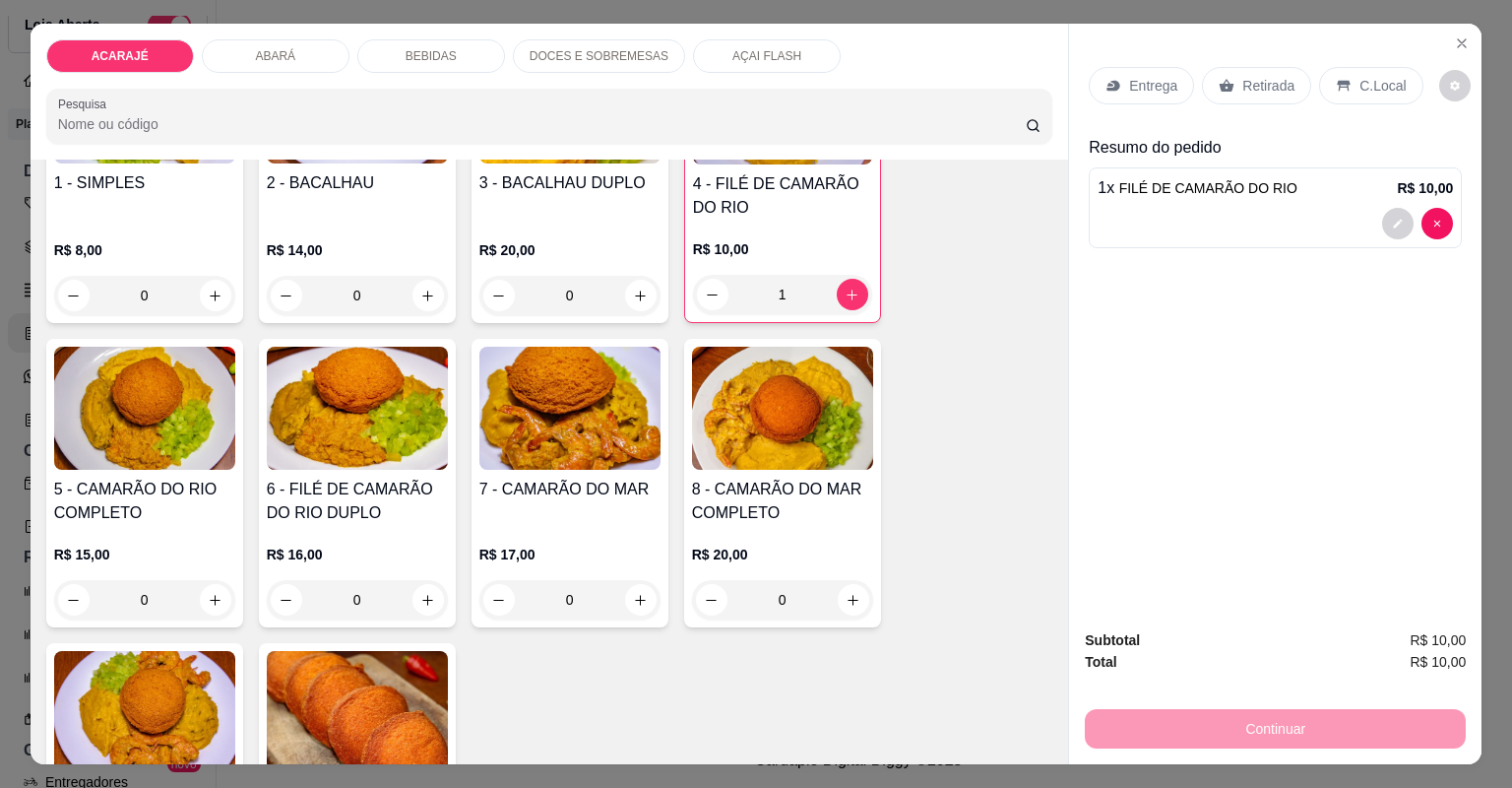scroll, scrollTop: 315, scrollLeft: 0, axis: vertical 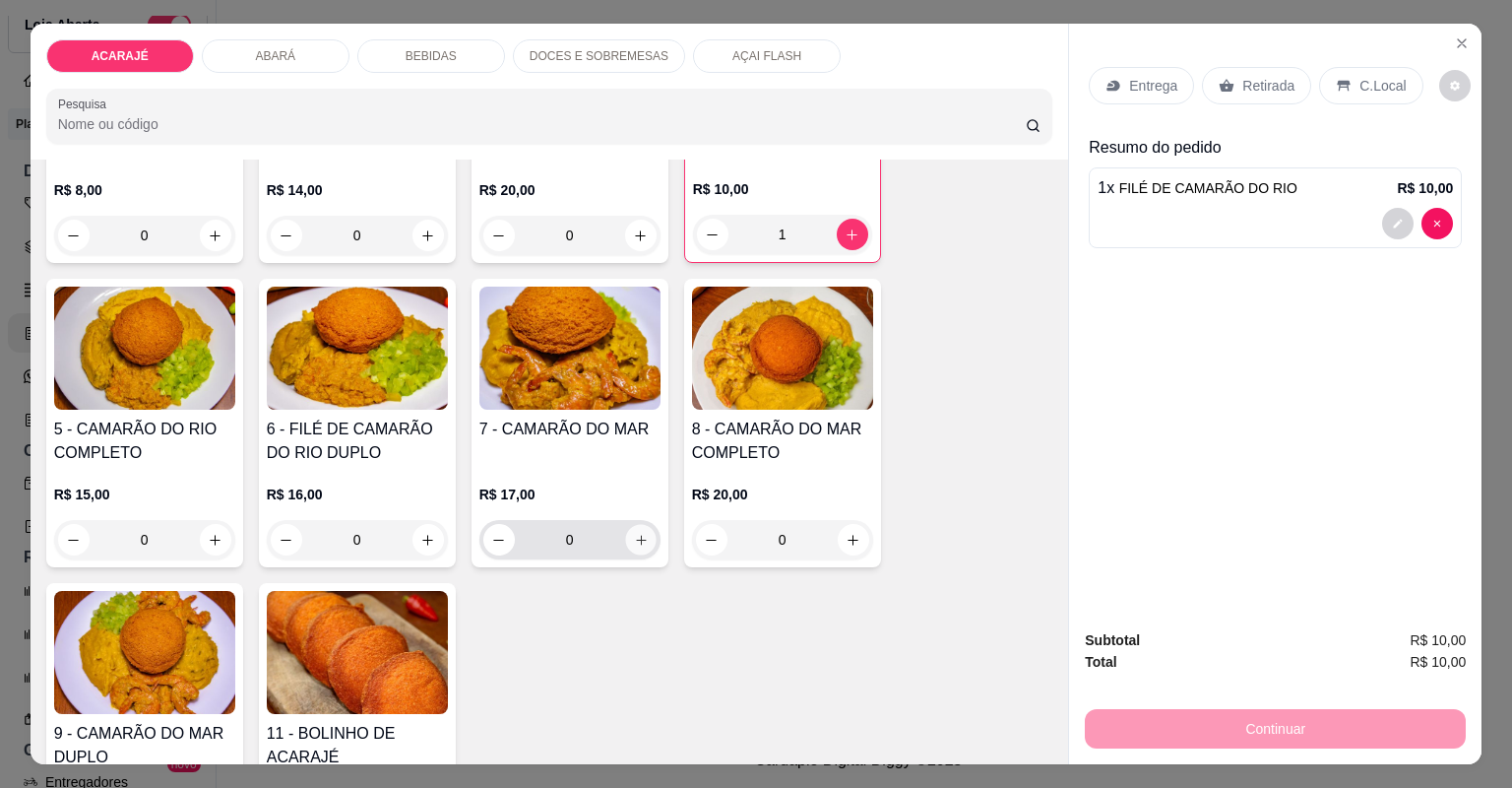 click 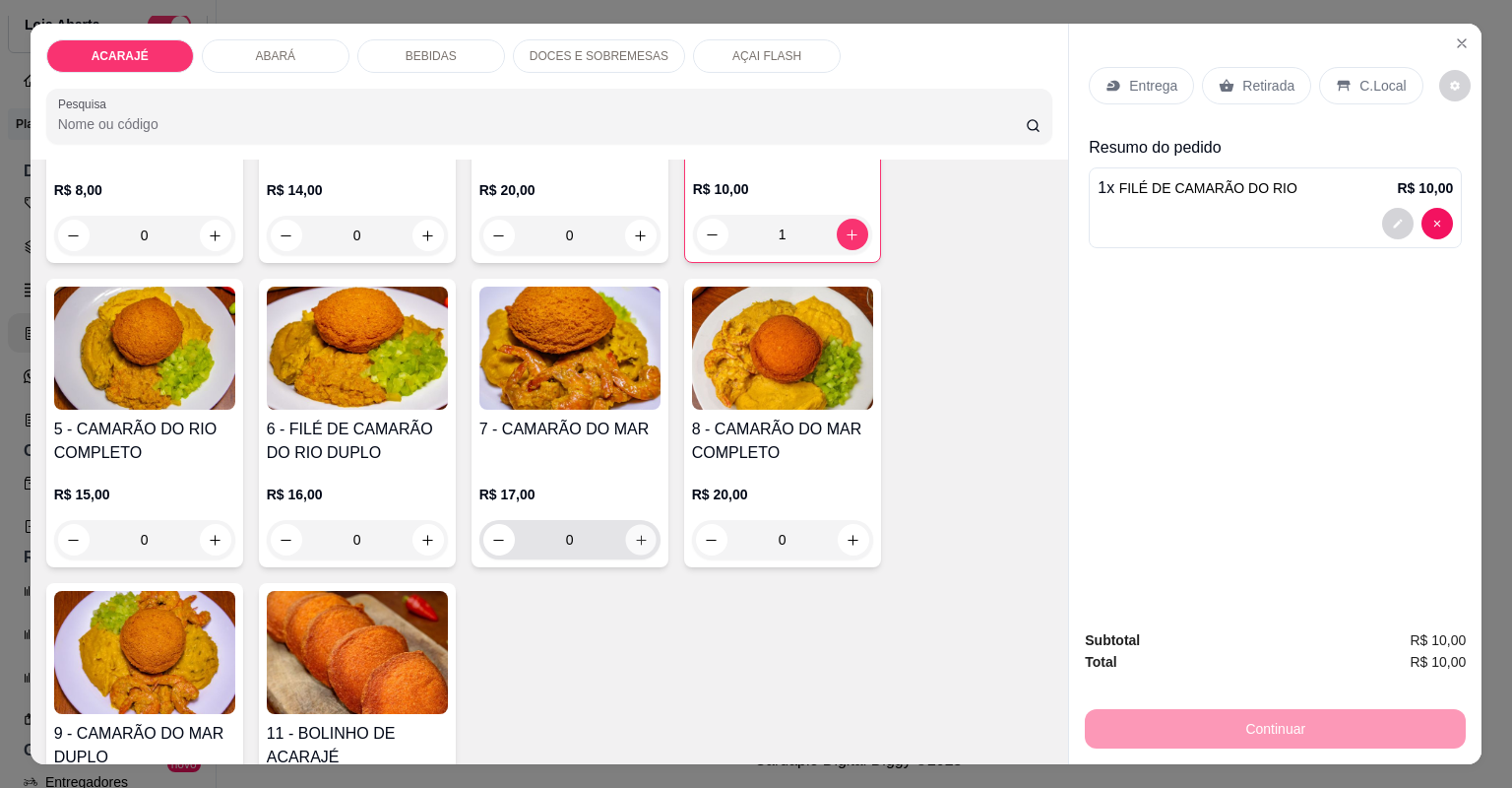 type on "1" 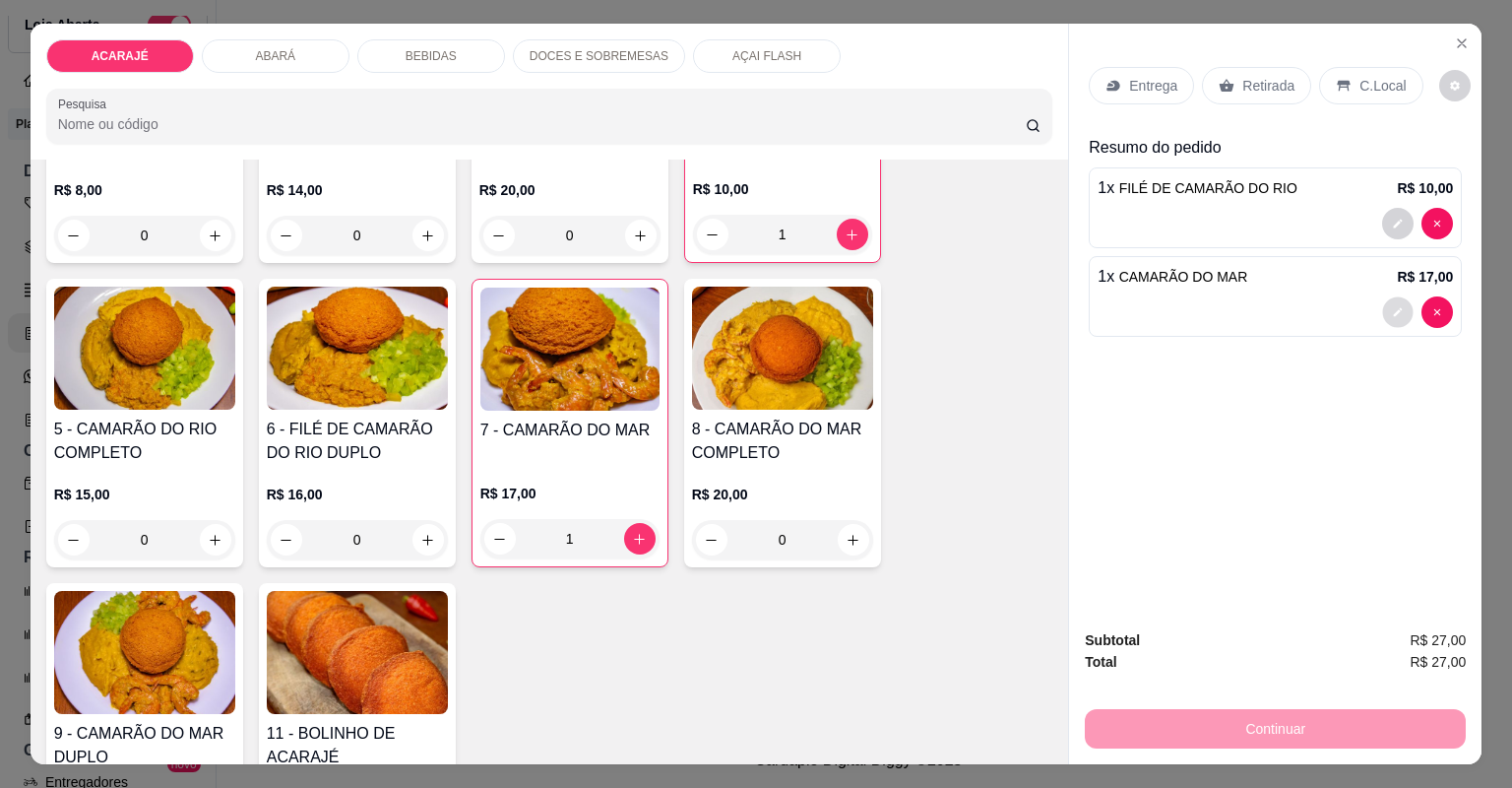 click 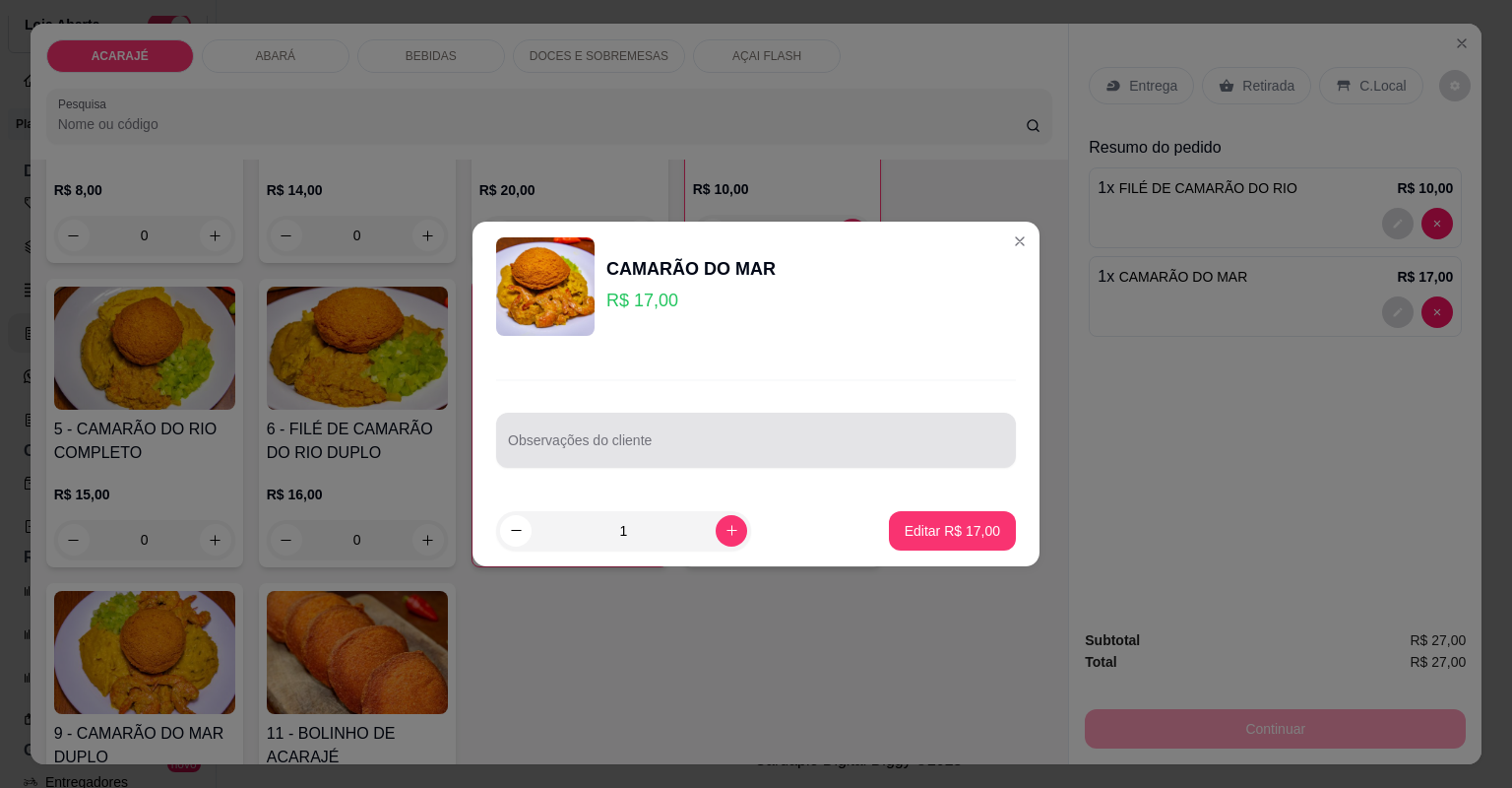 click at bounding box center [756, 440] 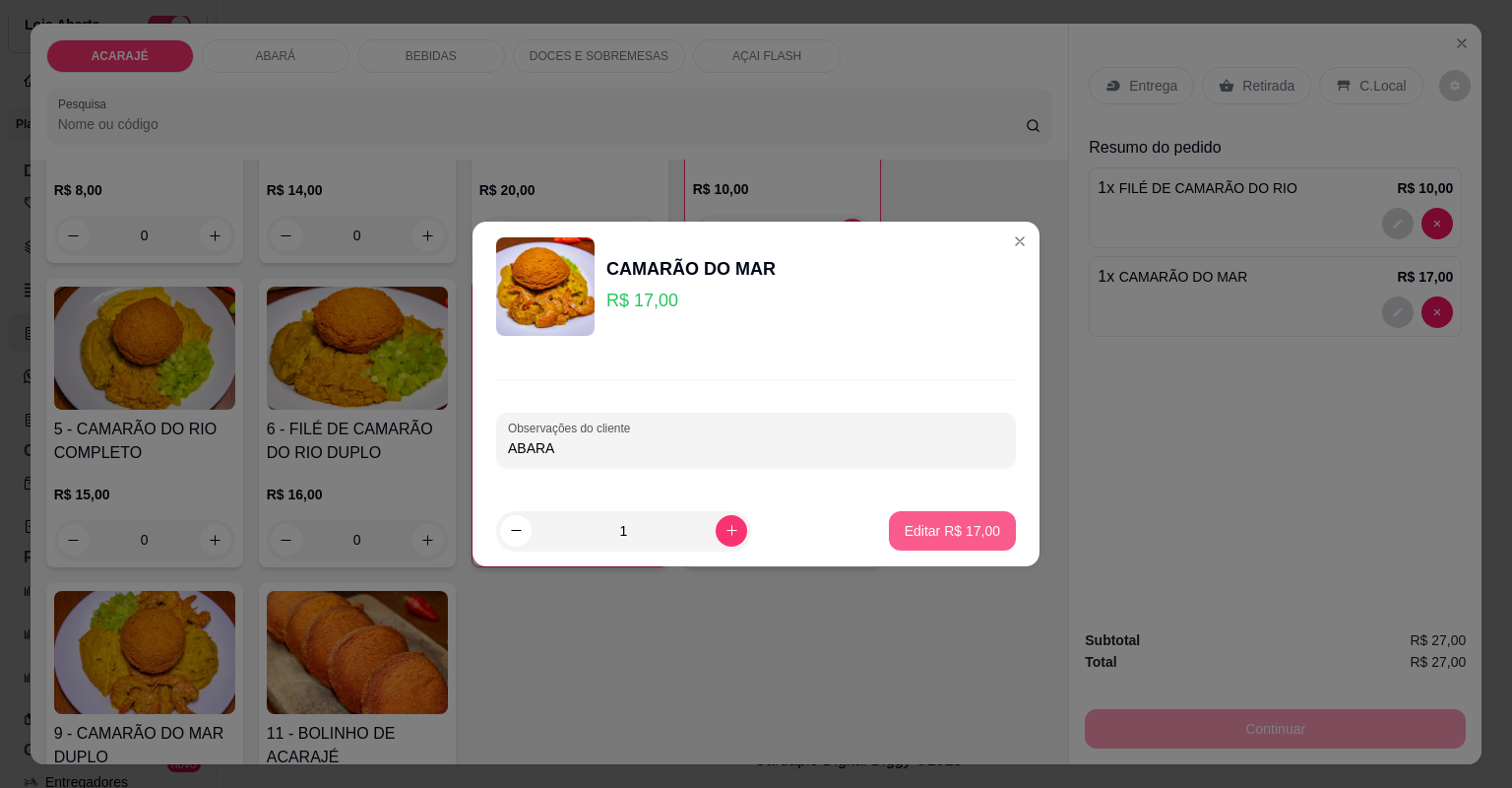 type on "ABARA" 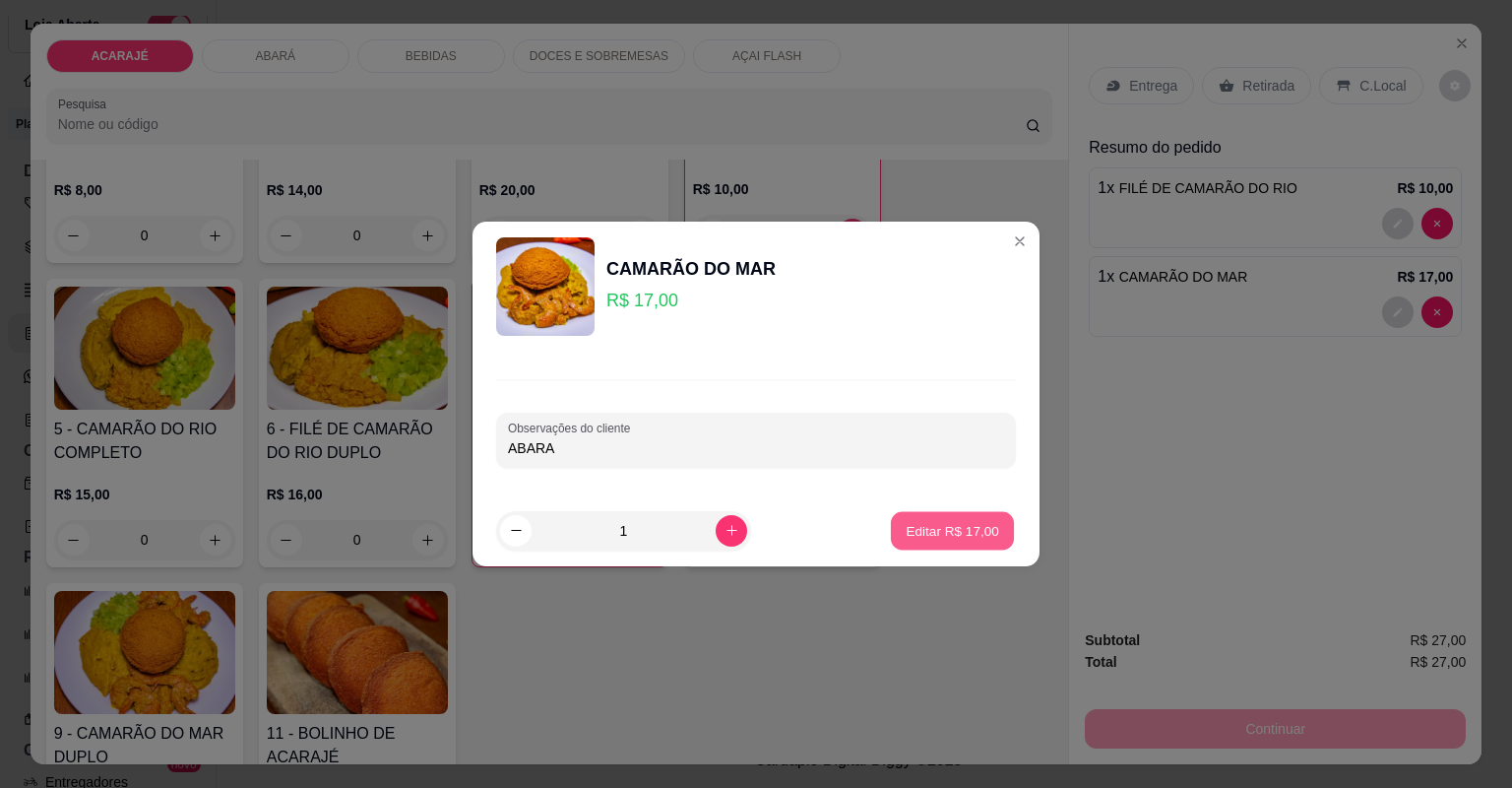 click on "Editar   R$ 17,00" at bounding box center [952, 530] 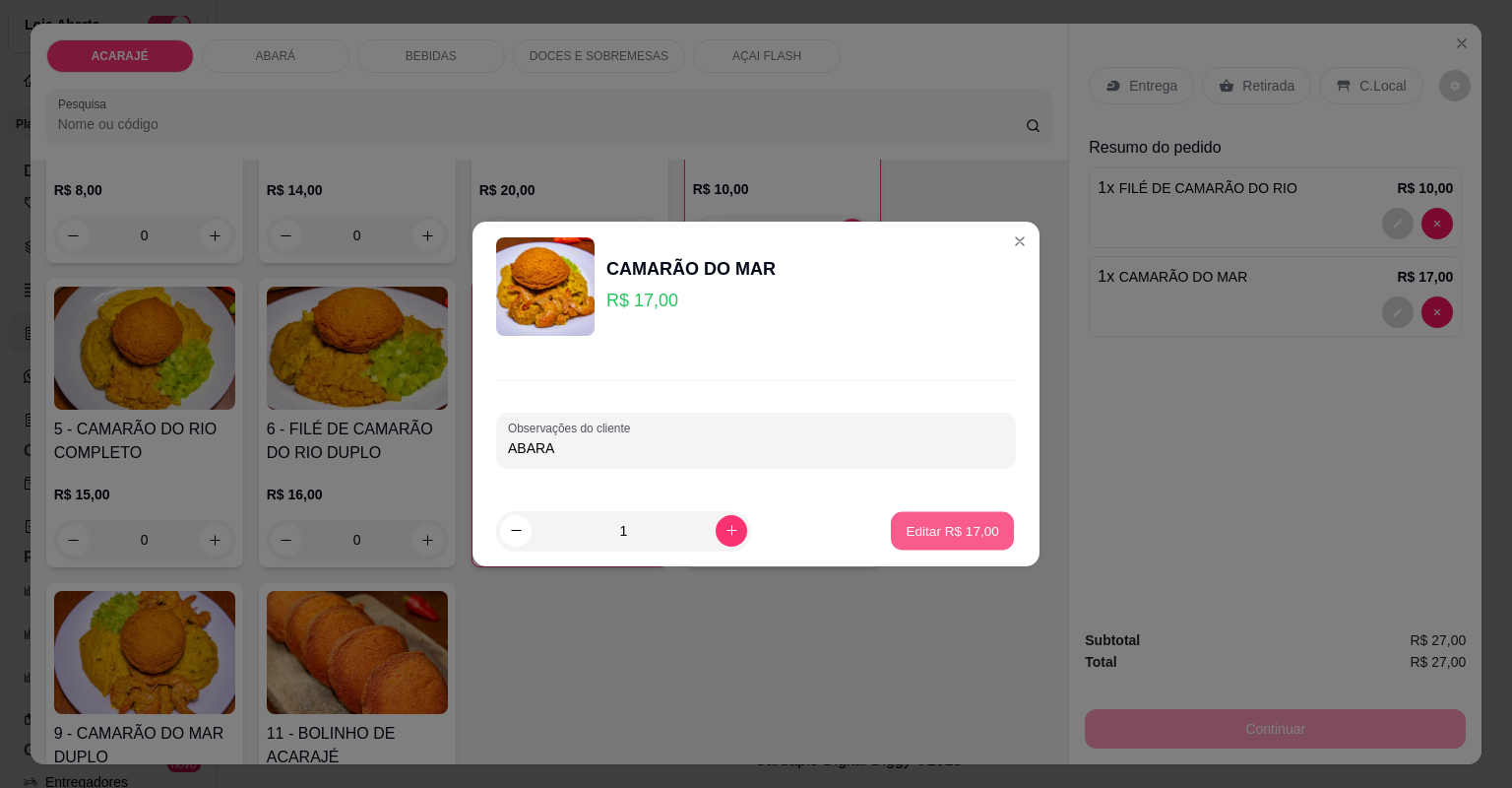 type on "0" 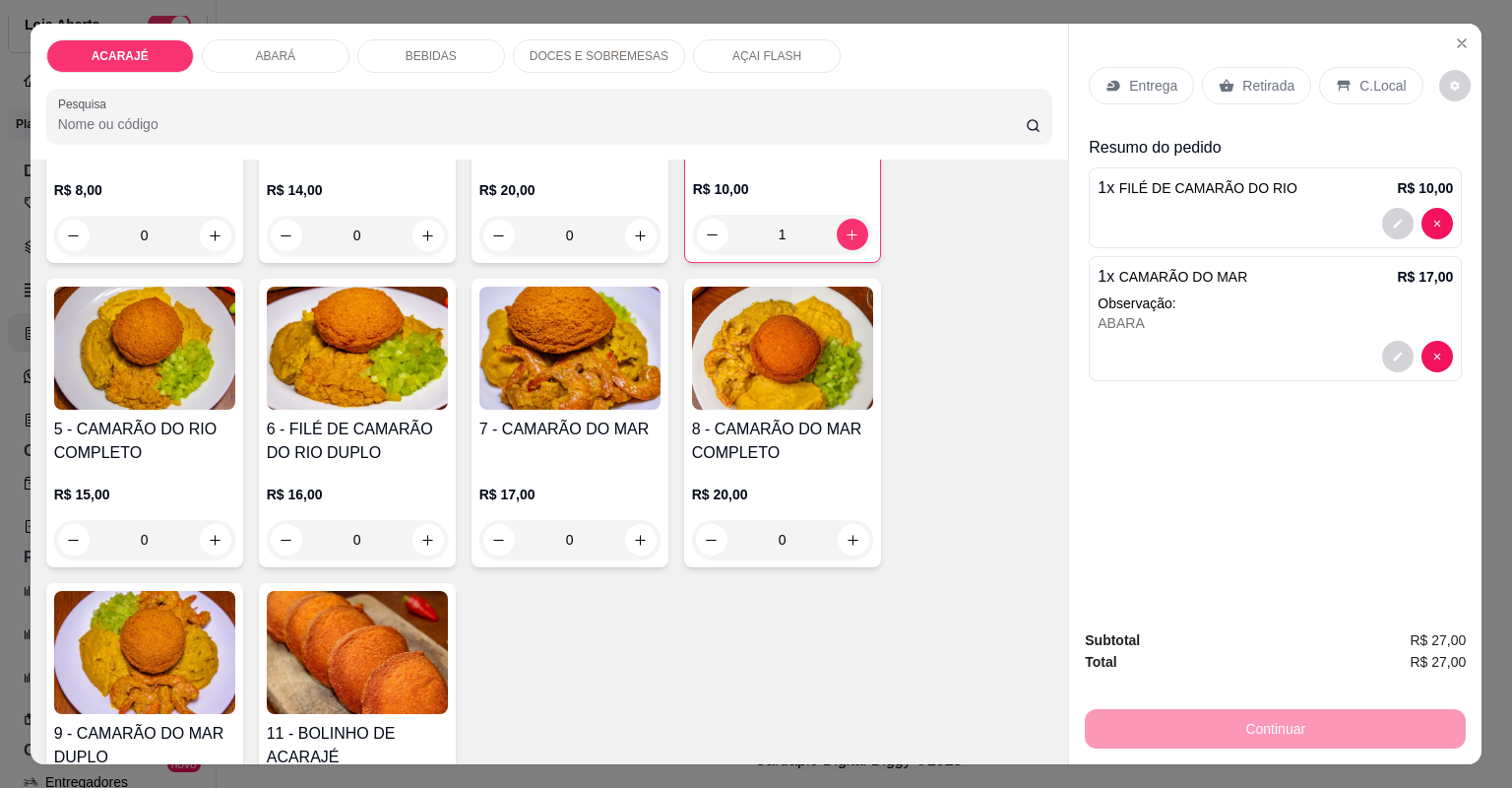 click on "Entrega" at bounding box center (1153, 86) 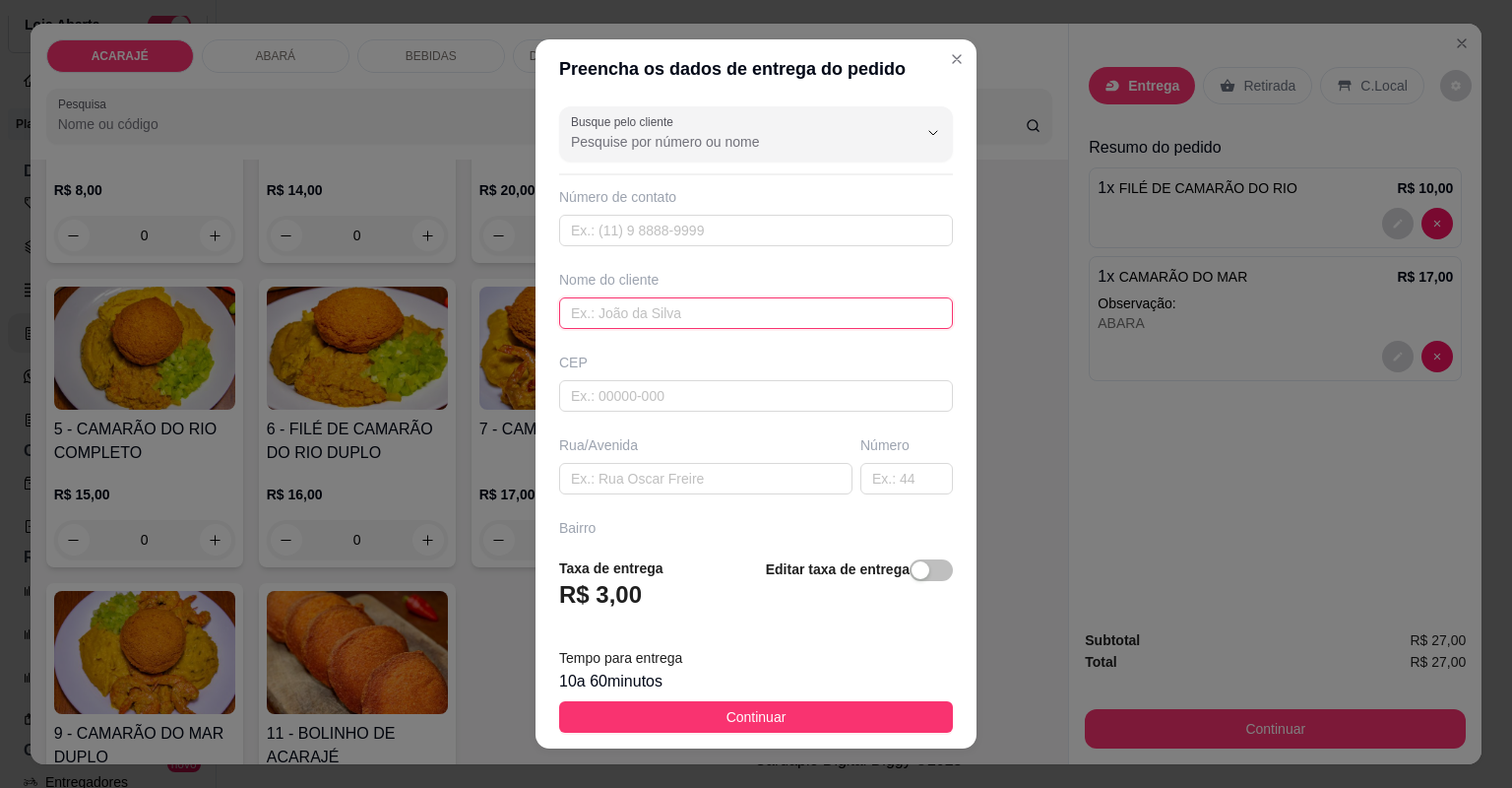 click at bounding box center (756, 313) 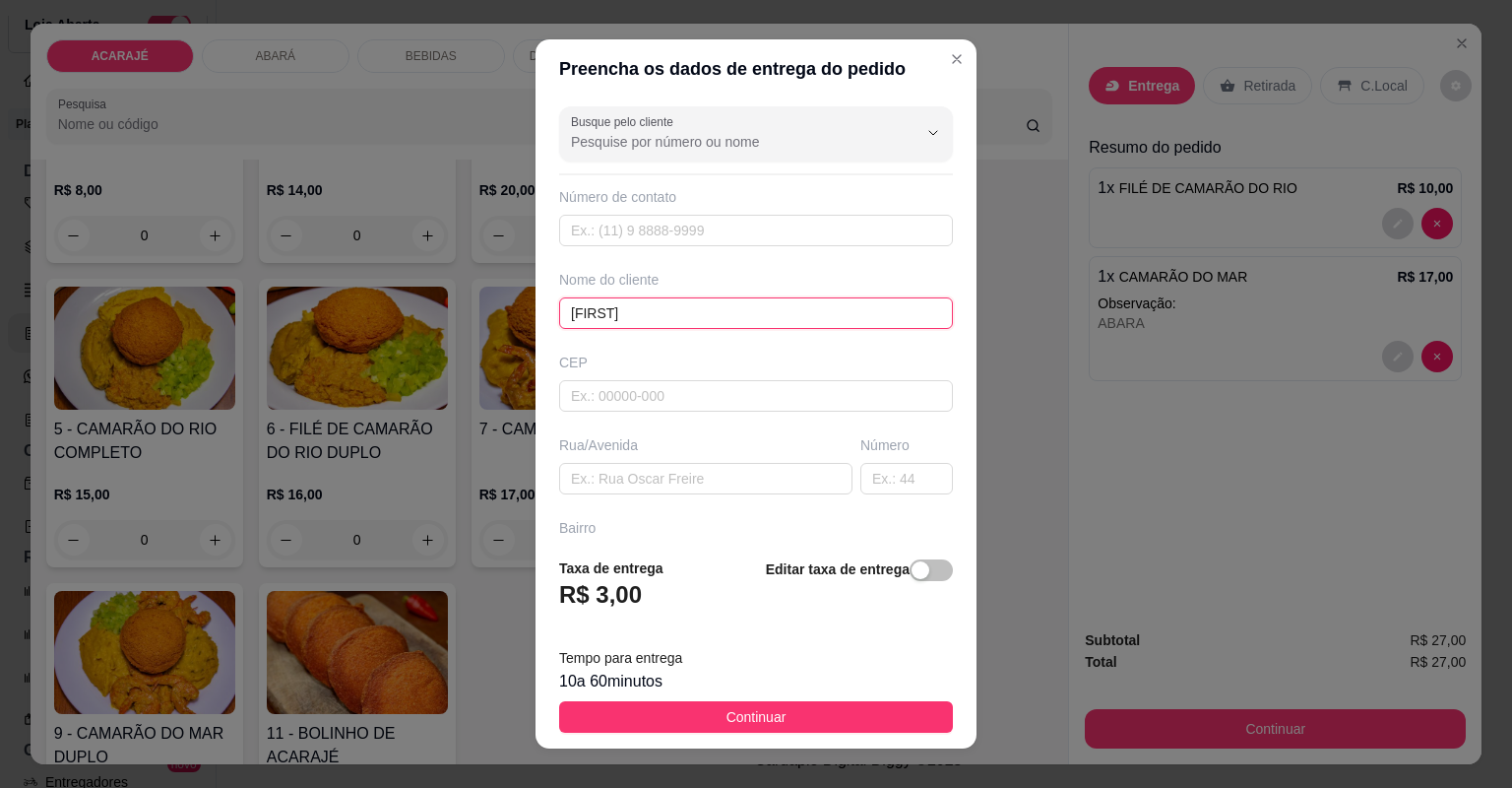 type on "[FIRST]" 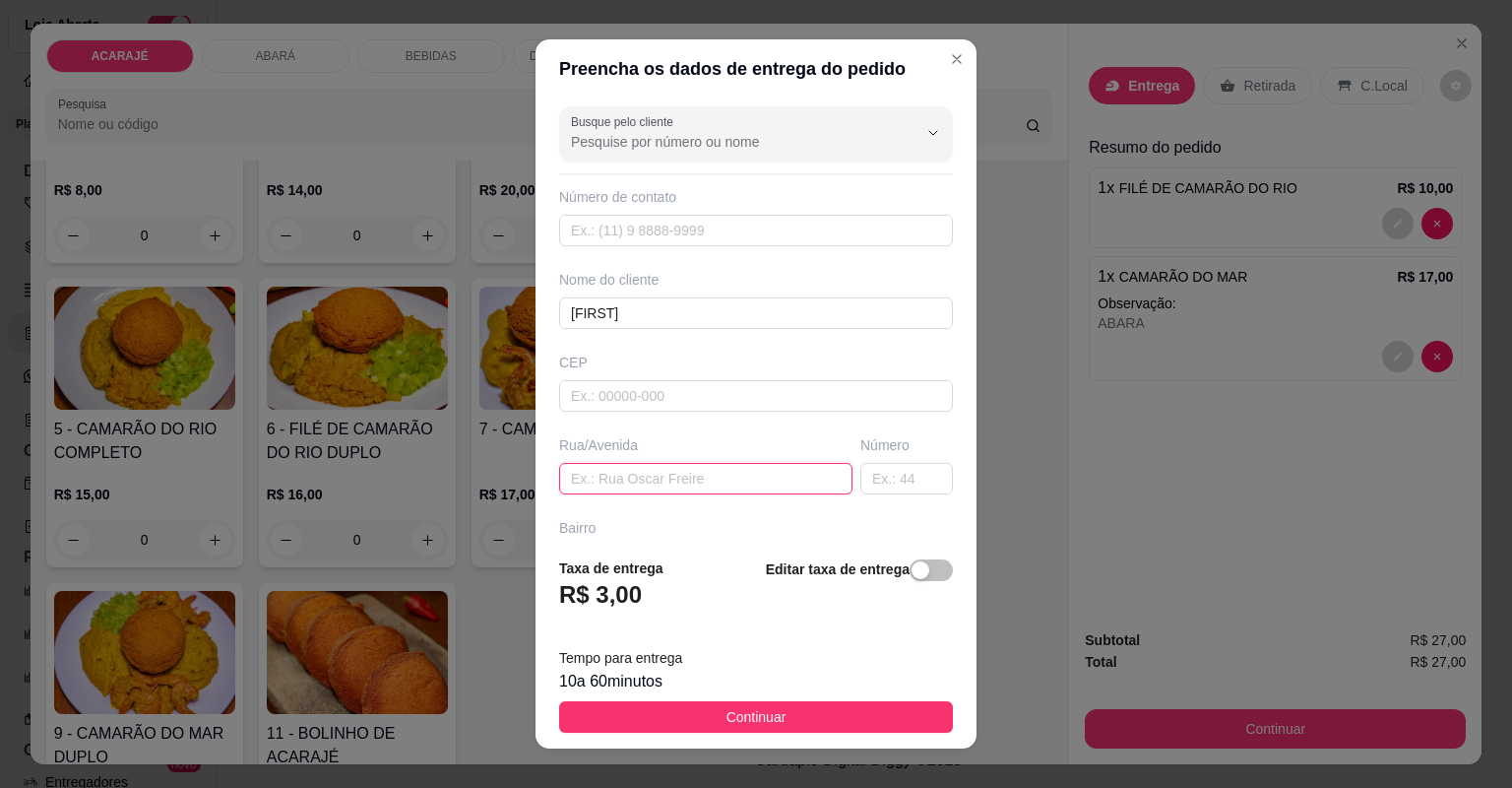 click at bounding box center (706, 479) 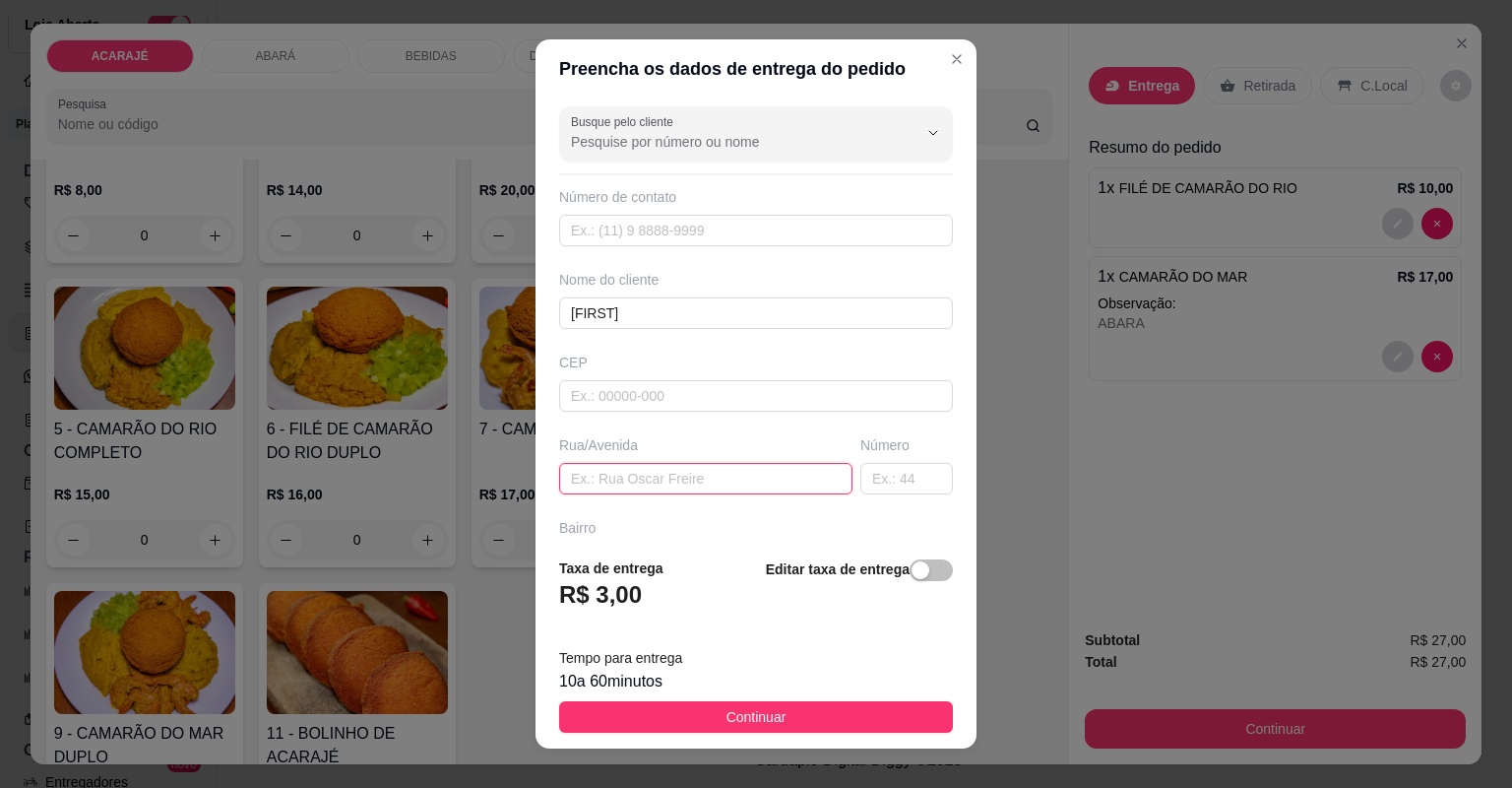 paste on "Primeira travessa 2 de julho número da casa 124 referência perto do mercado 2 de julho" 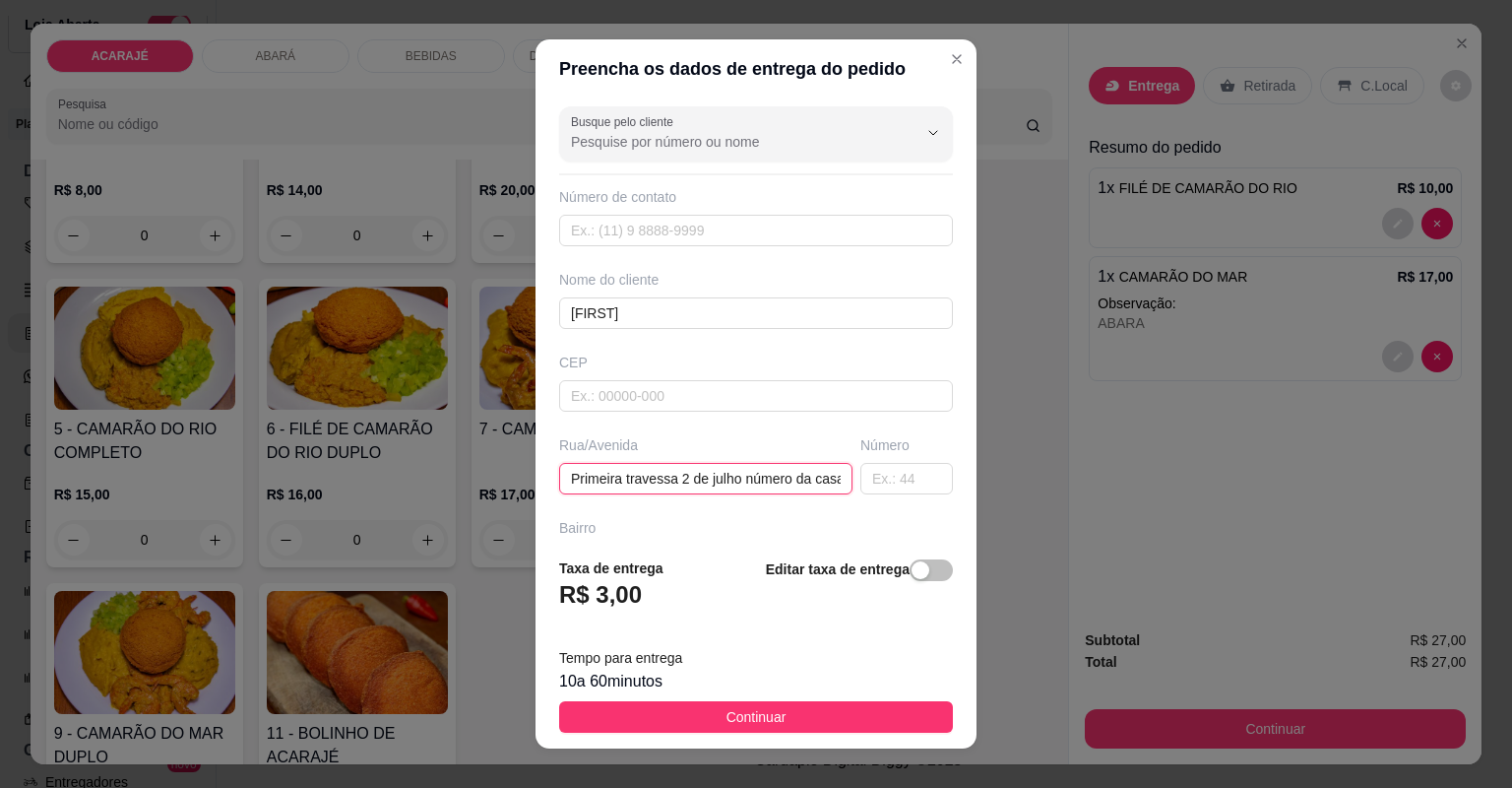 scroll, scrollTop: 0, scrollLeft: 283, axis: horizontal 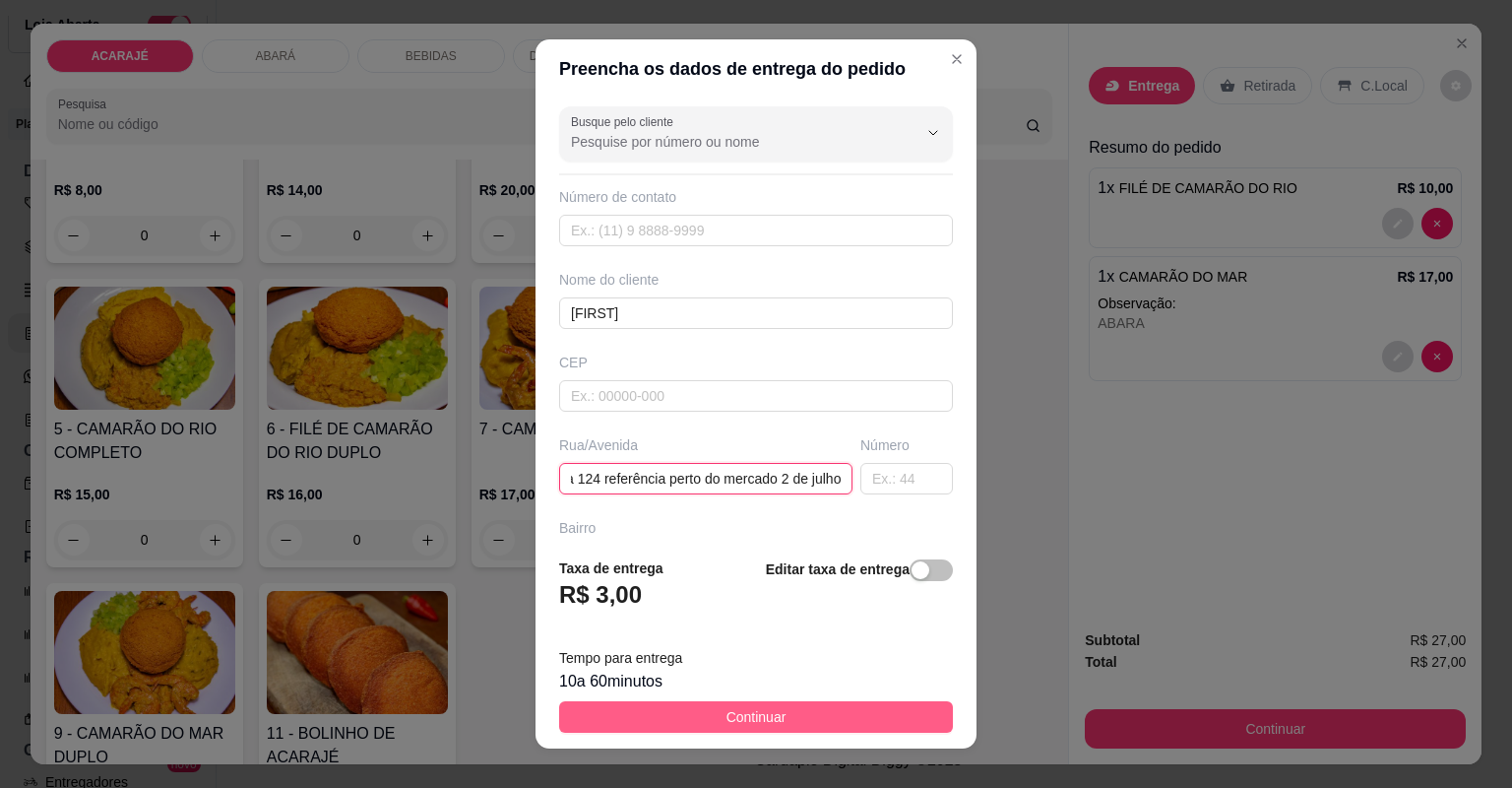type on "Primeira travessa 2 de julho número da casa 124 referência perto do mercado 2 de julho" 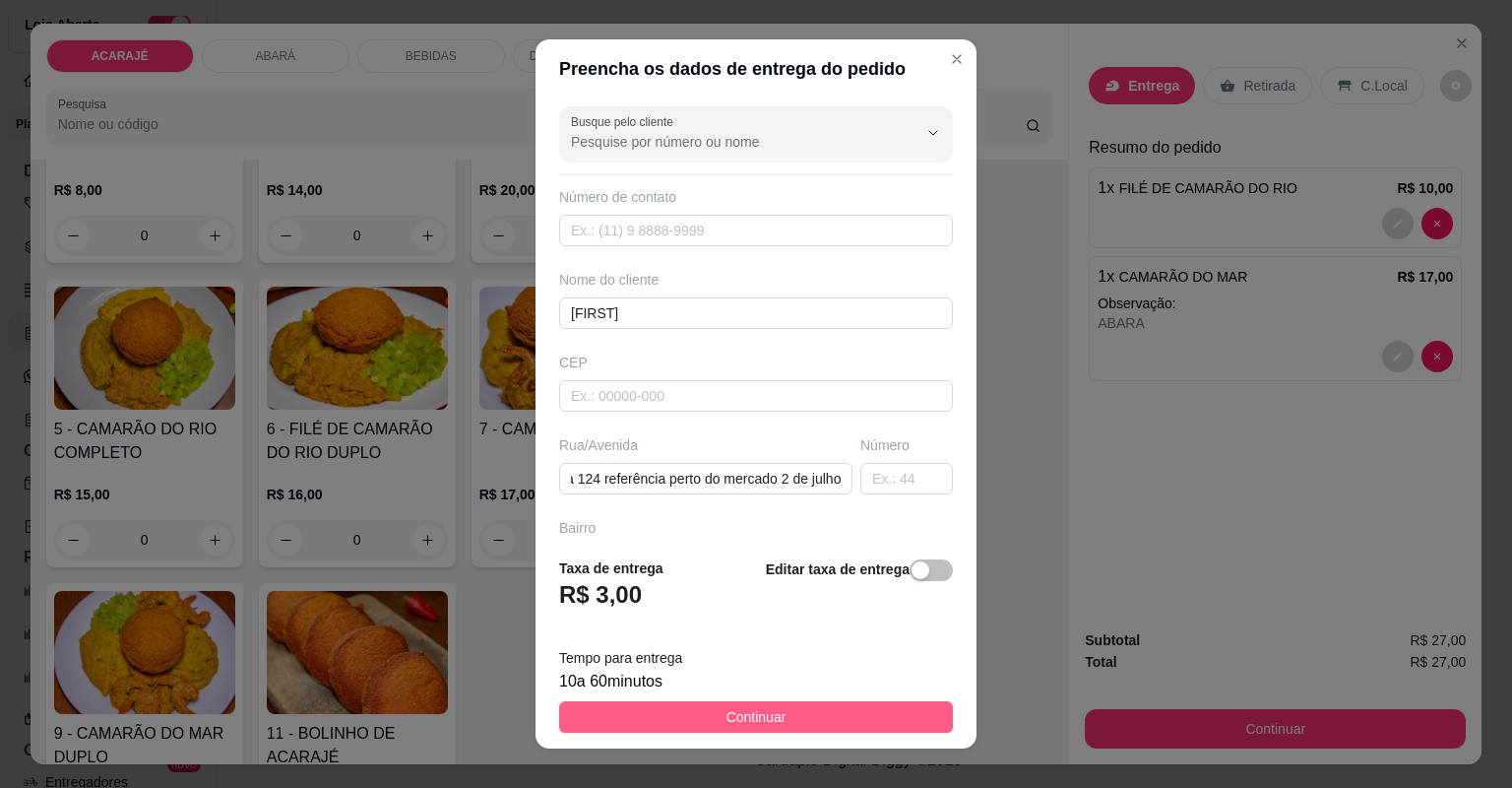 scroll, scrollTop: 0, scrollLeft: 0, axis: both 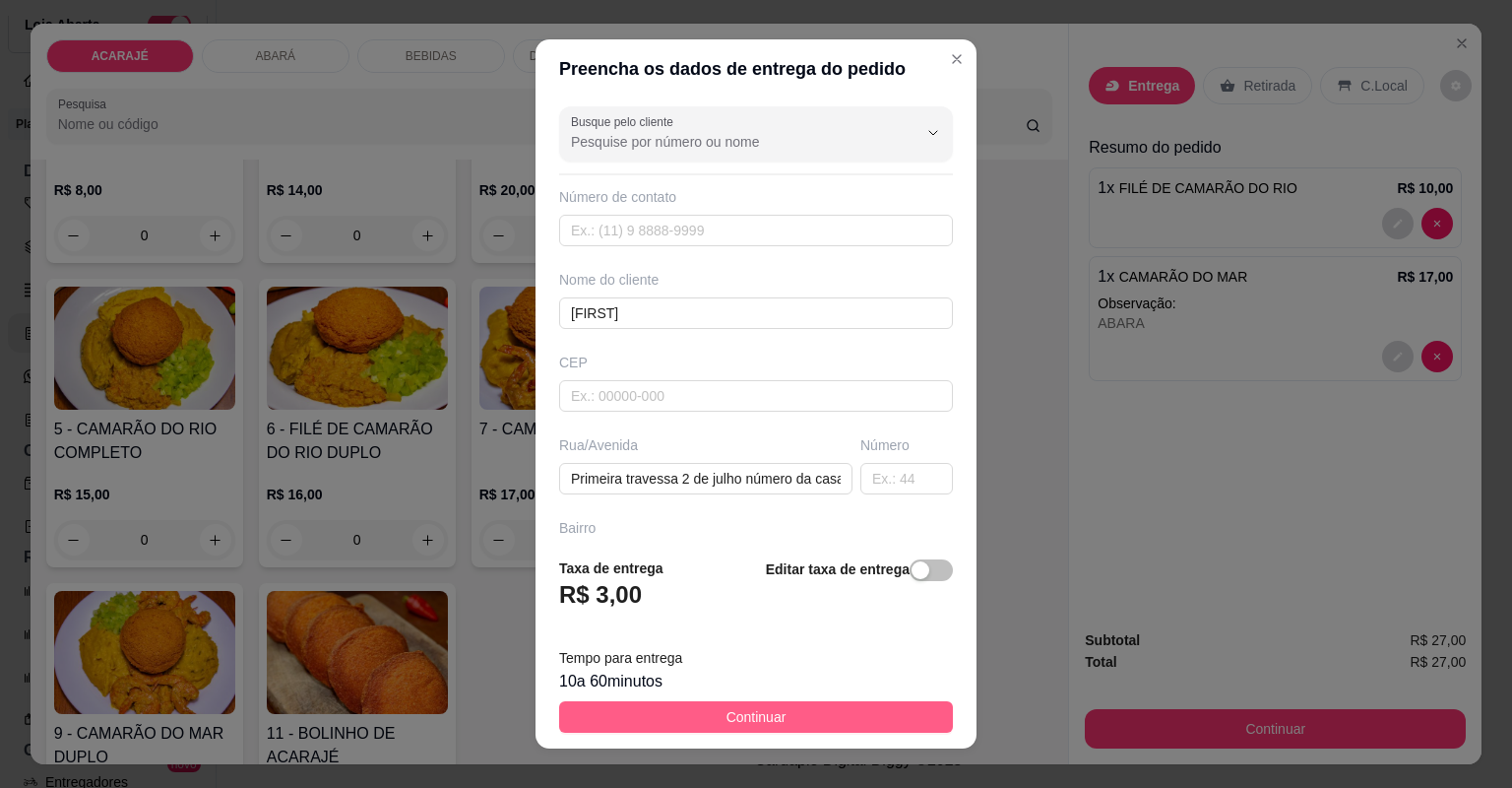 click on "Continuar" at bounding box center [756, 717] 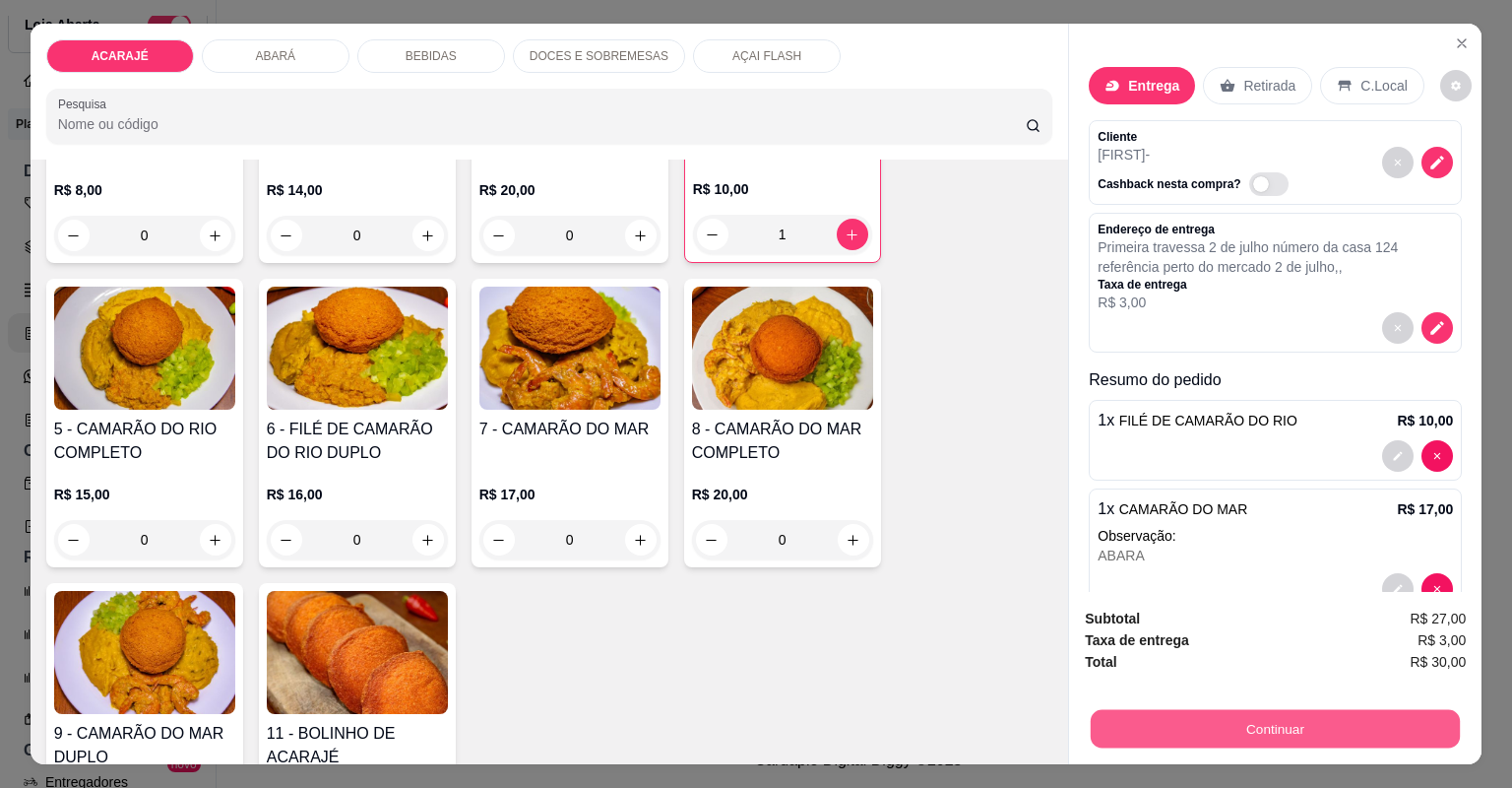 click on "Continuar" at bounding box center [1275, 729] 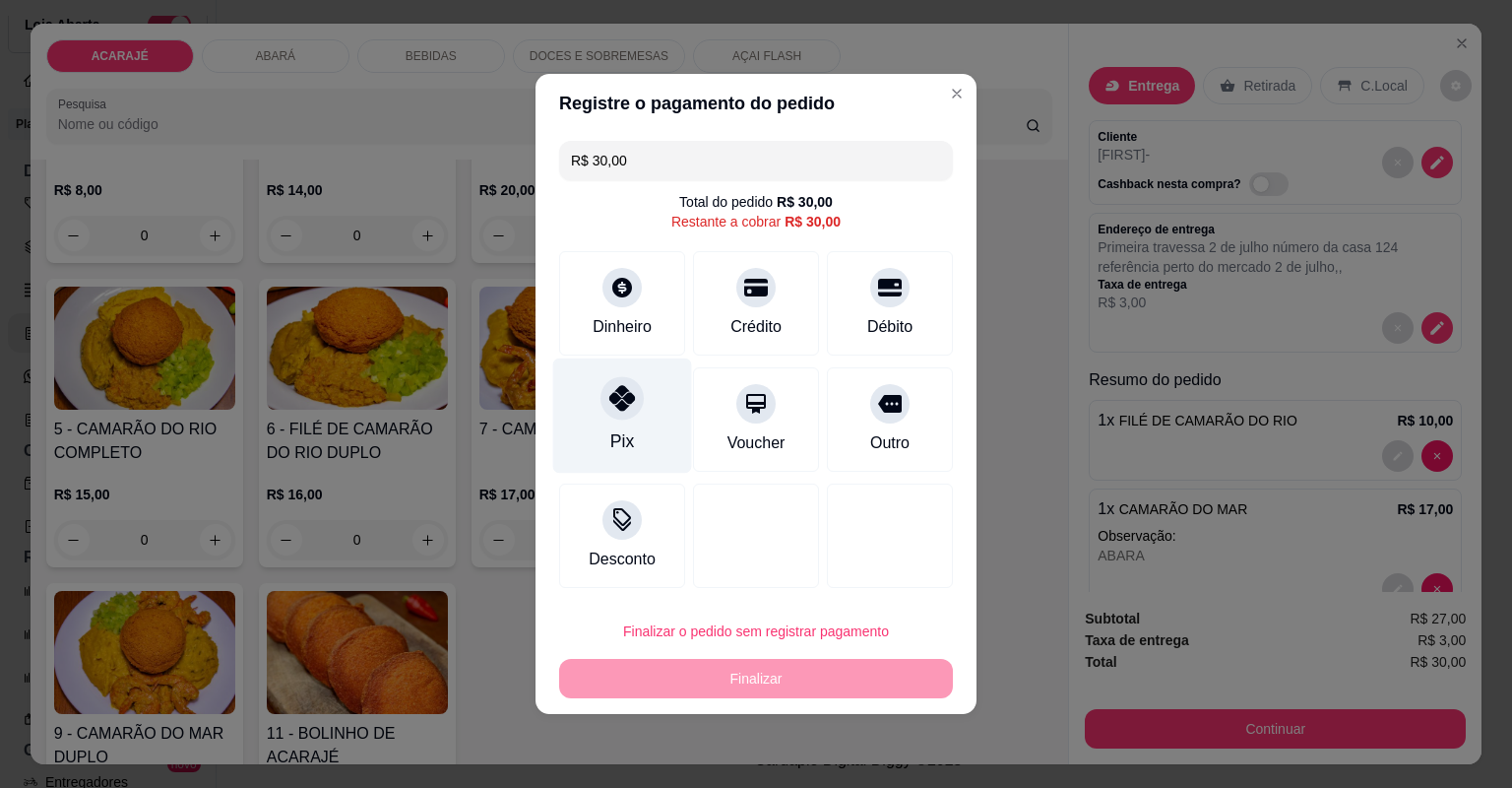 click at bounding box center (622, 398) 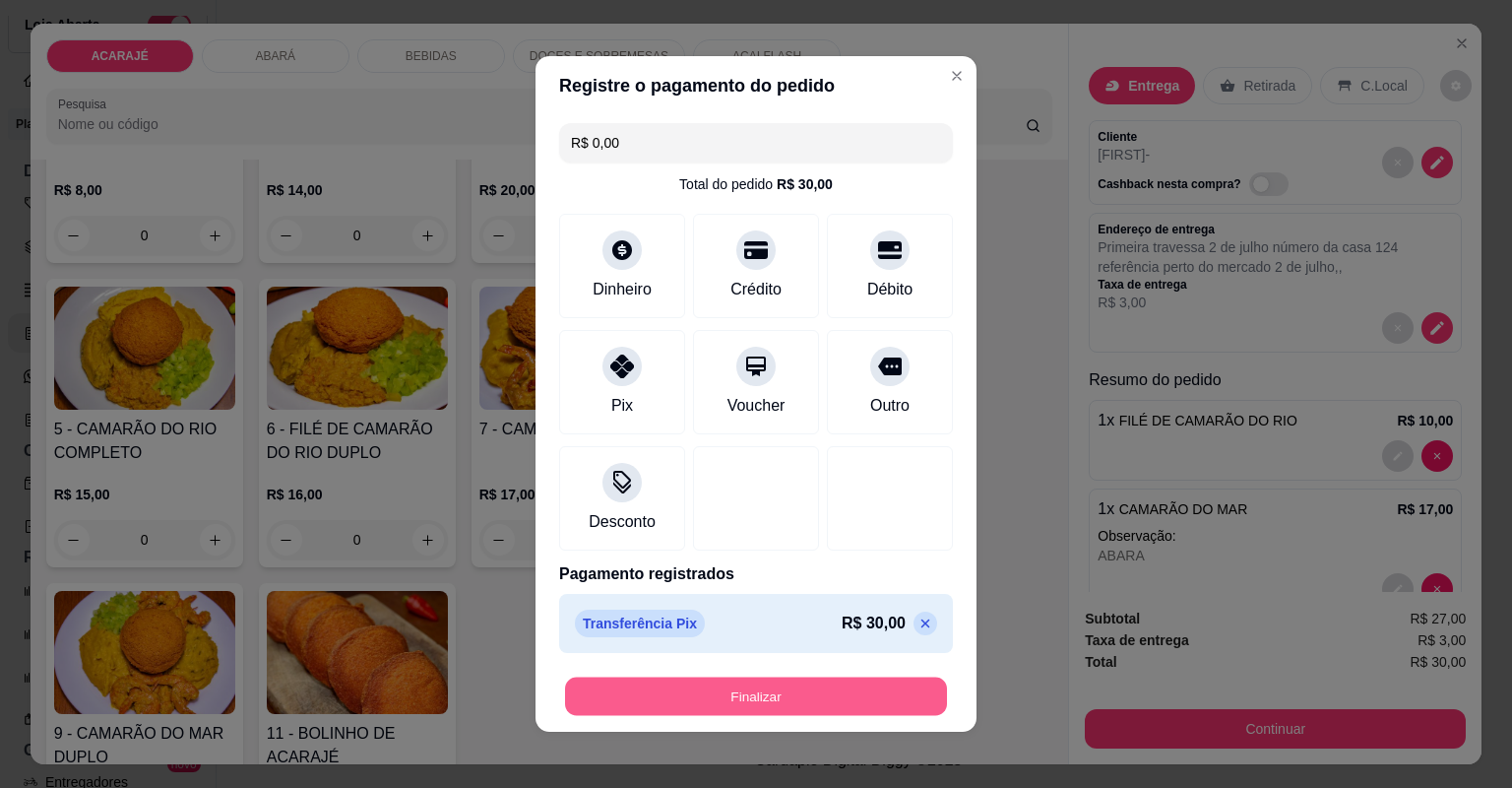 click on "Finalizar" at bounding box center [756, 696] 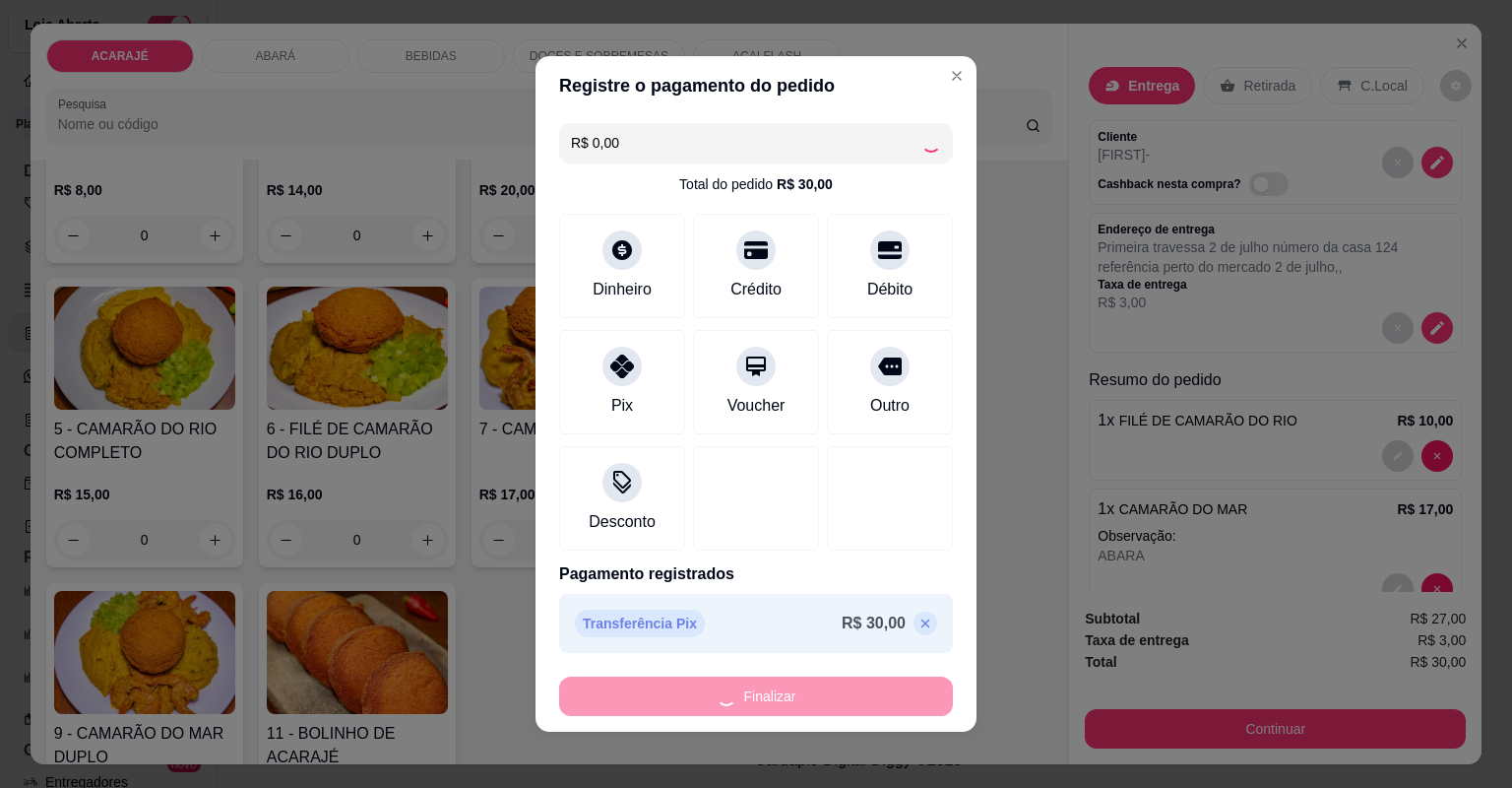 type on "0" 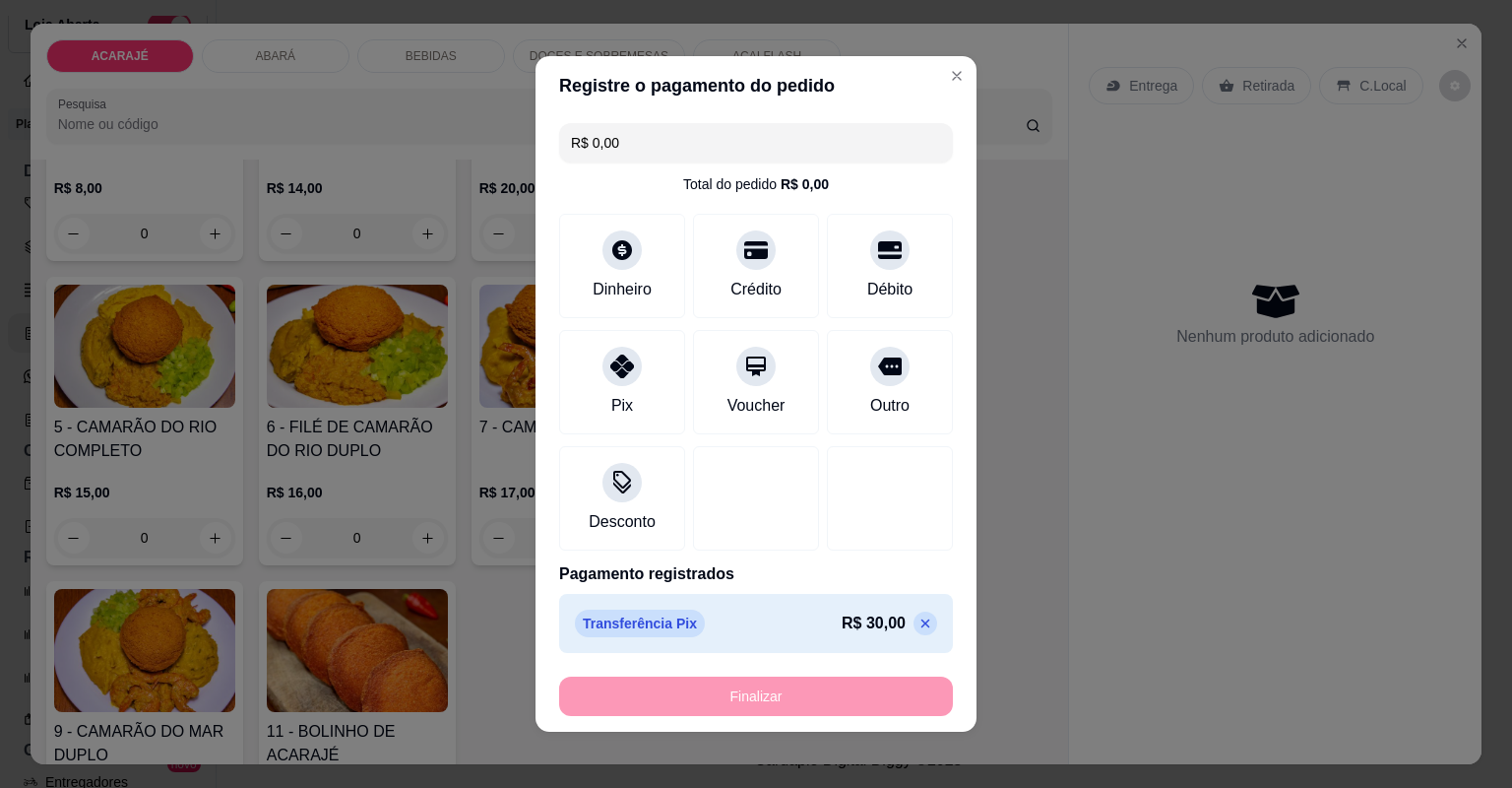 type on "-R$ 30,00" 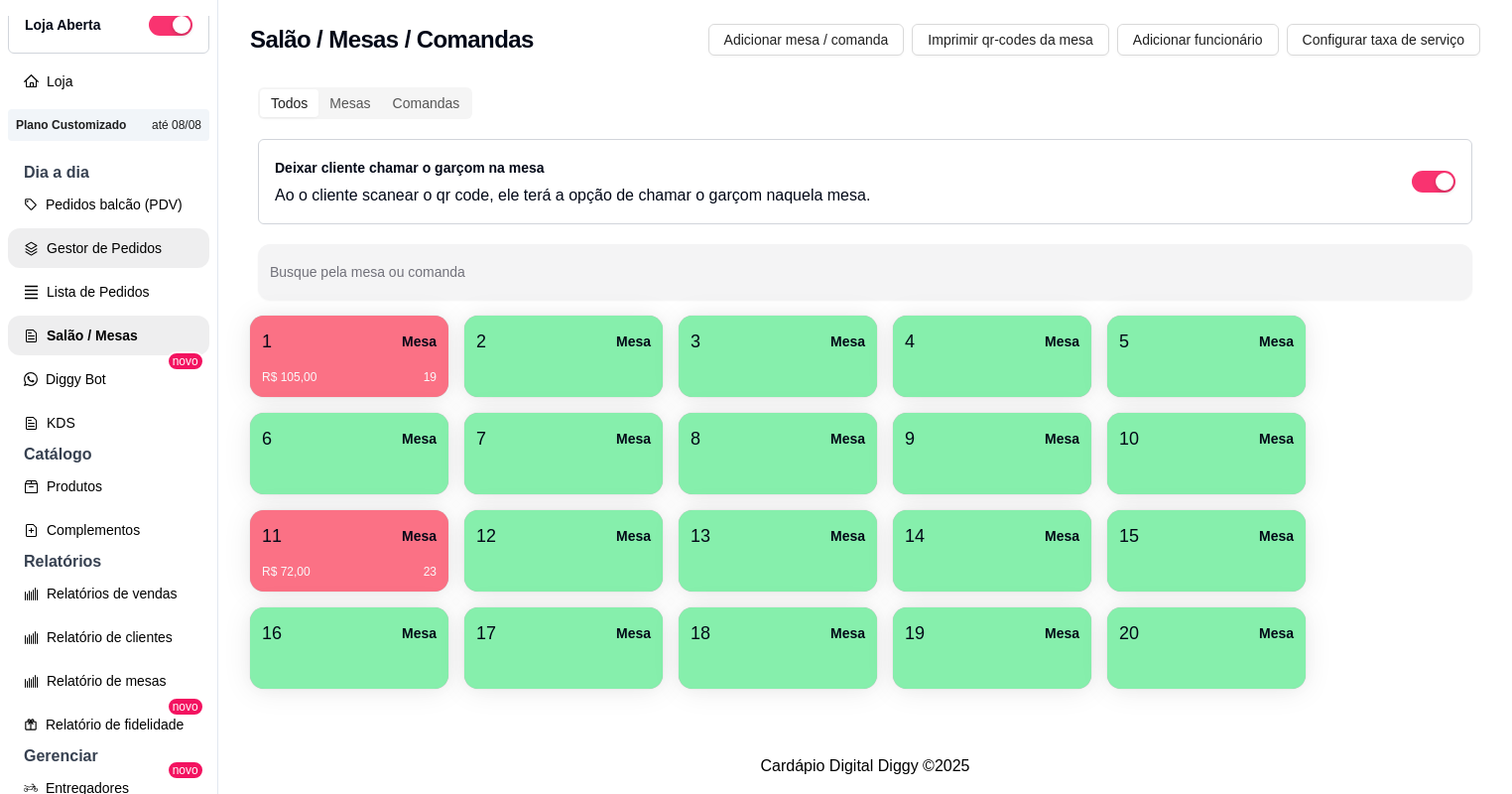 click on "Gestor de Pedidos" at bounding box center [108, 248] 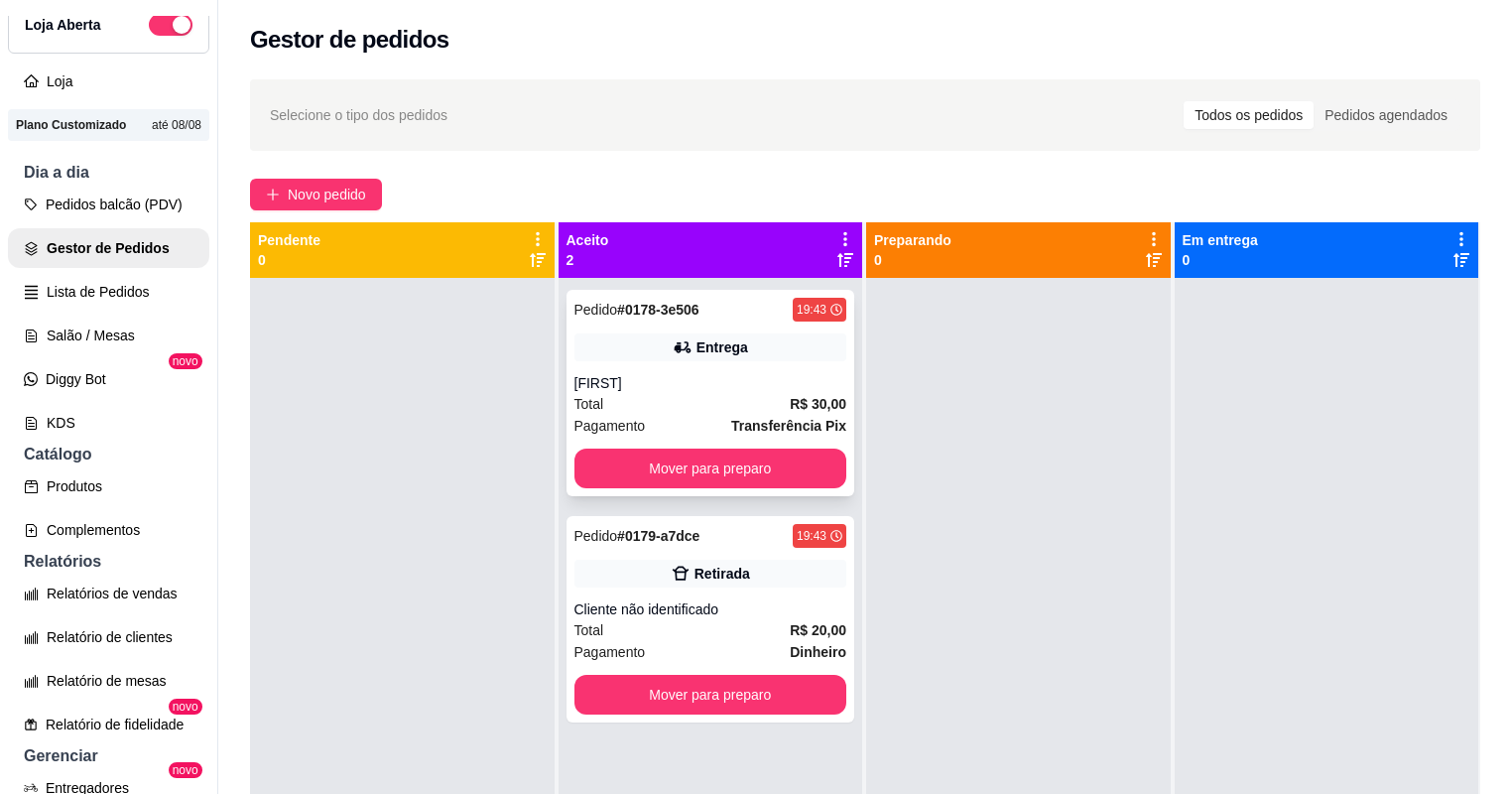 click on "Total R$ 30,00" at bounding box center (710, 404) 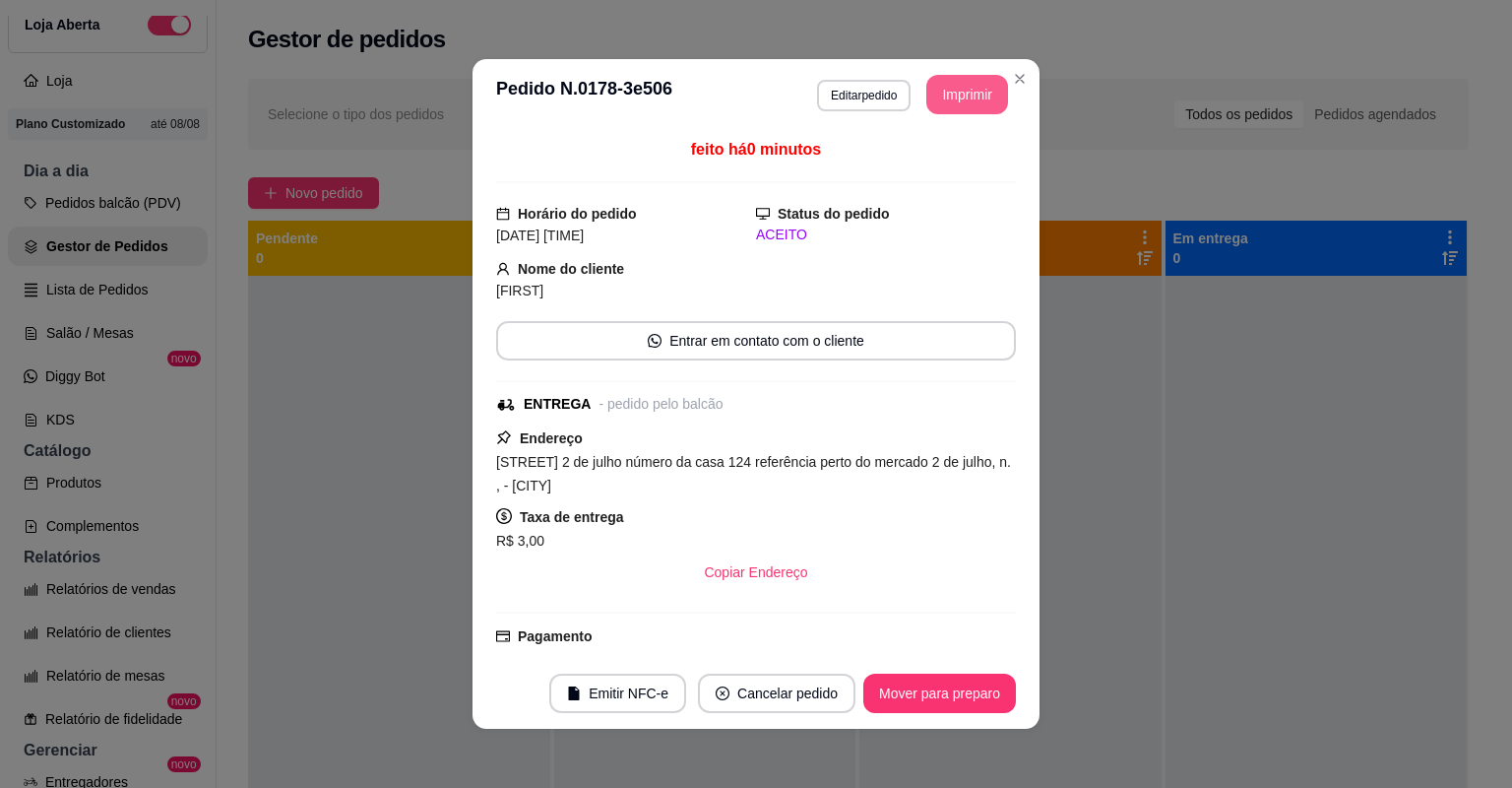 click on "Imprimir" at bounding box center (967, 95) 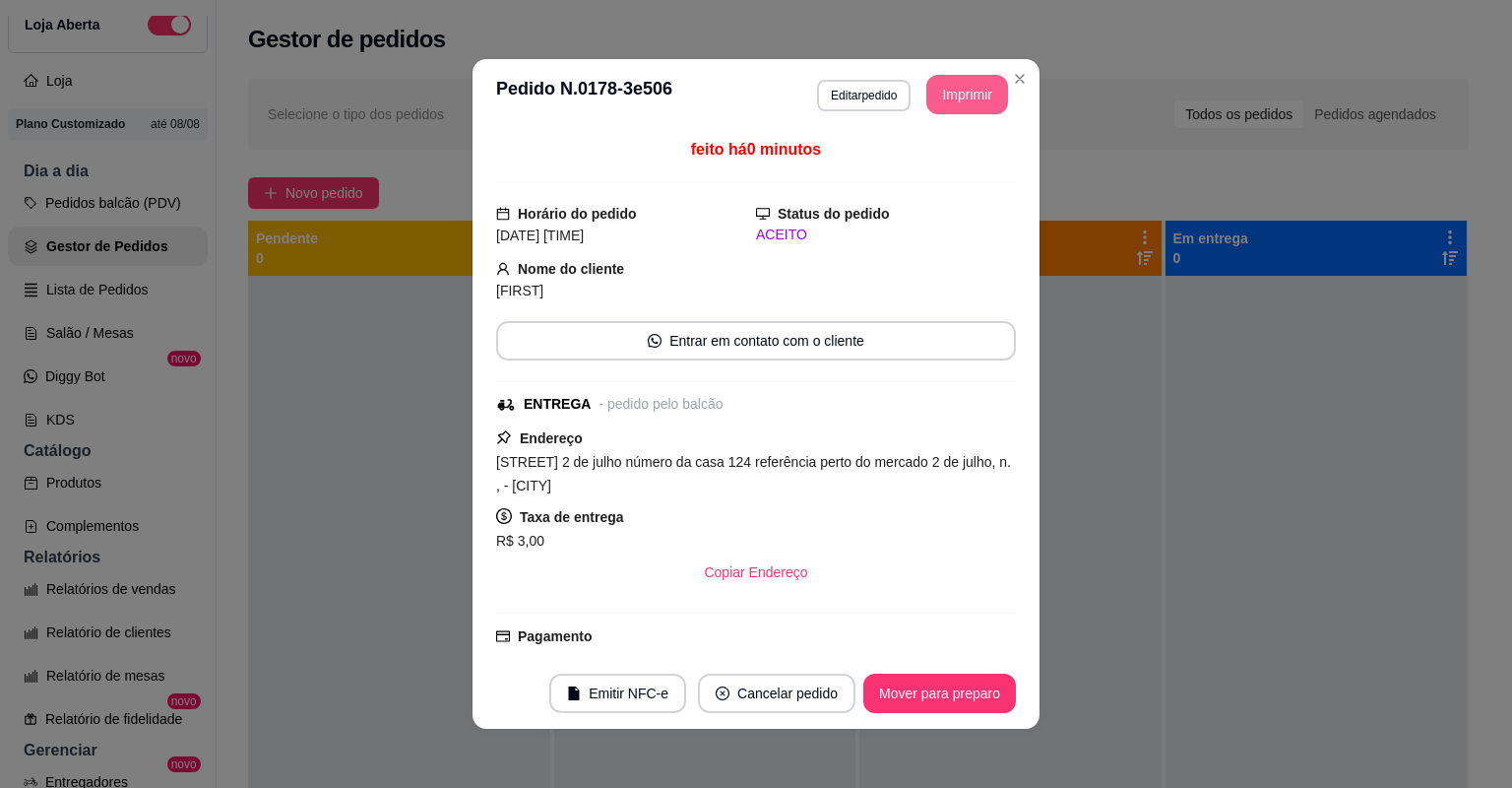 scroll, scrollTop: 0, scrollLeft: 0, axis: both 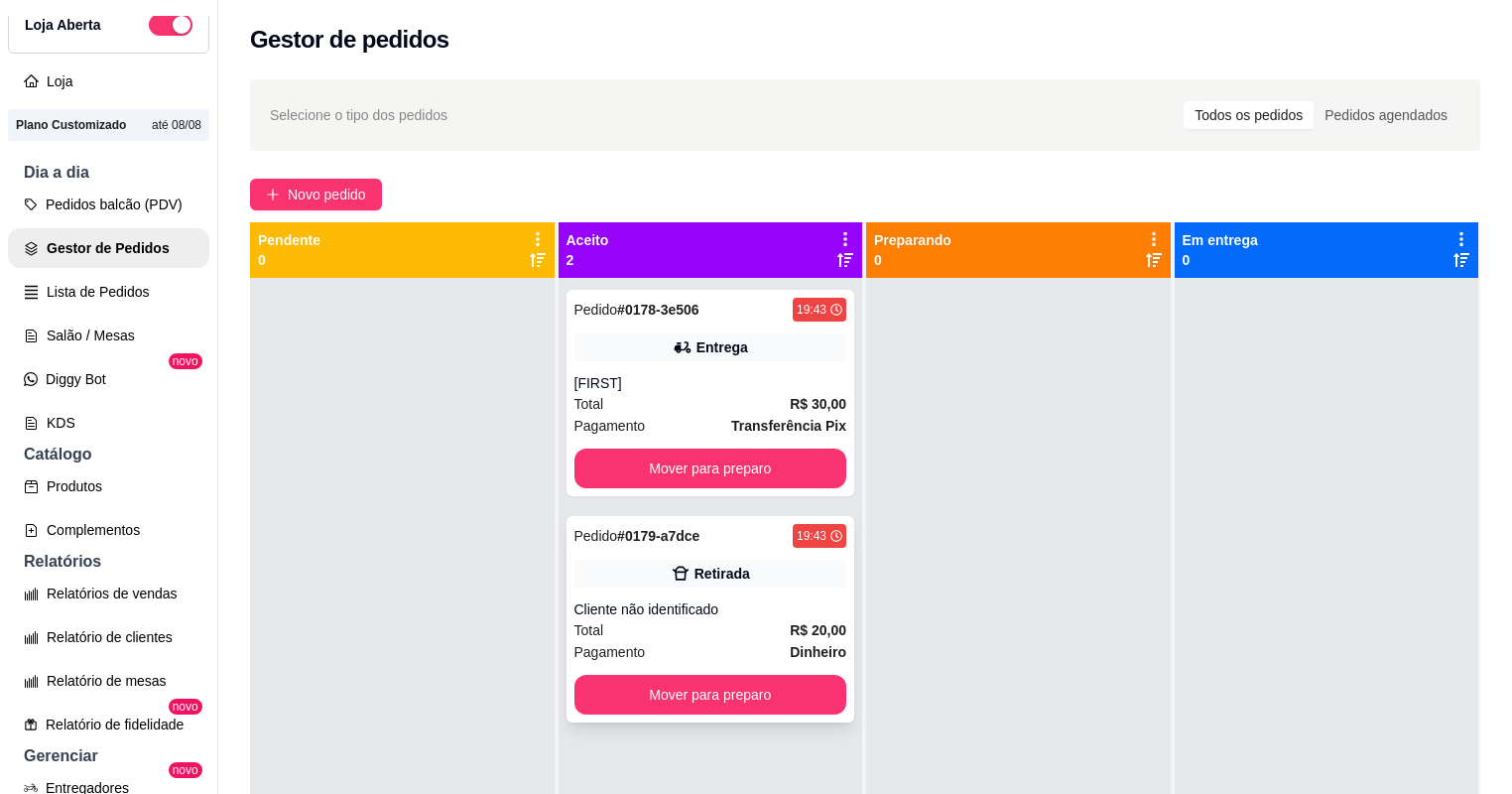 click on "Pagamento Dinheiro" at bounding box center [710, 652] 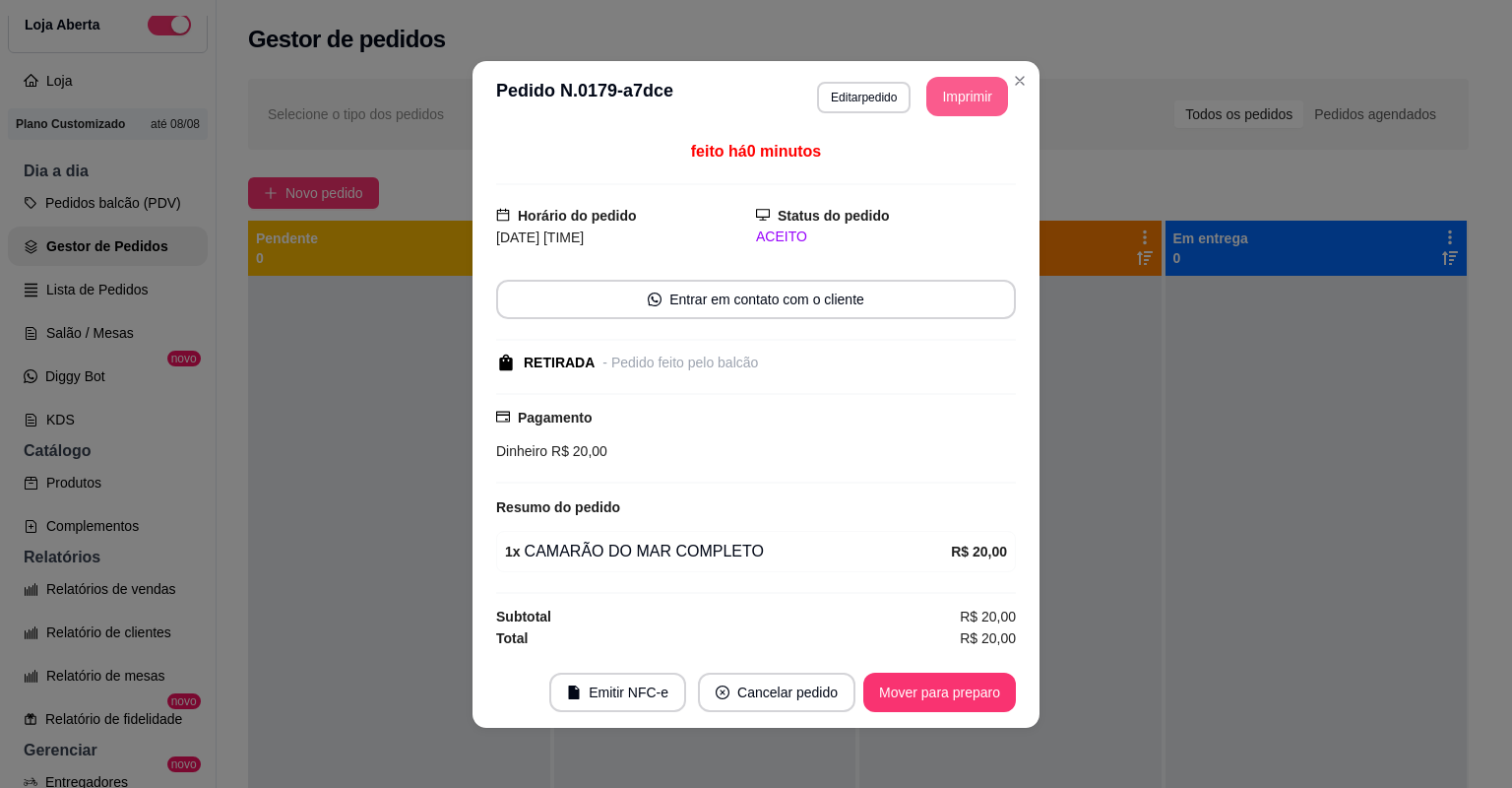 click on "Imprimir" at bounding box center (967, 97) 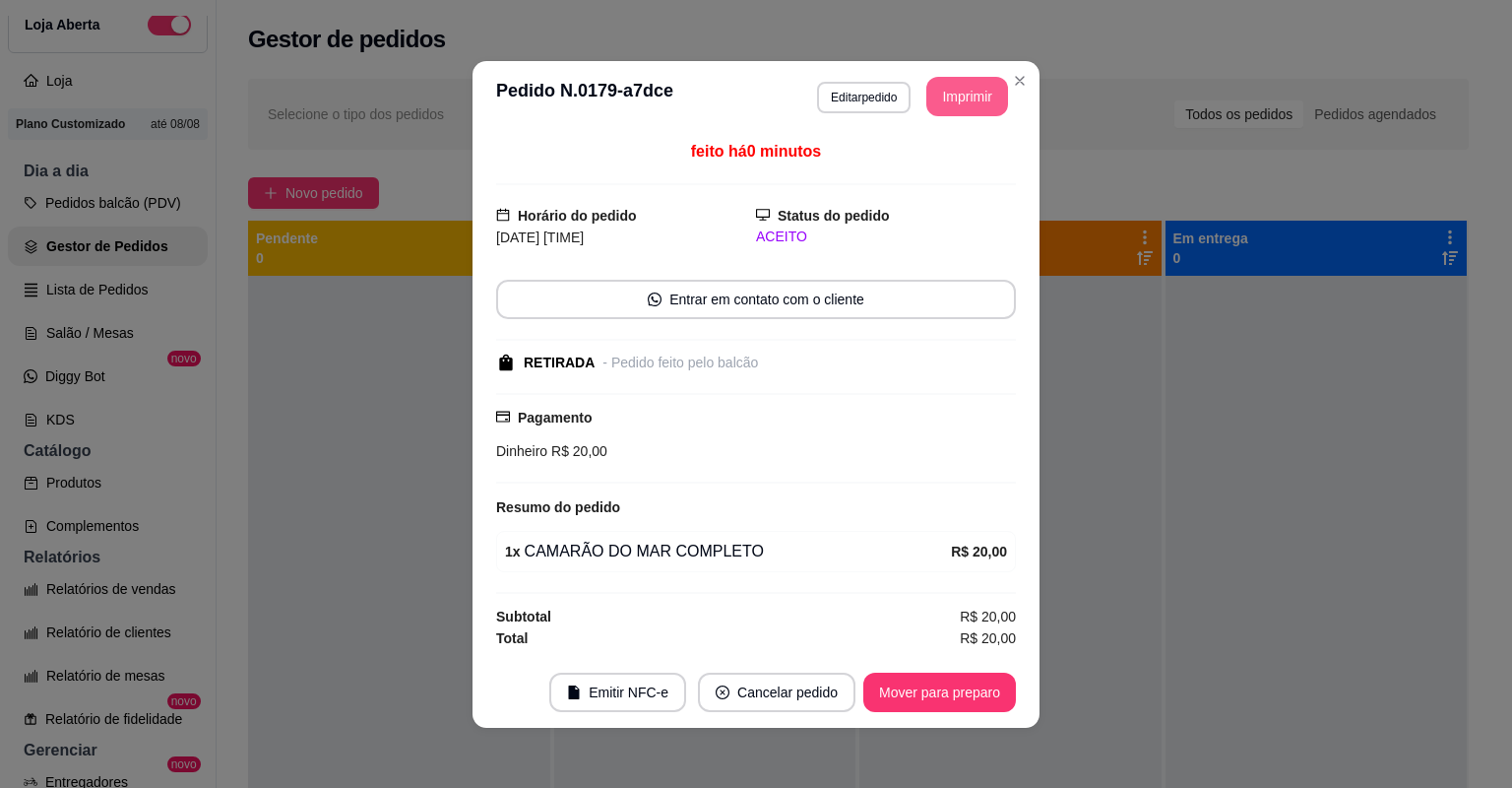 scroll, scrollTop: 0, scrollLeft: 0, axis: both 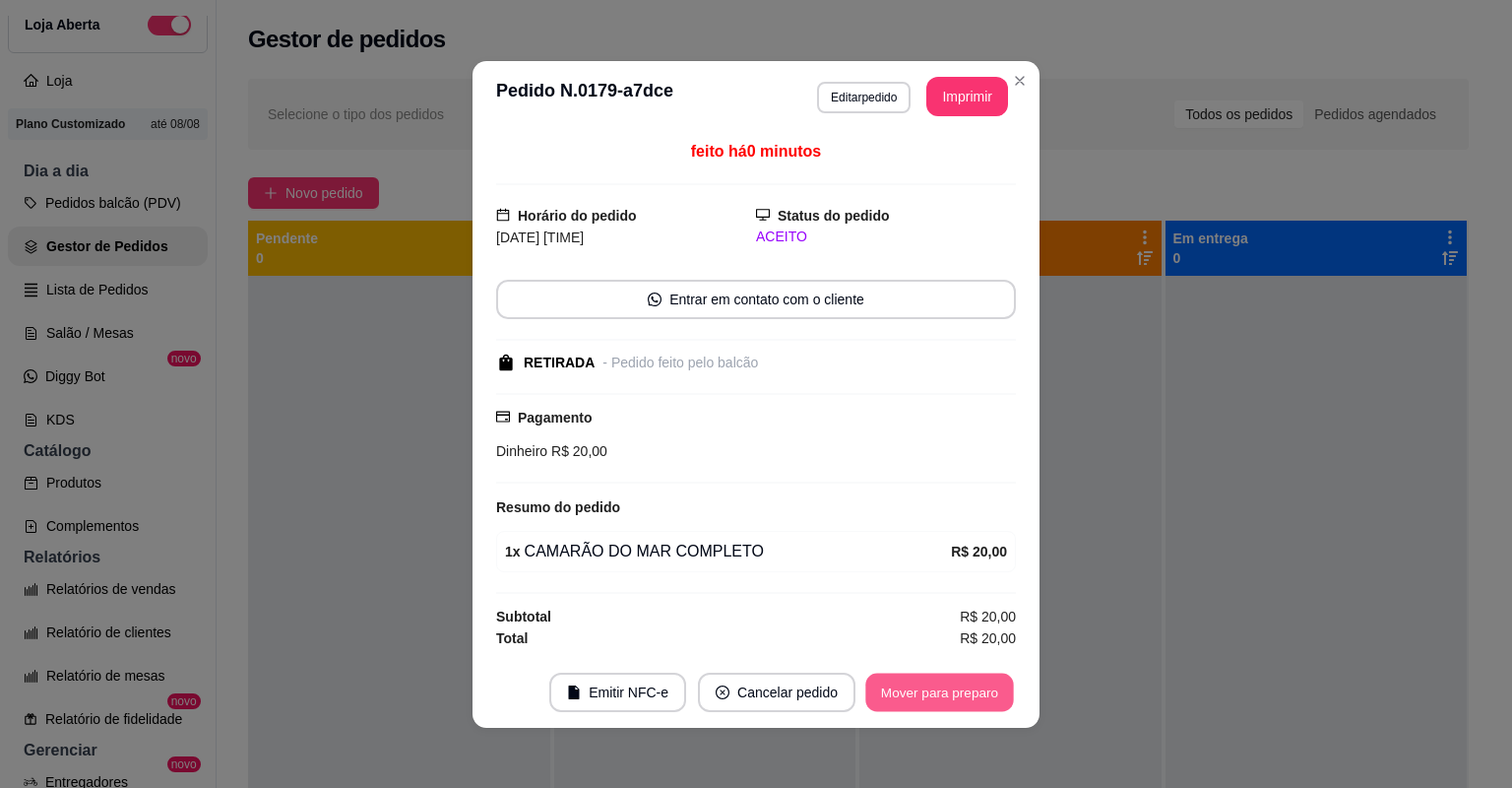 click on "Mover para preparo" at bounding box center (939, 691) 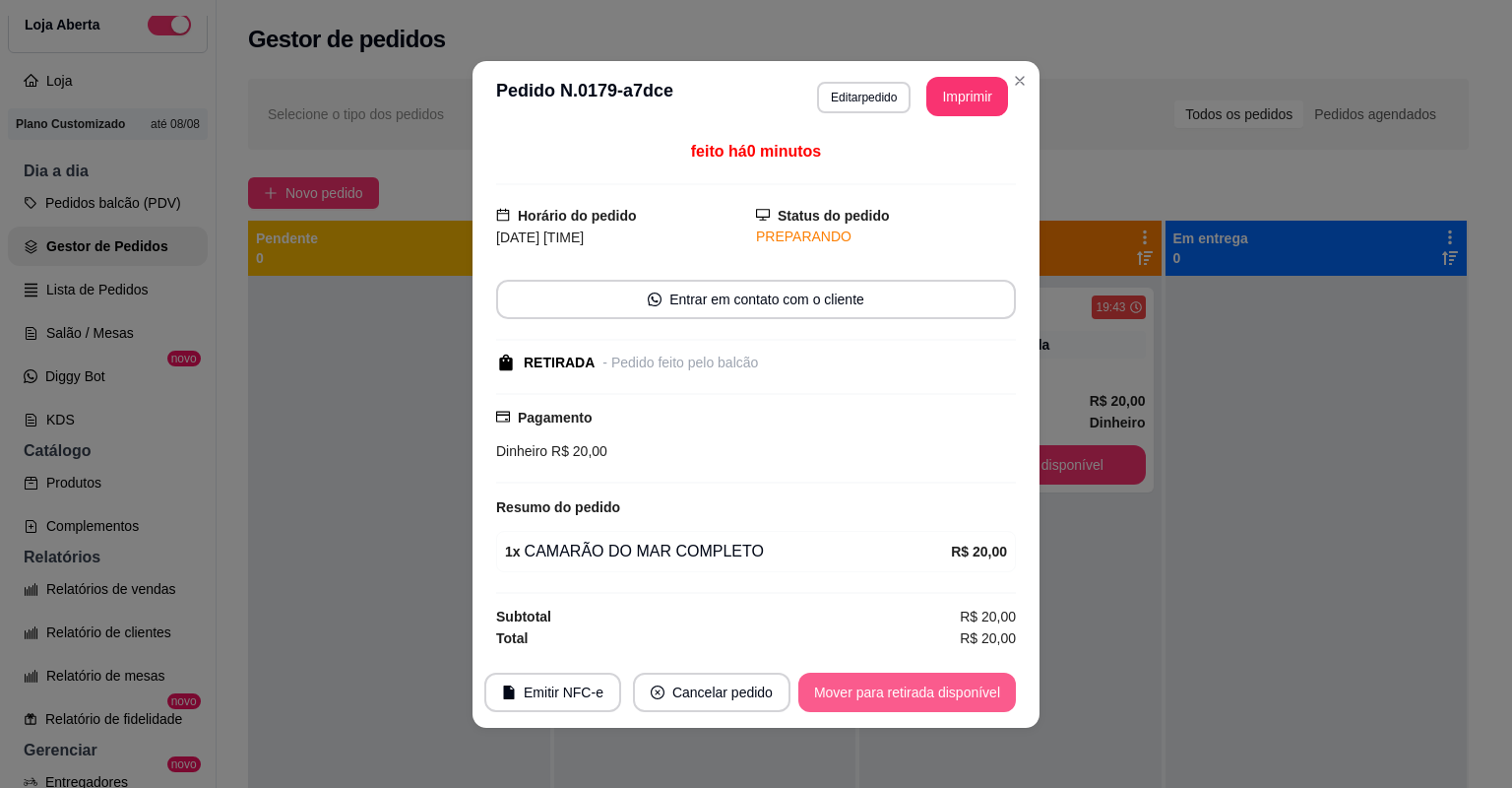 click on "Mover para retirada disponível" at bounding box center [907, 692] 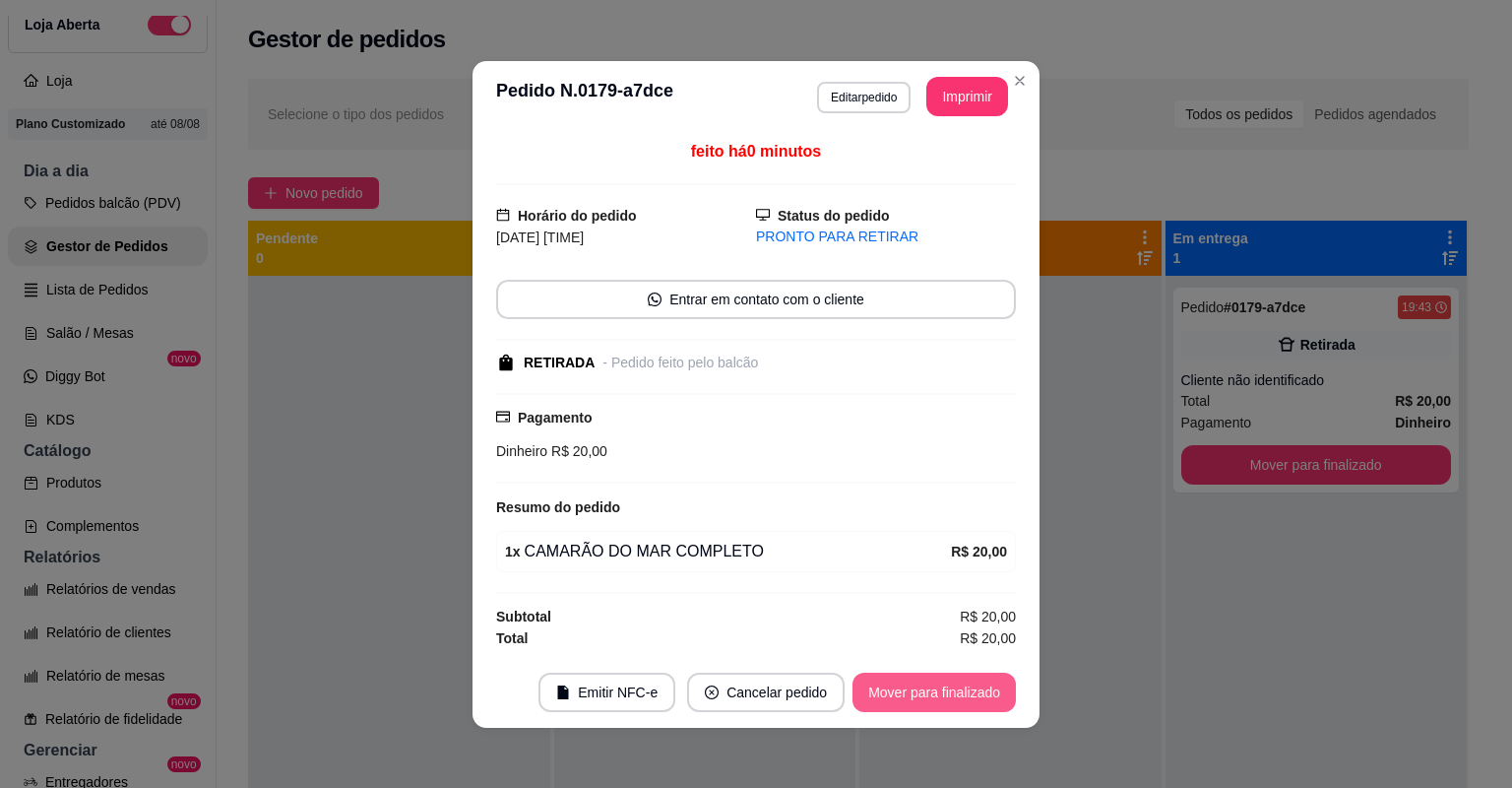 click on "Mover para finalizado" at bounding box center (934, 692) 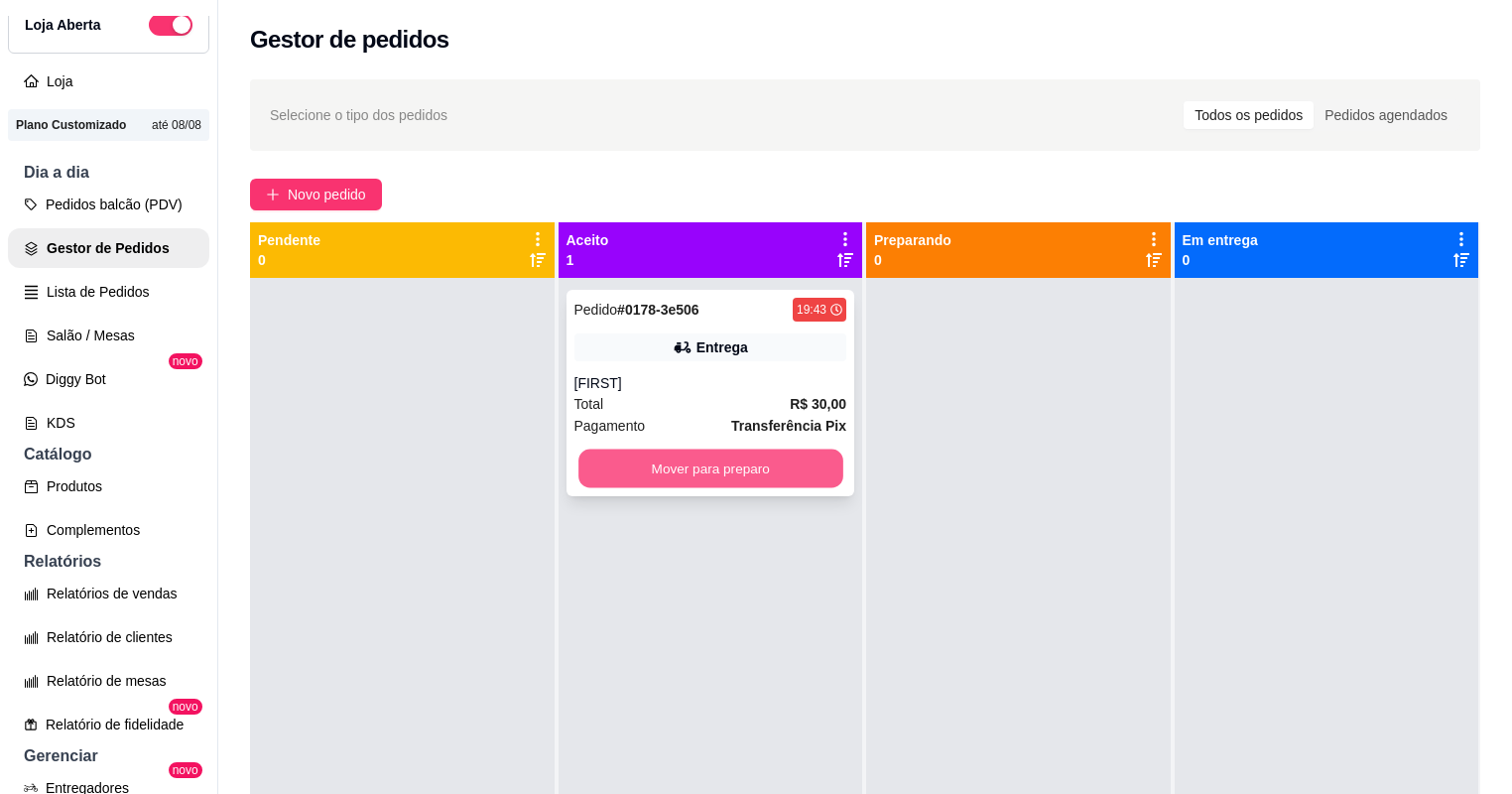 click on "Mover para preparo" at bounding box center (710, 468) 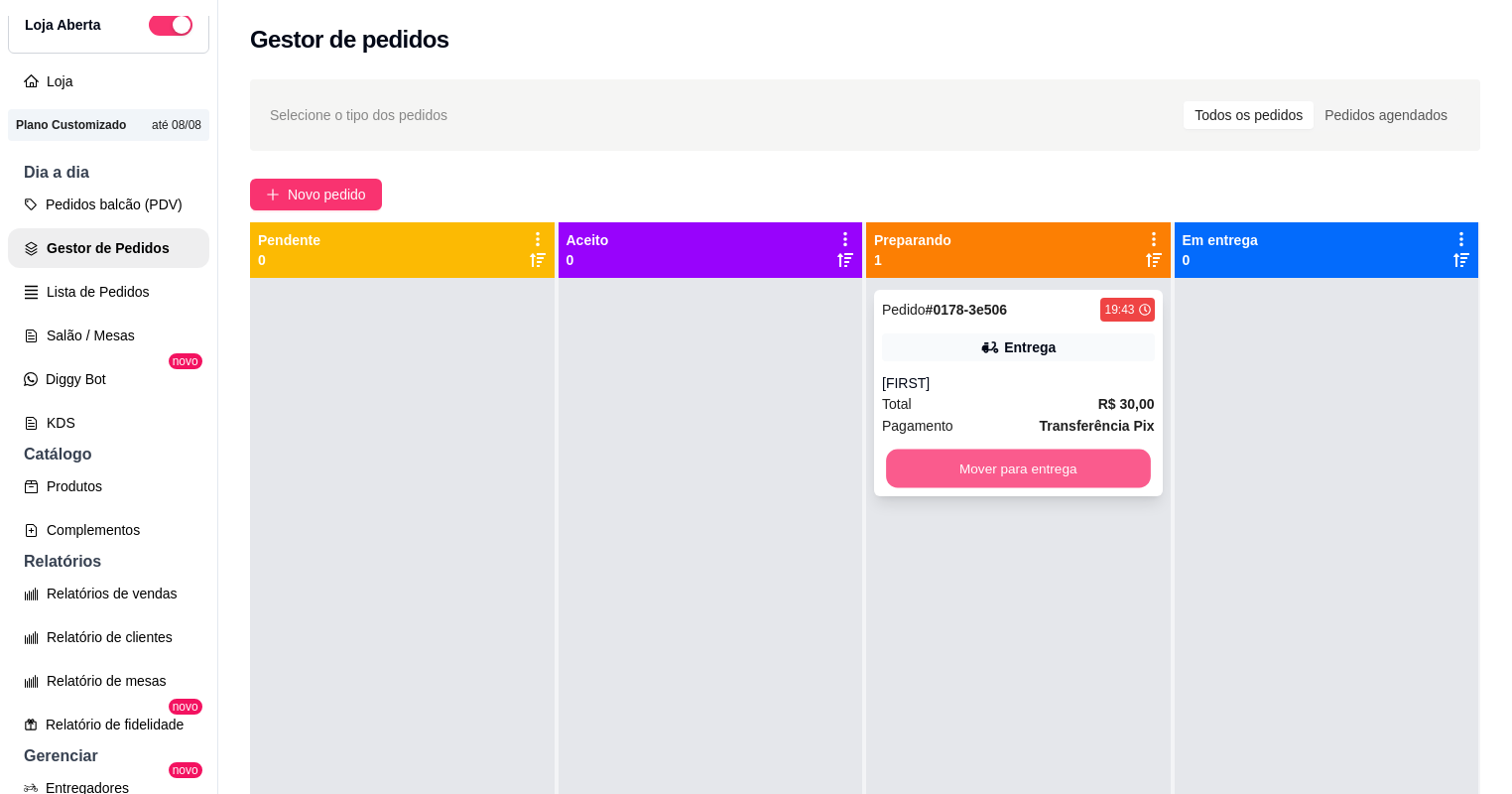 click on "Mover para entrega" at bounding box center (1018, 468) 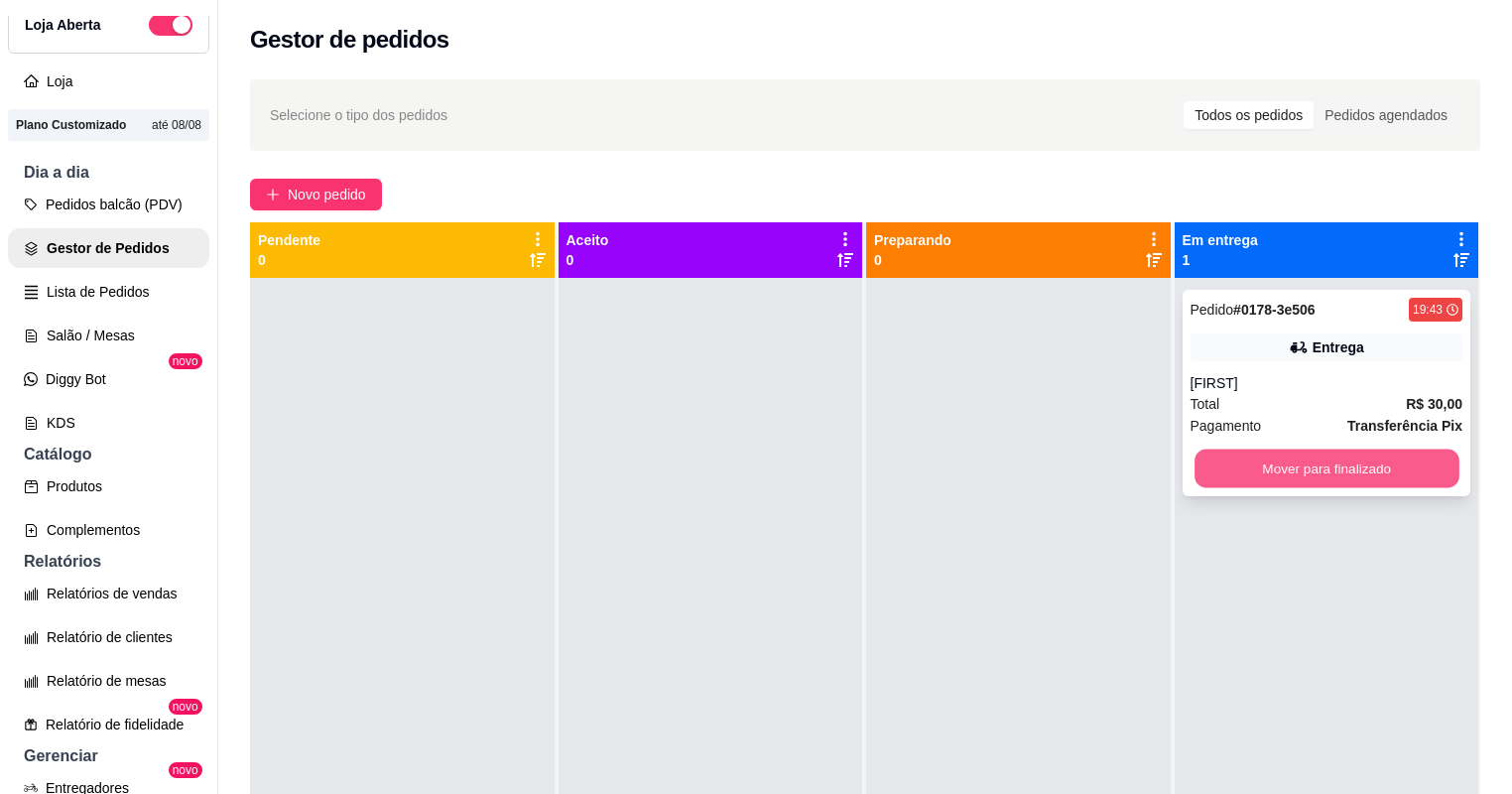 click on "Mover para finalizado" at bounding box center [1326, 468] 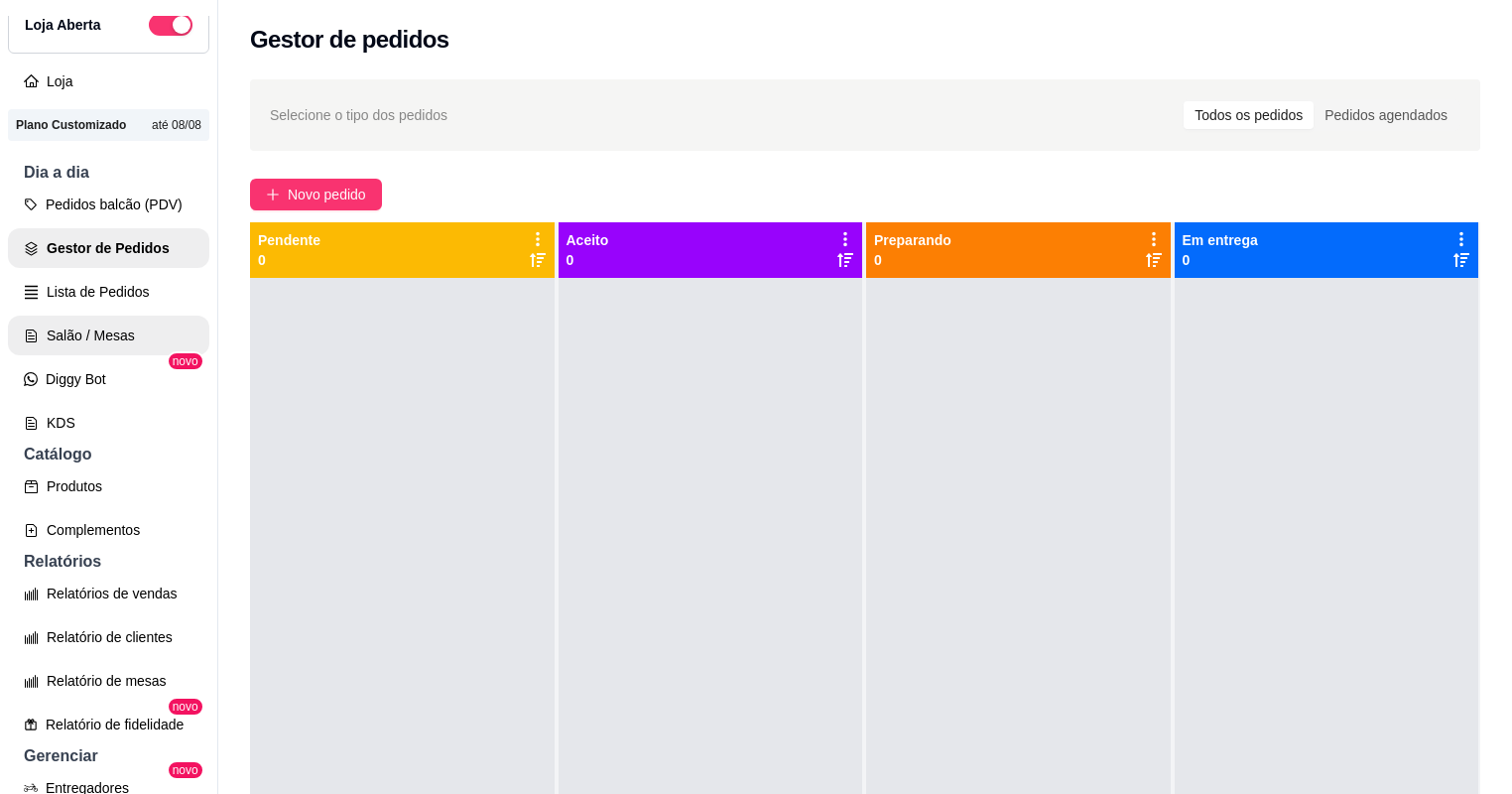 click on "Salão / Mesas" at bounding box center (108, 335) 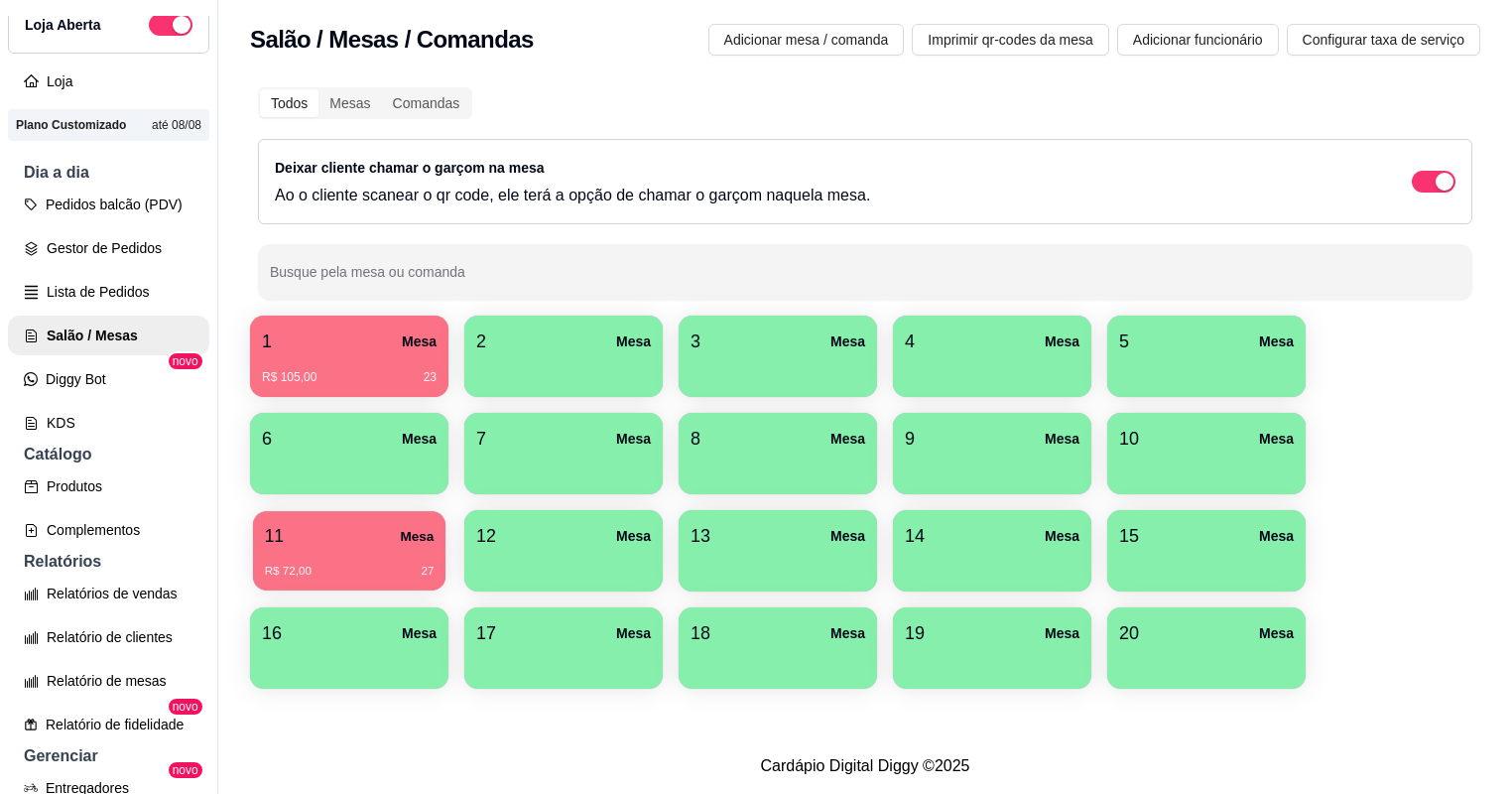click on "R$ 72,00 27" at bounding box center [349, 564] 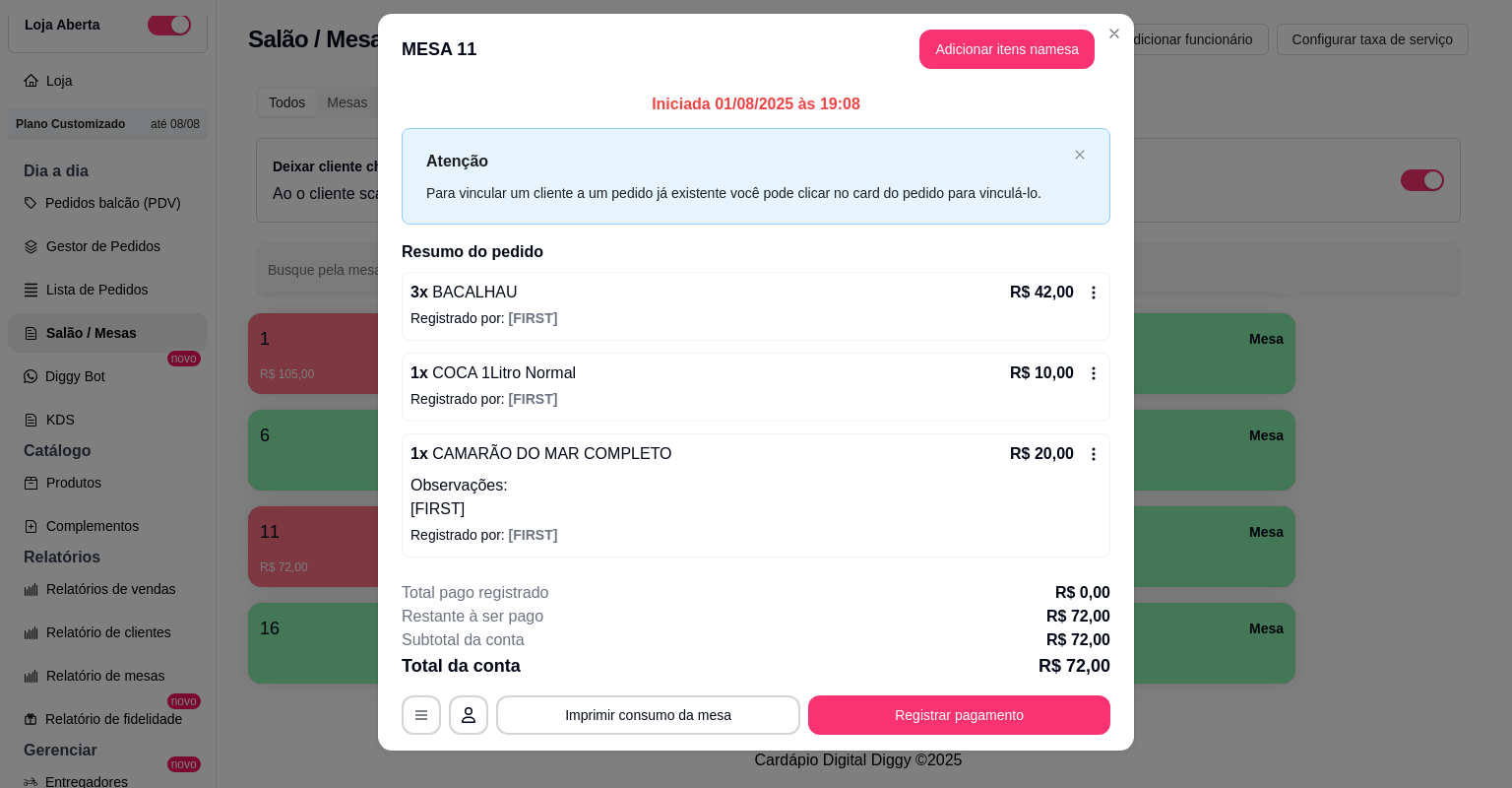 scroll, scrollTop: 0, scrollLeft: 0, axis: both 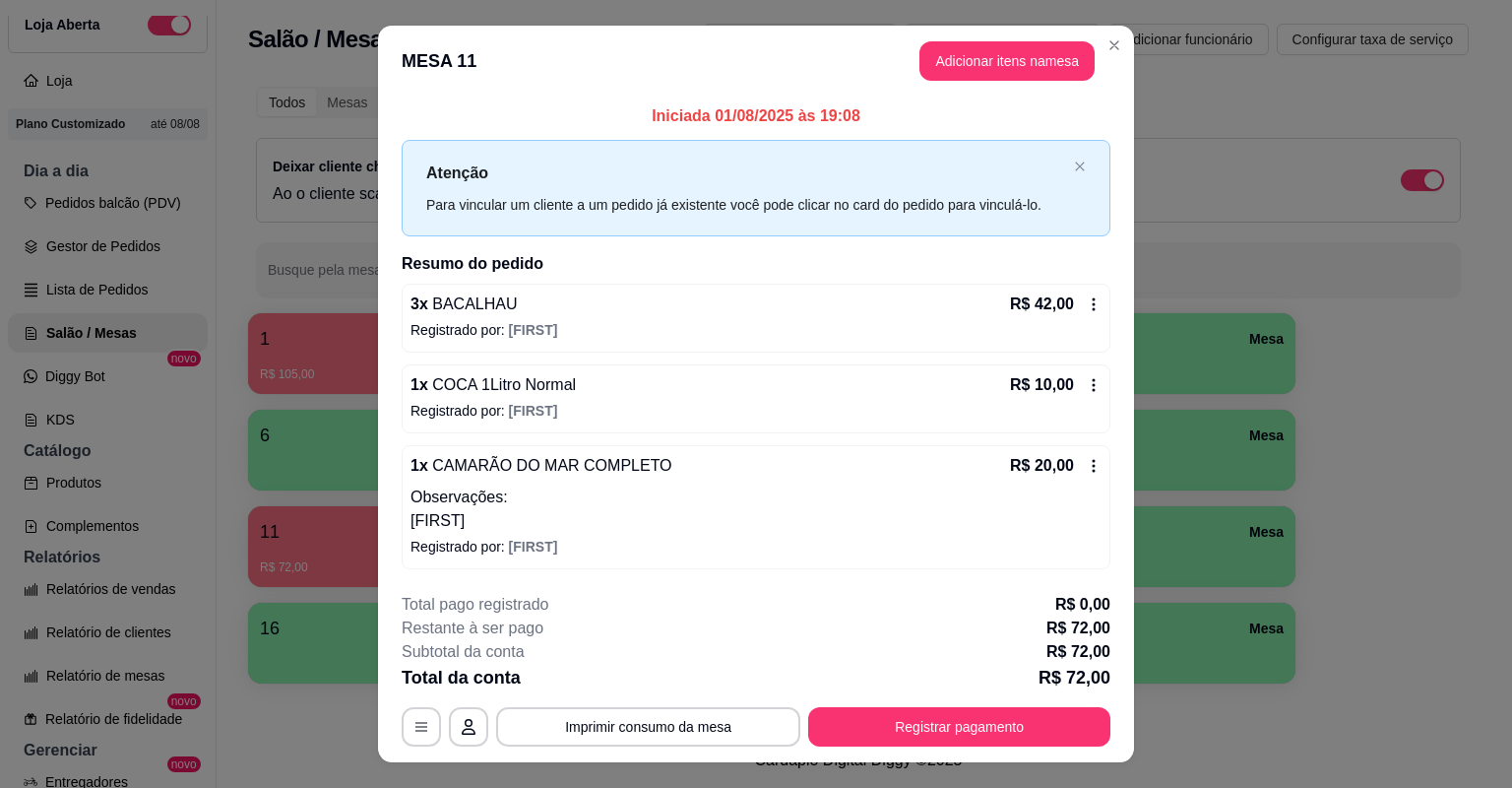 click 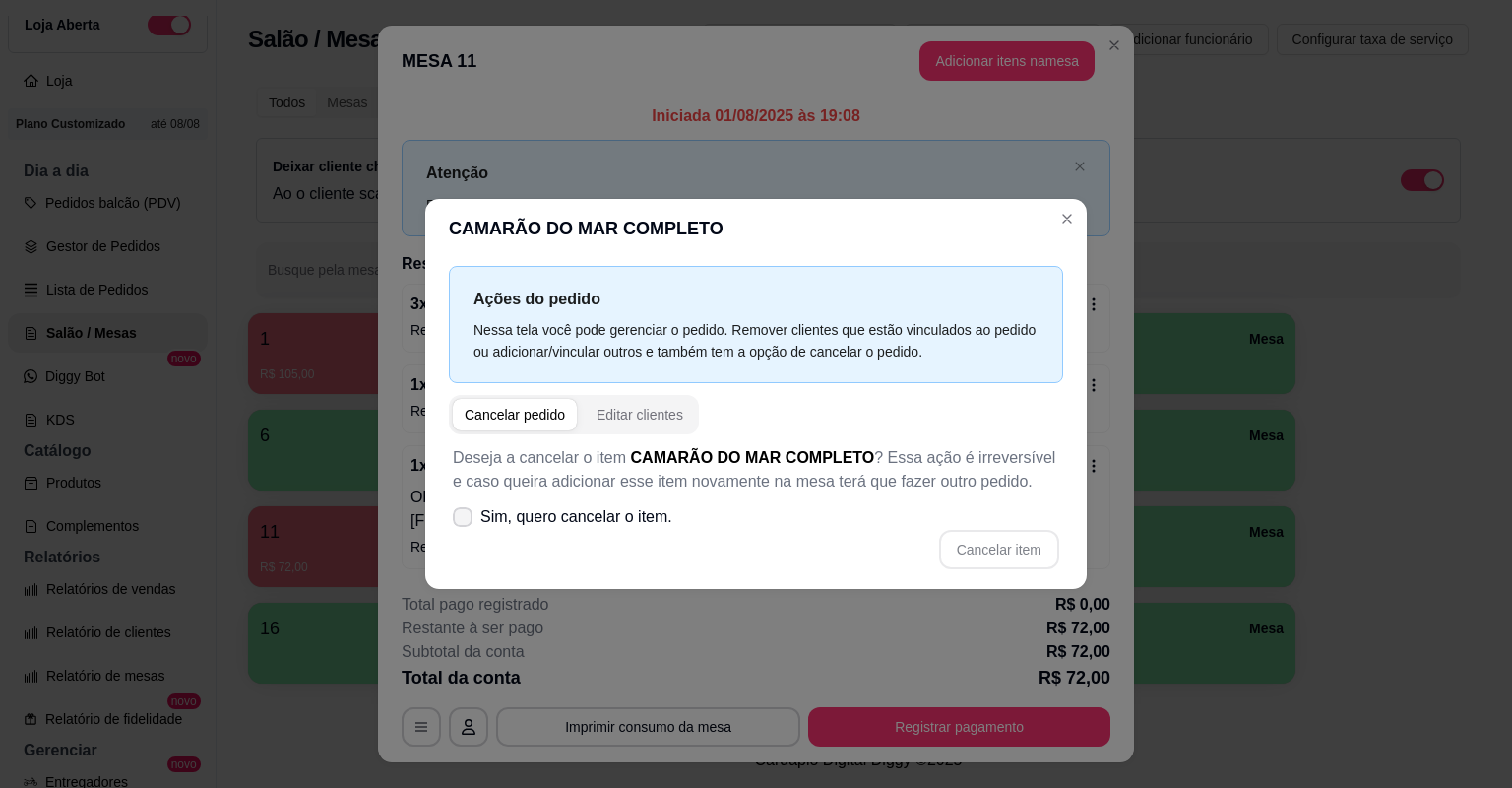 click 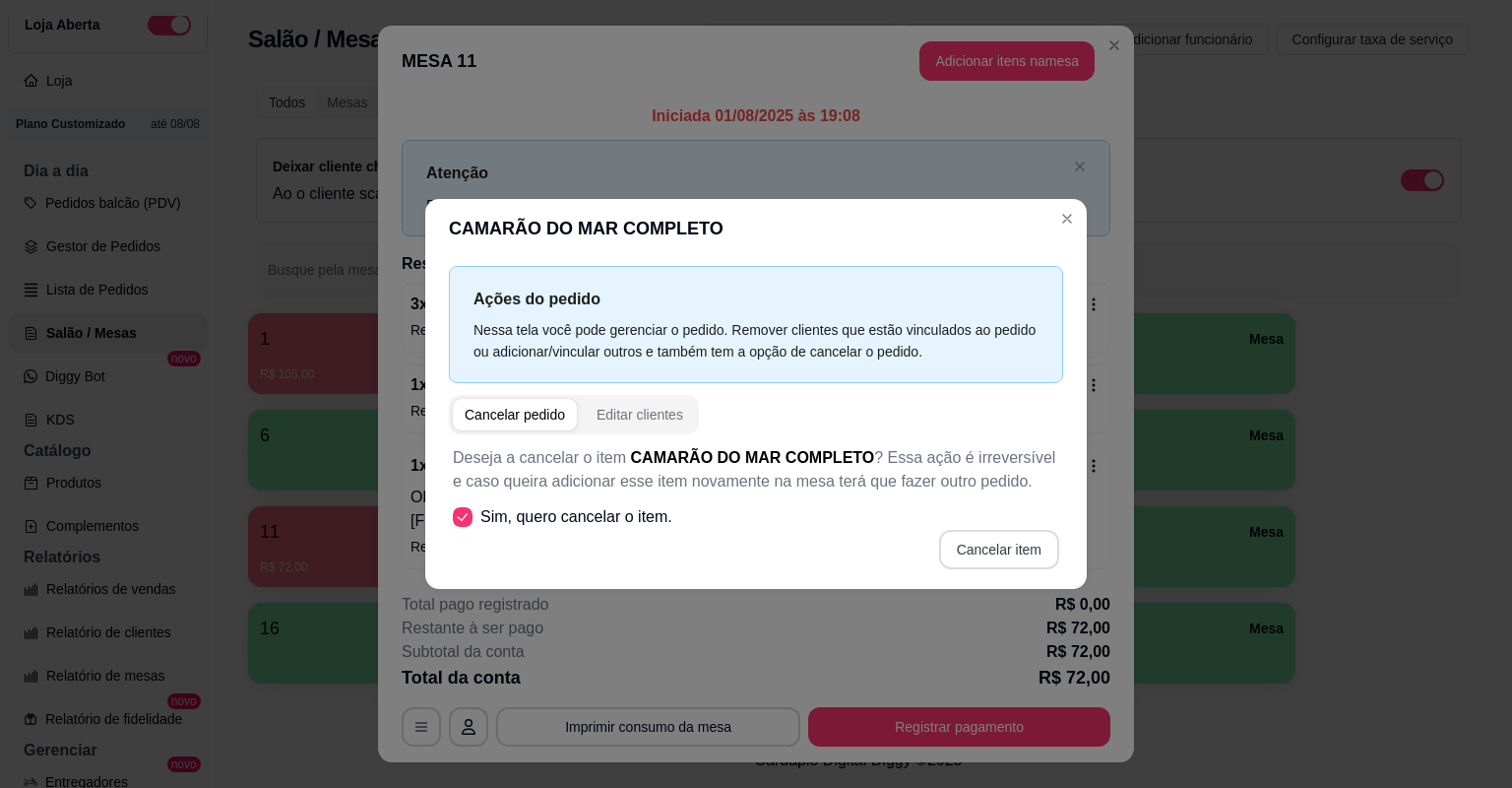 click on "Cancelar item" at bounding box center [999, 550] 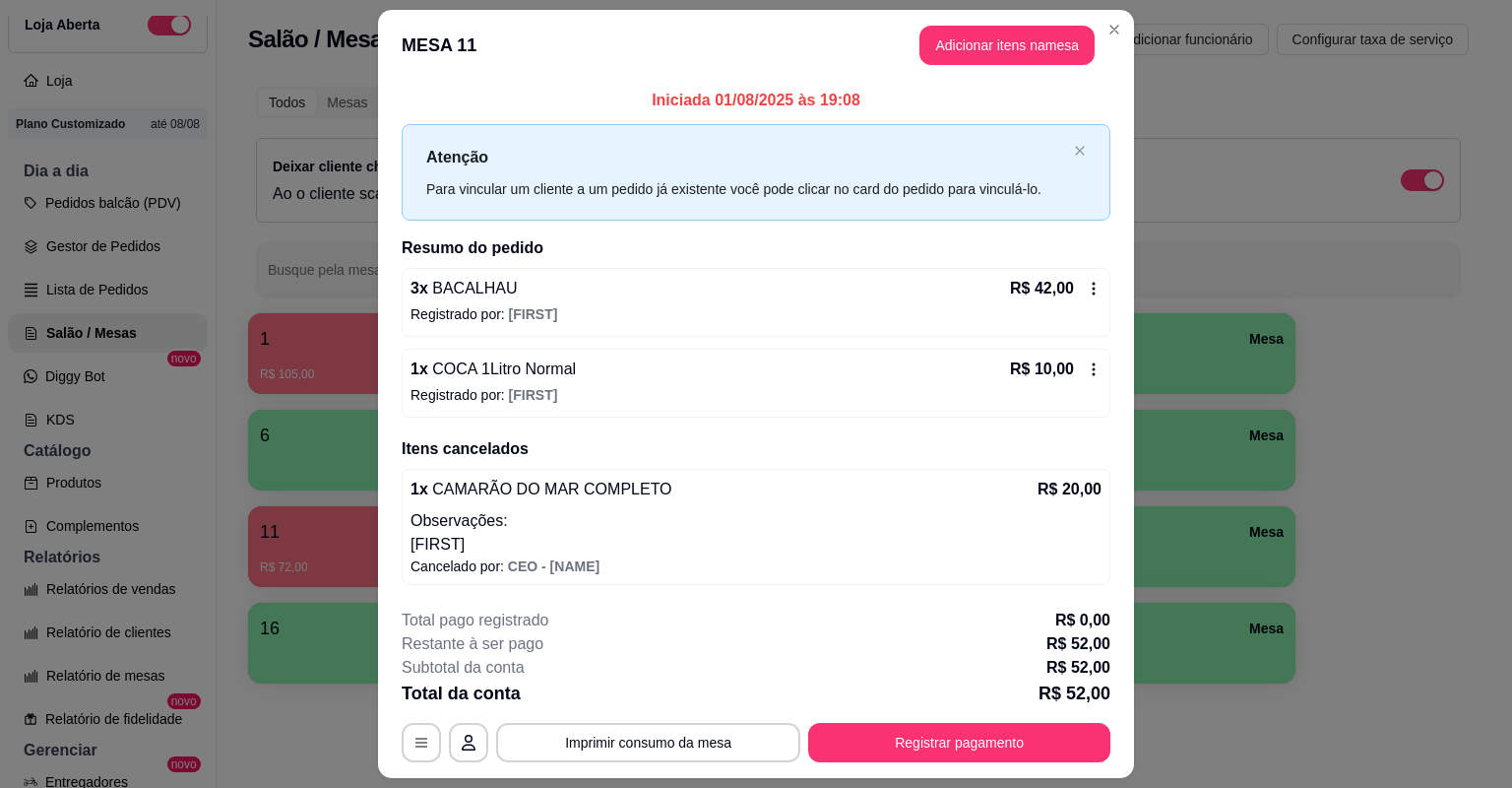 scroll, scrollTop: 51, scrollLeft: 0, axis: vertical 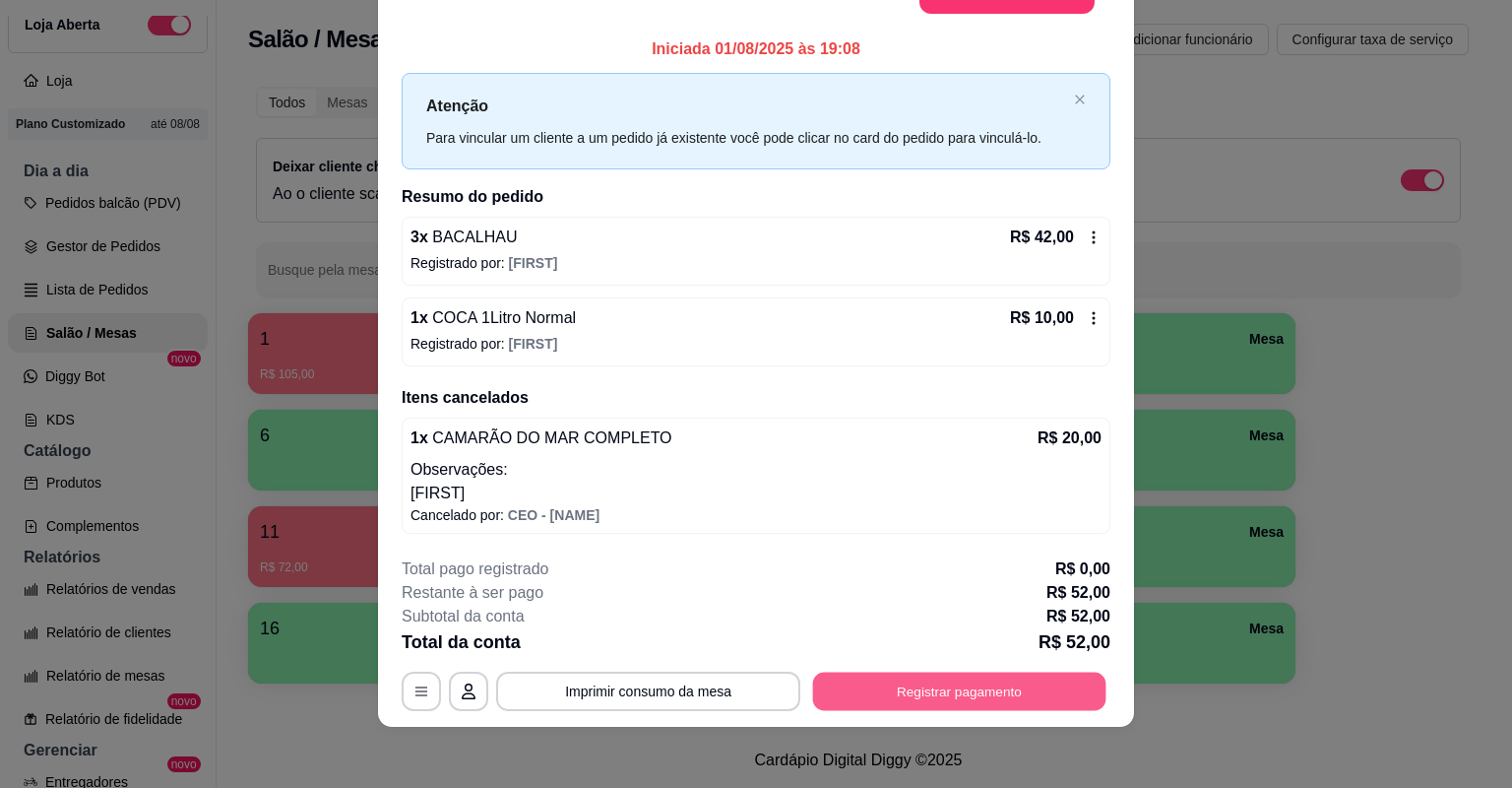 click on "Registrar pagamento" at bounding box center (960, 690) 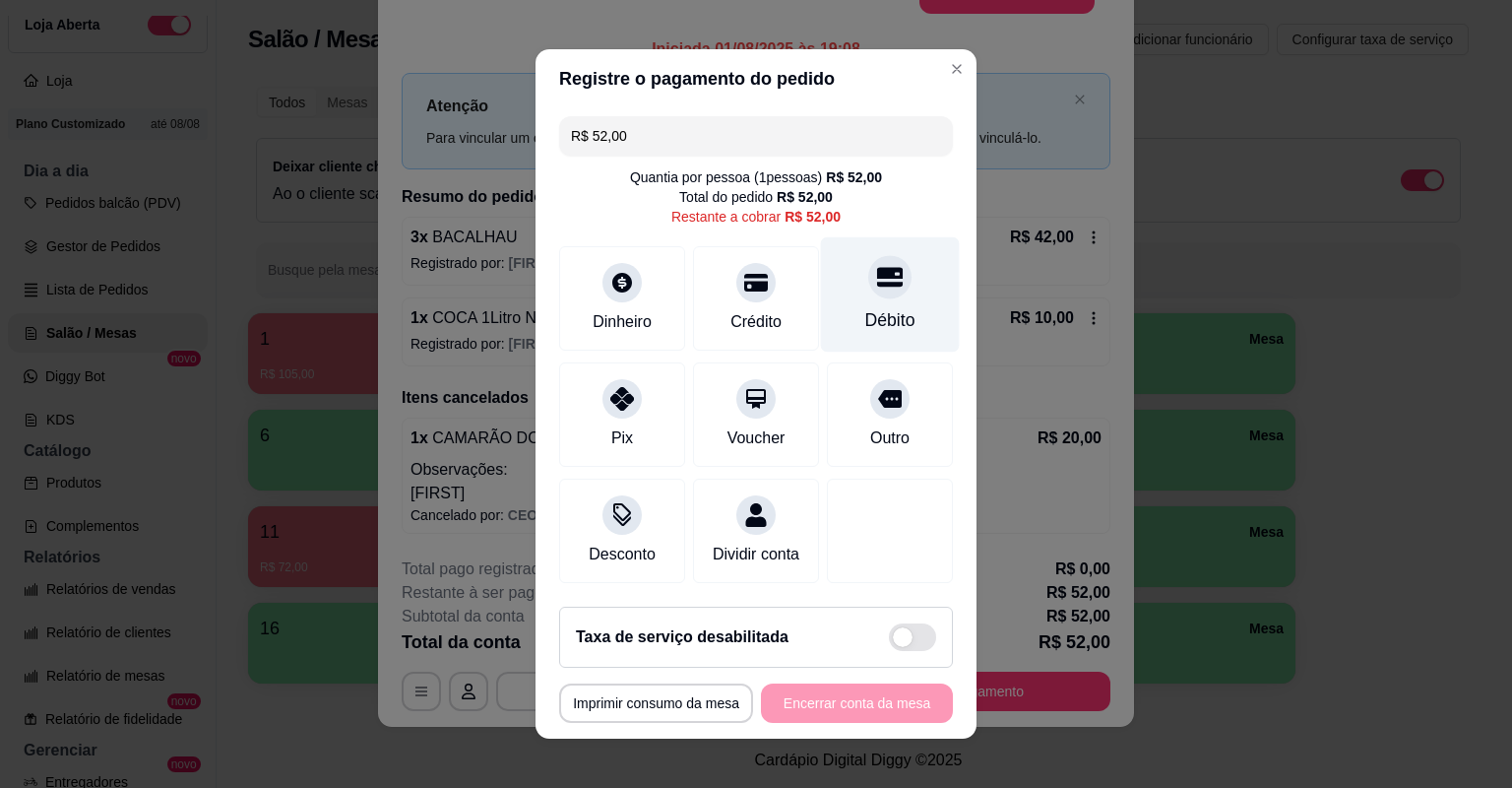 click on "Débito" at bounding box center (890, 320) 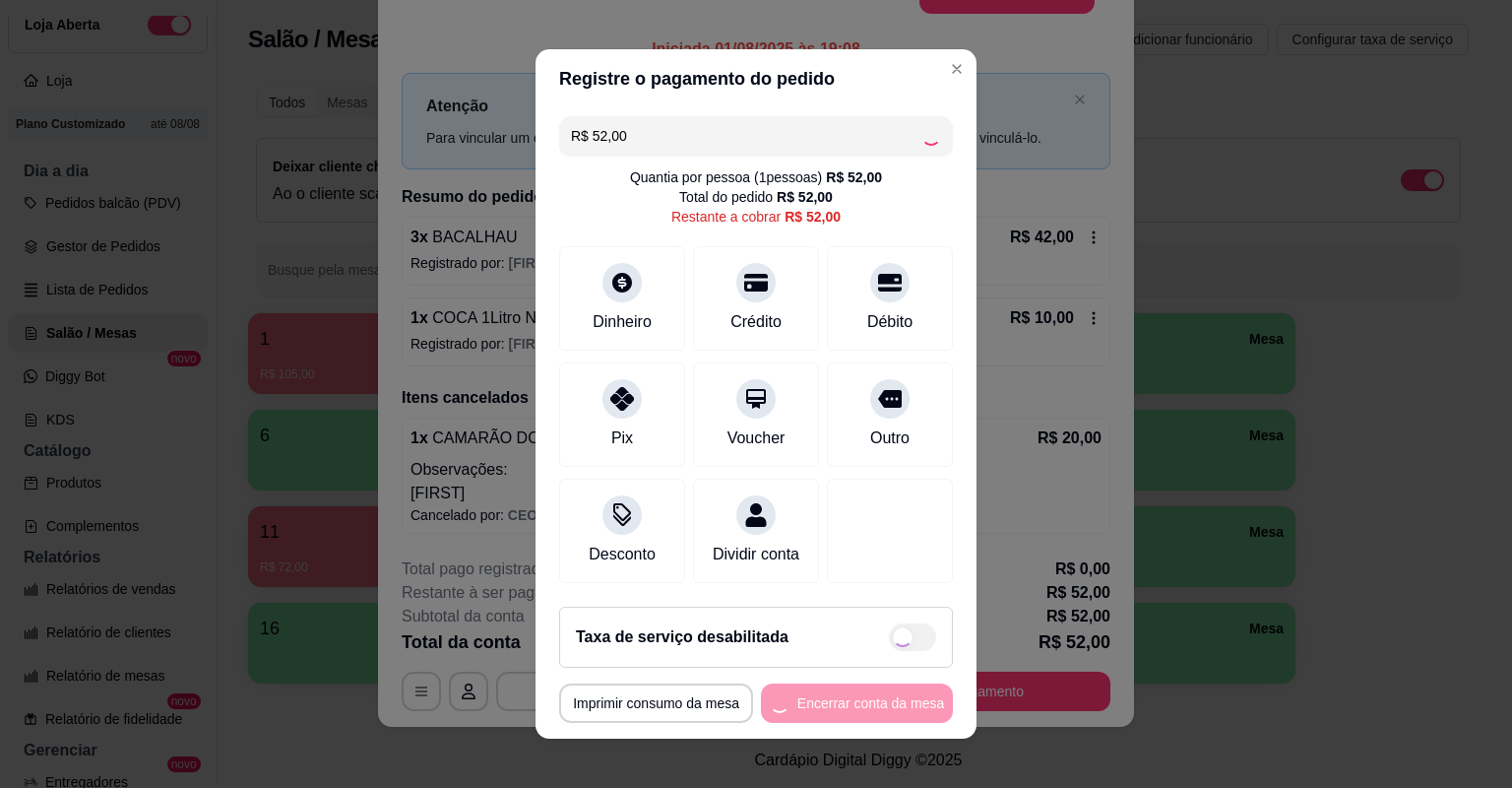 type on "R$ 0,00" 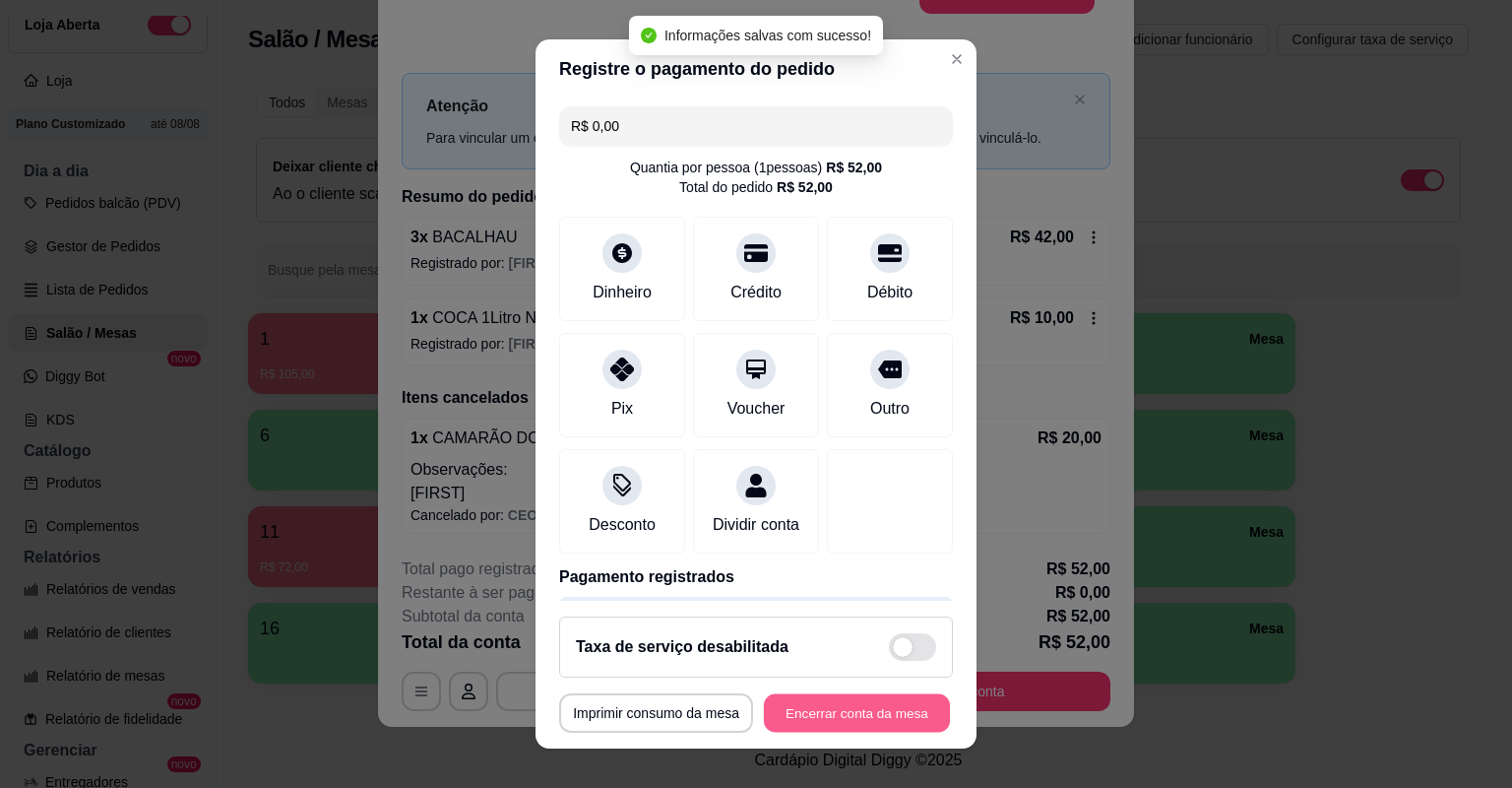 click on "Encerrar conta da mesa" at bounding box center (856, 713) 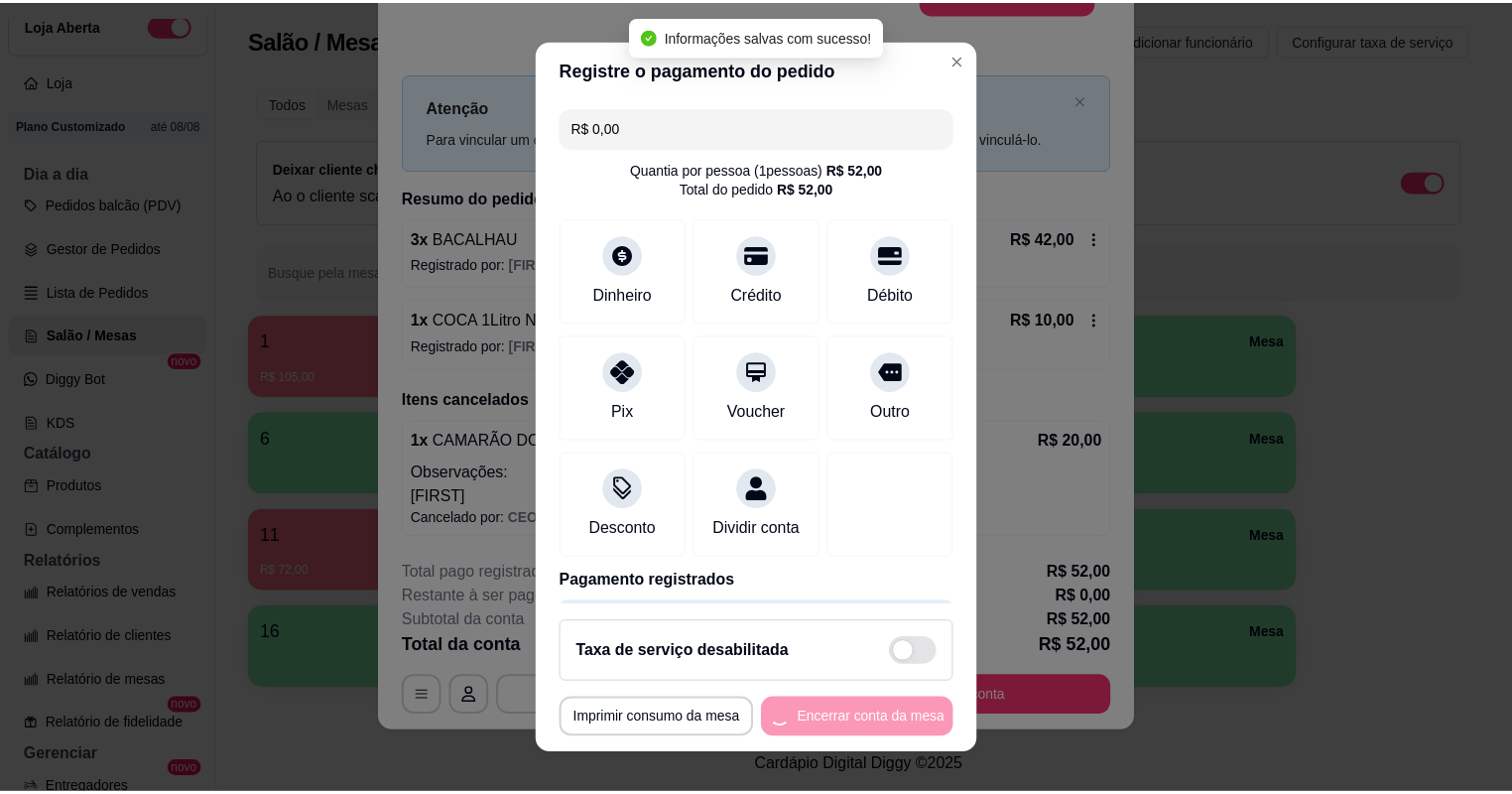 scroll, scrollTop: 0, scrollLeft: 0, axis: both 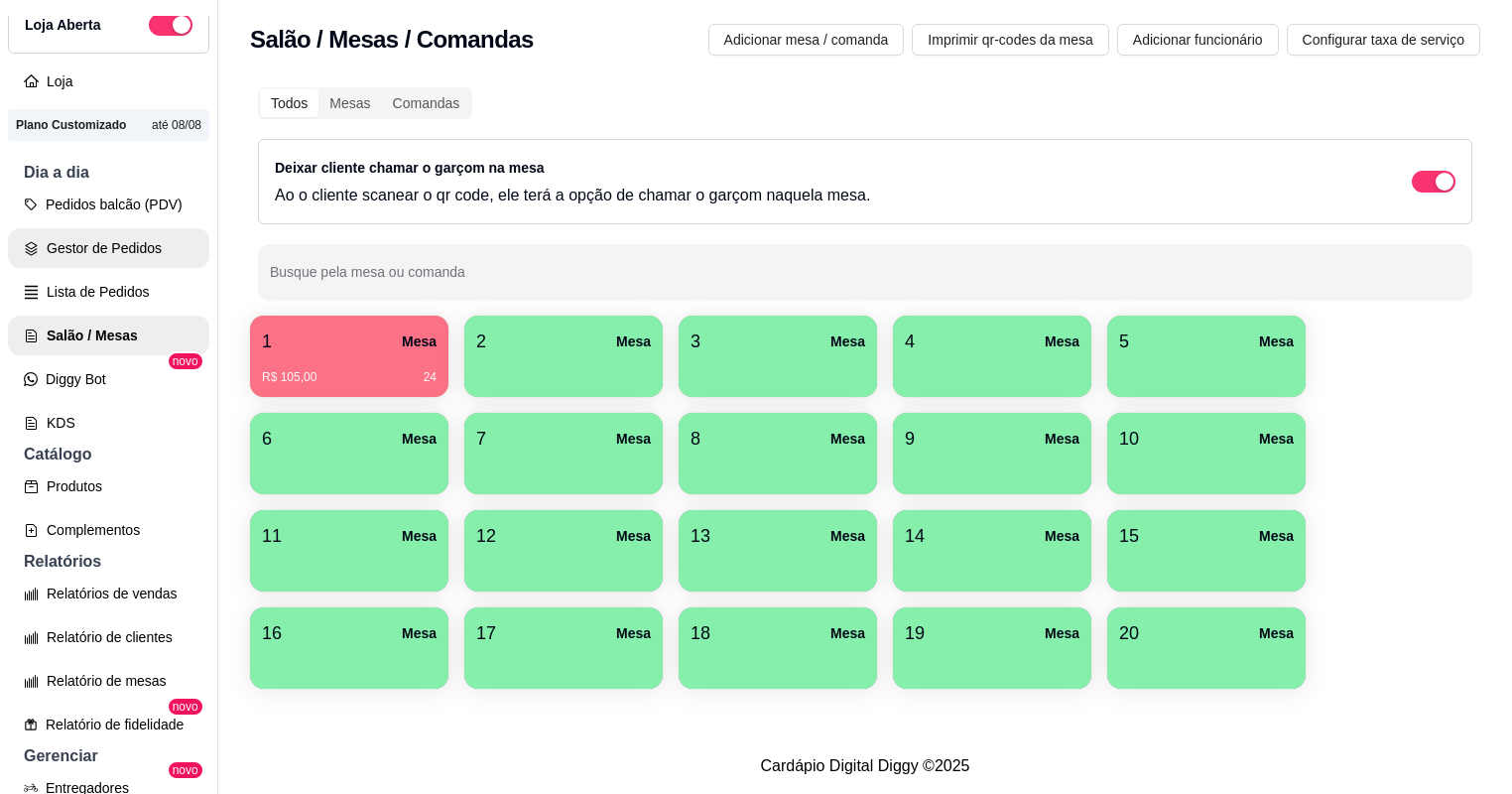 click on "Gestor de Pedidos" at bounding box center [108, 248] 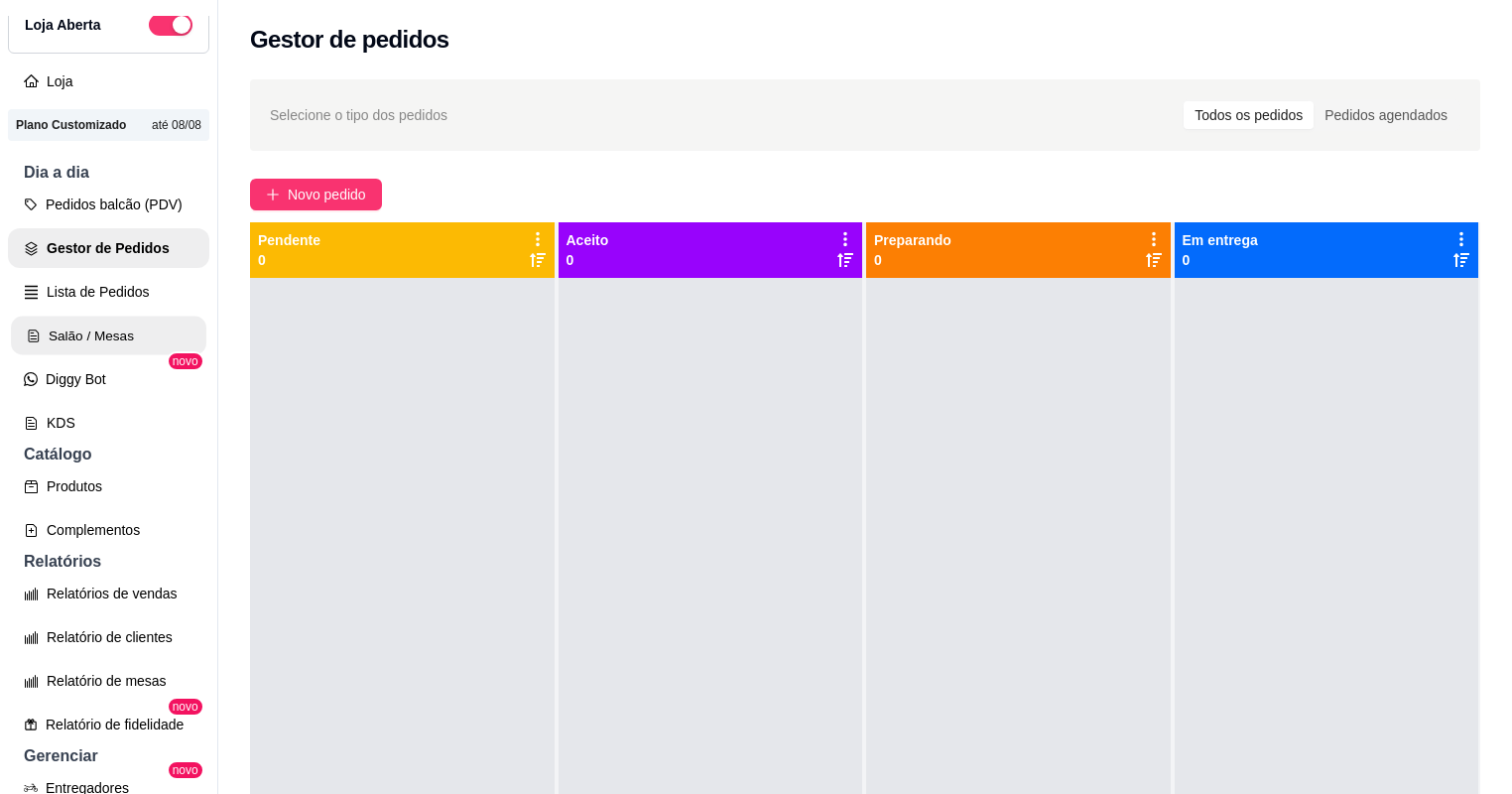 click on "Salão / Mesas" at bounding box center (108, 335) 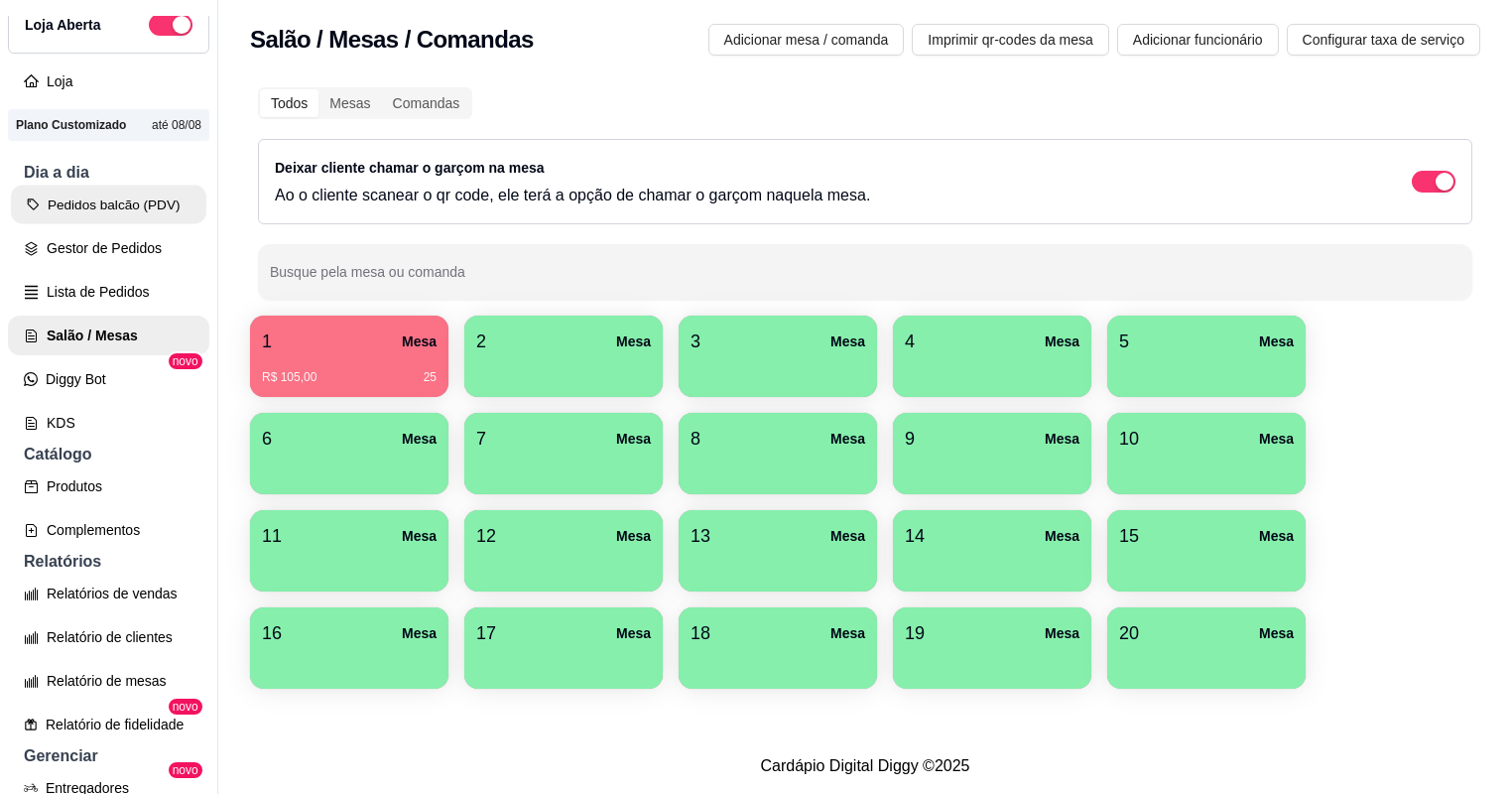click on "Pedidos balcão (PDV)" at bounding box center [108, 204] 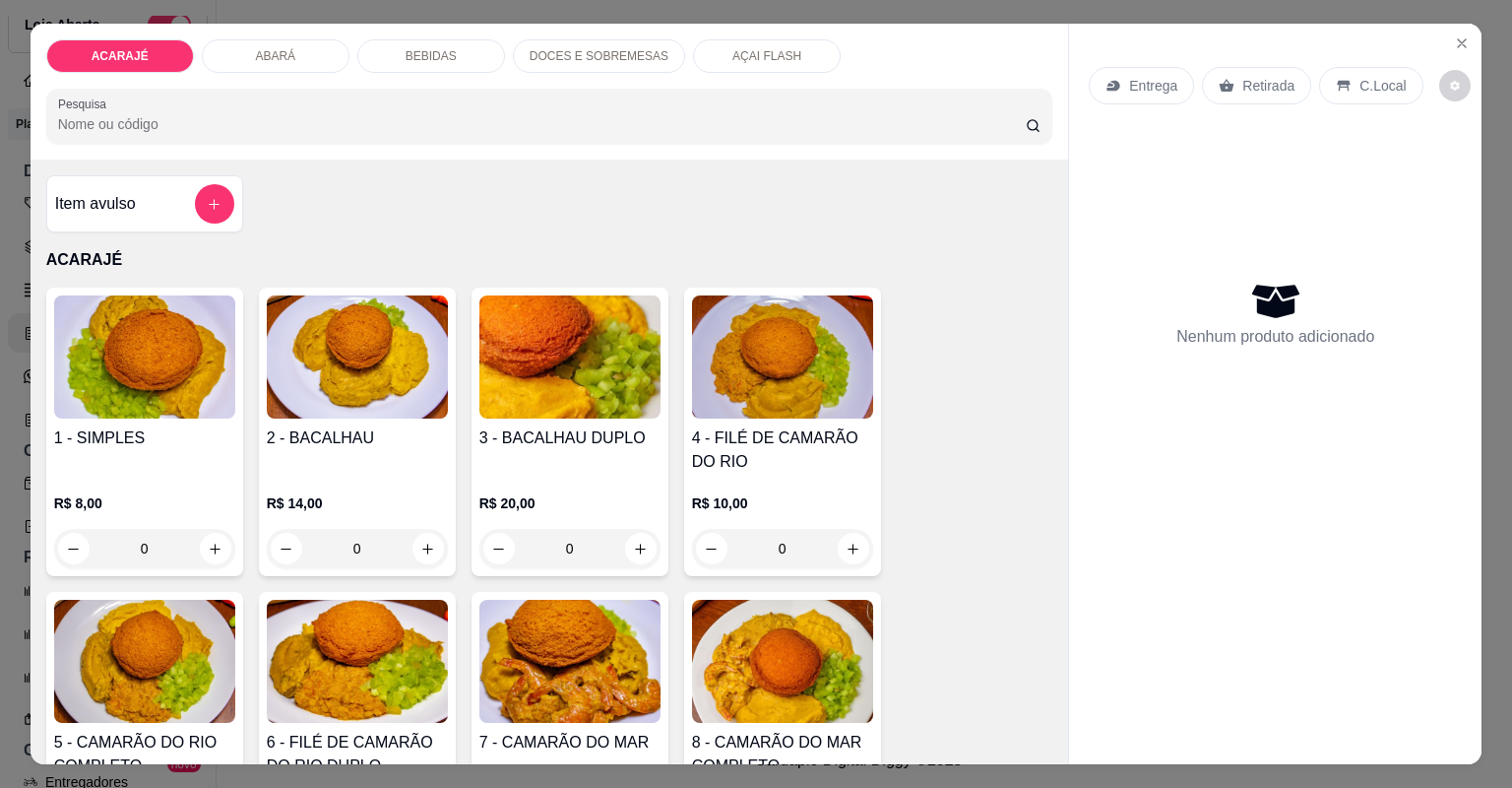 click on "ACARAJÉ  ABARÁ  BEBIDAS  DOCES E SOBREMESAS AÇAI FLASH Pesquisa Item avulso ACARAJÉ  1 - SIMPLES    R$ 8,00 0 2 - BACALHAU    R$ 14,00 0 3 - BACALHAU DUPLO    R$ 20,00 0 4 - FILÉ DE CAMARÃO DO RIO    R$ 10,00 0 5 - CAMARÃO DO RIO COMPLETO    R$ 15,00 0 6 - FILÉ DE CAMARÃO DO RIO DUPLO   R$ 16,00 0 7 - CAMARÃO DO MAR    R$ 17,00 0 8 - CAMARÃO DO MAR COMPLETO    R$ 20,00 0 9 - CAMARÃO DO MAR DUPLO   R$ 30,00 0 11 - BOLINHO DE ACARAJÉ    R$ 4,00 0 ABARÁ  240 - ABARÁ SIMPLES    R$ 8,00 0 305 - ABARÁ BACALHAU   R$ 14,00 0 306 - ABARÁ BACALHAU DUPLO   R$ 20,00 0 301 - ABARÁ CAMARÃO DO RIO    R$ 10,00 0 308 - ABARÁ CAMARÃO DO RIO COM BACALHAU    R$ 15,00 0 309 - ABARÁ CAMARÃO DO RIO DUPLO    R$ 16,00 0 310 - ABARÁ CAMARÃO DO MAR    R$ 17,00 0 313 - ABARÁ CAMARÃO DO MAR COM BACALHAU    R$ 20,00 0 312 - ABARÁ CAMARÃO DO MAR DUPLO   R$ 30,00 0 10 - BOLINHO DE ABARÁ   R$ 4,00 0 BEBIDAS  SUCO DE POLPA ( SÓ PRA LOCAL )   R$ 0,00 0 SUCO DE LARANJA/MISTO ( SÓ PRO LOCAL )" at bounding box center [756, 394] 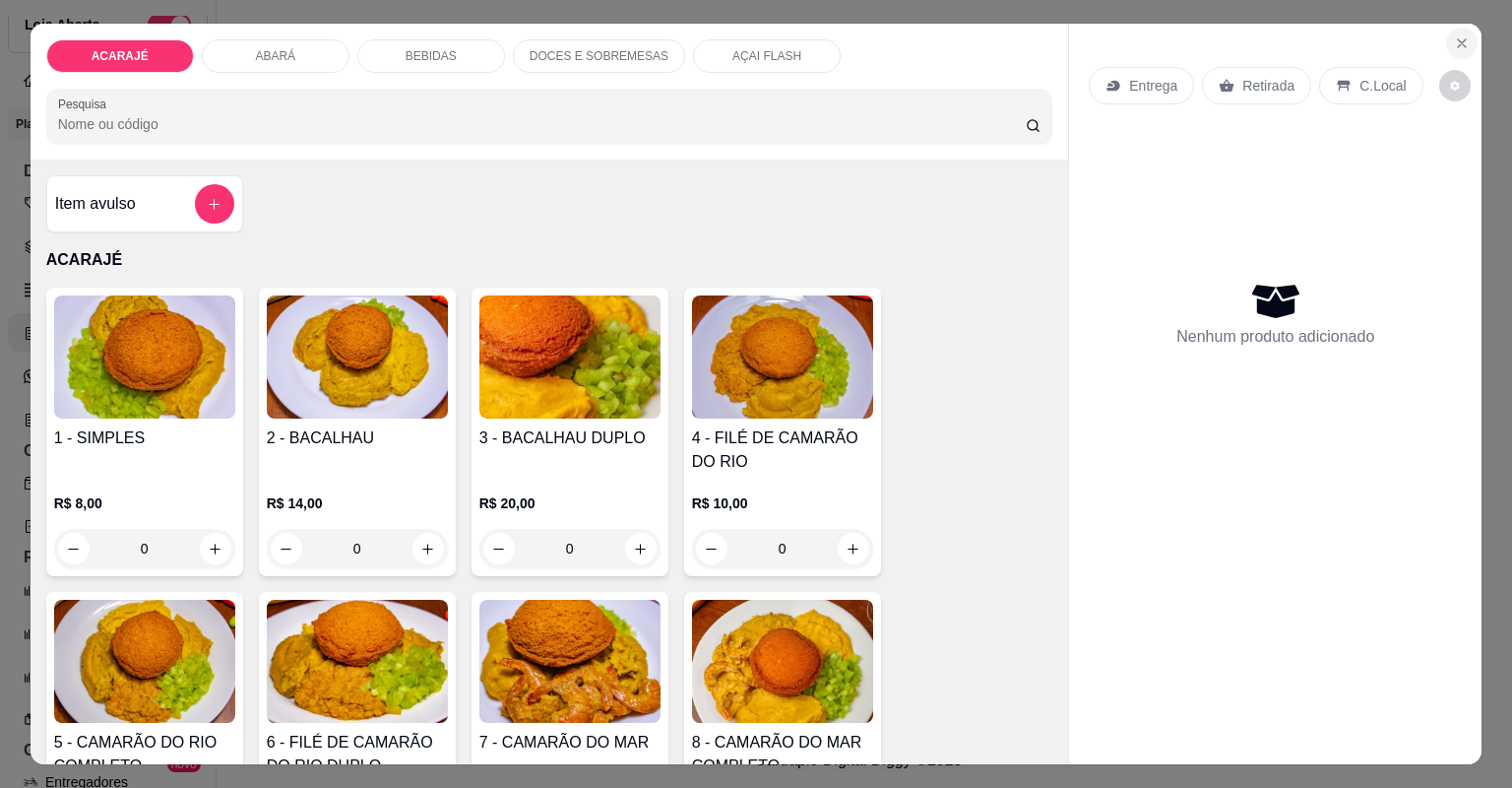 click 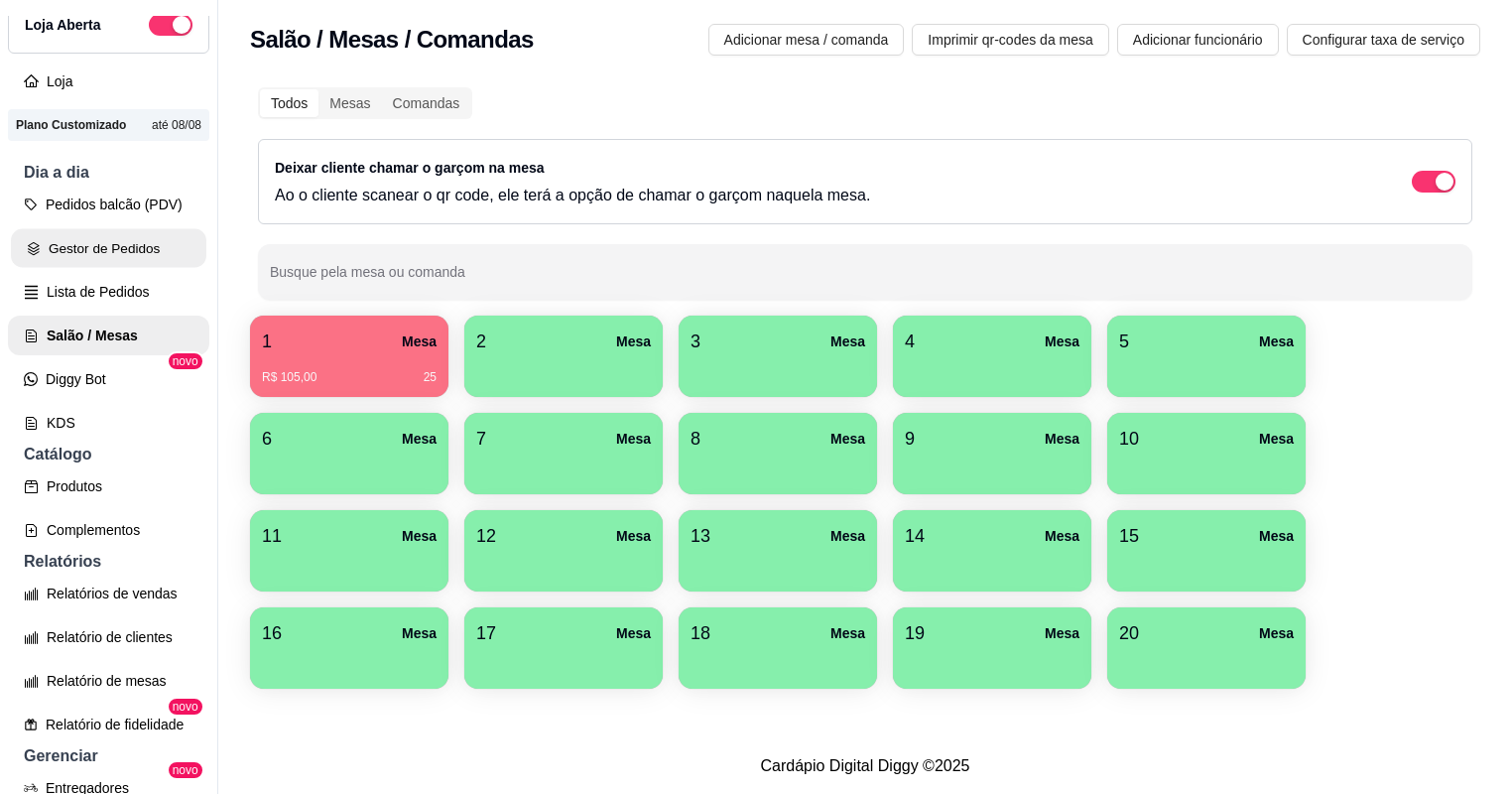 click on "Gestor de Pedidos" at bounding box center [108, 248] 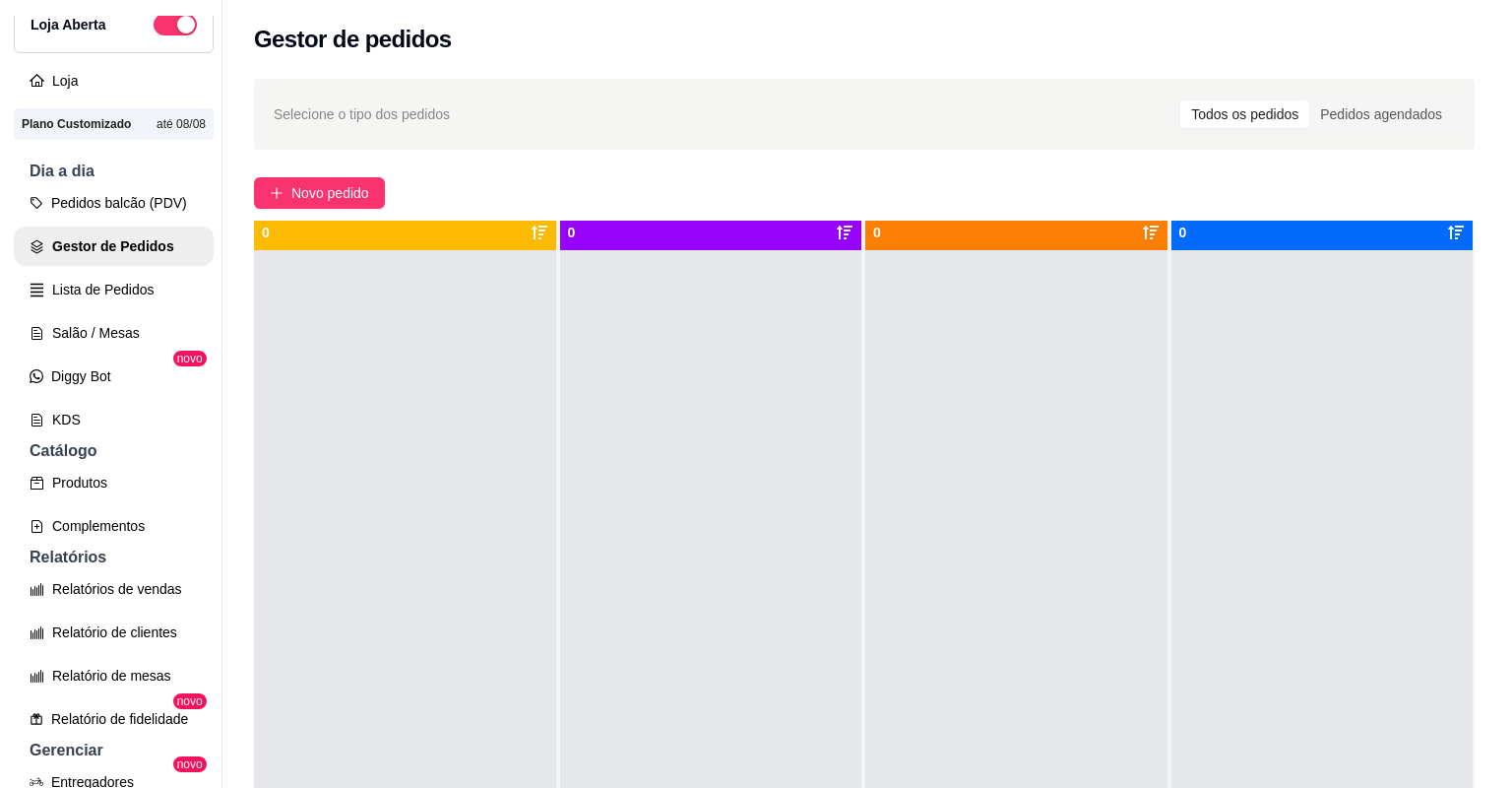 scroll, scrollTop: 0, scrollLeft: 0, axis: both 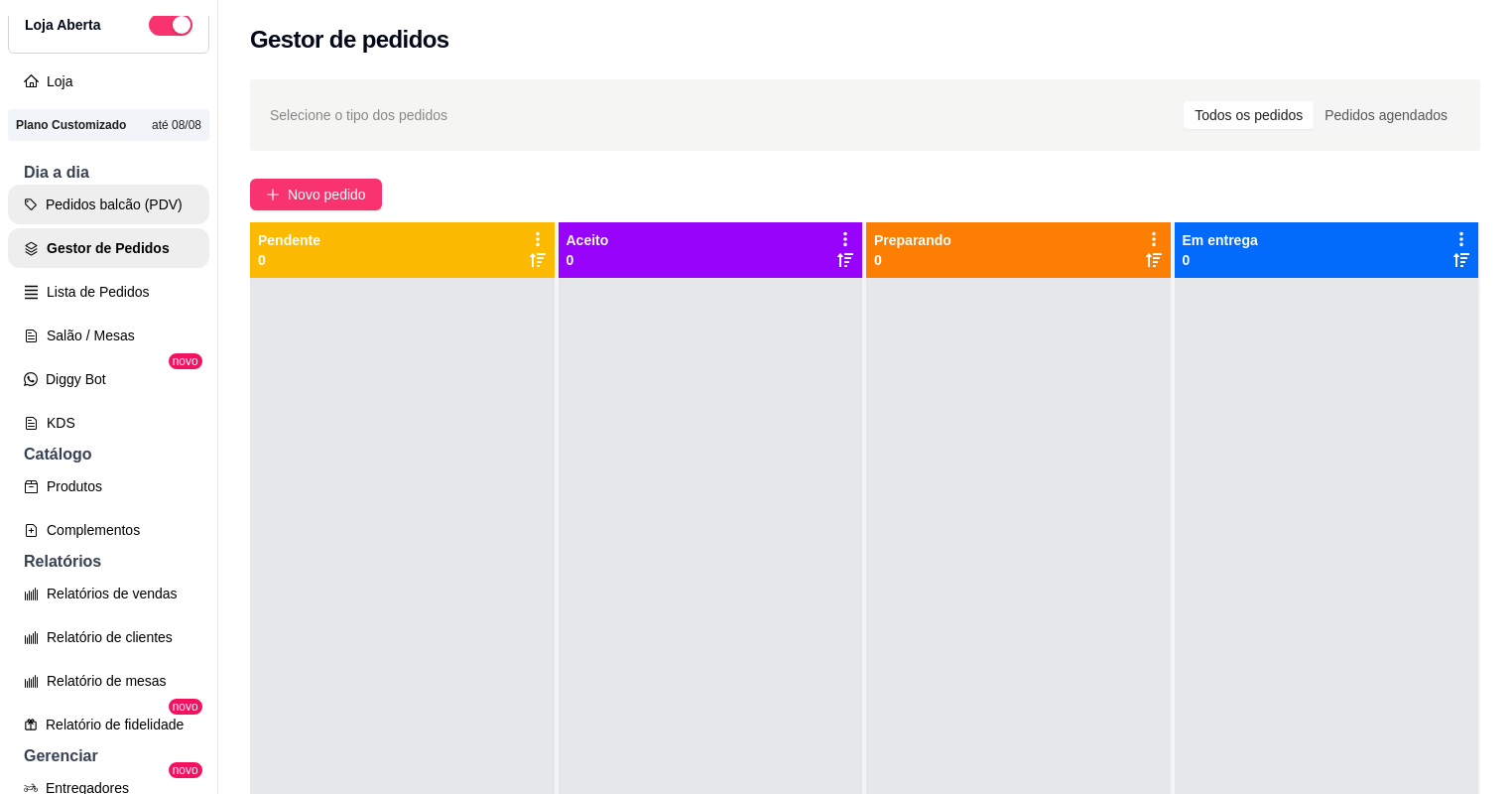 click on "Pedidos balcão (PDV)" at bounding box center (108, 204) 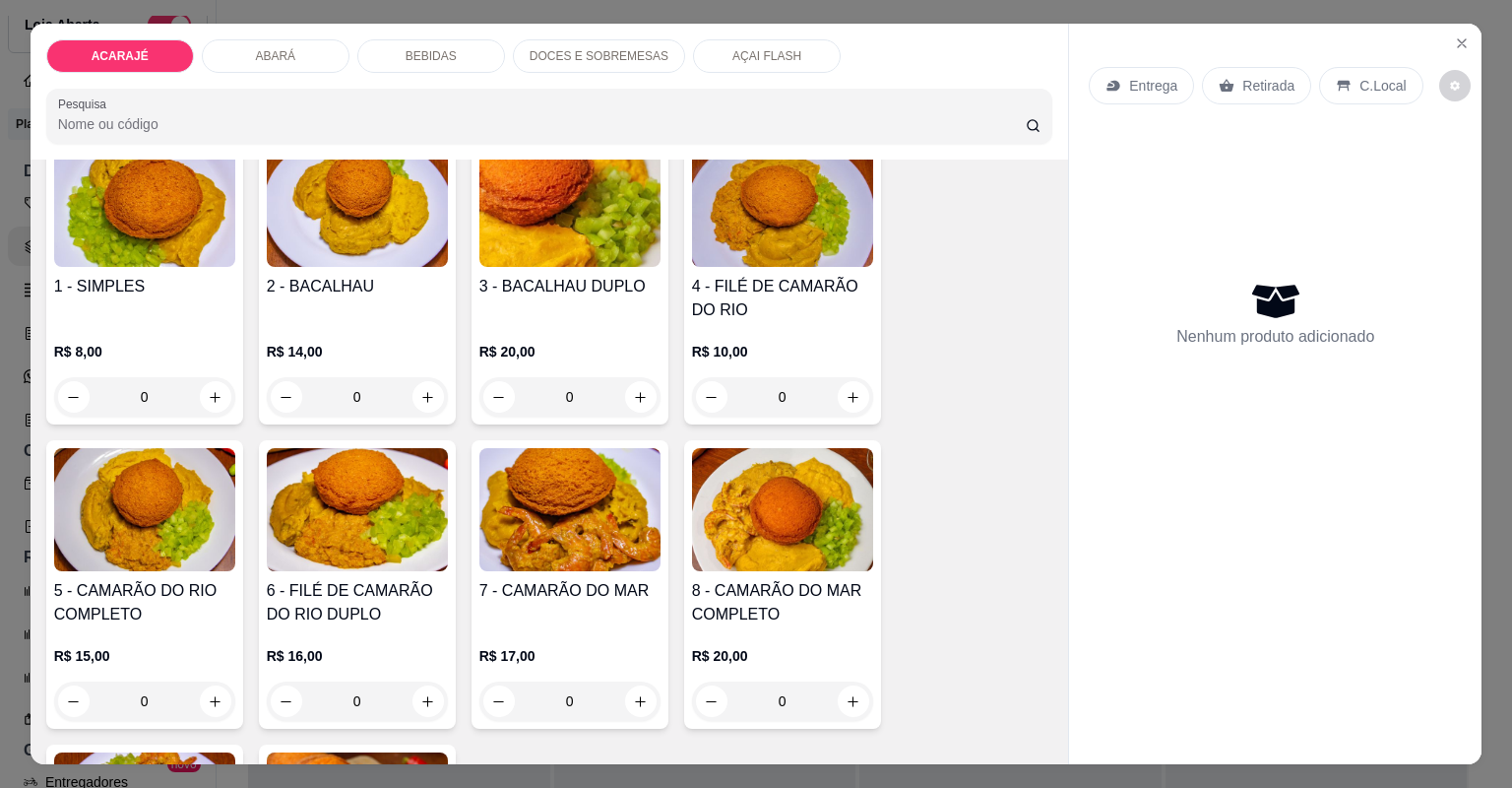 scroll, scrollTop: 158, scrollLeft: 0, axis: vertical 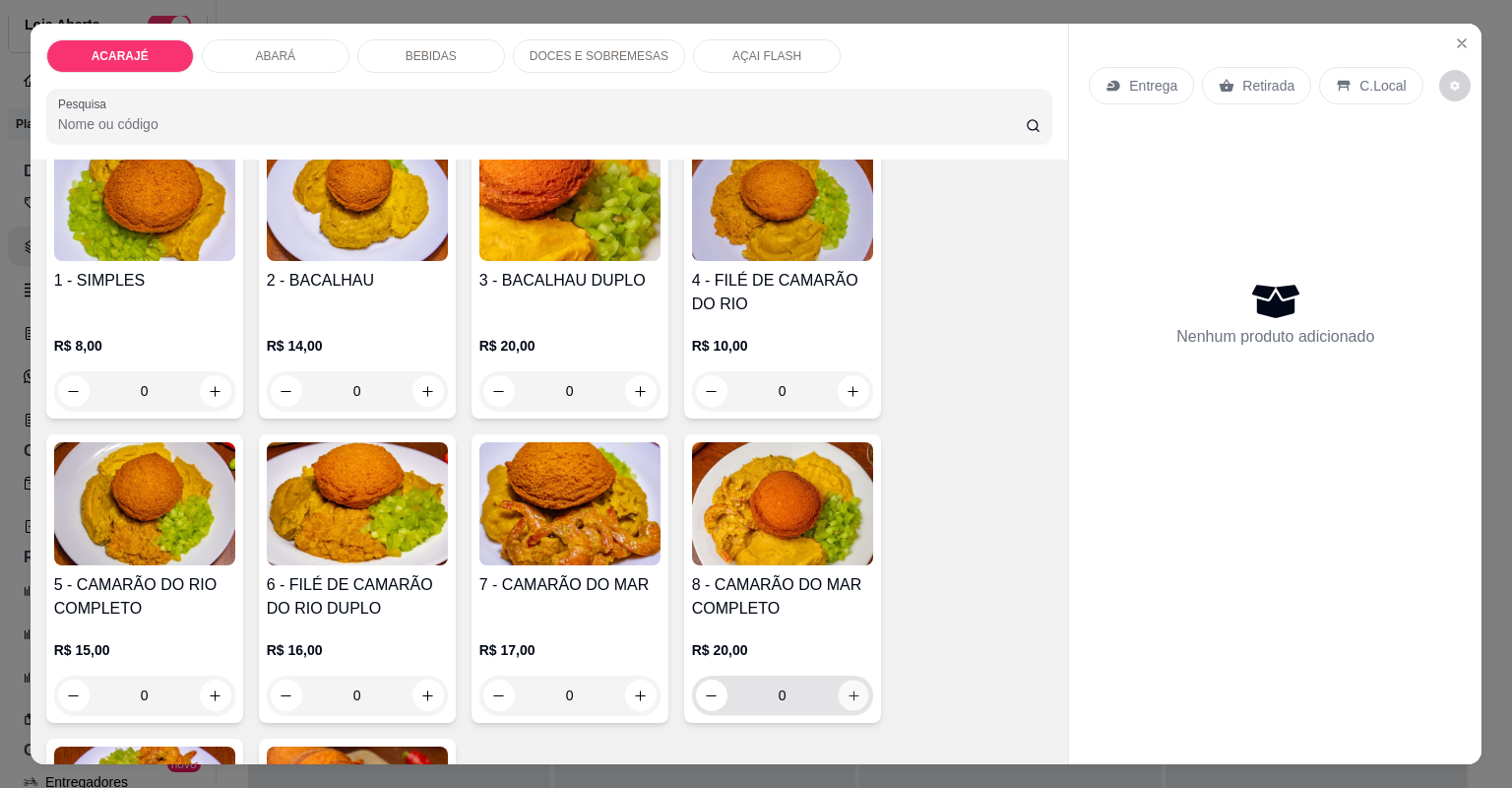 click 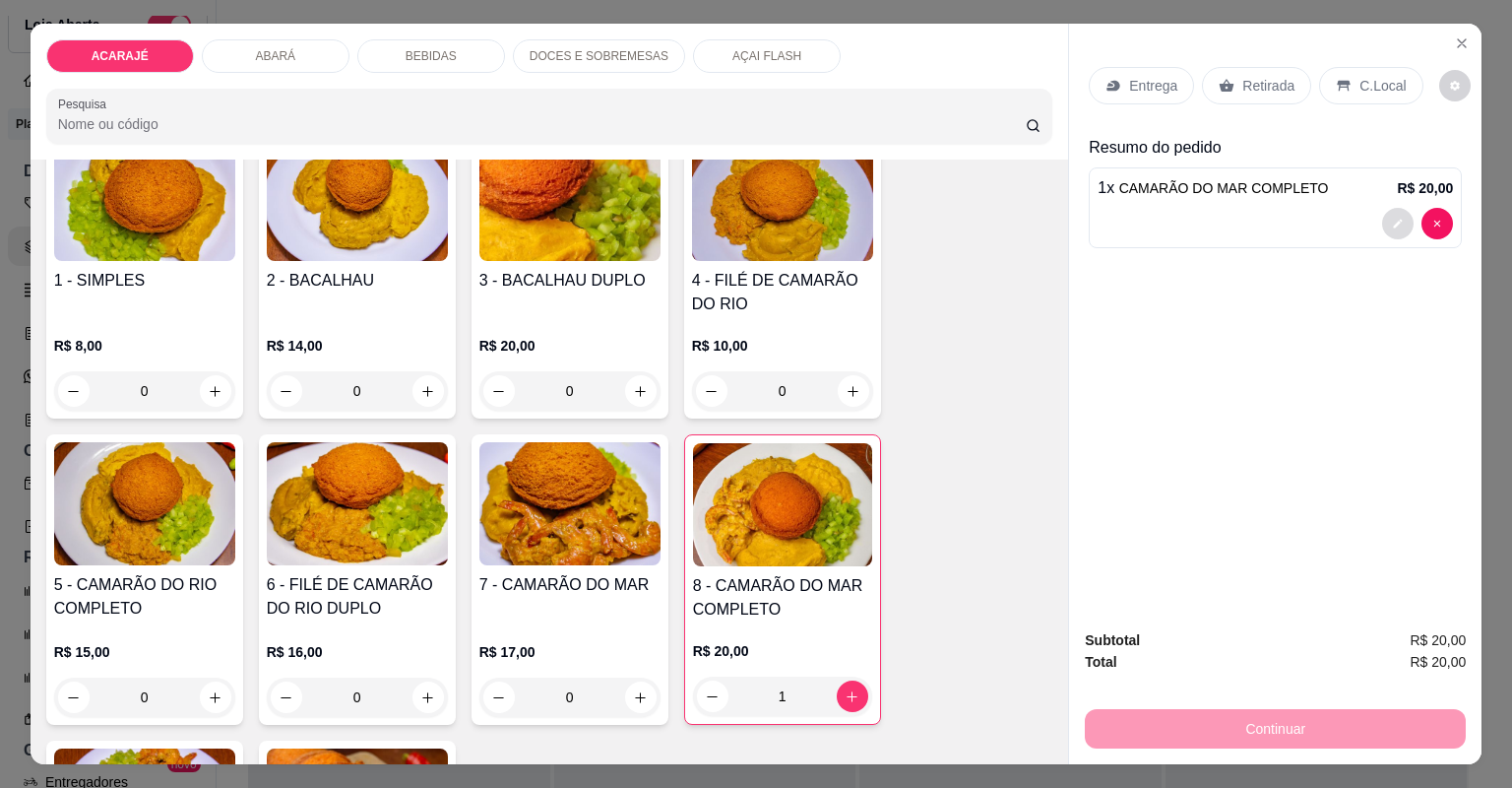 click 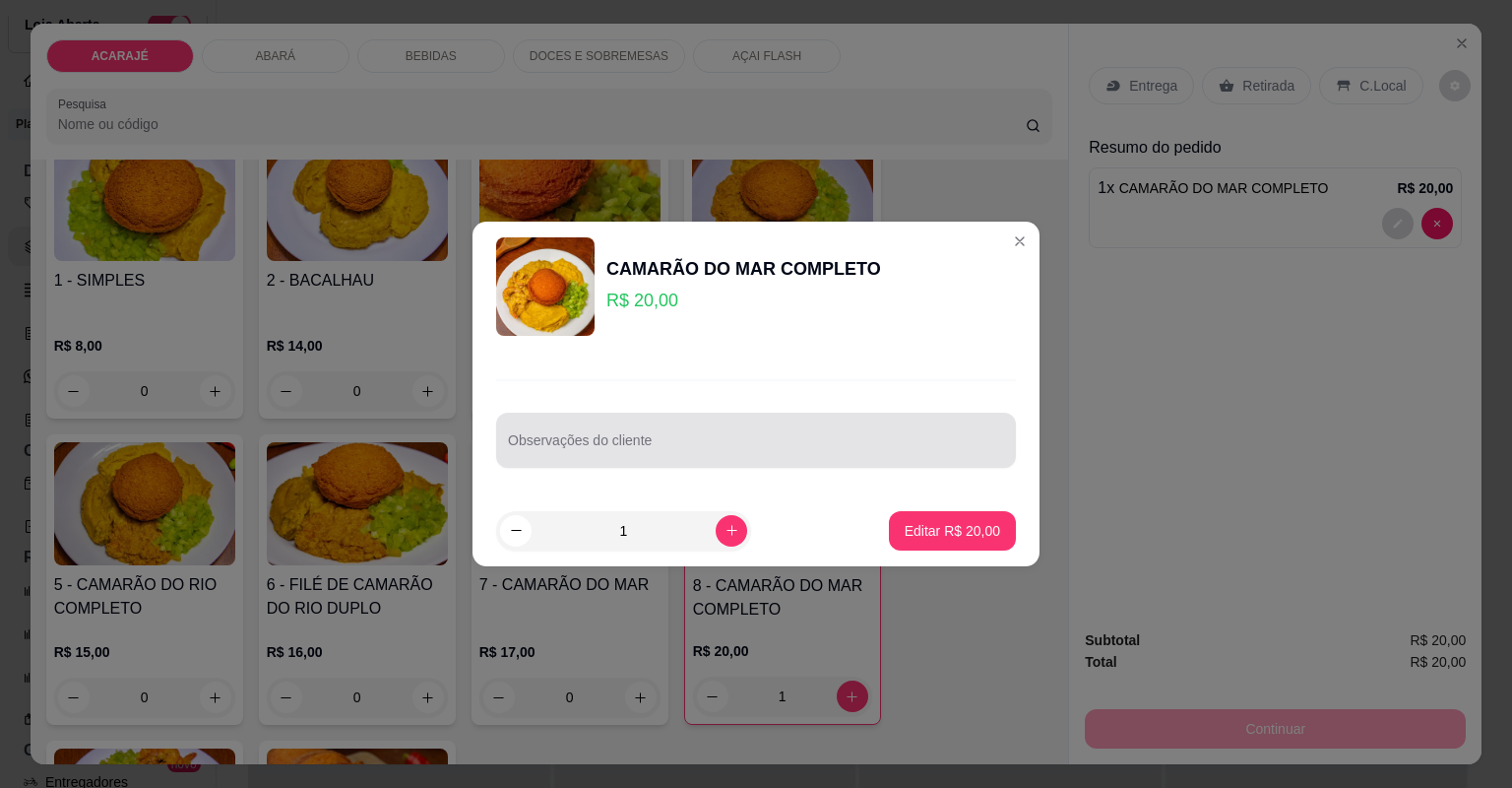 click on "Observações do cliente" at bounding box center [756, 448] 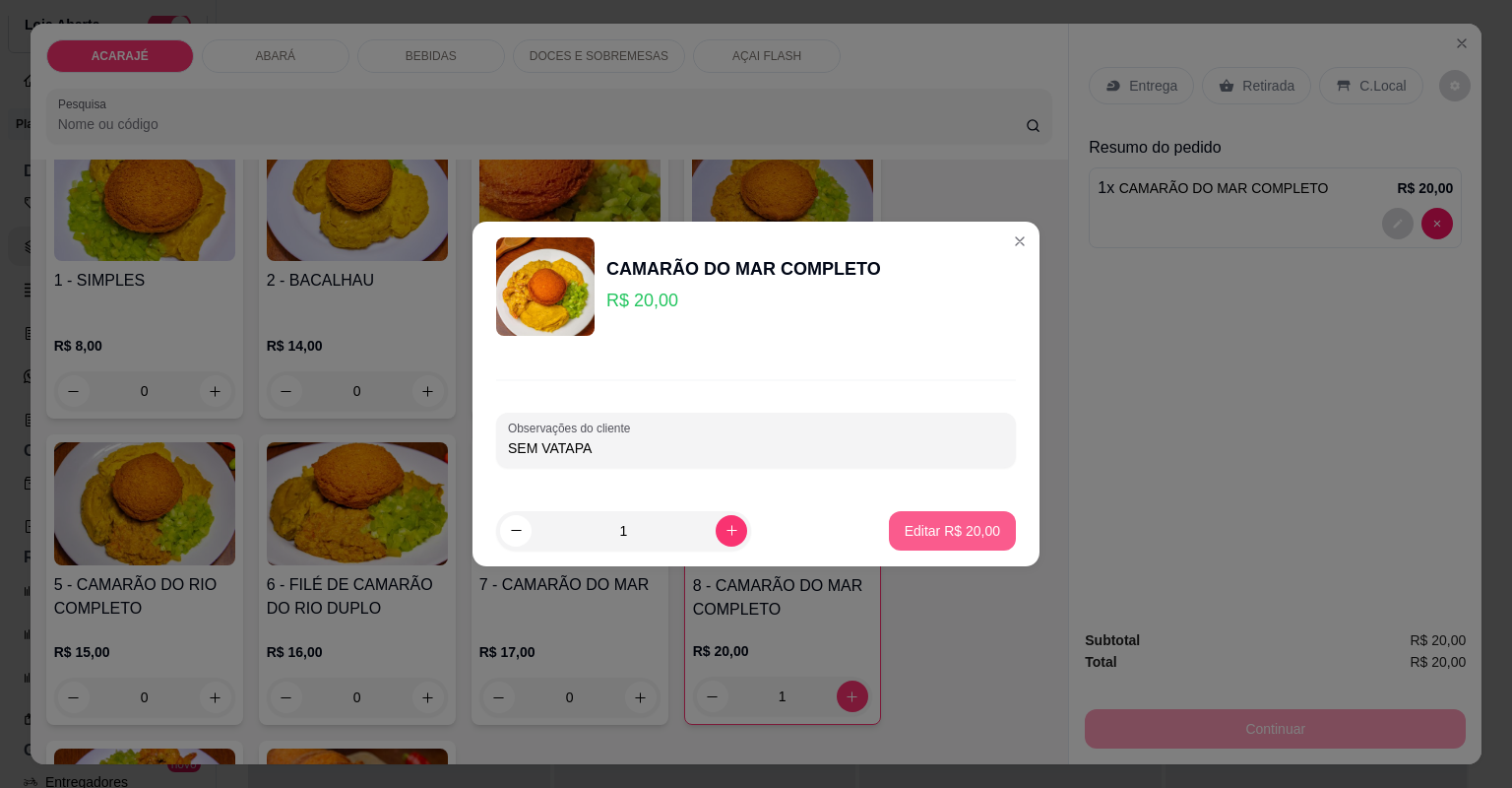 type on "SEM VATAPA" 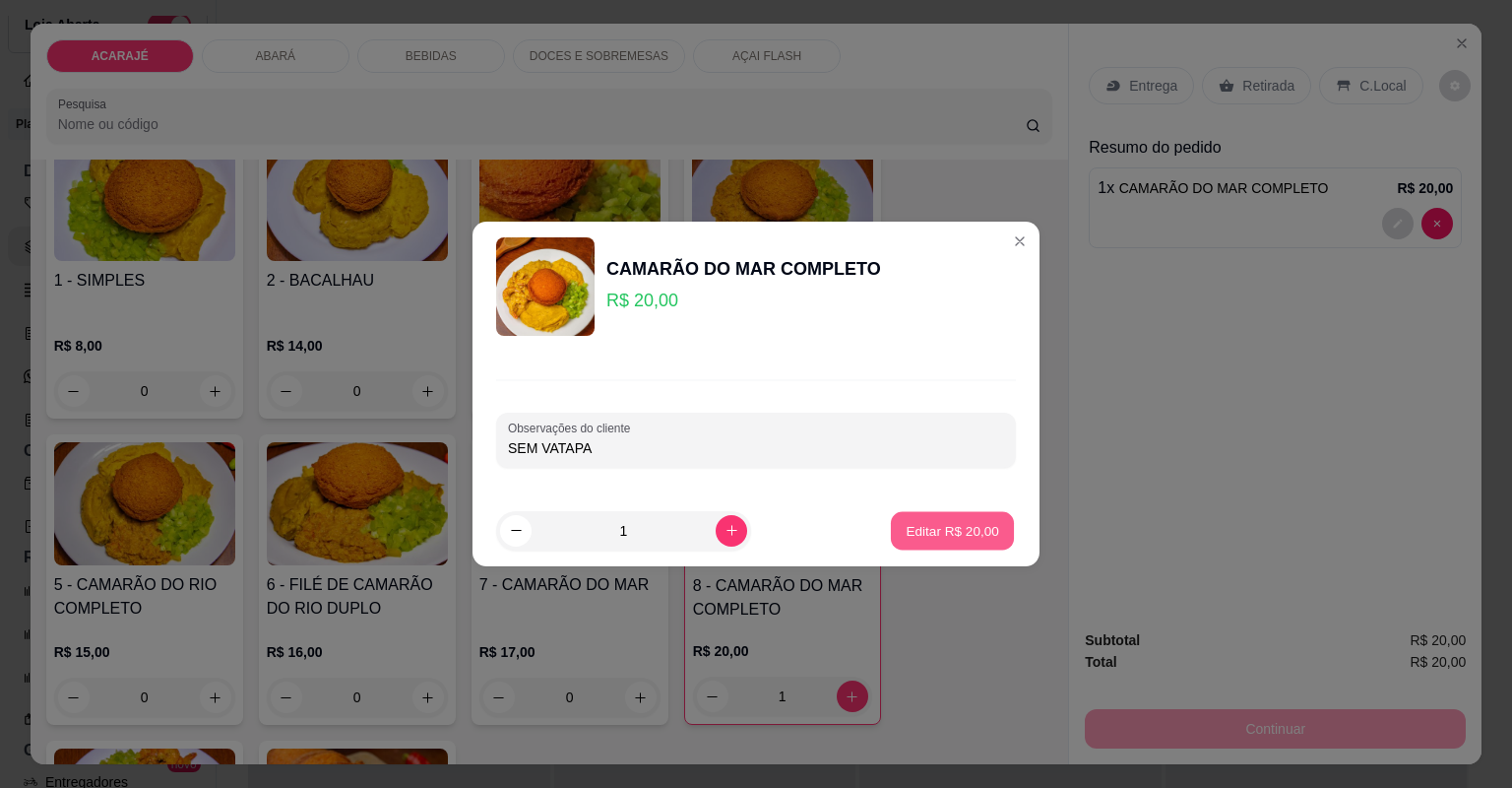 click on "Editar   R$ 20,00" at bounding box center [952, 530] 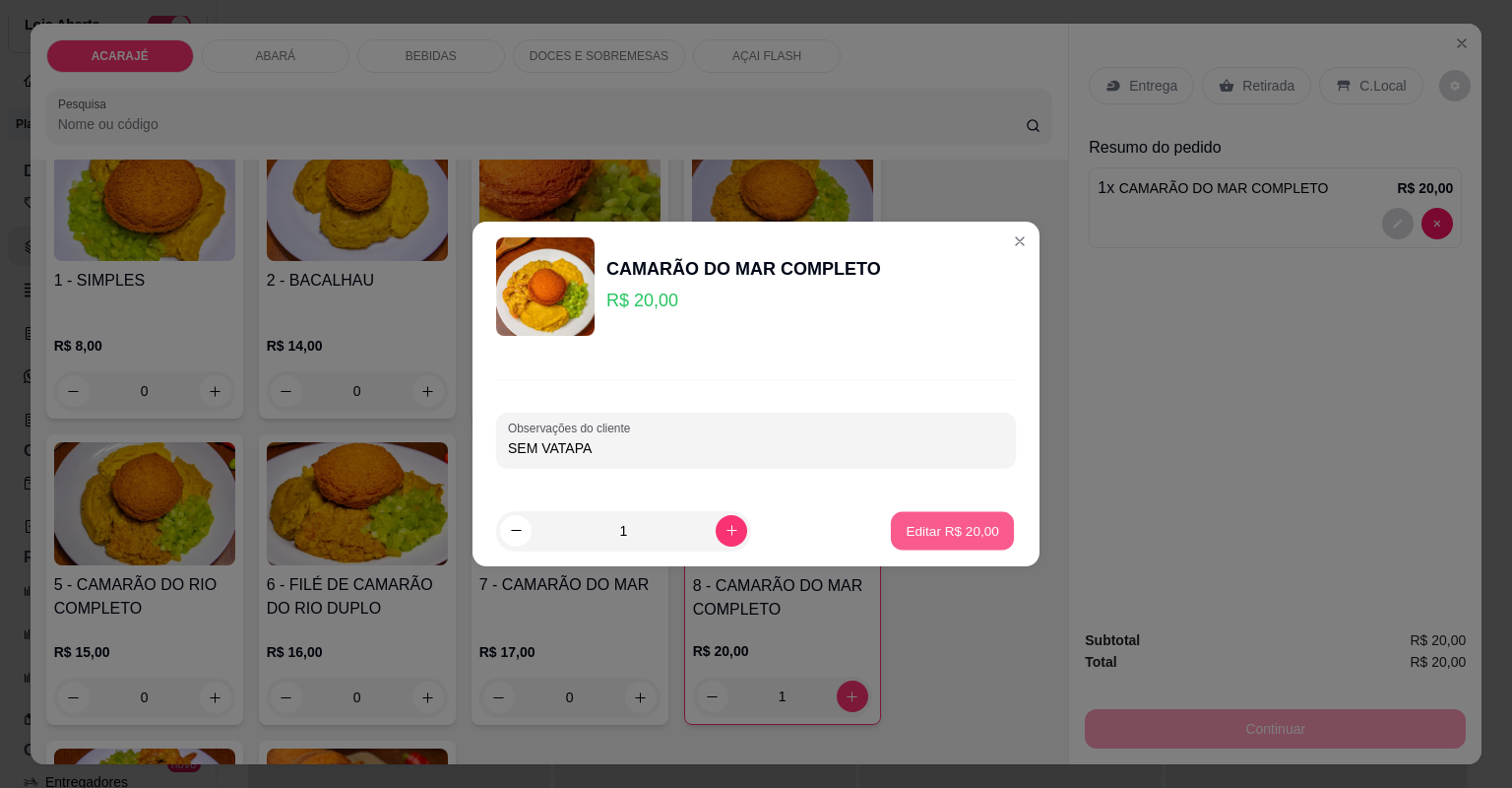 type on "0" 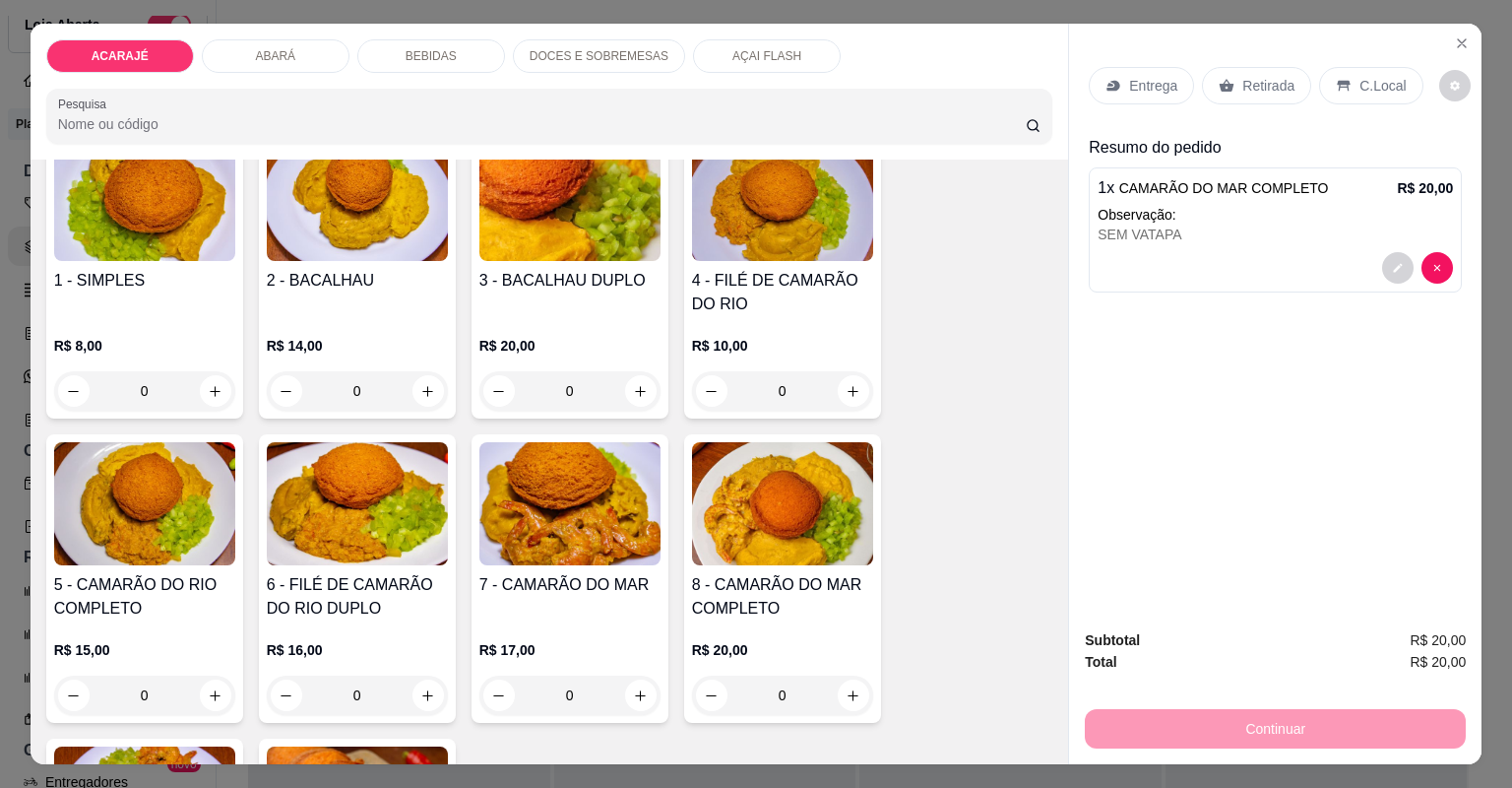 click on "Entrega" at bounding box center [1153, 86] 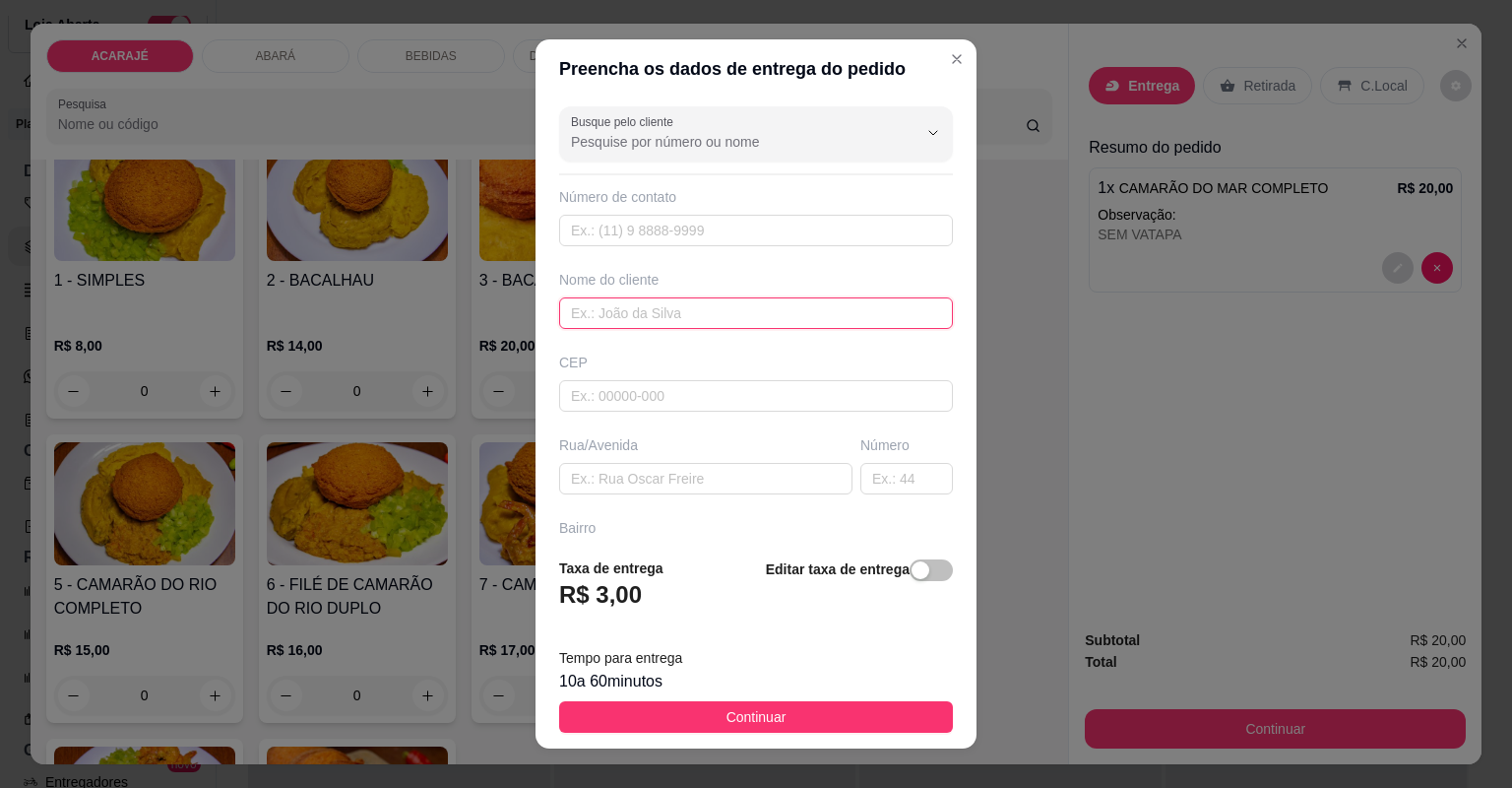 click at bounding box center (756, 313) 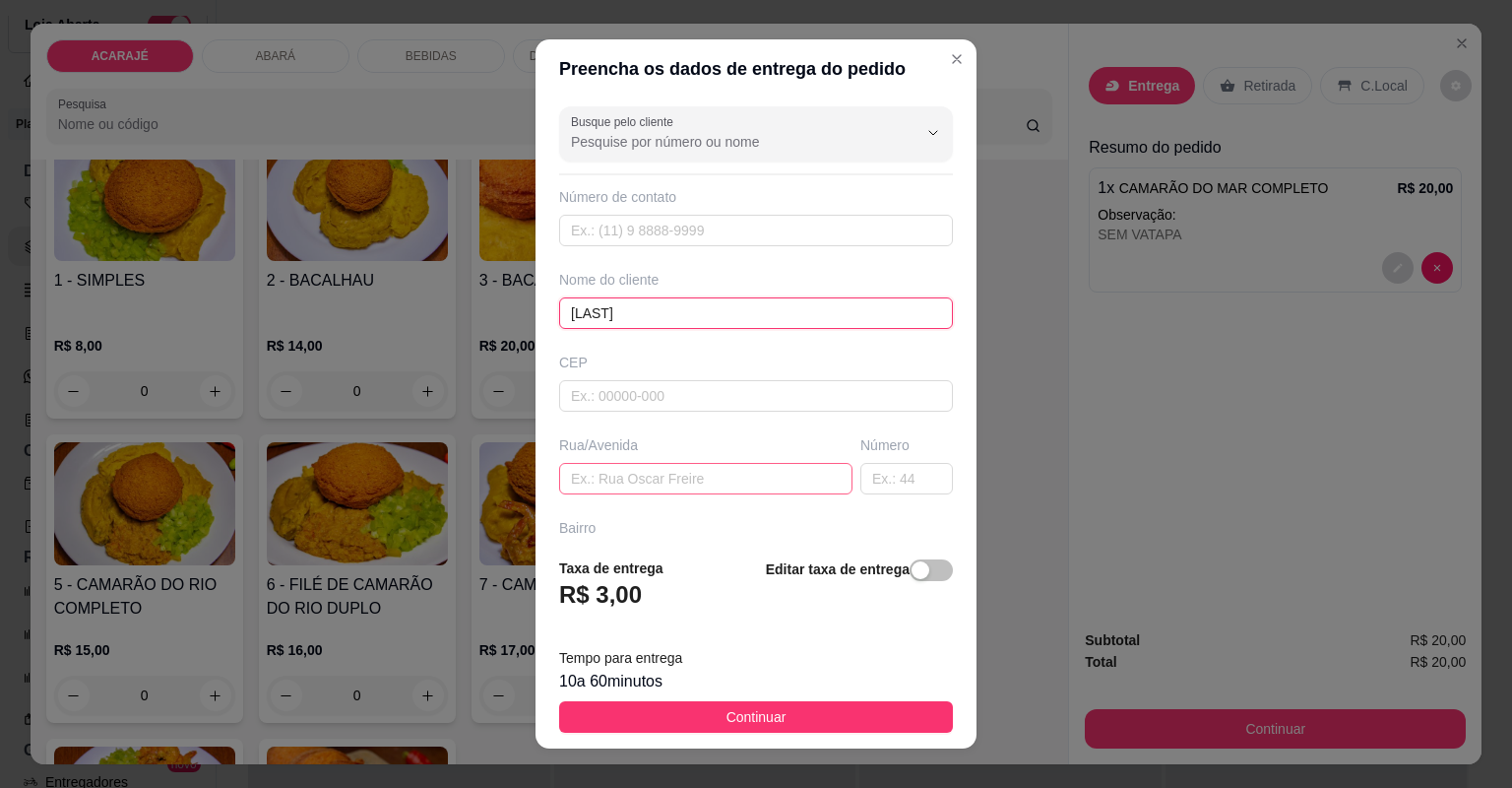 type on "[LAST]" 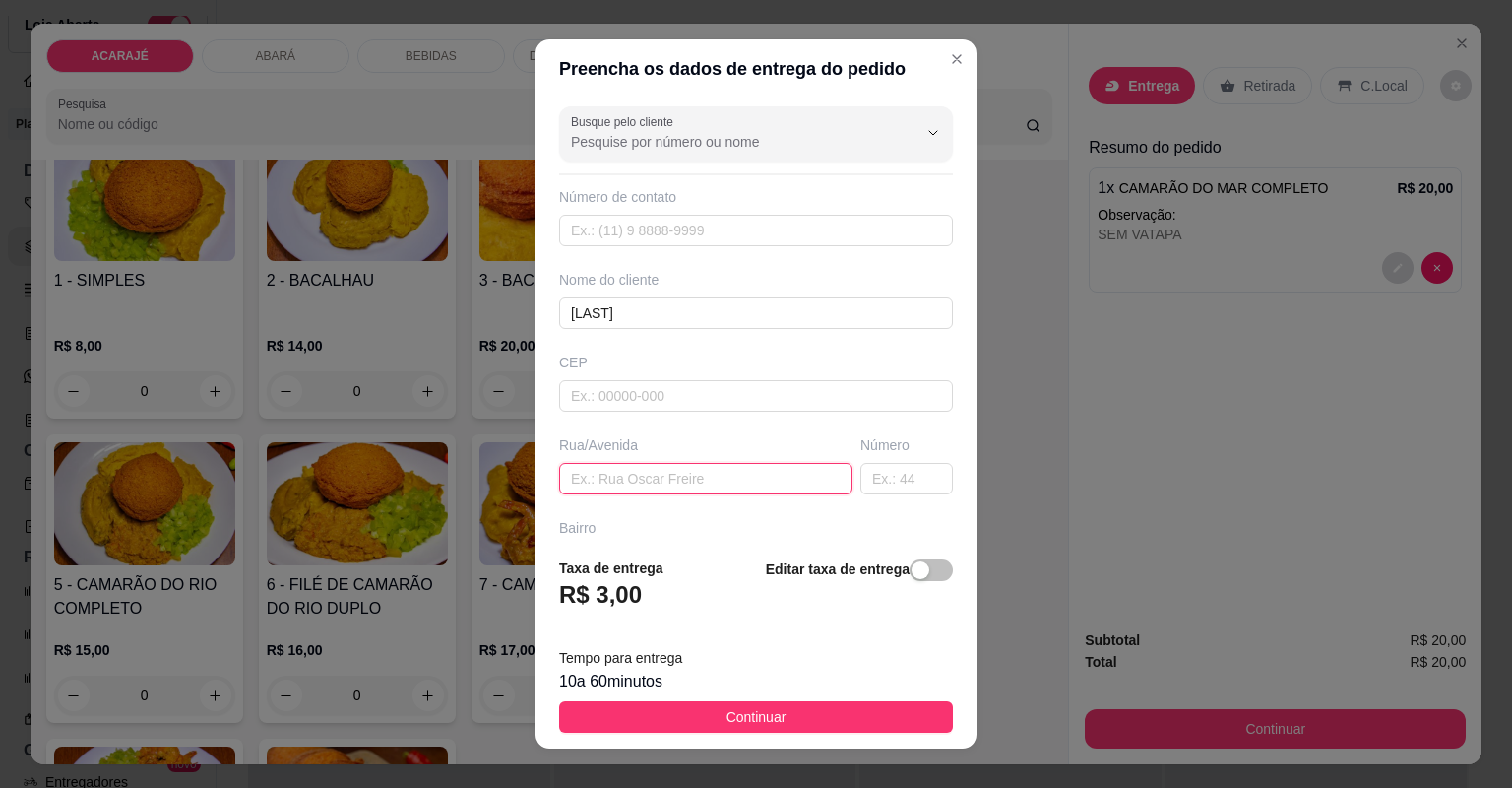 click at bounding box center (706, 479) 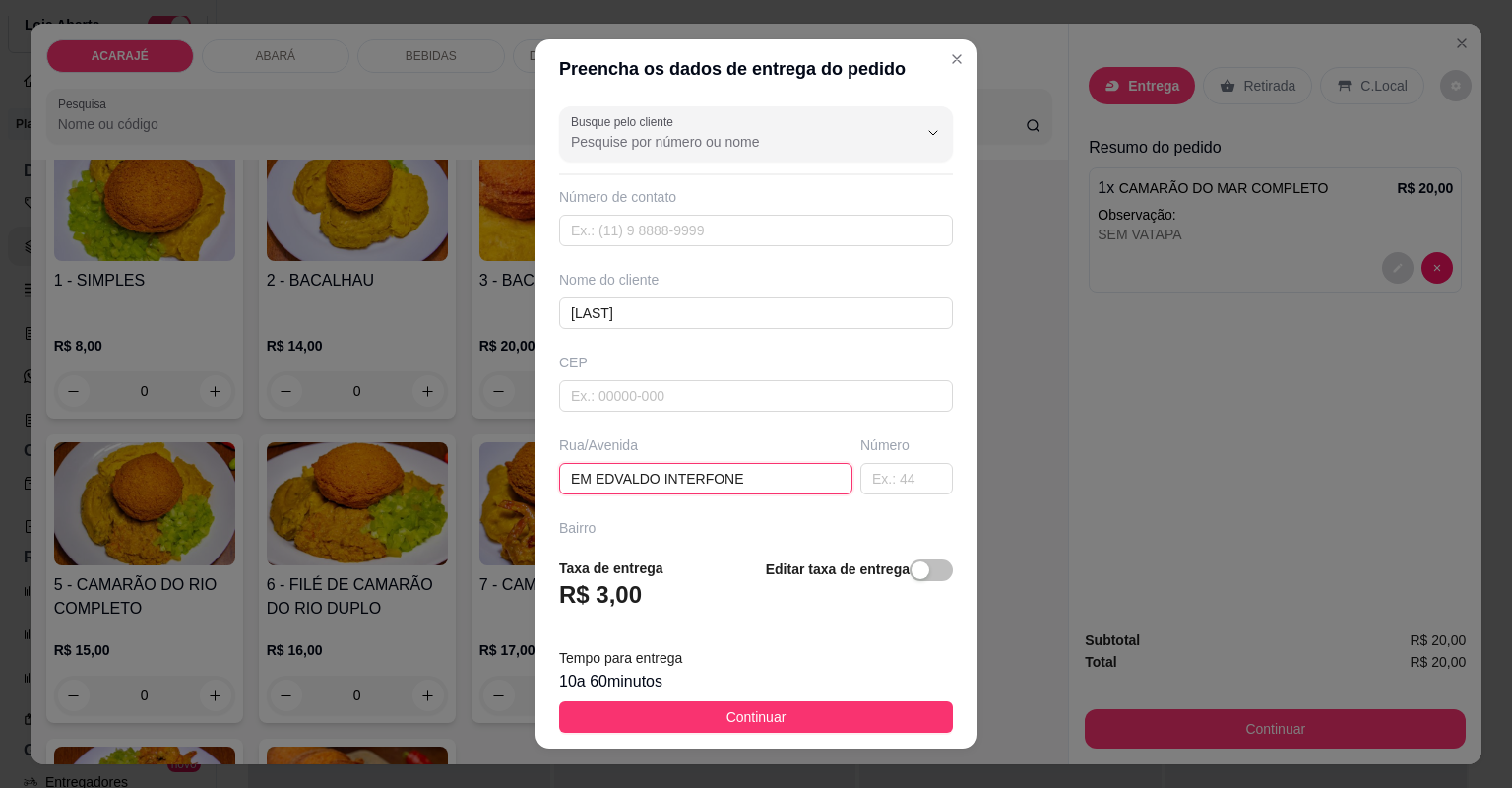 type on "EM [OCCUPATION] [INTERCOM]" 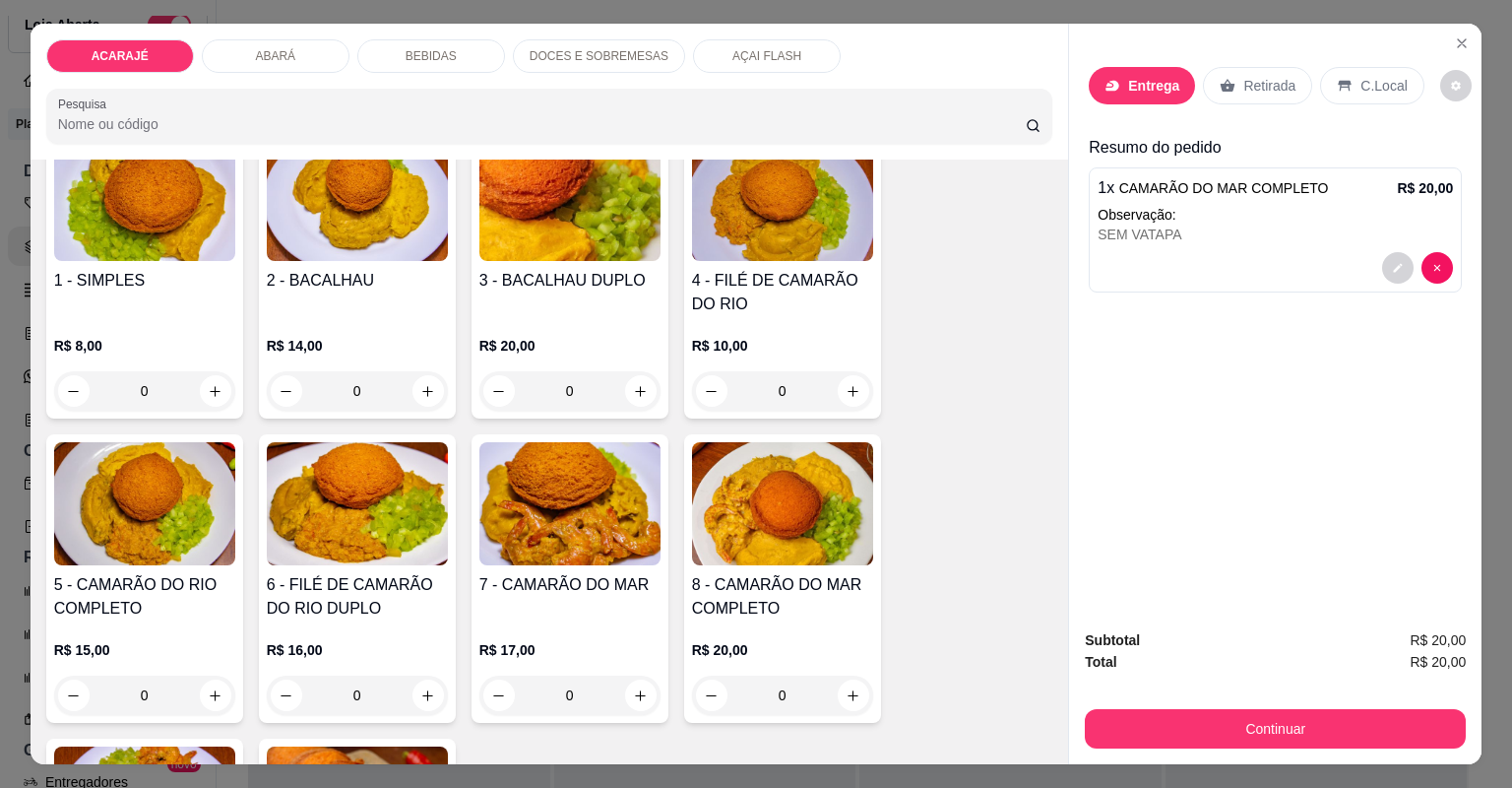 click at bounding box center (1418, 268) 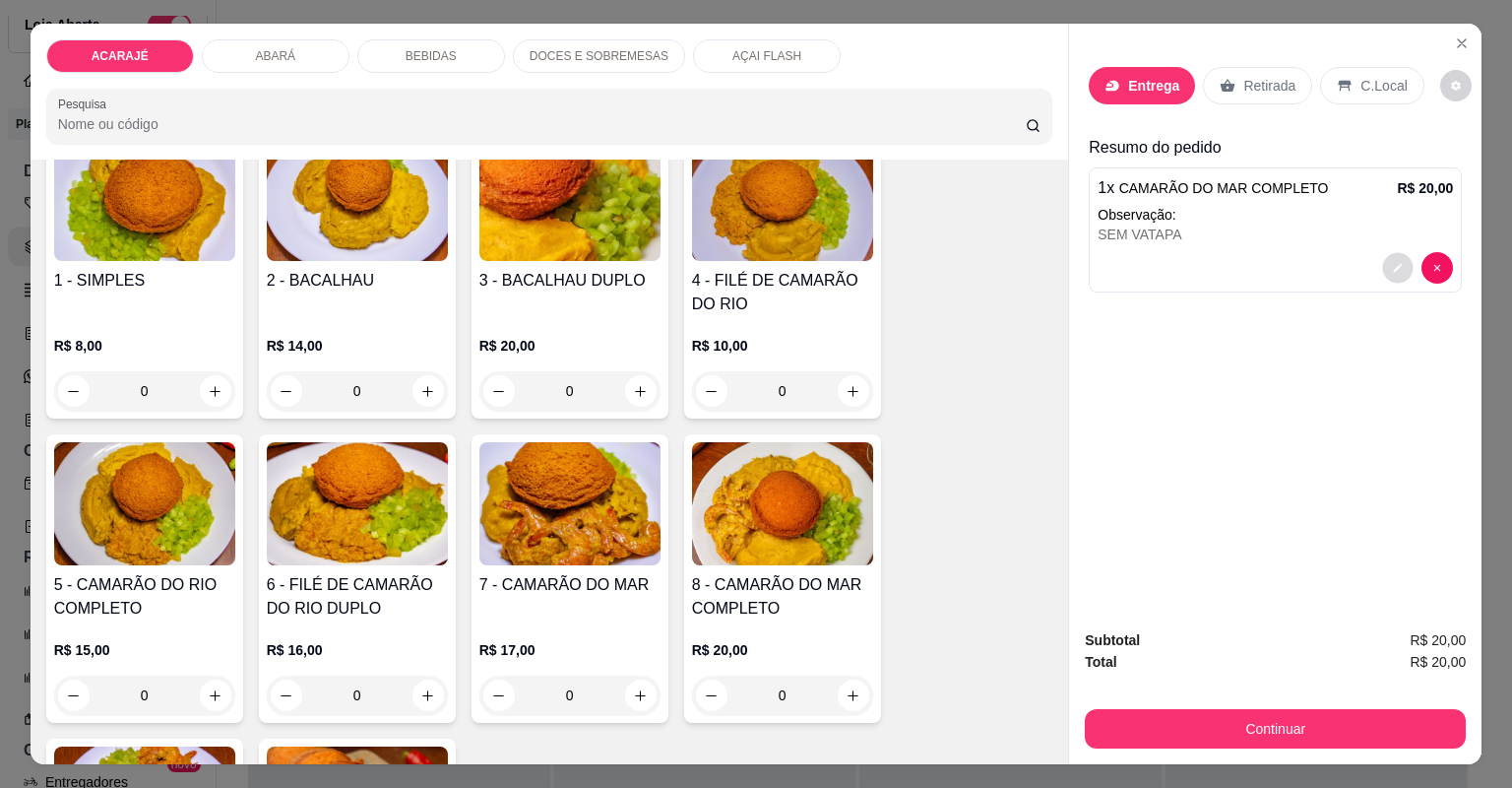 click at bounding box center [1398, 267] 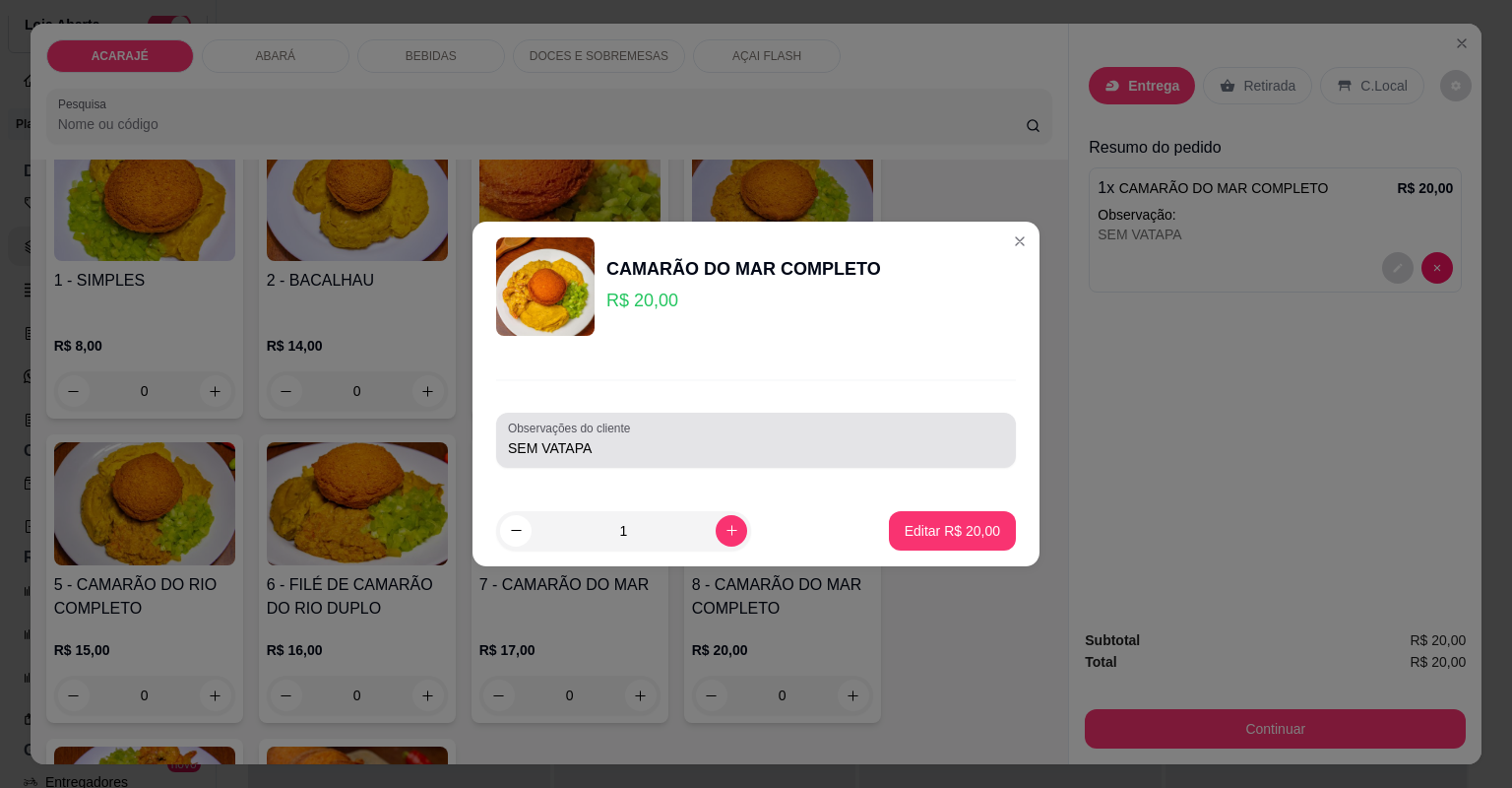 click on "SEM VATAPA" at bounding box center [756, 448] 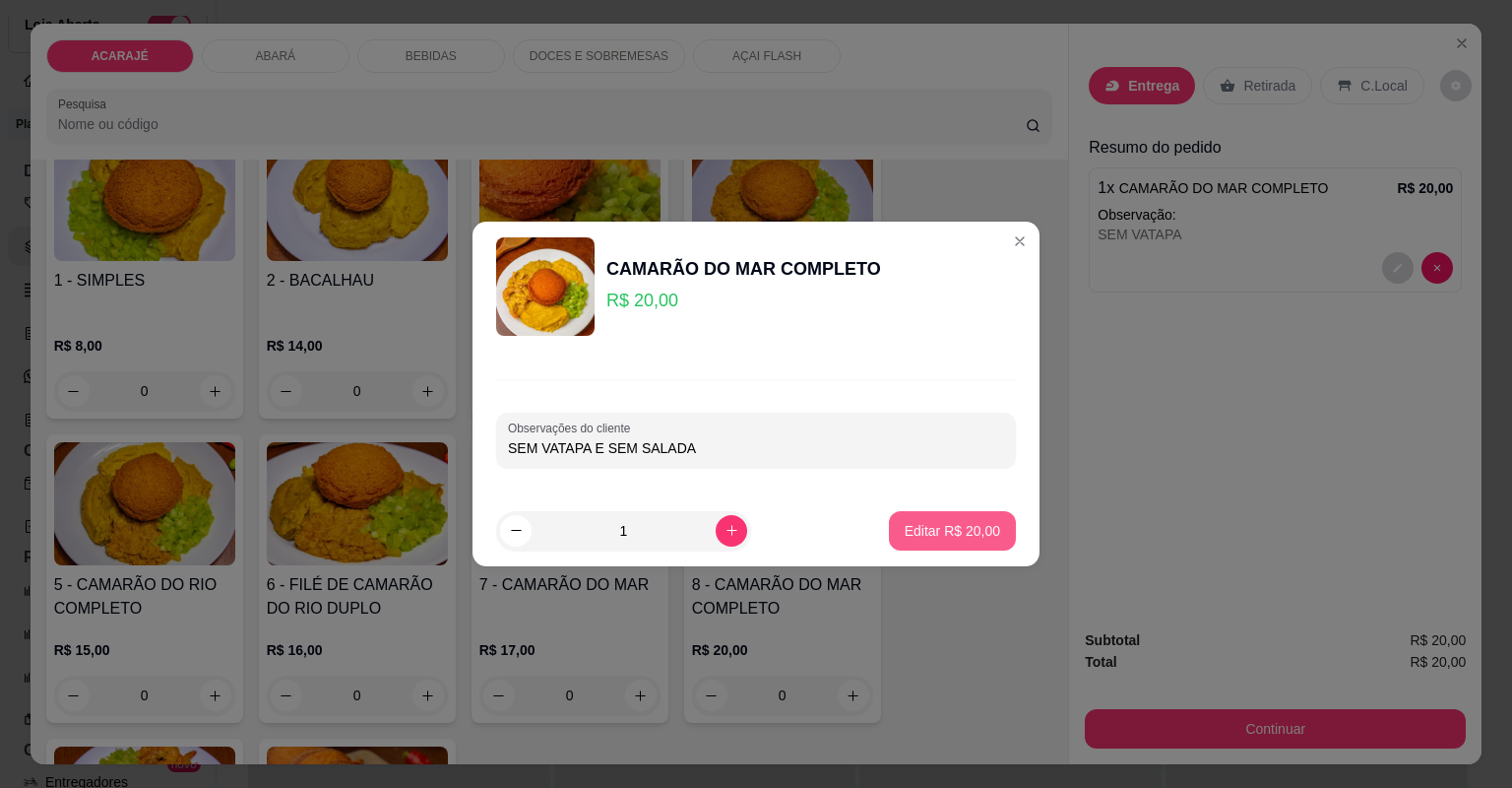 type on "SEM VATAPA E SEM SALADA" 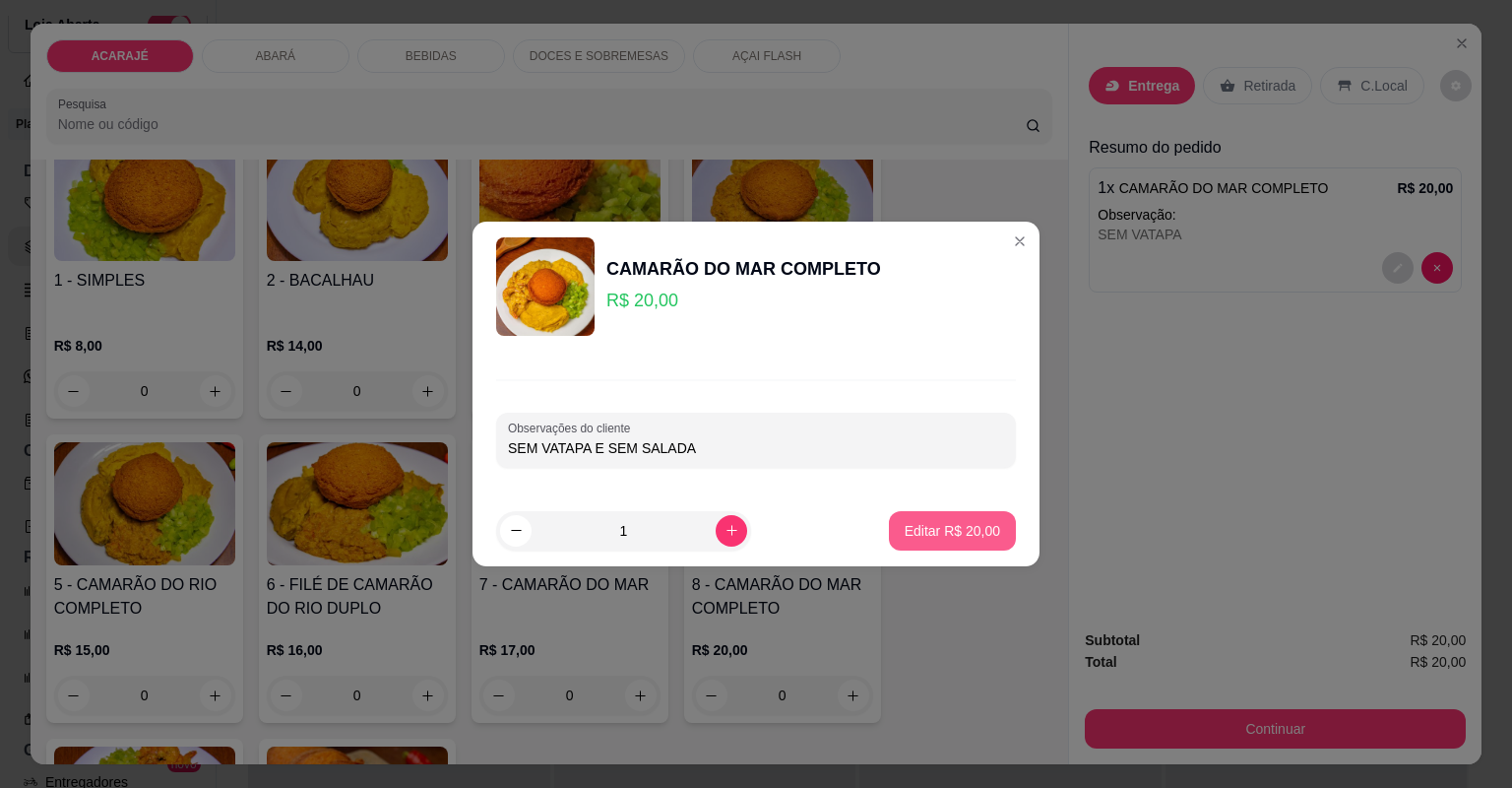 click on "Editar   R$ 20,00" at bounding box center [952, 531] 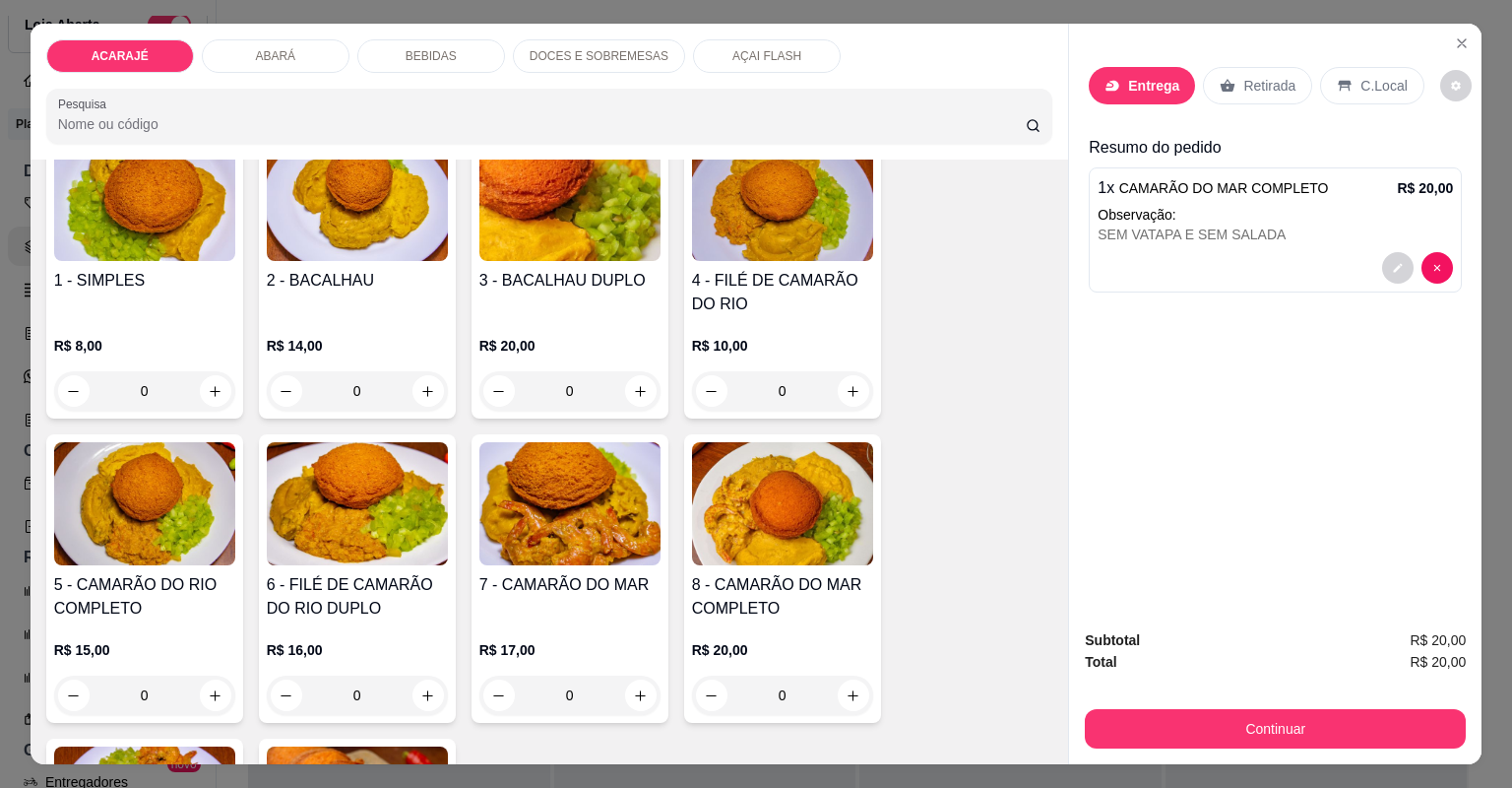 click on "Entrega" at bounding box center (1154, 86) 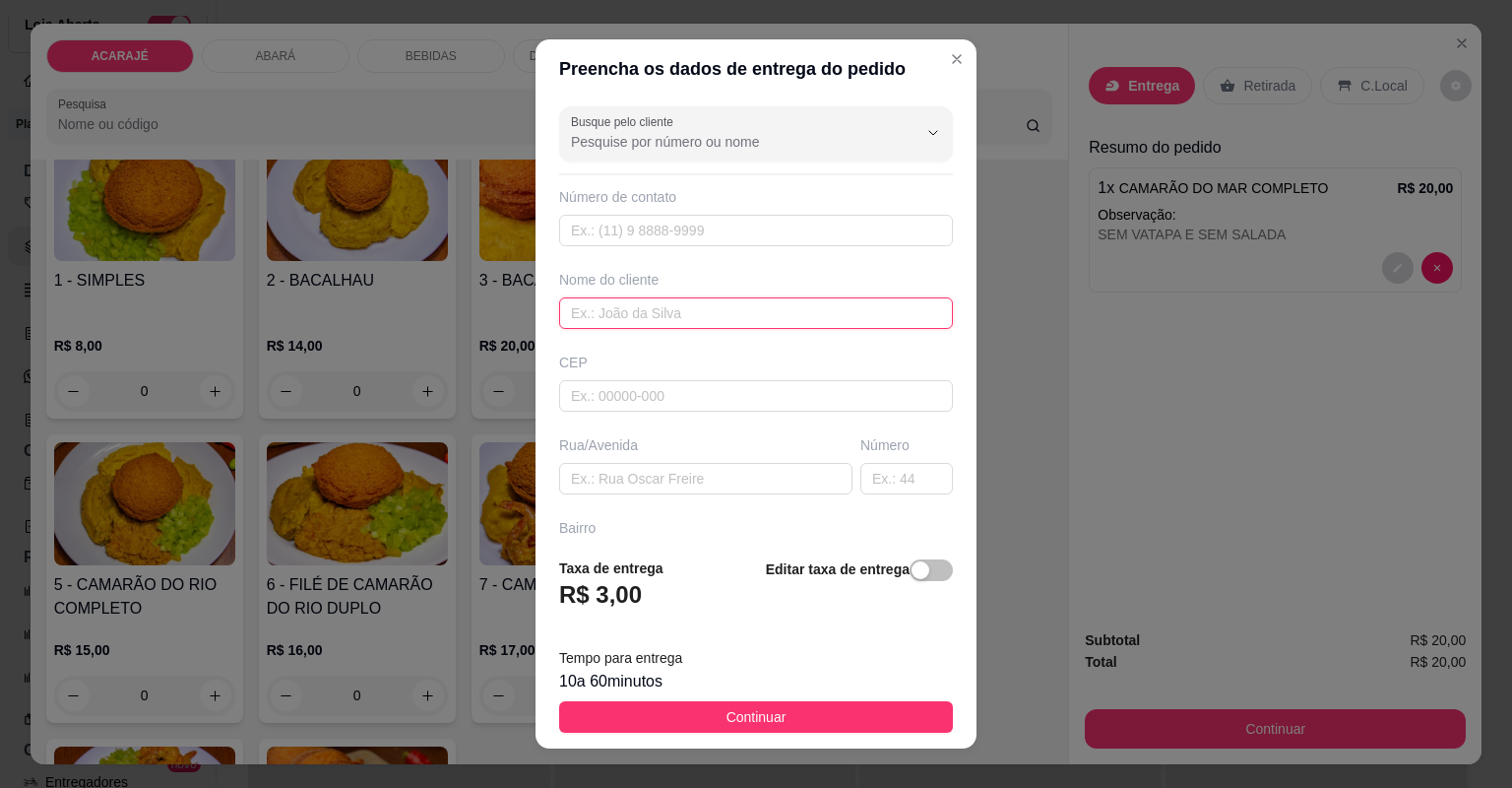 click at bounding box center [756, 313] 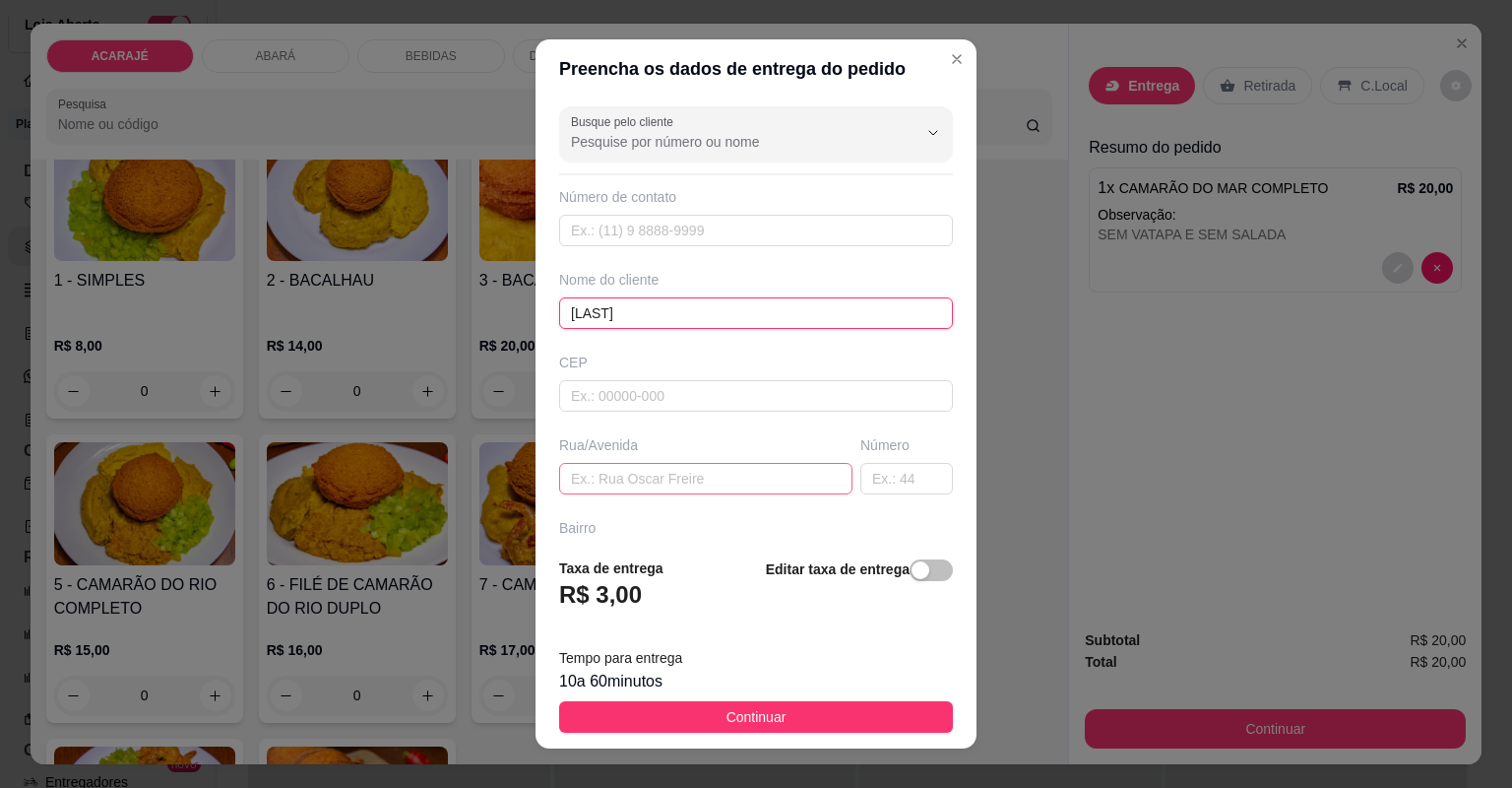 type on "[LAST]" 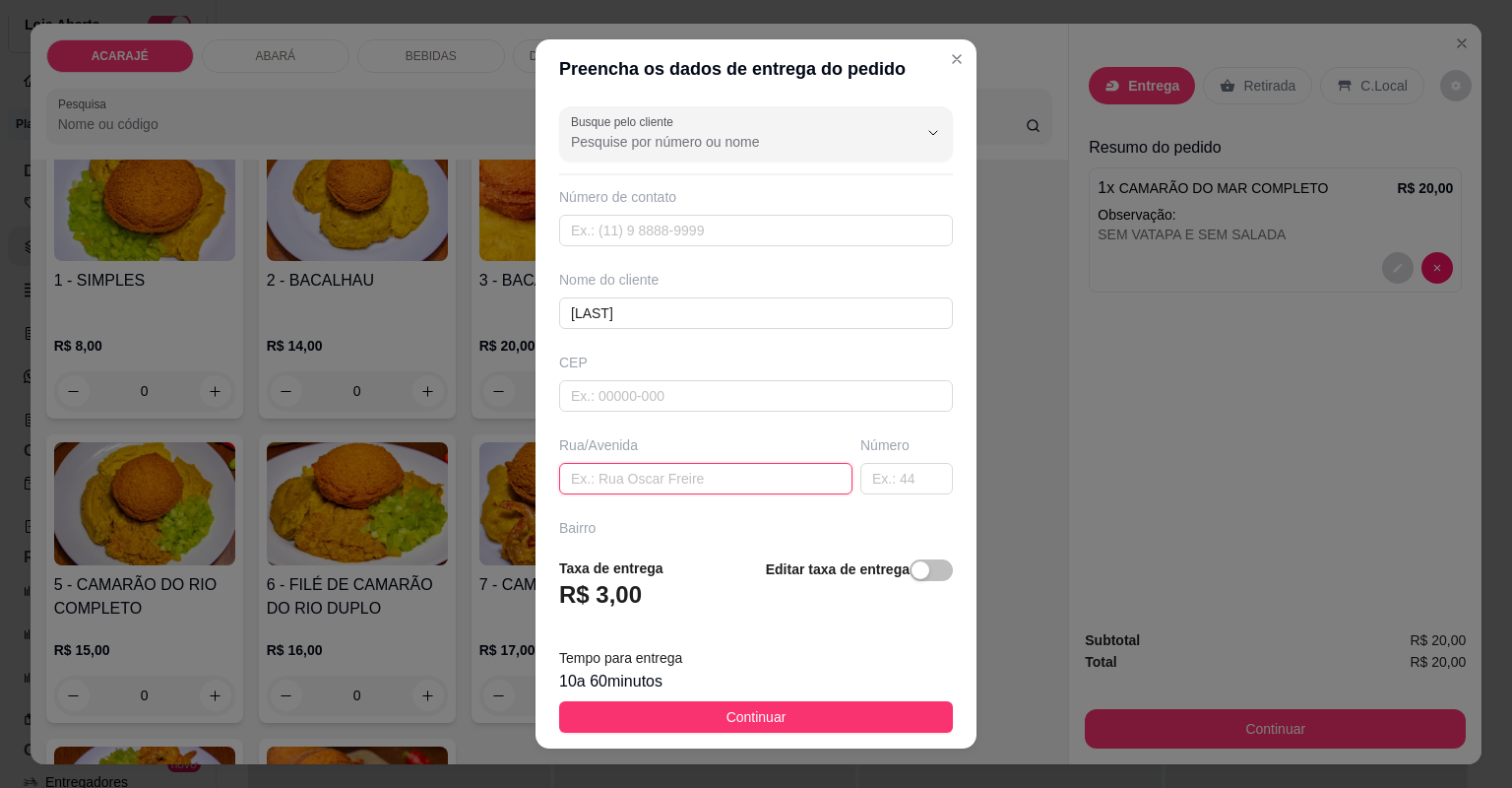 click at bounding box center [706, 479] 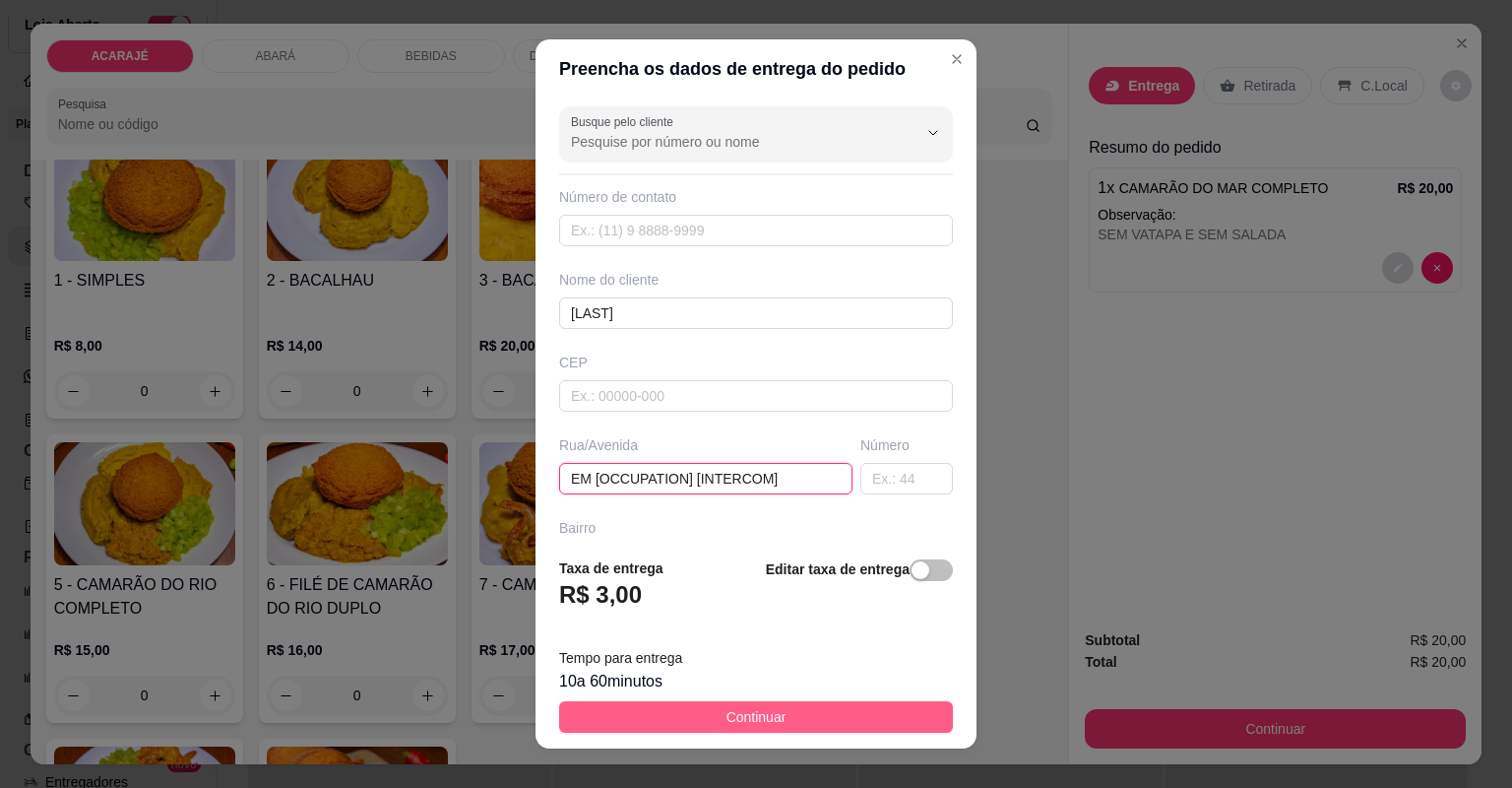 type on "EM [OCCUPATION] [INTERCOM]" 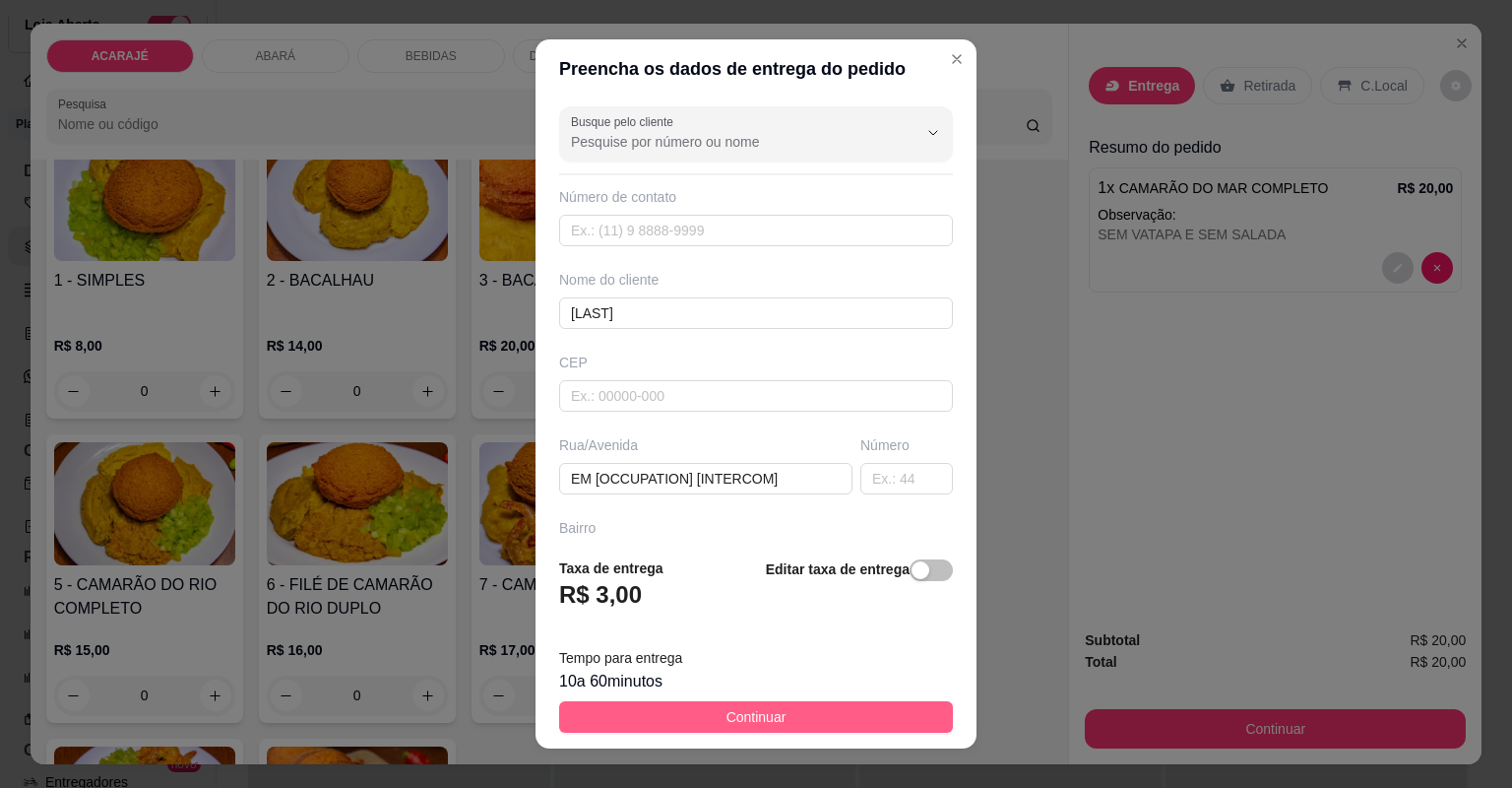 click on "Continuar" at bounding box center [756, 717] 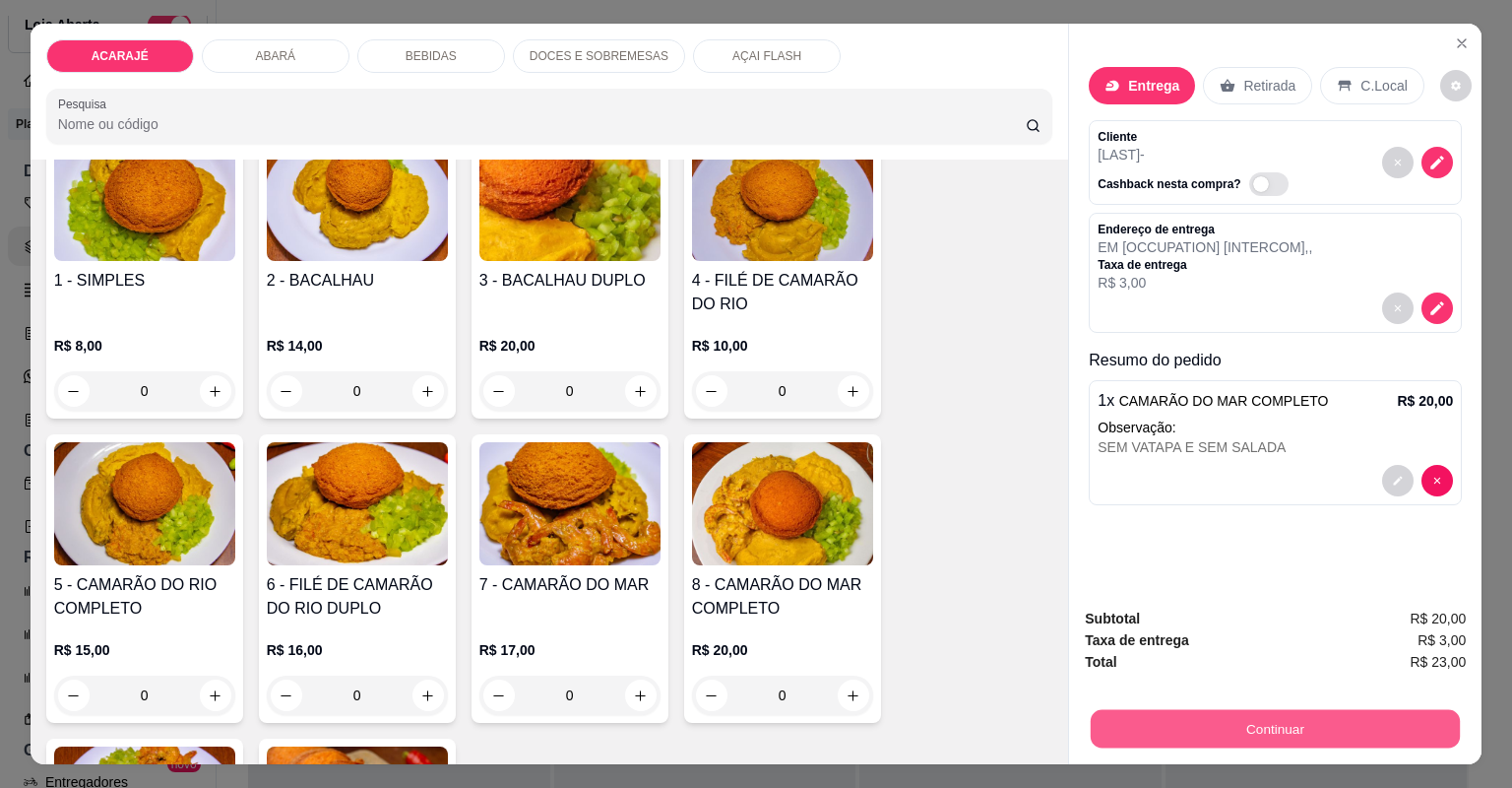 click on "Continuar" at bounding box center (1275, 729) 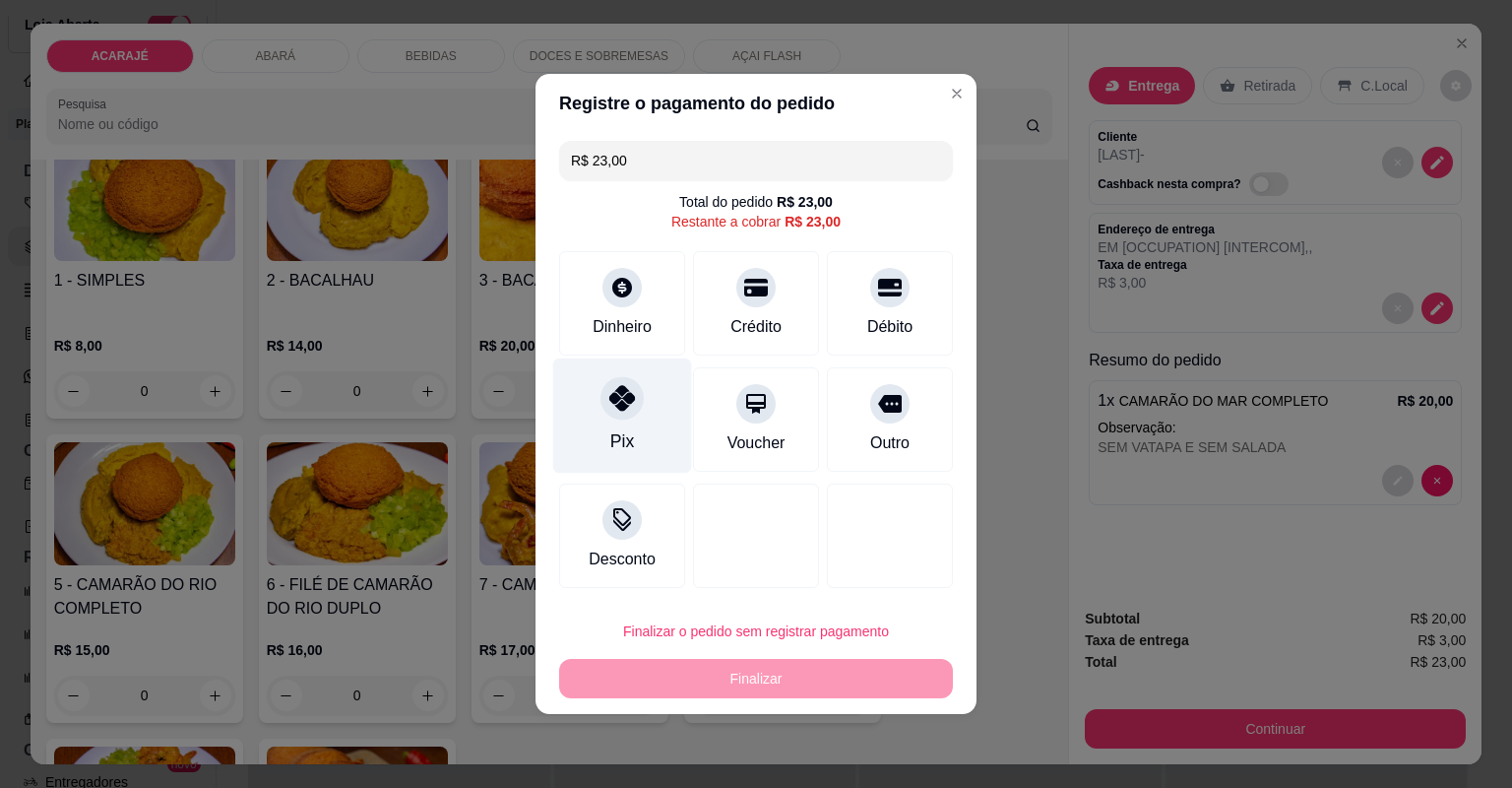 click at bounding box center [622, 398] 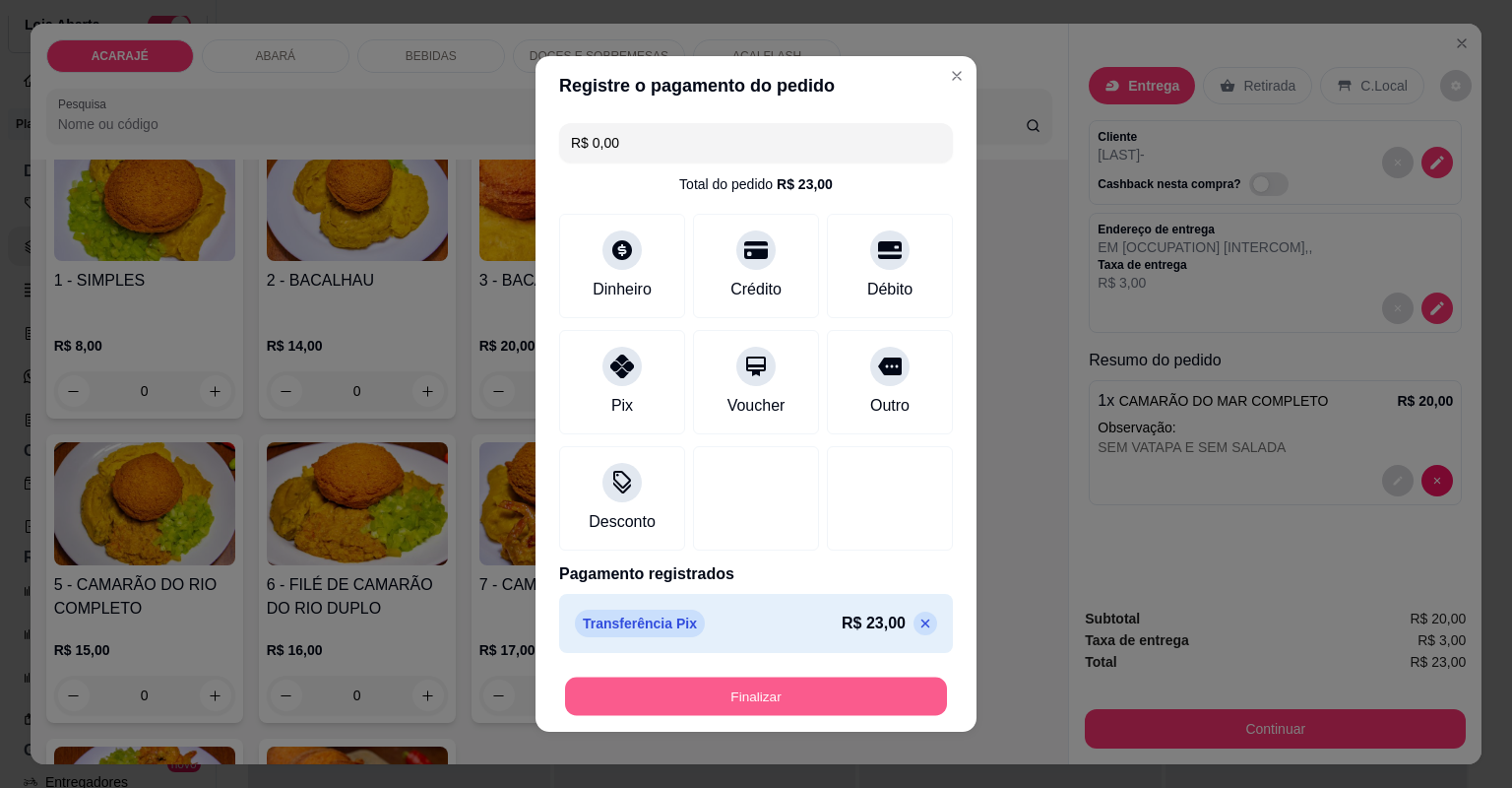 click on "Finalizar" at bounding box center (756, 696) 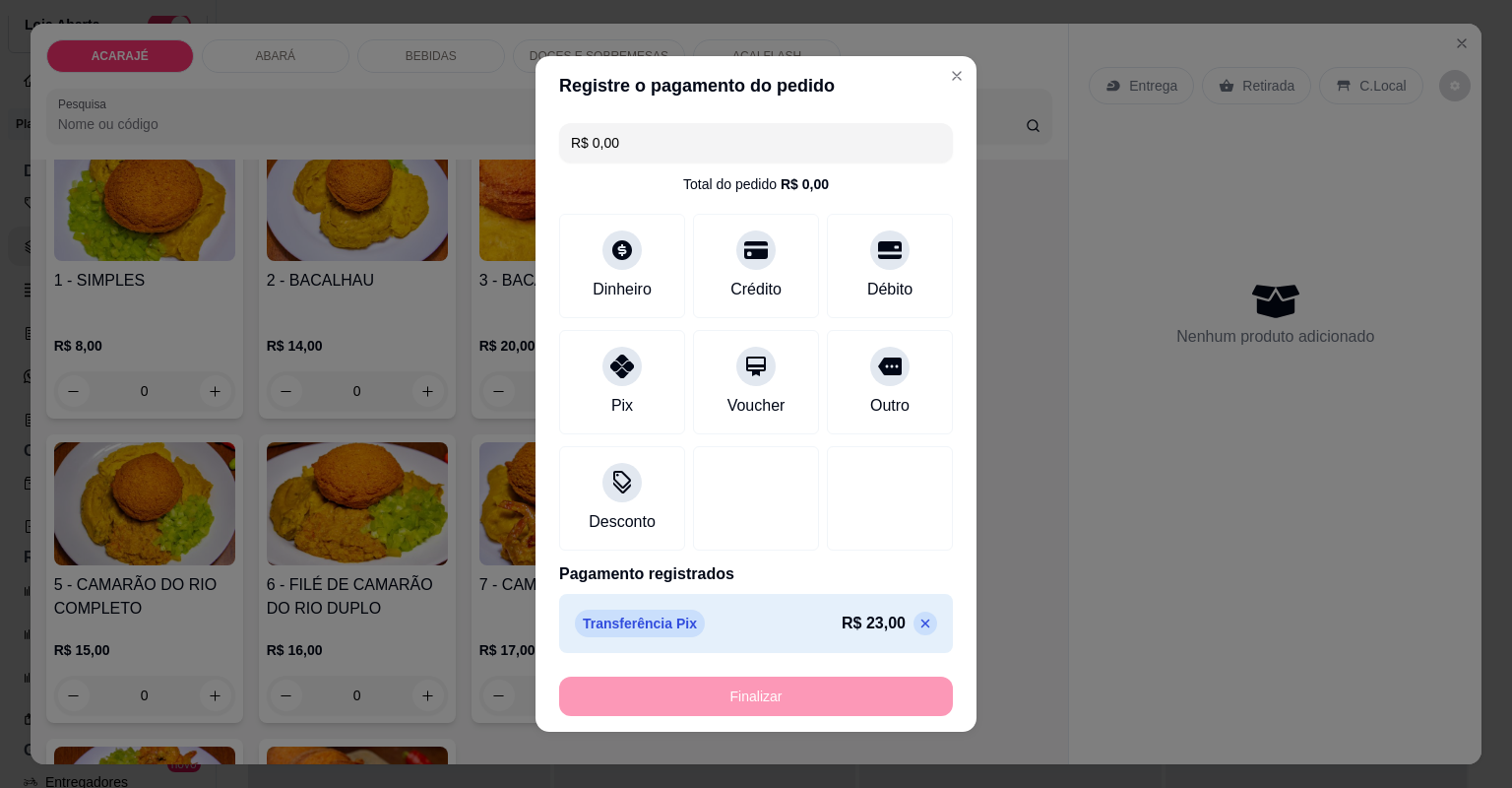 type on "-R$ 23,00" 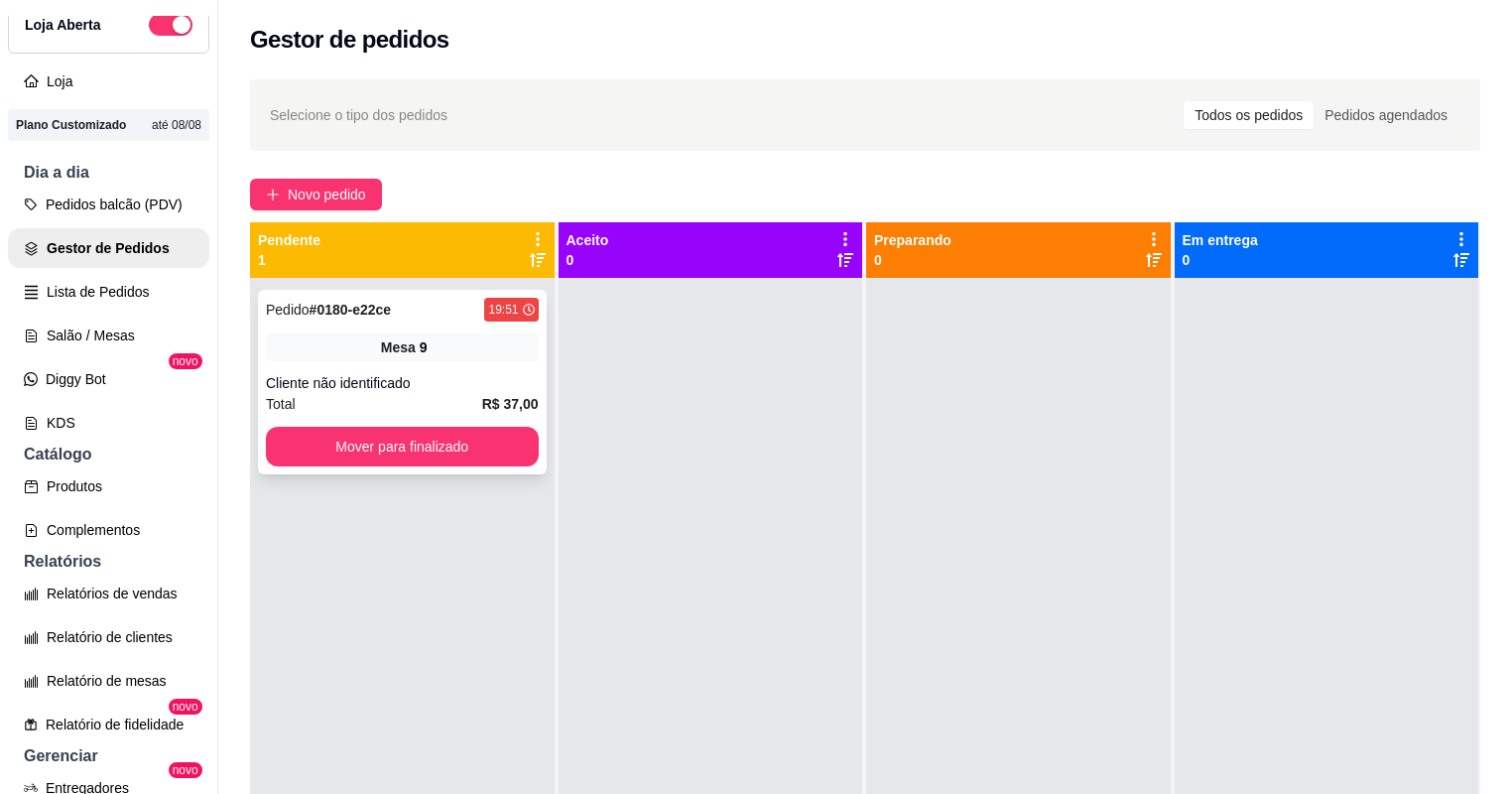 click on "Cliente não identificado" at bounding box center (402, 383) 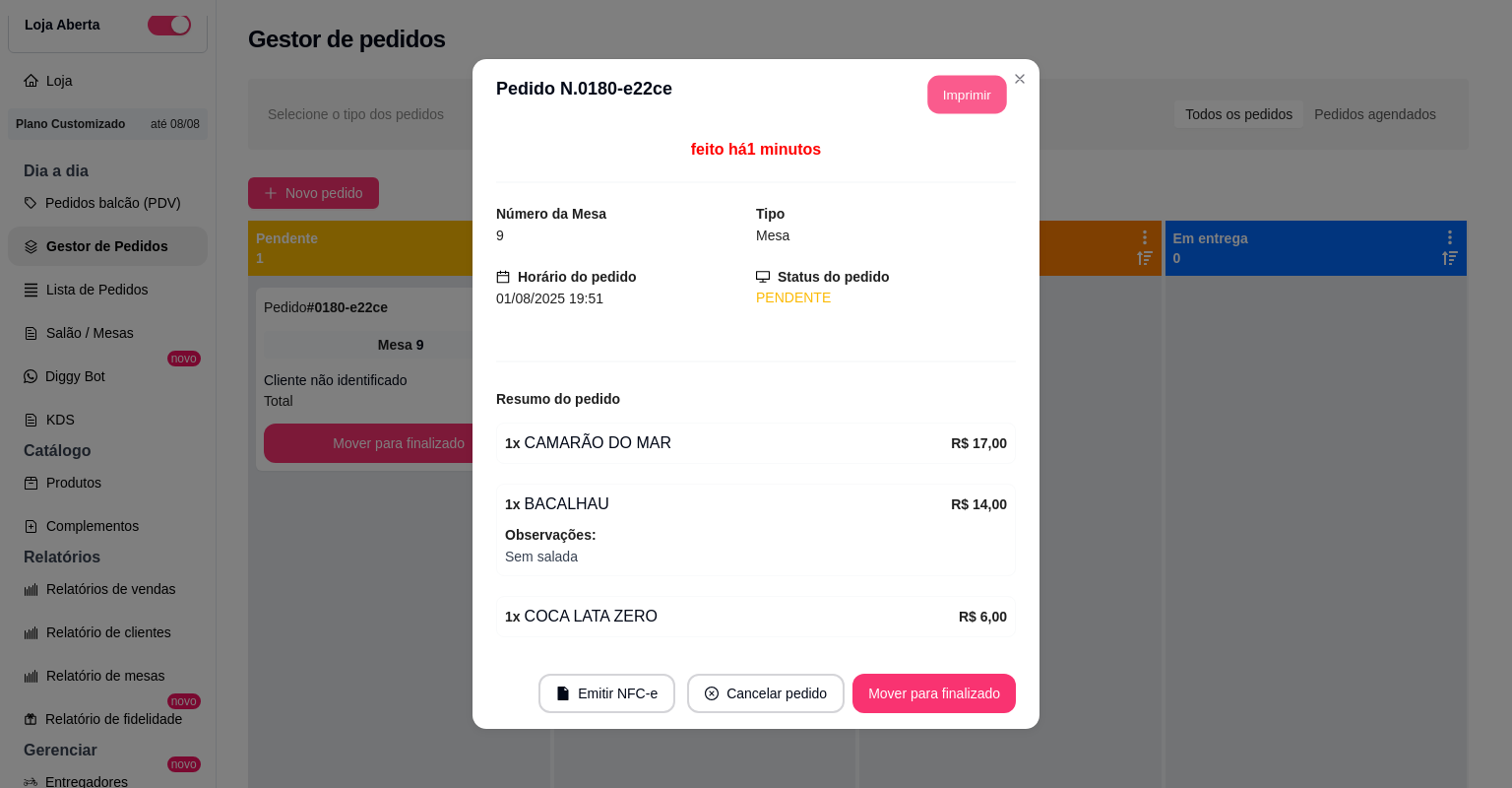 click on "Imprimir" at bounding box center (968, 95) 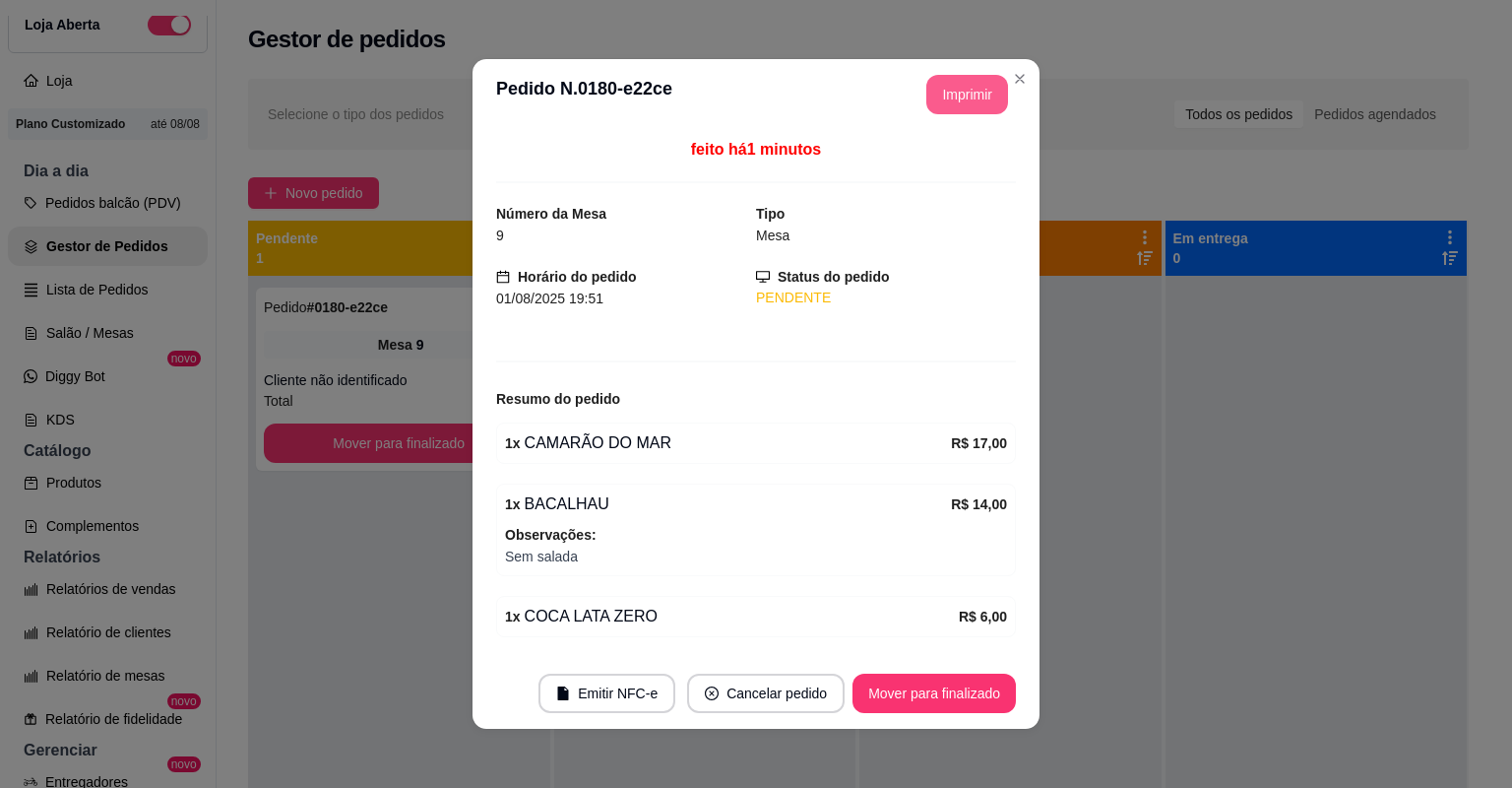 scroll, scrollTop: 0, scrollLeft: 0, axis: both 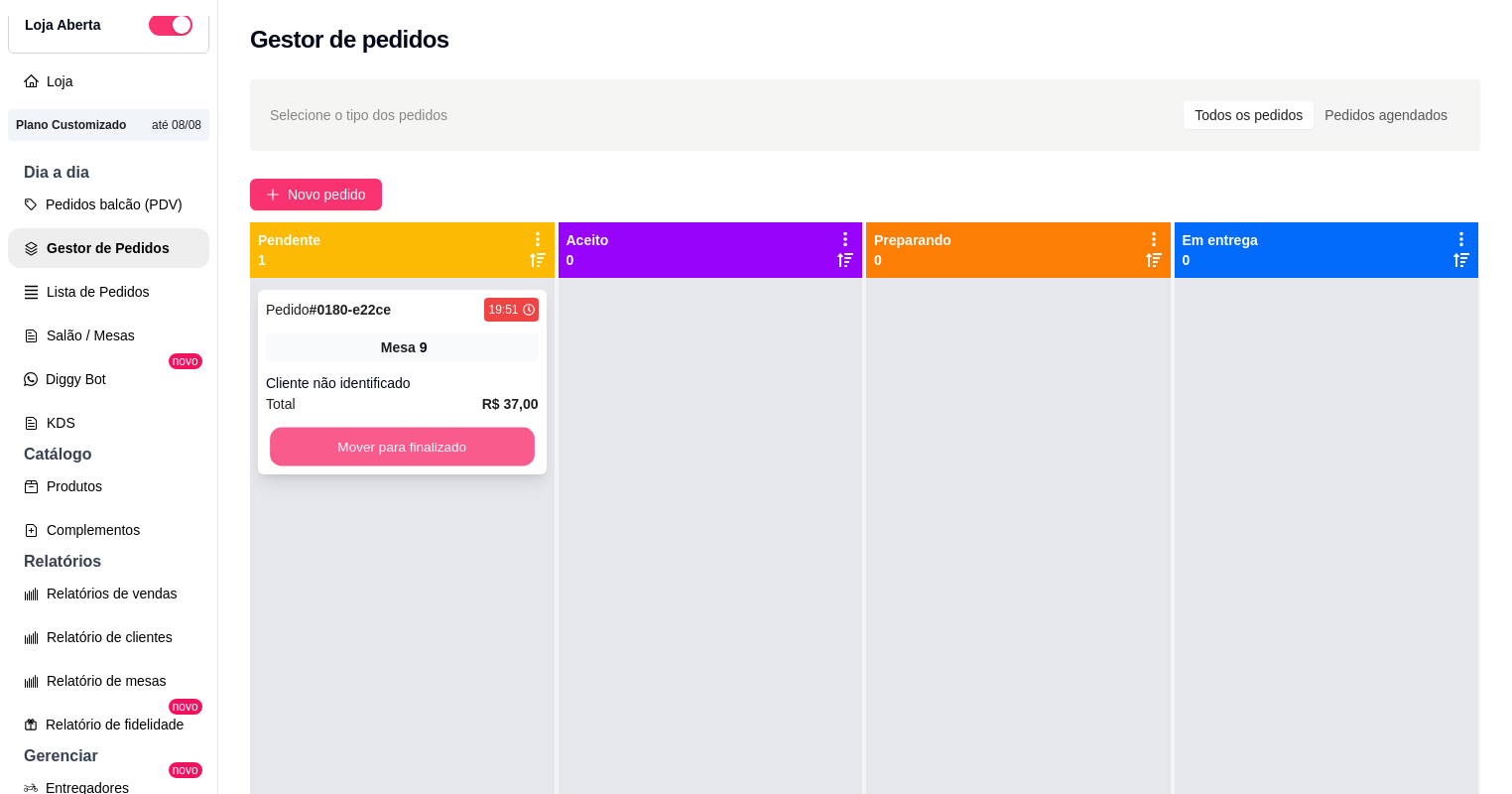 click on "Mover para finalizado" at bounding box center [402, 447] 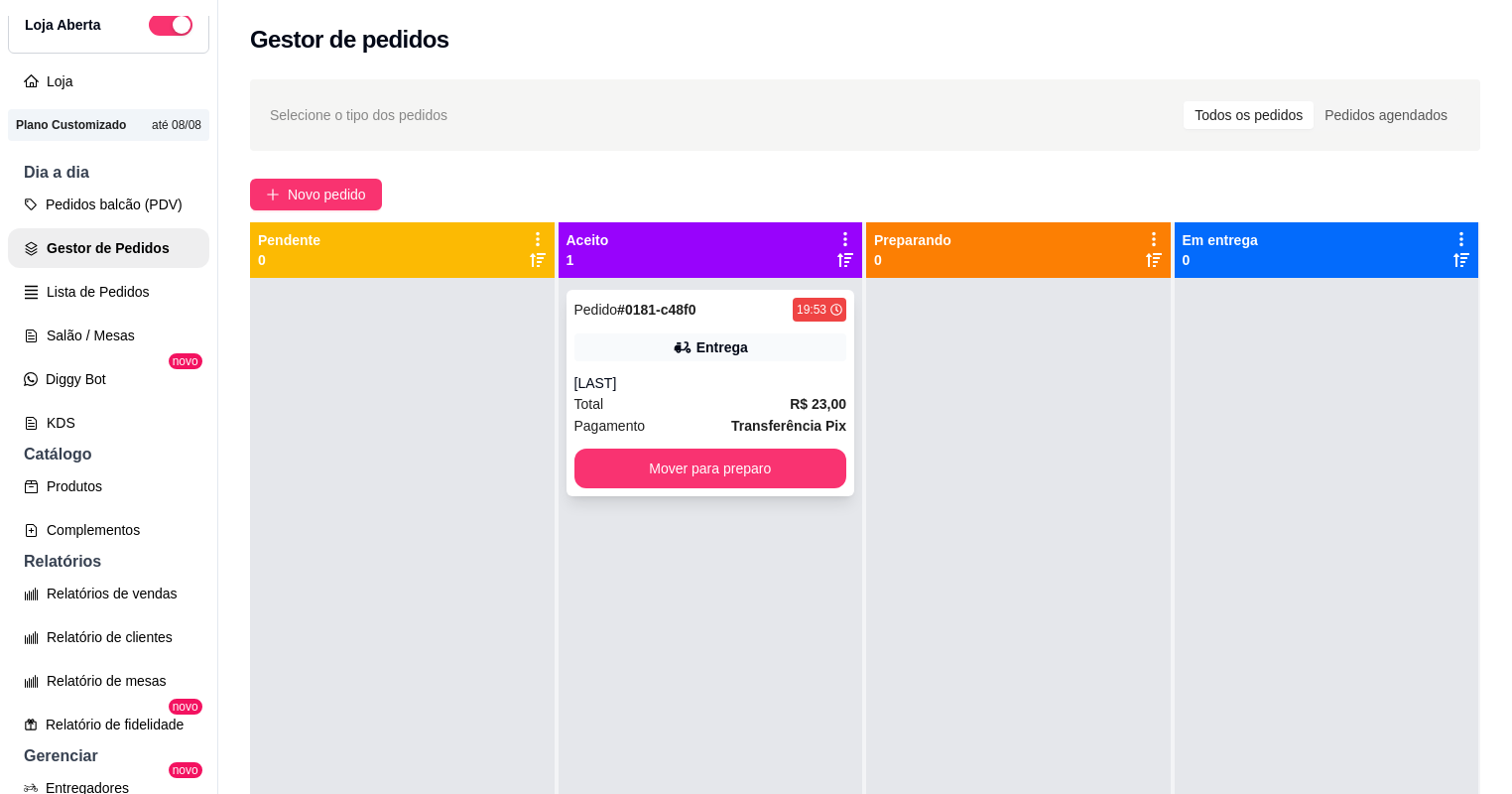 click on "Total R$ 23,00" at bounding box center (710, 404) 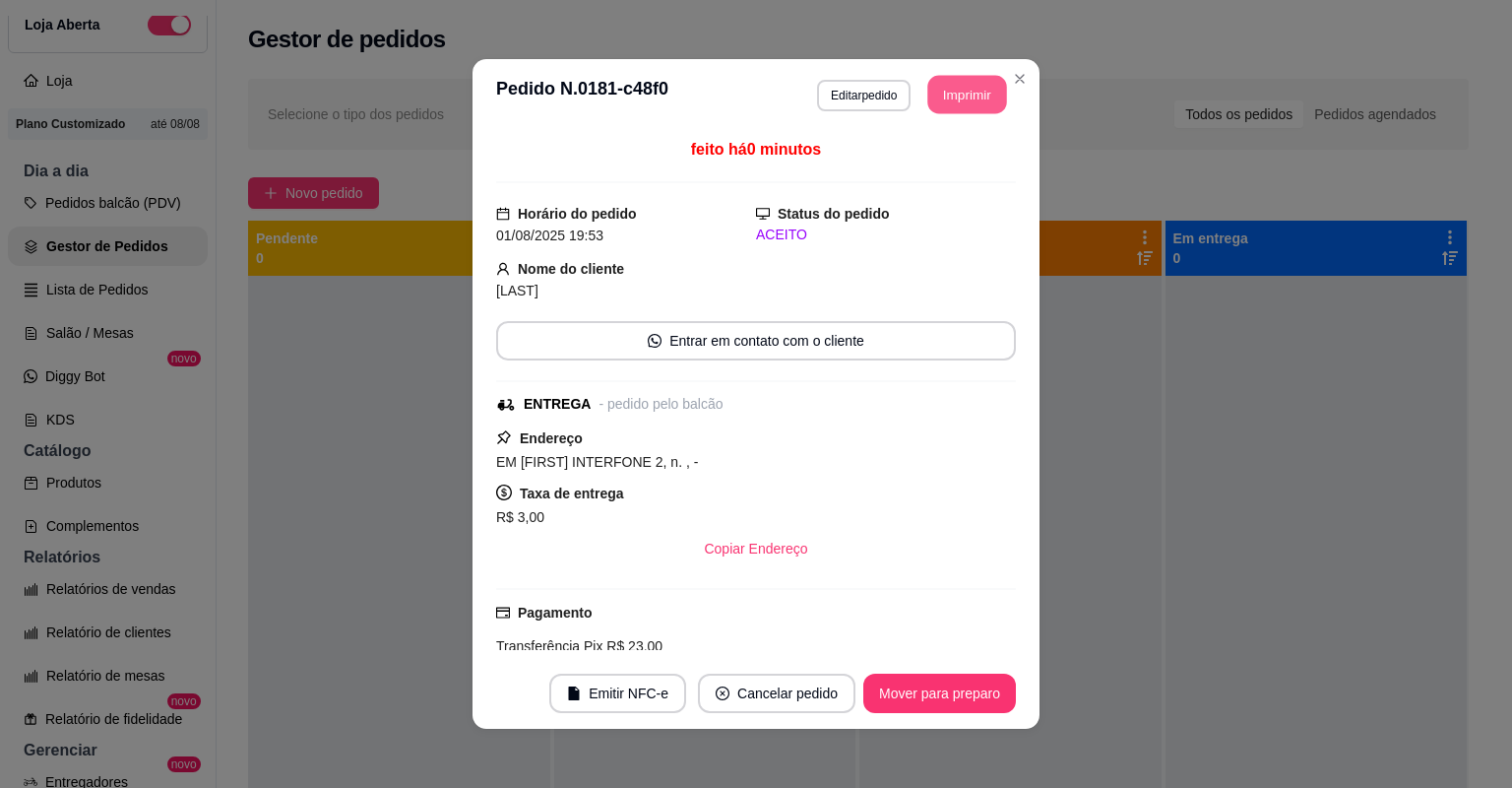 click on "Imprimir" at bounding box center [968, 95] 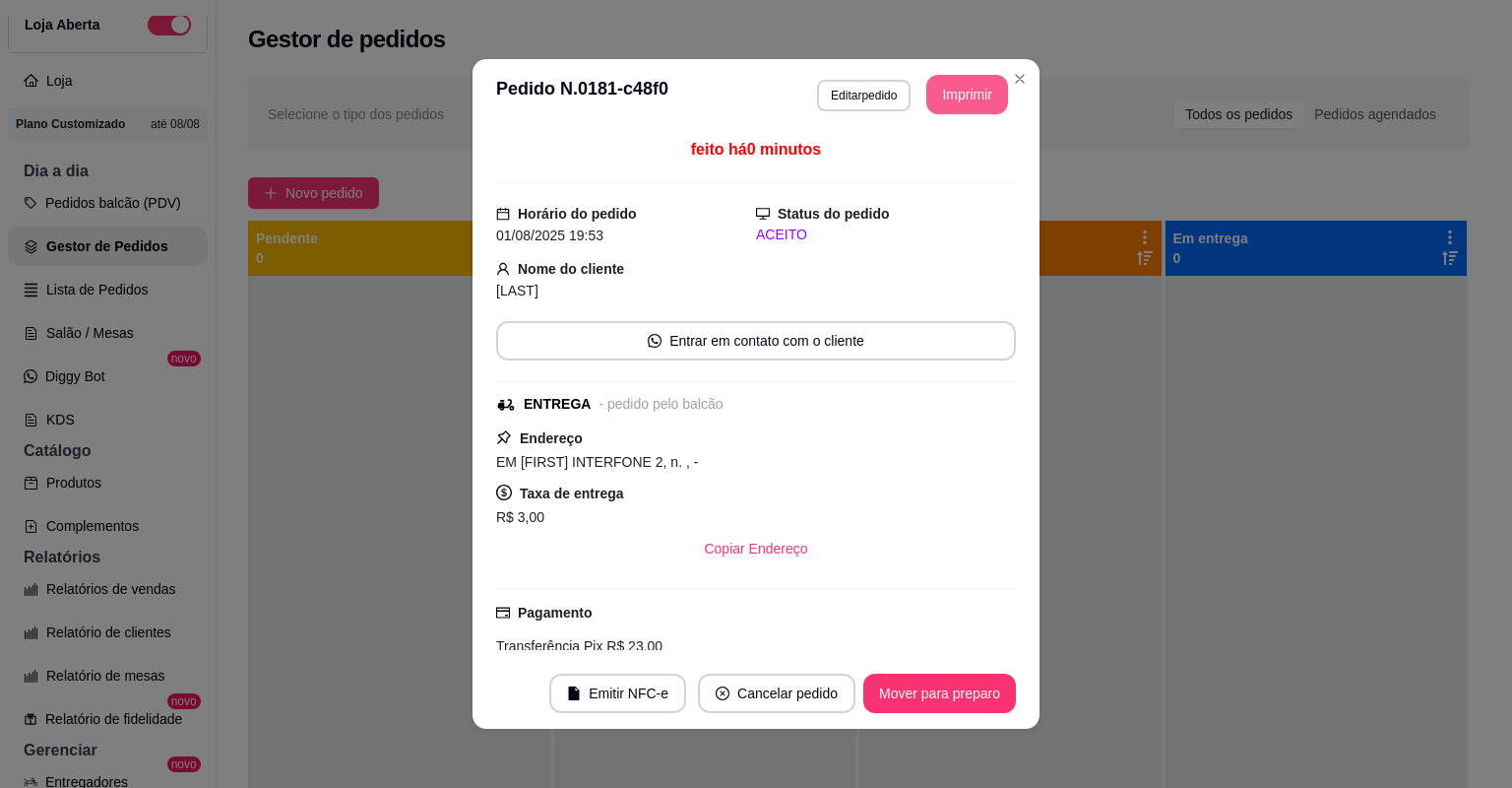 scroll, scrollTop: 0, scrollLeft: 0, axis: both 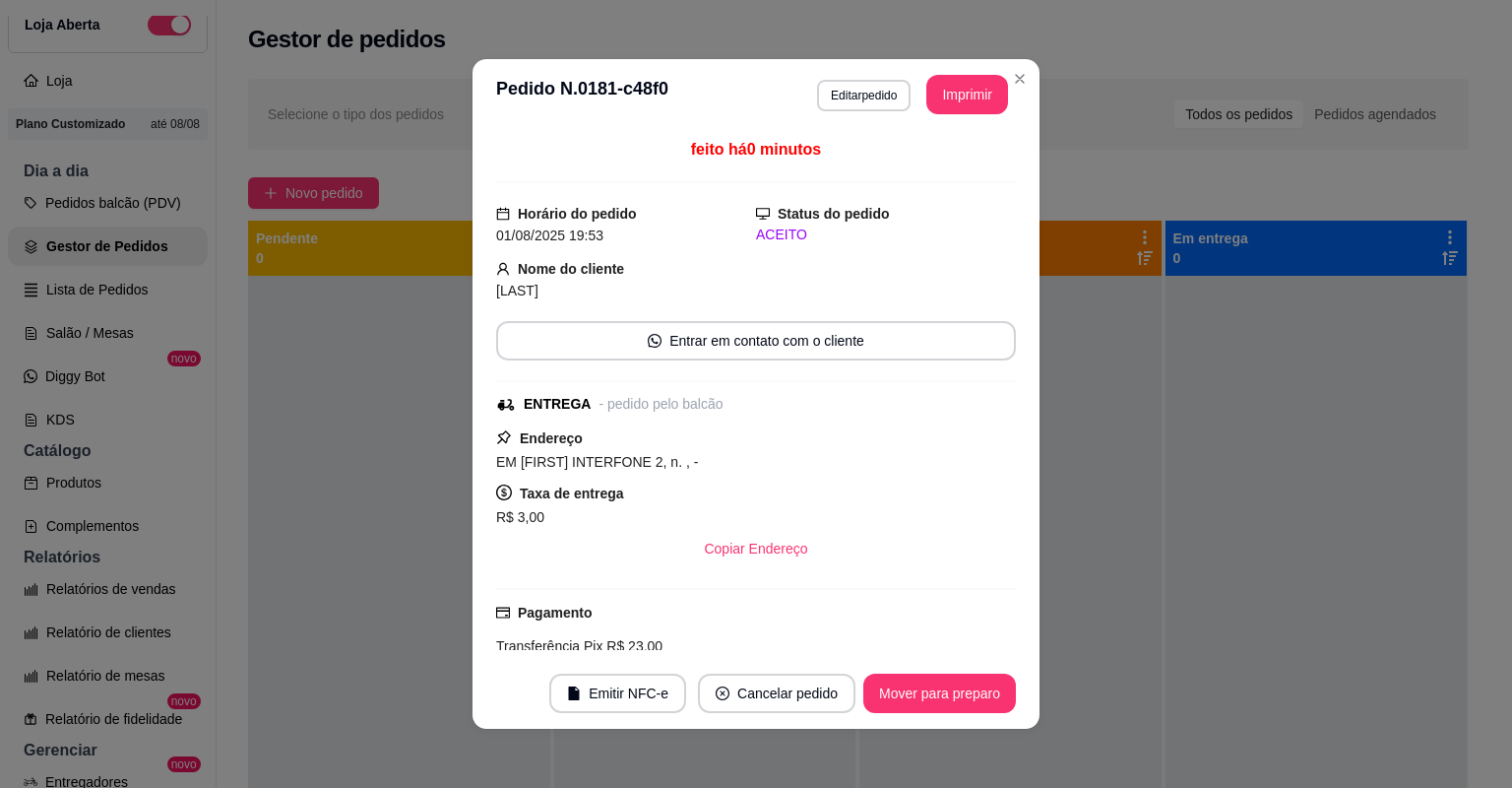 click on "Mover para preparo" at bounding box center (939, 693) 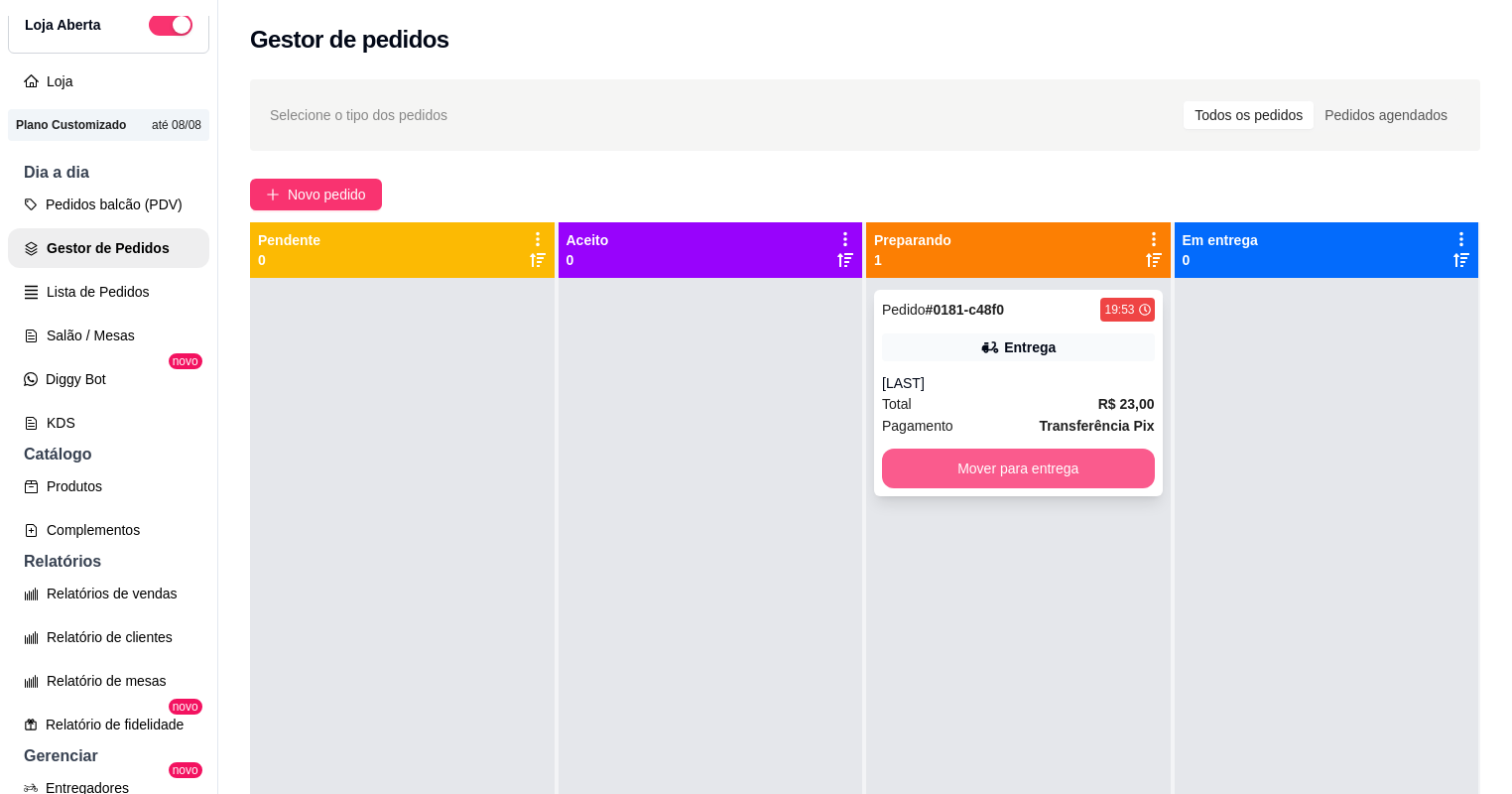 click on "Mover para entrega" at bounding box center (1018, 468) 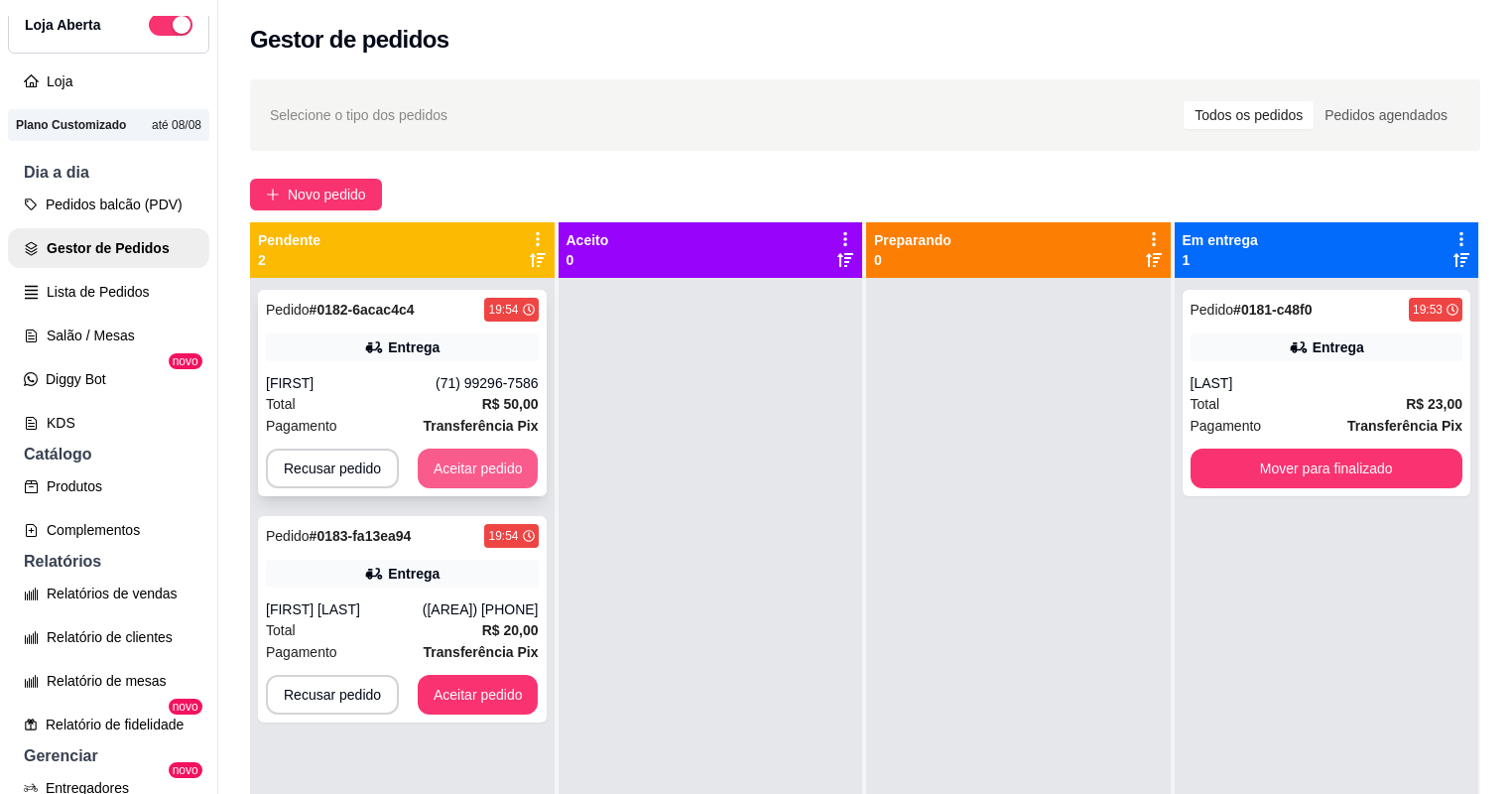 click on "Aceitar pedido" at bounding box center (478, 468) 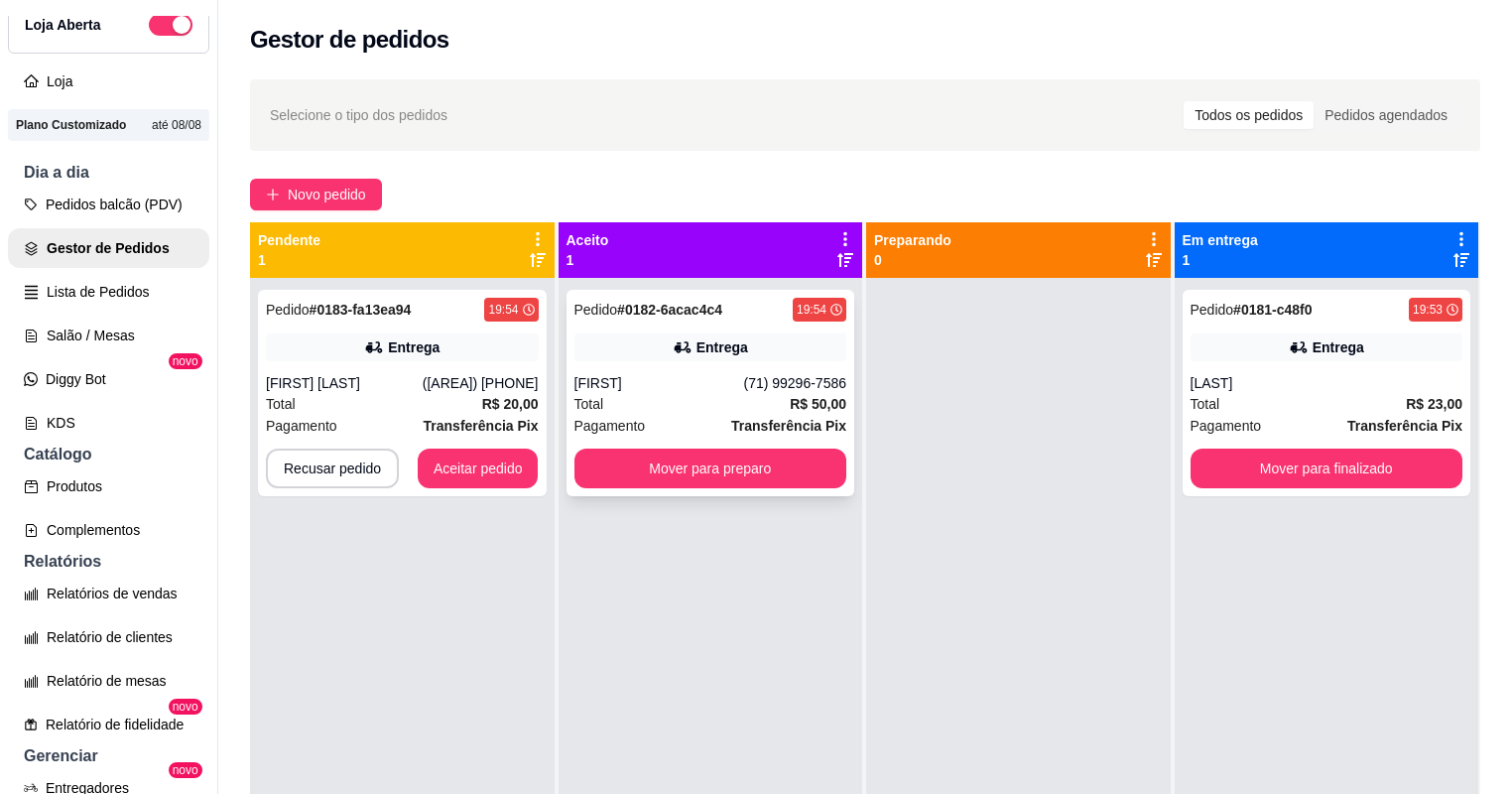 click on "Total R$ 50,00" at bounding box center [710, 404] 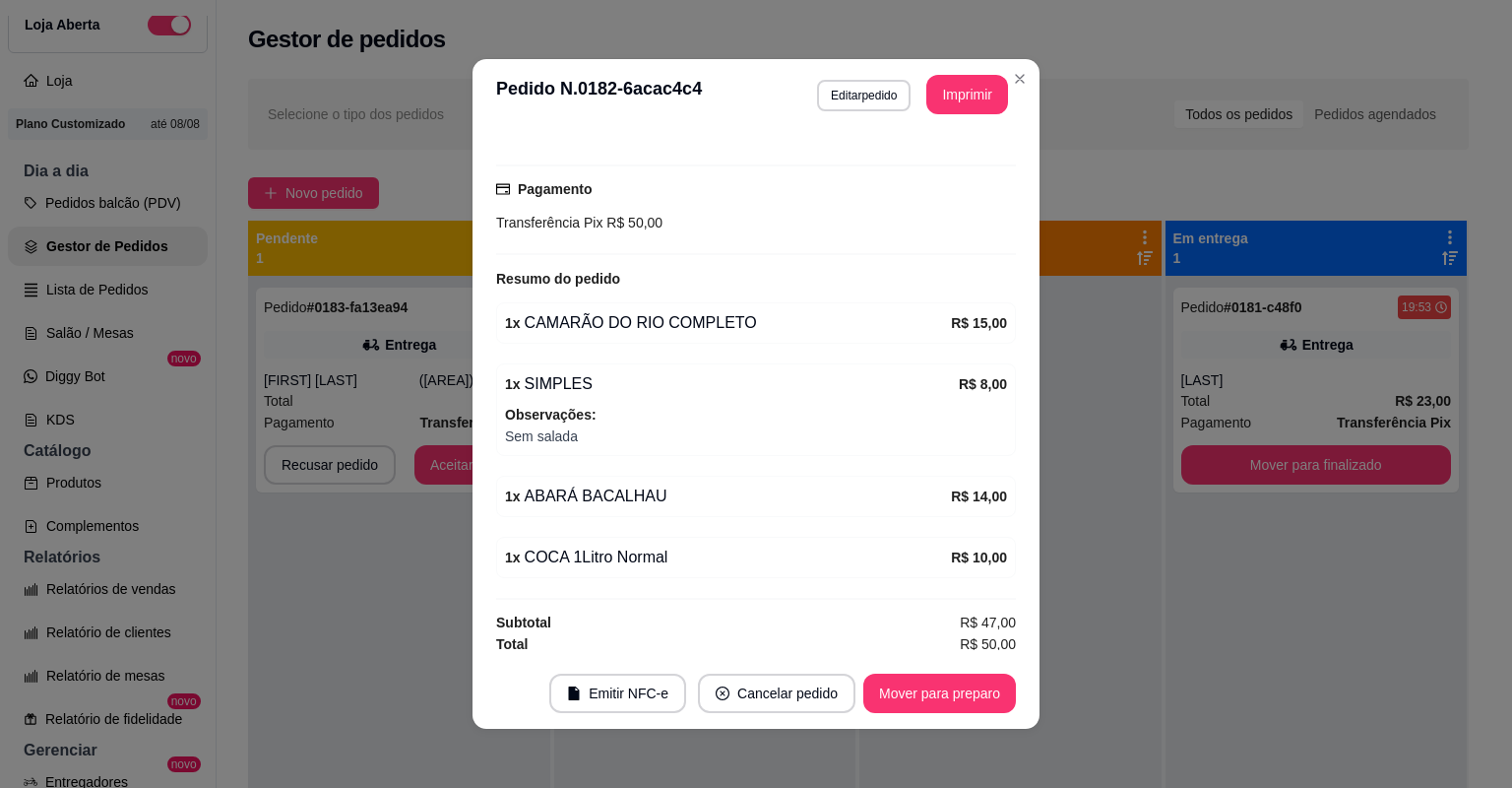 scroll, scrollTop: 484, scrollLeft: 0, axis: vertical 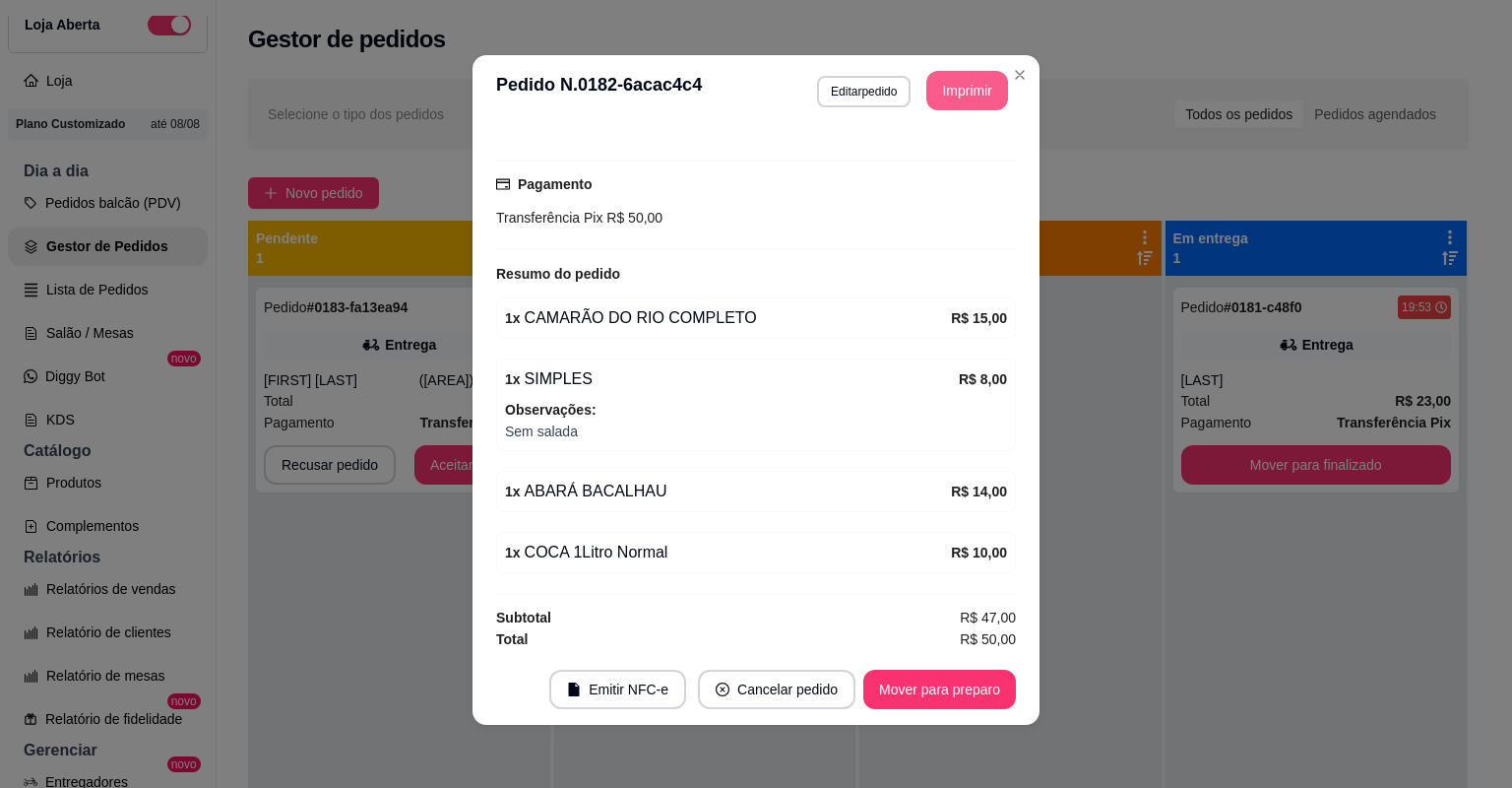 click on "Imprimir" at bounding box center [967, 91] 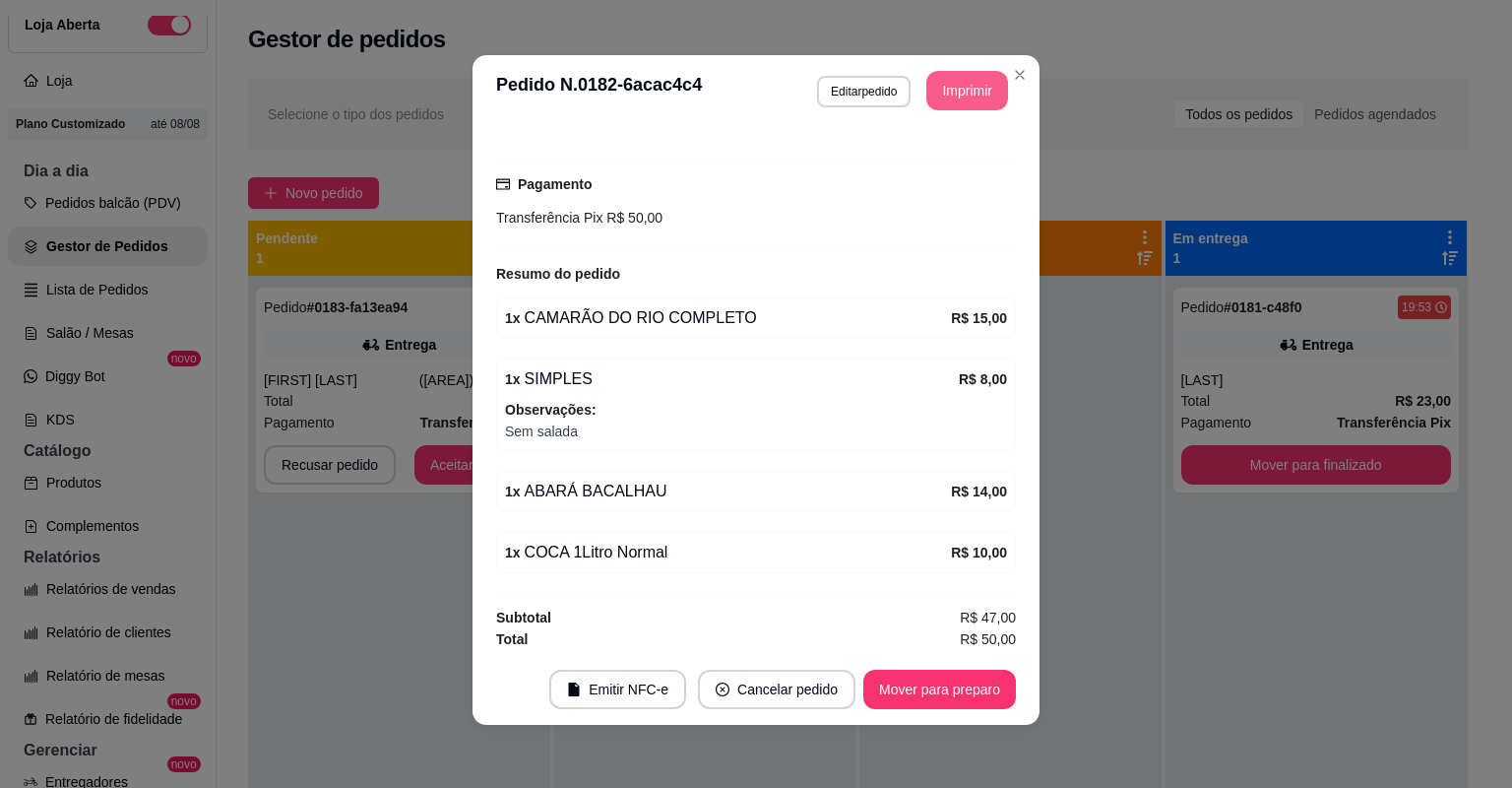 scroll, scrollTop: 0, scrollLeft: 0, axis: both 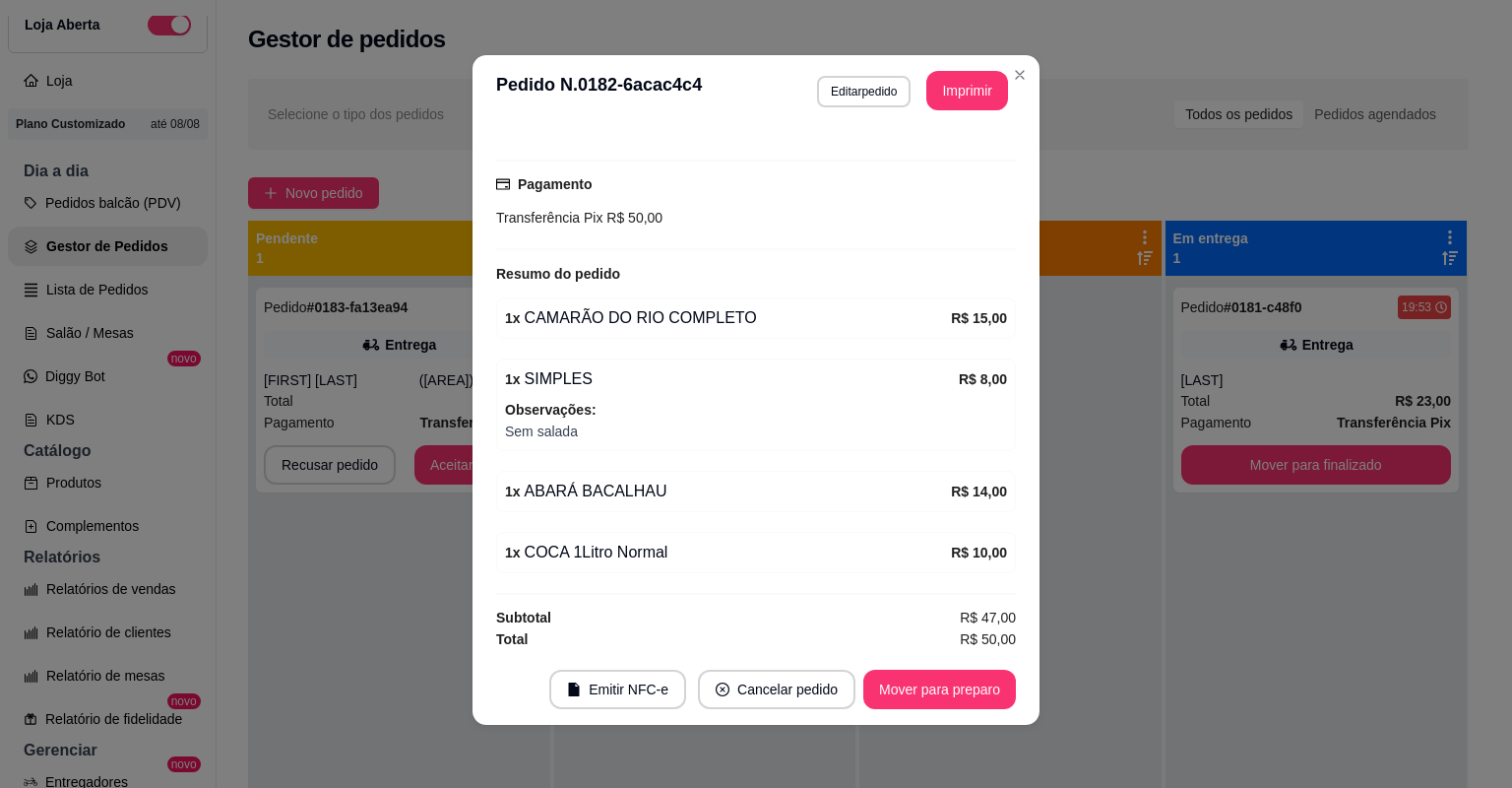 click on "Mover para preparo" at bounding box center (939, 690) 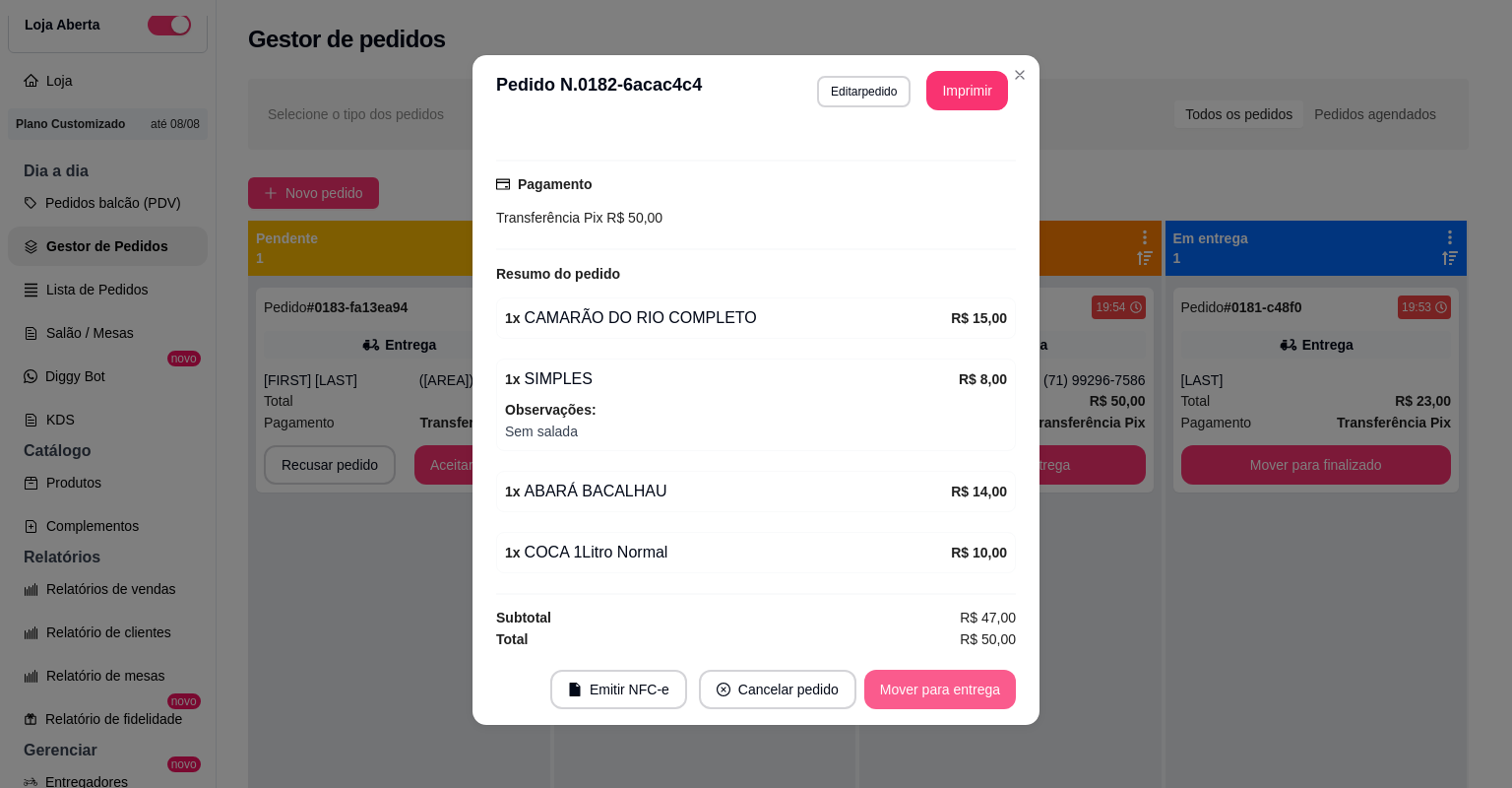 click on "Mover para entrega" at bounding box center (940, 690) 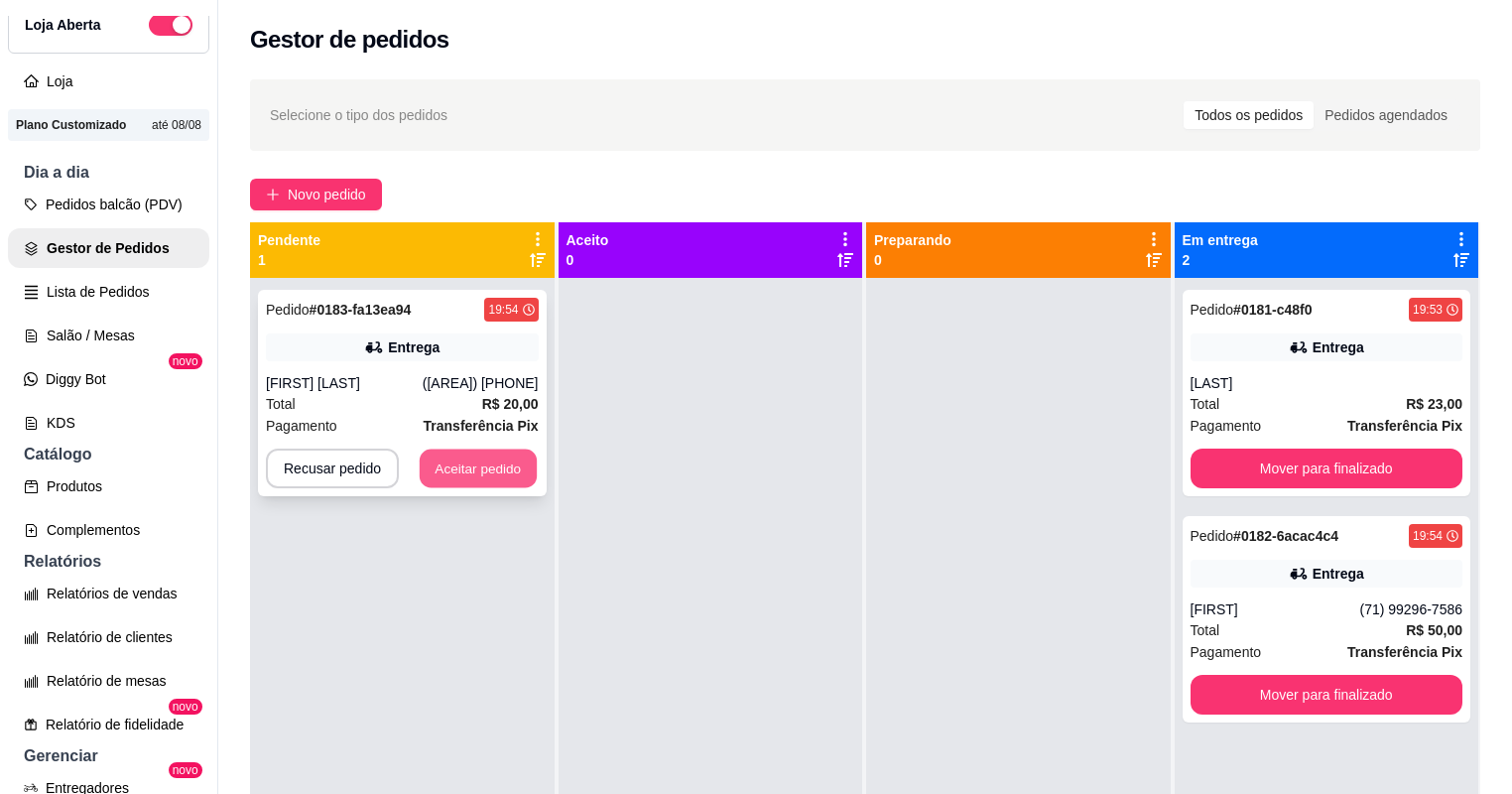 click on "Aceitar pedido" at bounding box center (478, 468) 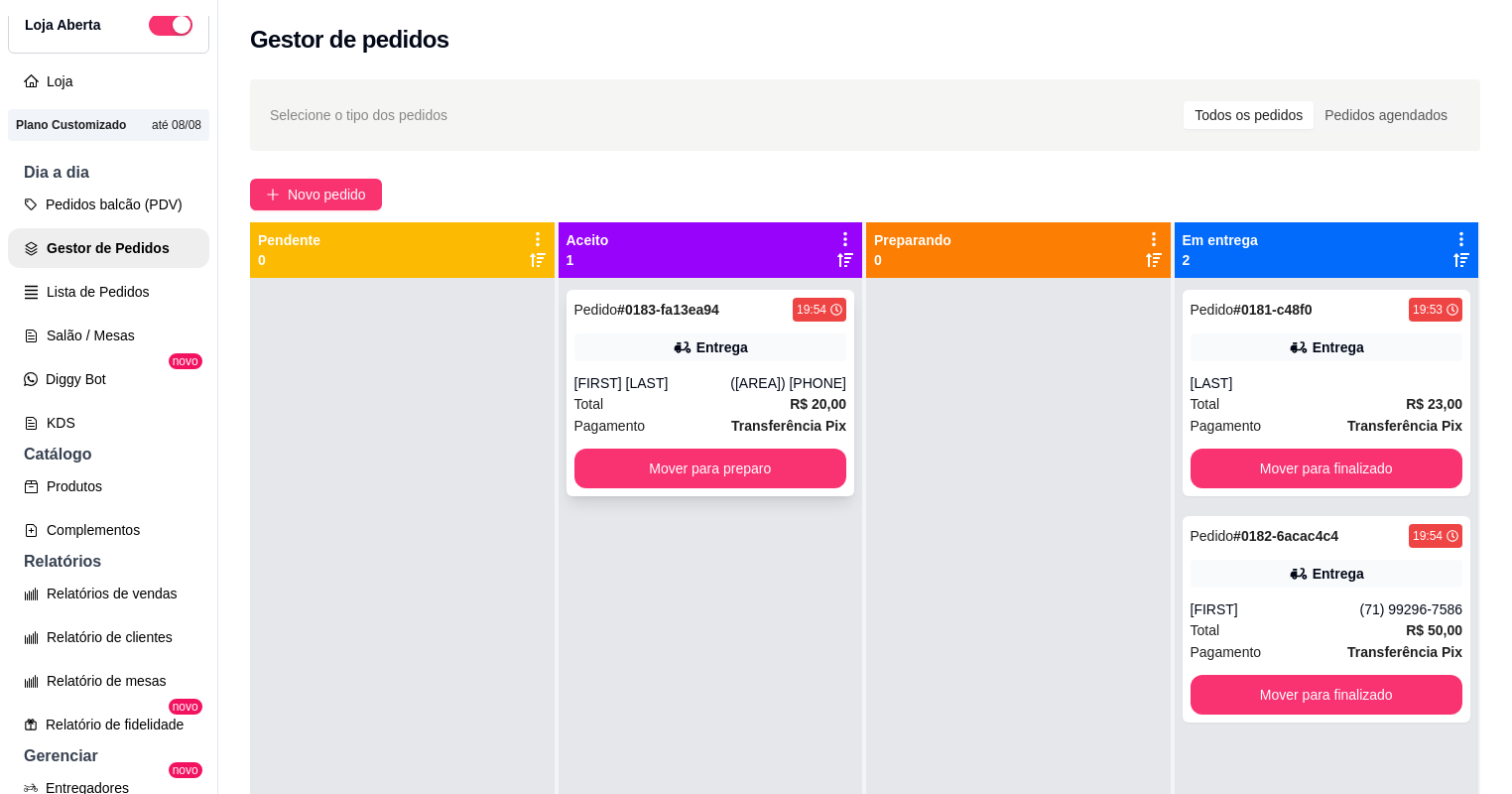 click on "Pagamento Transferência Pix" at bounding box center [710, 426] 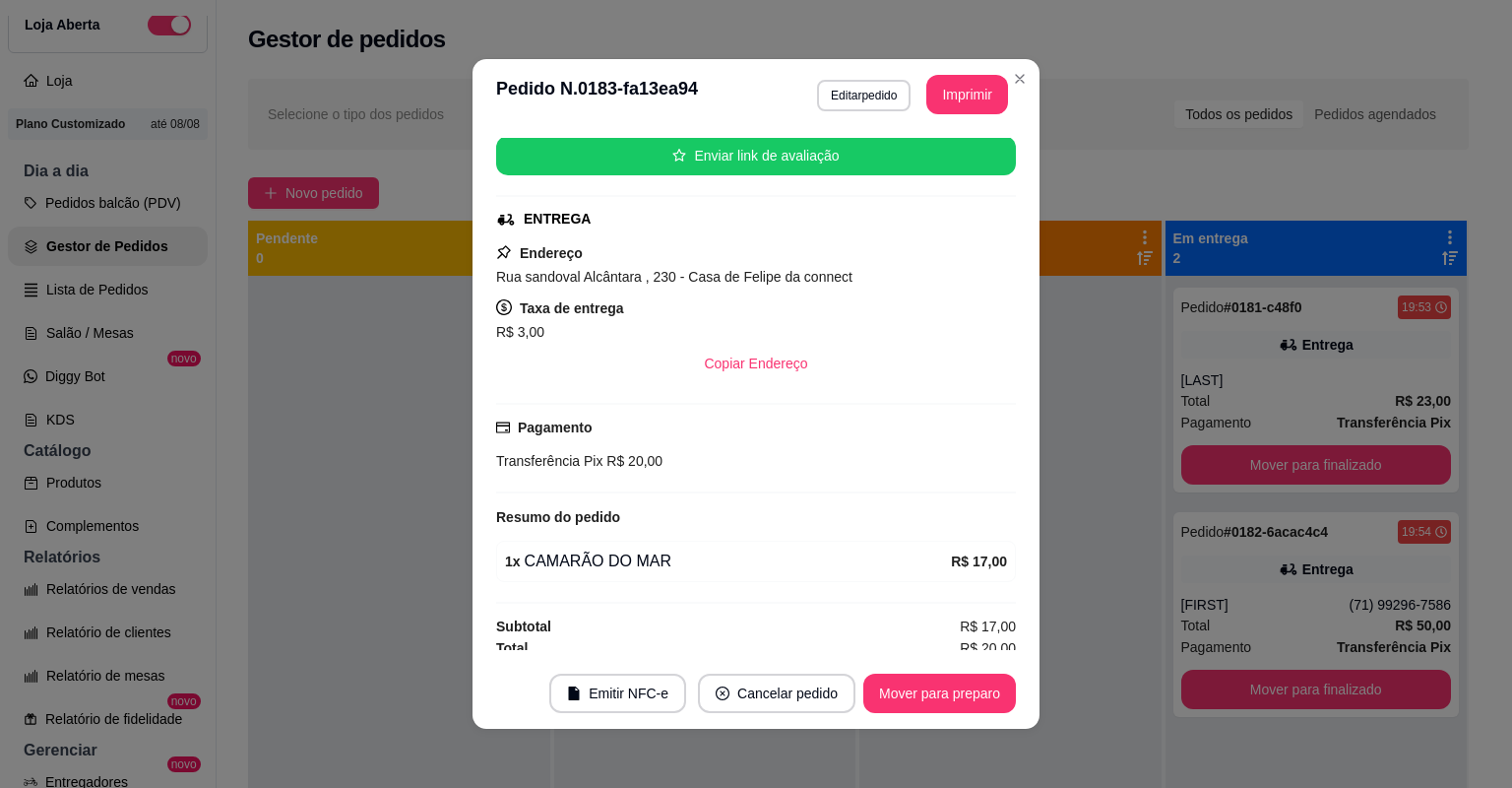 scroll, scrollTop: 250, scrollLeft: 0, axis: vertical 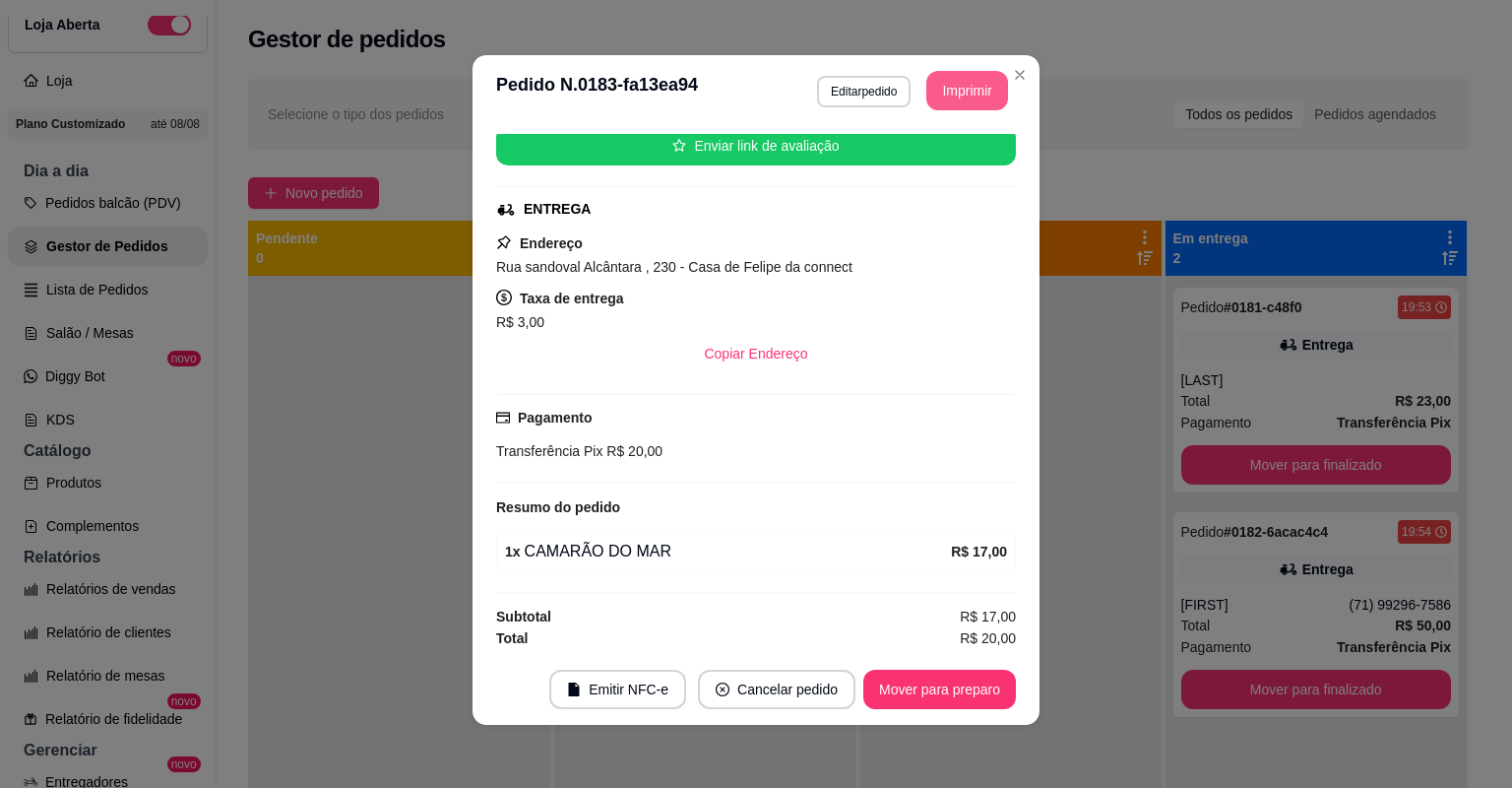 click on "Imprimir" at bounding box center [967, 91] 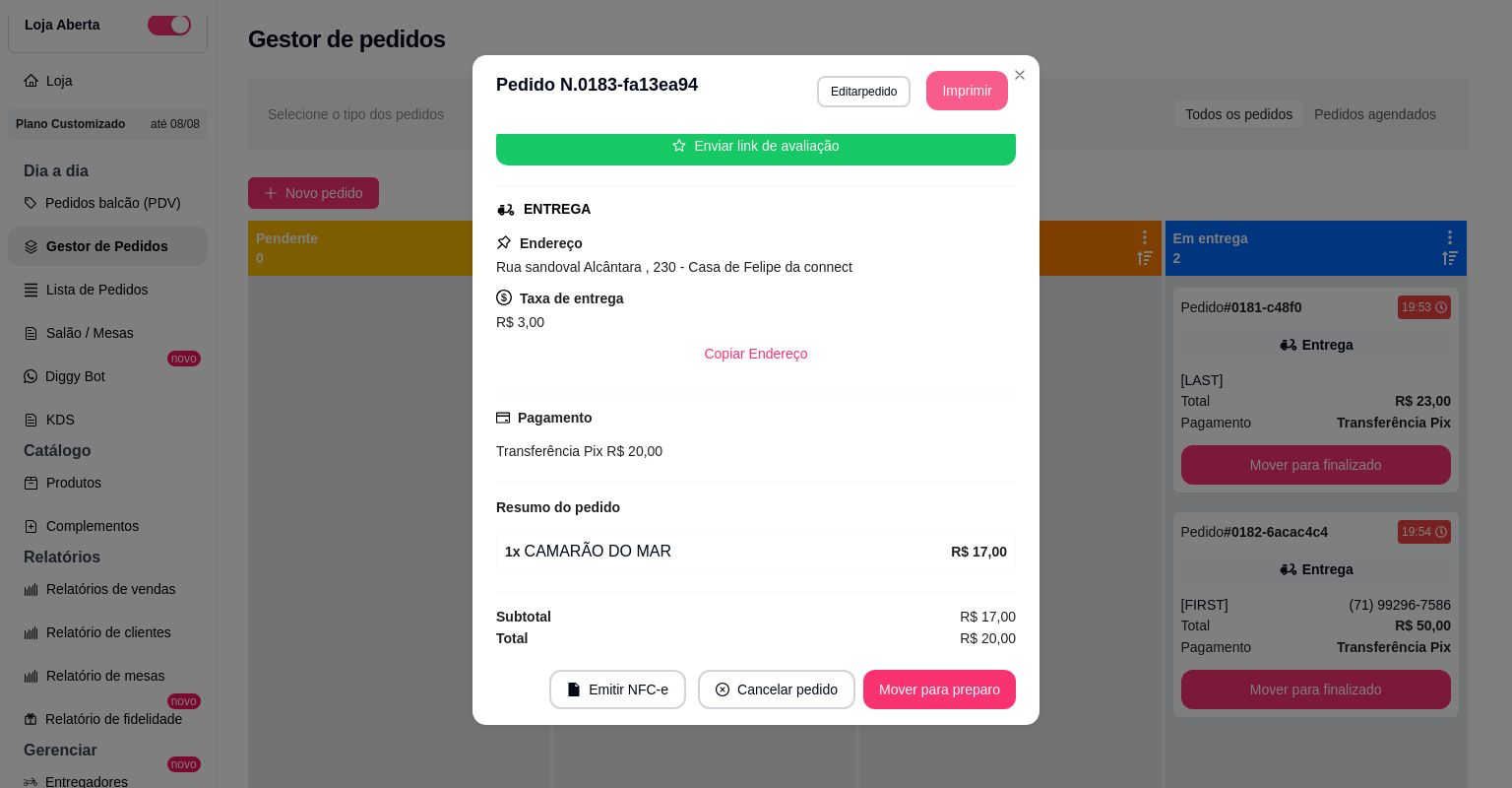scroll, scrollTop: 0, scrollLeft: 0, axis: both 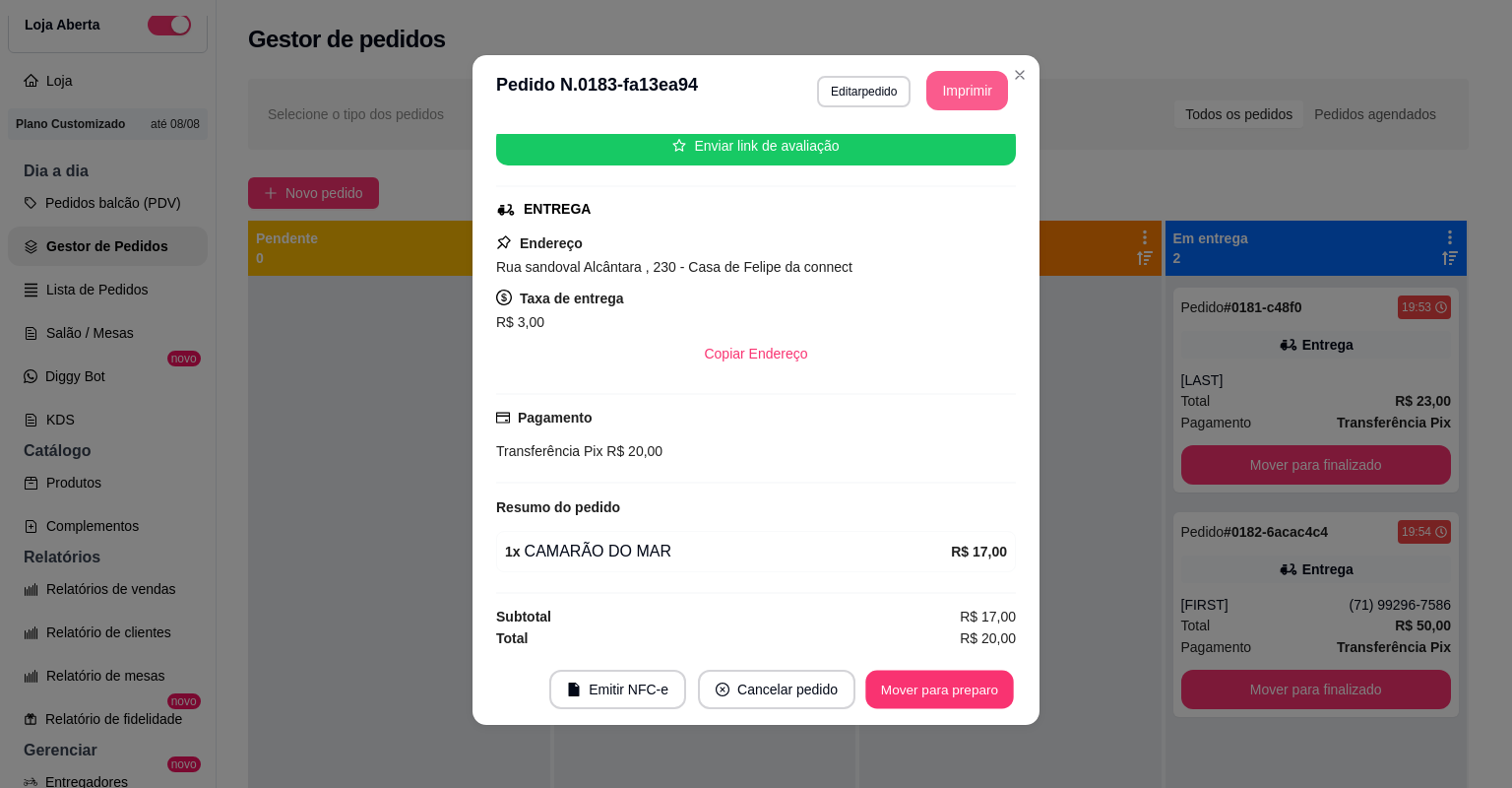 click on "Mover para preparo" at bounding box center [939, 690] 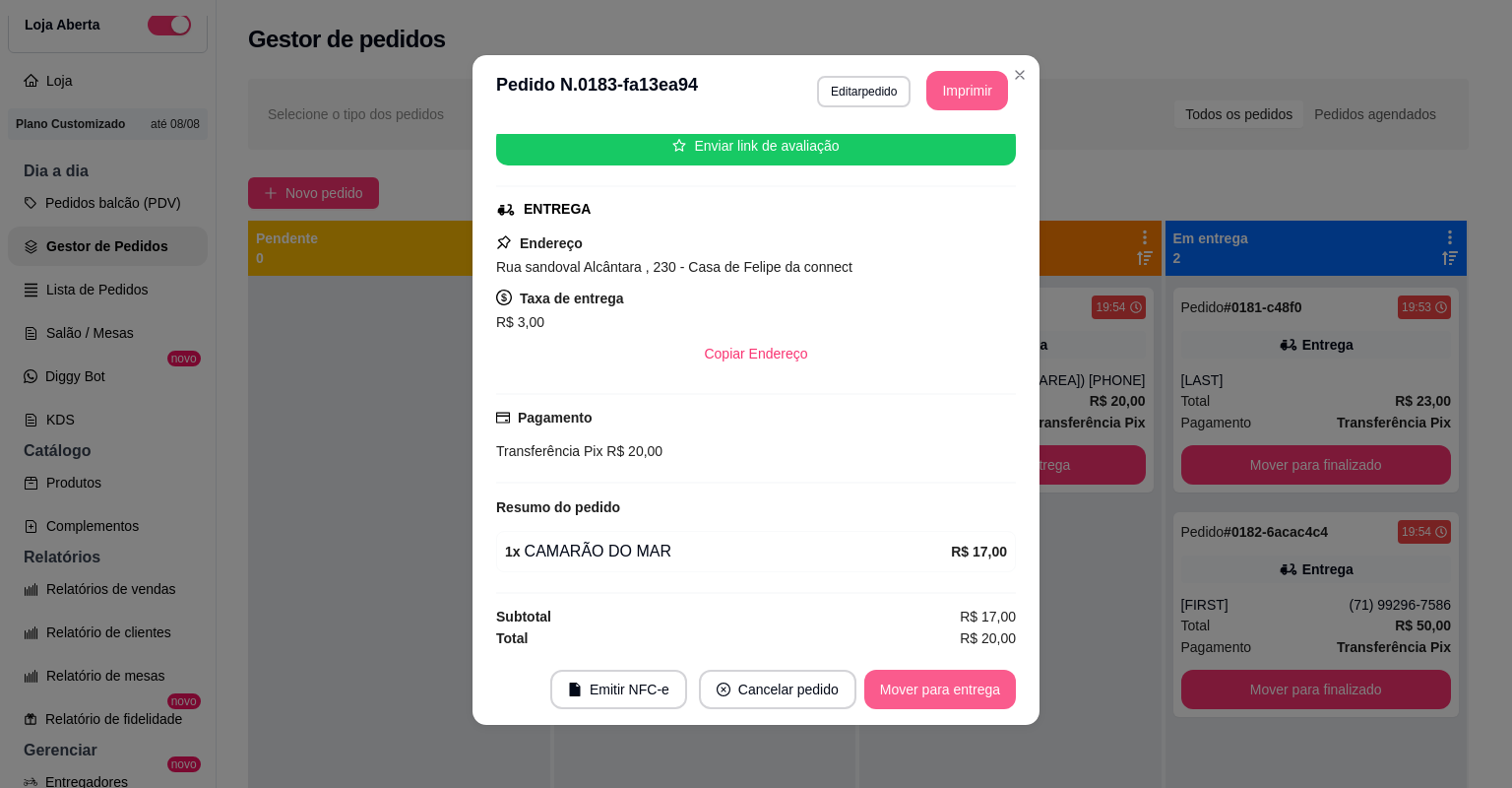 click on "Mover para entrega" at bounding box center [940, 690] 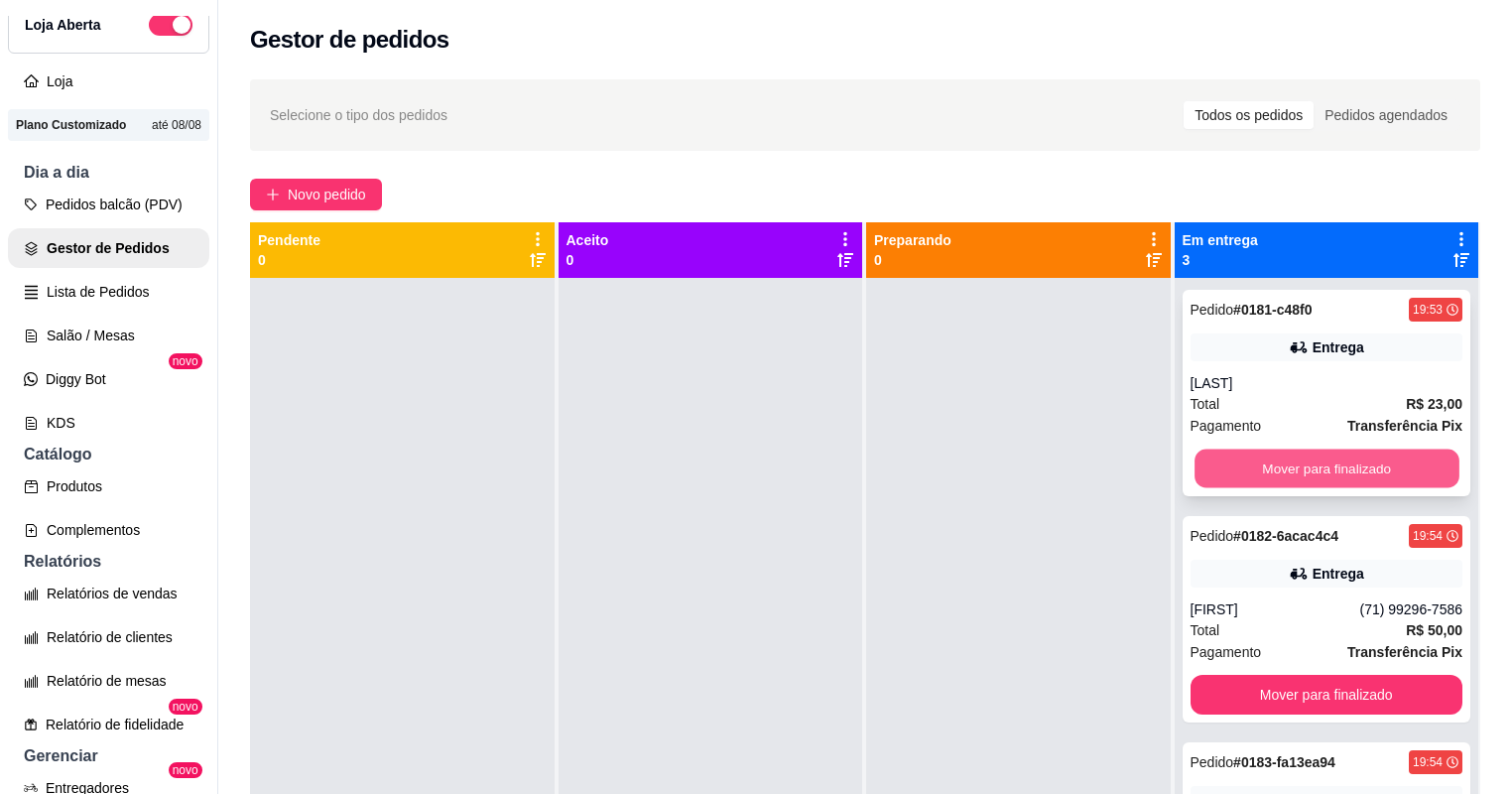 click on "Mover para finalizado" at bounding box center [1326, 468] 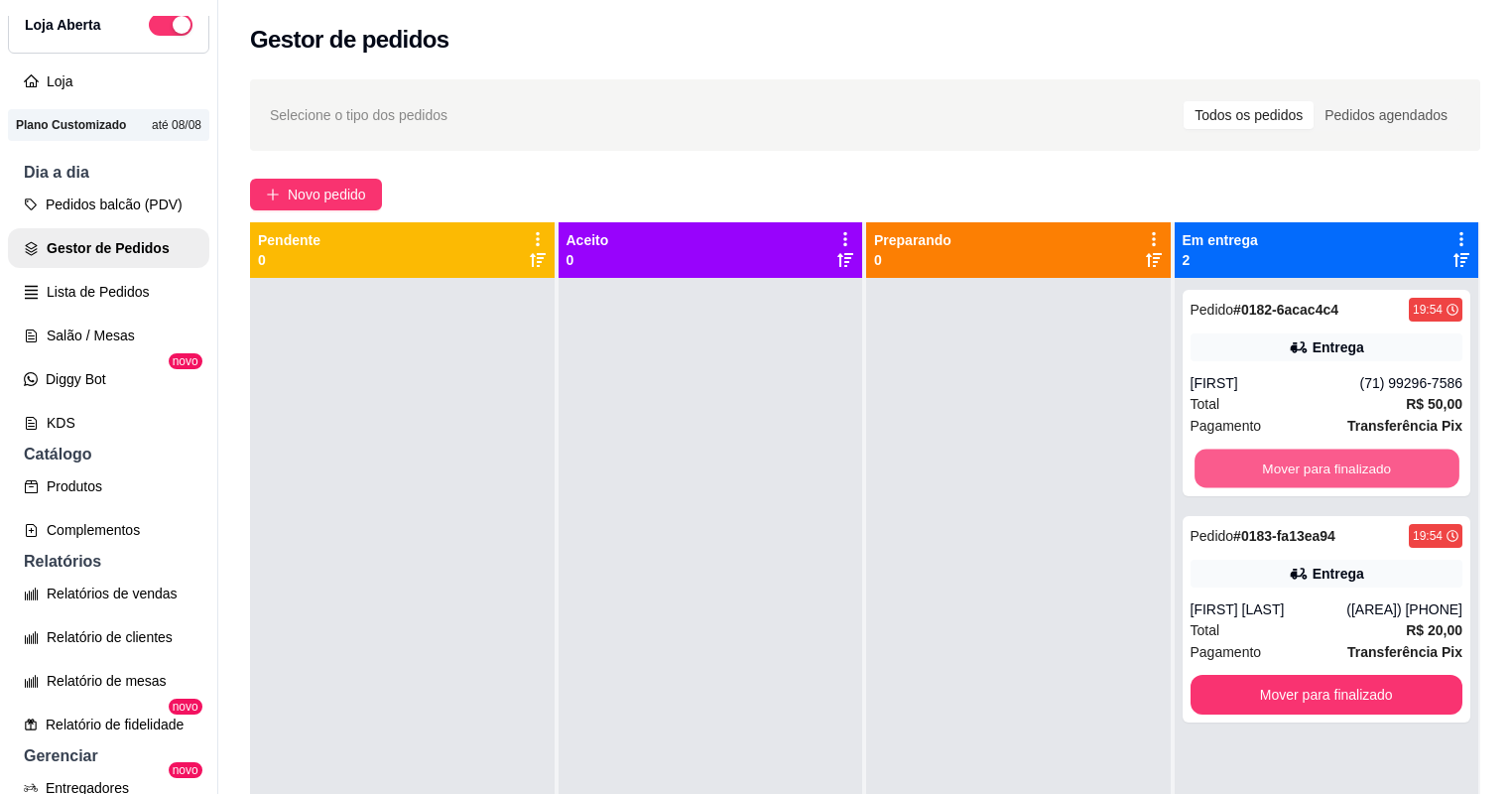 click on "Mover para finalizado" at bounding box center (1326, 468) 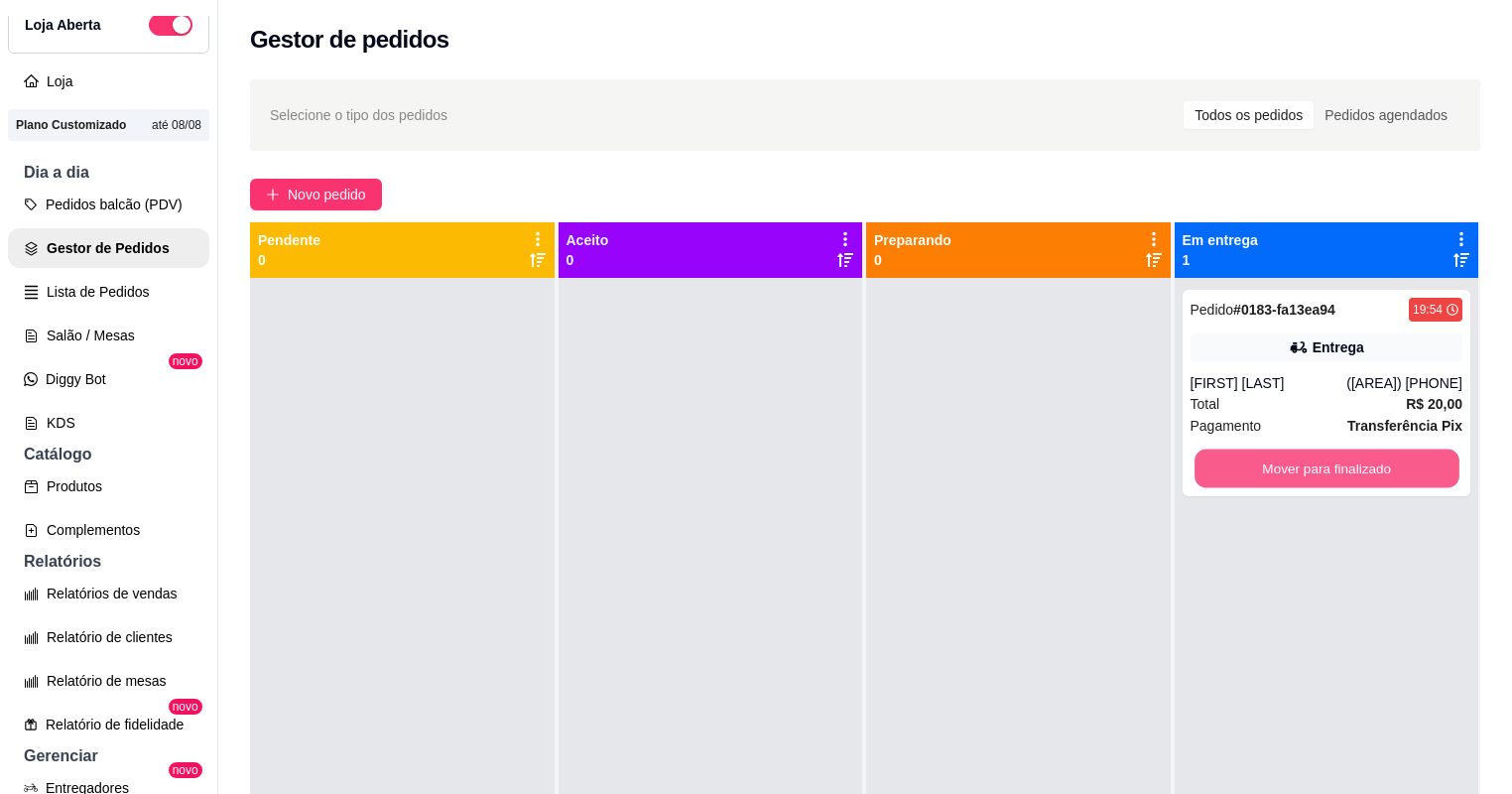click on "Mover para finalizado" at bounding box center [1326, 468] 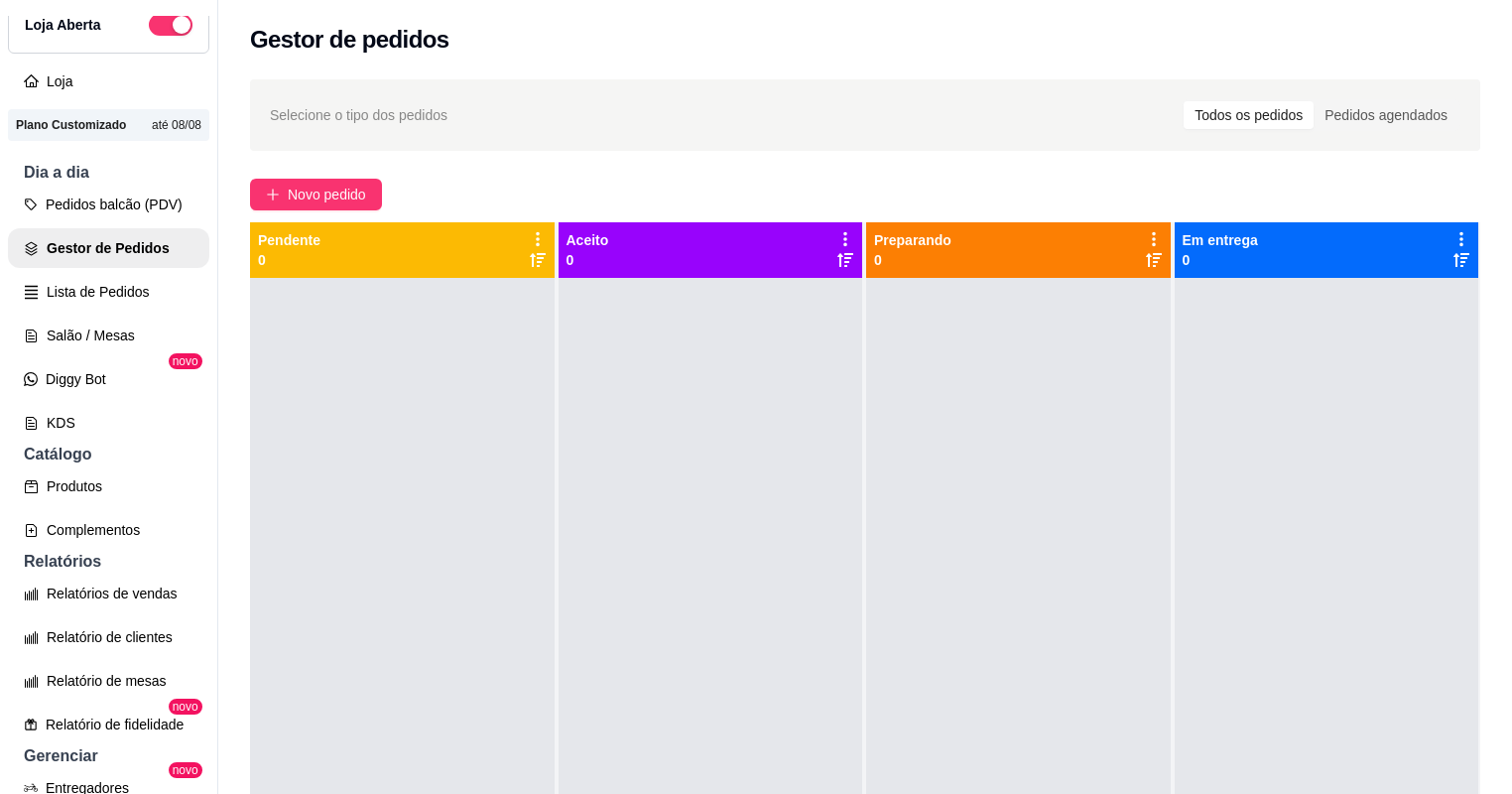 click at bounding box center [1018, 675] 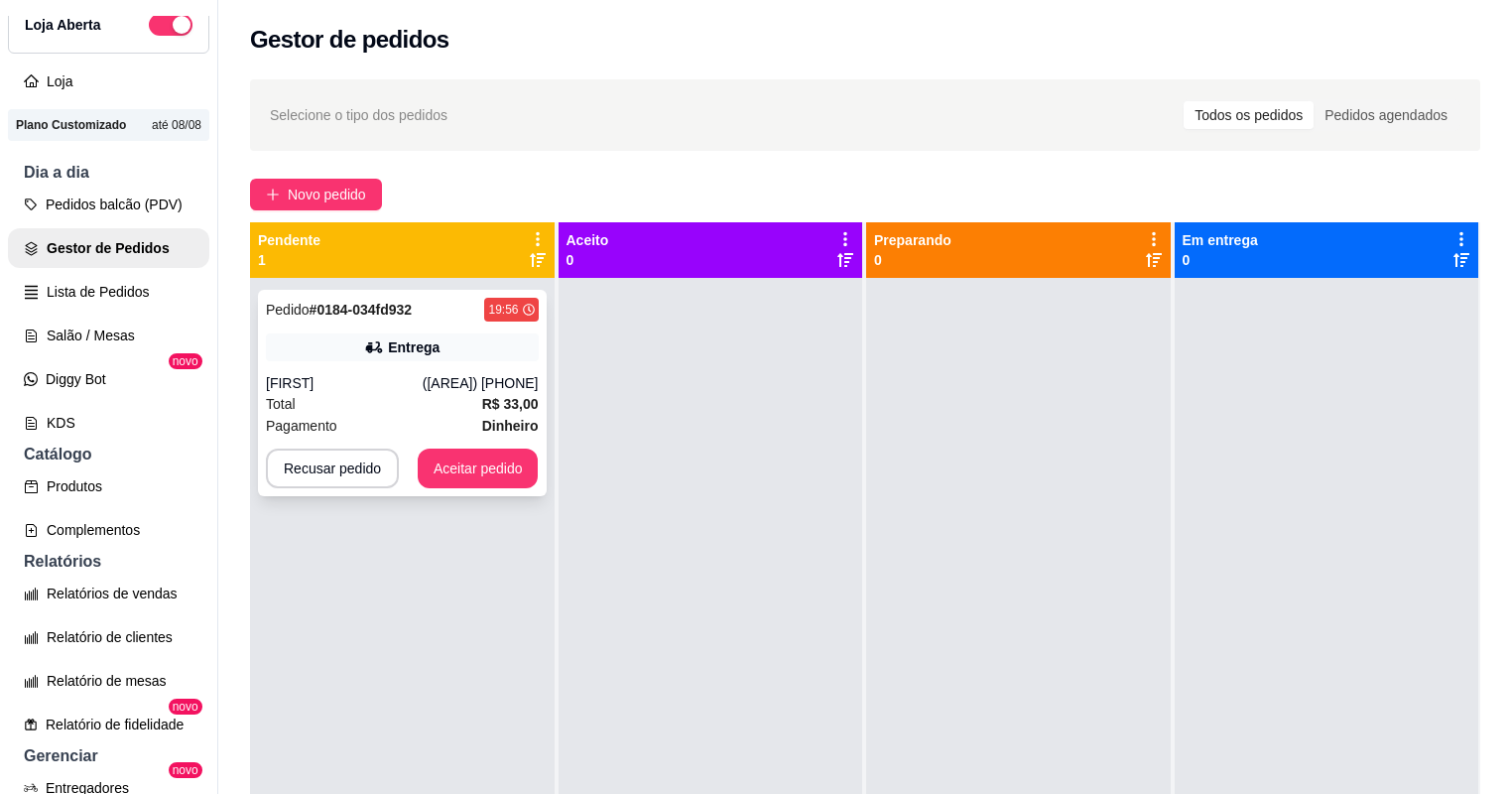 click on "Total R$ 33,00" at bounding box center [402, 404] 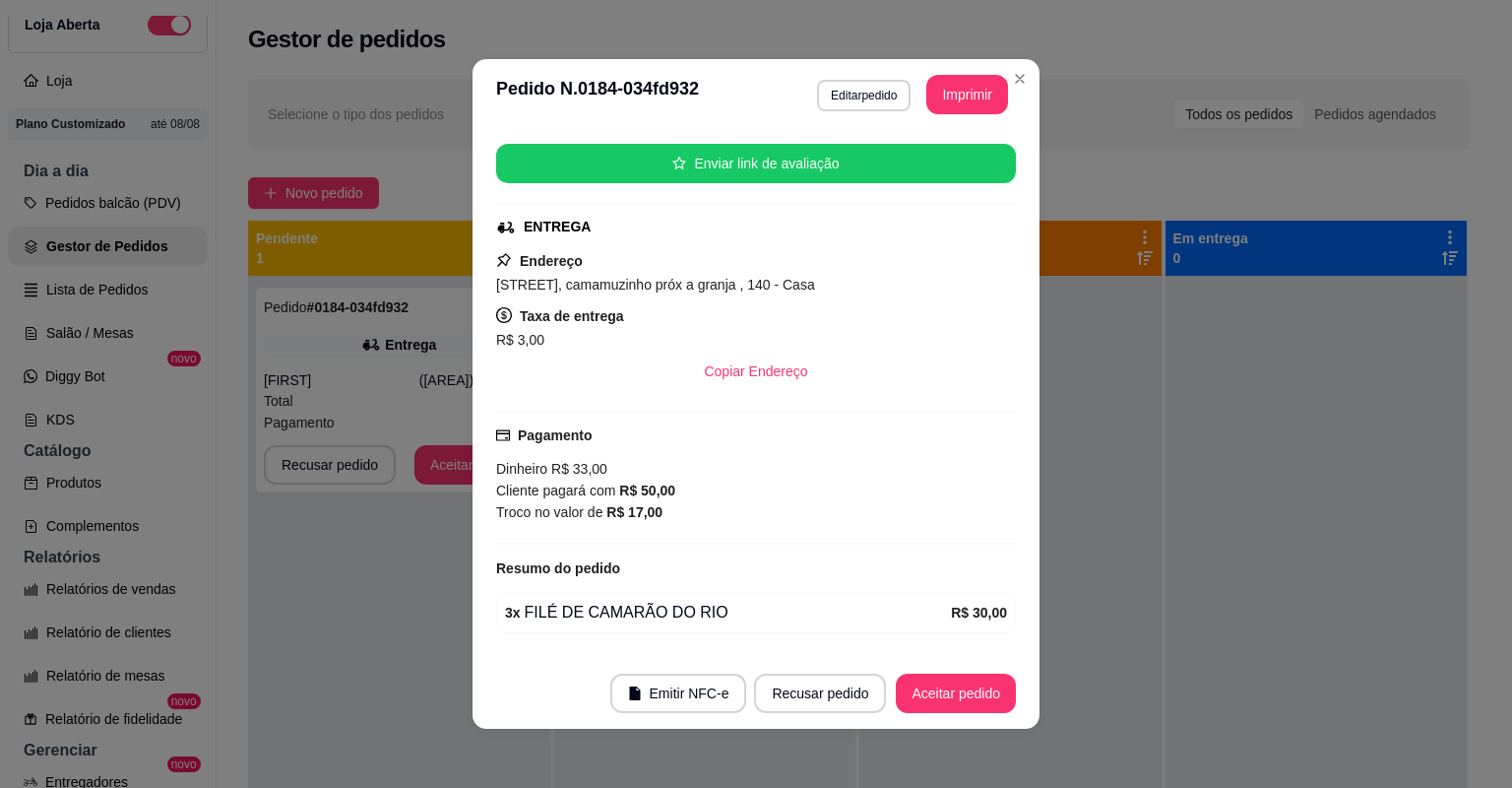 scroll, scrollTop: 294, scrollLeft: 0, axis: vertical 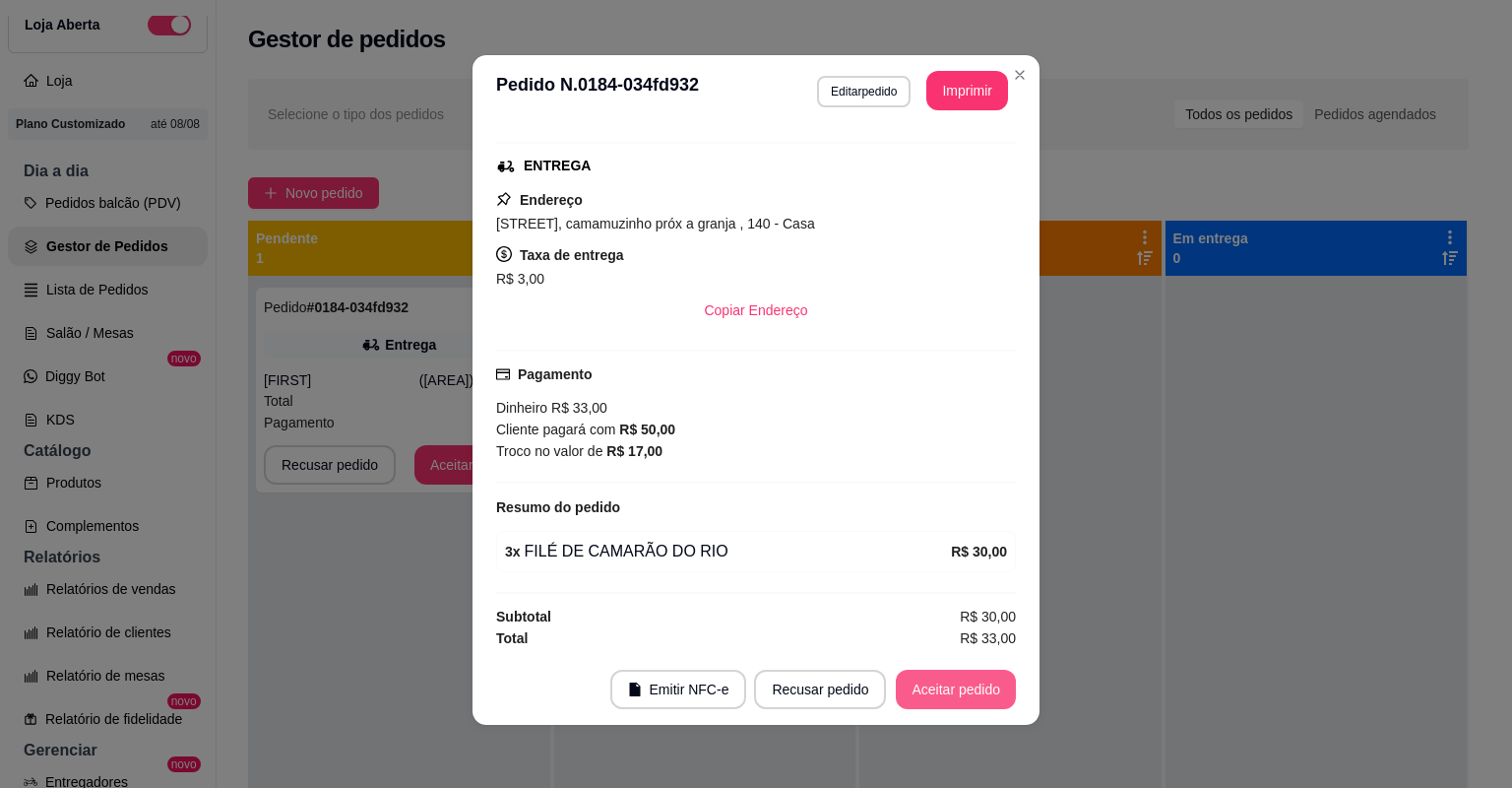 click on "Aceitar pedido" at bounding box center [956, 690] 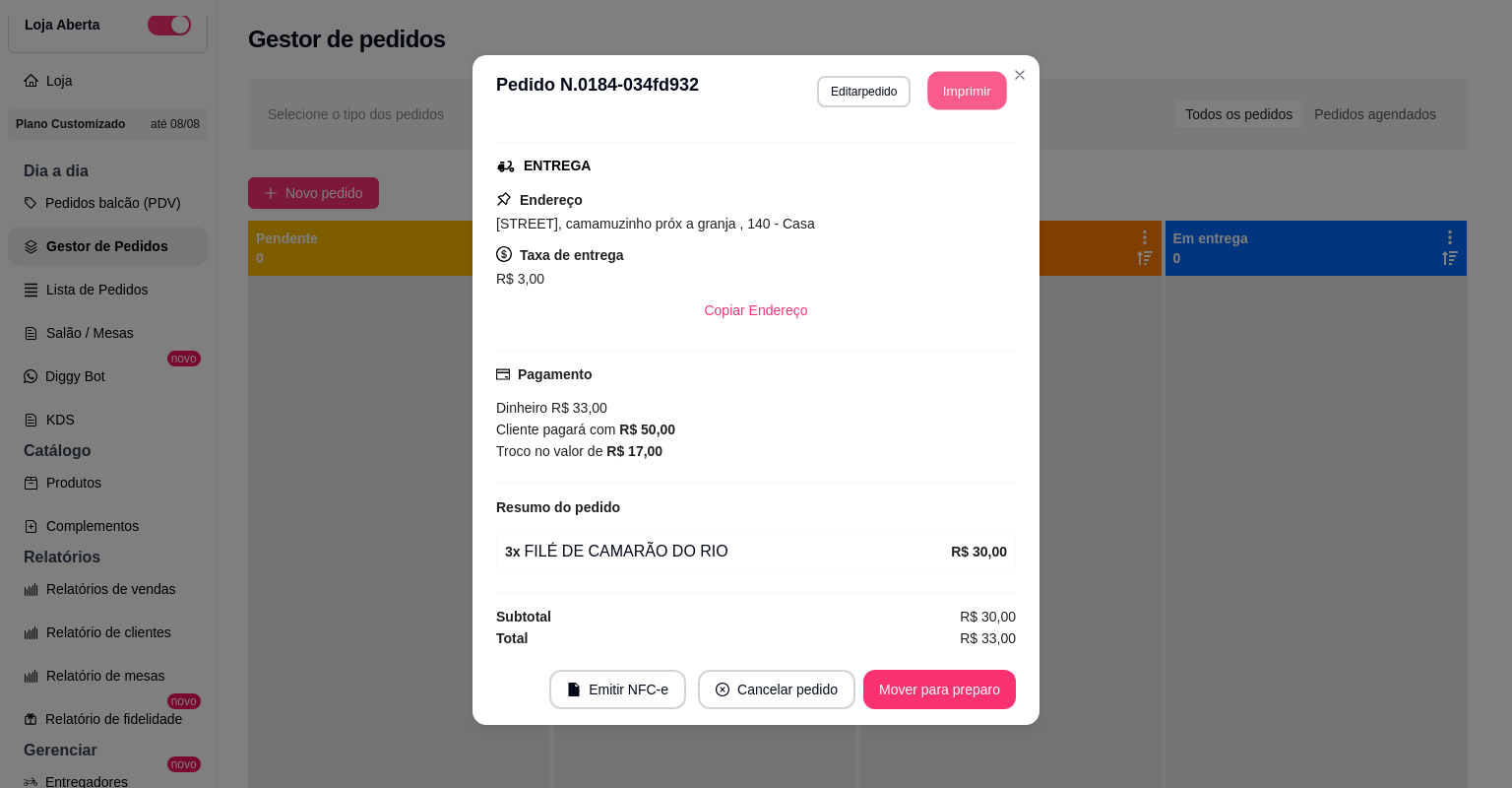 click on "Imprimir" at bounding box center [968, 91] 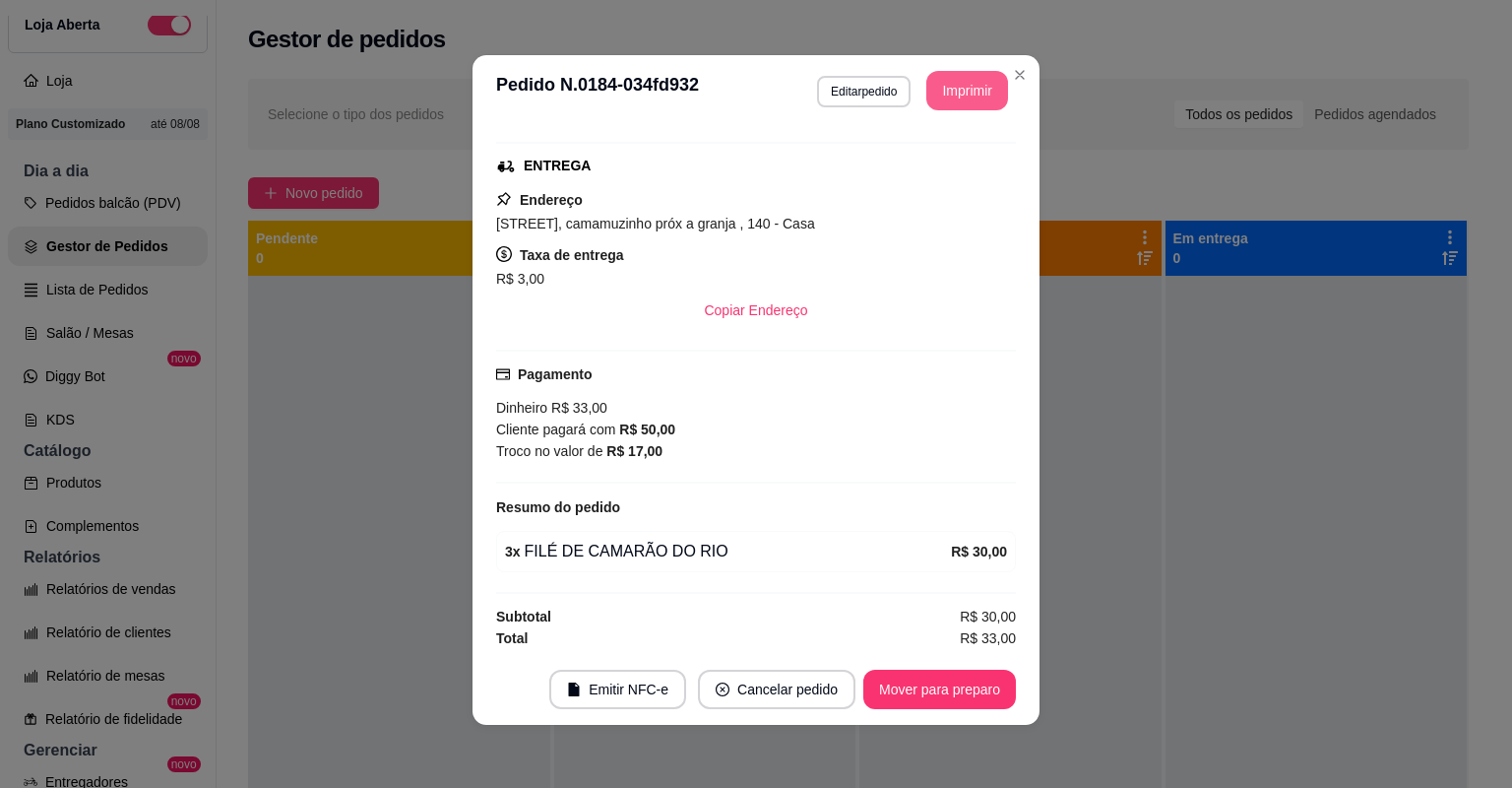 scroll, scrollTop: 0, scrollLeft: 0, axis: both 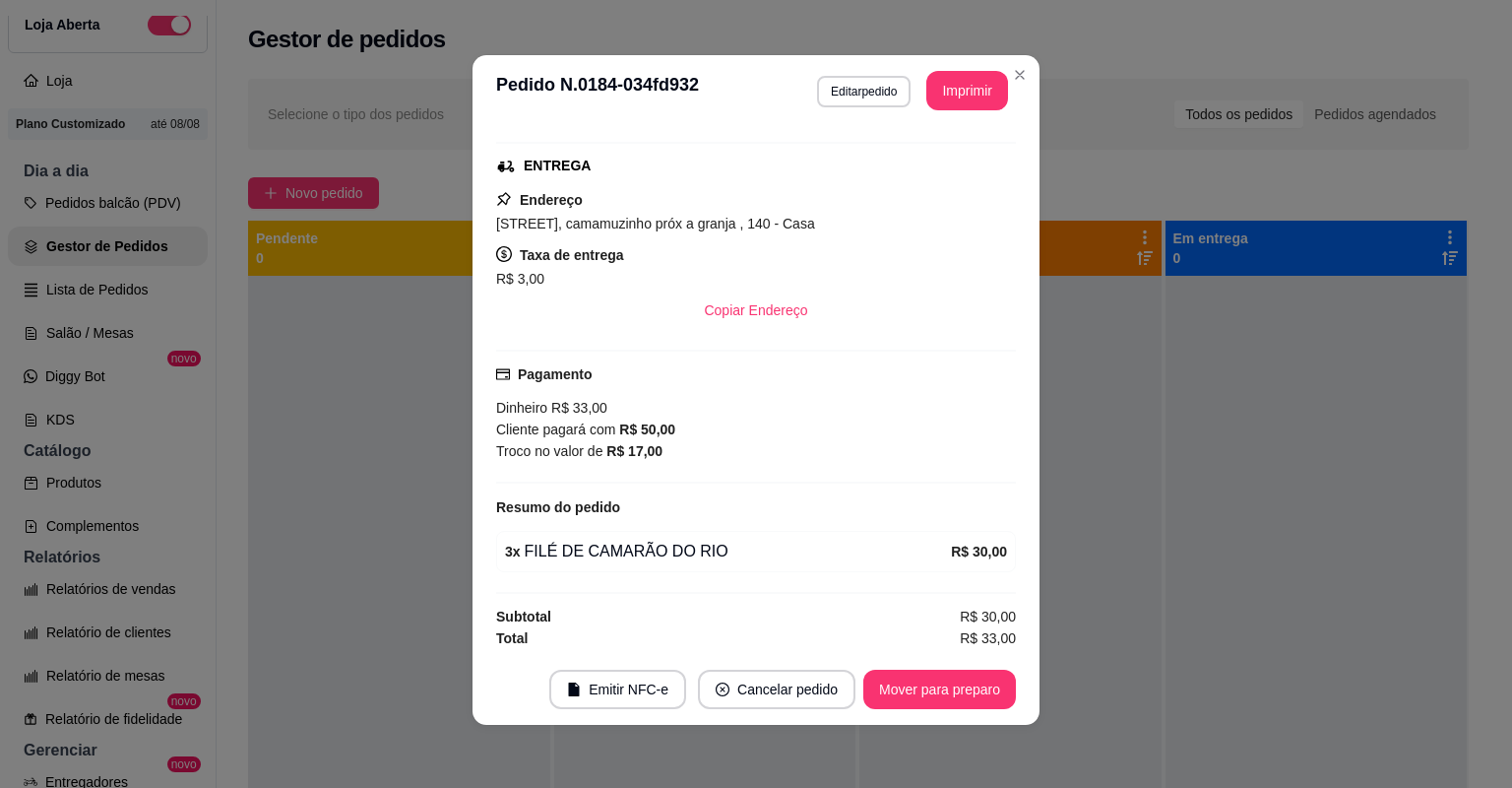 click on "Mover para preparo" at bounding box center [939, 690] 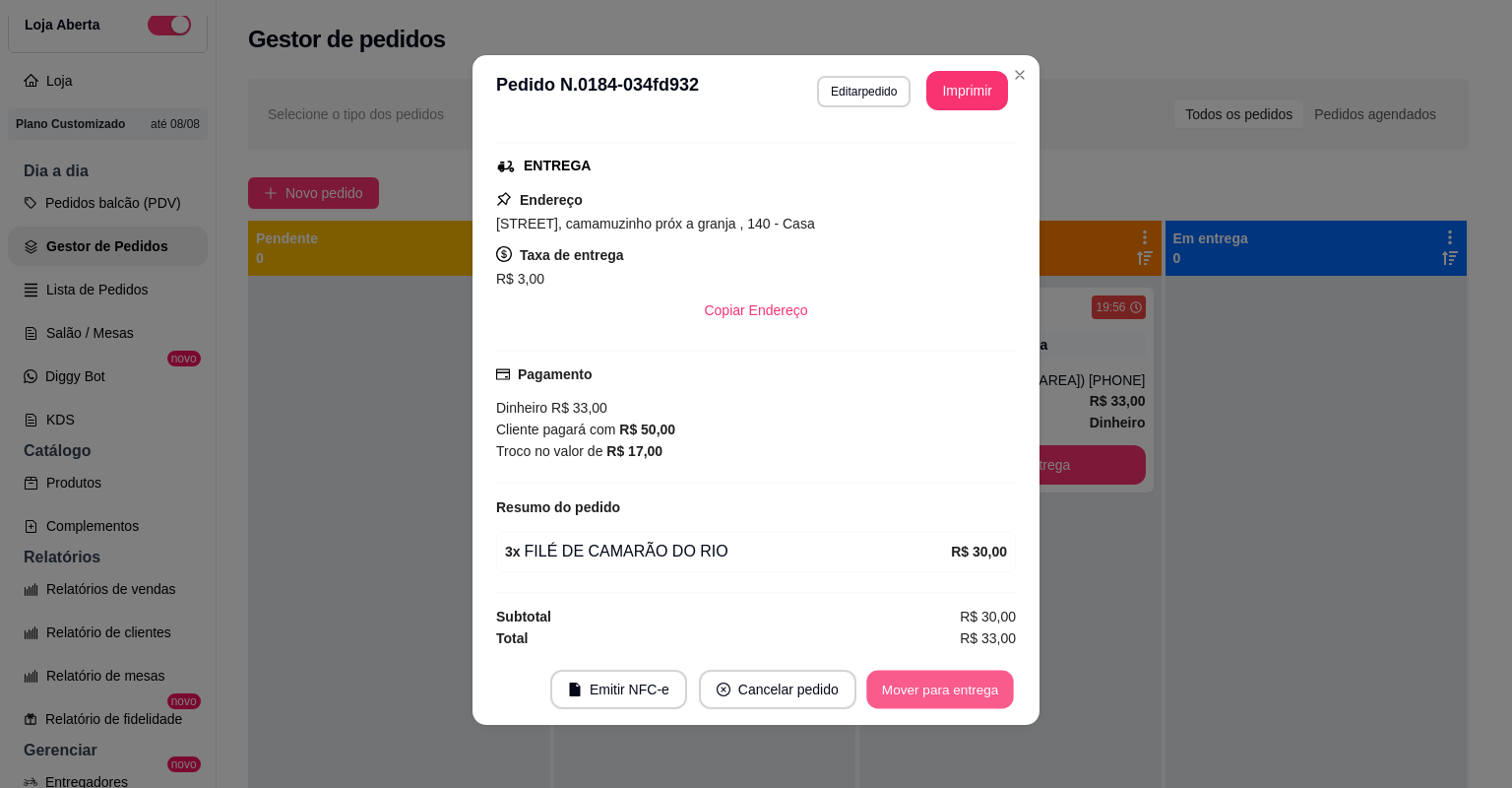 click on "Mover para entrega" at bounding box center [940, 690] 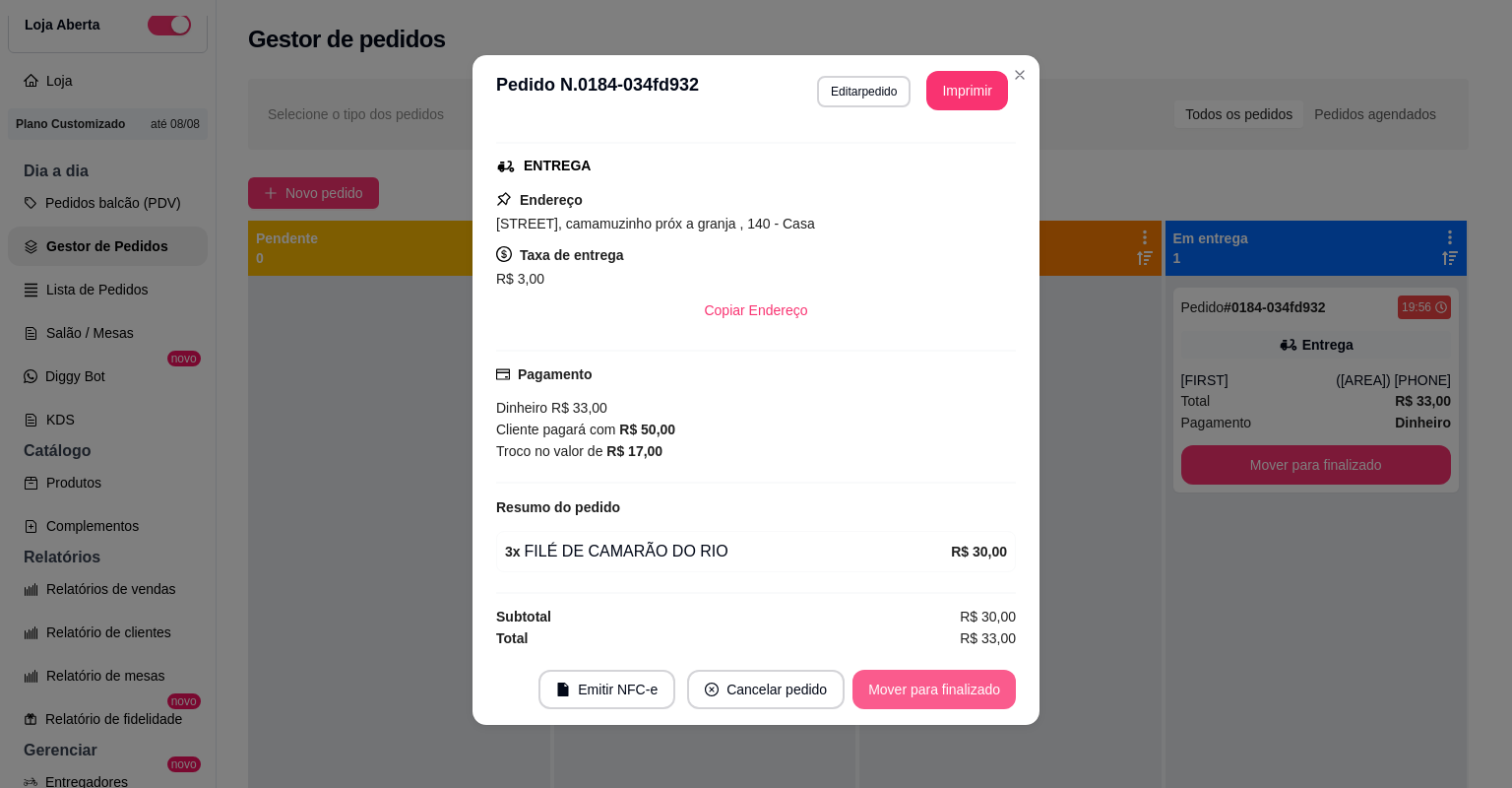 click on "Mover para finalizado" at bounding box center [934, 690] 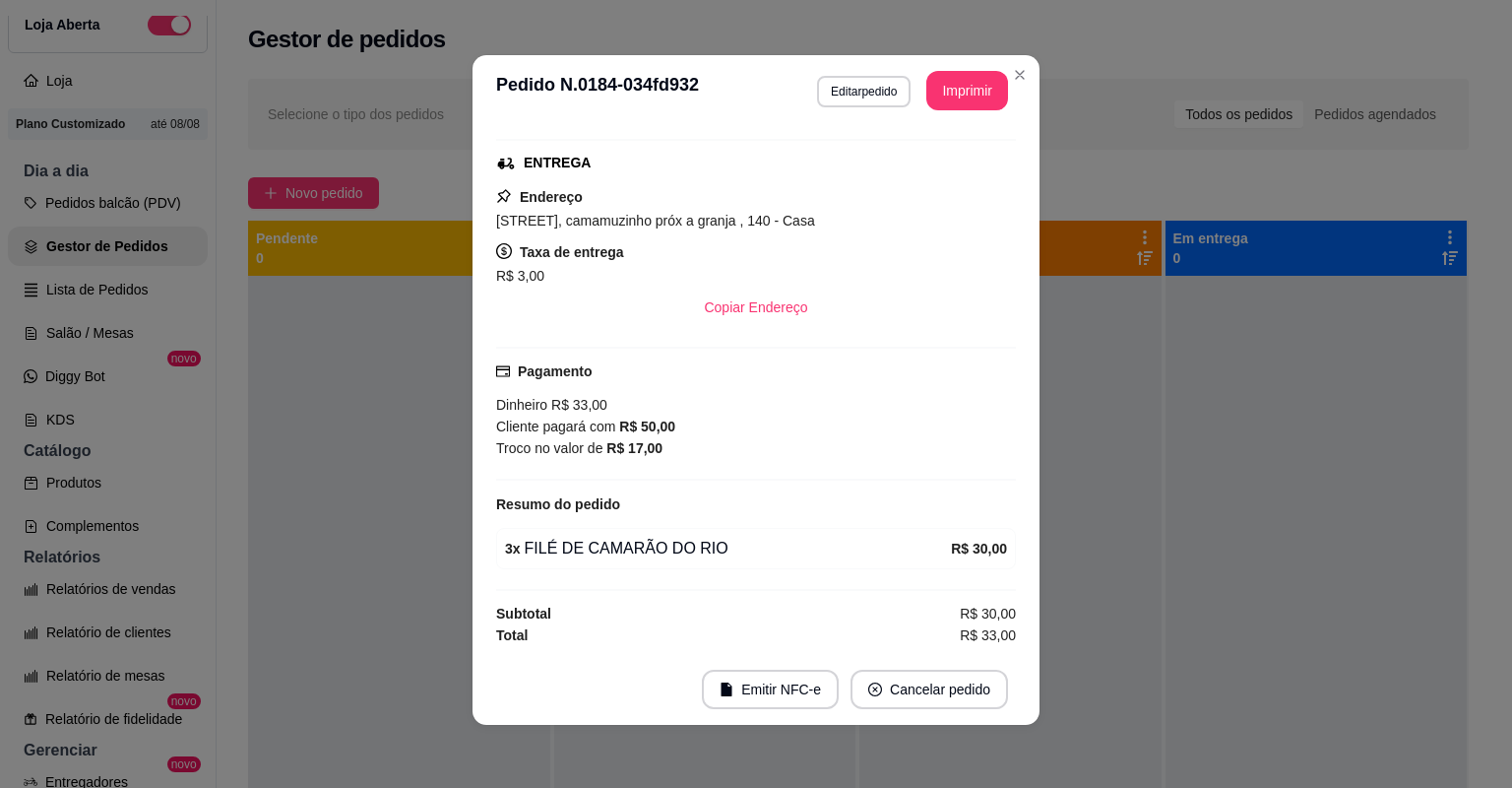 scroll, scrollTop: 248, scrollLeft: 0, axis: vertical 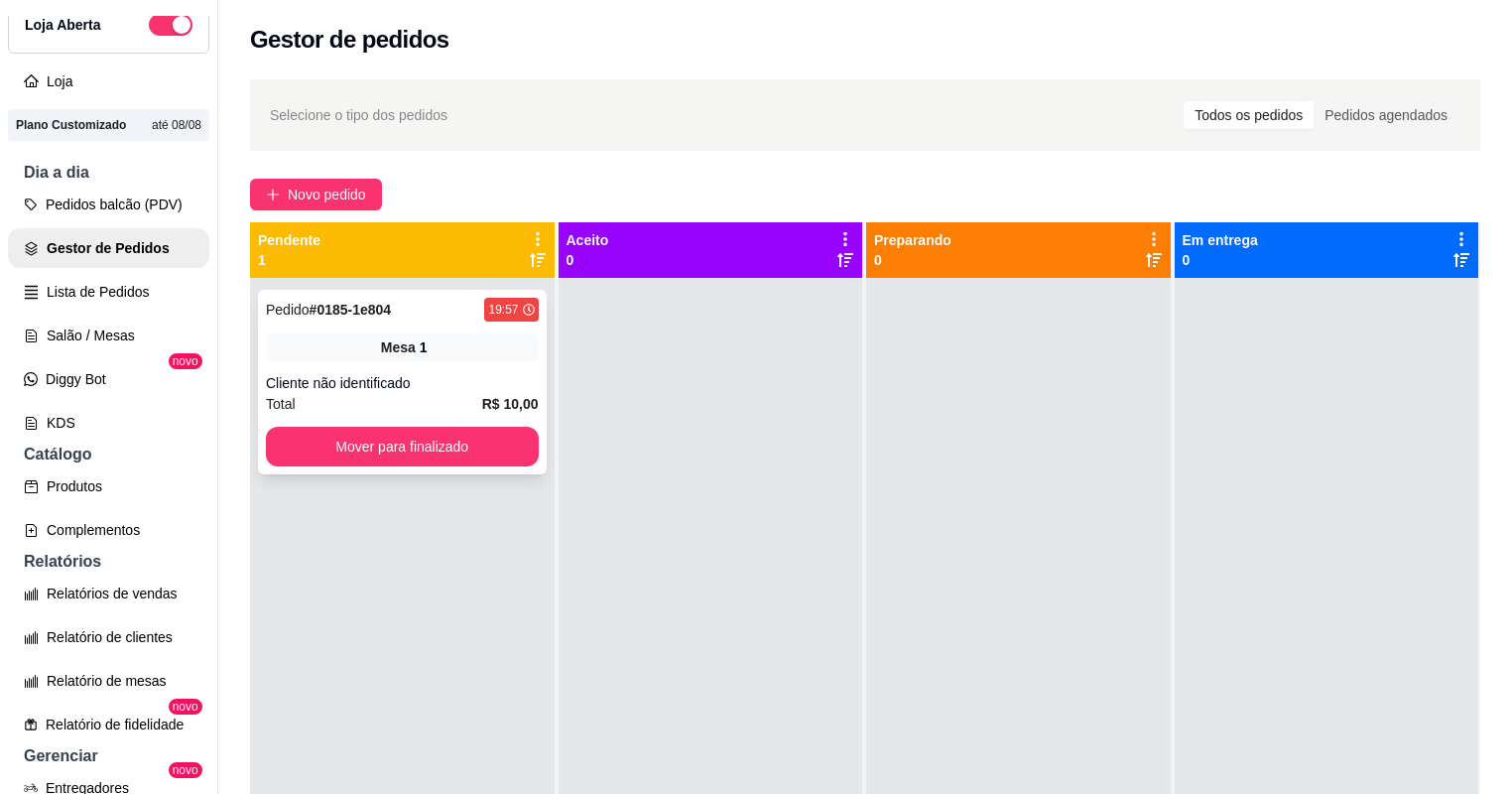 click on "Mesa 1" at bounding box center (402, 347) 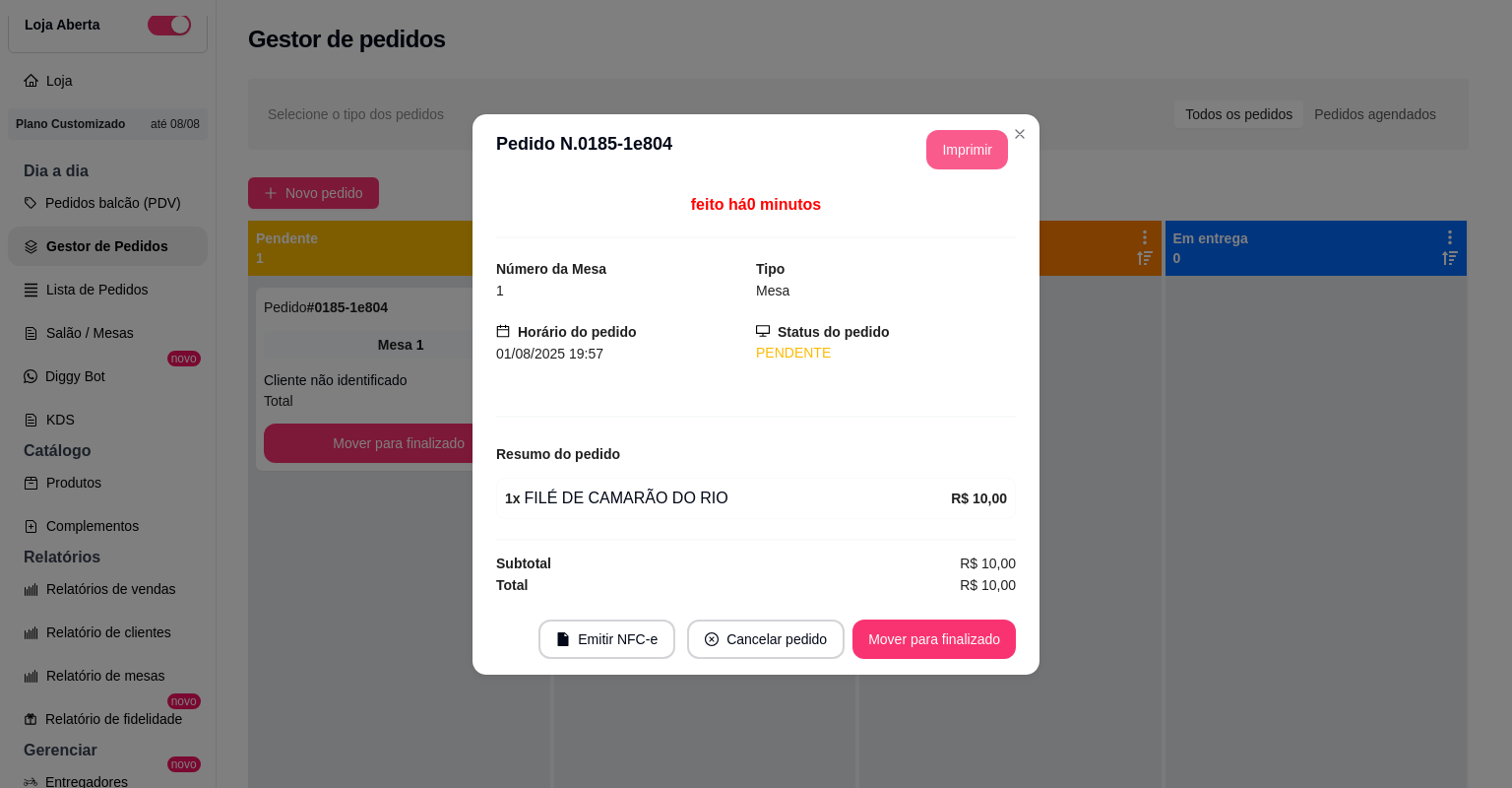 click on "Imprimir" at bounding box center (967, 150) 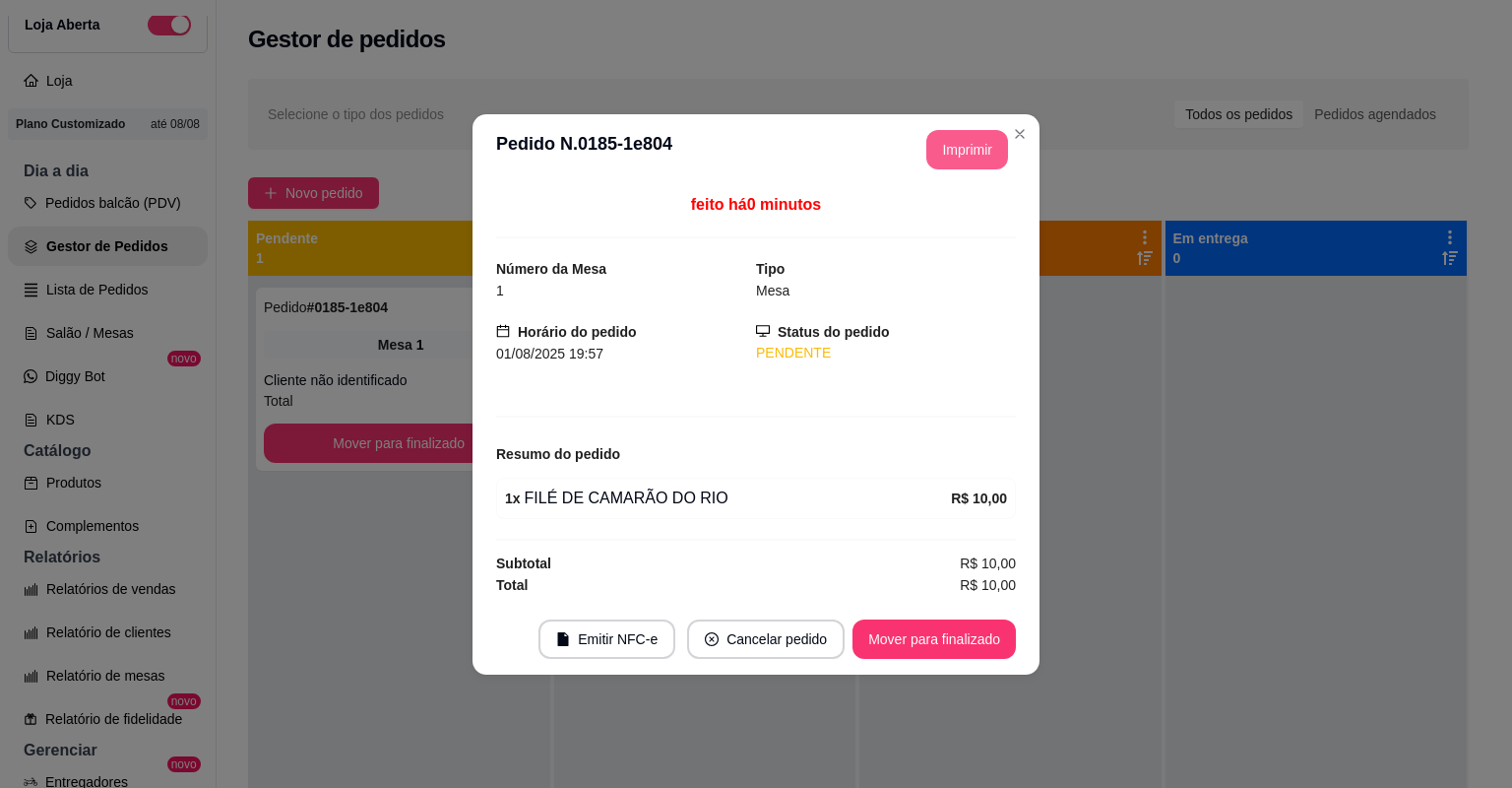 scroll, scrollTop: 0, scrollLeft: 0, axis: both 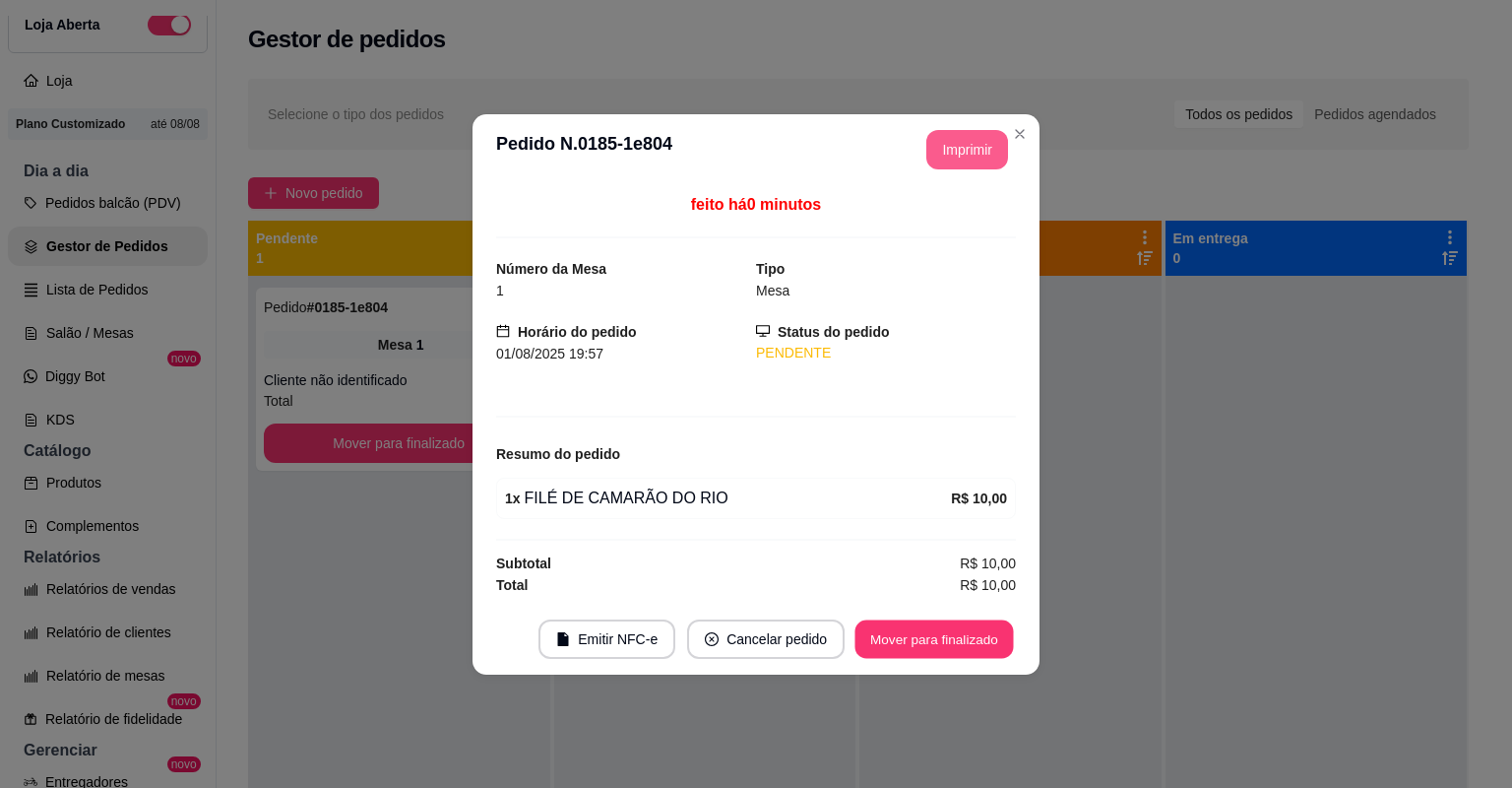 click on "Mover para finalizado" at bounding box center [934, 638] 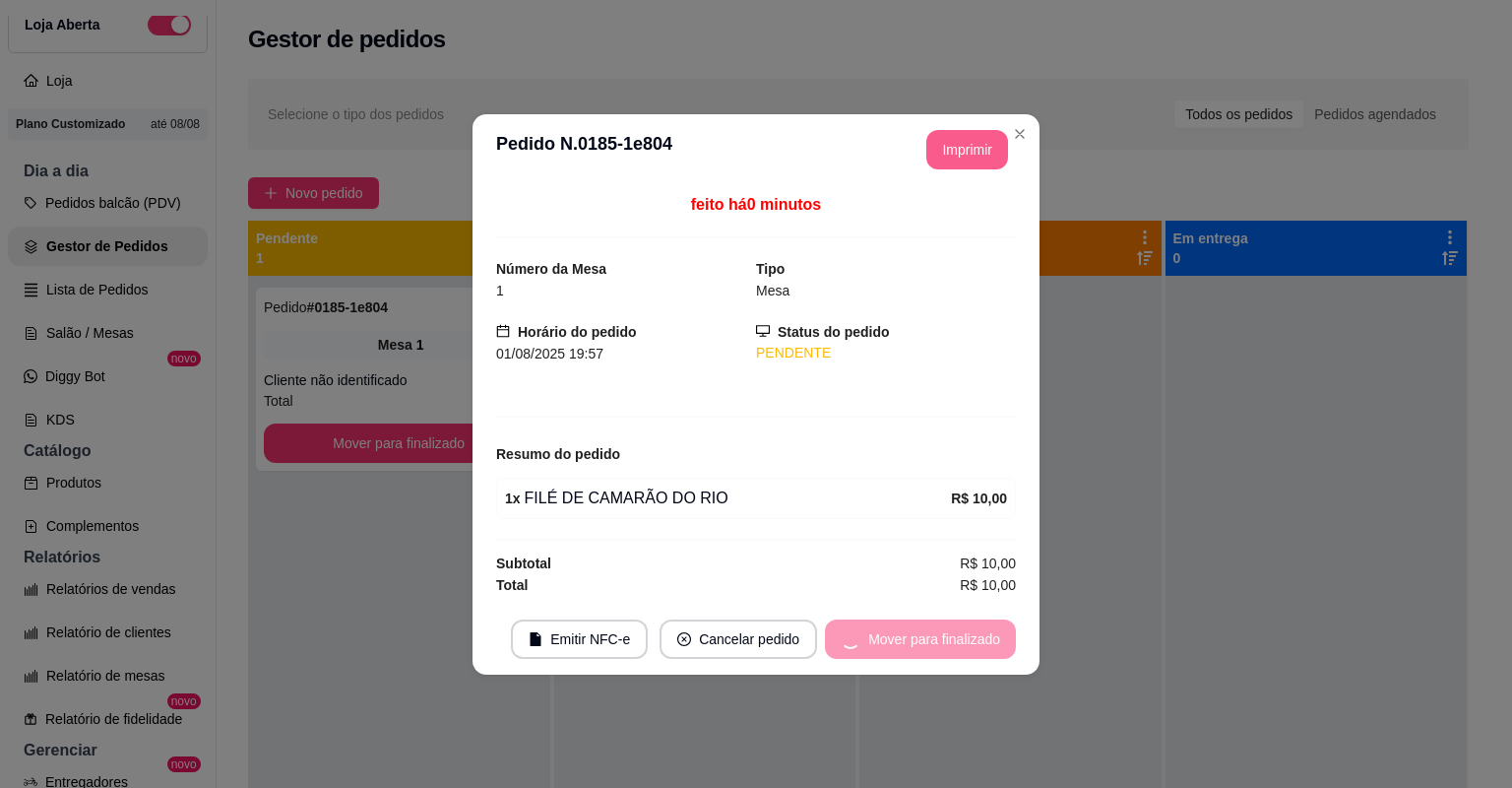 click on "Mover para finalizado" at bounding box center [920, 639] 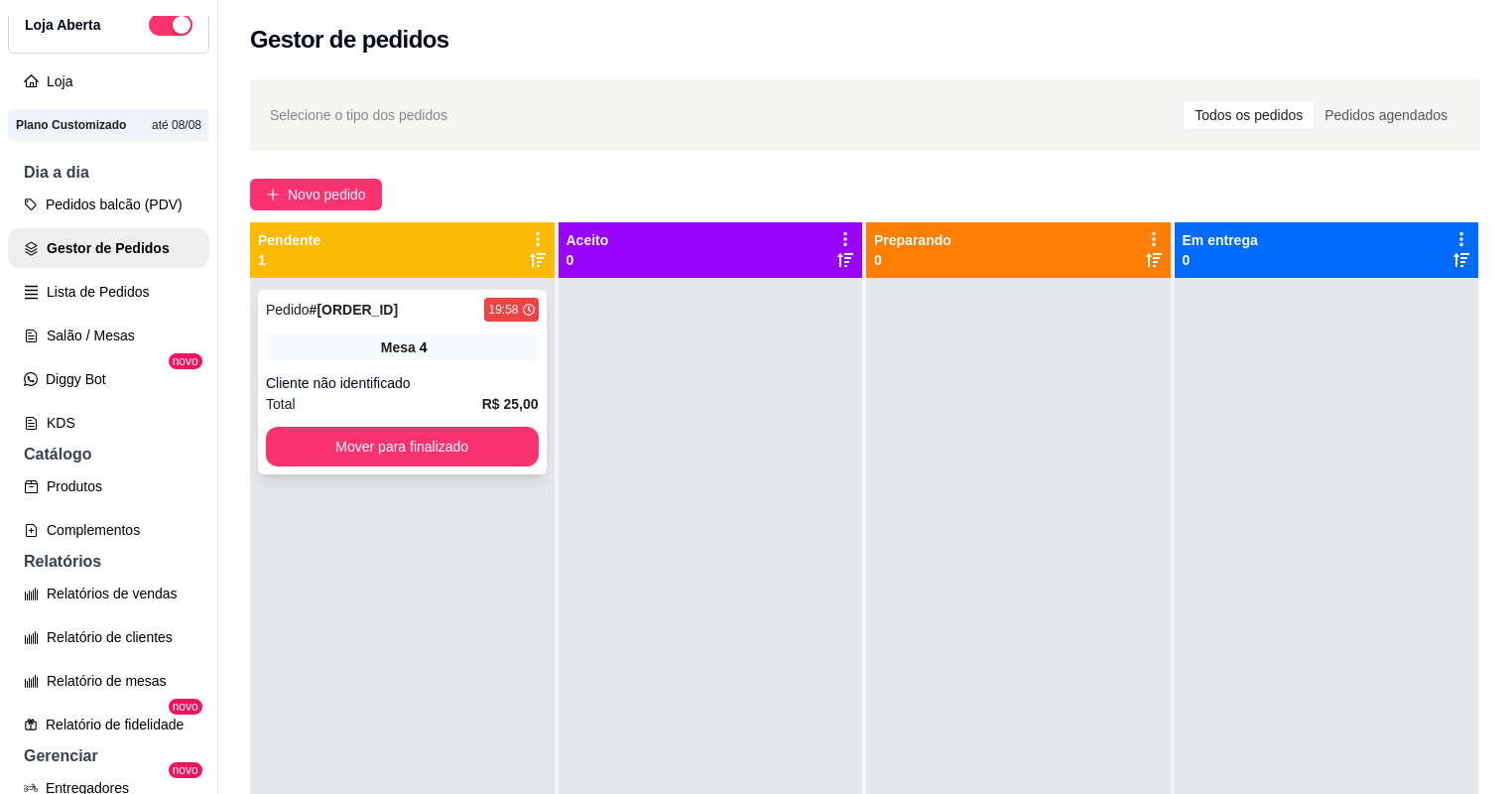 click on "Cliente não identificado" at bounding box center [402, 383] 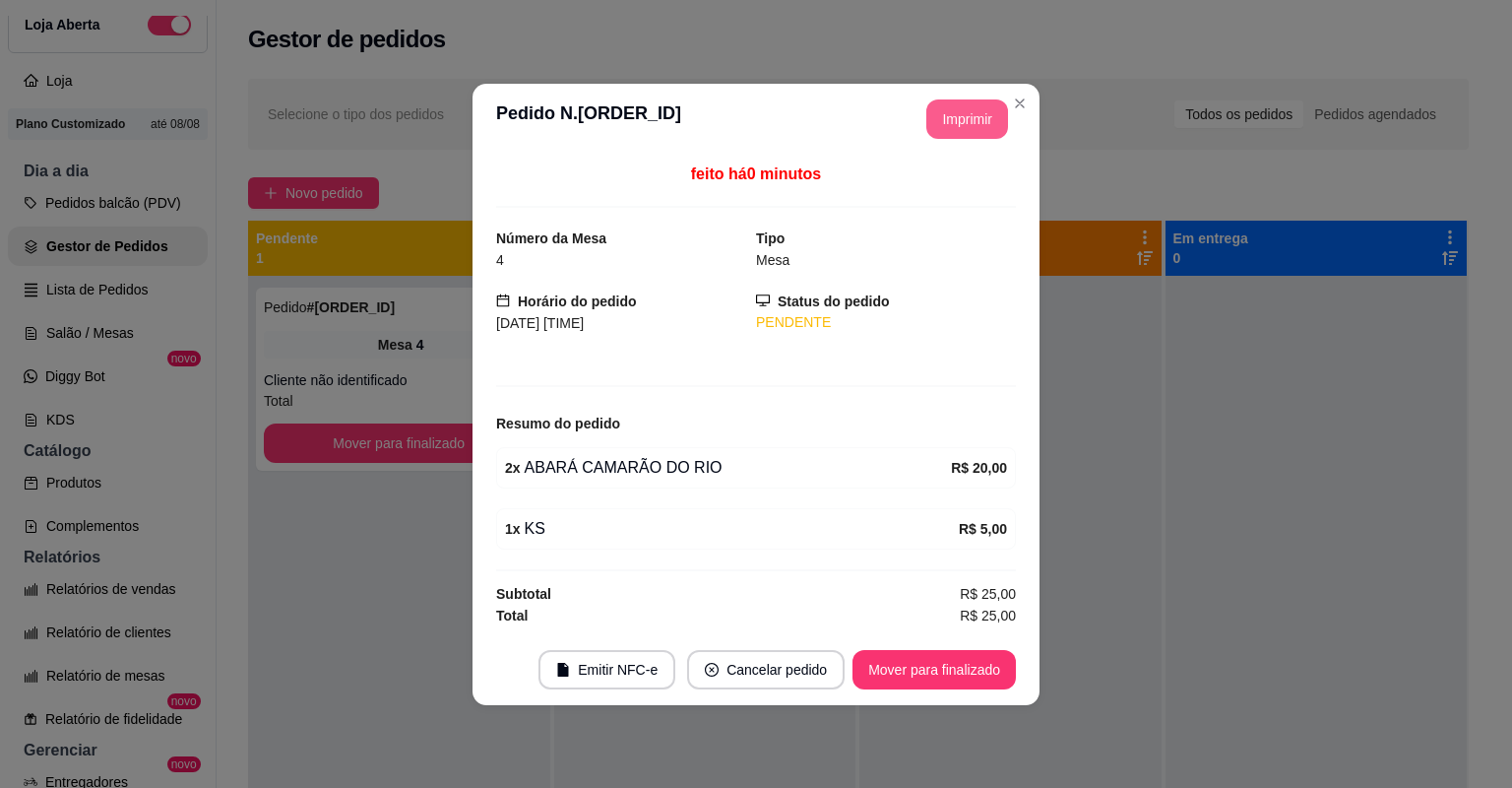 click on "Imprimir" at bounding box center (967, 119) 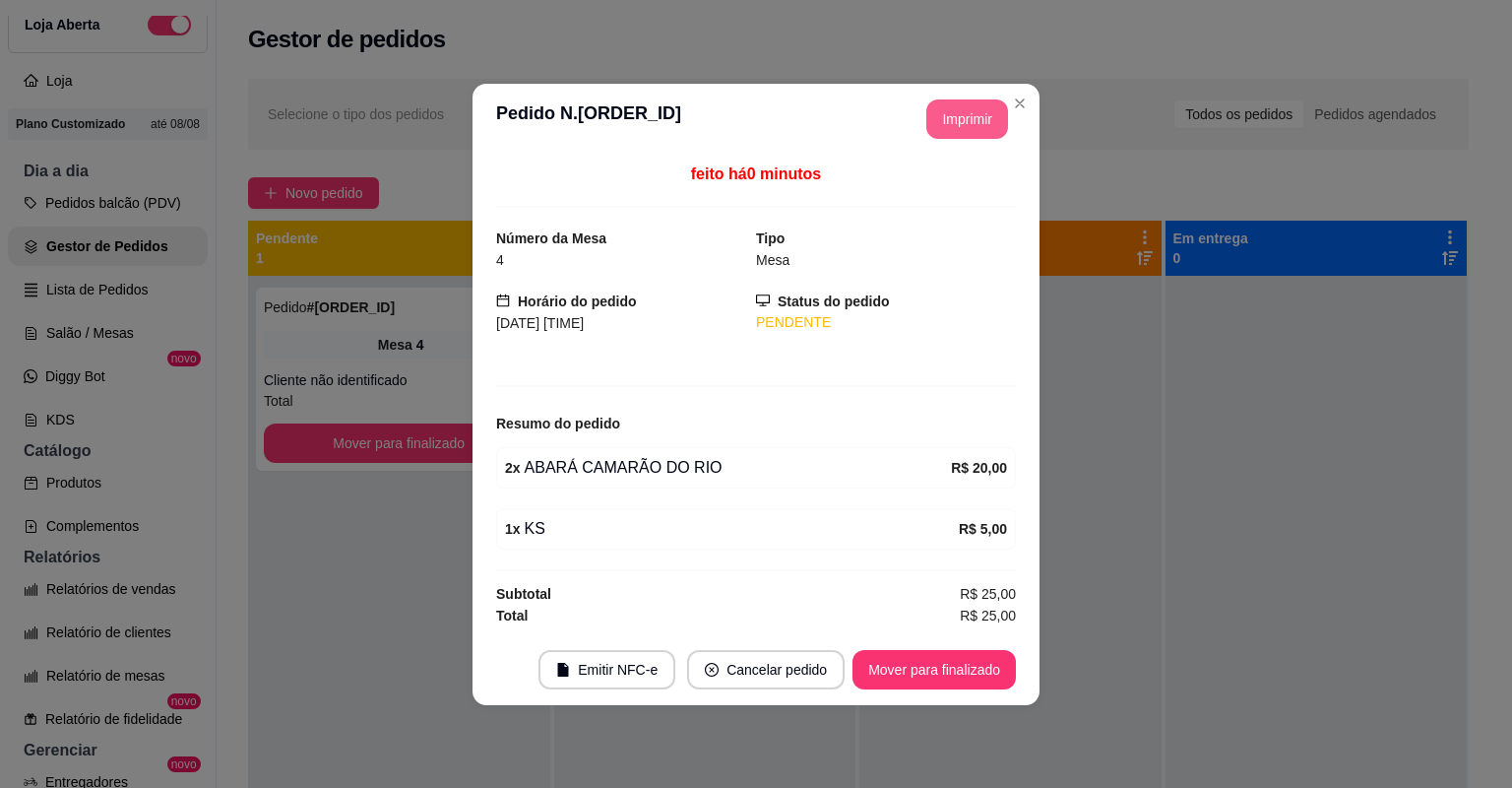 scroll, scrollTop: 0, scrollLeft: 0, axis: both 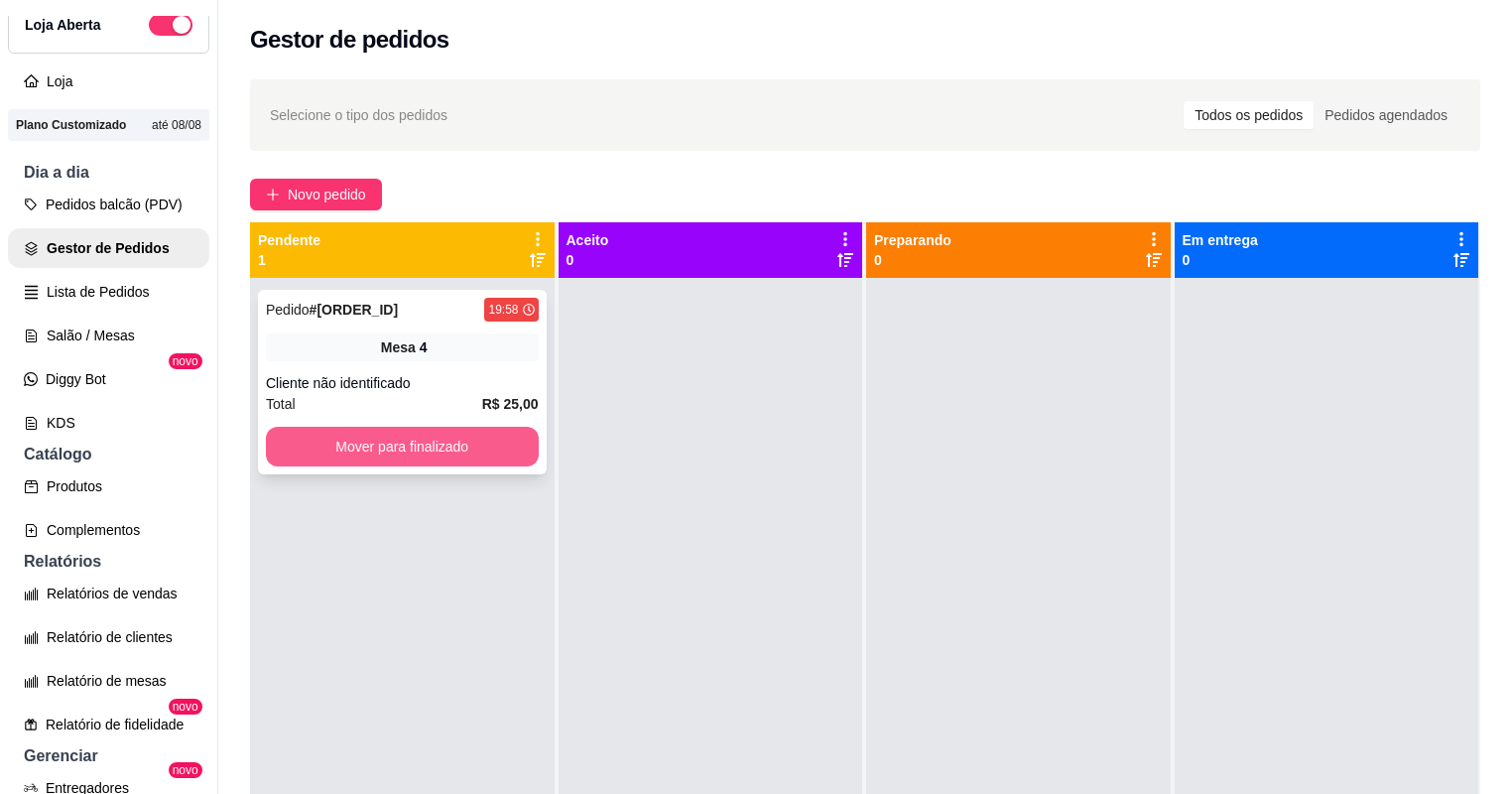 click on "Mover para finalizado" at bounding box center [402, 447] 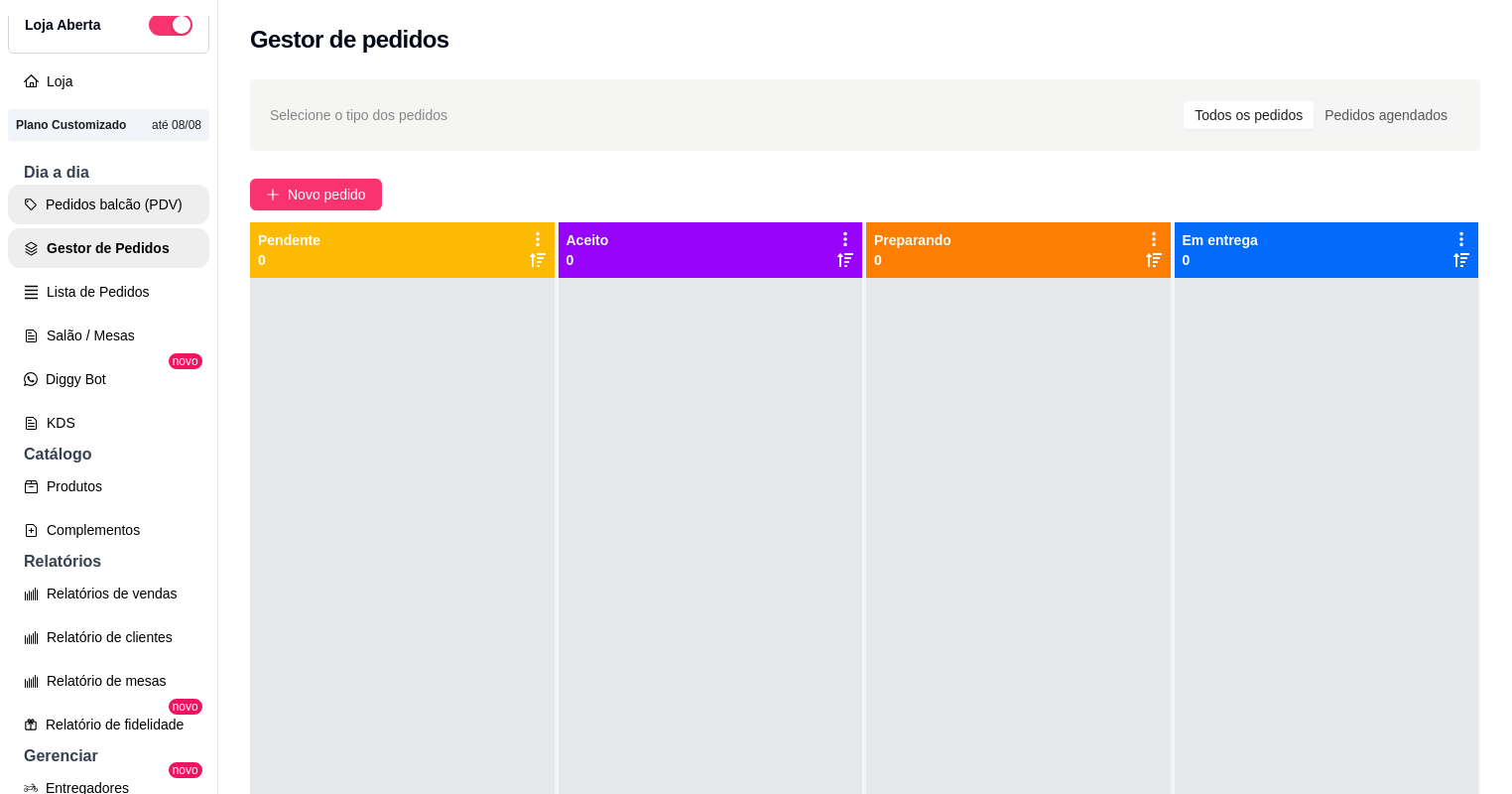 click on "Pedidos balcão (PDV)" at bounding box center (108, 204) 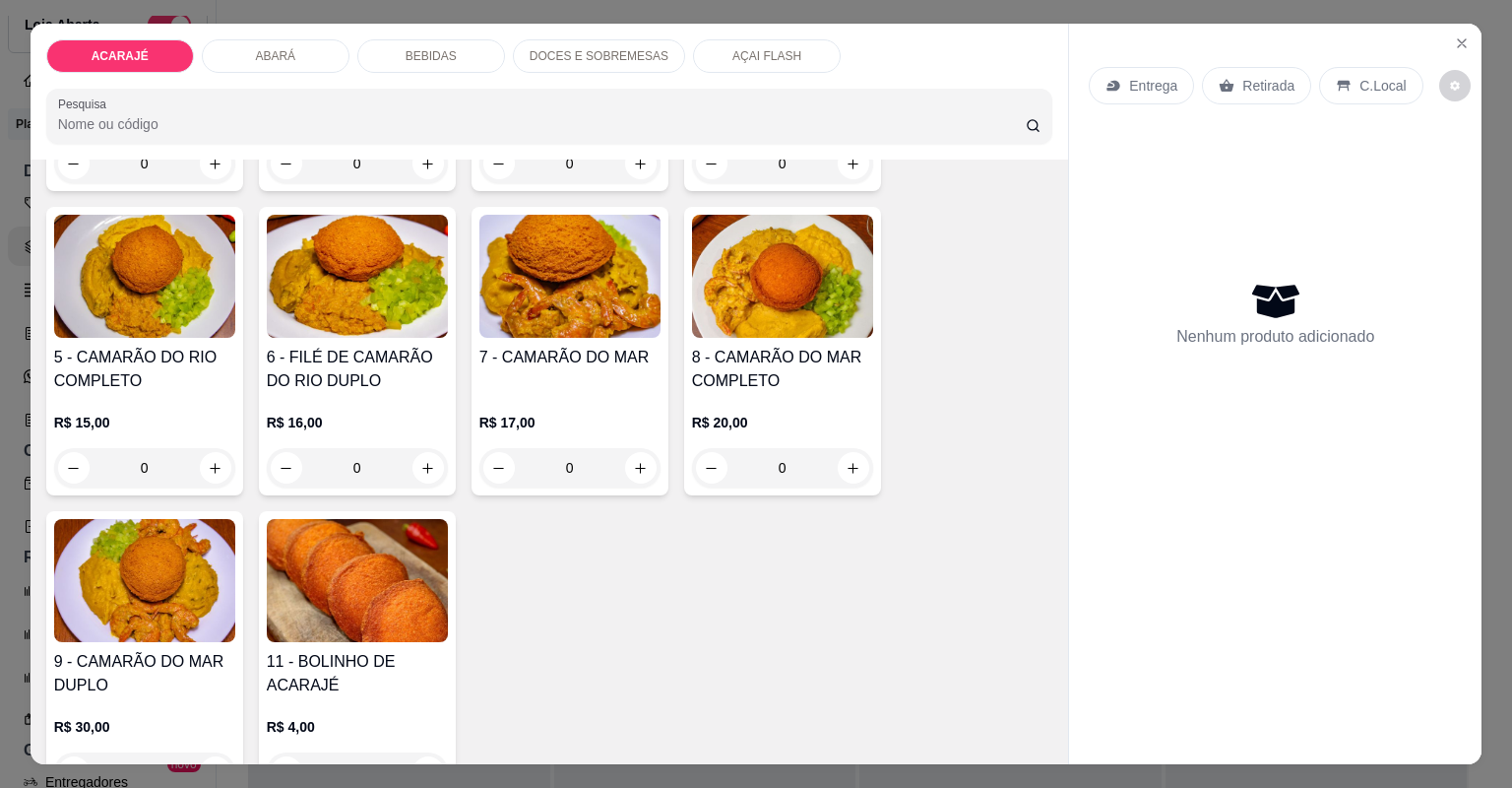 scroll, scrollTop: 394, scrollLeft: 0, axis: vertical 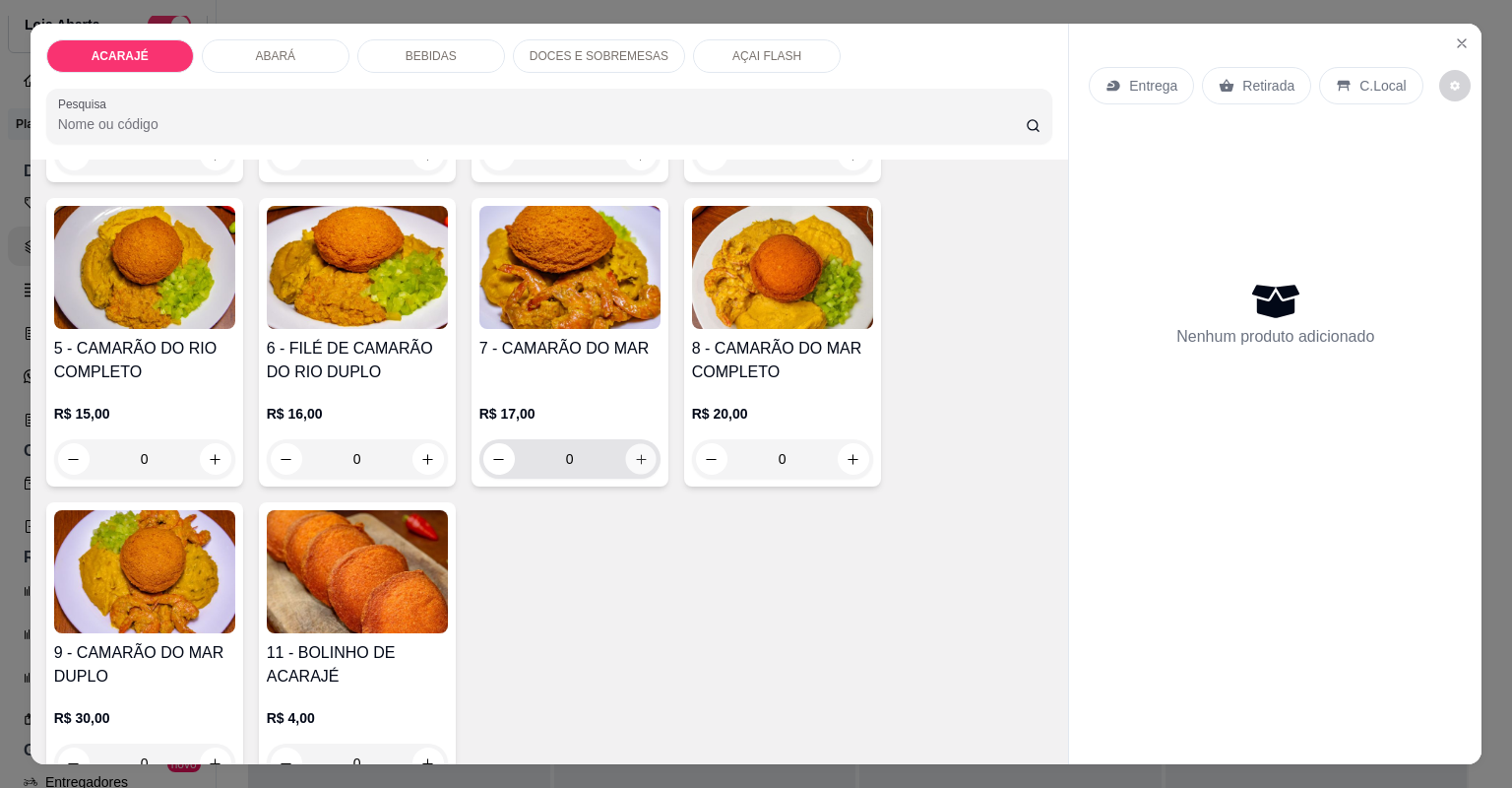 click 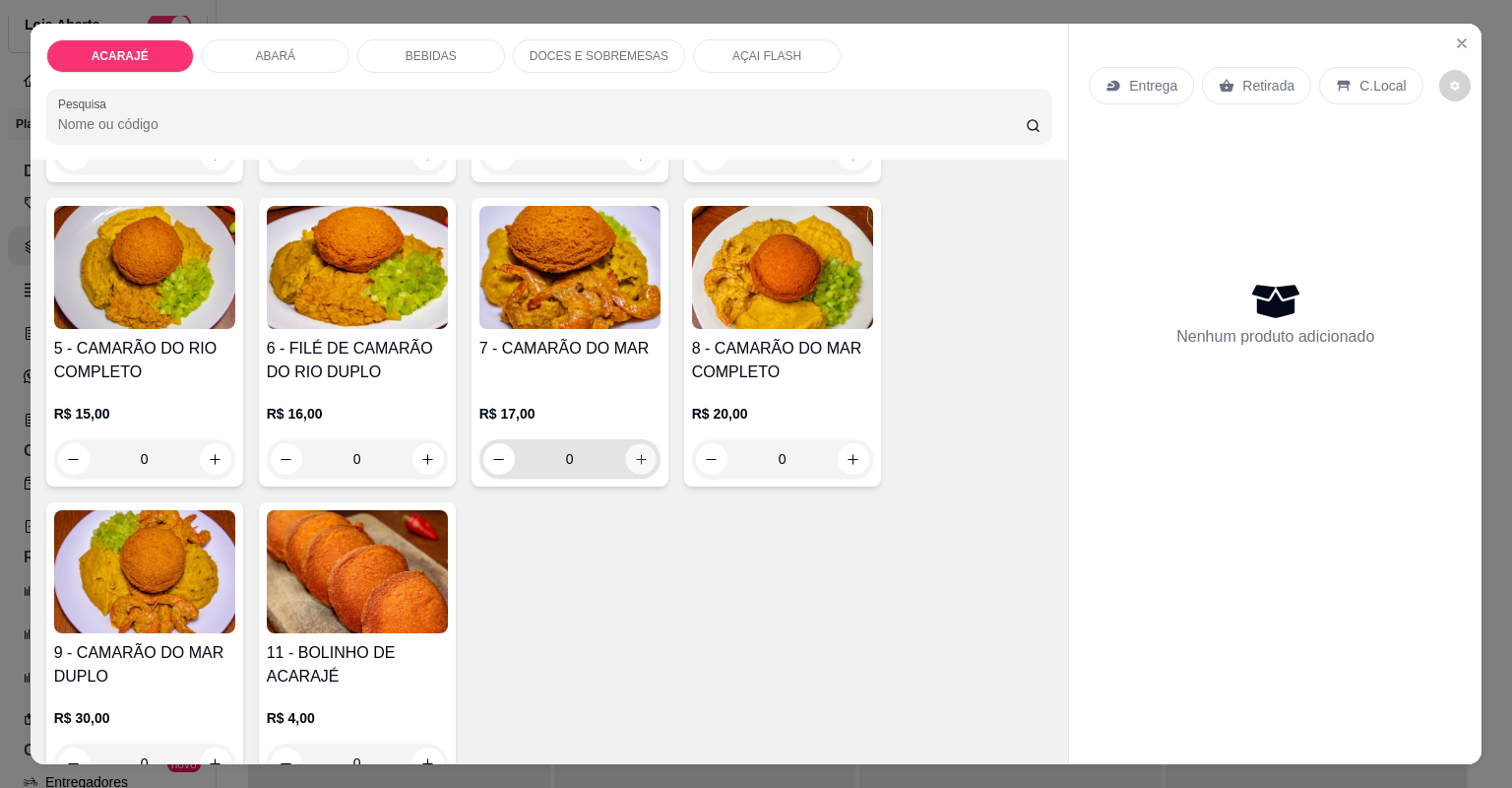 type on "1" 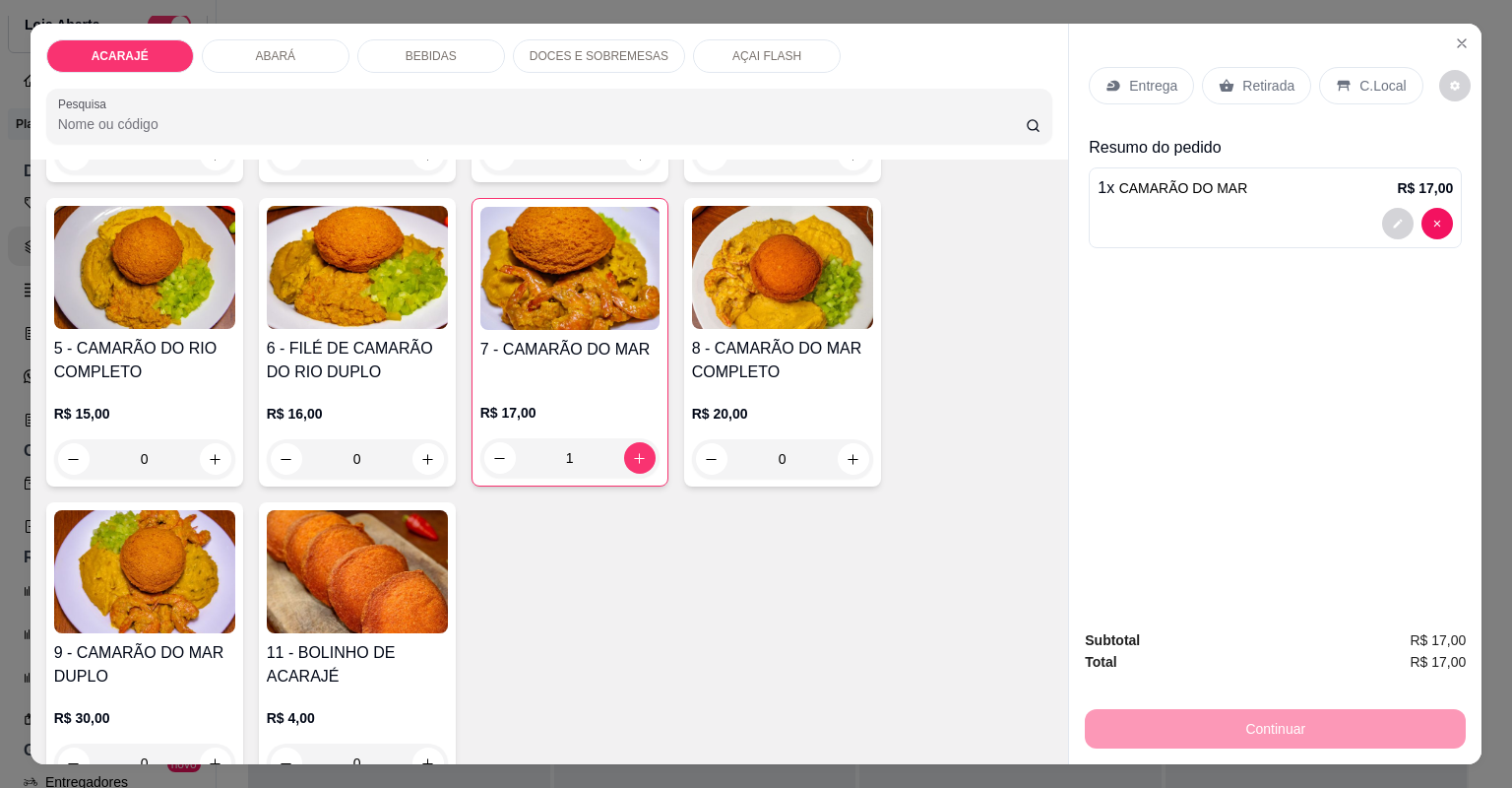 click on "Entrega" at bounding box center [1153, 86] 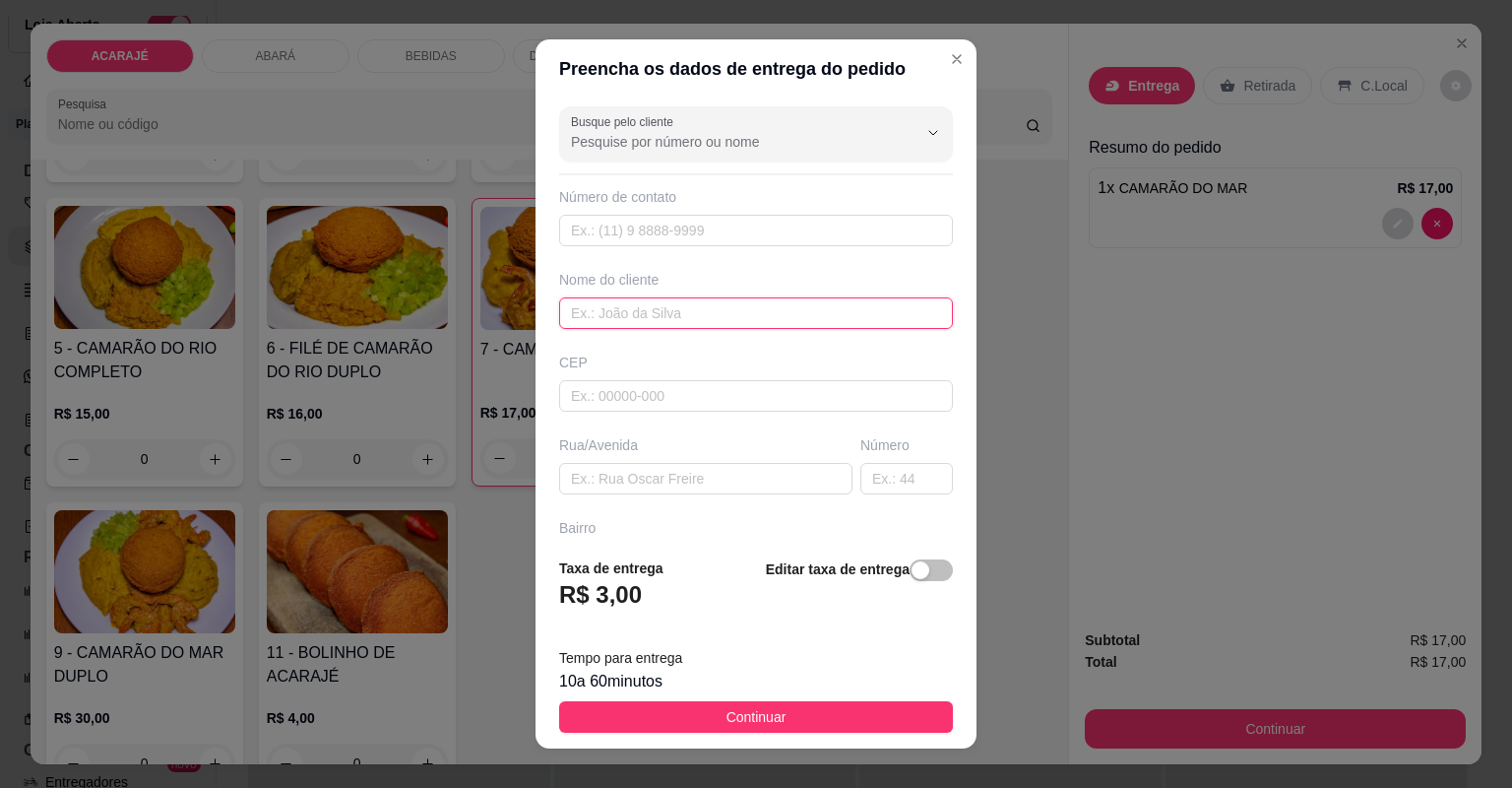 click at bounding box center (756, 313) 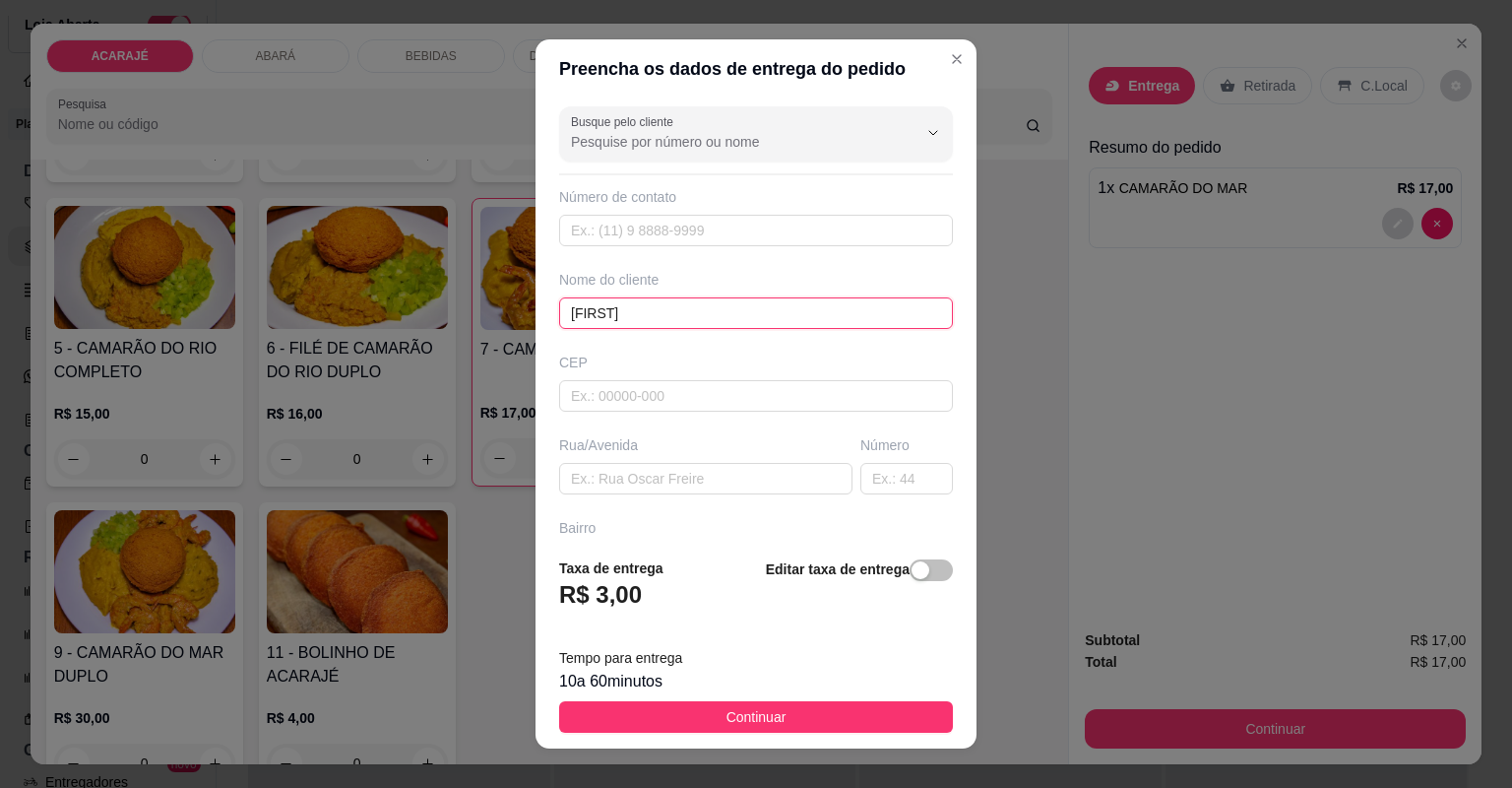 type on "[FIRST]" 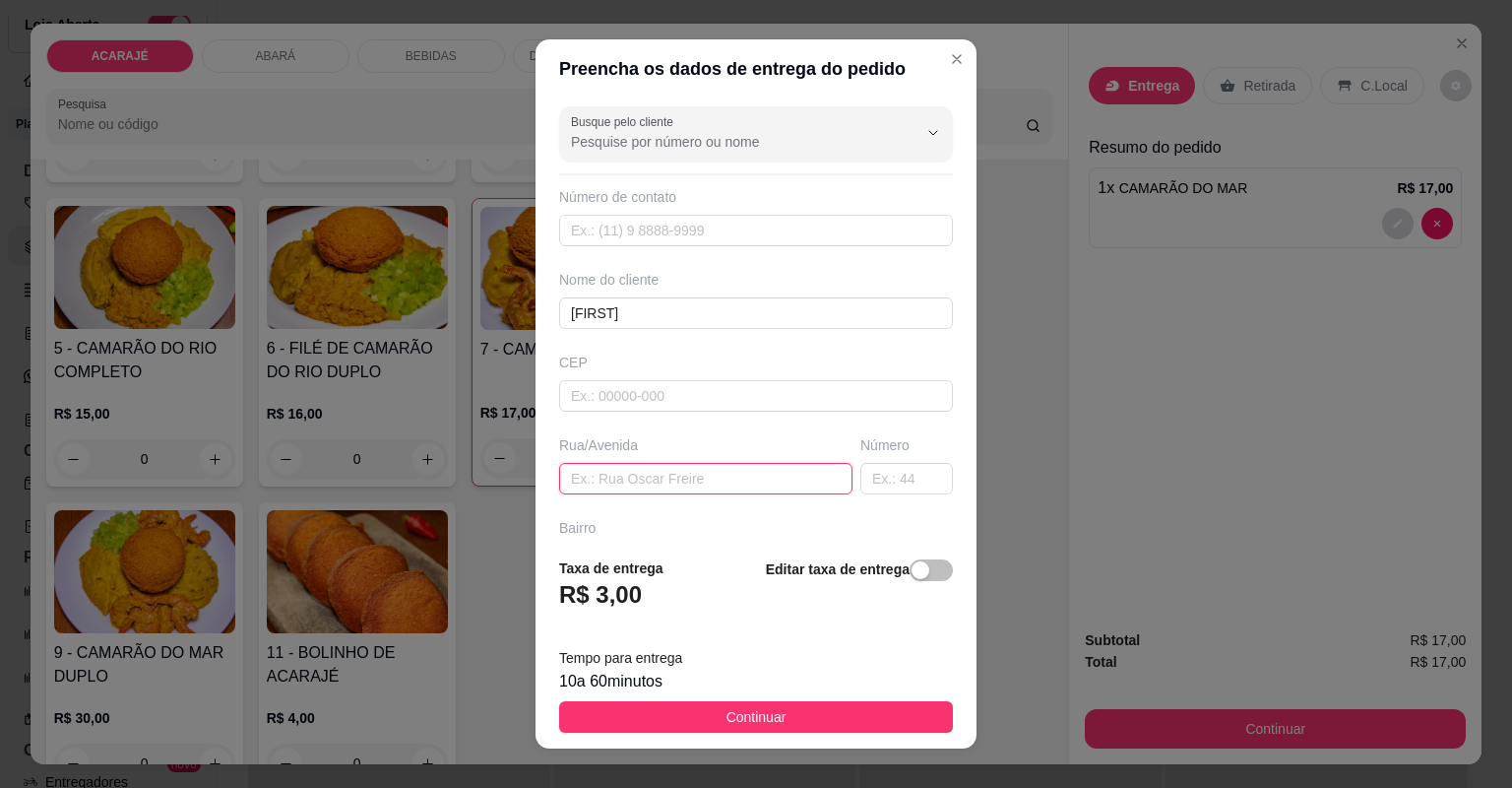 click at bounding box center (706, 479) 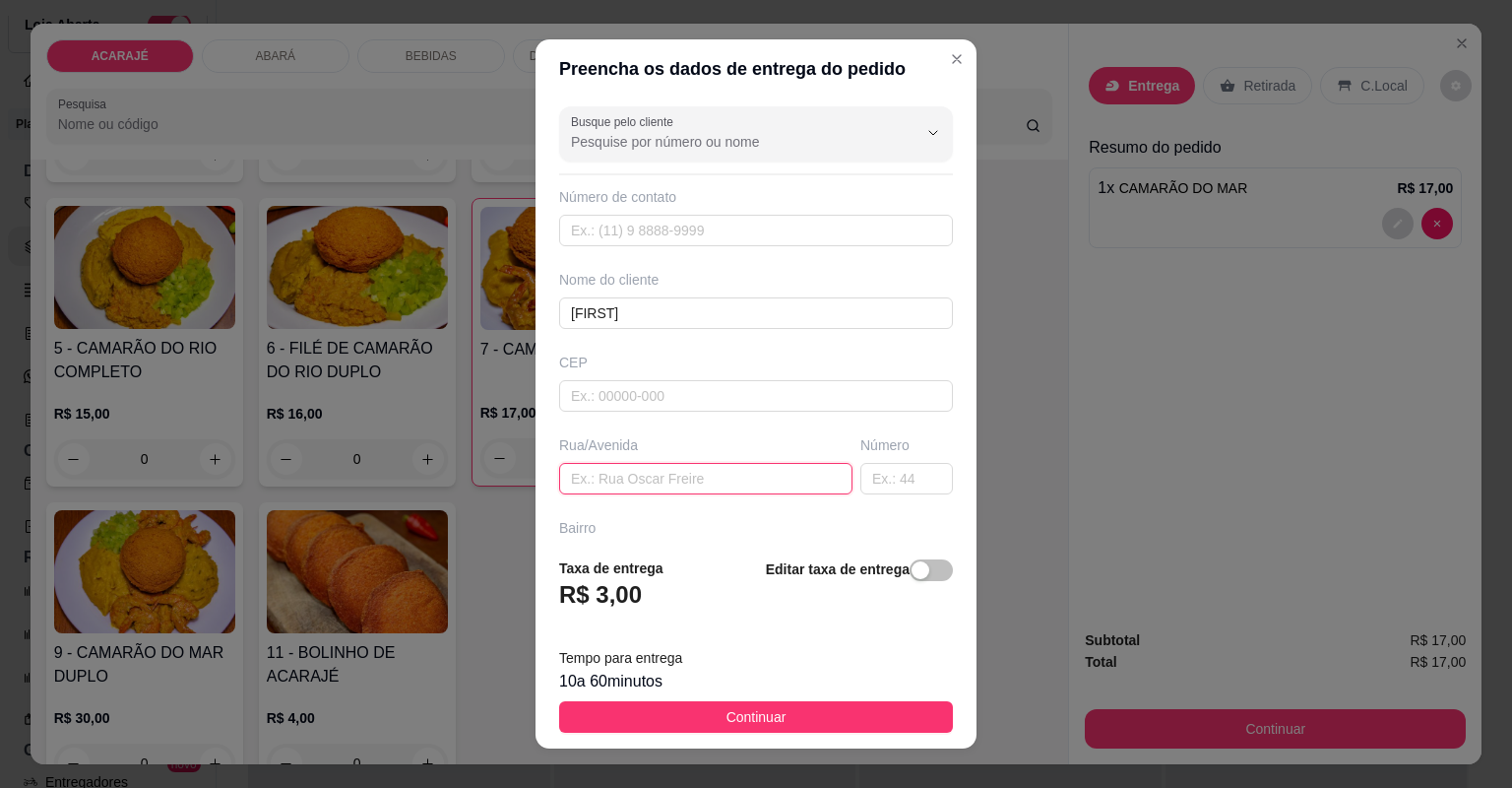 paste on "𝕟𝕒 𝕓𝕖𝕝𝕒 𝕧𝕚𝕤𝕥𝕒 𝕓𝕖𝕔𝕠 𝕕𝕒 𝕖𝕤𝕔𝕠𝕝𝕒 𝕔𝕒𝕤𝕒 𝕟ú𝕞𝕖𝕣𝕠" 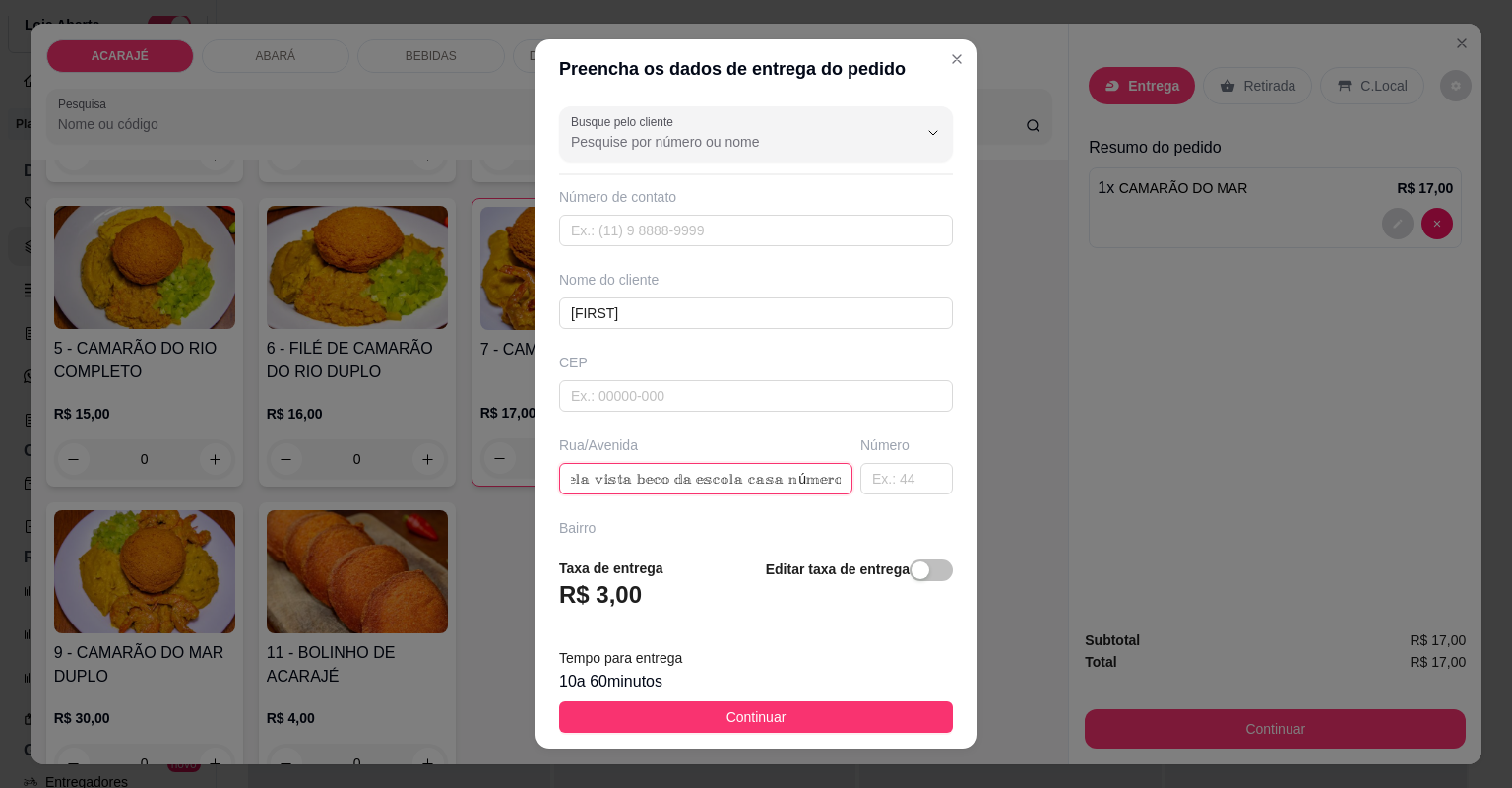 scroll, scrollTop: 0, scrollLeft: 43, axis: horizontal 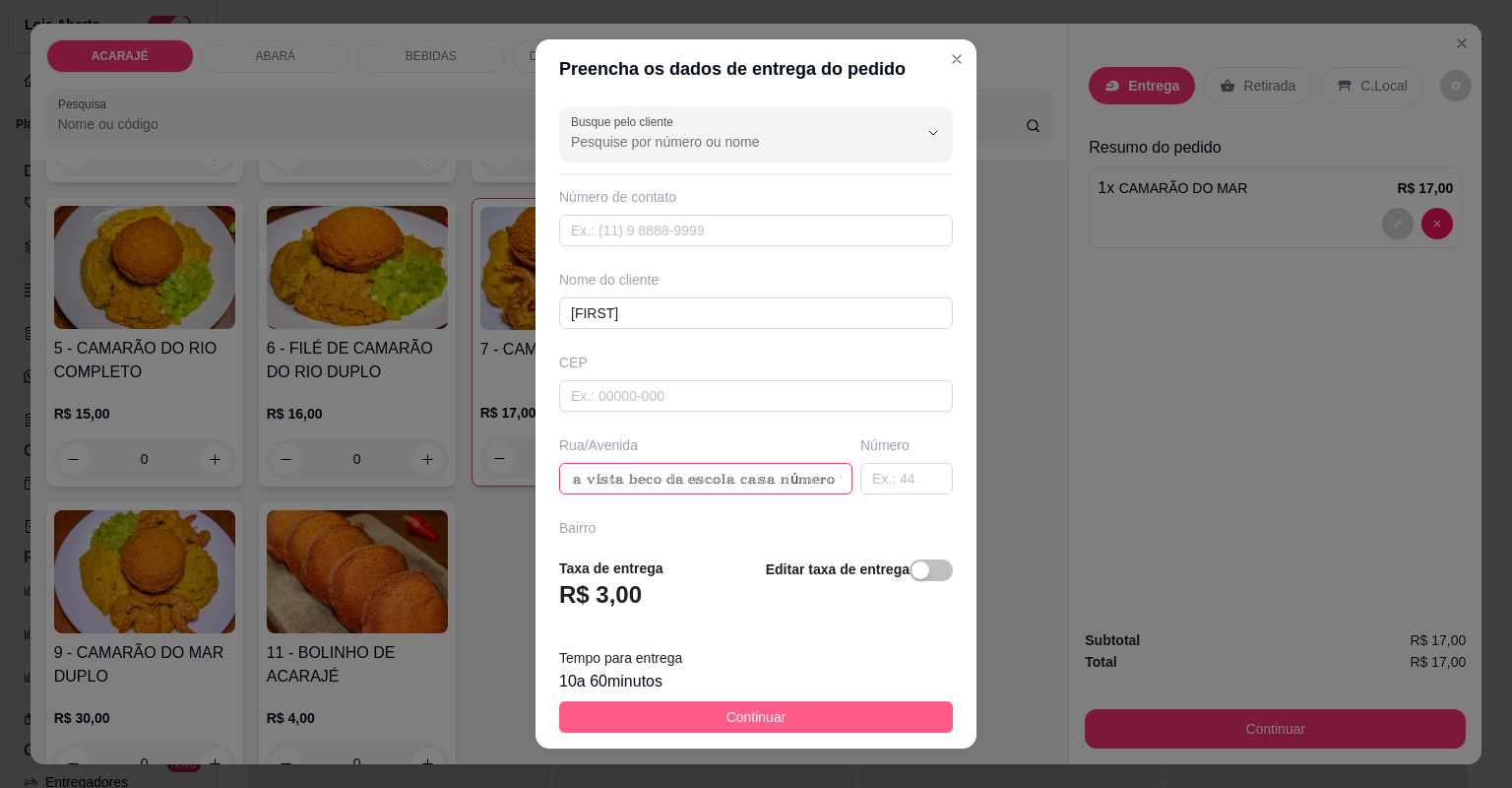 type on "𝕟𝕒 𝕓𝕖𝕝𝕒 𝕧𝕚𝕤𝕥𝕒 𝕓𝕖𝕔𝕠 𝕕𝕒 𝕖𝕤𝕔𝕠𝕝𝕒 𝕔𝕒𝕤𝕒 𝕟ú𝕞𝕖𝕣𝕠 9" 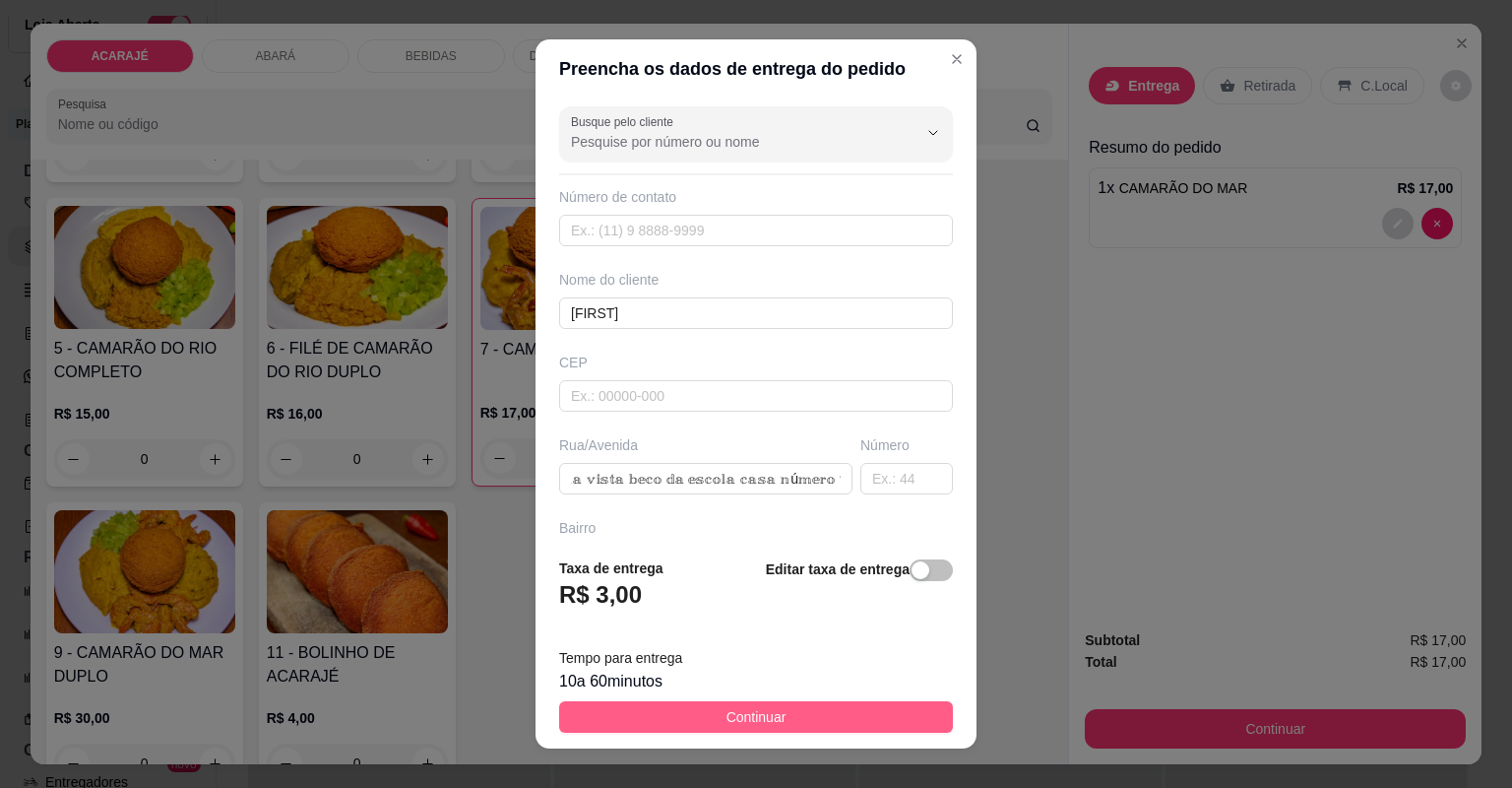 scroll, scrollTop: 0, scrollLeft: 0, axis: both 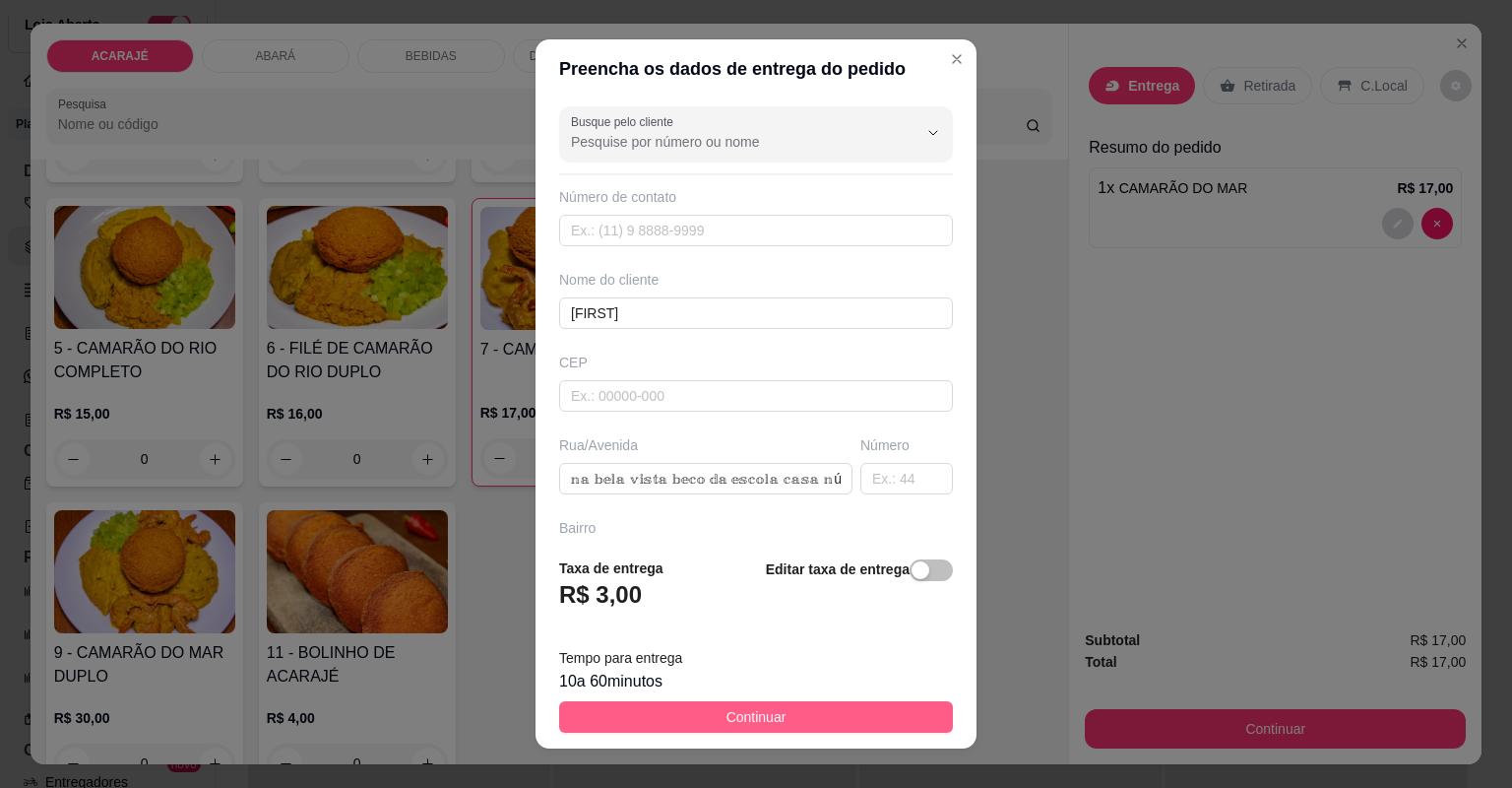 click on "Continuar" at bounding box center (756, 717) 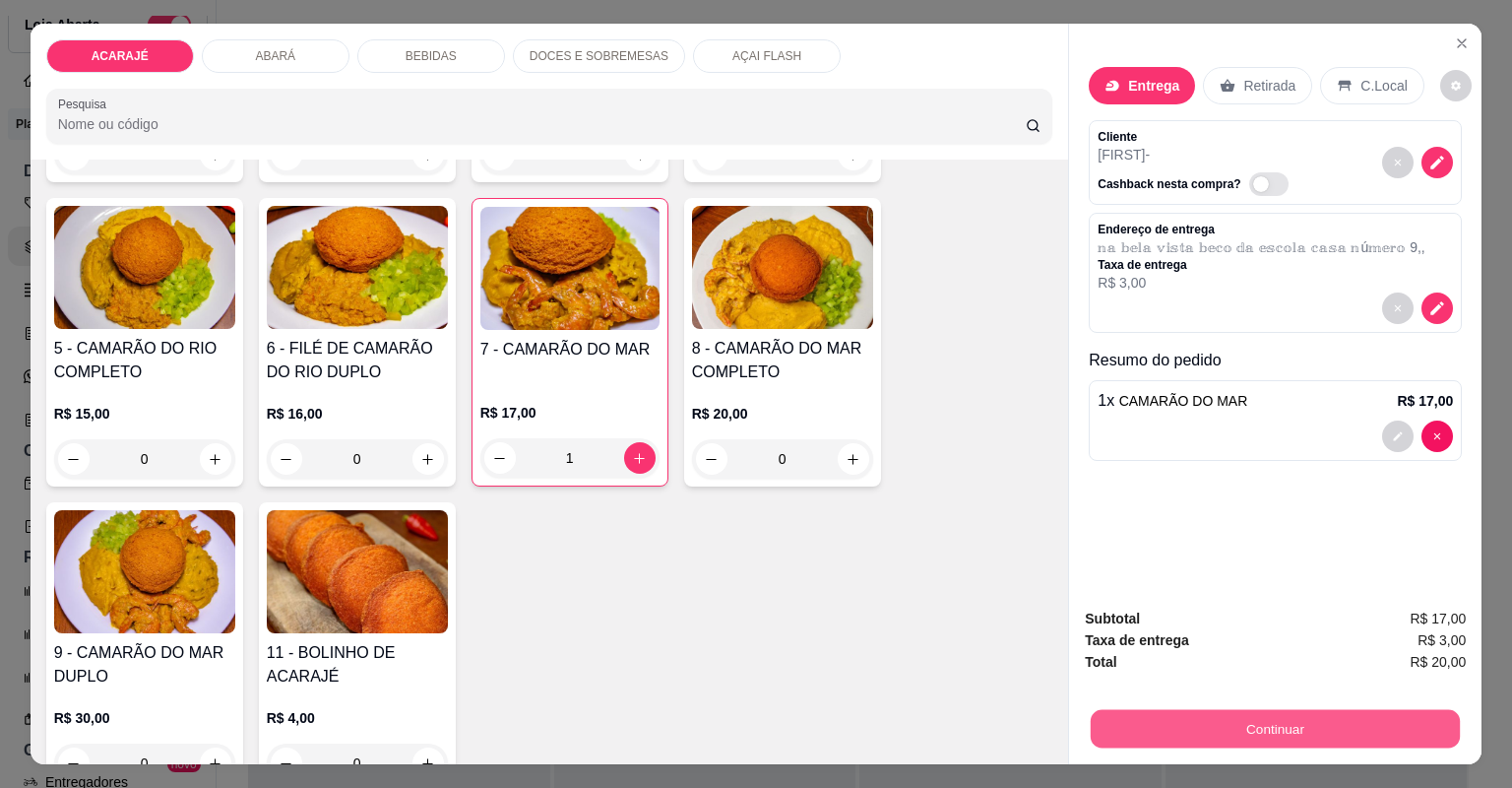 click on "Continuar" at bounding box center (1275, 729) 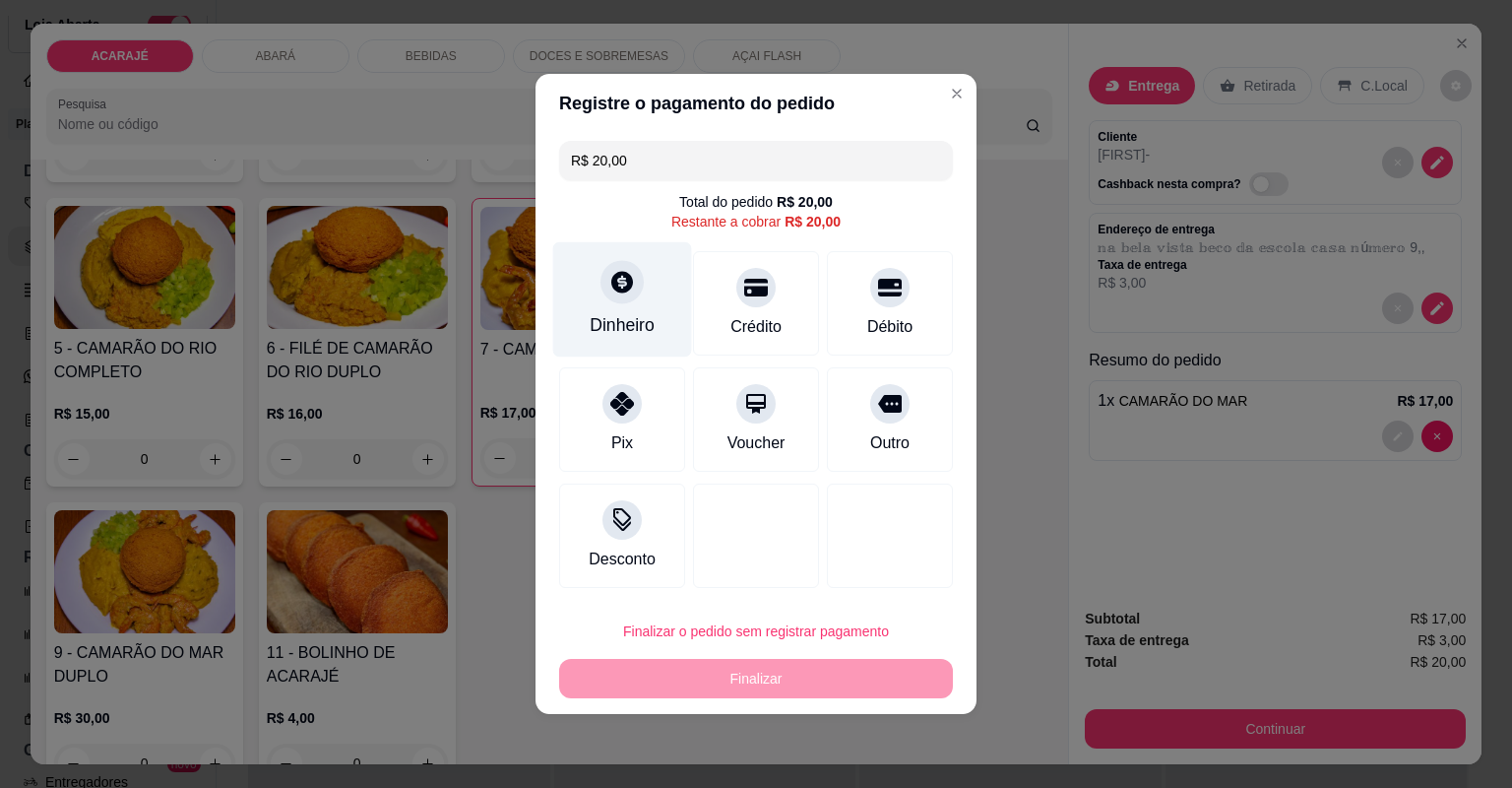 click 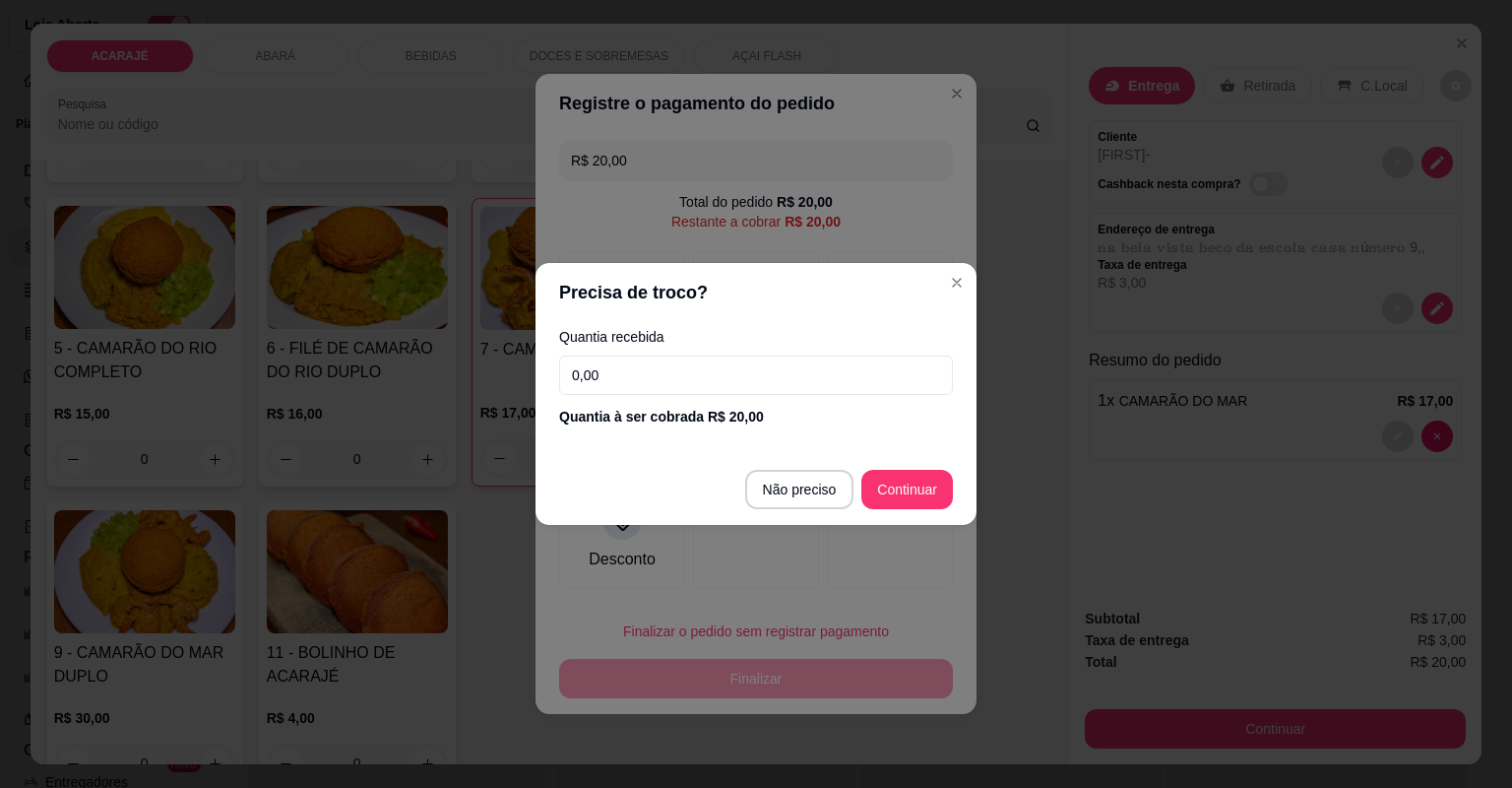 click on "0,00" at bounding box center (756, 375) 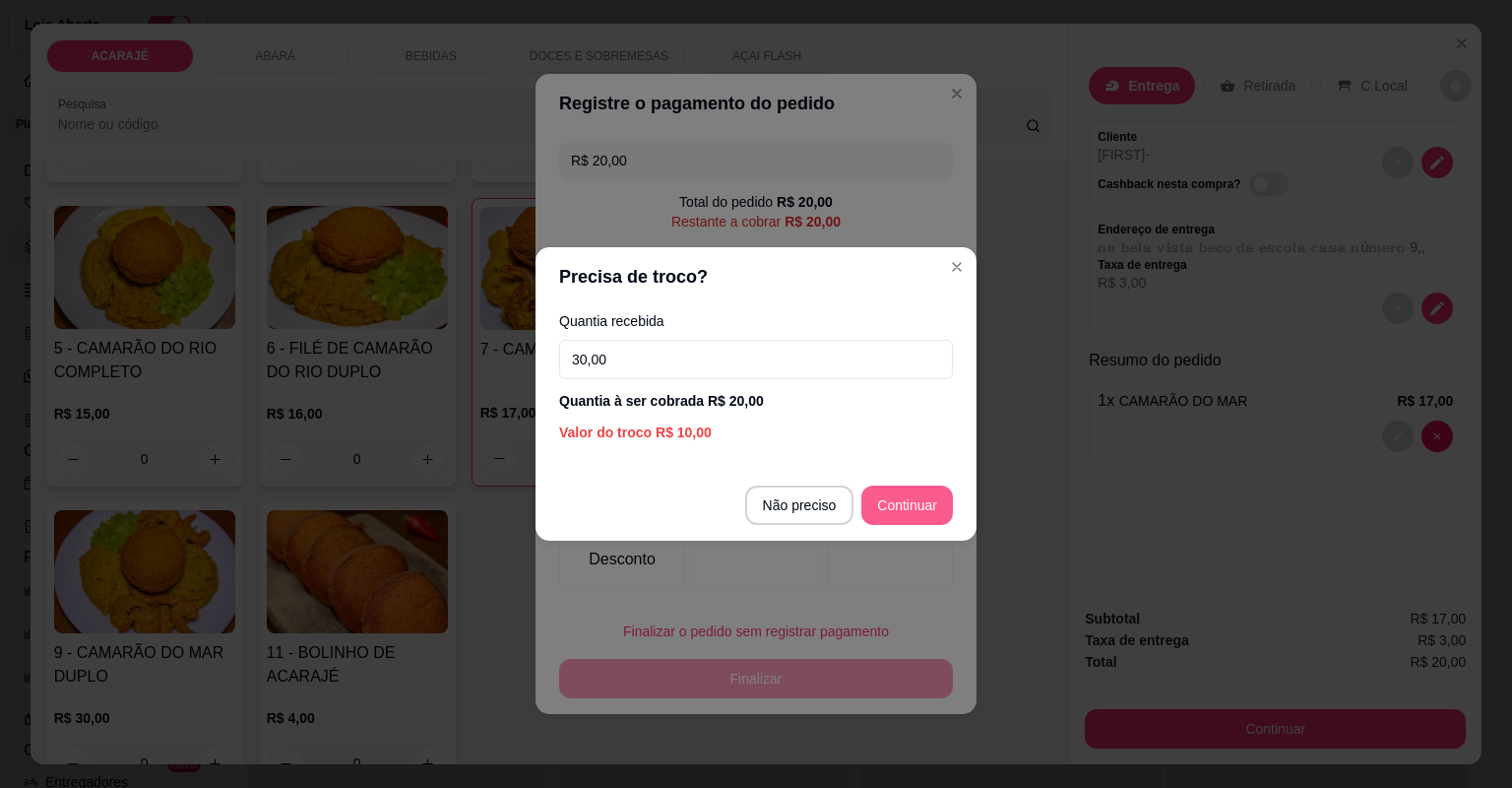 type on "30,00" 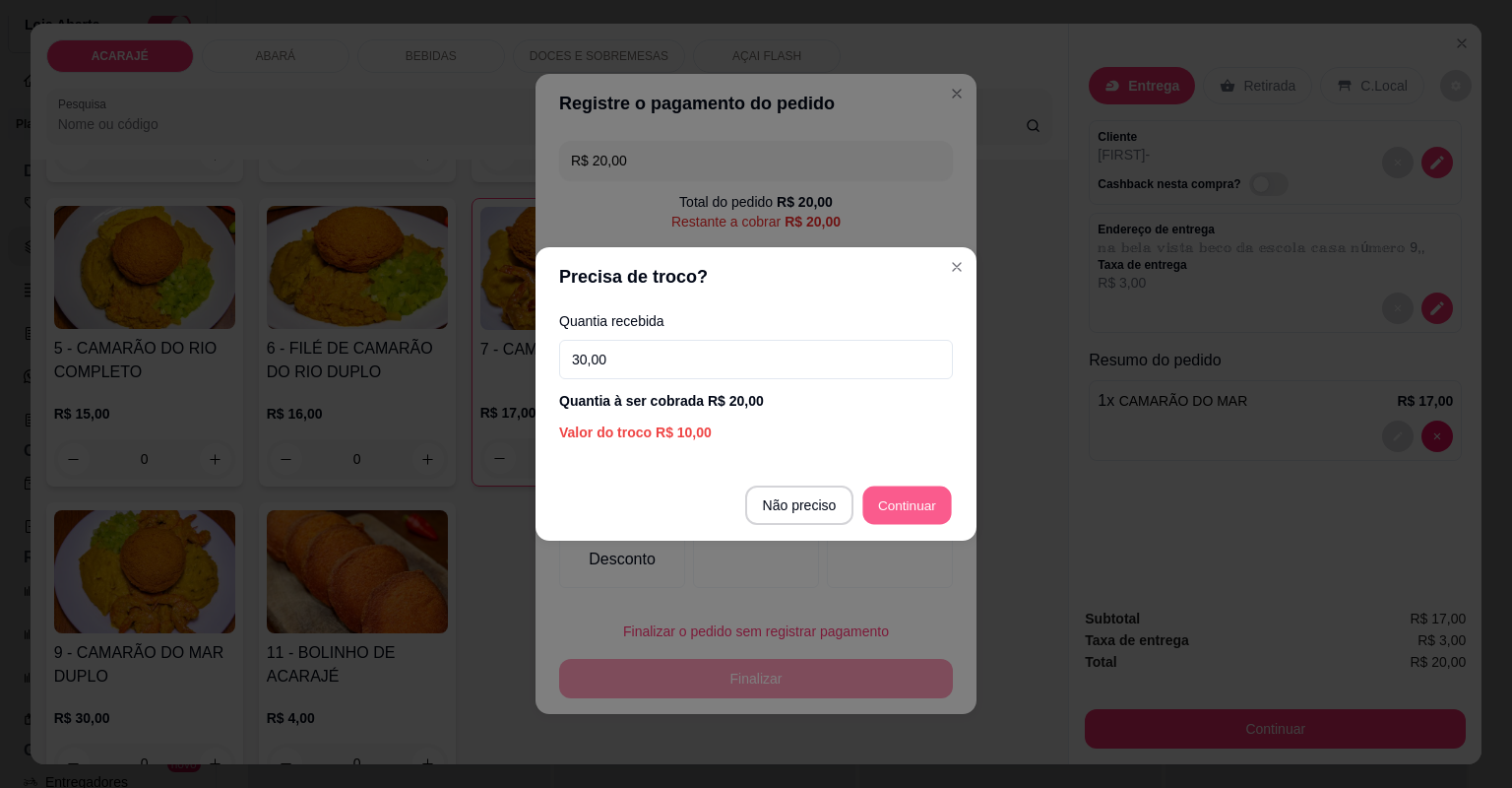 type on "R$ 0,00" 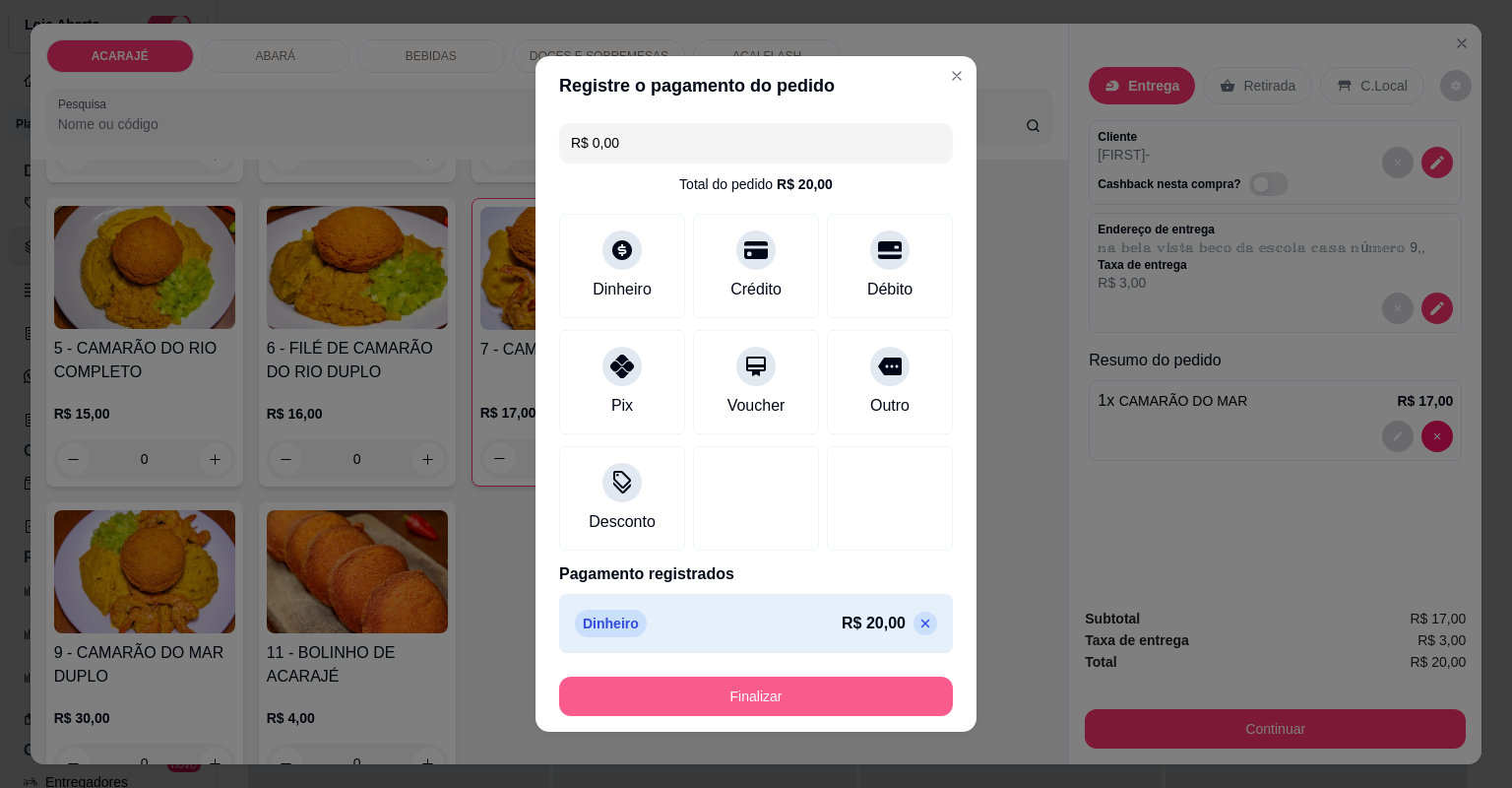 click on "Finalizar" at bounding box center (756, 696) 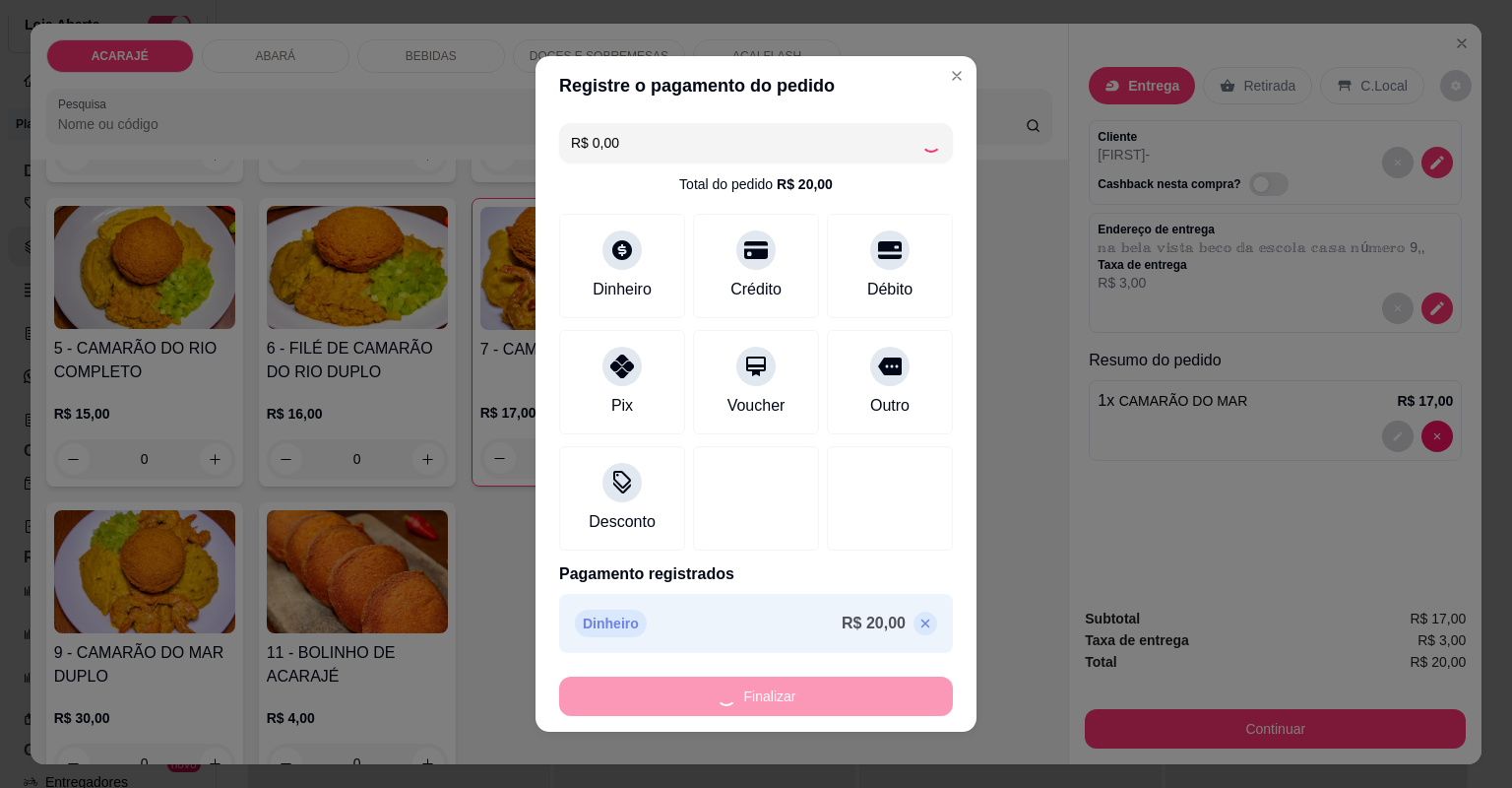 type on "0" 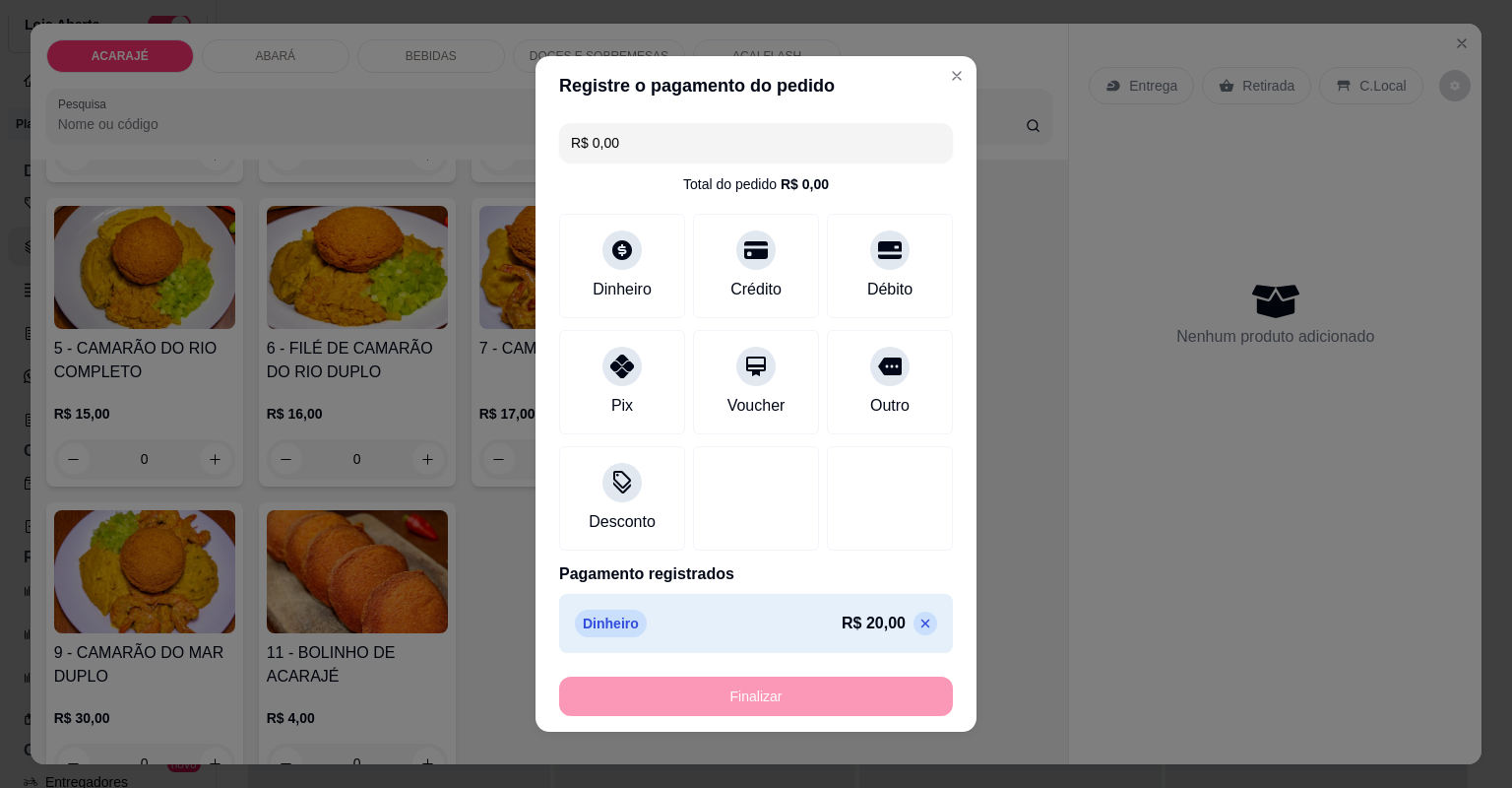 type on "-R$ 20,00" 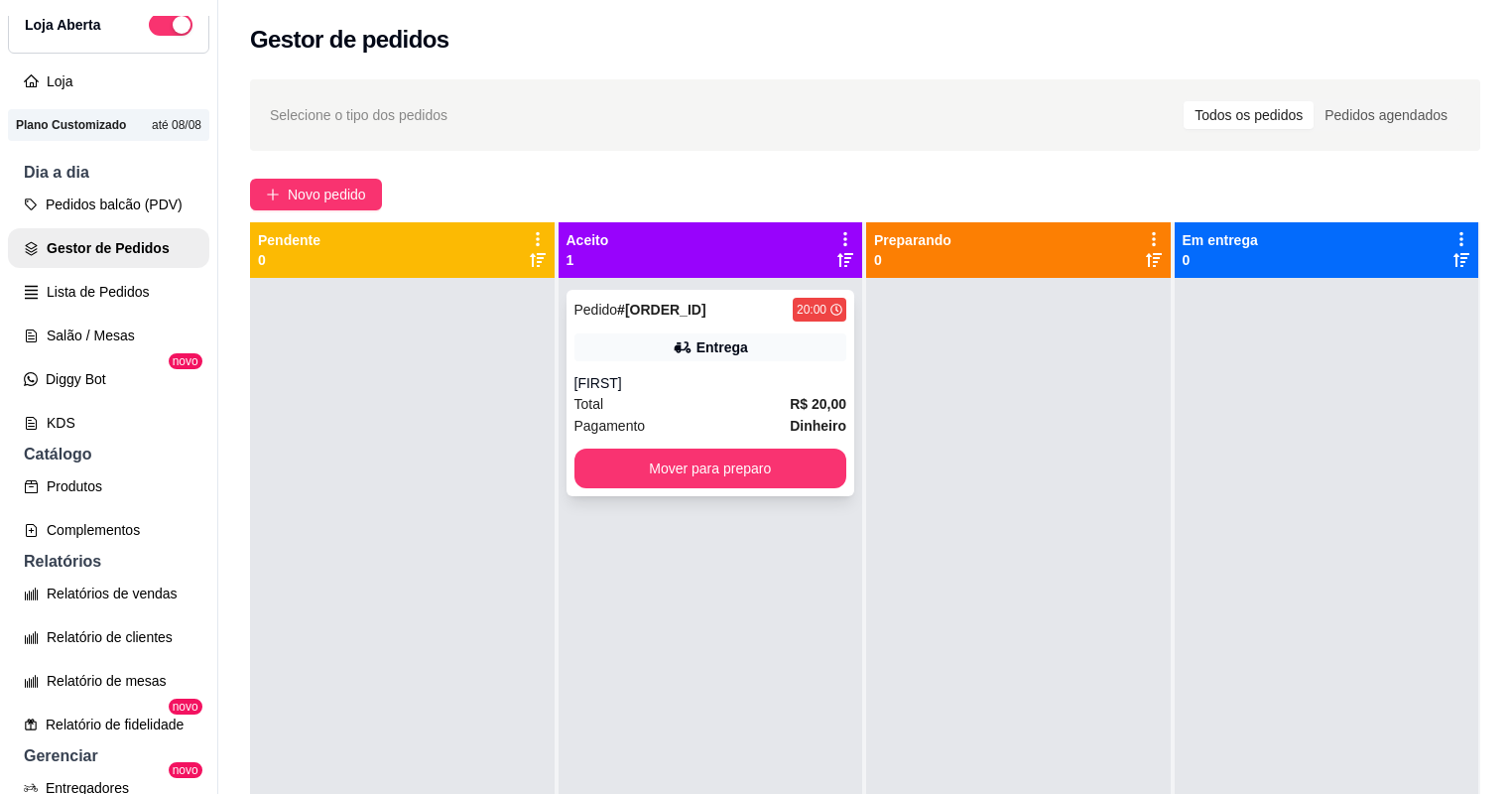 click on "Total R$ 20,00" at bounding box center (710, 404) 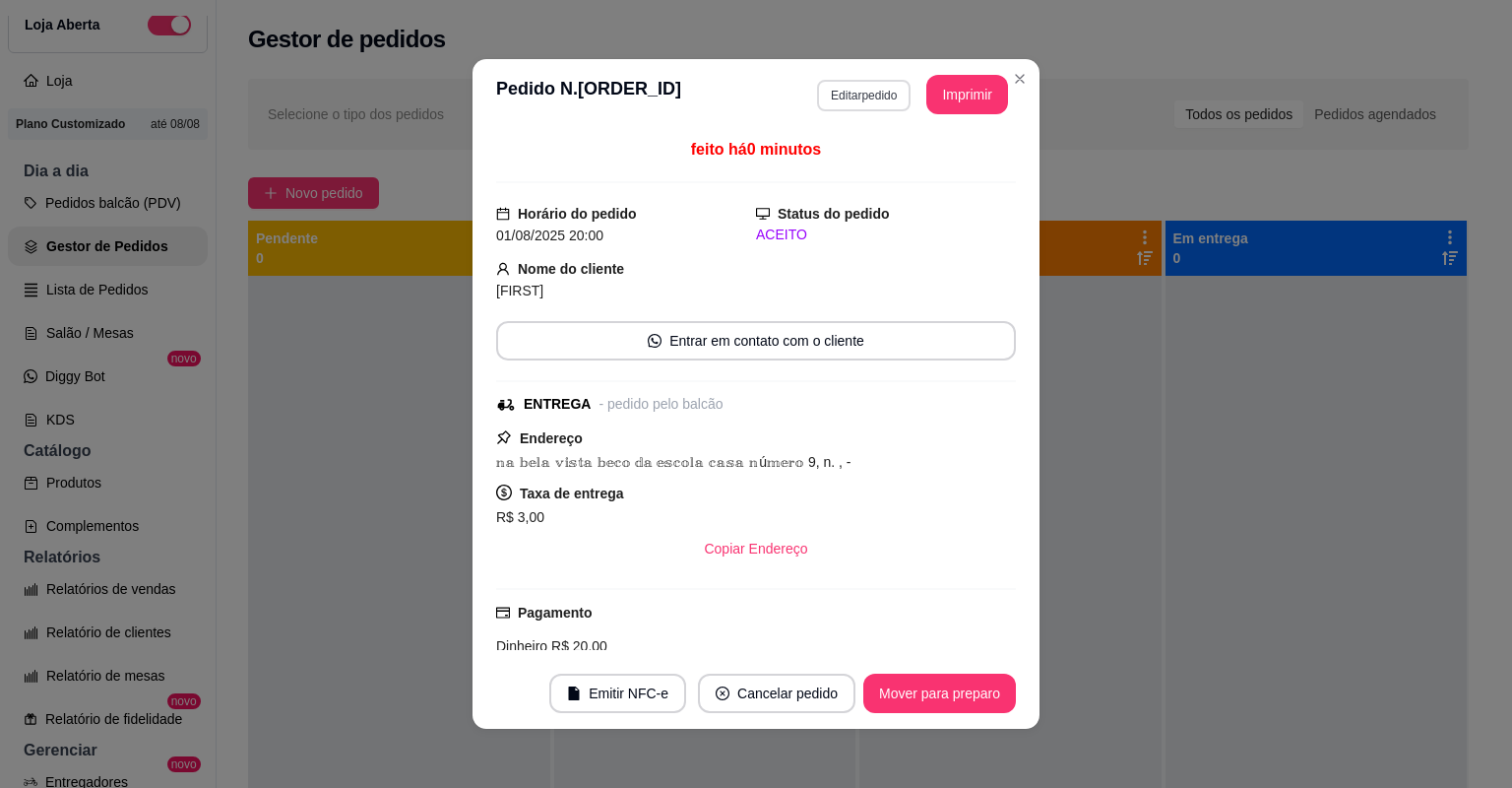click on "Editar  pedido" at bounding box center (863, 96) 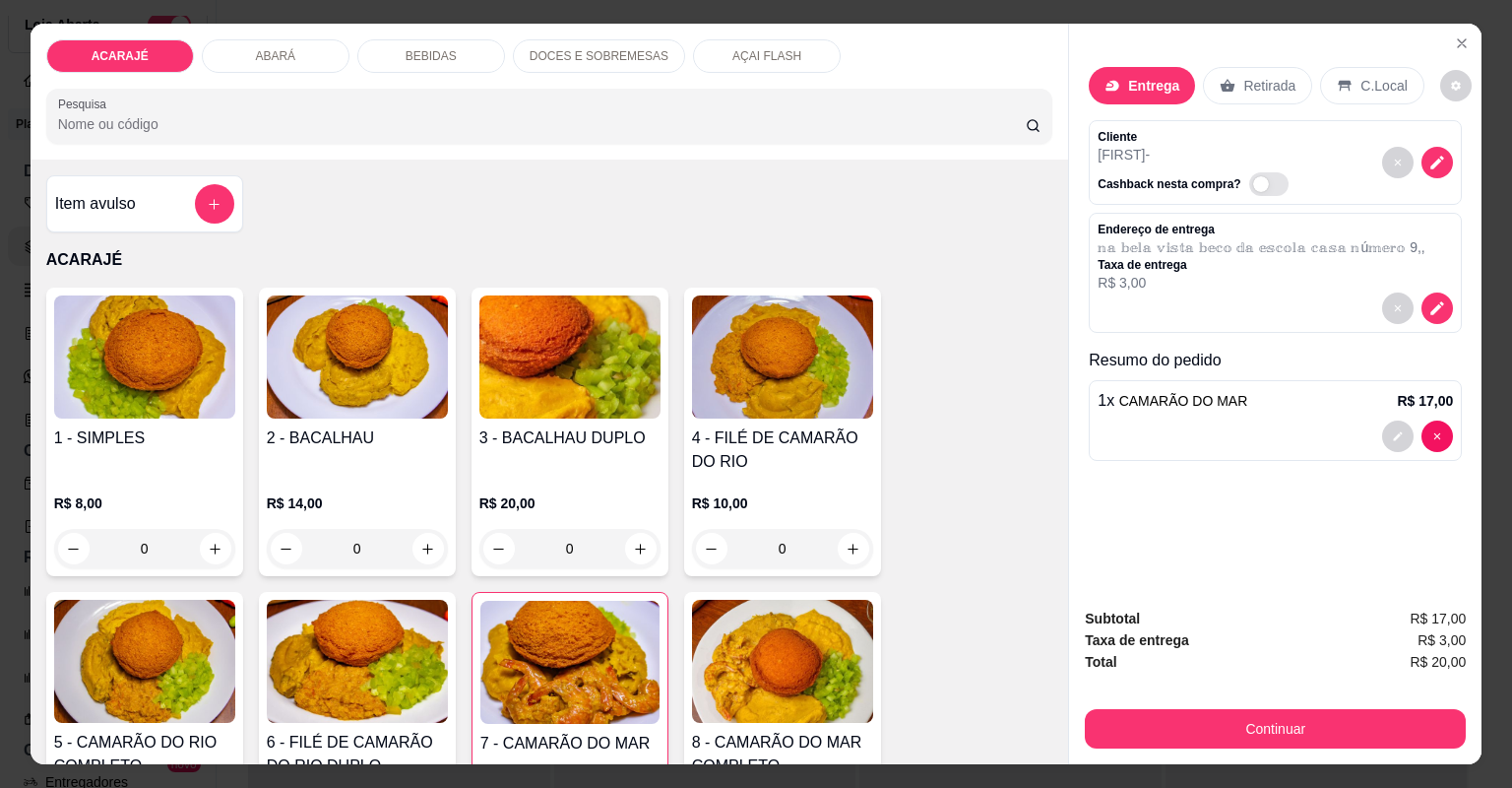 click on "Entrega" at bounding box center [1154, 86] 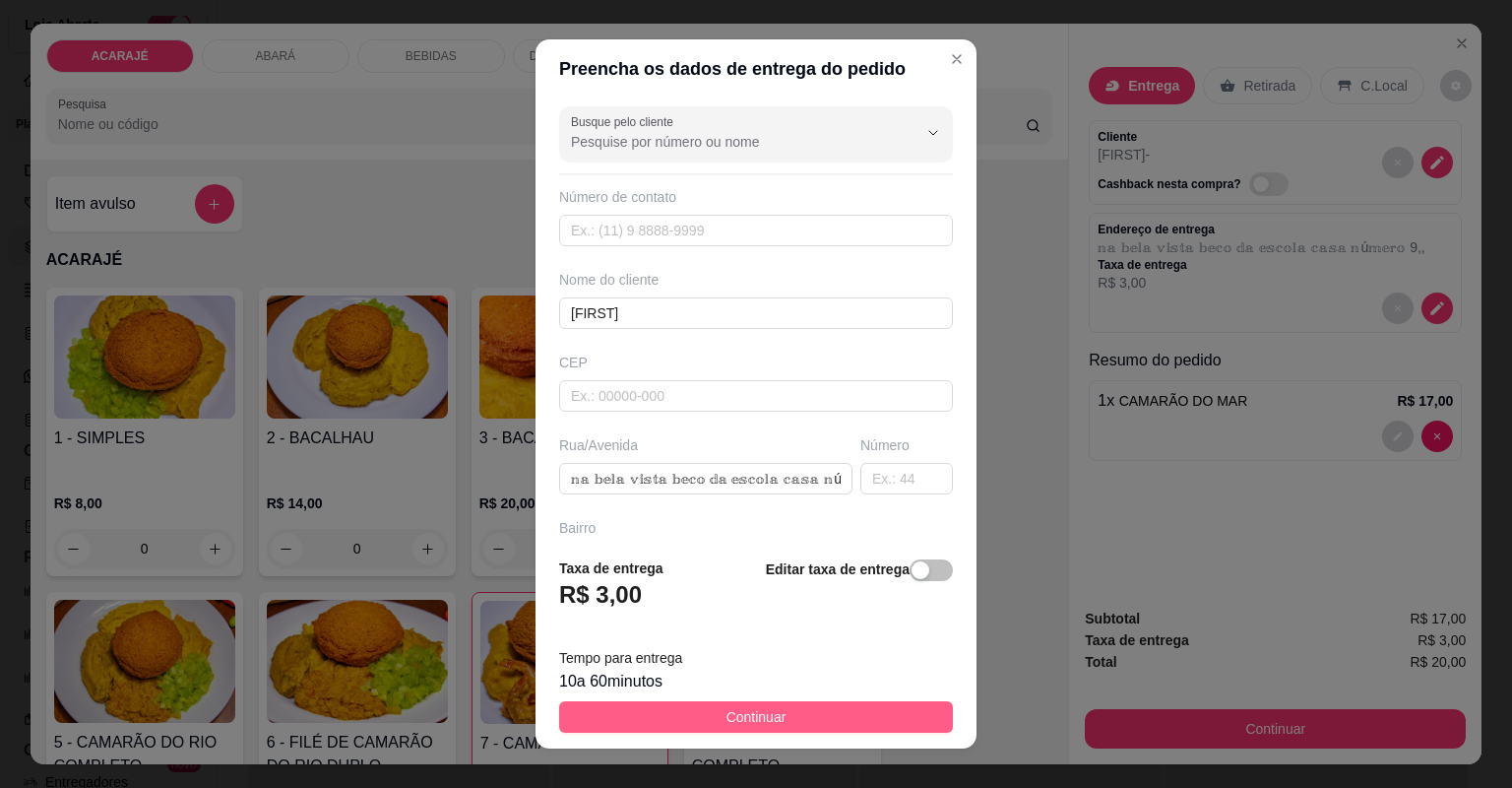 click on "Continuar" at bounding box center (756, 717) 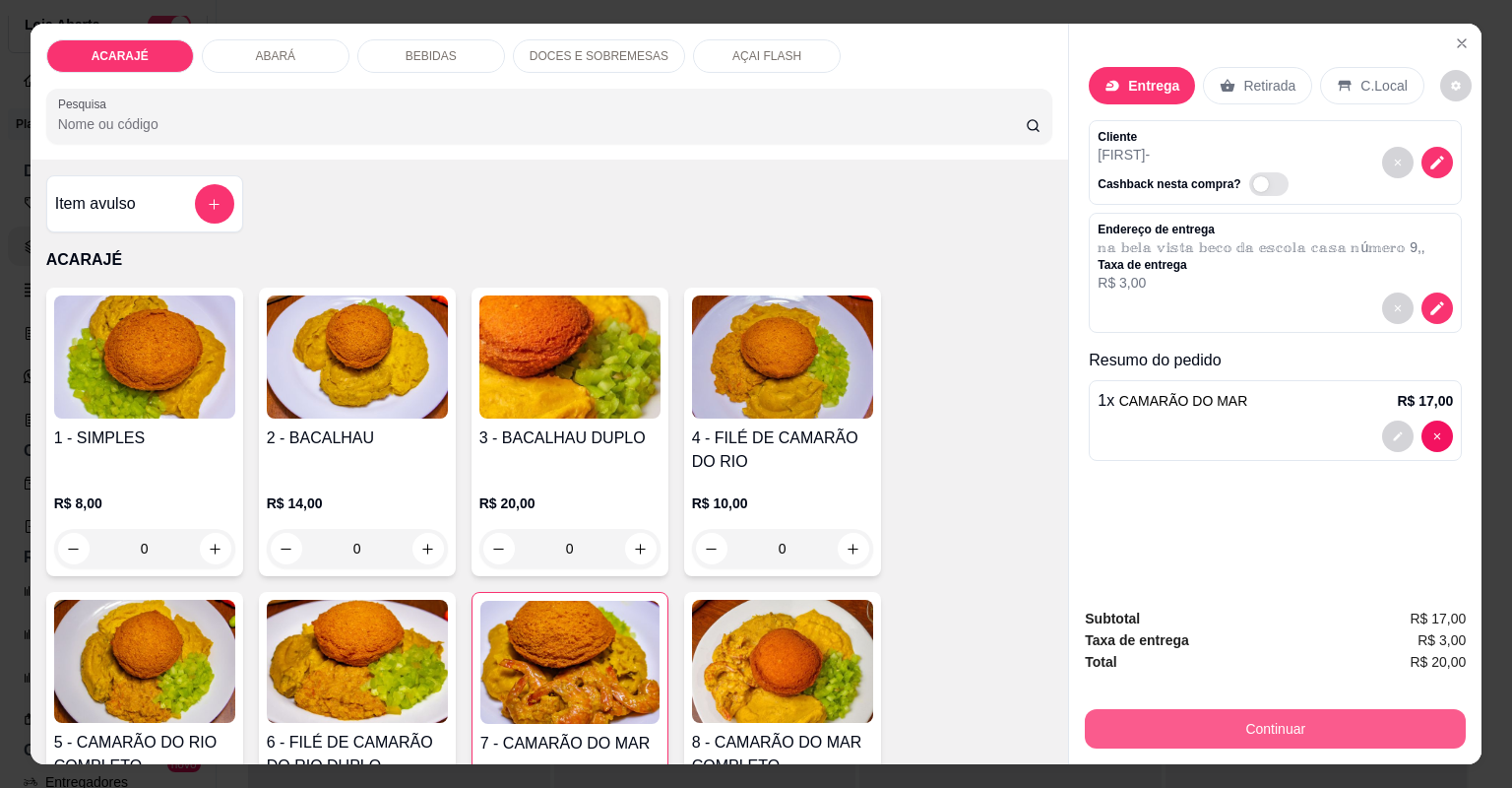 click on "Continuar" at bounding box center (1275, 729) 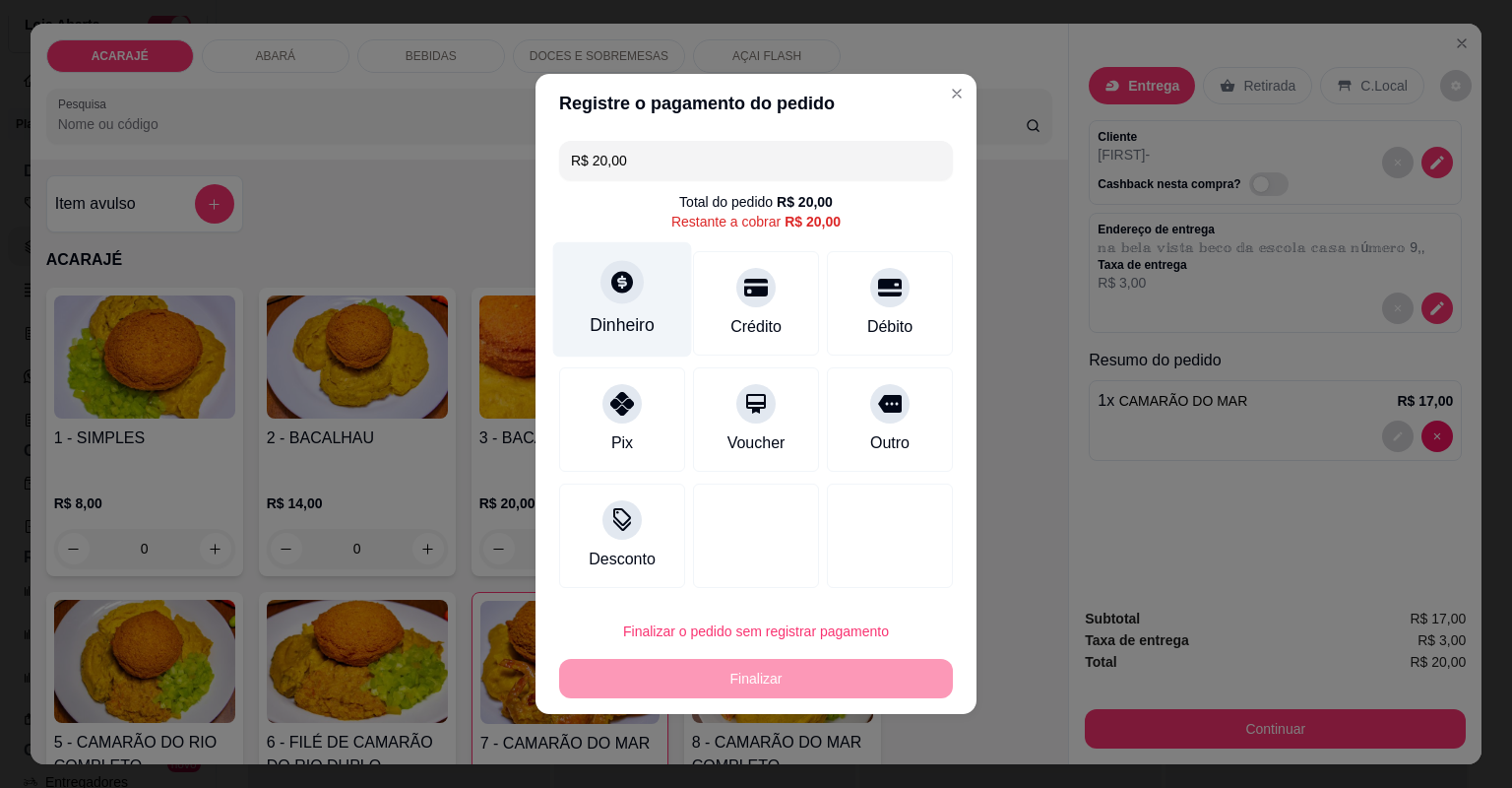click 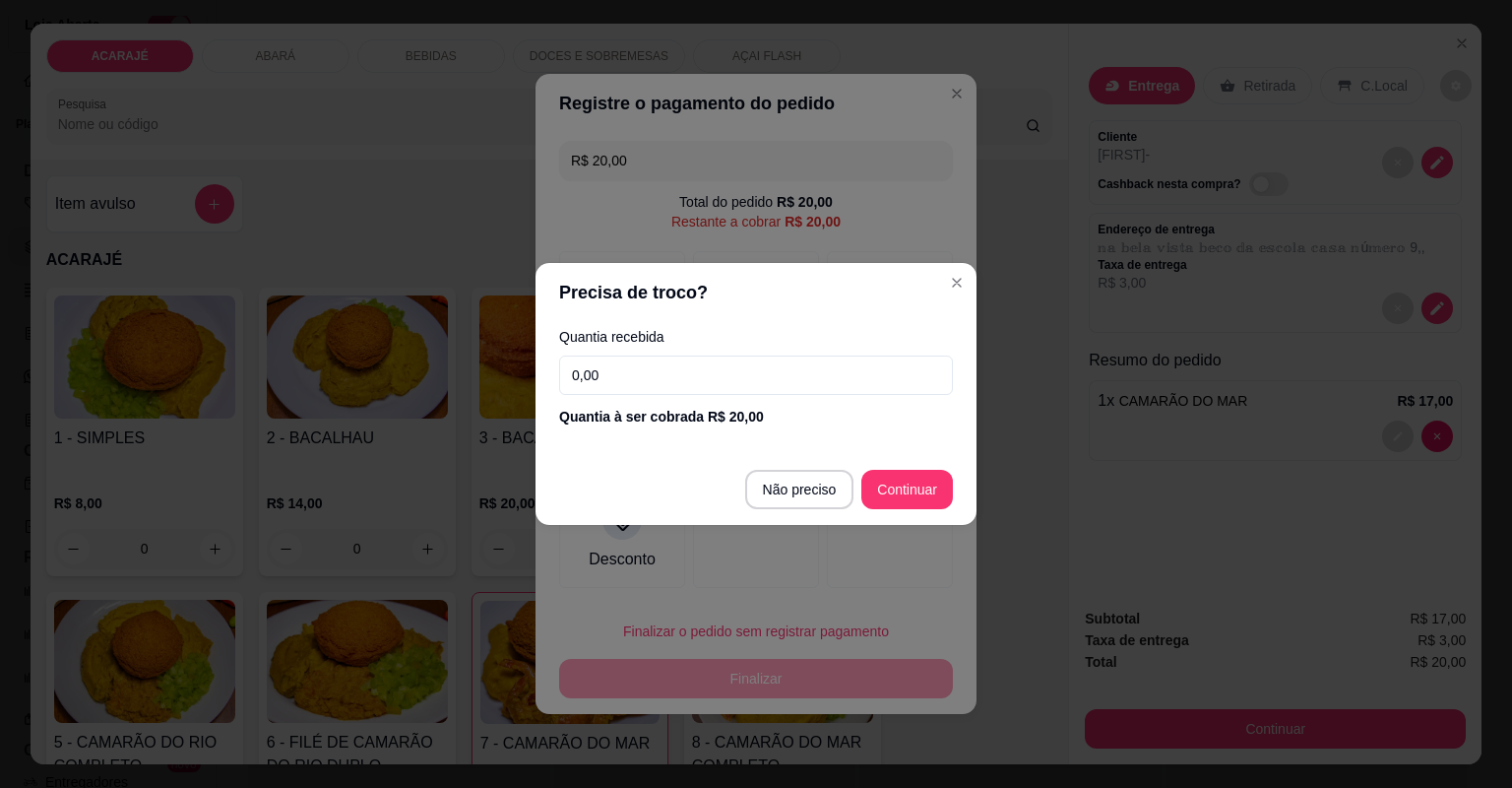 click on "0,00" at bounding box center (756, 375) 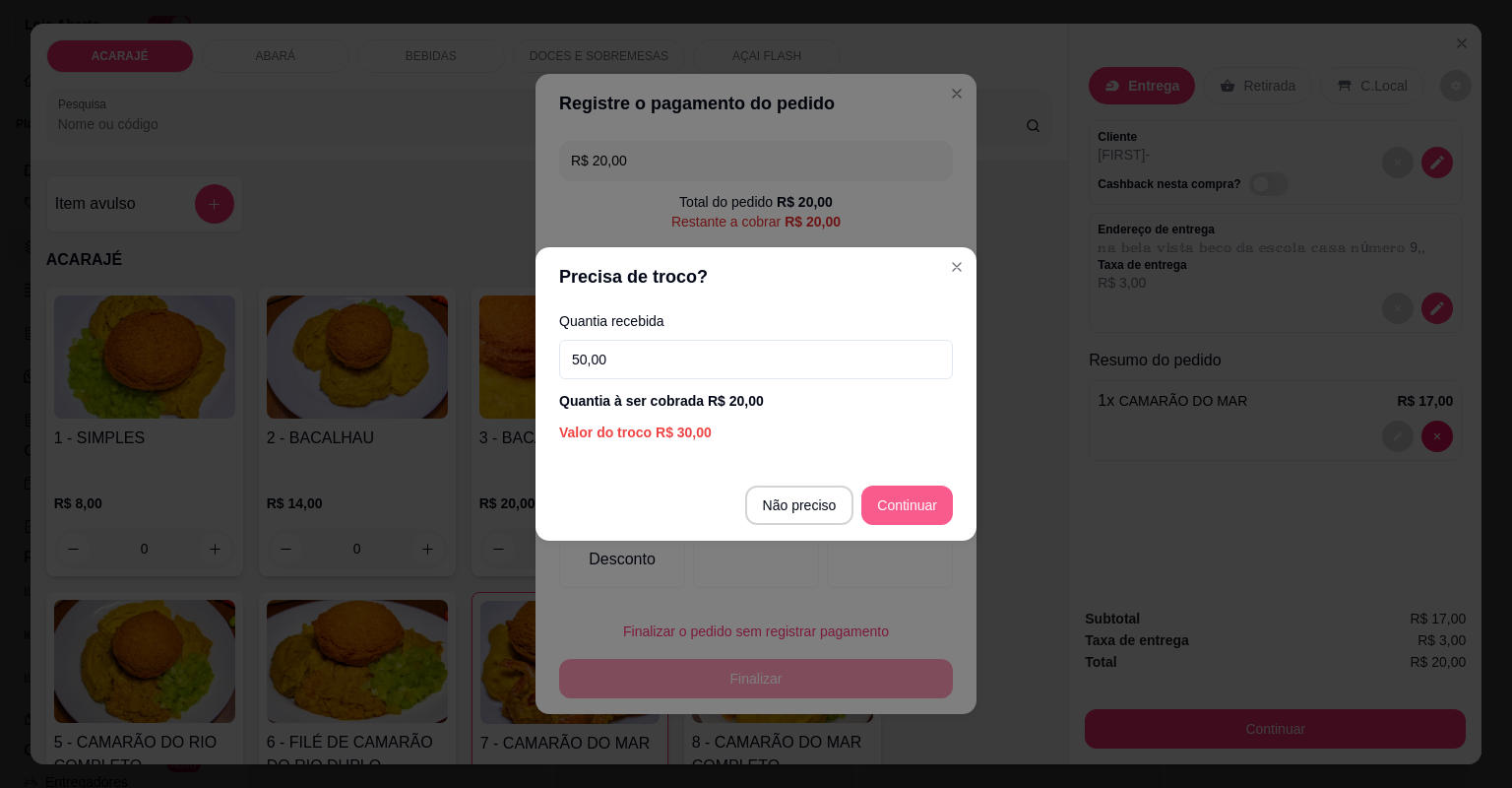 type on "50,00" 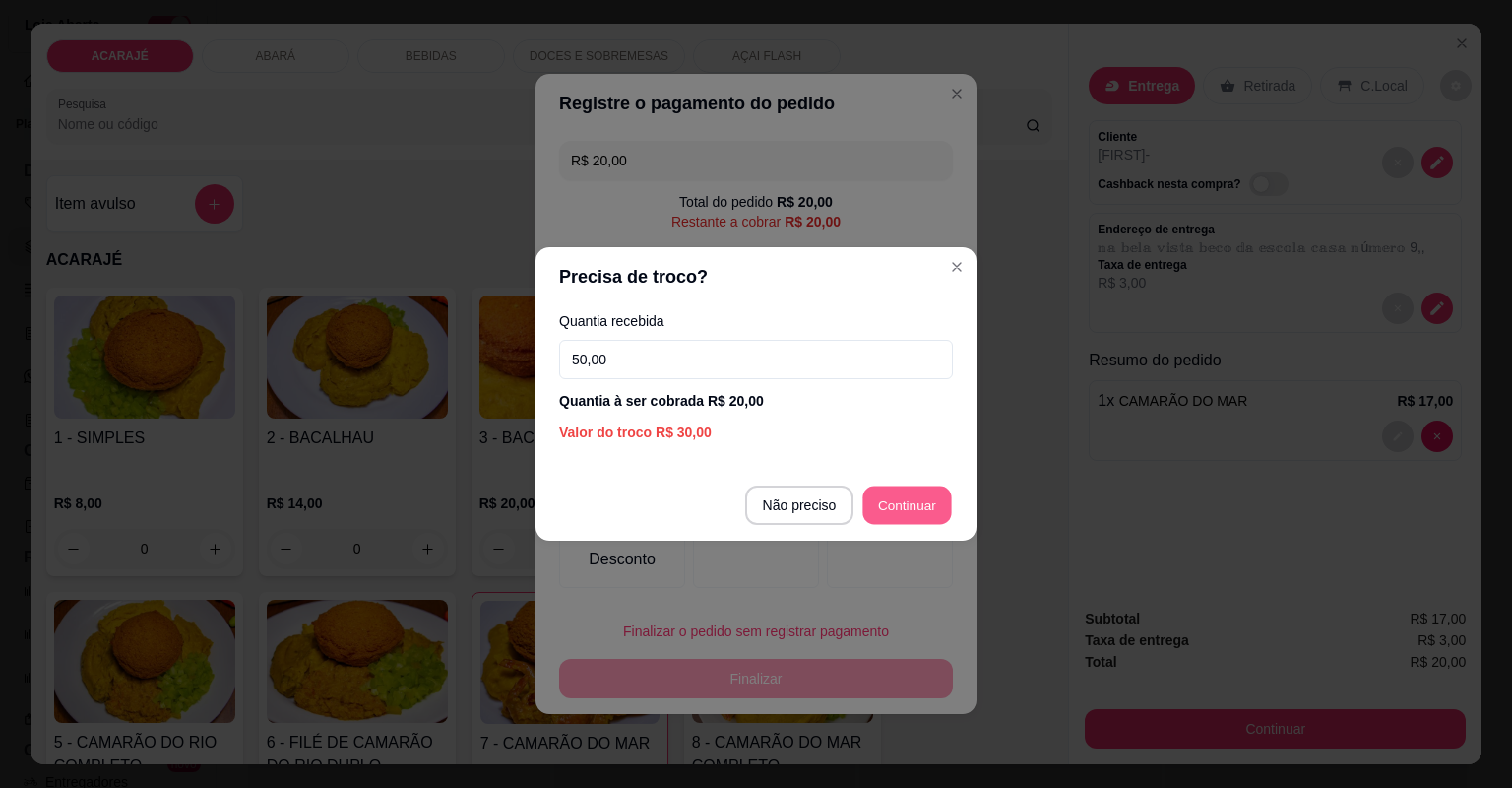 type on "R$ 0,00" 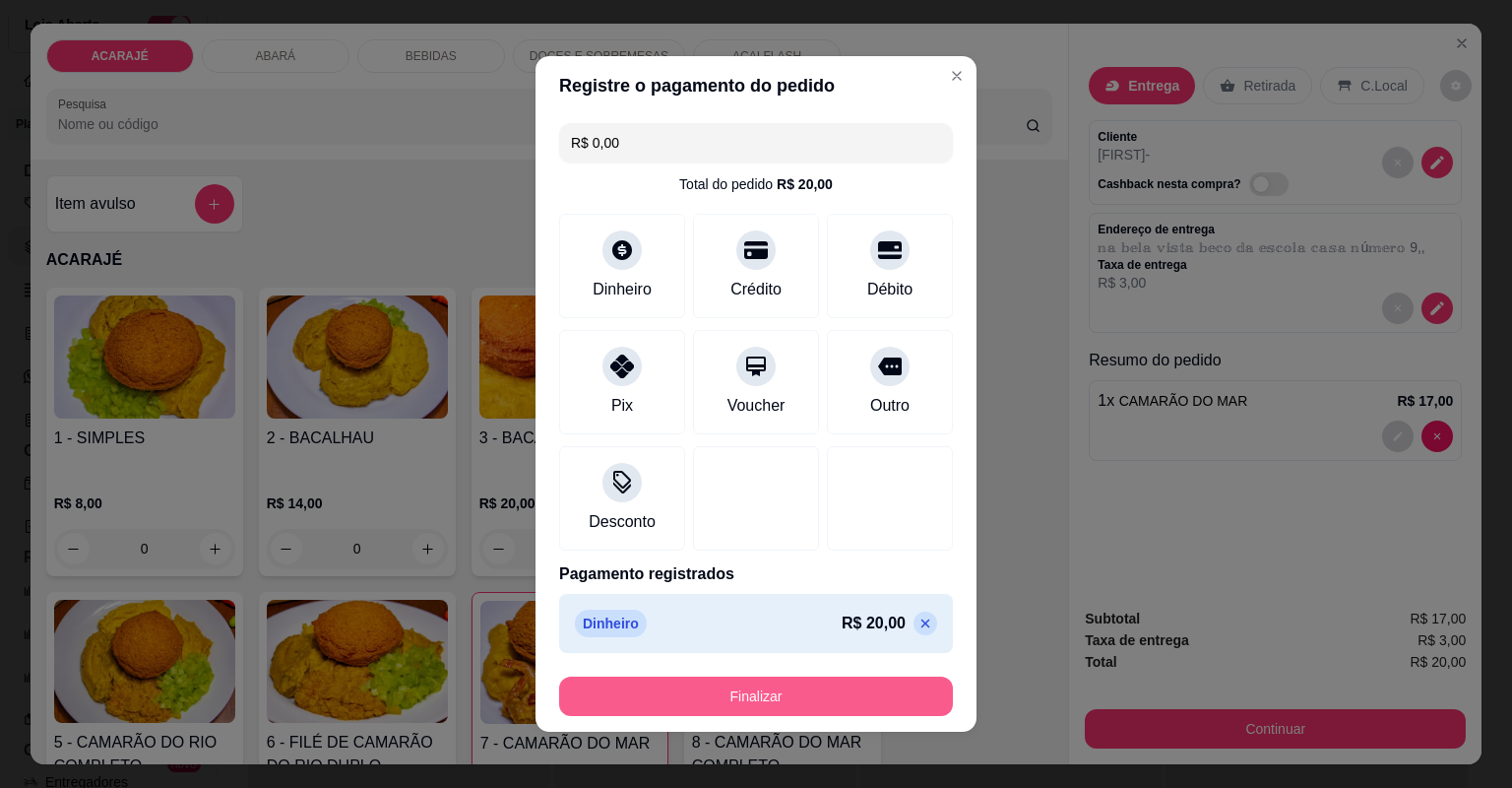 click on "Finalizar" at bounding box center [756, 696] 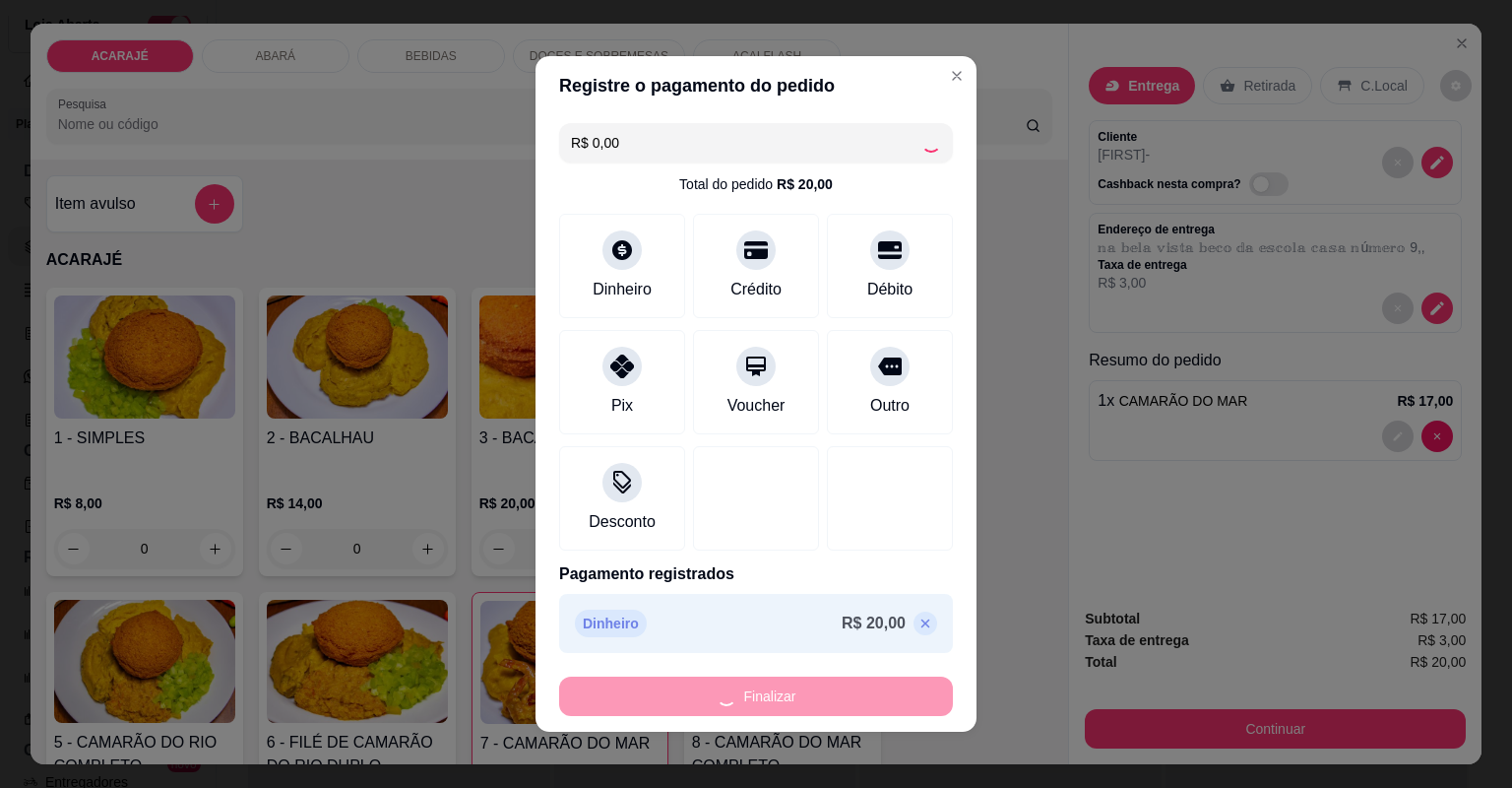 type on "0" 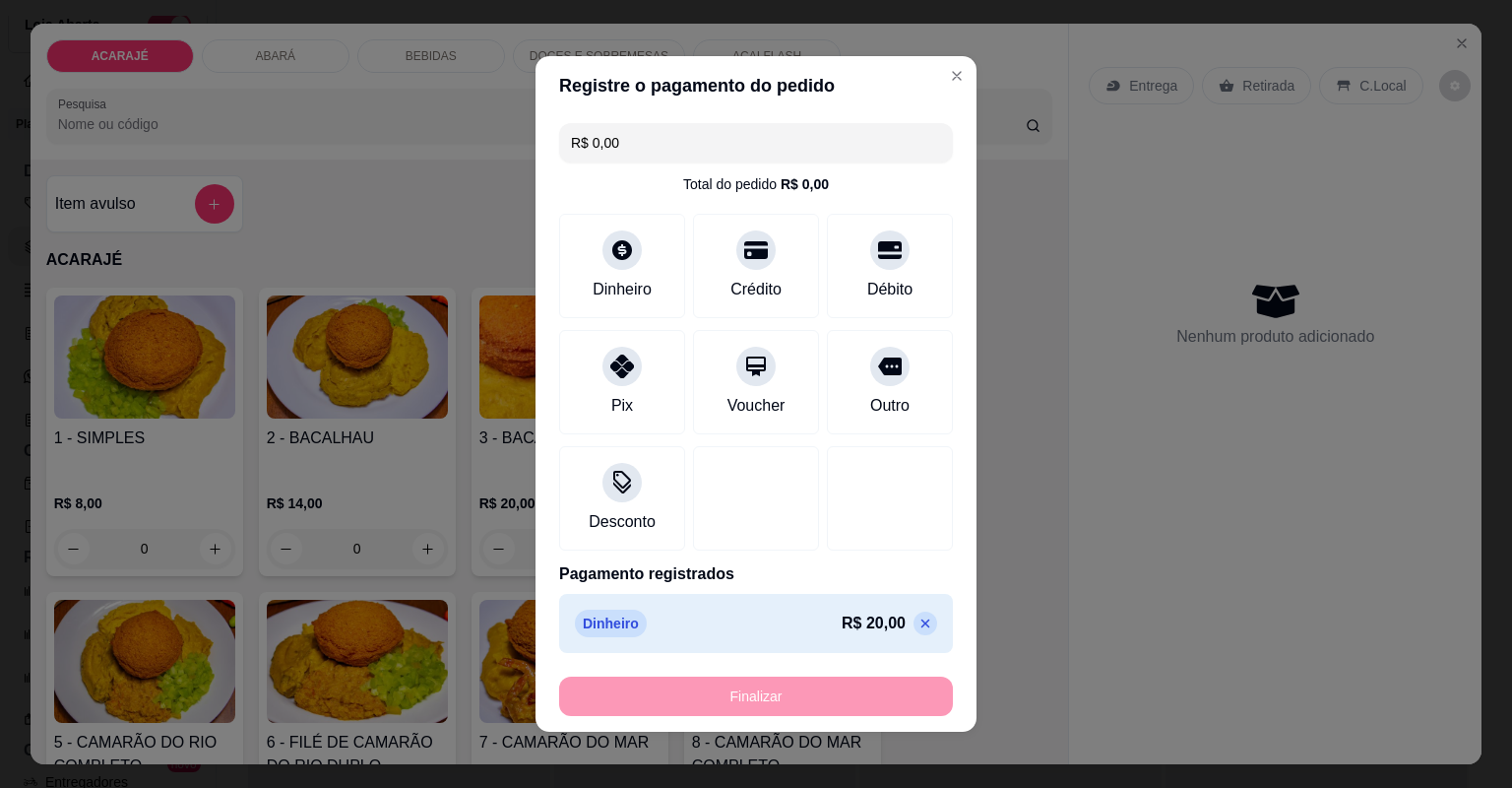 type on "-R$ 20,00" 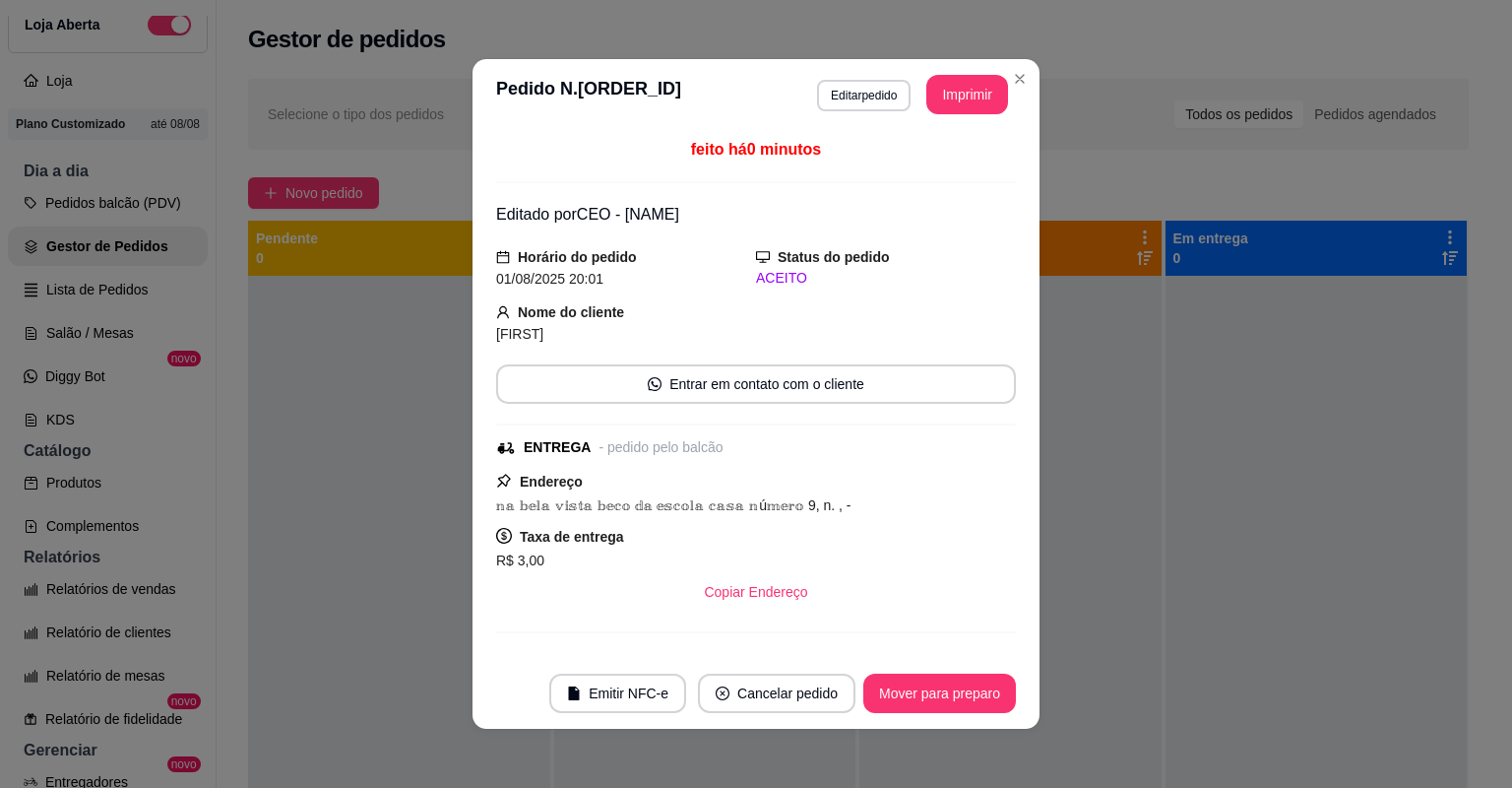 scroll, scrollTop: 4, scrollLeft: 0, axis: vertical 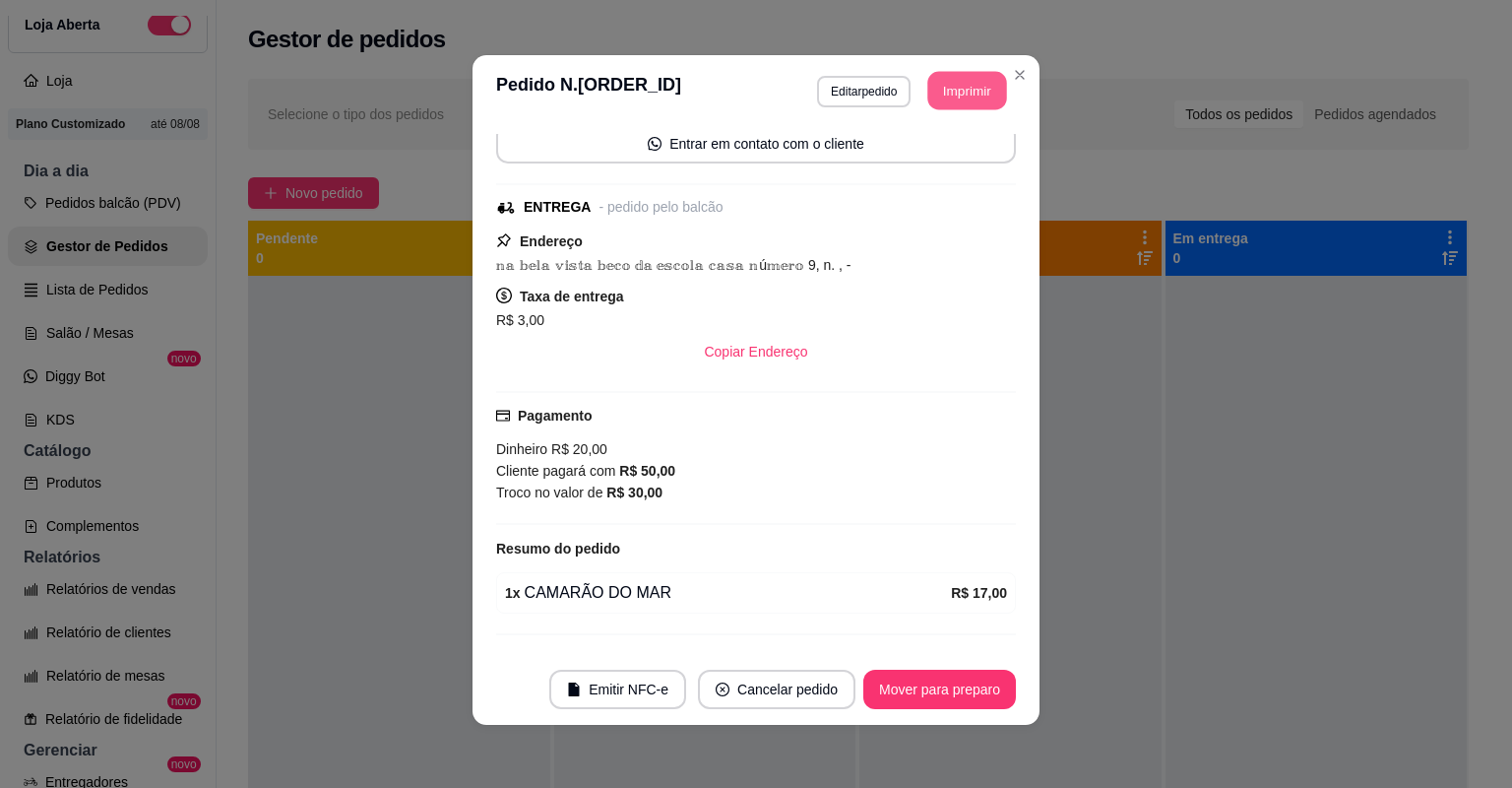 click on "Imprimir" at bounding box center [968, 91] 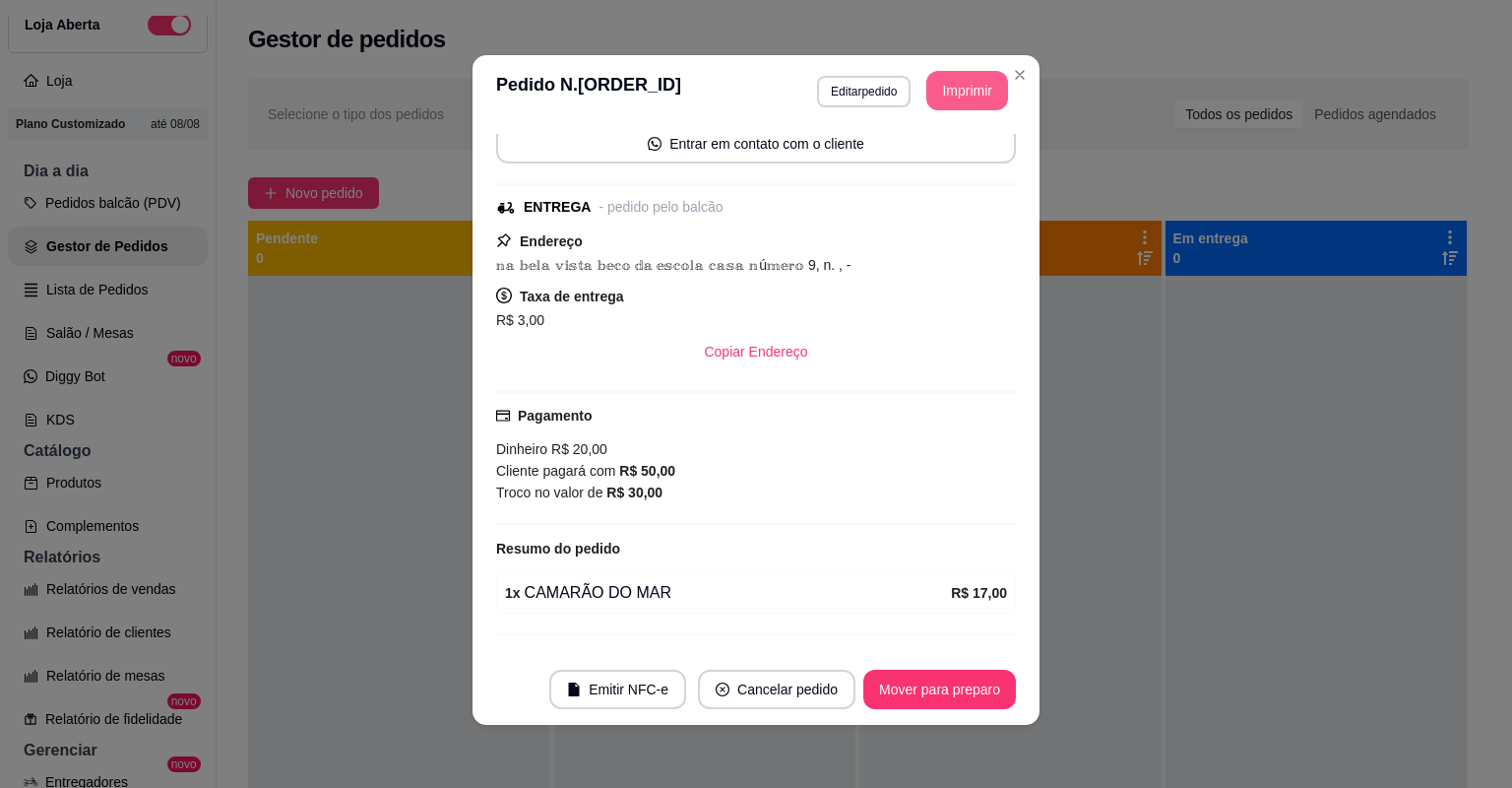 scroll, scrollTop: 0, scrollLeft: 0, axis: both 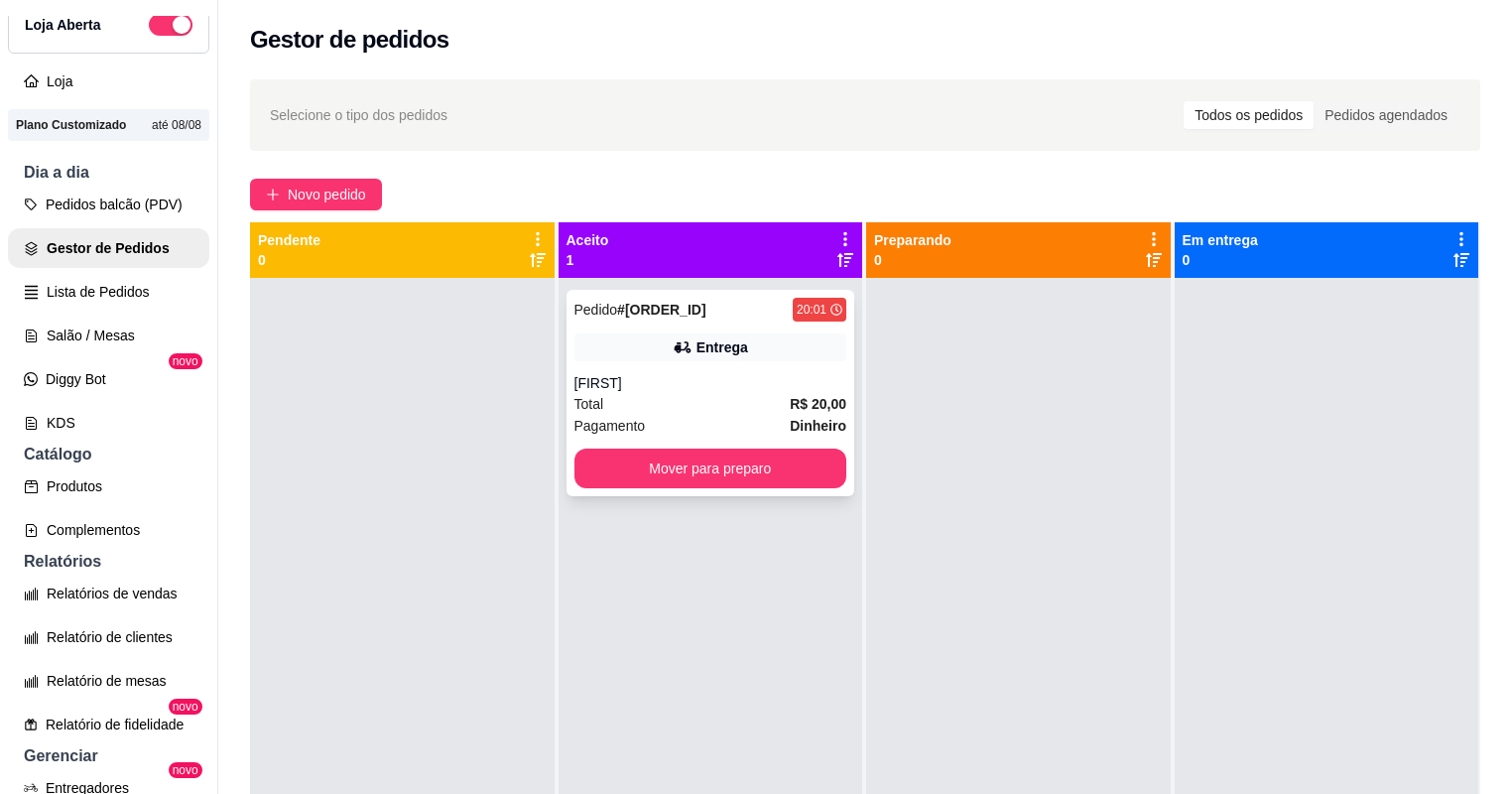 click on "Total R$ 20,00" at bounding box center [710, 404] 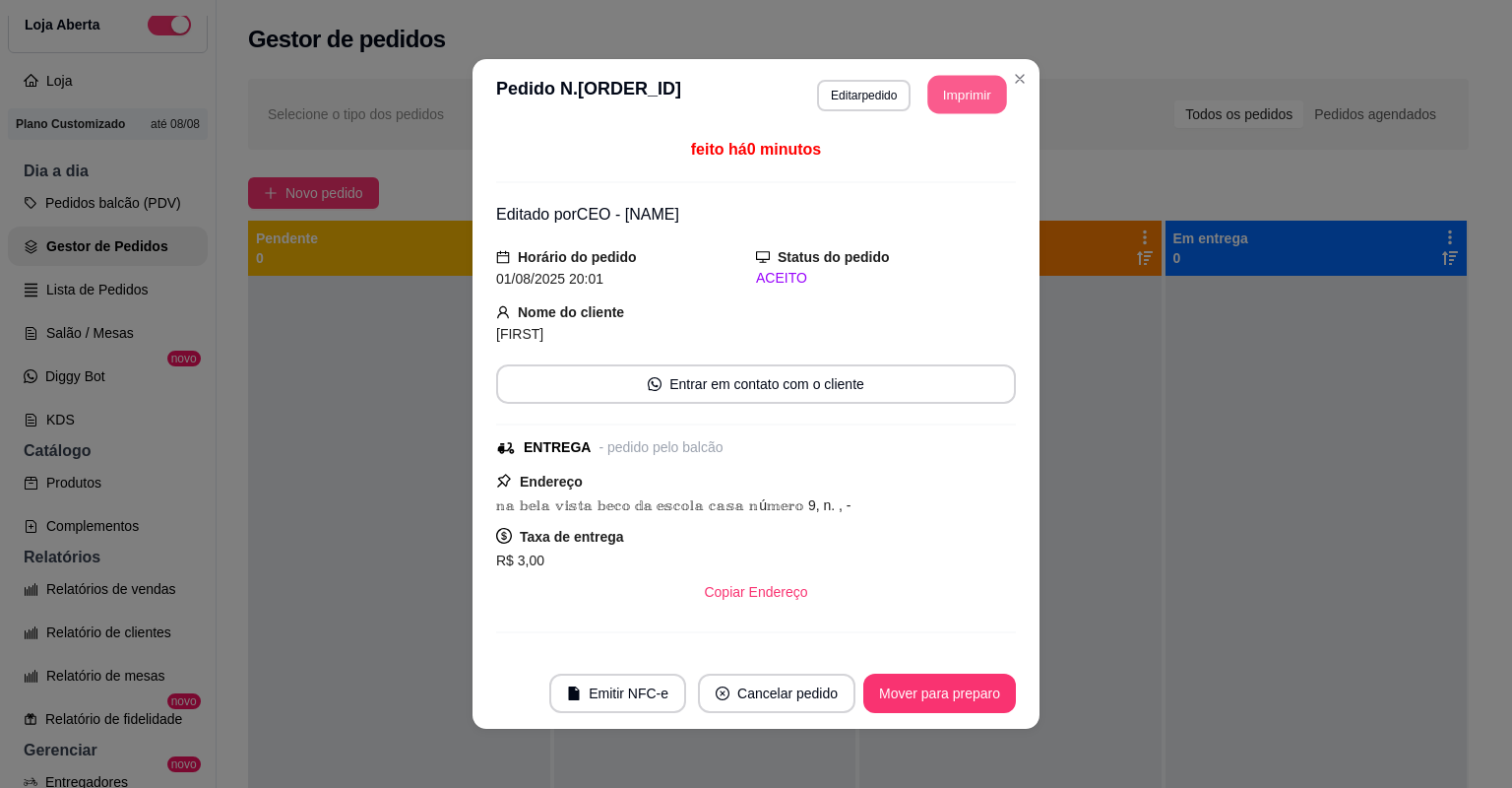 click on "Imprimir" at bounding box center [968, 95] 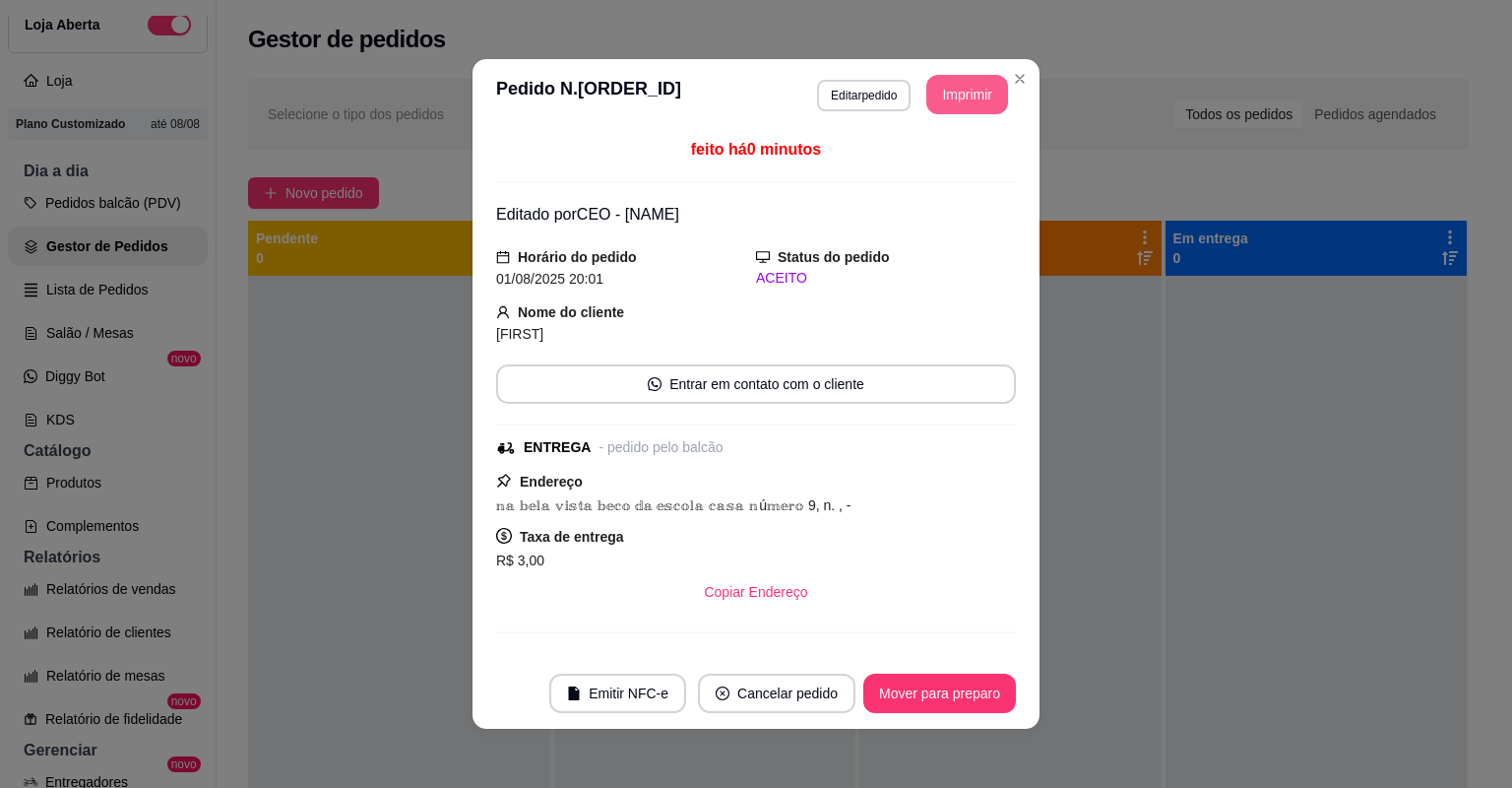 scroll, scrollTop: 0, scrollLeft: 0, axis: both 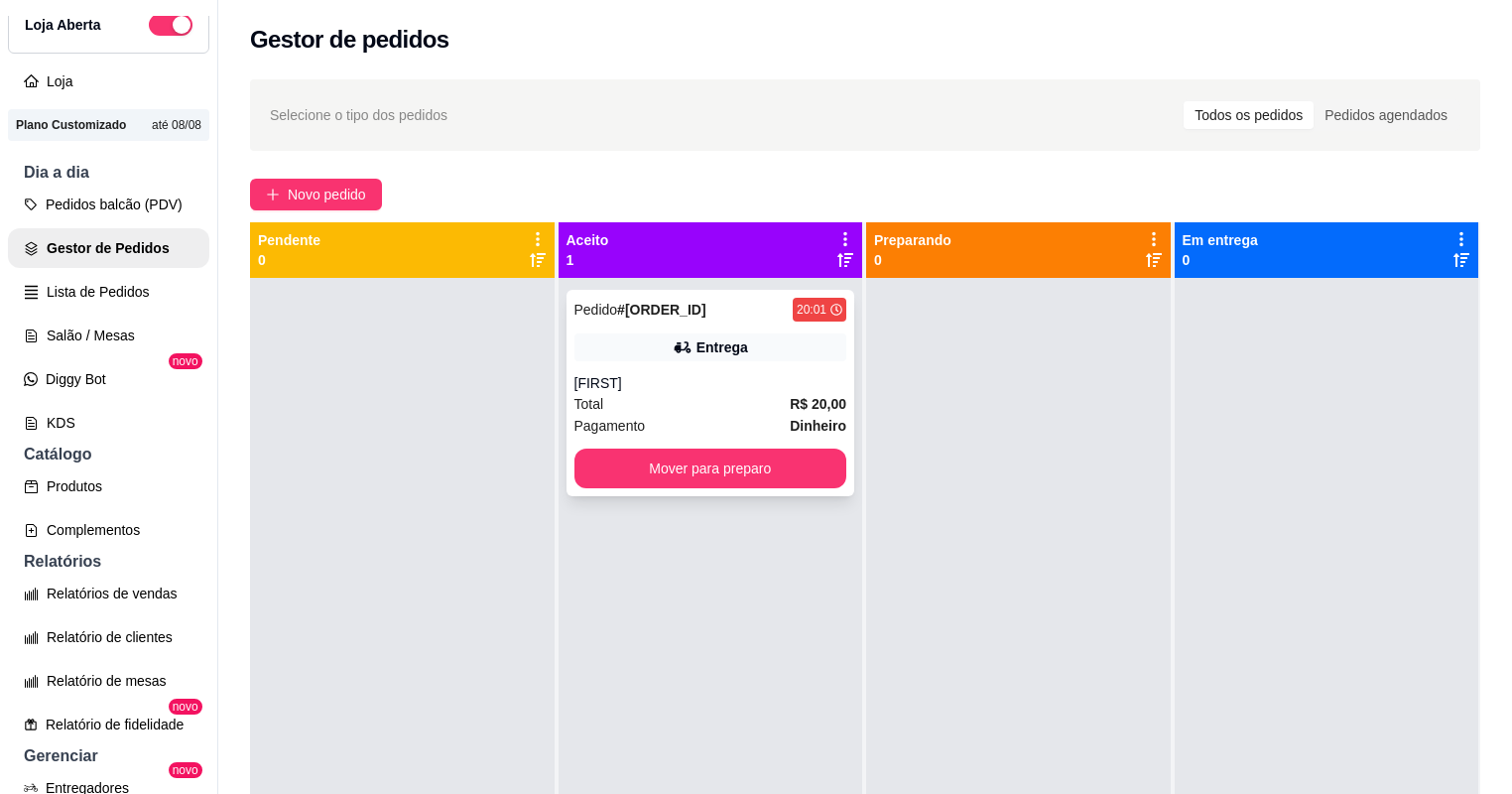 click on "Pagamento Dinheiro" at bounding box center [710, 426] 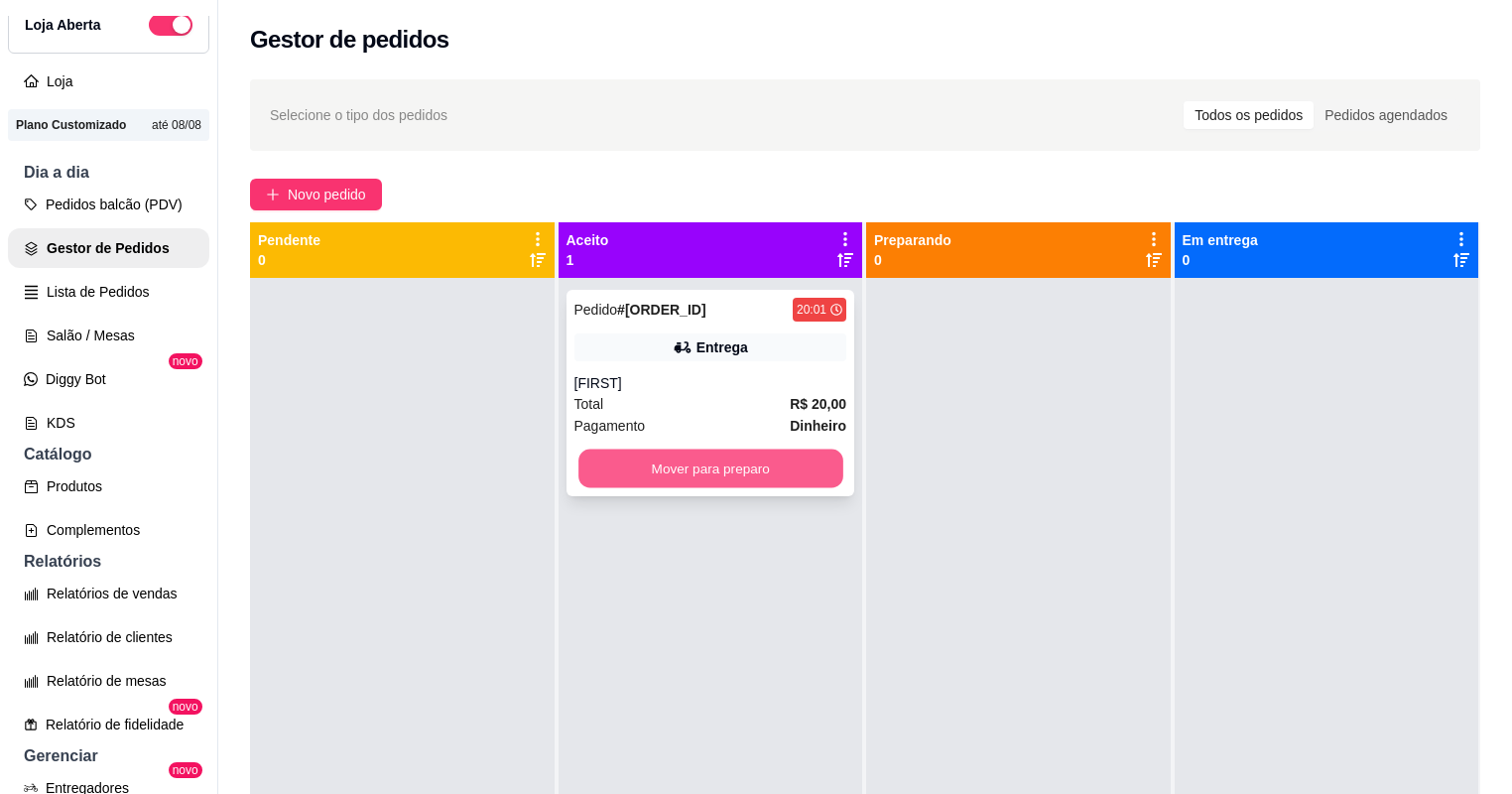 click on "Mover para preparo" at bounding box center (710, 468) 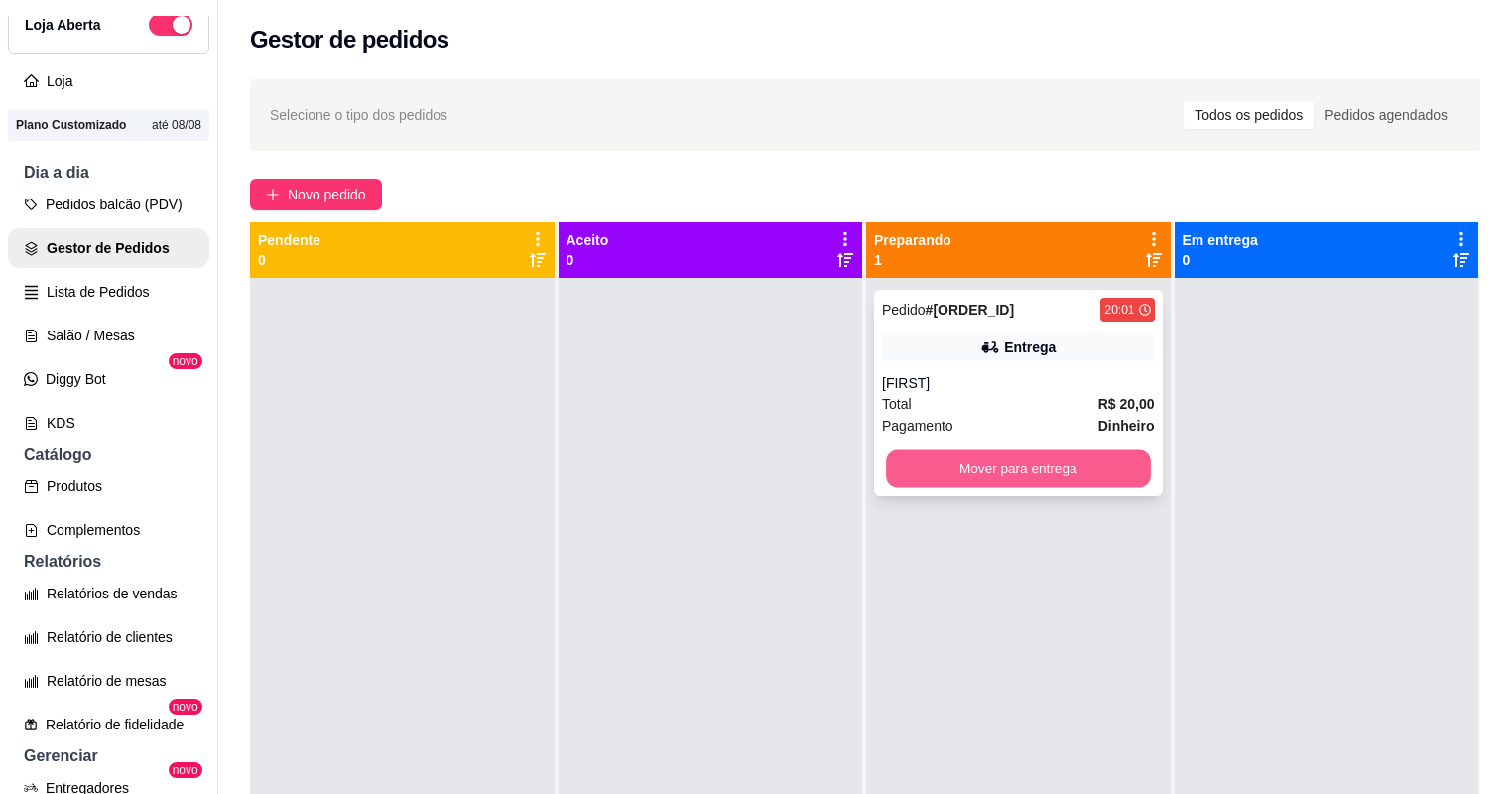 click on "Mover para entrega" at bounding box center (1018, 468) 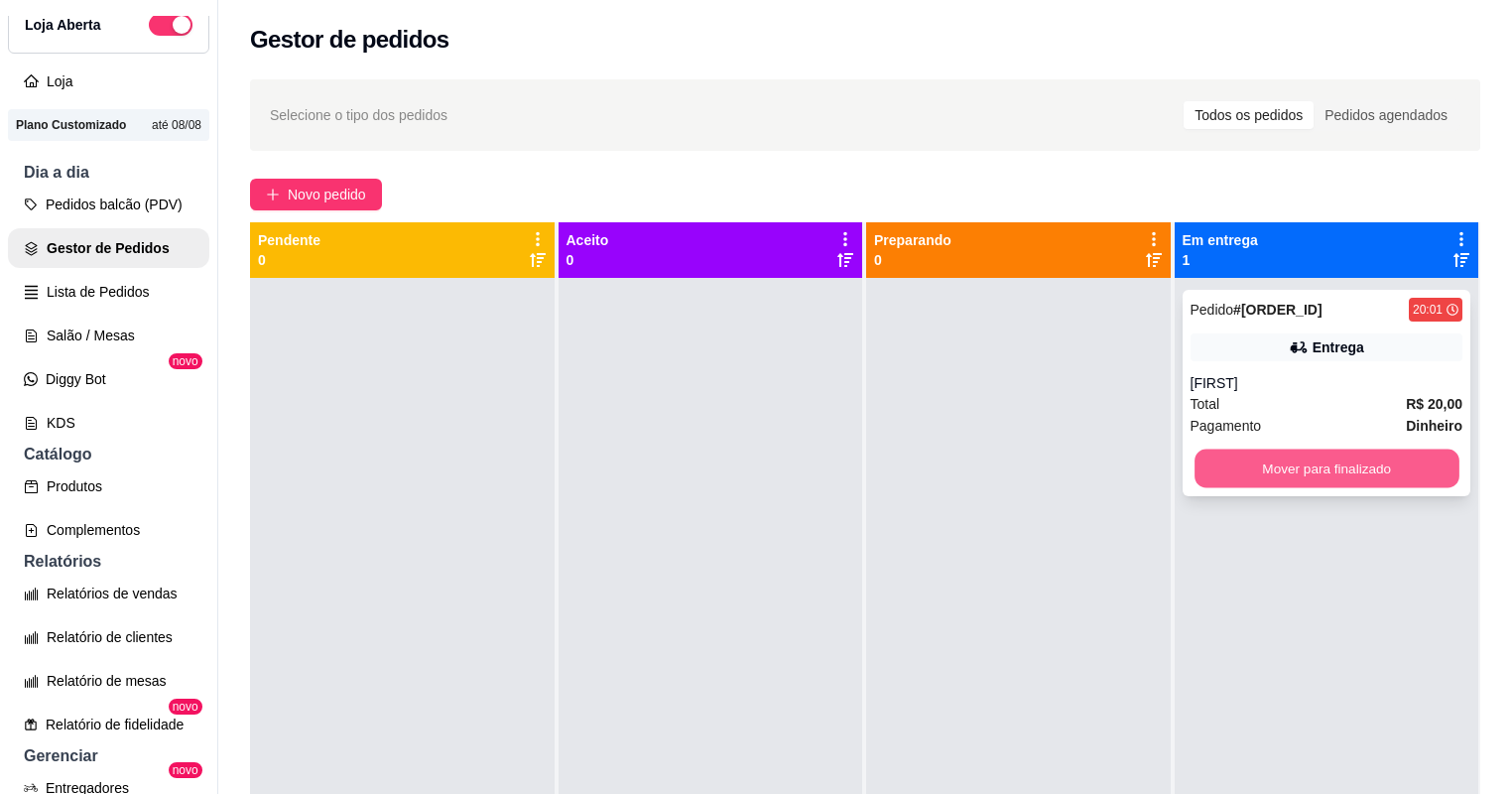 click on "Mover para finalizado" at bounding box center (1326, 468) 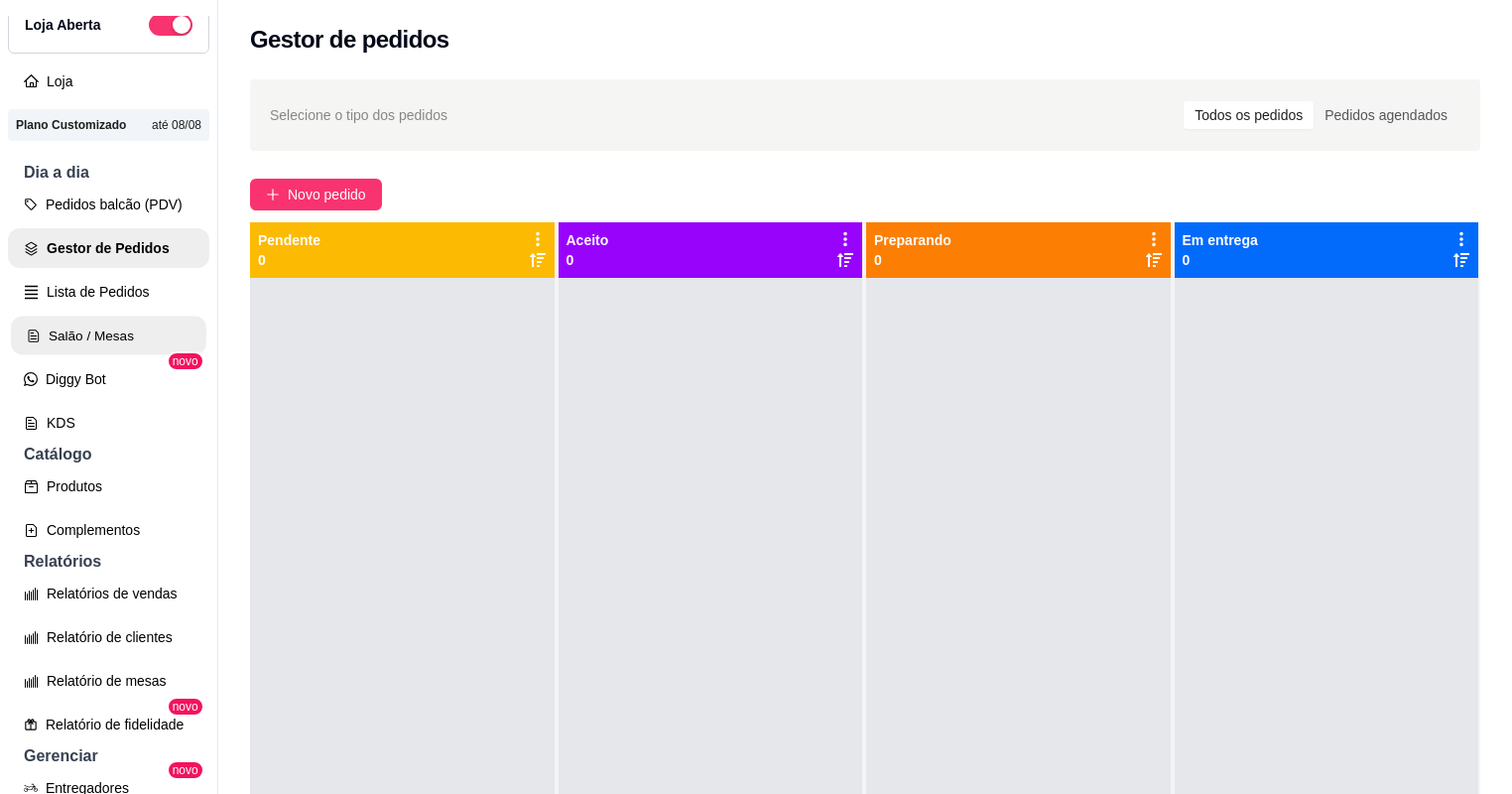 click on "Salão / Mesas" at bounding box center [108, 335] 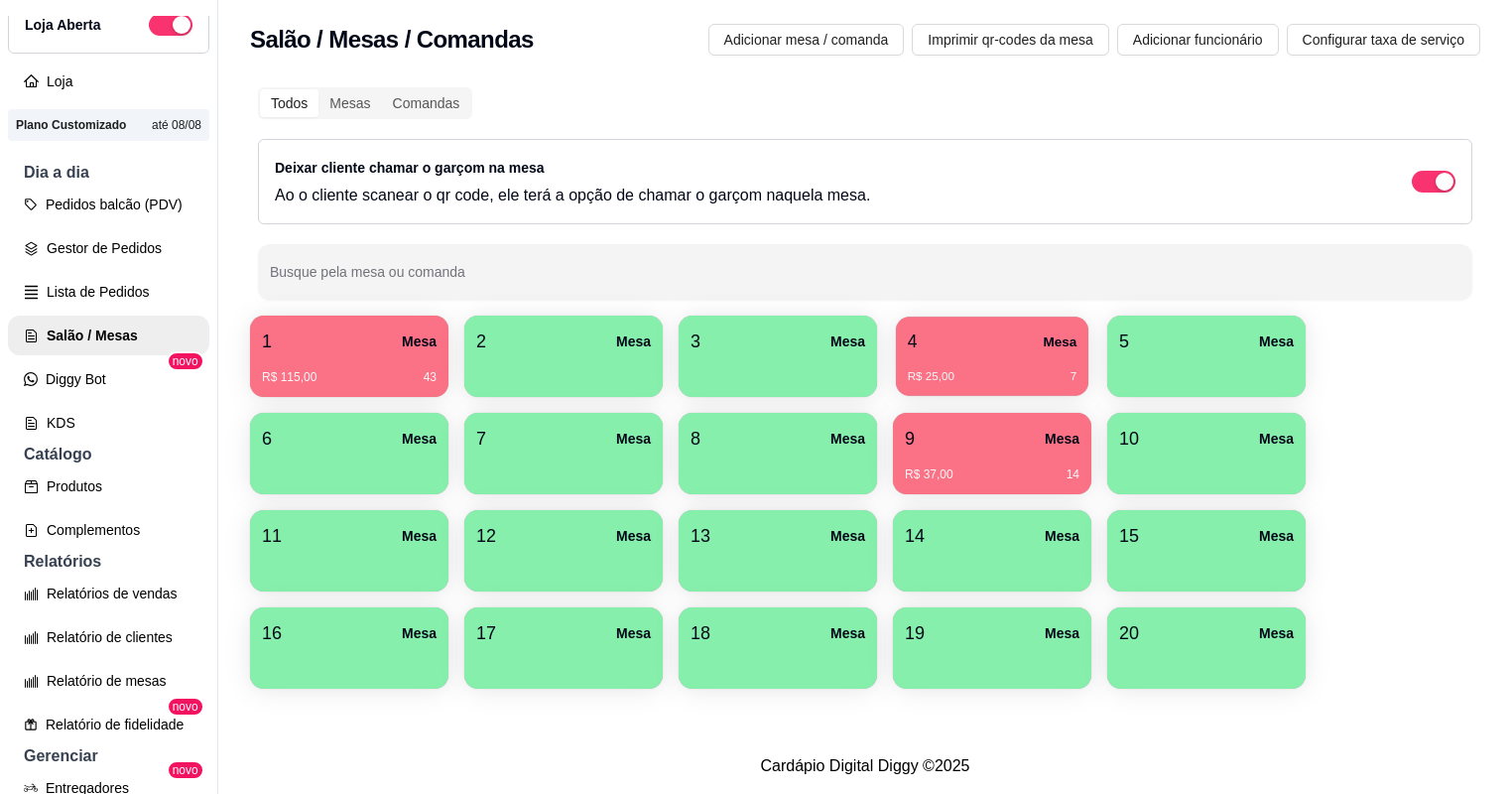 click on "R$ 25,00 7" at bounding box center (992, 369) 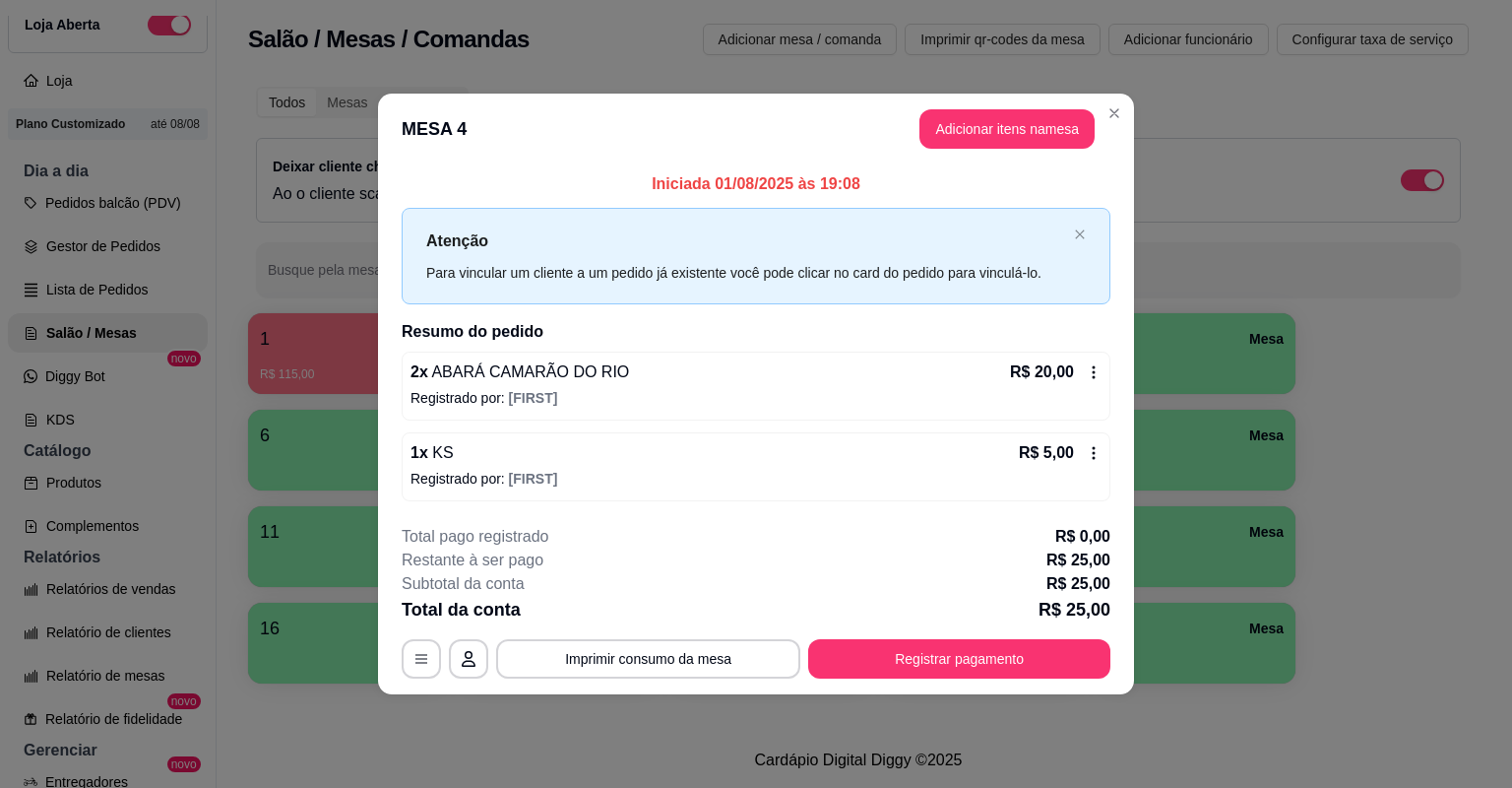 click on "Cardápio Digital Diggy © 2025" at bounding box center (858, 760) 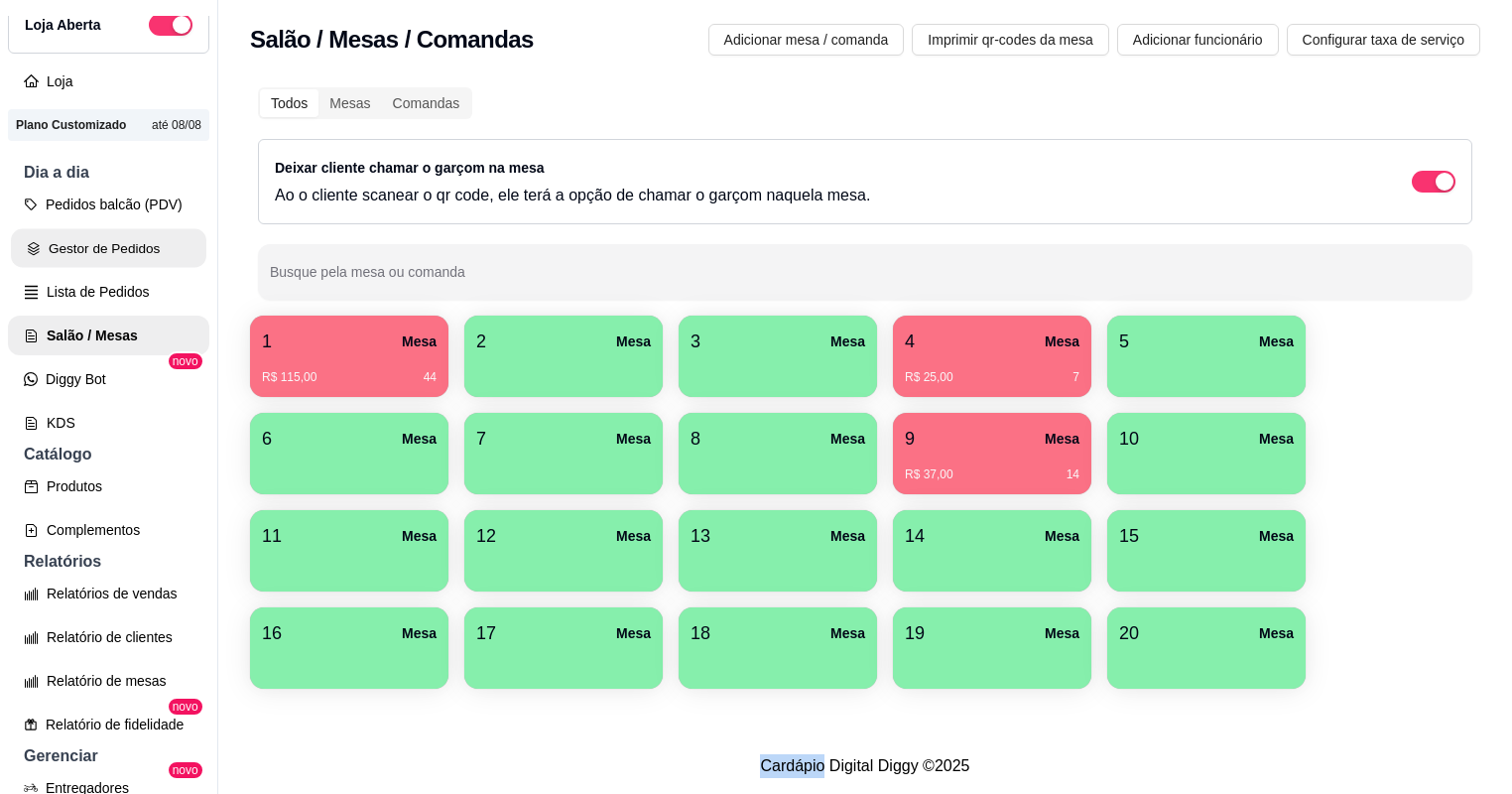 click on "Gestor de Pedidos" at bounding box center [108, 248] 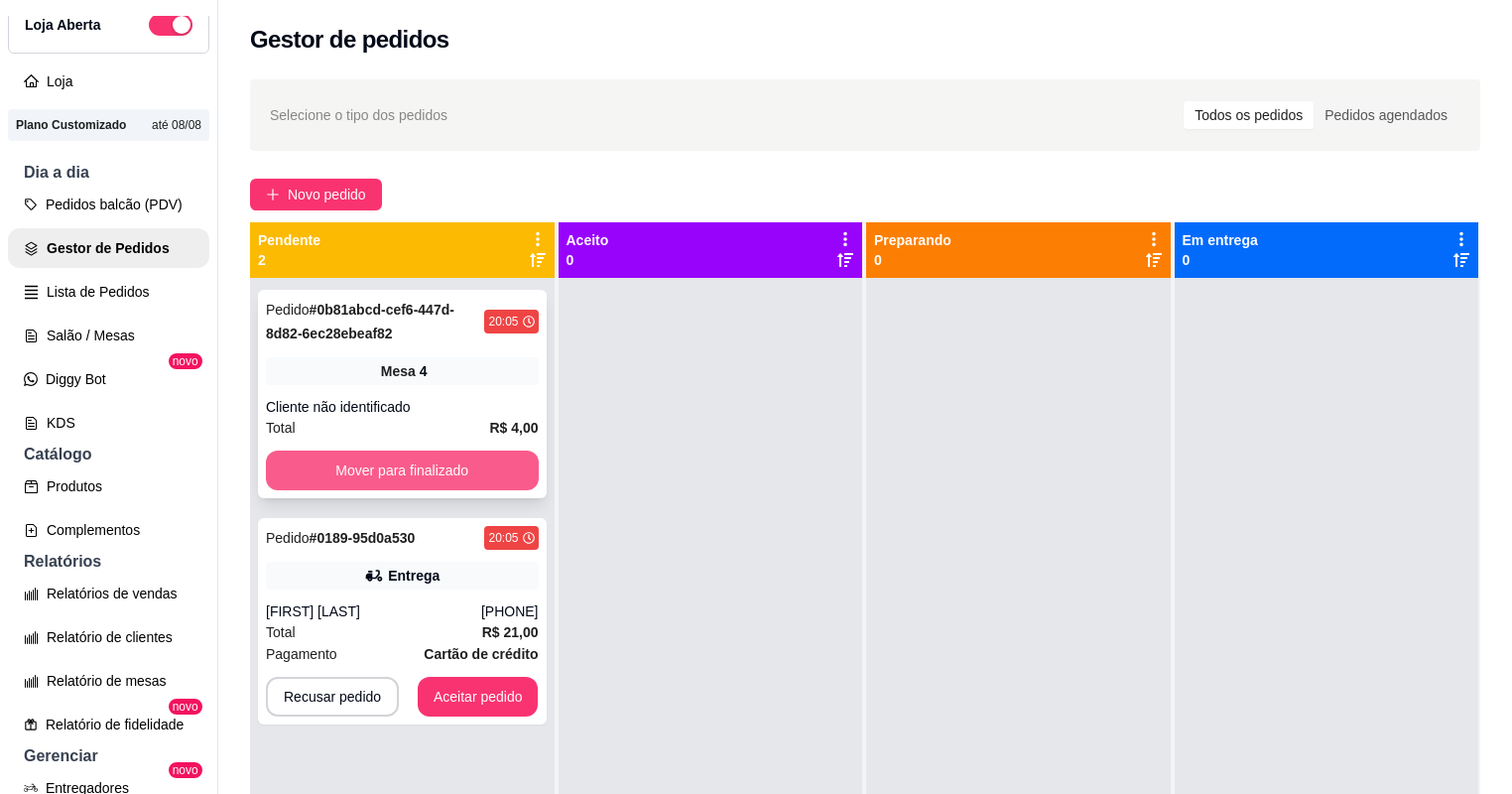 click on "Mover para finalizado" at bounding box center (402, 470) 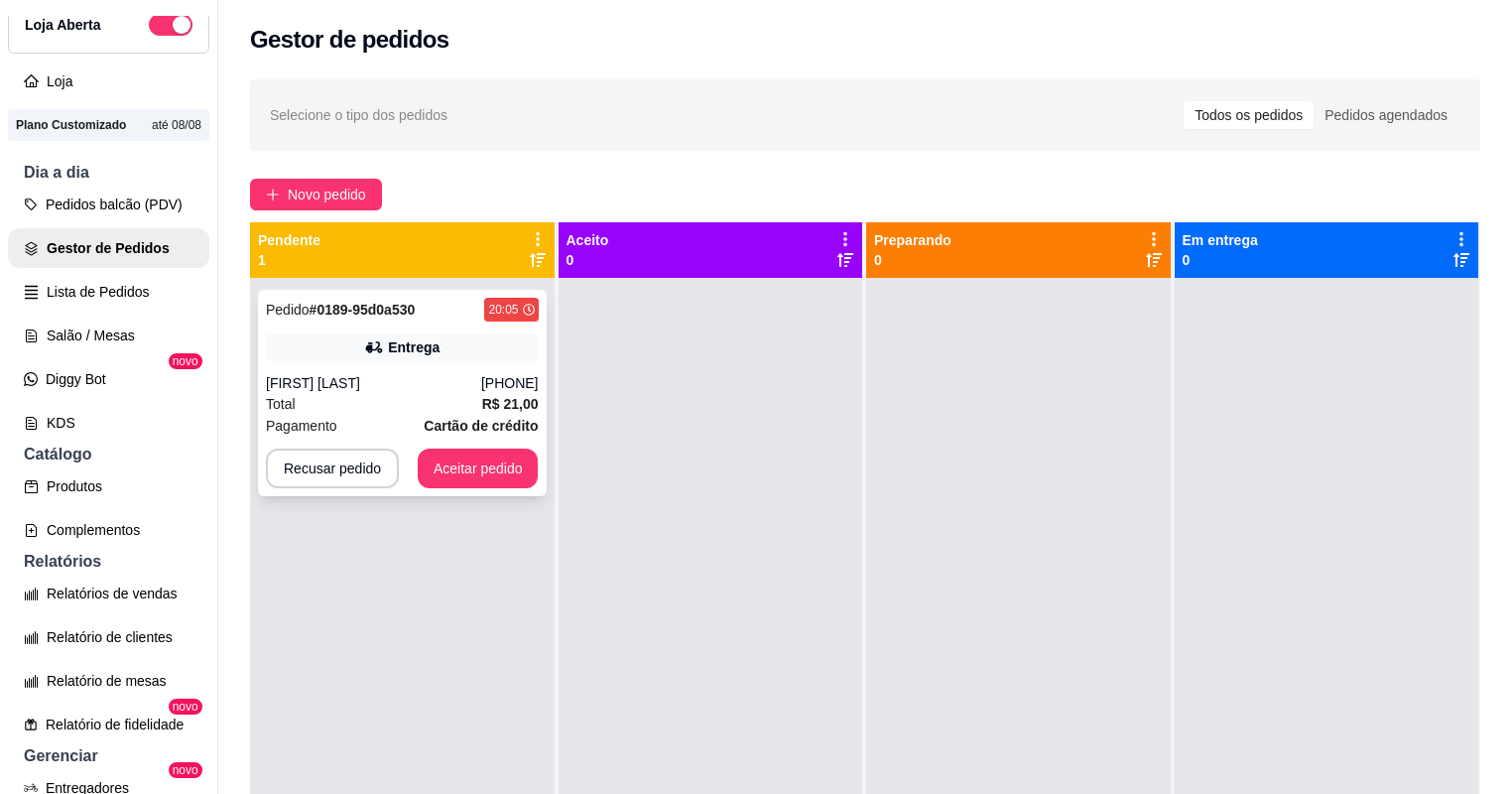 click on "Total R$ 21,00" at bounding box center [402, 404] 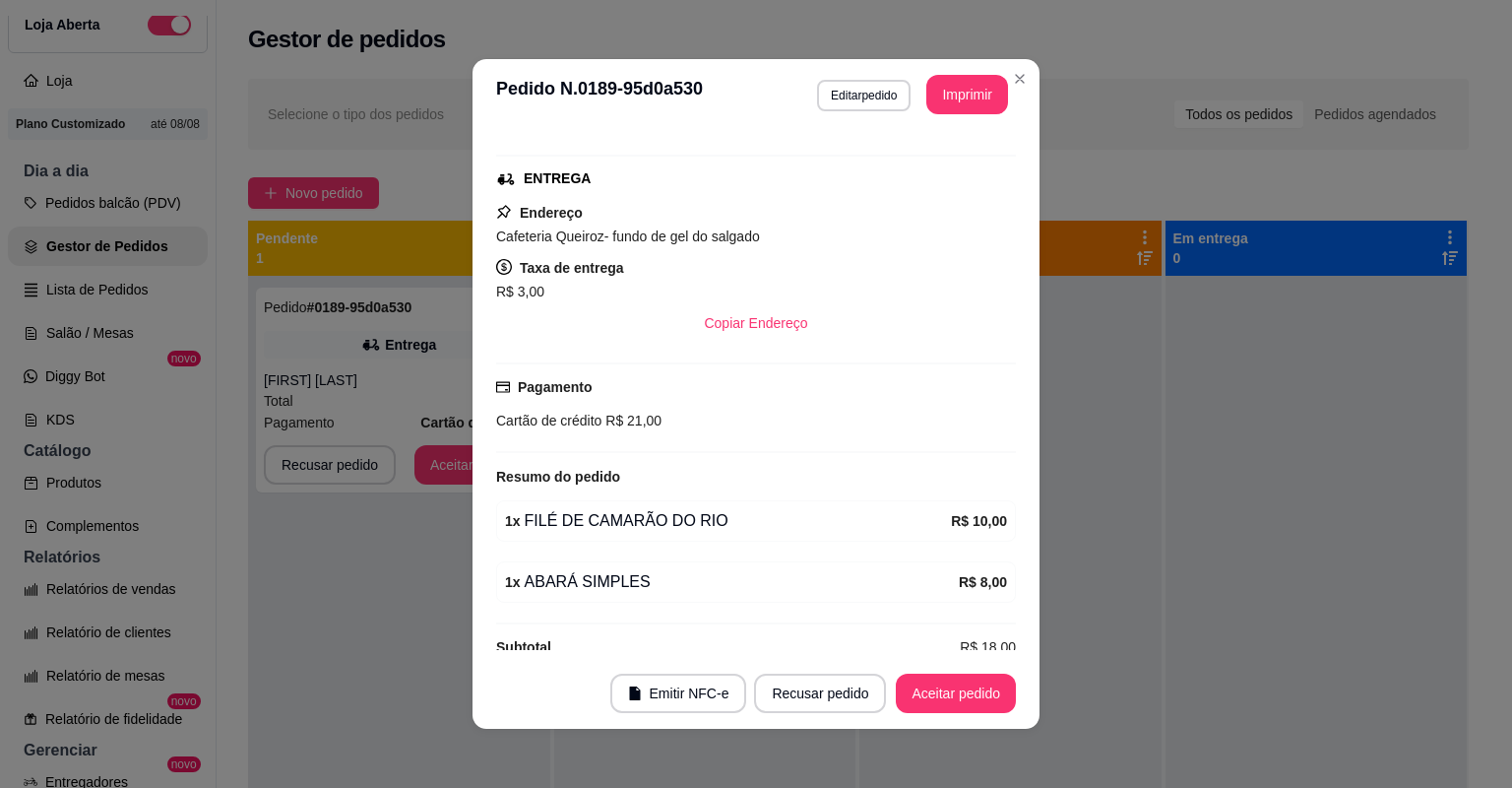 scroll, scrollTop: 311, scrollLeft: 0, axis: vertical 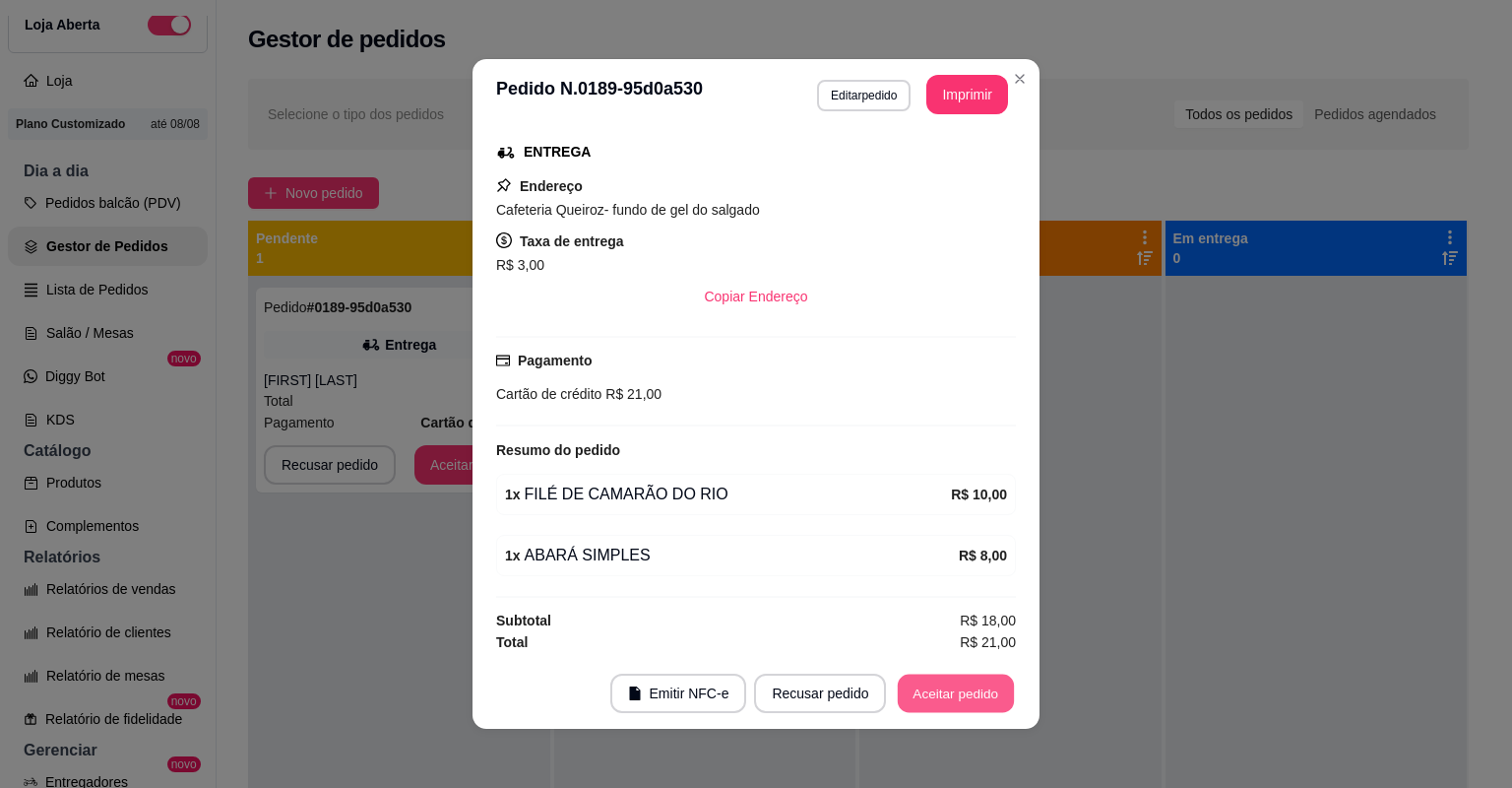 click on "Aceitar pedido" at bounding box center (956, 693) 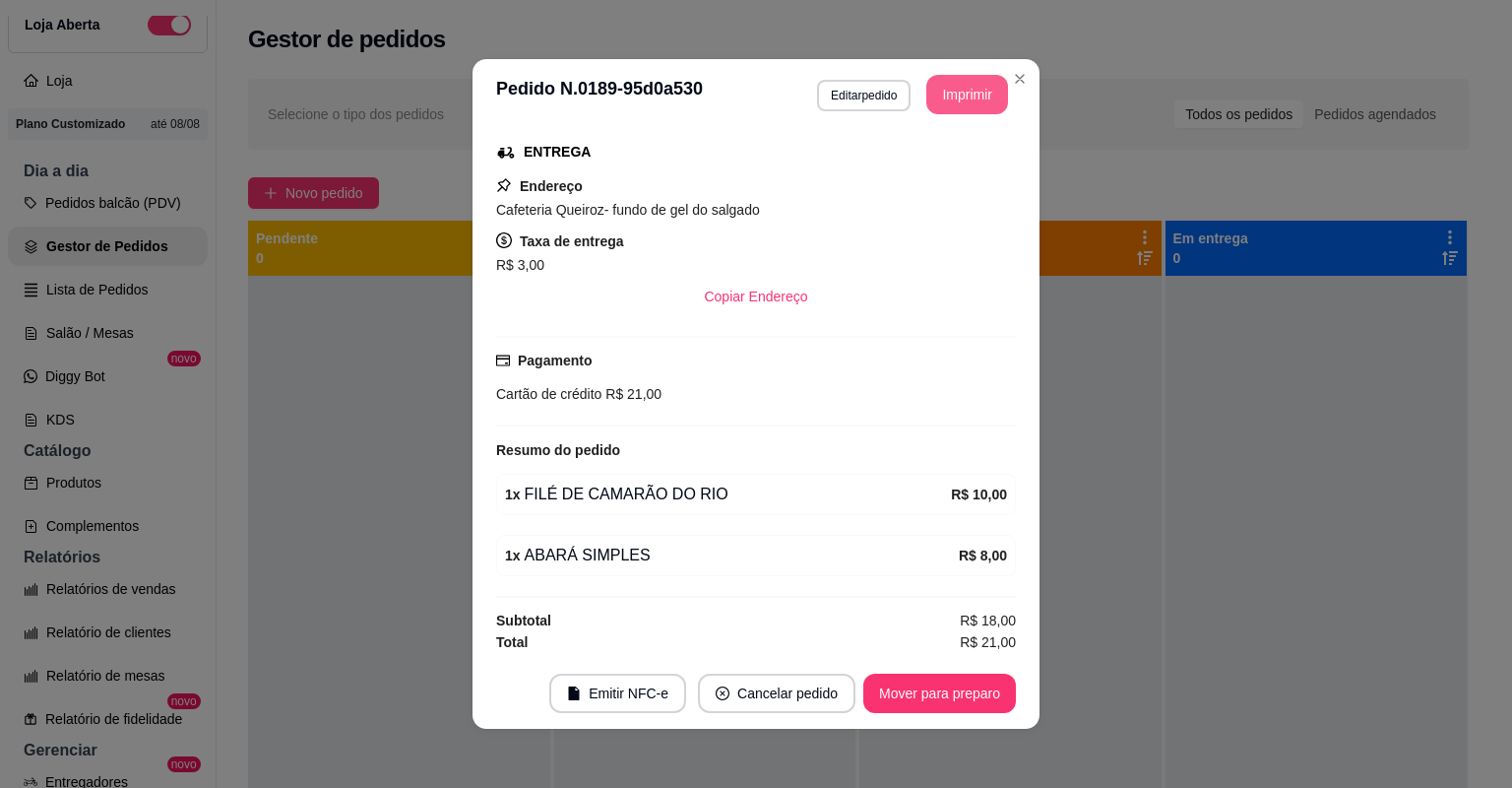 click on "Imprimir" at bounding box center [967, 95] 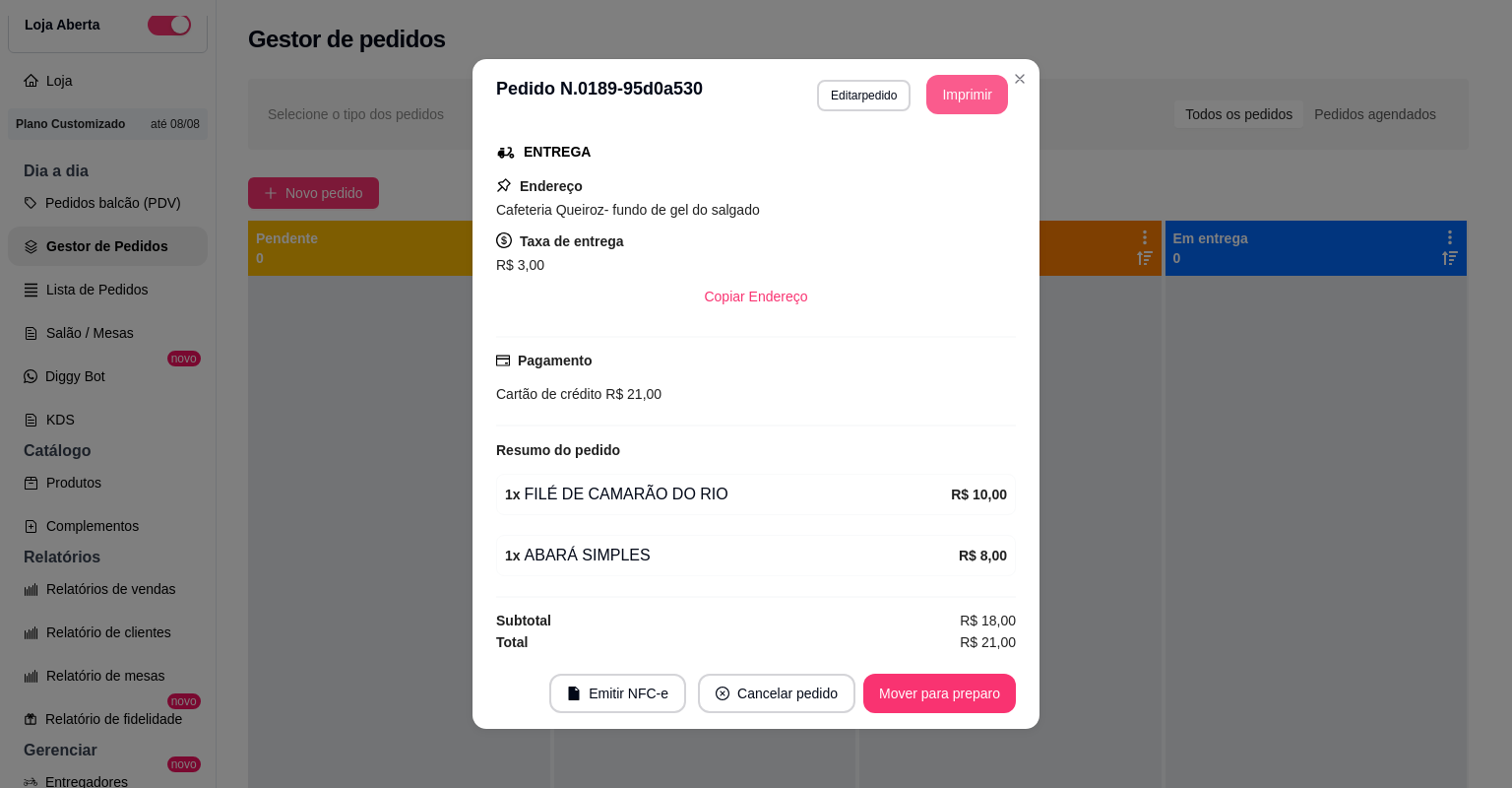 scroll, scrollTop: 0, scrollLeft: 0, axis: both 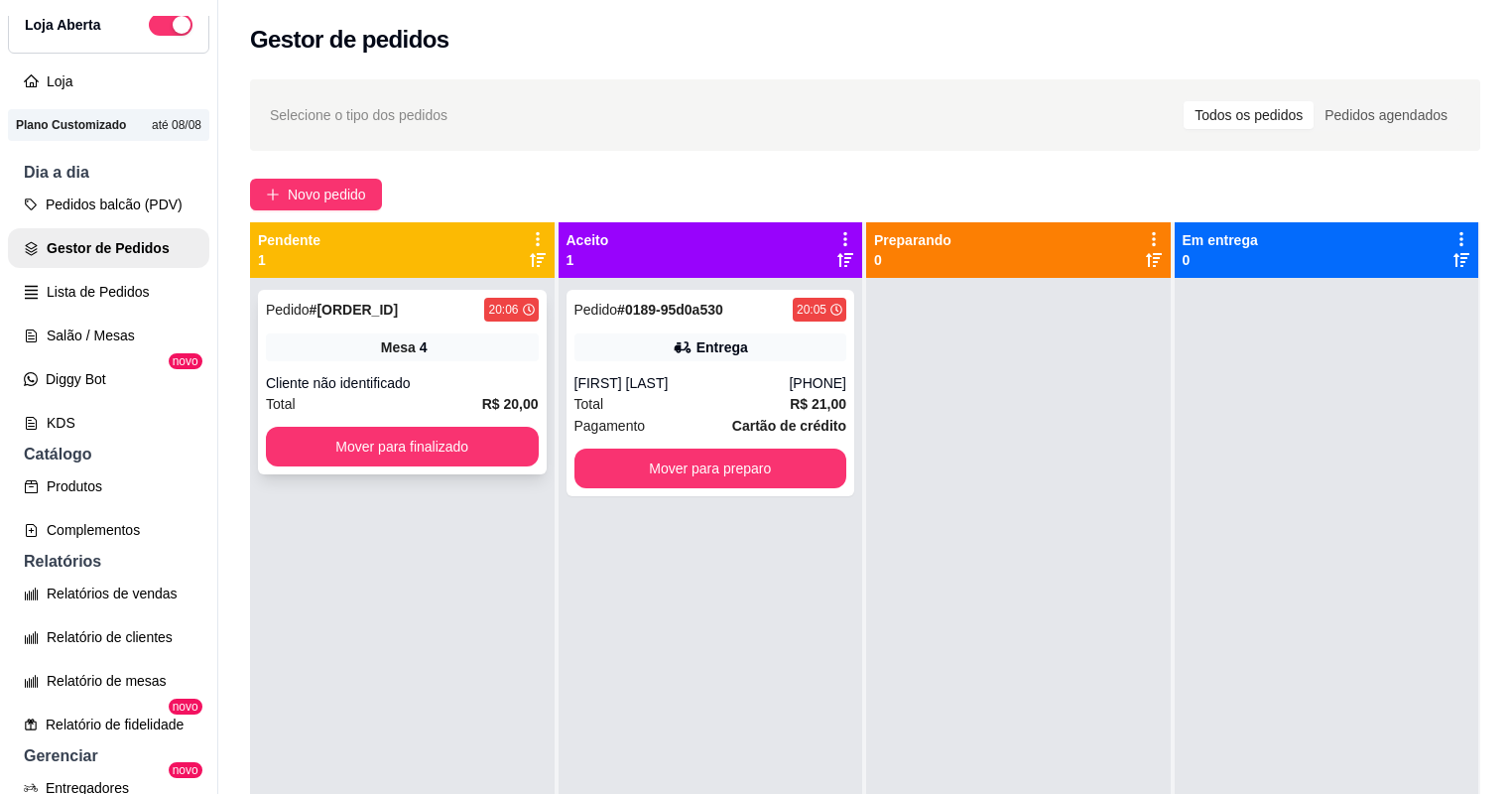 click on "Cliente não identificado" at bounding box center [402, 383] 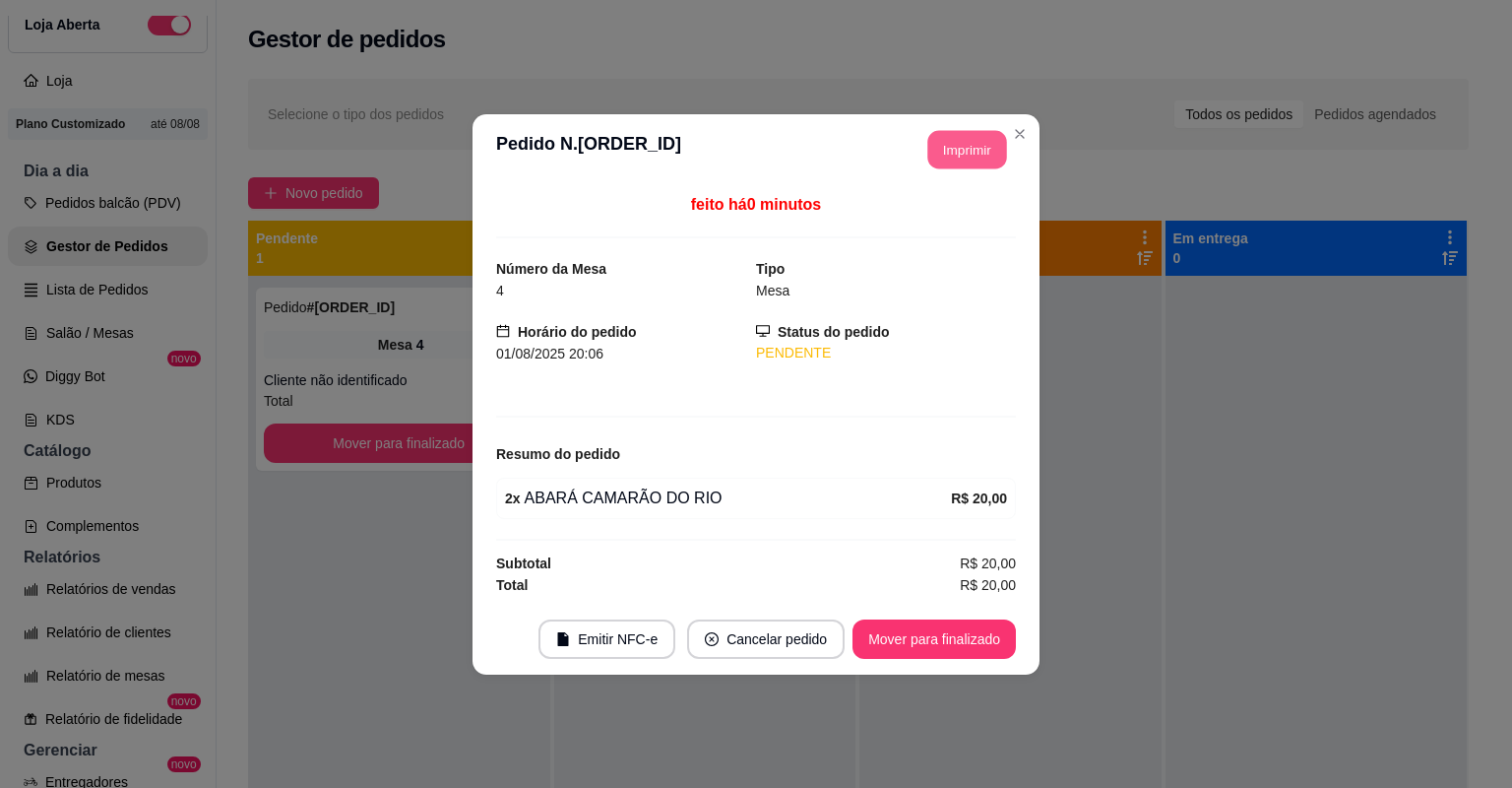 click on "Imprimir" at bounding box center (968, 149) 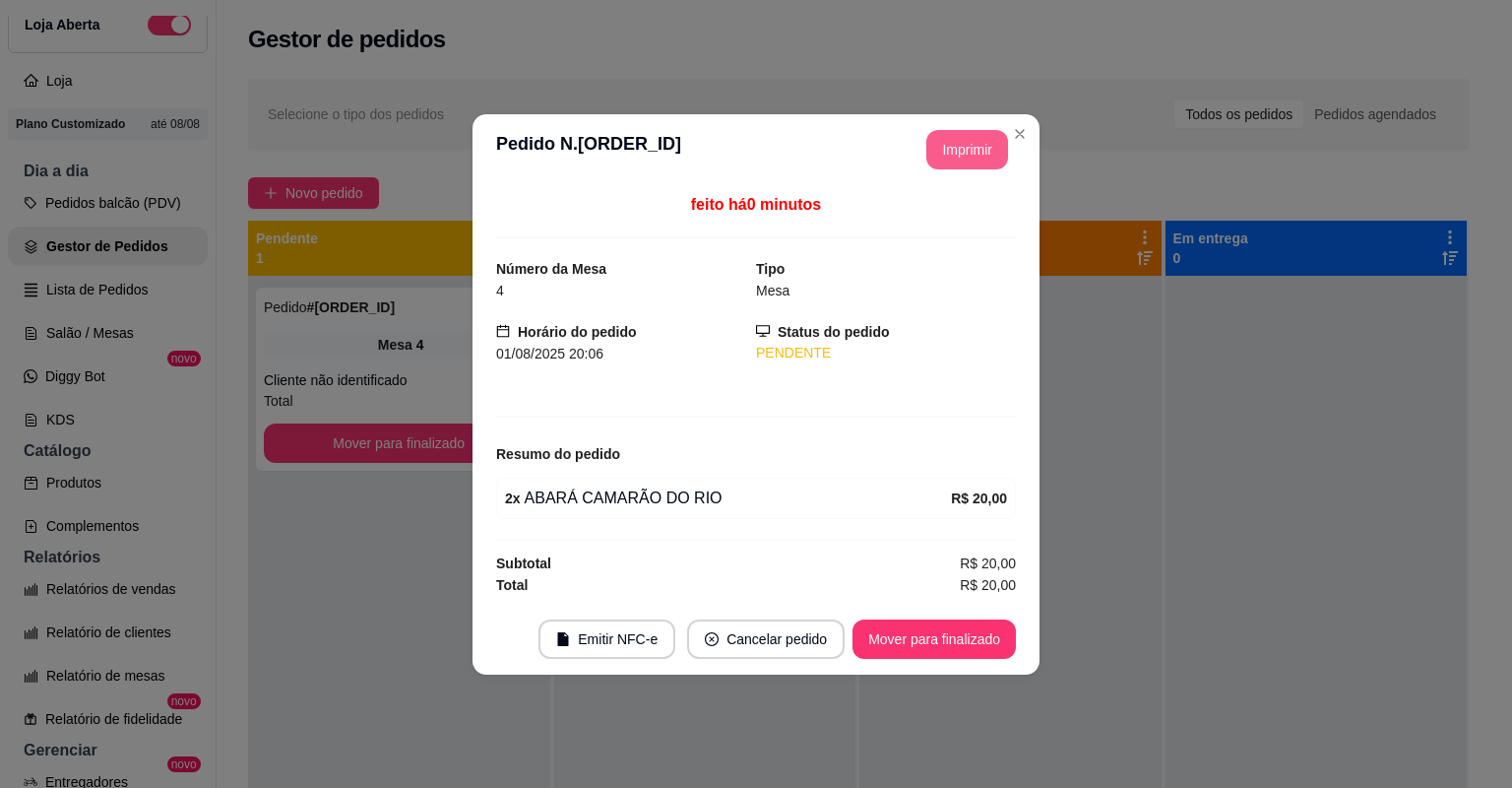 scroll, scrollTop: 0, scrollLeft: 0, axis: both 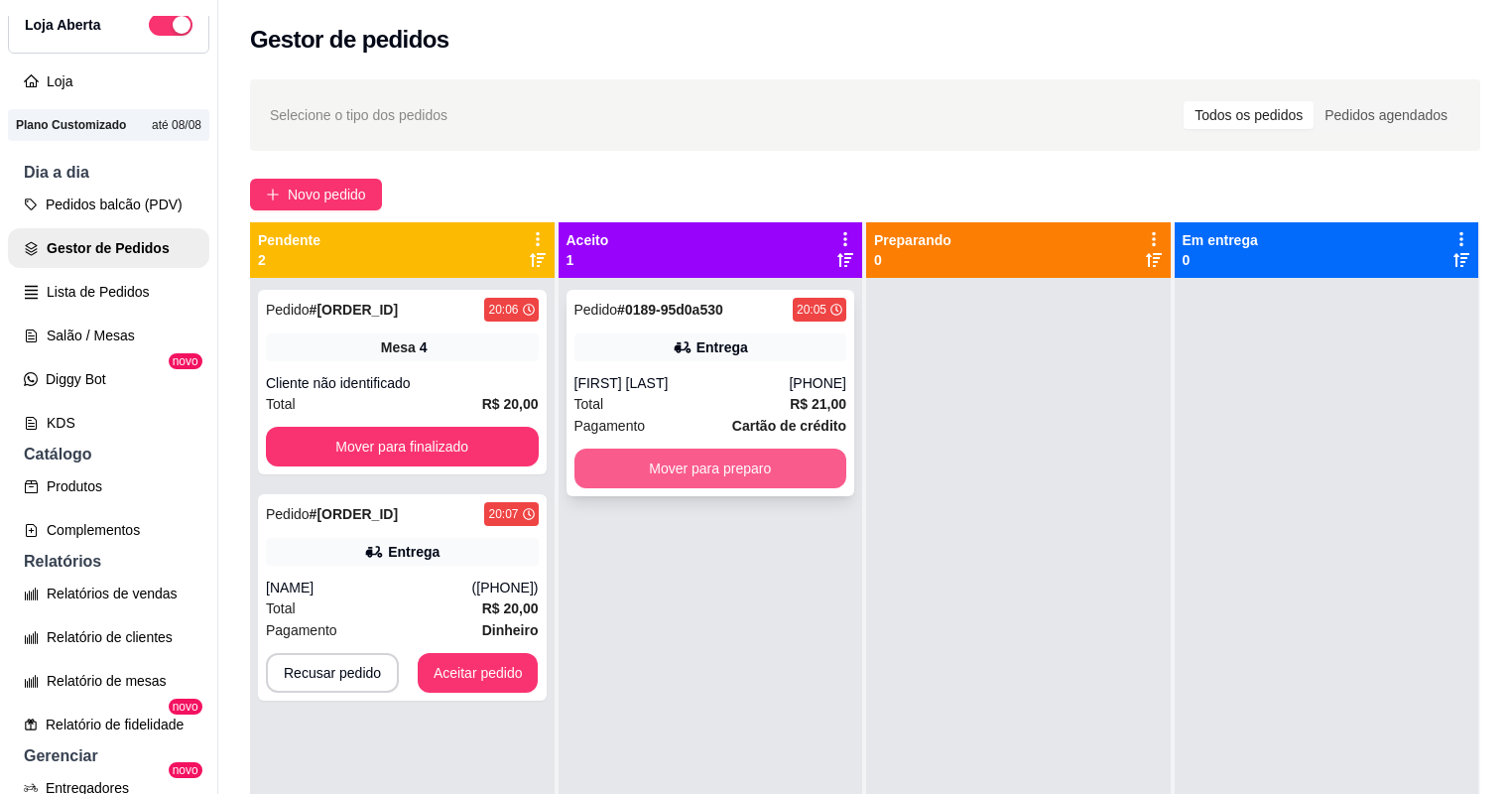 click on "Mover para preparo" at bounding box center [710, 468] 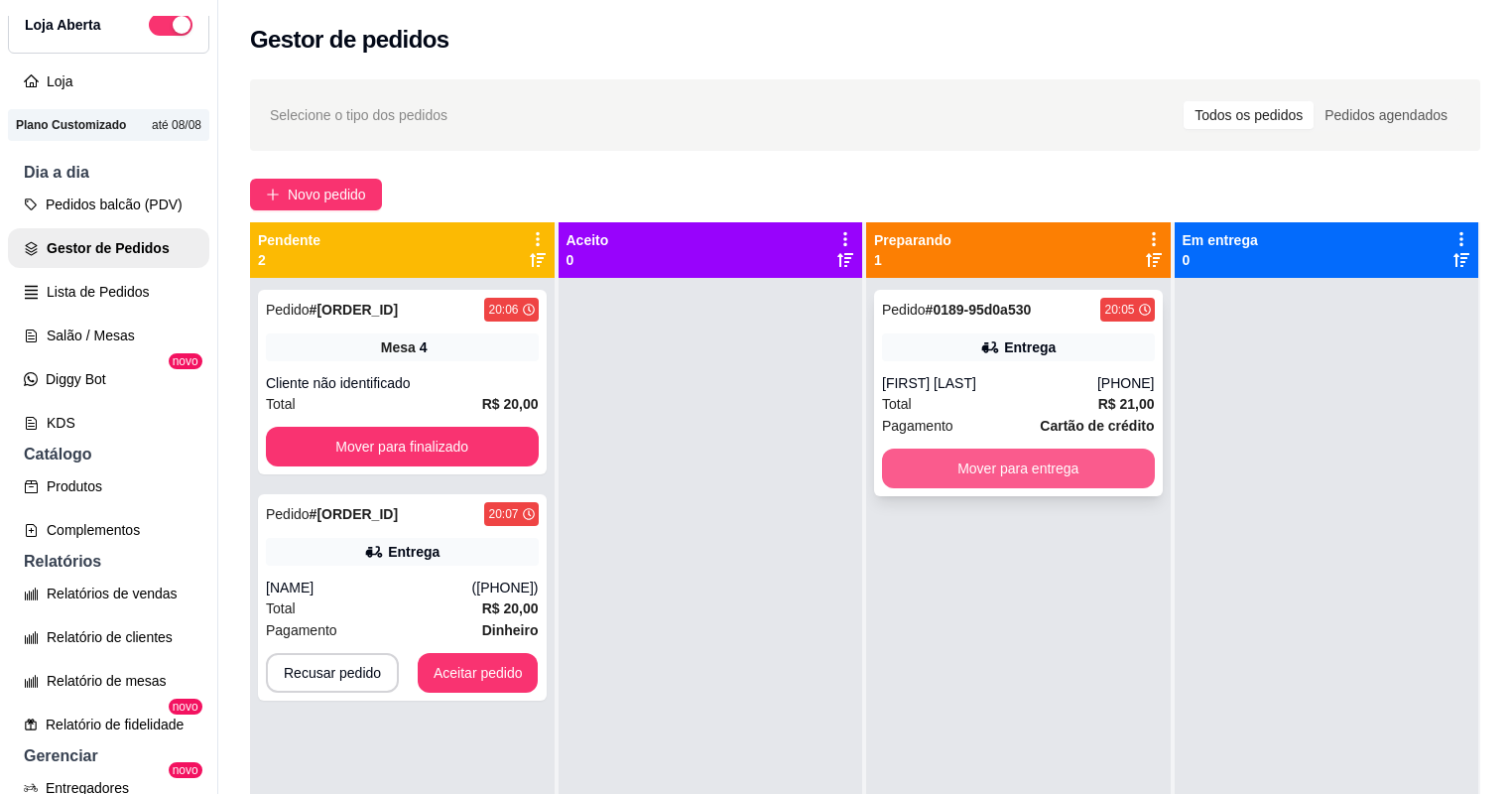 click on "Mover para entrega" at bounding box center [1018, 468] 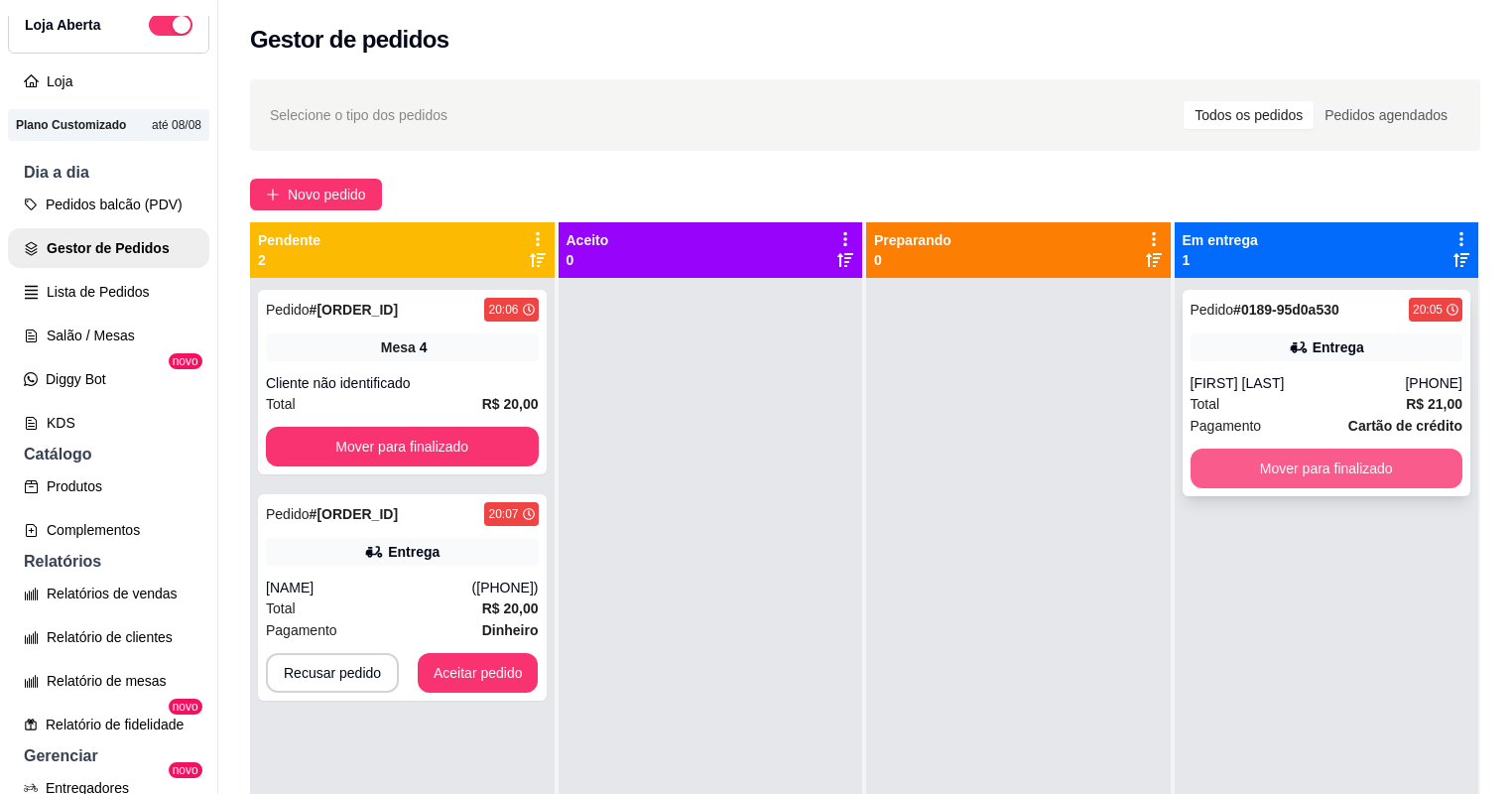 click on "Mover para finalizado" at bounding box center [1326, 468] 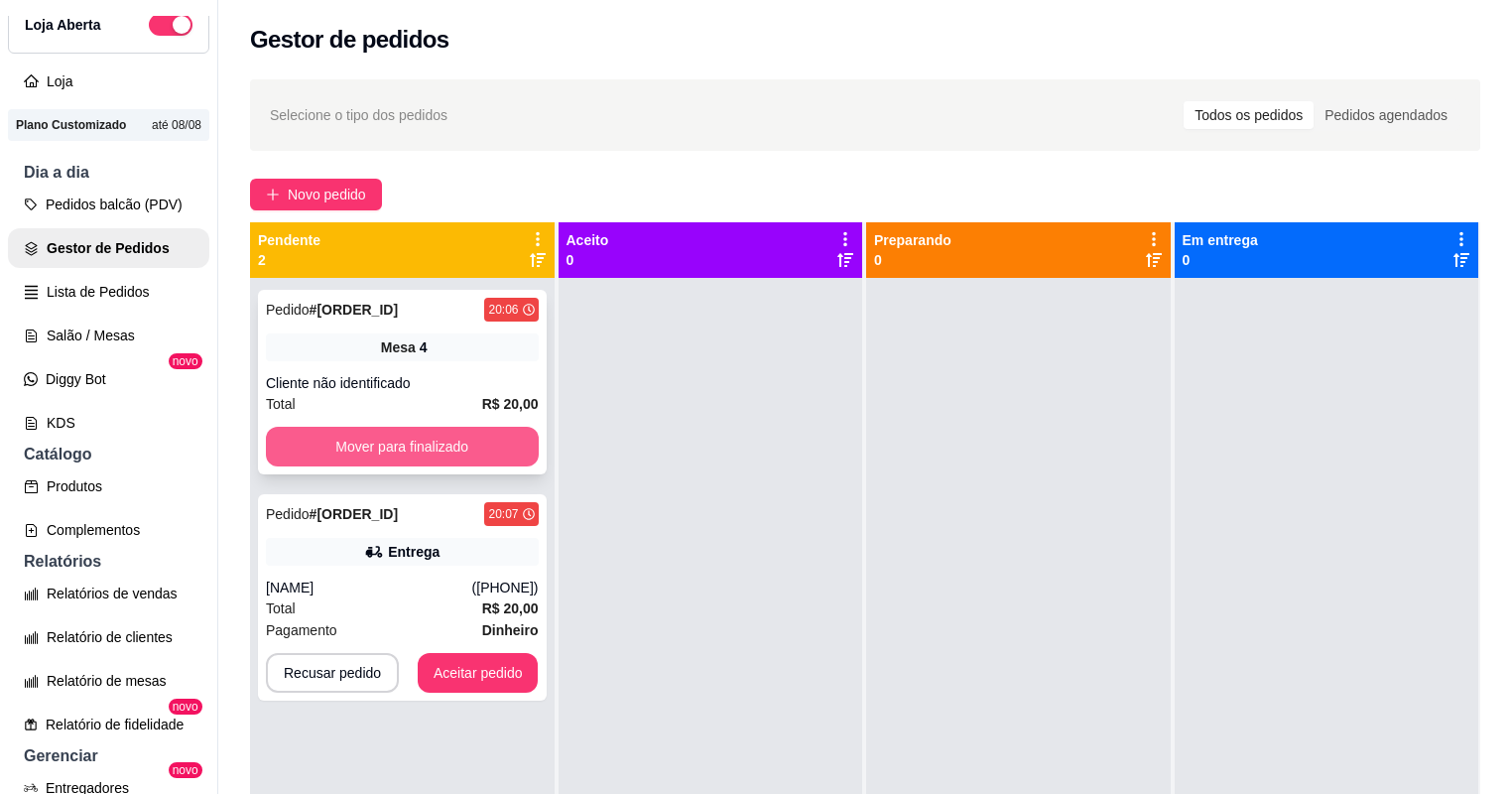 click on "Mover para finalizado" at bounding box center [402, 447] 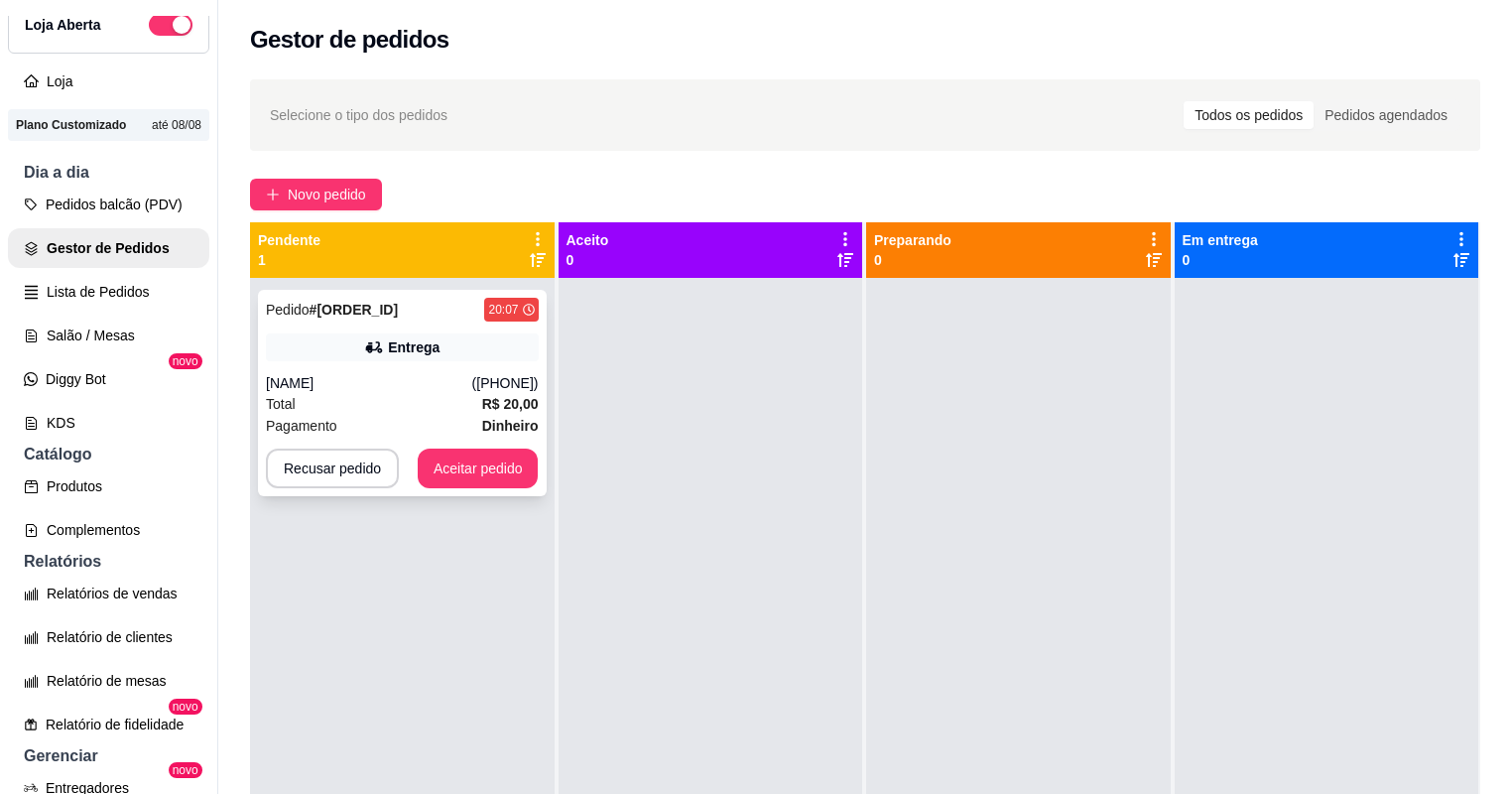 click on "Total R$ 20,00" at bounding box center [402, 404] 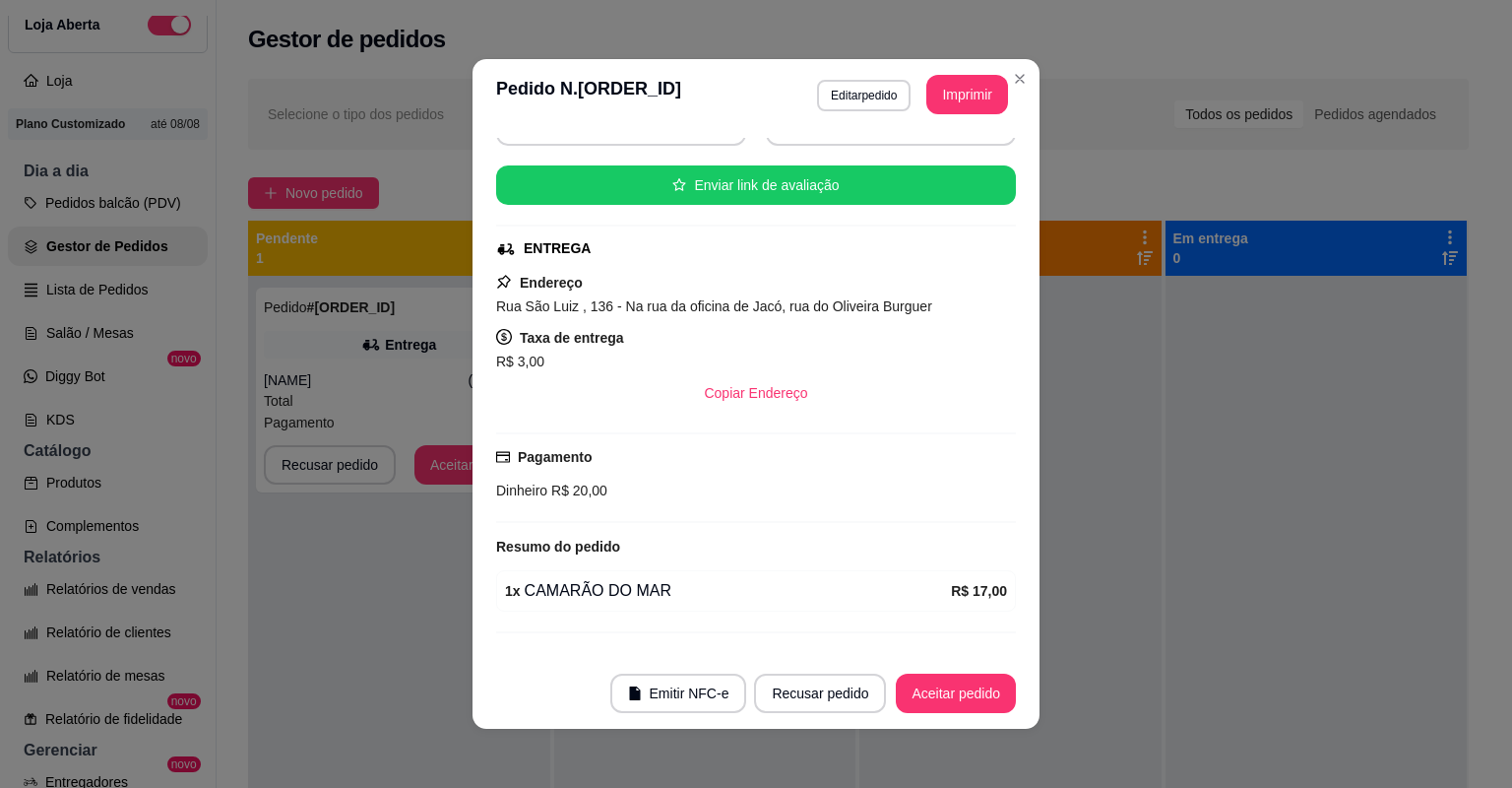 scroll, scrollTop: 250, scrollLeft: 0, axis: vertical 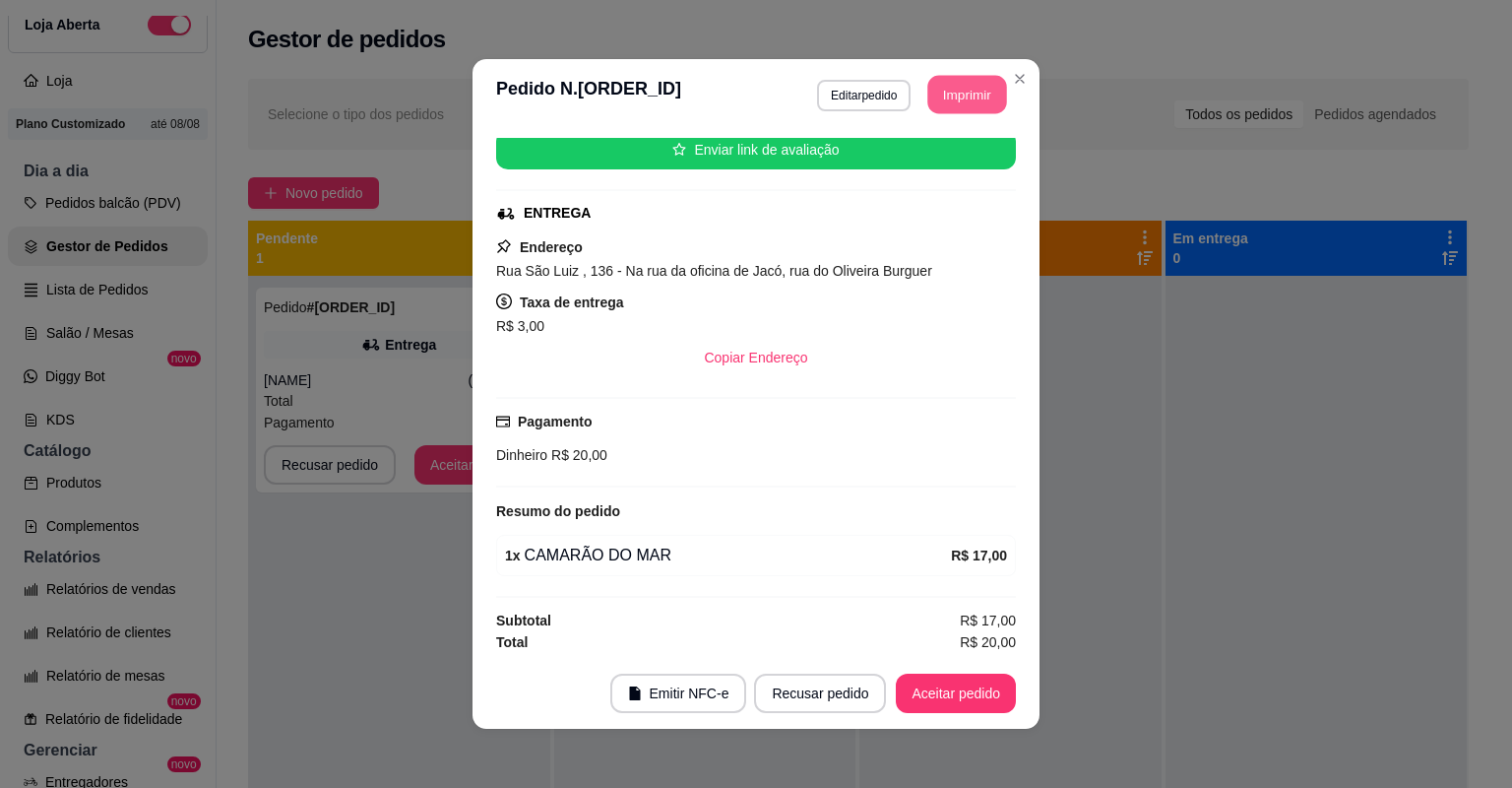 click on "Imprimir" at bounding box center (968, 95) 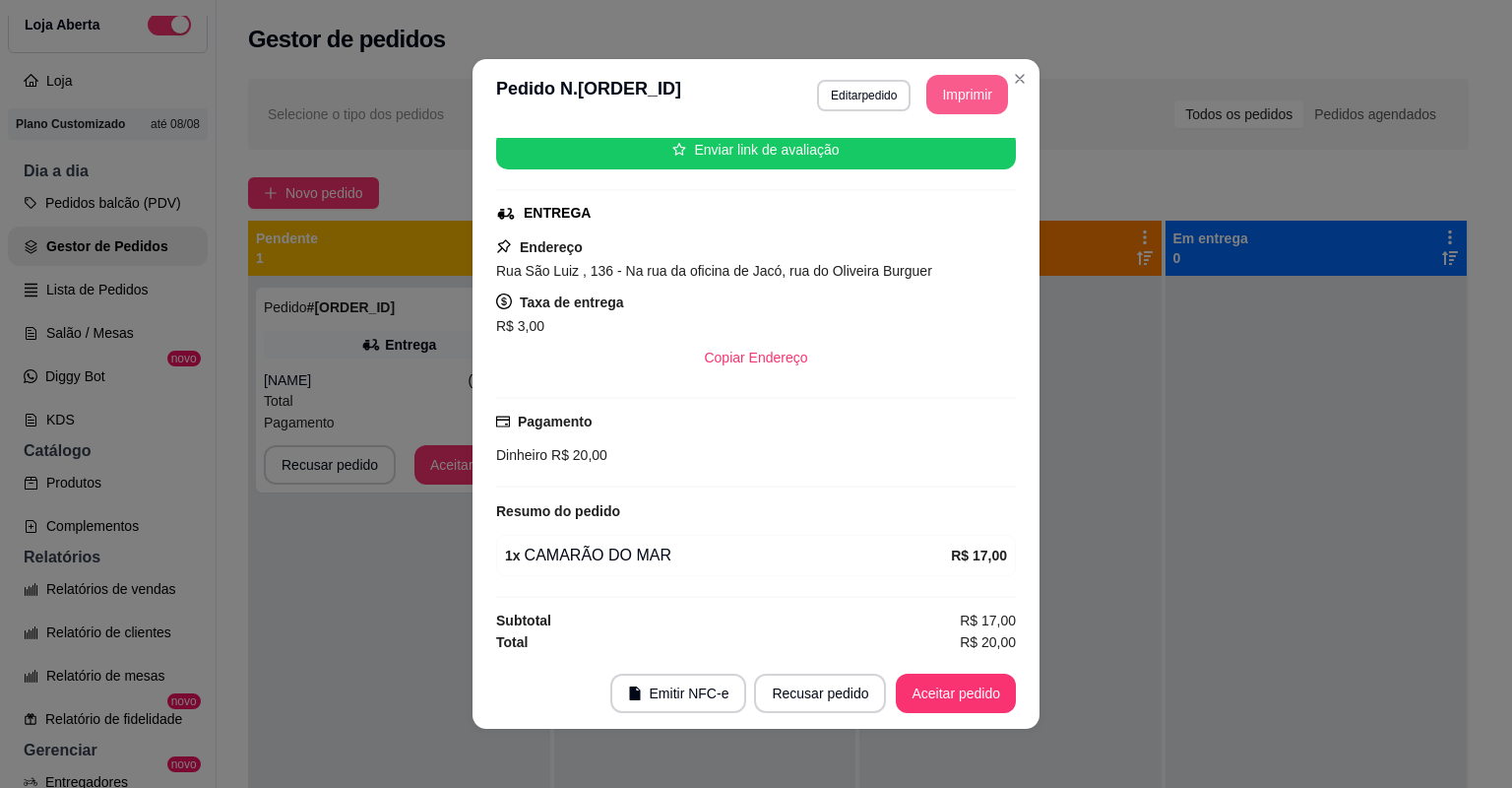 scroll, scrollTop: 0, scrollLeft: 0, axis: both 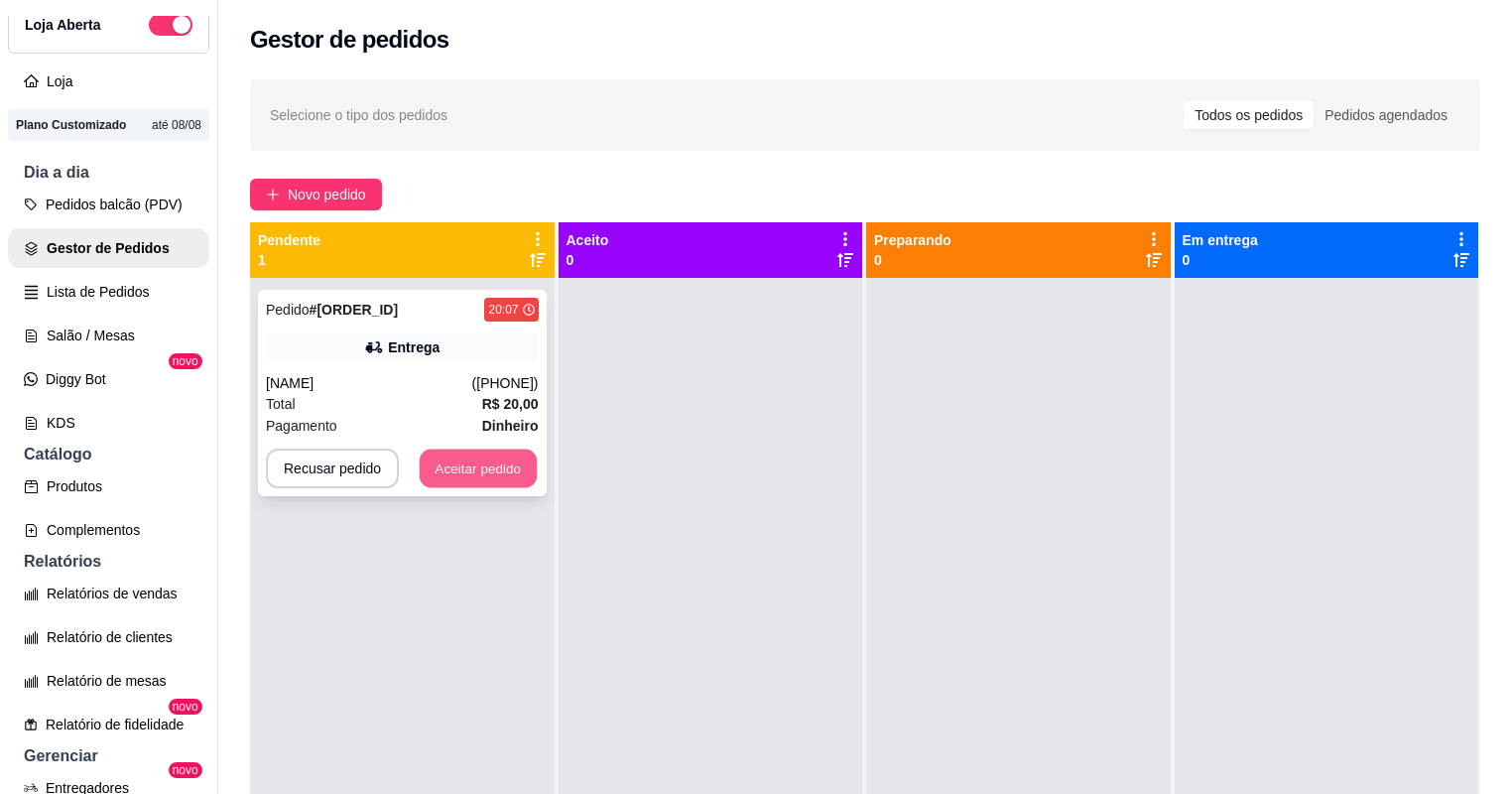 click on "Aceitar pedido" at bounding box center [478, 468] 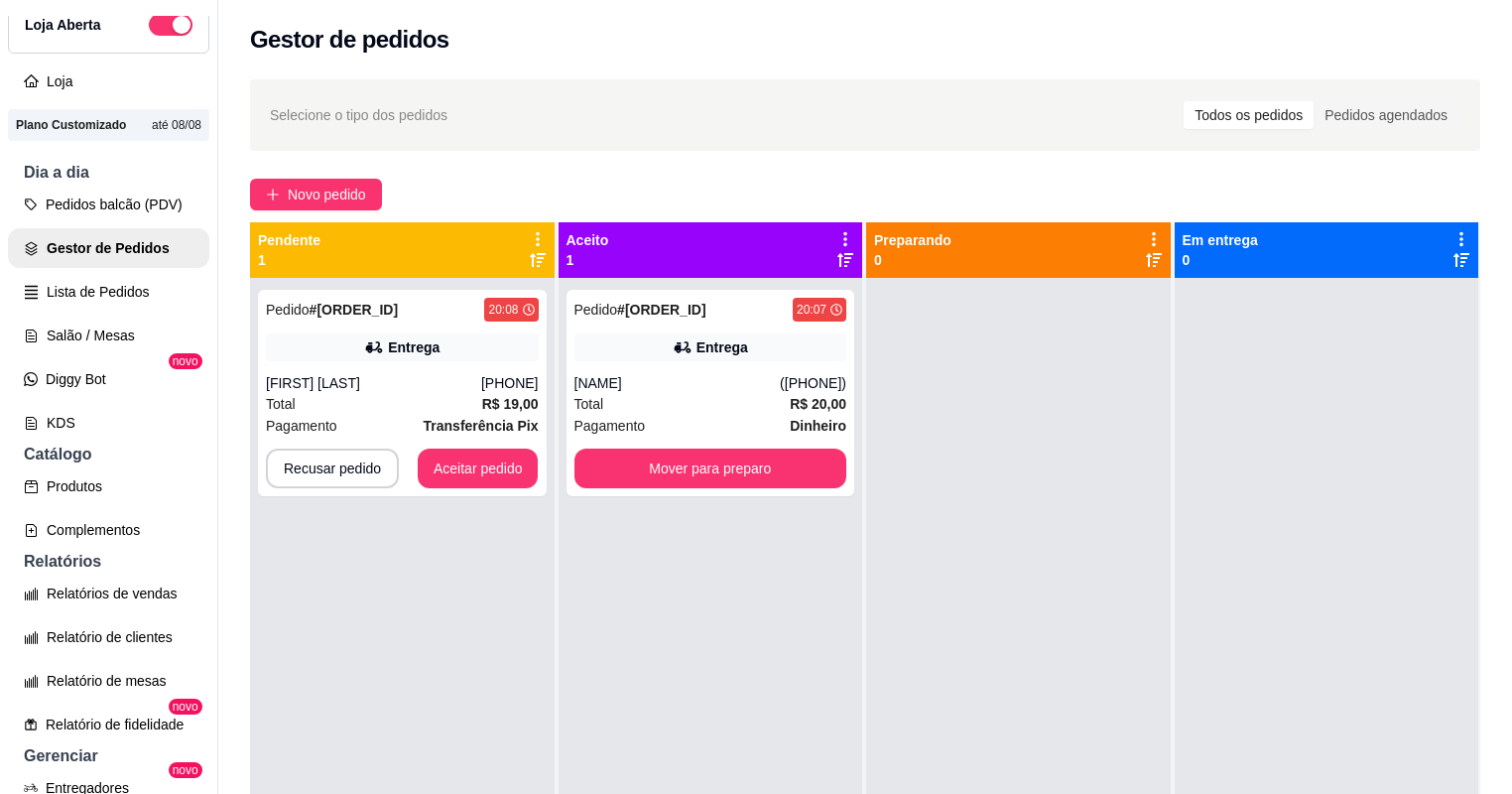 click at bounding box center [1018, 675] 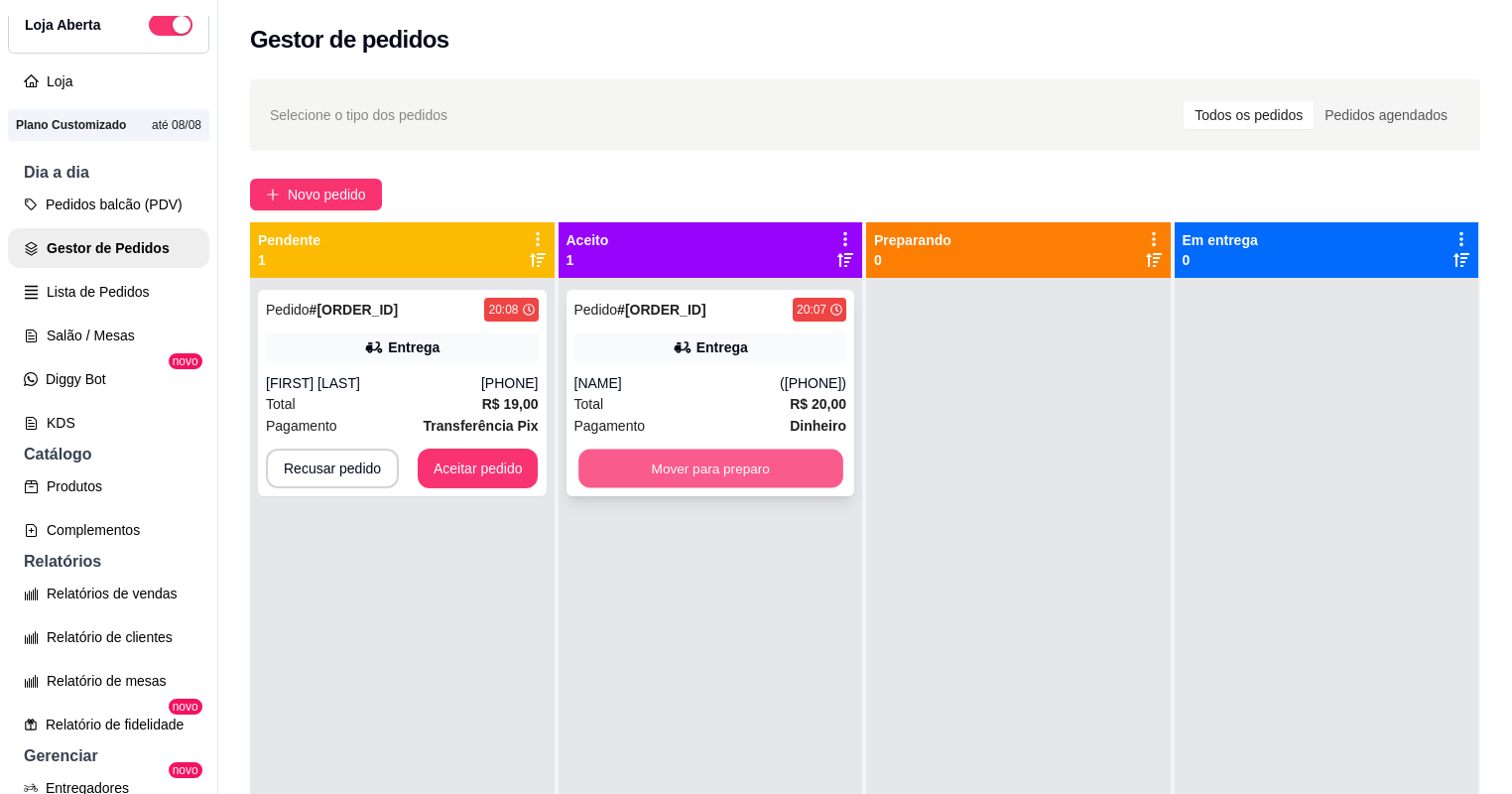 click on "Mover para preparo" at bounding box center (710, 468) 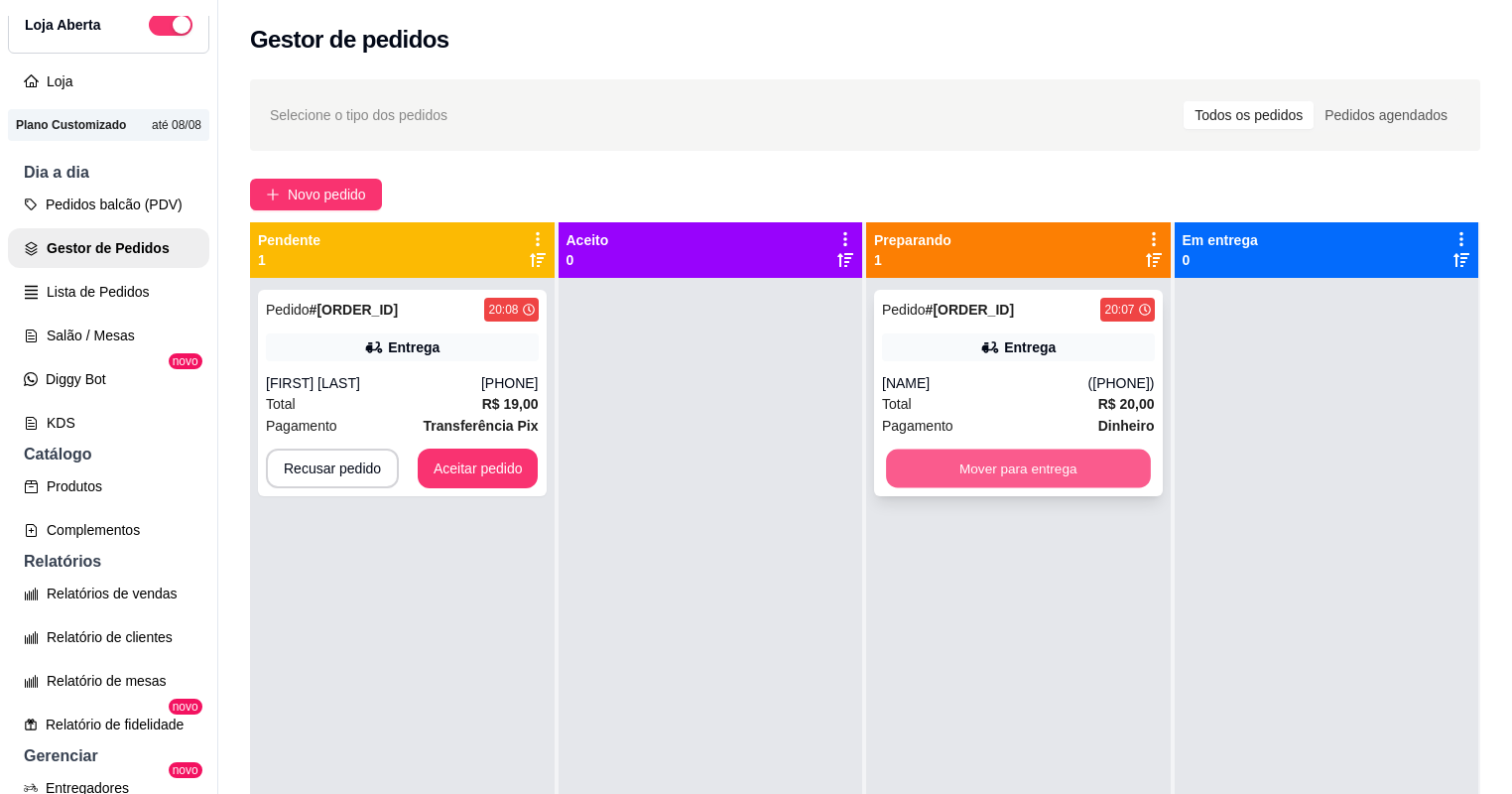 click on "Mover para entrega" at bounding box center [1018, 468] 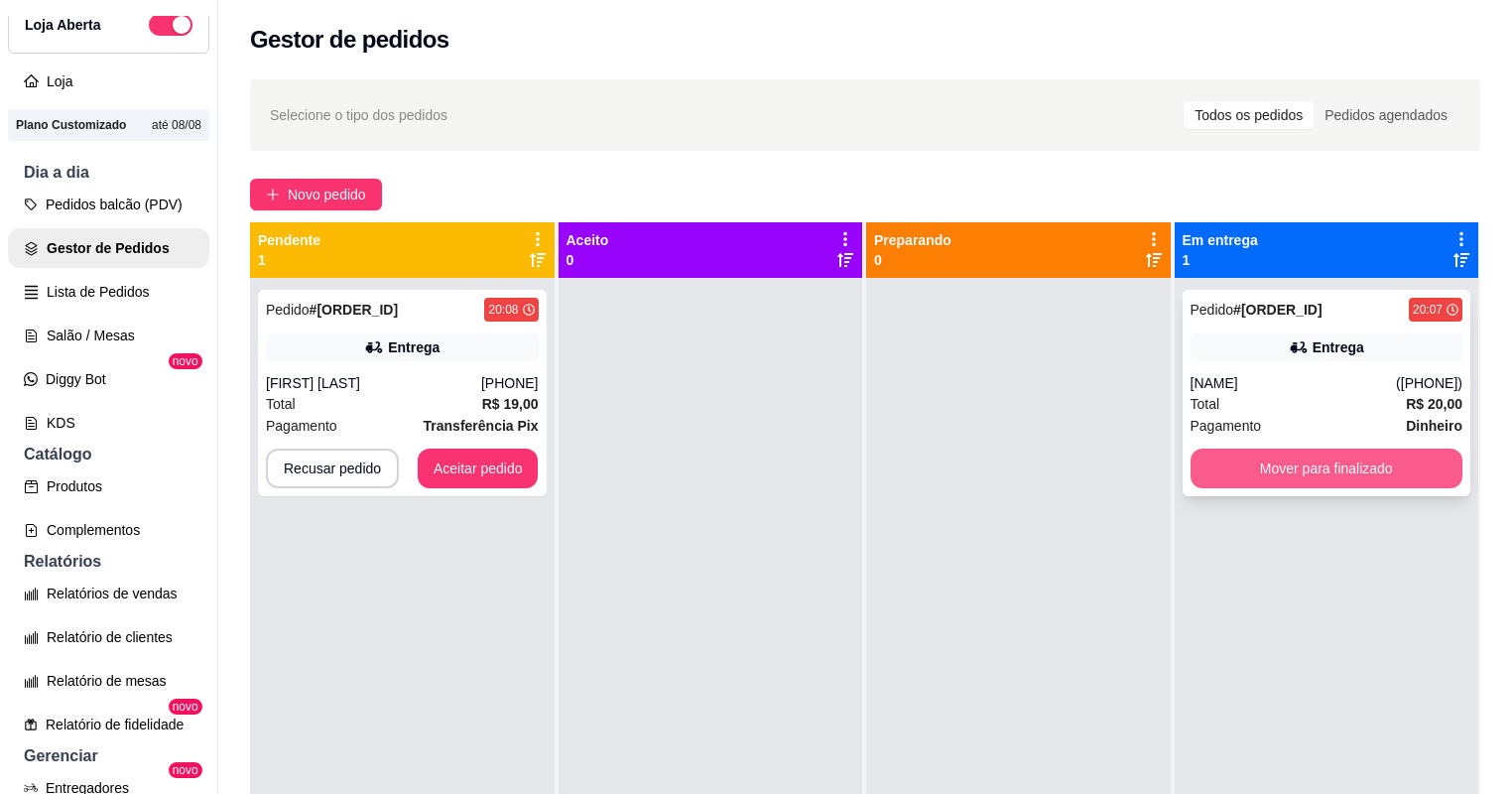 click on "Mover para finalizado" at bounding box center [1326, 468] 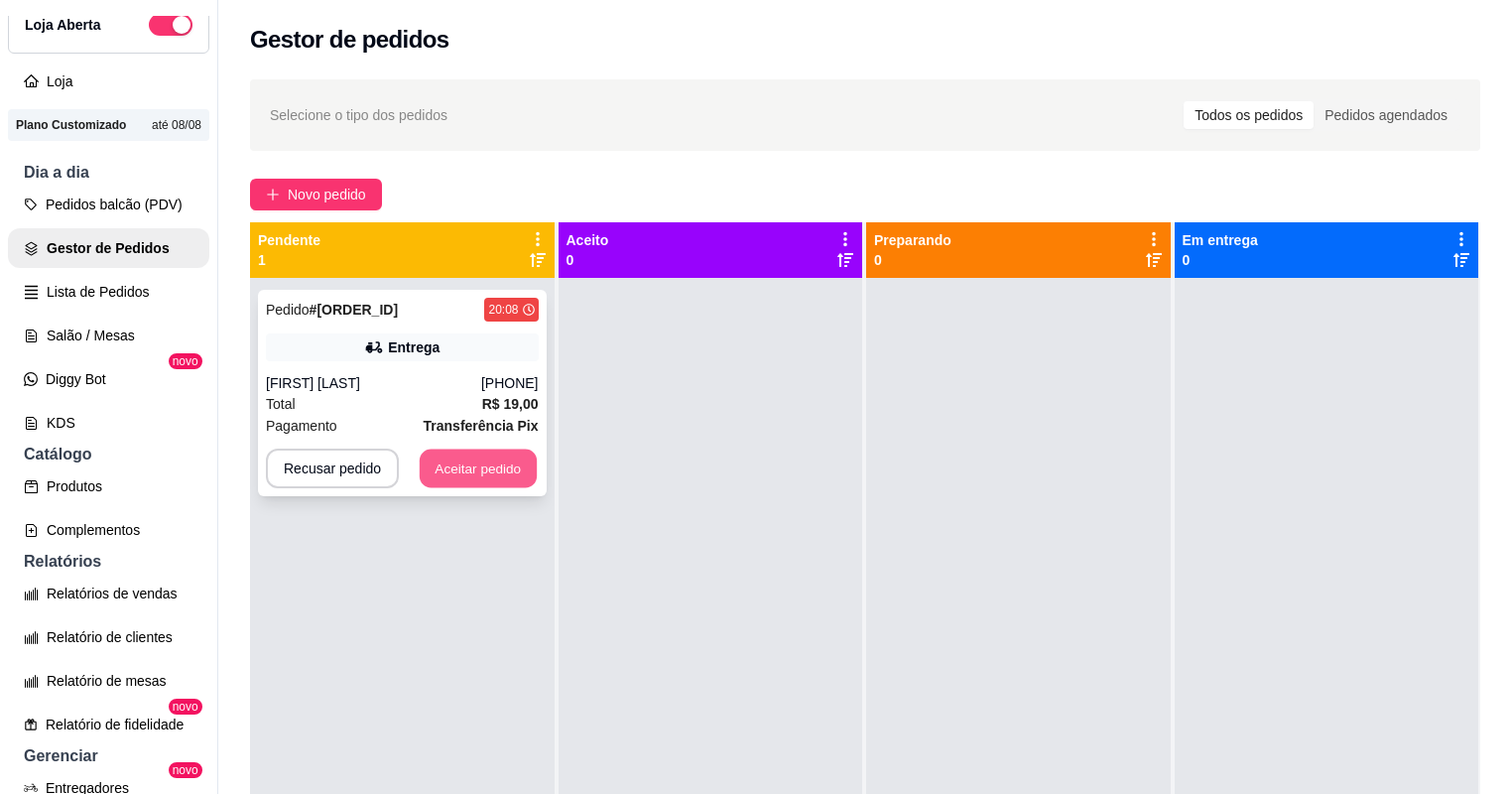 click on "Aceitar pedido" at bounding box center [478, 468] 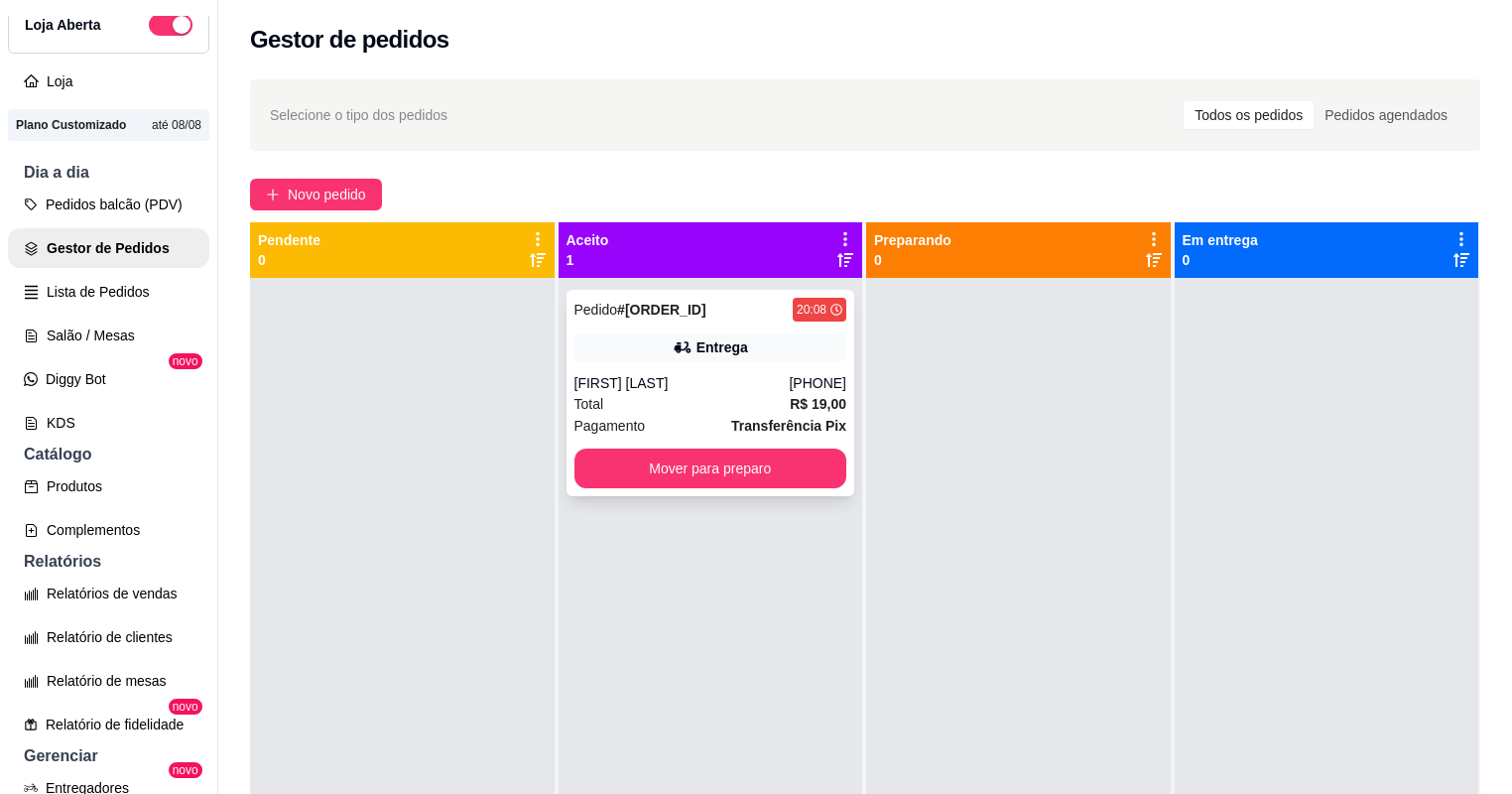 click on "[FIRST] [LAST]" at bounding box center [682, 383] 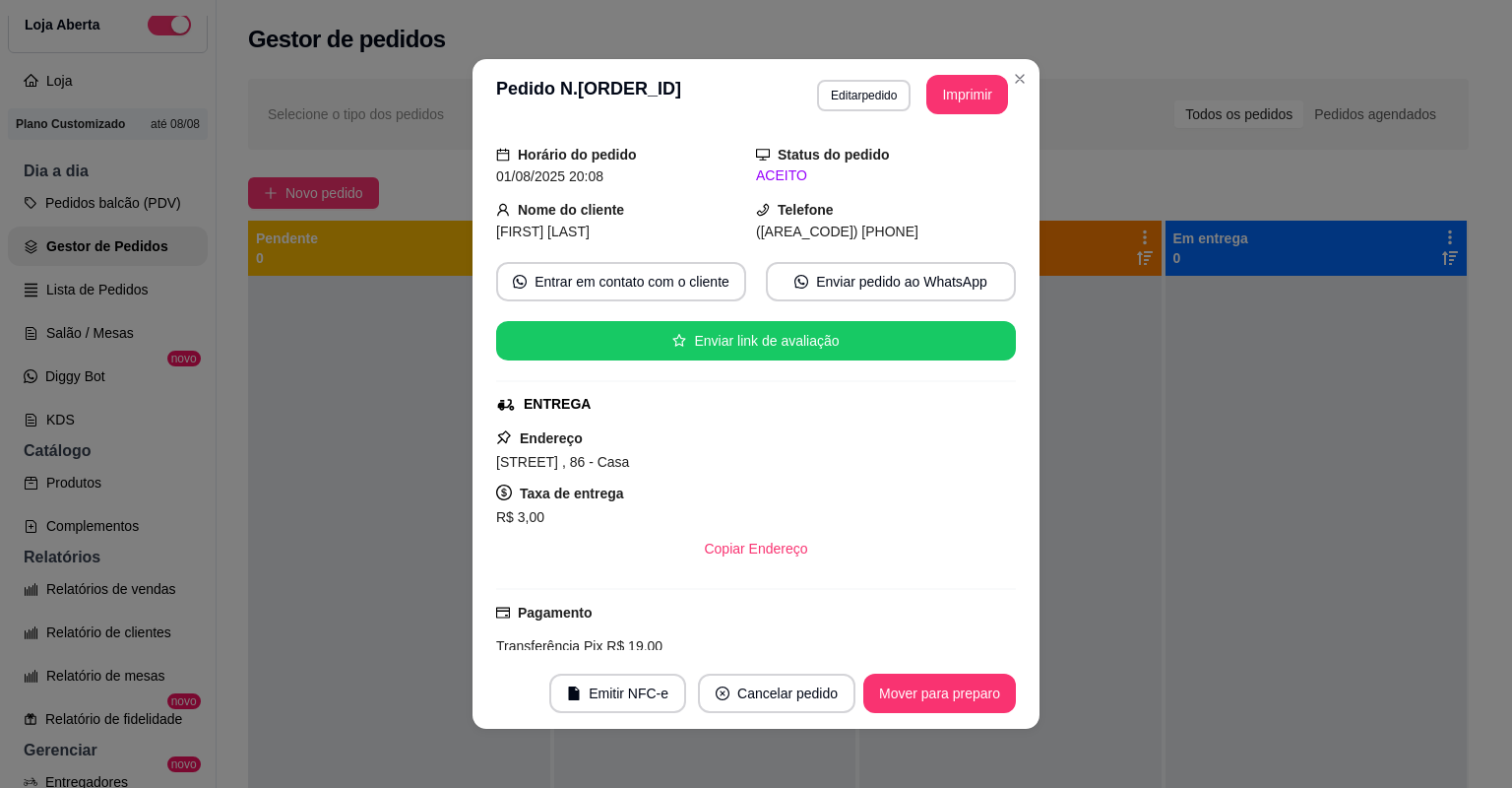 scroll, scrollTop: 301, scrollLeft: 0, axis: vertical 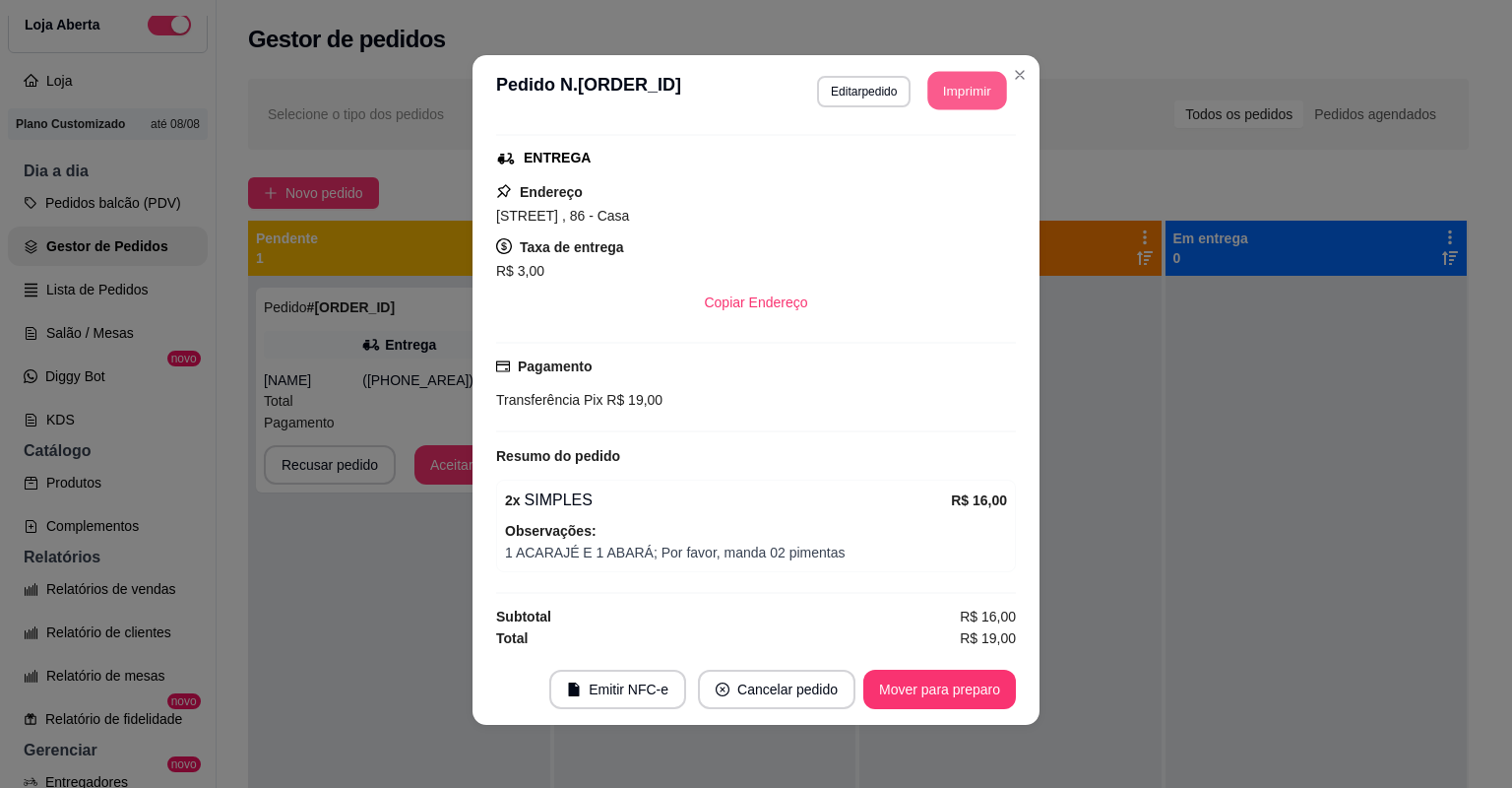 click on "Imprimir" at bounding box center [968, 91] 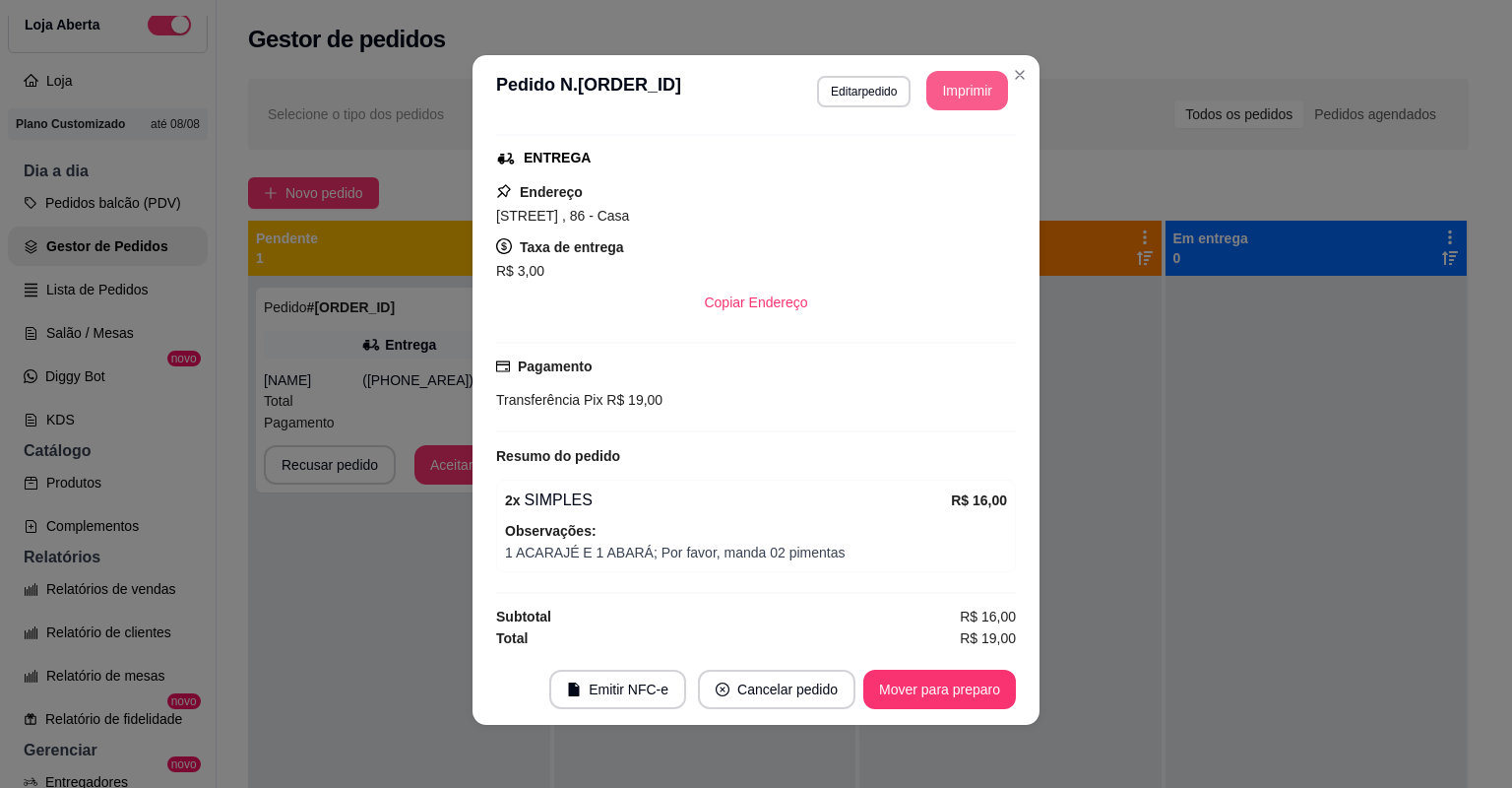 scroll, scrollTop: 0, scrollLeft: 0, axis: both 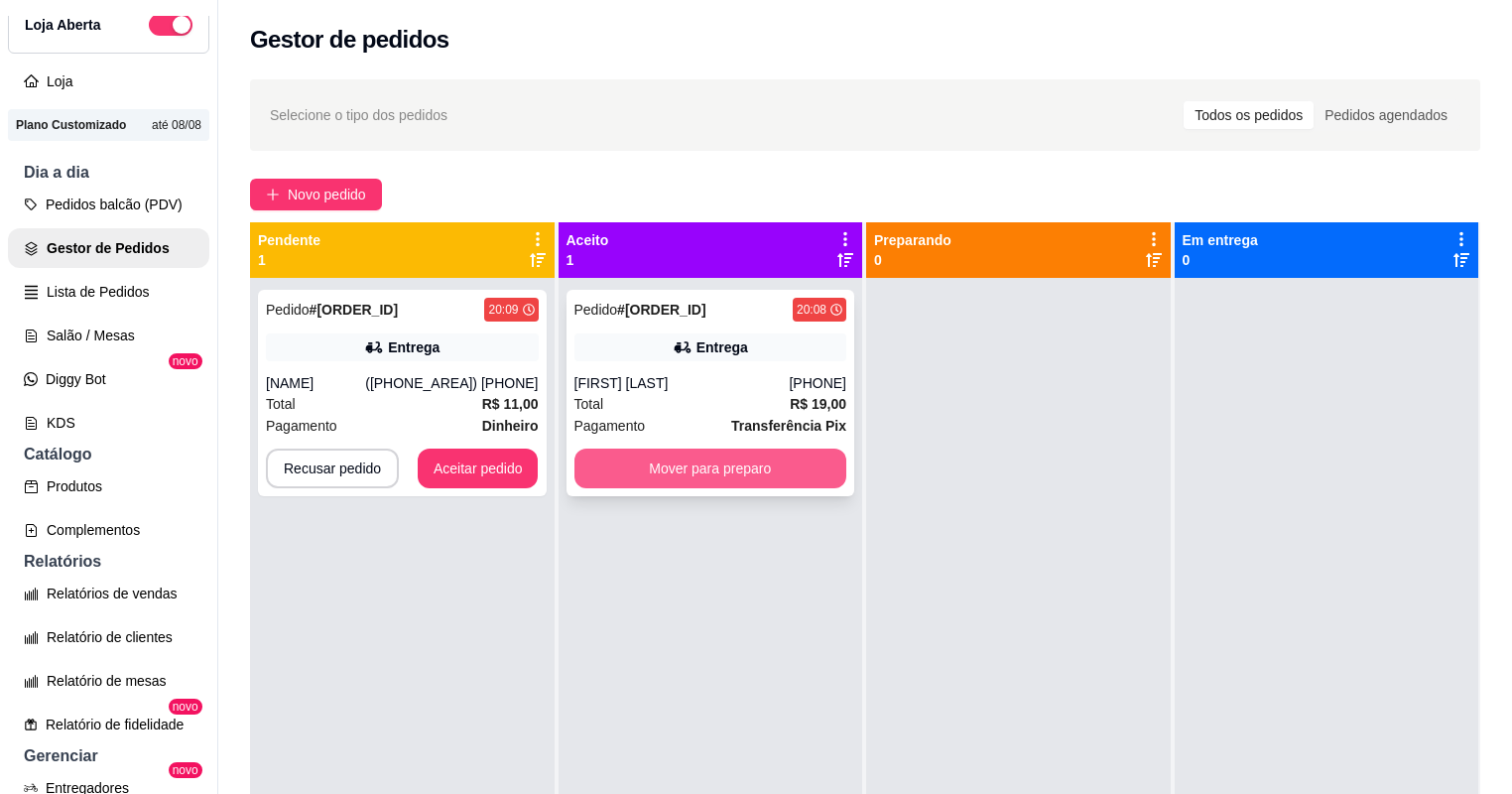 click on "Mover para preparo" at bounding box center [710, 468] 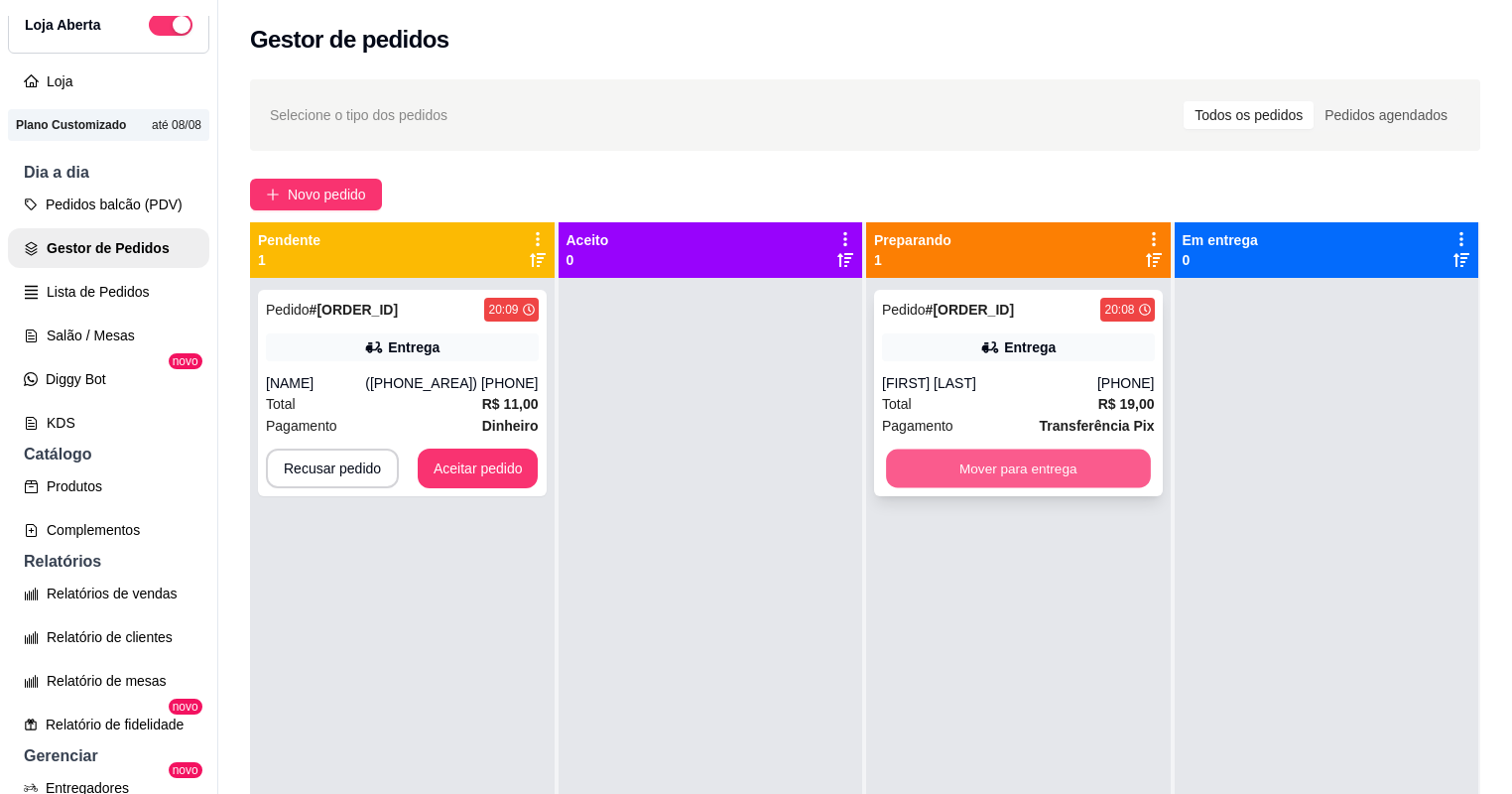 click on "Mover para entrega" at bounding box center [1018, 468] 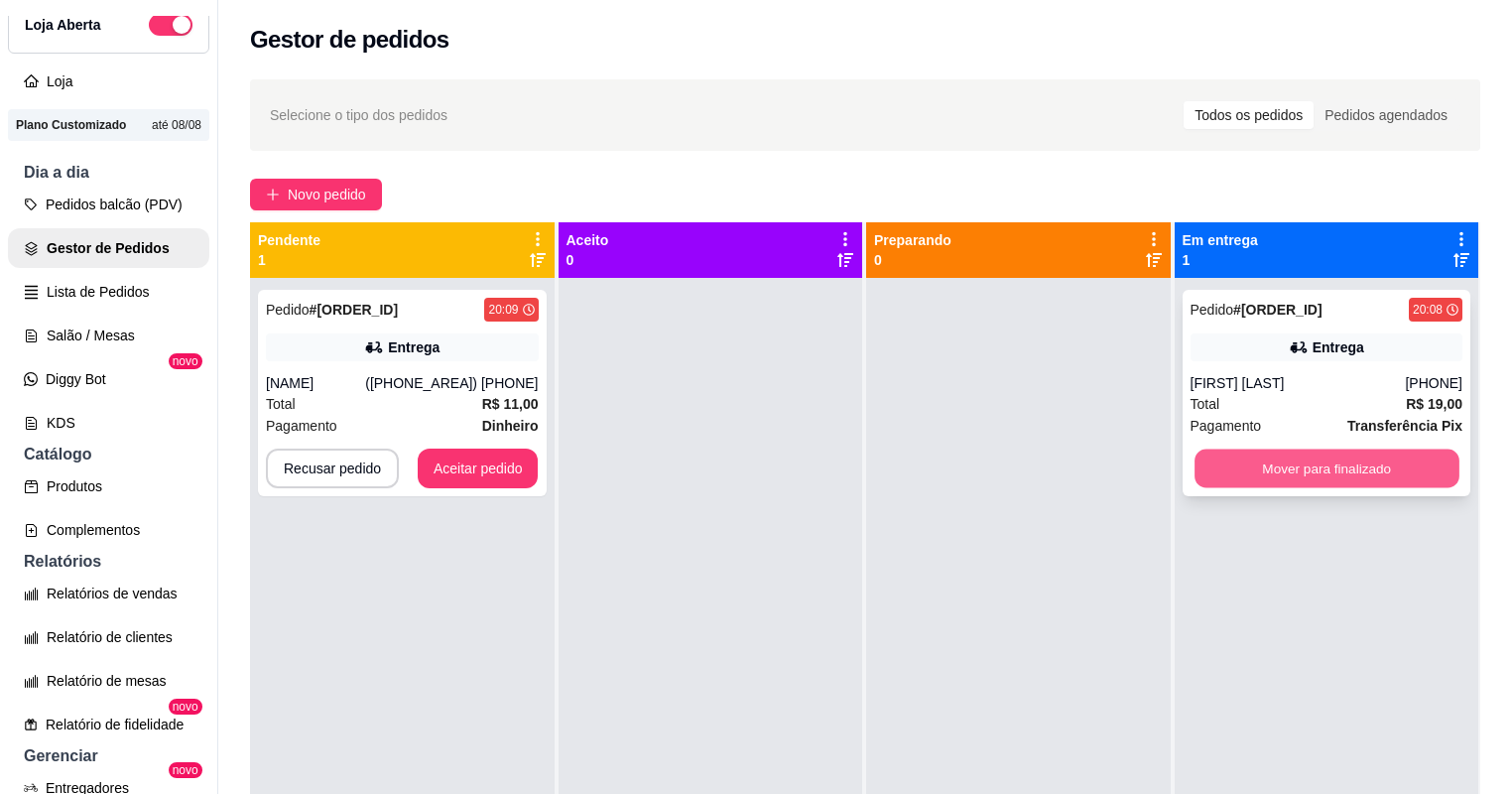 click on "Mover para finalizado" at bounding box center (1326, 468) 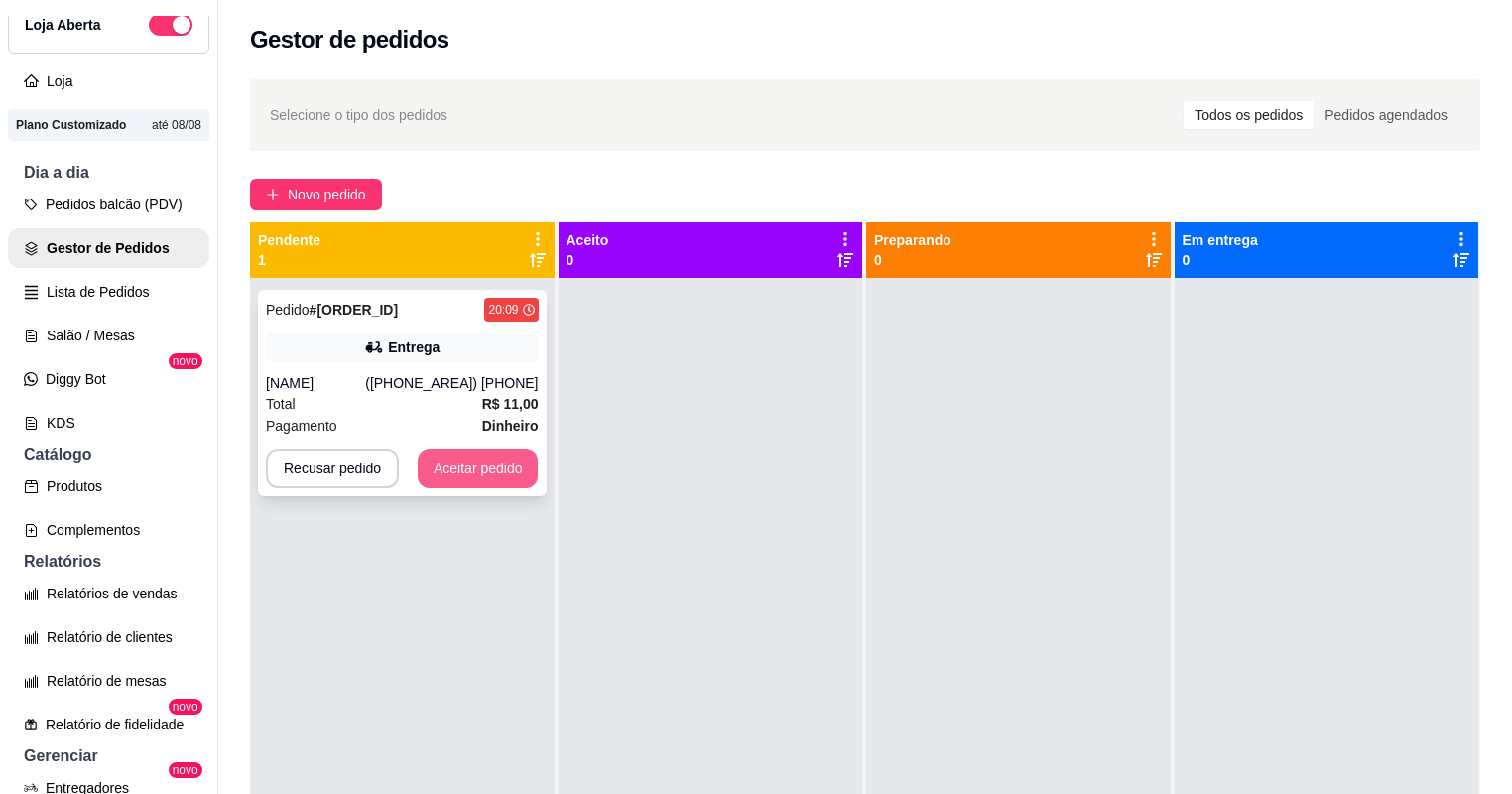 click on "Aceitar pedido" at bounding box center (478, 468) 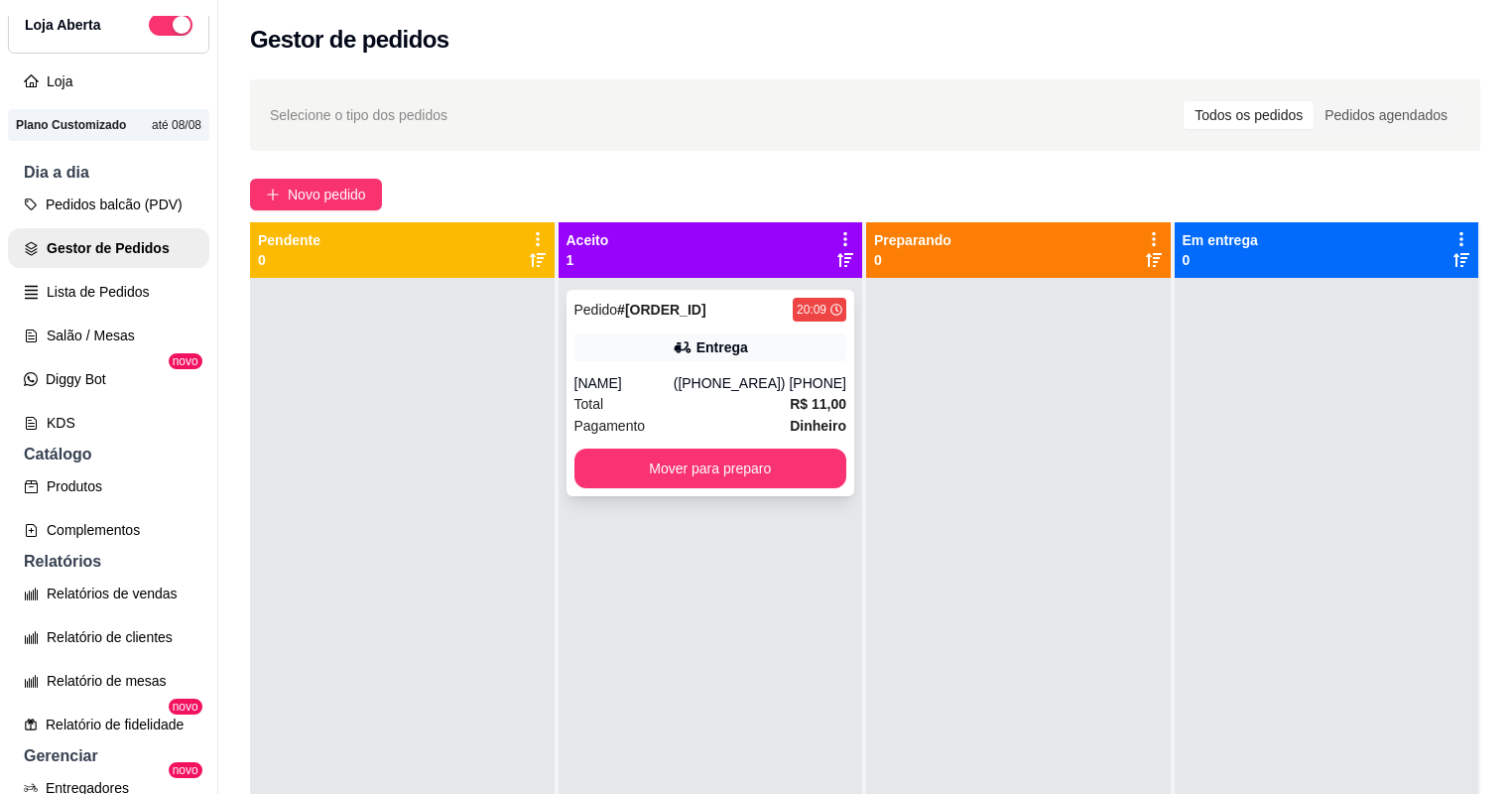 click on "Pagamento Dinheiro" at bounding box center [710, 426] 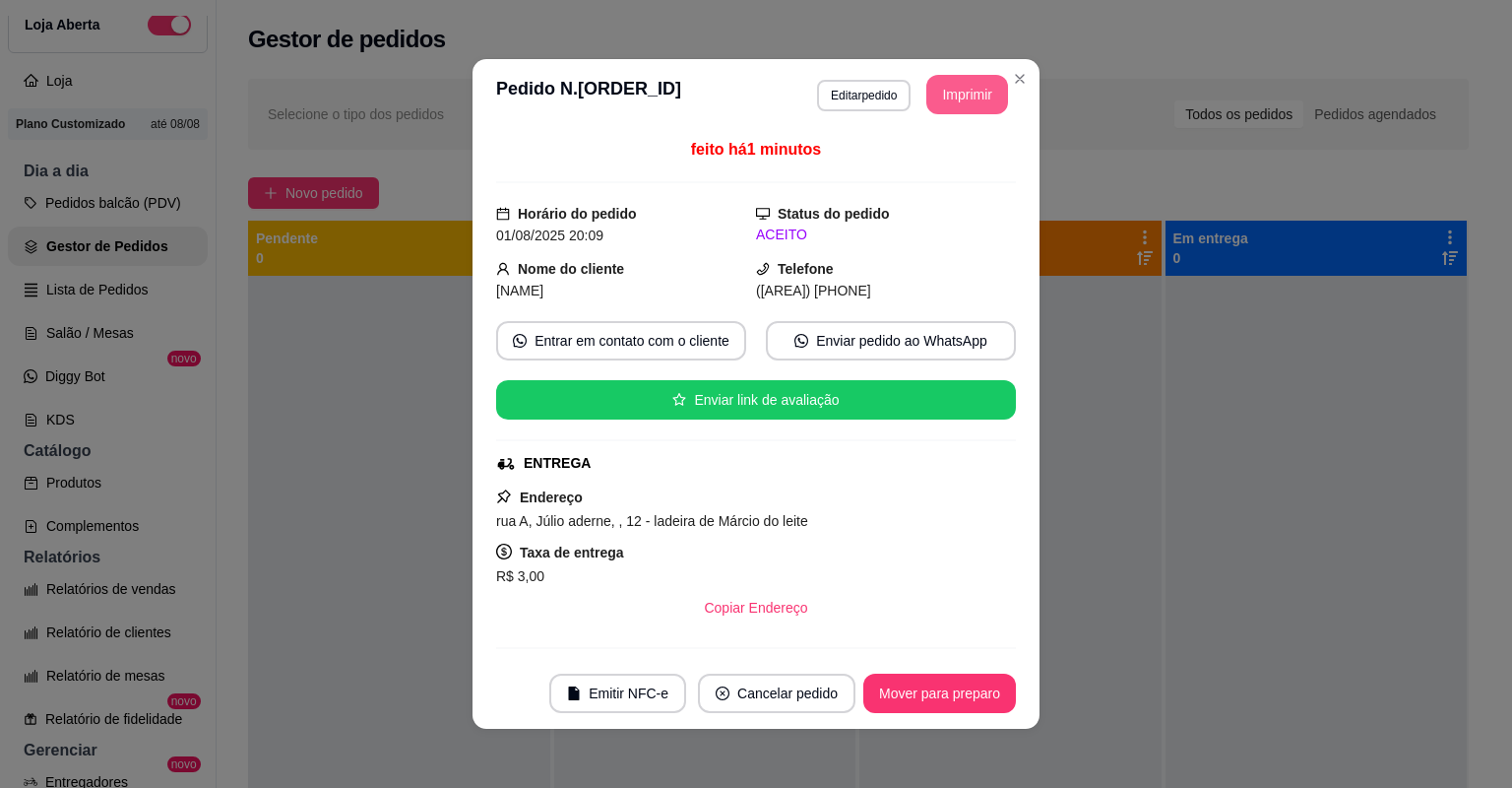 click on "Imprimir" at bounding box center (967, 95) 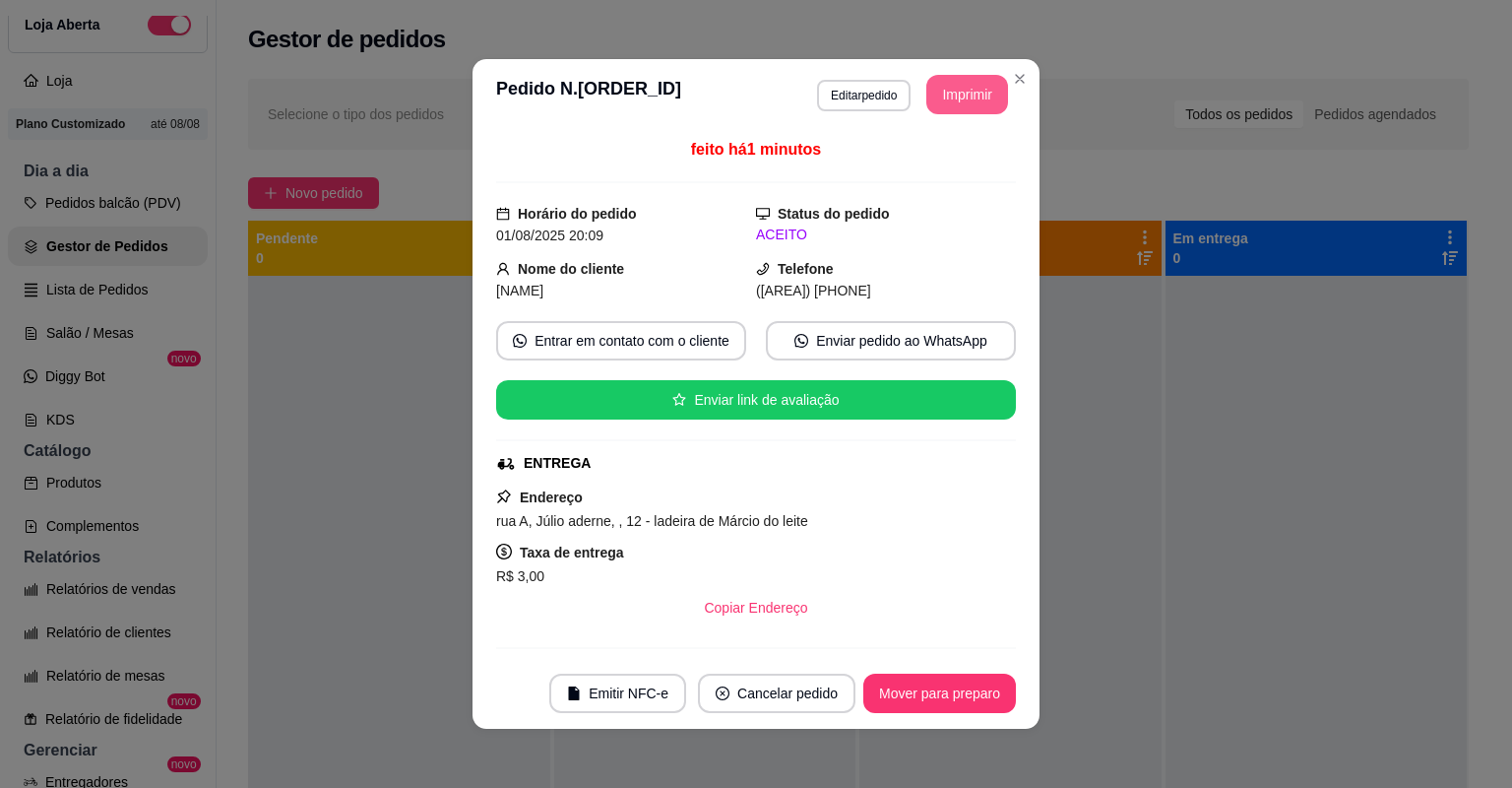 scroll, scrollTop: 0, scrollLeft: 0, axis: both 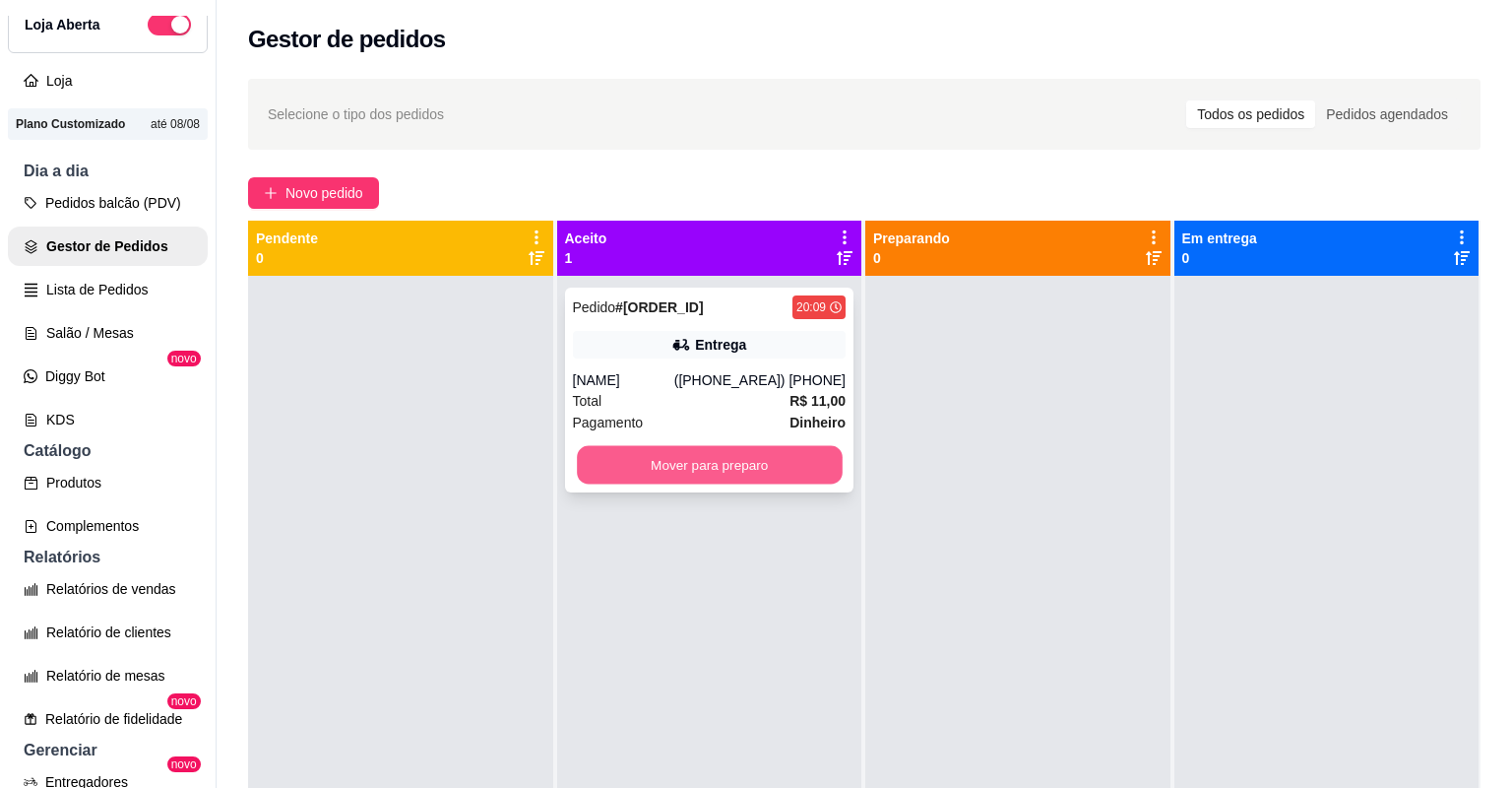 click on "Mover para preparo" at bounding box center [709, 465] 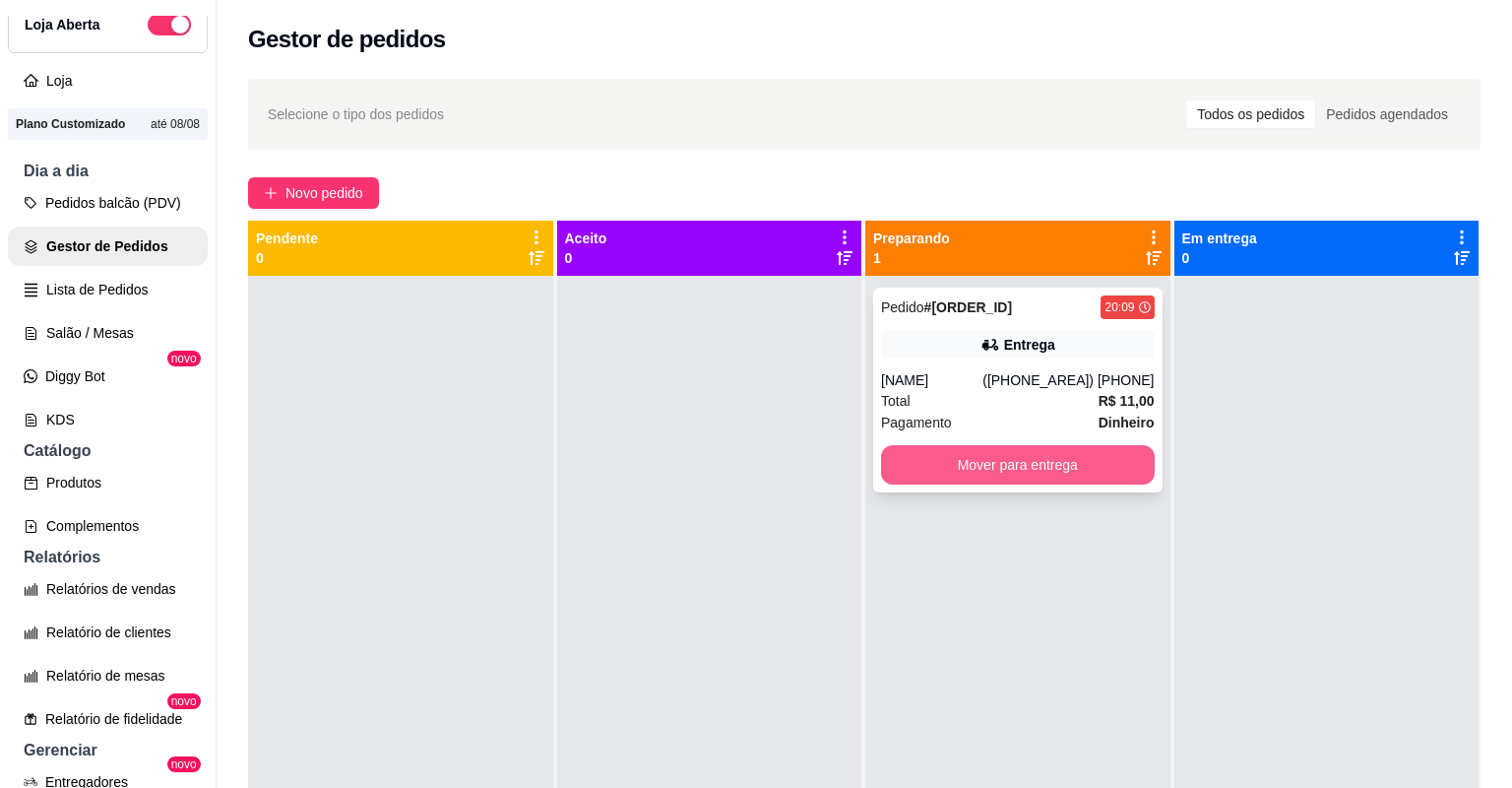 click on "Mover para entrega" at bounding box center (1018, 465) 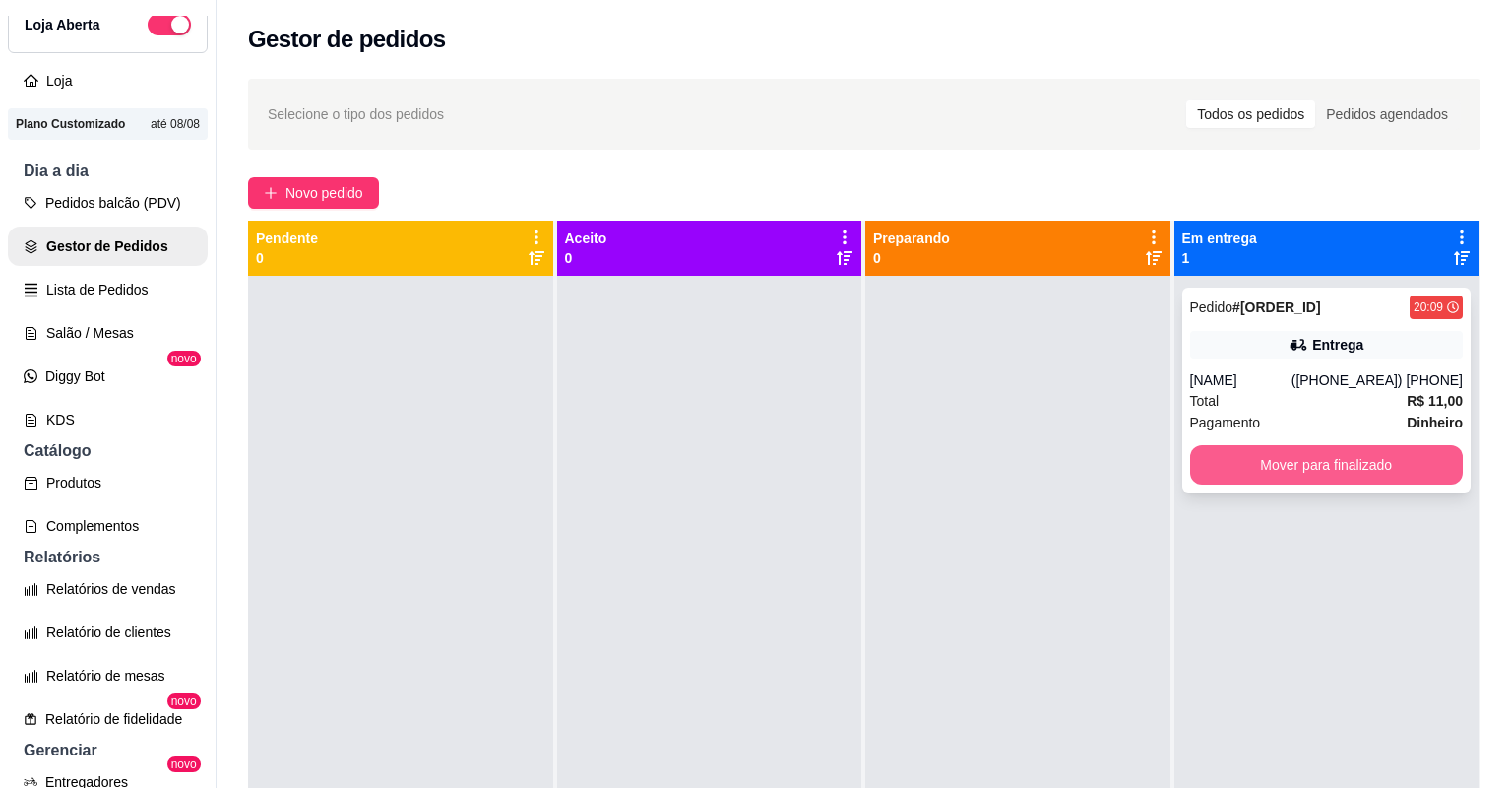 click on "Mover para finalizado" at bounding box center (1327, 465) 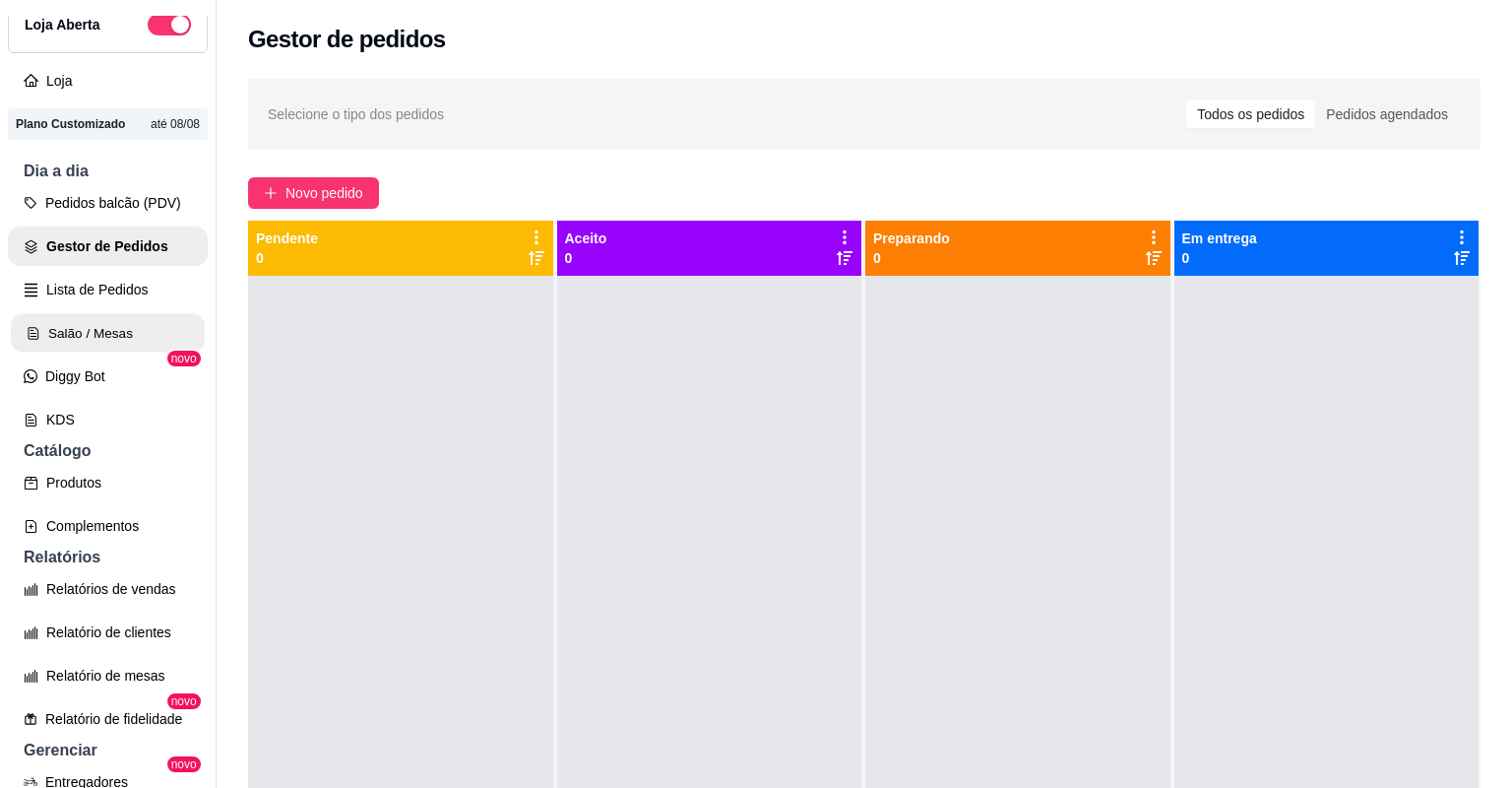 click on "Salão / Mesas" at bounding box center (107, 333) 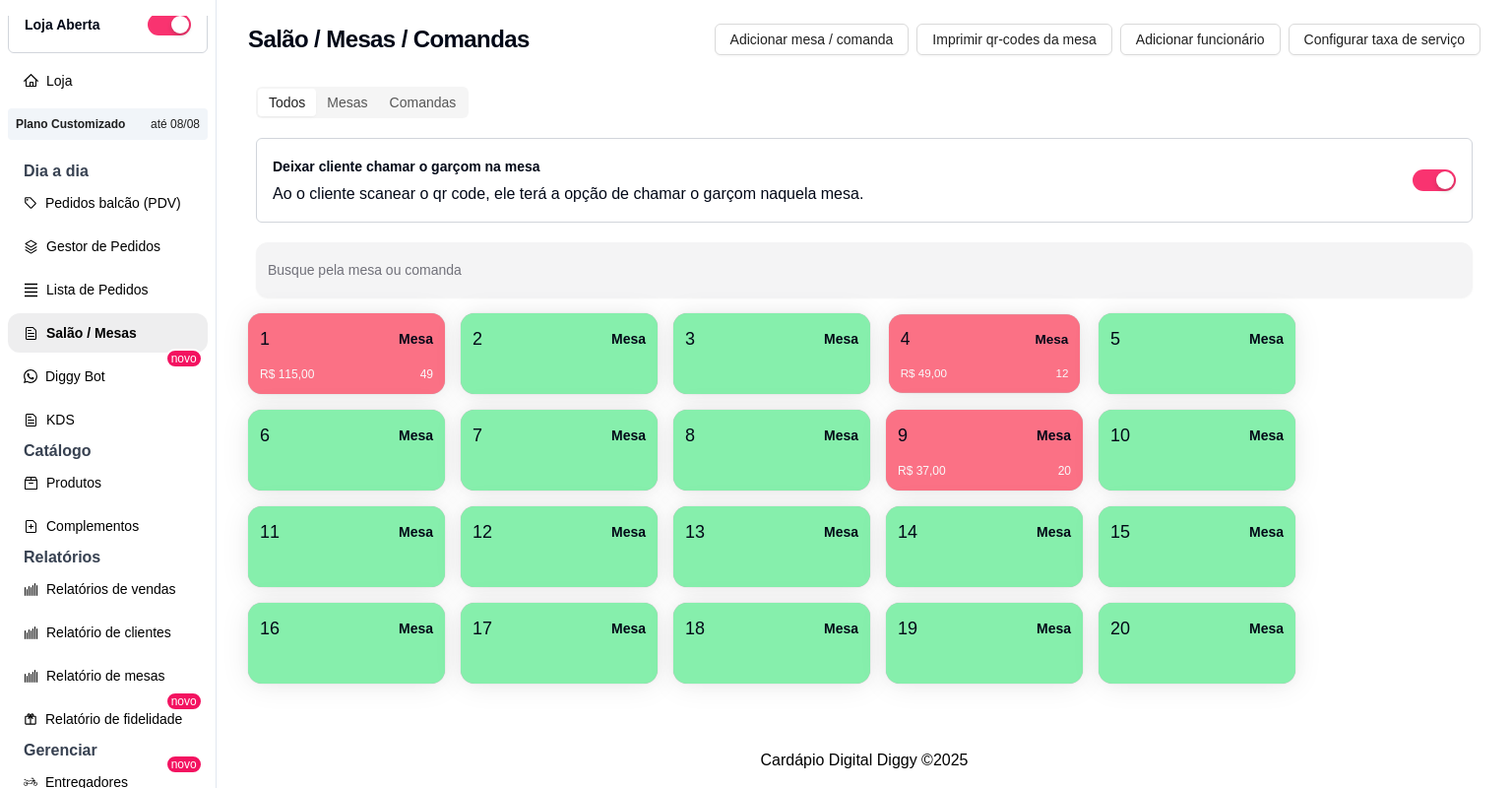 click on "R$ 49,00 12" at bounding box center (984, 366) 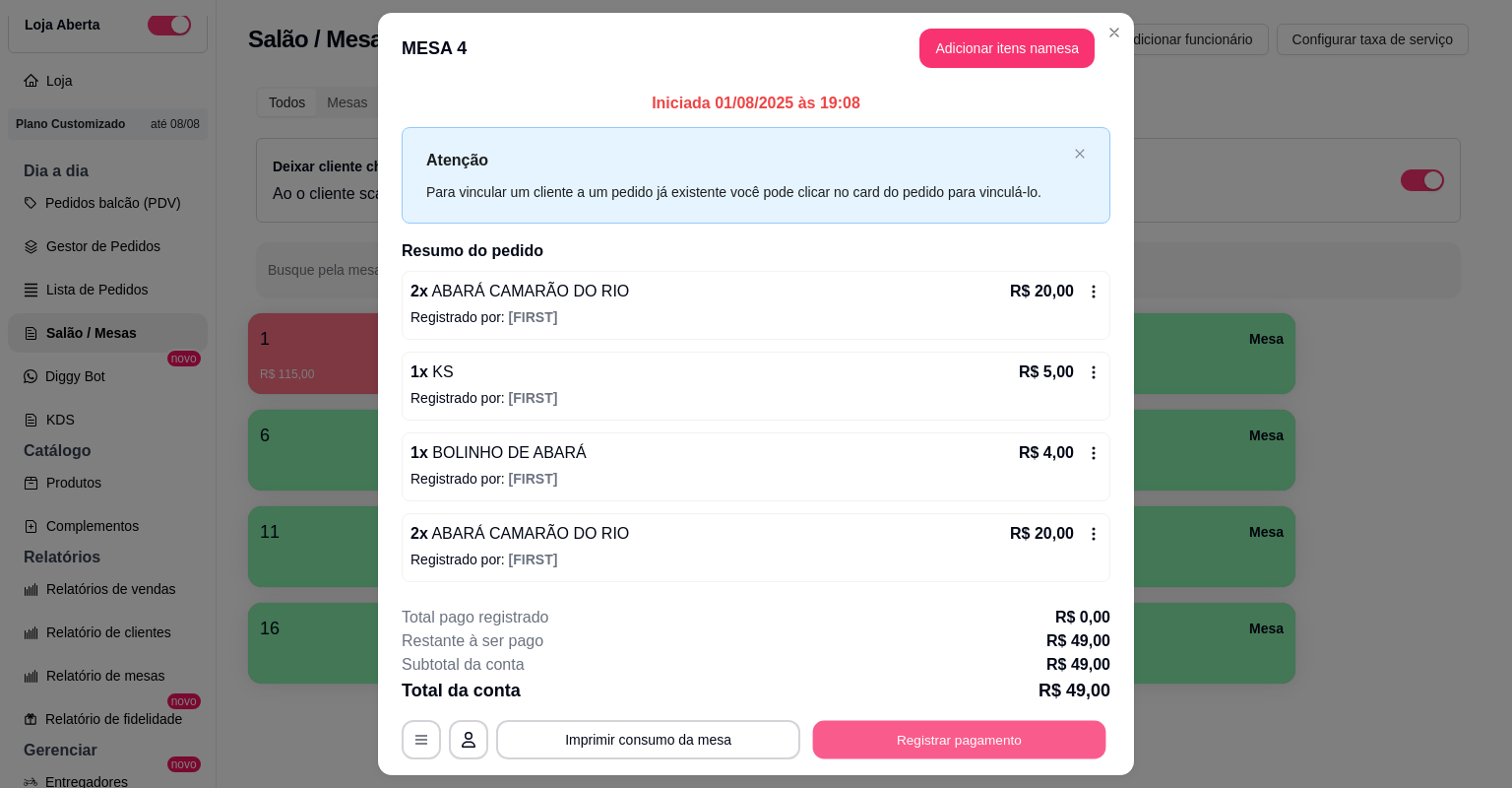 click on "Registrar pagamento" at bounding box center [960, 739] 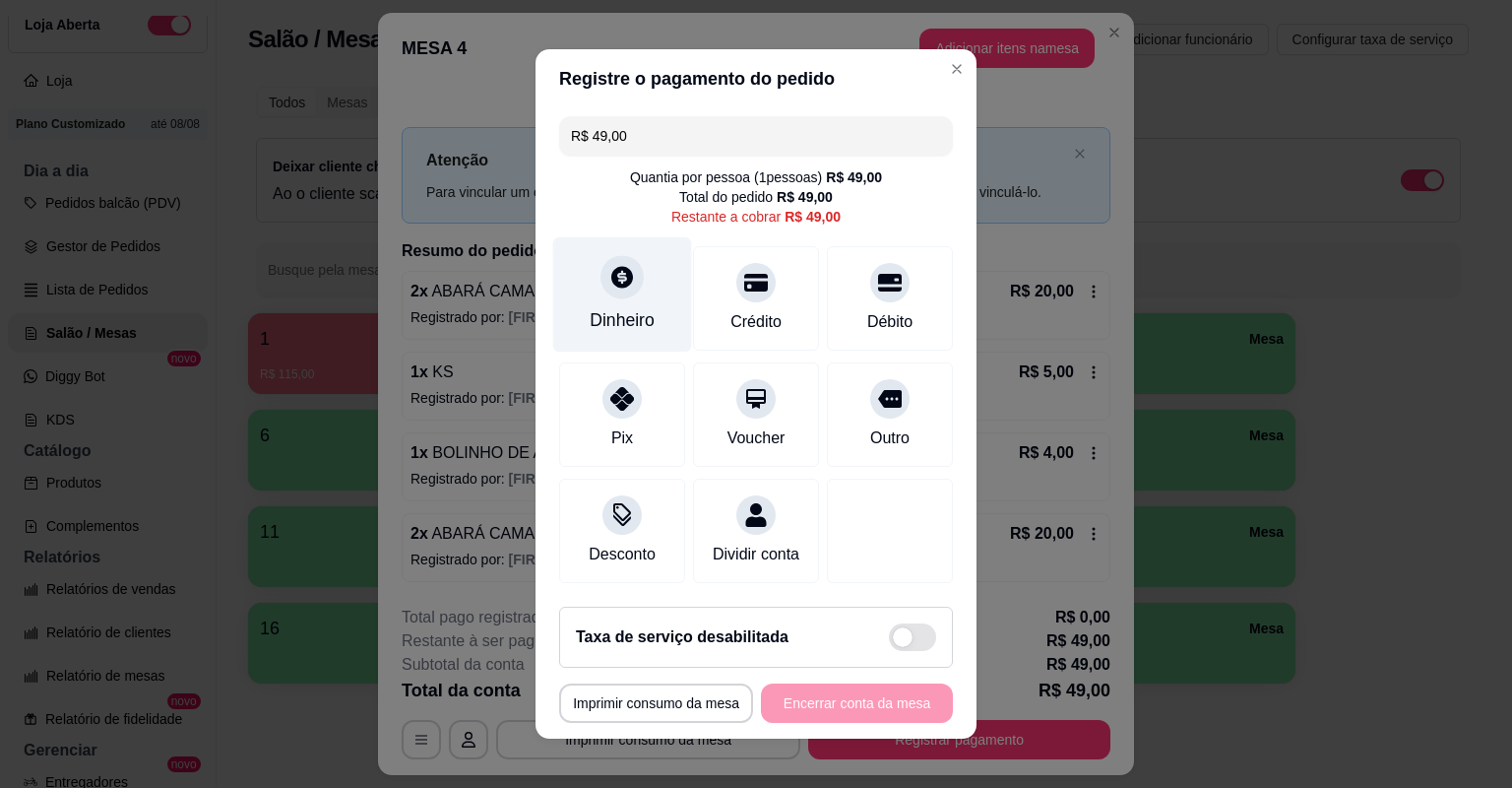 click 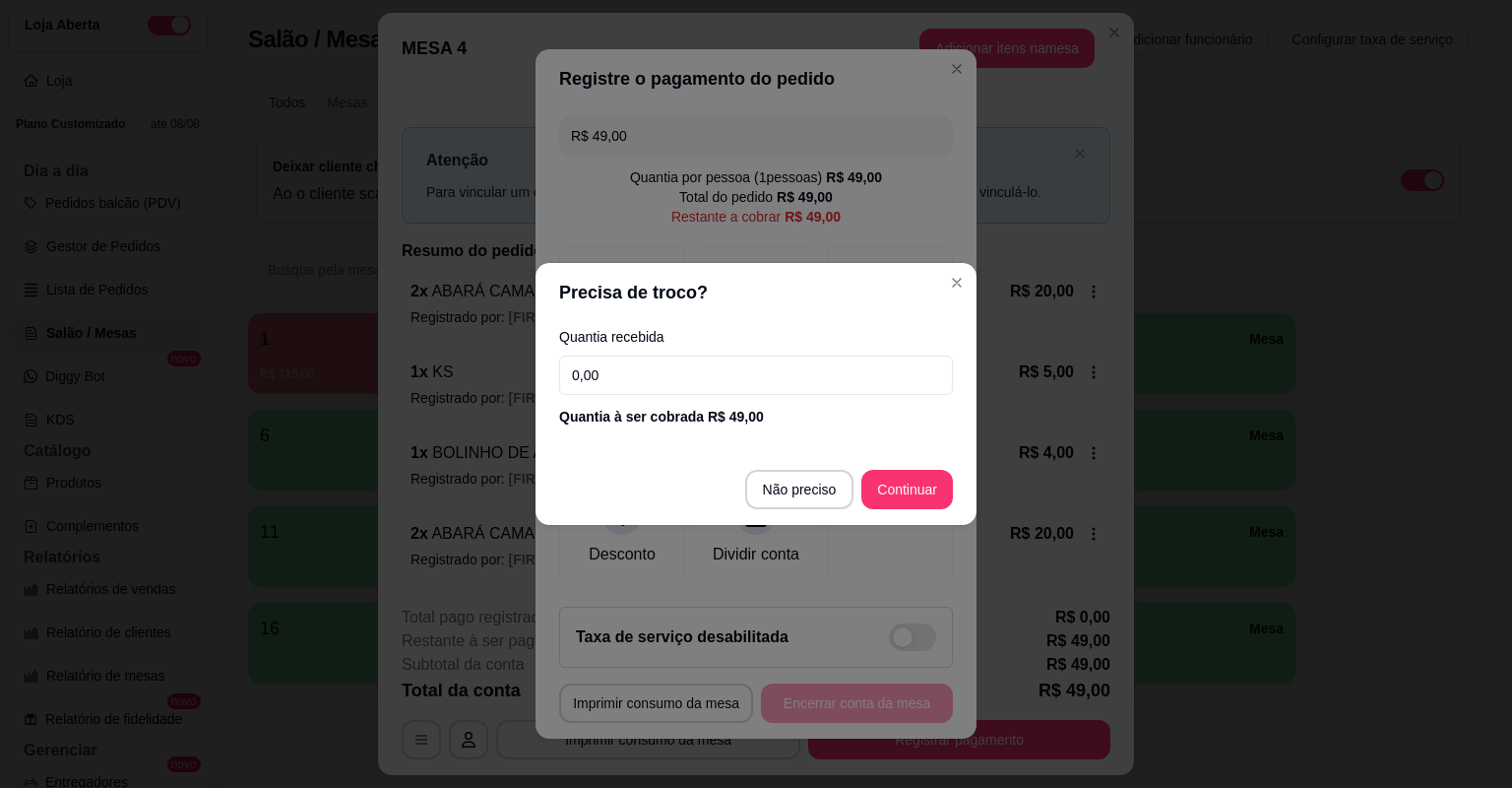 click on "0,00" at bounding box center [756, 375] 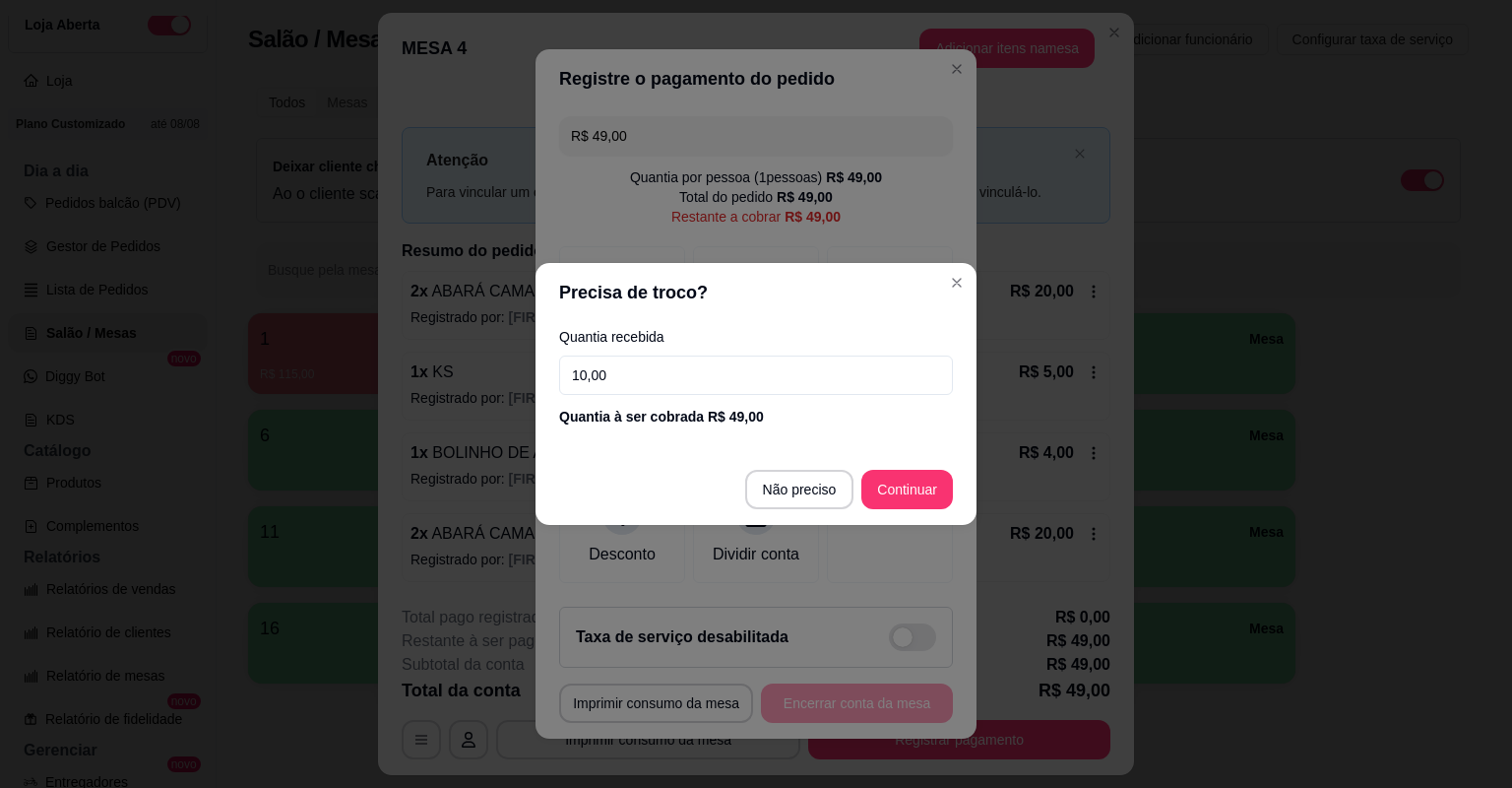 type on "100,00" 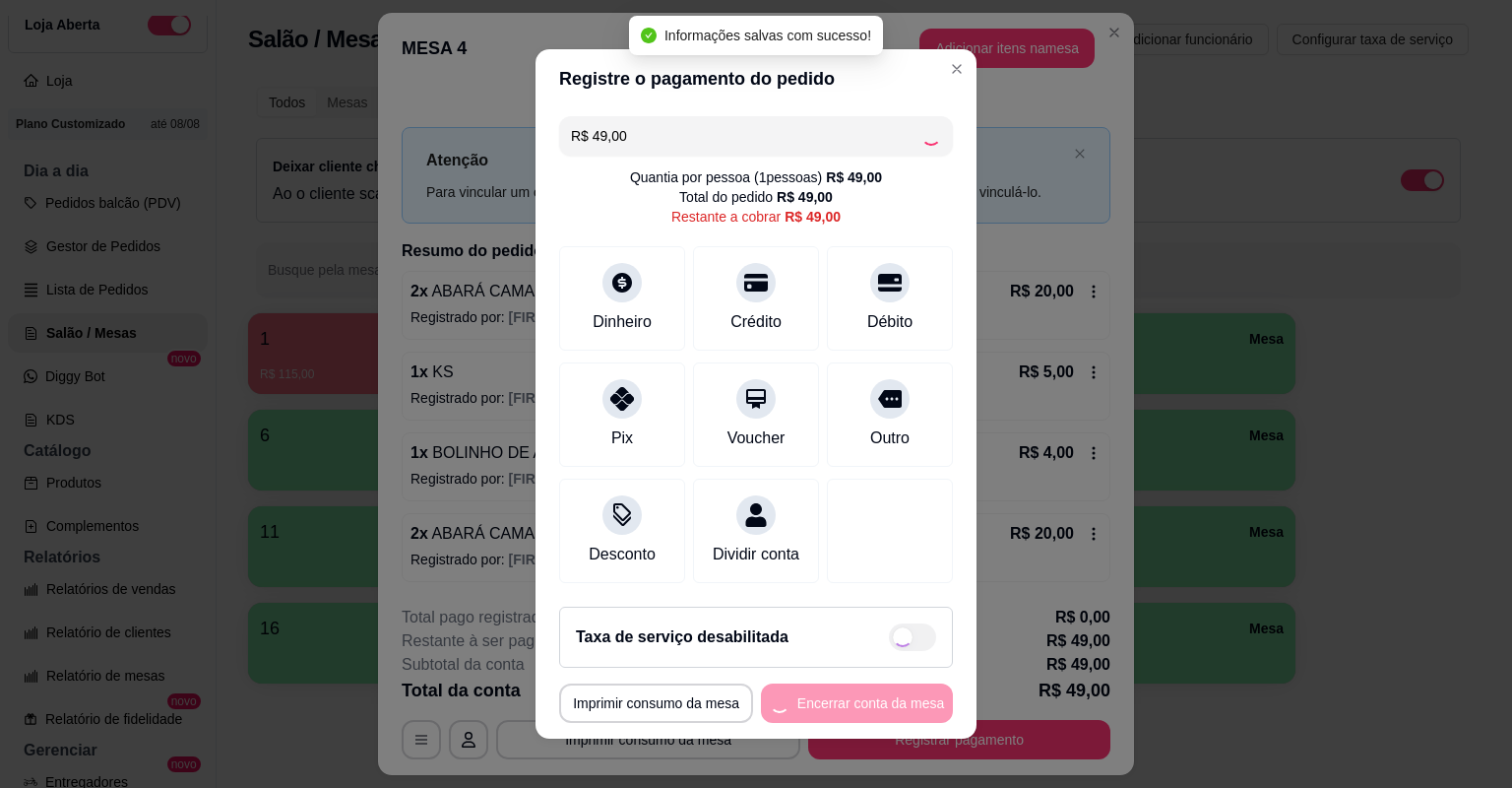 type on "R$ 0,00" 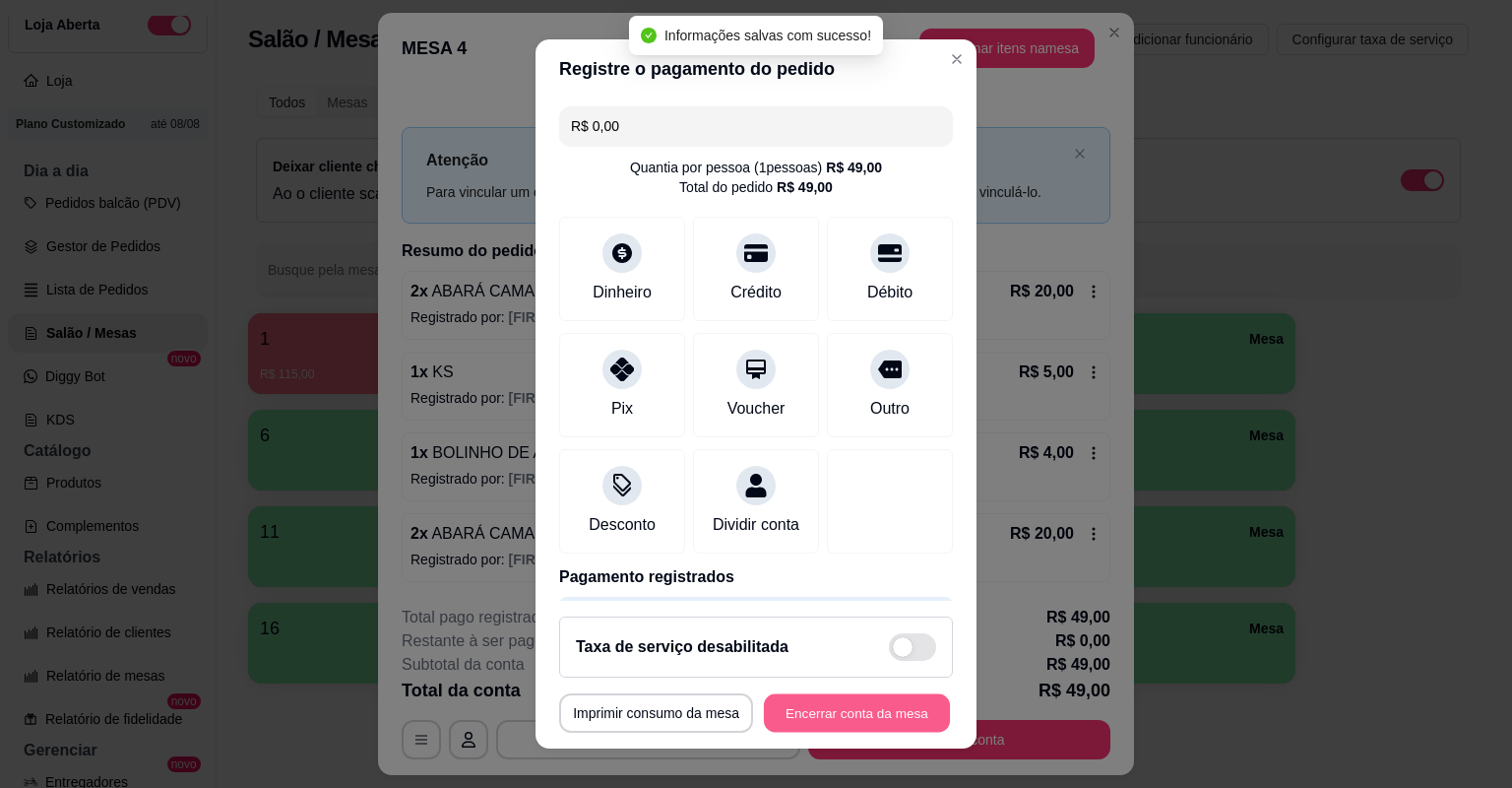 click on "Encerrar conta da mesa" at bounding box center [856, 713] 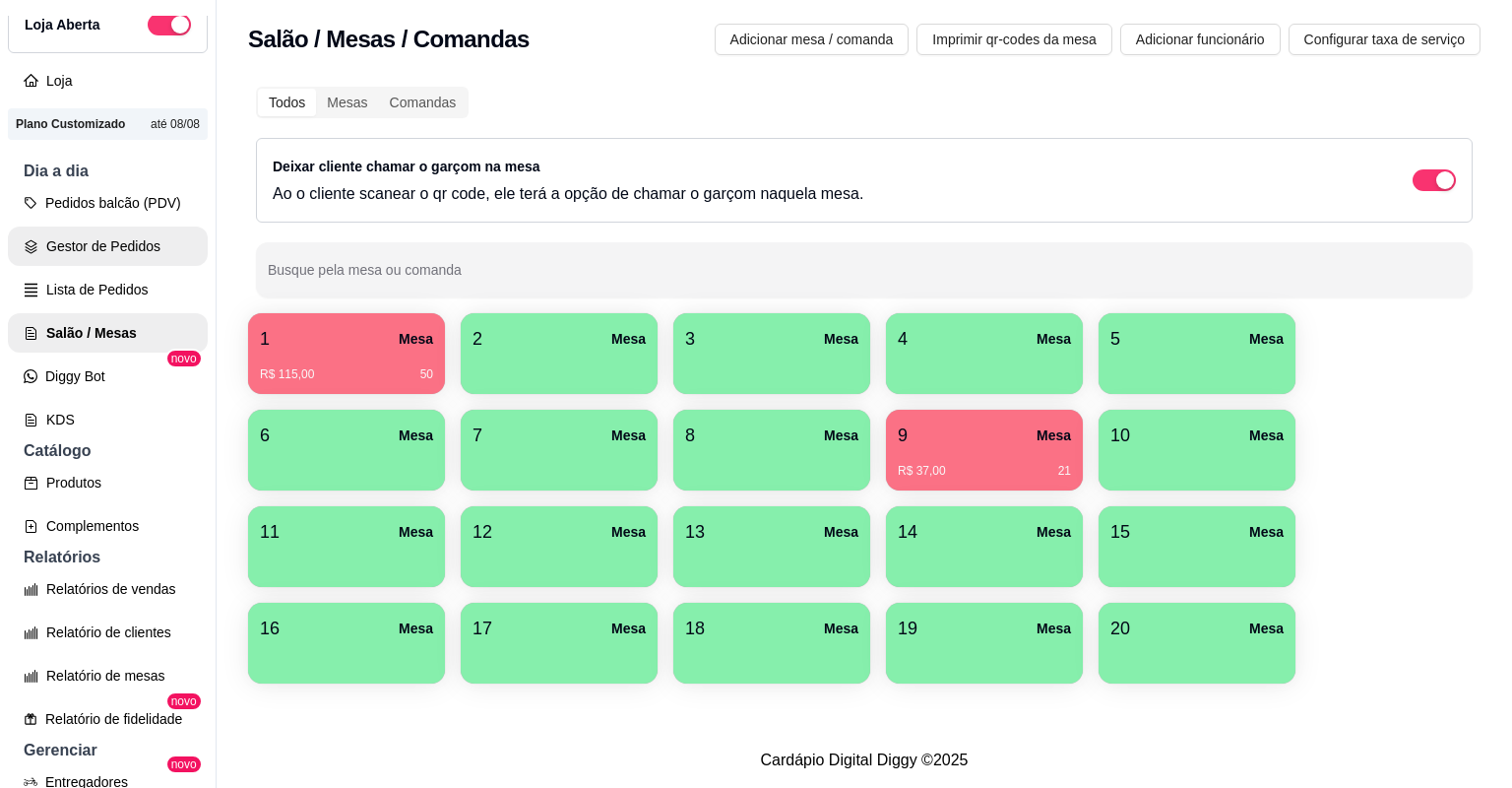 click on "Gestor de Pedidos" at bounding box center (107, 246) 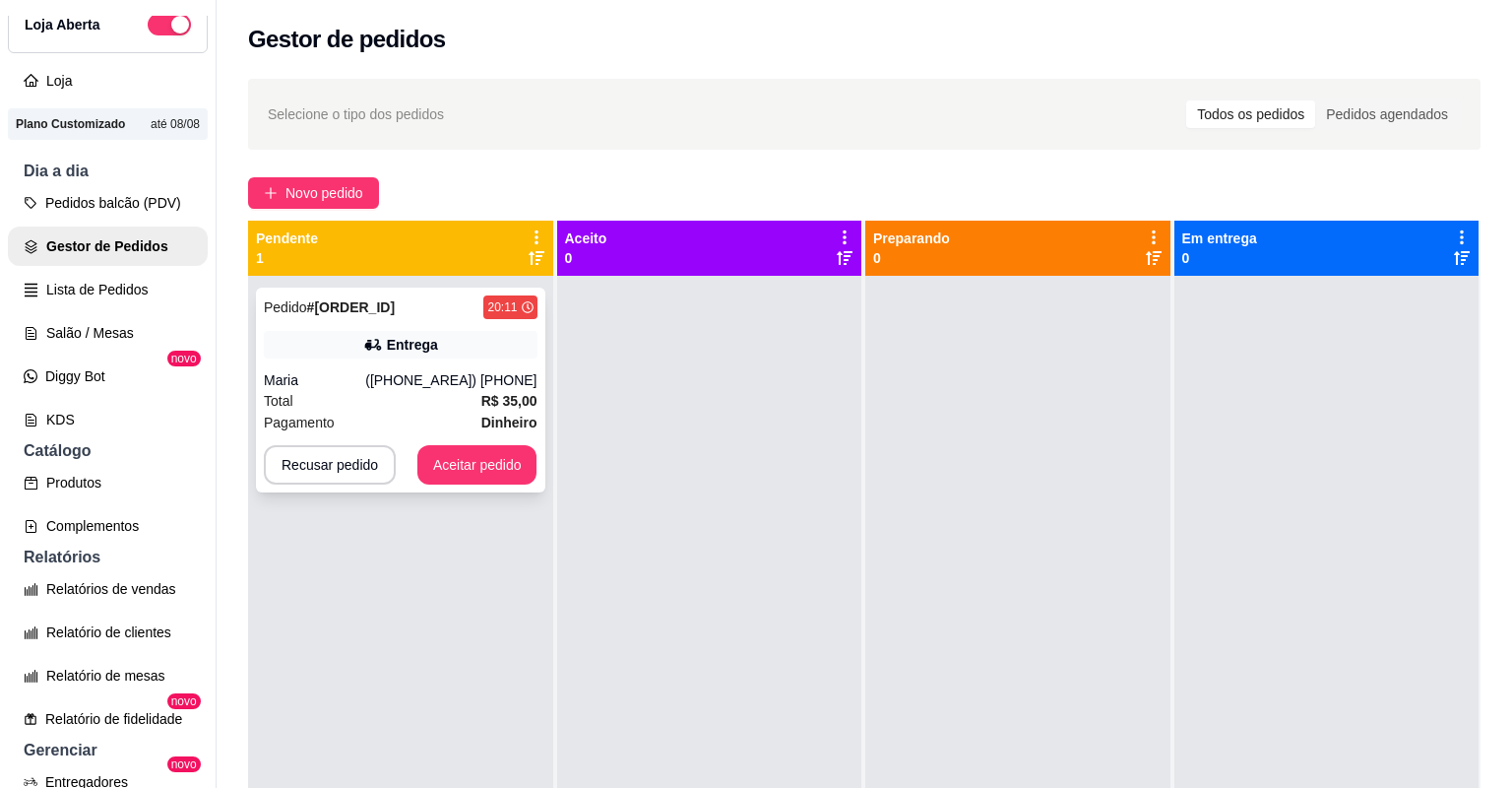 click on "Pagamento Dinheiro" at bounding box center (401, 423) 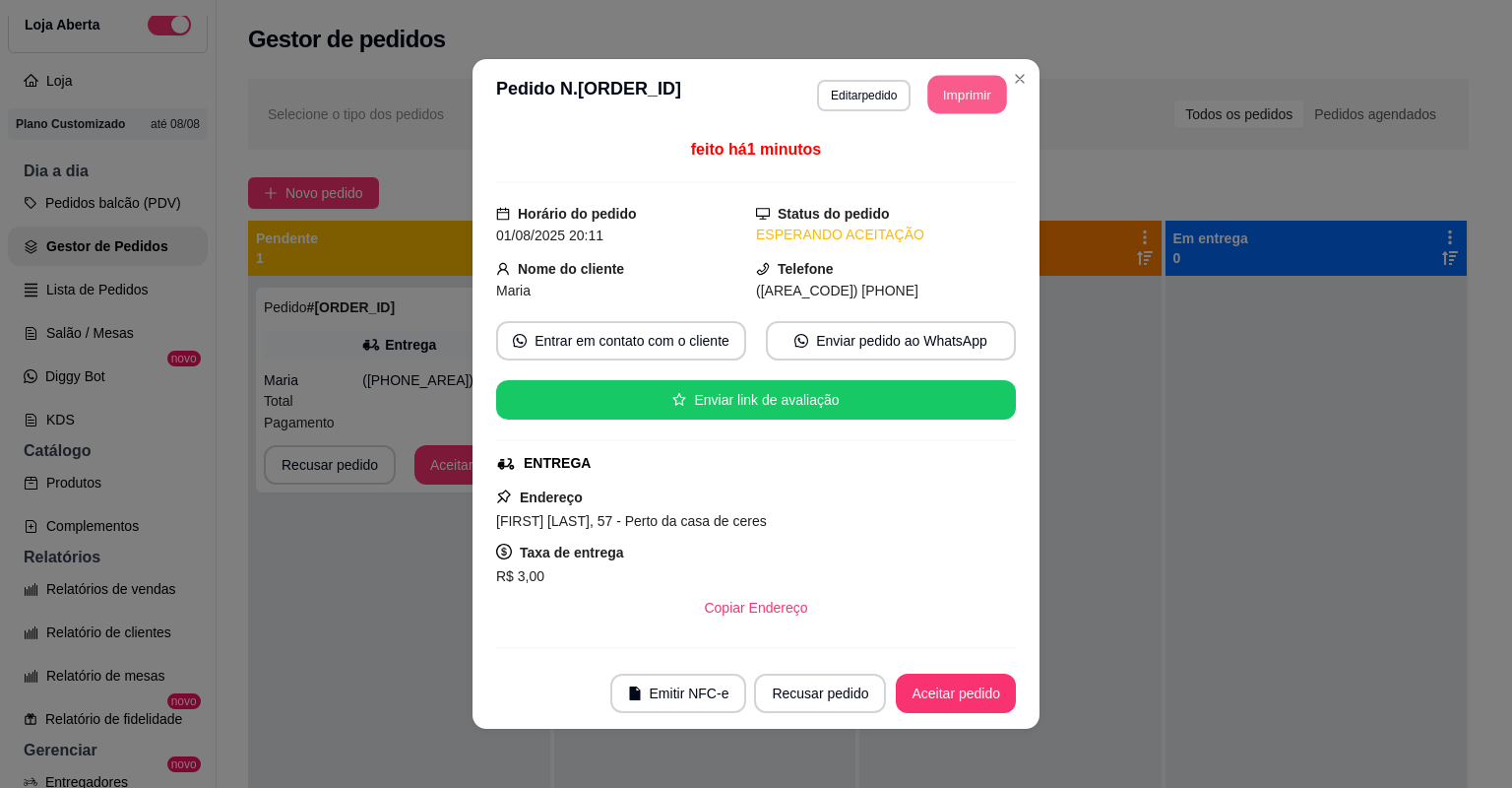 click on "Imprimir" at bounding box center [968, 95] 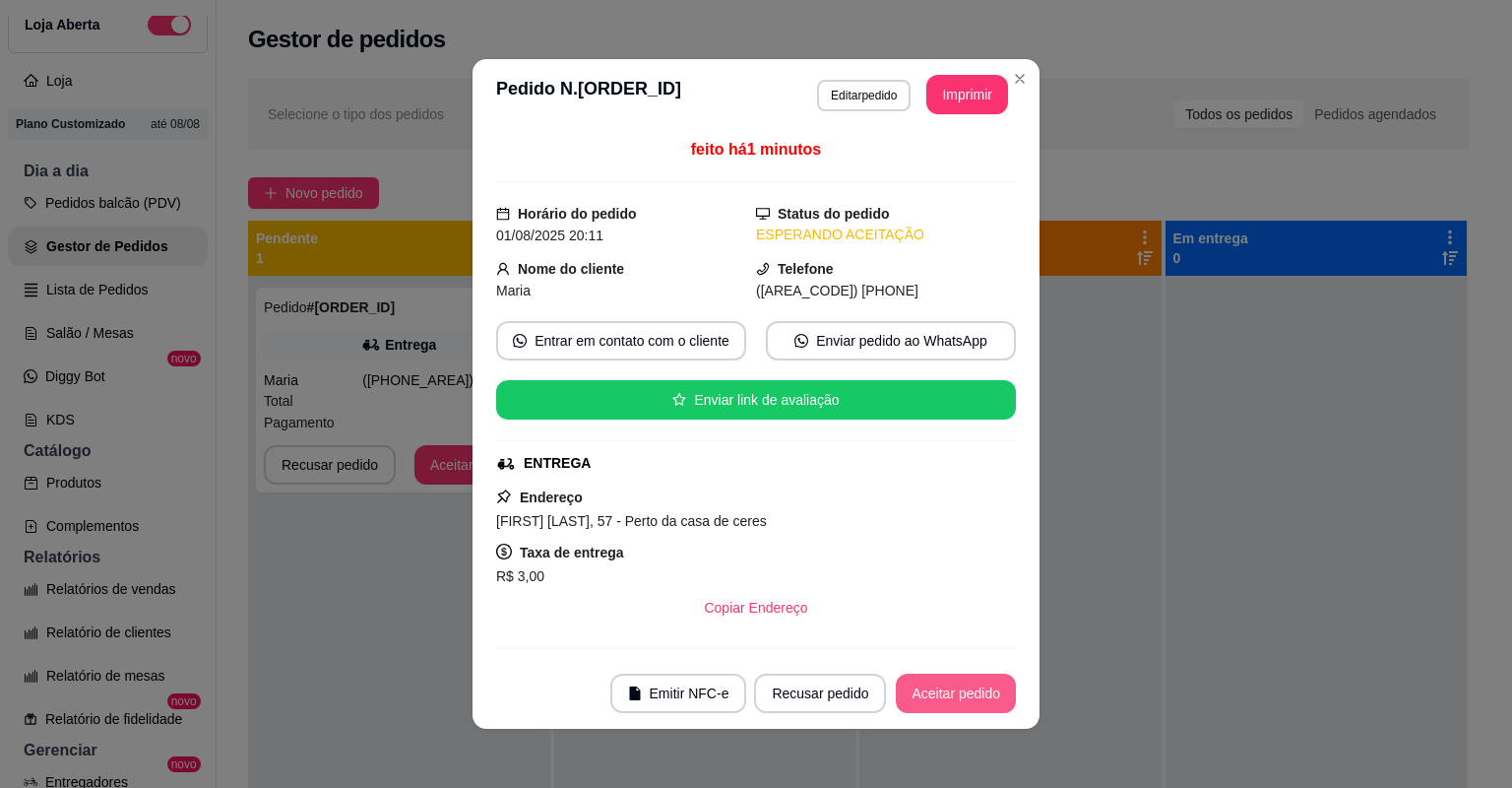 click on "Aceitar pedido" at bounding box center [956, 693] 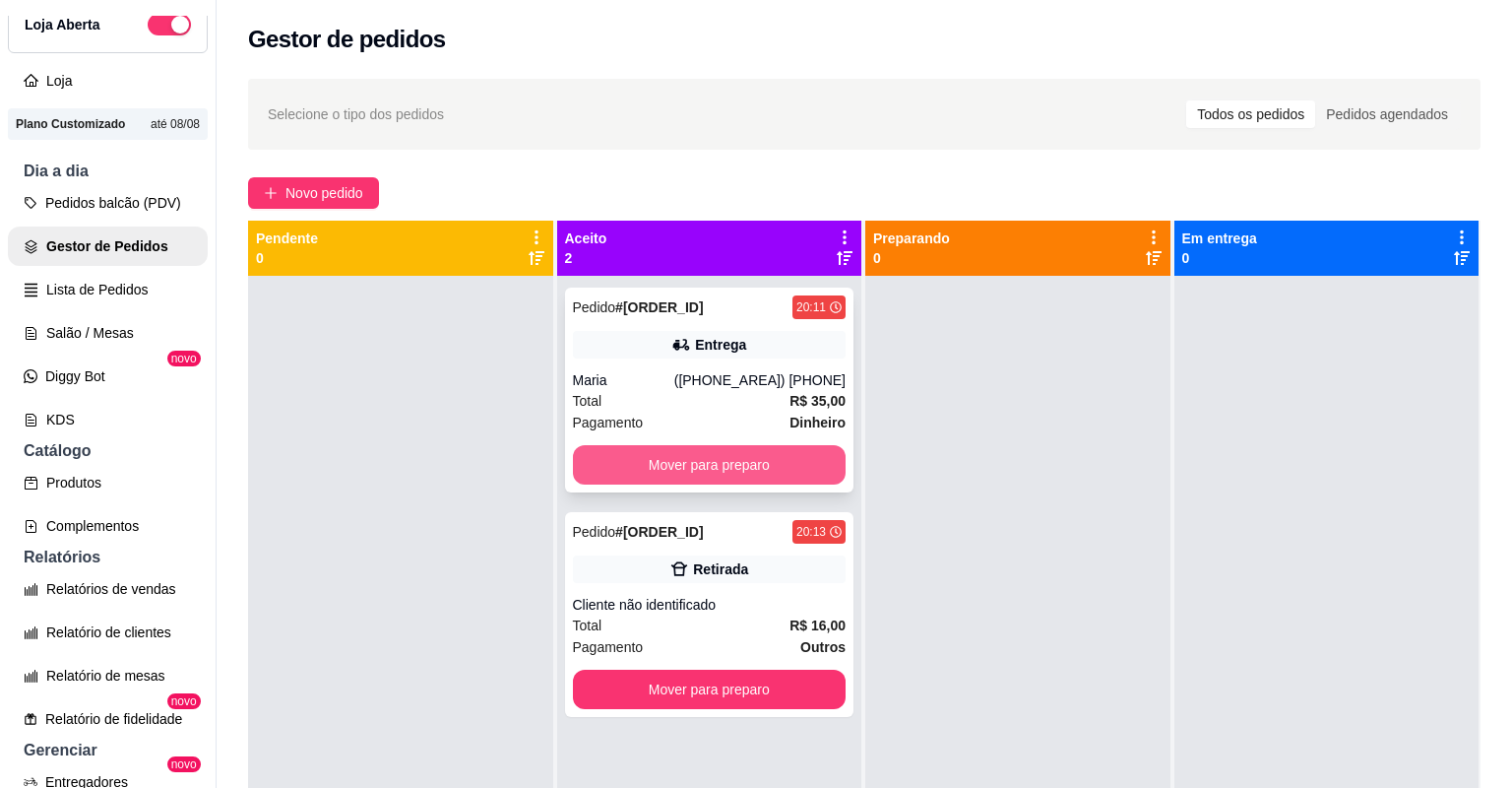 click on "Mover para preparo" at bounding box center (710, 465) 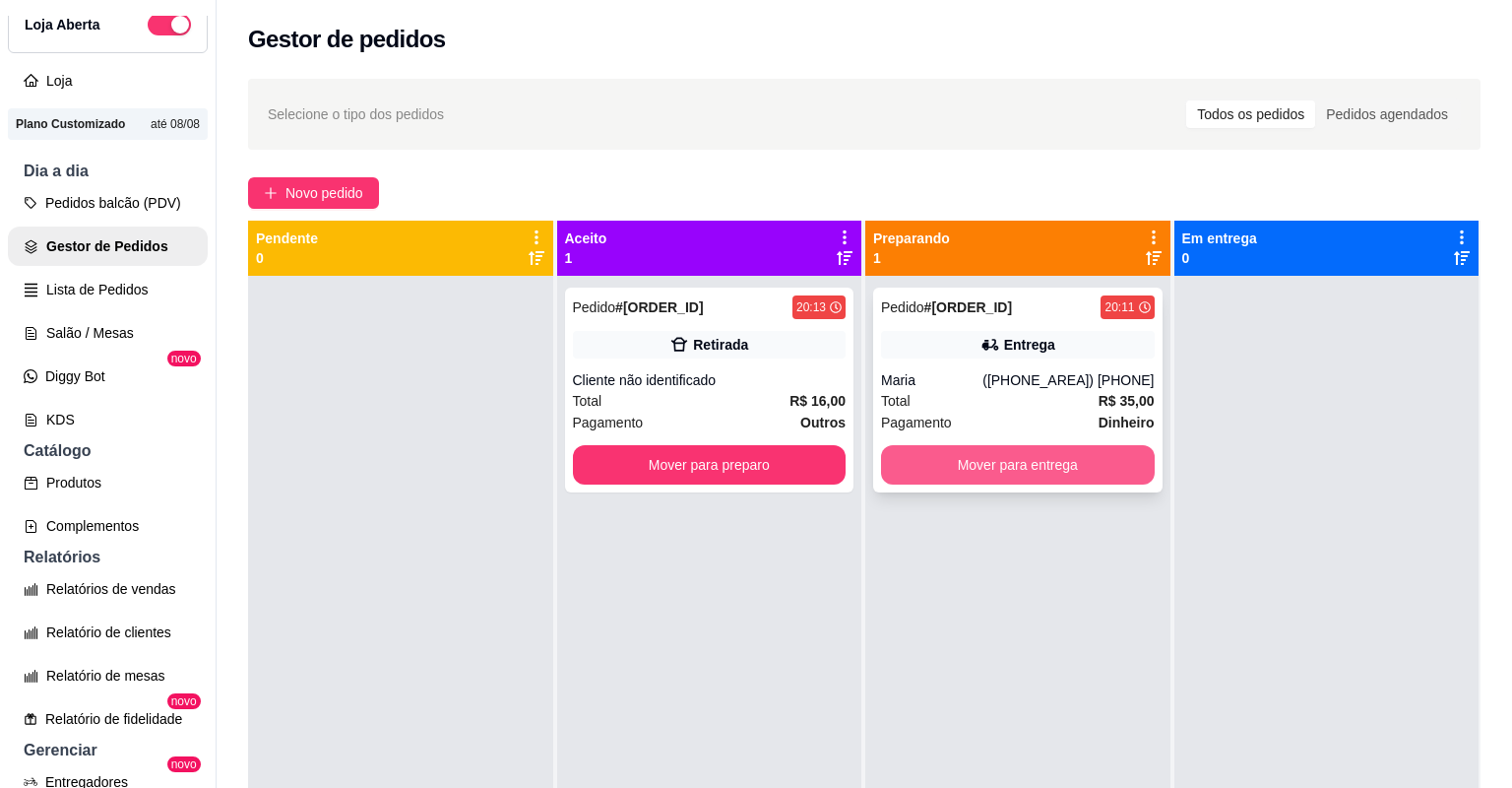 click on "Mover para entrega" at bounding box center (1018, 465) 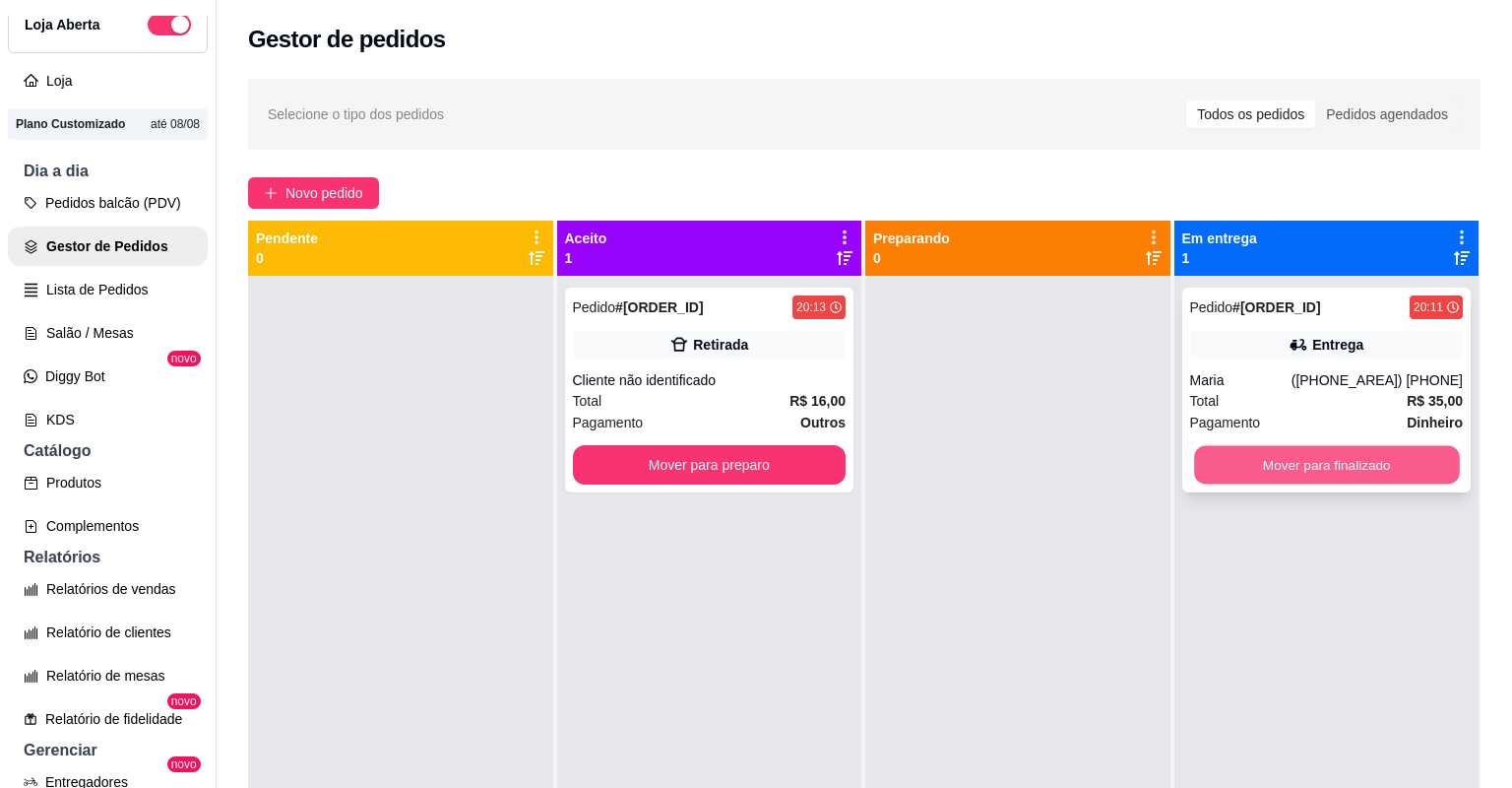 click on "Mover para finalizado" at bounding box center (1326, 465) 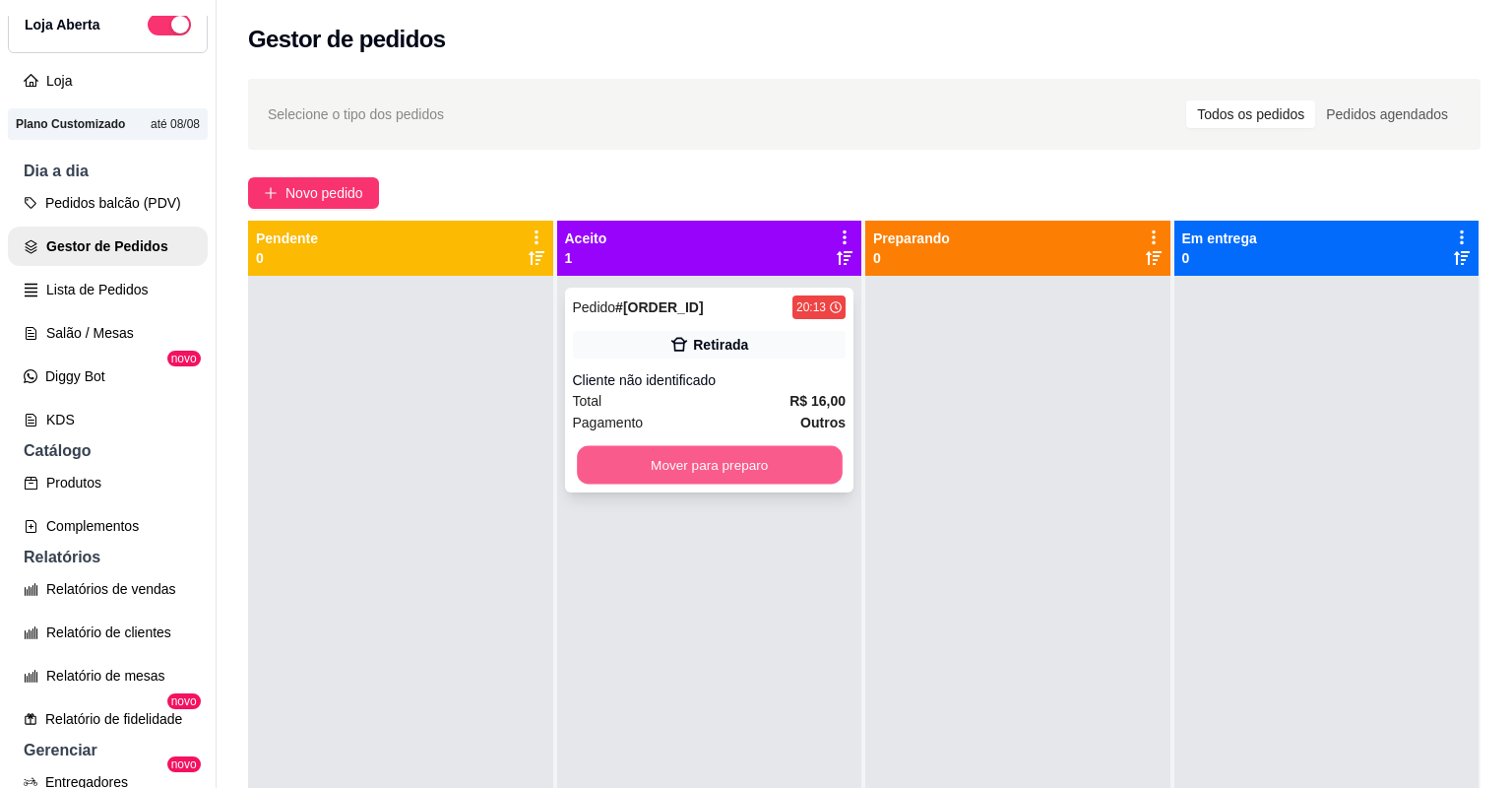 click on "Mover para preparo" at bounding box center (709, 465) 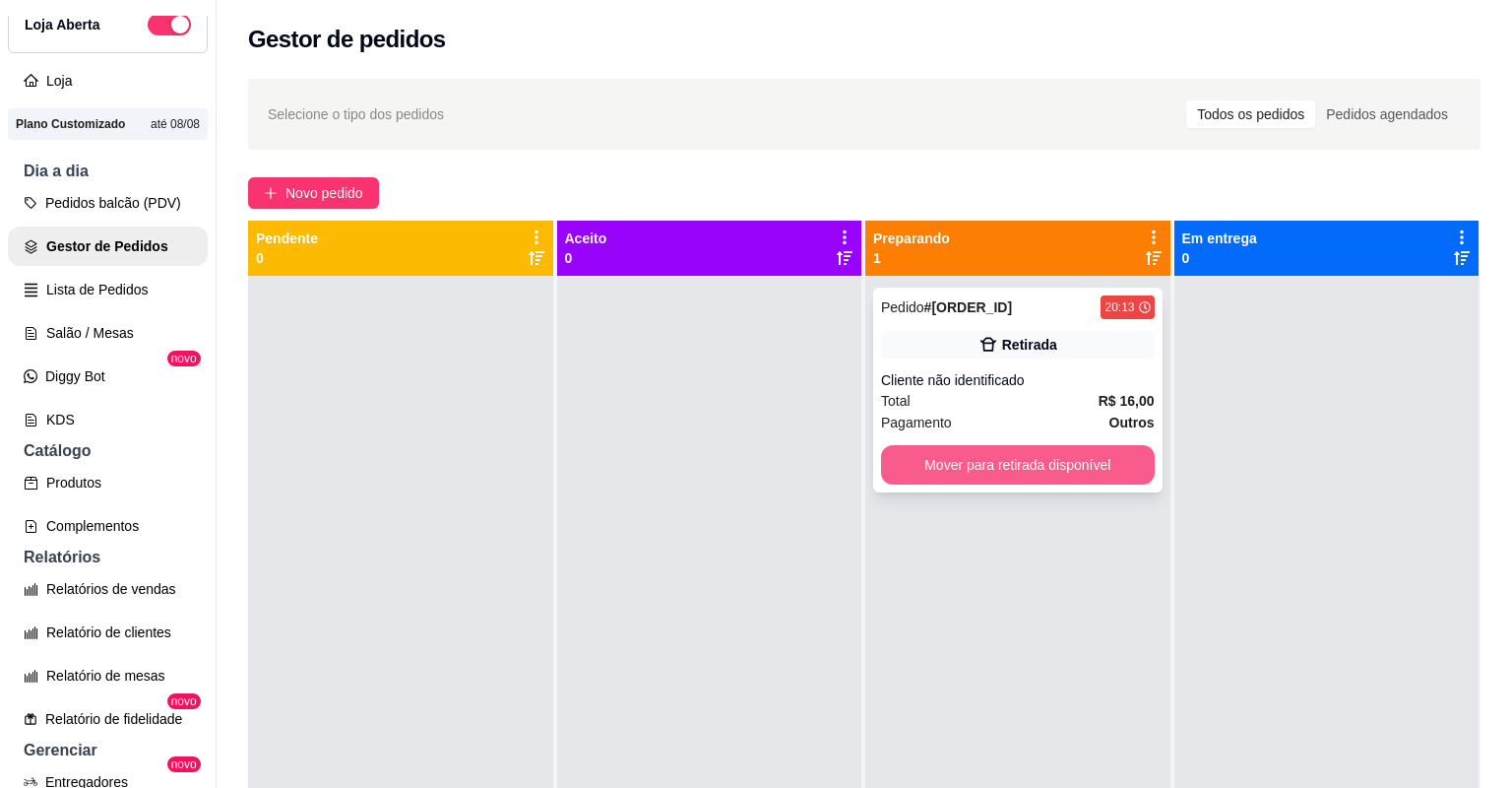 click on "Mover para retirada disponível" at bounding box center (1018, 465) 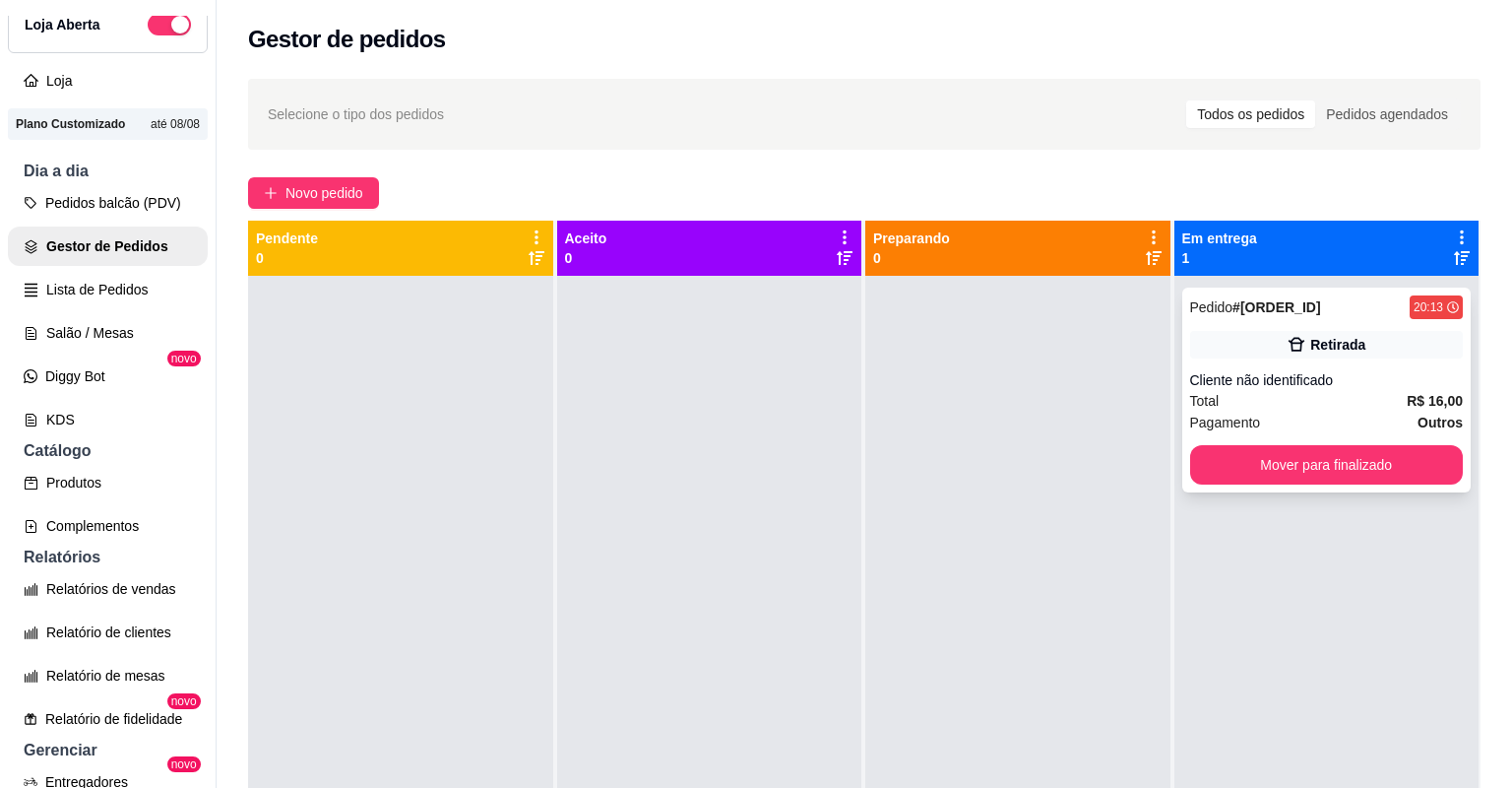 click on "Pedido N. 0195-e40b0 20:13 Retirada Cliente não identificado Total R$ 16,00 Pagamento Outros Mover para finalizado" at bounding box center (1327, 390) 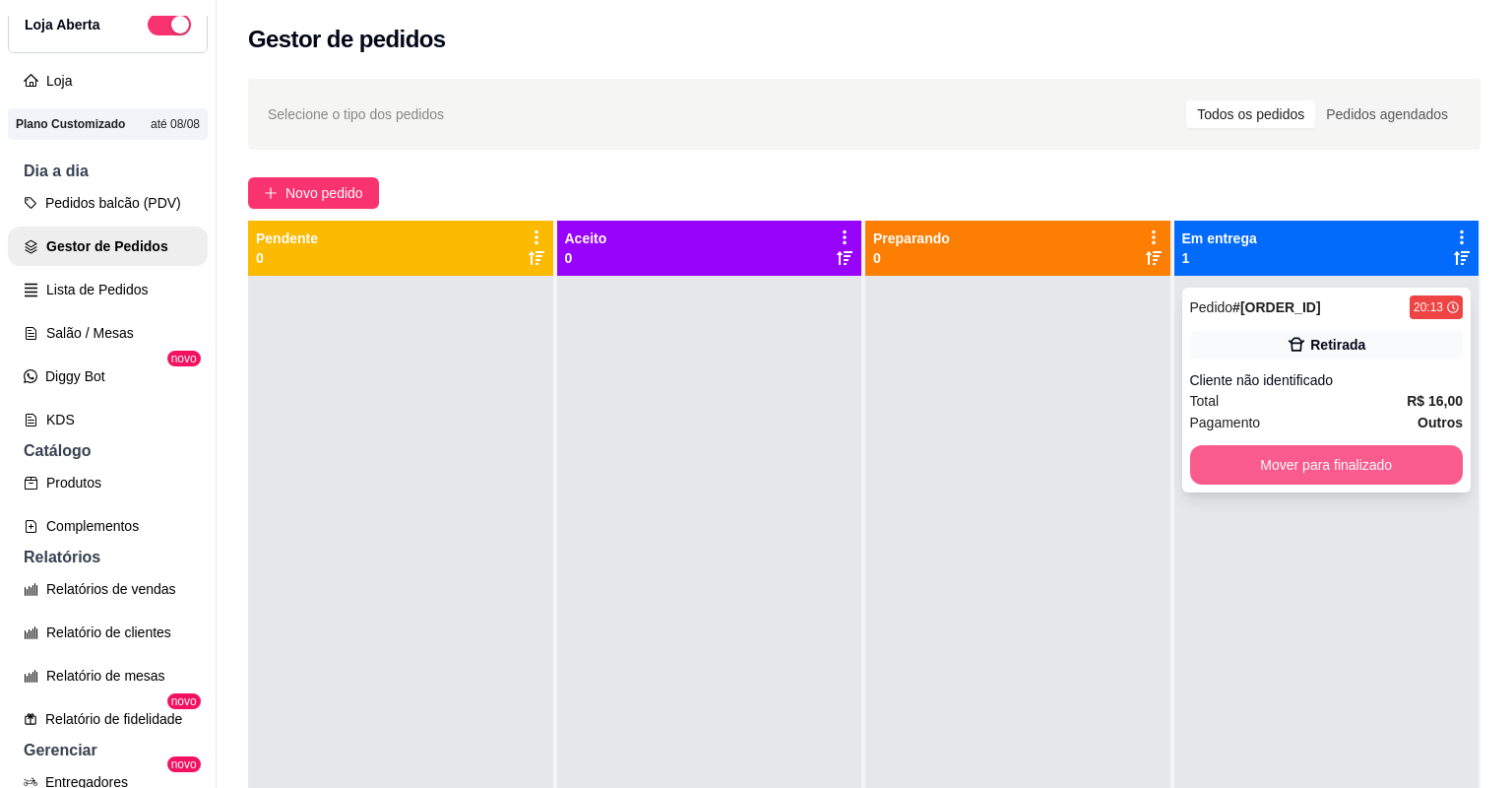 click on "Mover para finalizado" at bounding box center [1327, 465] 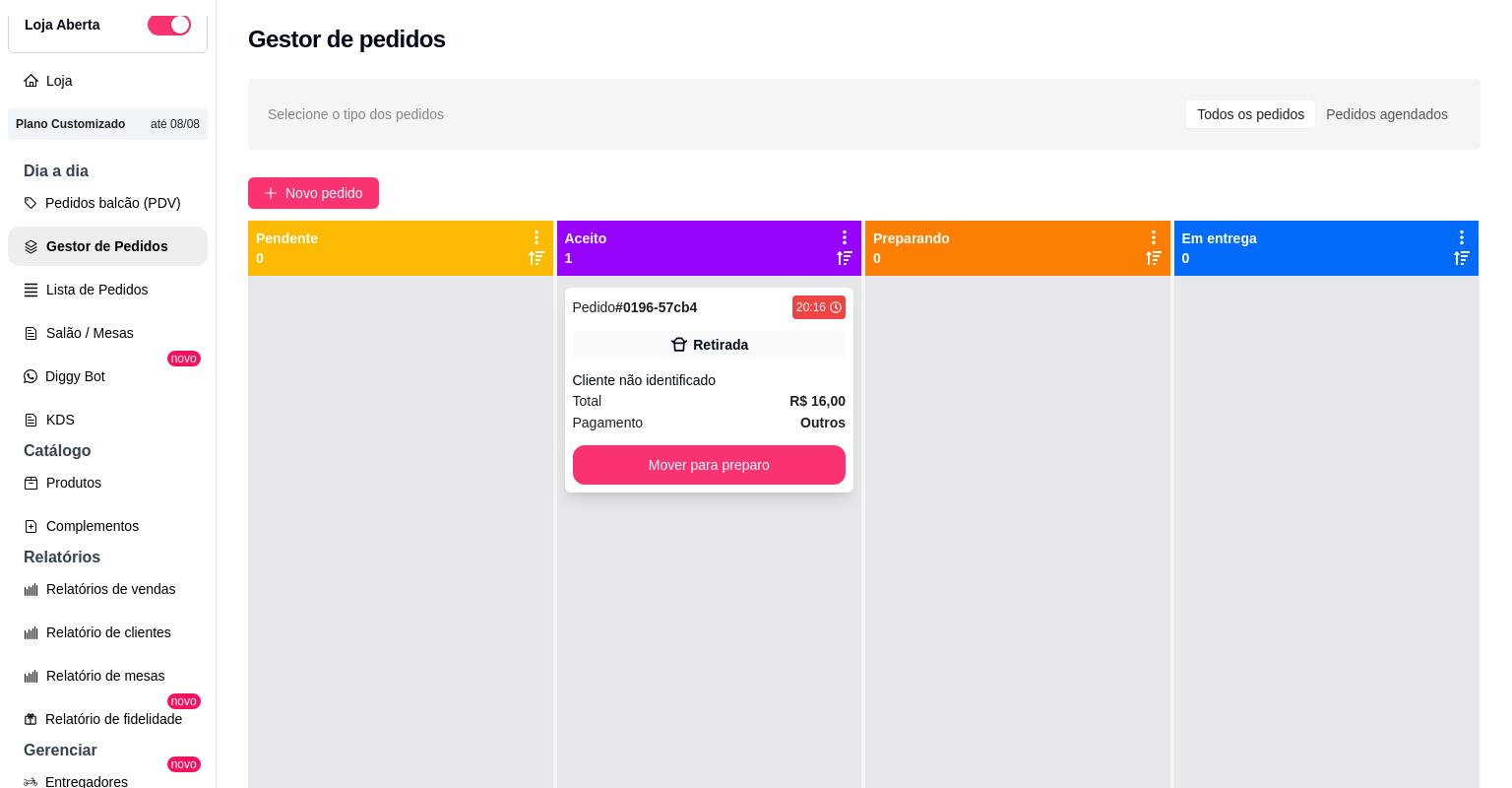 click on "Total R$ 16,00" at bounding box center [710, 401] 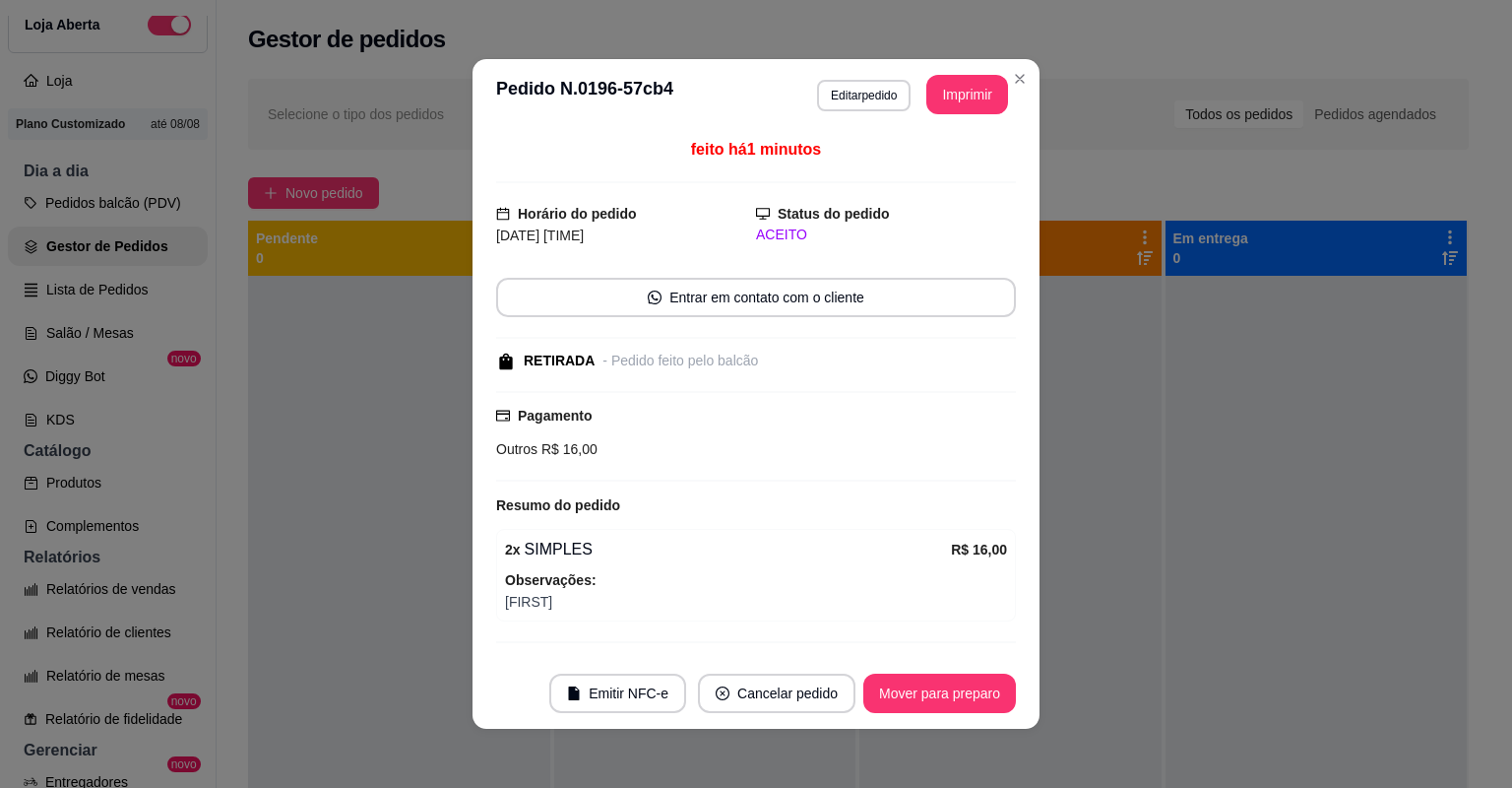 click on "**********" at bounding box center (756, 95) 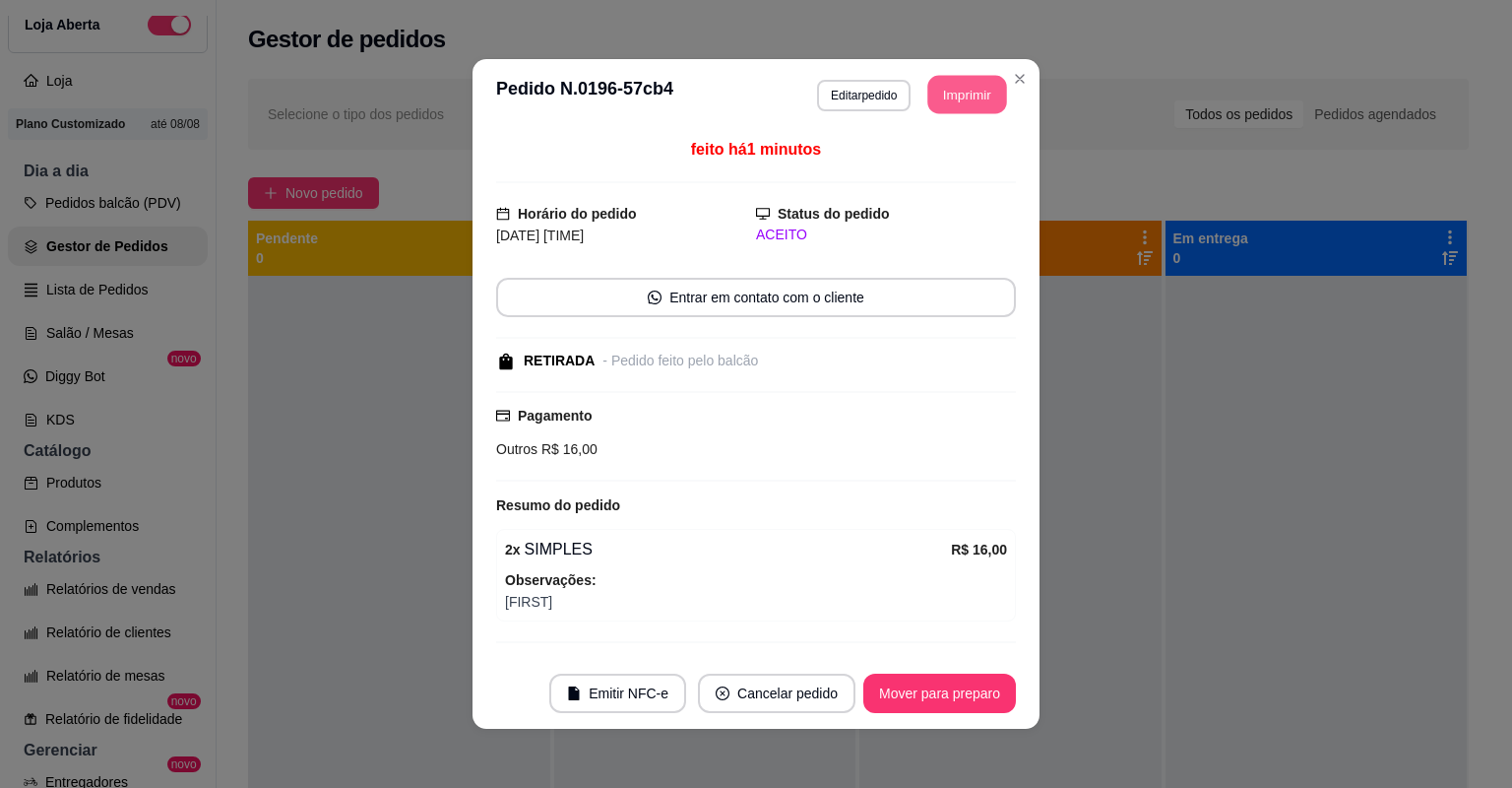 click on "Imprimir" at bounding box center [968, 95] 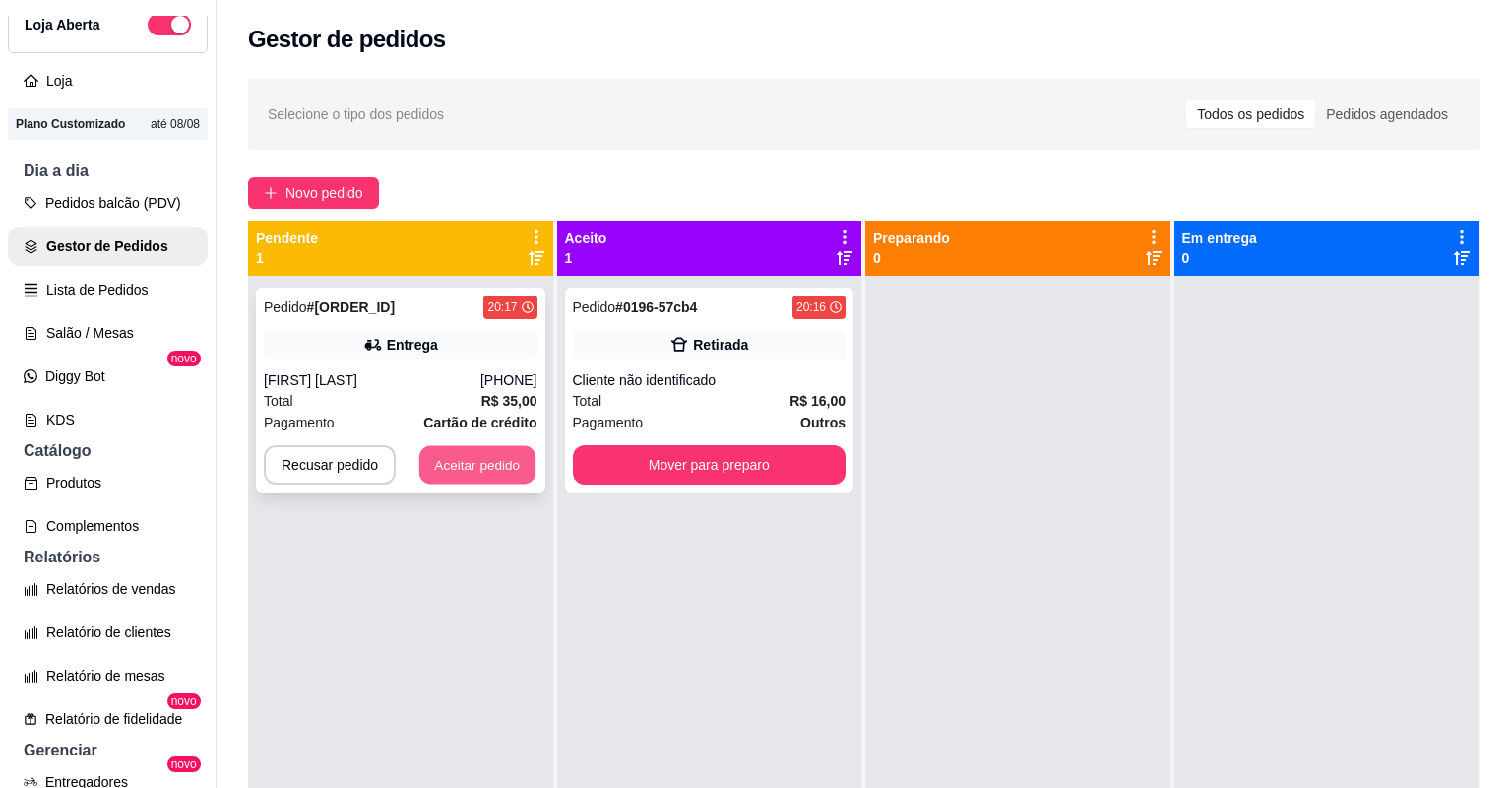 click on "Aceitar pedido" at bounding box center [477, 465] 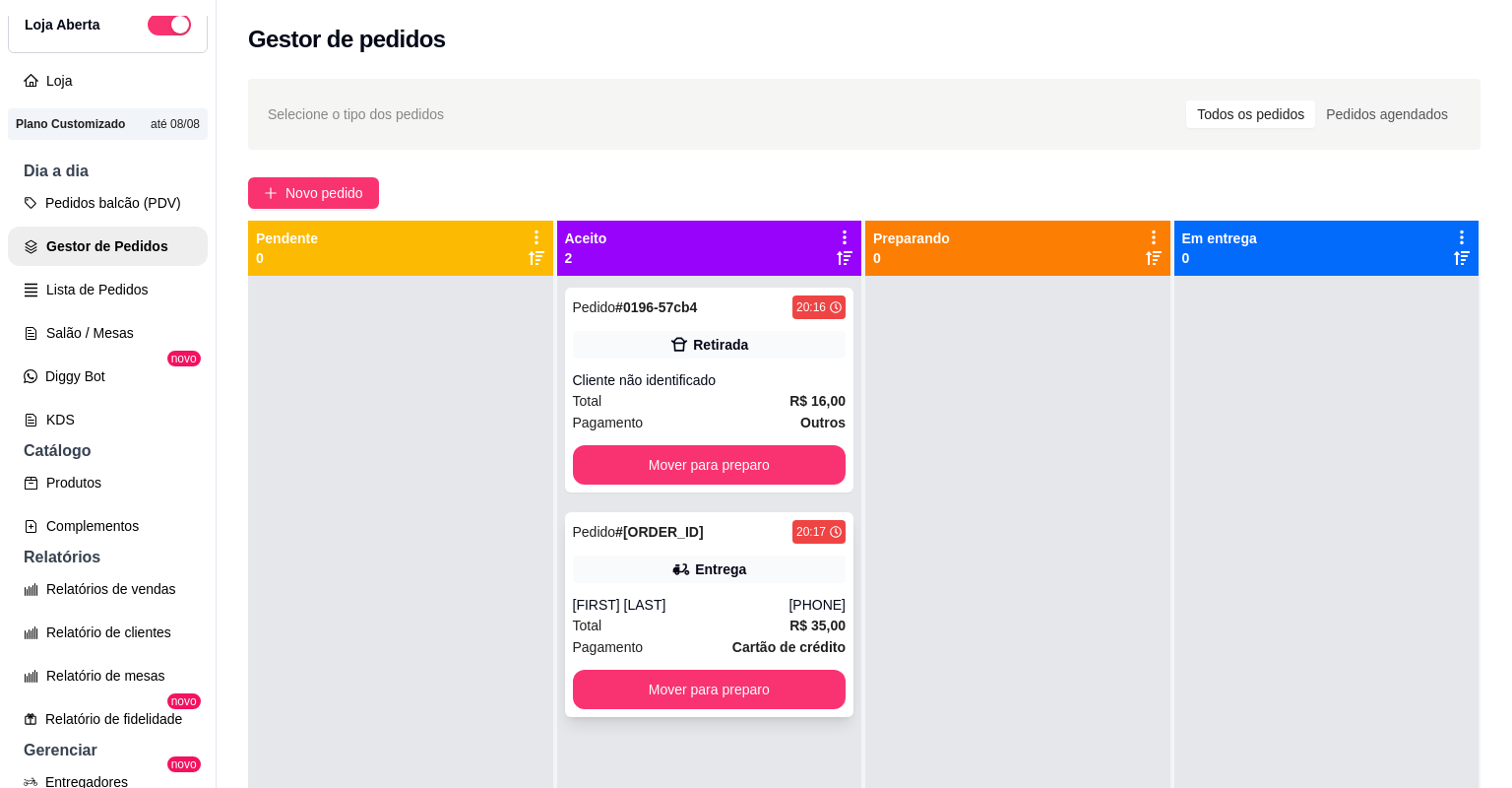 click on "[FIRST] [LAST]" at bounding box center [681, 605] 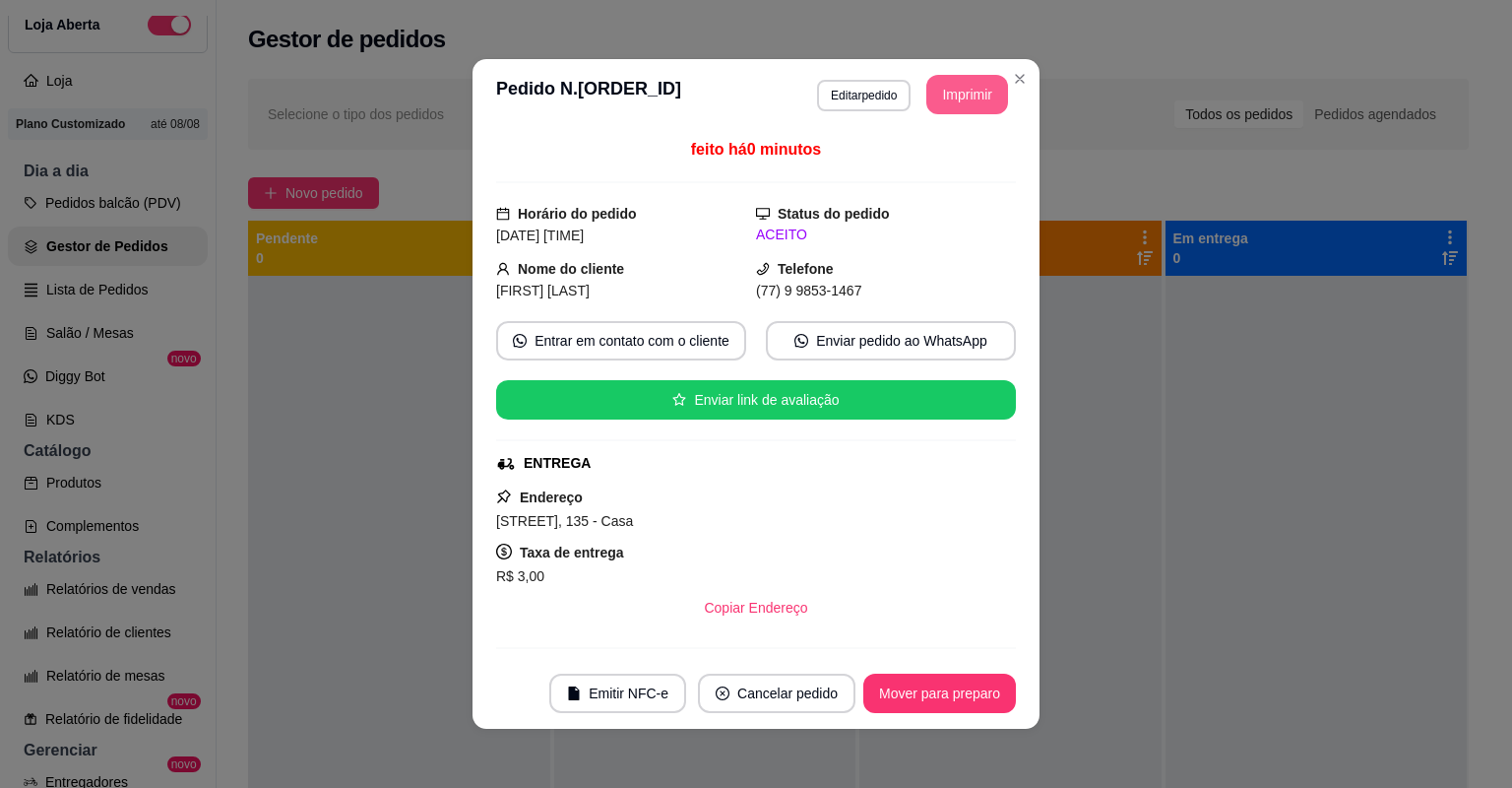 click on "Imprimir" at bounding box center [967, 95] 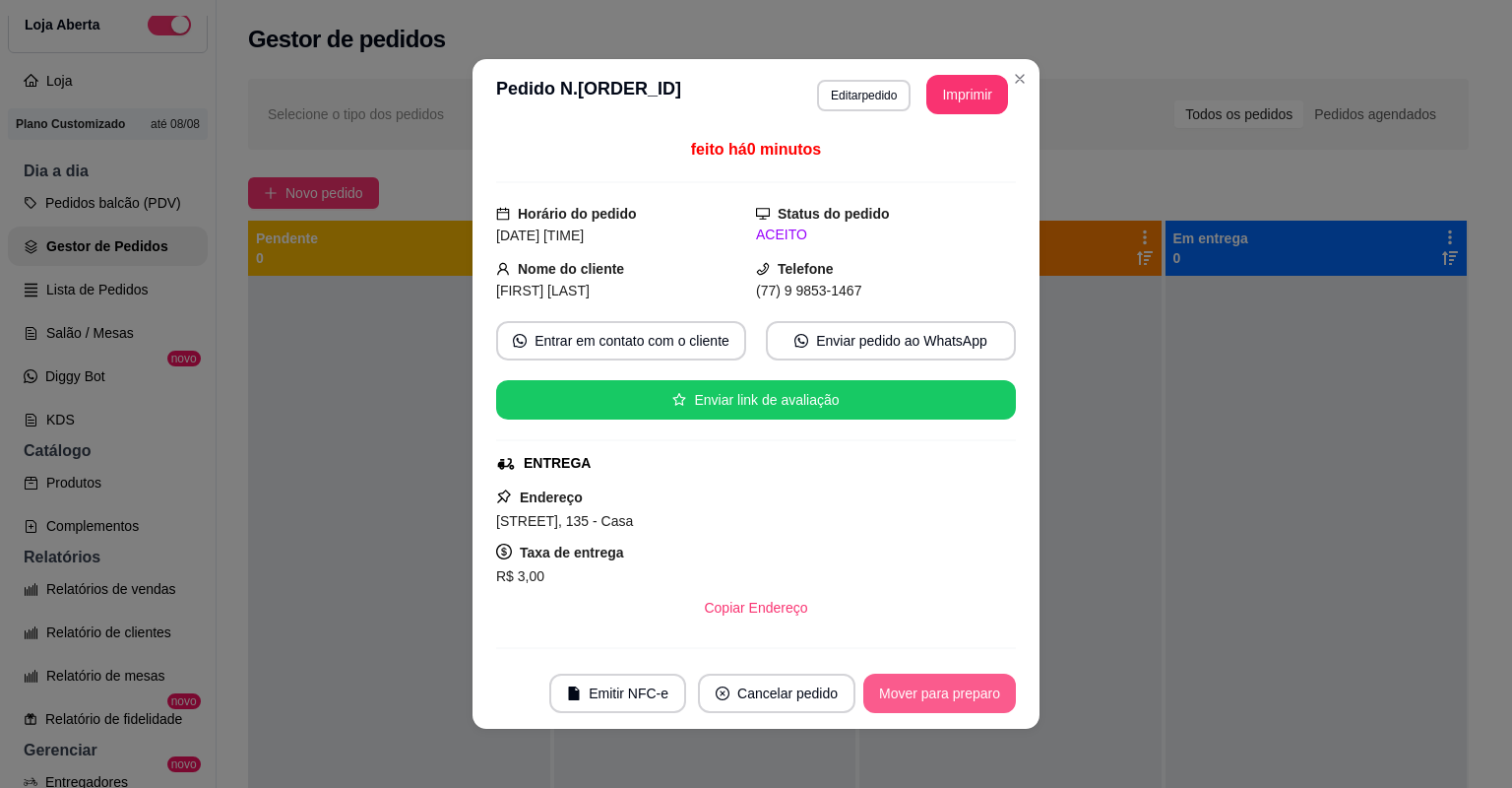 click on "Mover para preparo" at bounding box center (939, 693) 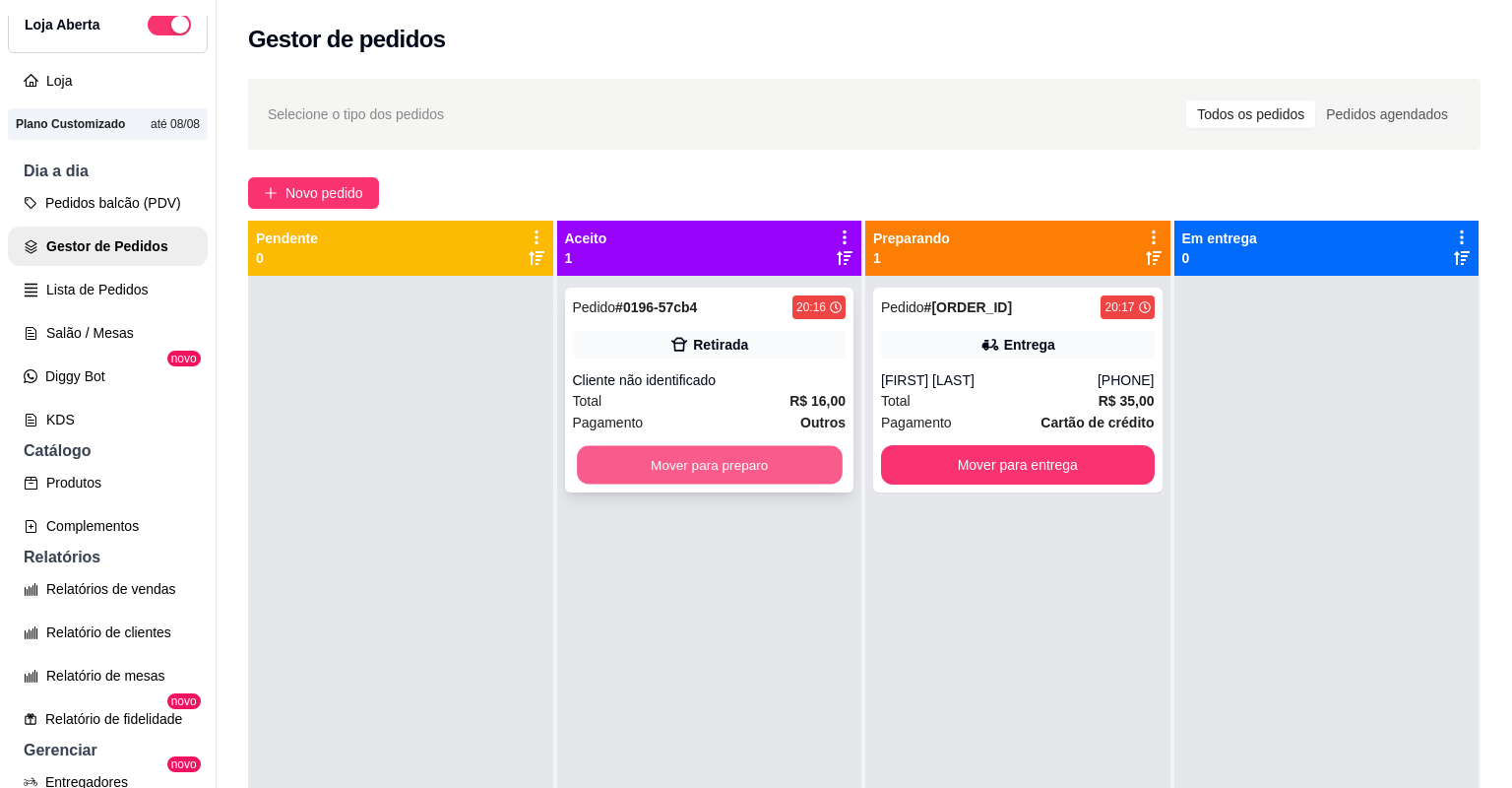 click on "Mover para preparo" at bounding box center [709, 465] 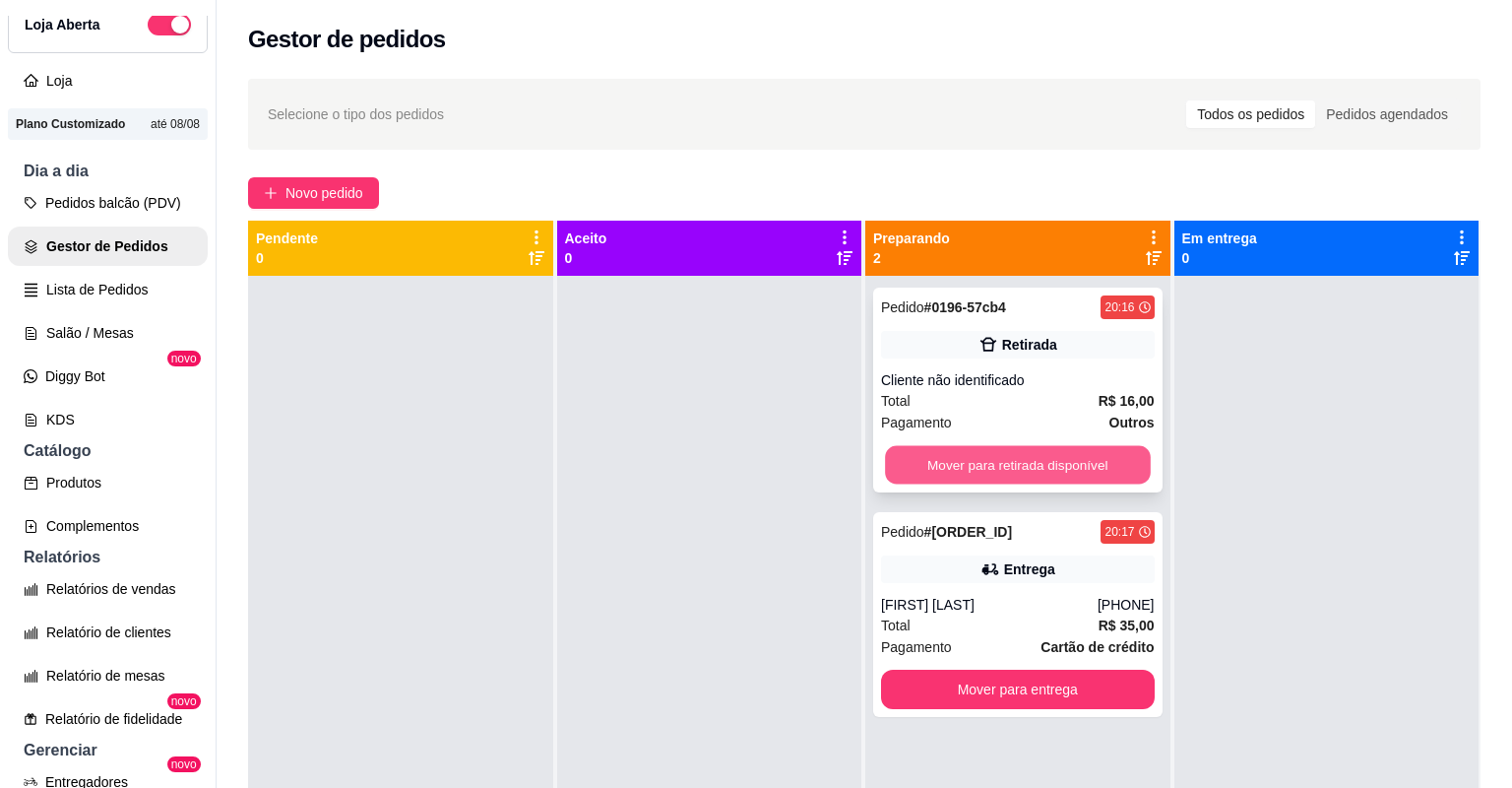 click on "Mover para retirada disponível" at bounding box center (1017, 465) 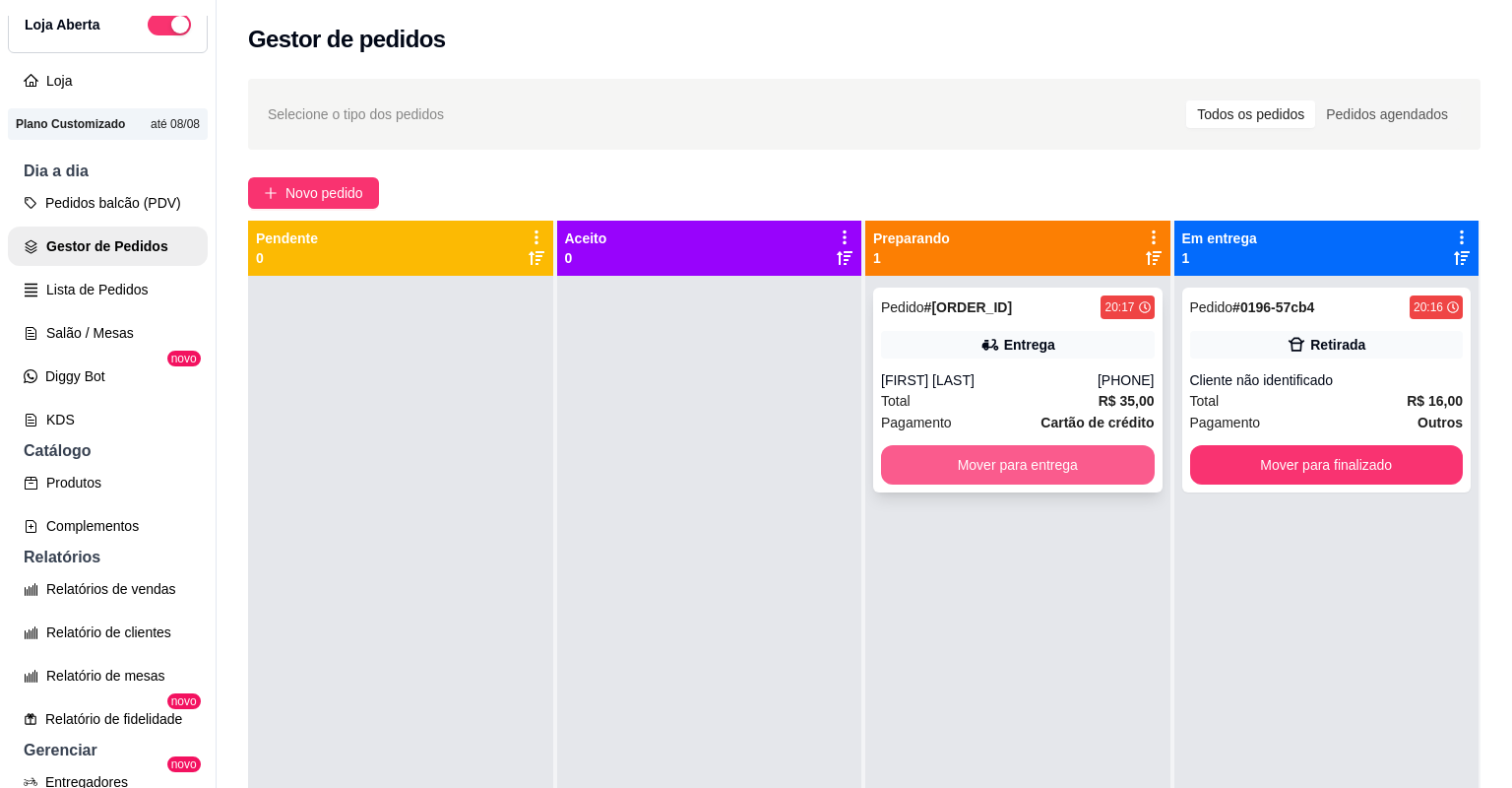 click on "Mover para entrega" at bounding box center (1018, 465) 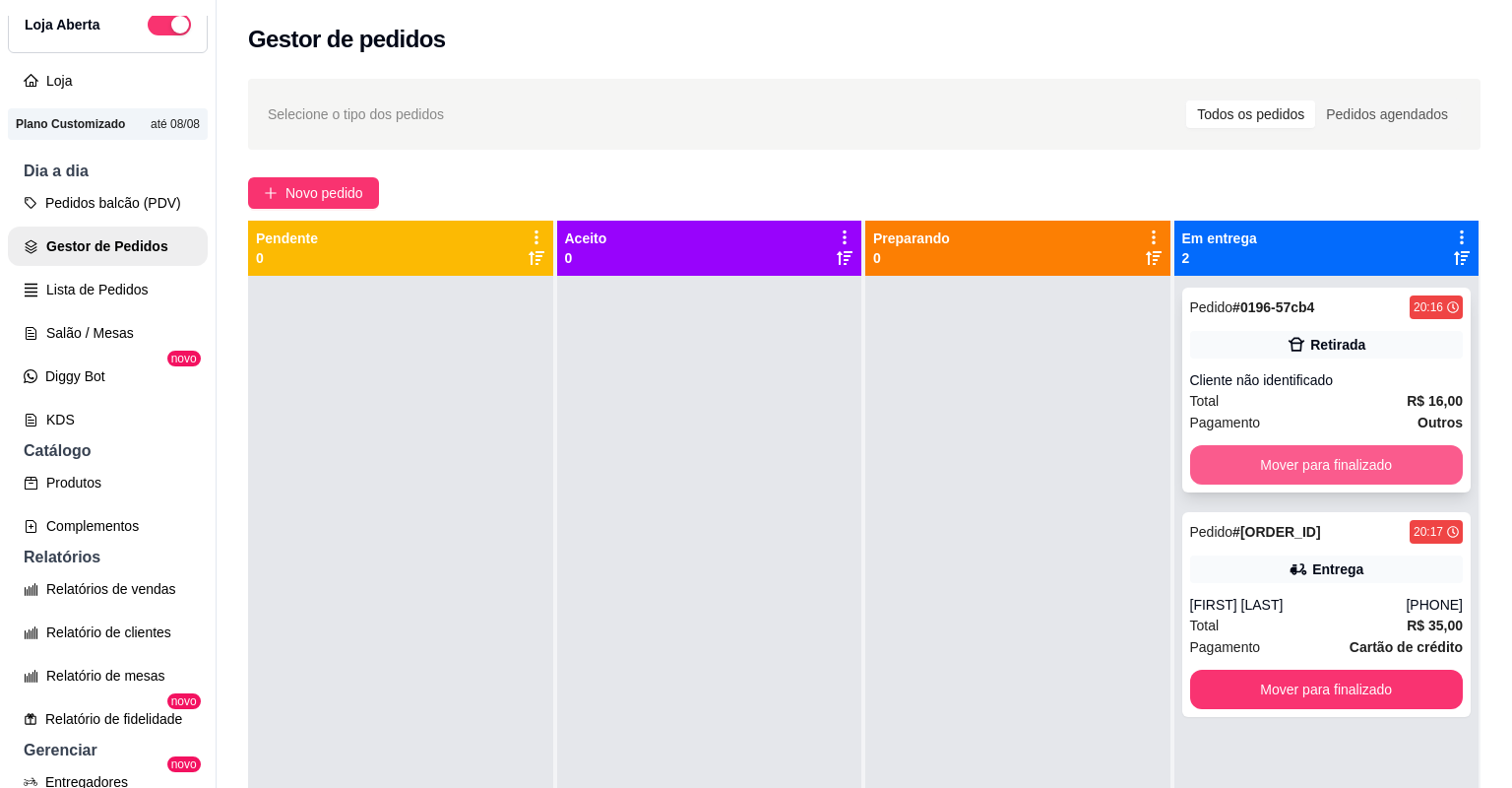 click on "Mover para finalizado" at bounding box center [1327, 465] 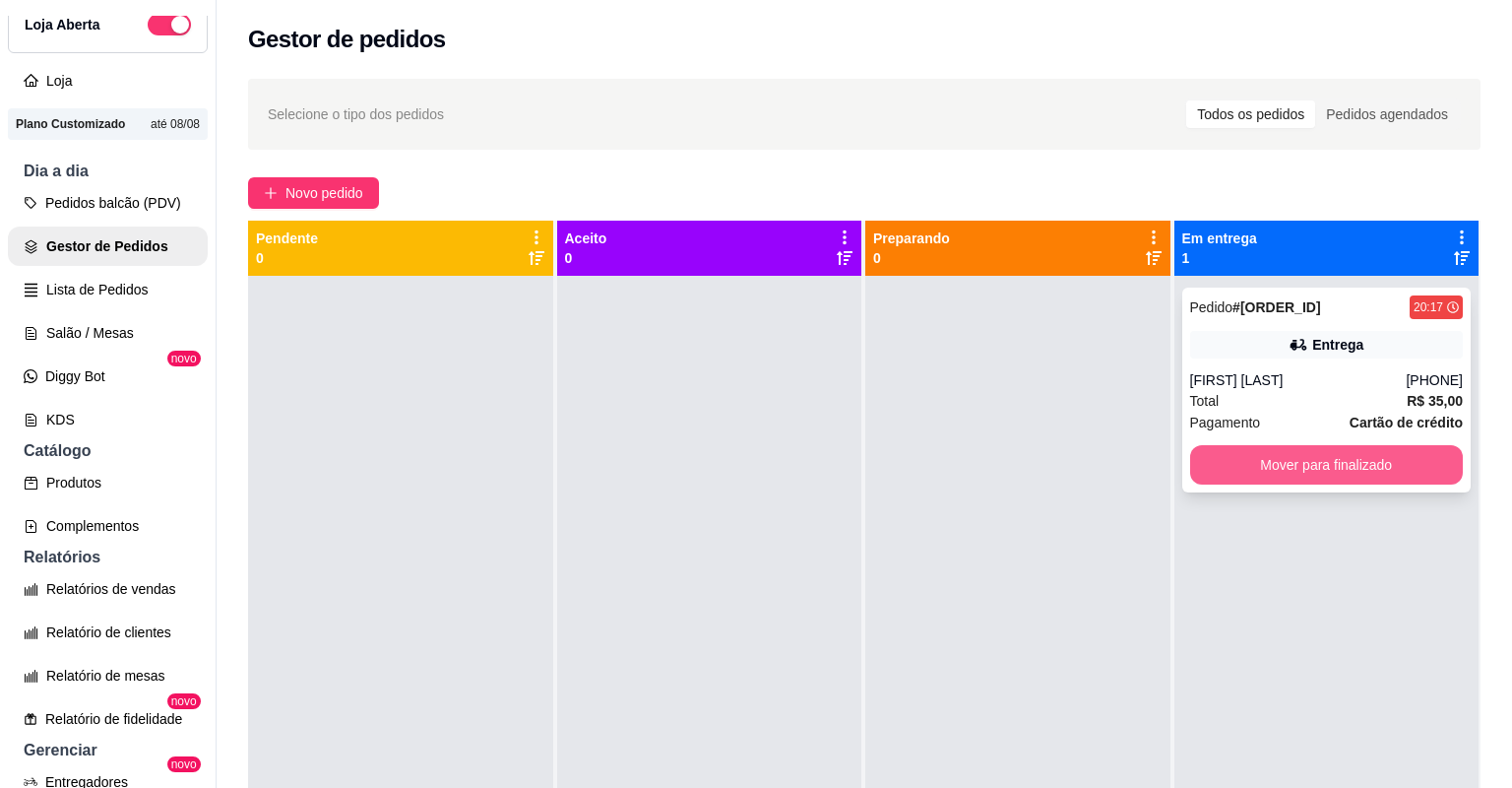 click on "Mover para finalizado" at bounding box center [1327, 465] 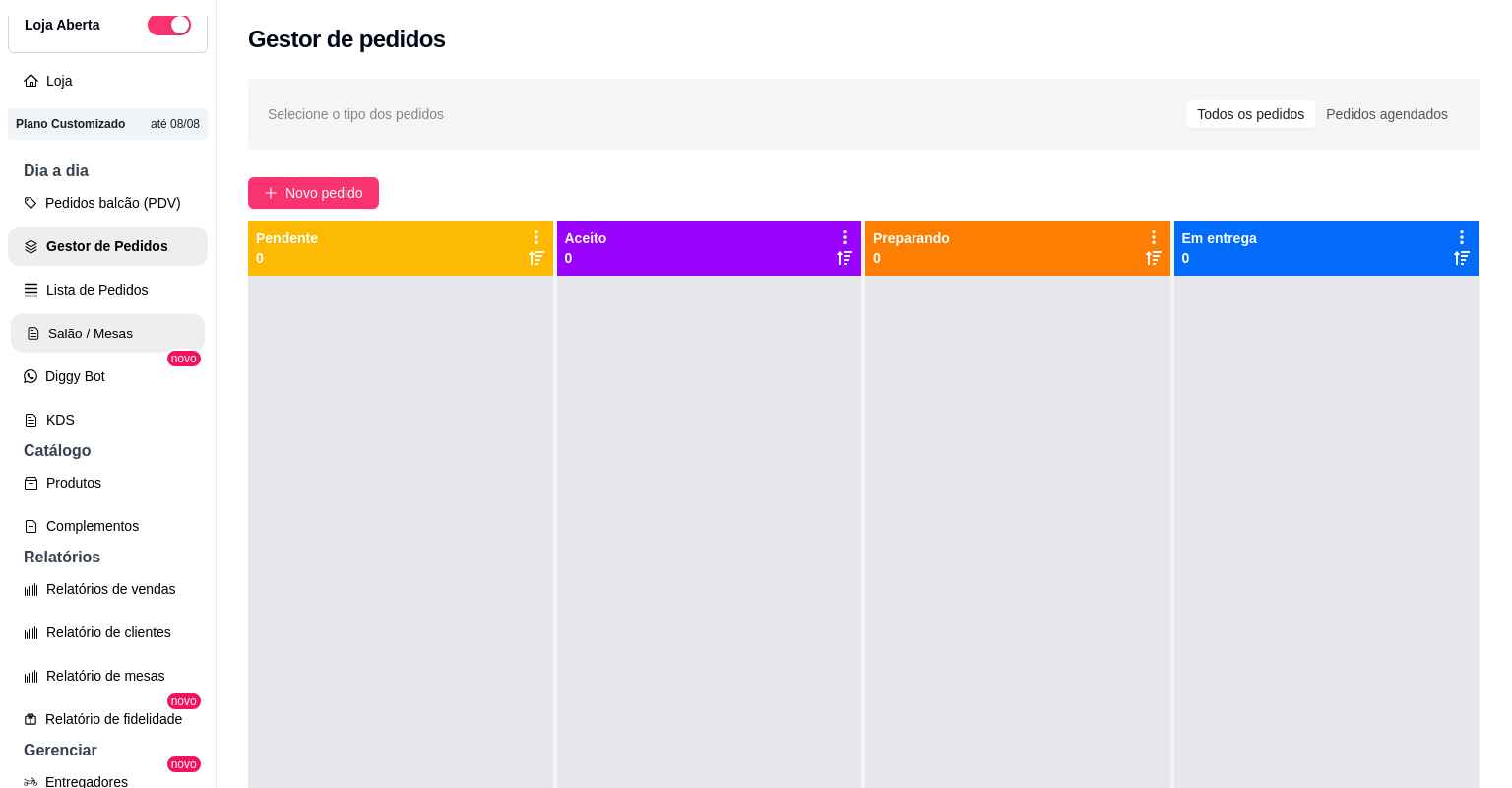 click on "Salão / Mesas" at bounding box center [107, 333] 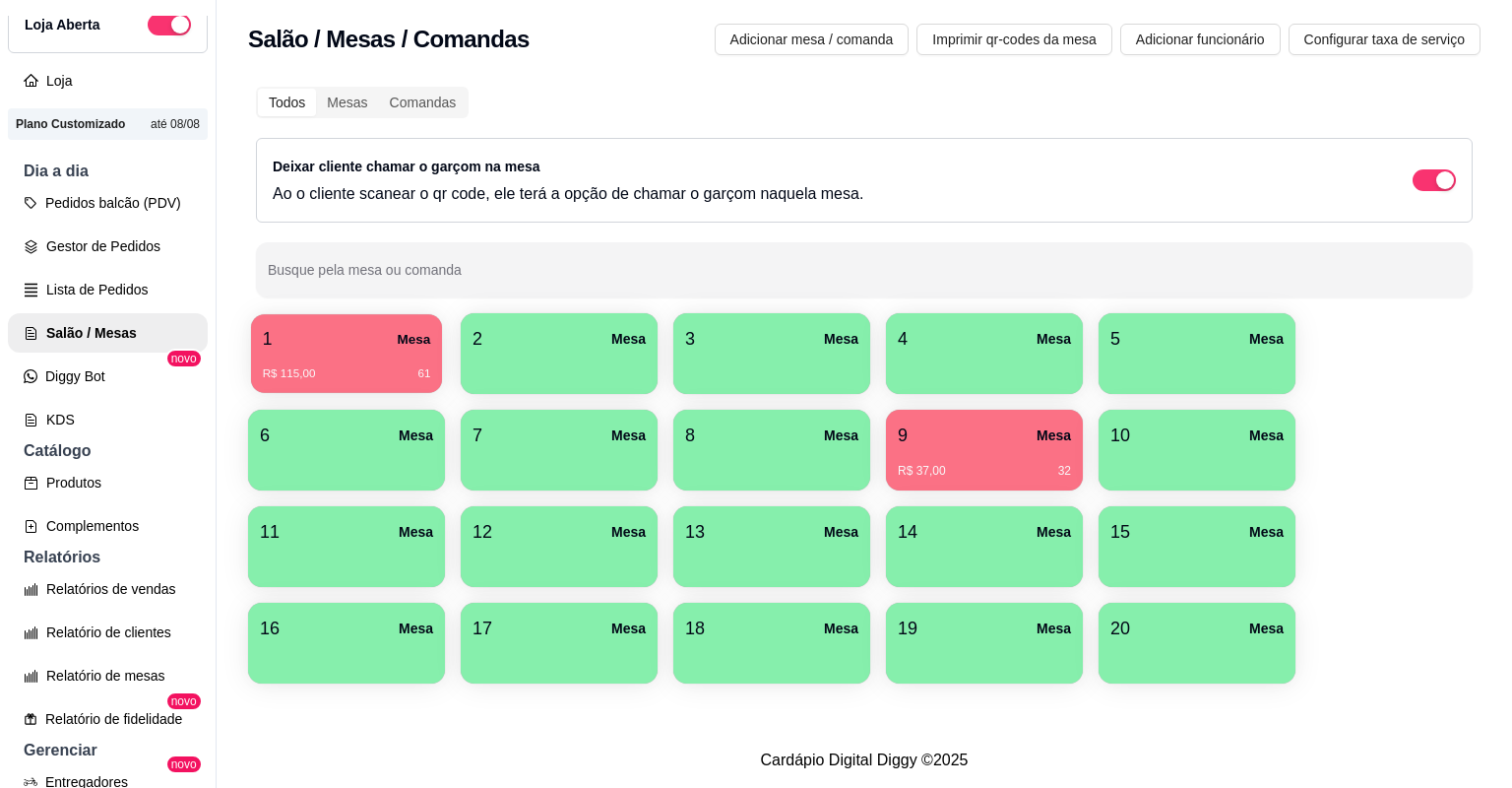 click on "1 Mesa" at bounding box center (346, 339) 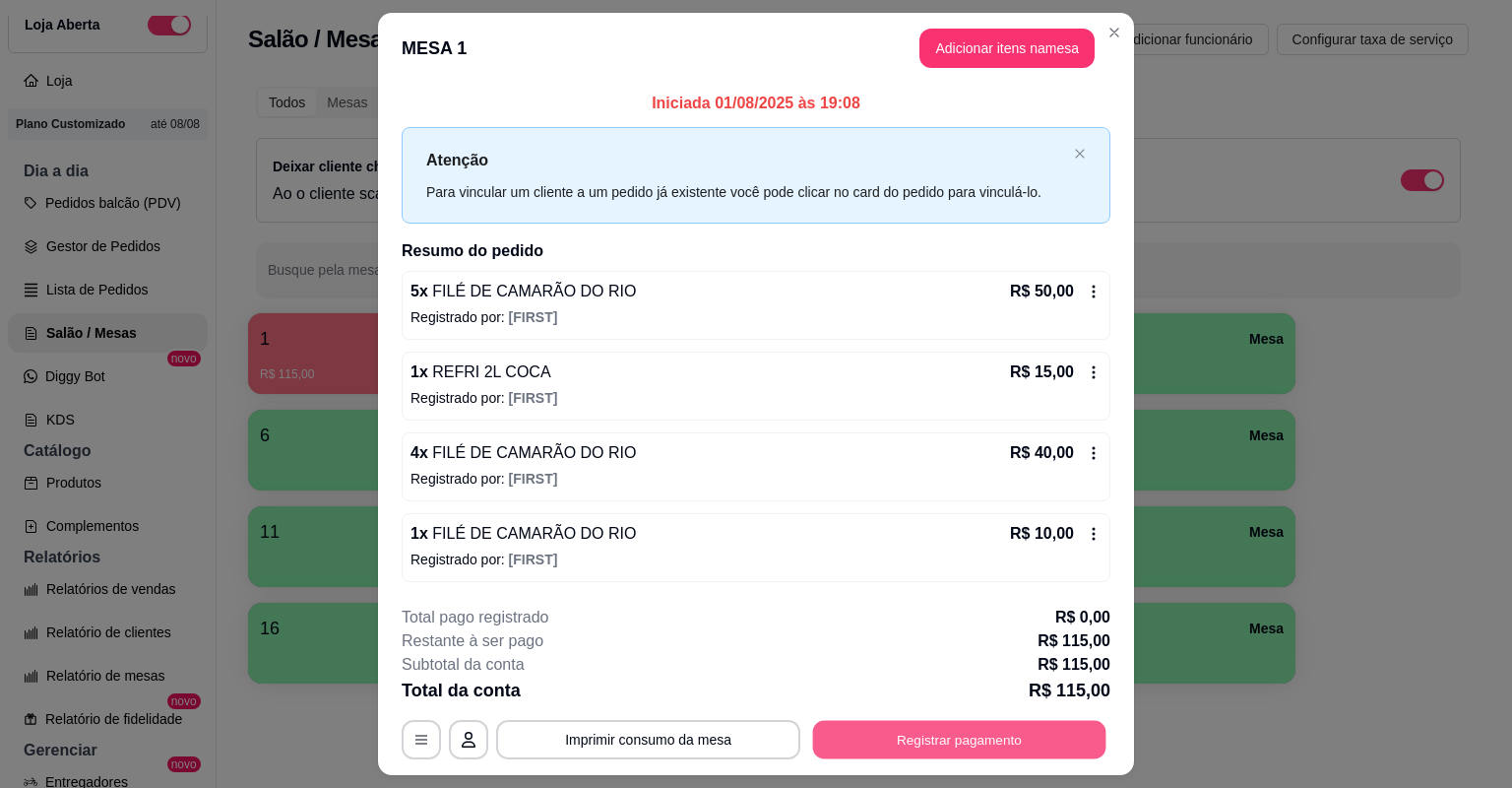 click on "Registrar pagamento" at bounding box center [960, 739] 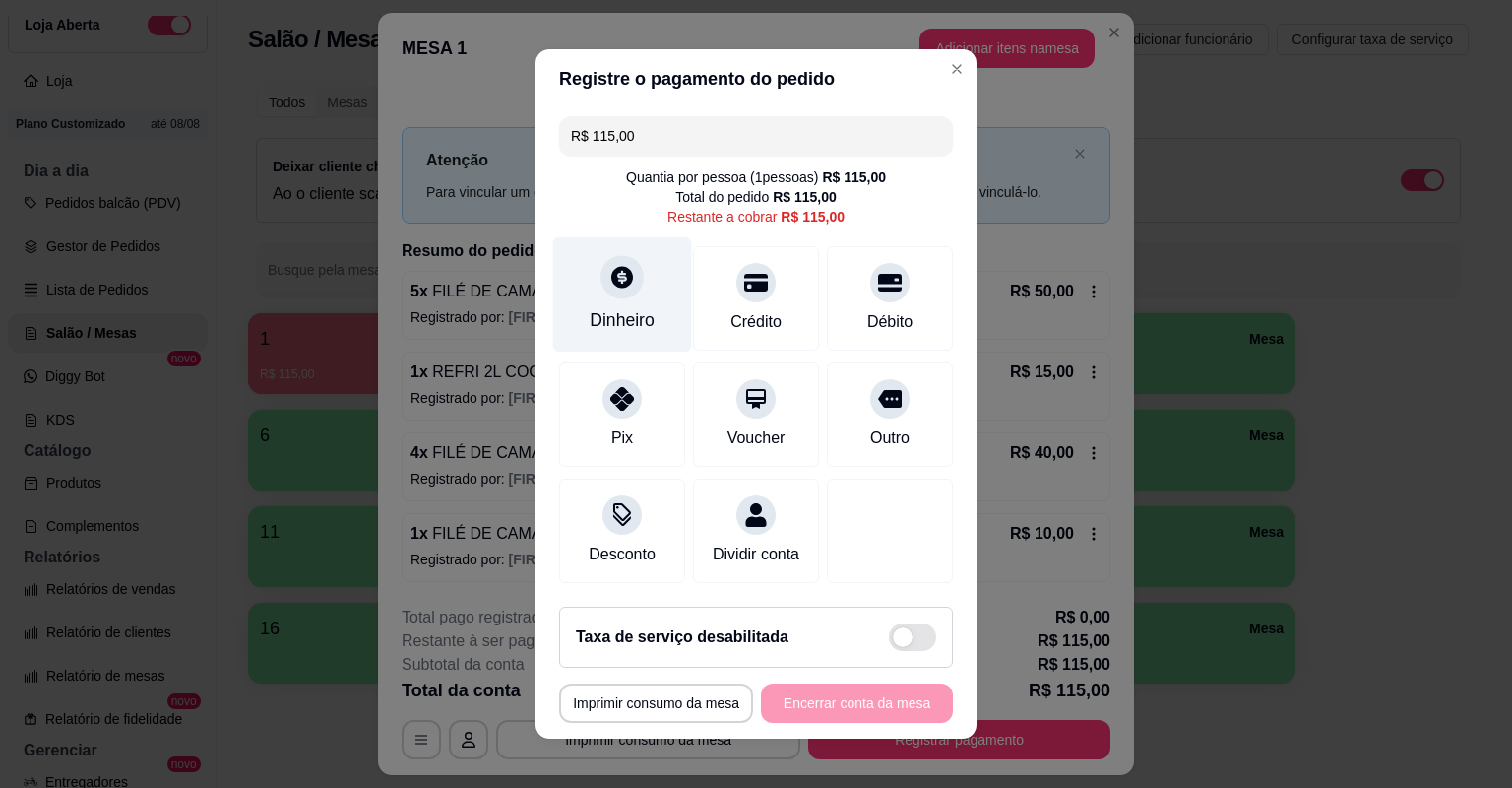 click 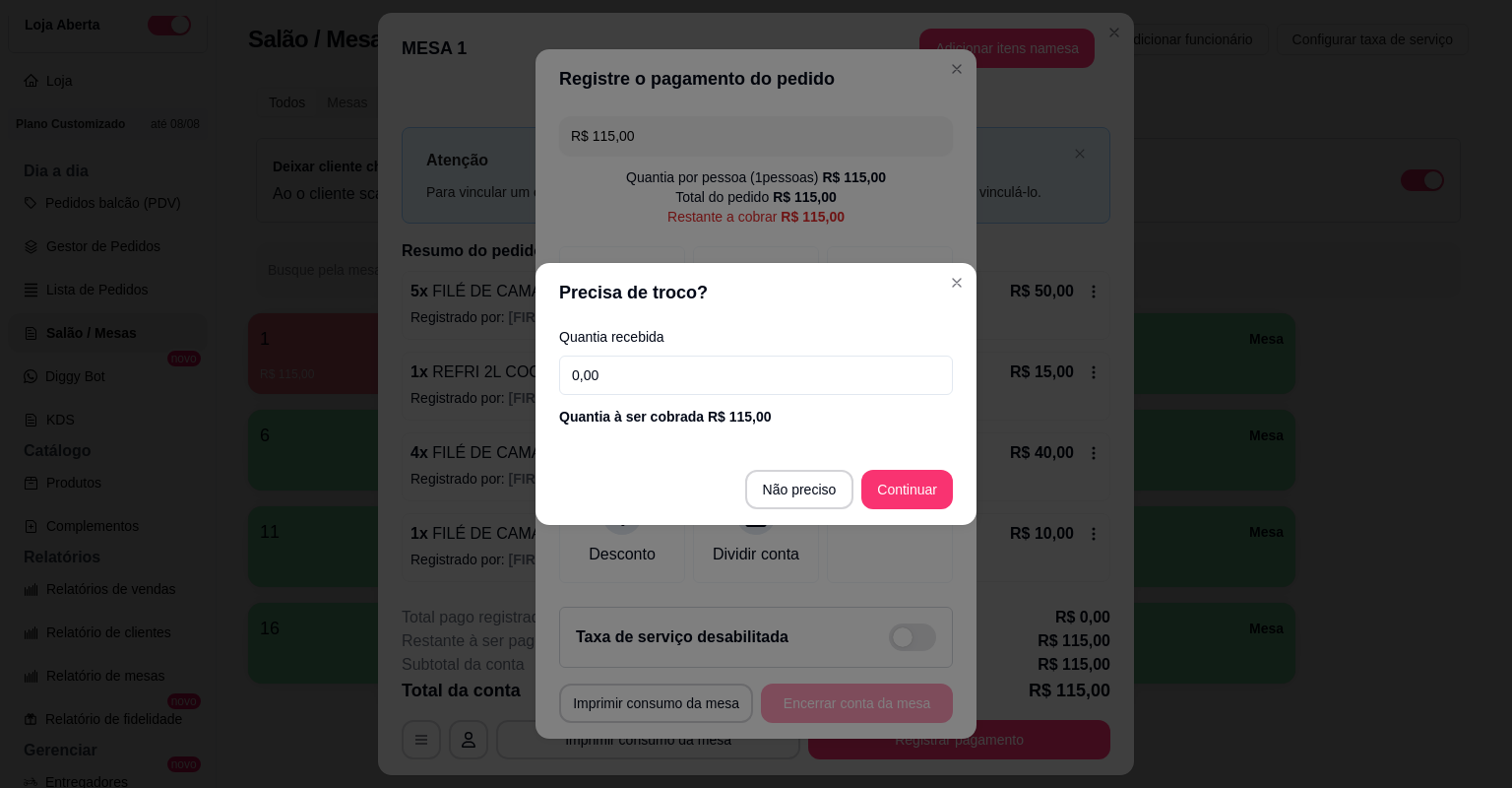 click on "0,00" at bounding box center [756, 375] 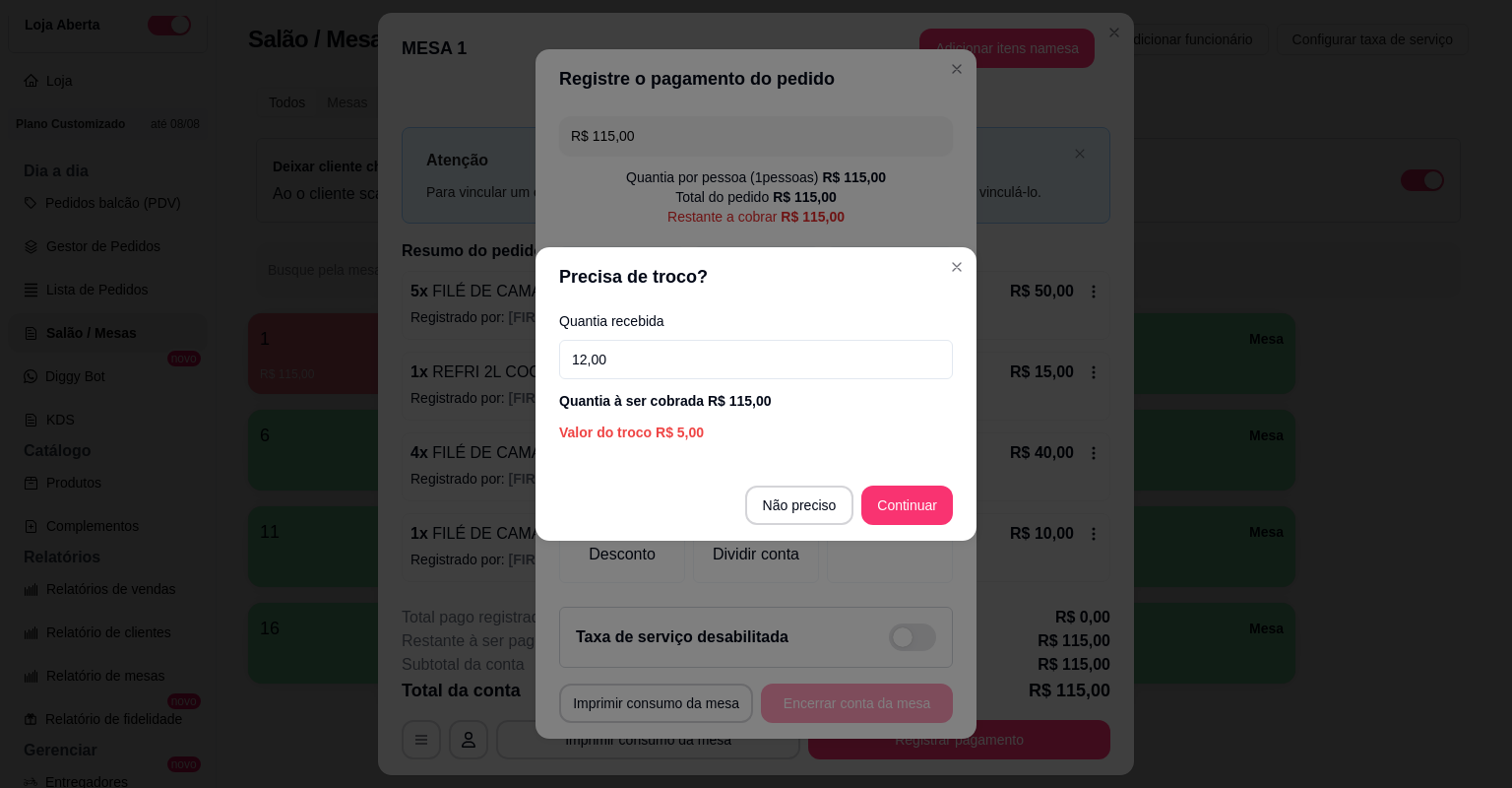 type on "120,00" 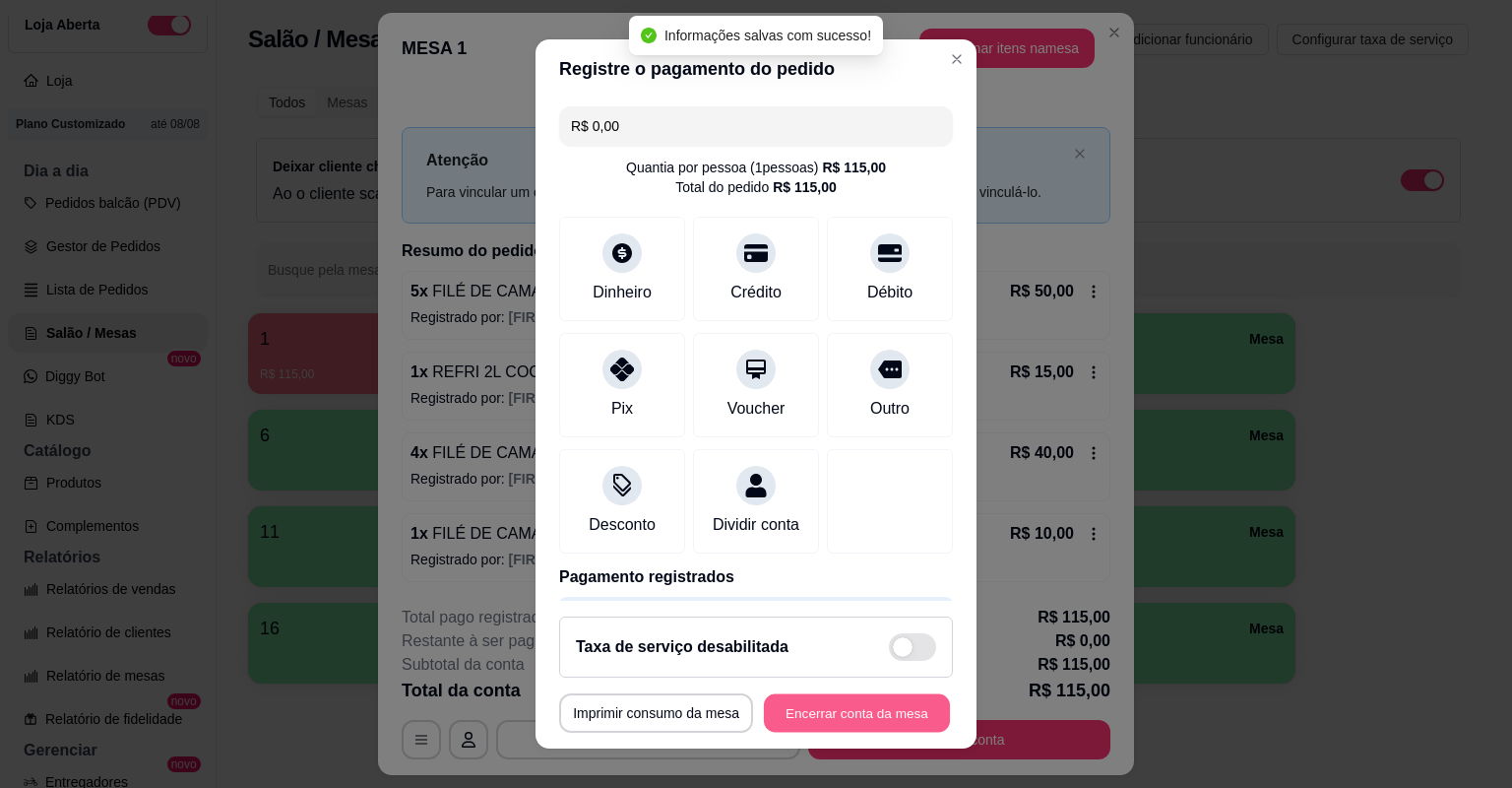 click on "Encerrar conta da mesa" at bounding box center [856, 713] 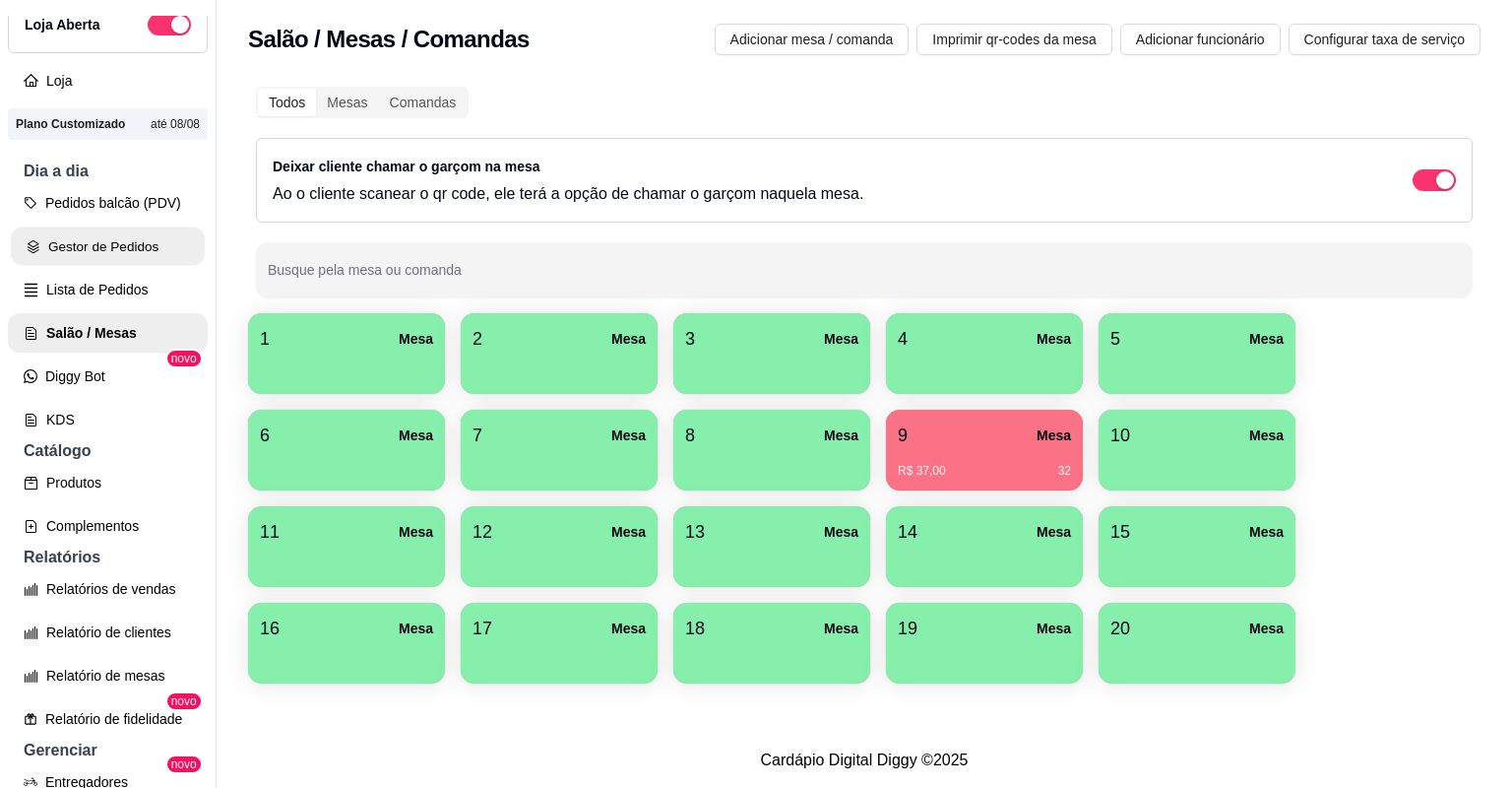 click on "Gestor de Pedidos" at bounding box center (107, 246) 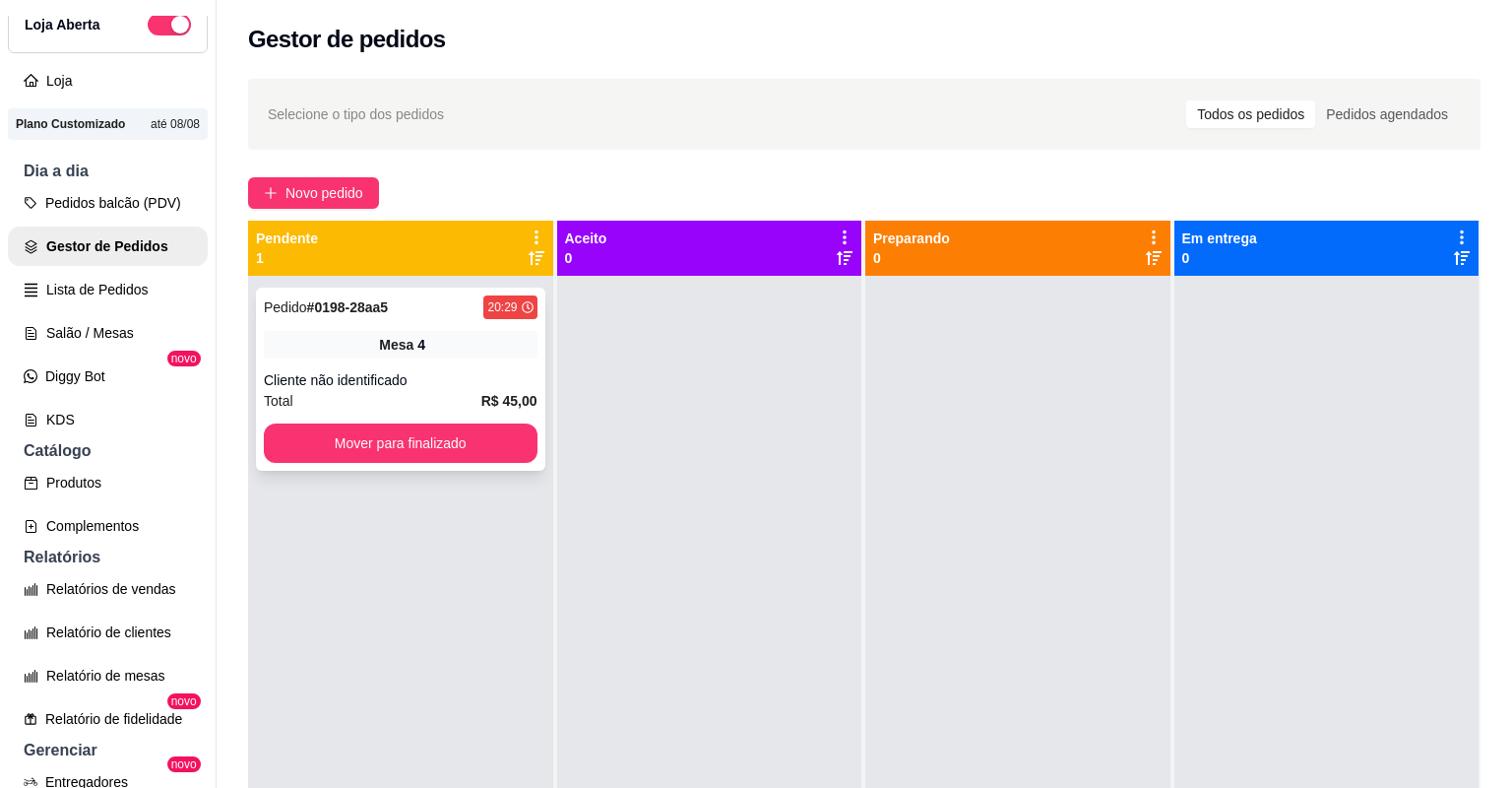 click on "Total R$ 45,00" at bounding box center [401, 401] 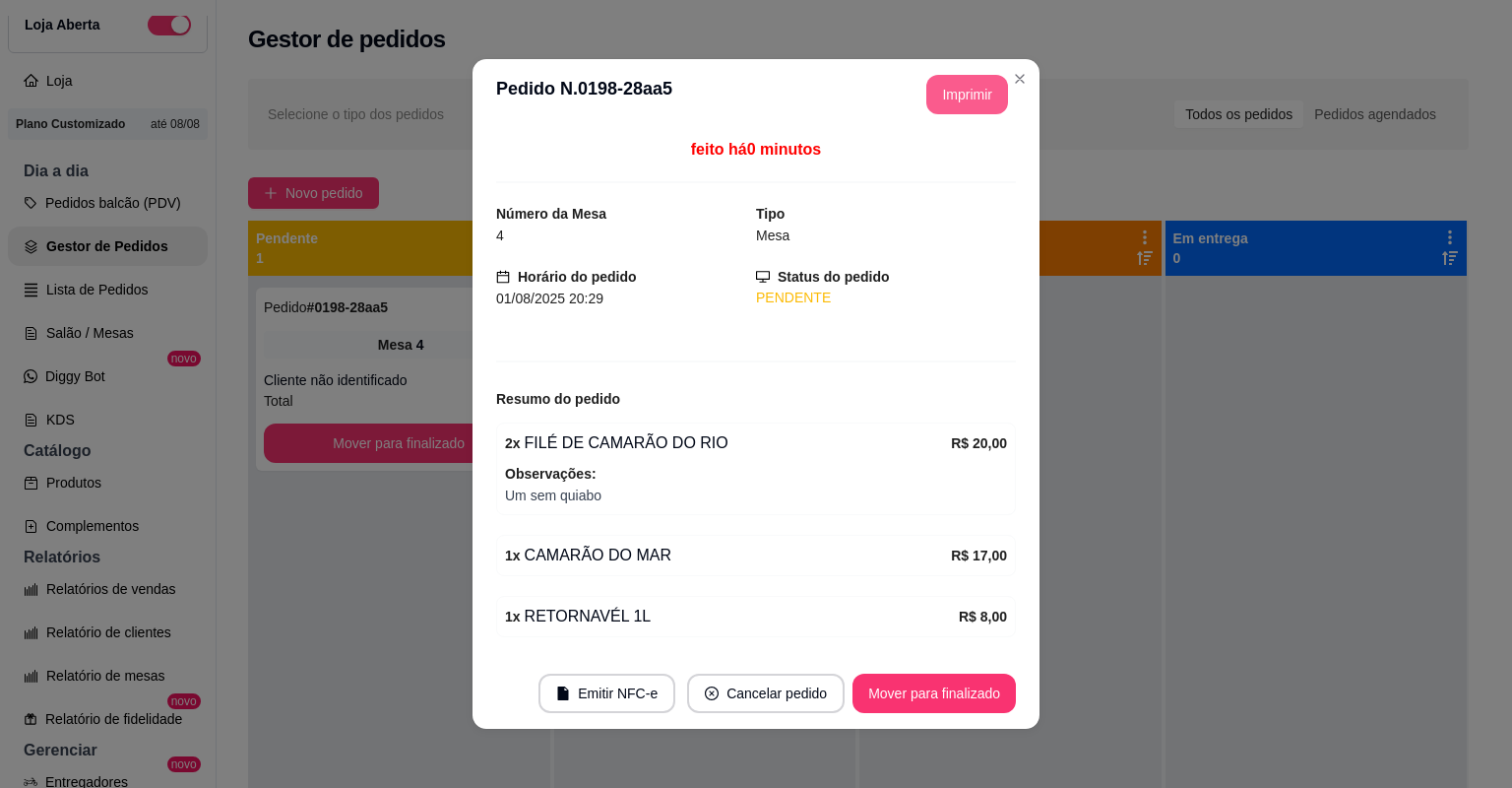 click on "Imprimir" at bounding box center [967, 95] 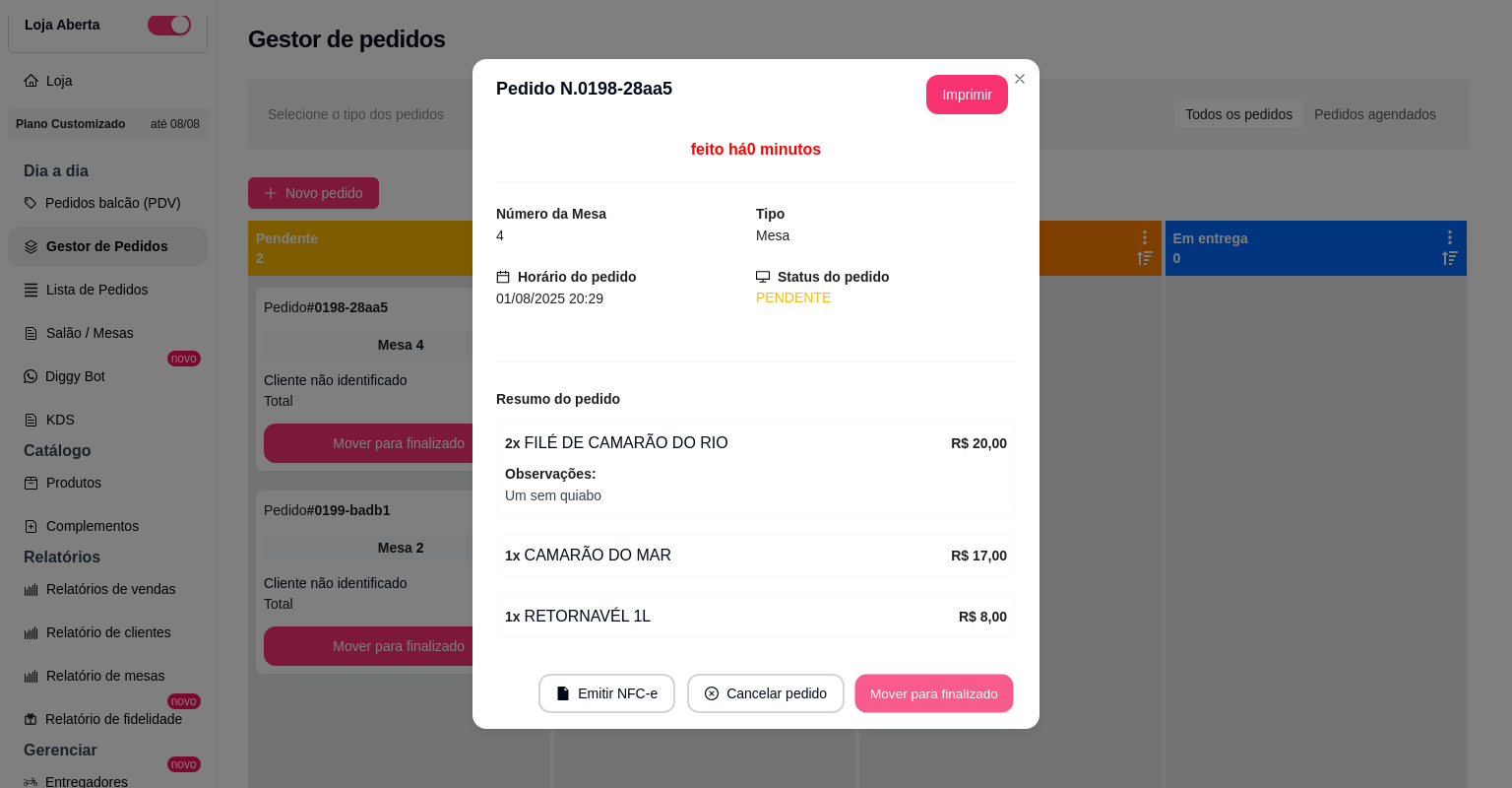 click on "Mover para finalizado" at bounding box center (934, 693) 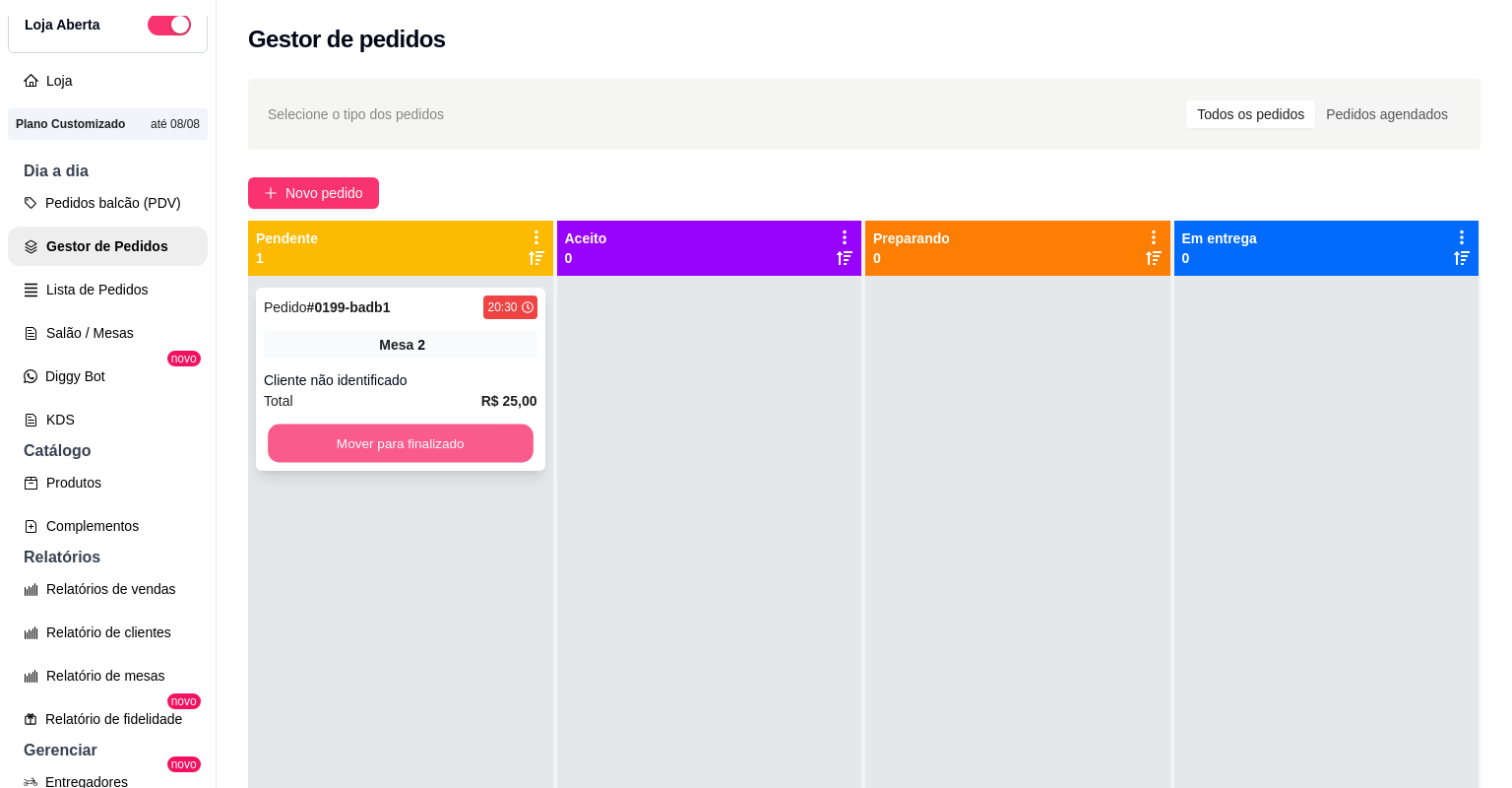 click on "Mover para finalizado" at bounding box center (400, 443) 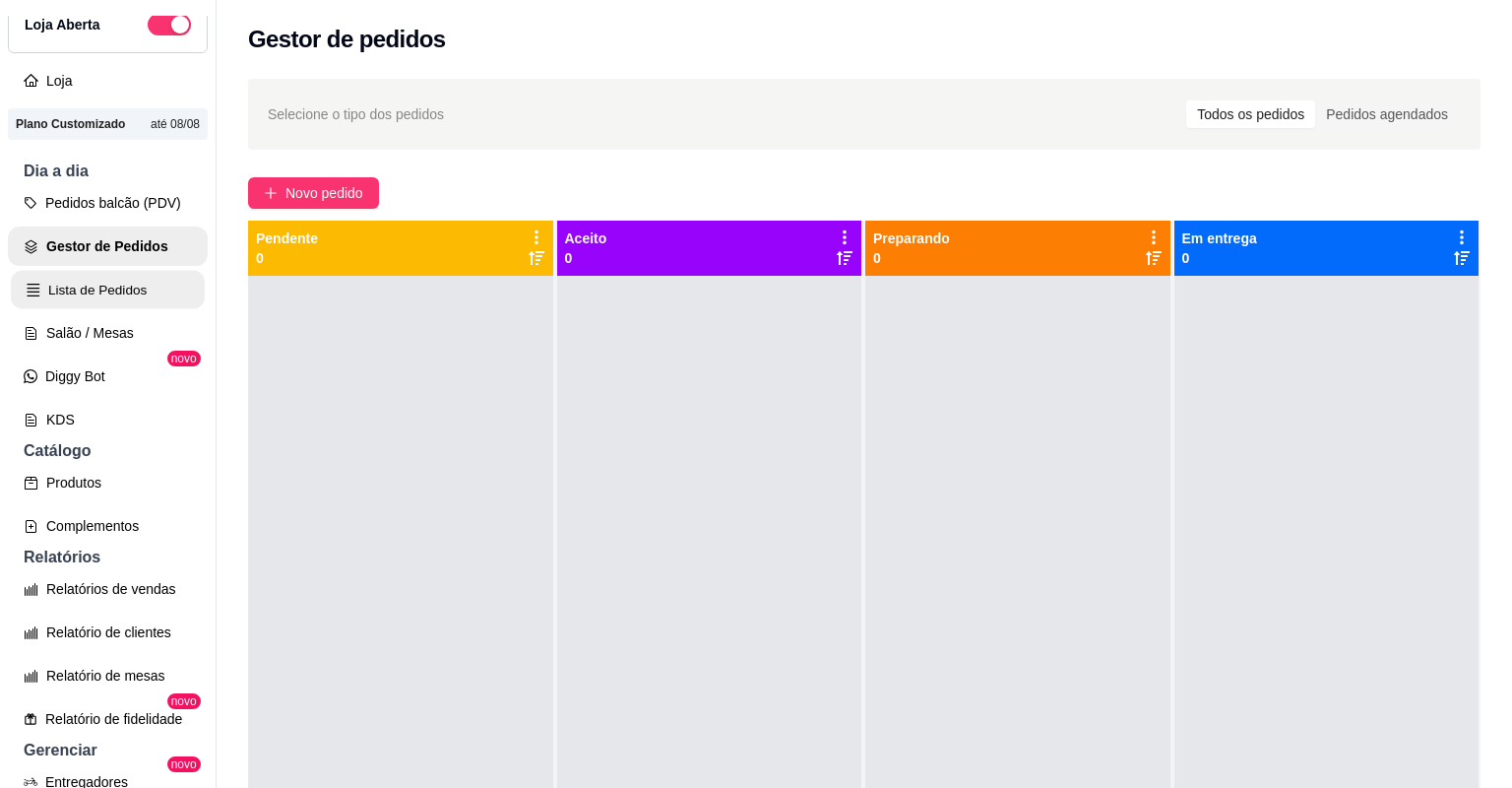 click on "Lista de Pedidos" at bounding box center (107, 290) 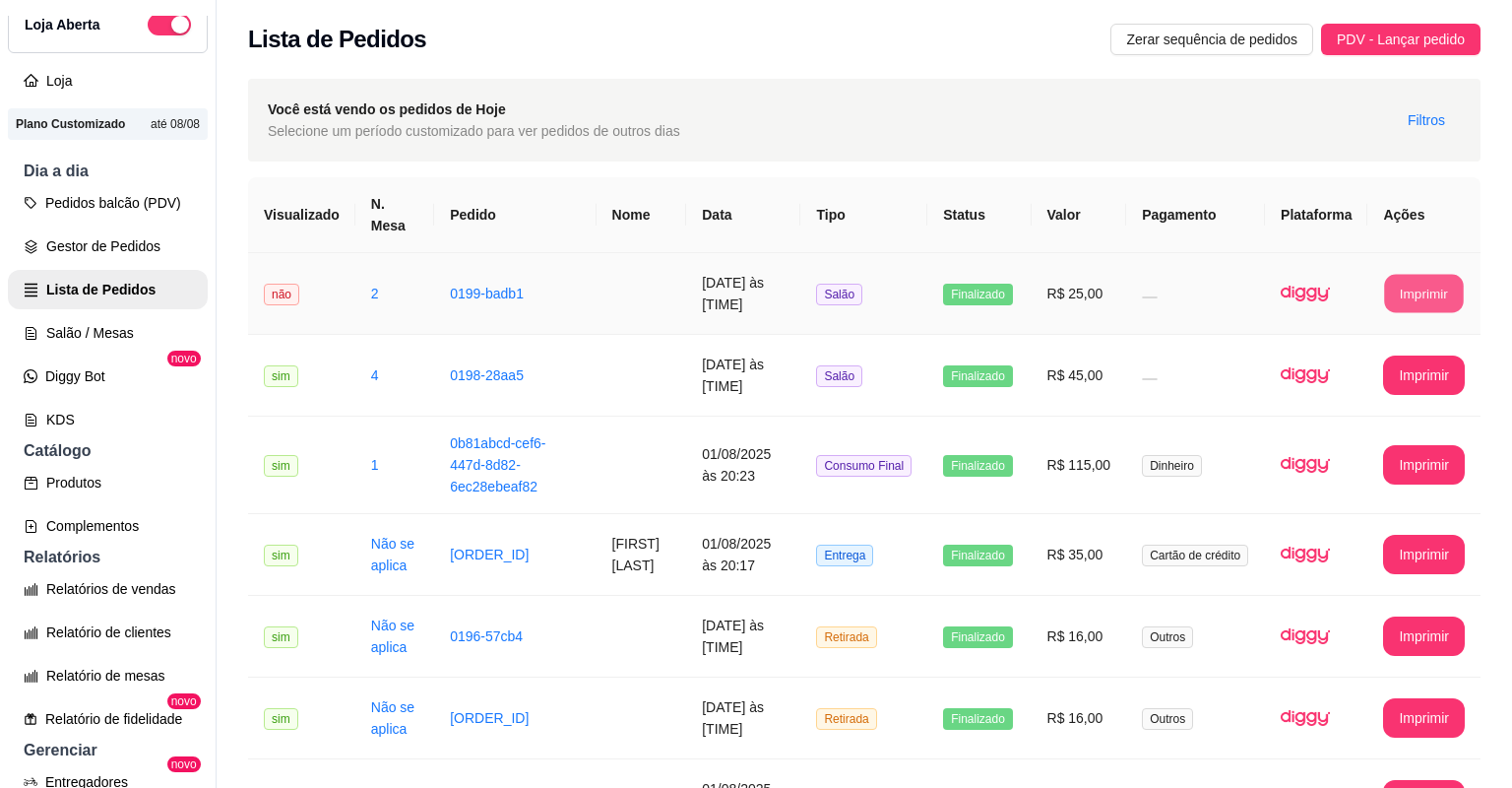 click on "Imprimir" at bounding box center [1424, 294] 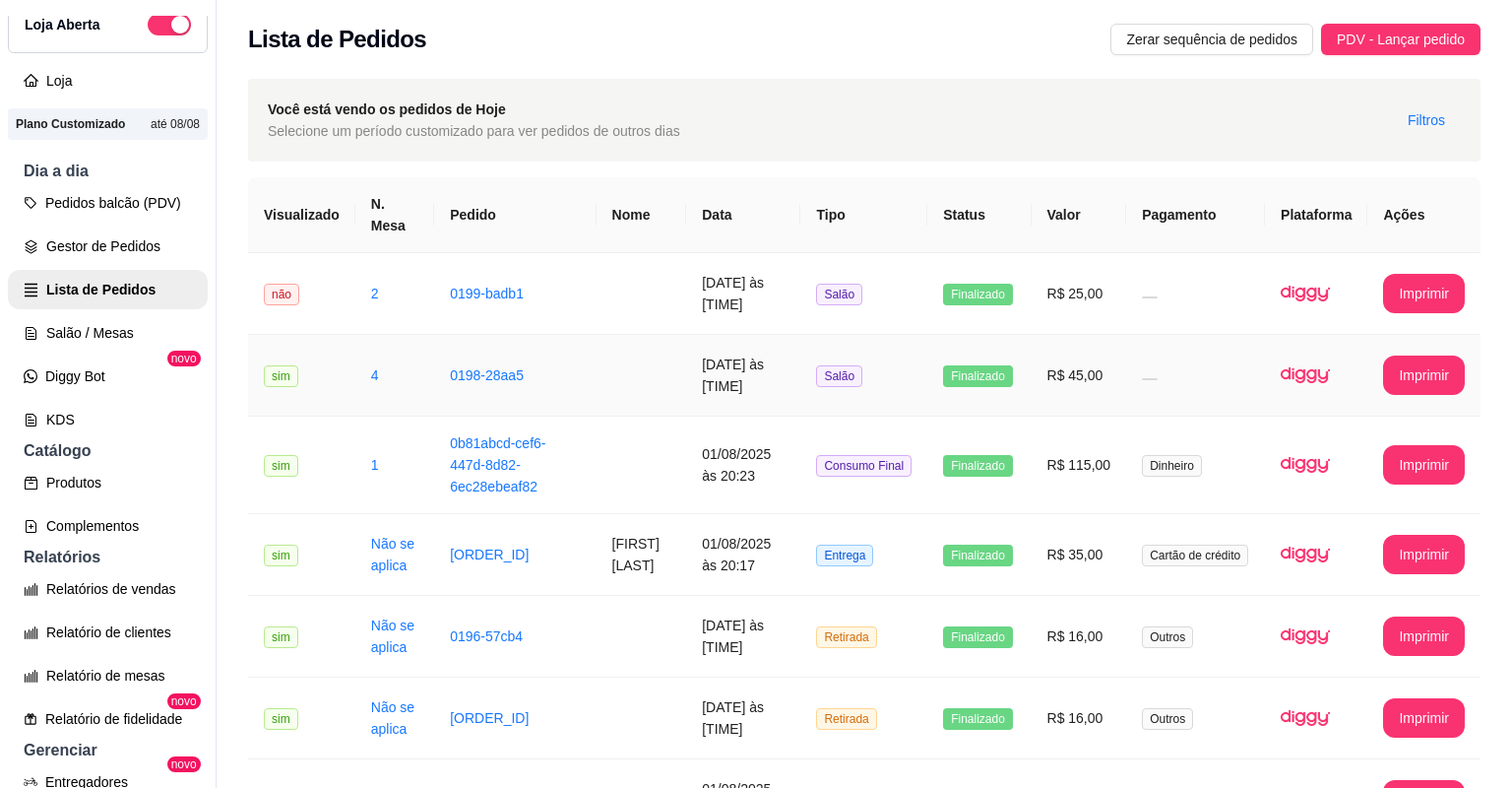 click at bounding box center [1195, 375] 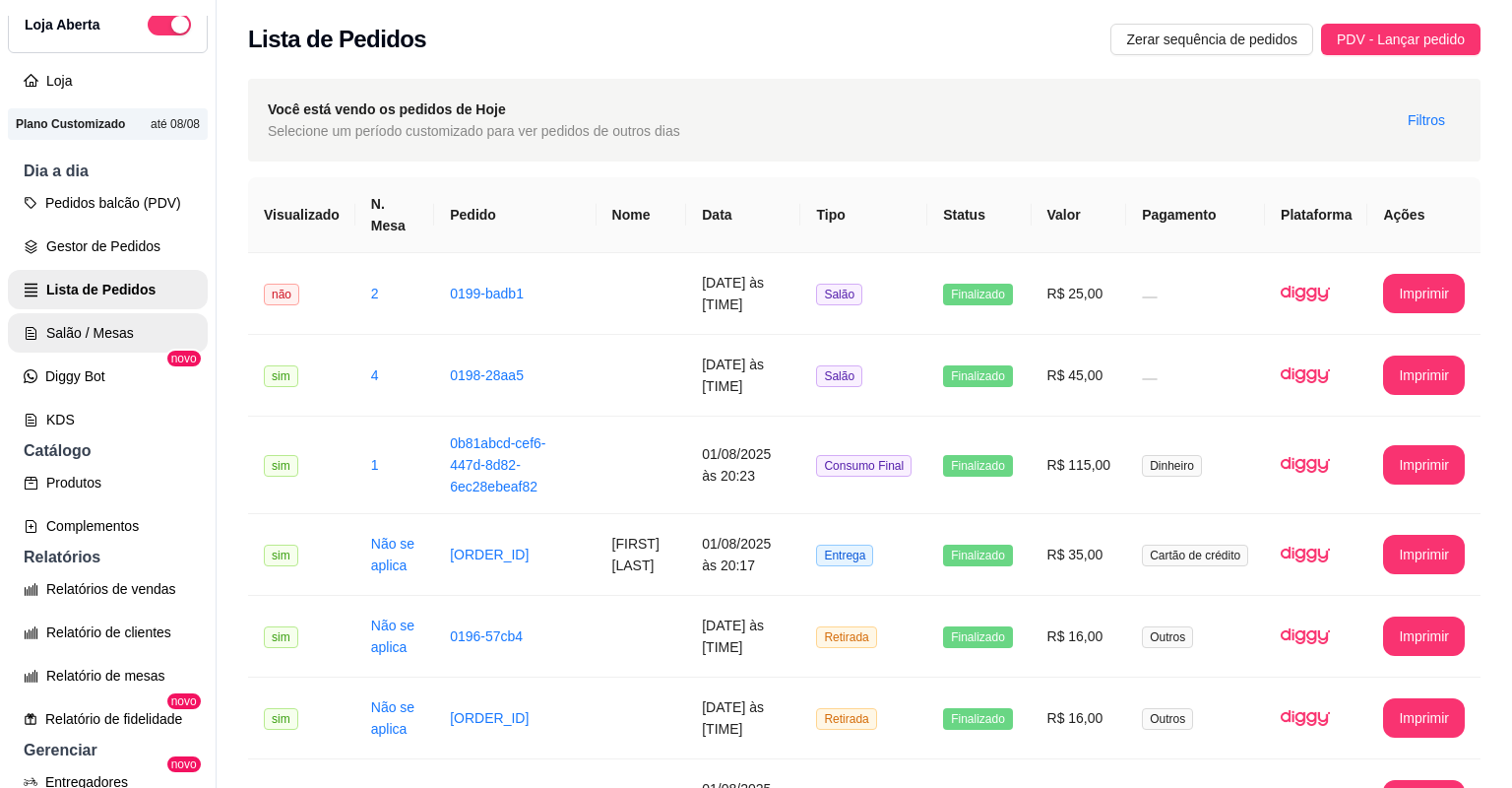 click on "Salão / Mesas" at bounding box center (107, 333) 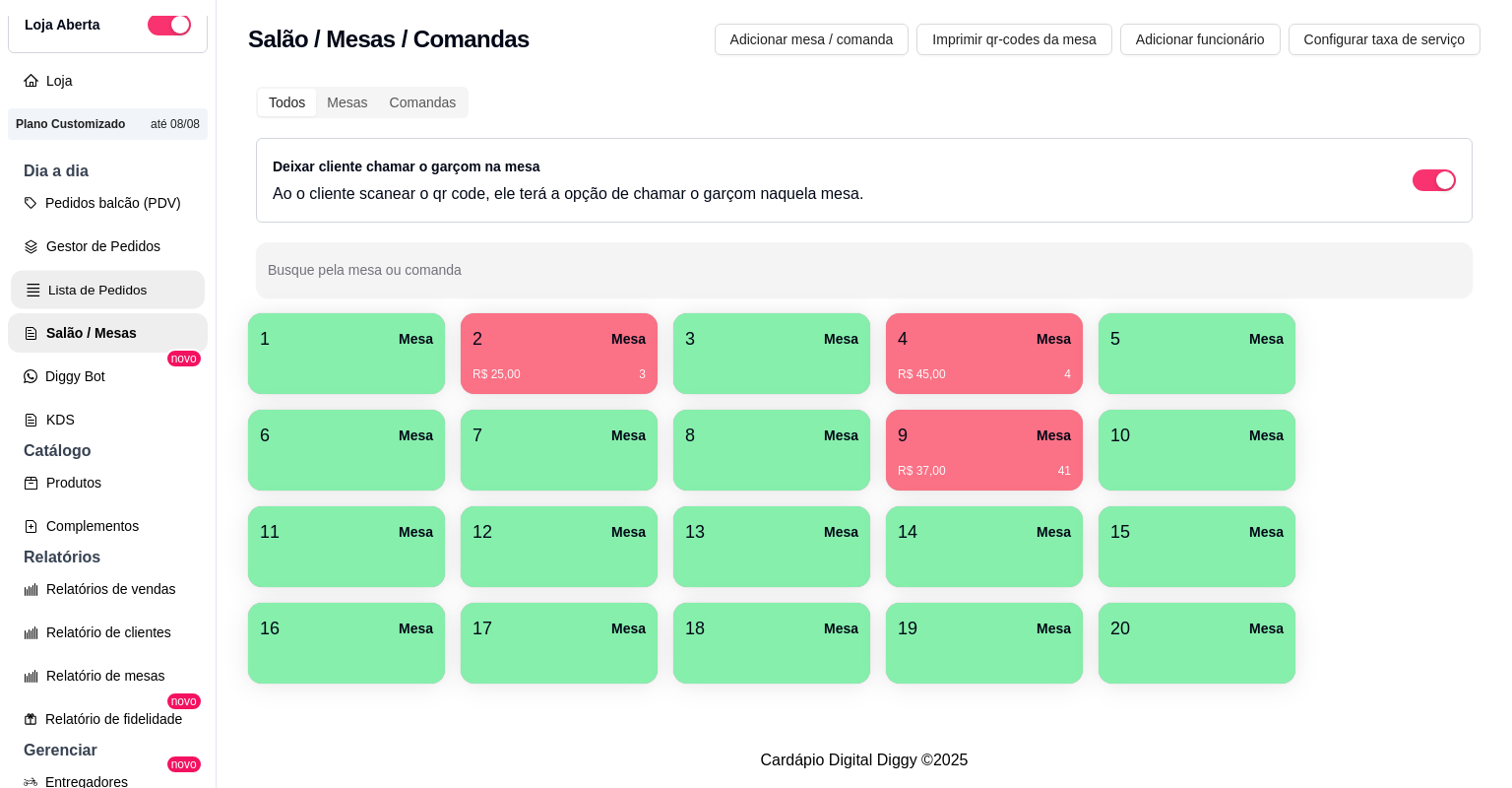 click on "Lista de Pedidos" at bounding box center [107, 290] 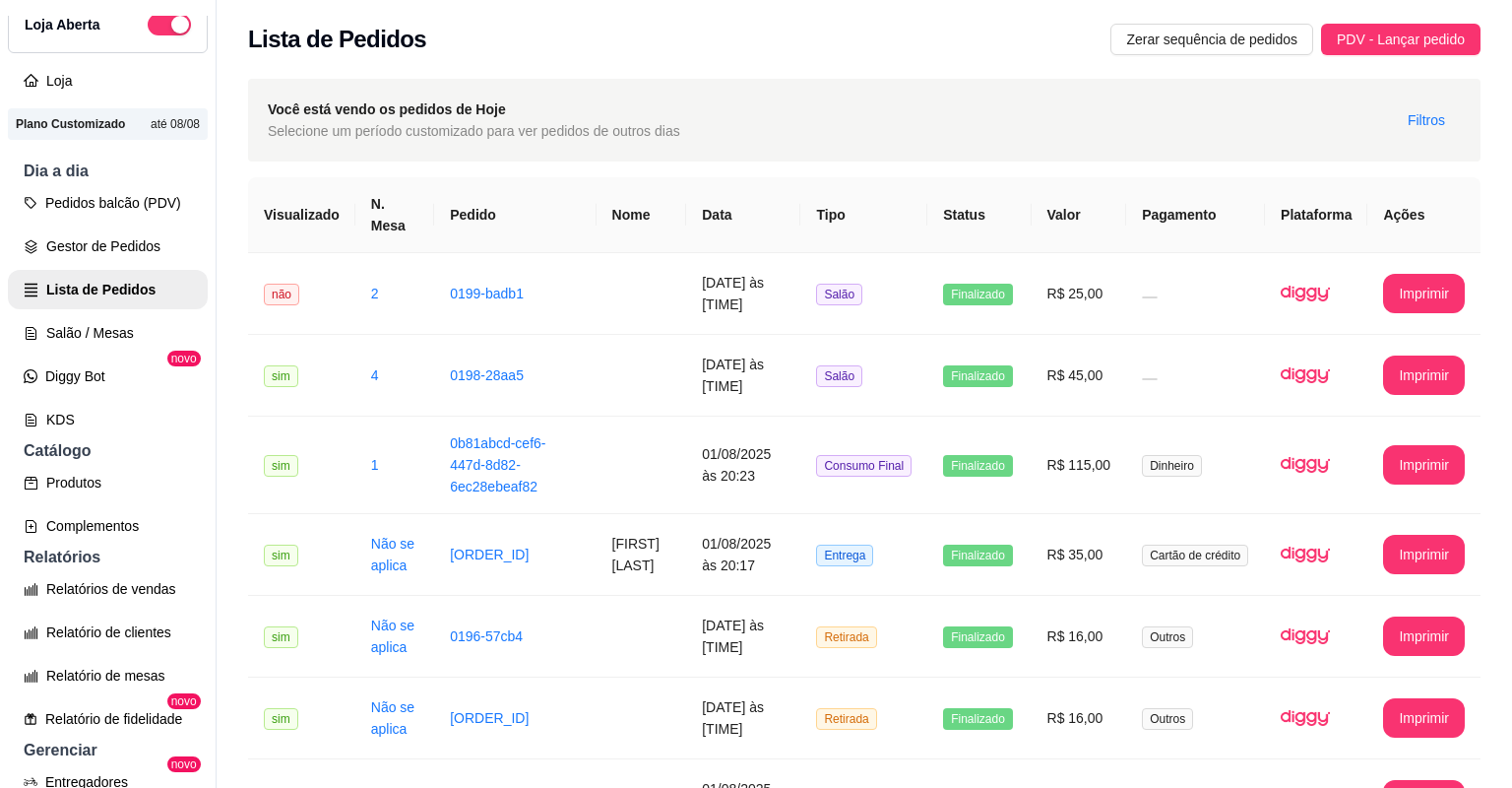 click on "01/08/2025 às 20:11" at bounding box center [743, 882] 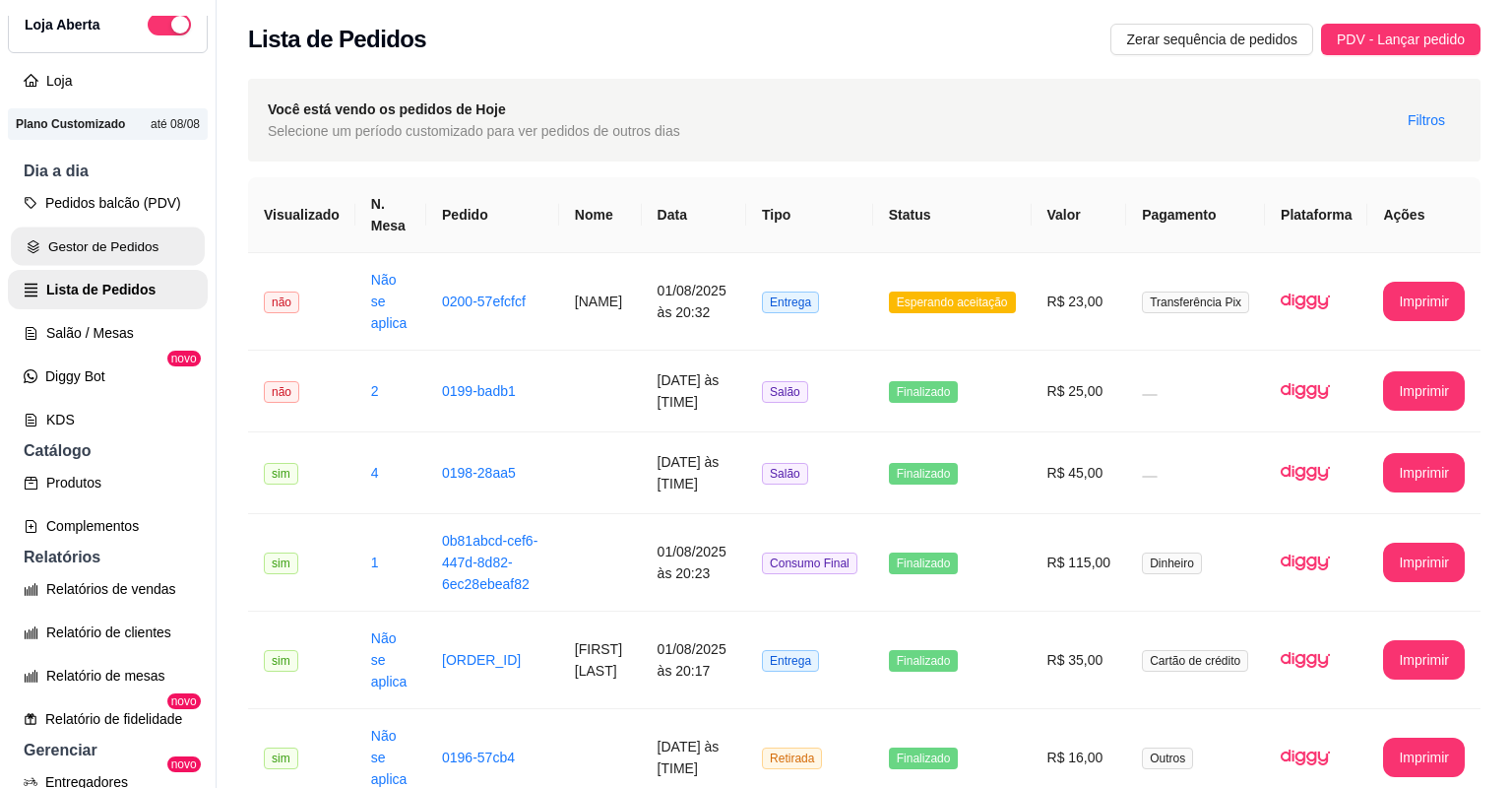 click on "Gestor de Pedidos" at bounding box center (107, 246) 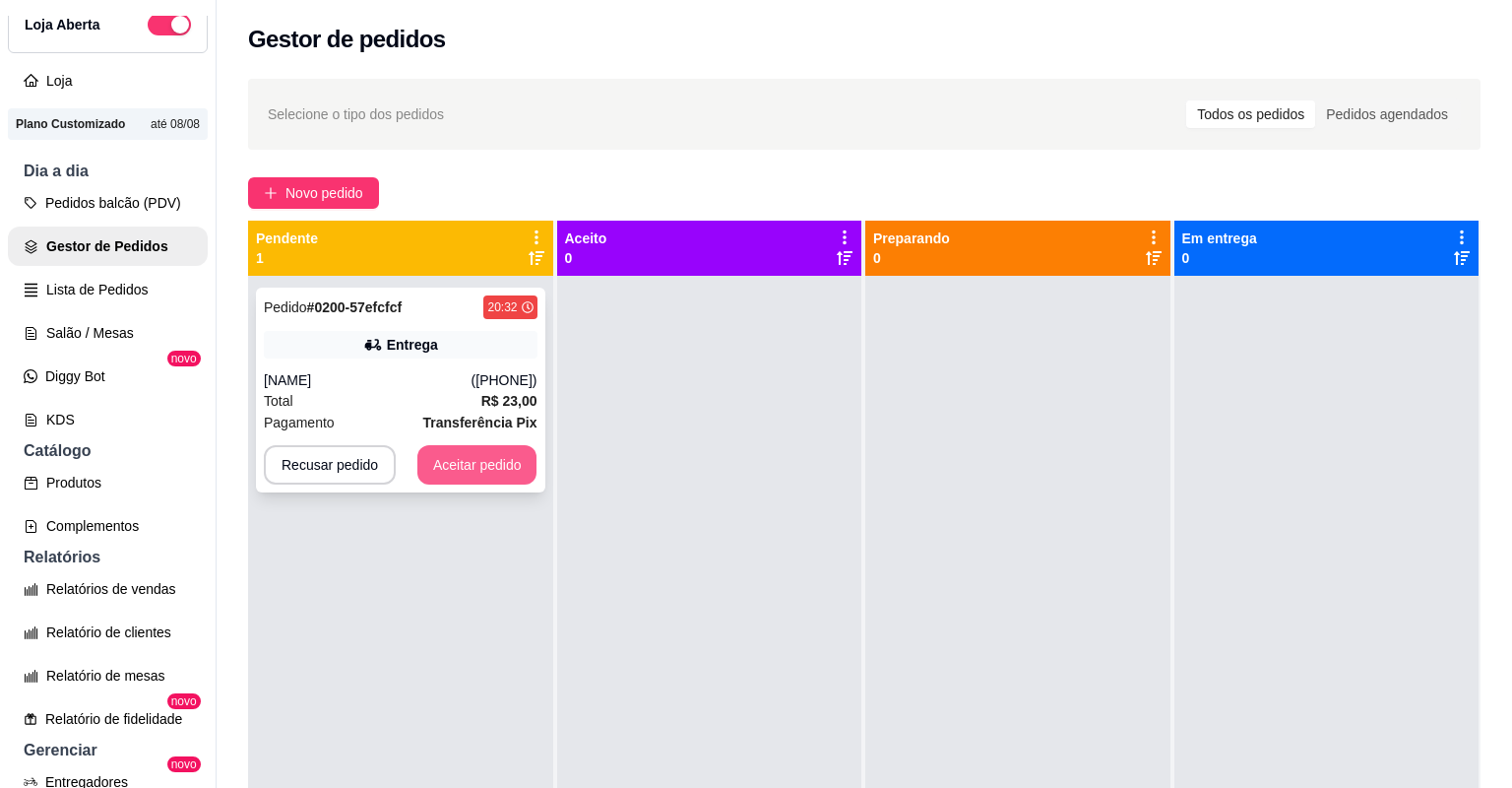 click on "Aceitar pedido" at bounding box center (477, 465) 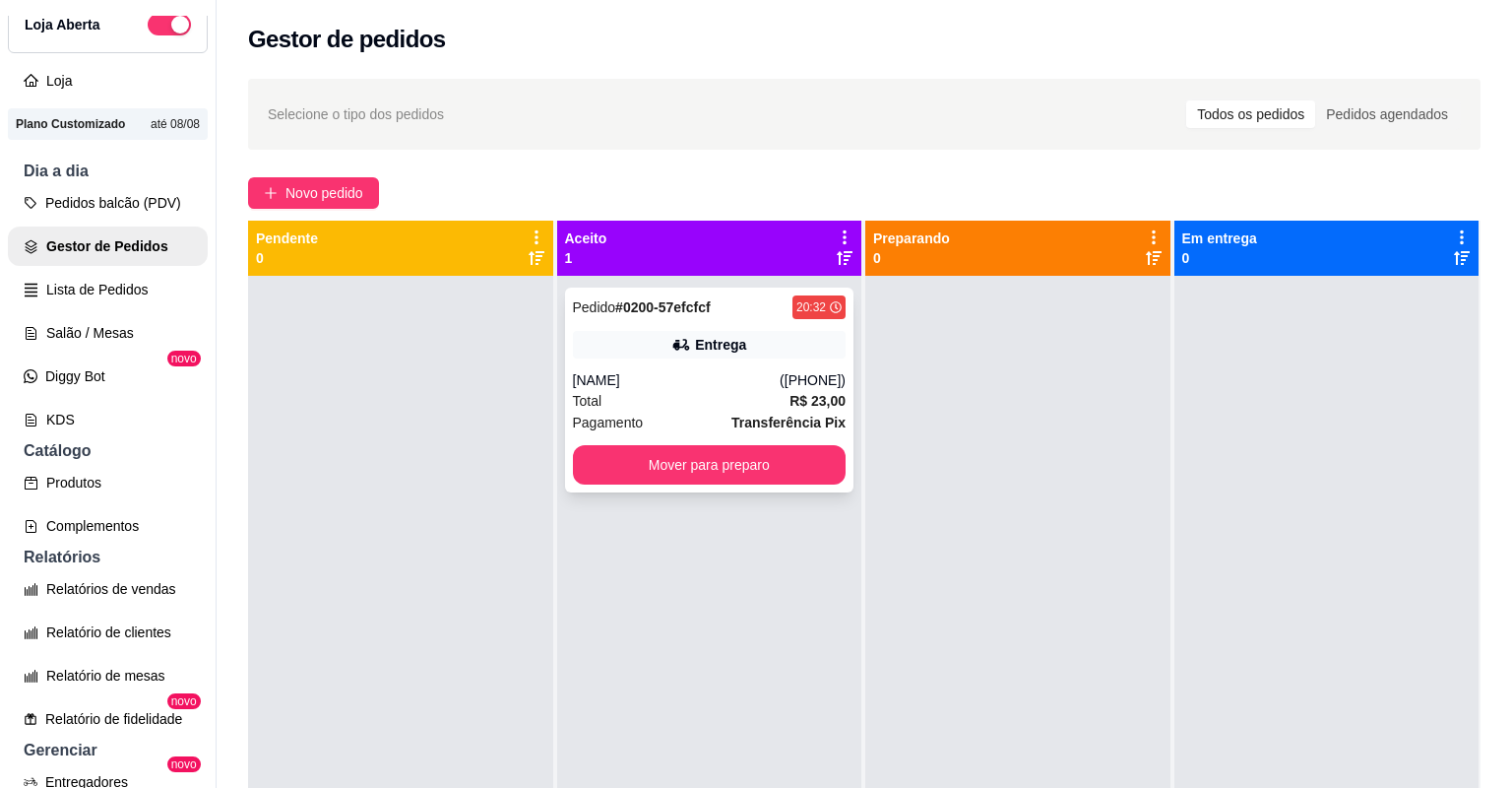 click on "Pagamento Transferência Pix" at bounding box center [710, 423] 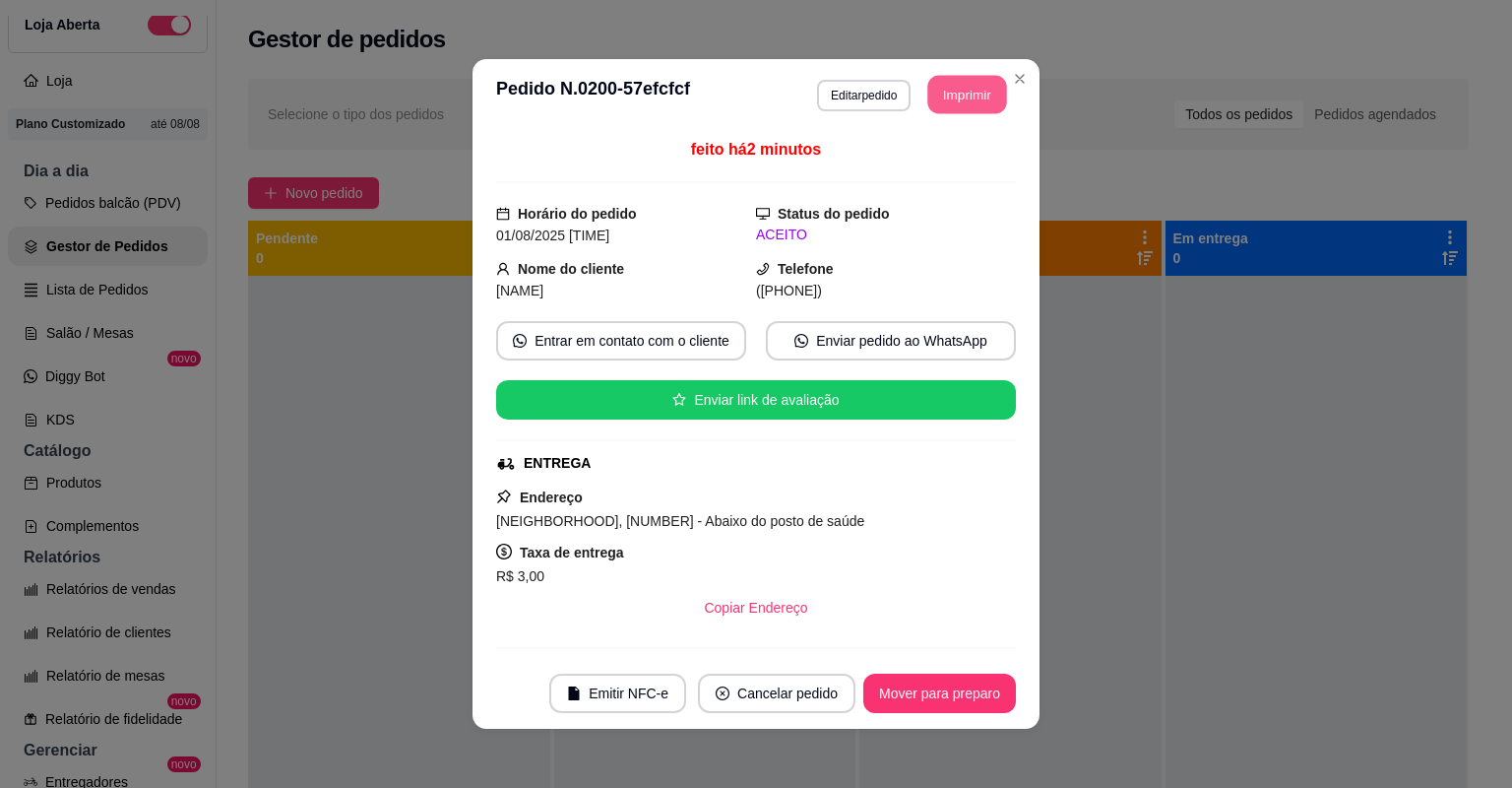 click on "Imprimir" at bounding box center (968, 95) 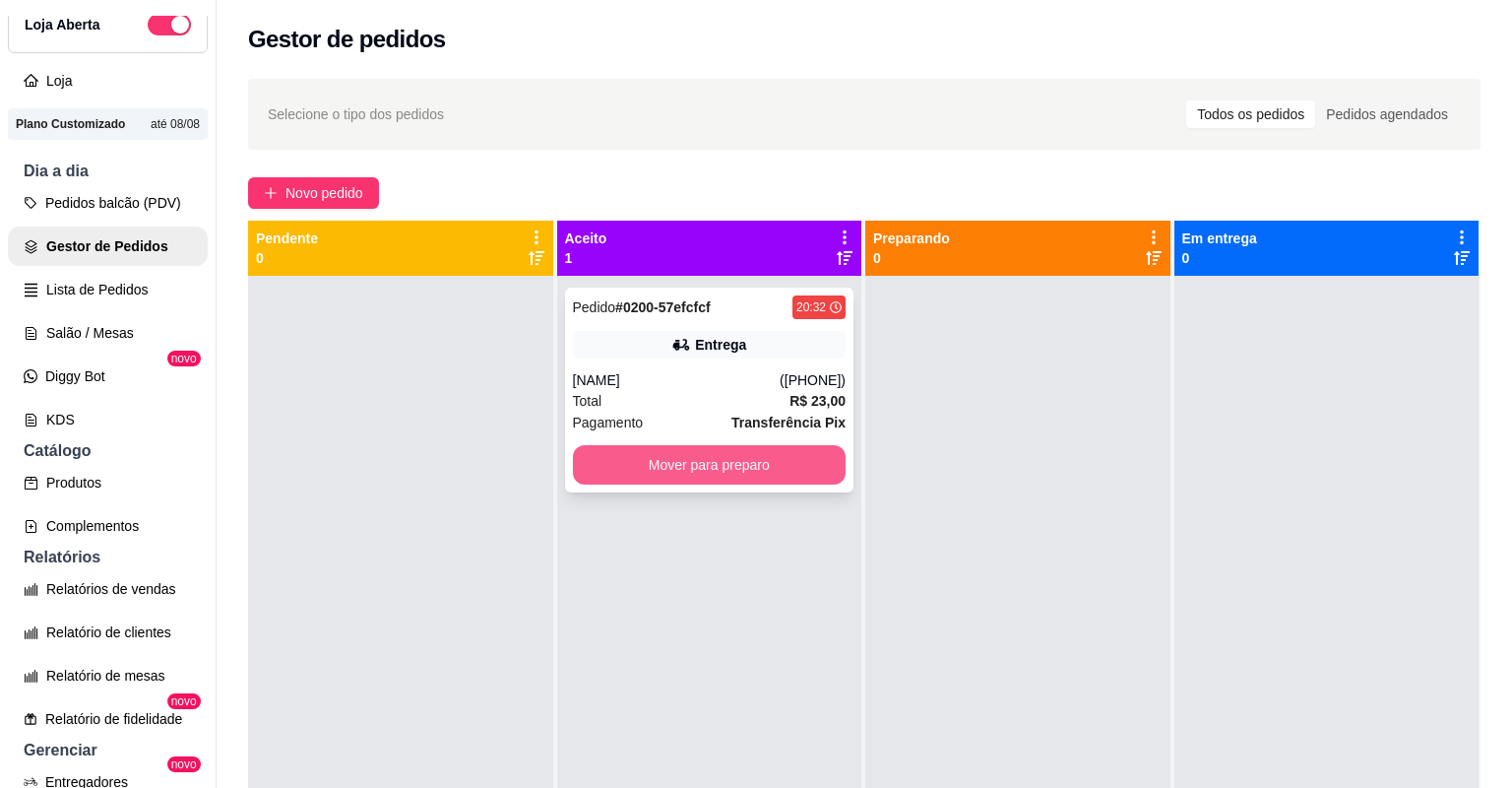 click on "Mover para preparo" at bounding box center (710, 465) 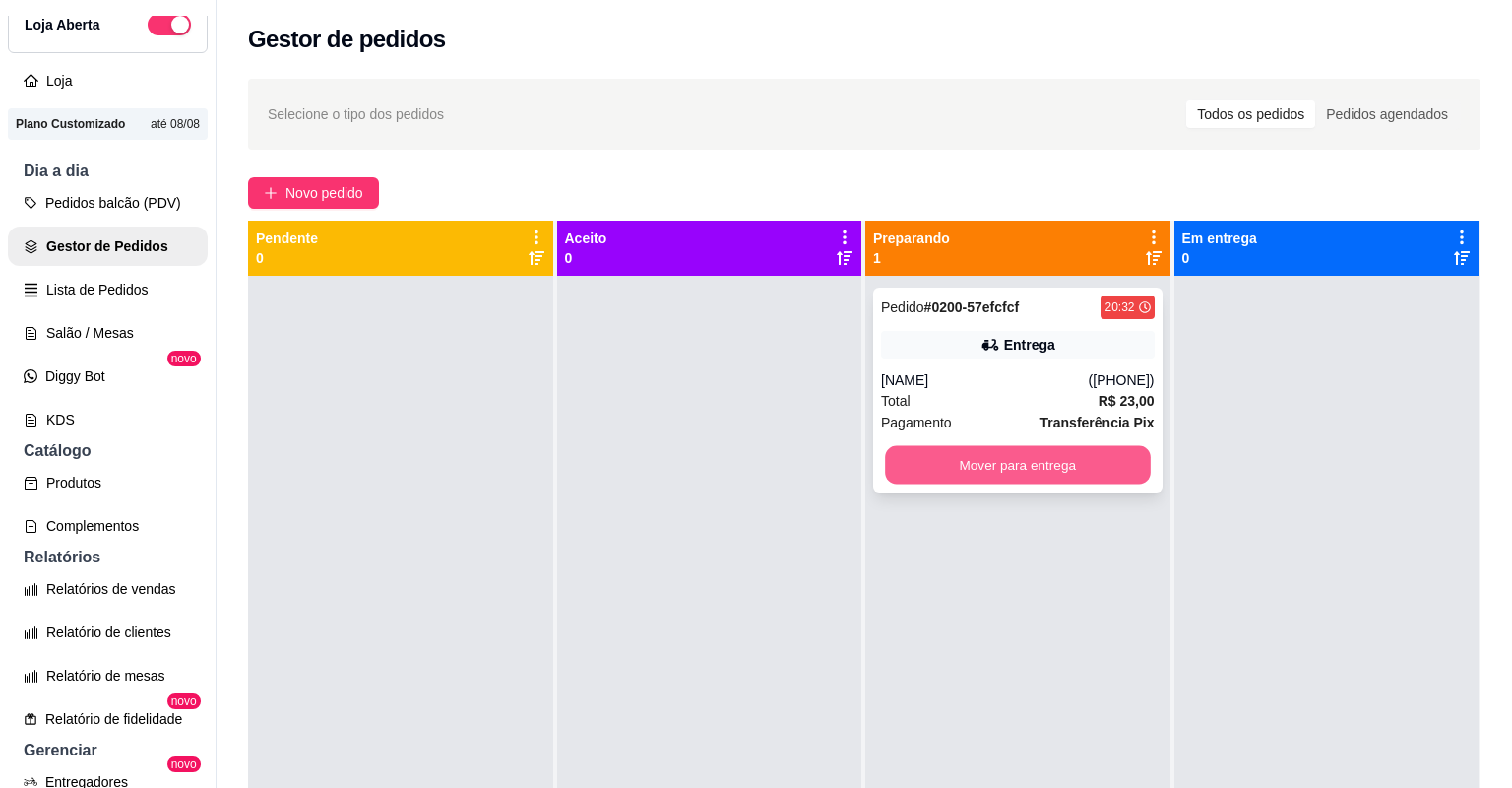 click on "Mover para entrega" at bounding box center (1017, 465) 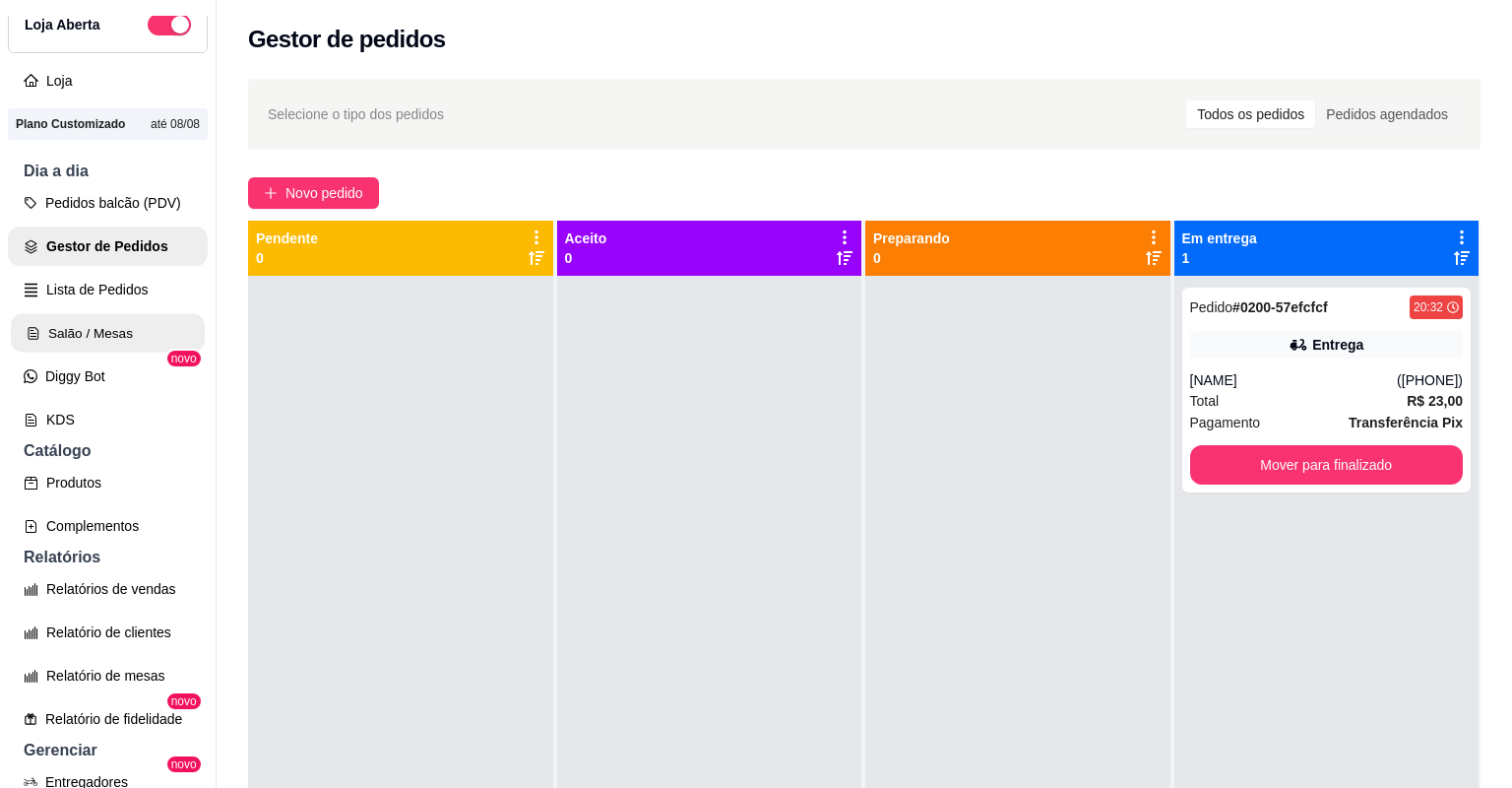click on "Salão / Mesas" at bounding box center [107, 333] 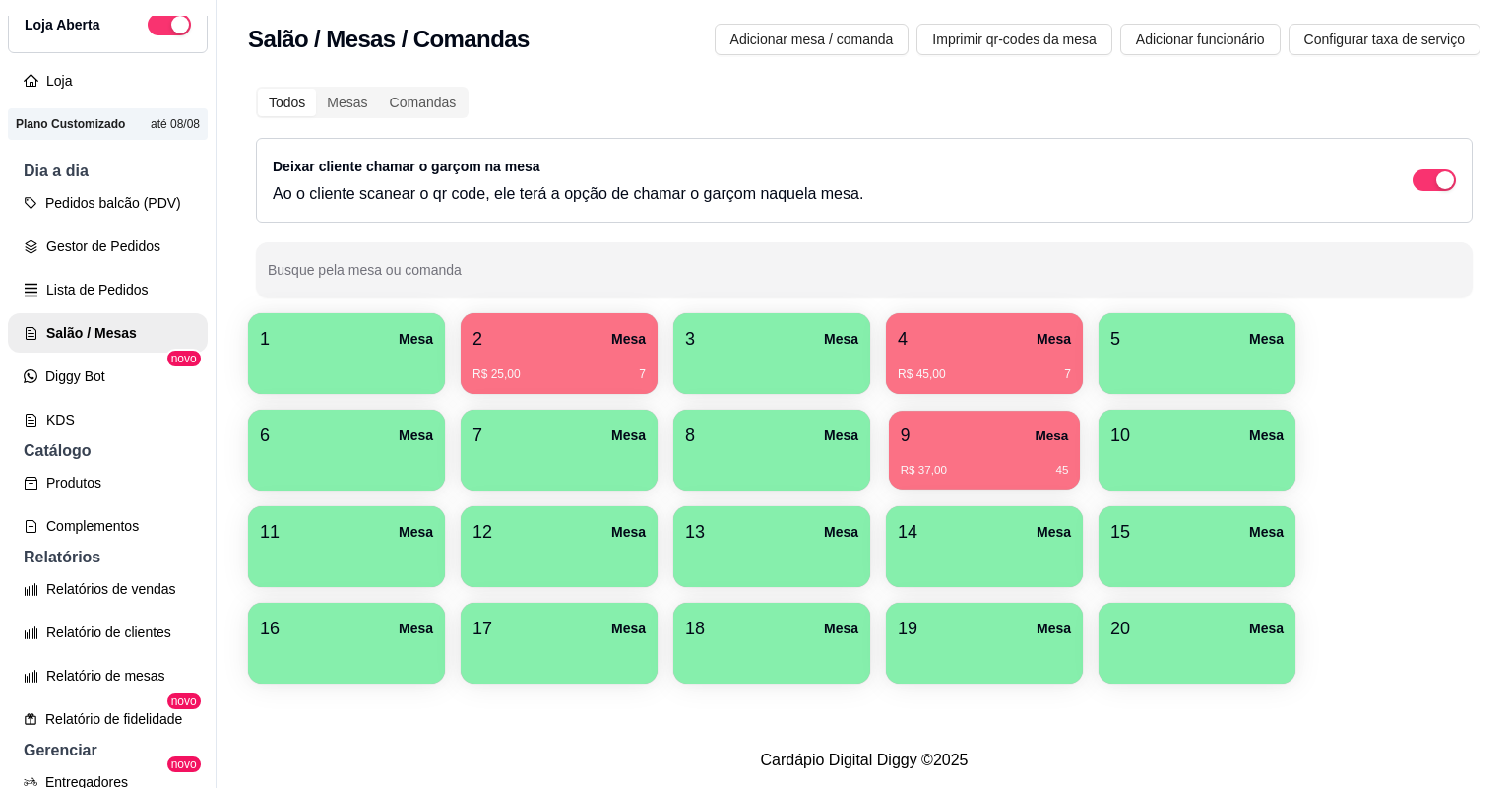 click on "9 Mesa" at bounding box center (984, 435) 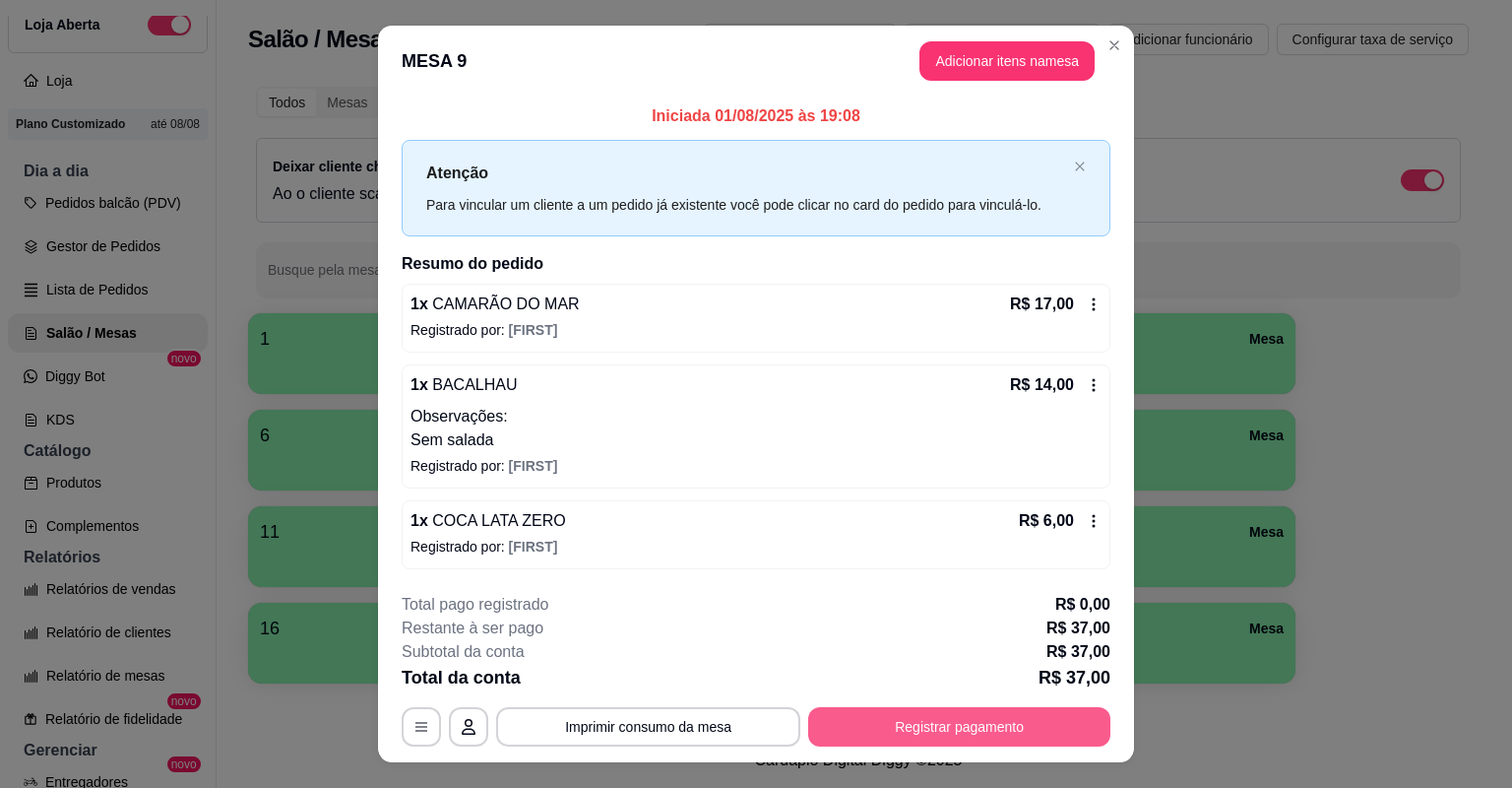 click on "Registrar pagamento" at bounding box center [959, 727] 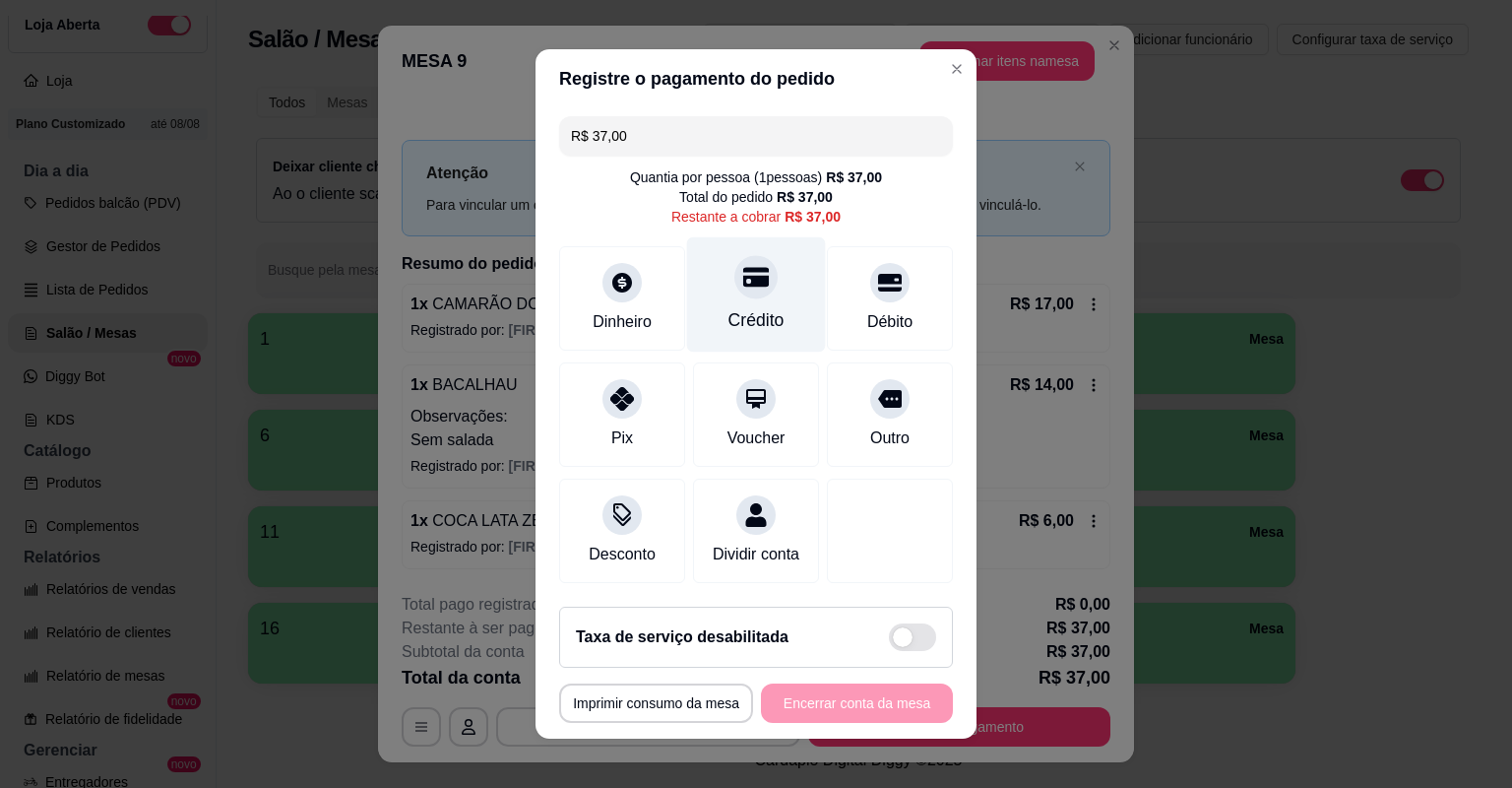 click at bounding box center (756, 277) 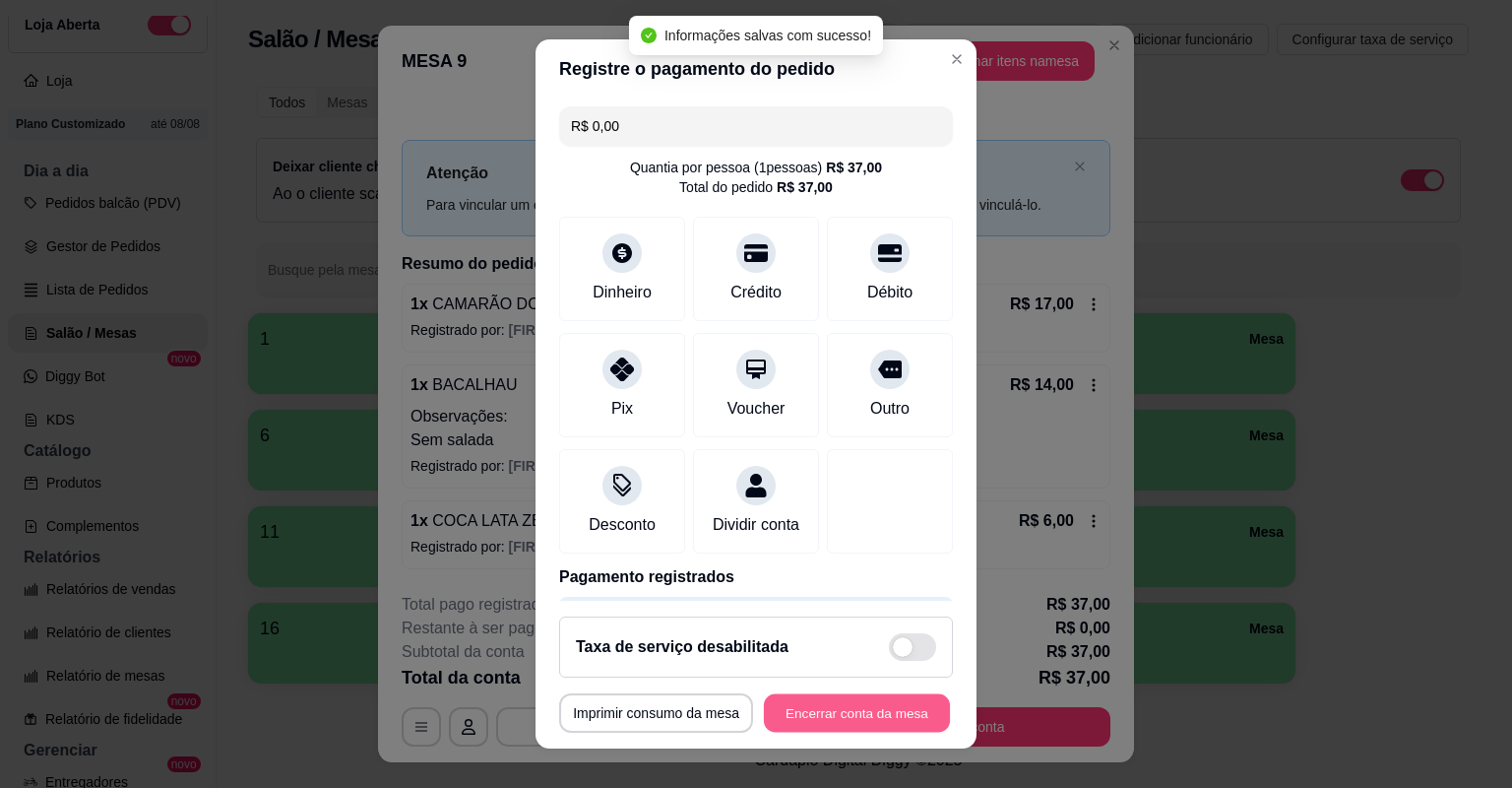 click on "Encerrar conta da mesa" at bounding box center [856, 713] 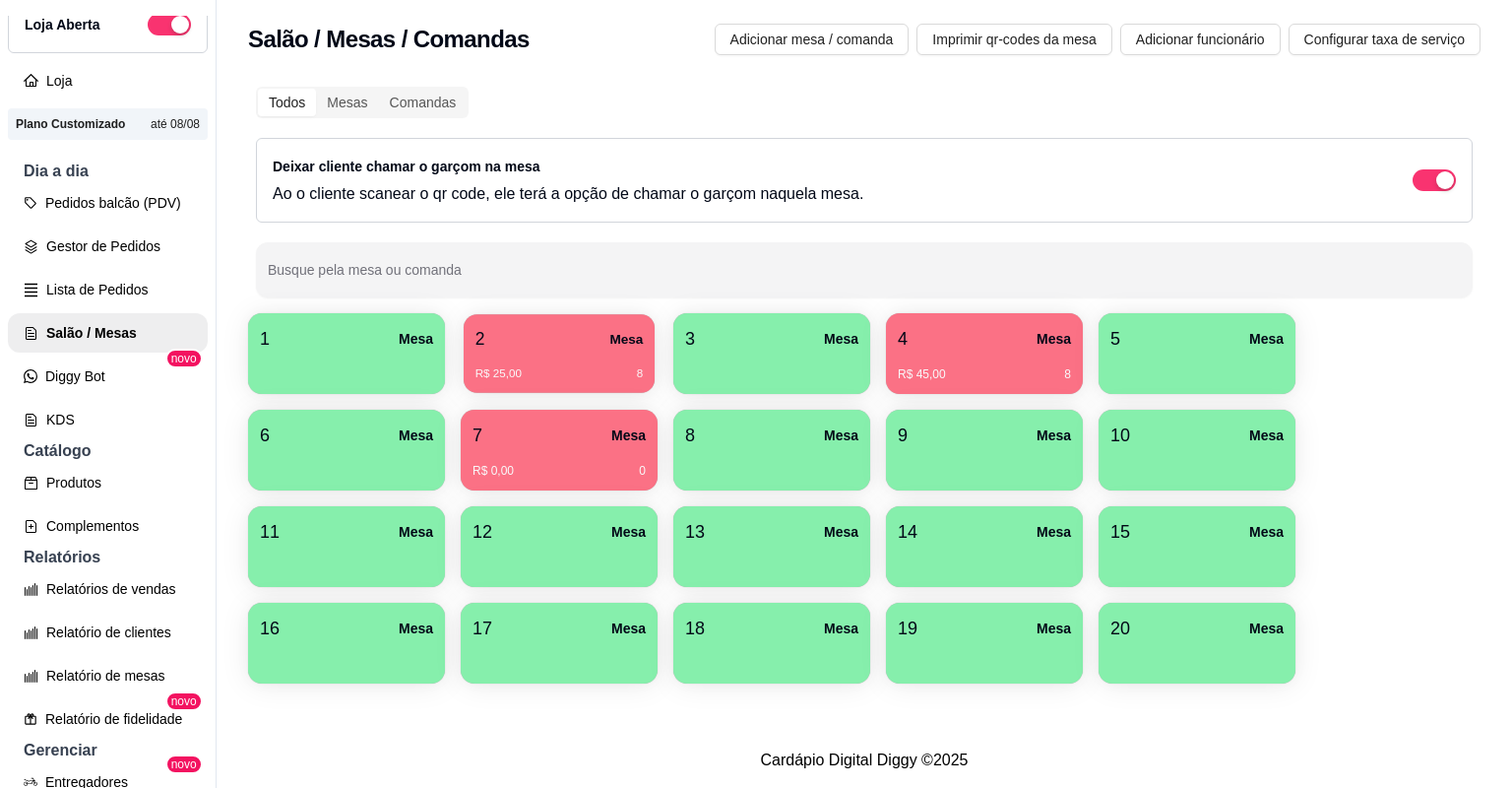 click on "2 Mesa" at bounding box center [559, 339] 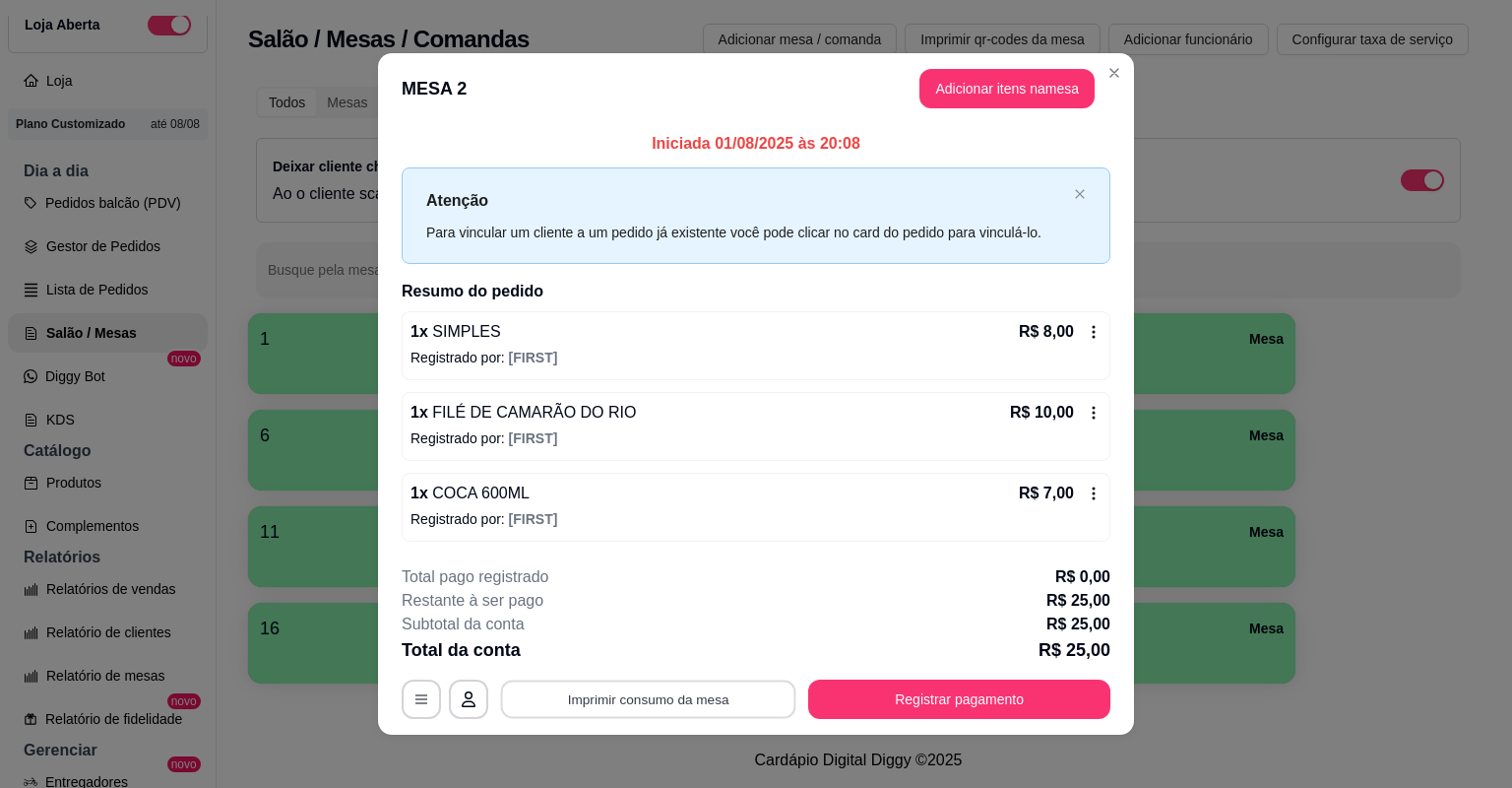 click on "Imprimir consumo da mesa" at bounding box center (649, 698) 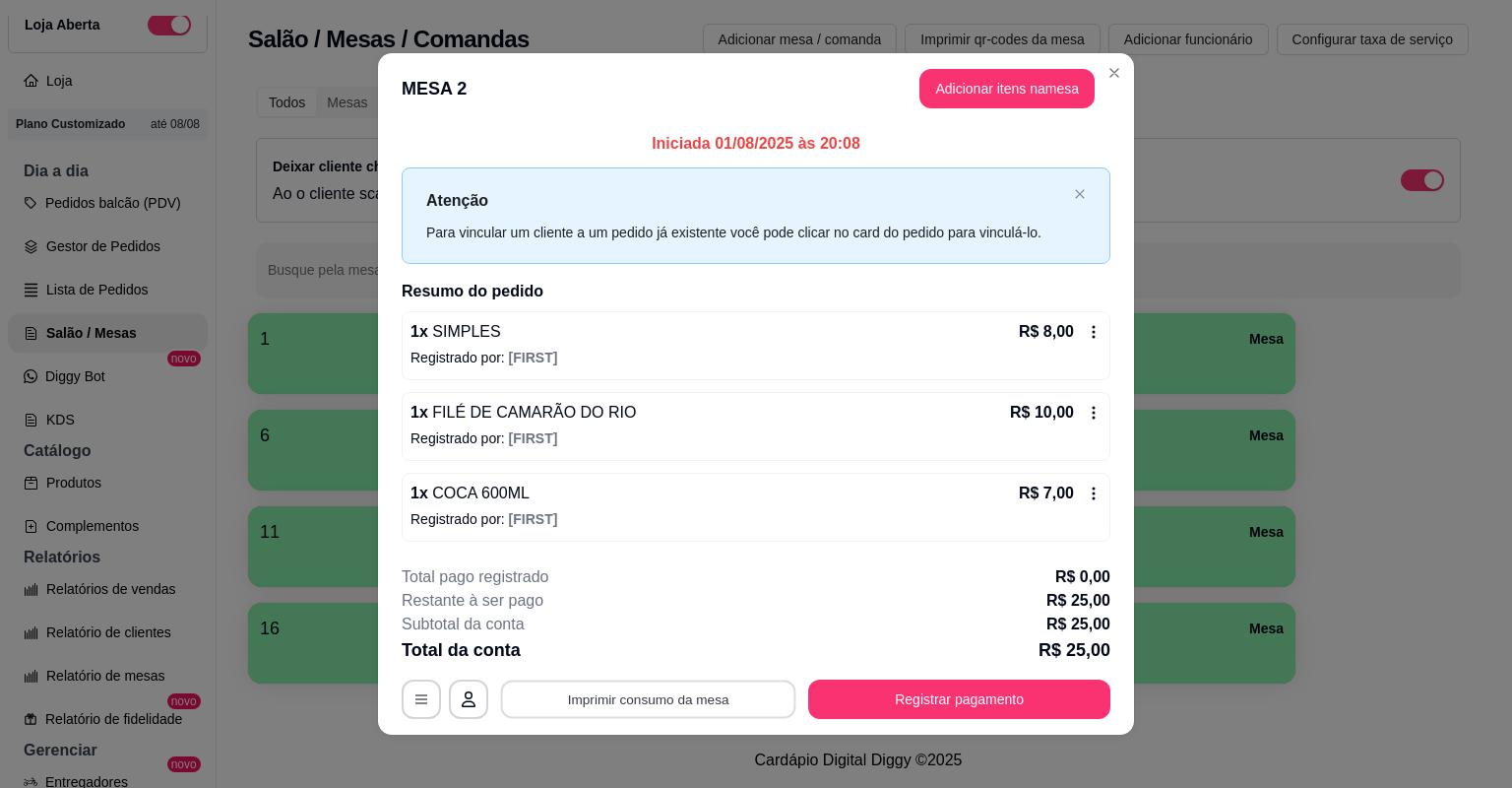 click on "Imprimir consumo da mesa" at bounding box center (649, 698) 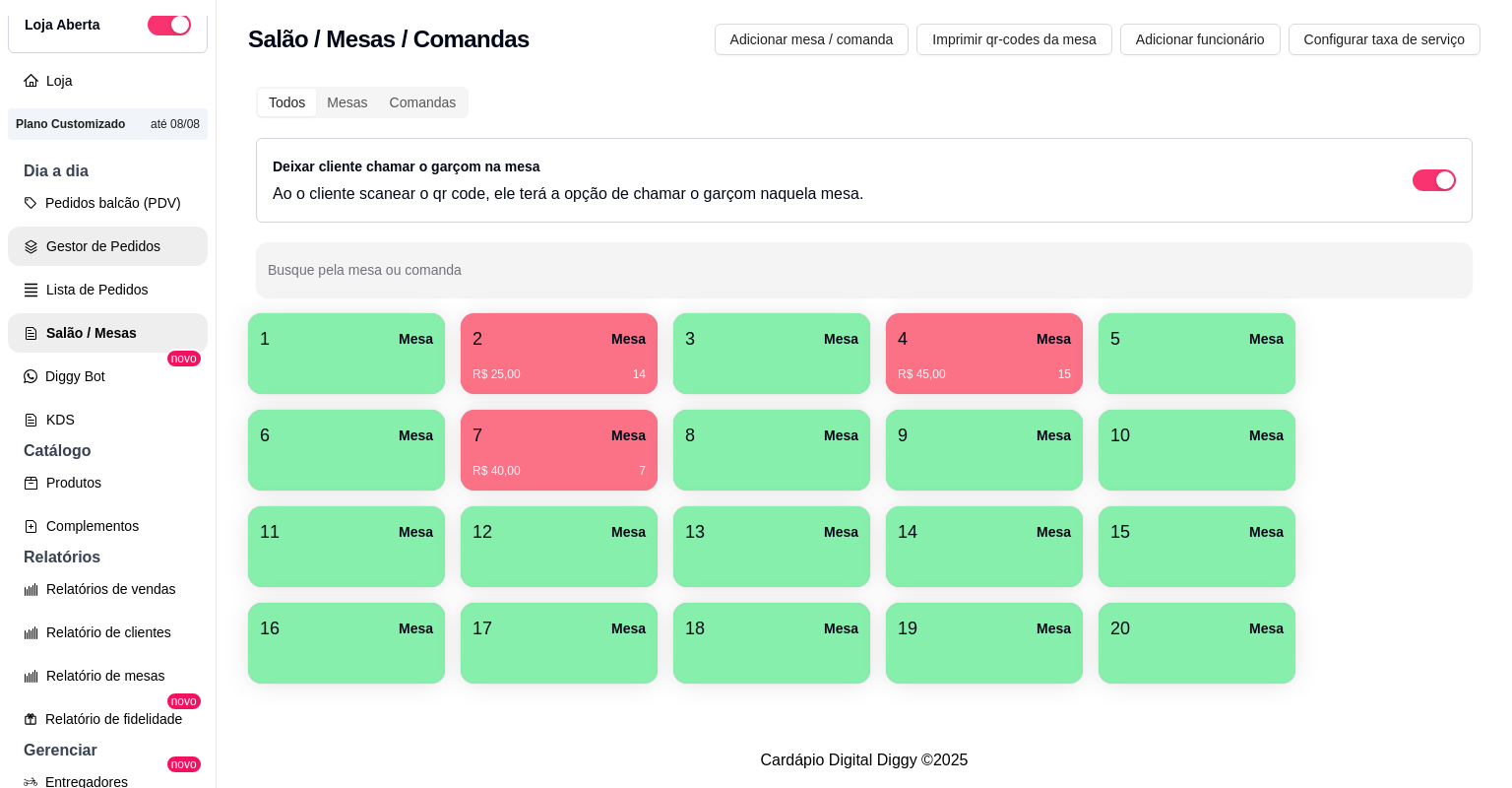 click on "Gestor de Pedidos" at bounding box center [107, 246] 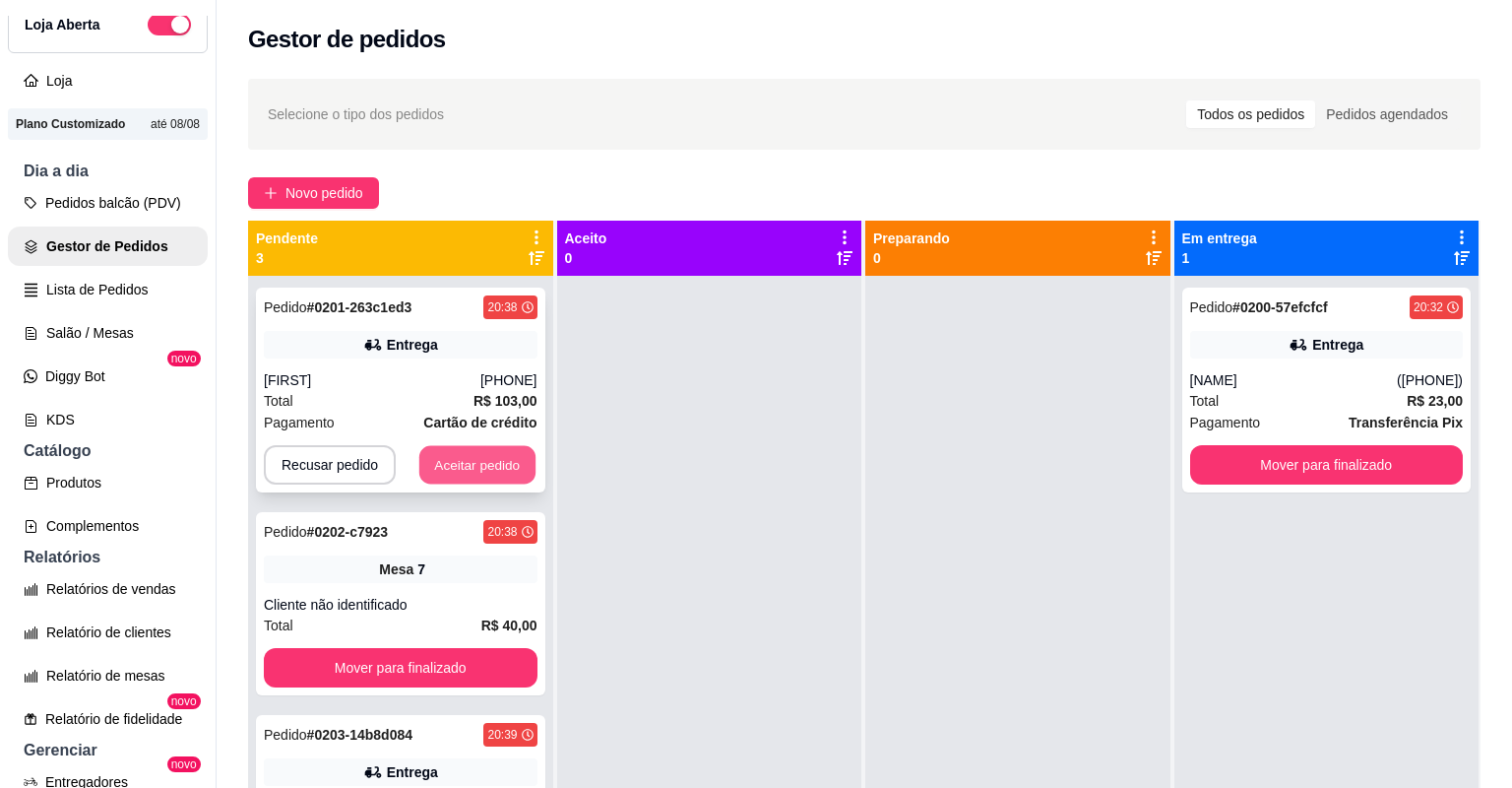 click on "Aceitar pedido" at bounding box center [477, 465] 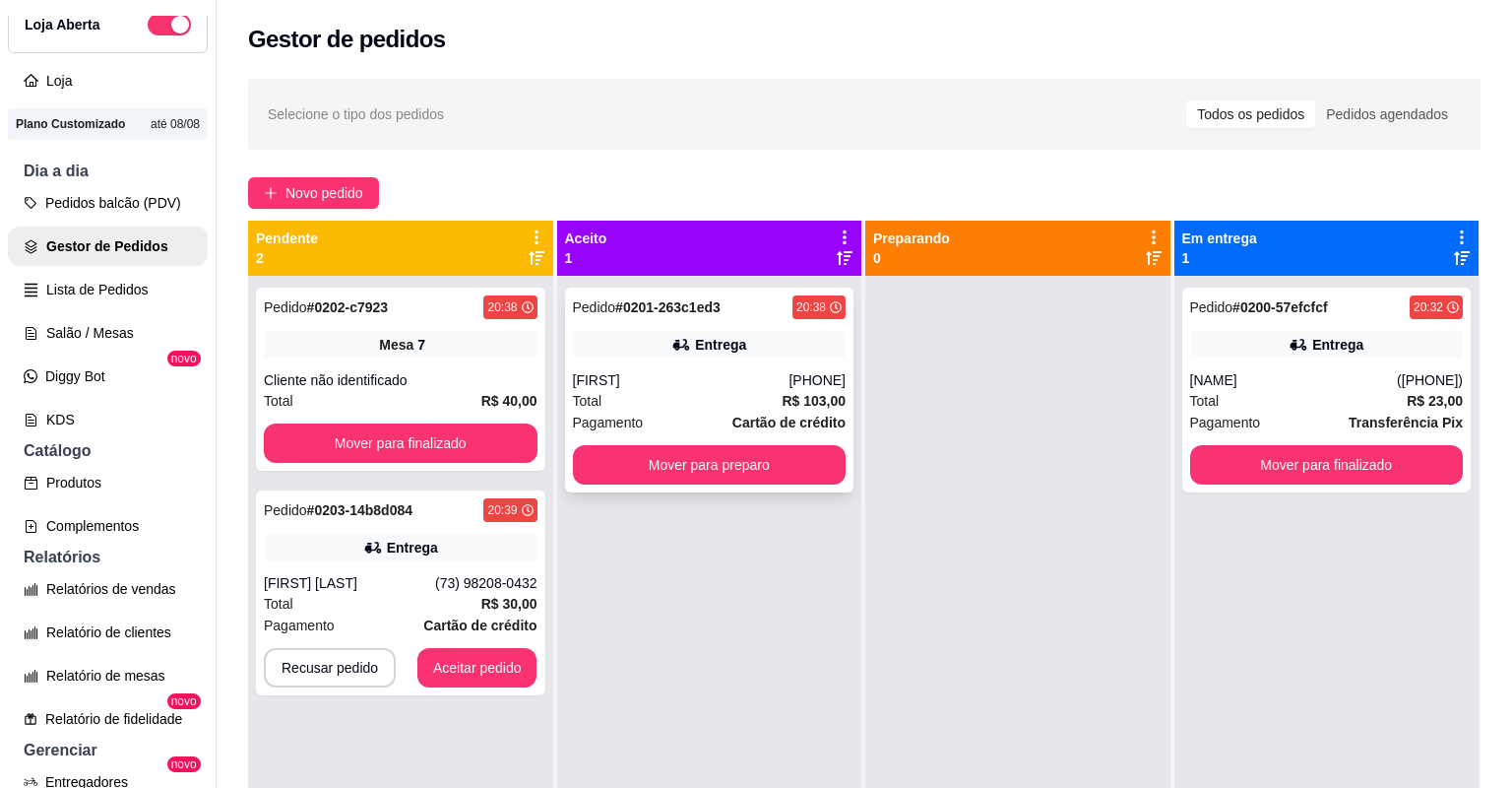click on "Pagamento Cartão de crédito" at bounding box center (710, 423) 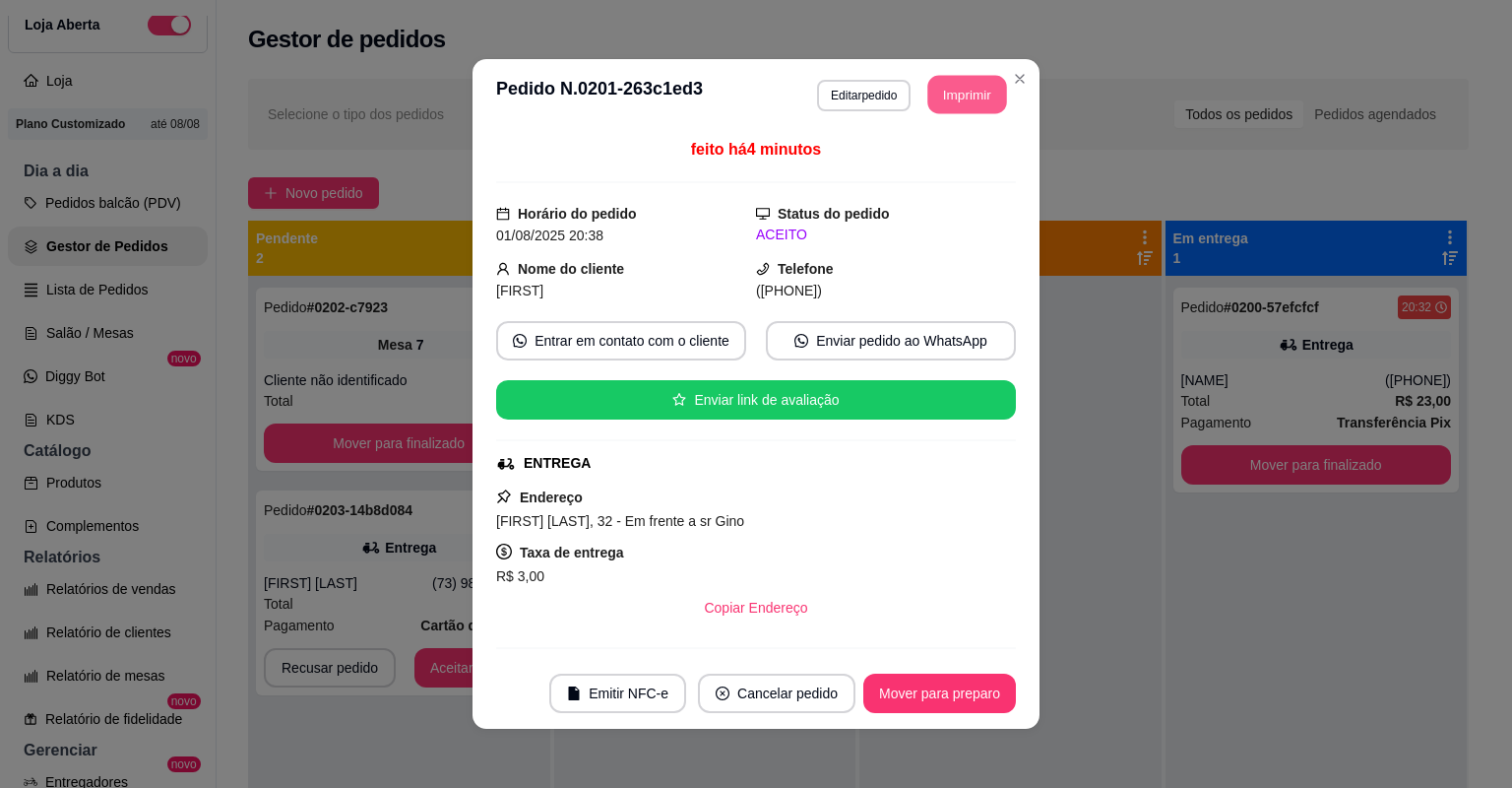 click on "Imprimir" at bounding box center (968, 95) 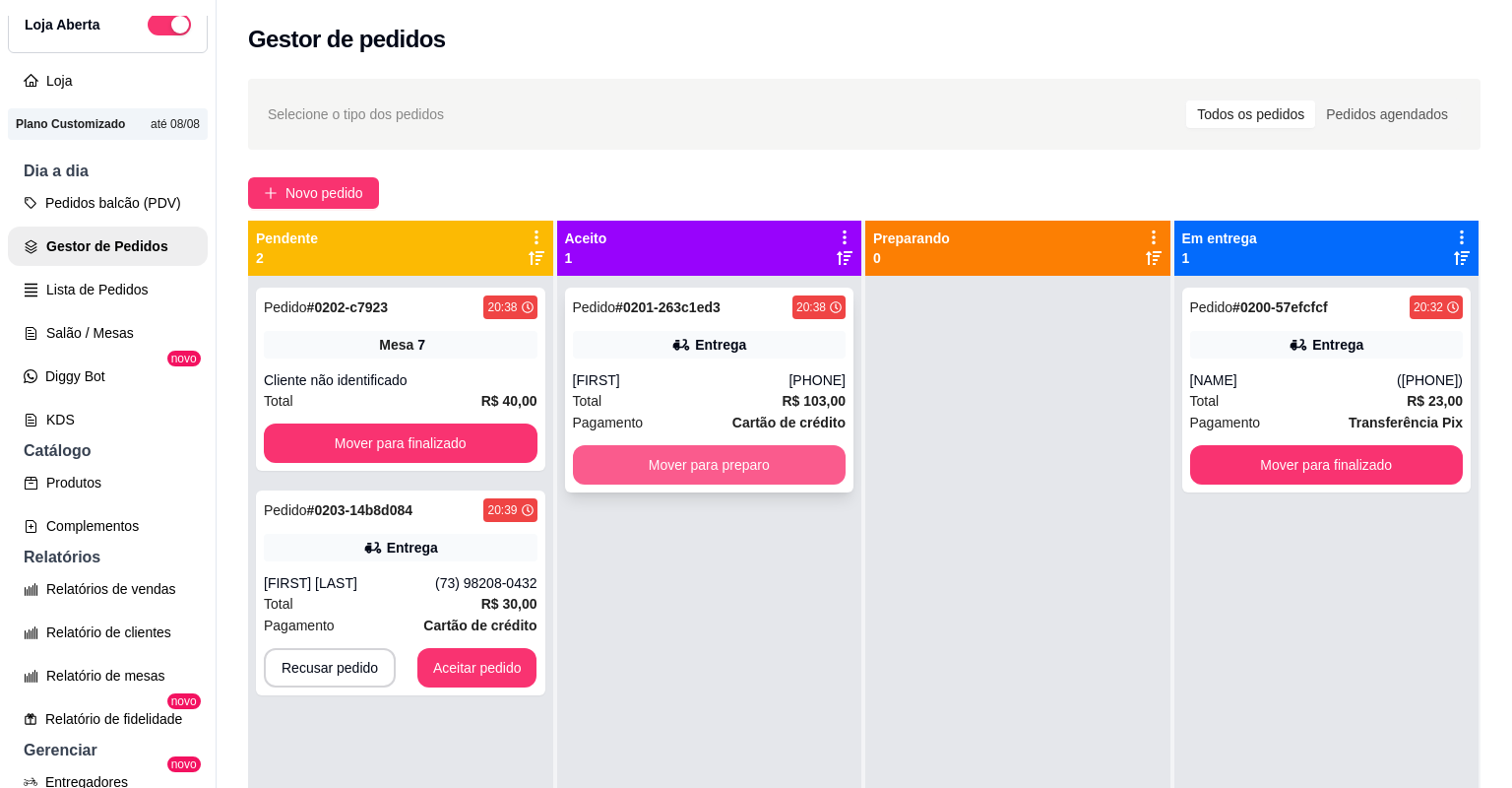 click on "Mover para preparo" at bounding box center [710, 465] 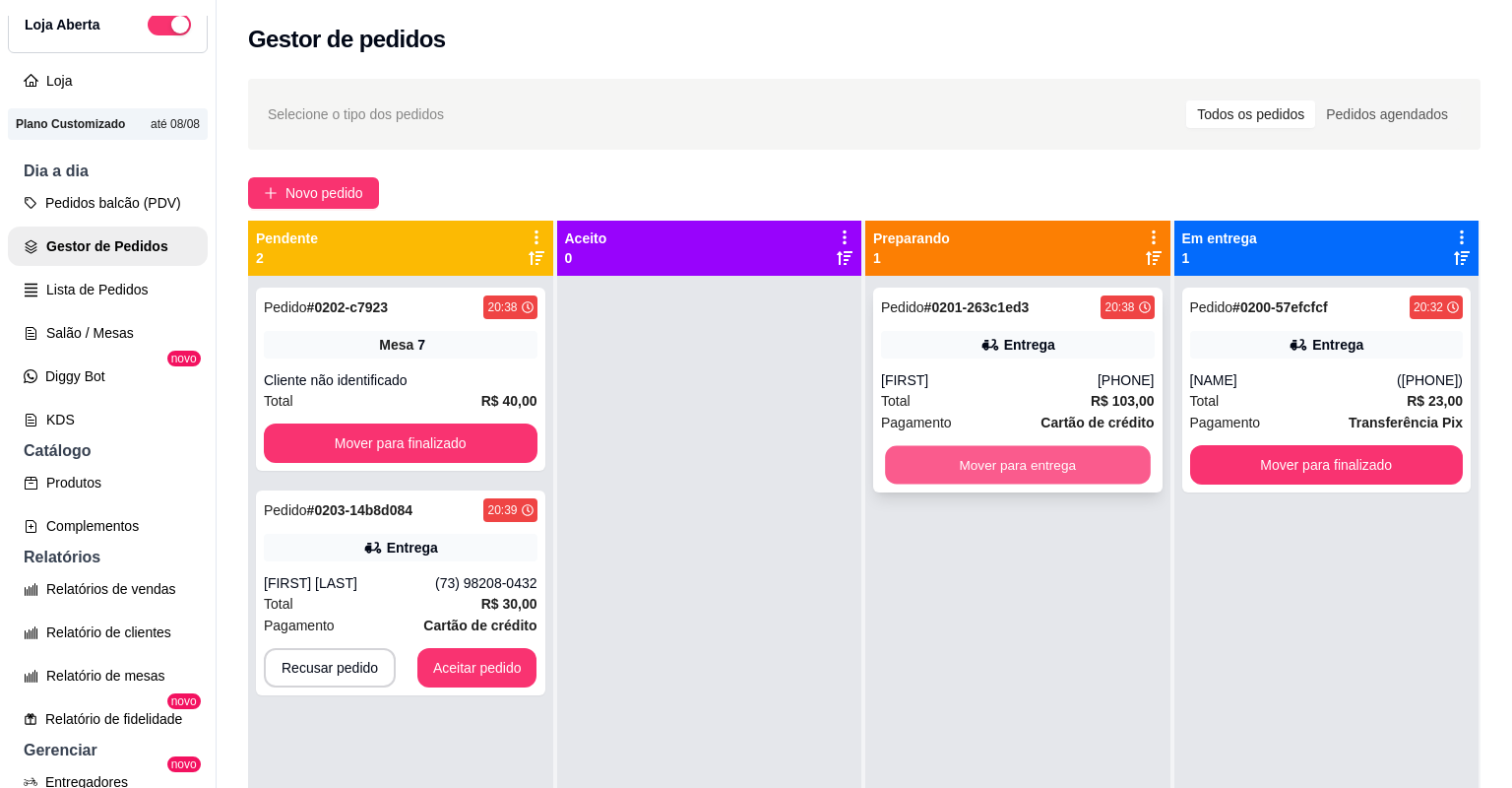 click on "Mover para entrega" at bounding box center (1017, 465) 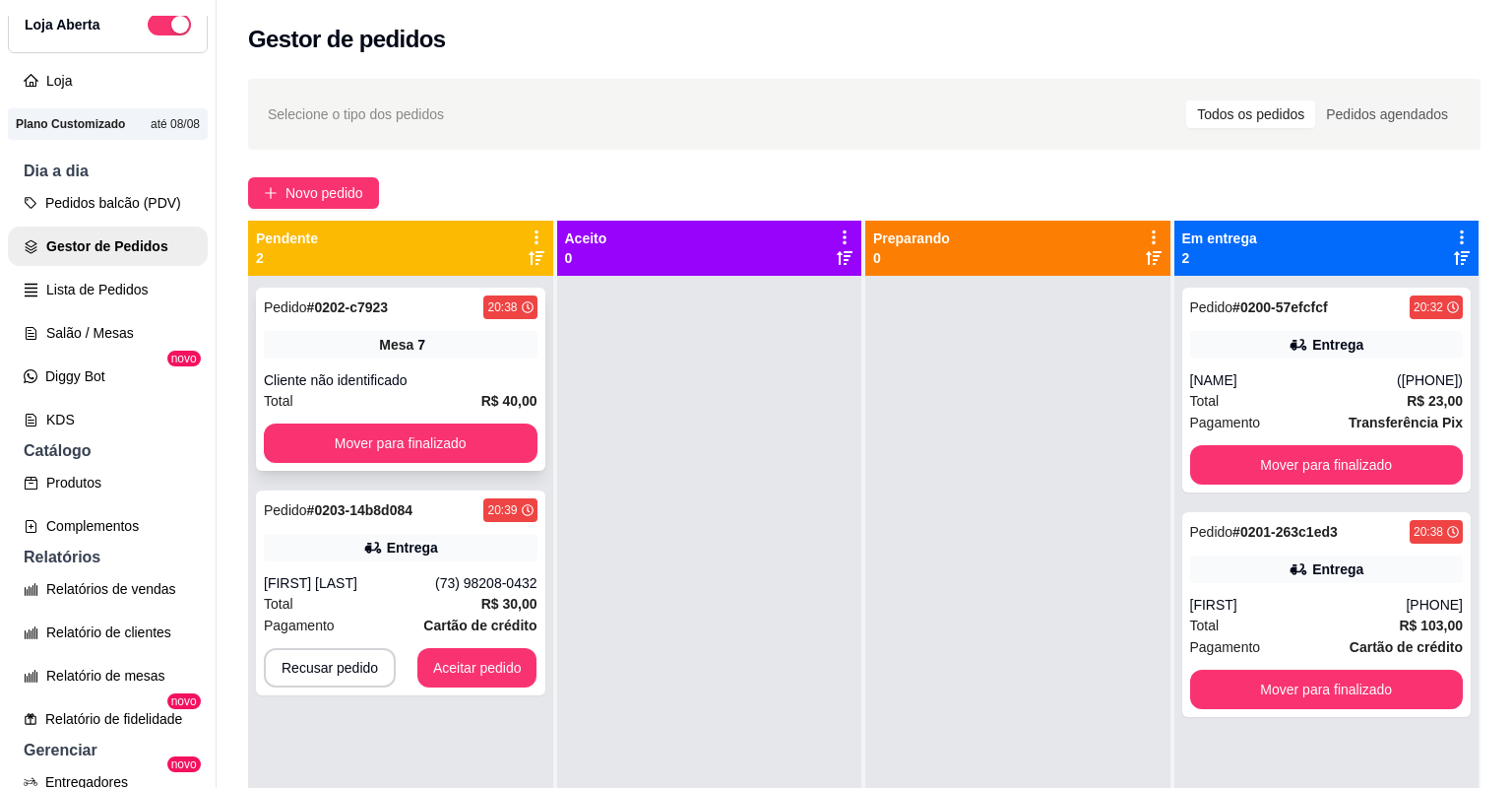 click on "Total R$ 40,00" at bounding box center [401, 401] 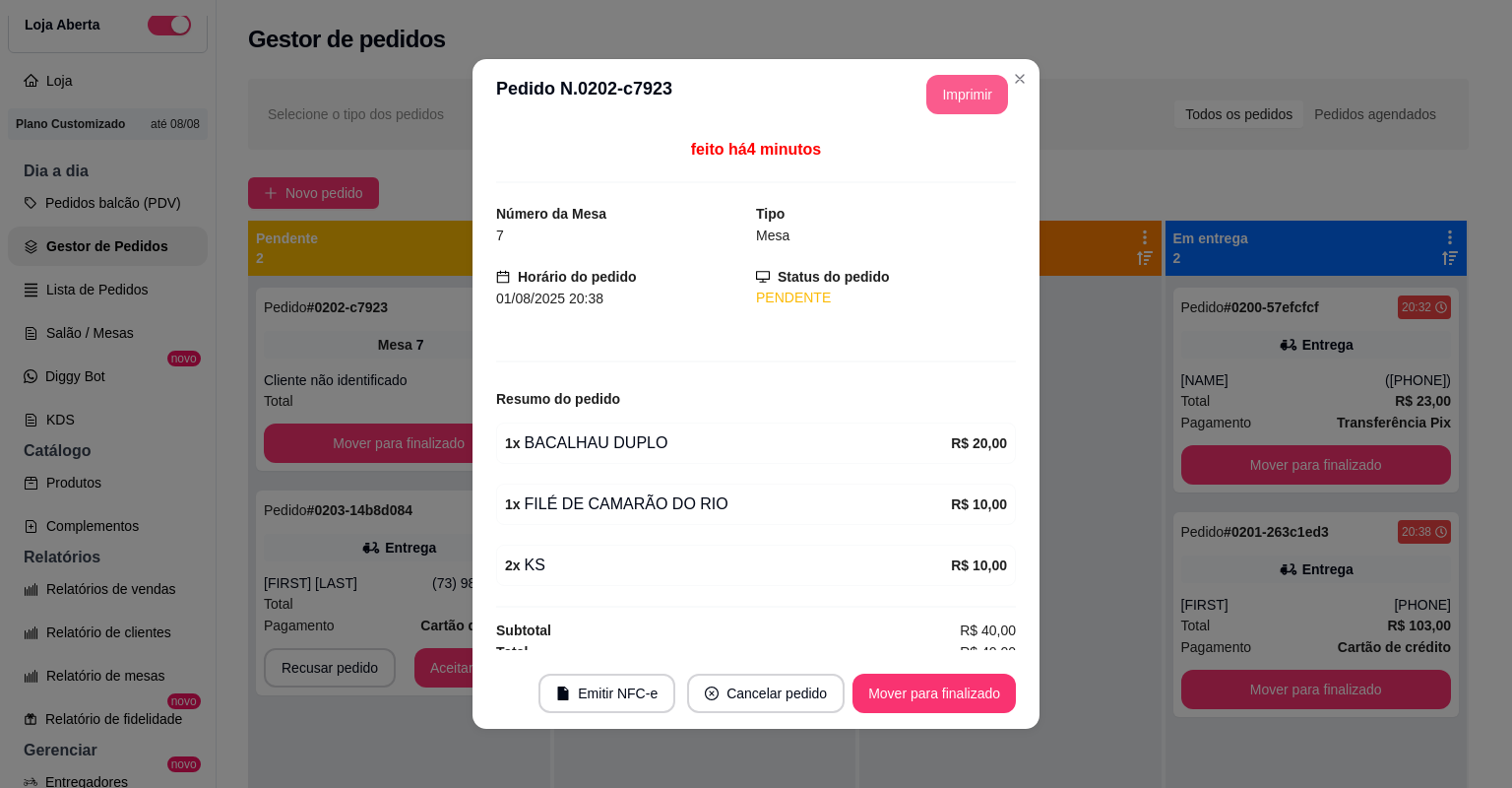 click on "Imprimir" at bounding box center [967, 95] 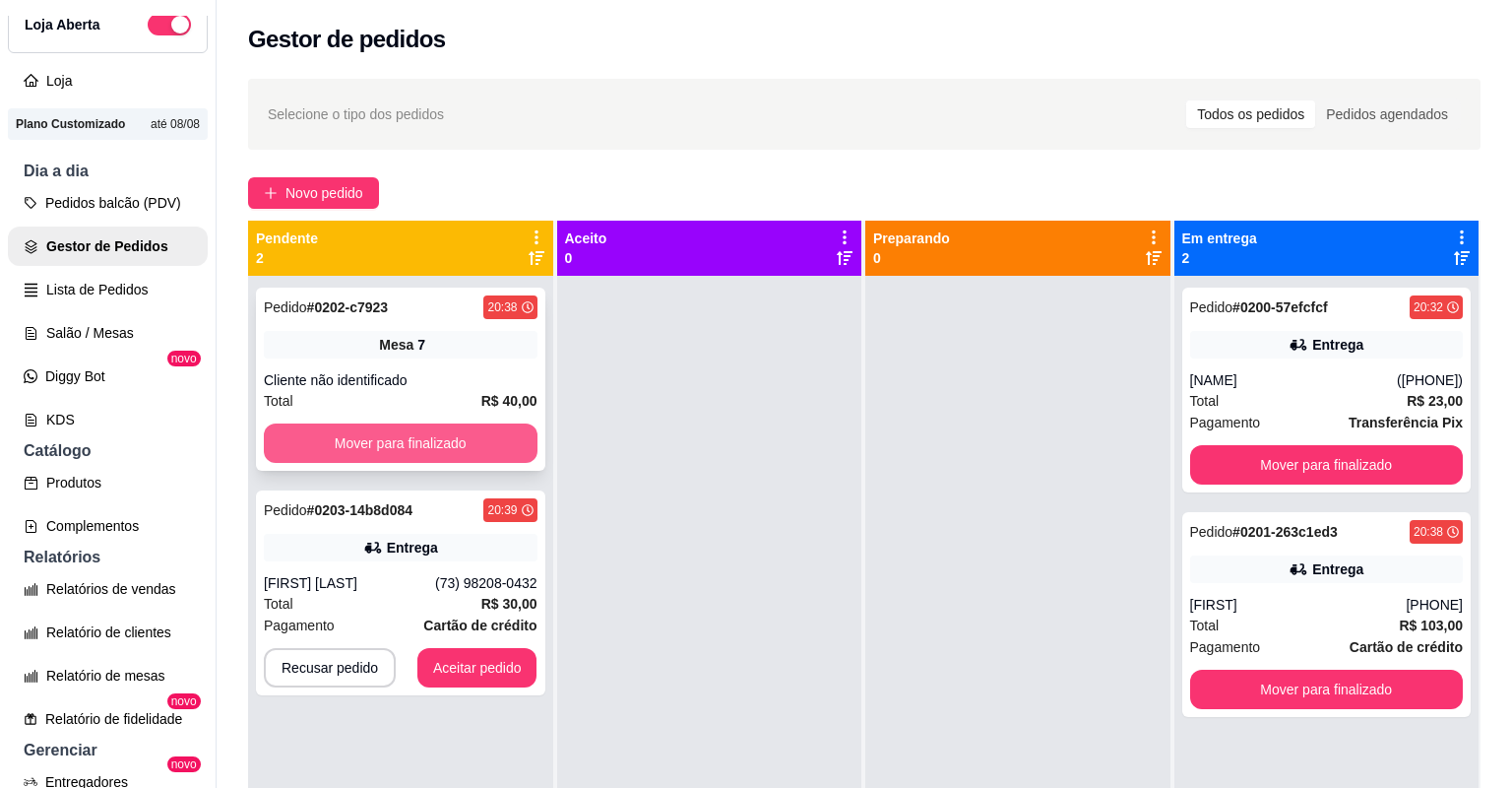 click on "Mover para finalizado" at bounding box center [401, 443] 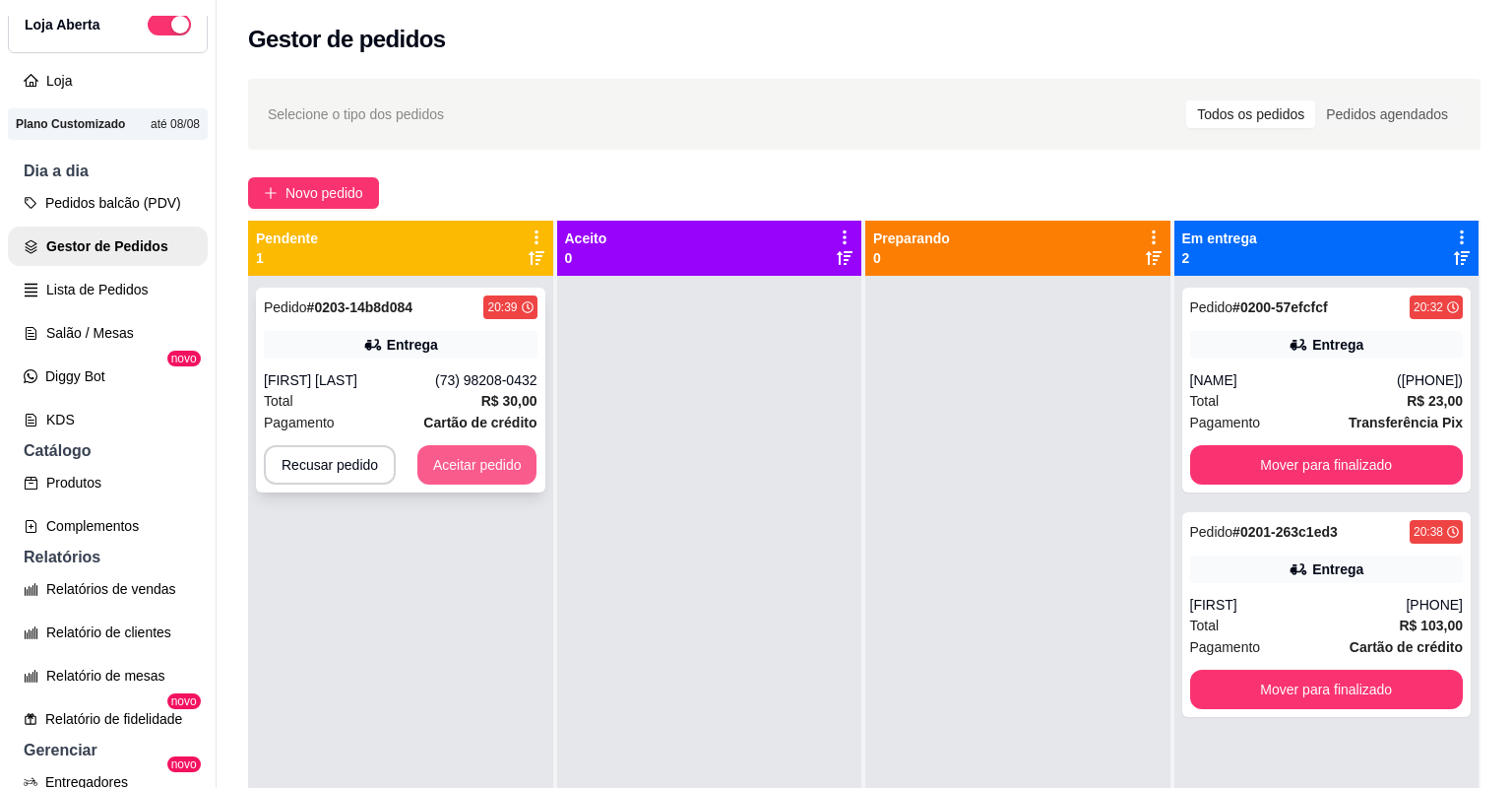 click on "Aceitar pedido" at bounding box center [477, 465] 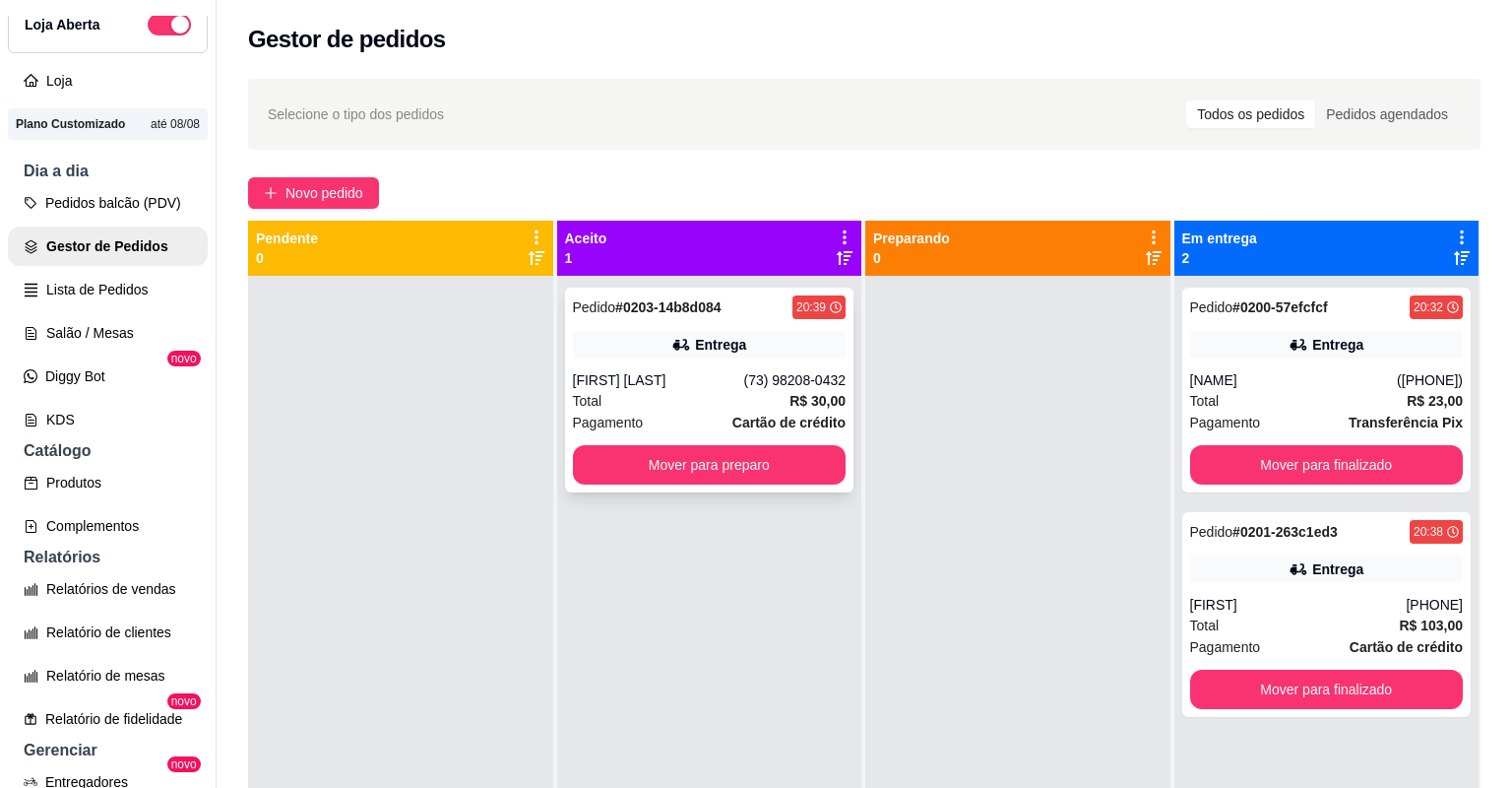 click on "Total R$ 30,00" at bounding box center (710, 401) 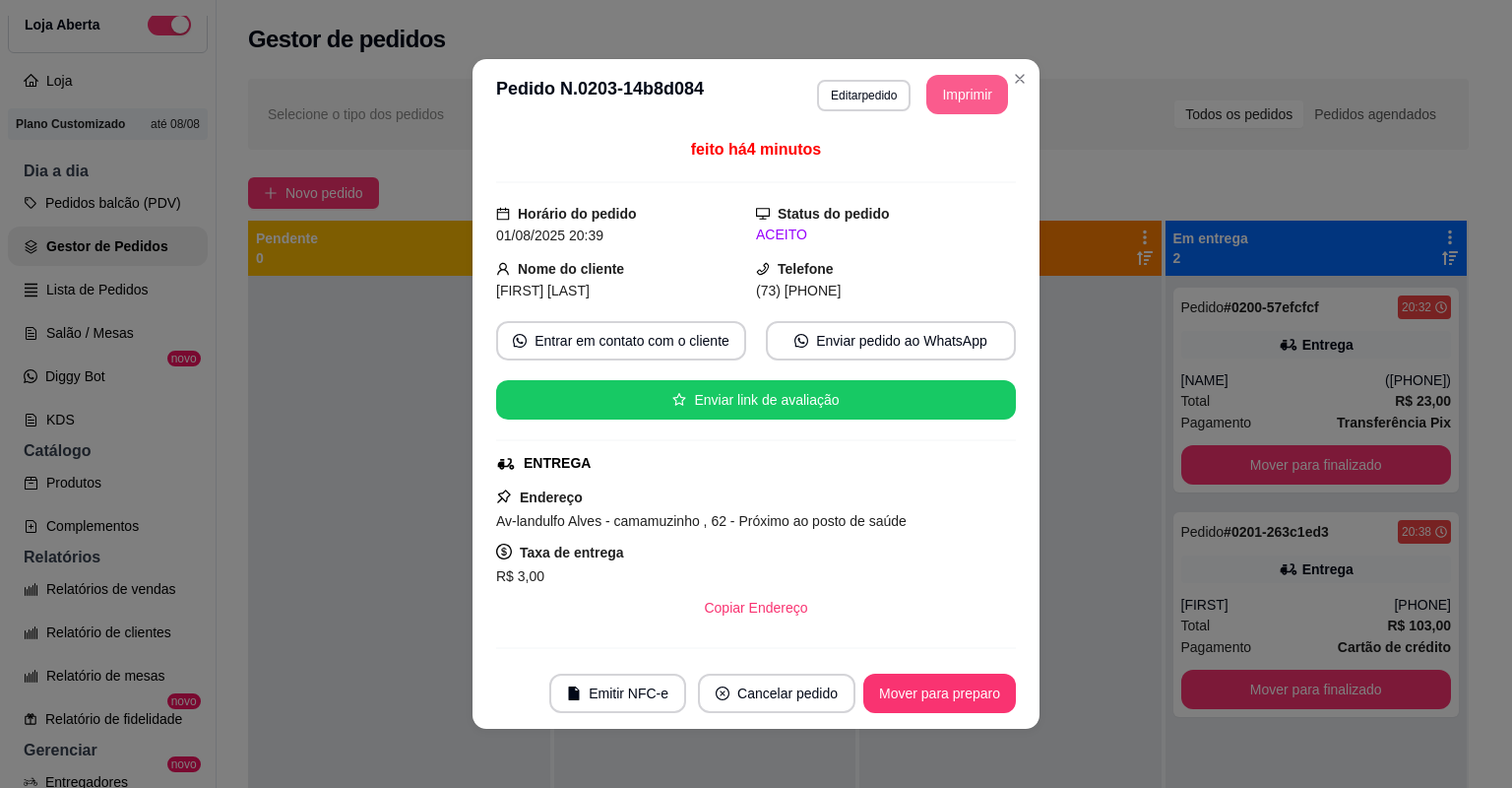 click on "Imprimir" at bounding box center [967, 95] 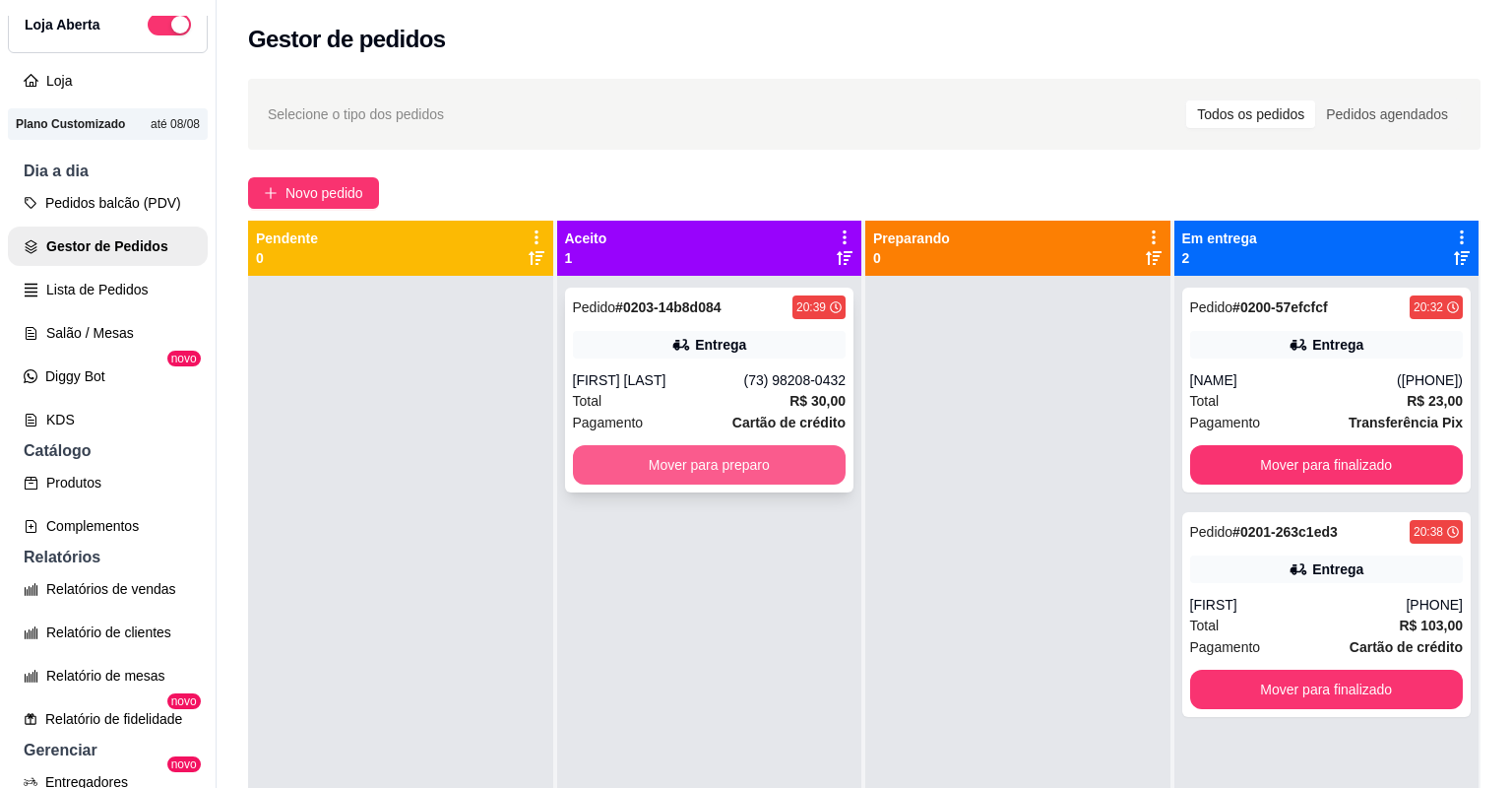 click on "Mover para preparo" at bounding box center (710, 465) 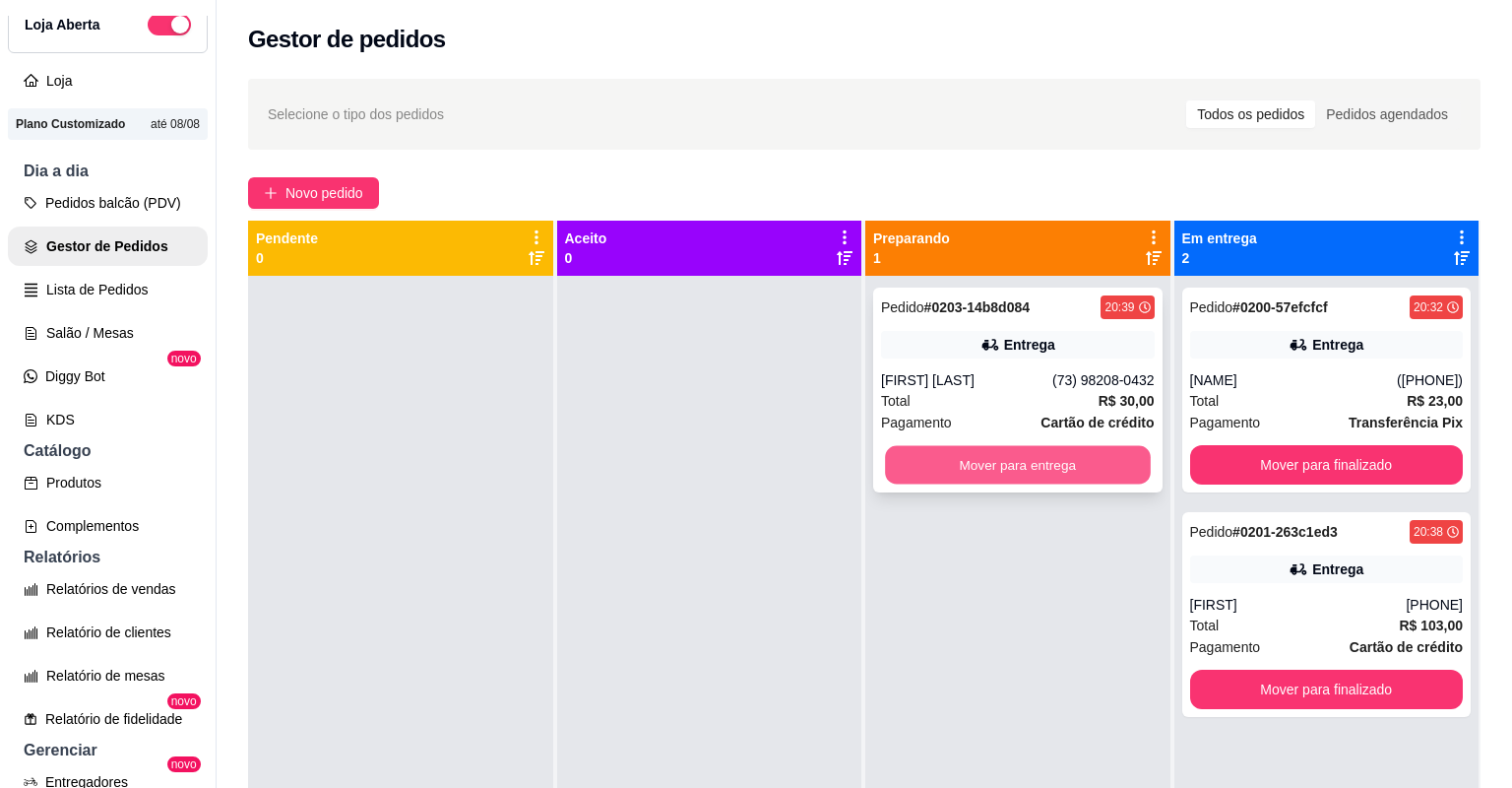click on "Mover para entrega" at bounding box center [1017, 465] 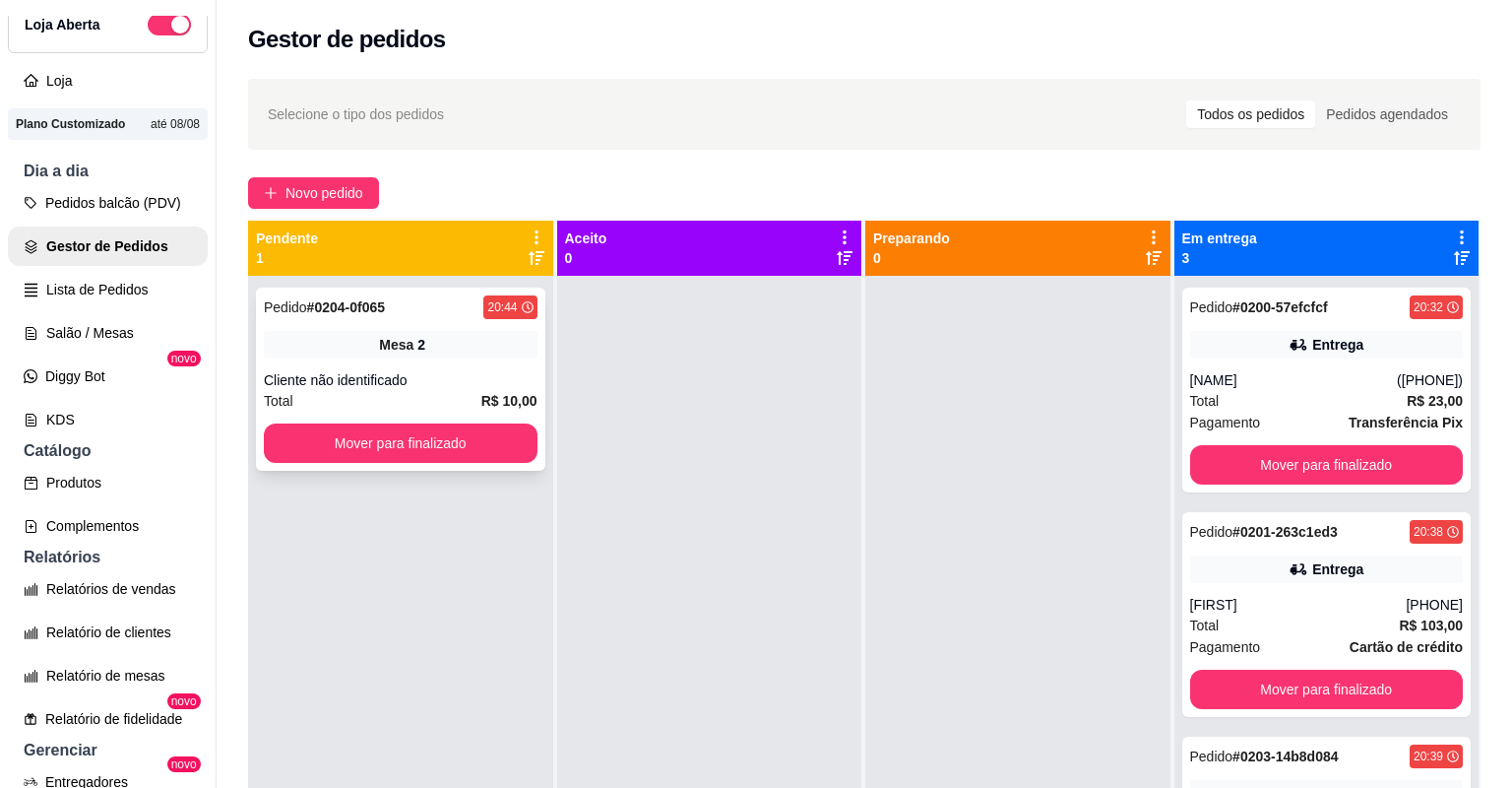 click on "Cliente não identificado" at bounding box center [401, 380] 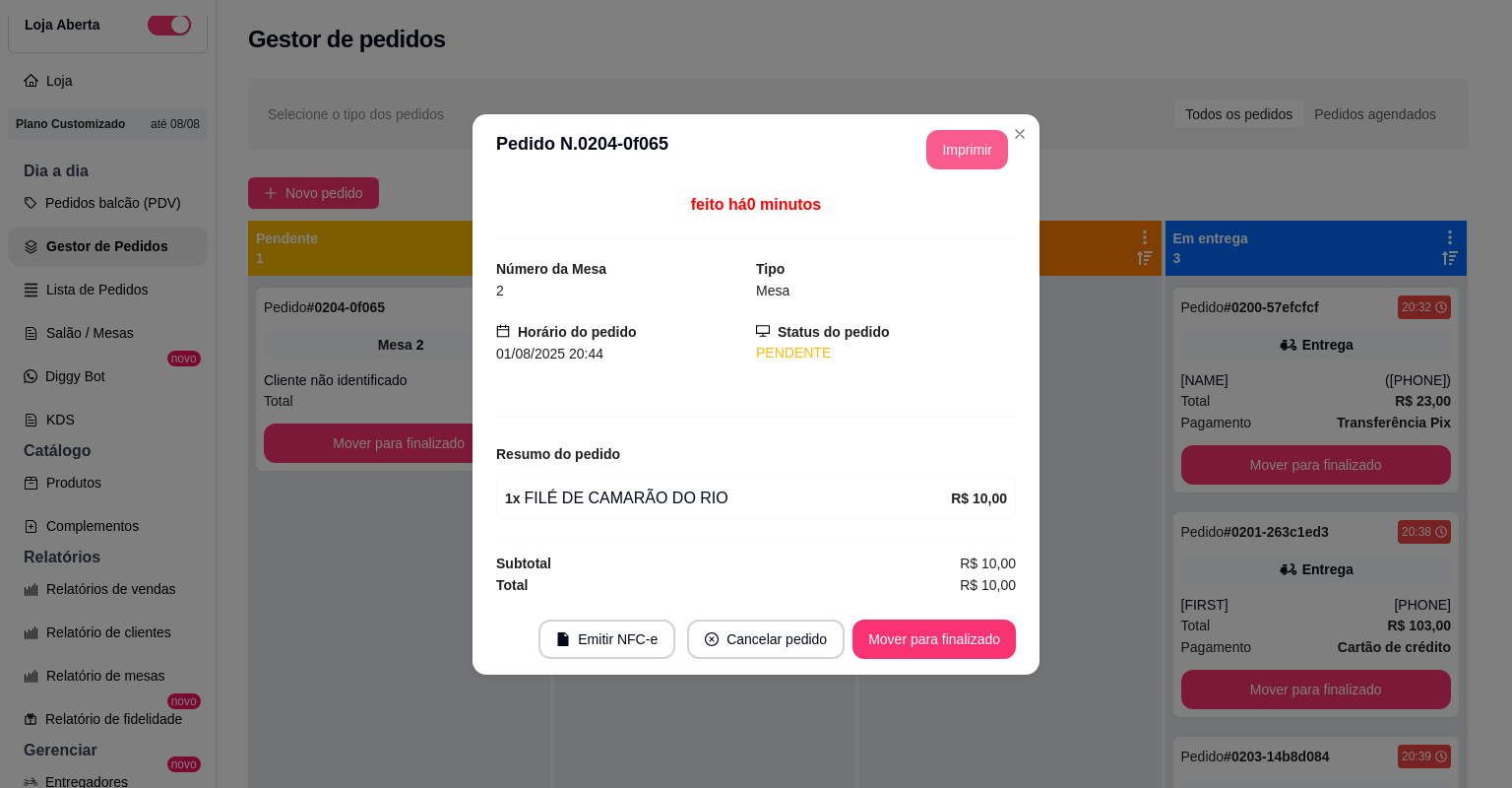 click on "Imprimir" at bounding box center (967, 150) 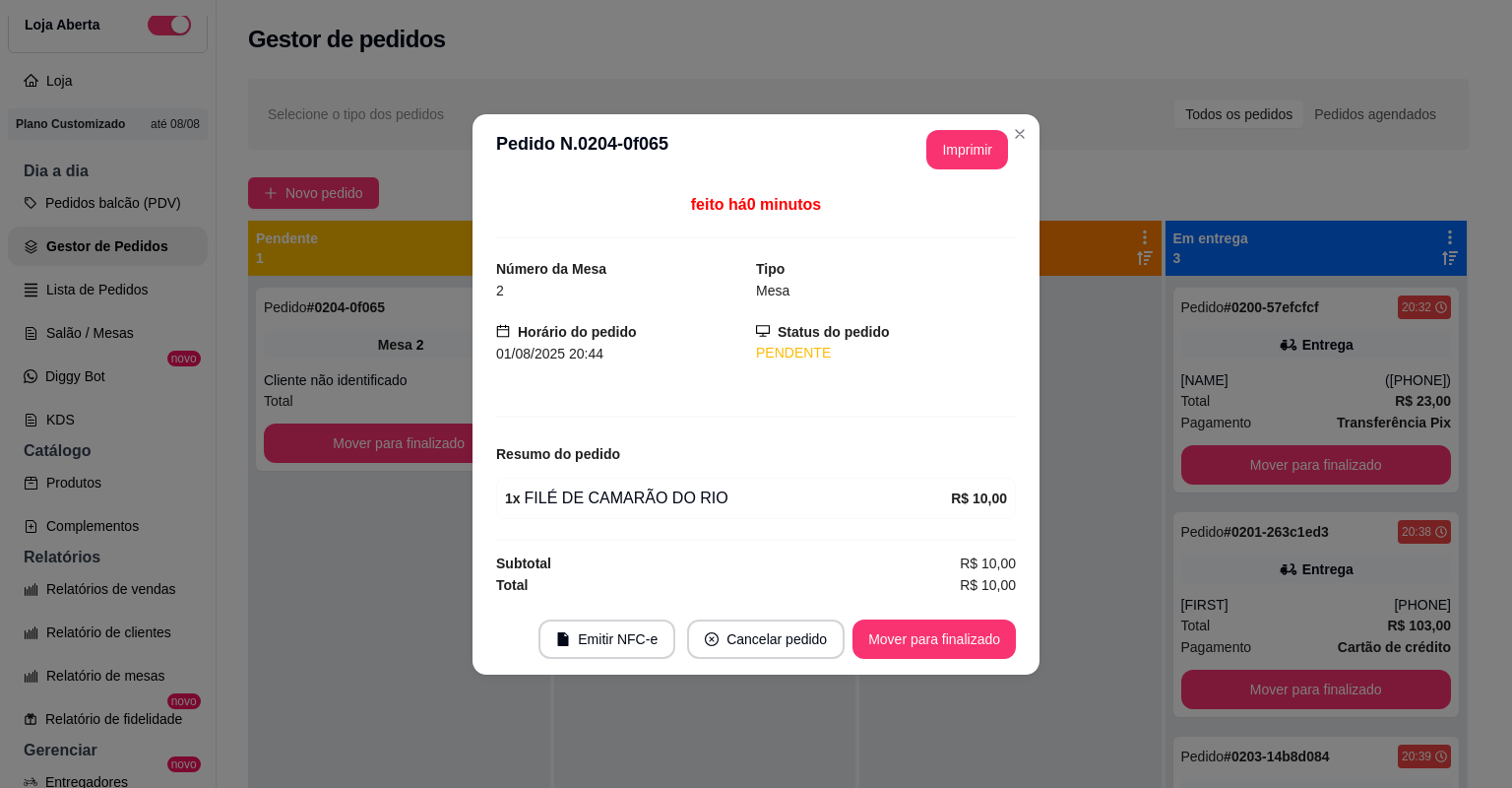 click on "**********" at bounding box center (756, 394) 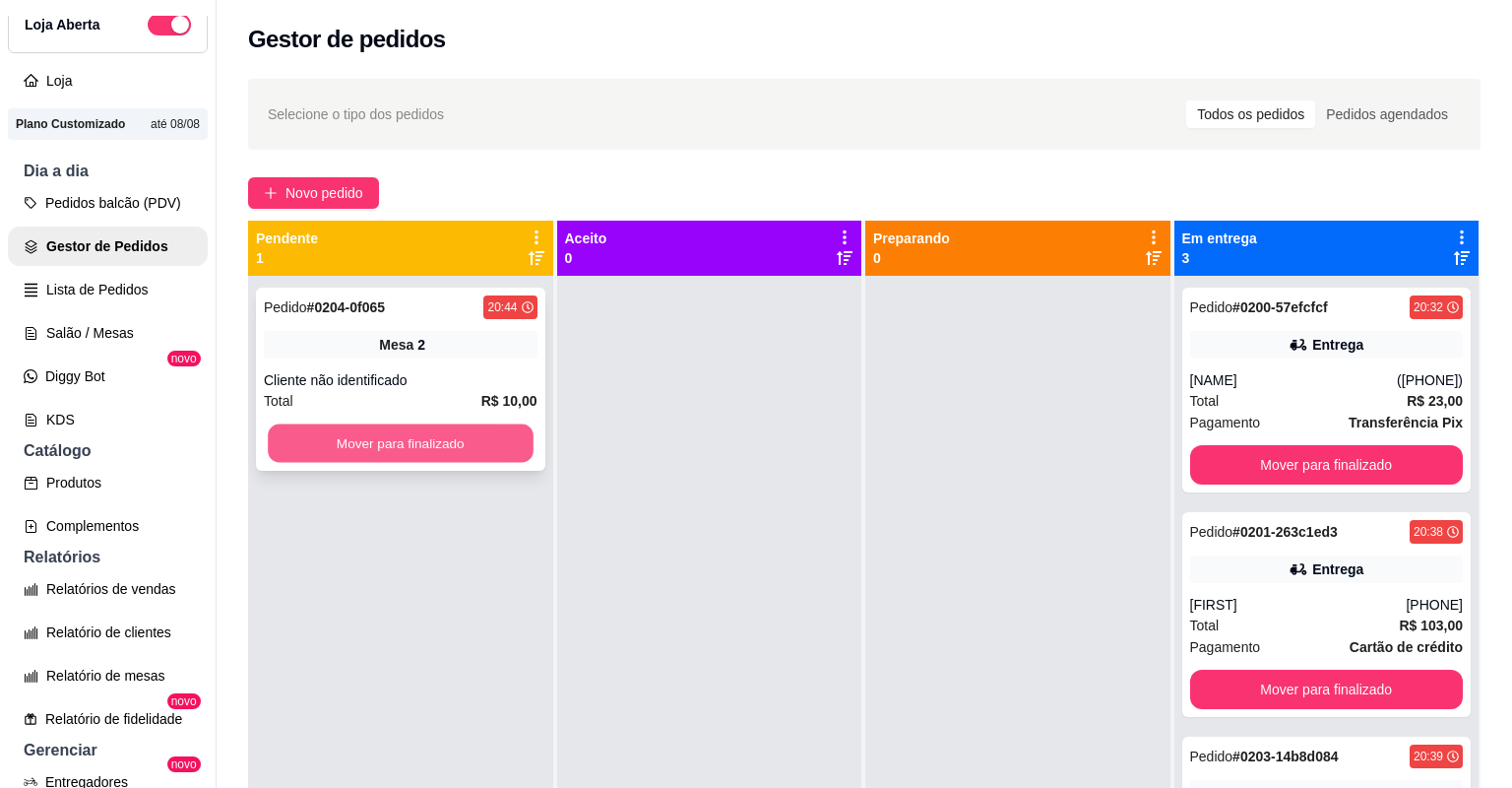 click on "Mover para finalizado" at bounding box center (400, 443) 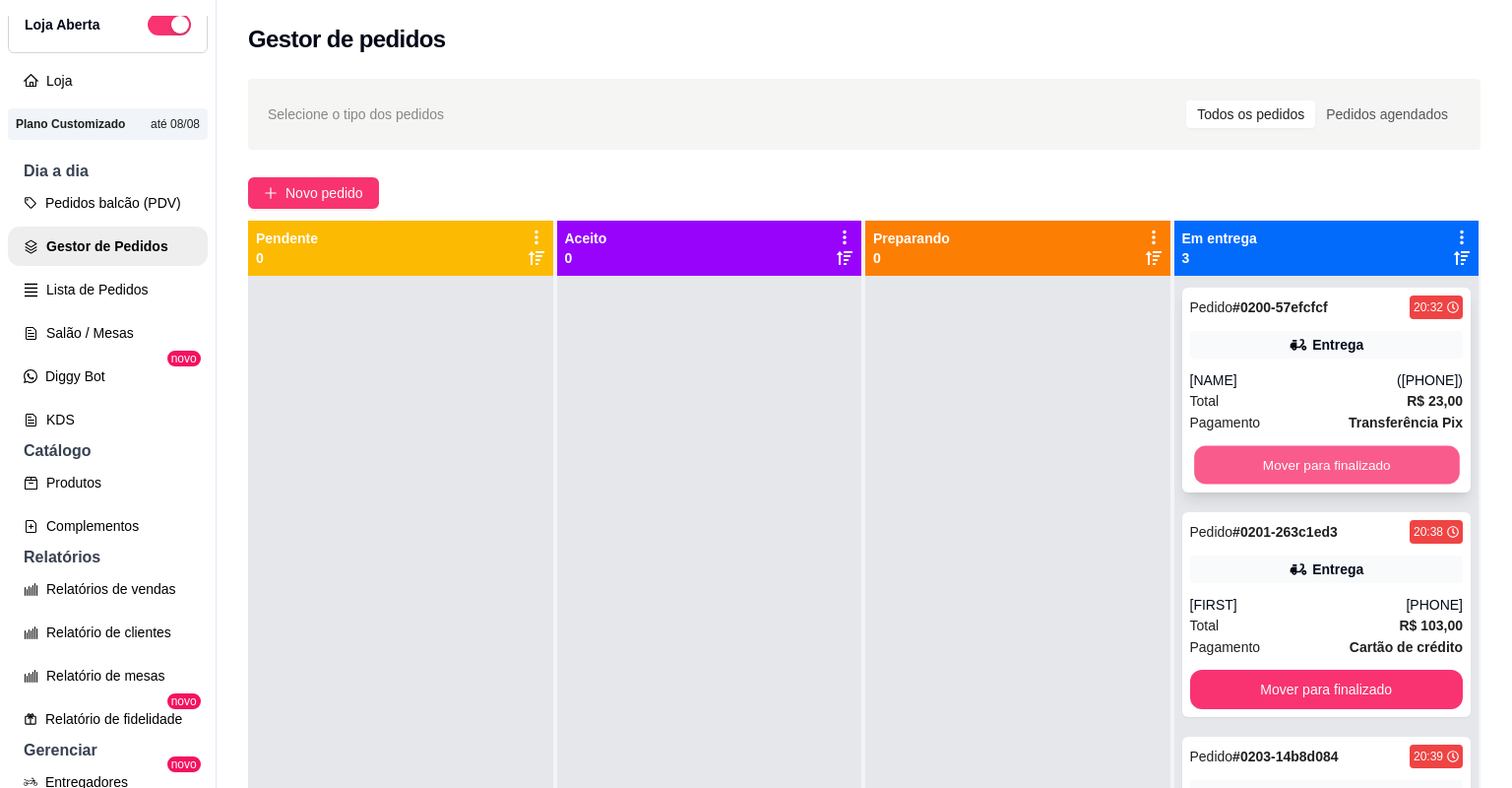 click on "Mover para finalizado" at bounding box center [1326, 465] 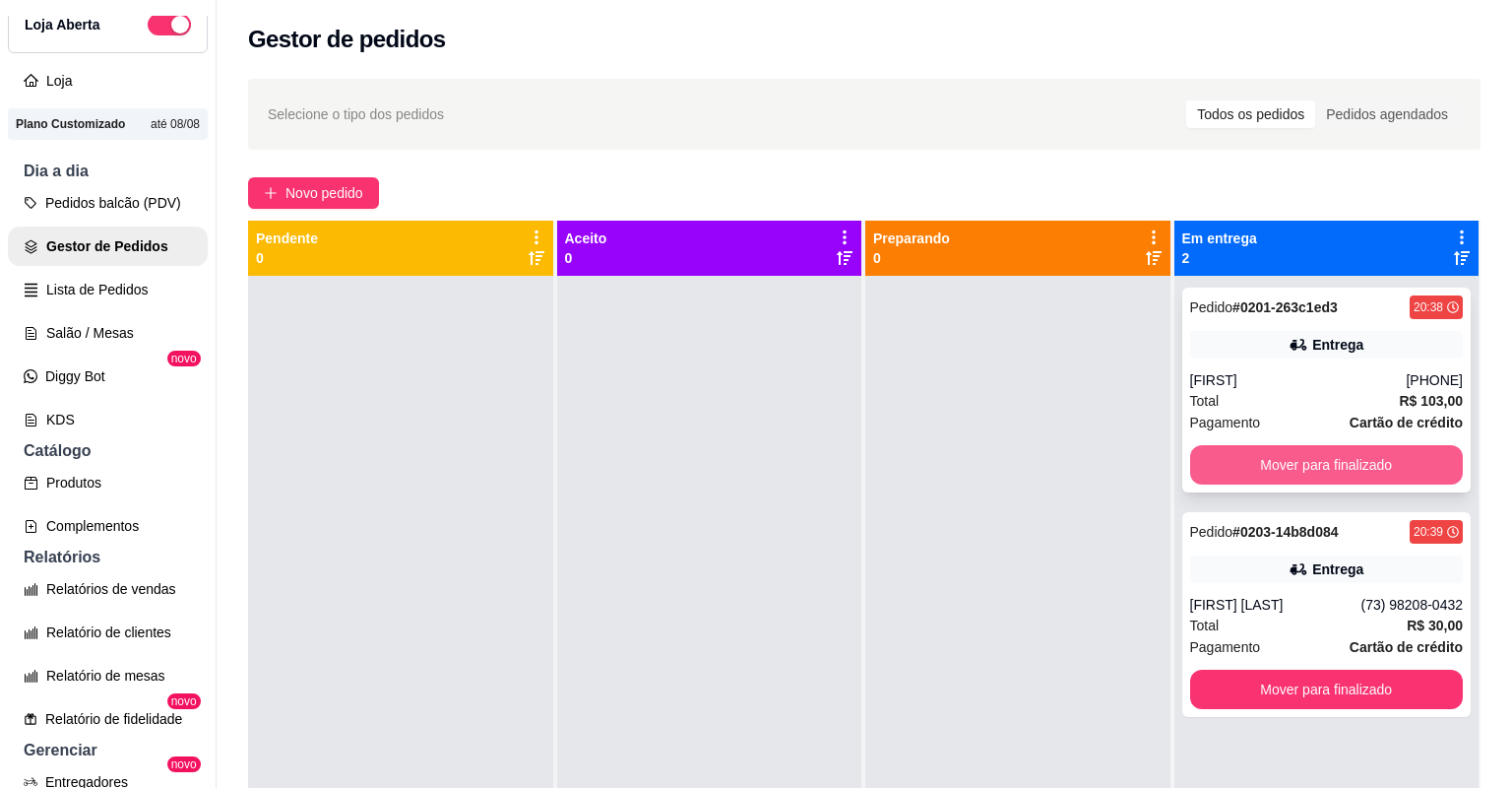 click on "Mover para finalizado" at bounding box center [1327, 465] 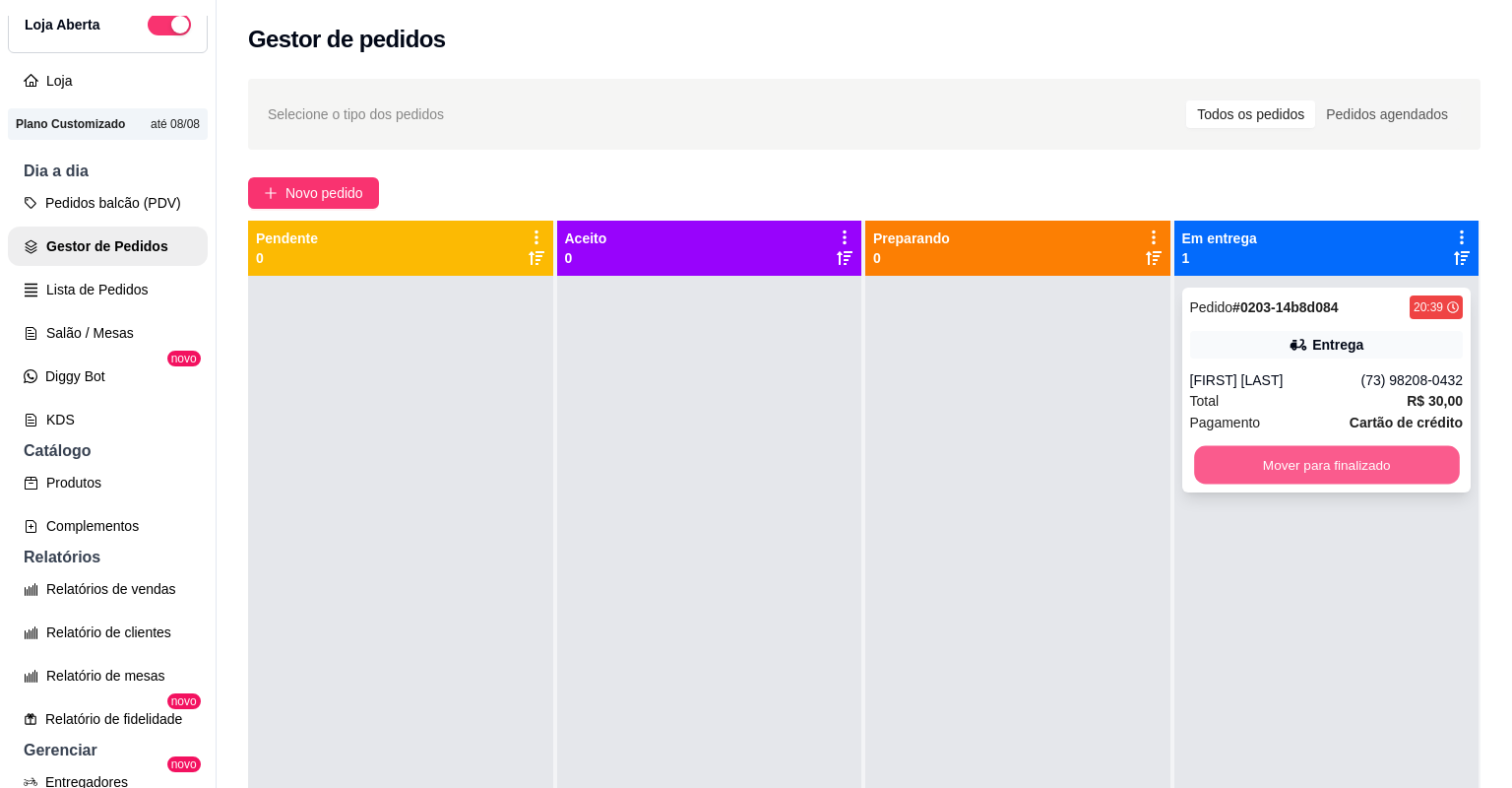 click on "Mover para finalizado" at bounding box center (1326, 465) 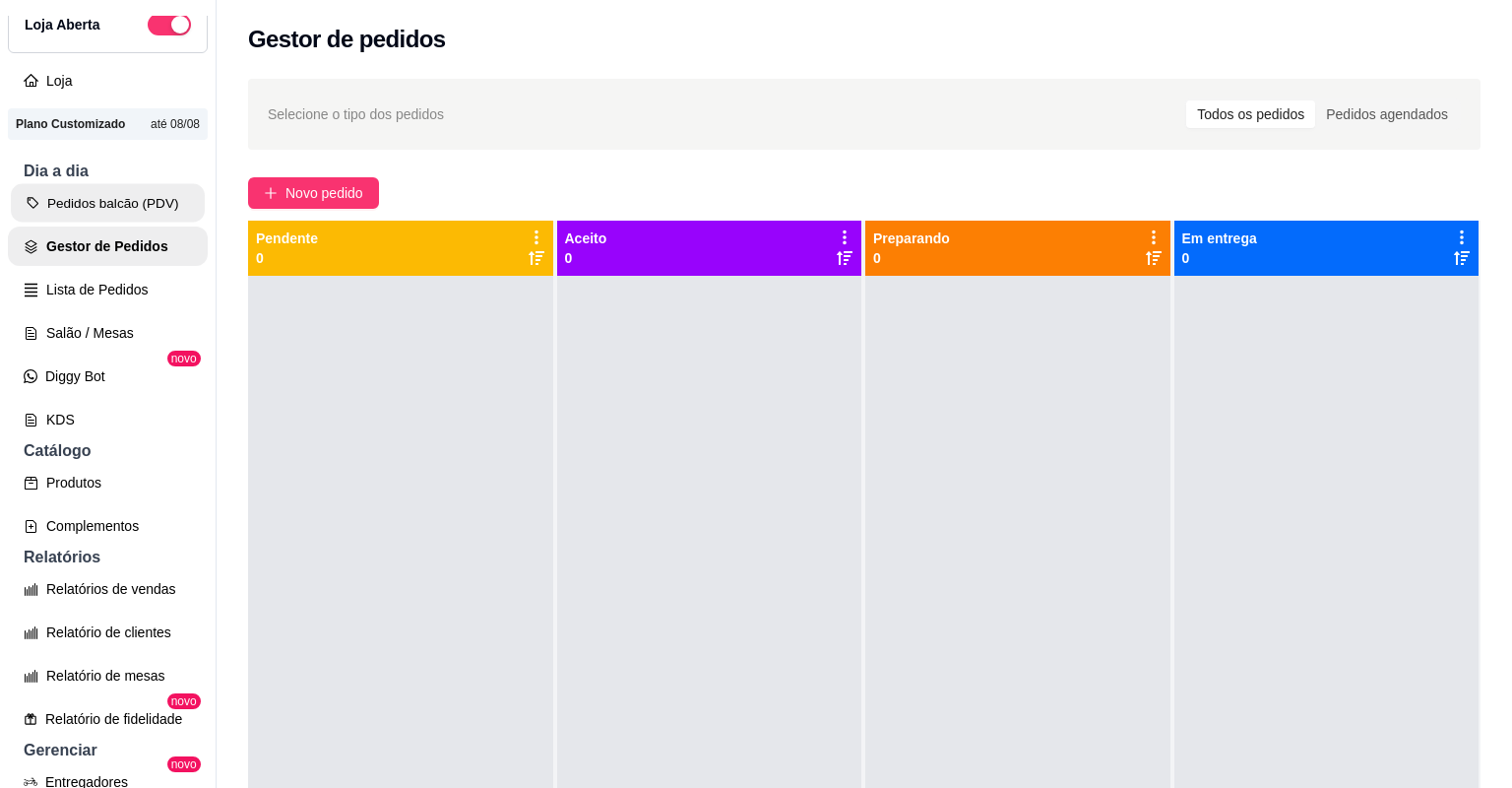 click on "Pedidos balcão (PDV)" at bounding box center (107, 203) 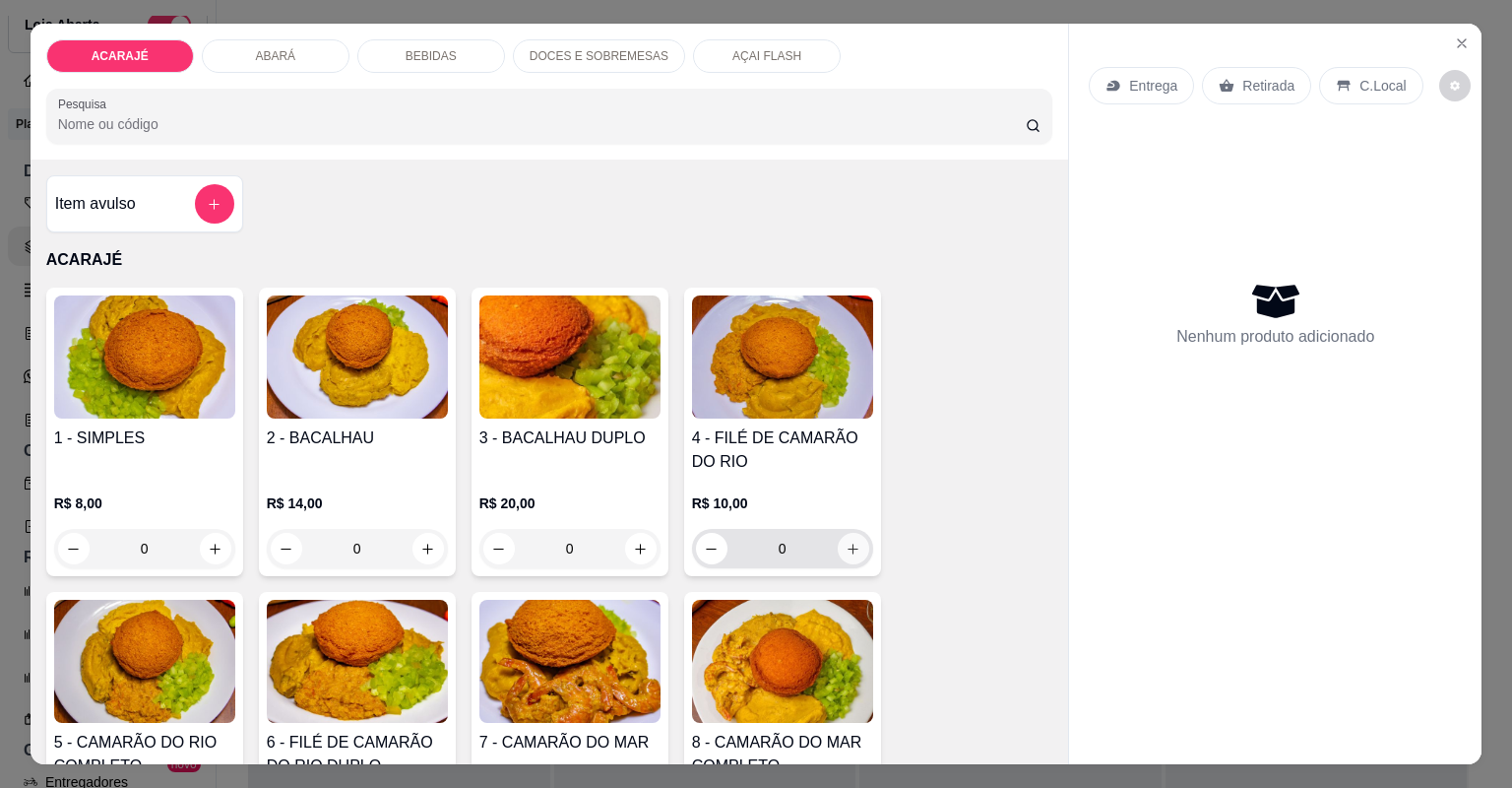 click at bounding box center [853, 549] 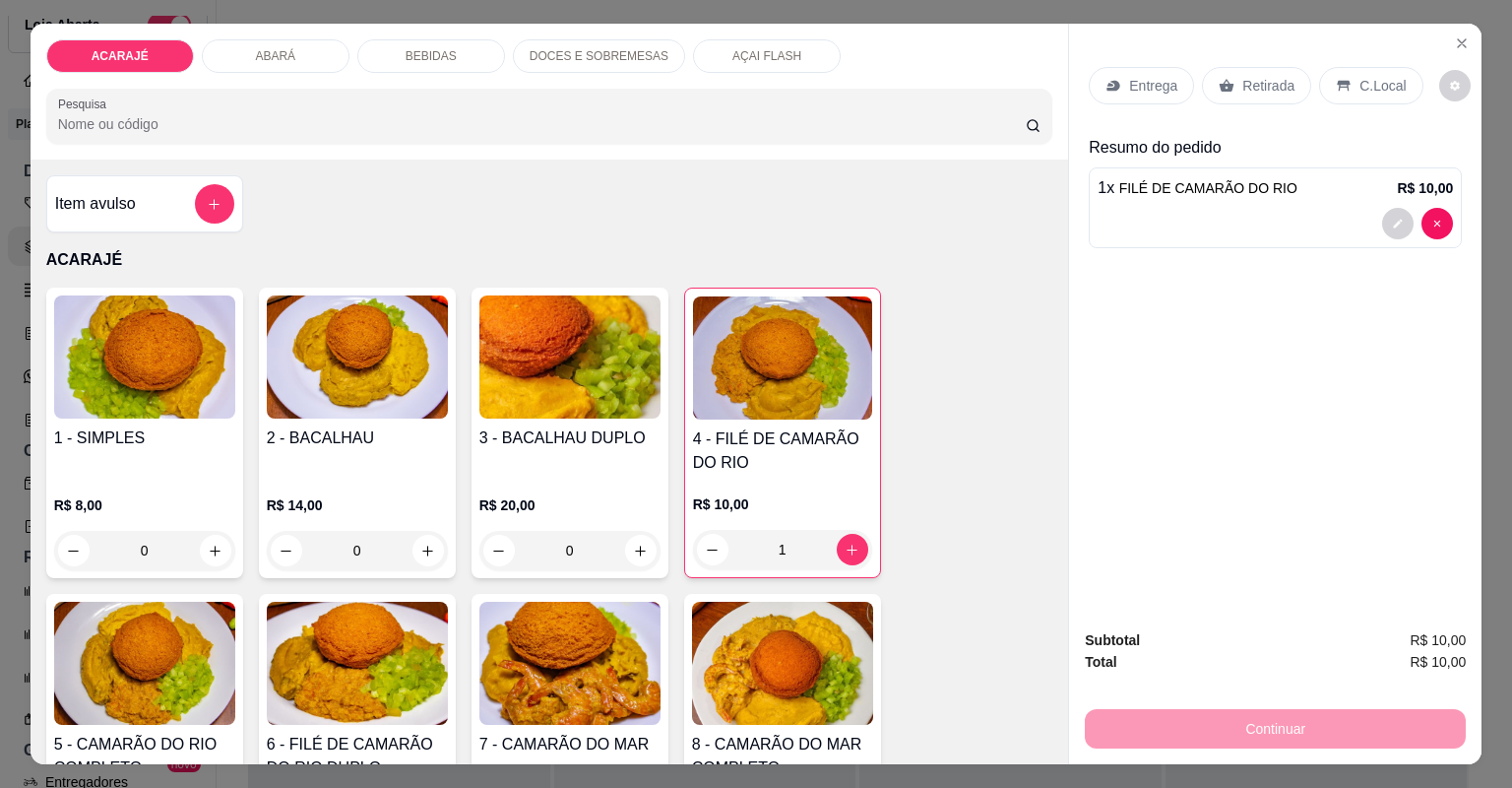 click on "C.Local" at bounding box center [1382, 86] 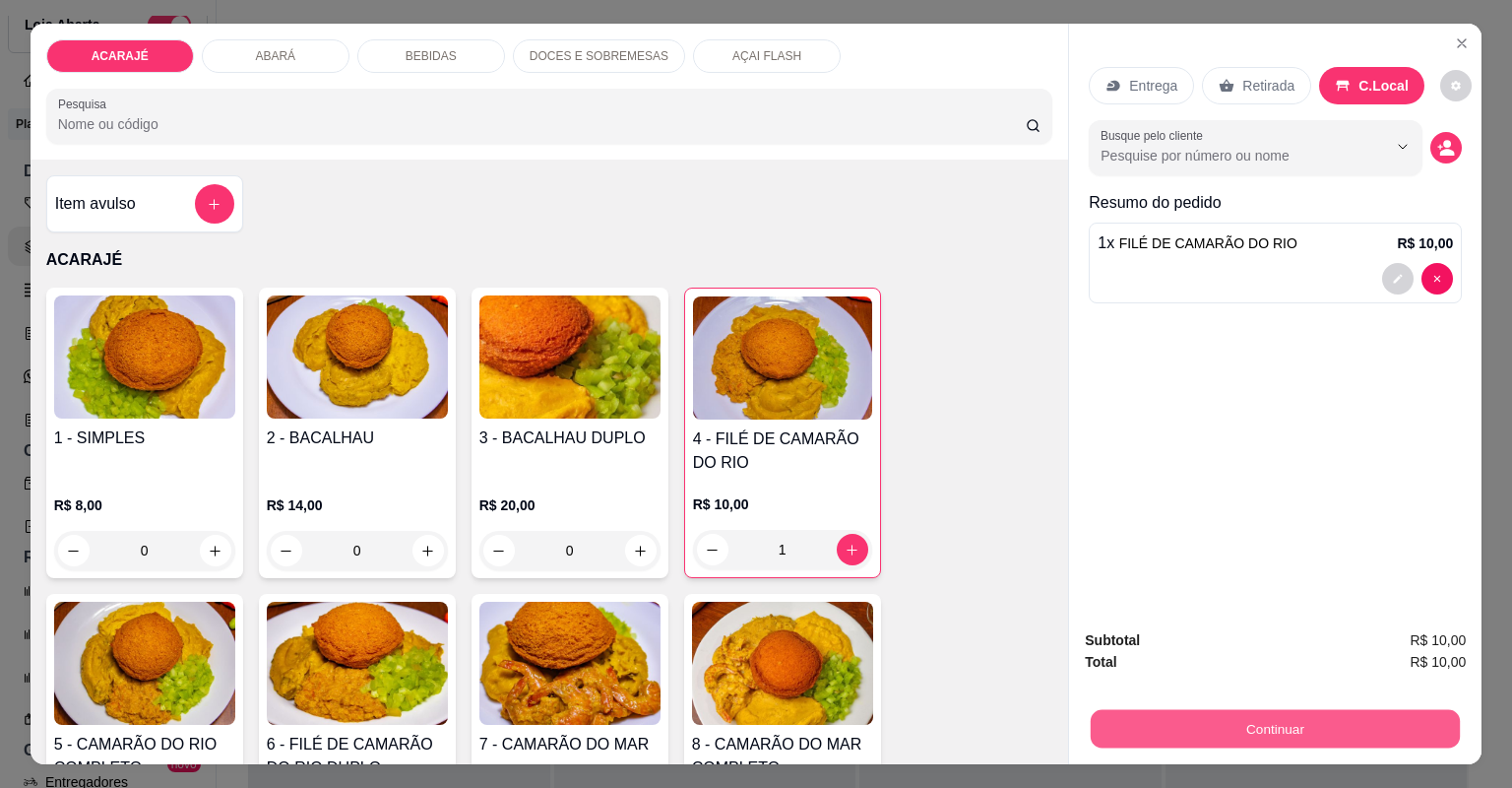 click on "Continuar" at bounding box center [1275, 729] 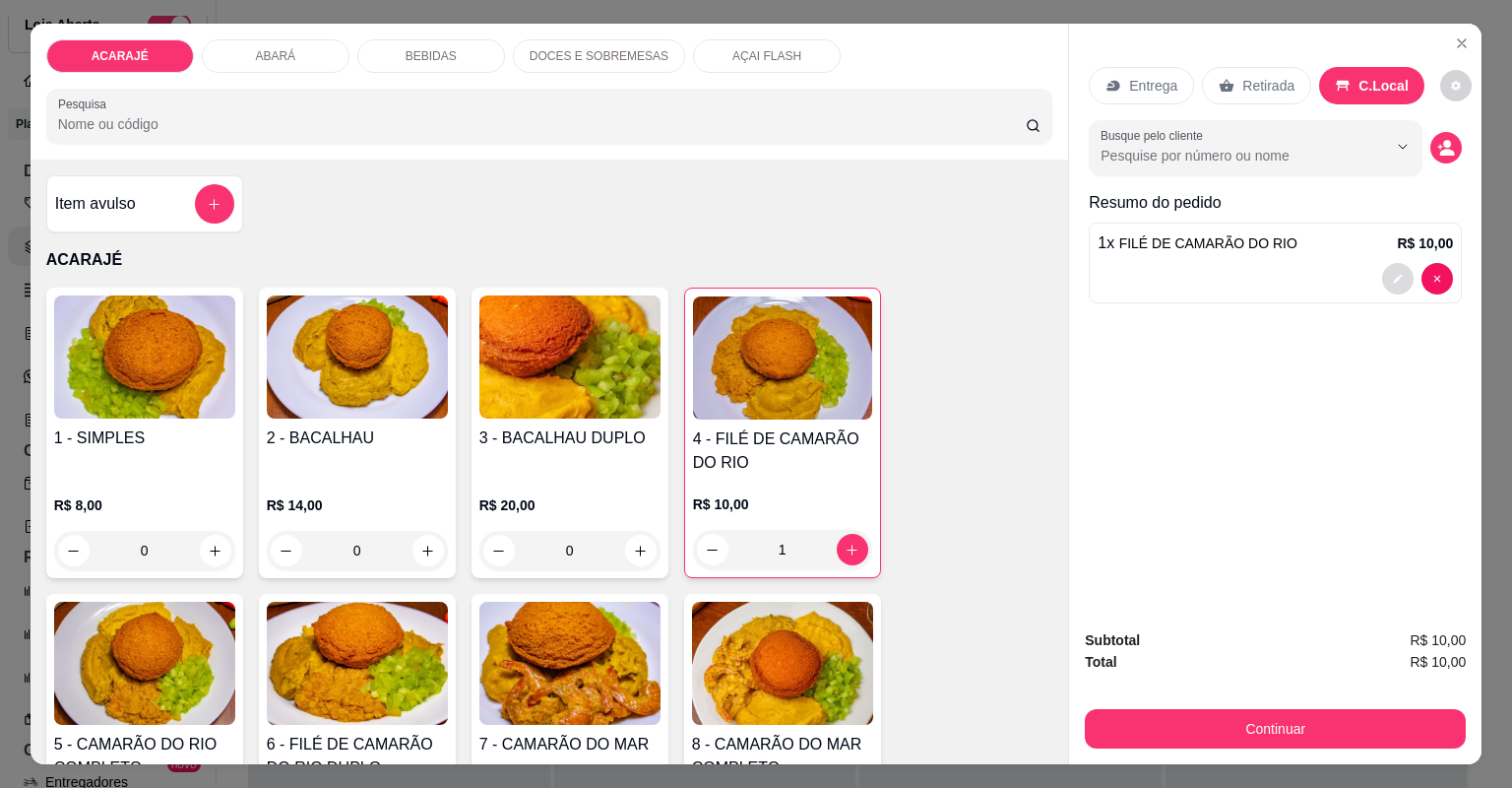 click 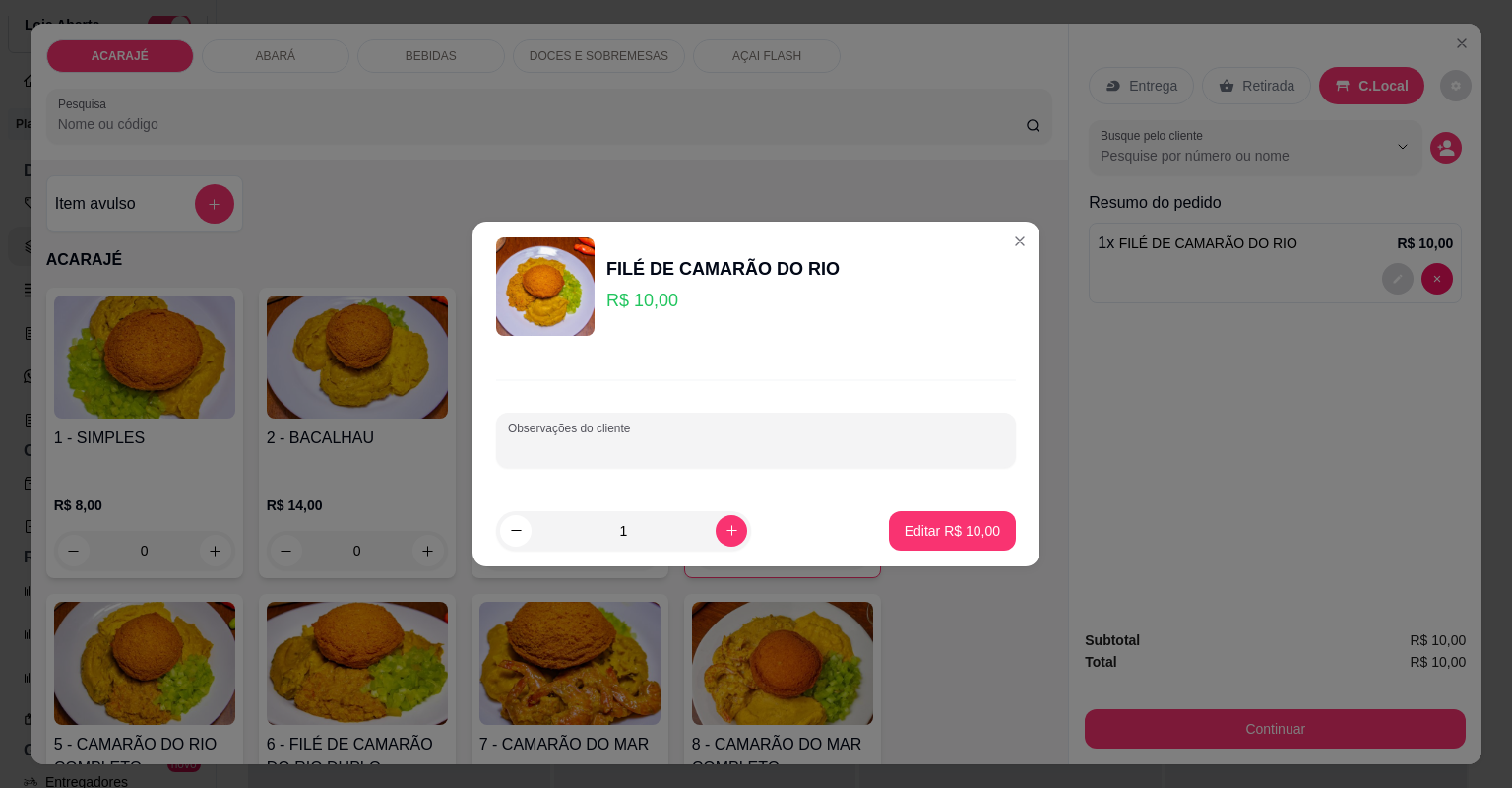 click on "Observações do cliente" at bounding box center [756, 448] 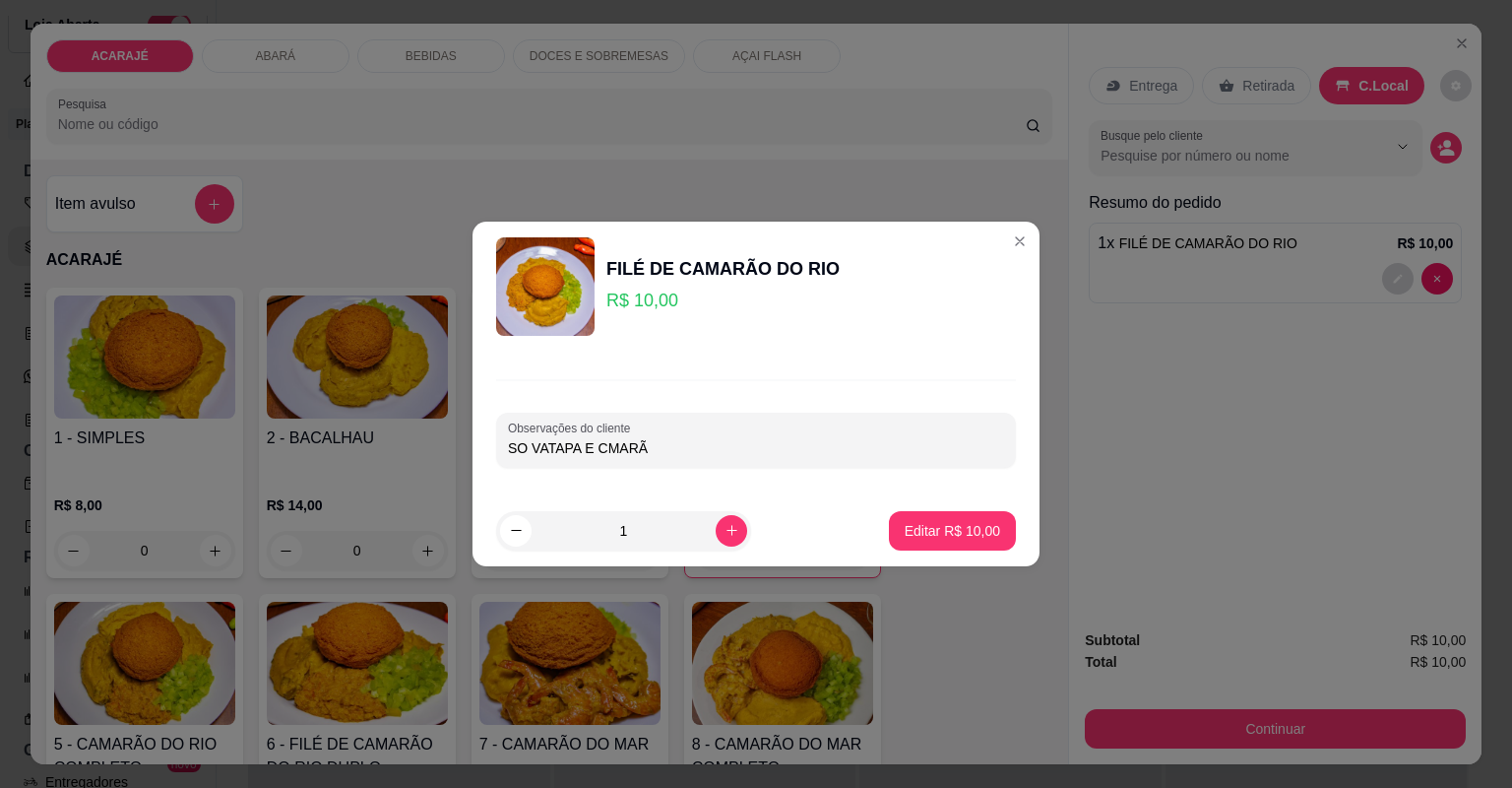 type on "SO VATAPA E CMARÃO" 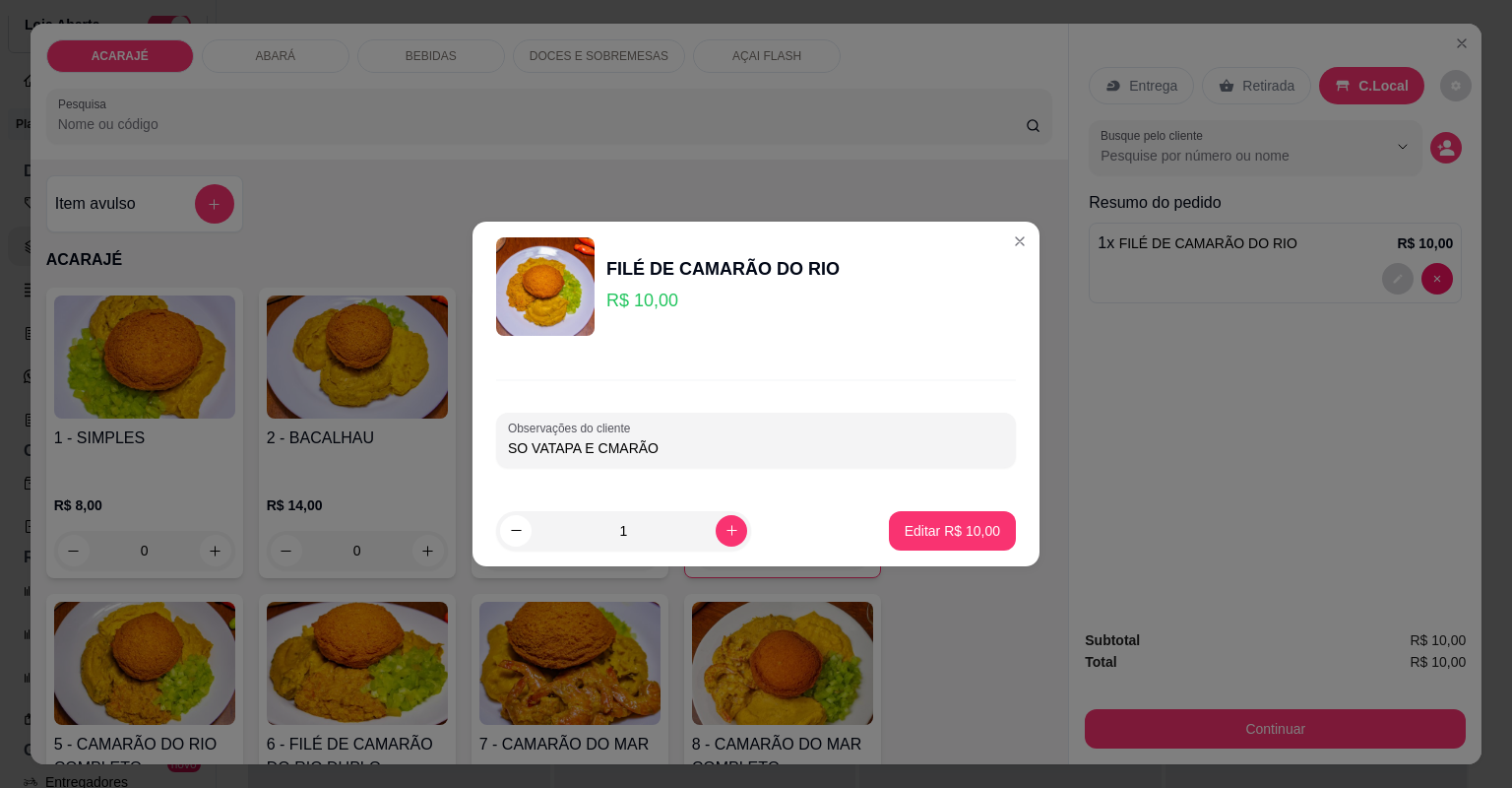 click on "SO VATAPA E CMARÃO" at bounding box center (756, 448) 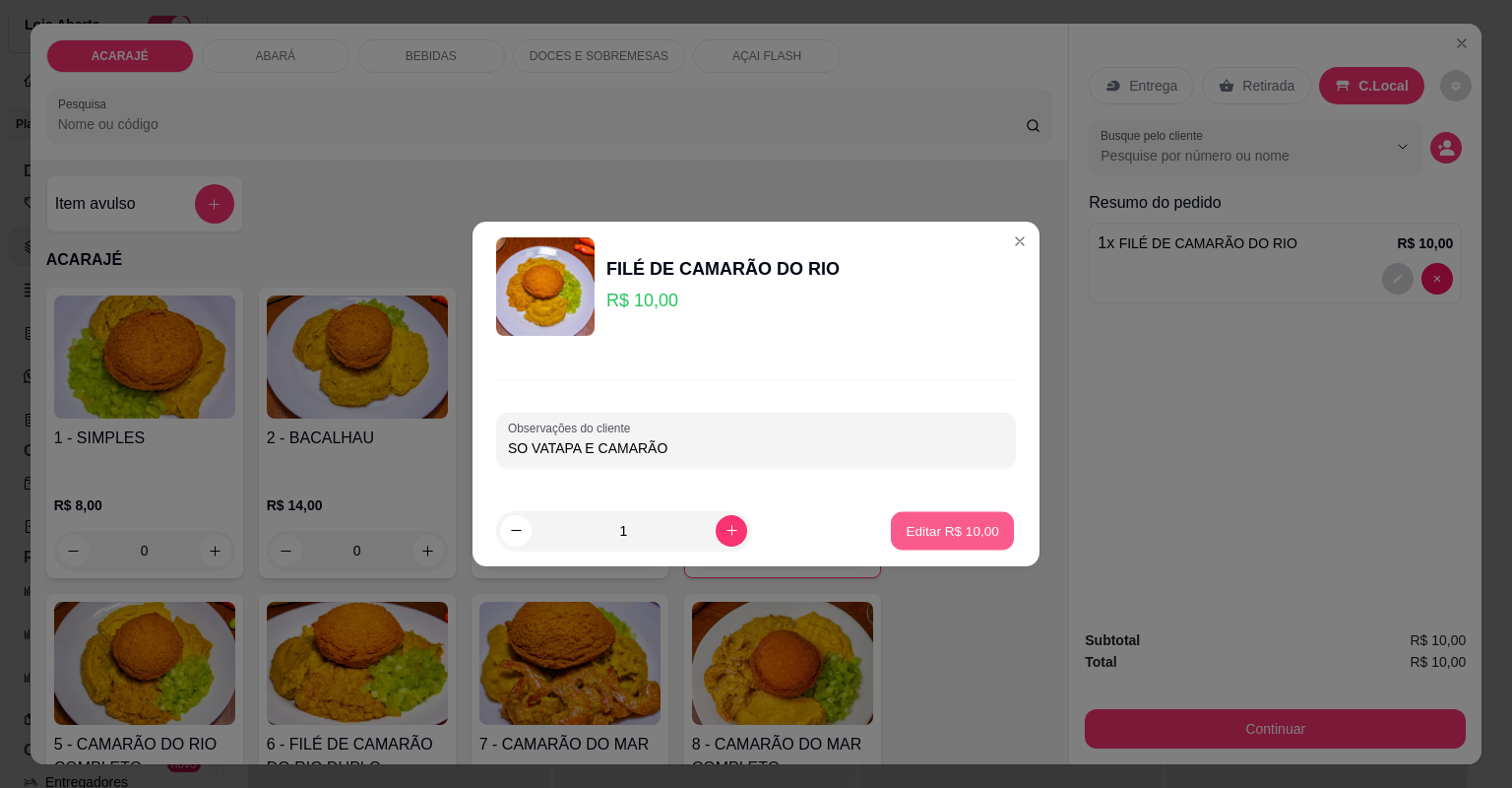 click on "Editar   R$ 10,00" at bounding box center [952, 530] 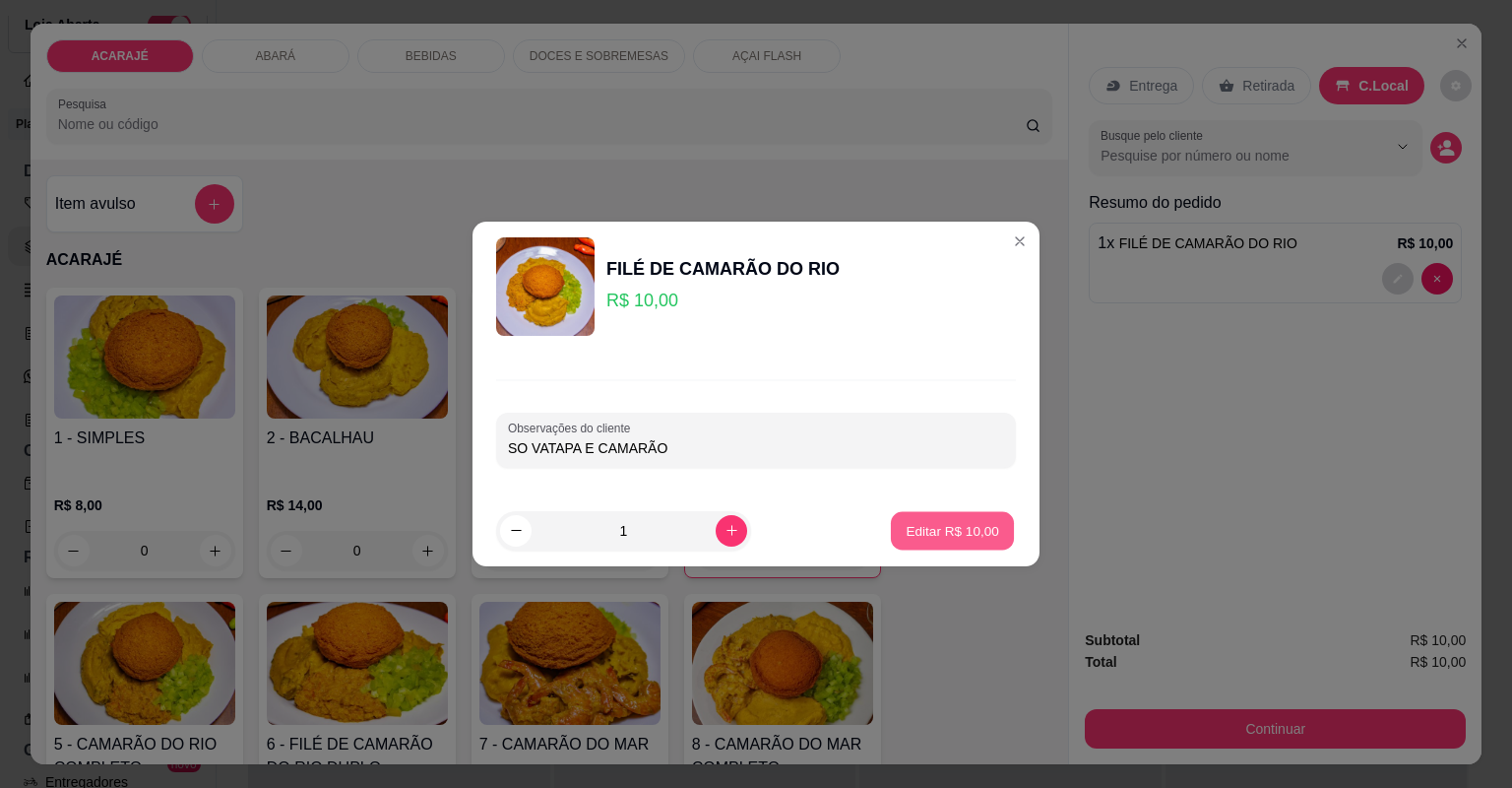 type on "0" 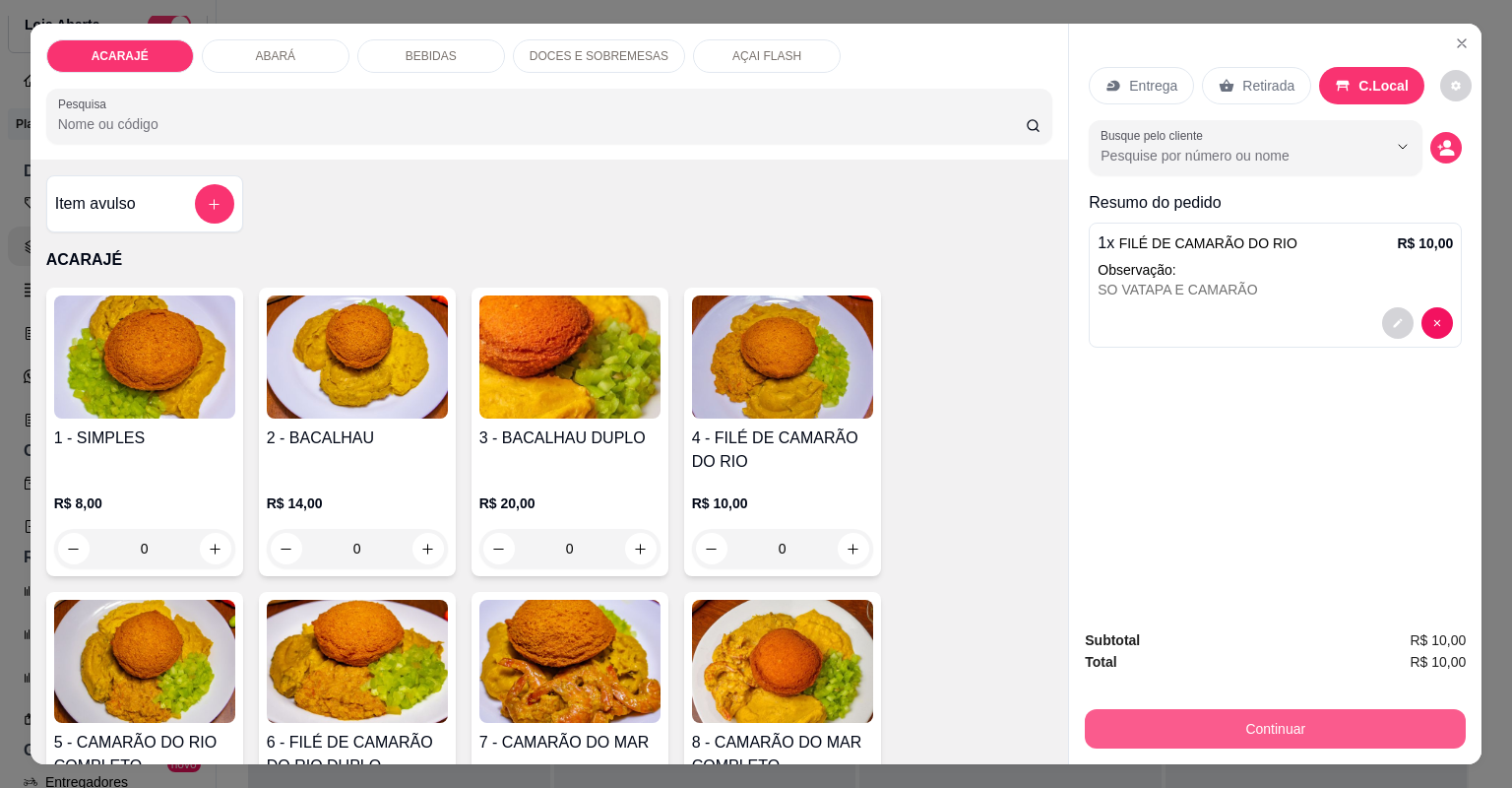 click on "Continuar" at bounding box center [1275, 729] 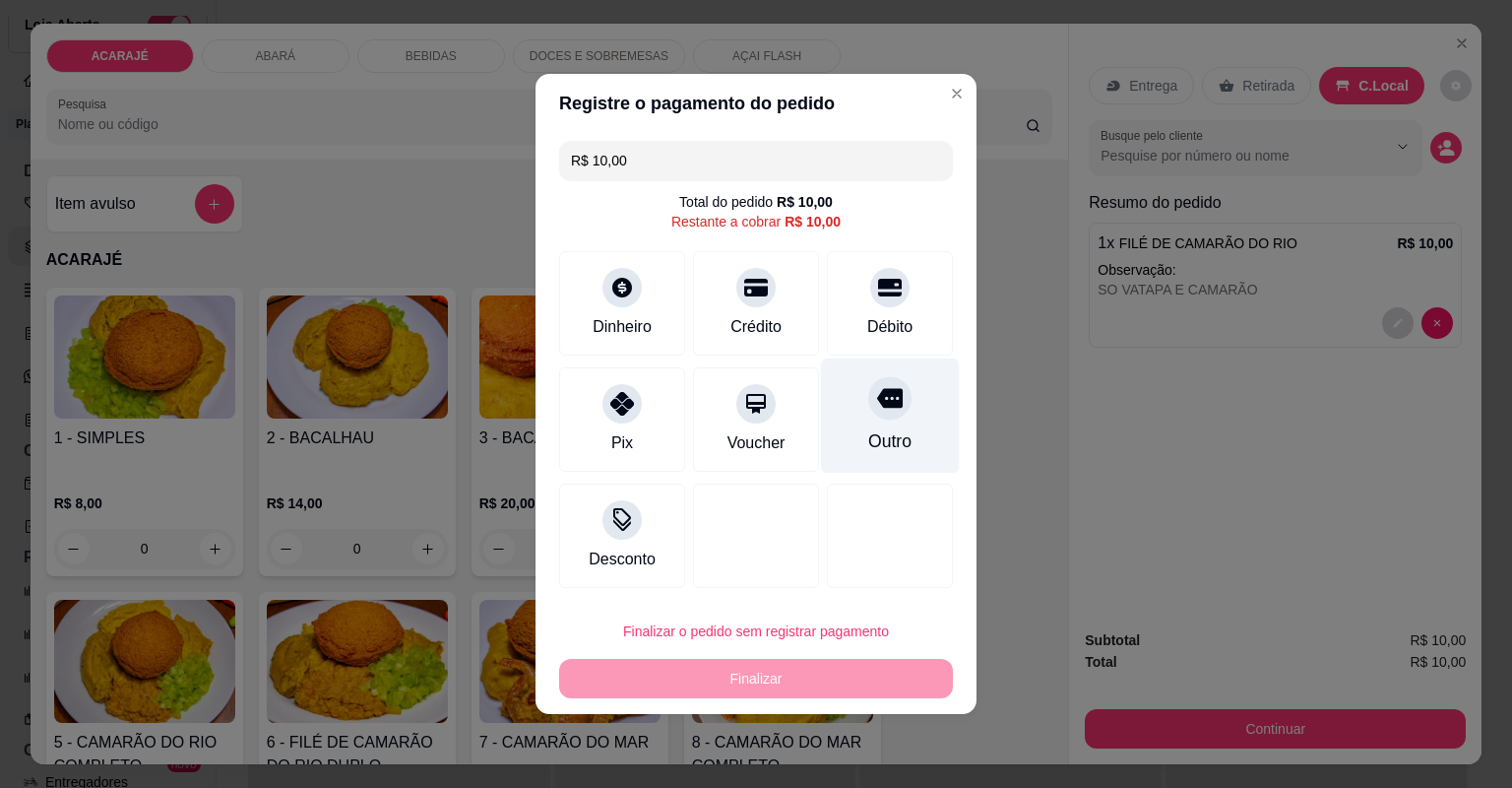 click on "Outro" at bounding box center [890, 416] 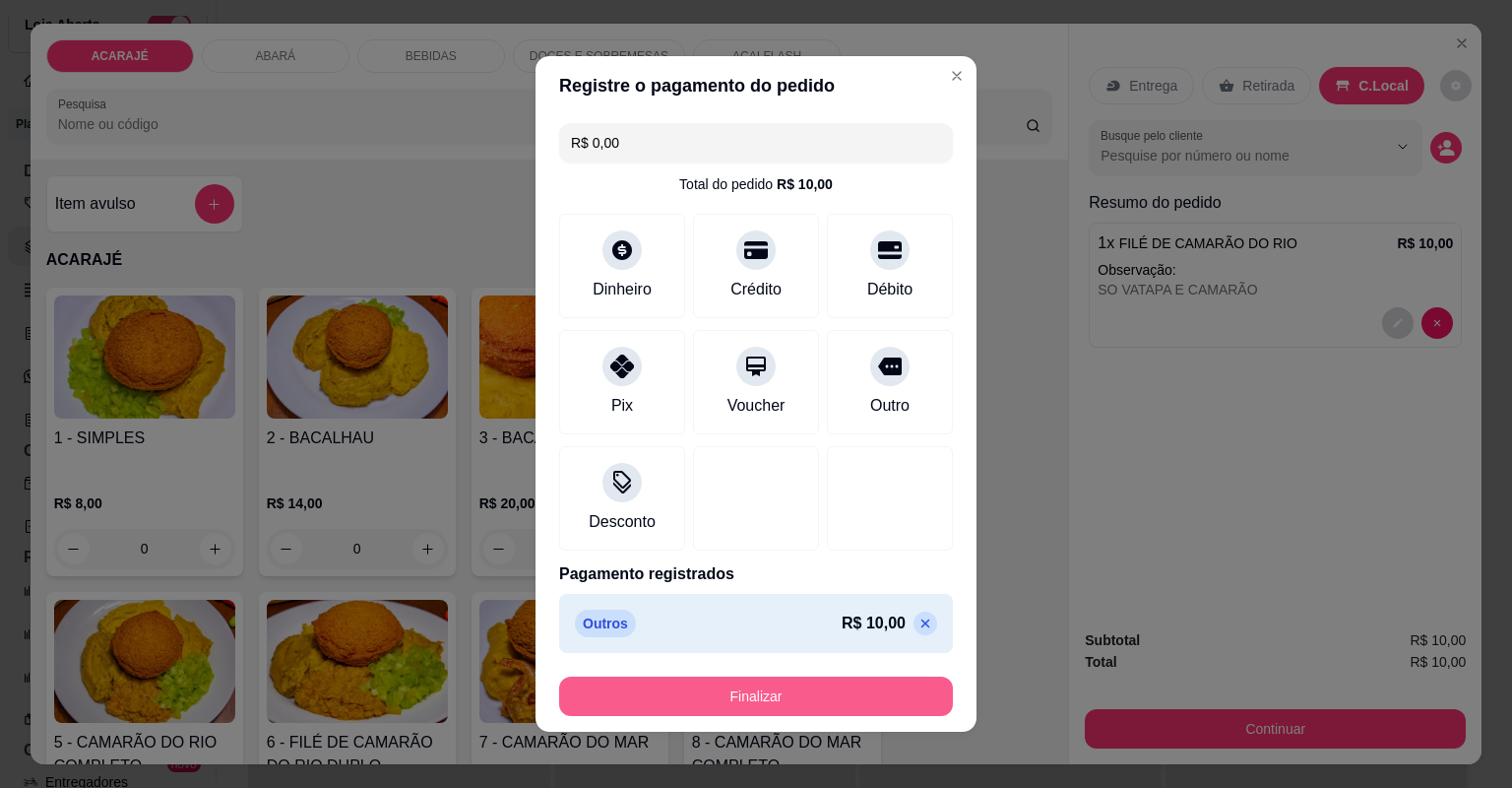 click on "Finalizar" at bounding box center [756, 696] 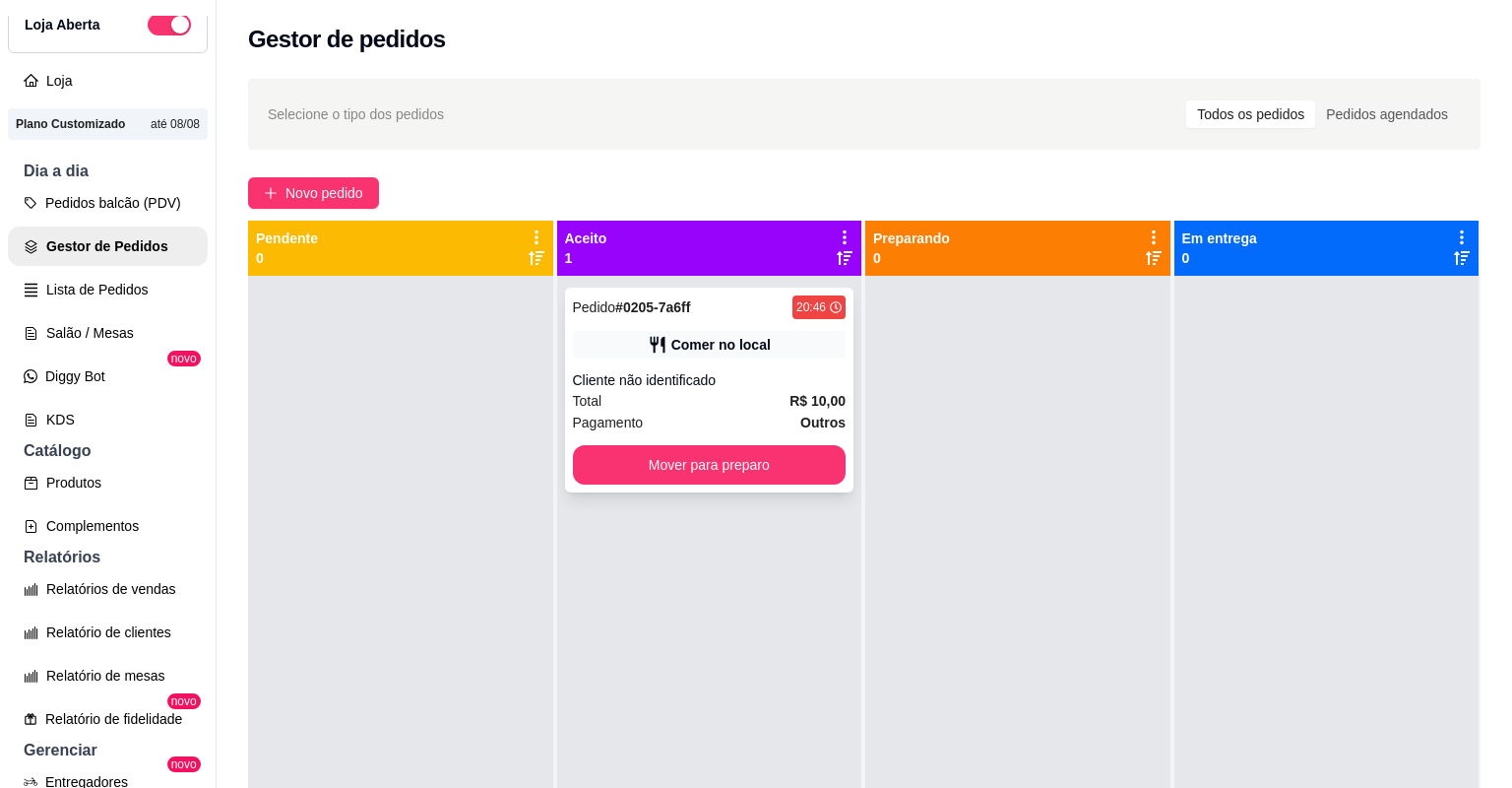 click on "Total R$ 10,00" at bounding box center [710, 401] 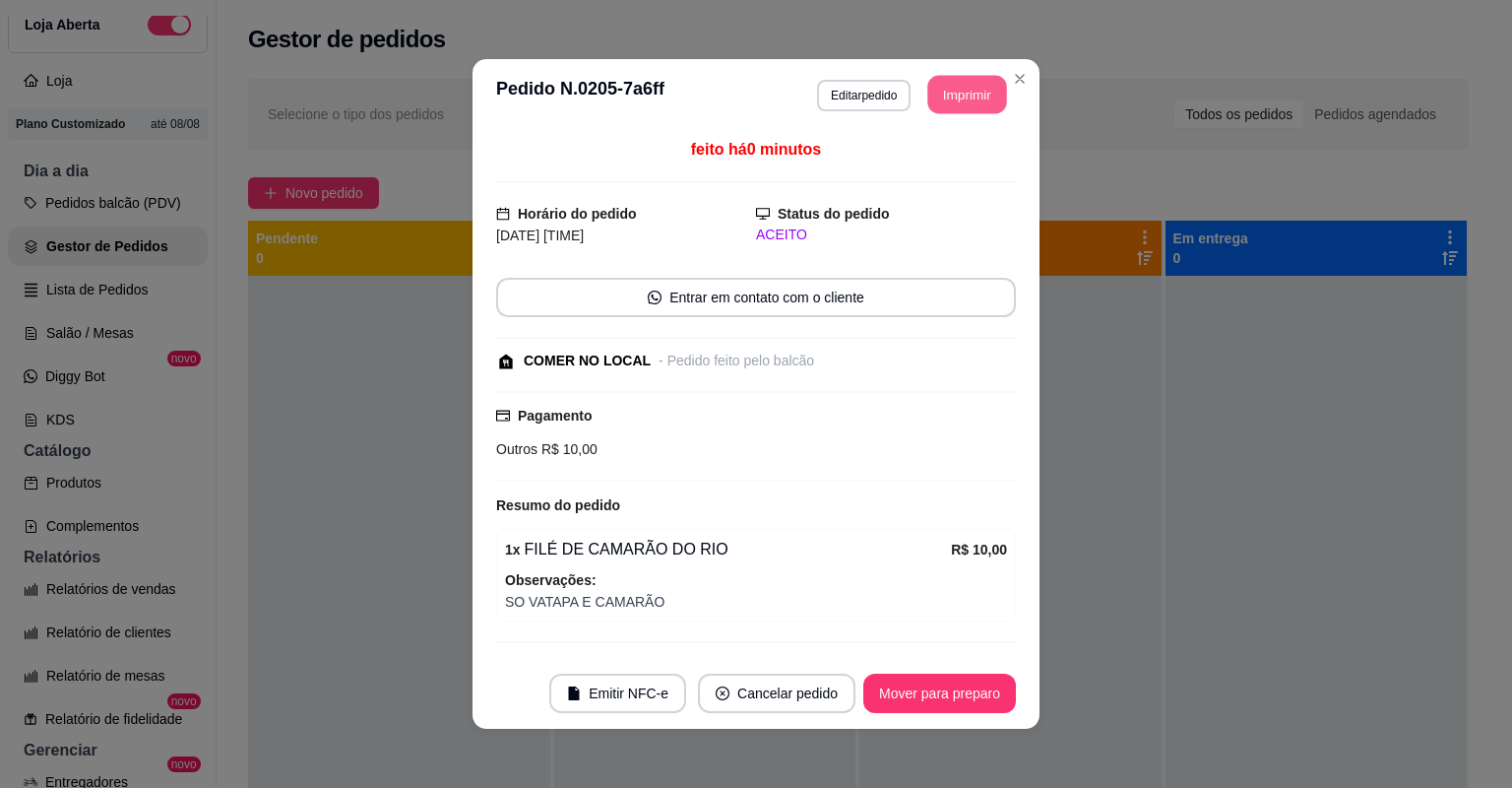 click on "Imprimir" at bounding box center (968, 95) 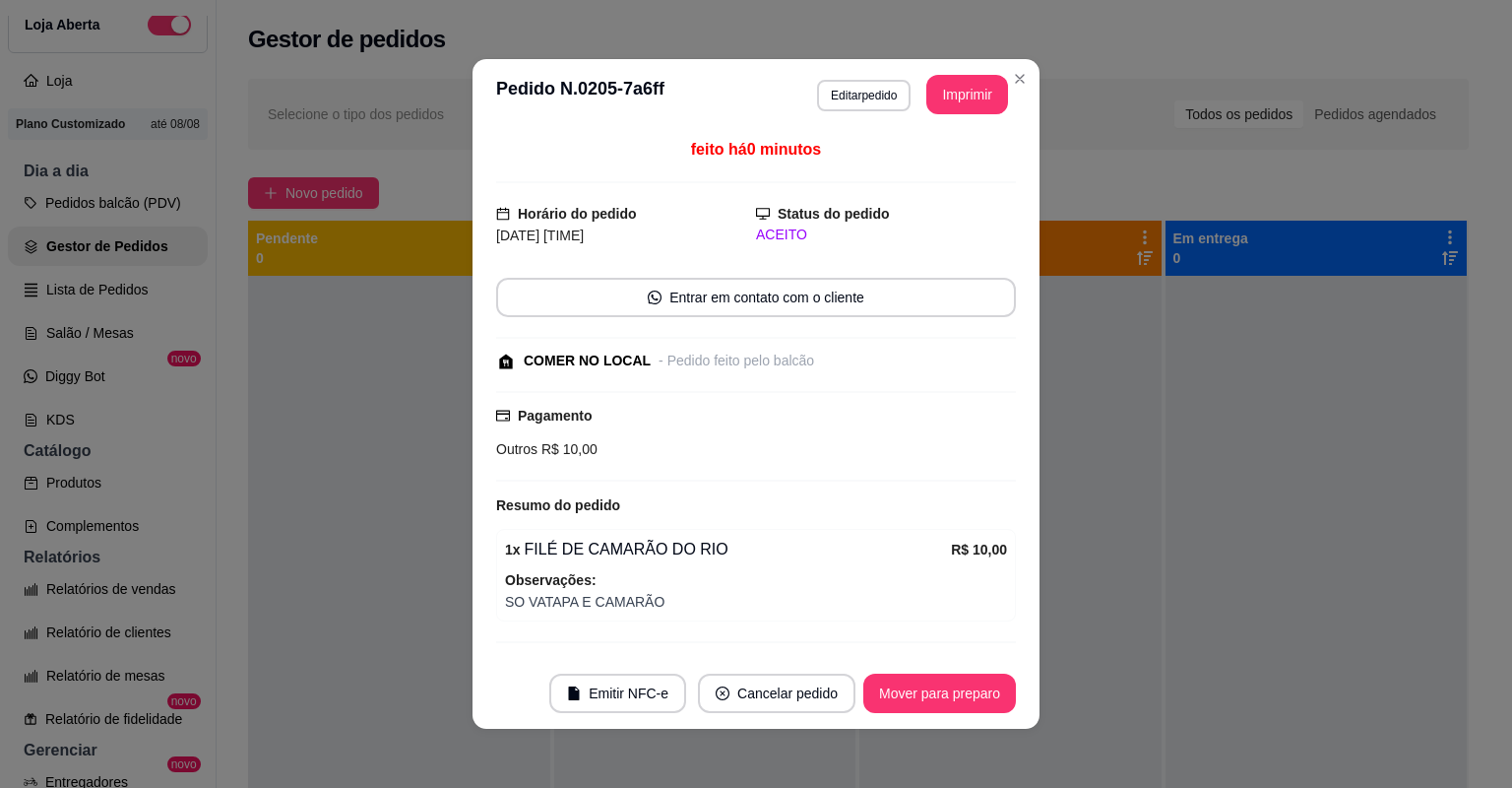 click on "Mover para preparo" at bounding box center (939, 693) 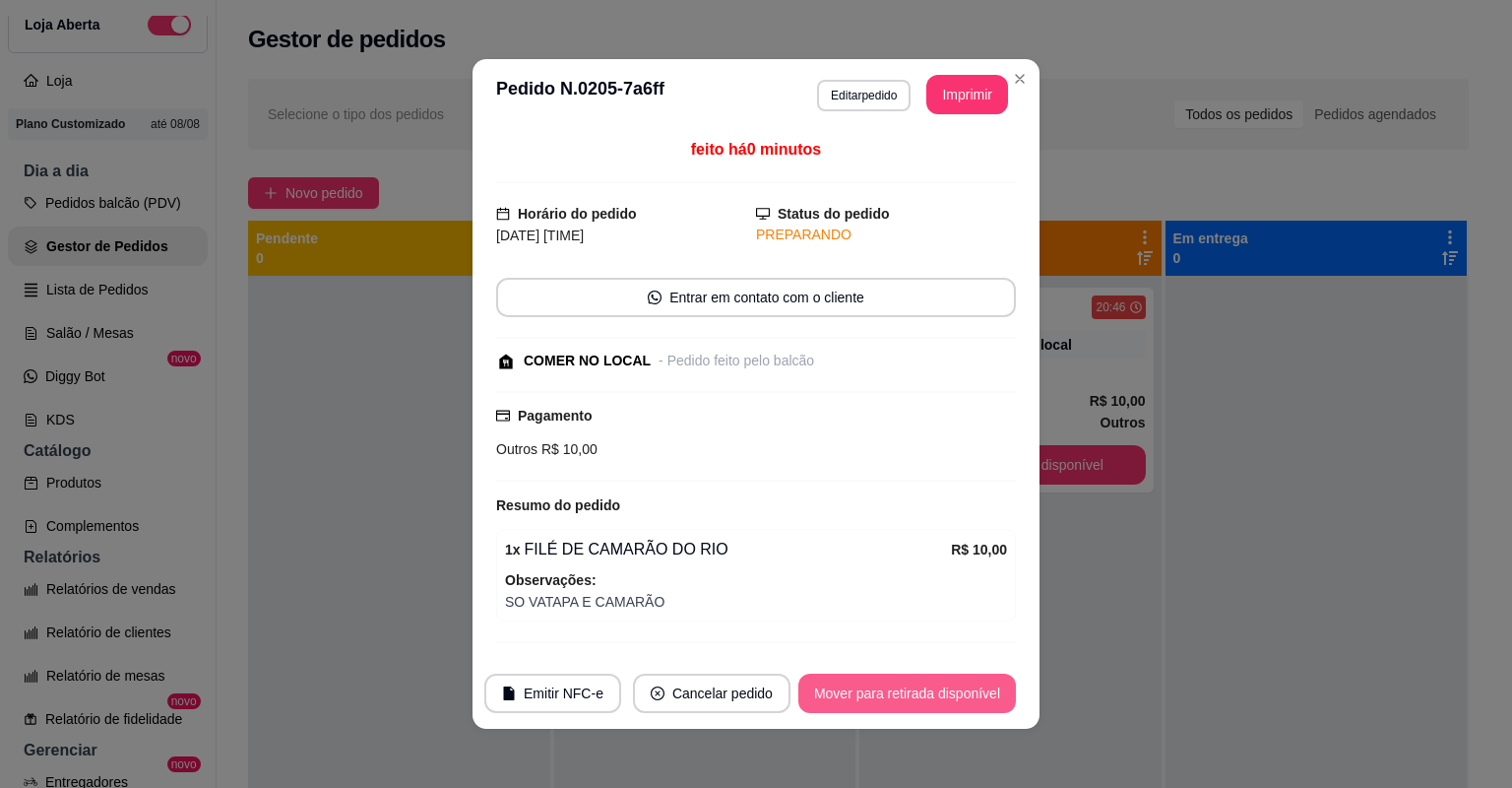 click on "Mover para retirada disponível" at bounding box center [907, 693] 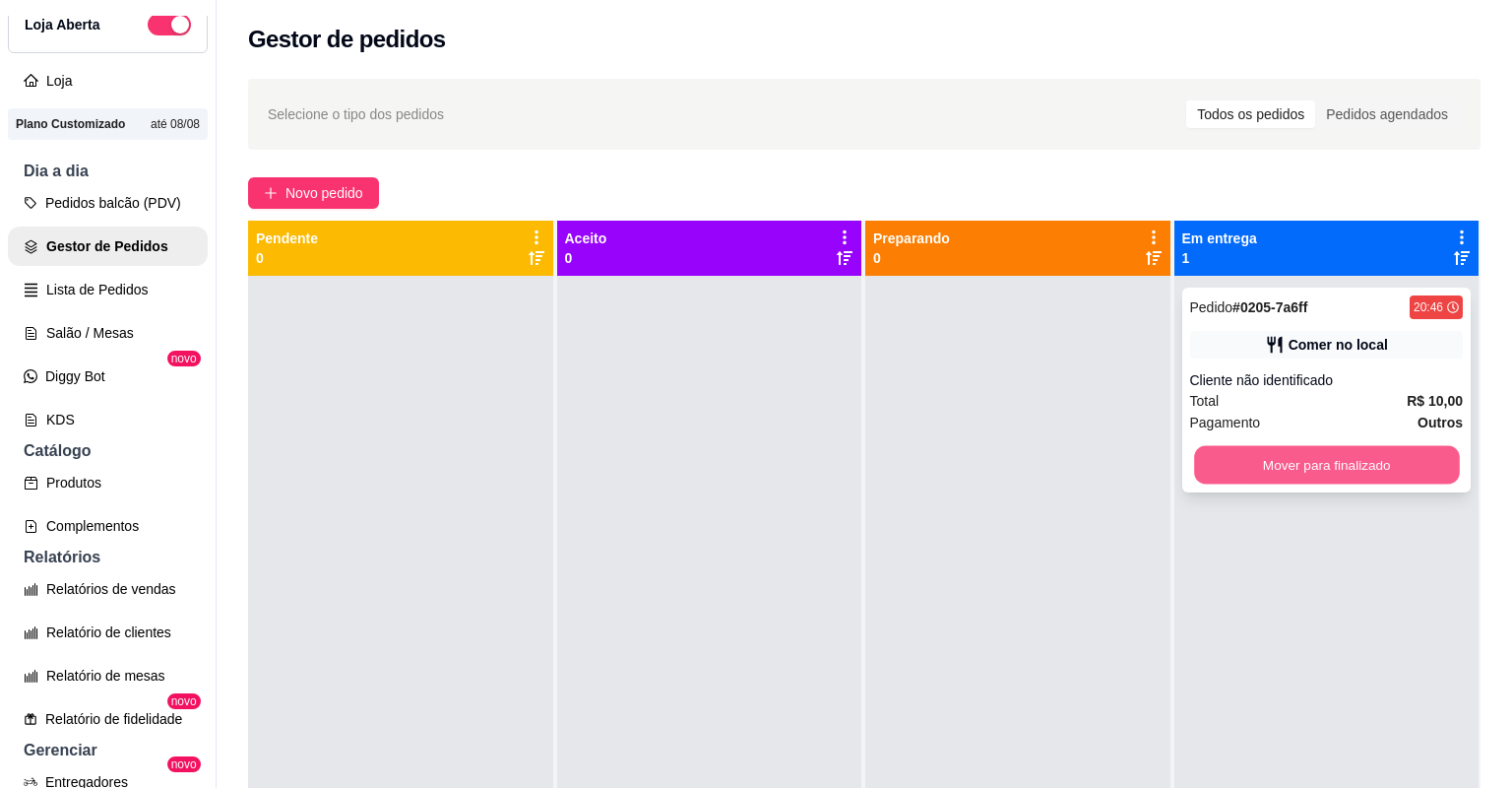 click on "Mover para finalizado" at bounding box center (1326, 465) 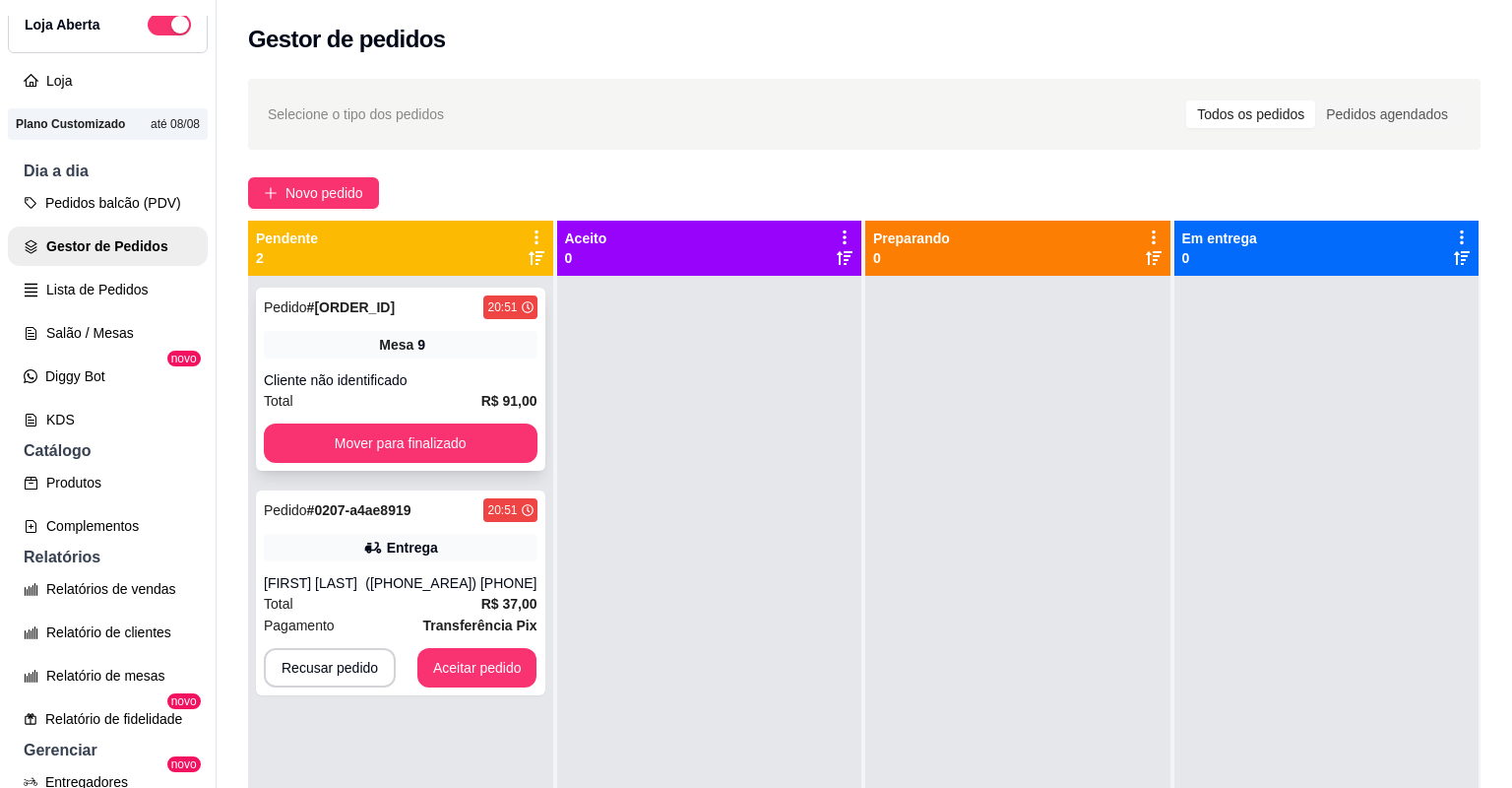 click on "Mesa 9" at bounding box center (401, 345) 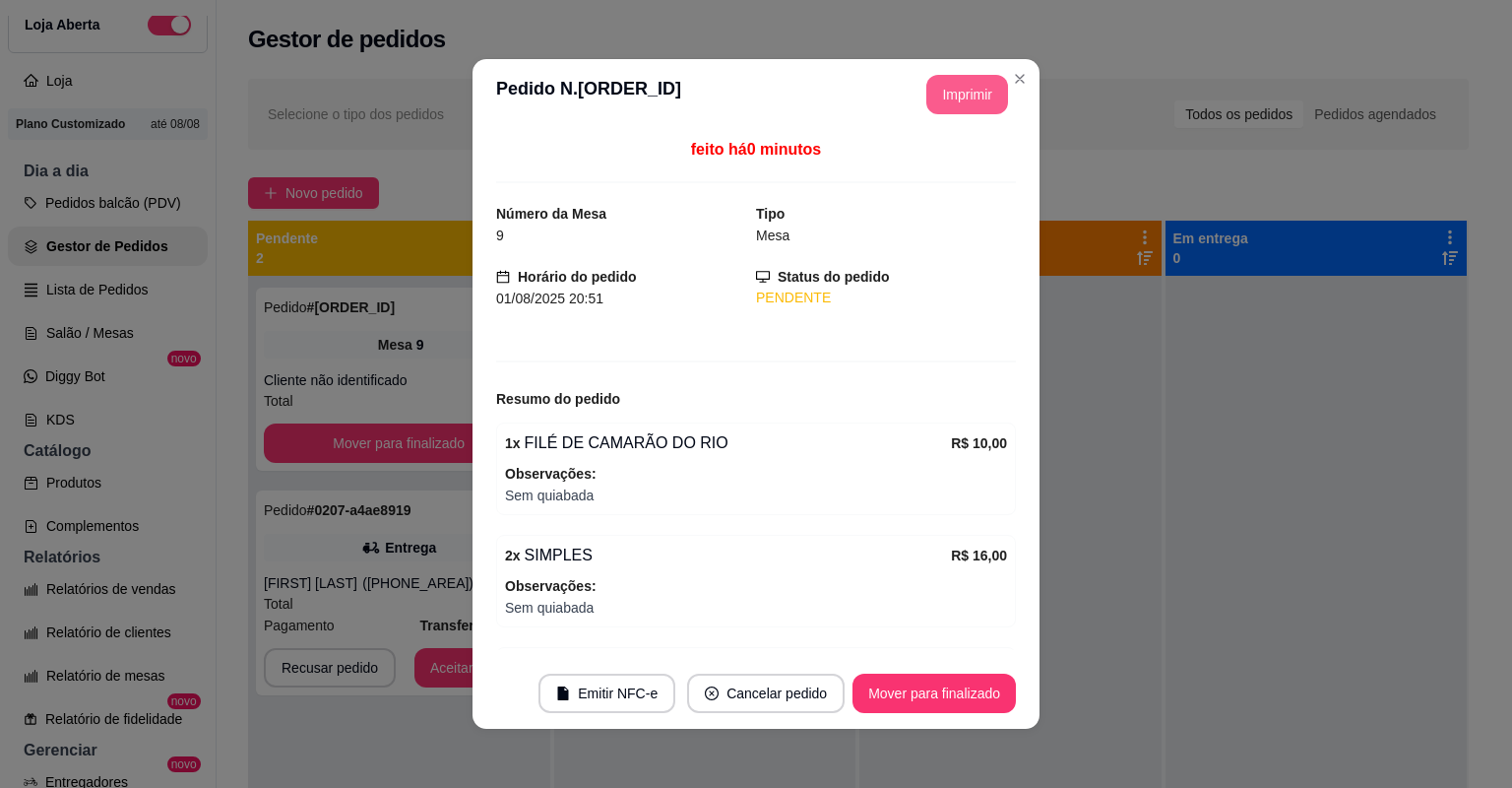 click on "Imprimir" at bounding box center (967, 95) 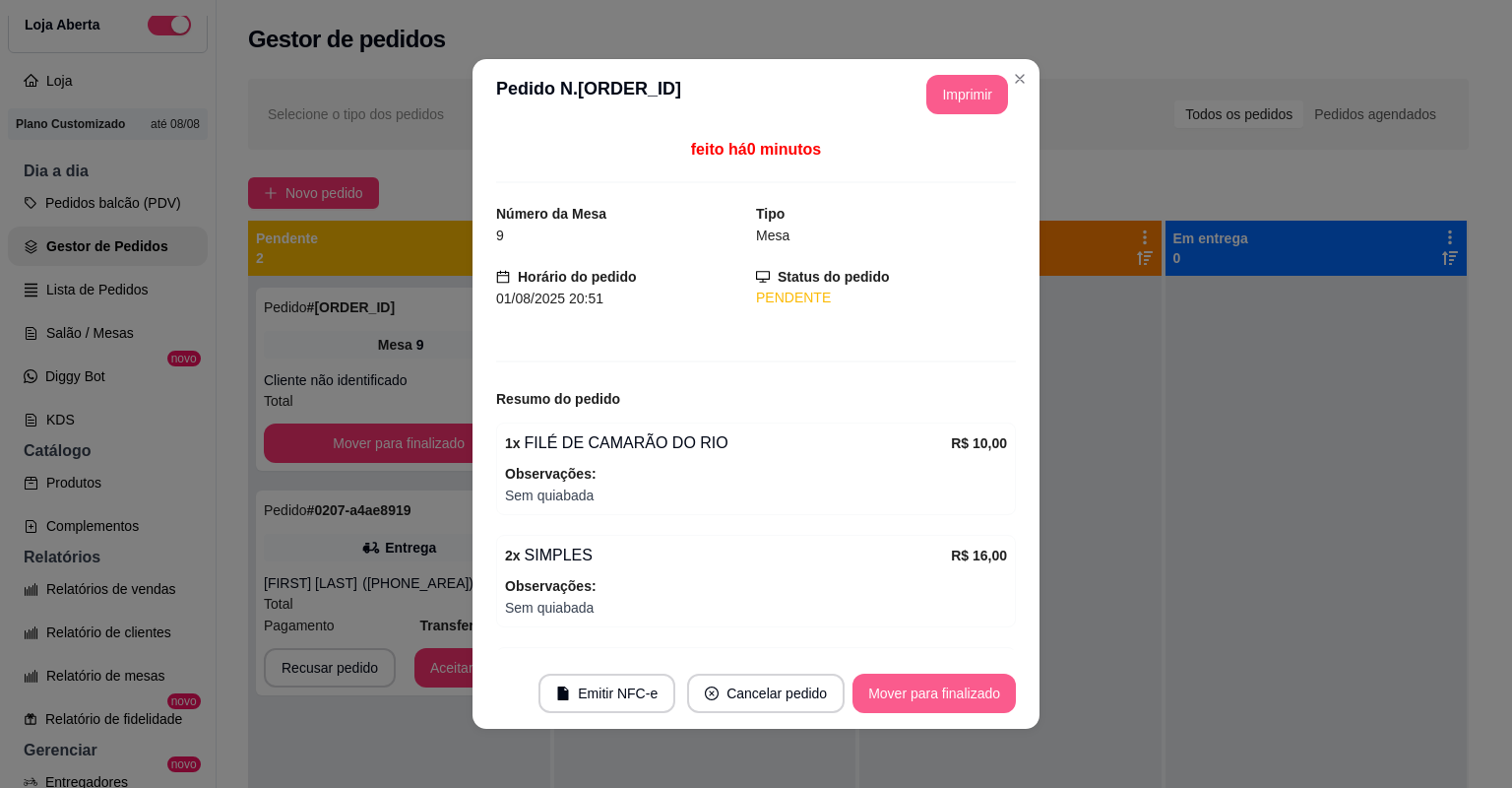 click on "Mover para finalizado" at bounding box center [934, 693] 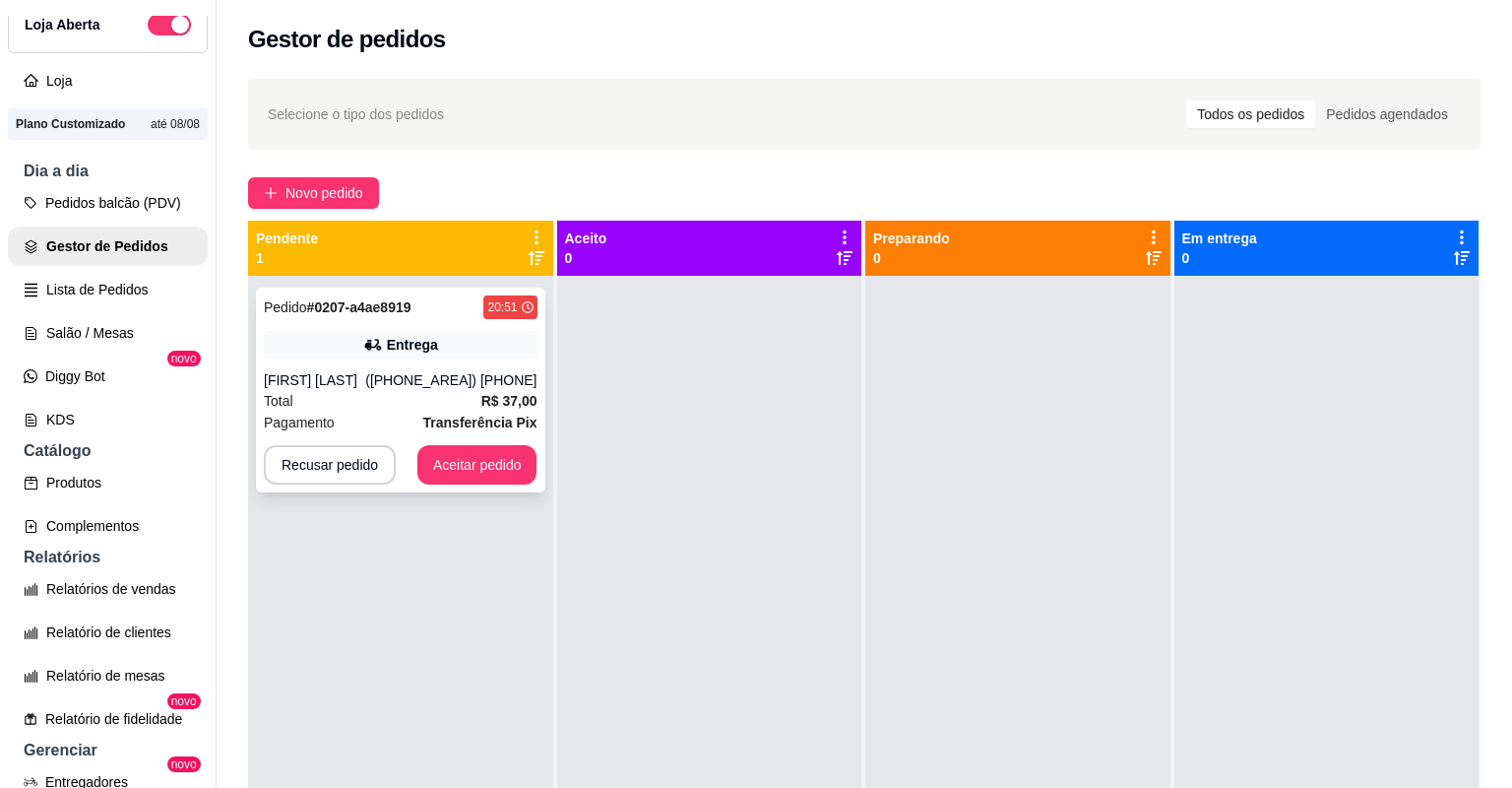click on "Entrega" at bounding box center [401, 345] 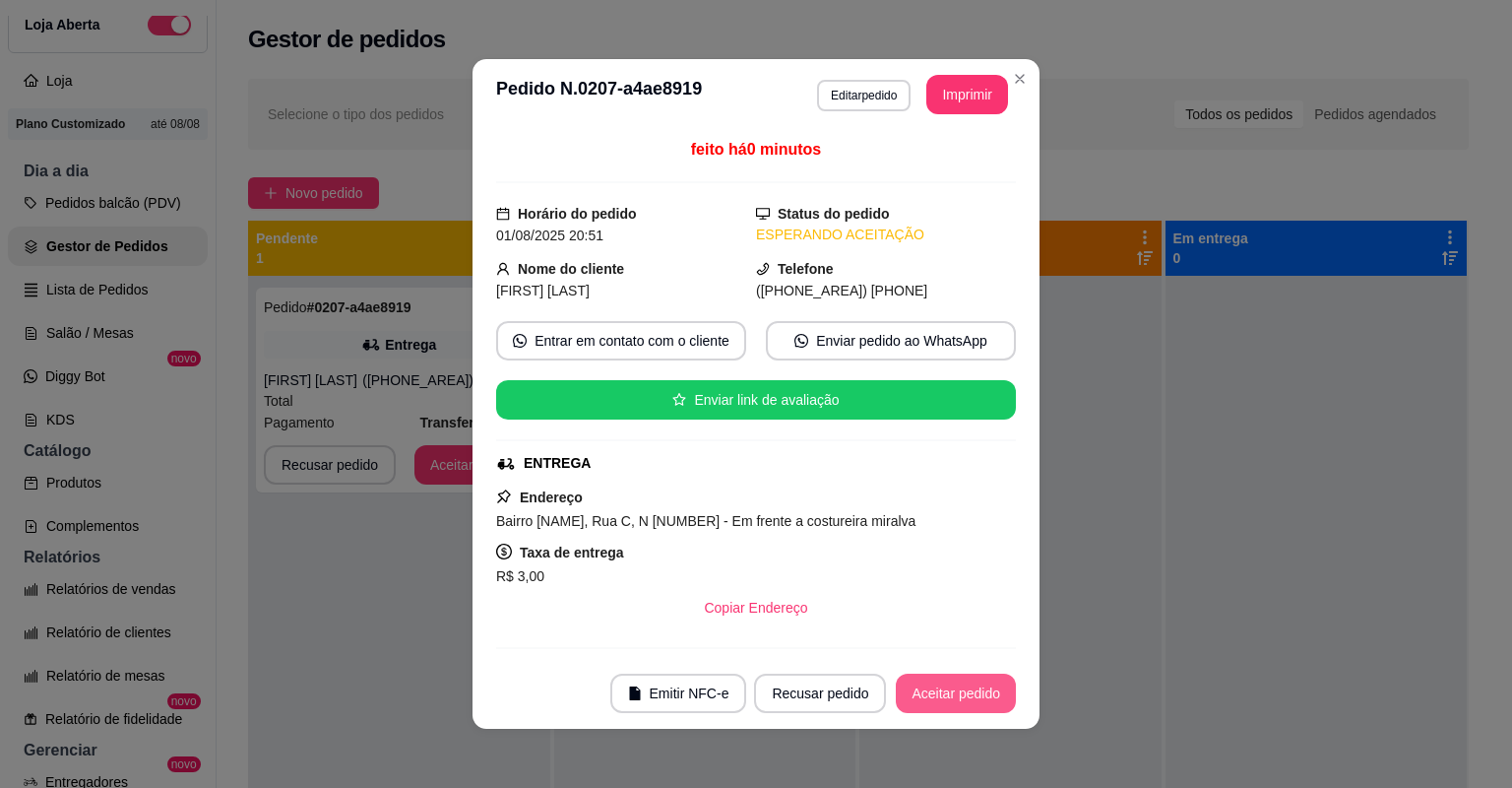 click on "Aceitar pedido" at bounding box center [956, 693] 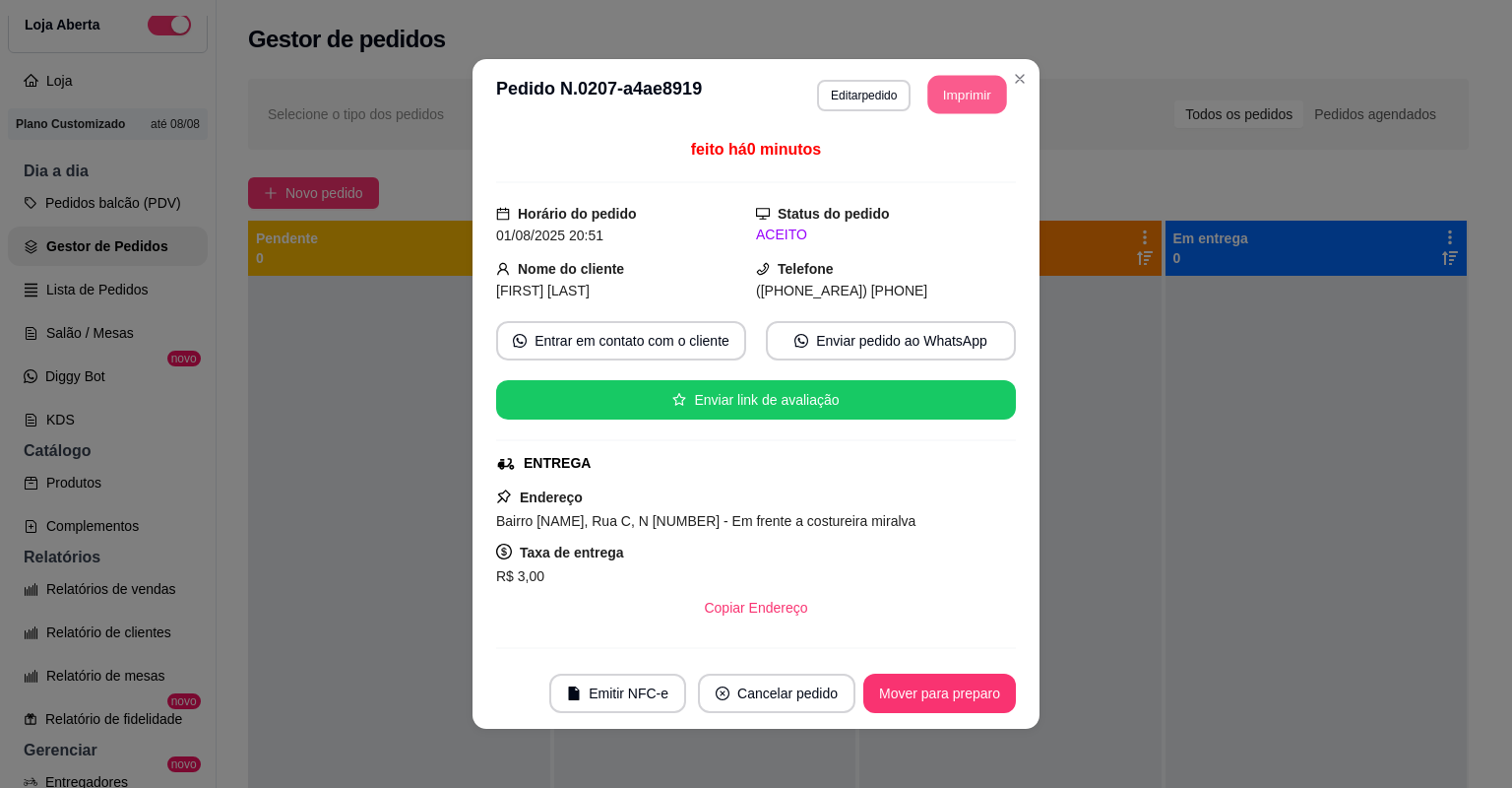 click on "Imprimir" at bounding box center (968, 95) 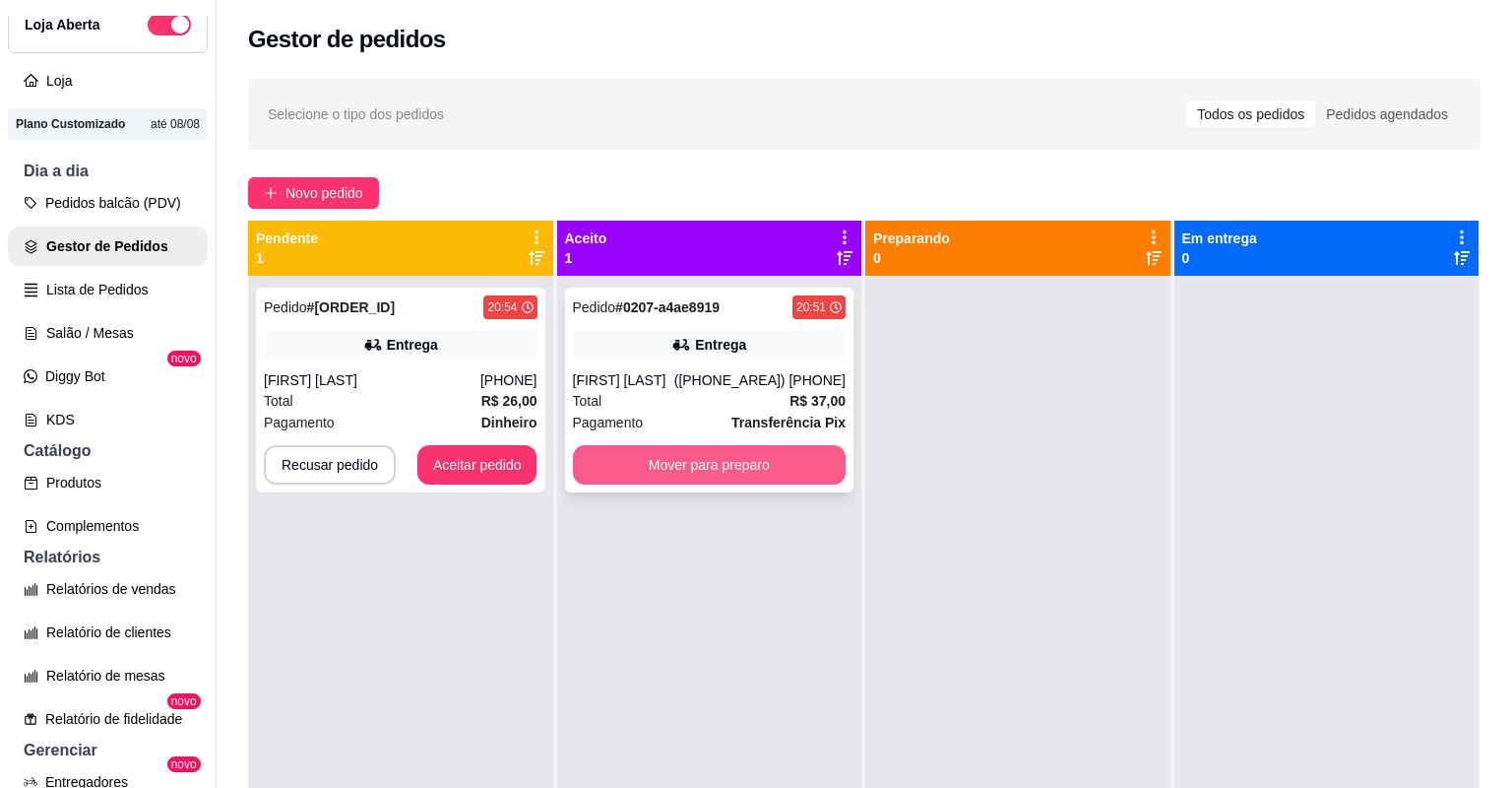 click on "Mover para preparo" at bounding box center (710, 465) 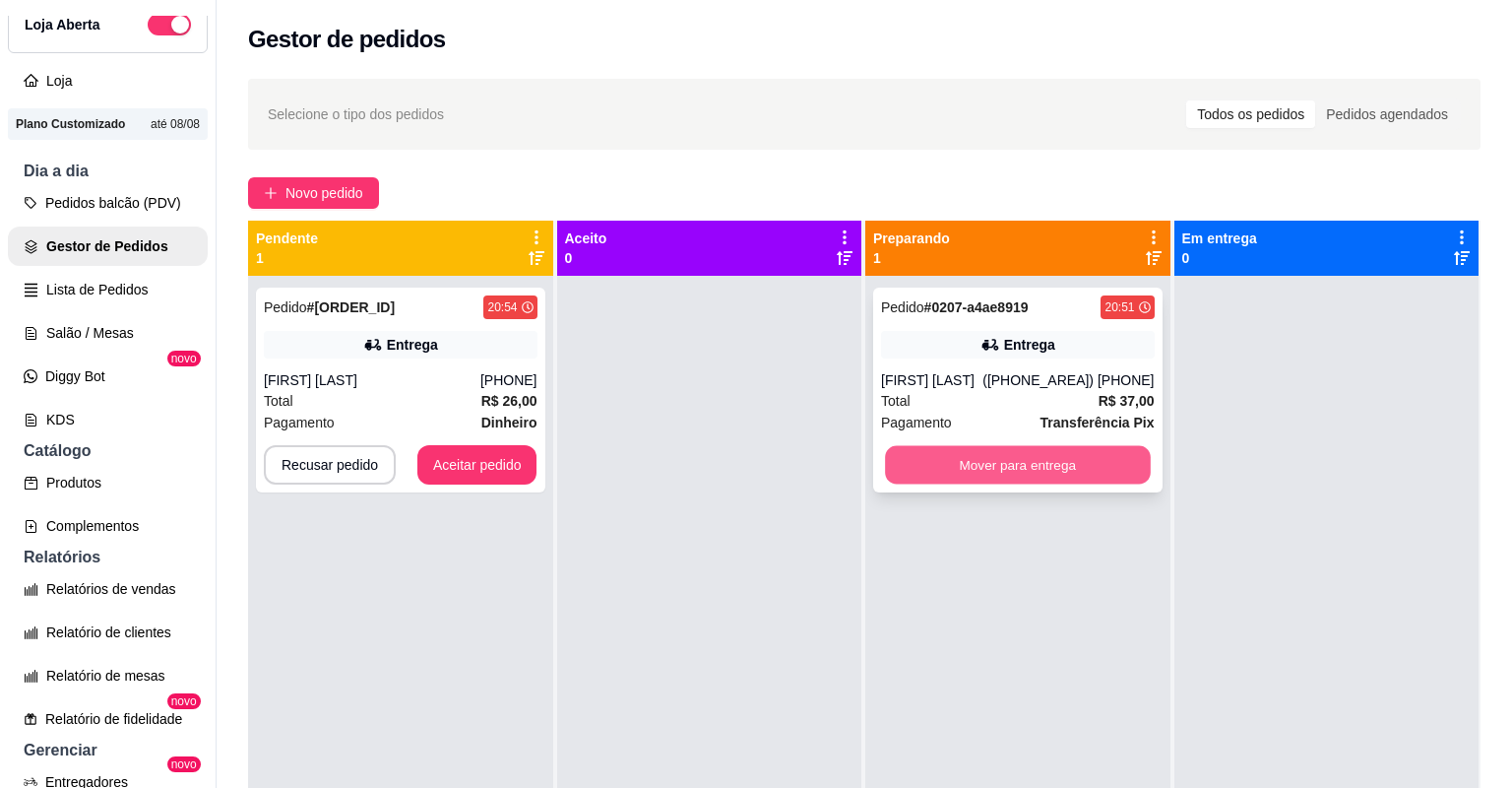 click on "Mover para entrega" at bounding box center (1017, 465) 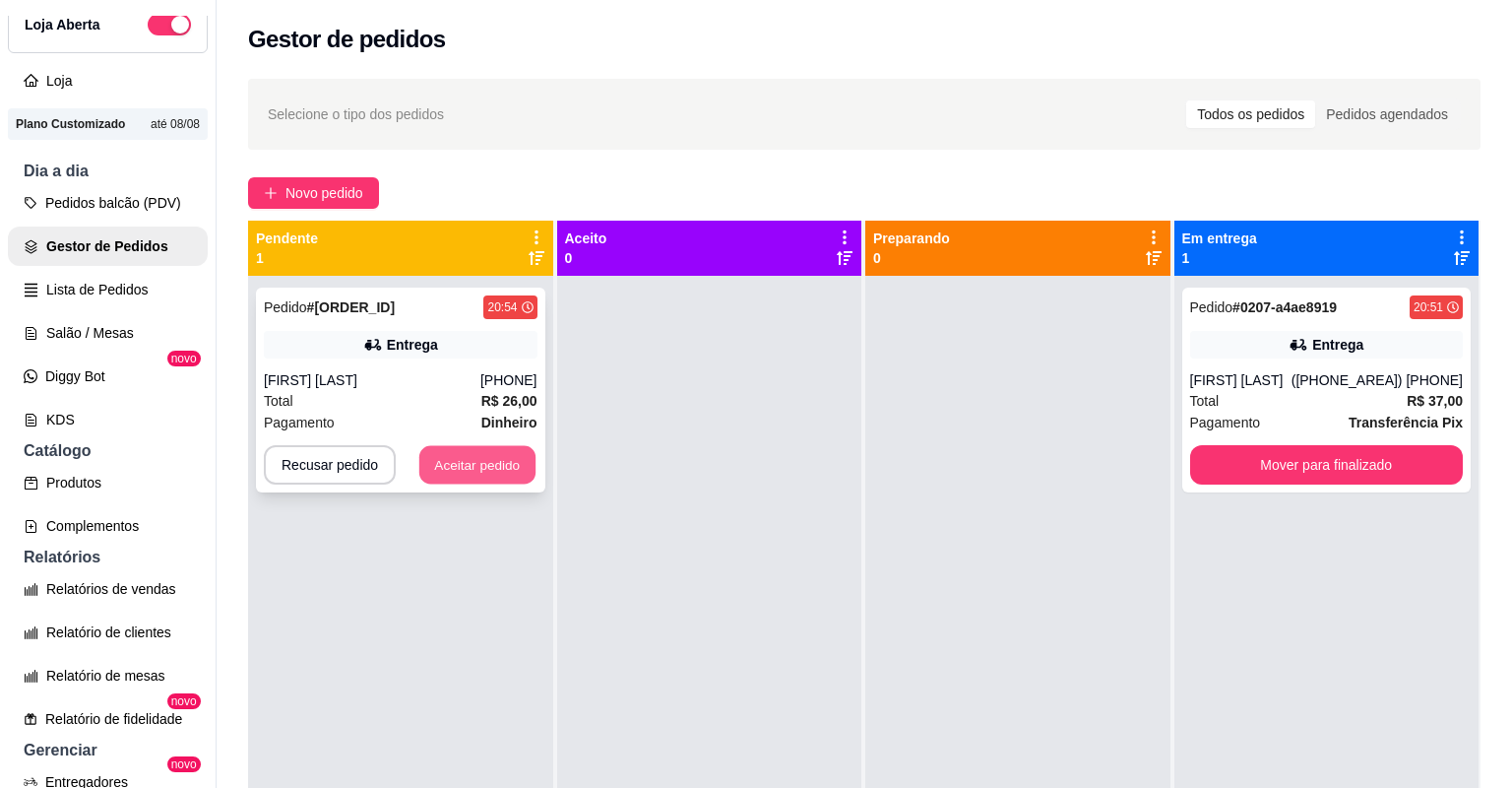 click on "Aceitar pedido" at bounding box center [477, 465] 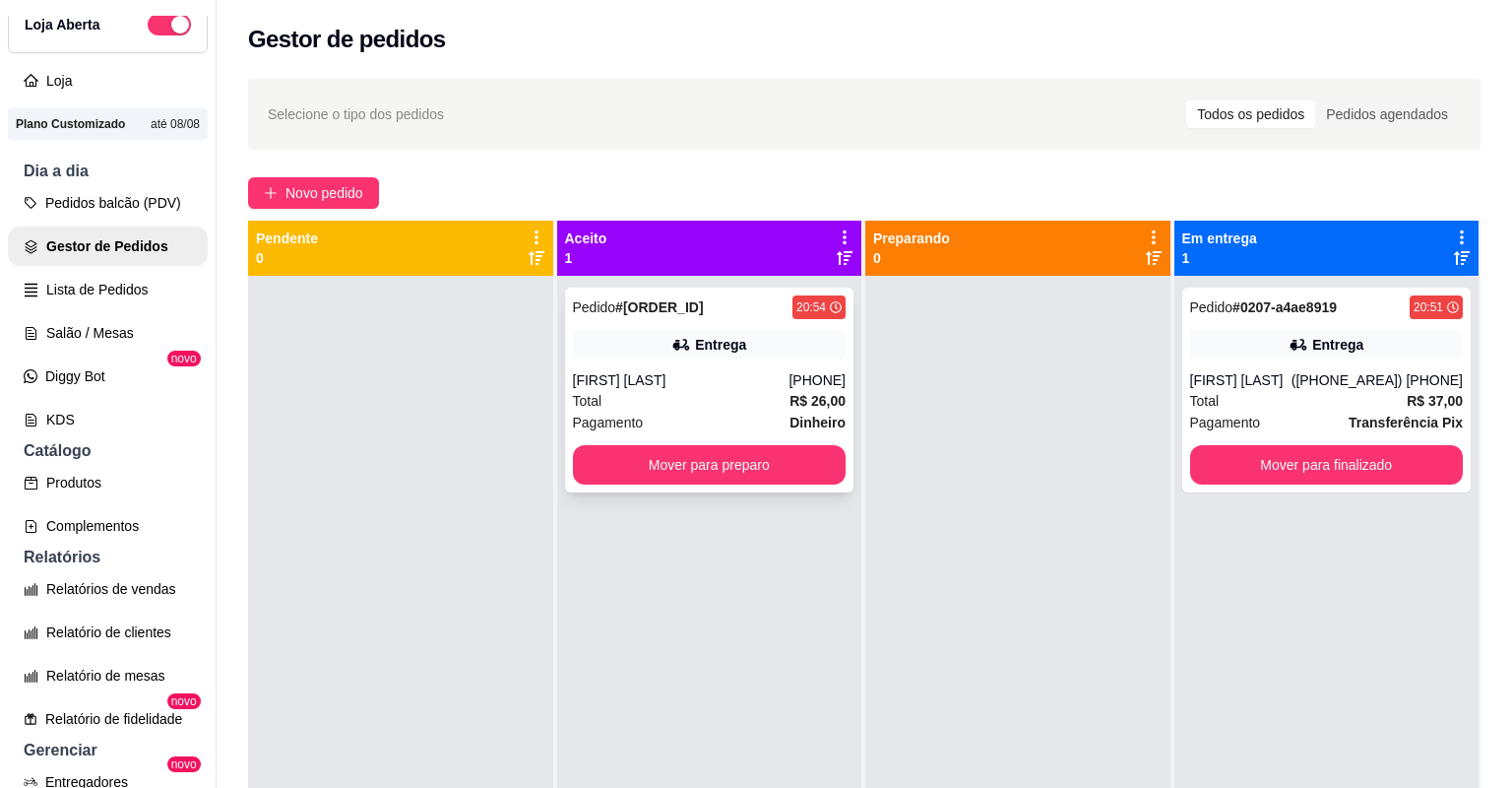 click on "Pagamento Dinheiro" at bounding box center [710, 423] 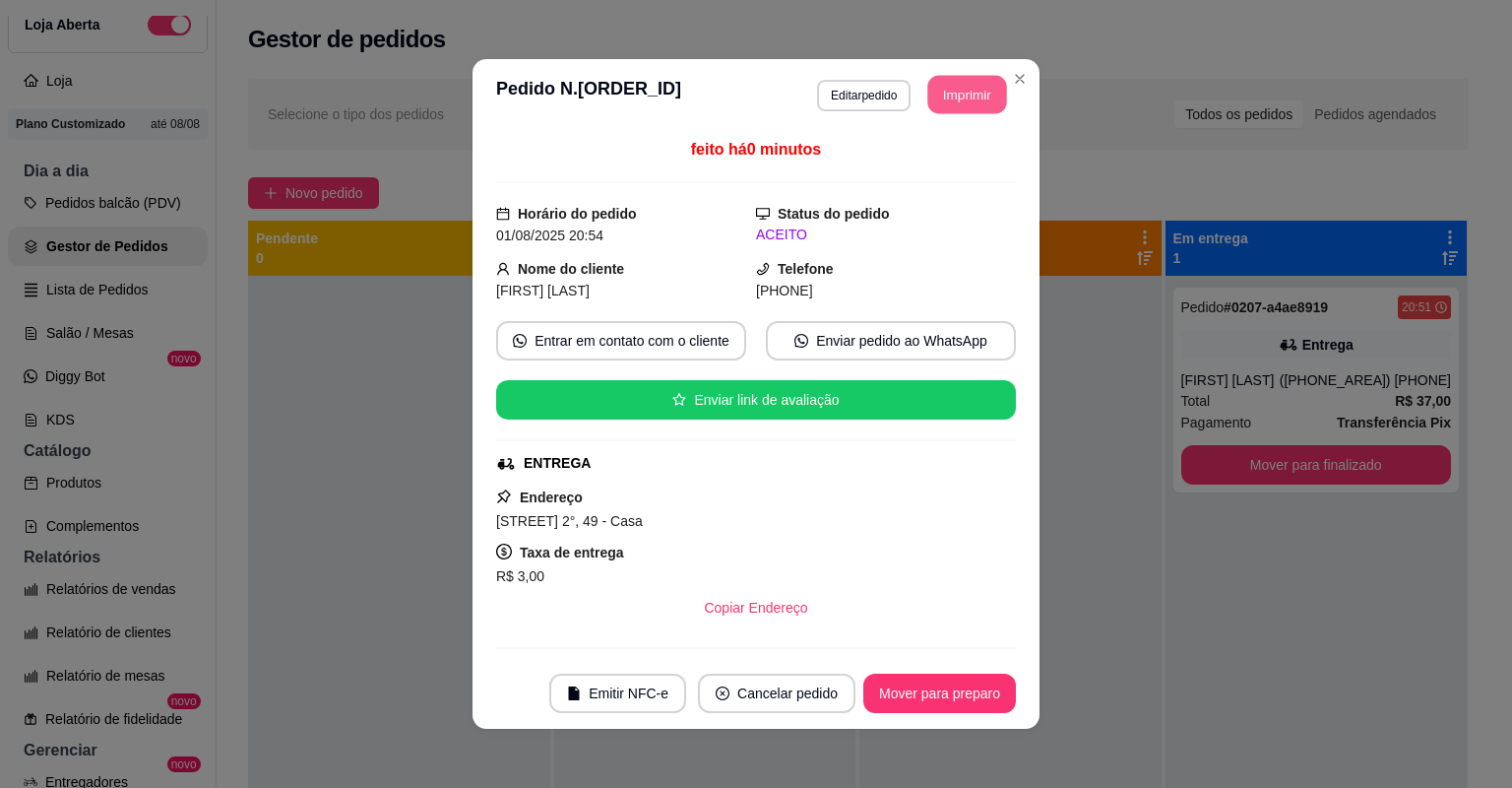 click on "Imprimir" at bounding box center [968, 95] 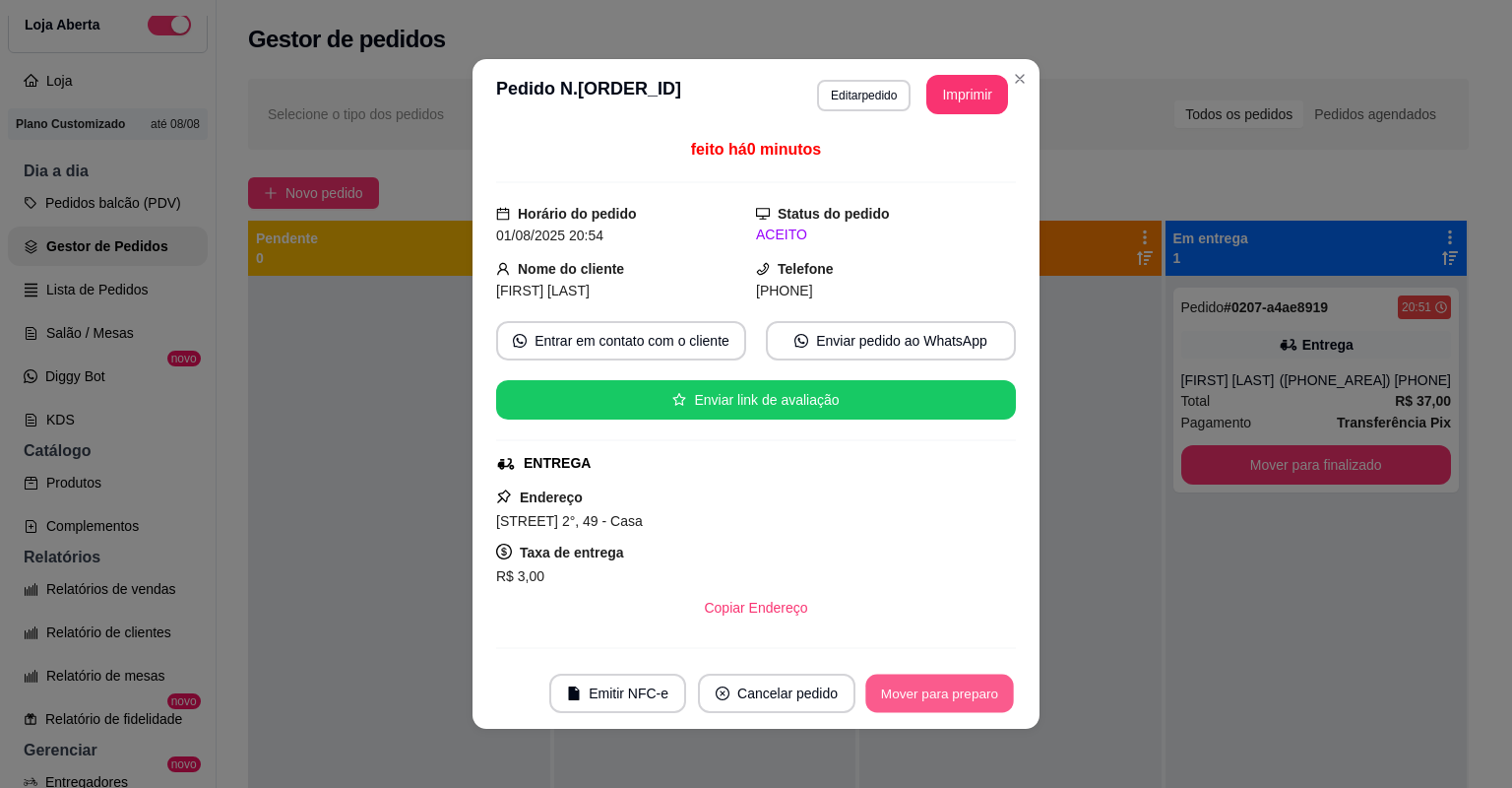 click on "Mover para preparo" at bounding box center (939, 693) 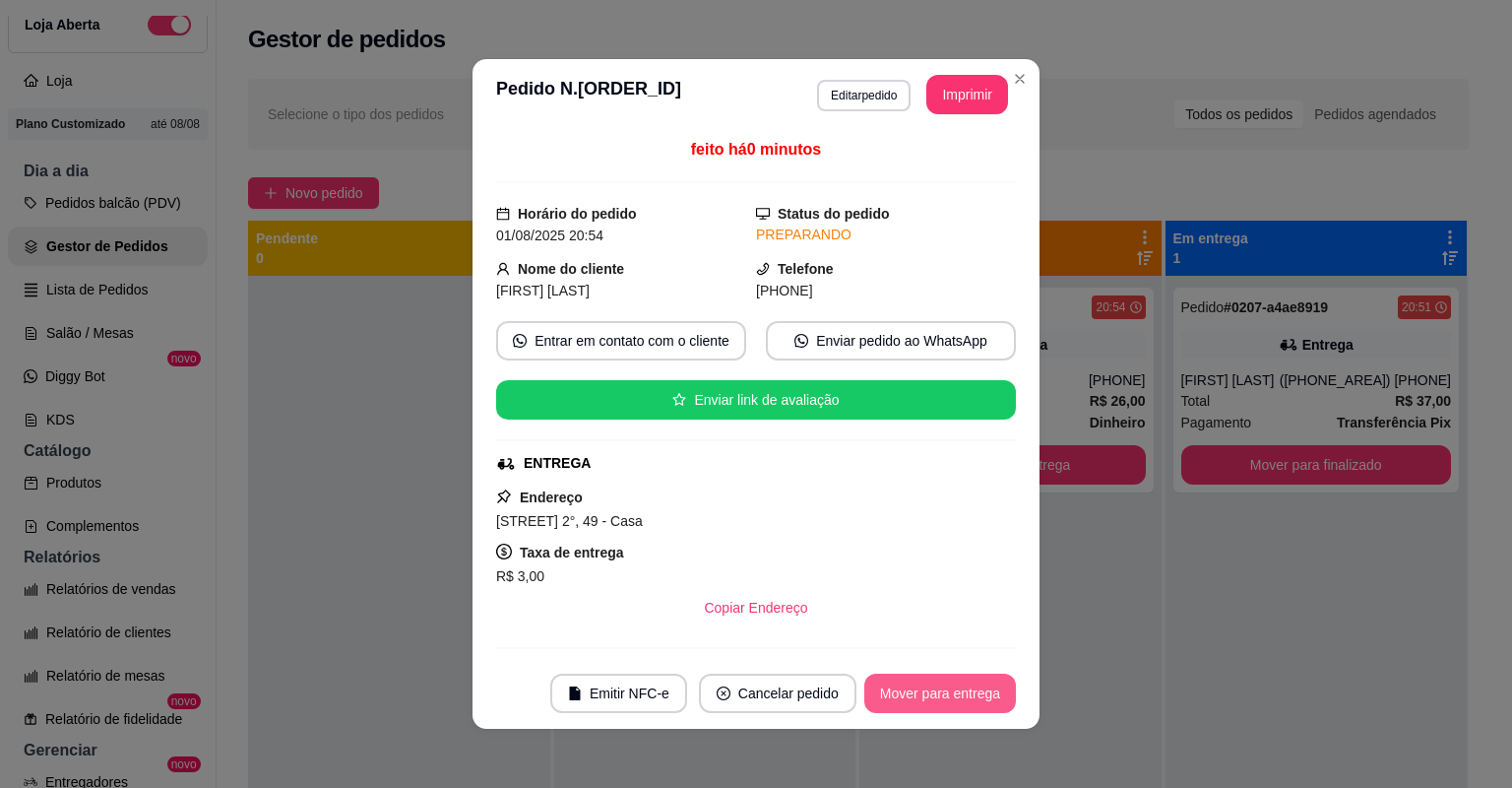 click on "Mover para entrega" at bounding box center (940, 693) 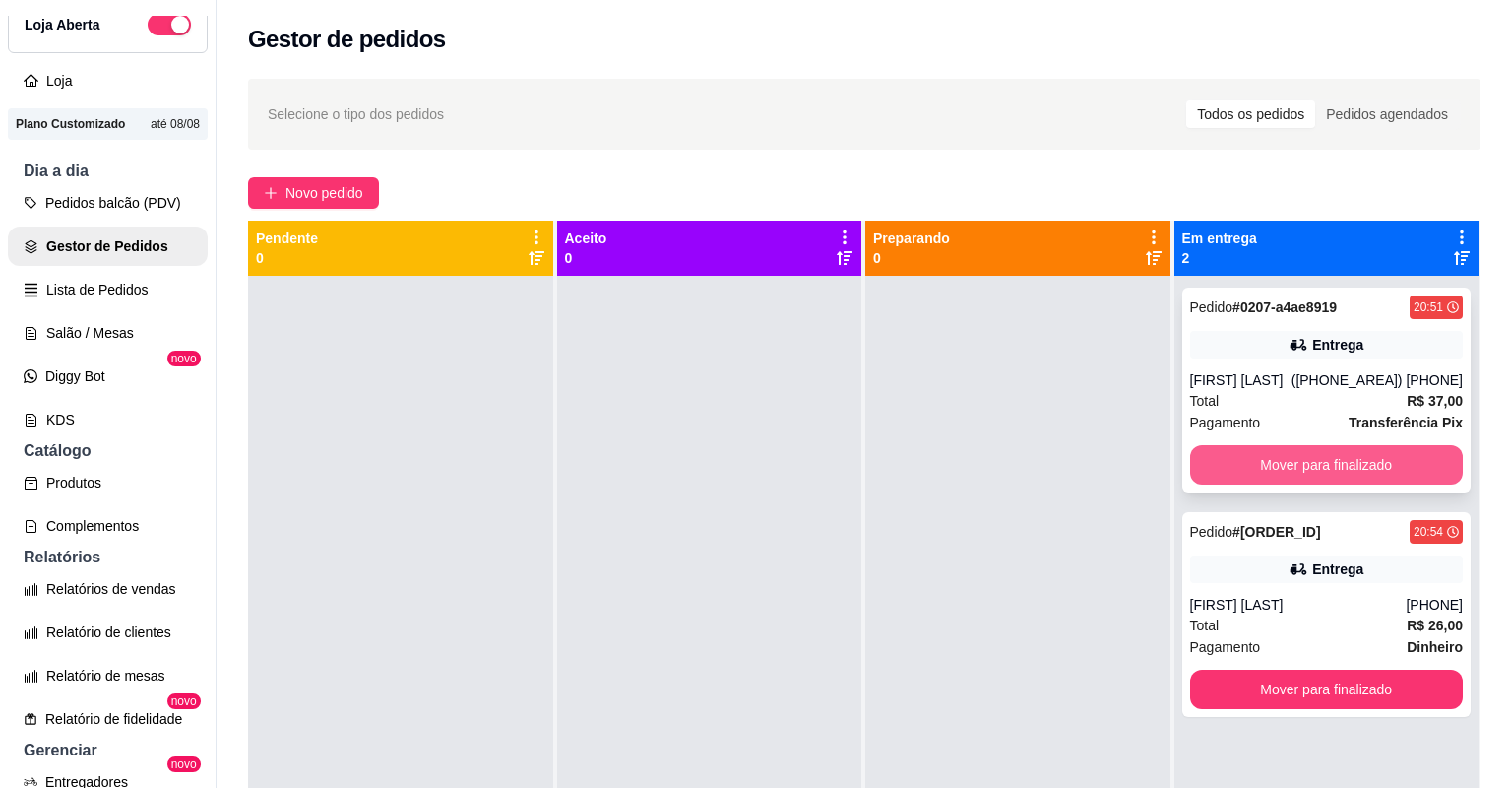 click on "Mover para finalizado" at bounding box center (1327, 465) 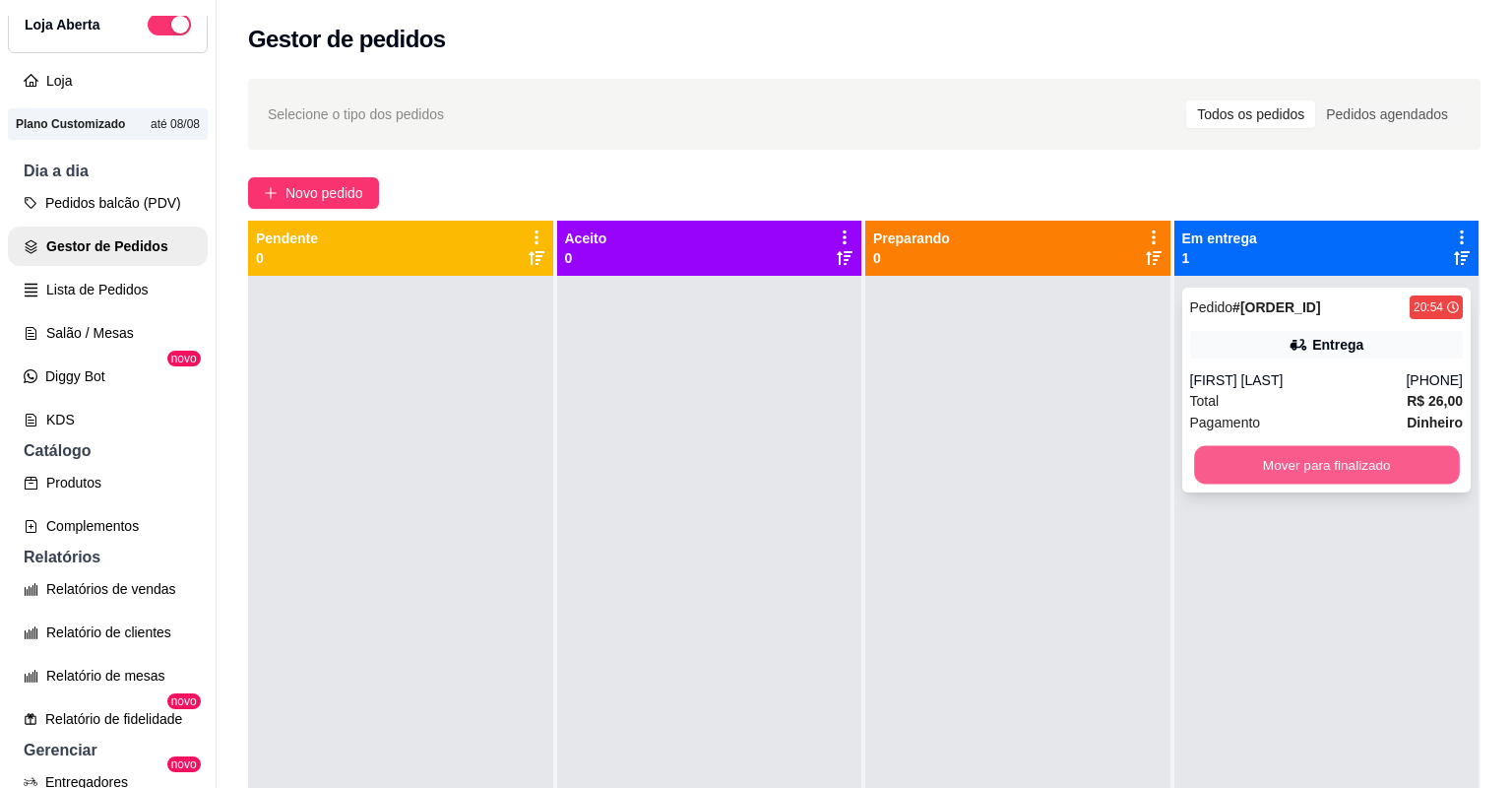 click on "Mover para finalizado" at bounding box center (1326, 465) 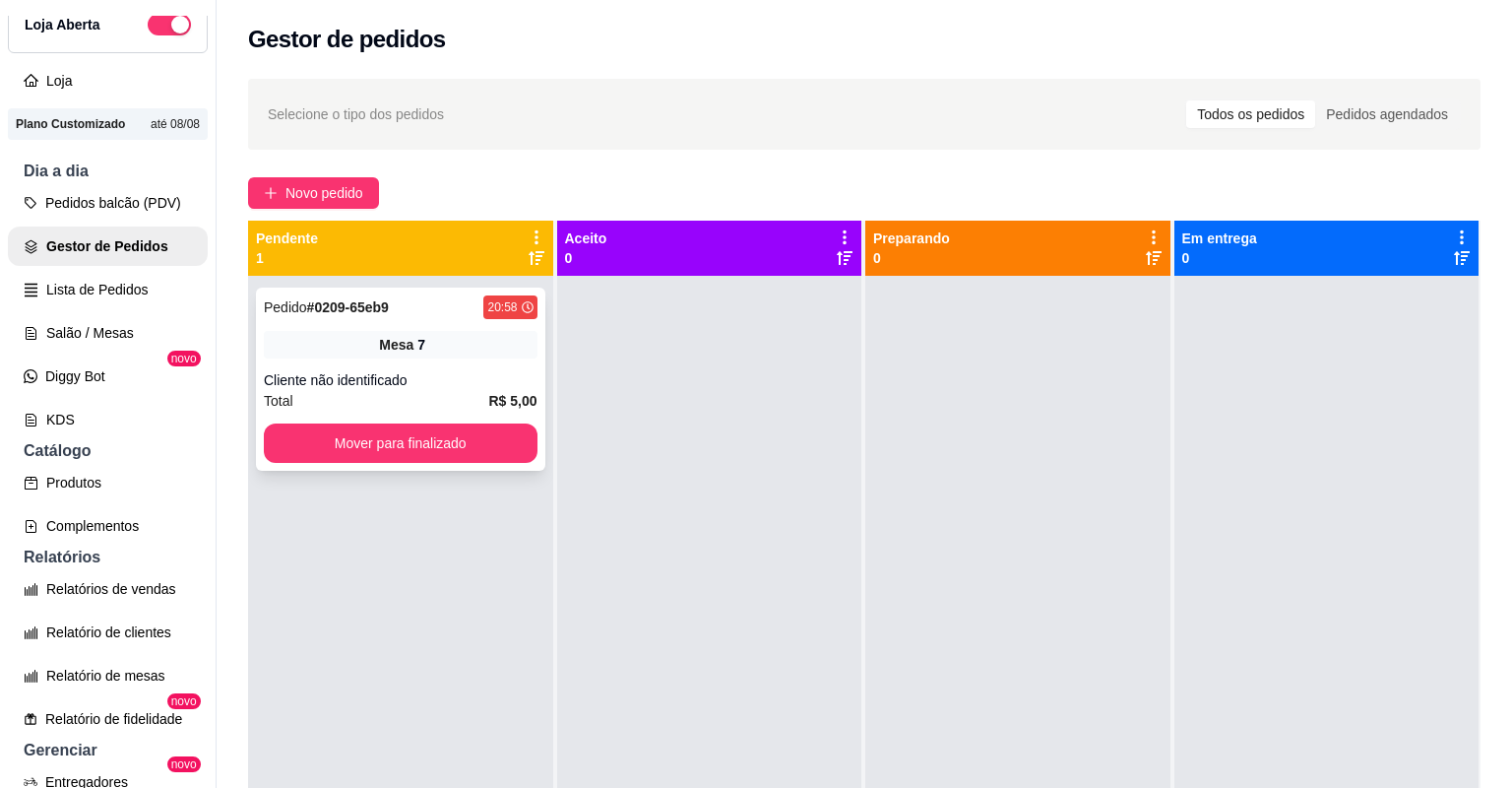 click on "Total R$ 5,00" at bounding box center (401, 401) 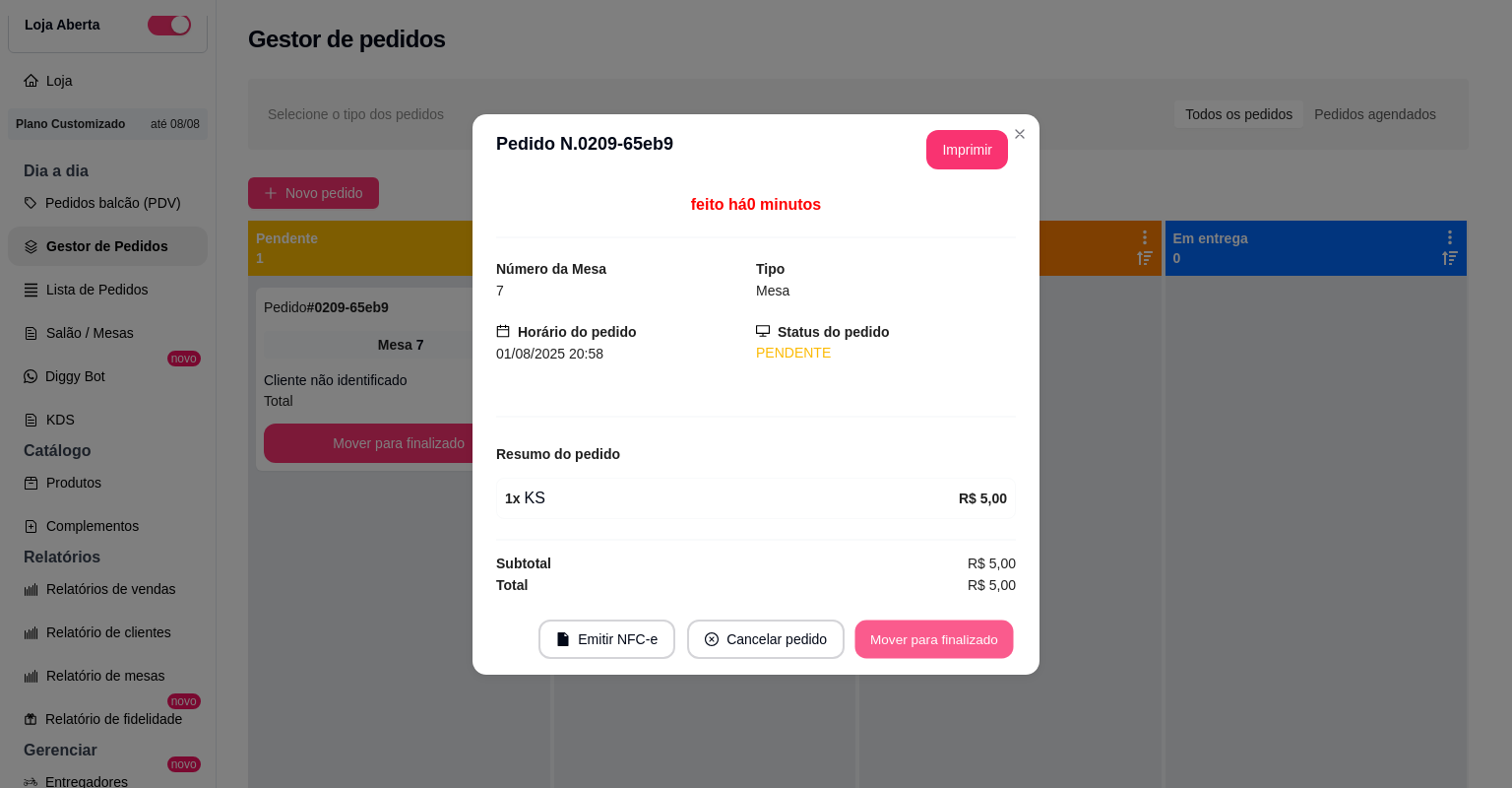 click on "Mover para finalizado" at bounding box center (934, 638) 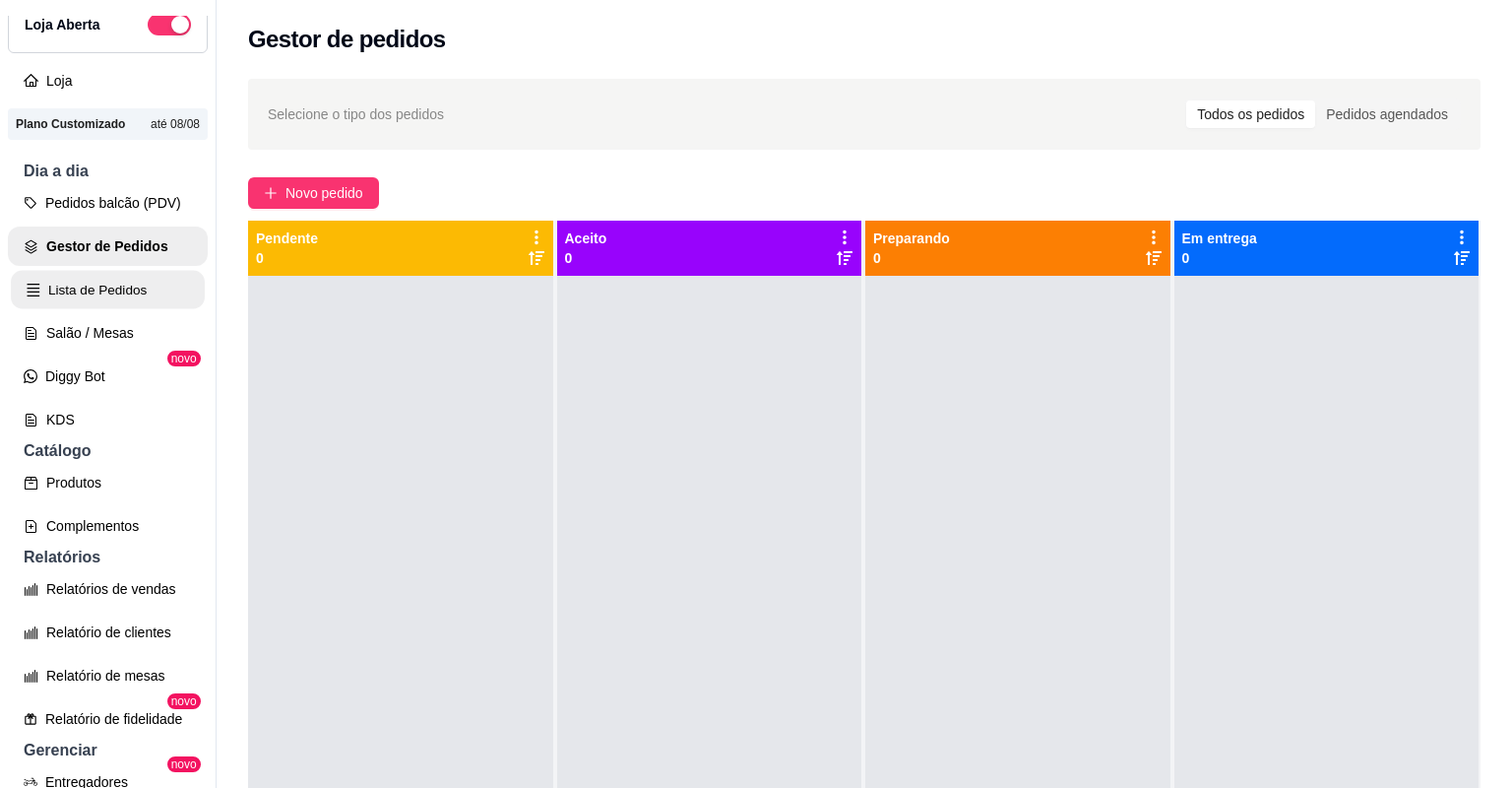 click on "Lista de Pedidos" at bounding box center (107, 290) 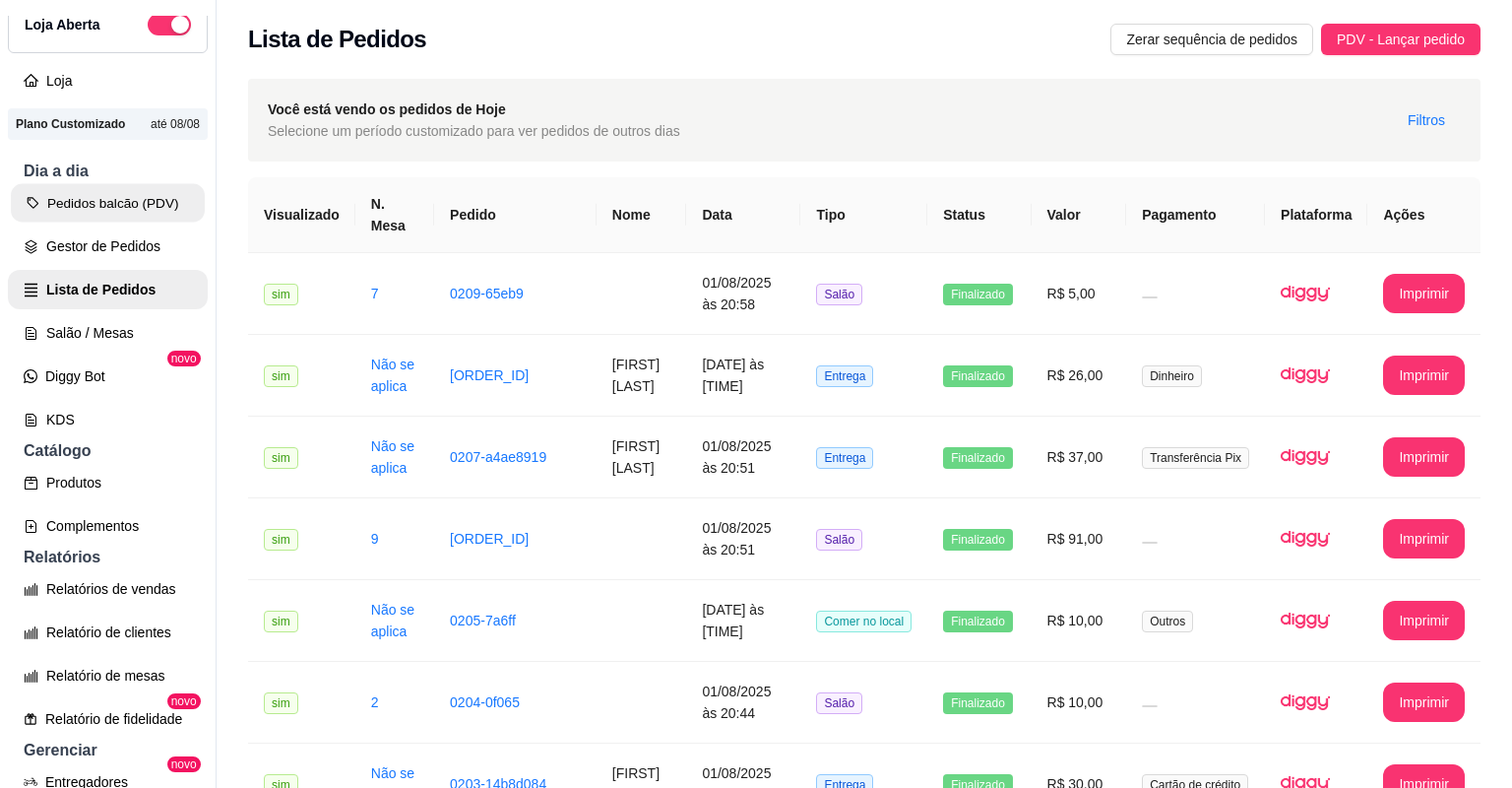 click on "Pedidos balcão (PDV)" at bounding box center [107, 203] 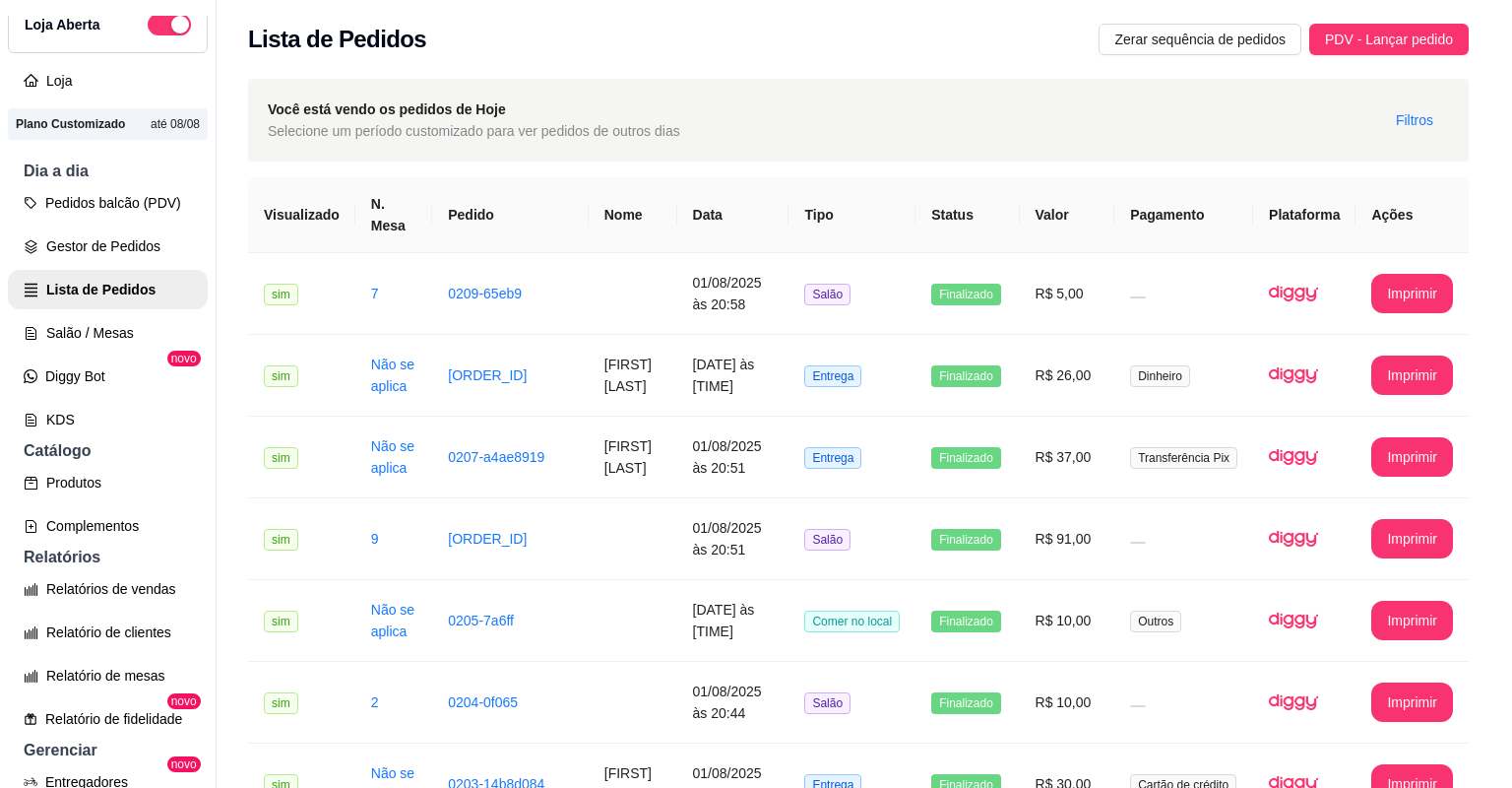 click on "Item avulso ACARAJÉ  1 - SIMPLES    R$ 8,00 0 2 - BACALHAU    R$ 14,00 0 3 - BACALHAU DUPLO    R$ 20,00 0 4 - FILÉ DE CAMARÃO DO RIO    R$ 10,00 0 5 - CAMARÃO DO RIO COMPLETO    R$ 15,00 0 6 - FILÉ DE CAMARÃO DO RIO DUPLO   R$ 16,00 0 7 - CAMARÃO DO MAR    R$ 17,00 0 8 - CAMARÃO DO MAR COMPLETO    R$ 20,00 0 9 - CAMARÃO DO MAR DUPLO   R$ 30,00 0 11 - BOLINHO DE ACARAJÉ    R$ 4,00 0 ABARÁ  240 - ABARÁ SIMPLES    R$ 8,00 0 305 - ABARÁ BACALHAU   R$ 14,00 0 306 - ABARÁ BACALHAU DUPLO   R$ 20,00 0 301 - ABARÁ CAMARÃO DO RIO    R$ 10,00 0 308 - ABARÁ CAMARÃO DO RIO COM BACALHAU    R$ 15,00 0 309 - ABARÁ CAMARÃO DO RIO DUPLO    R$ 16,00 0 310 - ABARÁ CAMARÃO DO MAR    R$ 17,00 0 313 - ABARÁ CAMARÃO DO MAR COM BACALHAU    R$ 20,00 0 312 - ABARÁ CAMARÃO DO MAR DUPLO   R$ 30,00 0 10 - BOLINHO DE ABARÁ   R$ 4,00 0 BEBIDAS  SUCO DE POLPA ( SÓ PRA LOCAL )   R$ 0,00 0 SUCO DE LARANJA/MISTO ( SÓ PRO LOCAL )   R$ 0,00 0 40 - Coca lata NORMAL   R$ 6,00 0 COCA LATA ZERO    0" at bounding box center (549, 462) 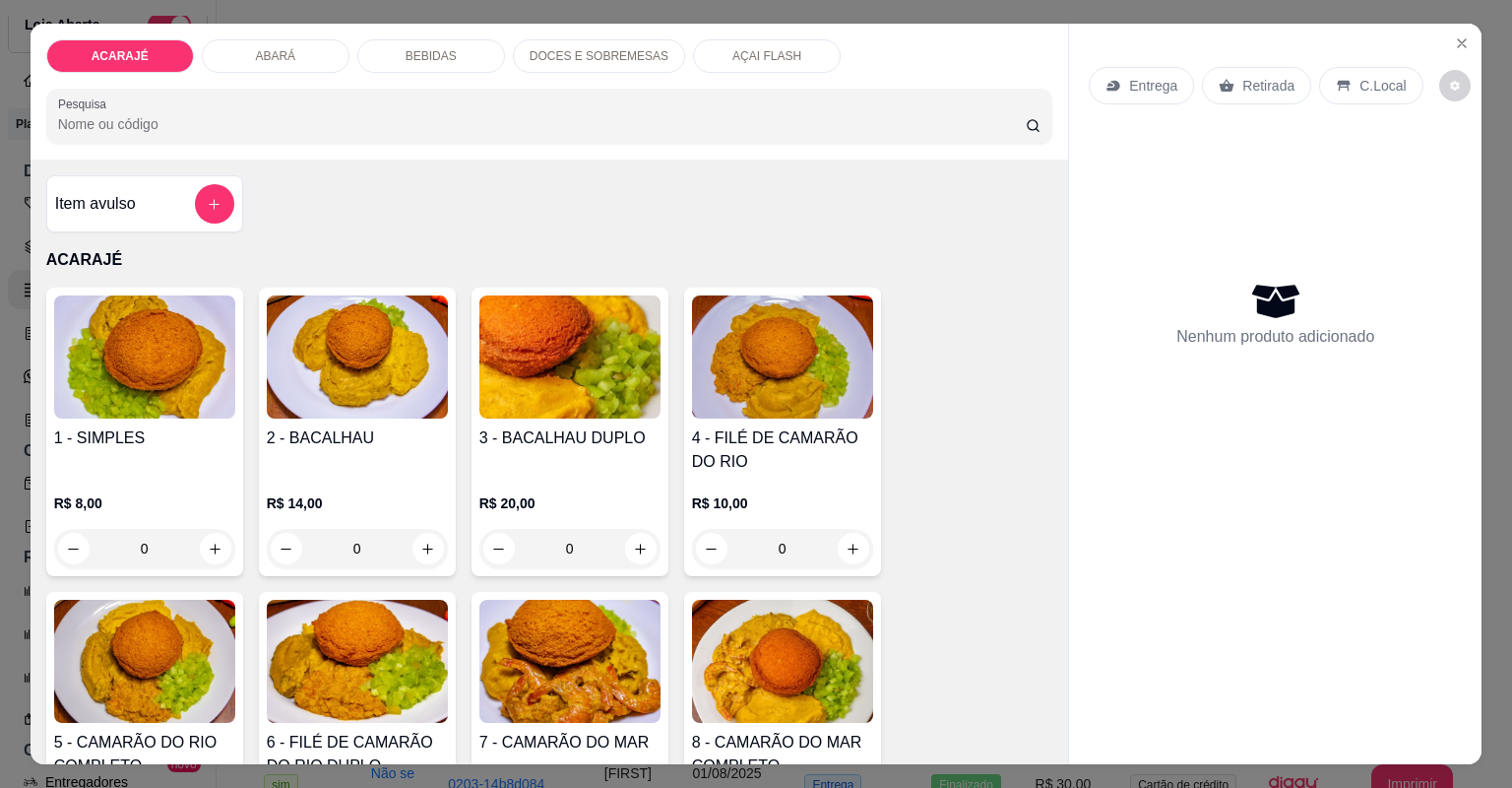 click 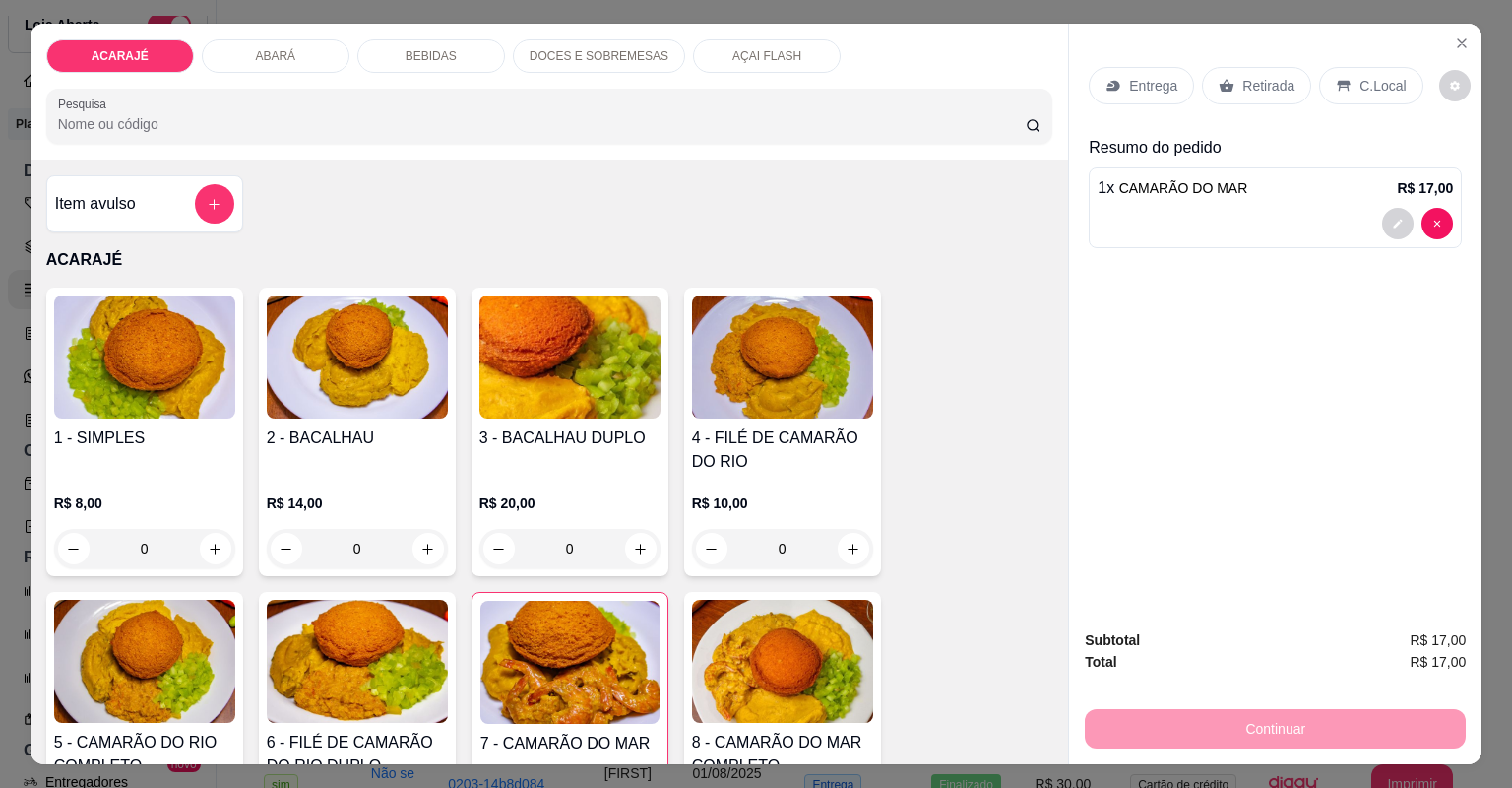 click on "Entrega" at bounding box center (1153, 86) 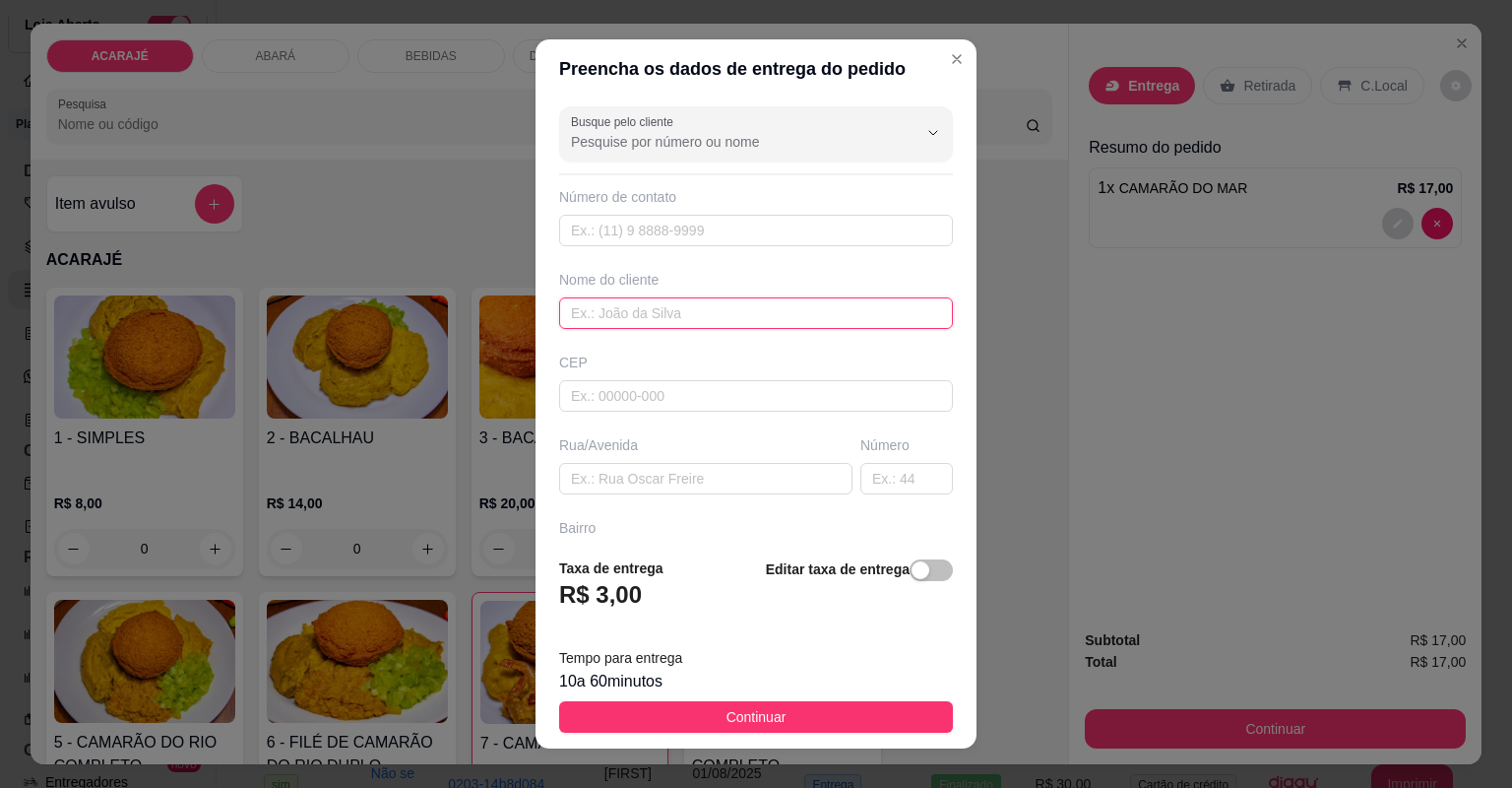 click at bounding box center (756, 313) 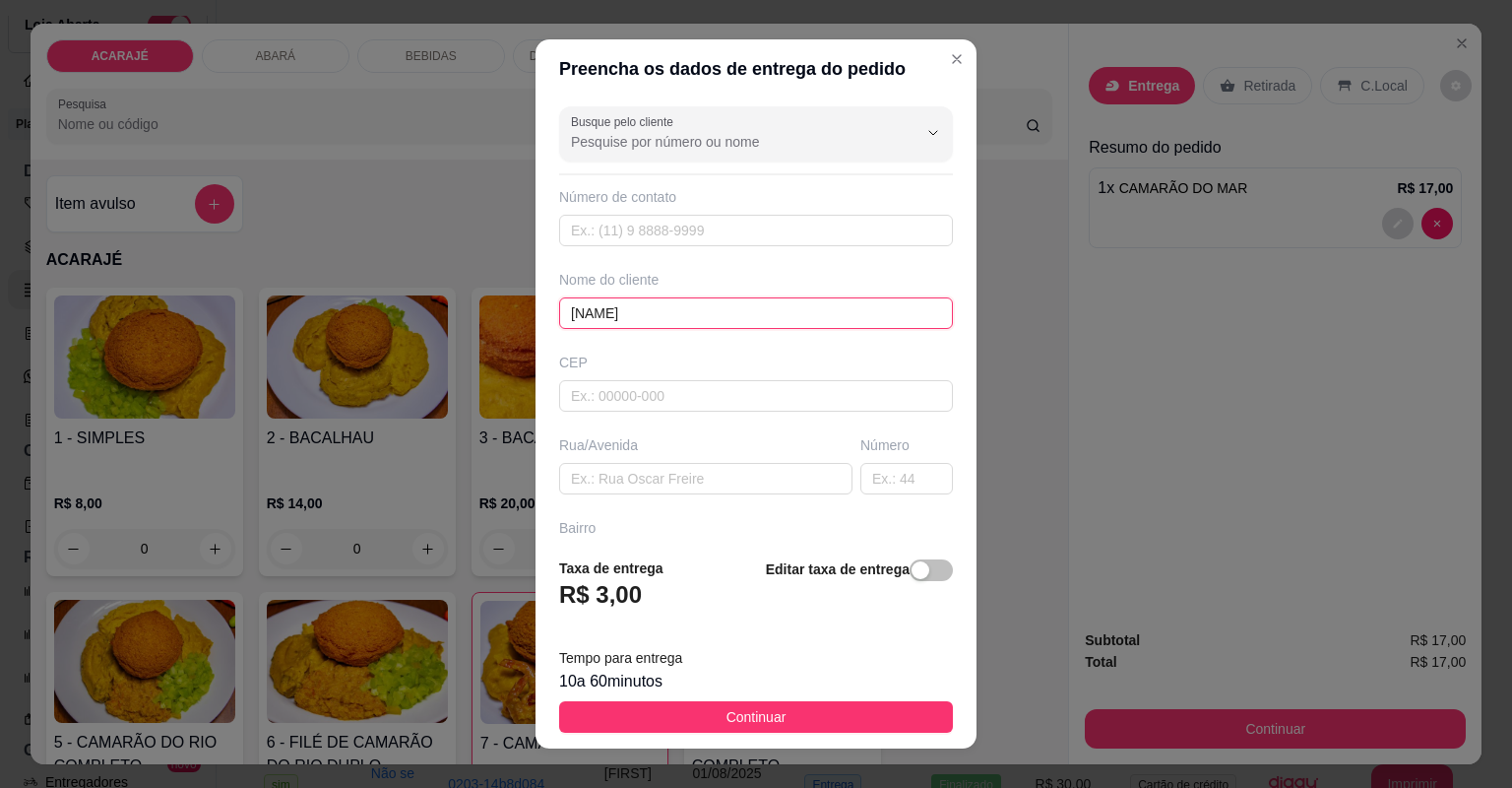 type on "[NAME]" 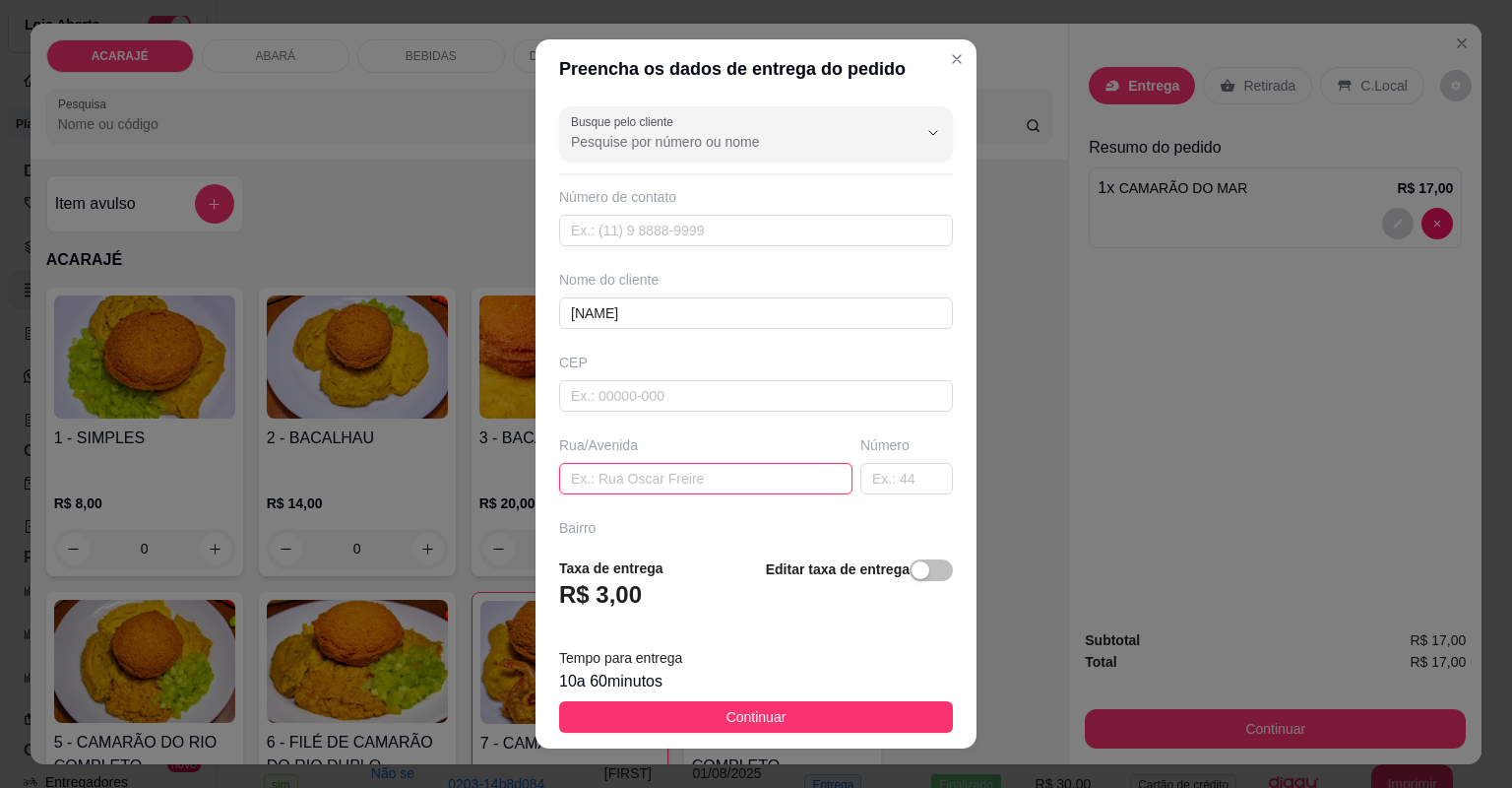 click at bounding box center (706, 479) 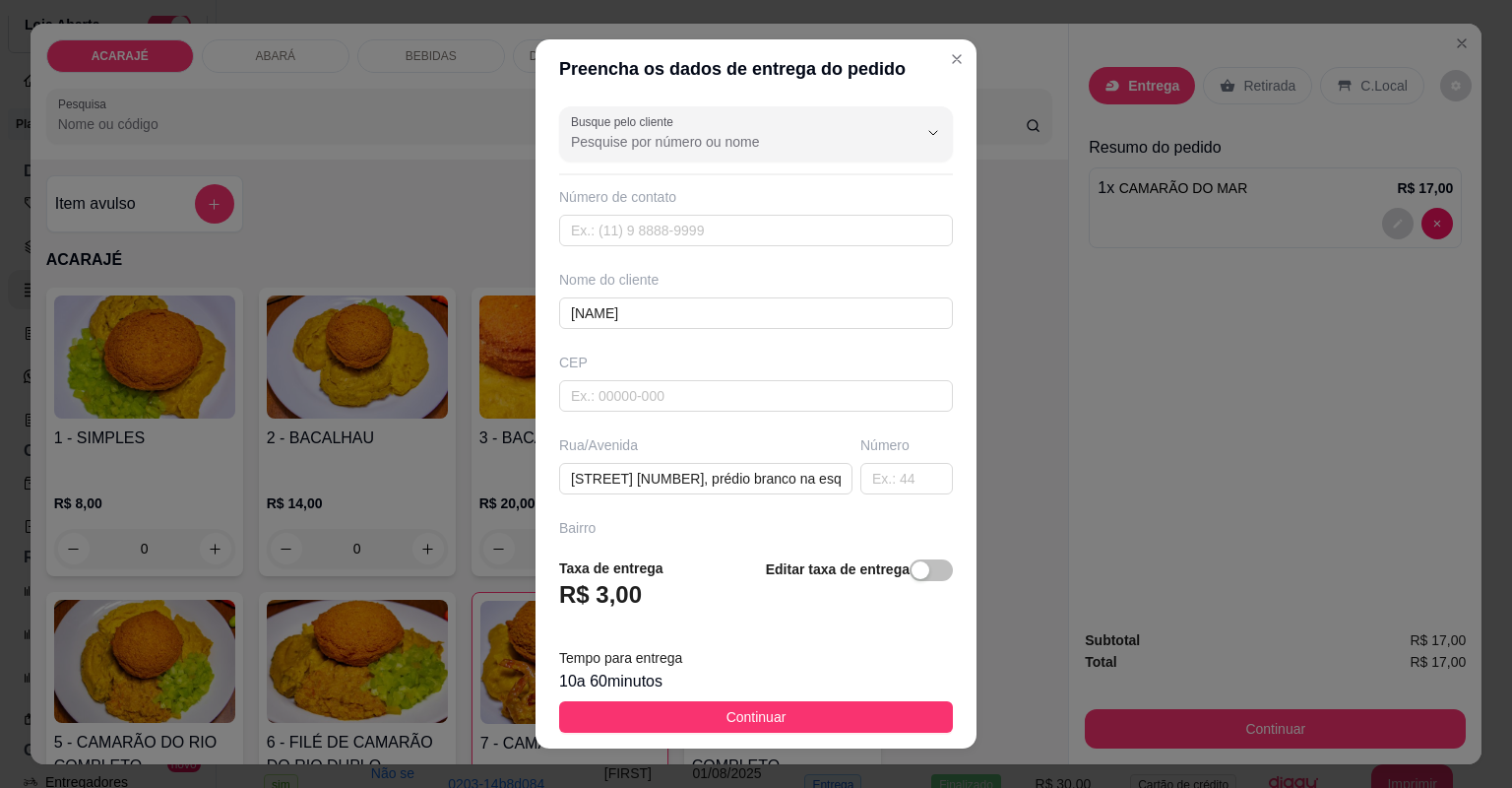 click on "Continuar" at bounding box center [756, 717] 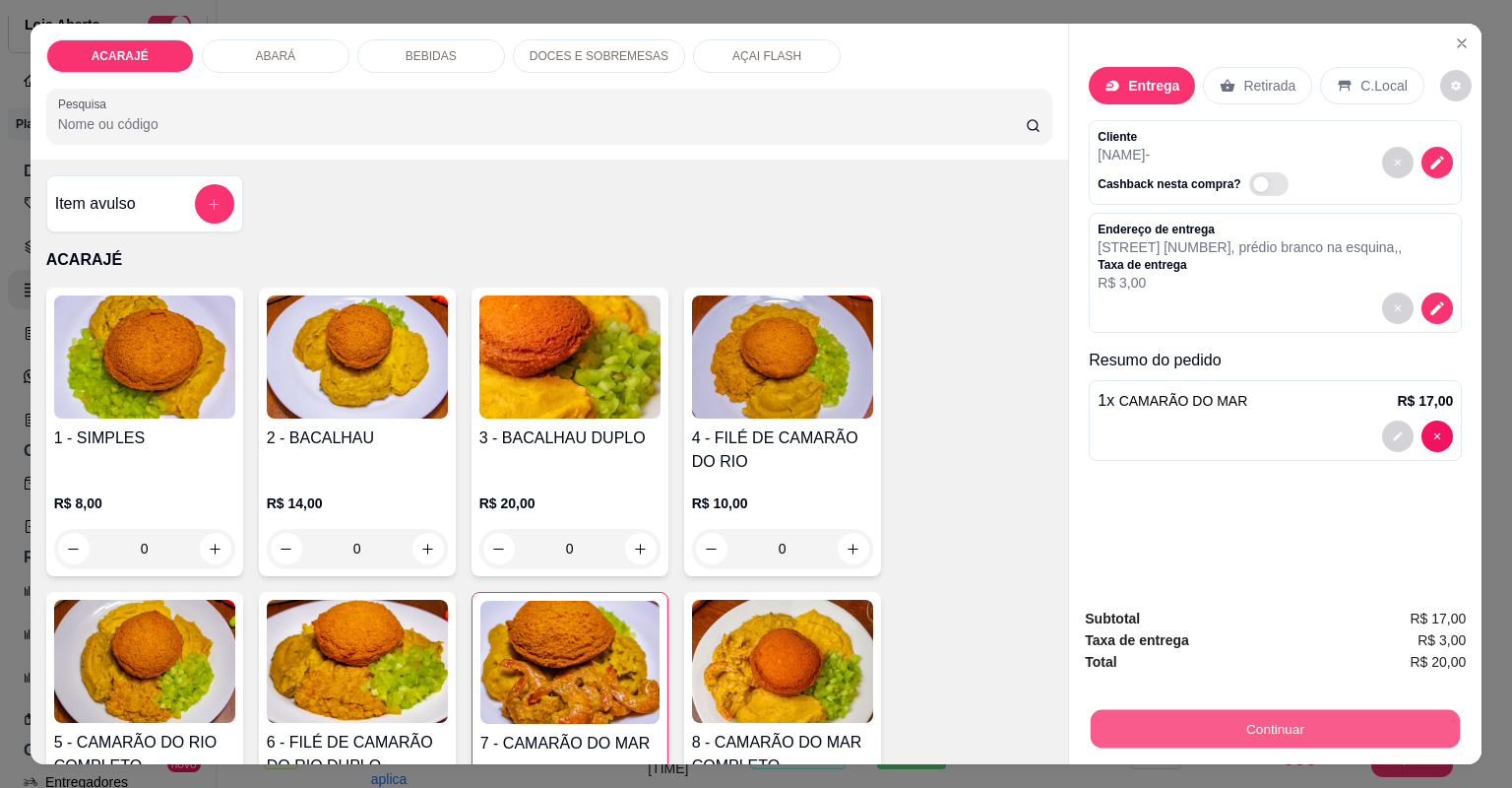 click on "Continuar" at bounding box center (1275, 729) 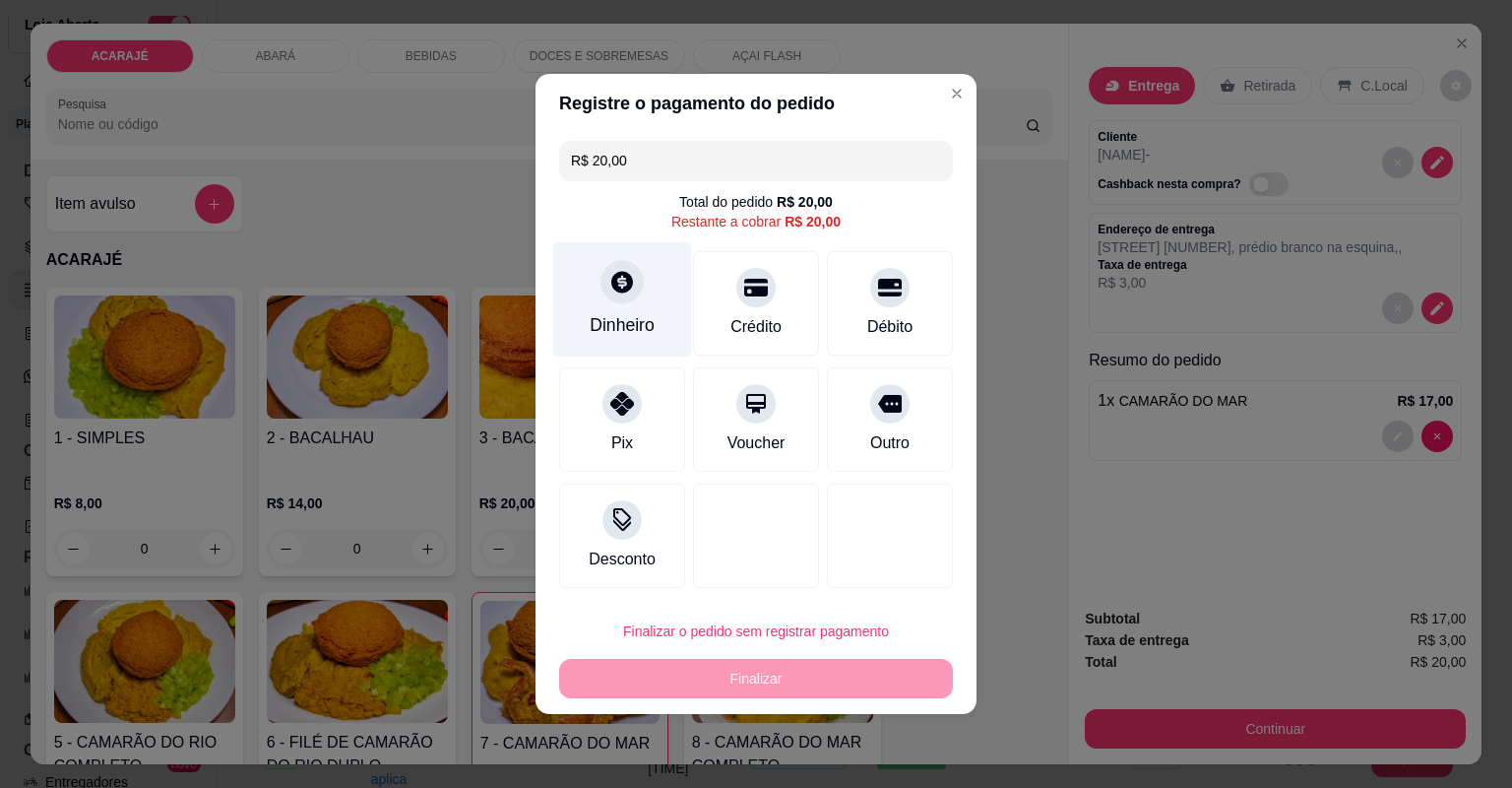 click 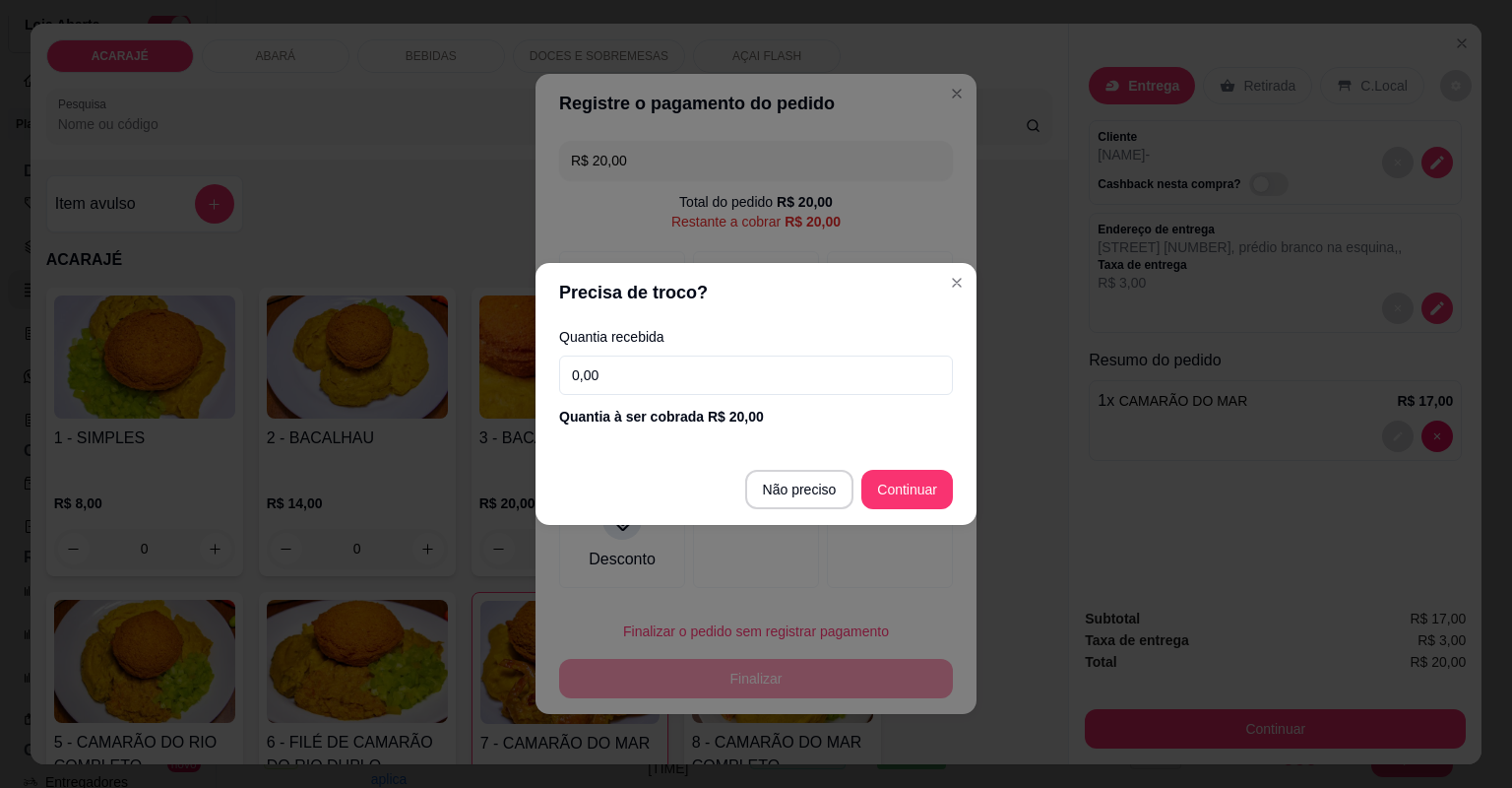 click on "0,00" at bounding box center (756, 375) 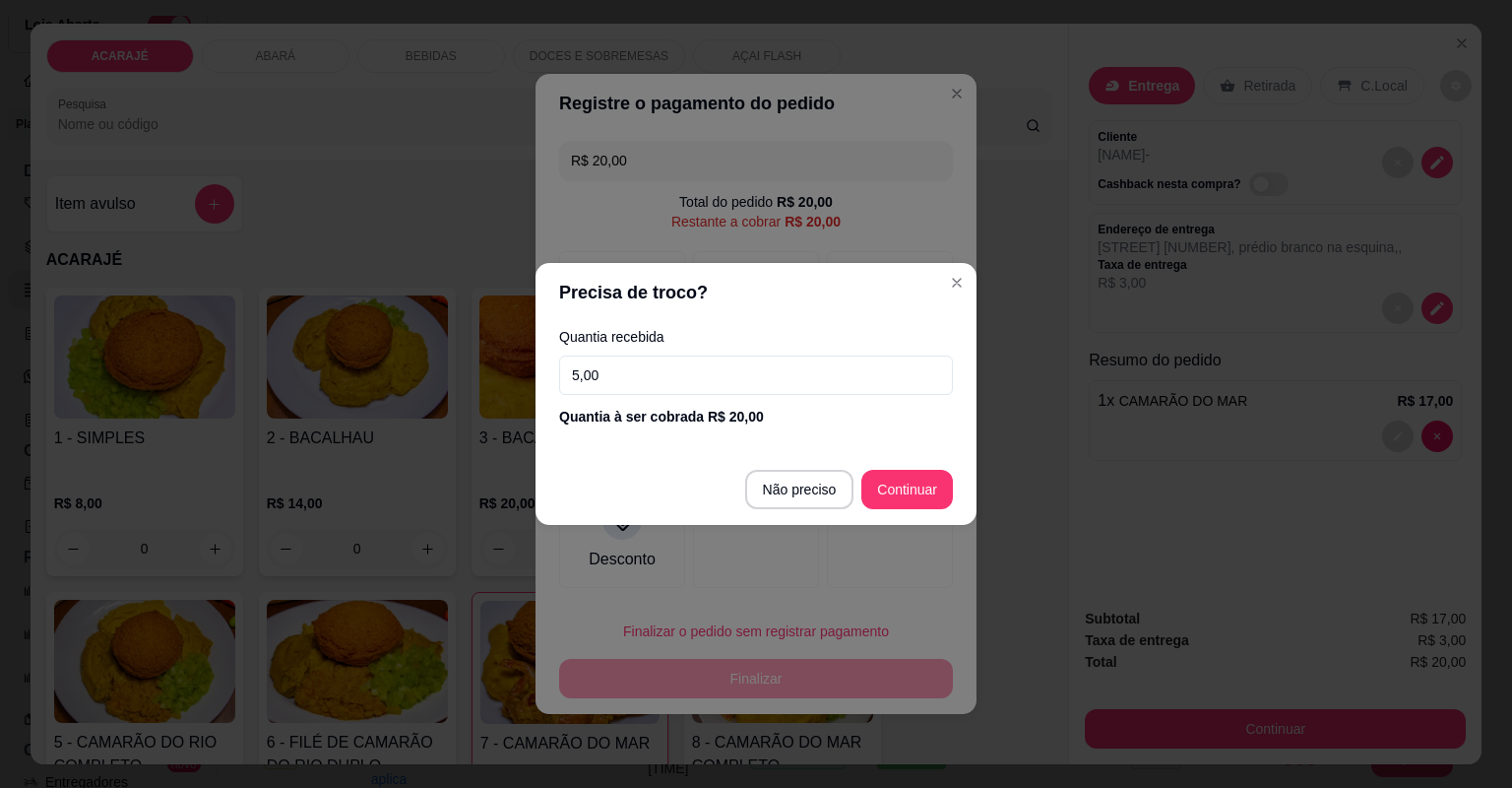 type on "50,00" 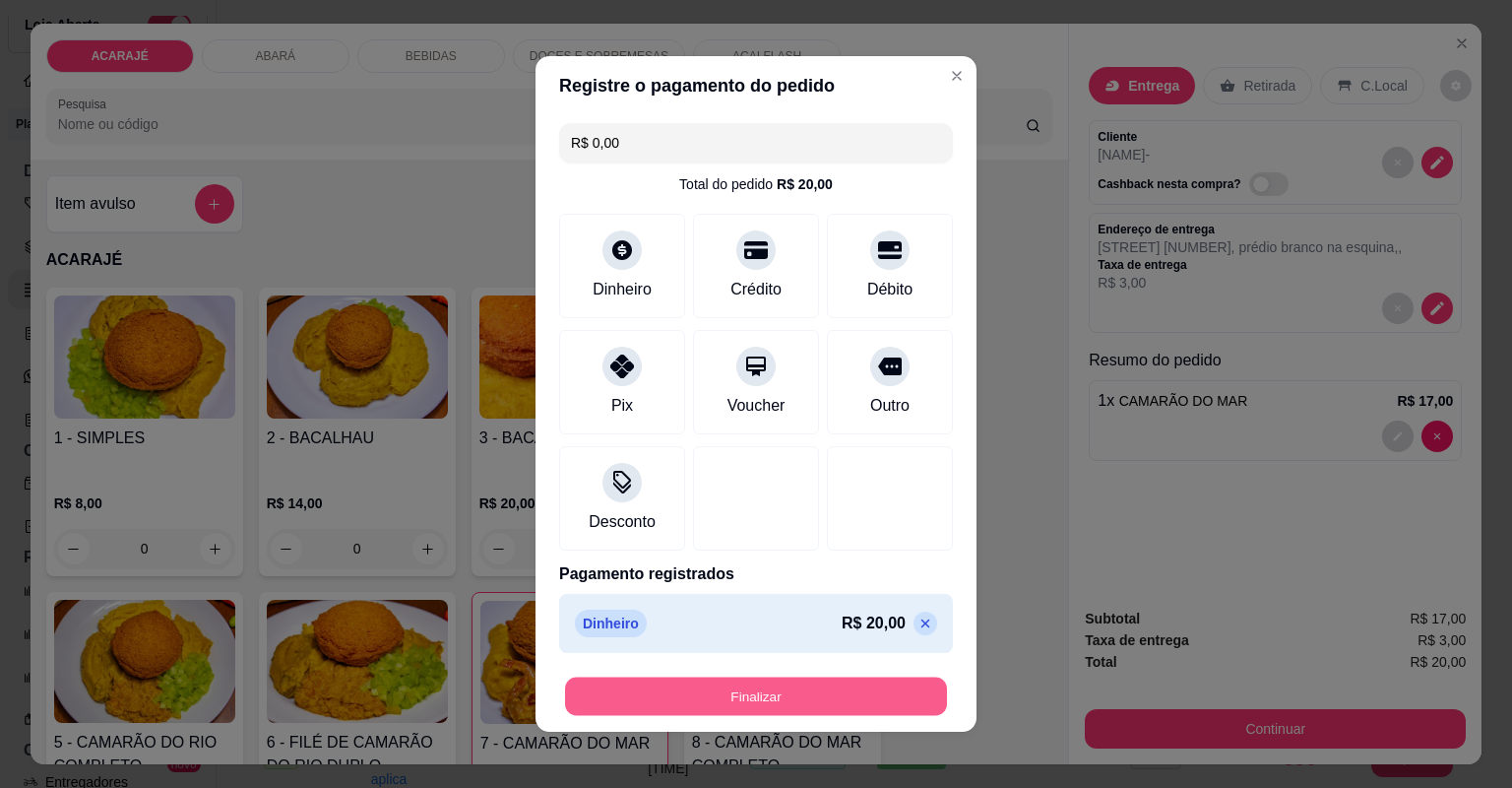 click on "Finalizar" at bounding box center (756, 696) 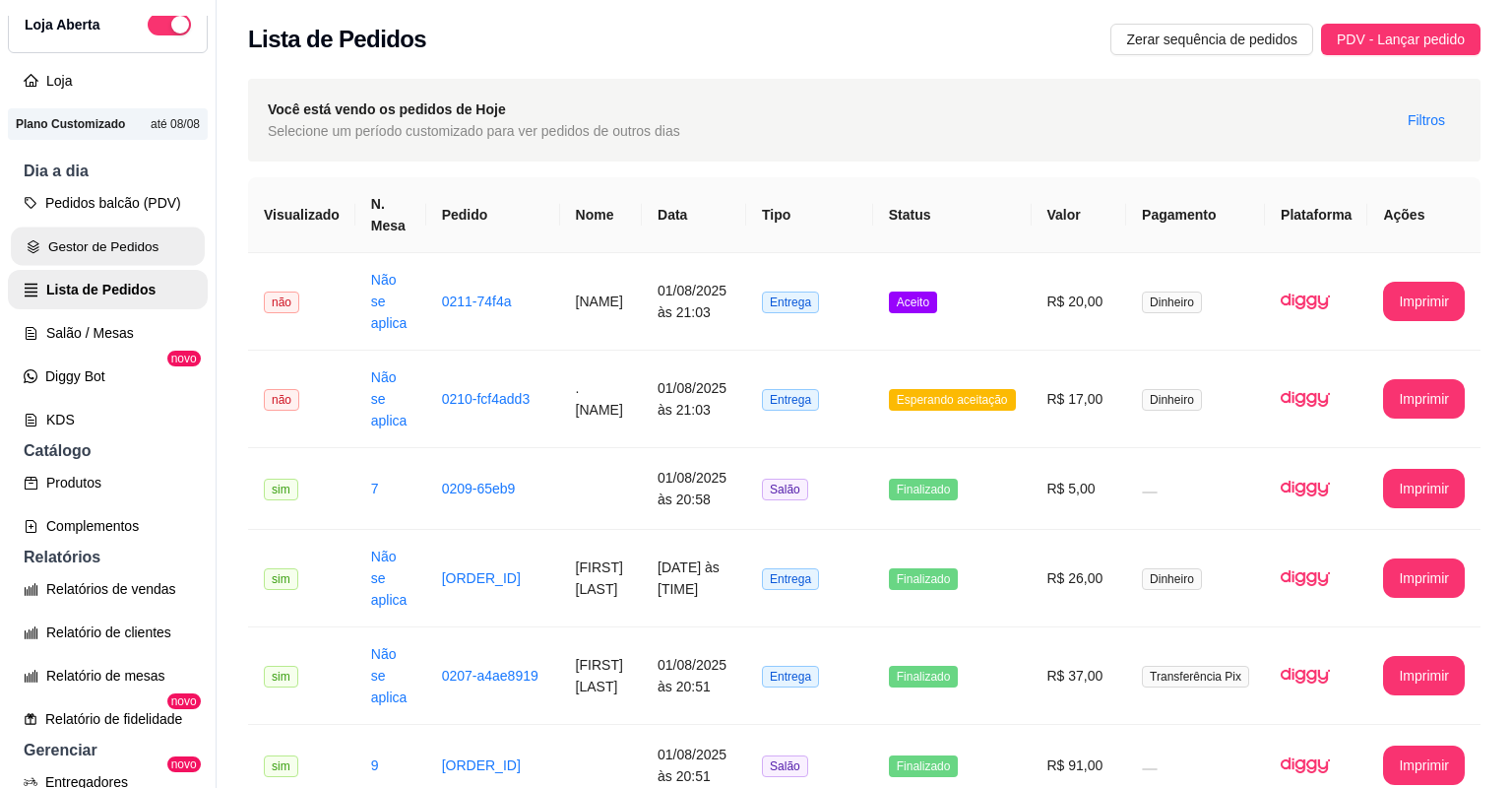 click on "Gestor de Pedidos" at bounding box center (107, 246) 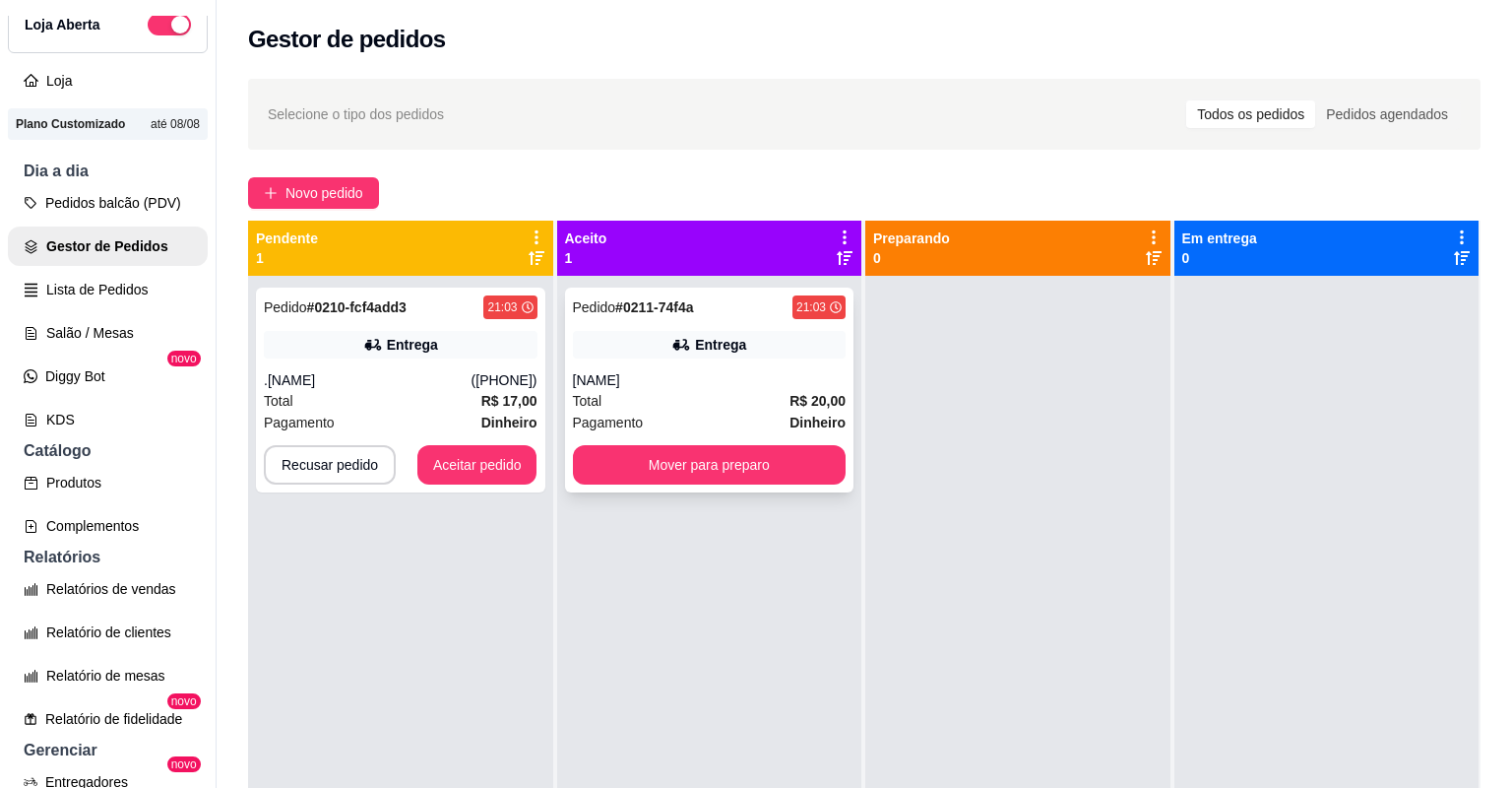 click on "Total R$ 20,00" at bounding box center (710, 401) 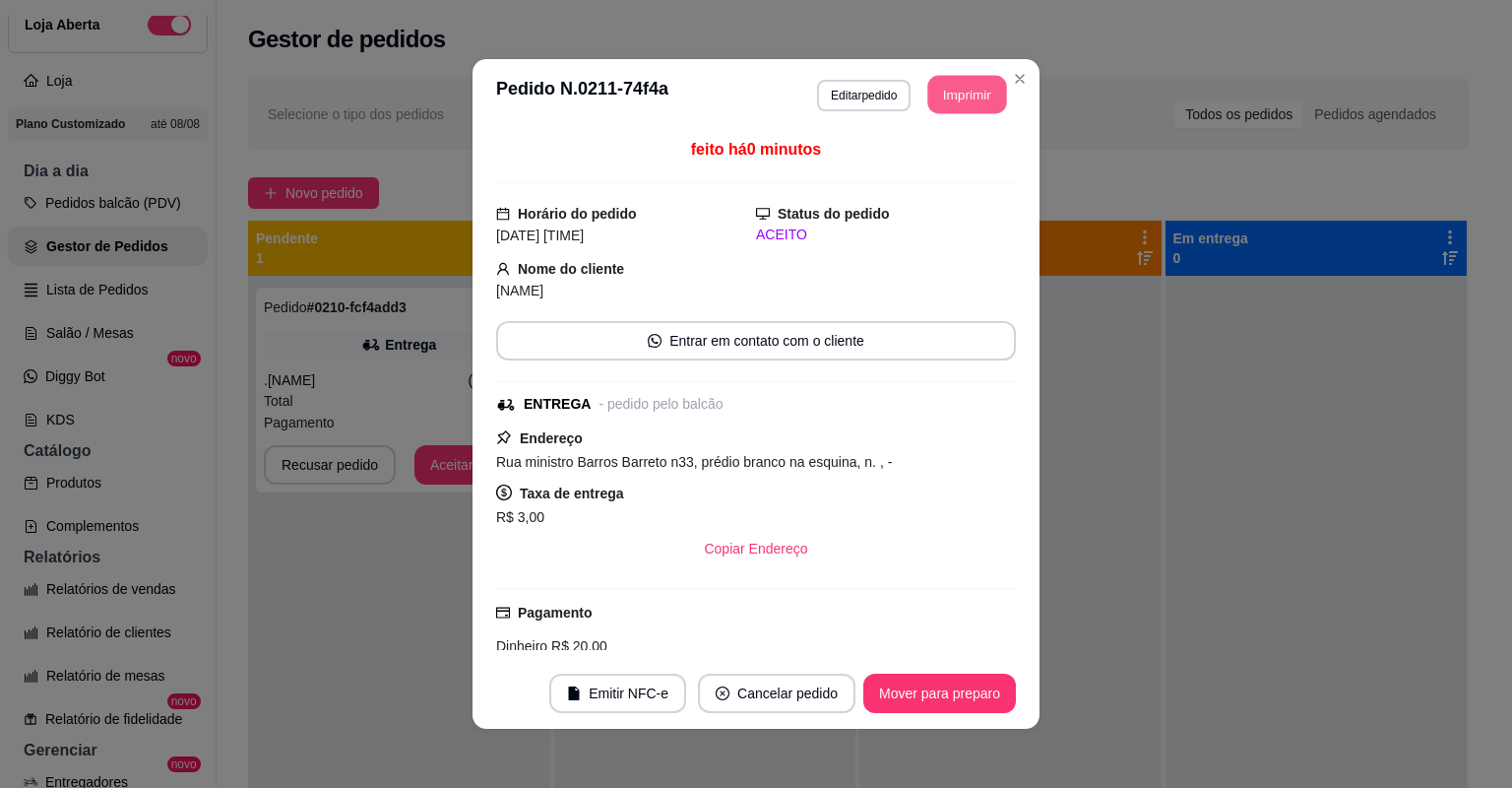 click on "Imprimir" at bounding box center (968, 95) 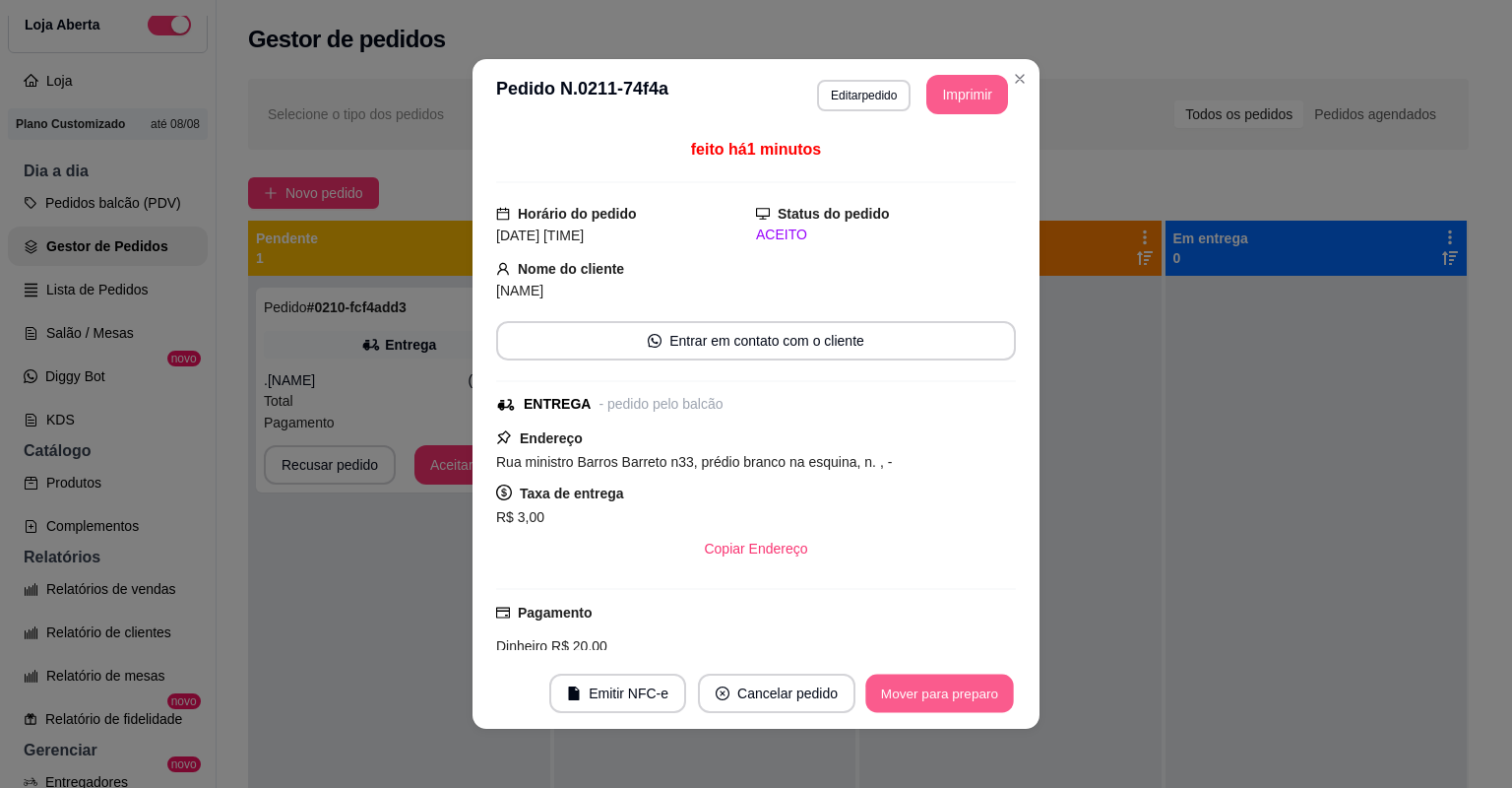 click on "Mover para preparo" at bounding box center [939, 693] 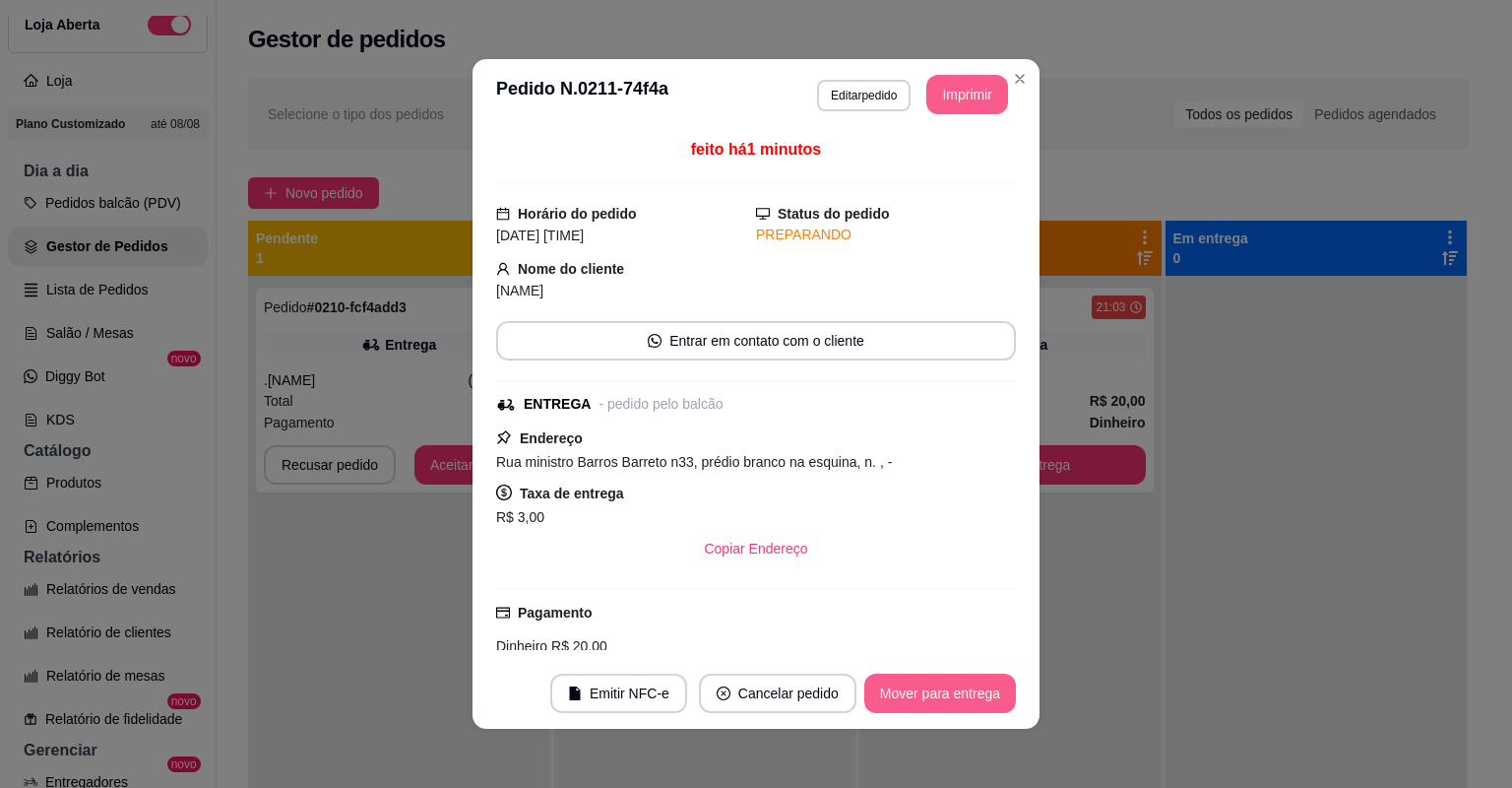 click on "Mover para entrega" at bounding box center [940, 693] 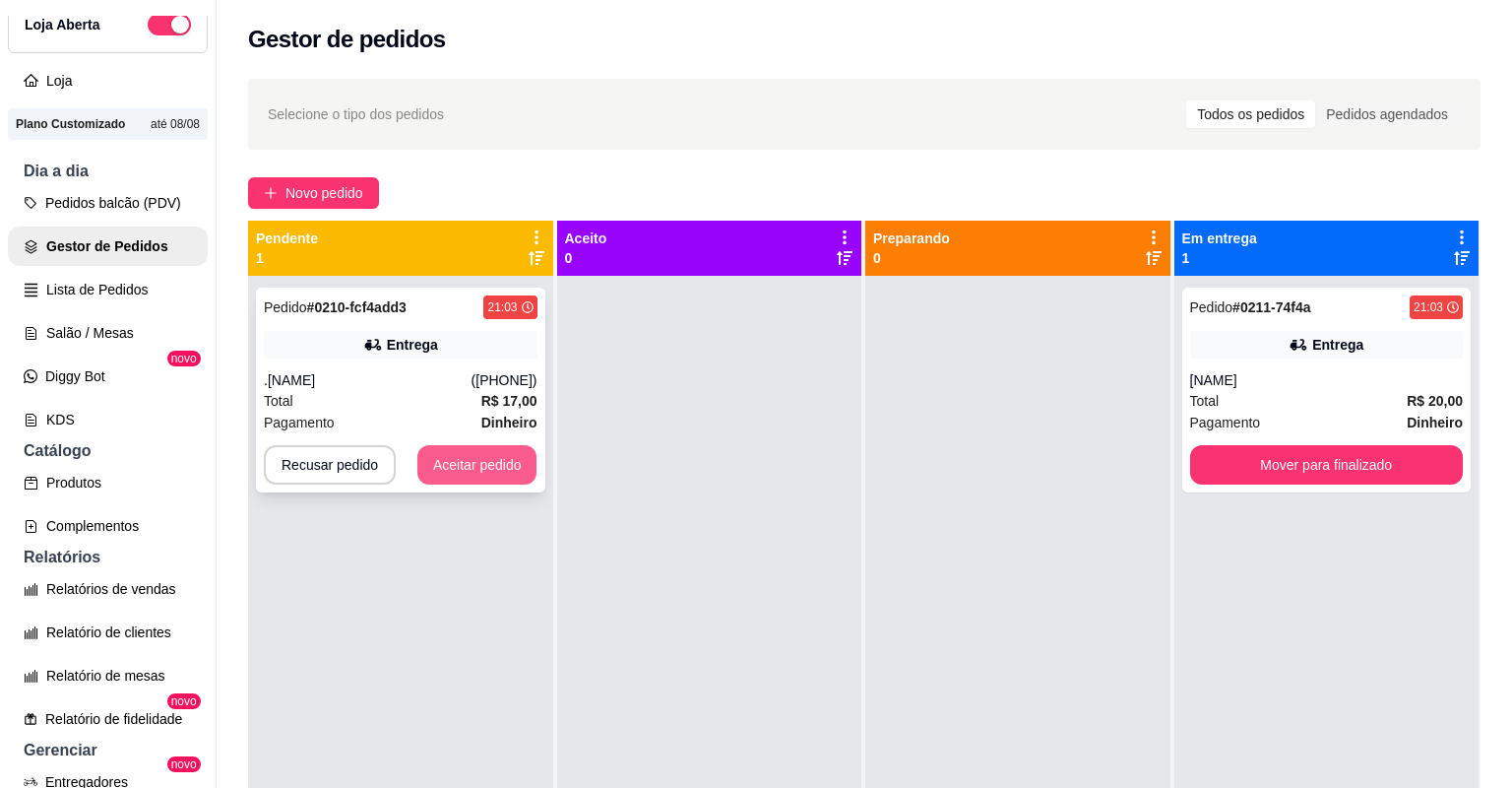 click on "Aceitar pedido" at bounding box center [477, 465] 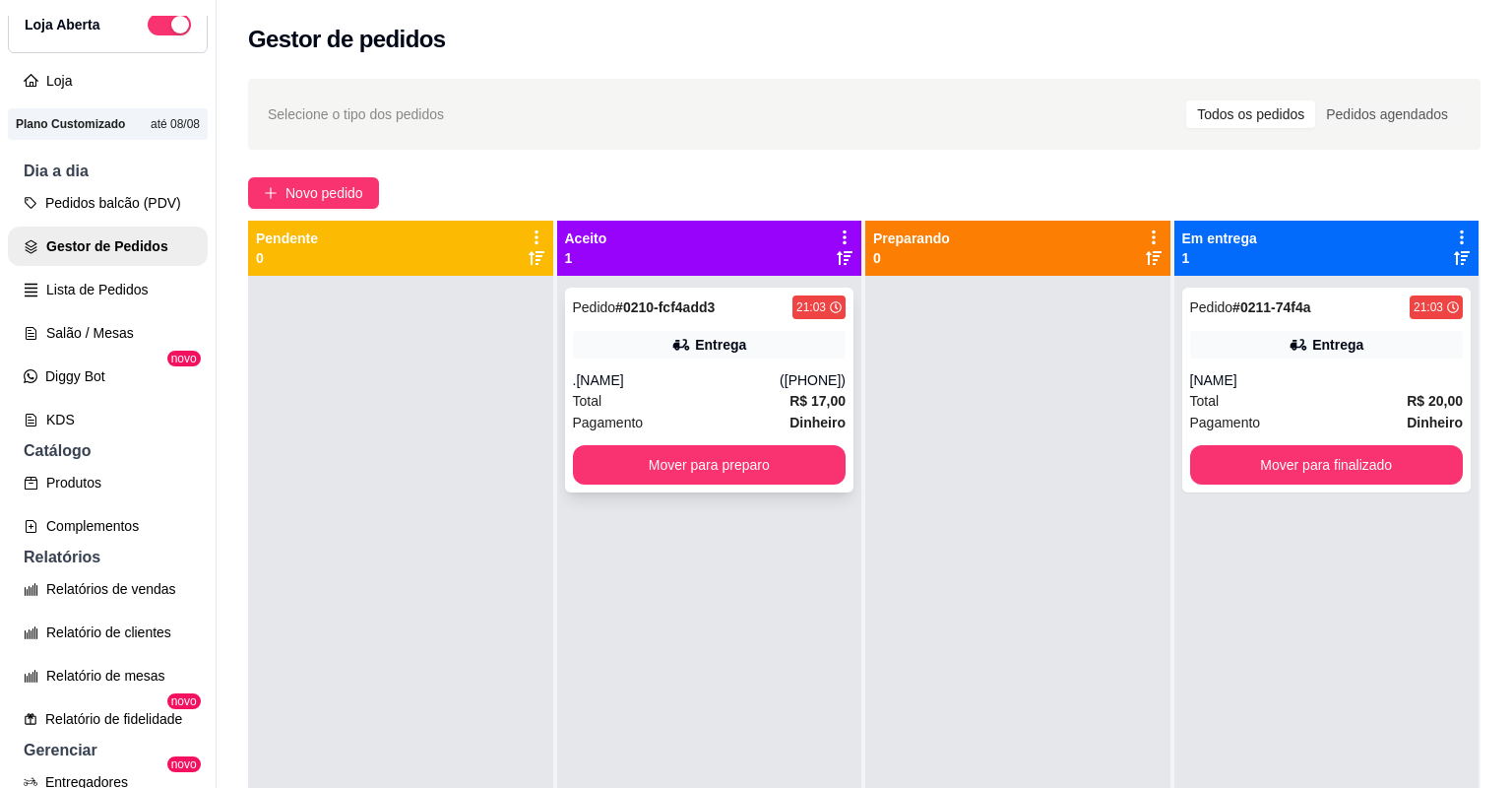 click on "Total R$ 17,00" at bounding box center (710, 401) 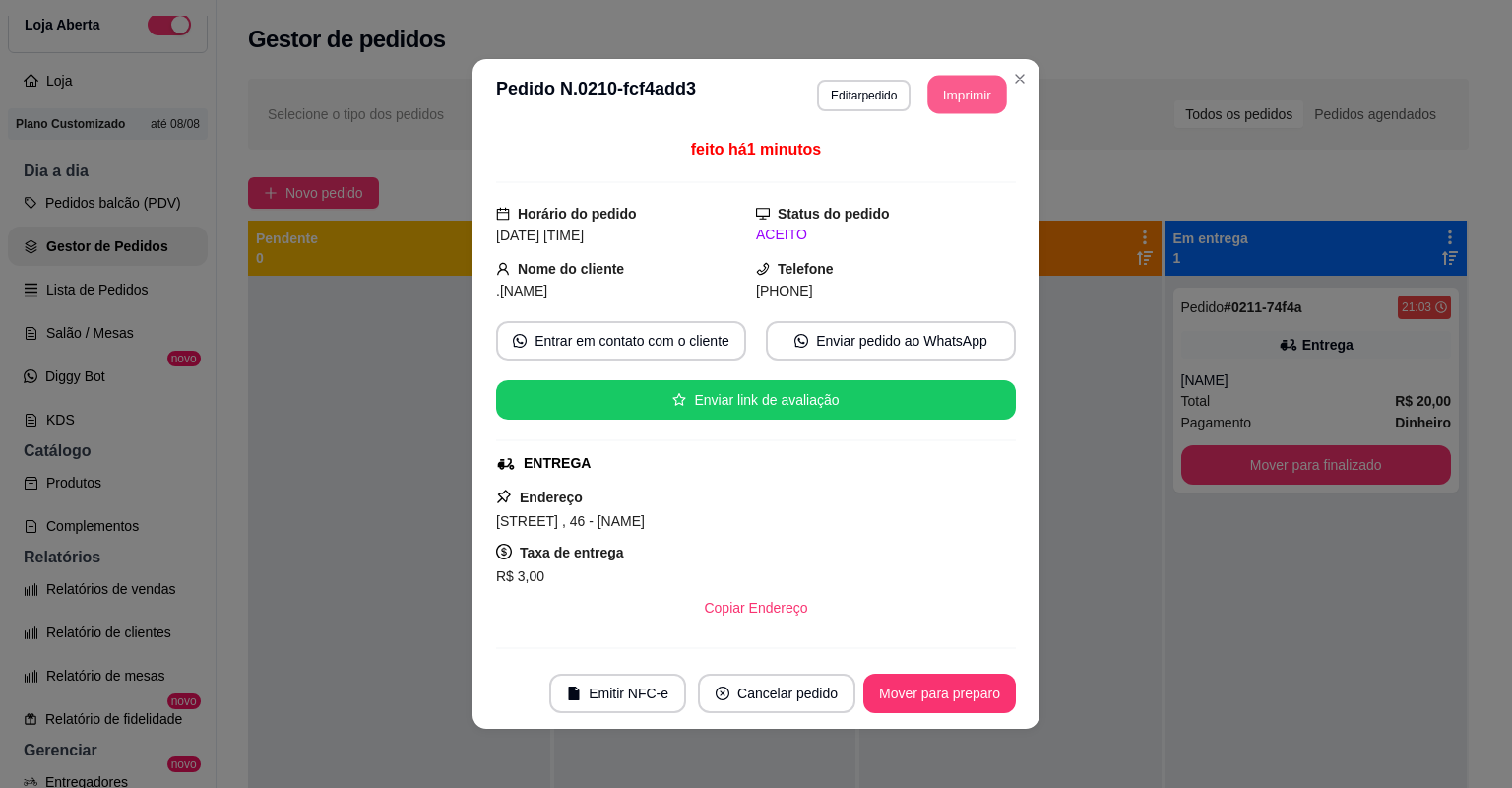 click on "Imprimir" at bounding box center (968, 95) 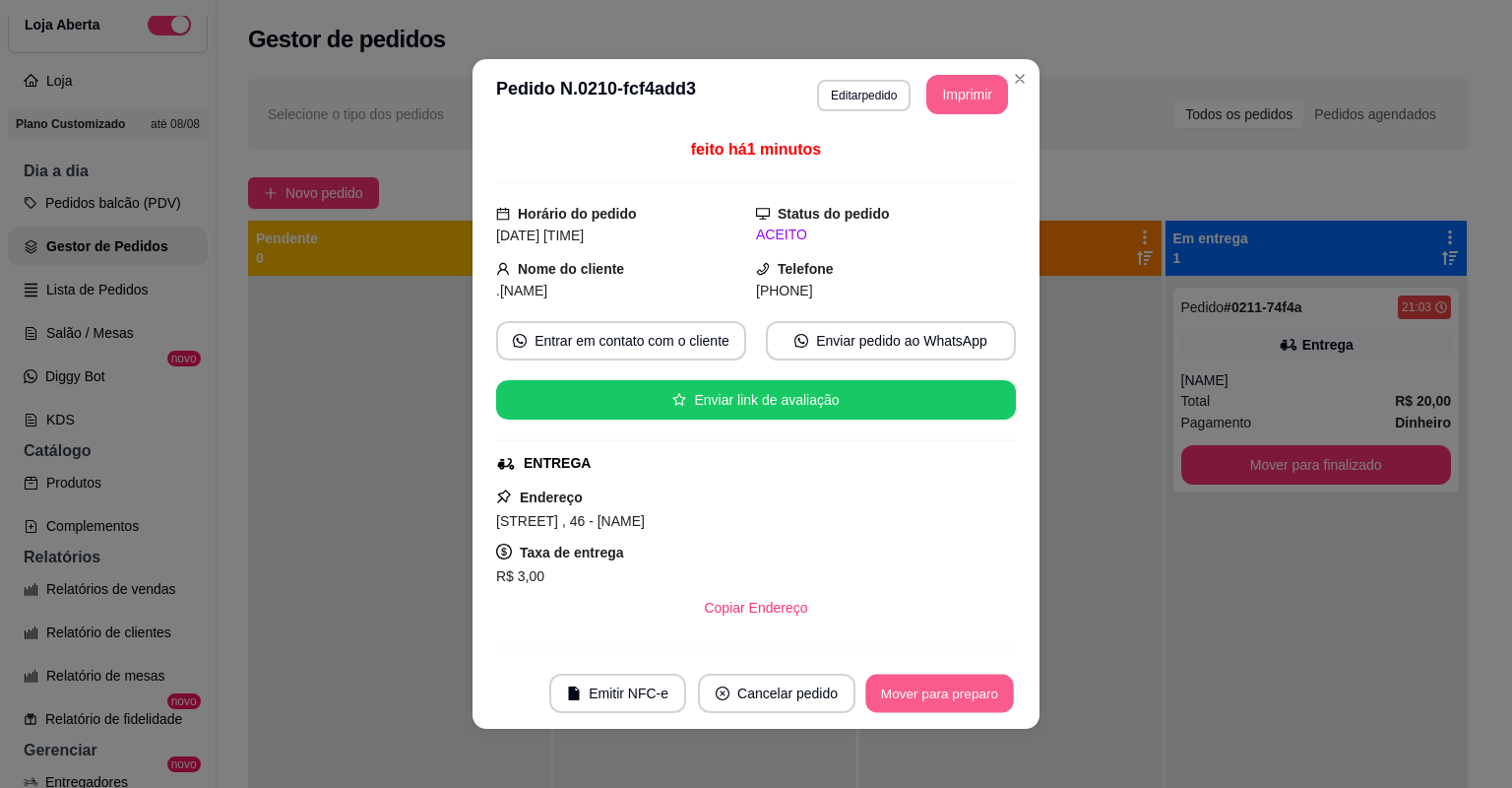 click on "Mover para preparo" at bounding box center [939, 693] 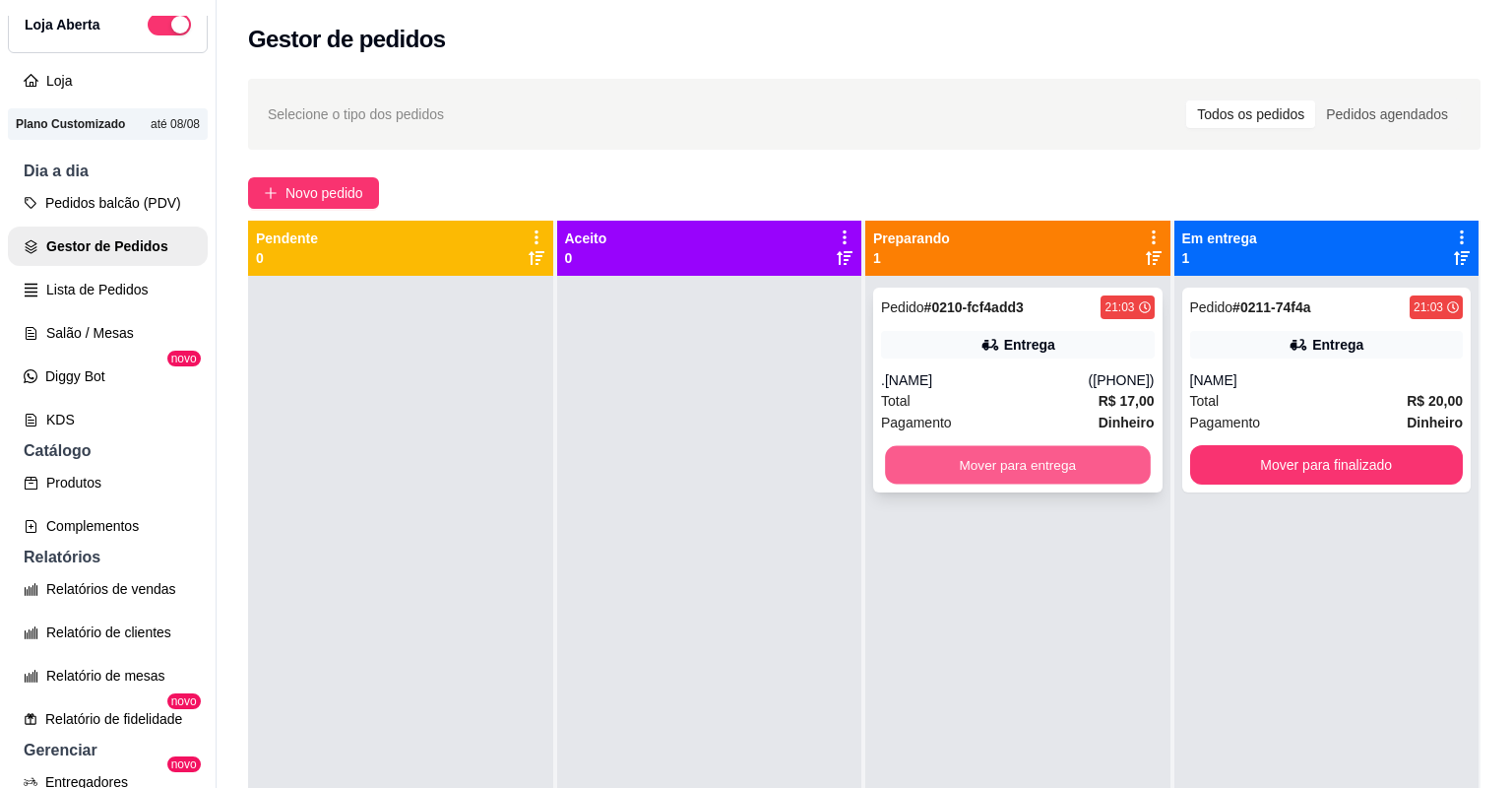 click on "Mover para entrega" at bounding box center [1017, 465] 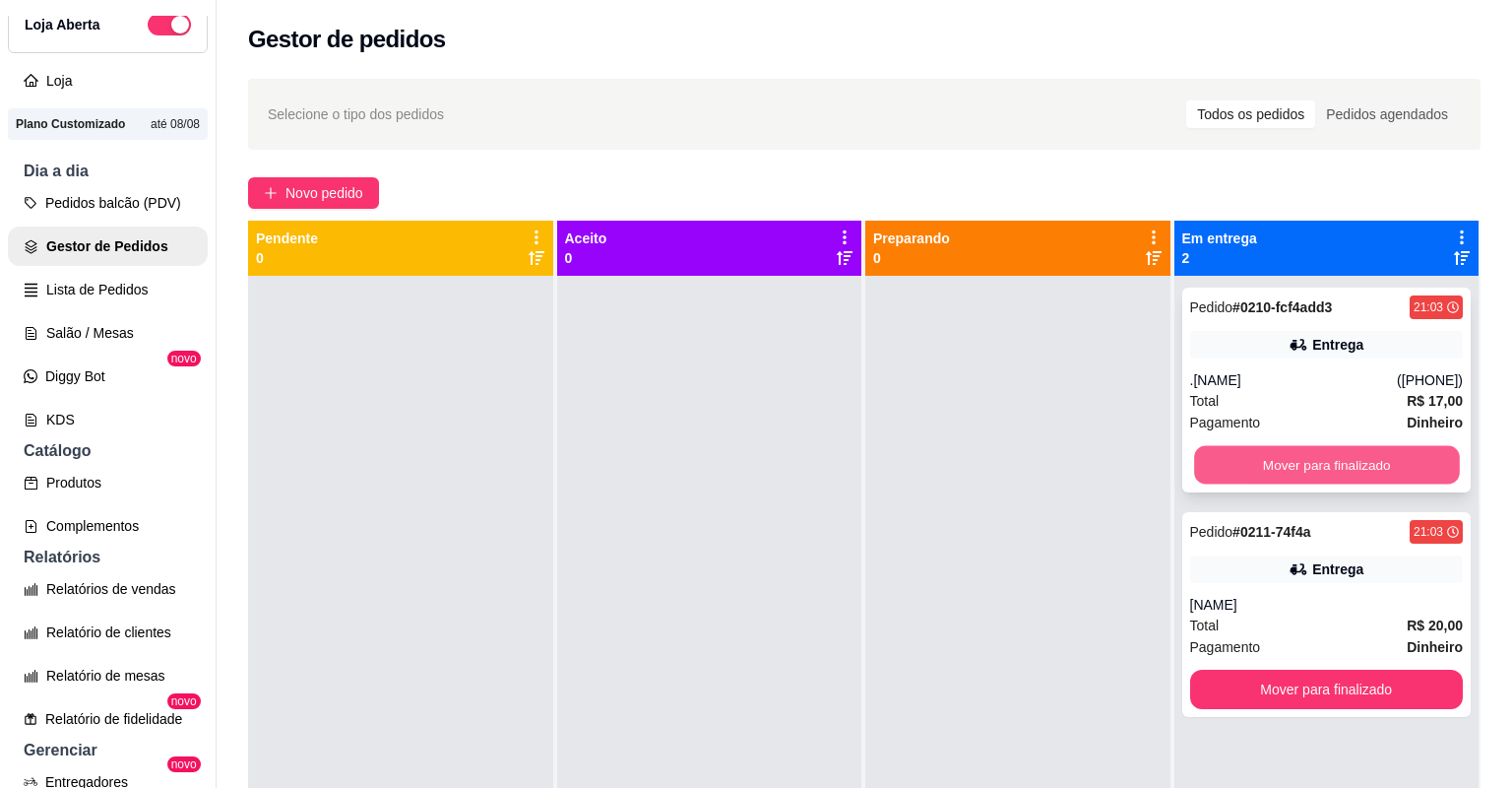 click on "Mover para finalizado" at bounding box center (1326, 465) 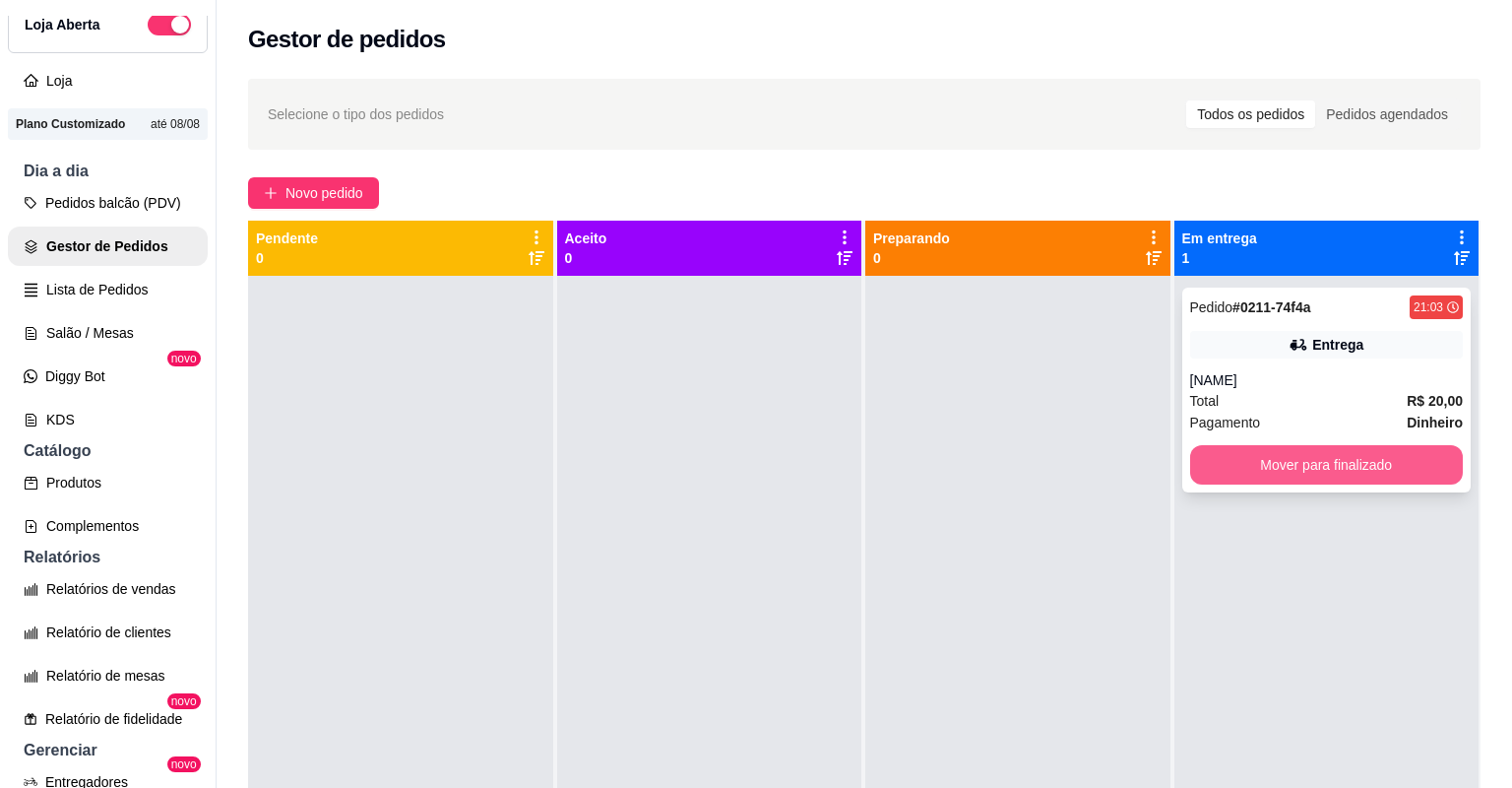 click on "Mover para finalizado" at bounding box center [1327, 465] 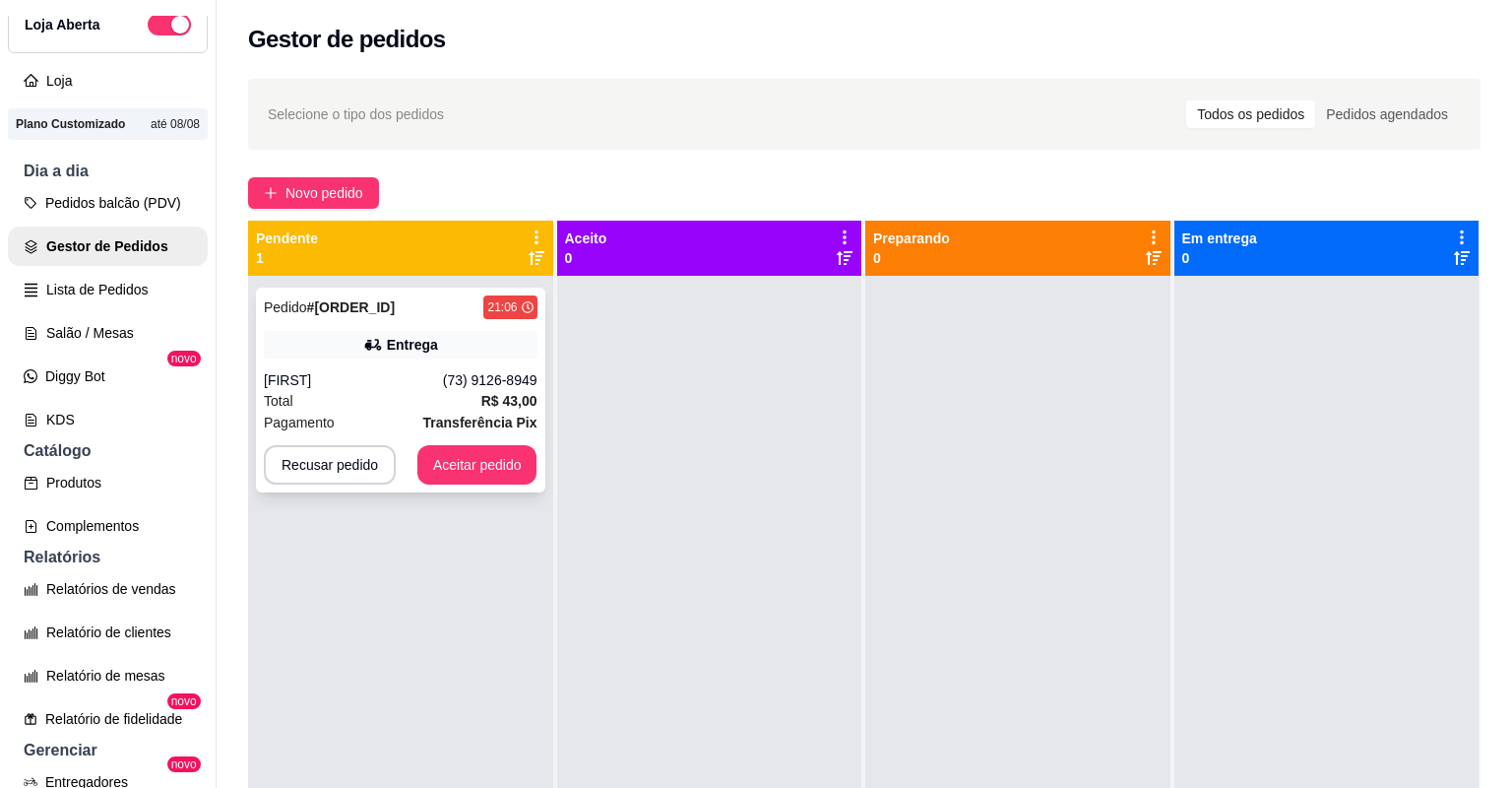 click on "[FIRST]" at bounding box center (353, 380) 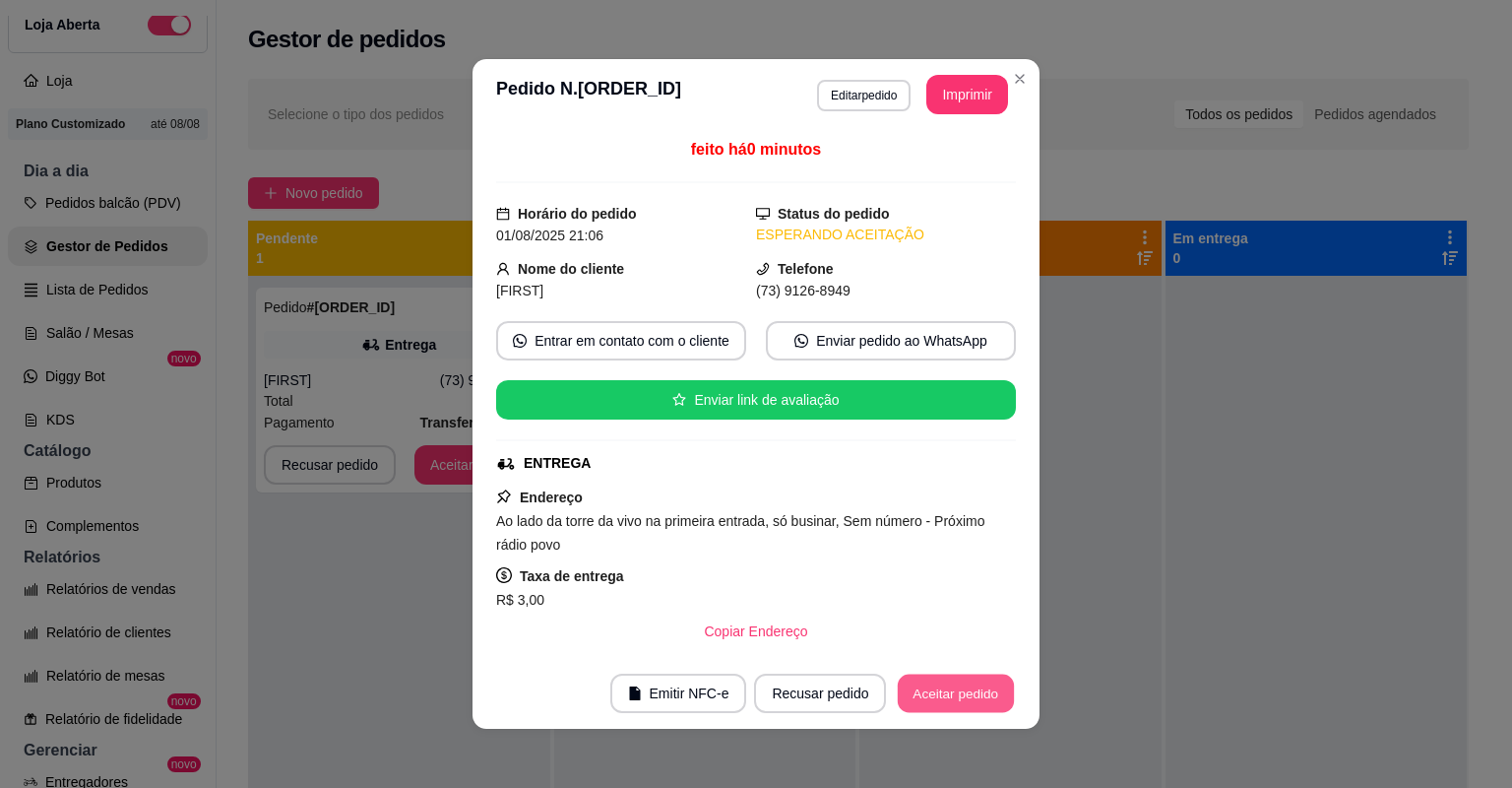 click on "Aceitar pedido" at bounding box center (956, 693) 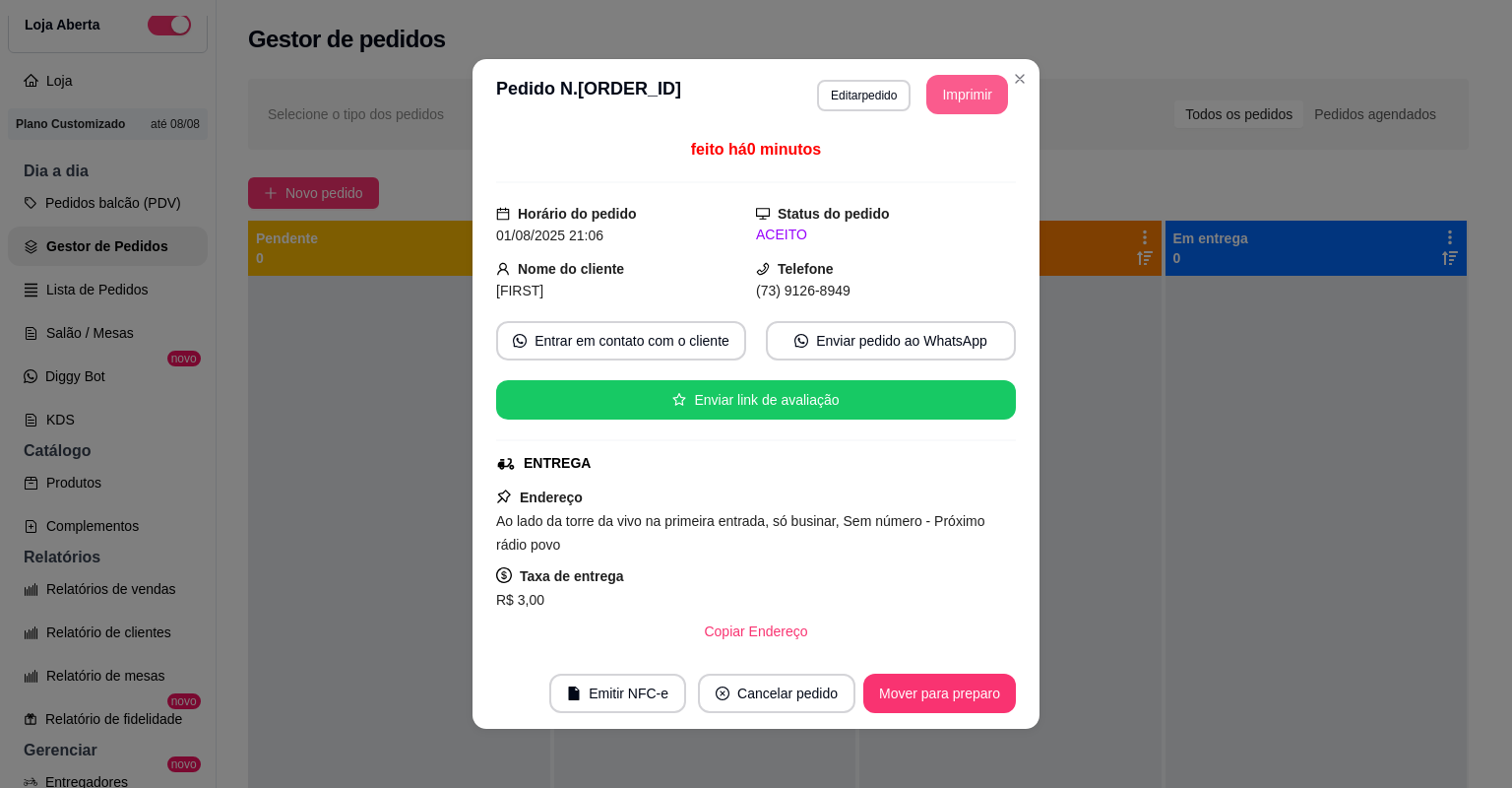 click on "Imprimir" at bounding box center (967, 95) 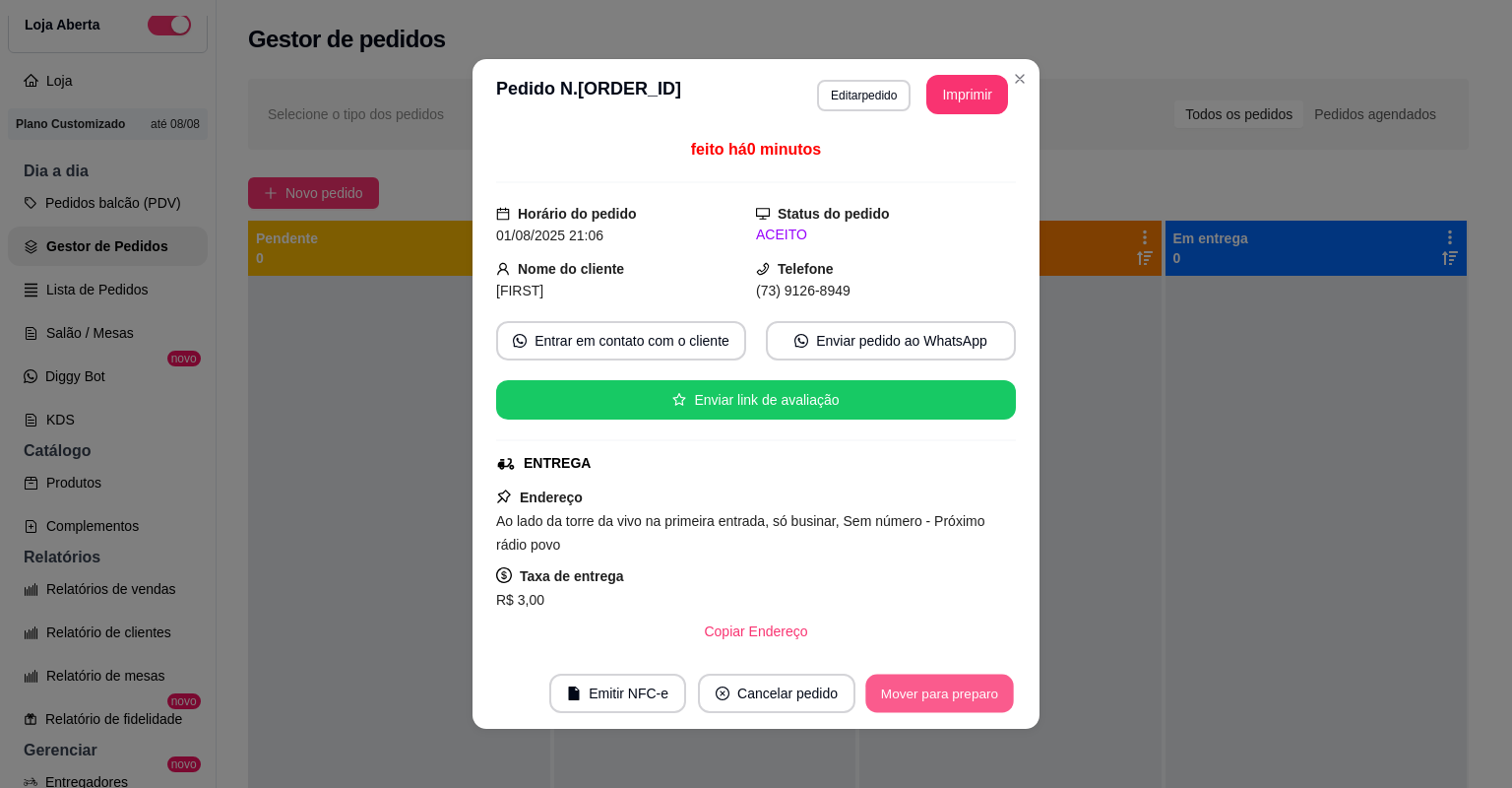 click on "Mover para preparo" at bounding box center [939, 693] 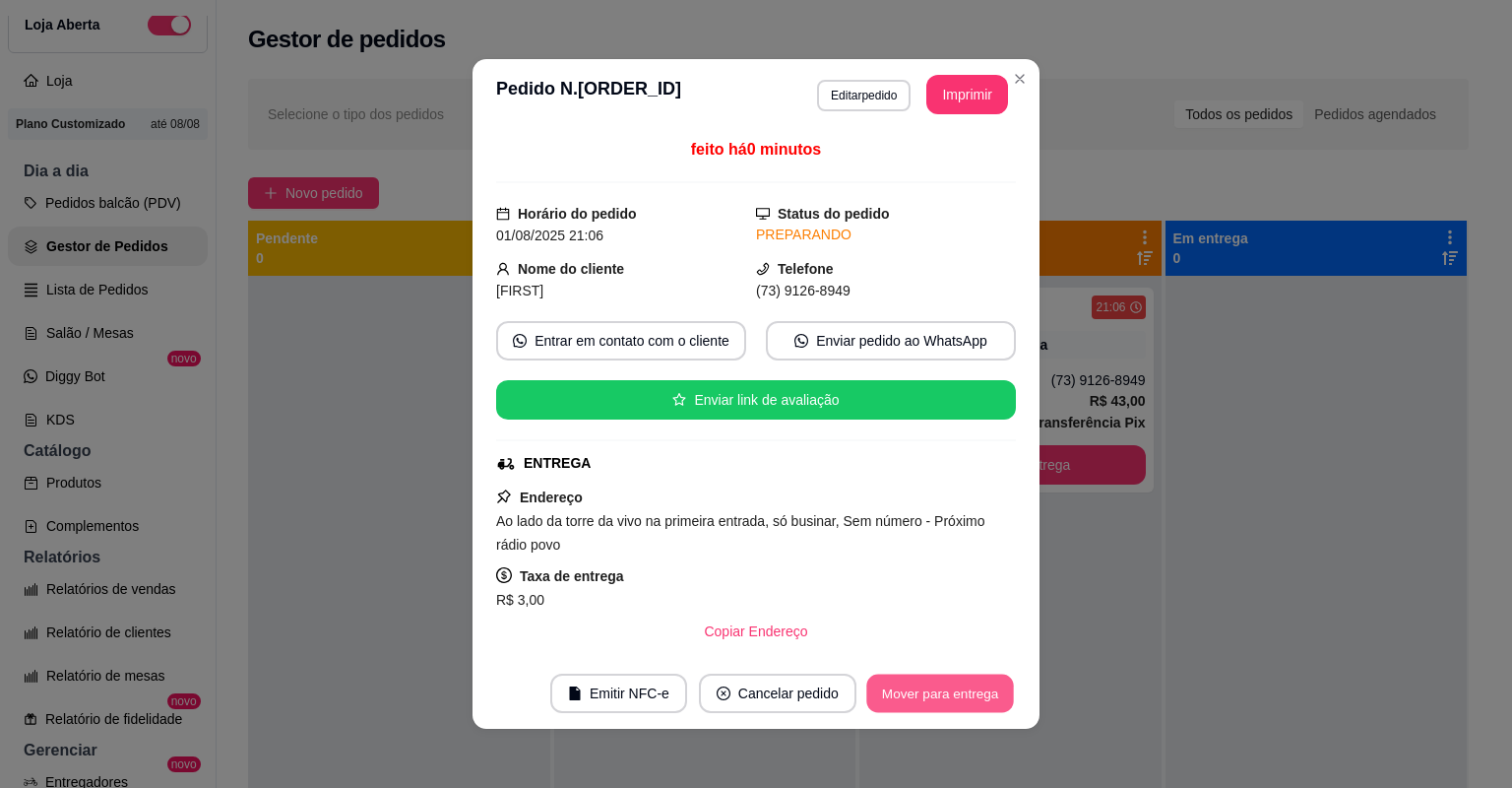 click on "Mover para entrega" at bounding box center [940, 693] 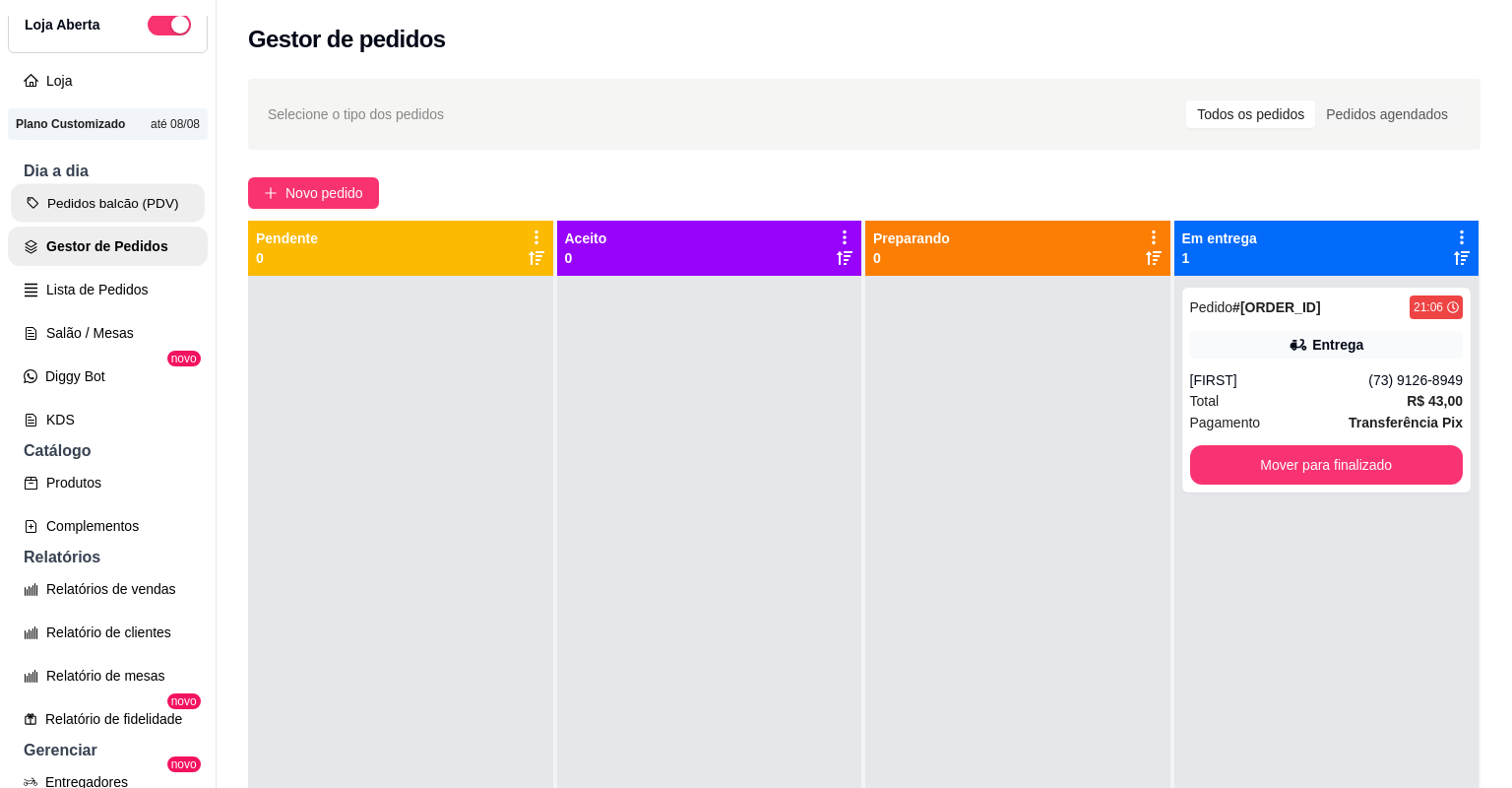 click on "Pedidos balcão (PDV)" at bounding box center (107, 203) 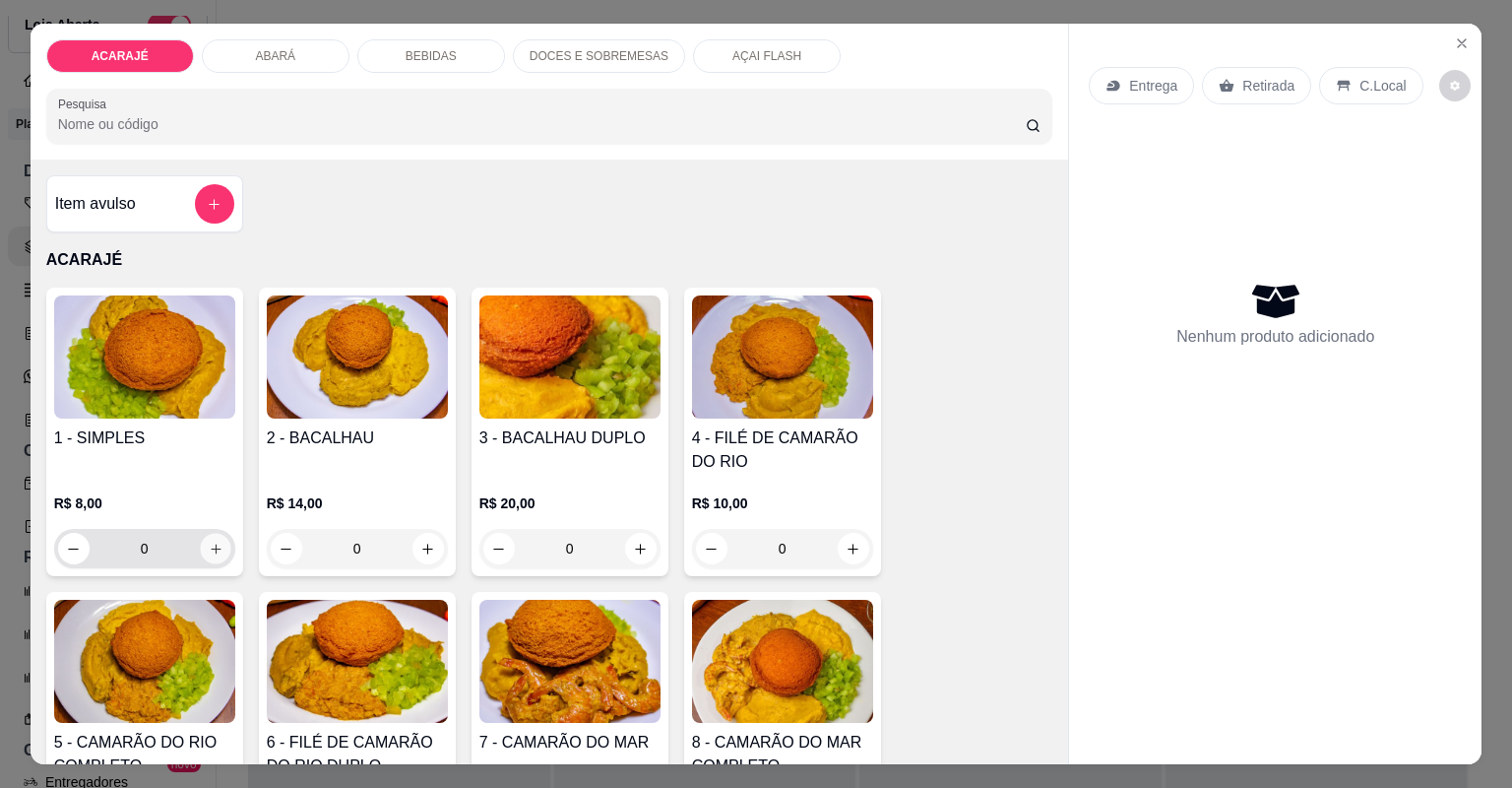 click 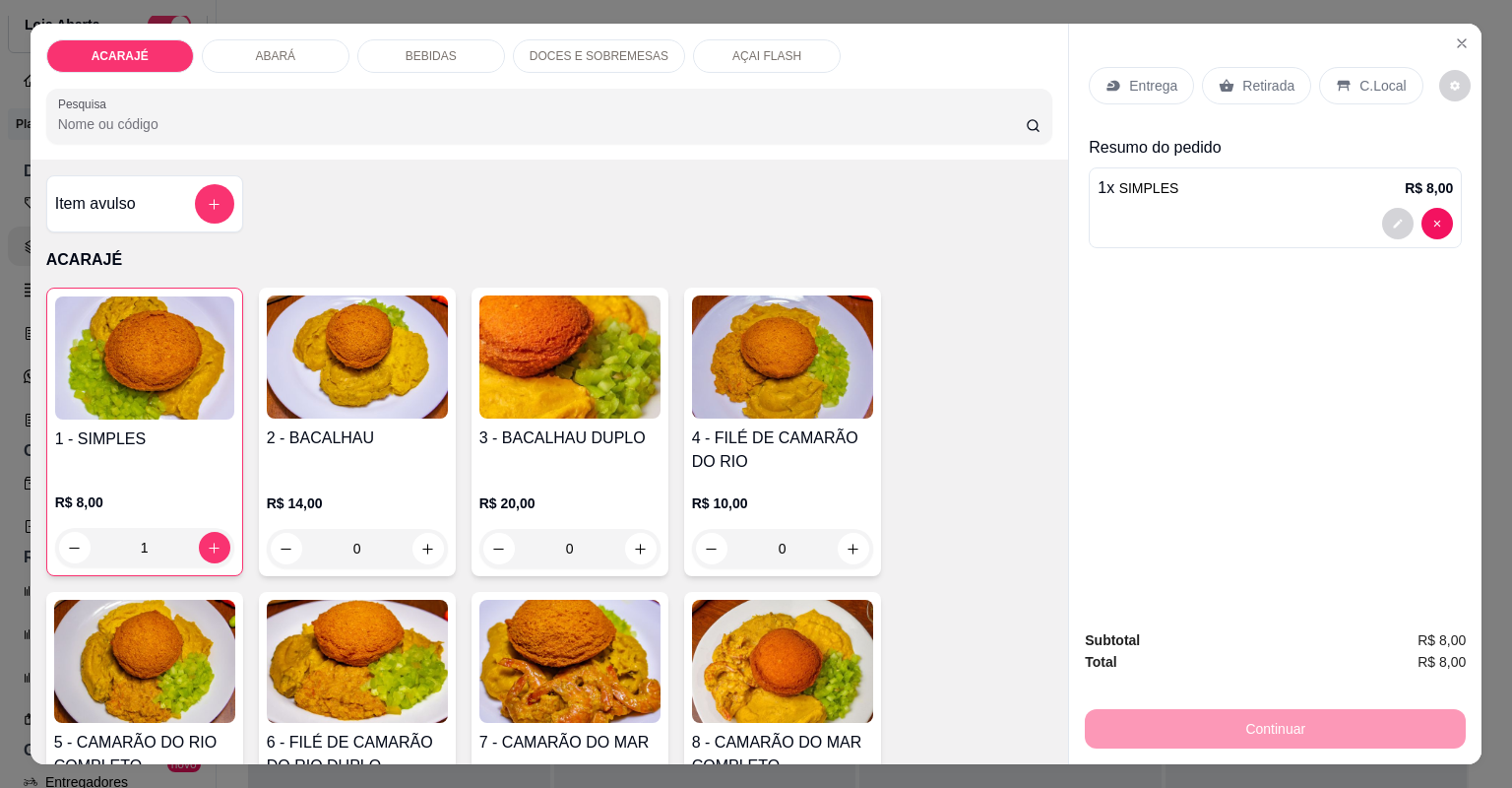 click on "Entrega" at bounding box center [1153, 86] 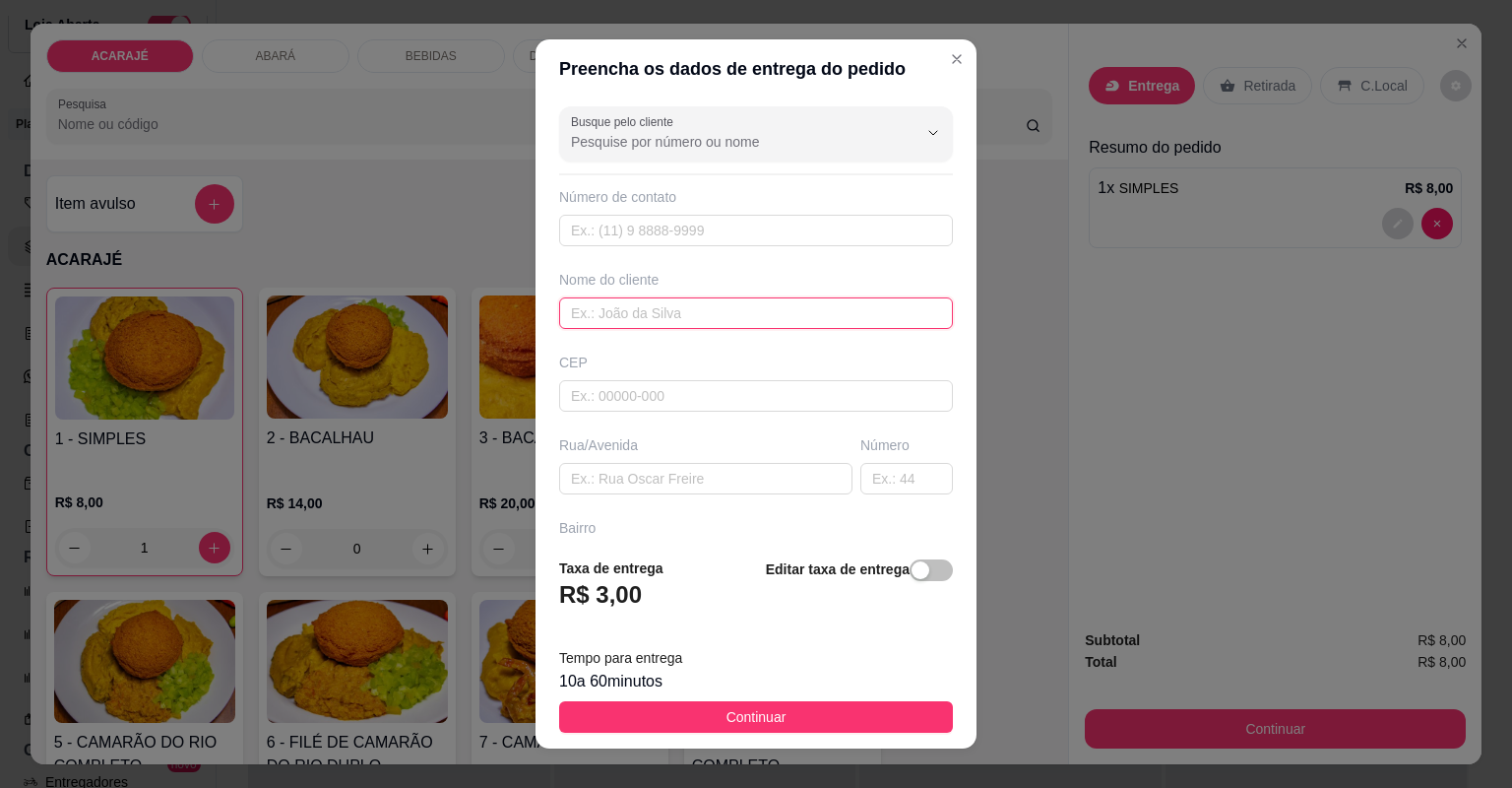 click at bounding box center (756, 313) 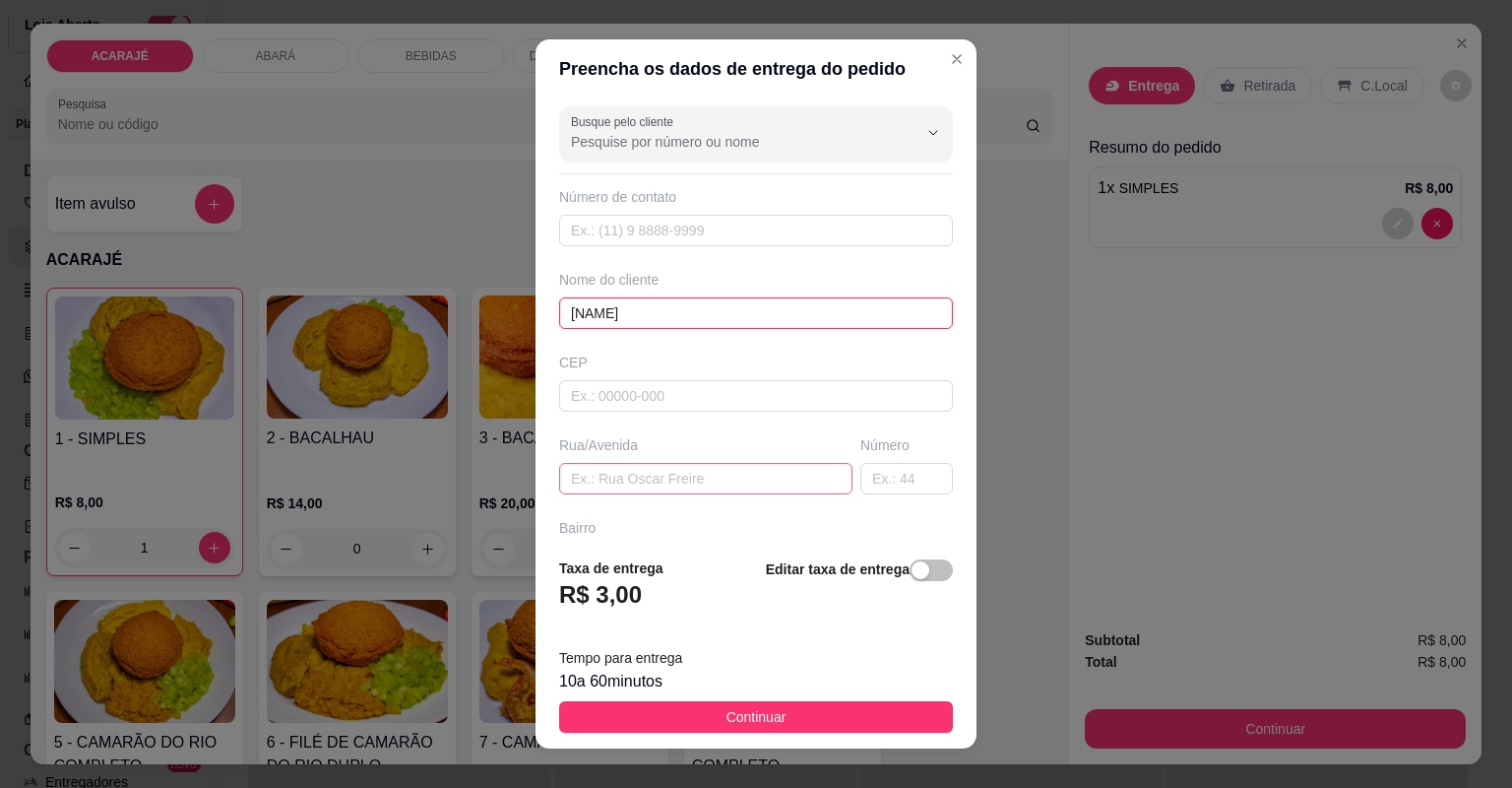 type on "[NAME]" 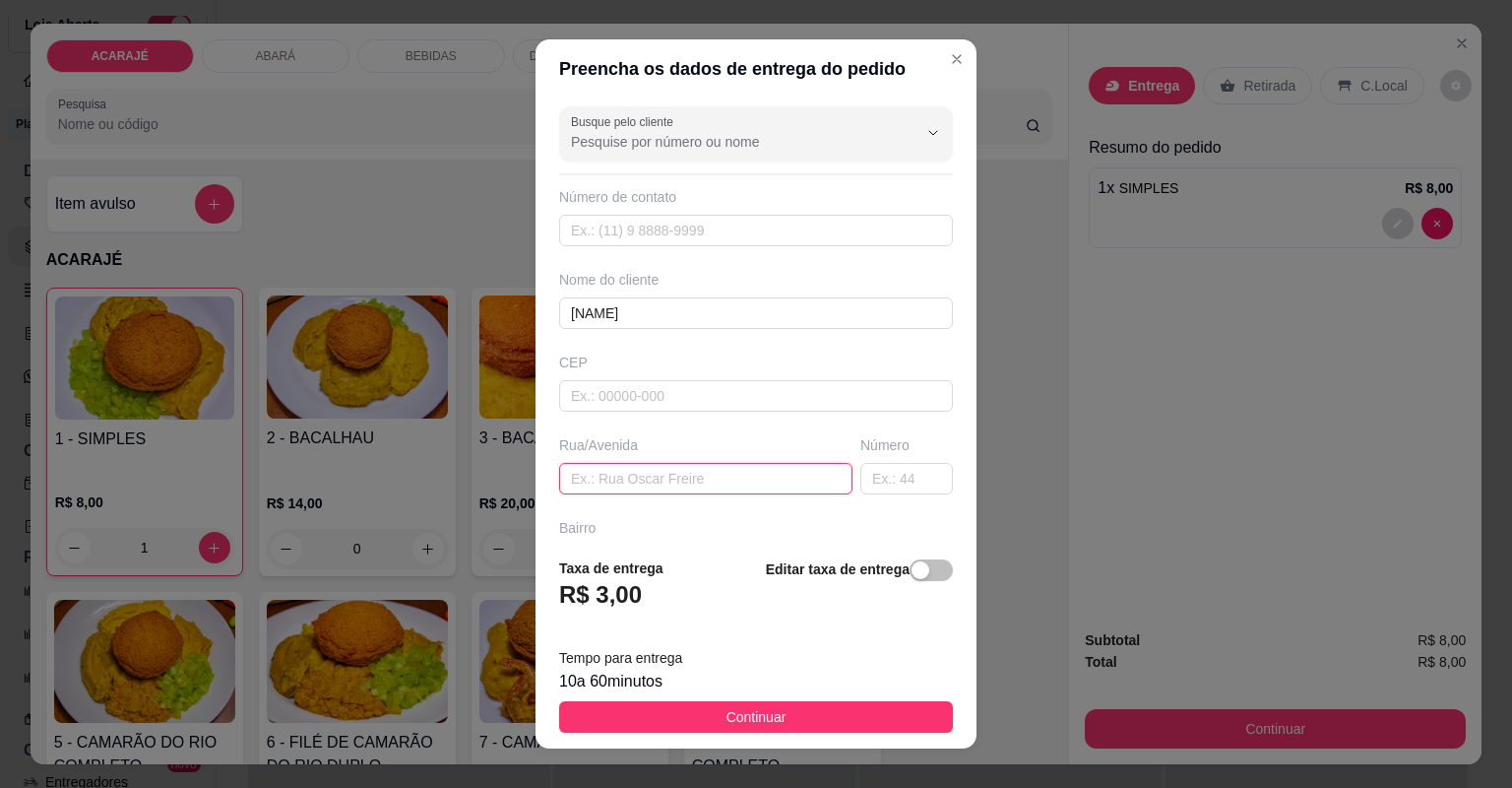 click at bounding box center [706, 479] 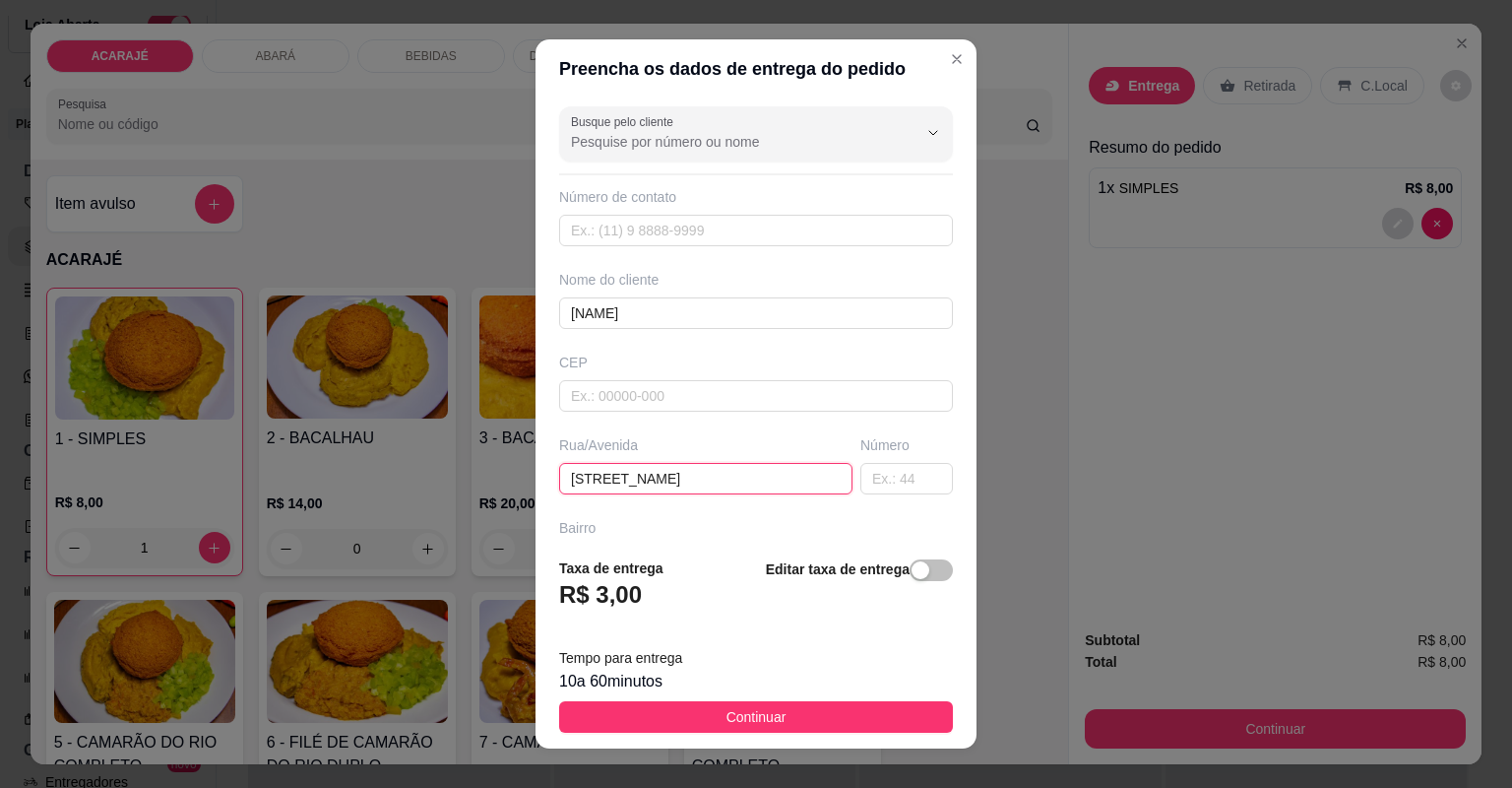 click on "[STREET_NAME]" at bounding box center (706, 479) 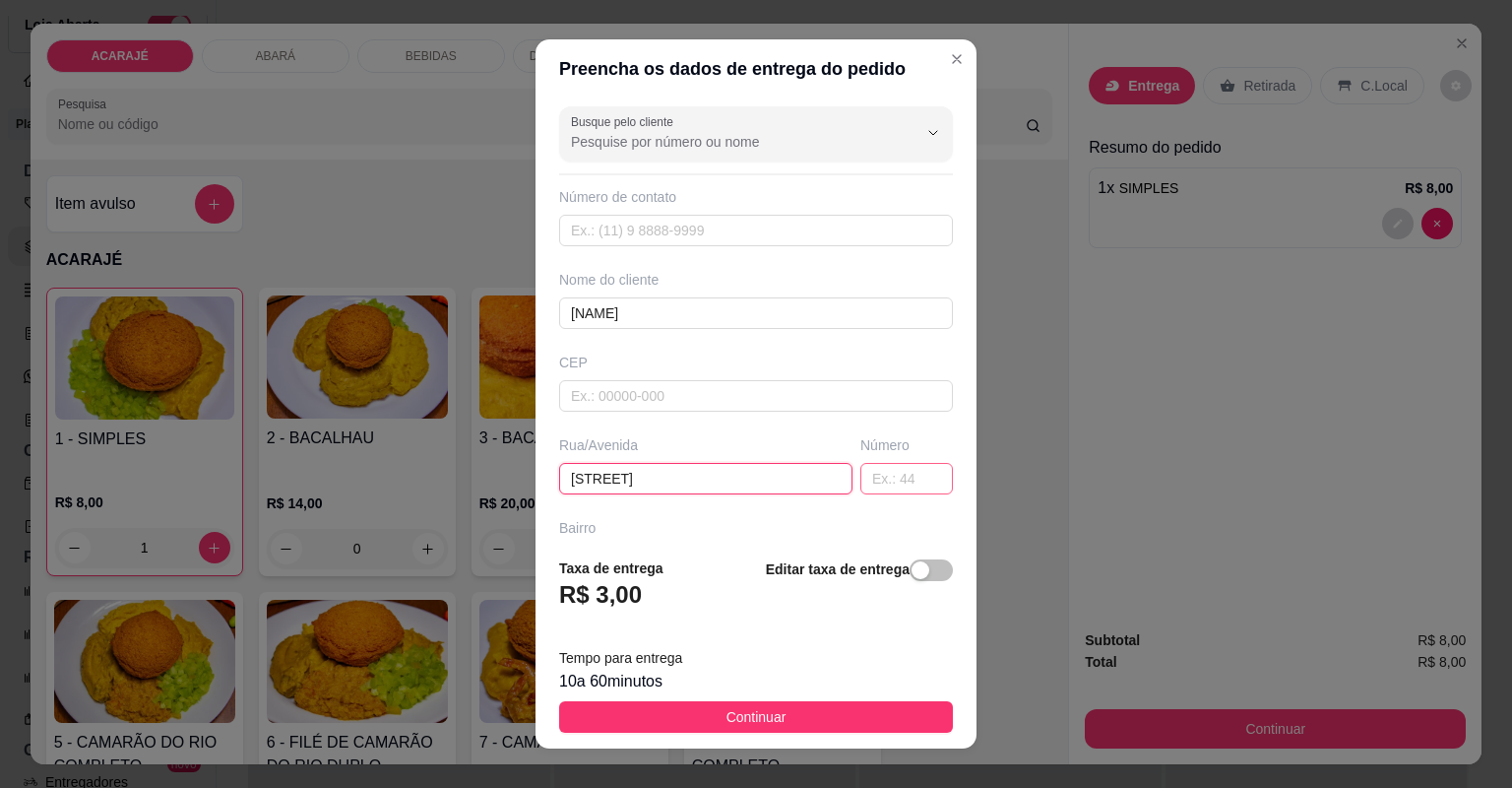 type on "[STREET]" 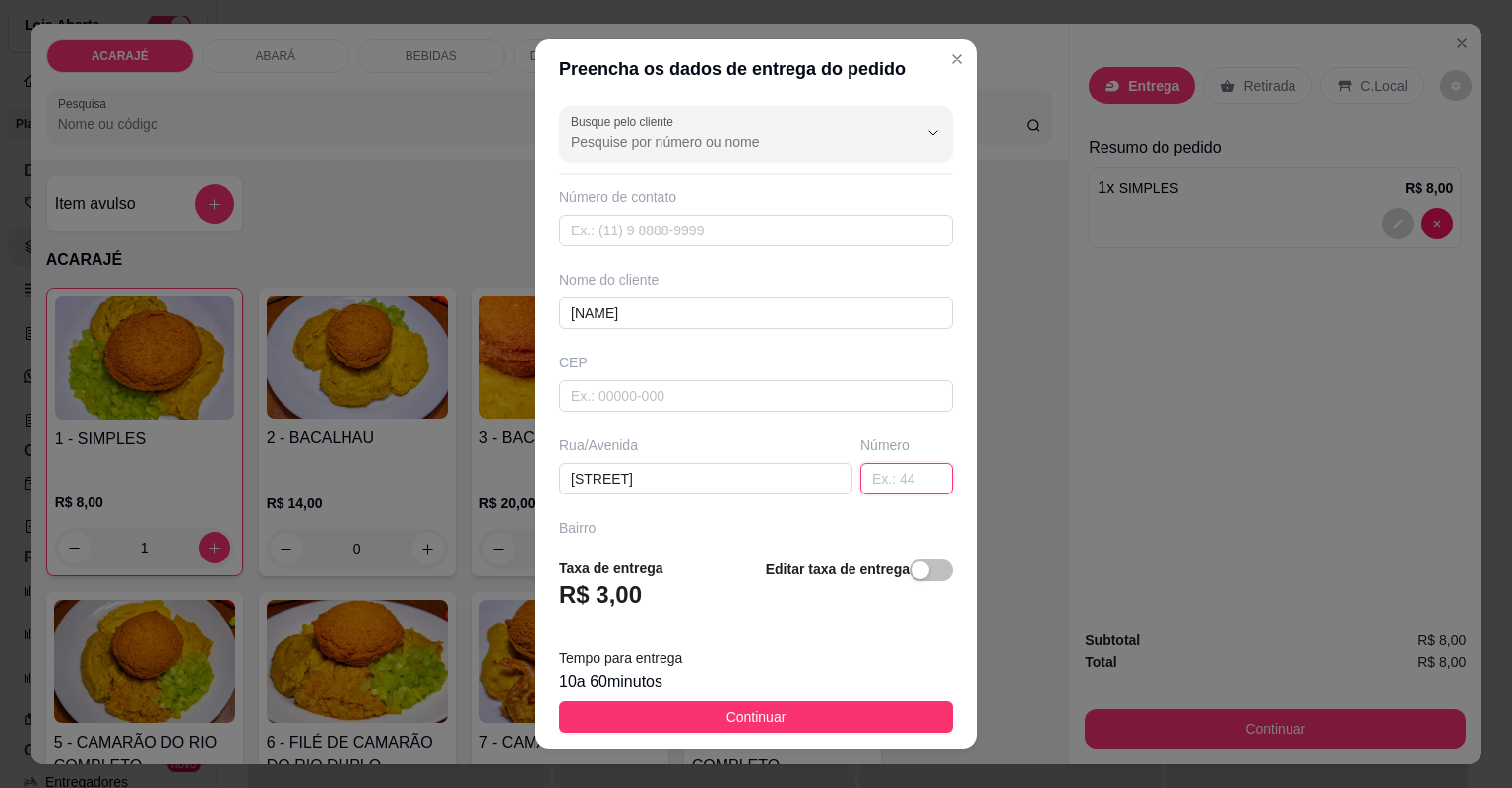 click at bounding box center [907, 479] 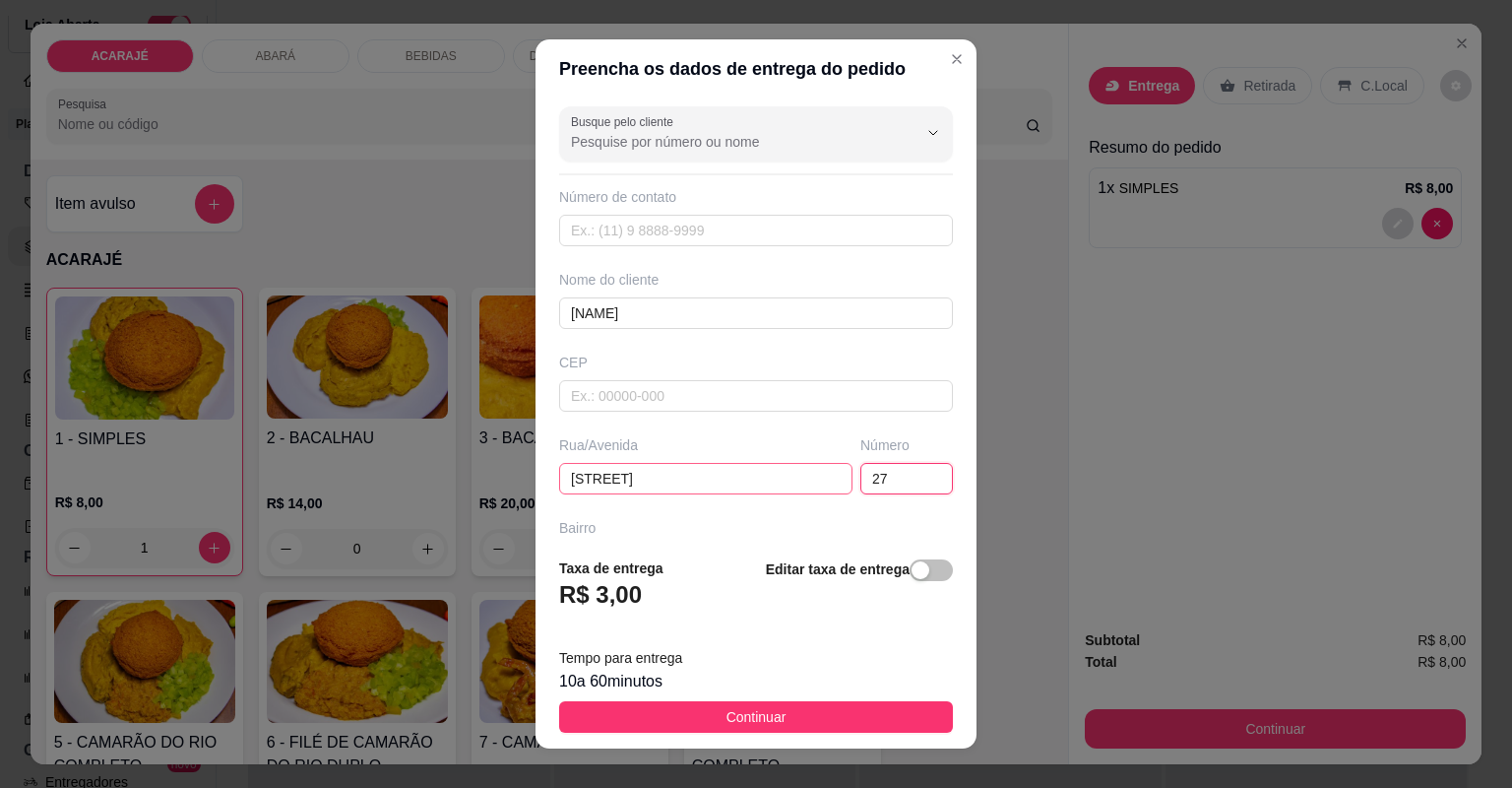 type on "27" 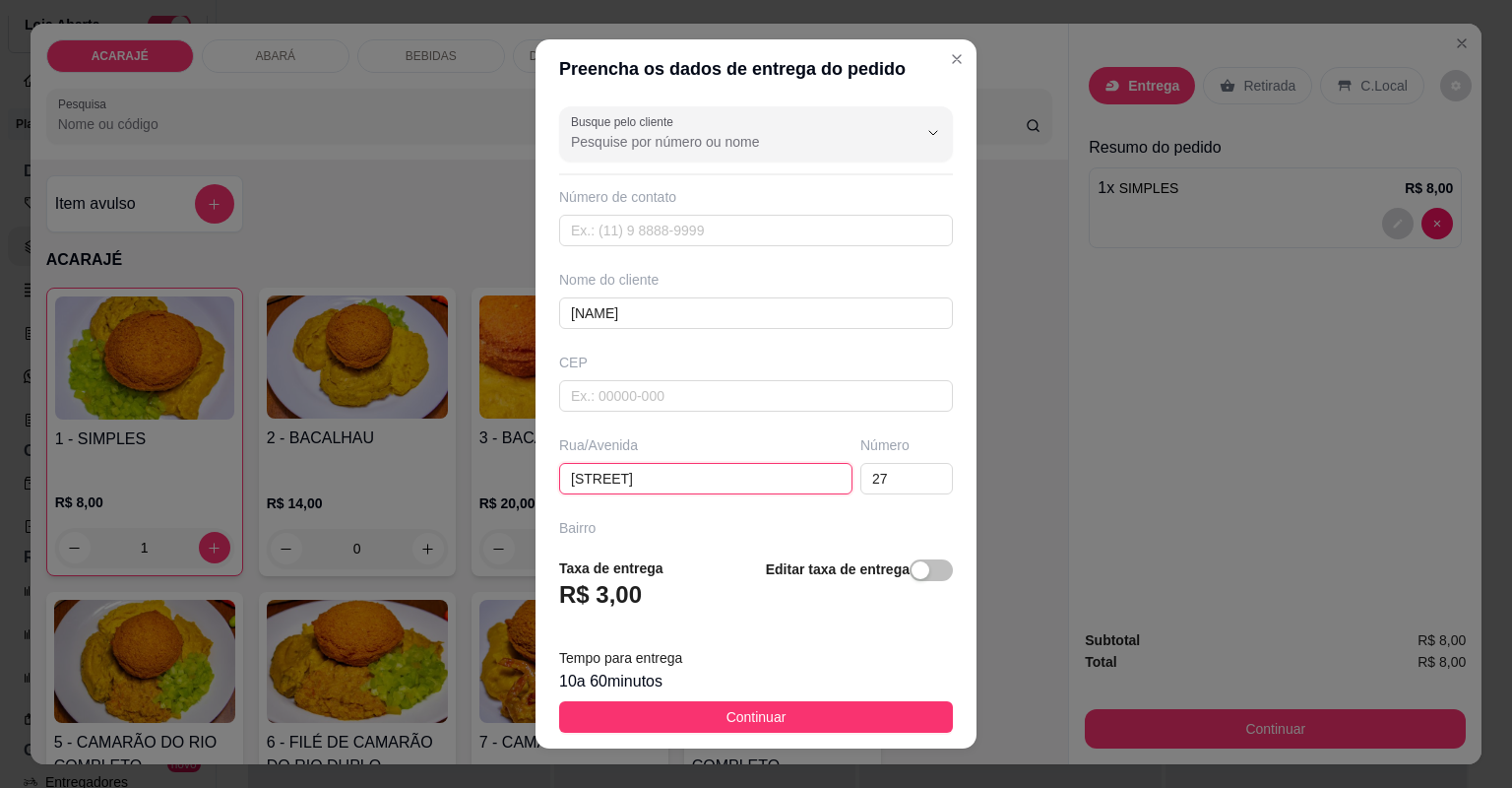 click on "[STREET]" at bounding box center (706, 479) 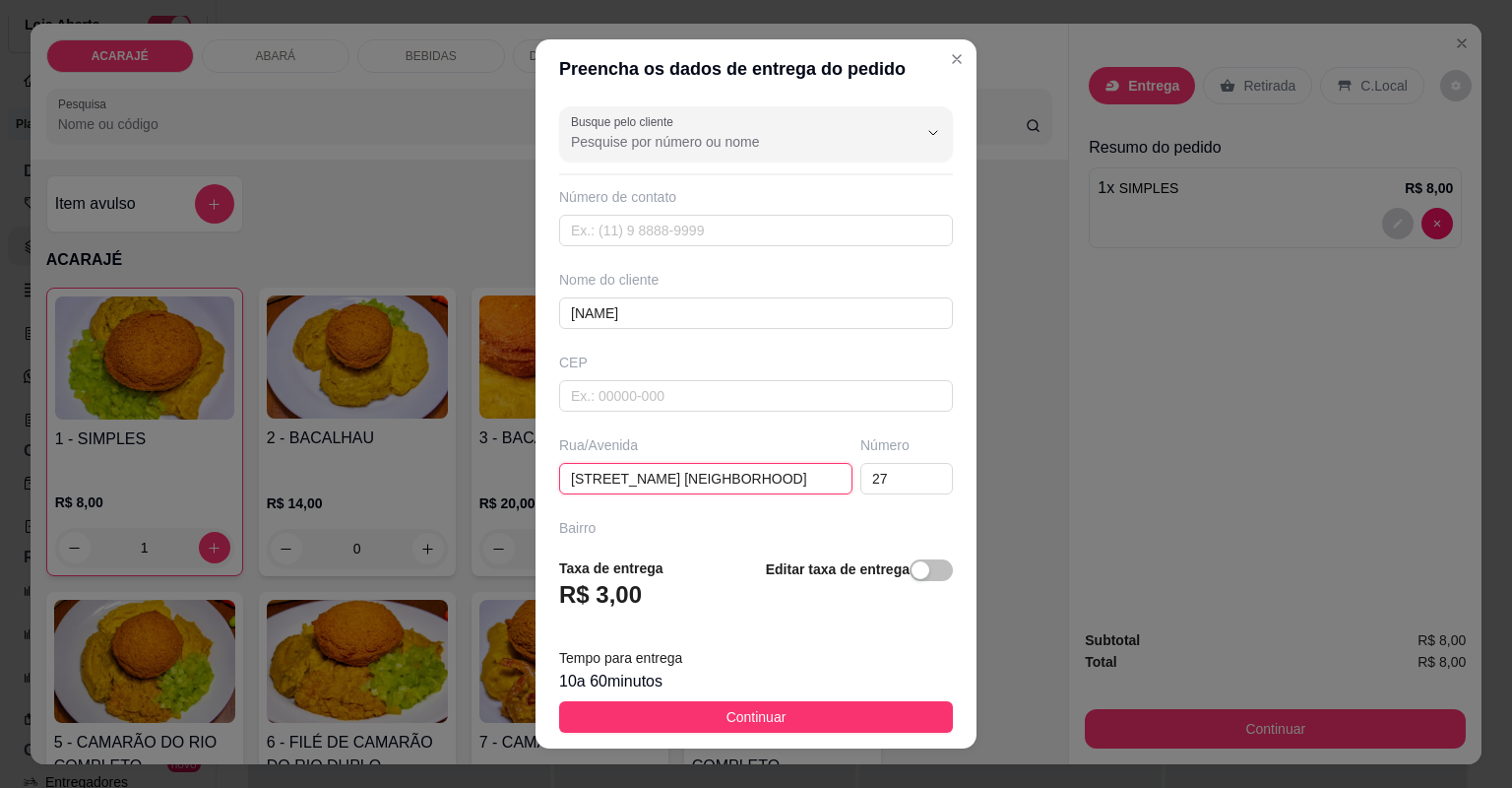 type on "[STREET] SÃO [NAME]" 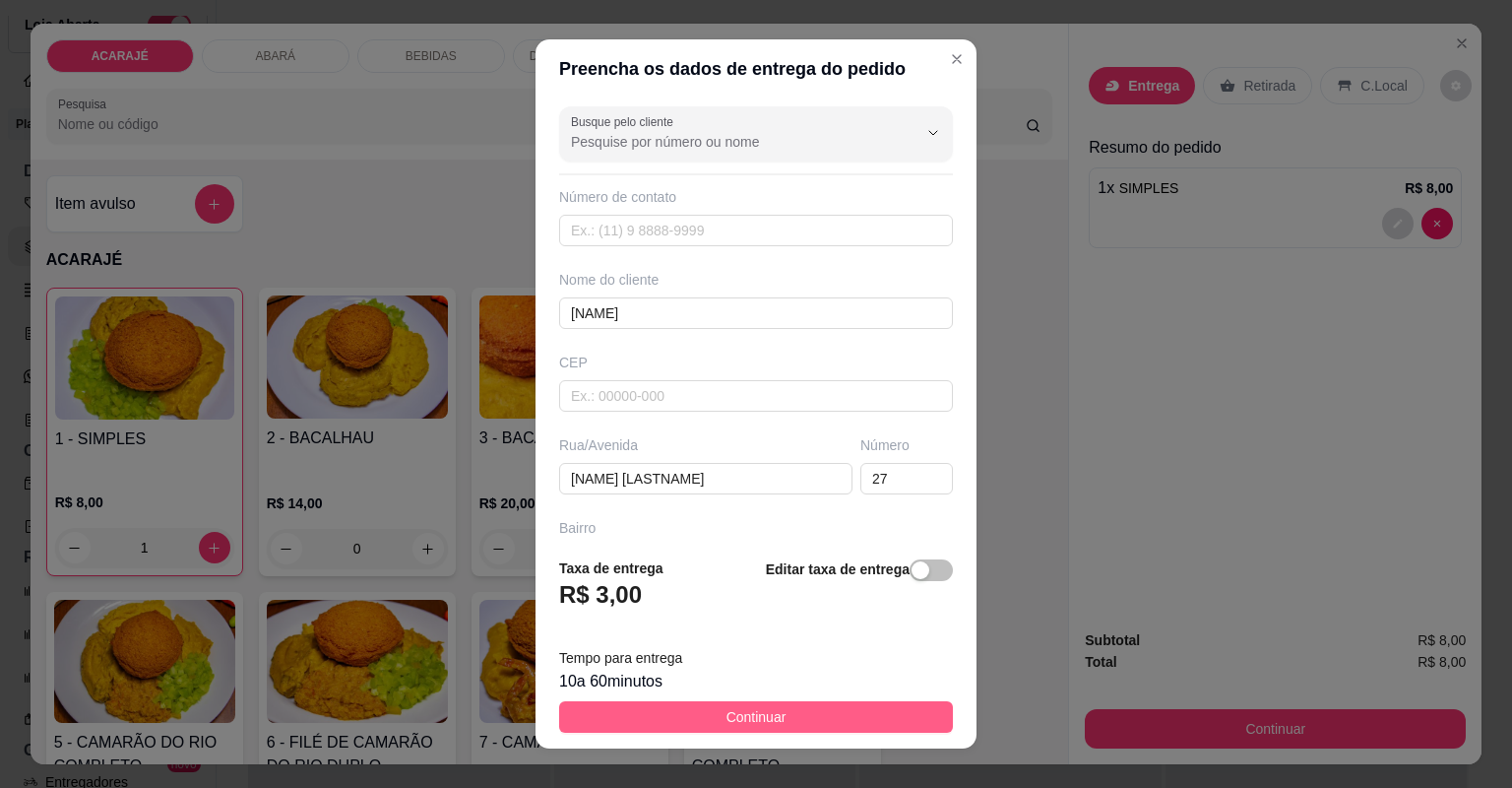 click on "Continuar" at bounding box center [756, 717] 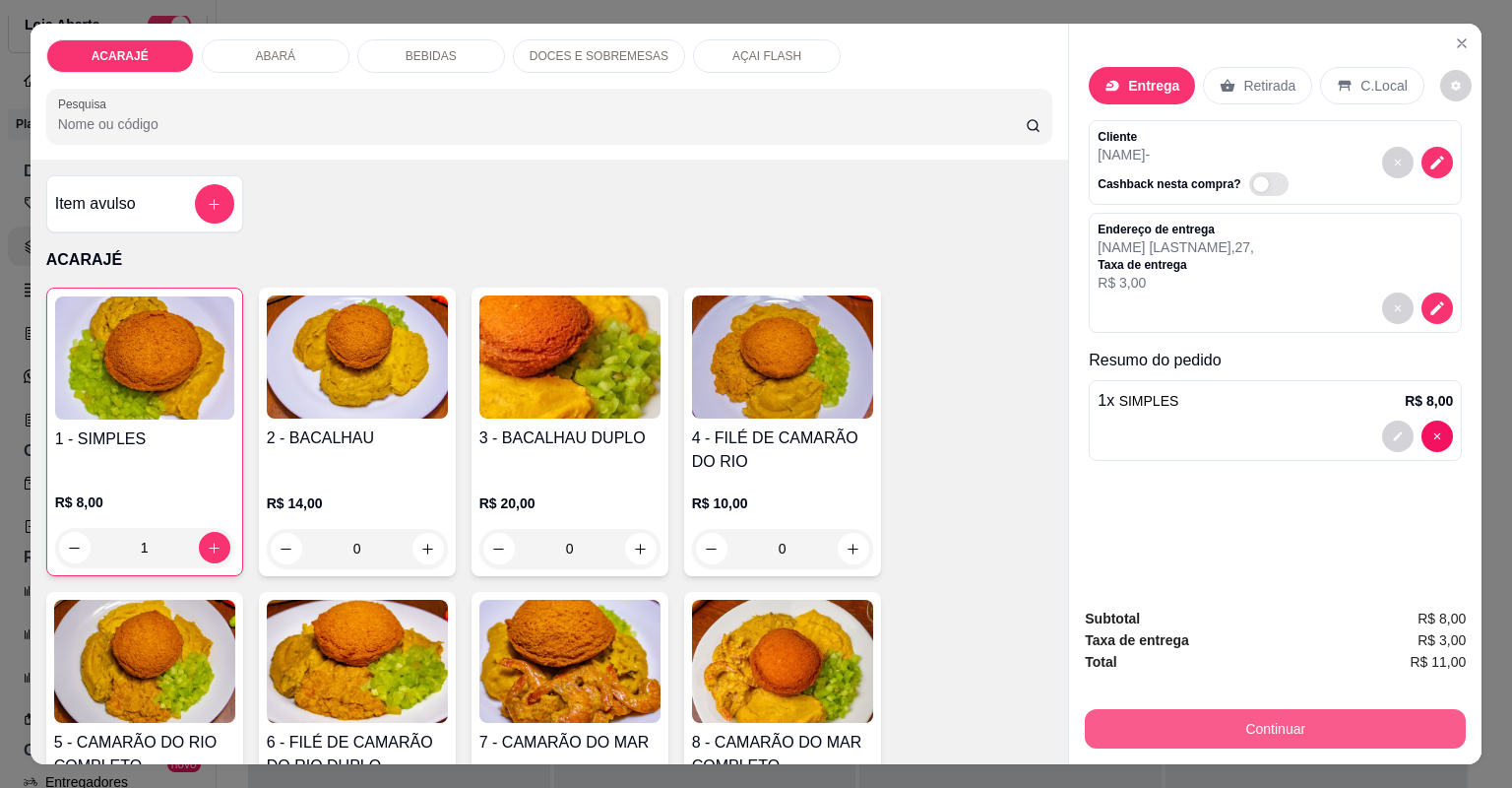 click on "Continuar" at bounding box center [1275, 729] 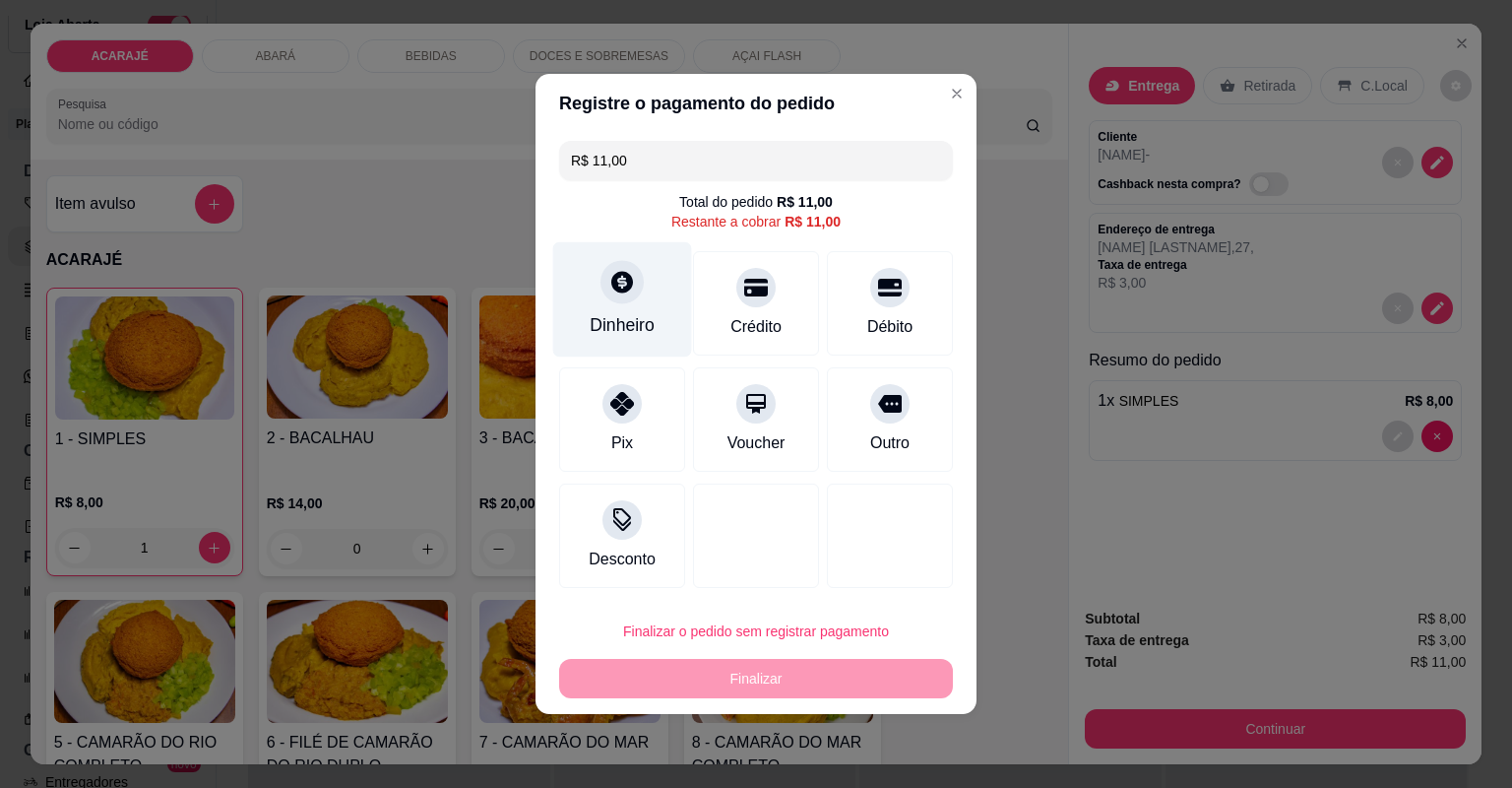 click 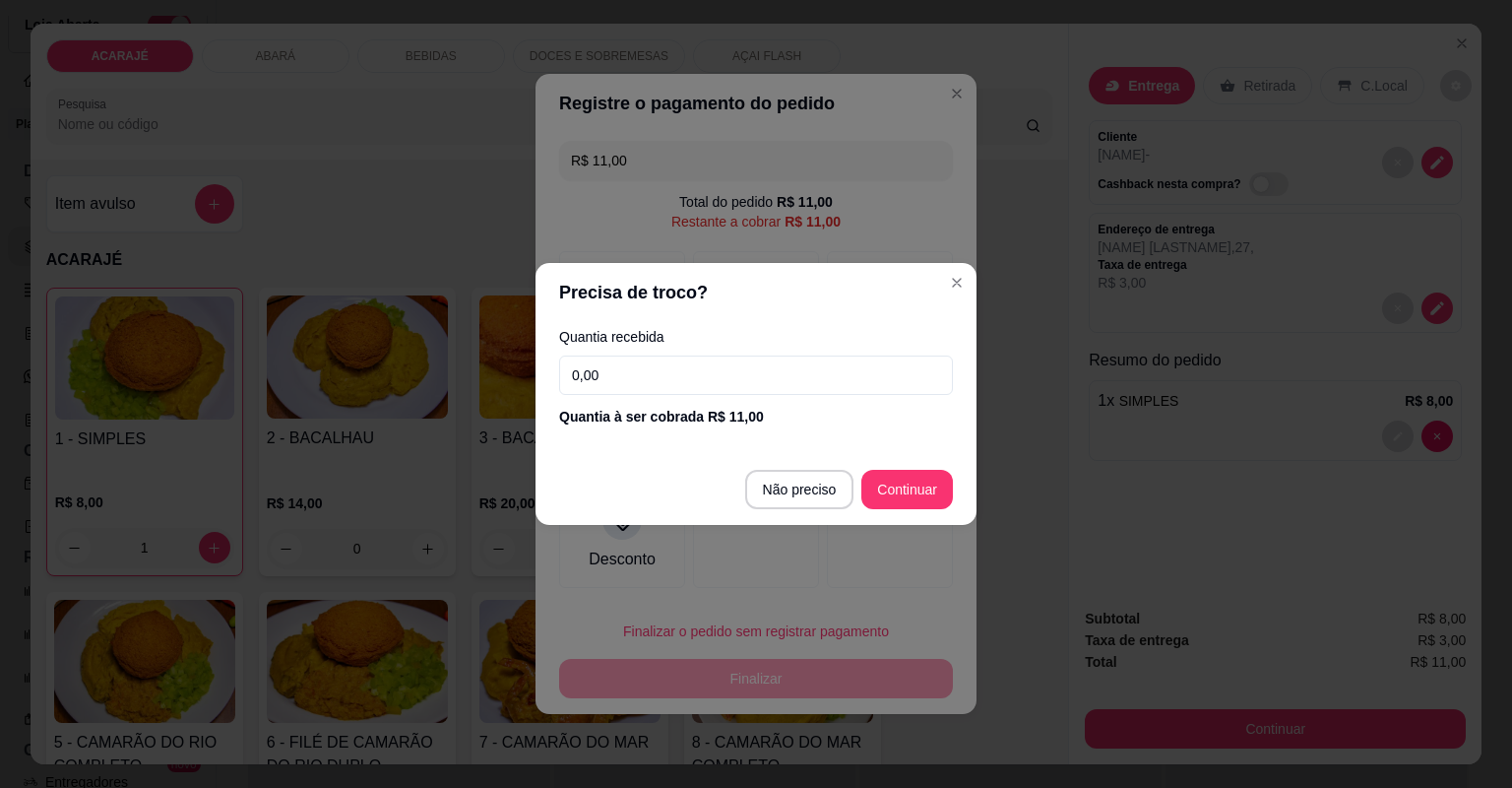 click on "0,00" at bounding box center [756, 375] 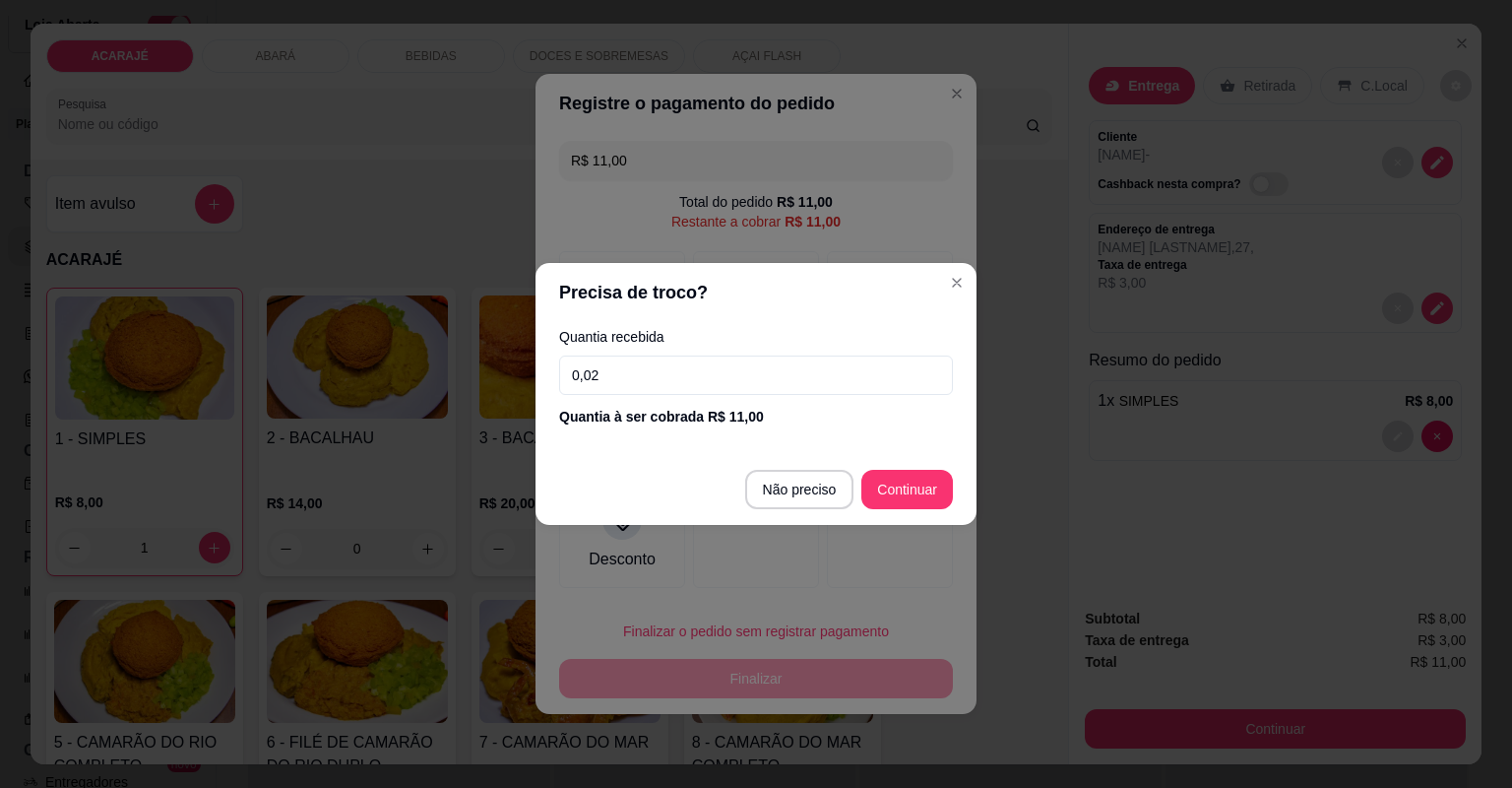type on "0,20" 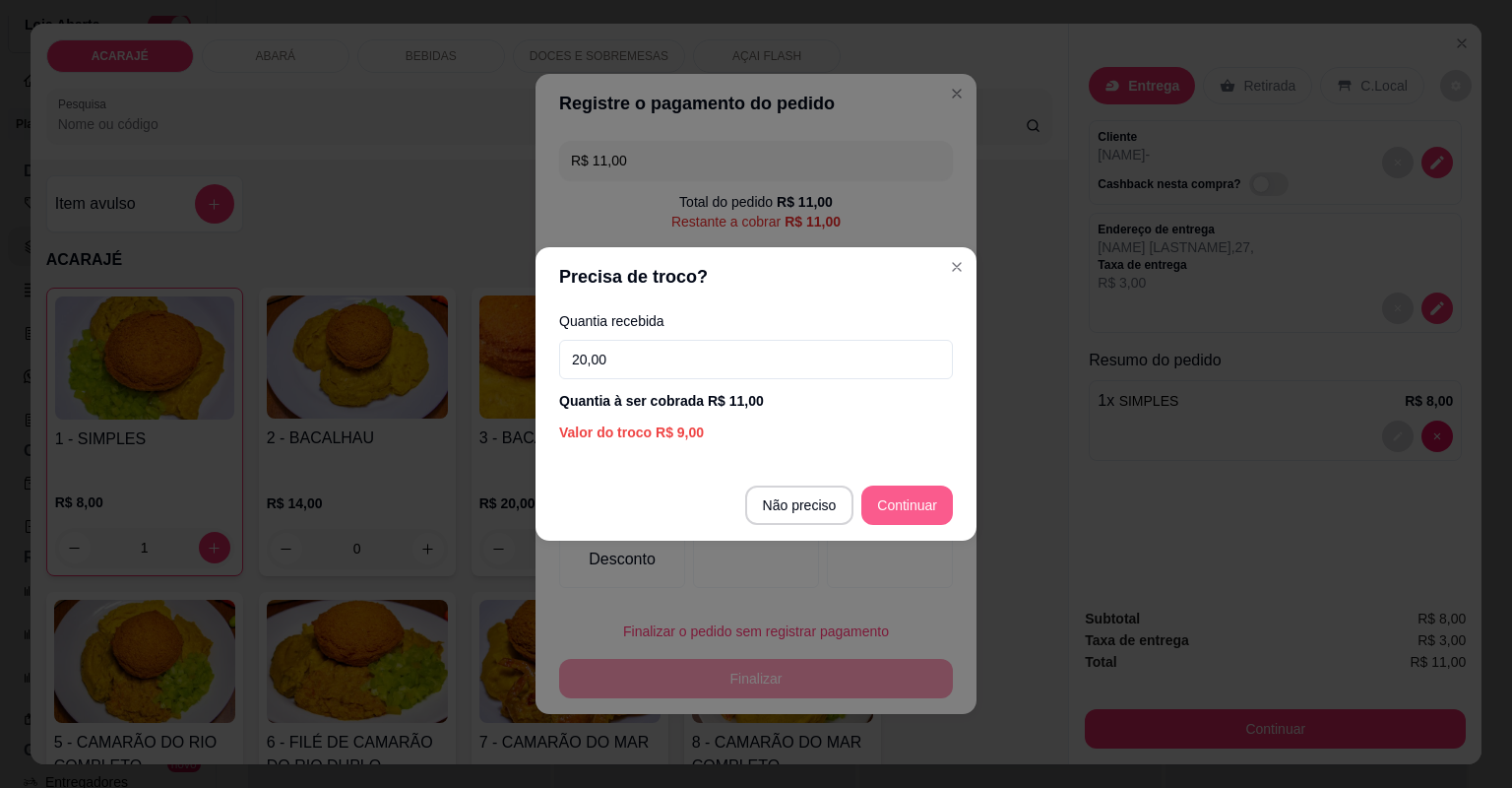 type on "R$ 0,00" 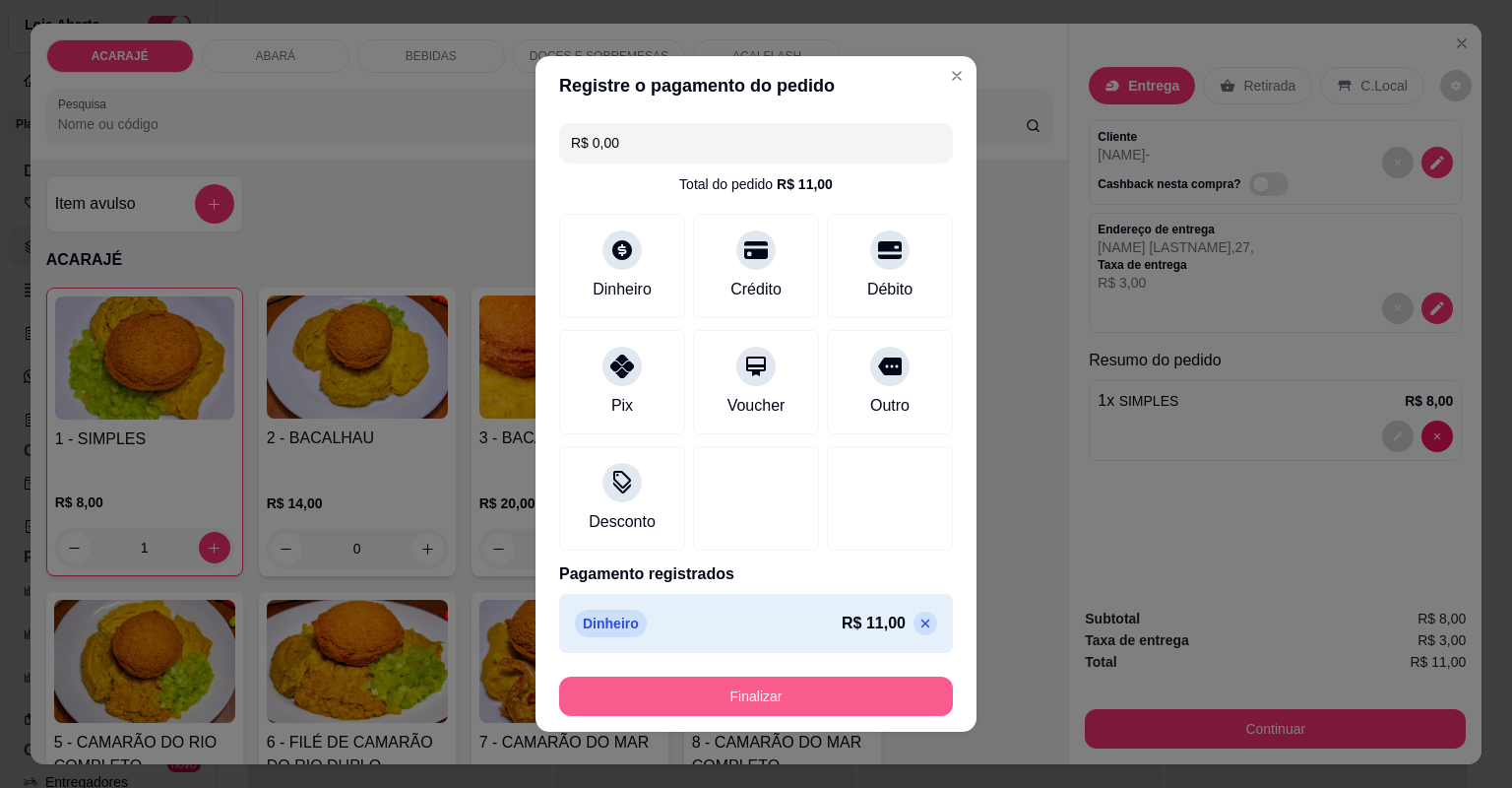click on "Finalizar" at bounding box center (756, 696) 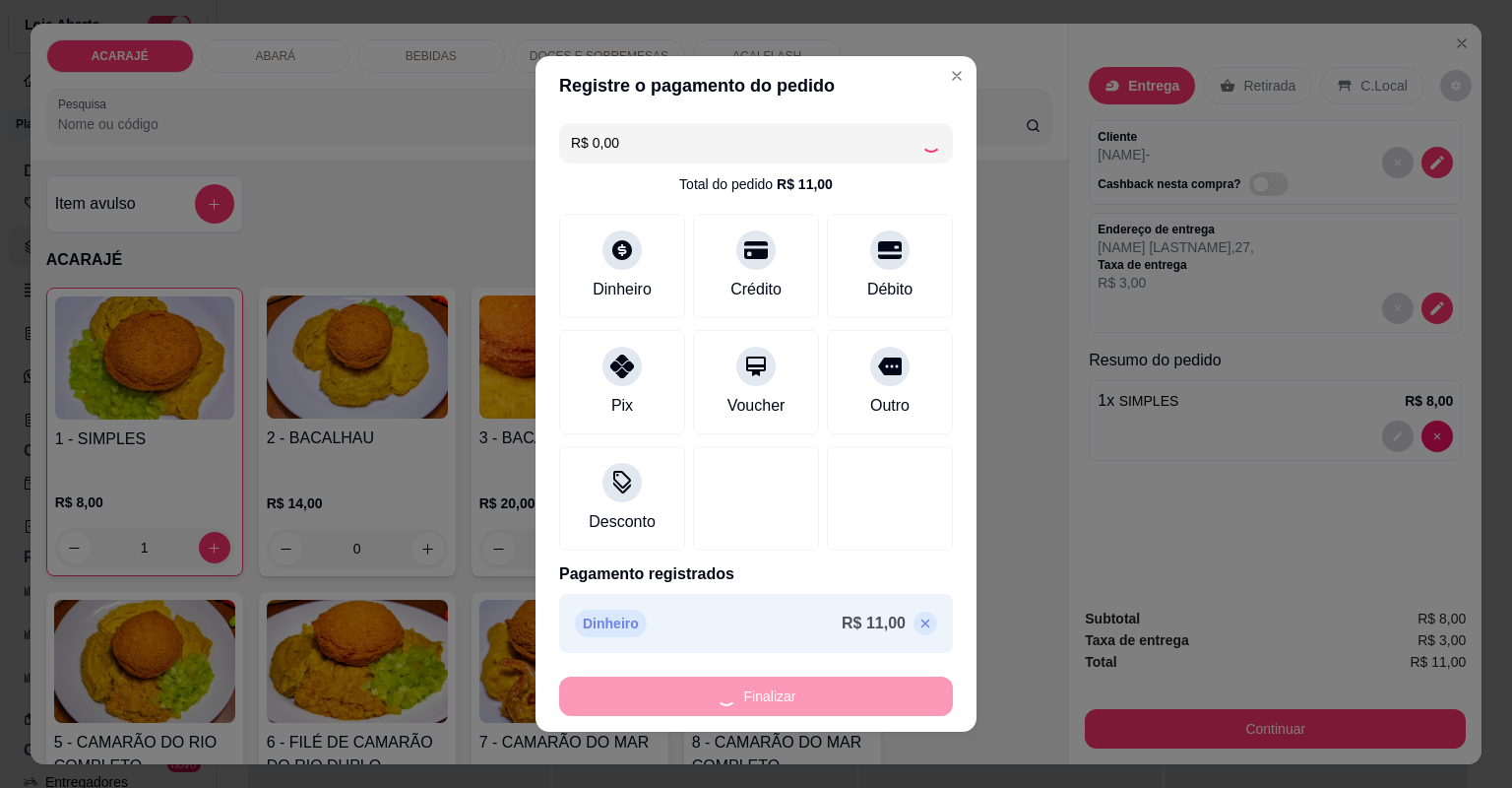 type on "0" 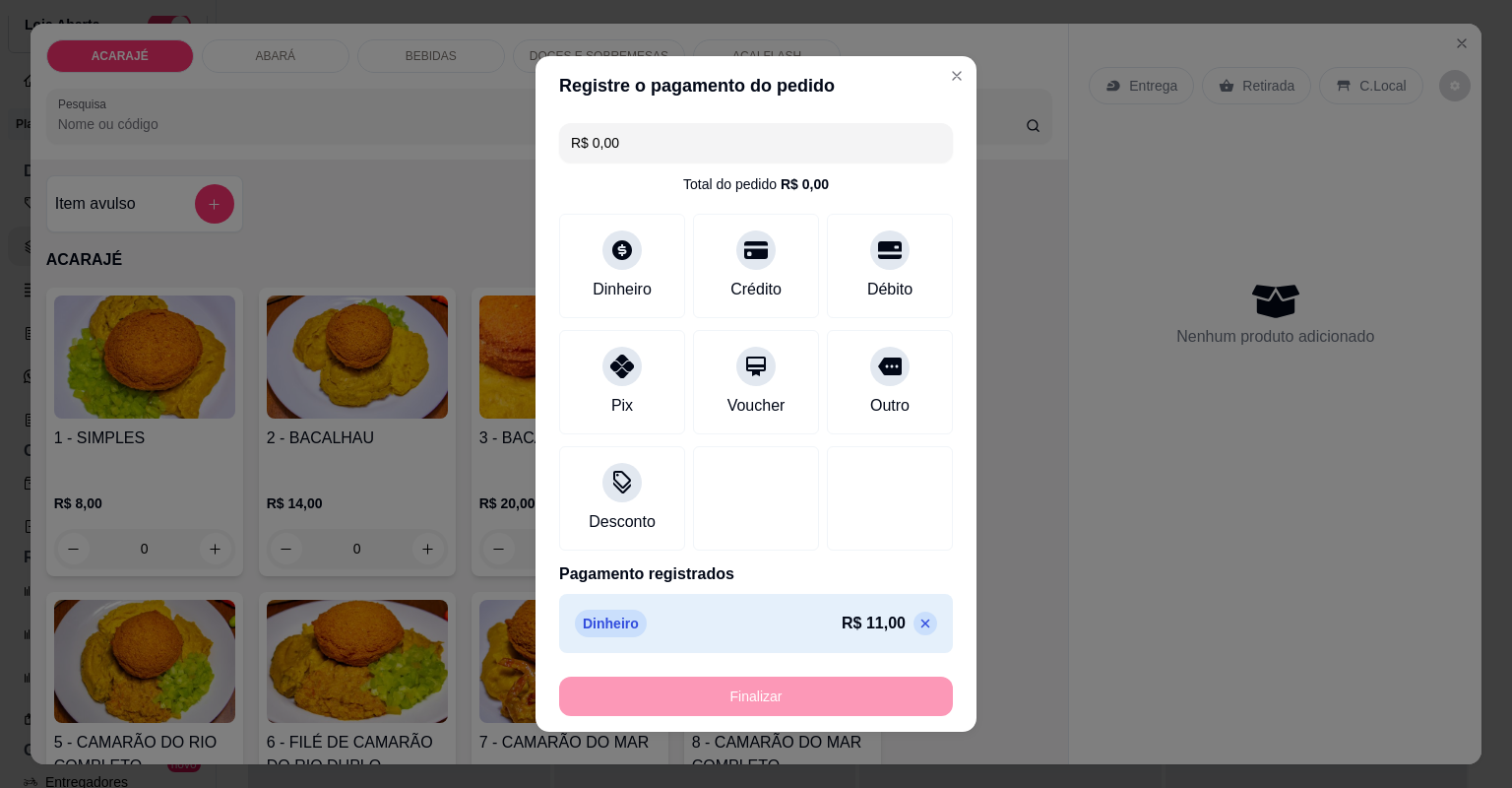 type on "-R$ 11,00" 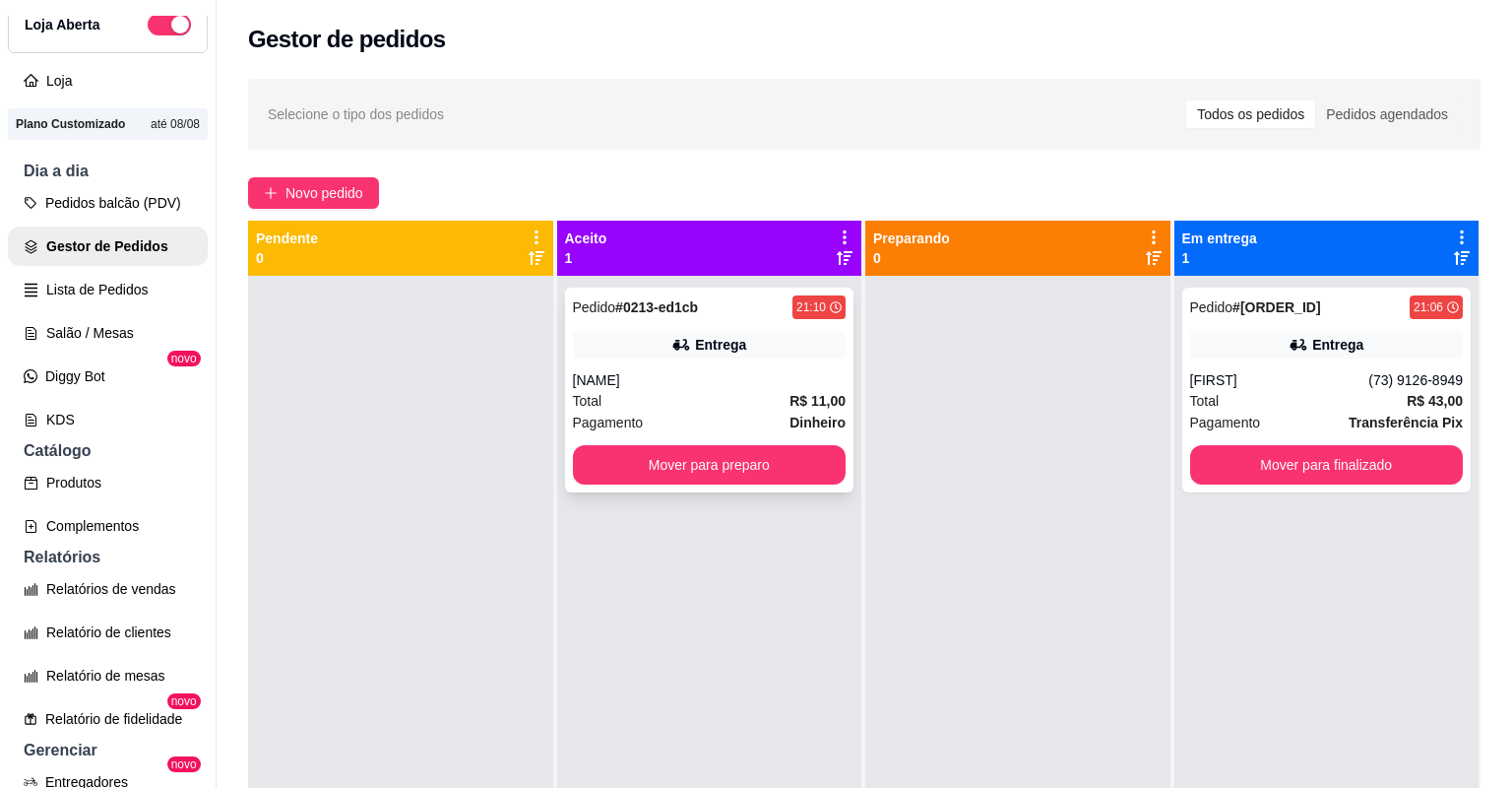 click on "[NAME]" at bounding box center (710, 380) 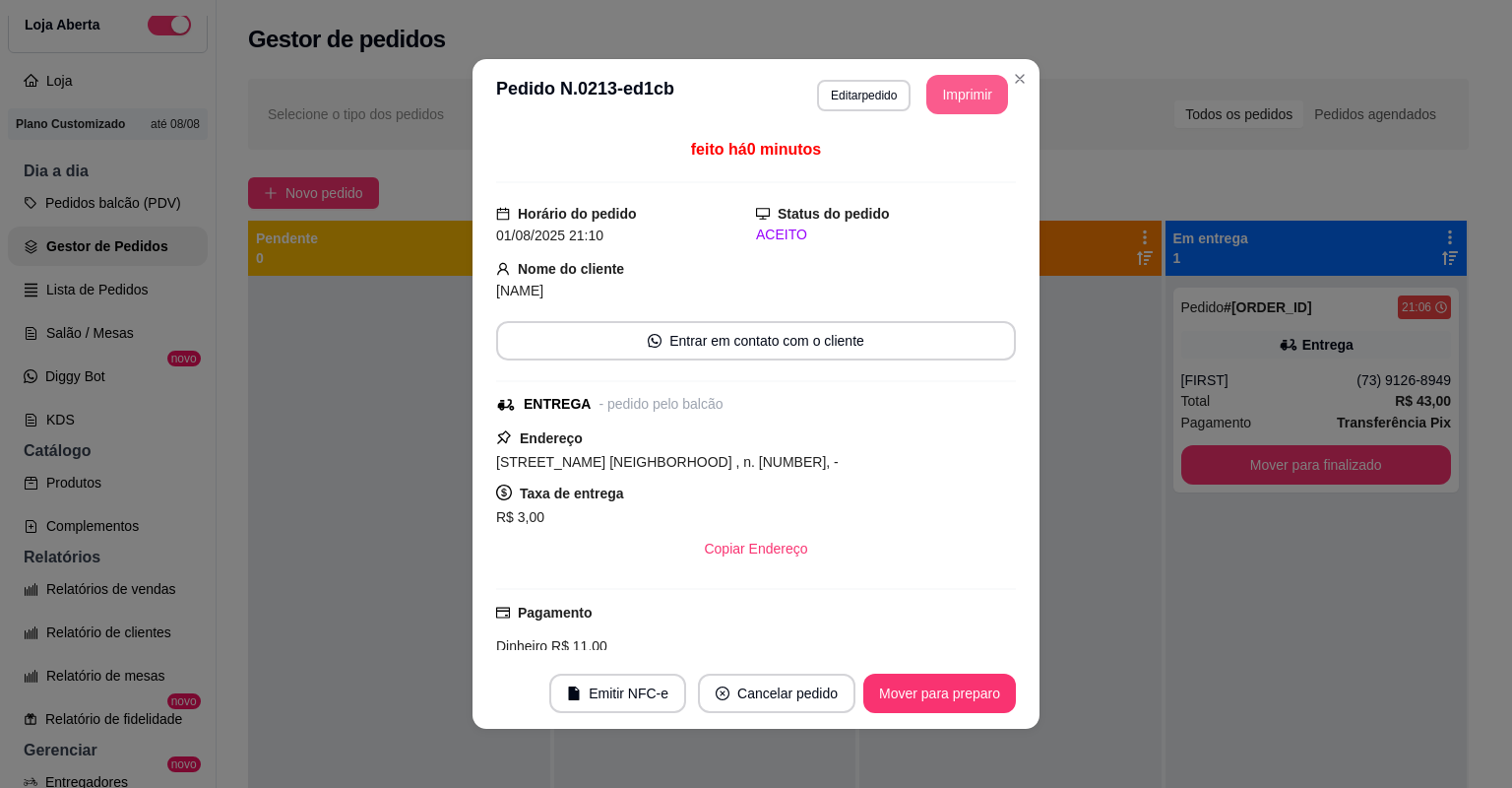 click on "Imprimir" at bounding box center [967, 95] 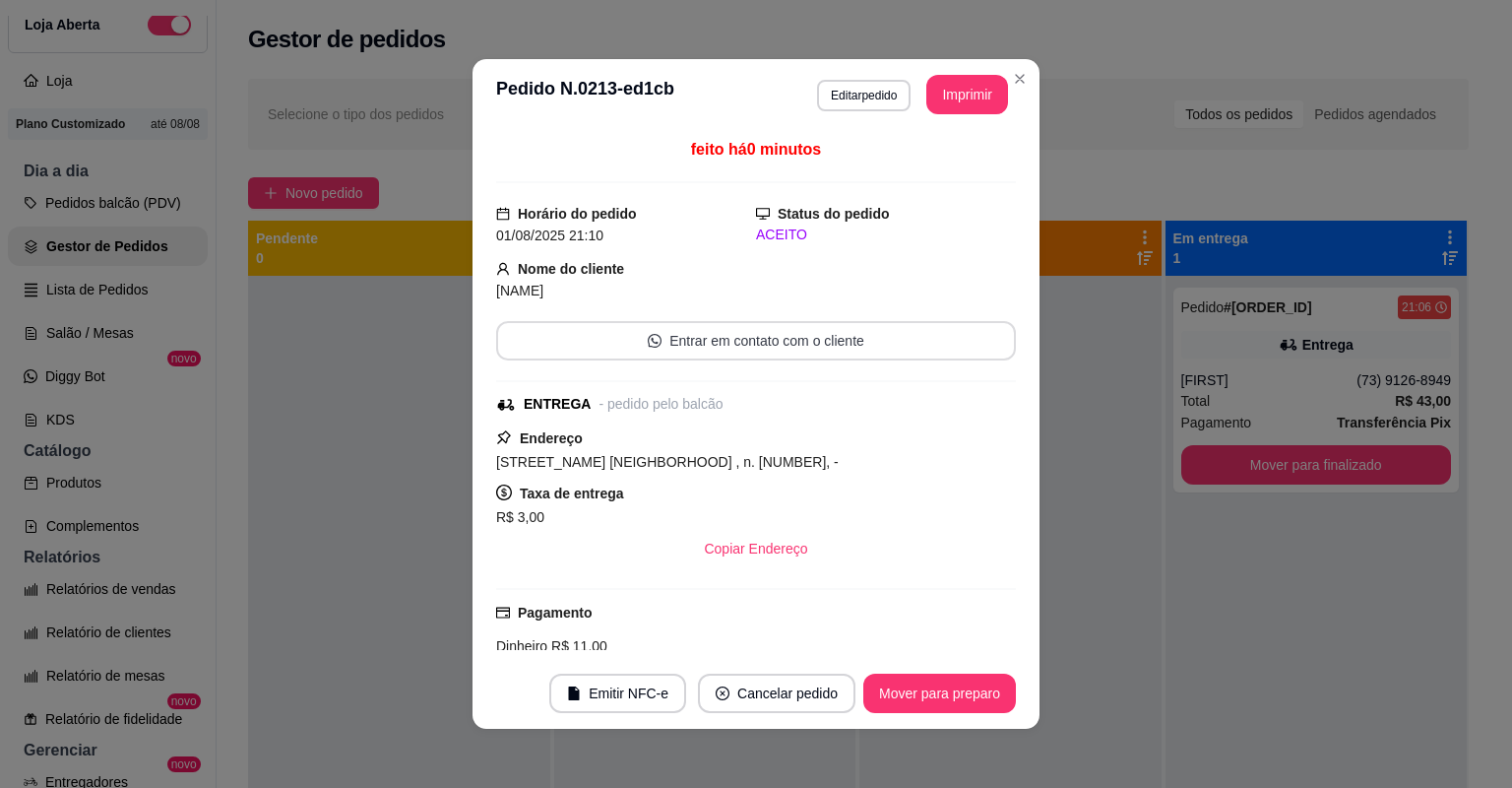 click on "Mover para preparo" at bounding box center [939, 693] 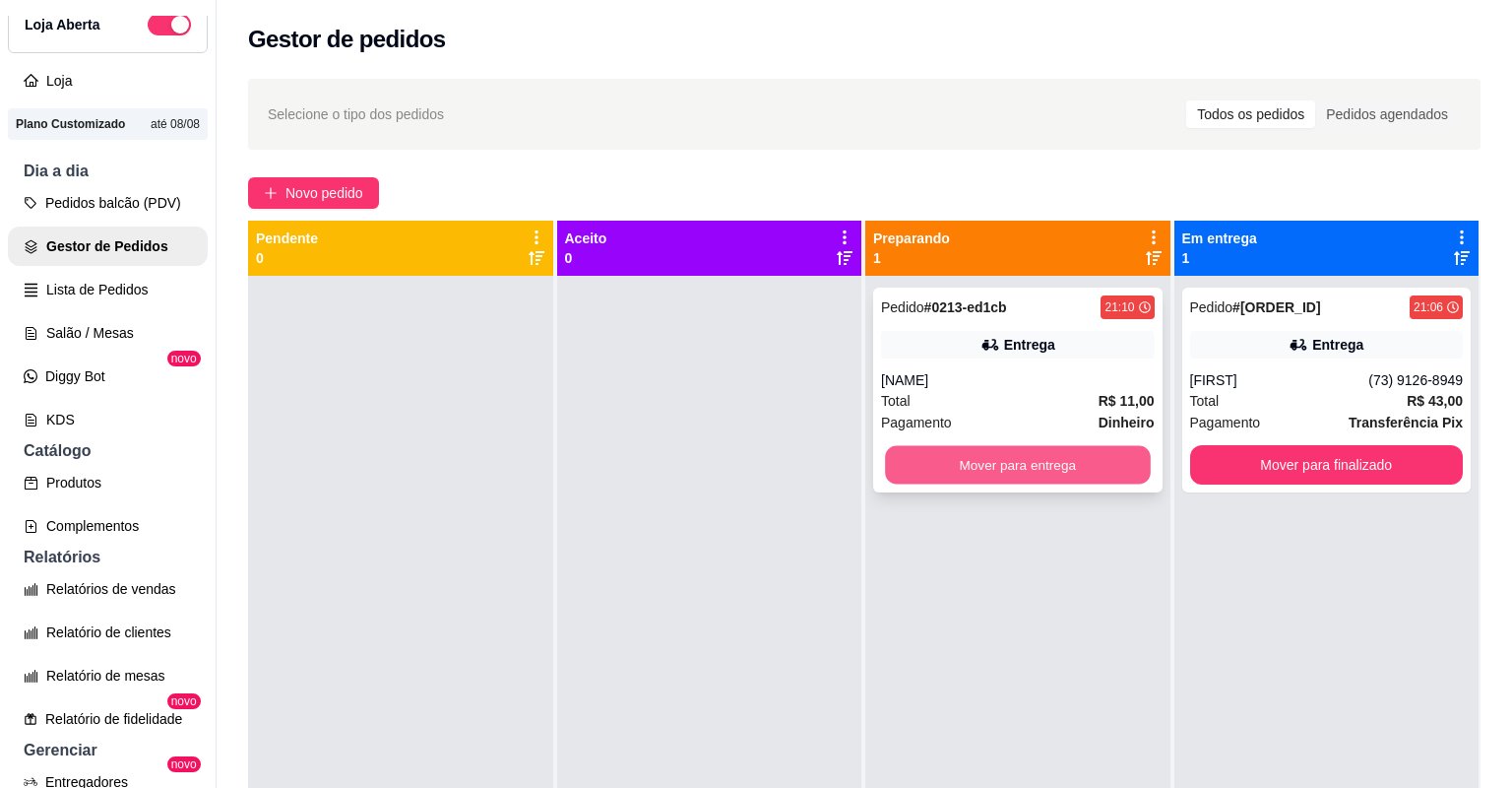 click on "Mover para entrega" at bounding box center (1017, 465) 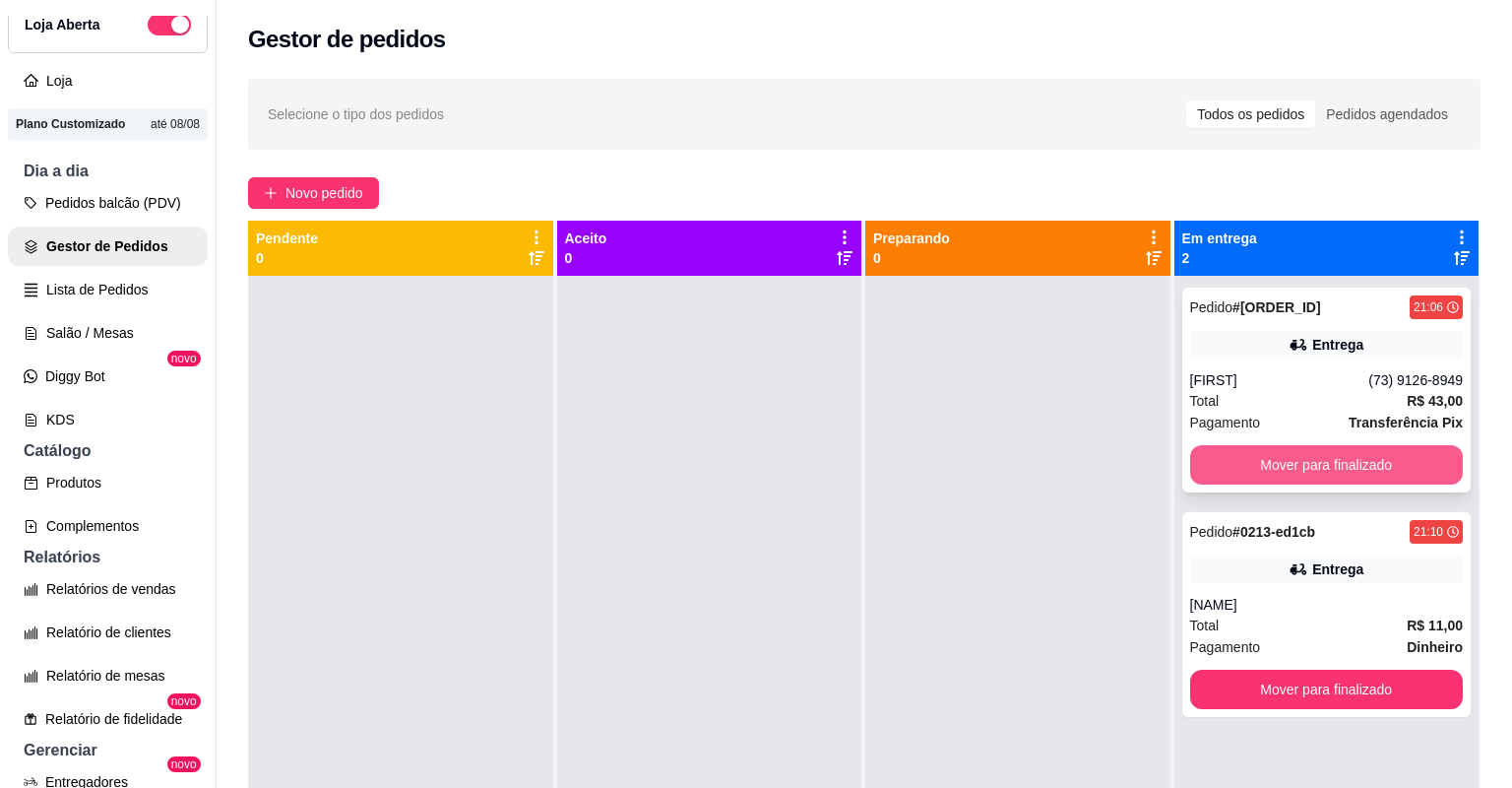 click on "Mover para finalizado" at bounding box center [1327, 465] 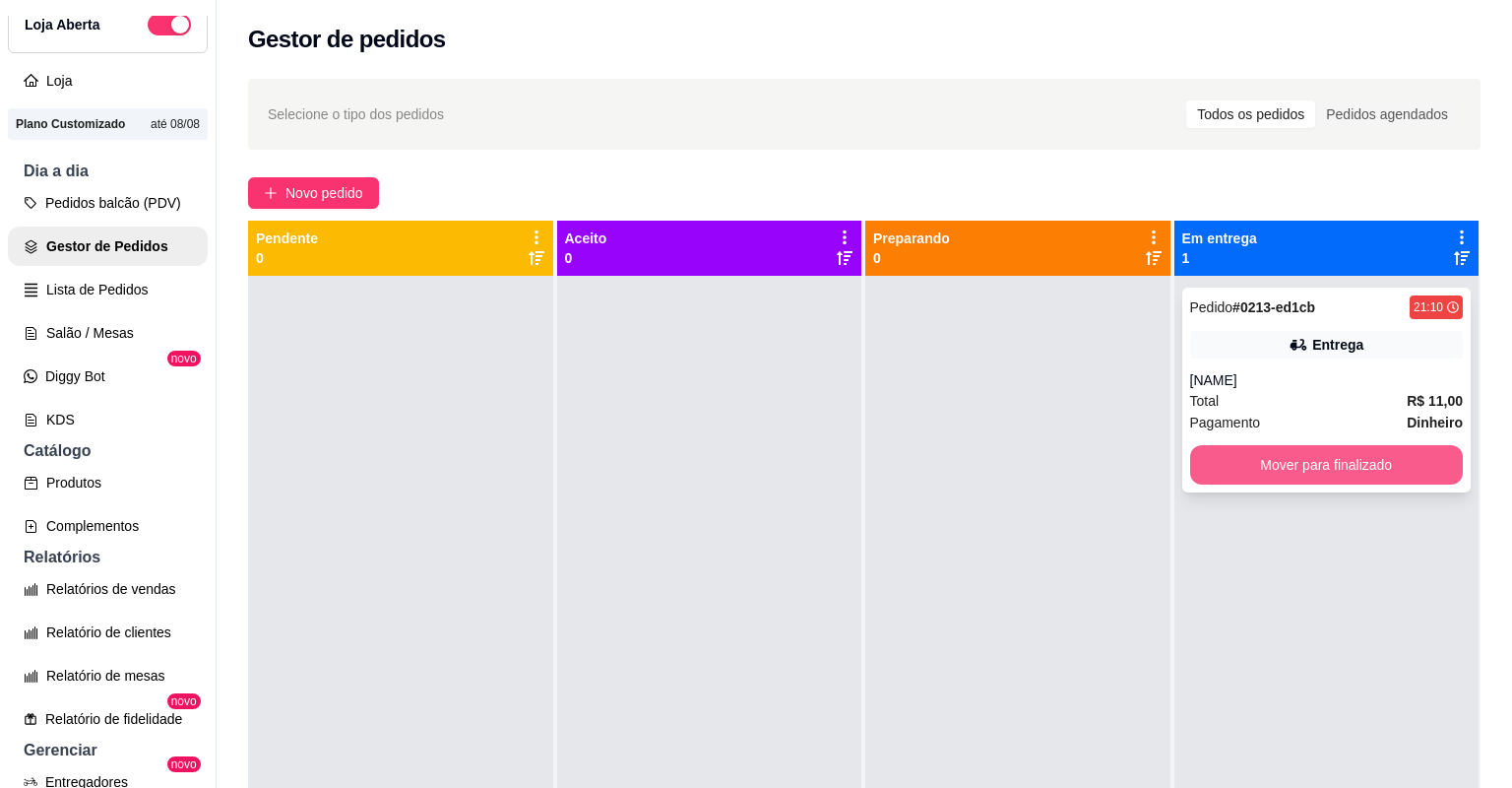 click on "Mover para finalizado" at bounding box center [1327, 465] 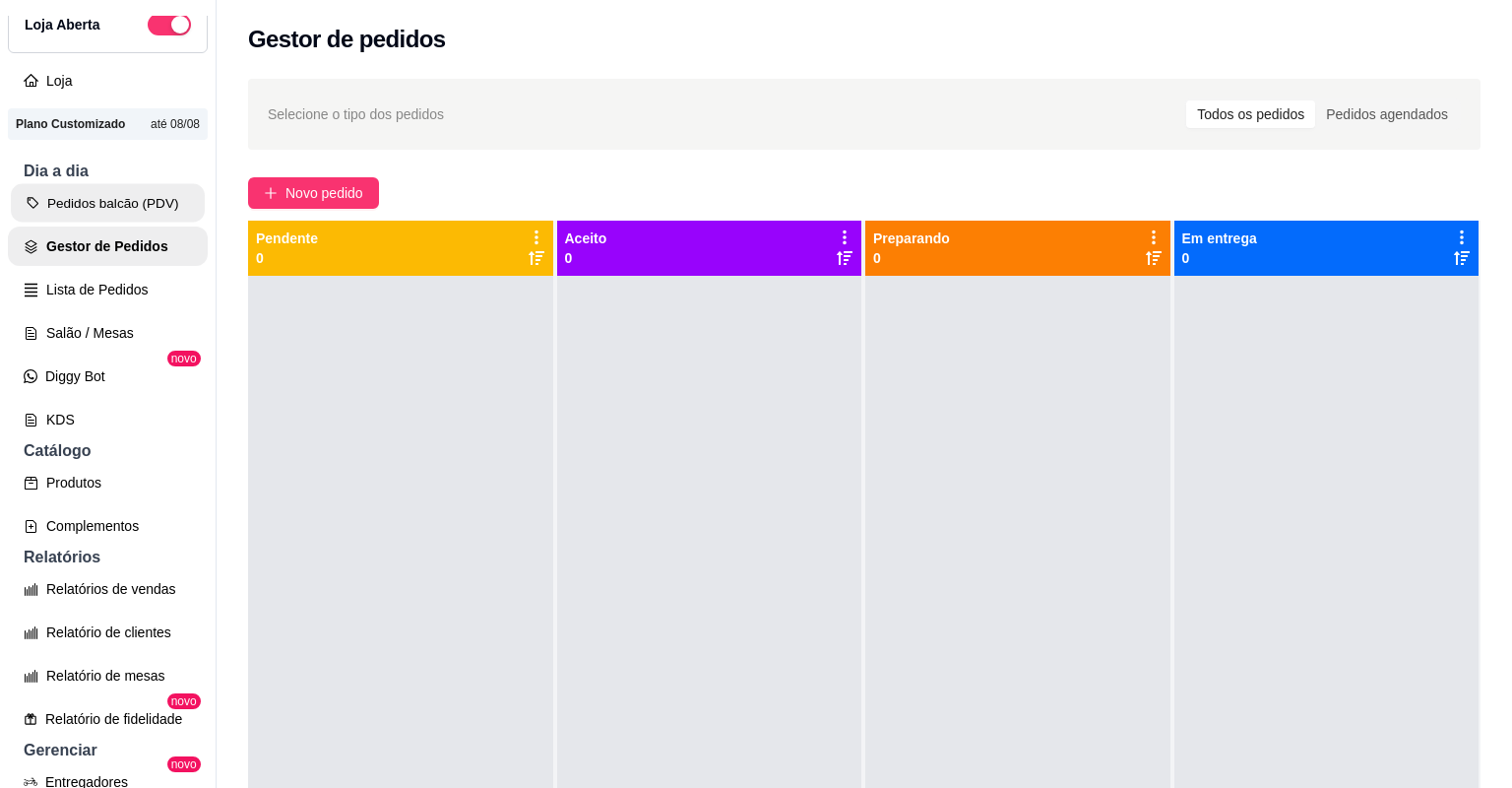 click on "Pedidos balcão (PDV)" at bounding box center [107, 203] 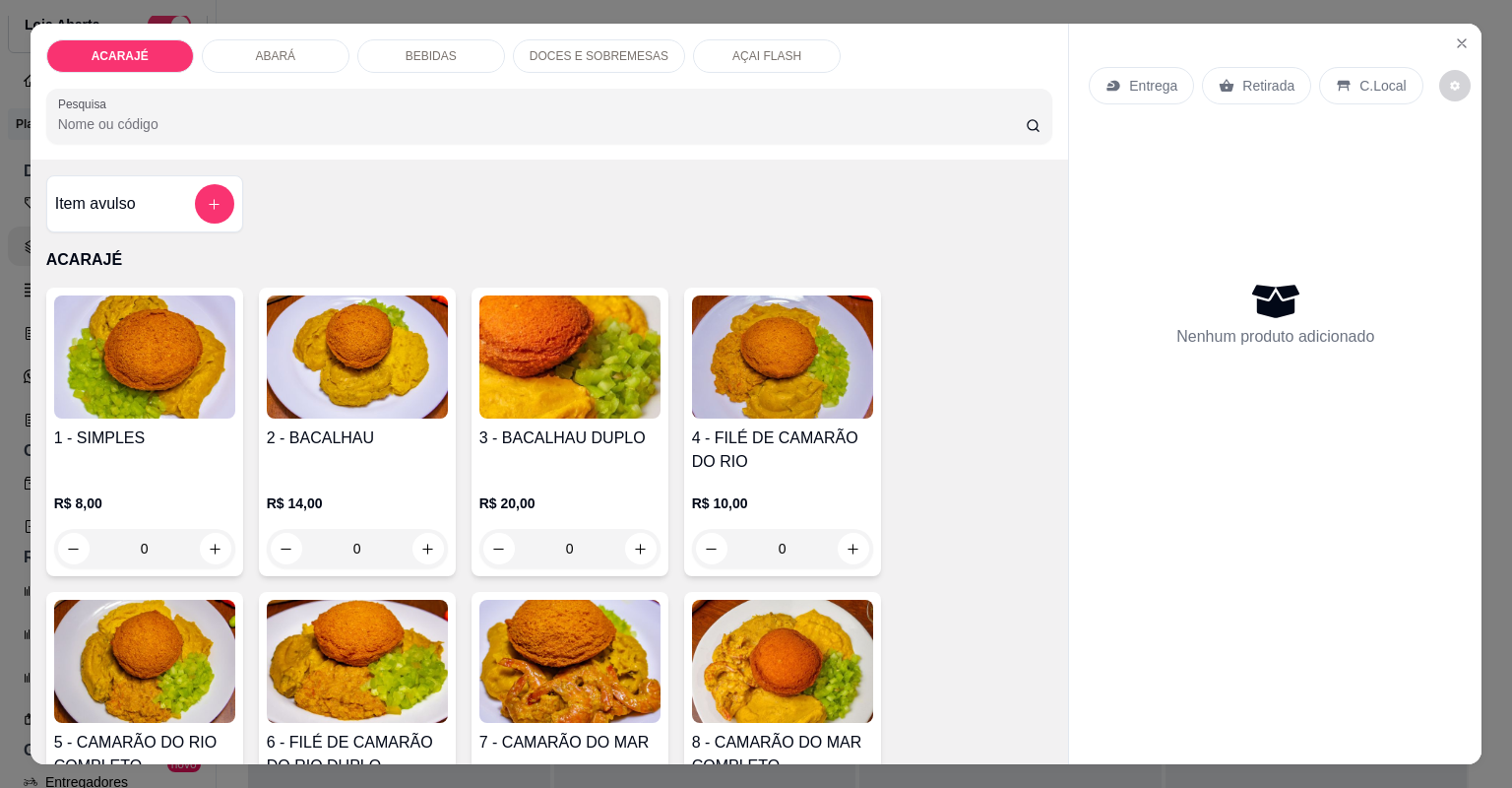 click at bounding box center (145, 357) 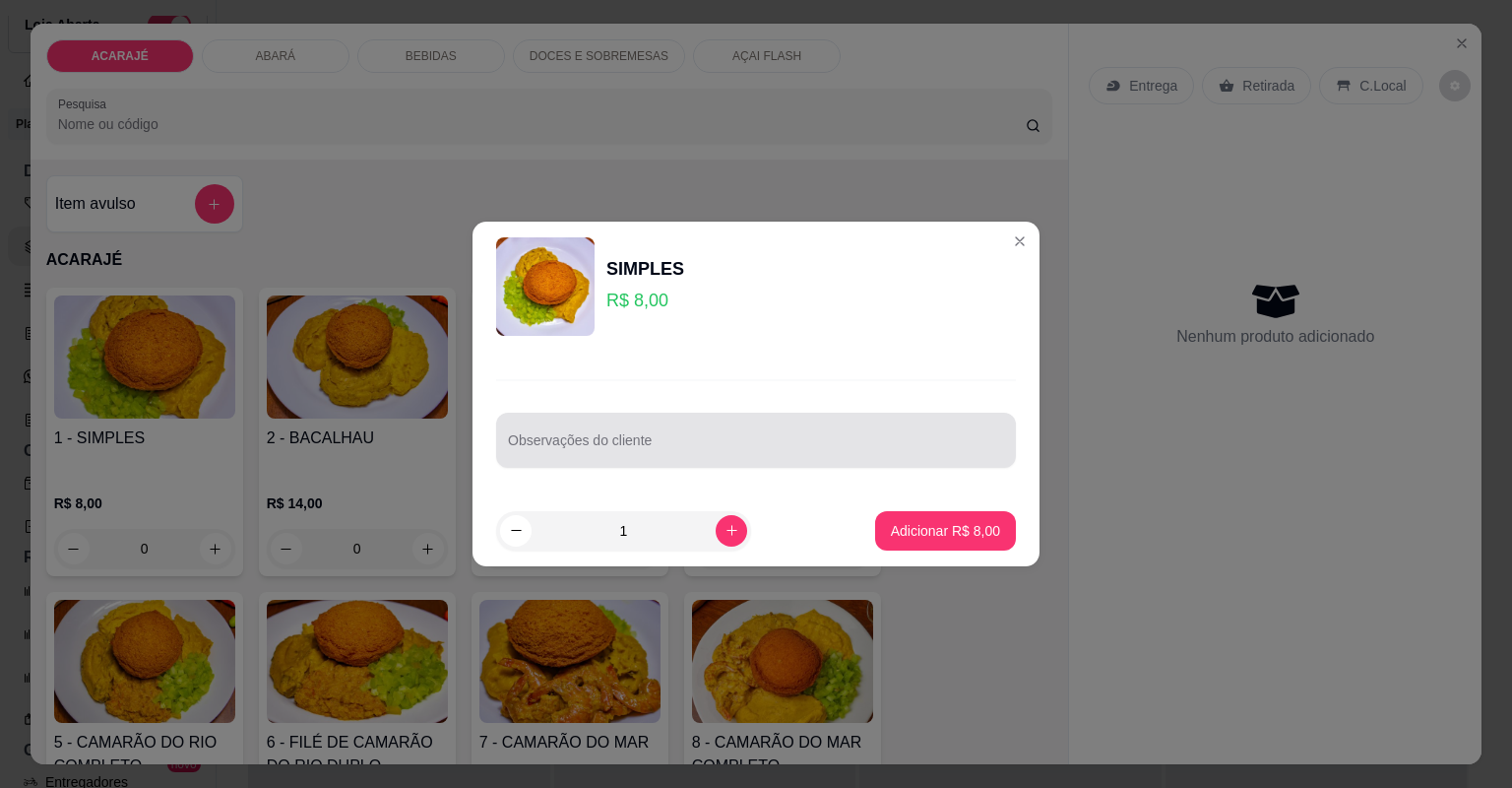 click on "Observações do cliente" at bounding box center [756, 448] 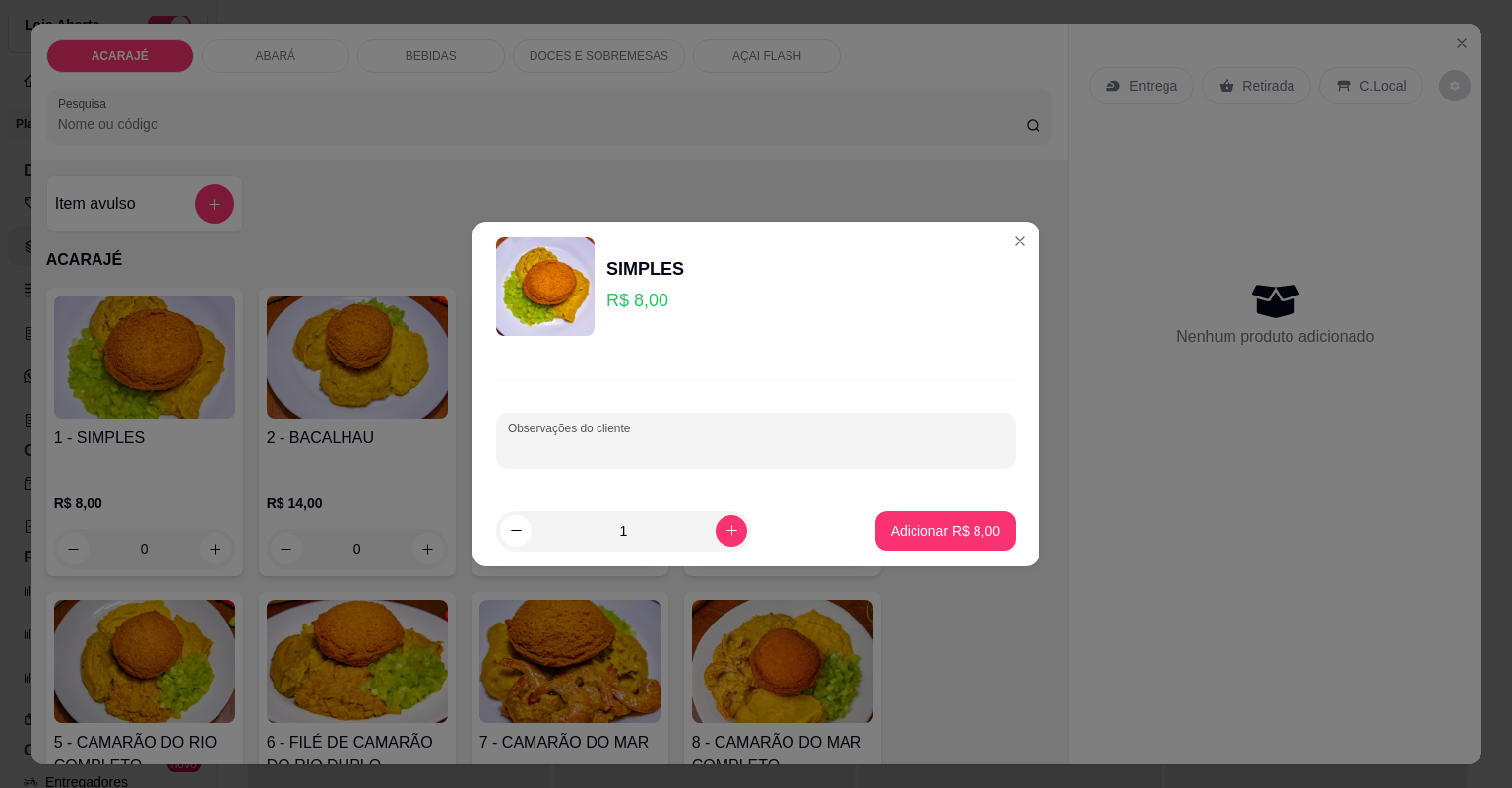type on "A" 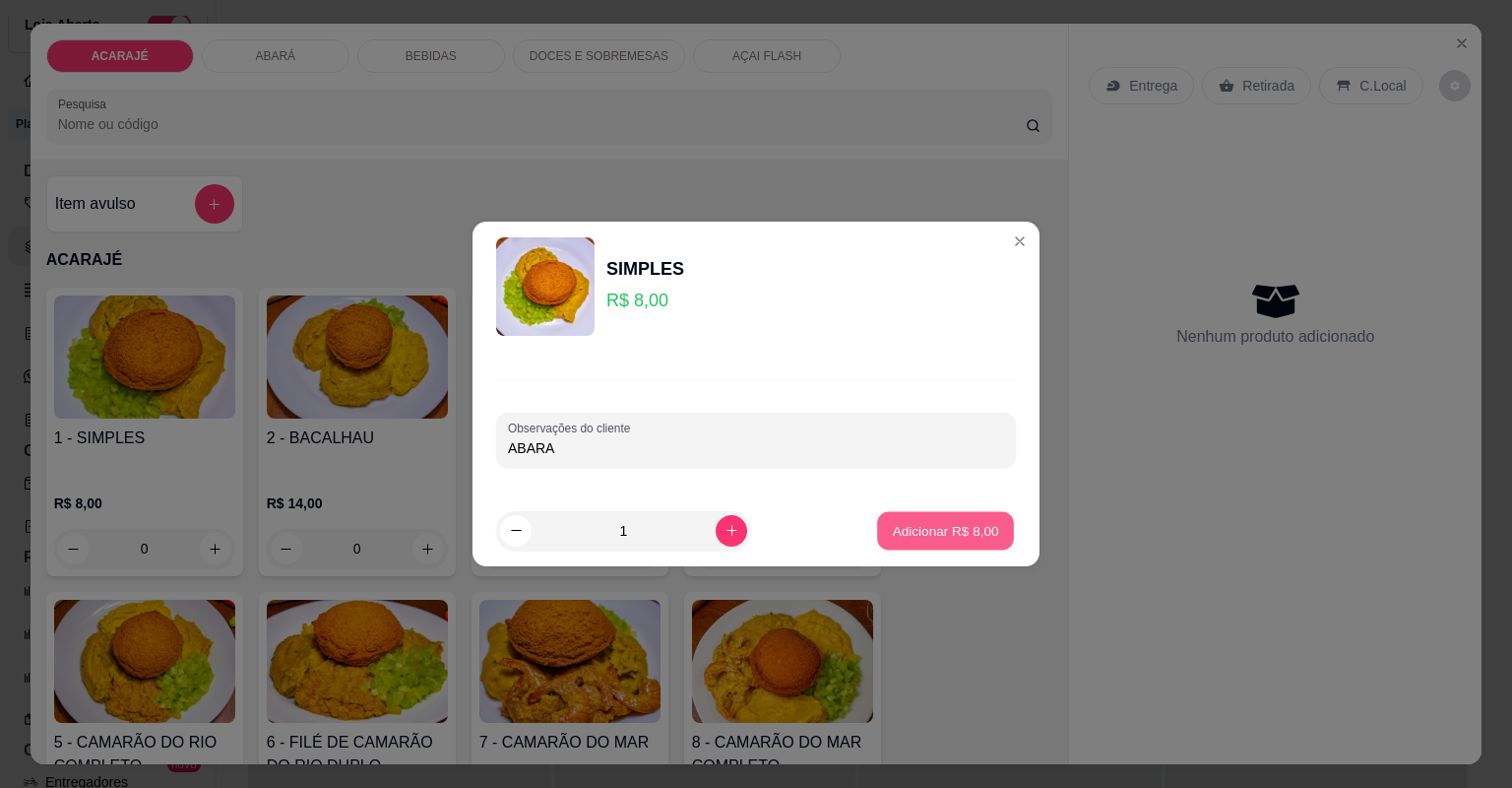 click on "Adicionar   R$ 8,00" at bounding box center [945, 530] 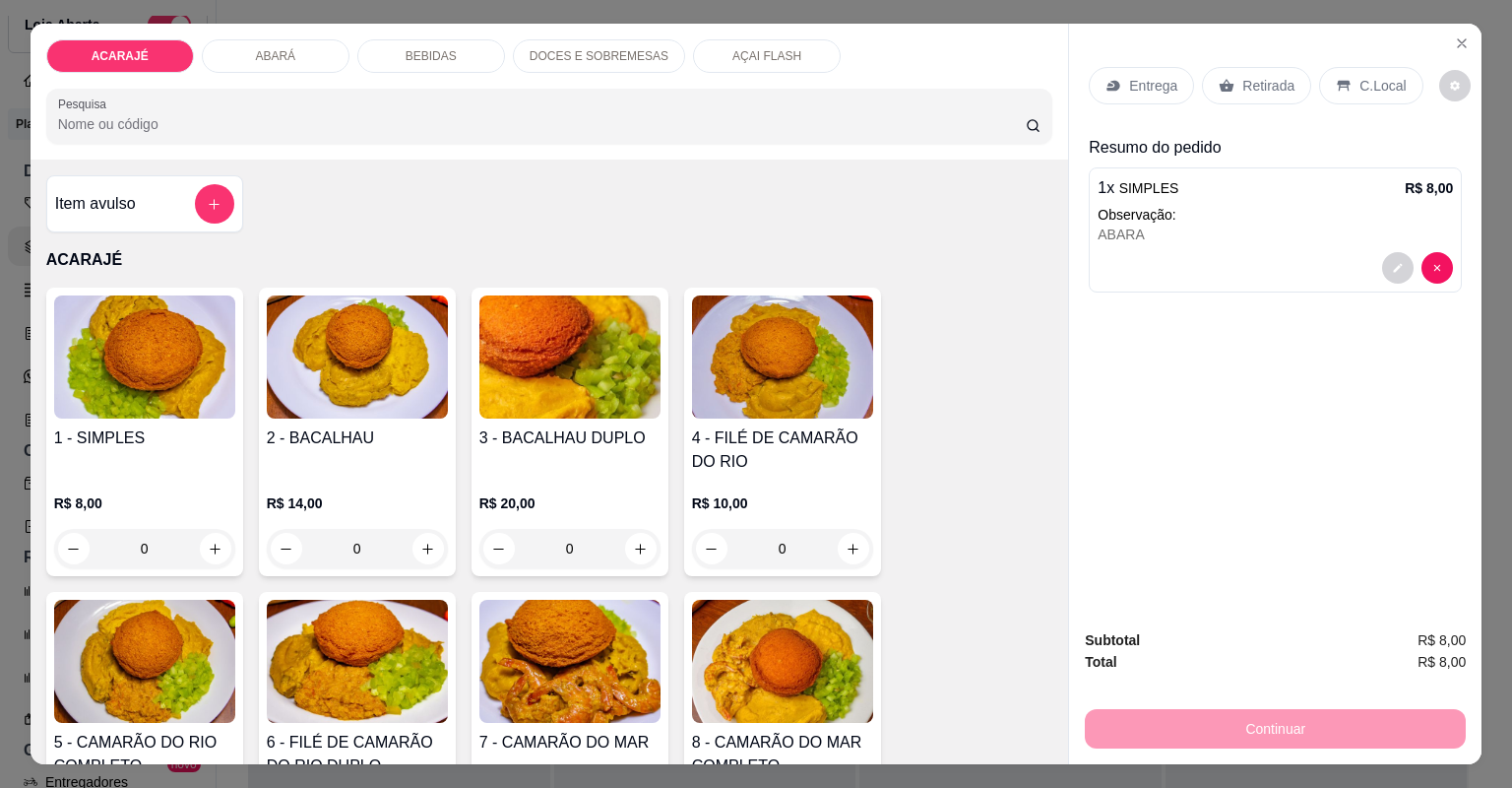 click on "Retirada" at bounding box center [1268, 86] 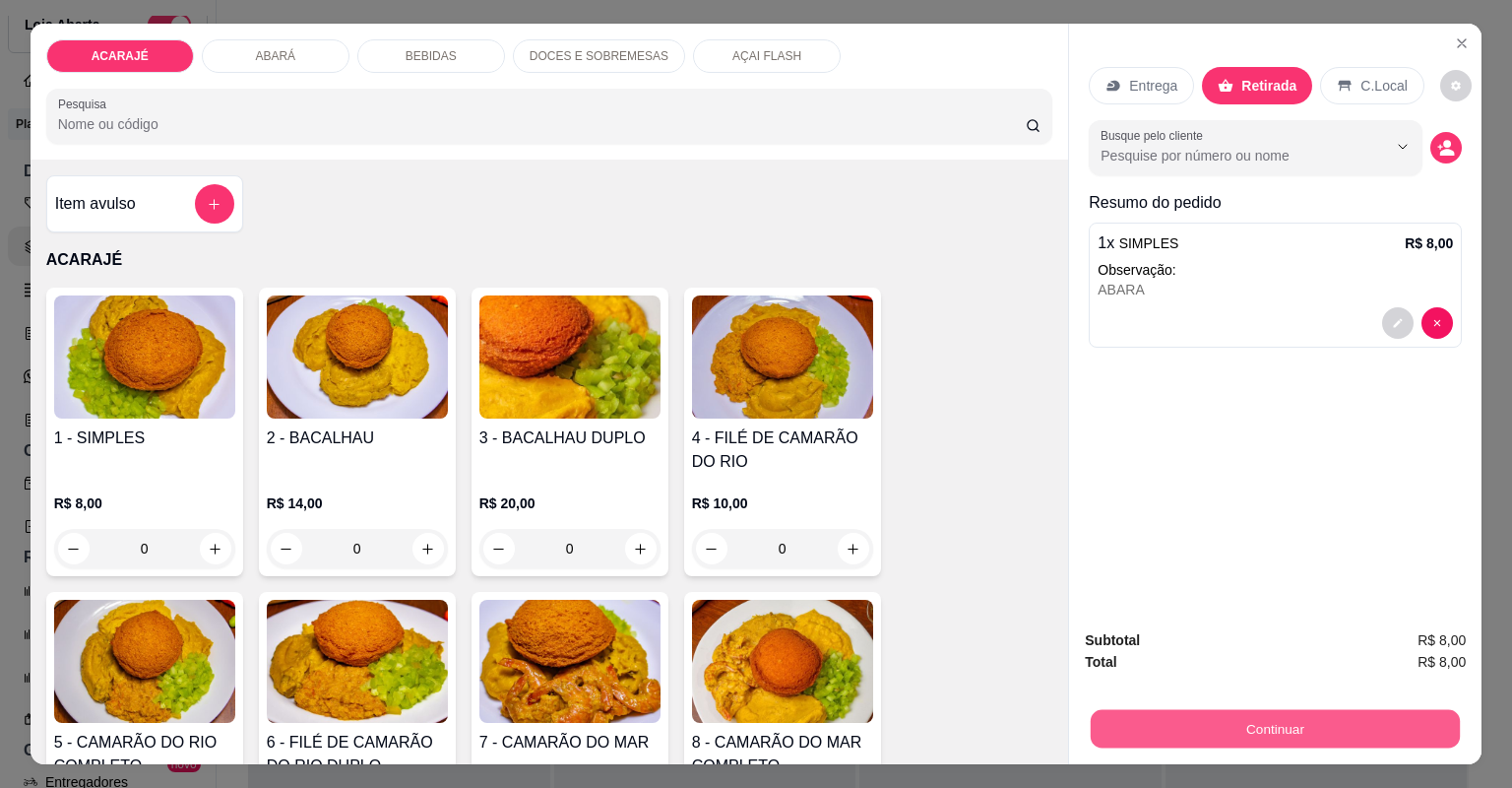 click on "Continuar" at bounding box center (1275, 729) 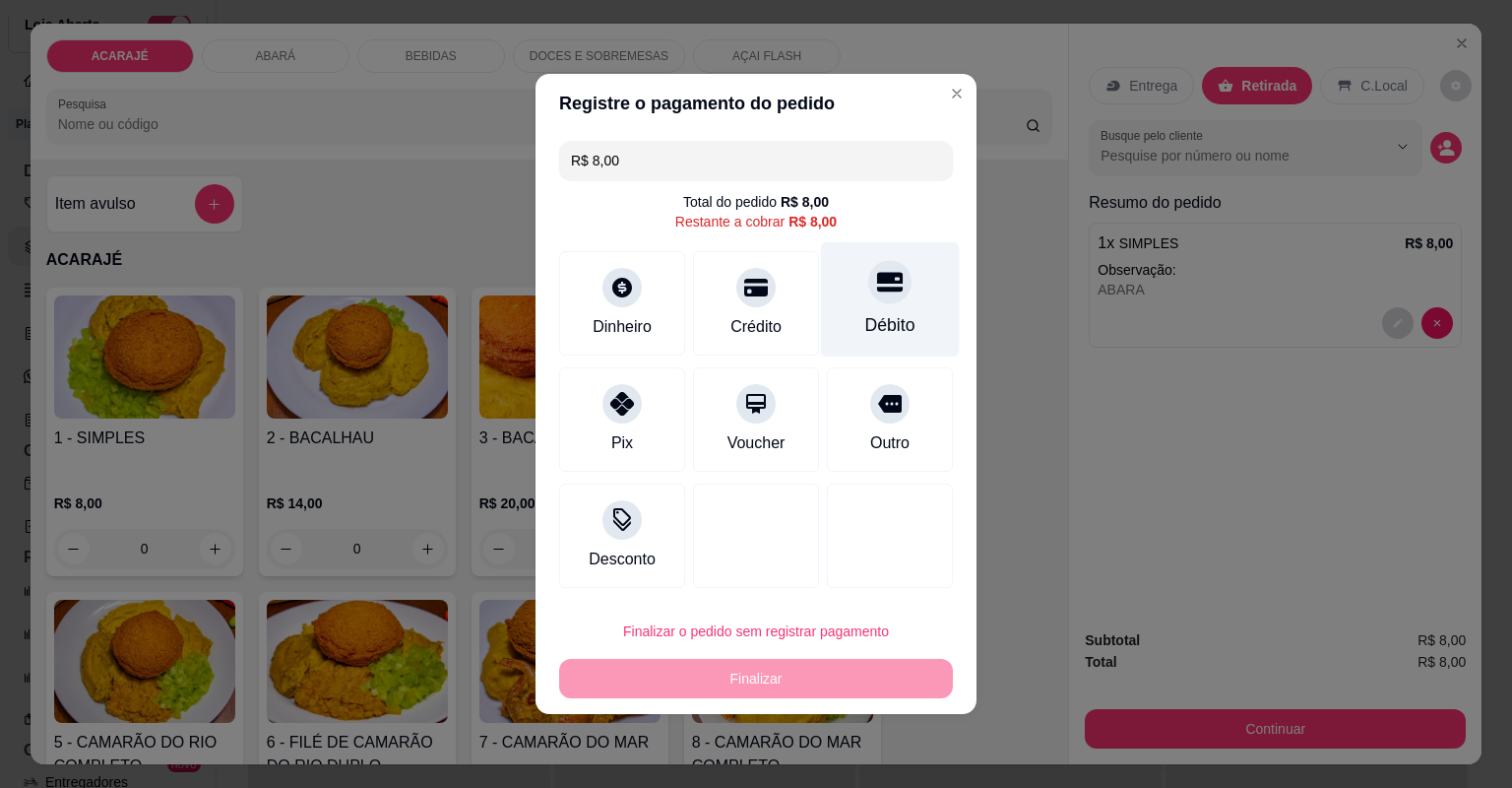 click on "Débito" at bounding box center (890, 299) 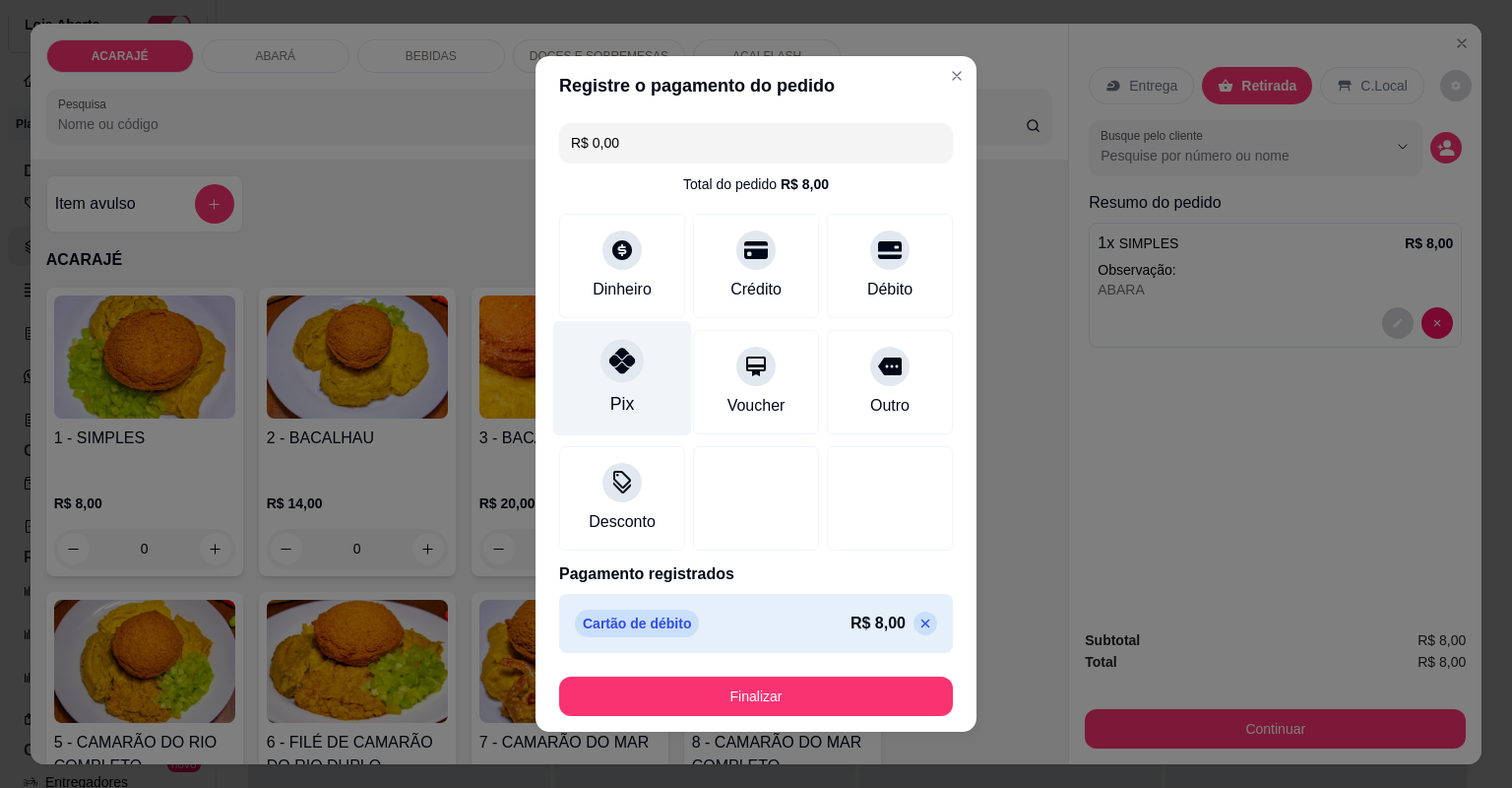 click at bounding box center [622, 361] 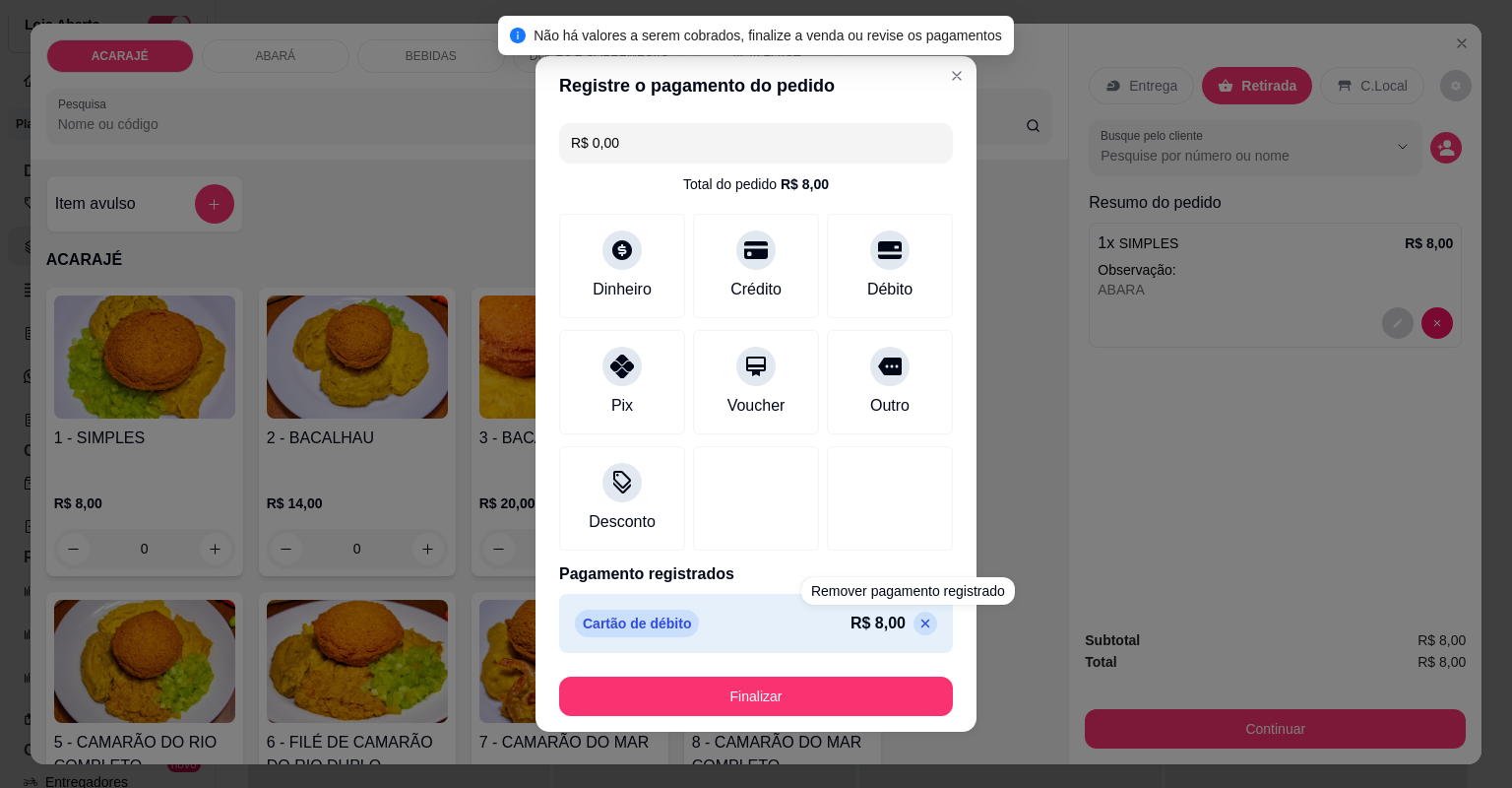 click 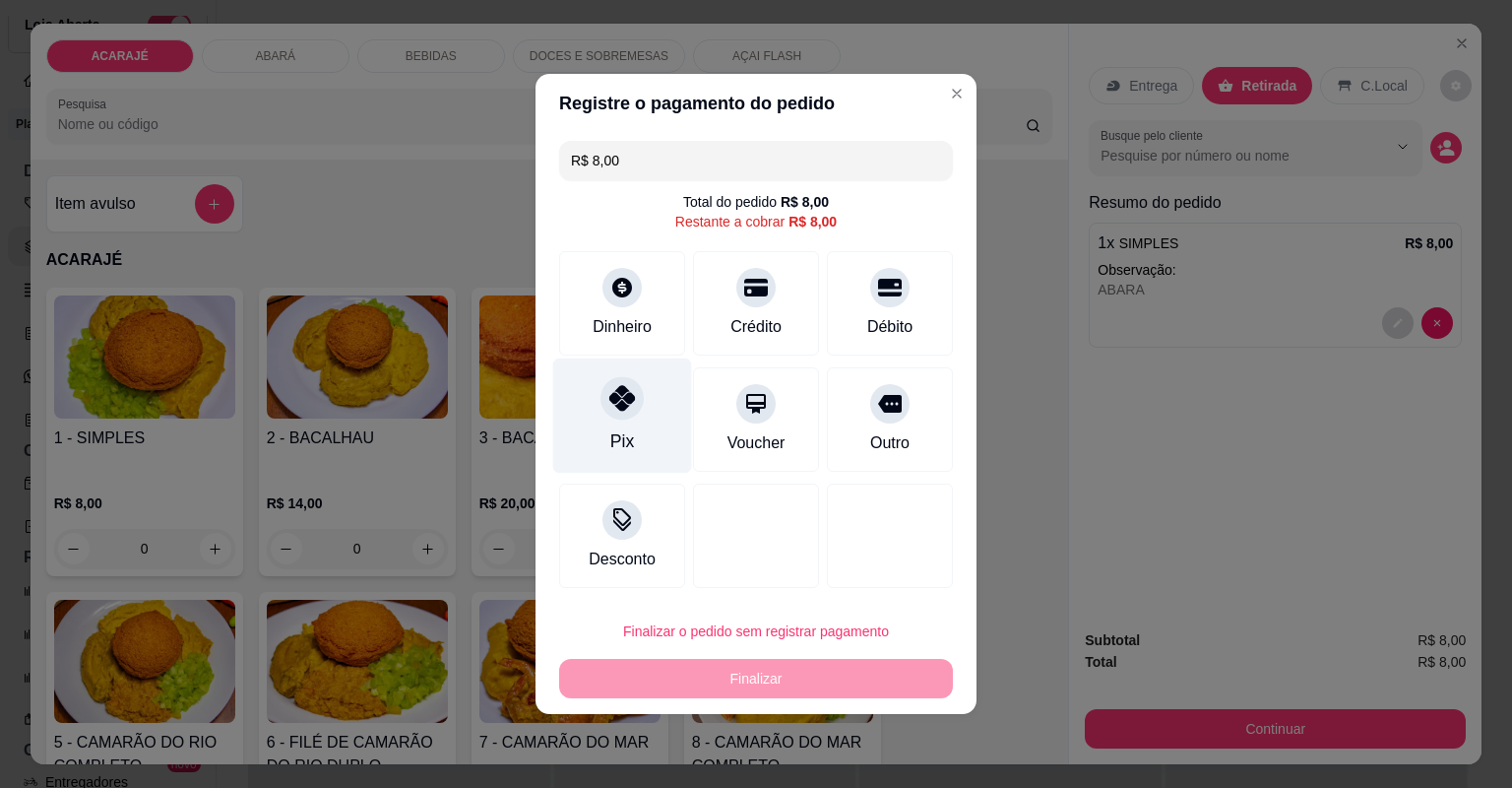 click 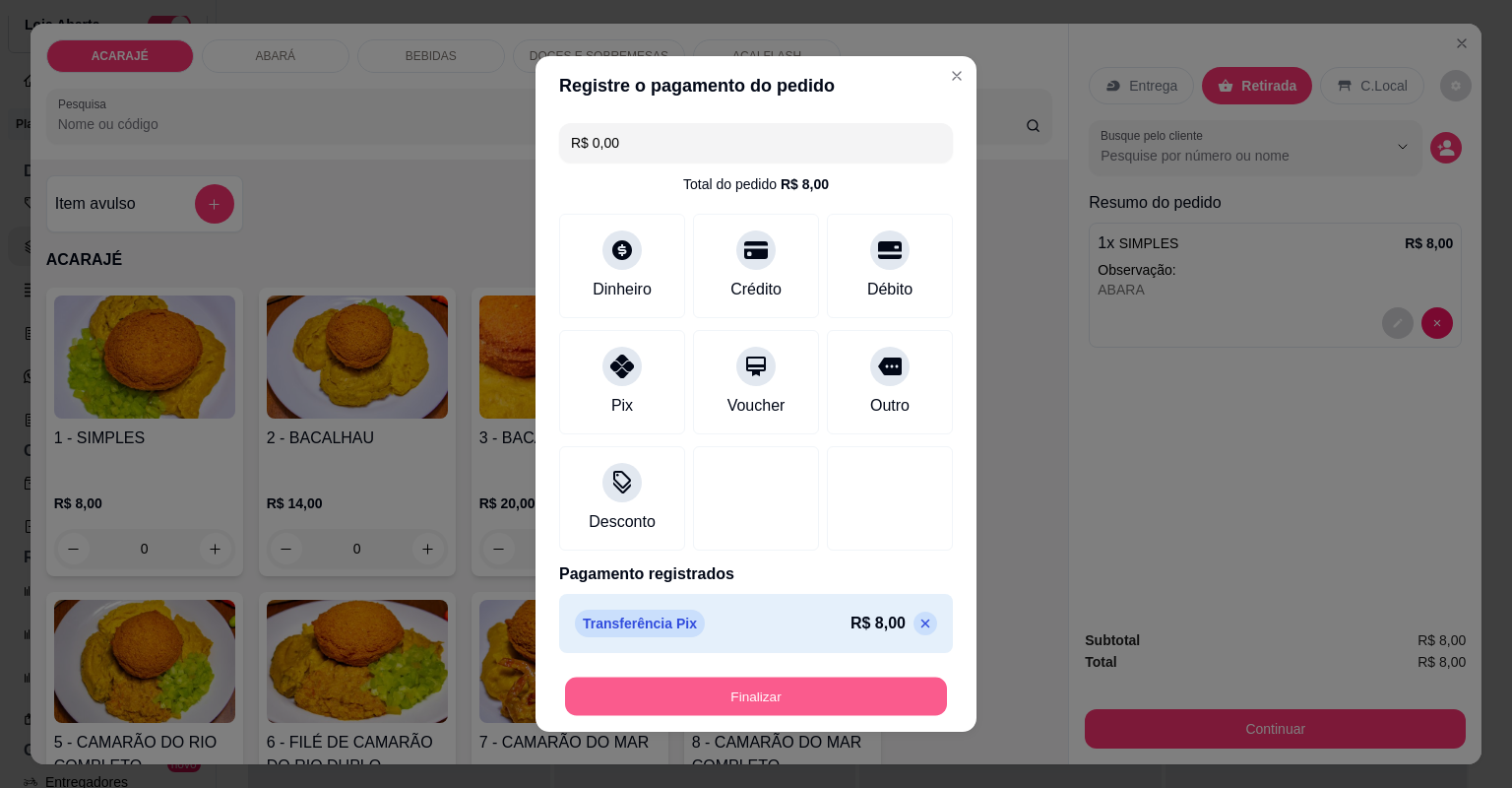 click on "Finalizar" at bounding box center [756, 696] 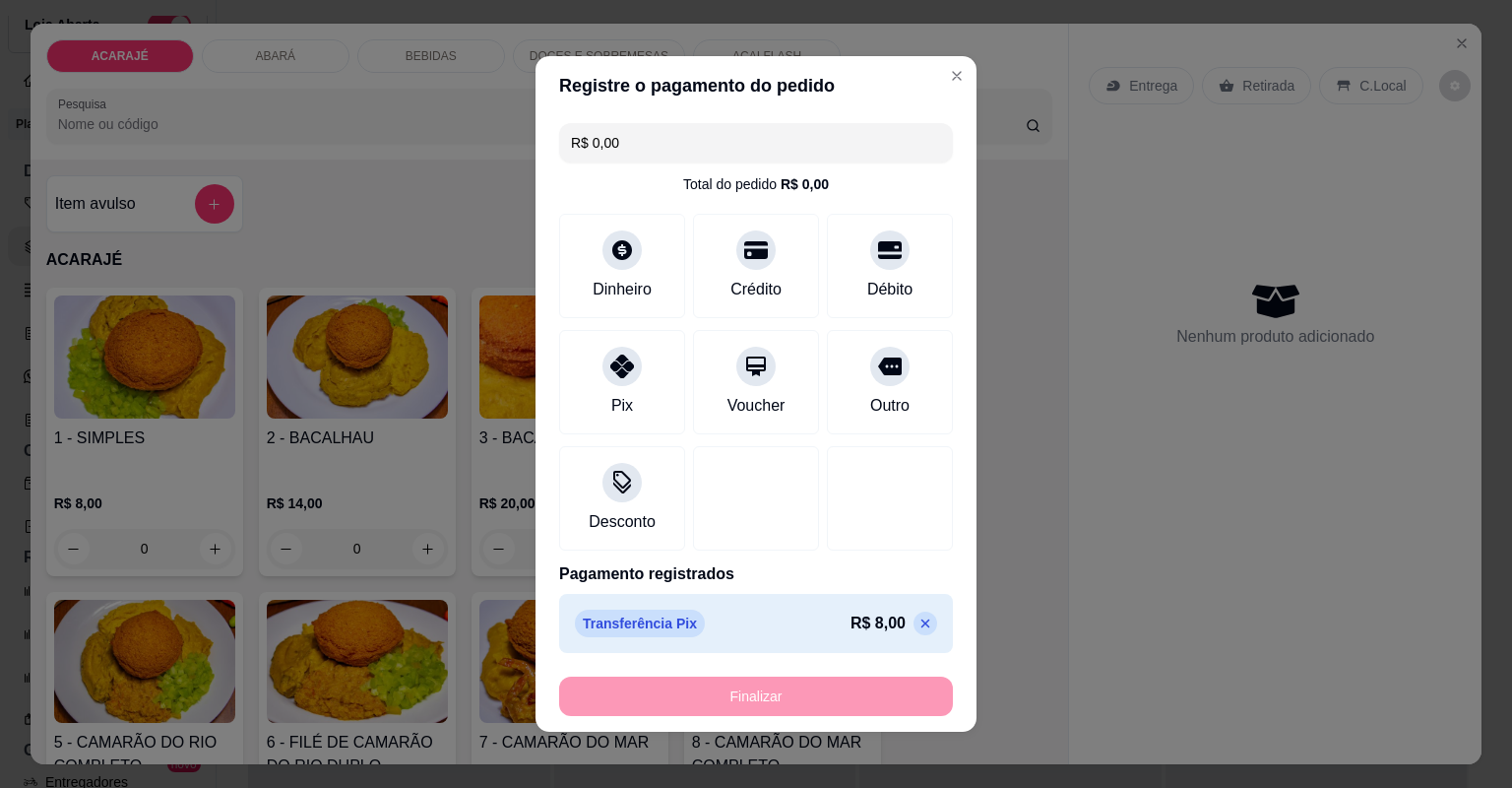 type on "-R$ 8,00" 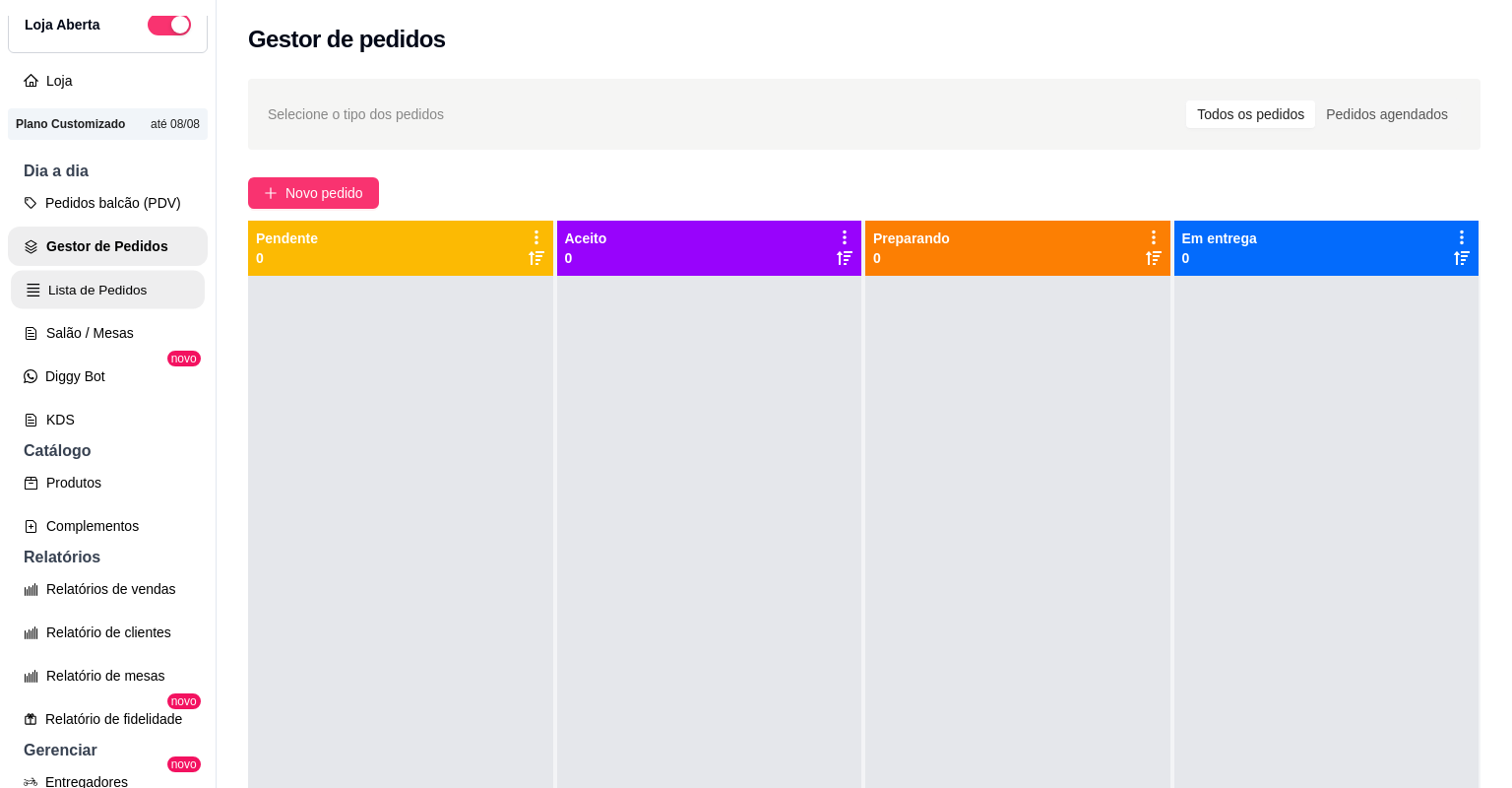 click on "Lista de Pedidos" at bounding box center [107, 290] 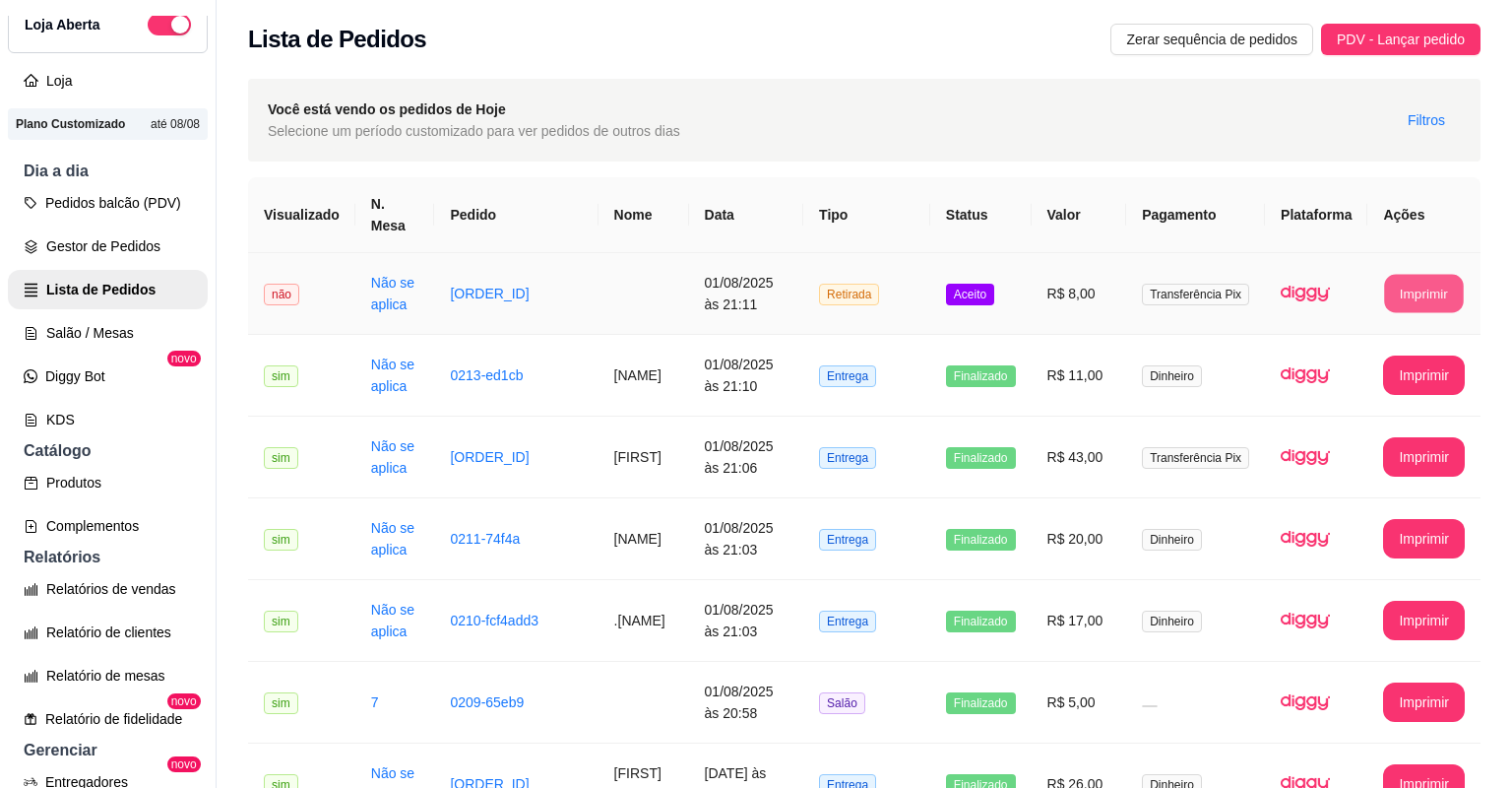 click on "Imprimir" at bounding box center (1424, 294) 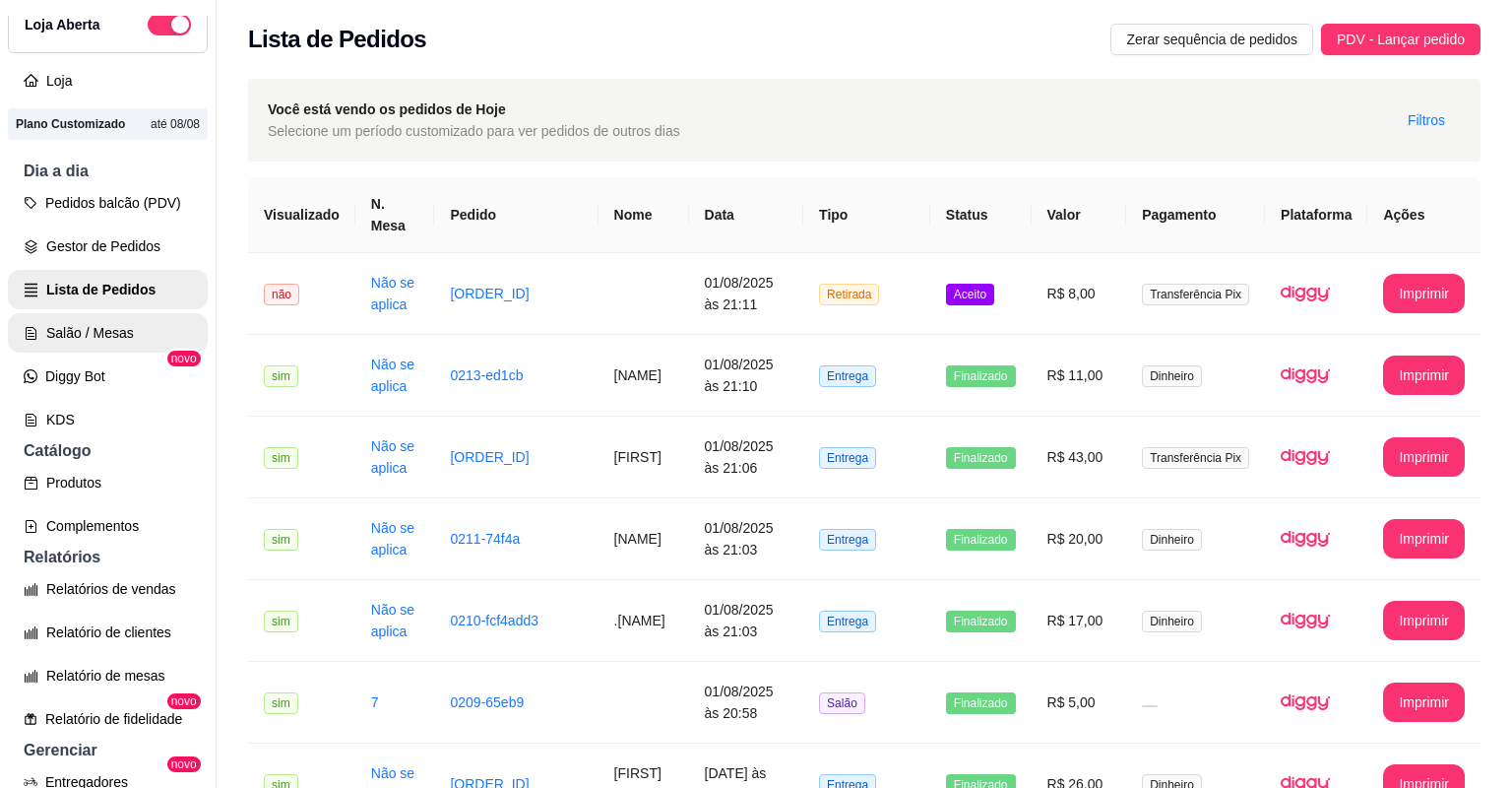 click on "Salão / Mesas" at bounding box center [107, 333] 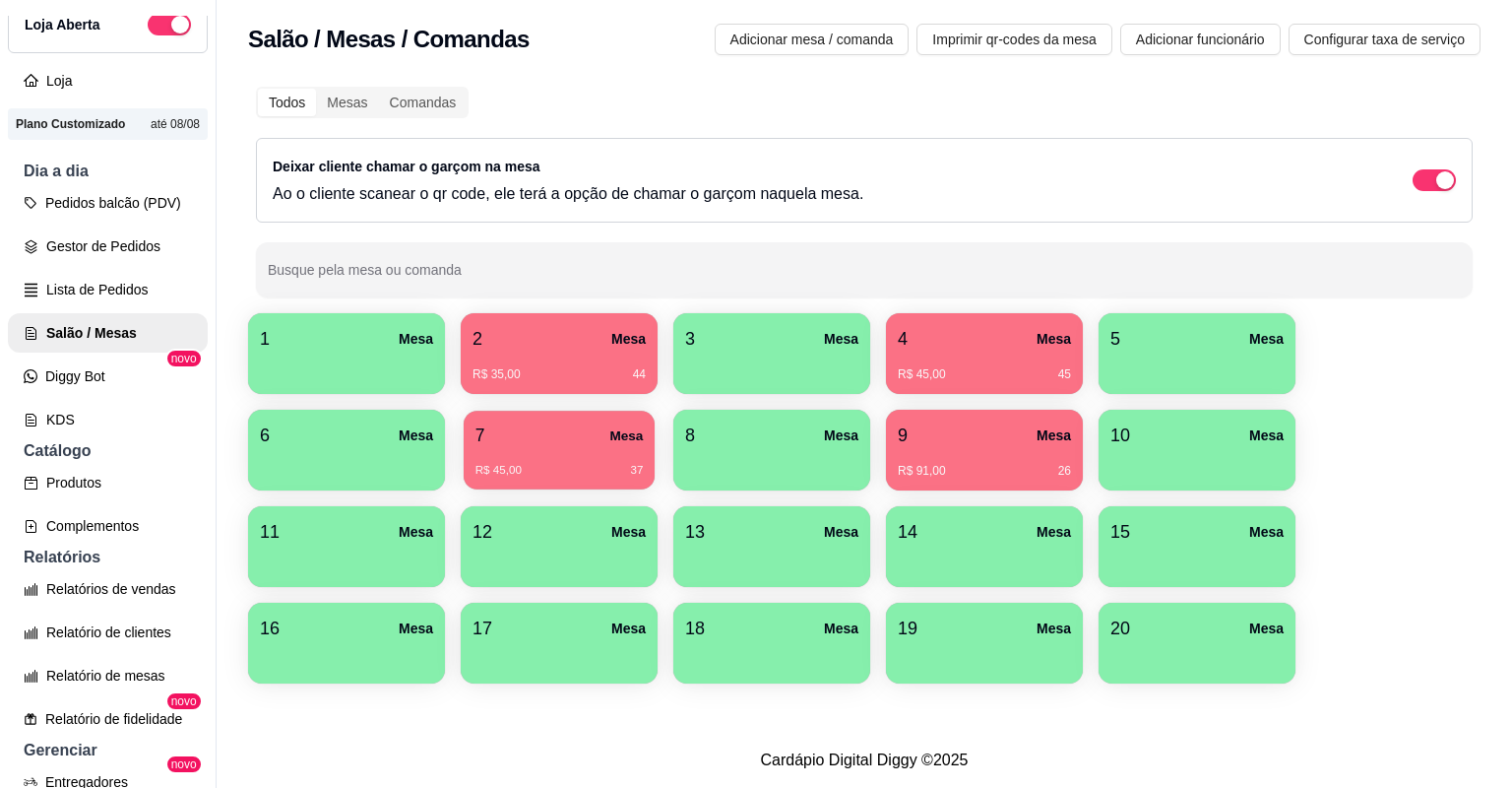 click on "7 Mesa" at bounding box center (559, 435) 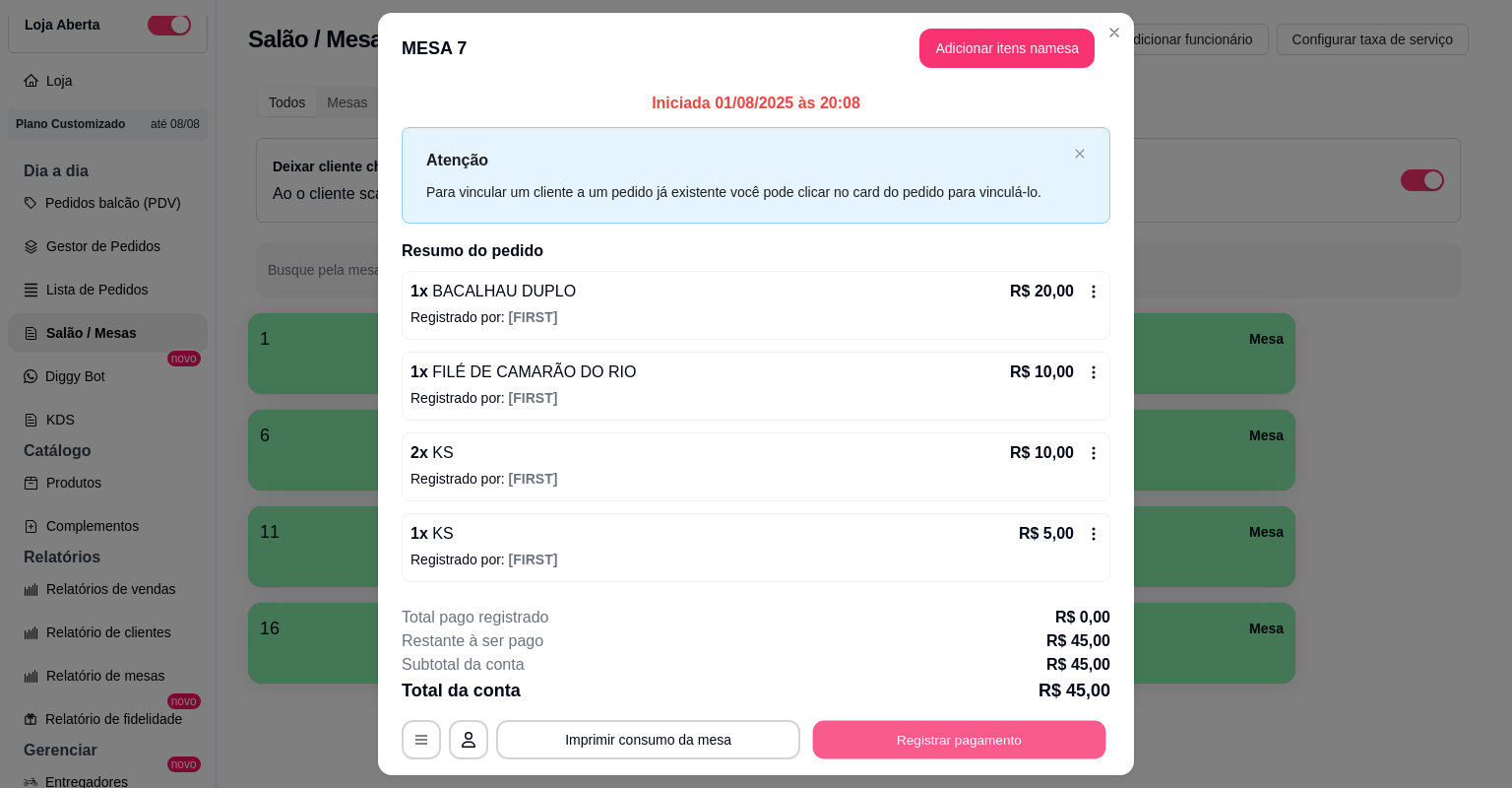 click on "Registrar pagamento" at bounding box center [960, 739] 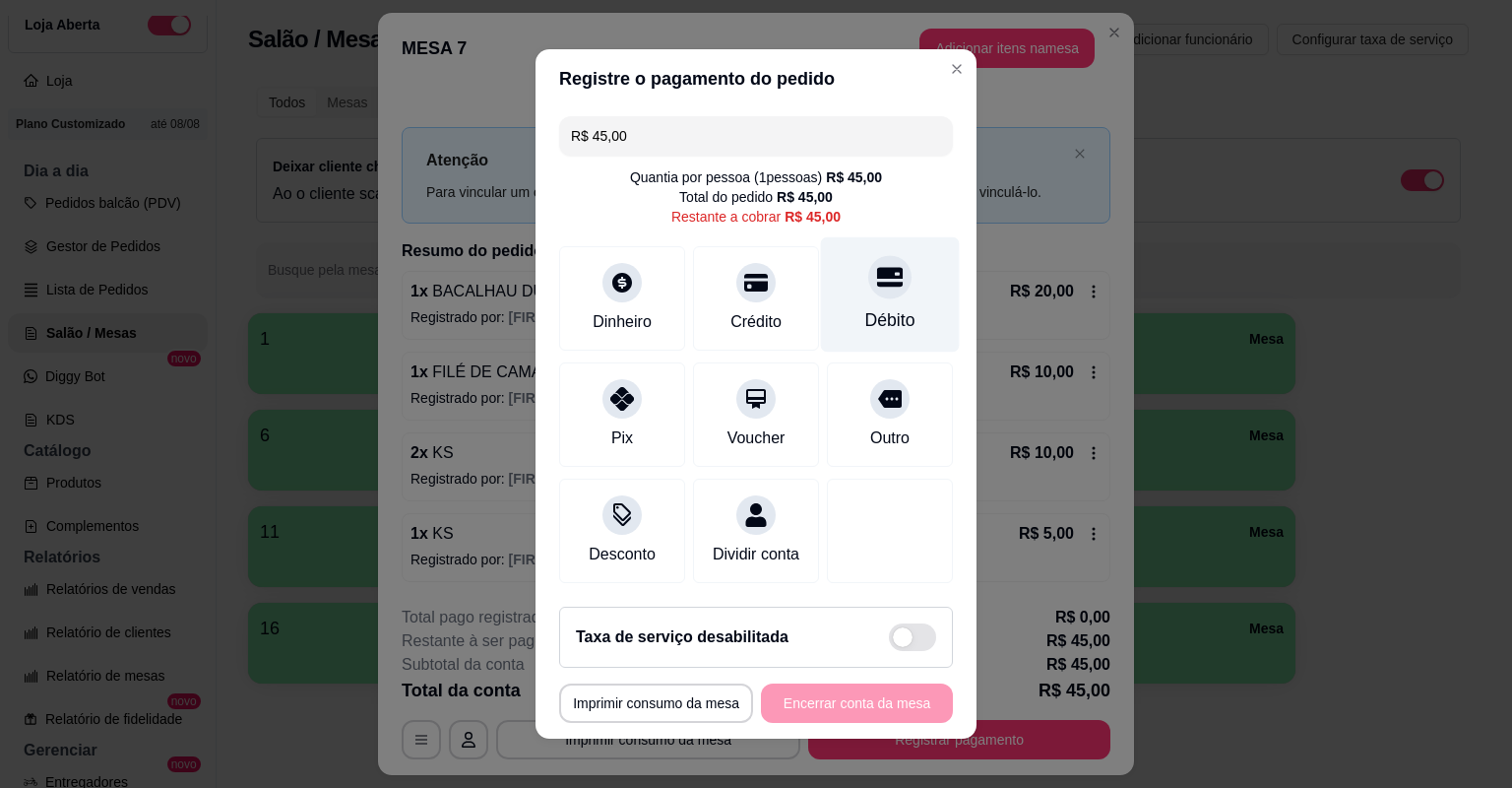 click on "Débito" at bounding box center (890, 295) 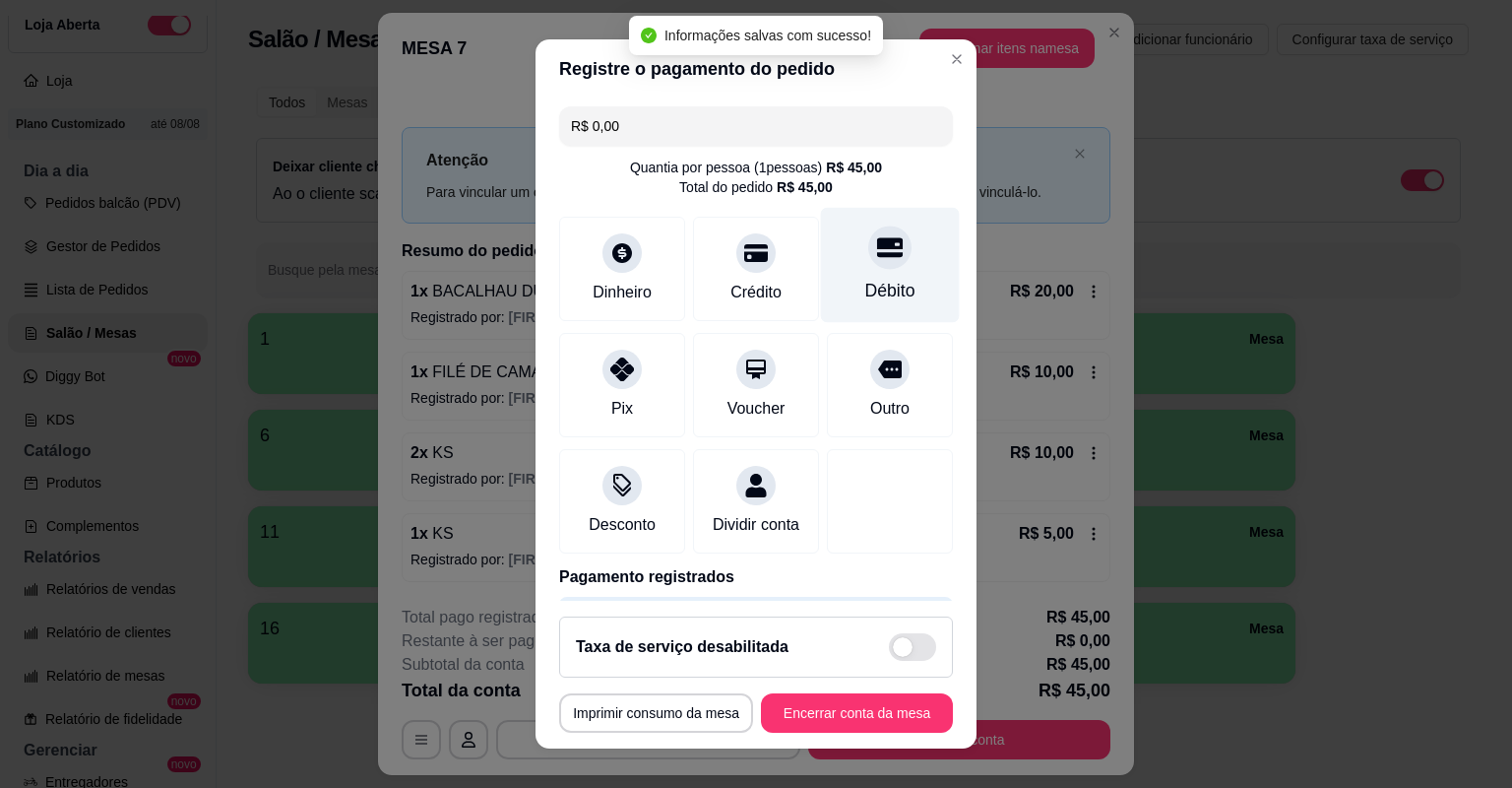 type on "R$ 0,00" 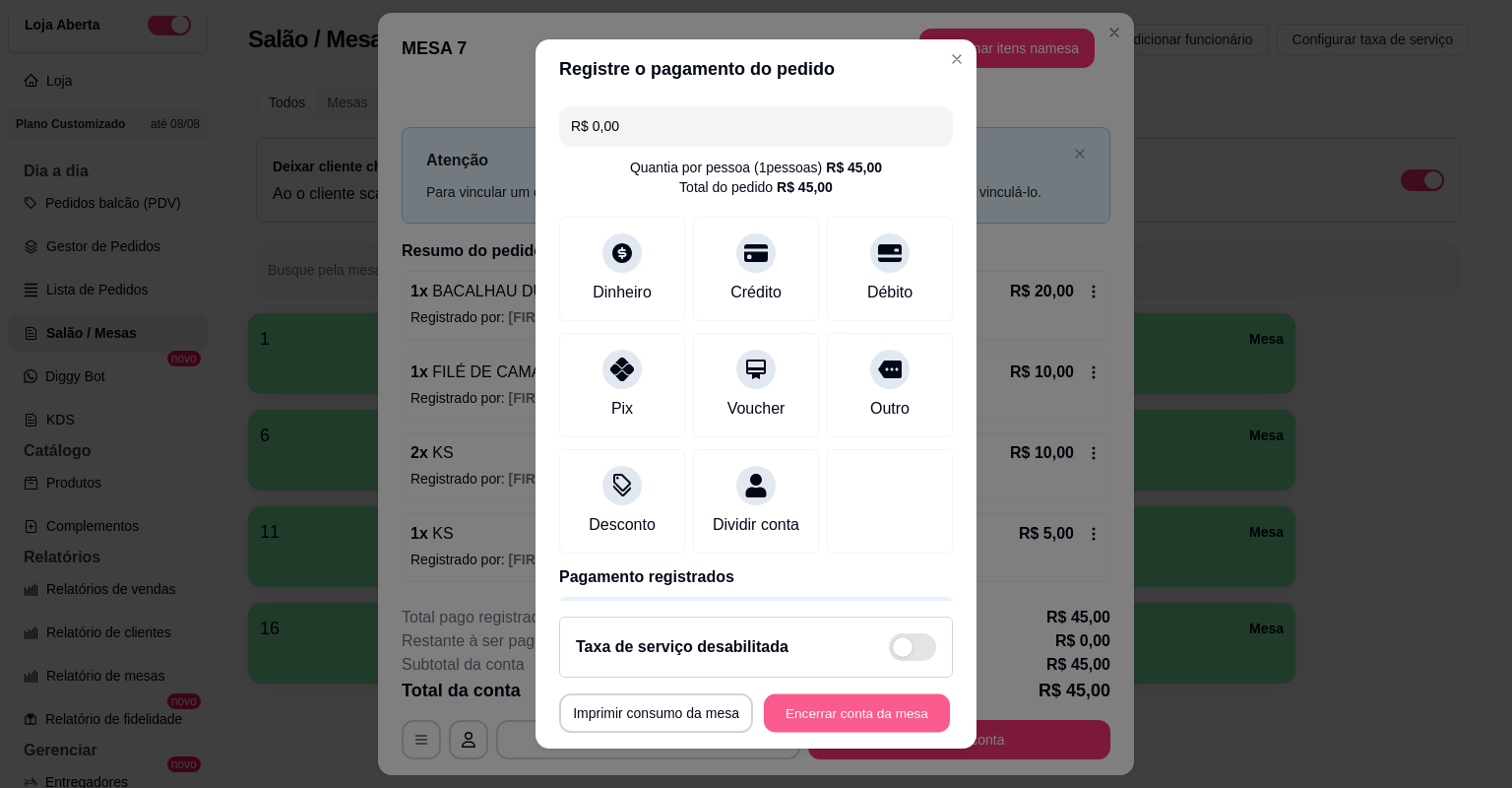 click on "Encerrar conta da mesa" at bounding box center [856, 713] 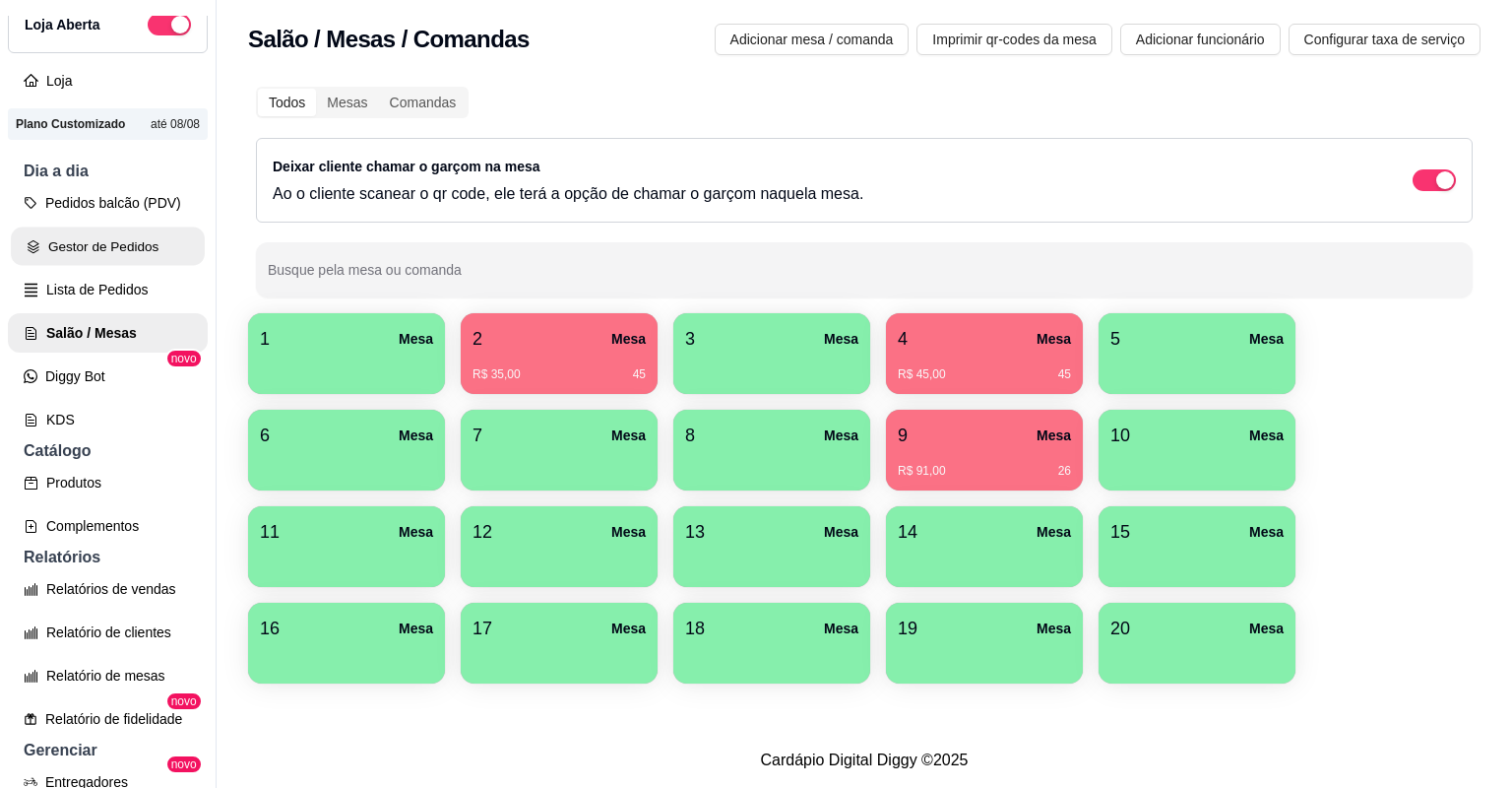 click on "Gestor de Pedidos" at bounding box center (107, 246) 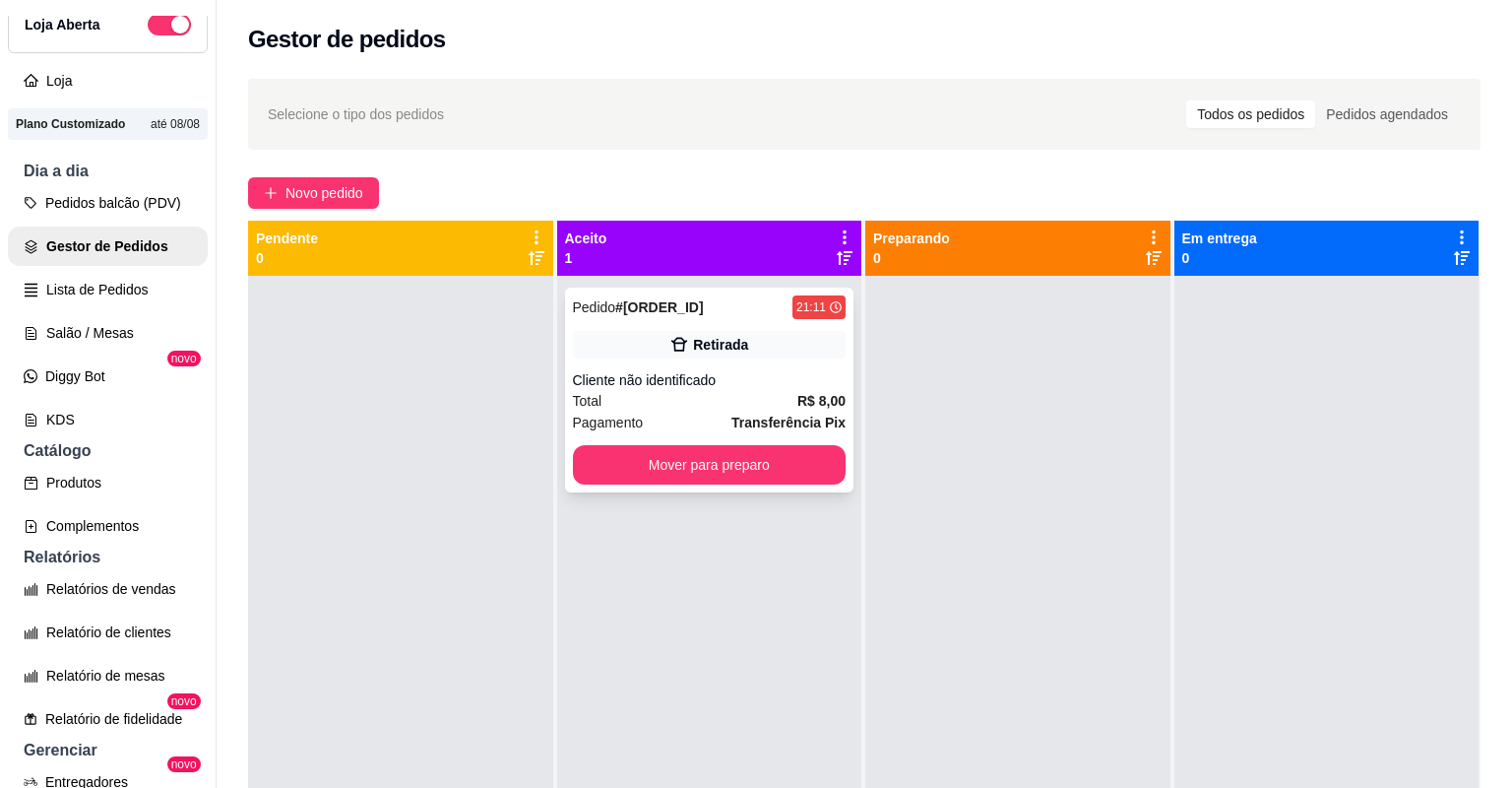 click on "Total R$ 8,00" at bounding box center (710, 401) 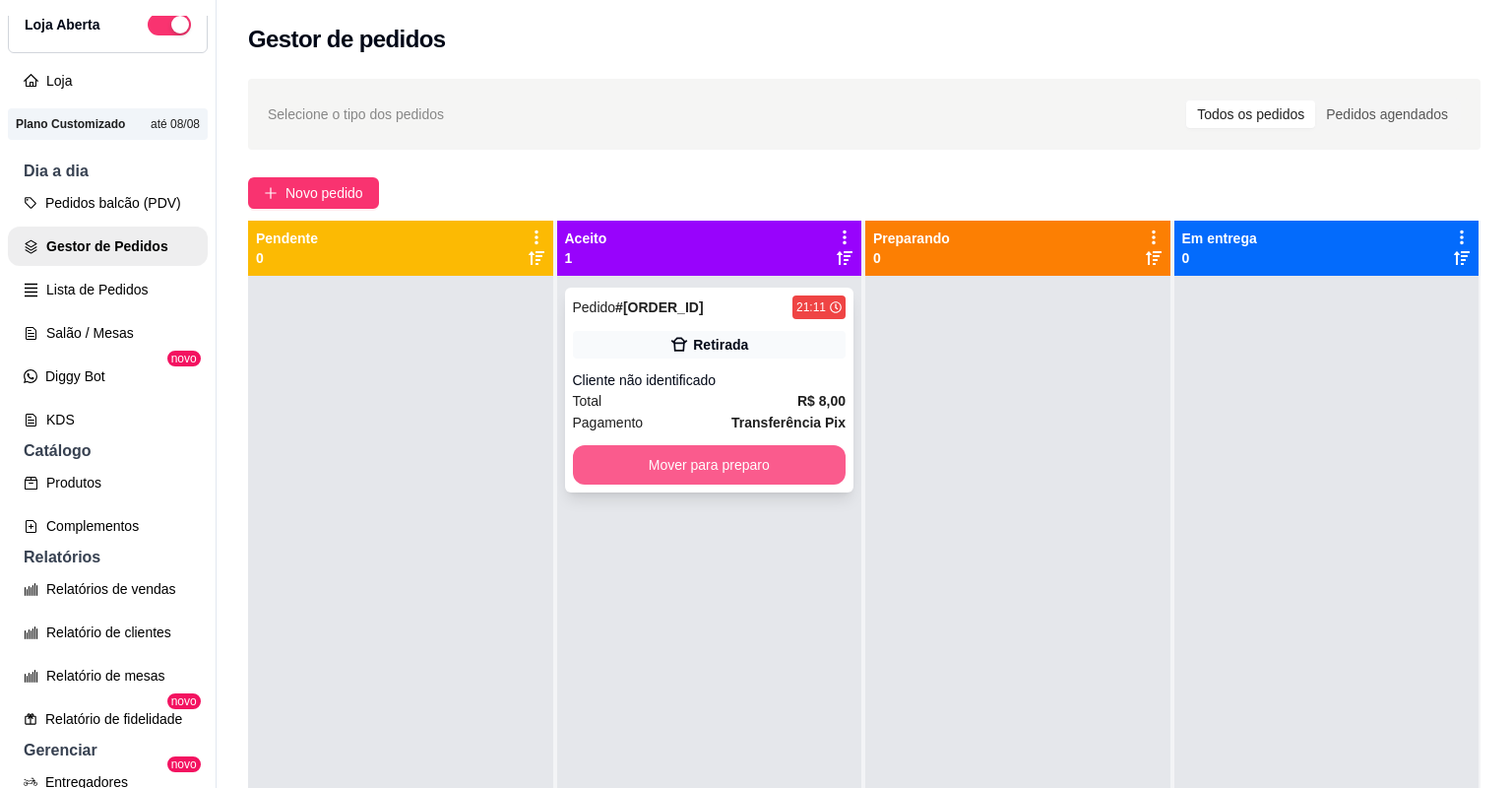 click on "Mover para preparo" at bounding box center [710, 465] 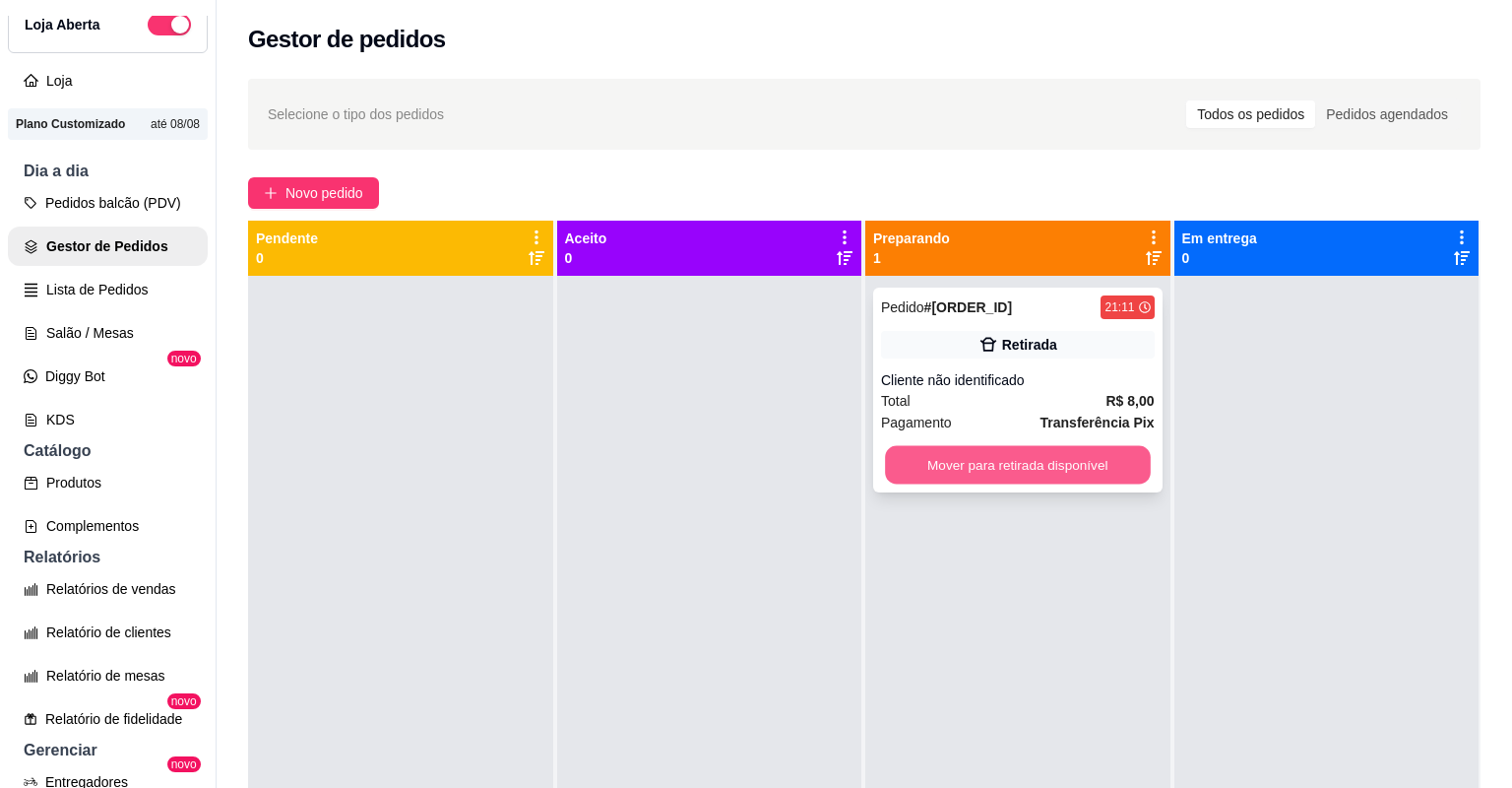 click on "Mover para retirada disponível" at bounding box center [1017, 465] 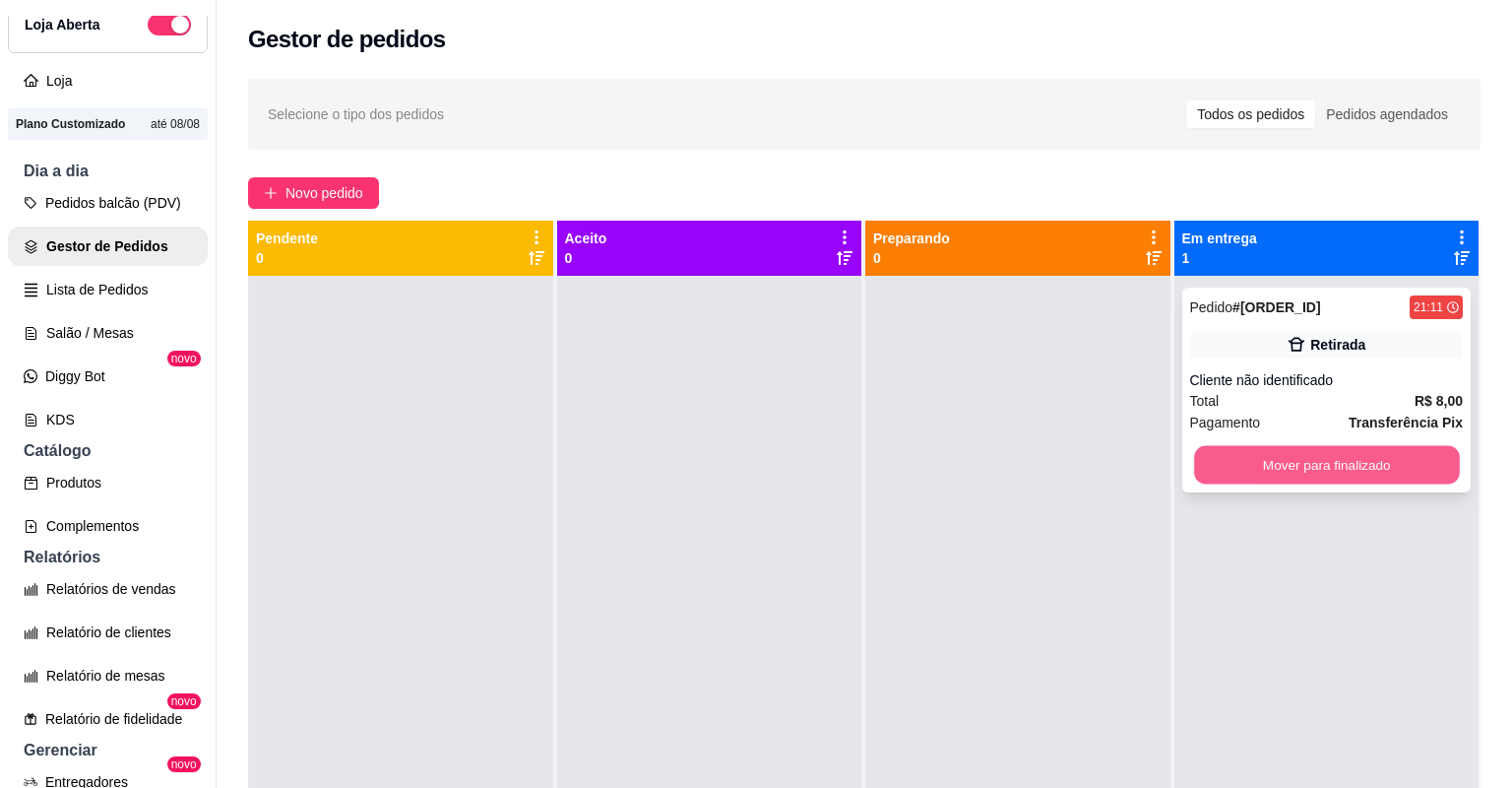 click on "Mover para finalizado" at bounding box center [1326, 465] 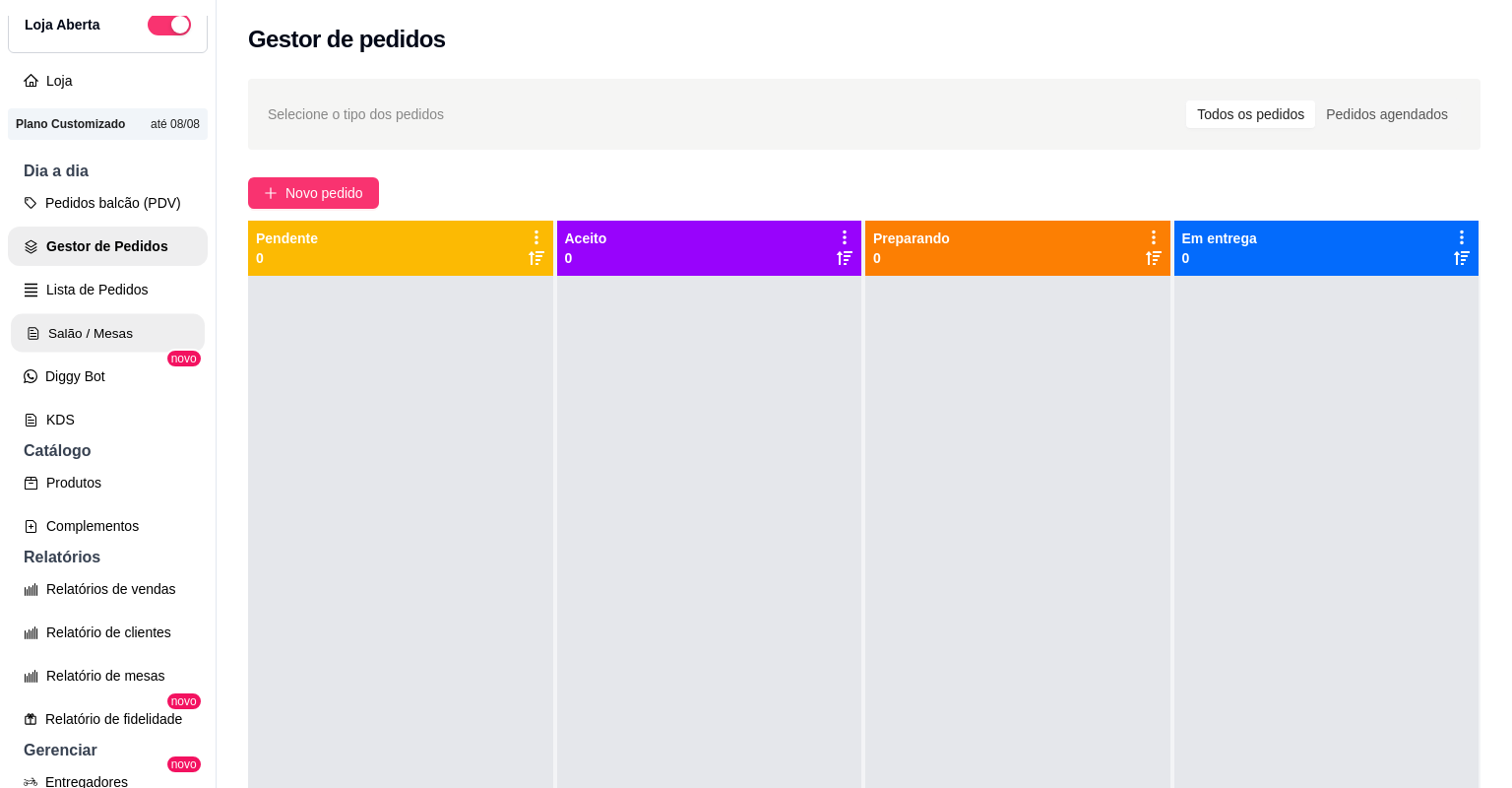 click on "Salão / Mesas" at bounding box center [107, 333] 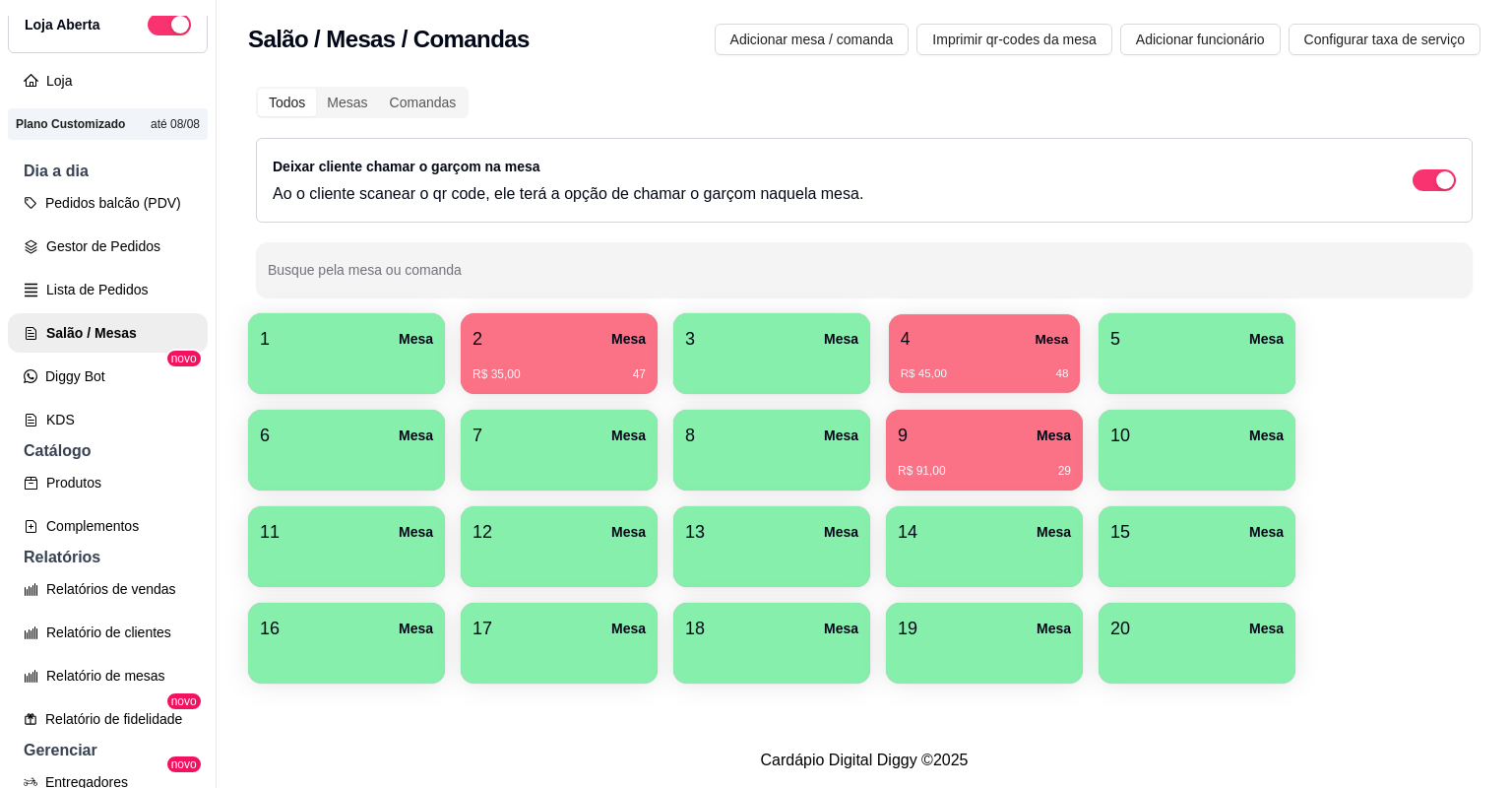 click on "R$ 45,00 48" at bounding box center (984, 366) 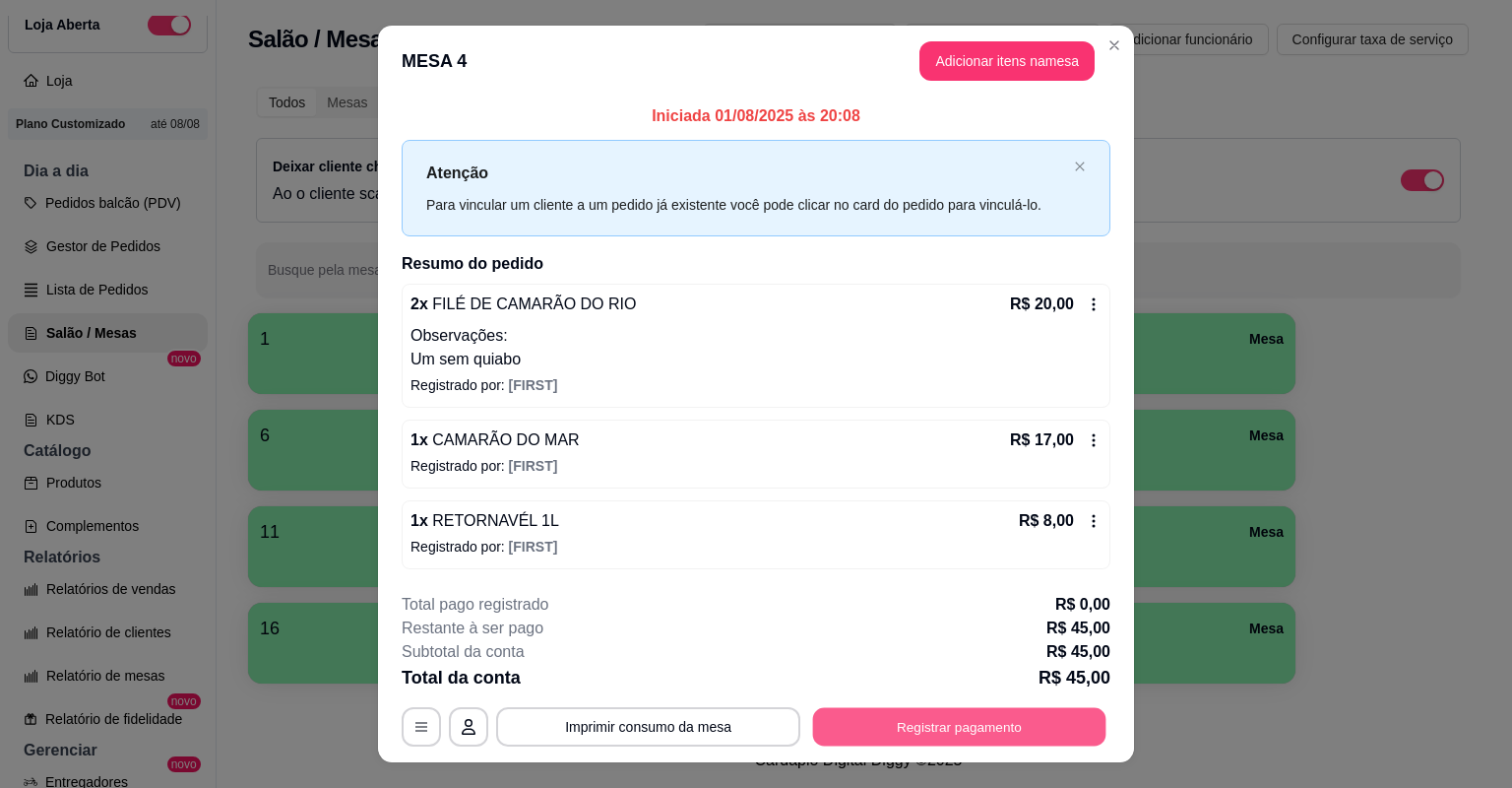 click on "Registrar pagamento" at bounding box center [960, 726] 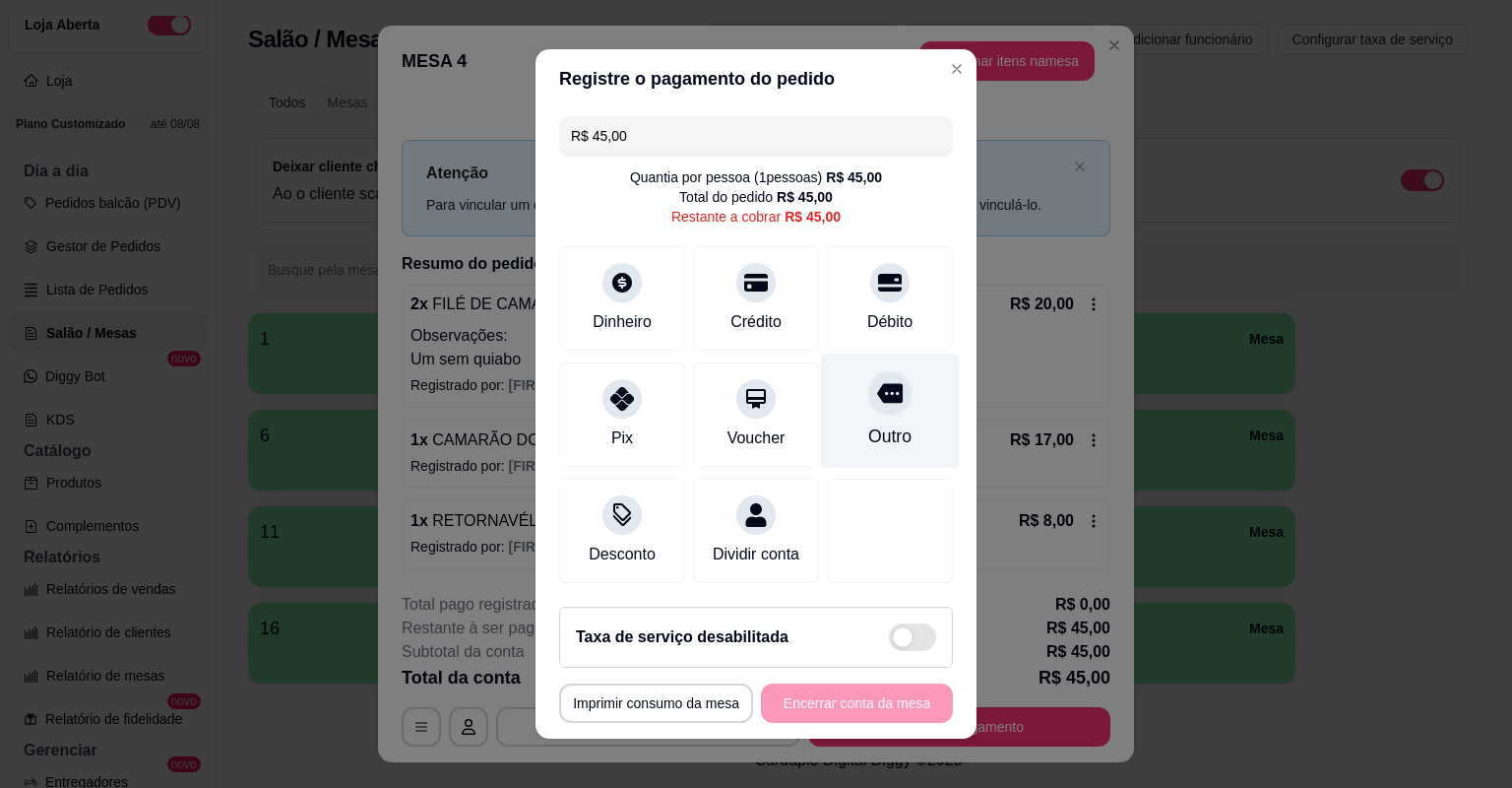 click 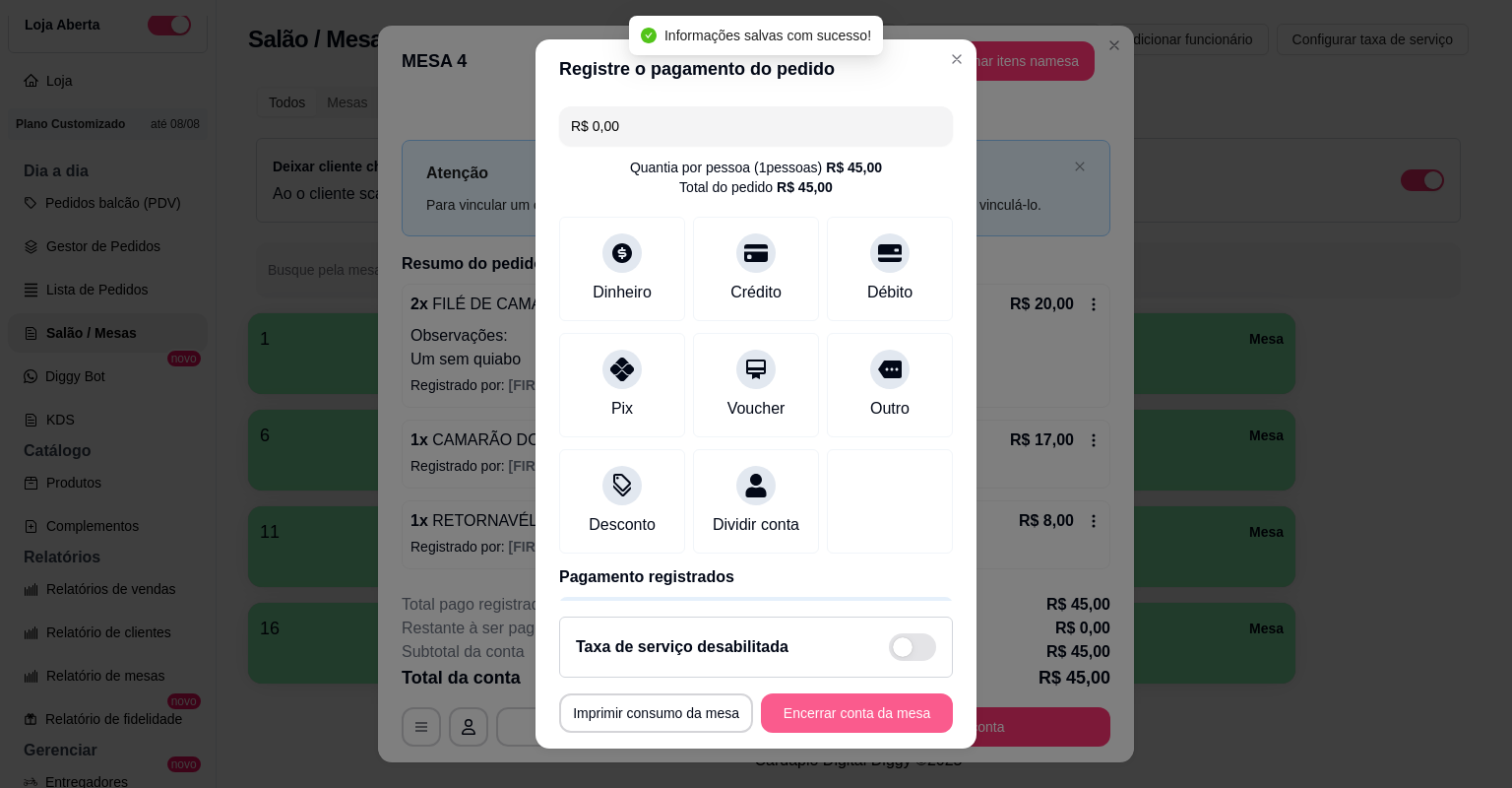 click on "Encerrar conta da mesa" at bounding box center (856, 713) 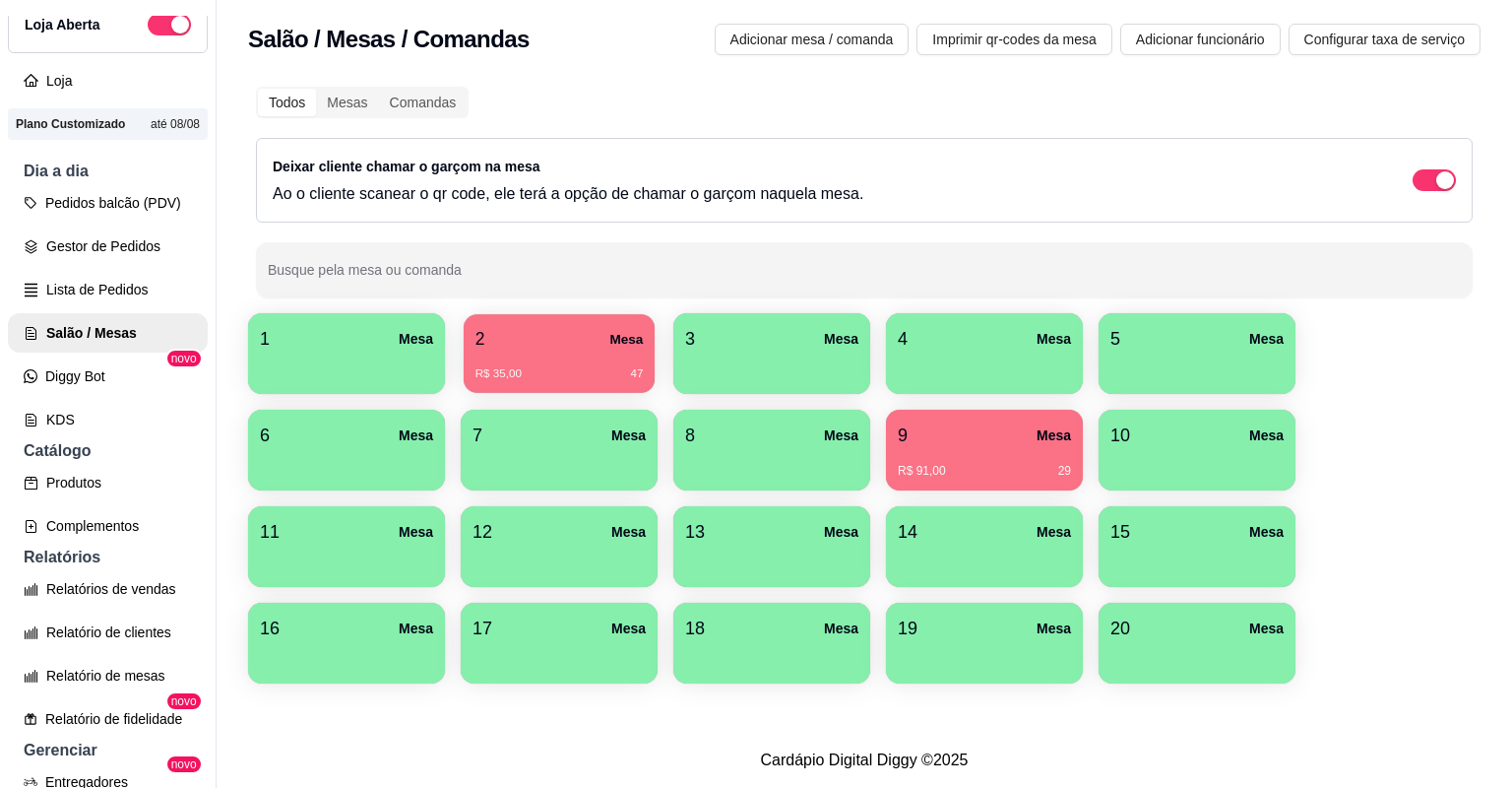 click on "R$ 35,00 47" at bounding box center [559, 366] 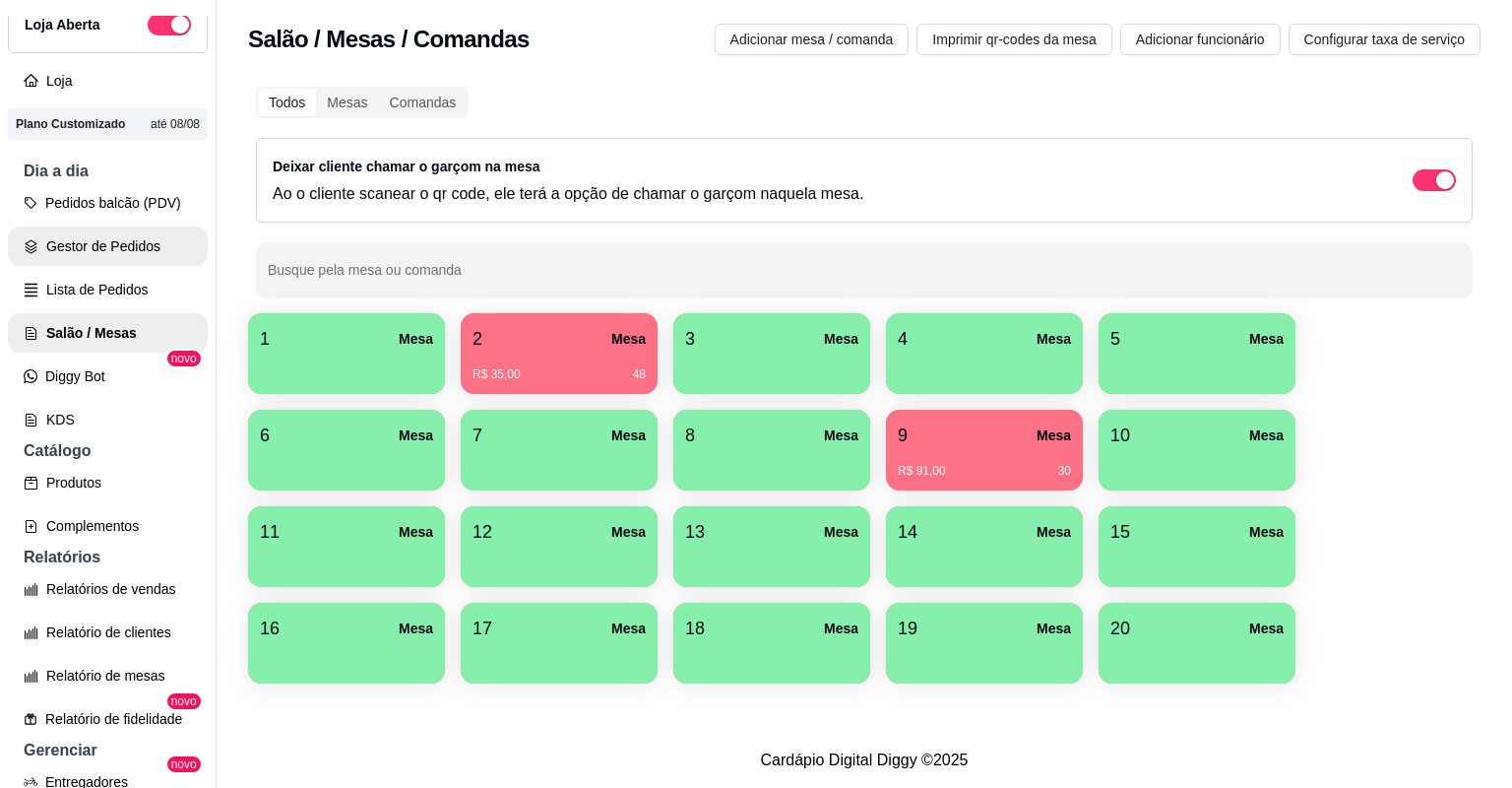click on "Gestor de Pedidos" at bounding box center (107, 246) 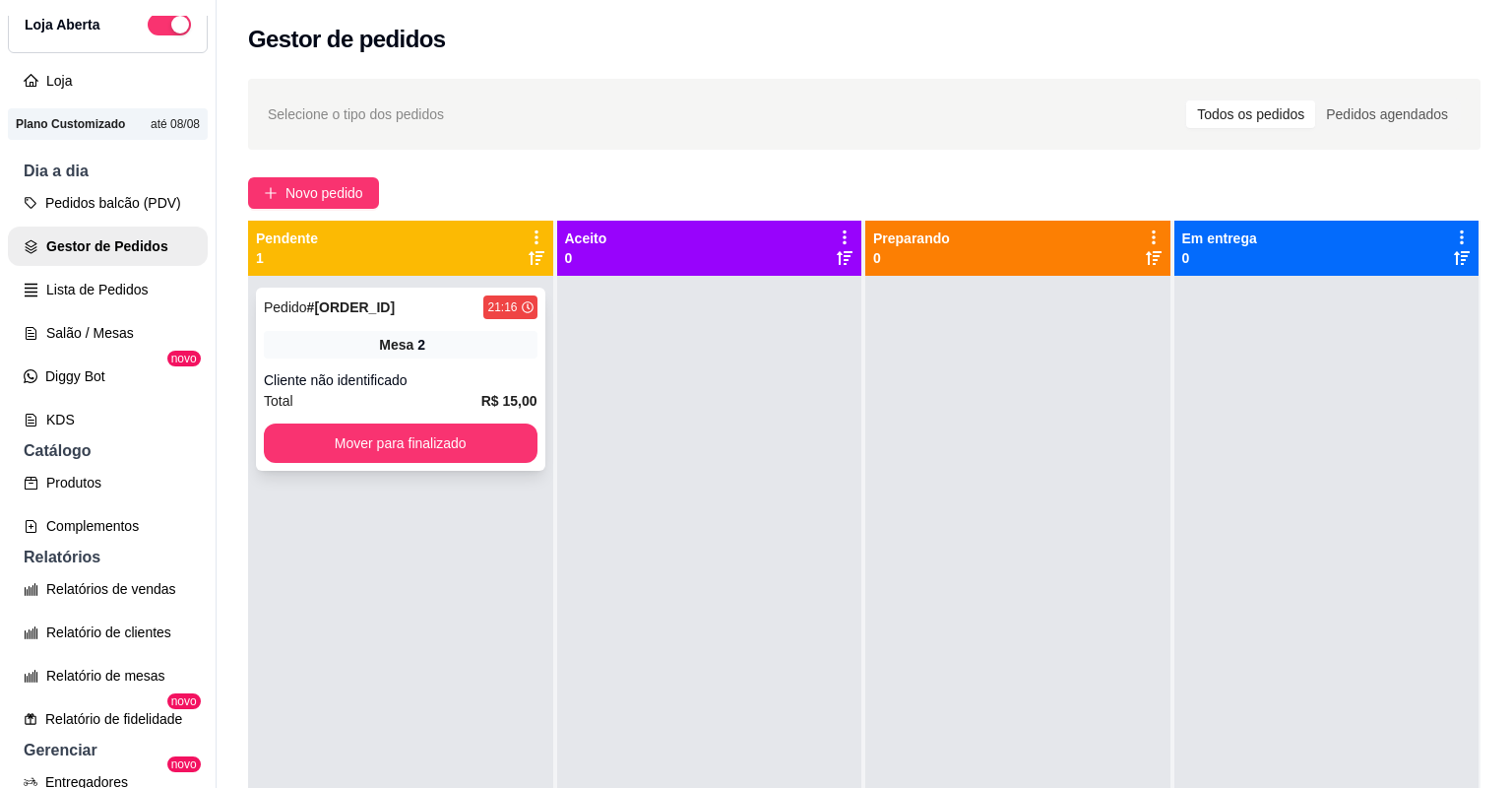 click on "Cliente não identificado" at bounding box center [401, 380] 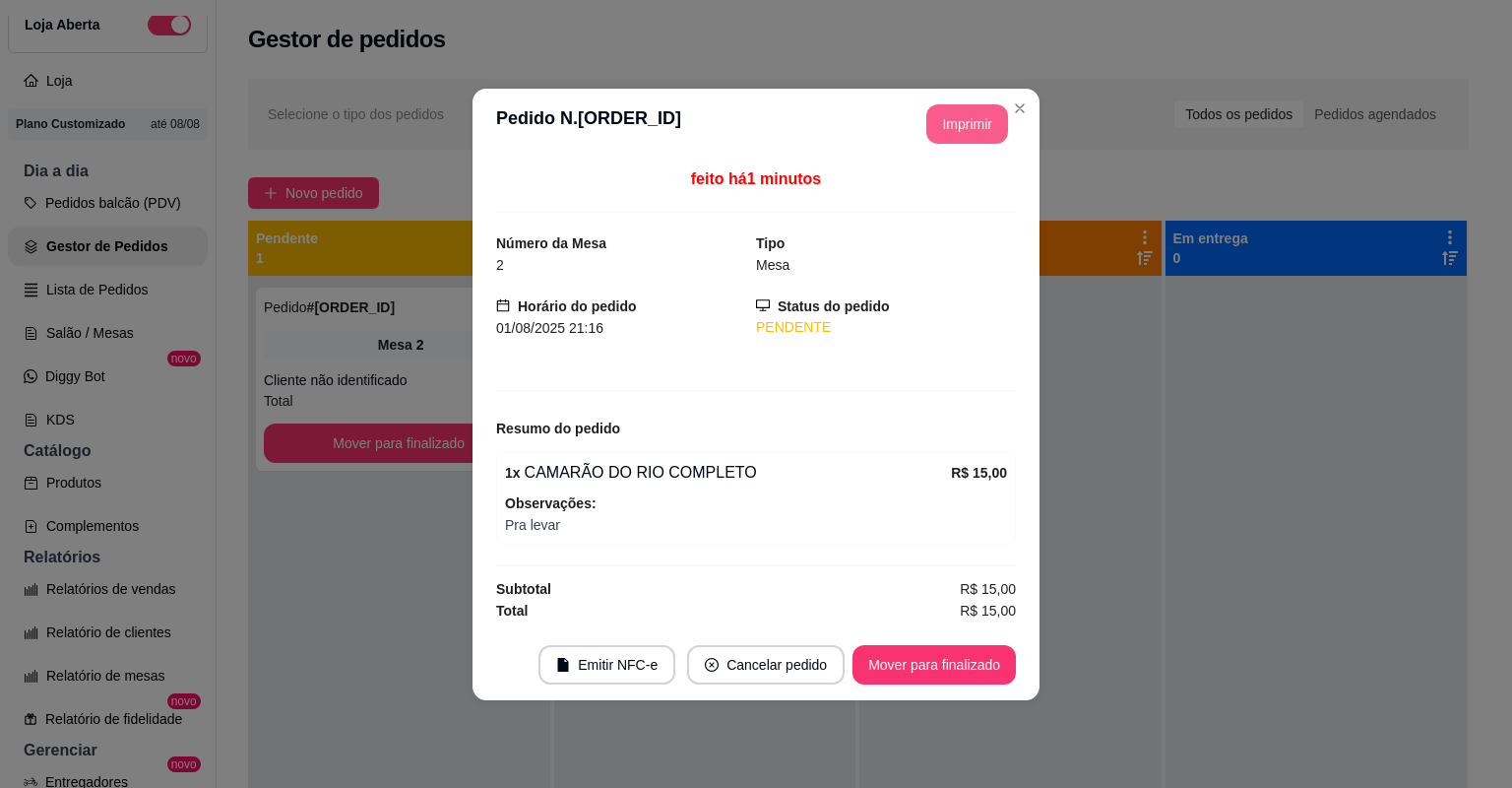 click on "Imprimir" at bounding box center (967, 124) 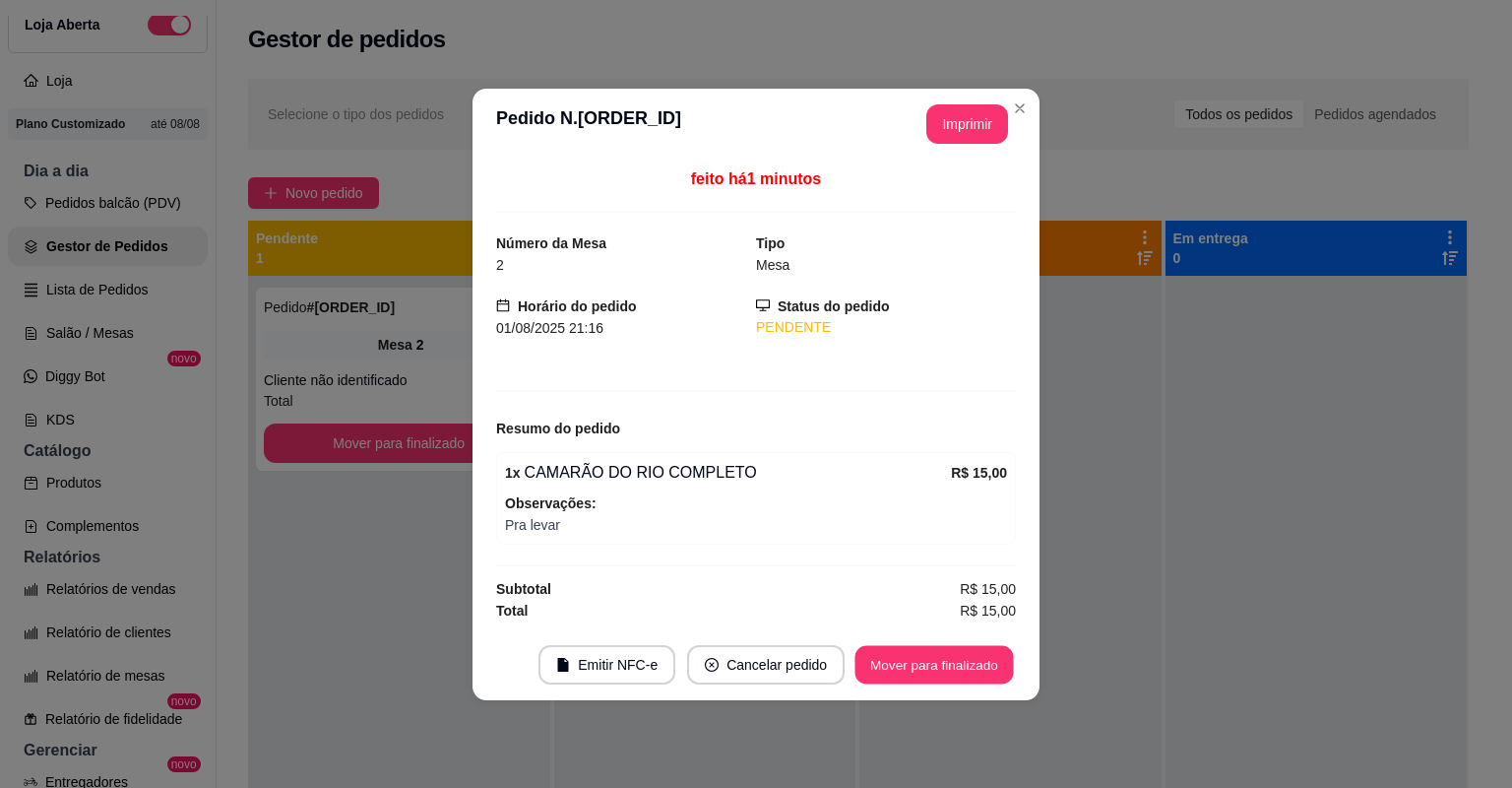 click on "Mover para finalizado" at bounding box center (934, 664) 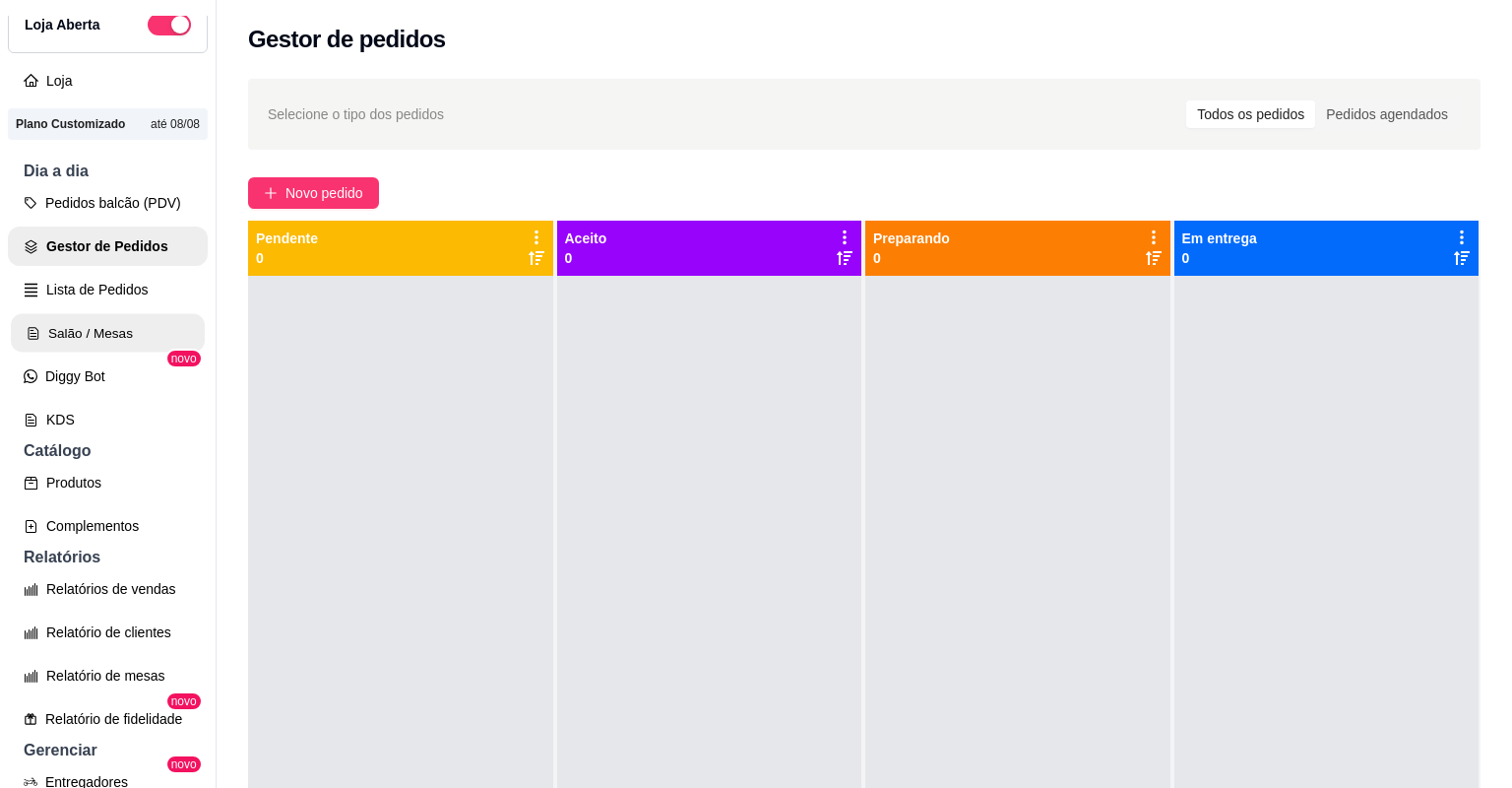 click on "Salão / Mesas" at bounding box center [107, 333] 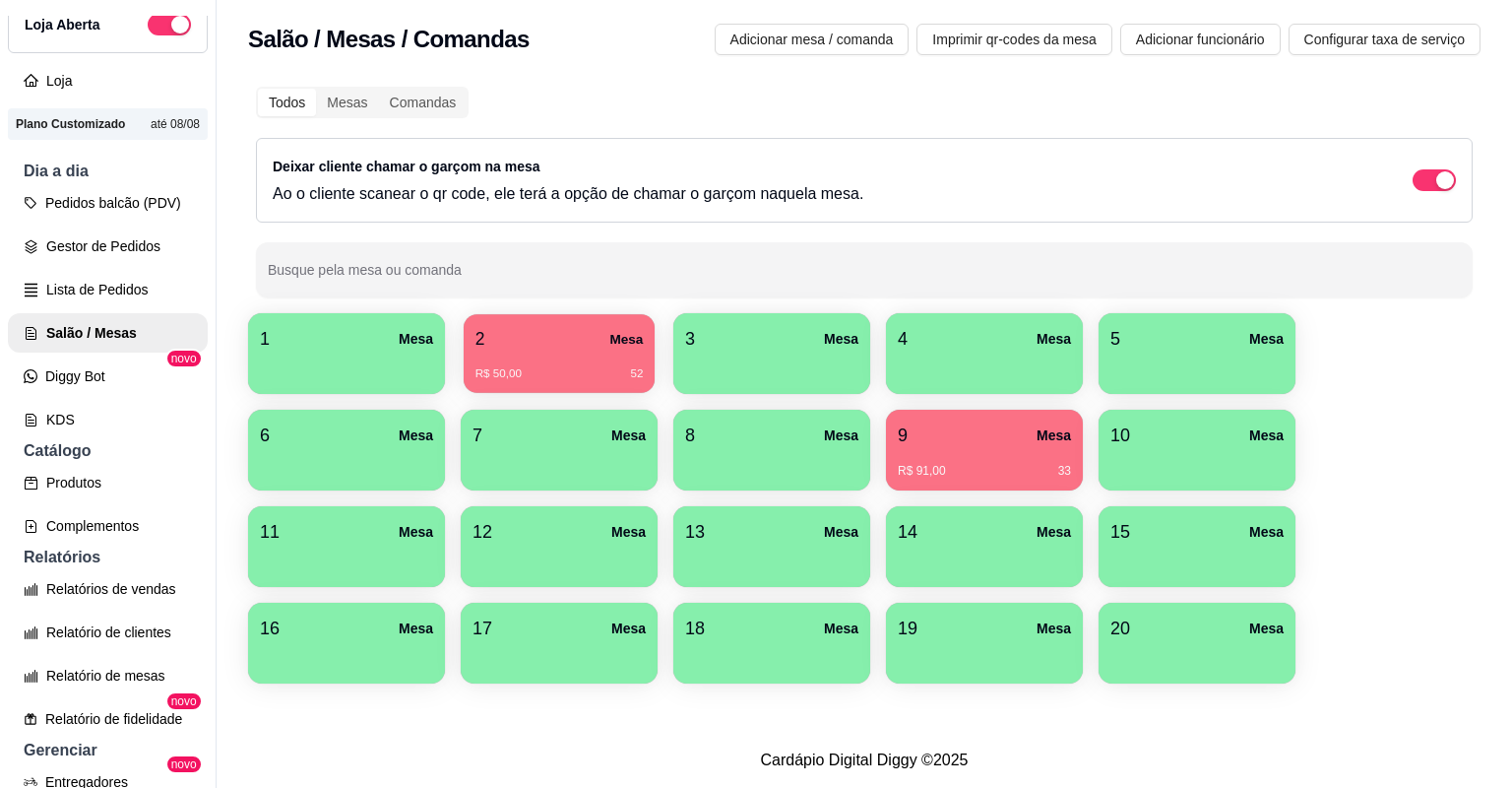 click on "R$ 50,00 52" at bounding box center [559, 366] 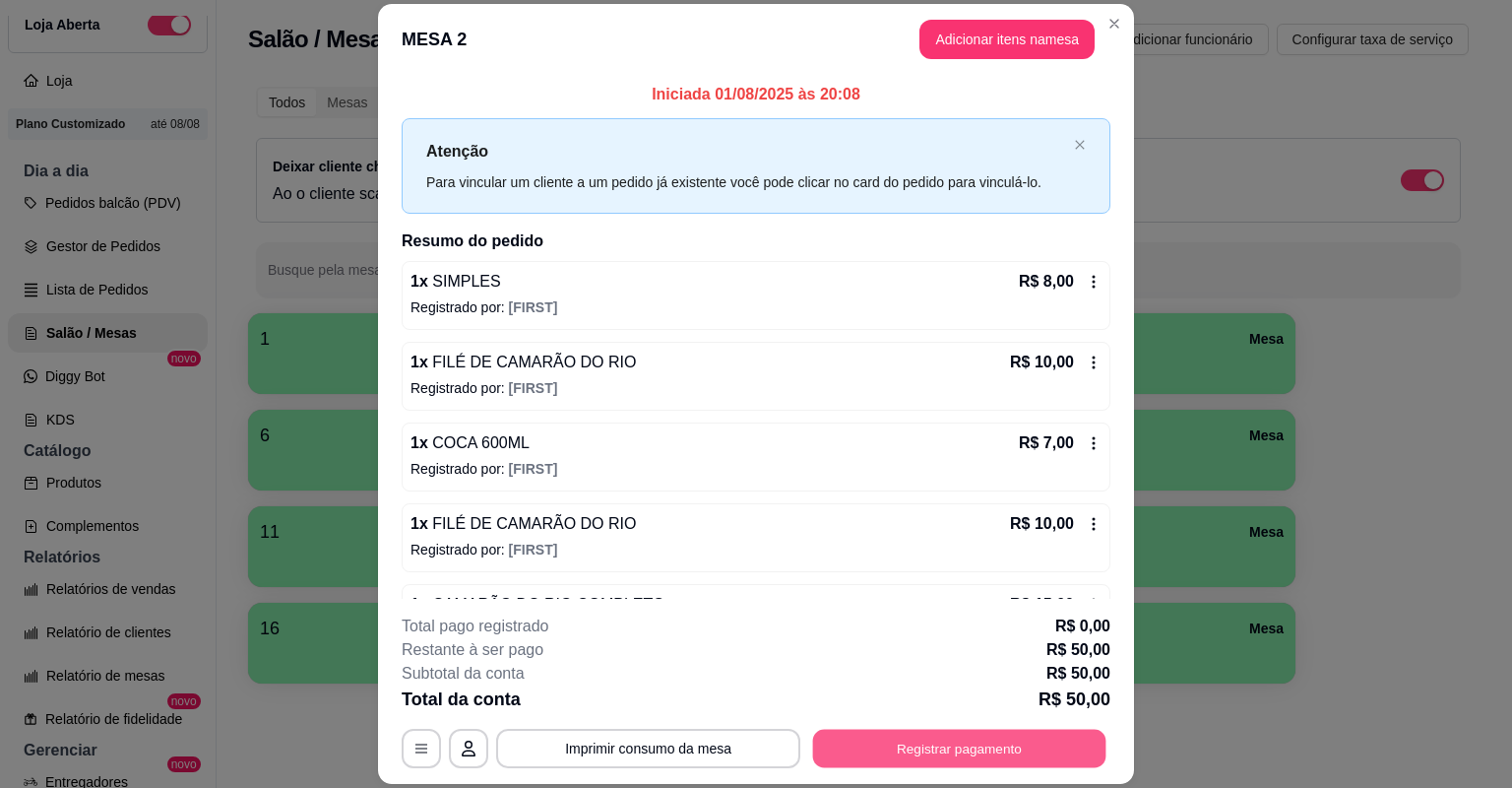 click on "Registrar pagamento" at bounding box center (960, 749) 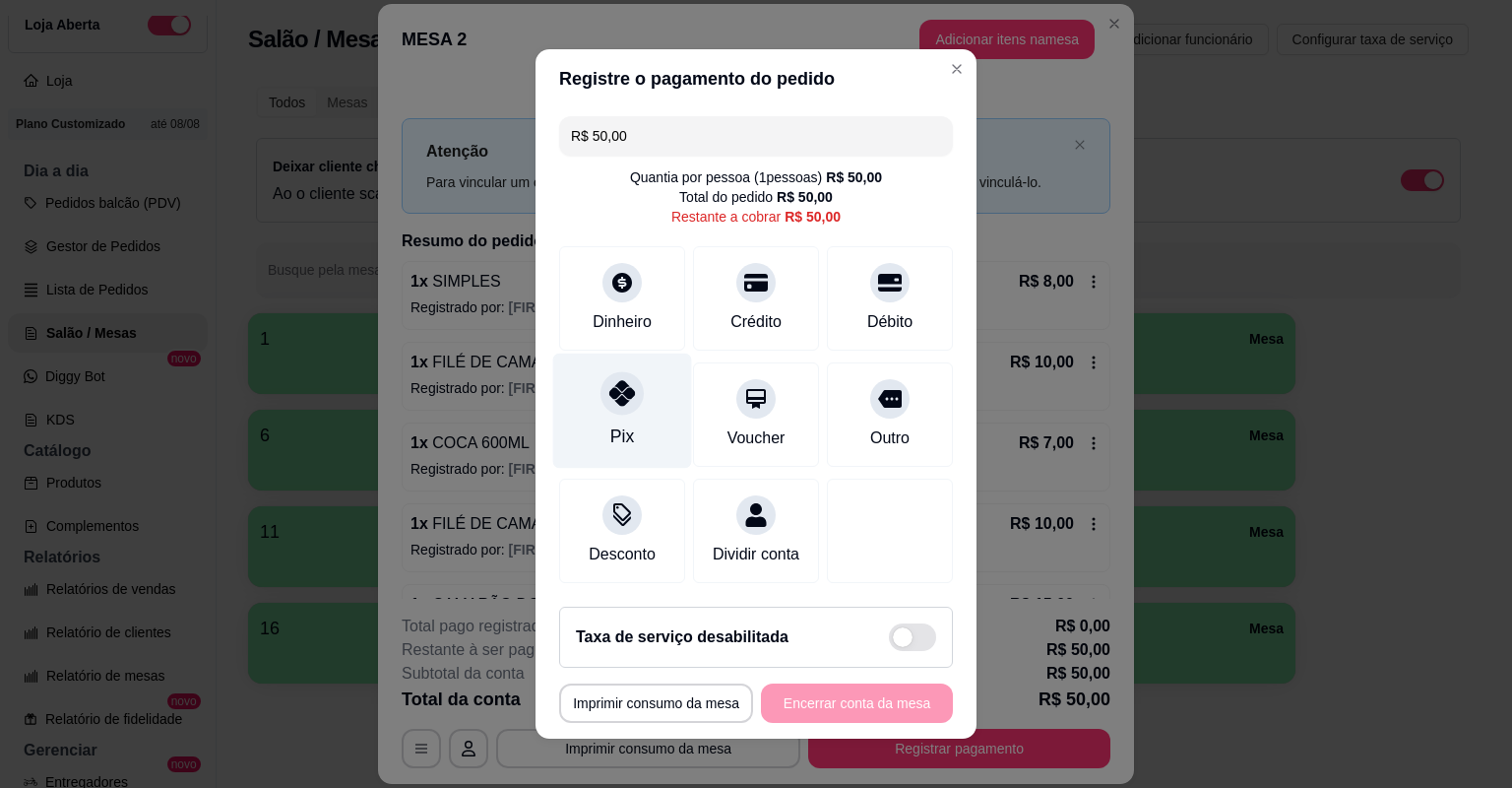 click 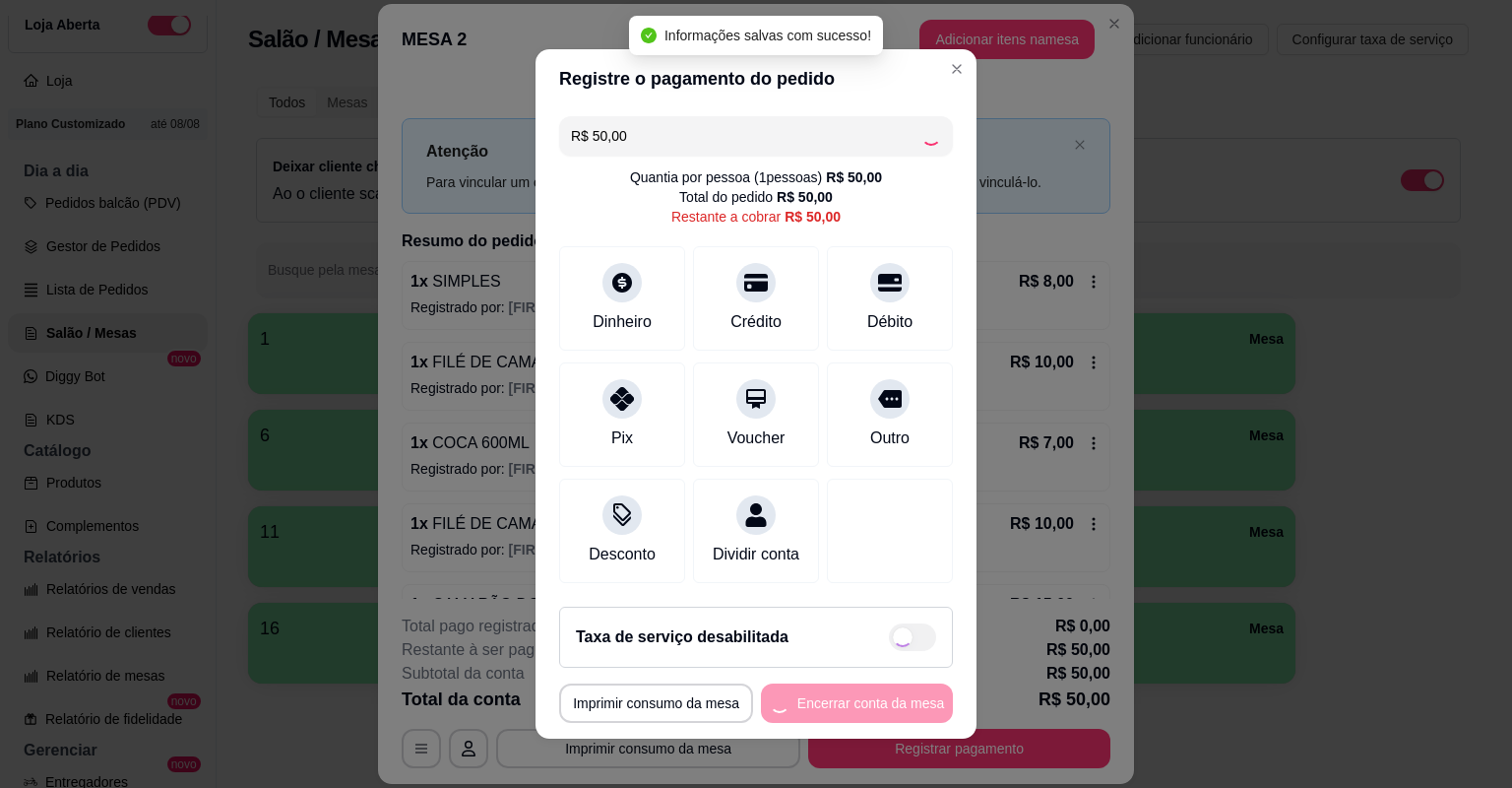 type on "R$ 0,00" 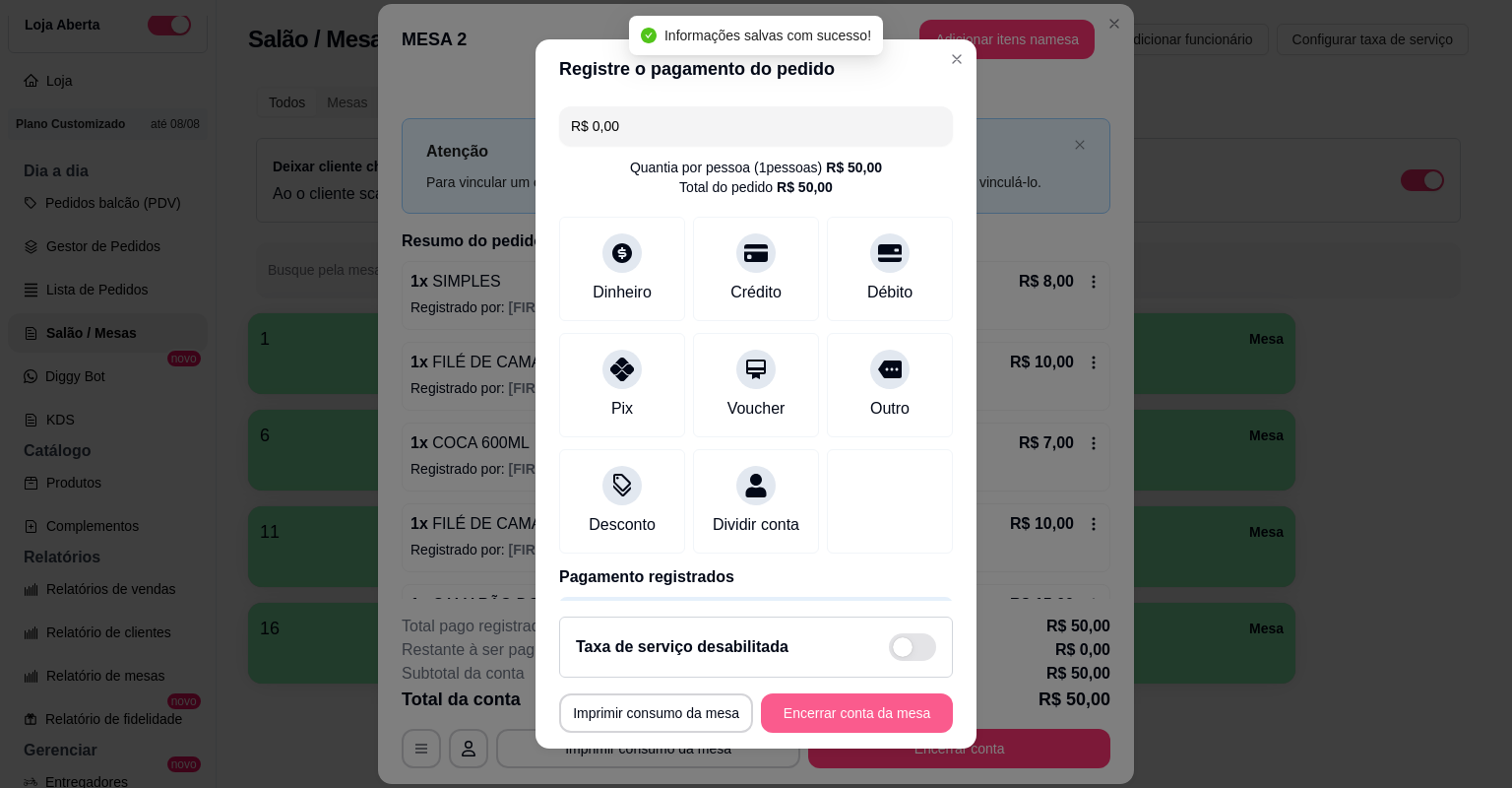 click on "Encerrar conta da mesa" at bounding box center (856, 713) 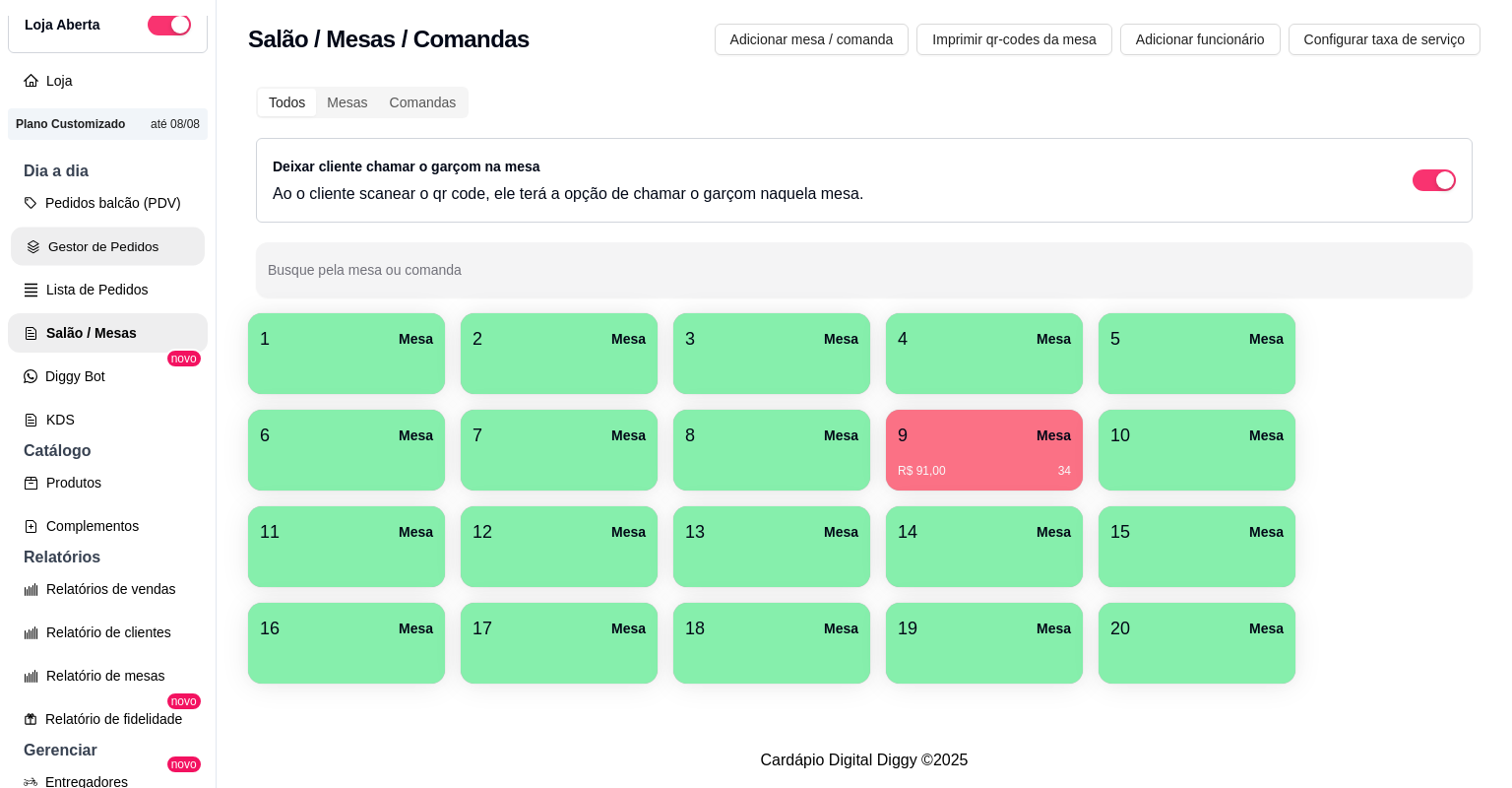 click on "Gestor de Pedidos" at bounding box center [107, 246] 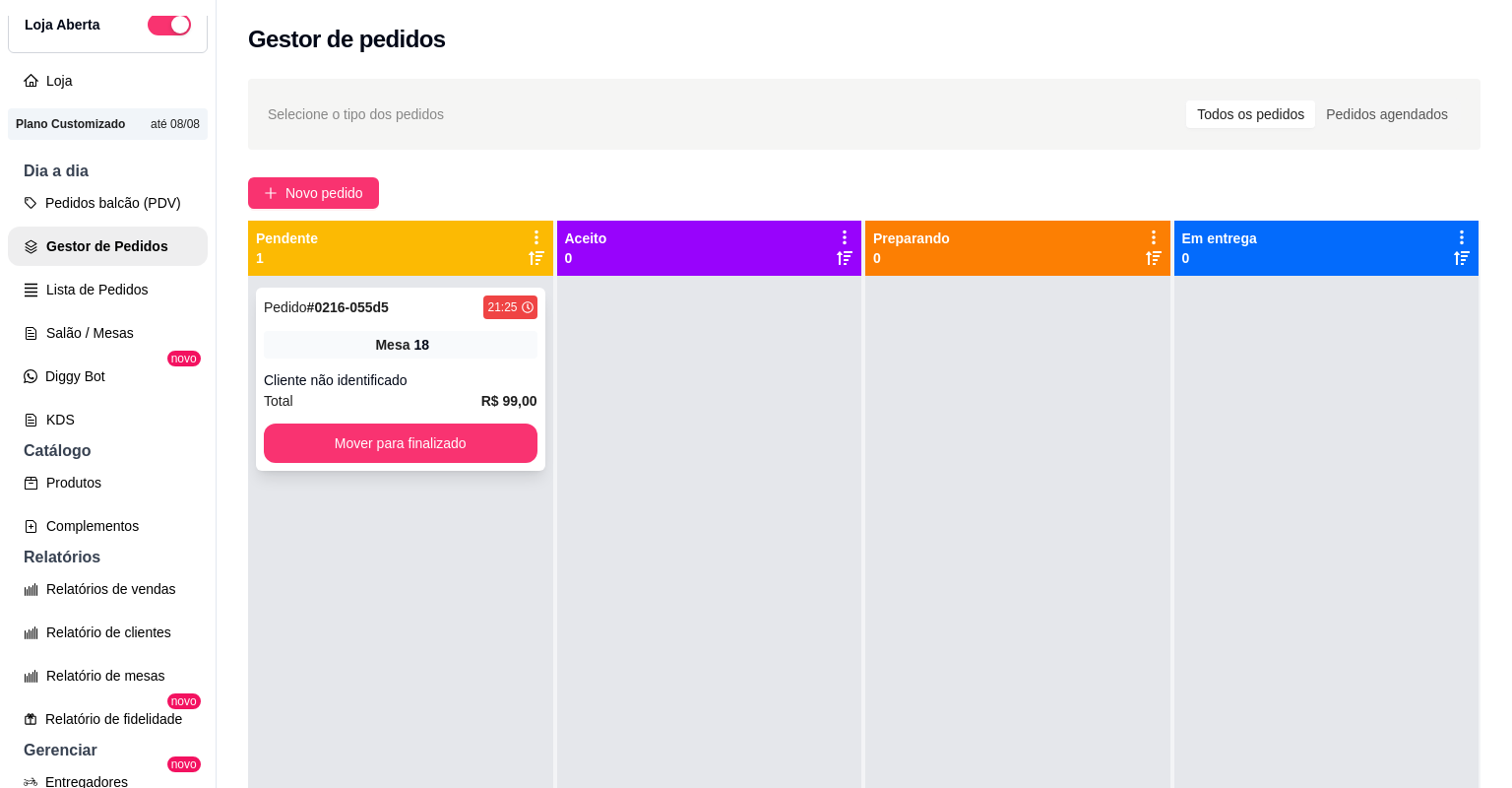 click on "Cliente não identificado" at bounding box center (401, 380) 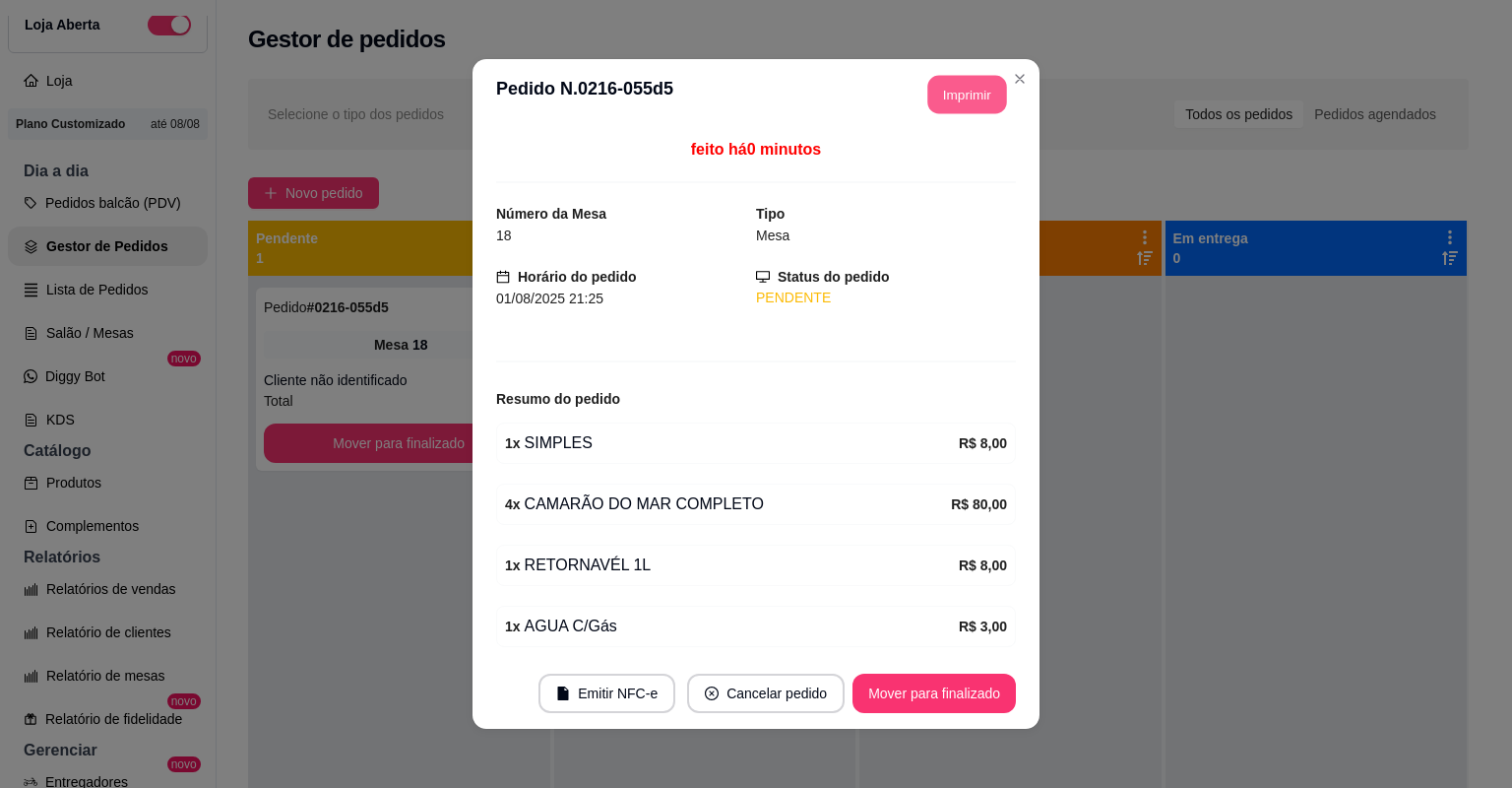 click on "Imprimir" at bounding box center (968, 95) 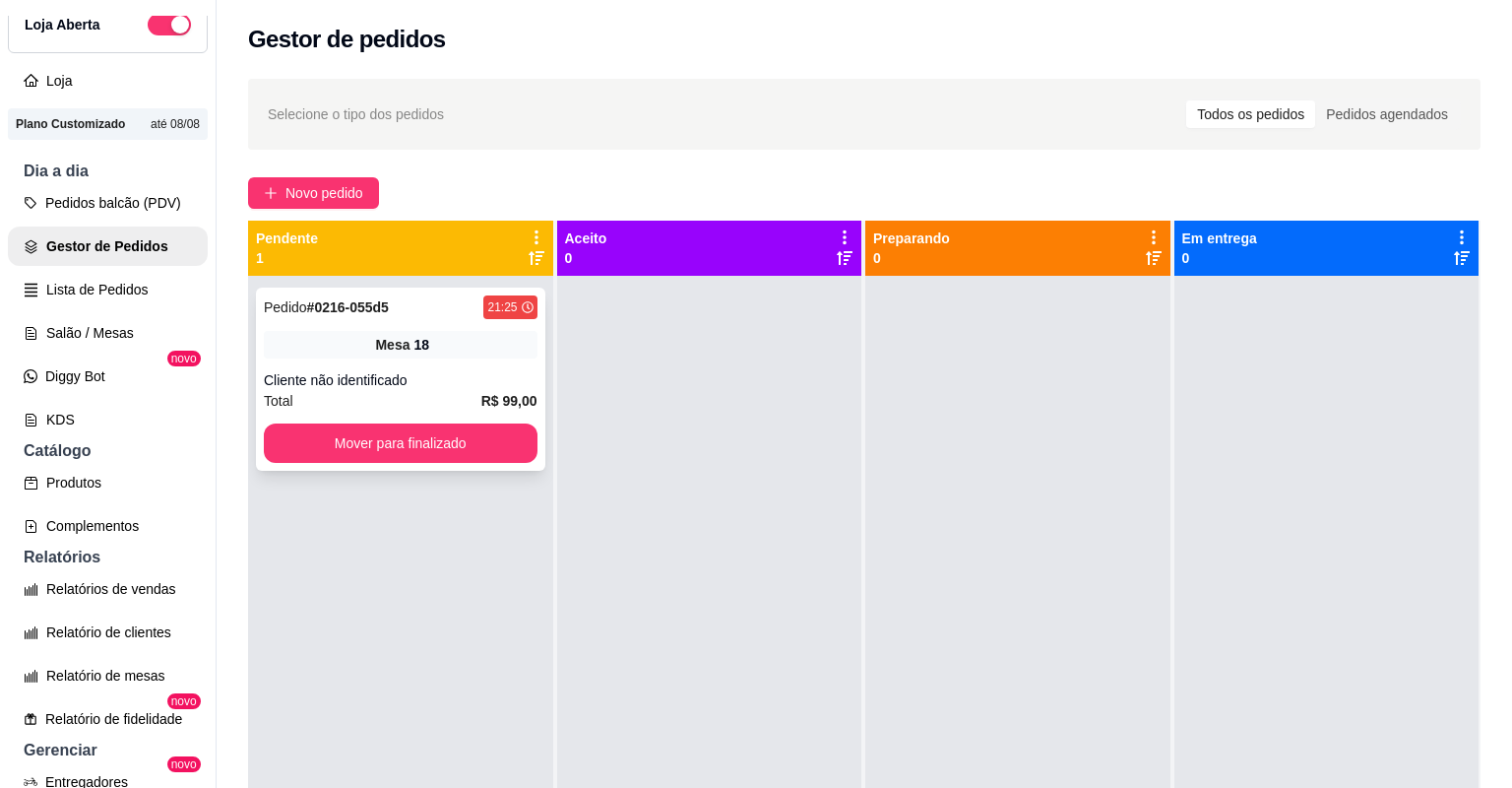 click on "Pedido  # [ORDER_ID] [TIME] Mesa 18 Cliente não identificado Total R$ 99,00 Mover para finalizado" at bounding box center (401, 379) 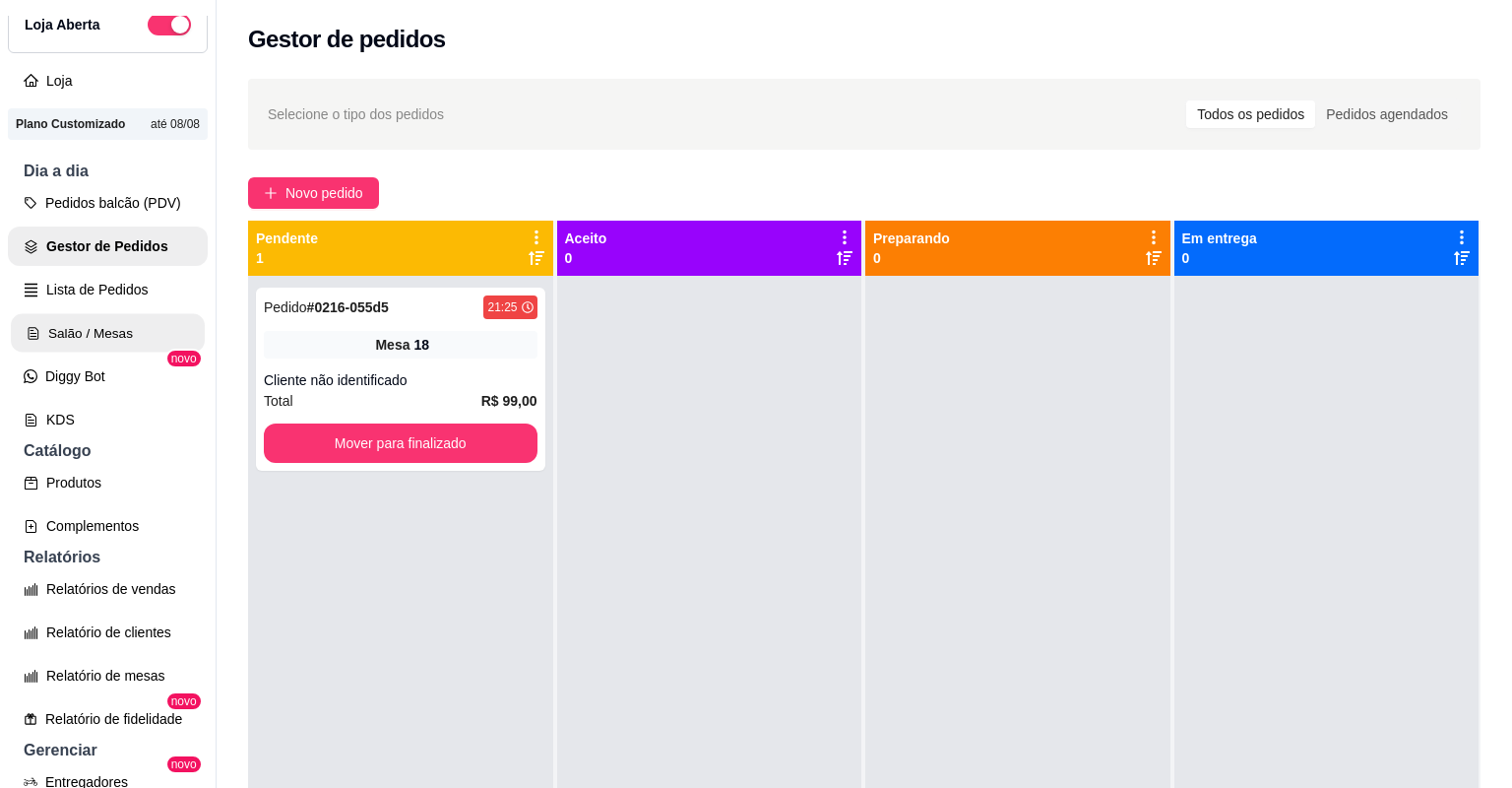 click on "Salão / Mesas" at bounding box center (107, 333) 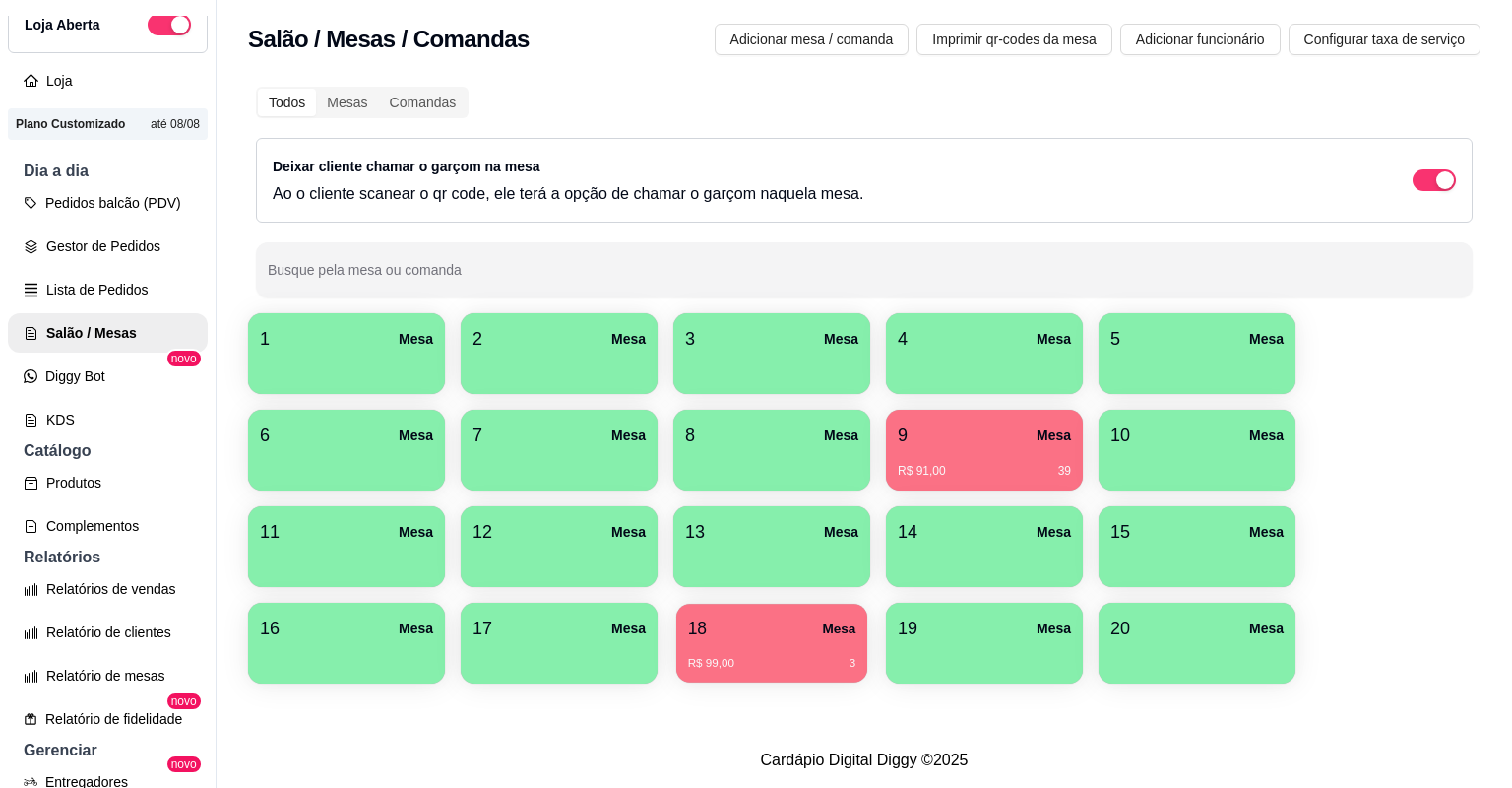 click on "18 Mesa" at bounding box center [772, 628] 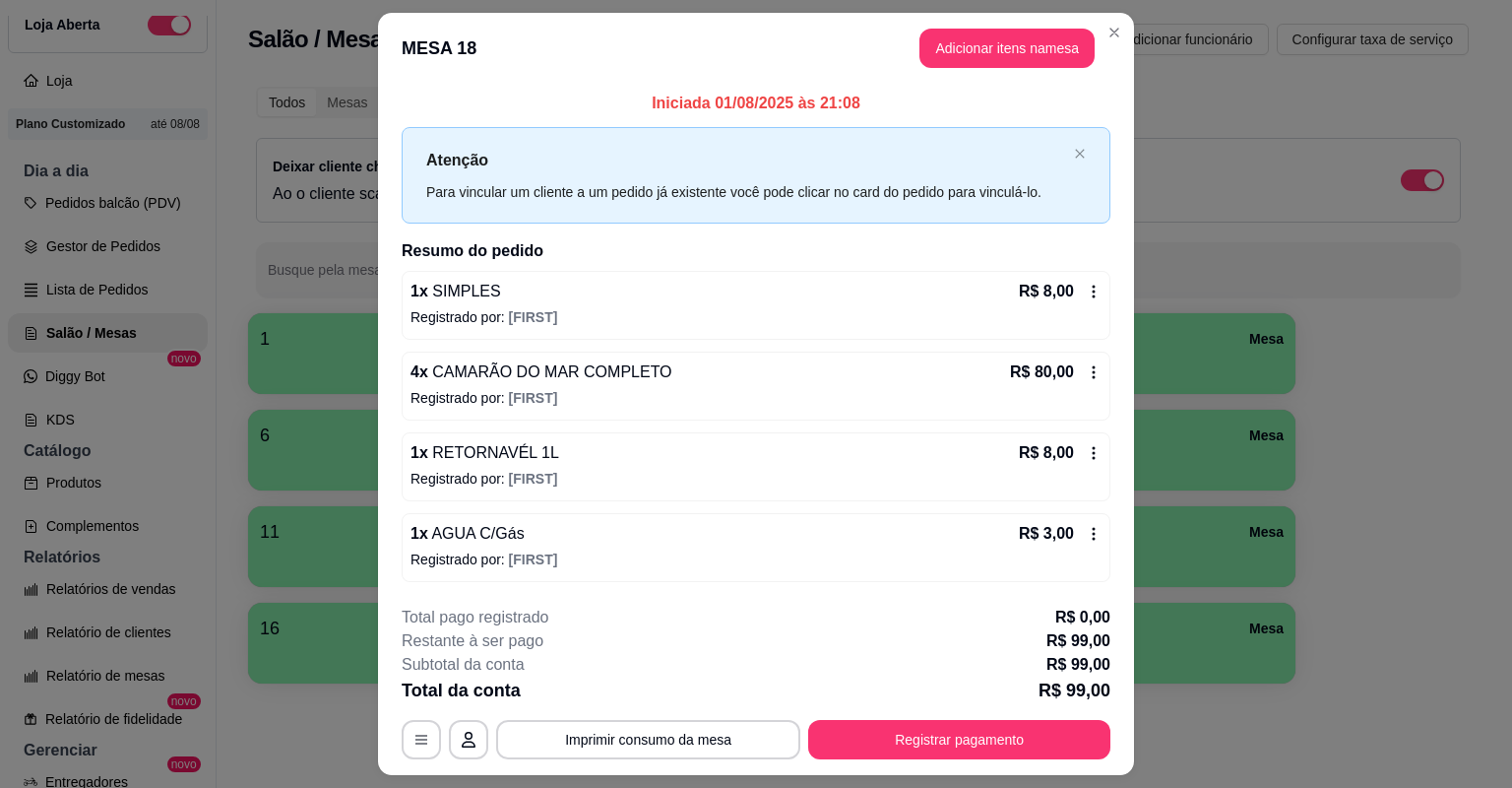 click 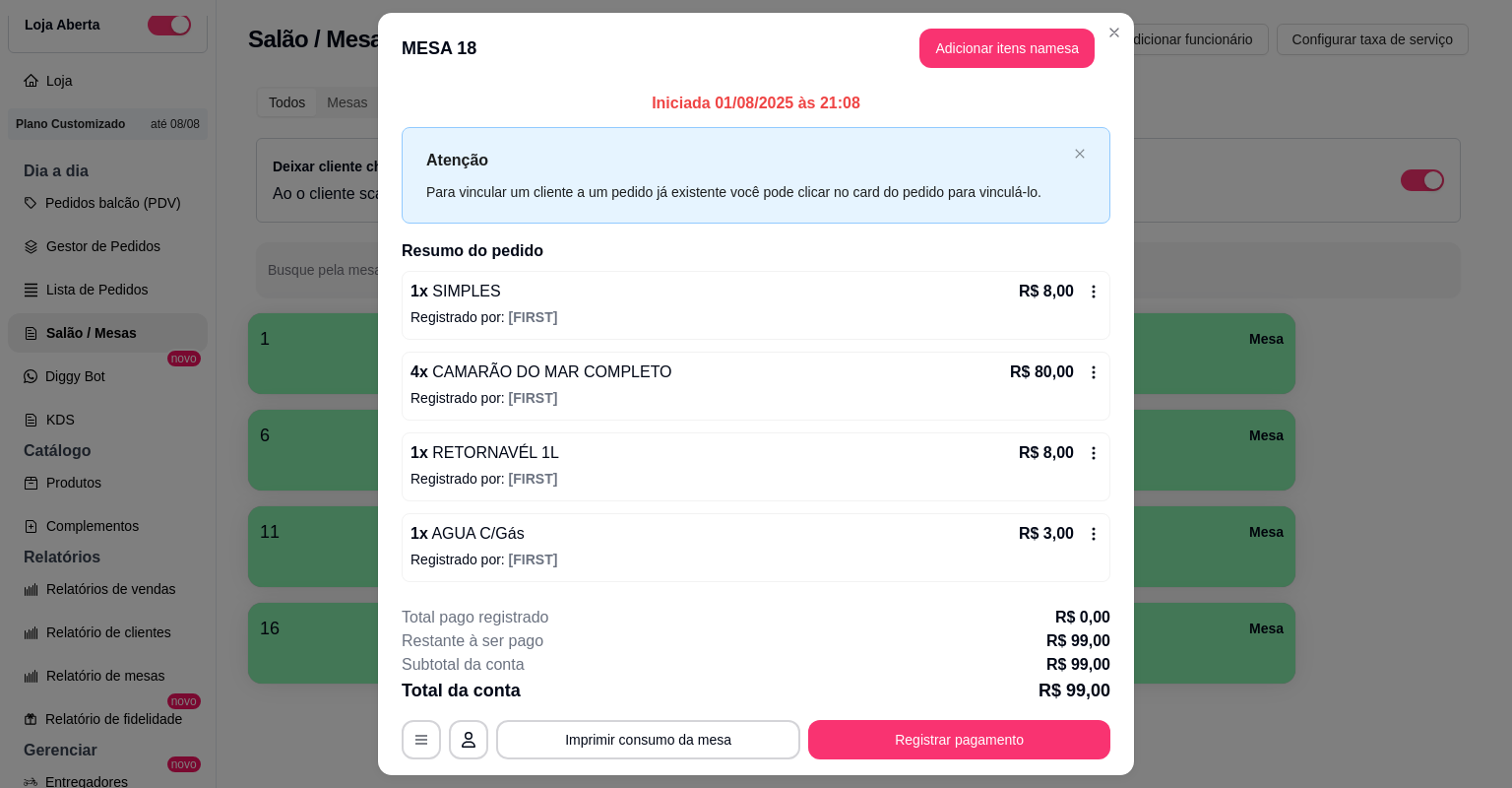 click 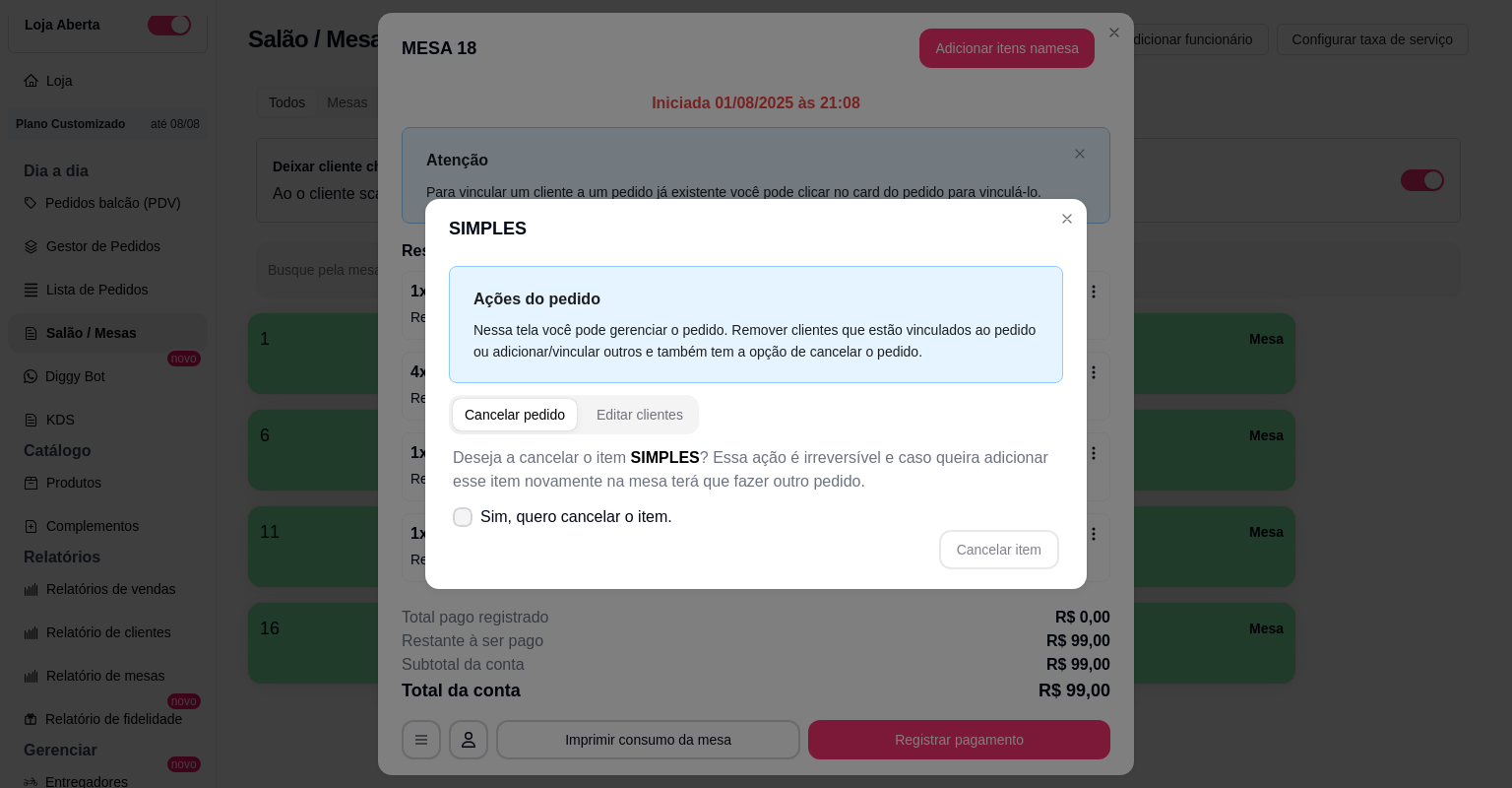 click 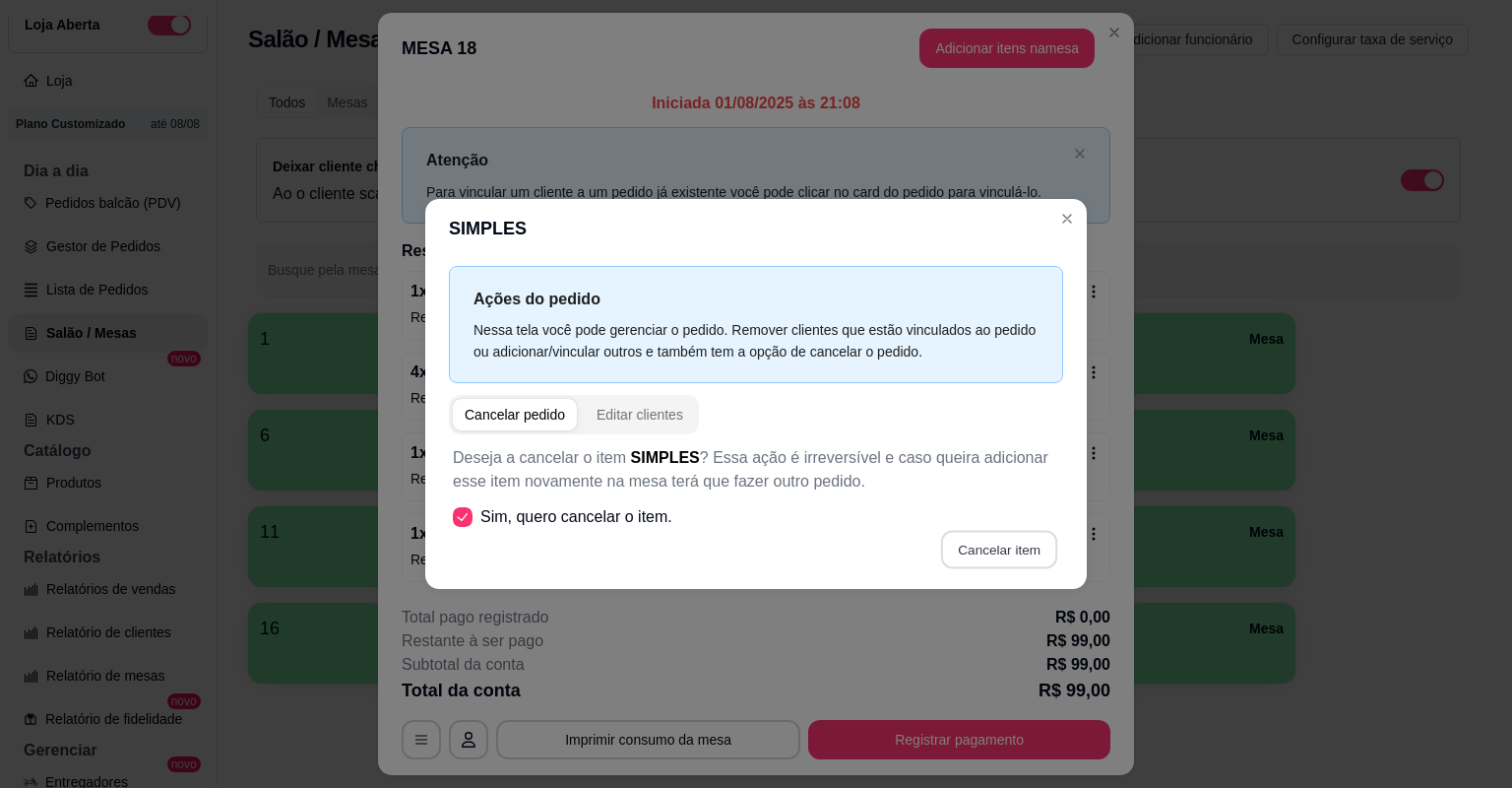 click on "Cancelar item" at bounding box center [998, 550] 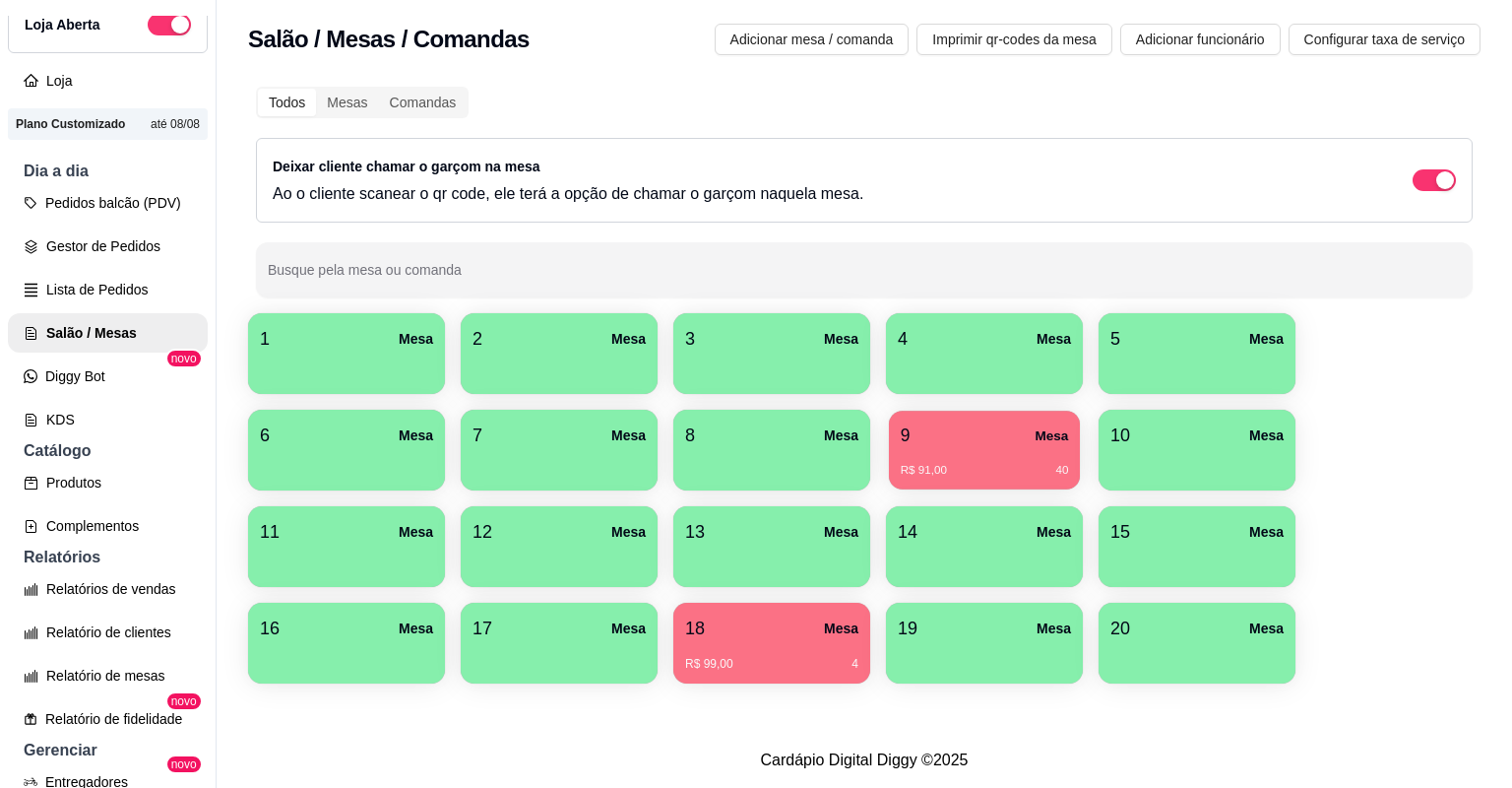 click on "R$ 91,00 40" at bounding box center (984, 471) 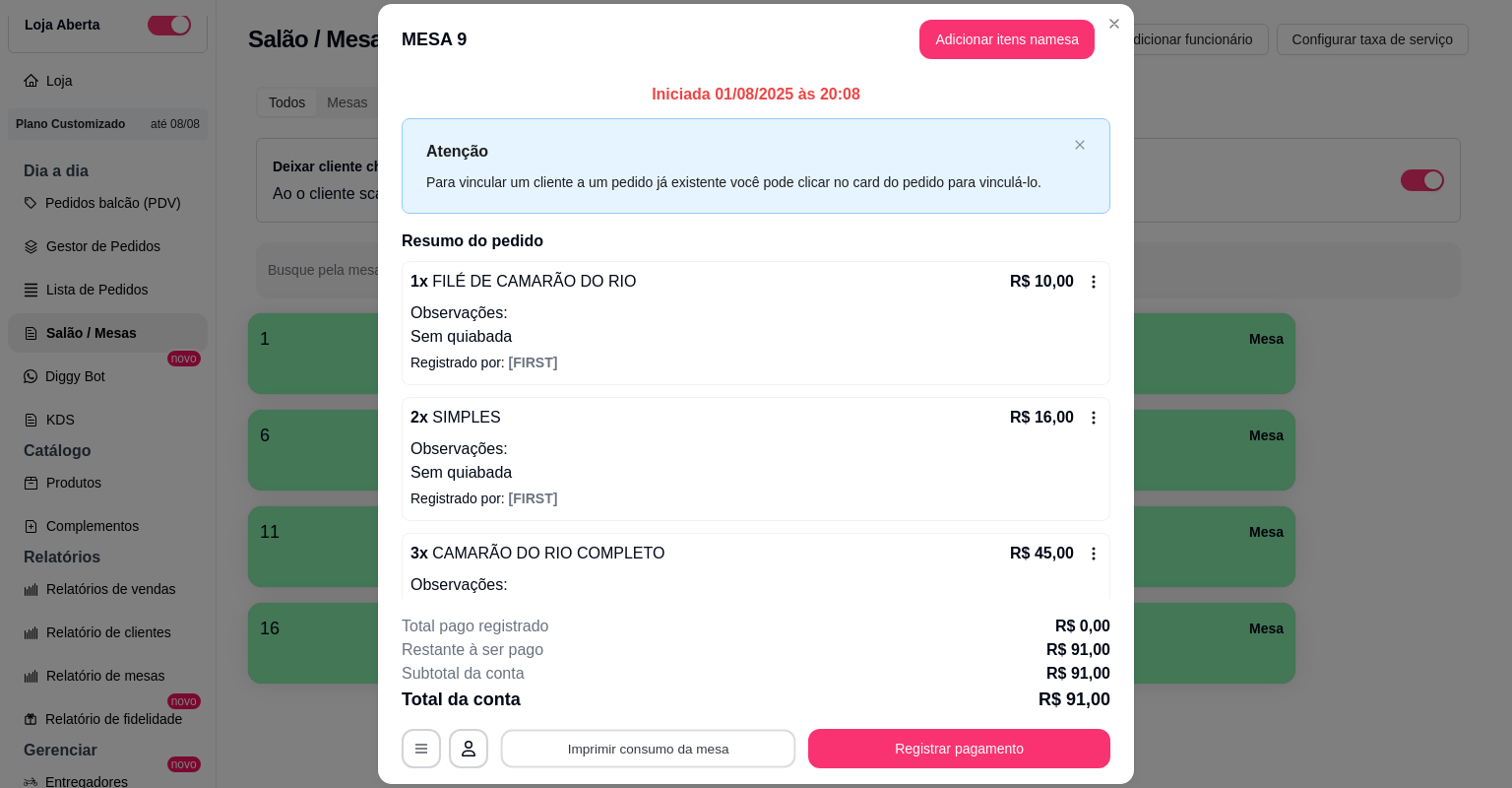 click on "Imprimir consumo da mesa" at bounding box center (649, 749) 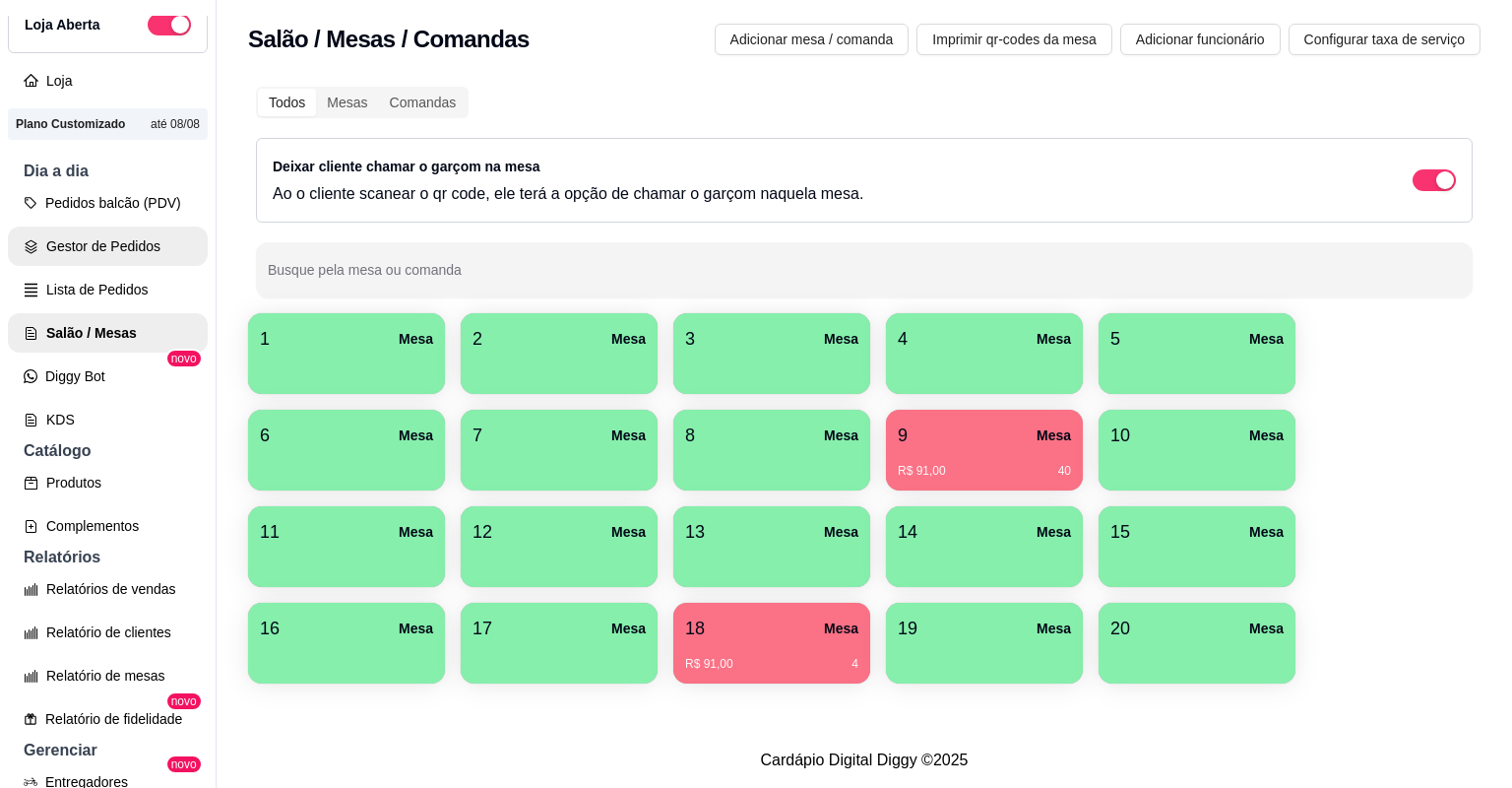 click on "Gestor de Pedidos" at bounding box center [107, 246] 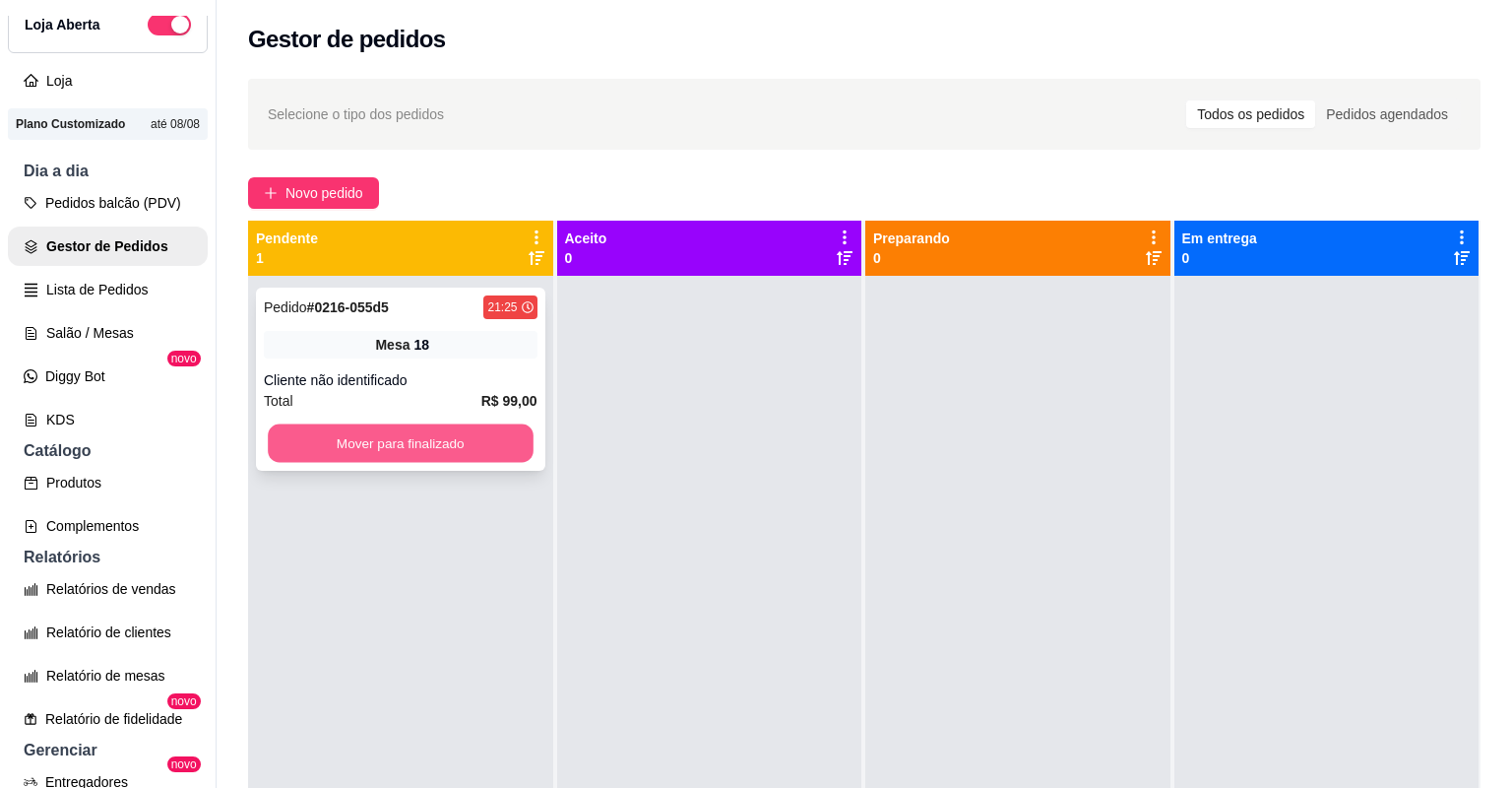 click on "Mover para finalizado" at bounding box center [400, 443] 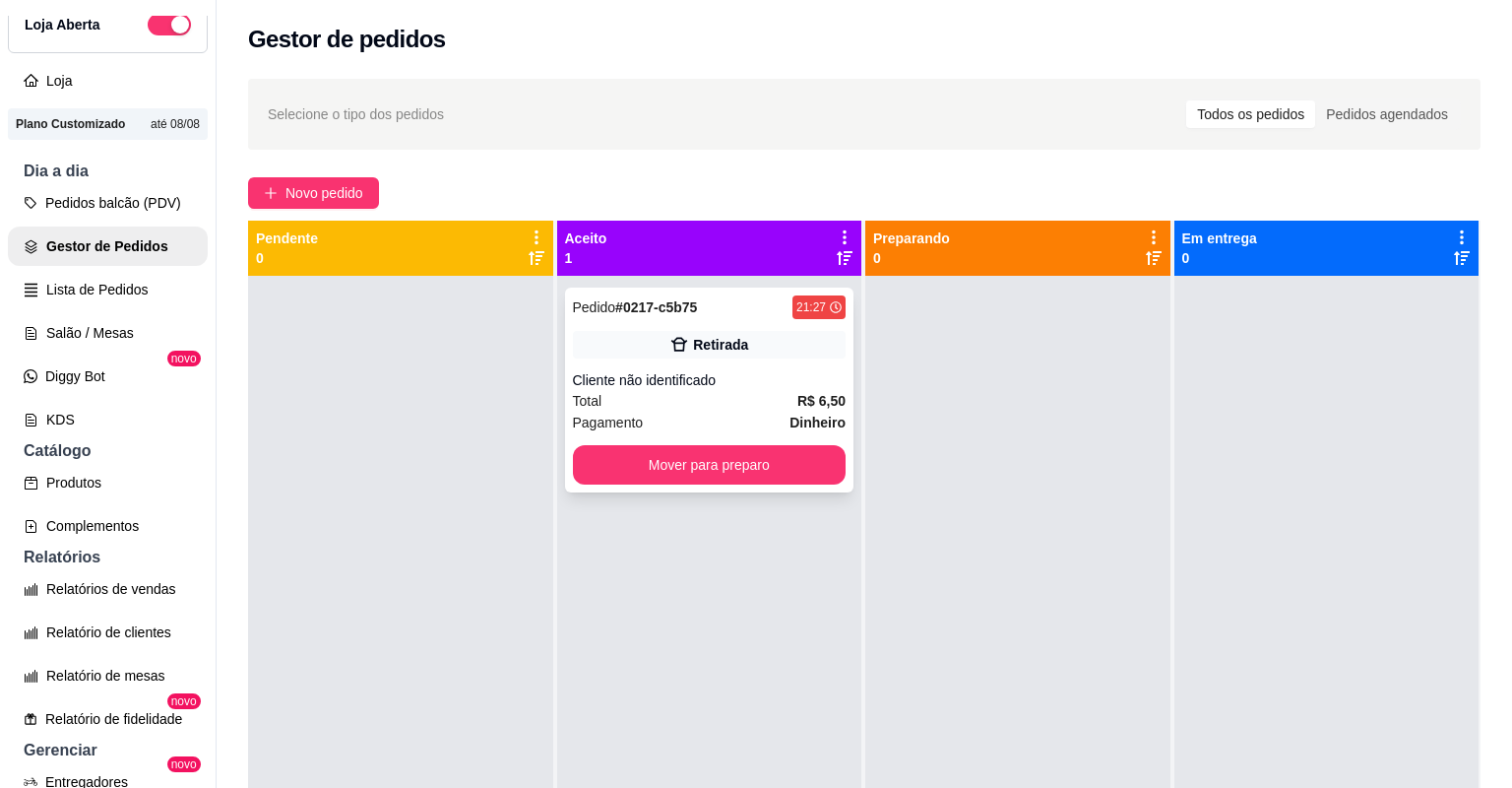 click on "Pagamento Dinheiro" at bounding box center (710, 423) 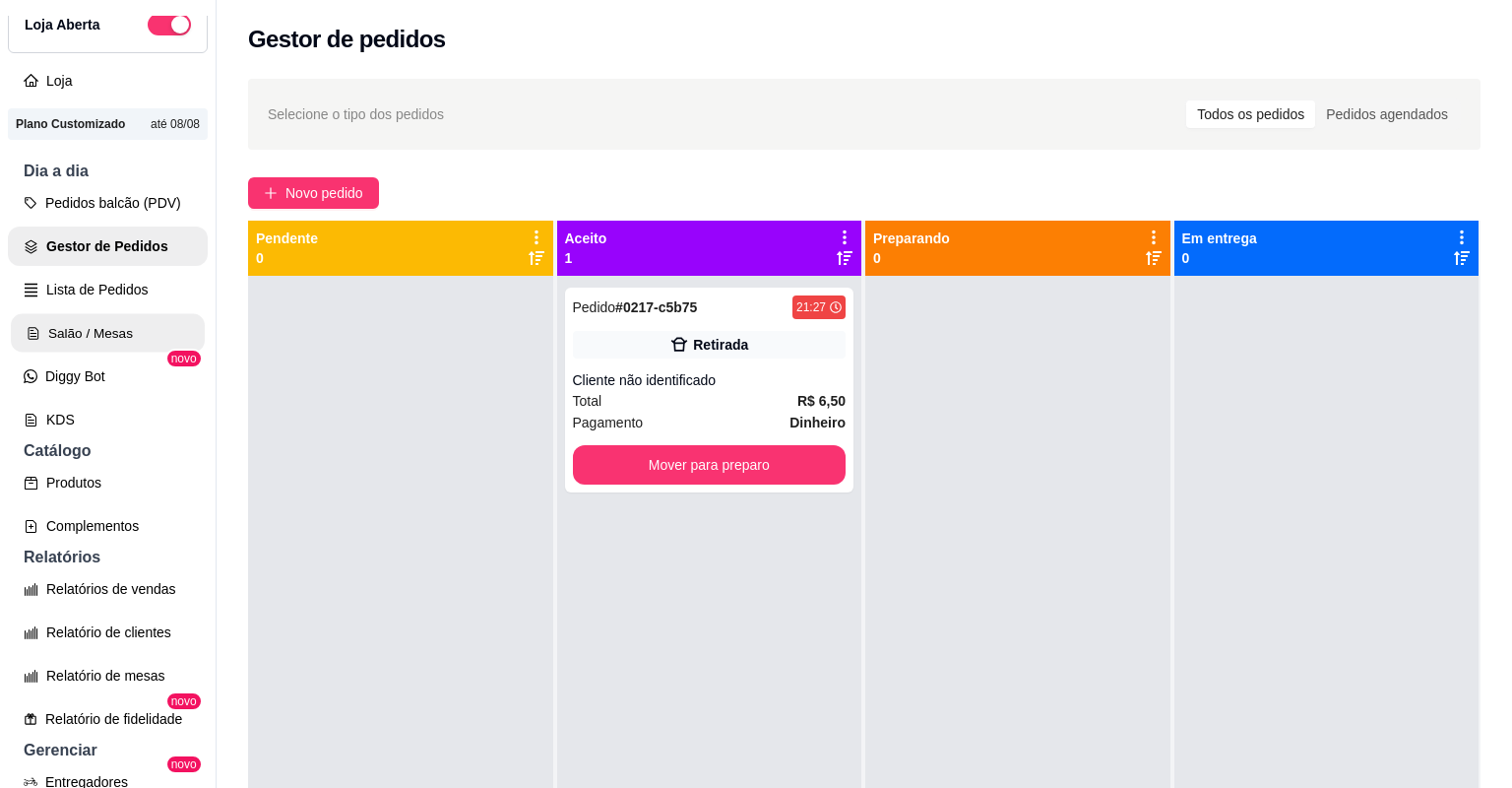 click on "Salão / Mesas" at bounding box center [107, 333] 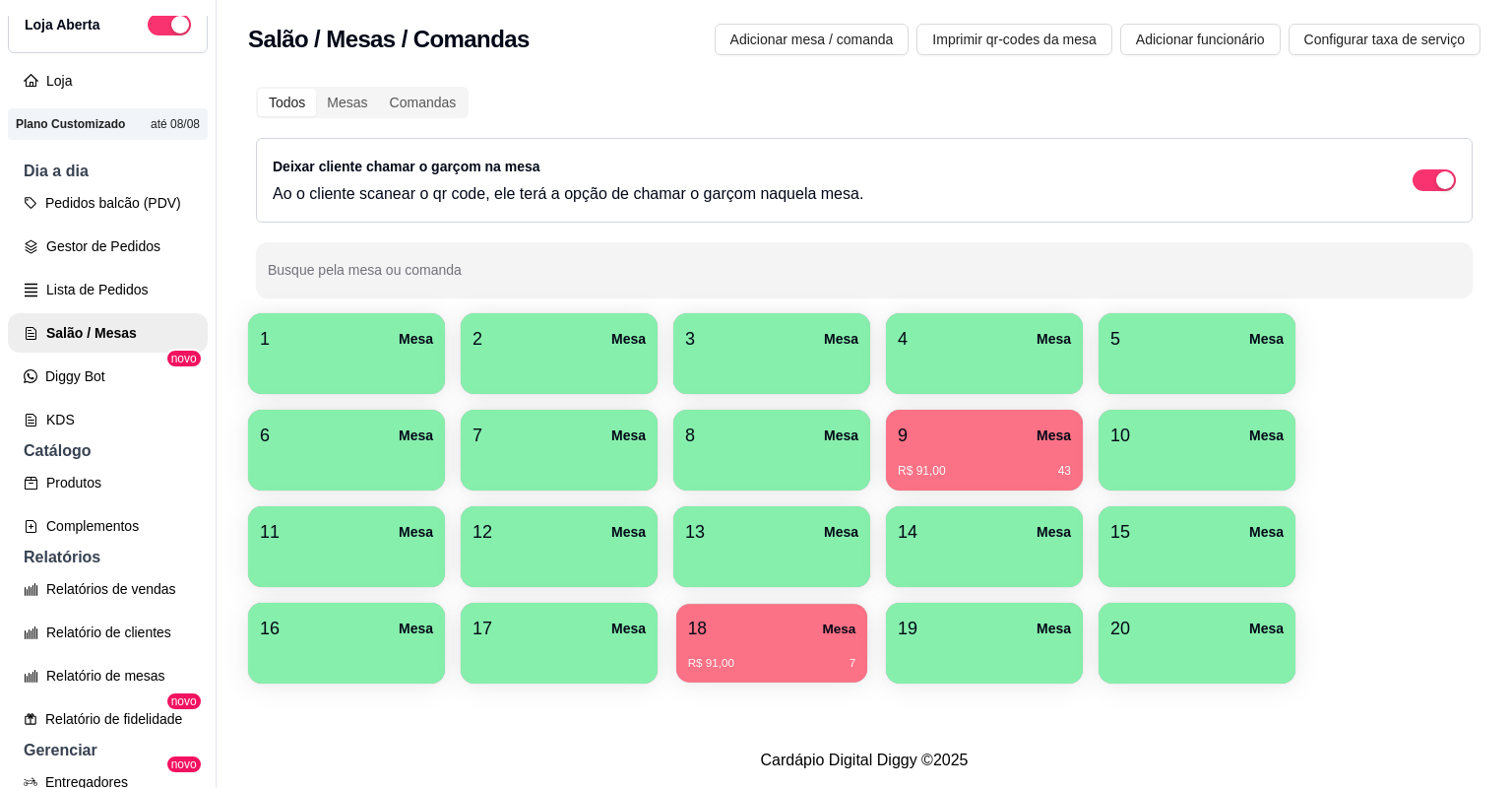 click on "R$ 91,00 7" at bounding box center (772, 656) 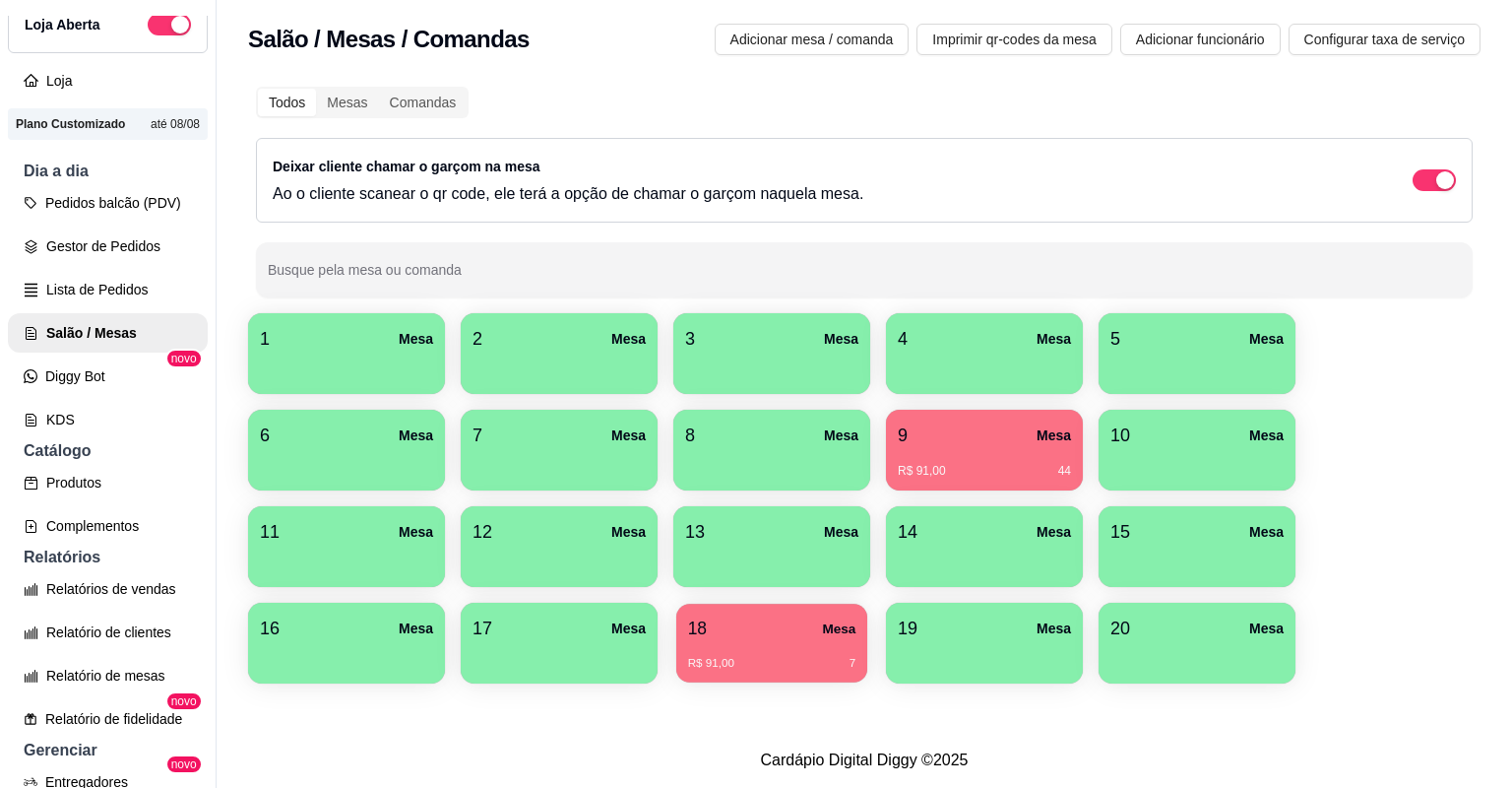 click on "18 Mesa" at bounding box center (772, 628) 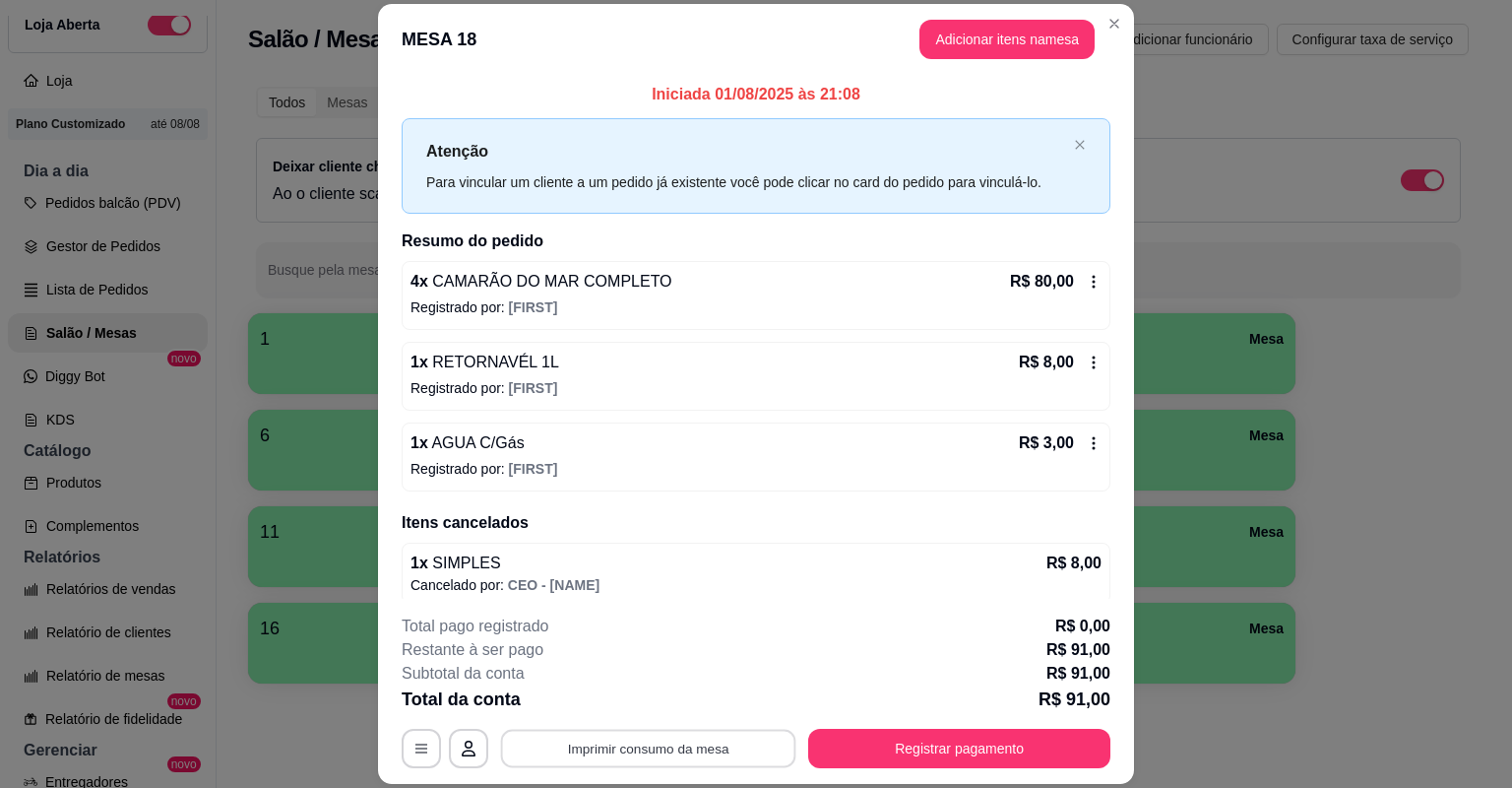 click on "Imprimir consumo da mesa" at bounding box center [649, 749] 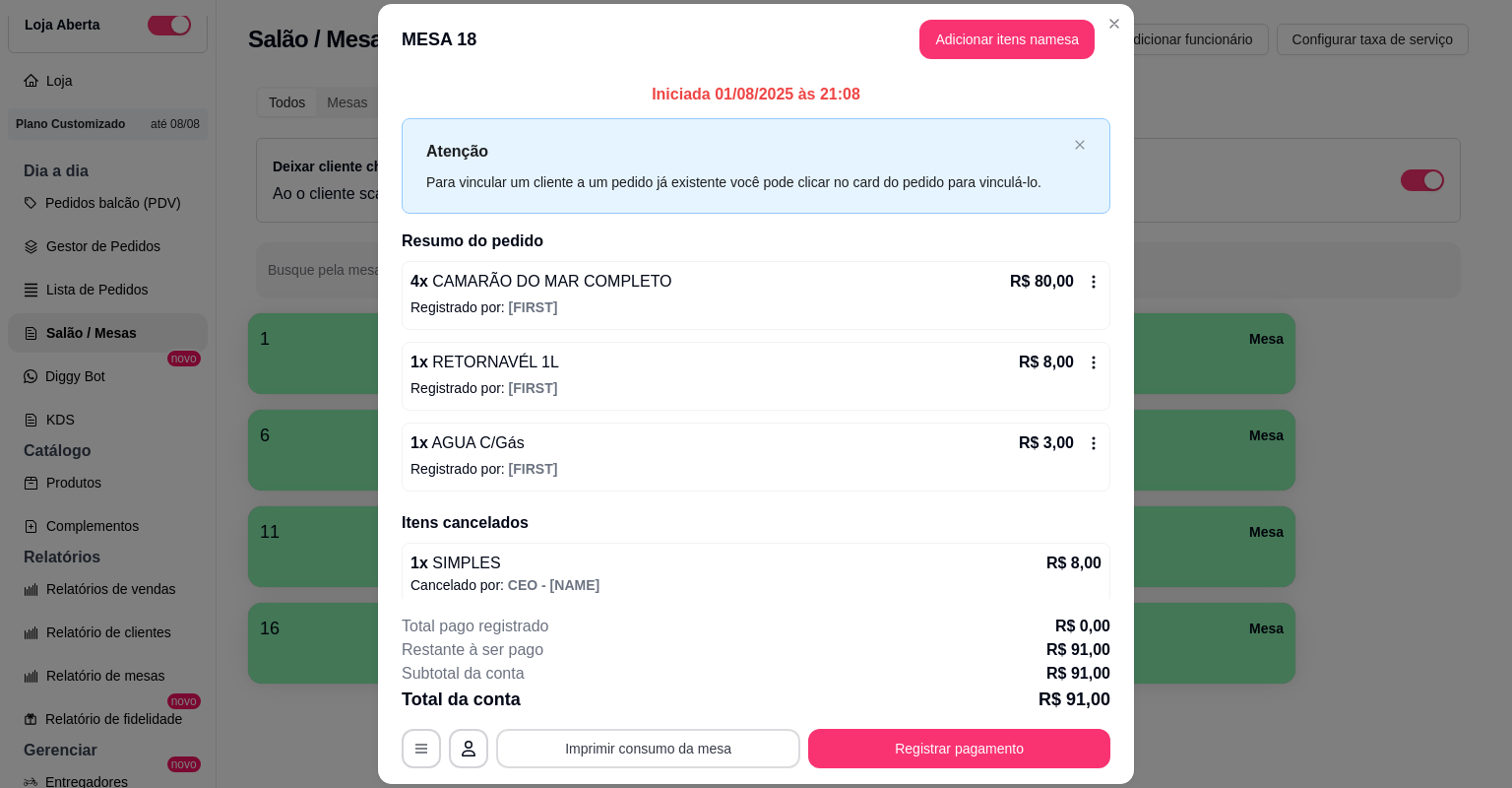 click on "**********" at bounding box center (756, 394) 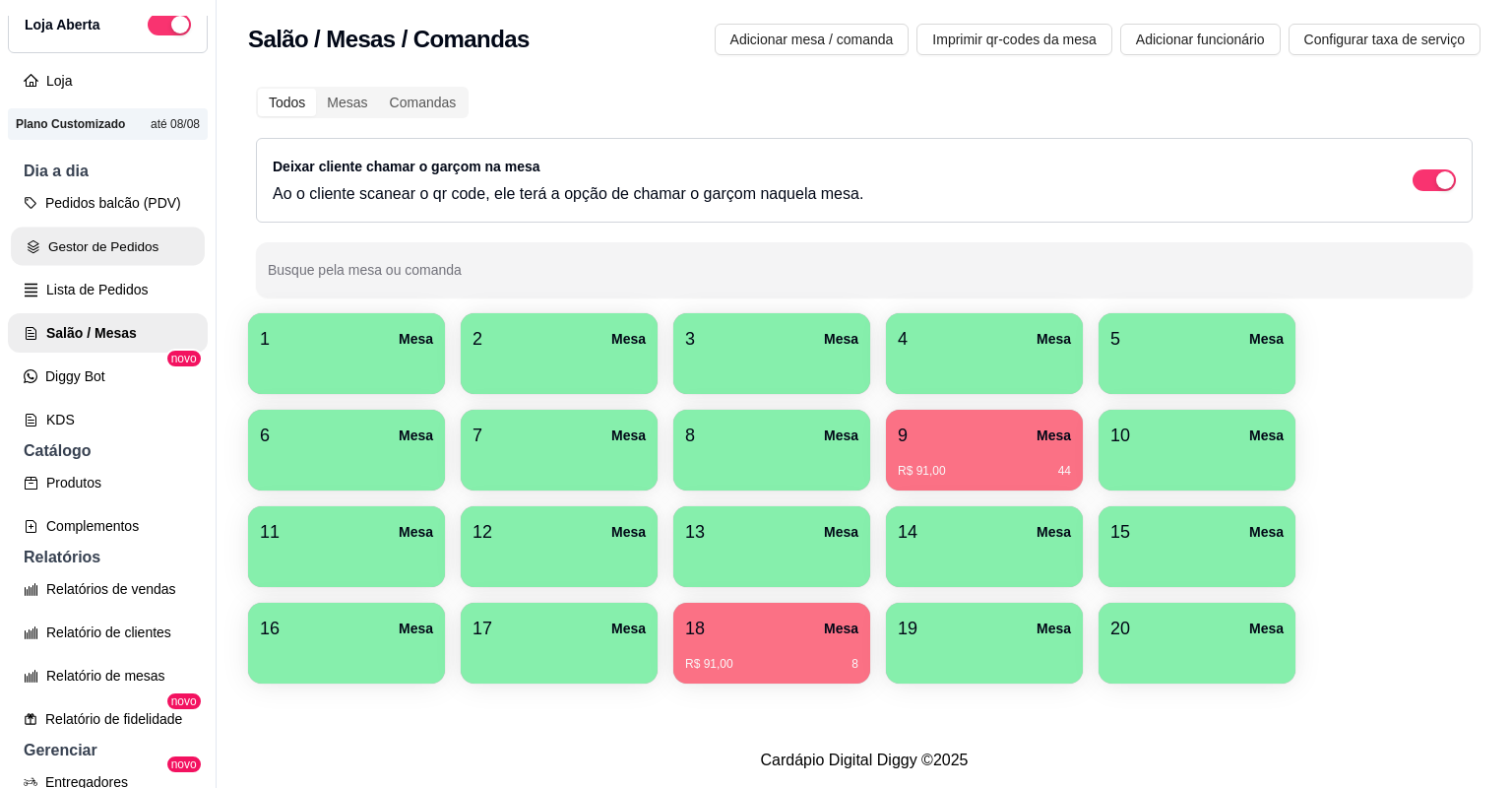 click on "Gestor de Pedidos" at bounding box center (107, 246) 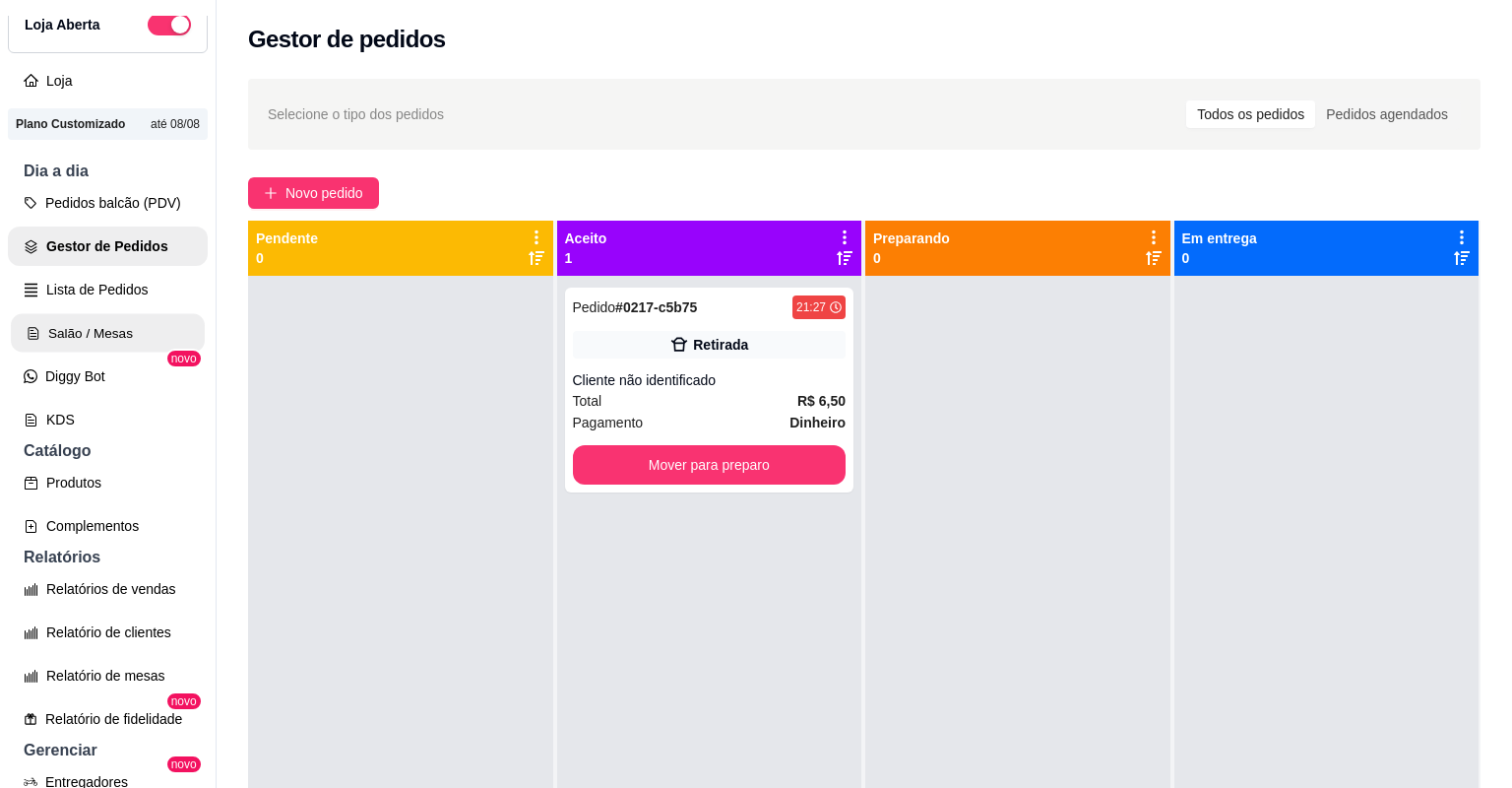 click on "Salão / Mesas" at bounding box center (107, 333) 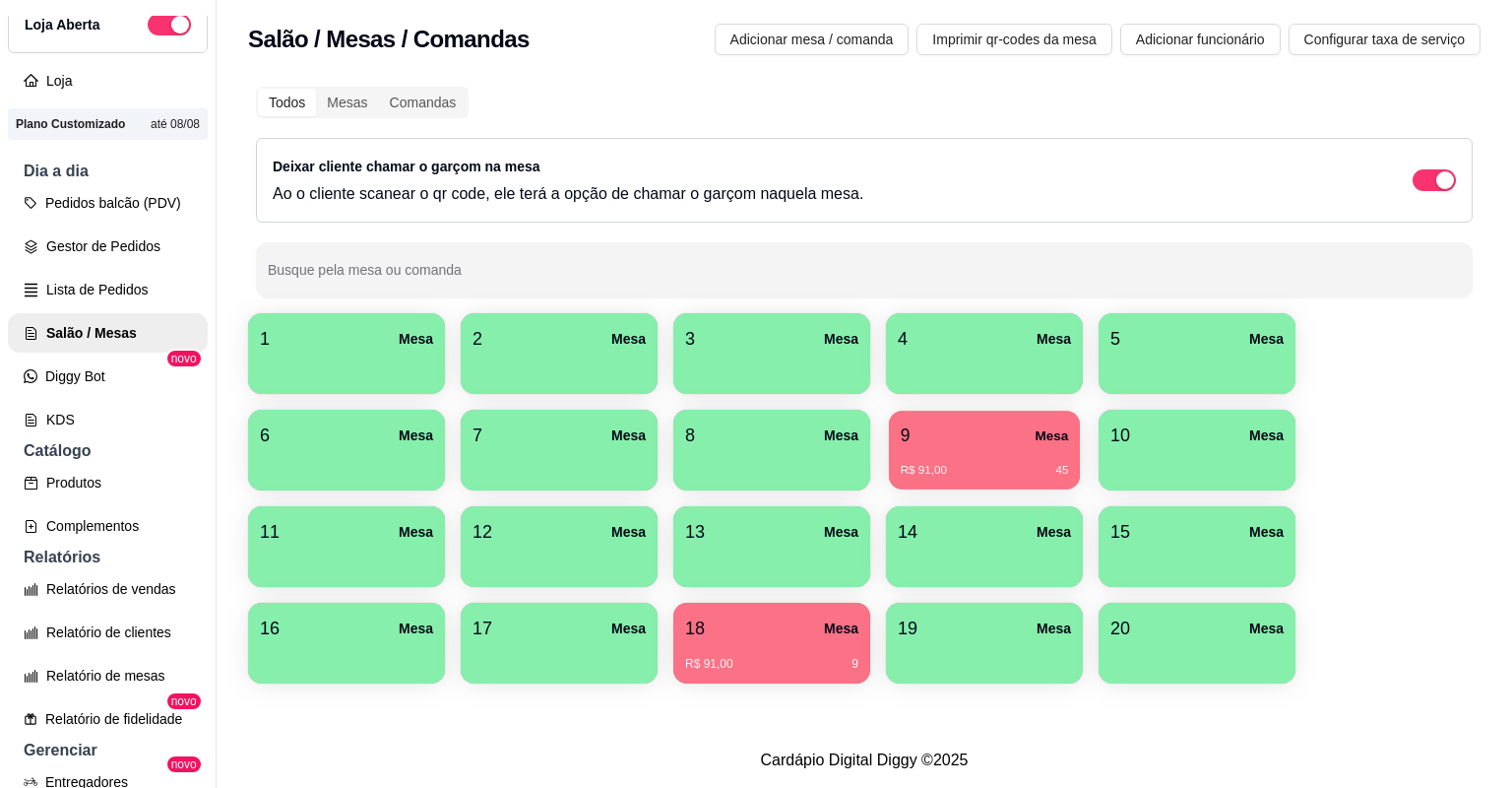 click on "9 Mesa" at bounding box center [984, 435] 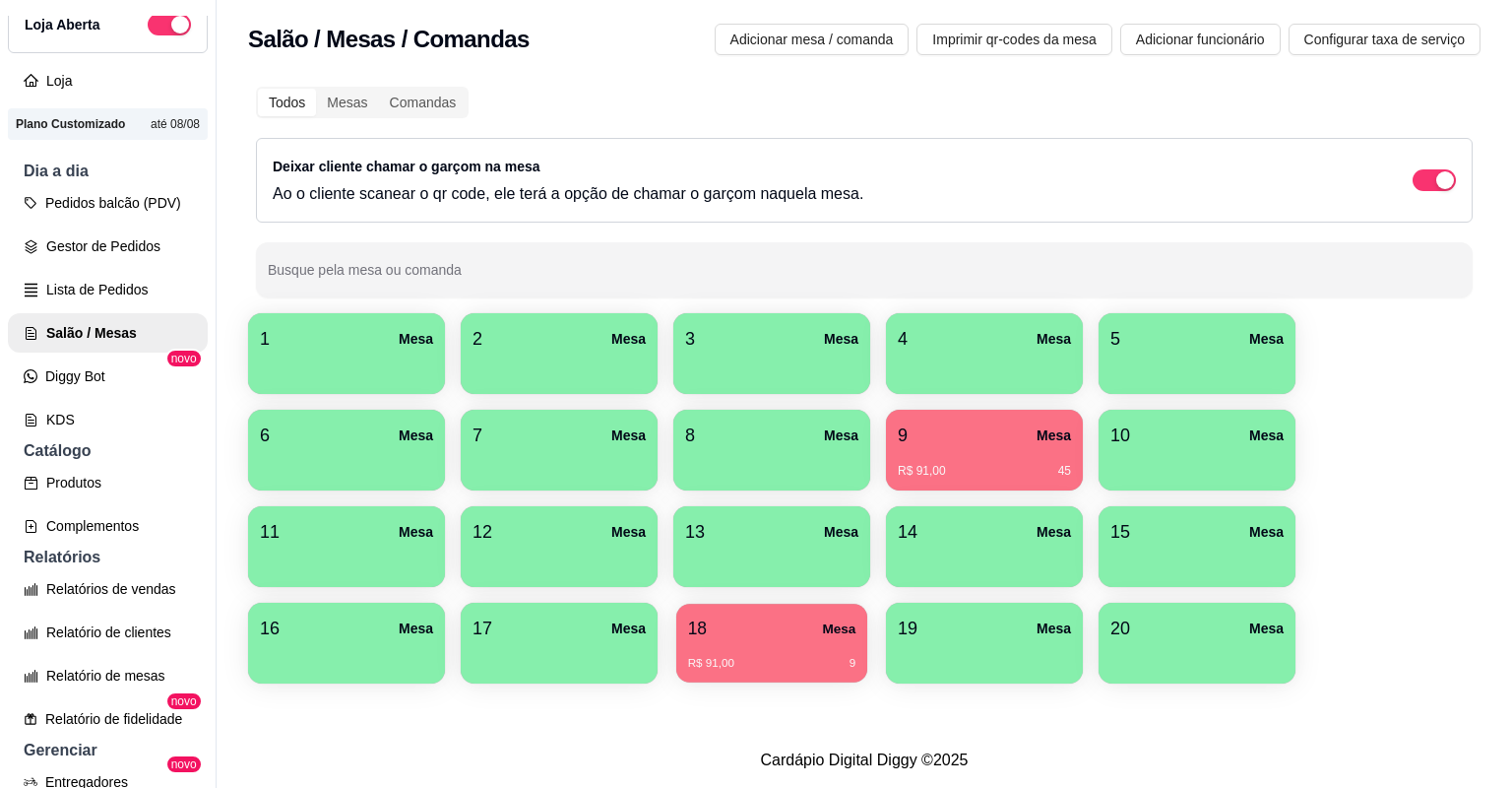 click on "R$ 91,00 9" at bounding box center [772, 656] 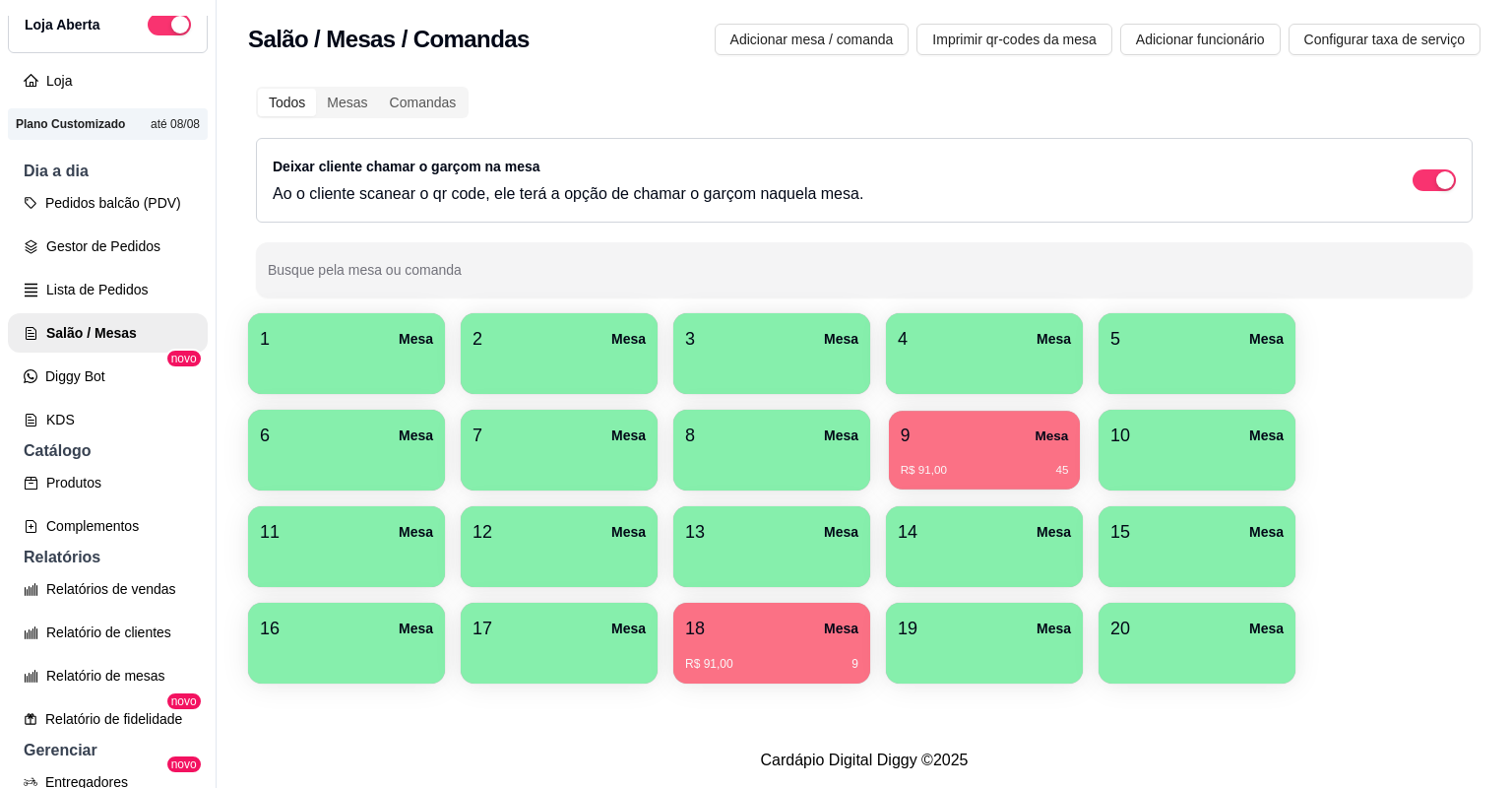 click on "R$ 91,00 45" at bounding box center [984, 471] 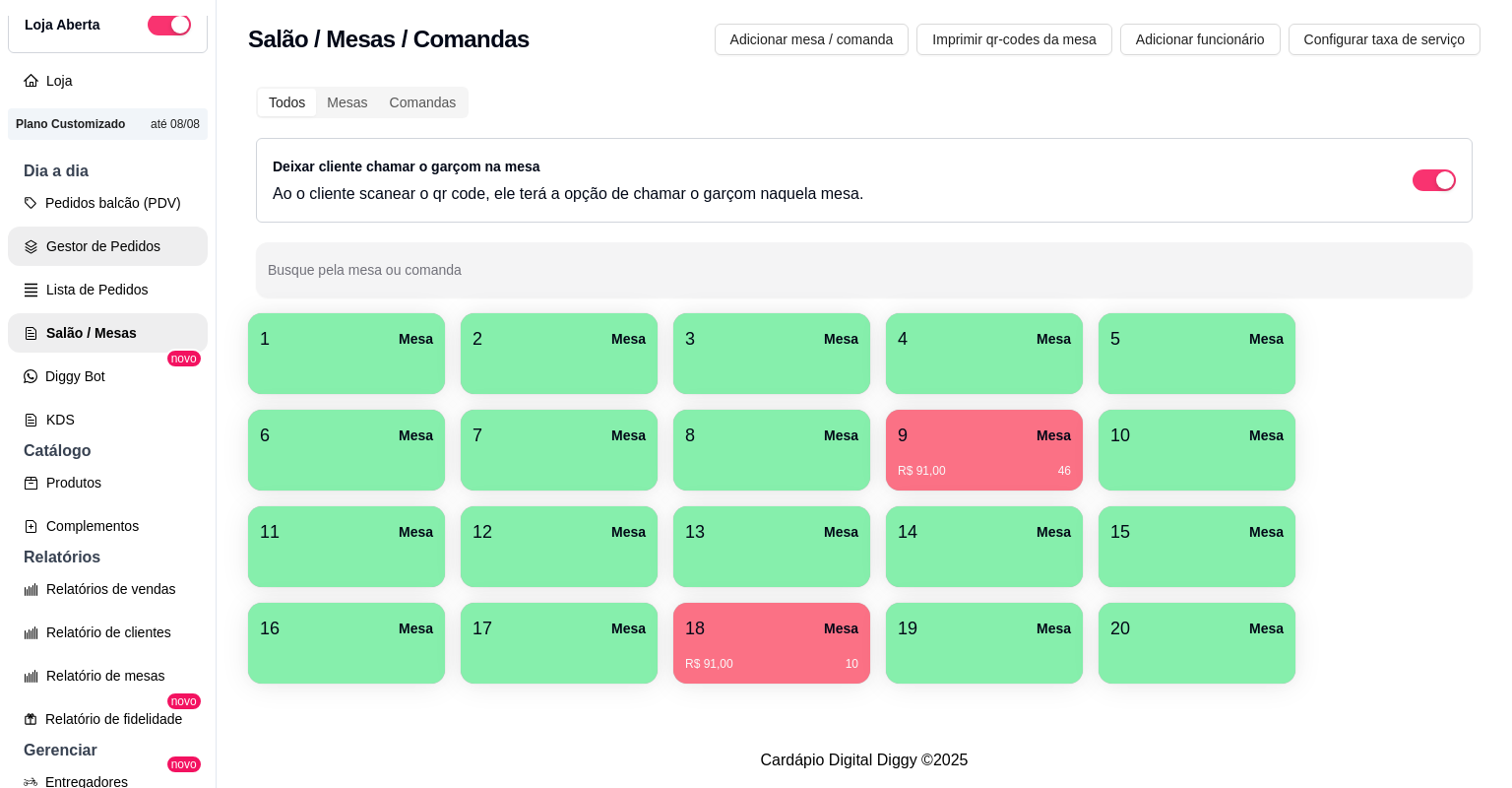 click on "Gestor de Pedidos" at bounding box center [107, 246] 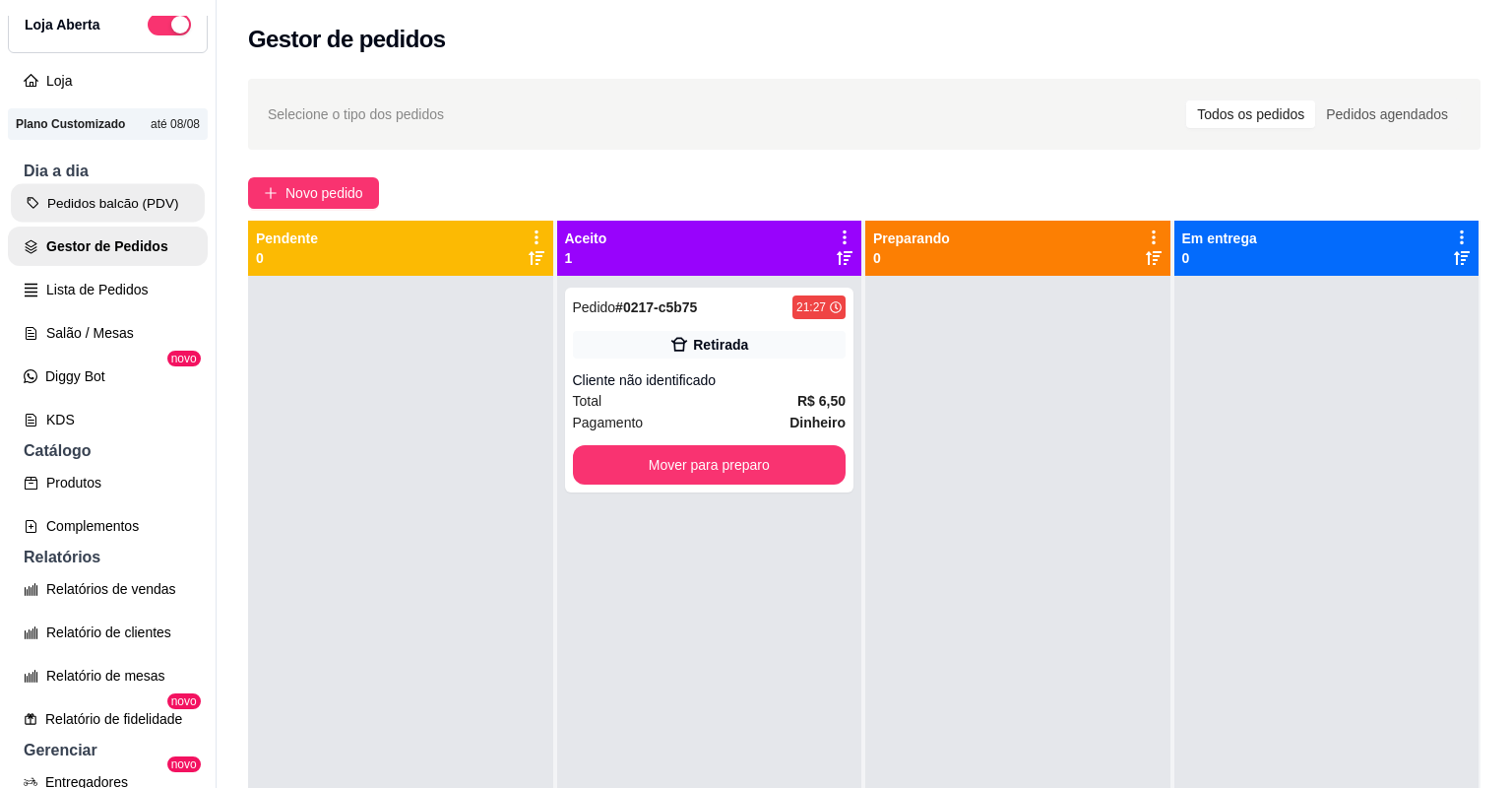 click on "Pedidos balcão (PDV)" at bounding box center [107, 203] 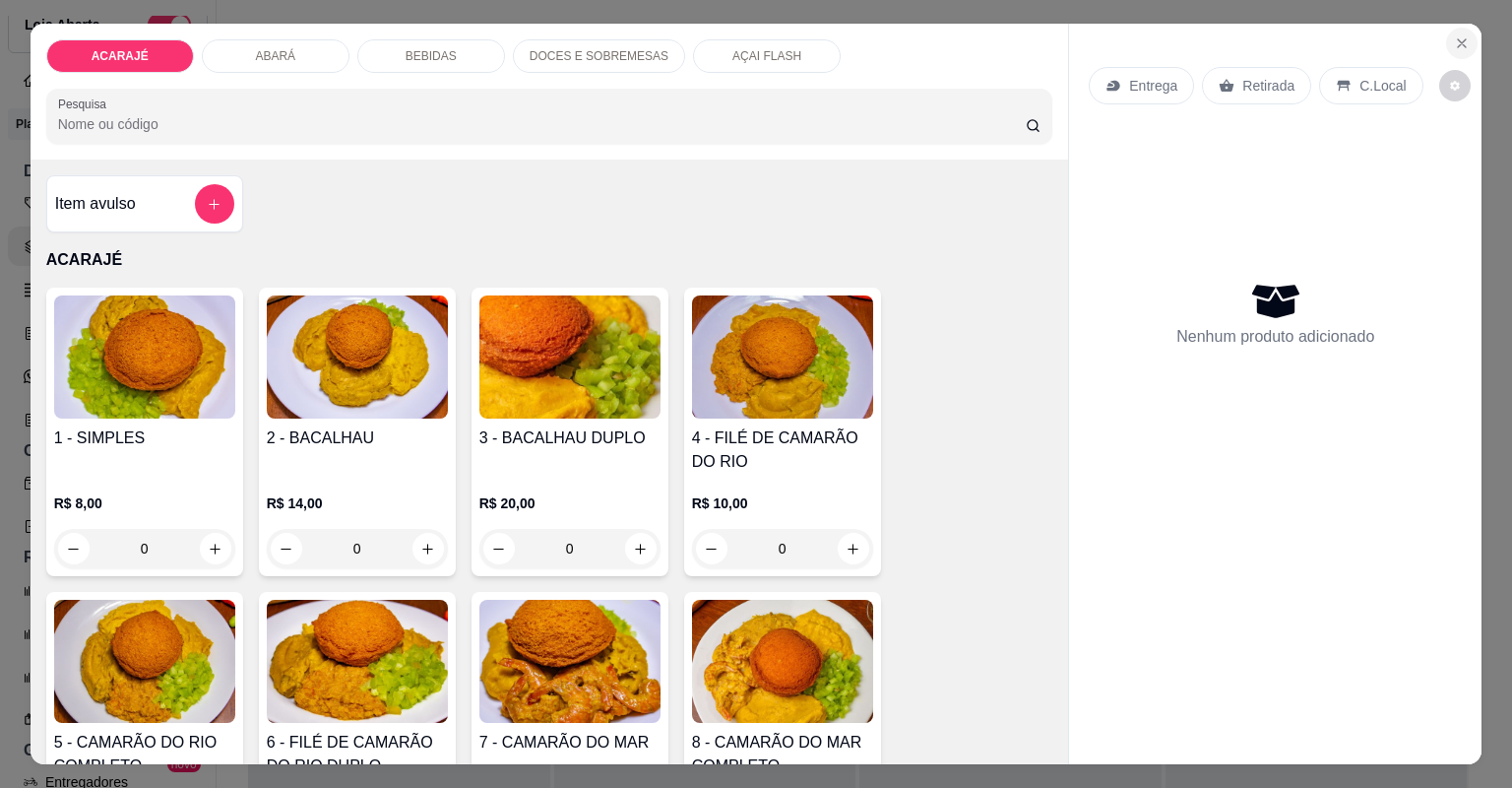 click 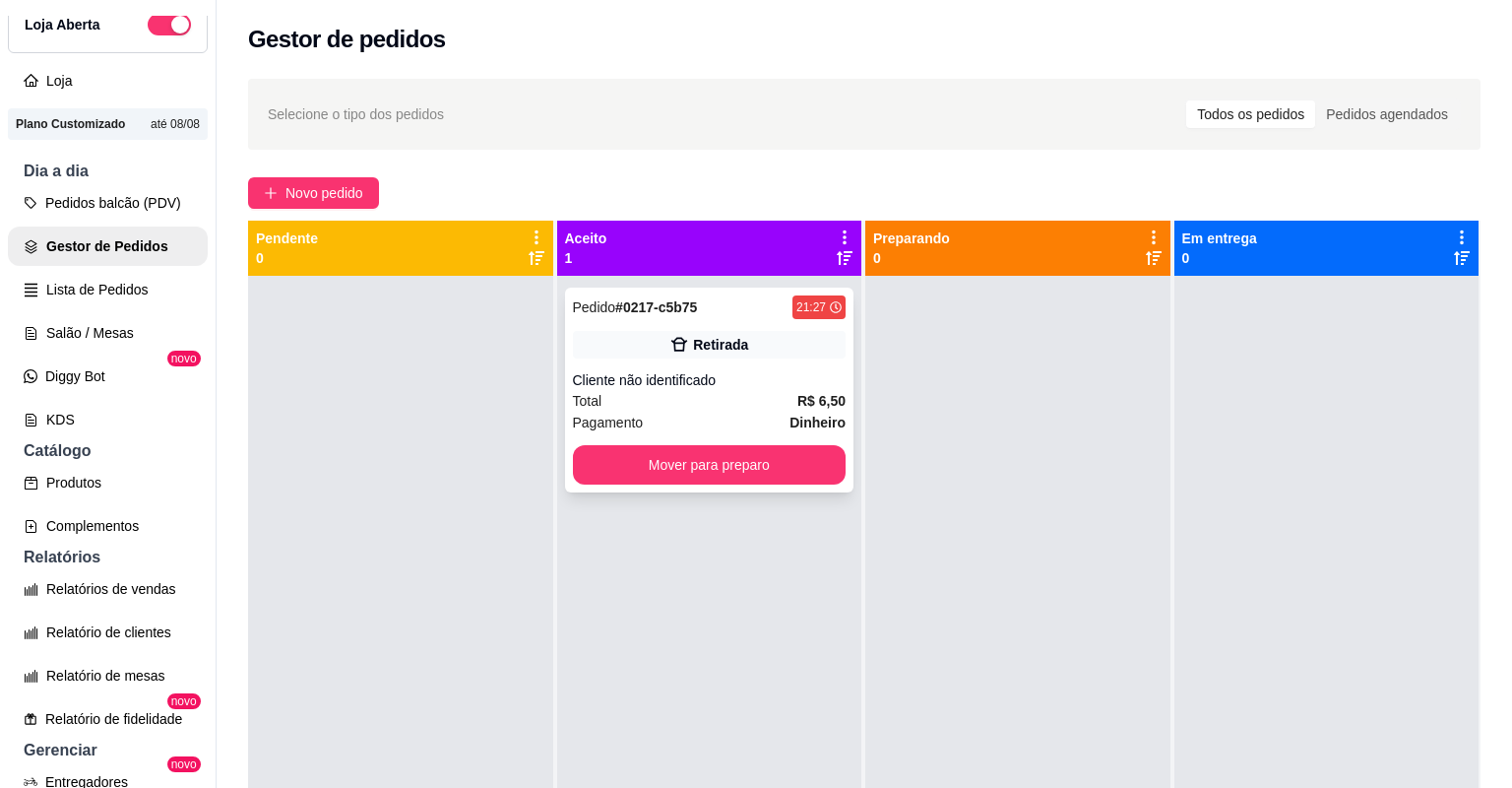 click on "Pagamento Dinheiro" at bounding box center [710, 423] 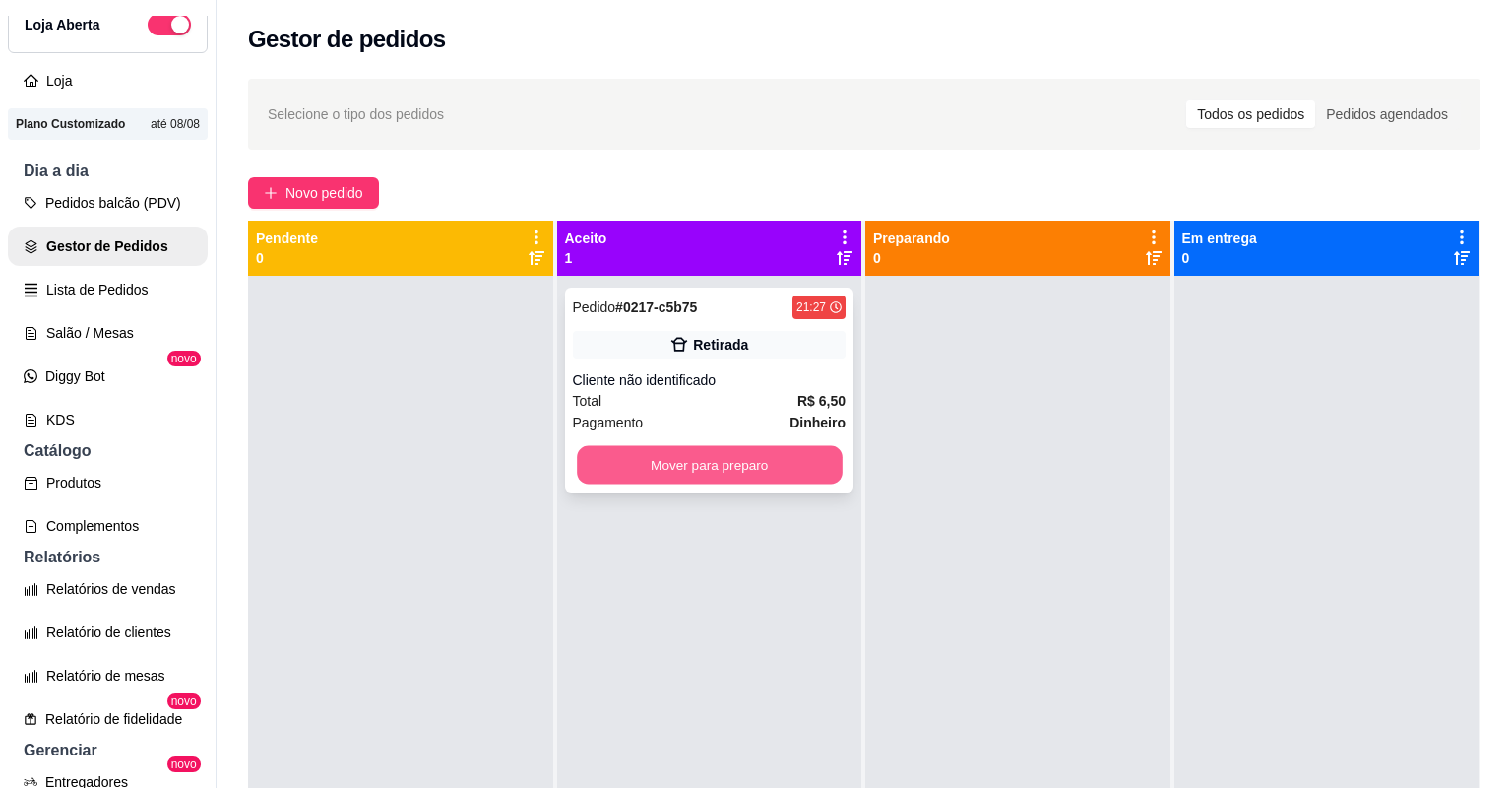 click on "Mover para preparo" at bounding box center (709, 465) 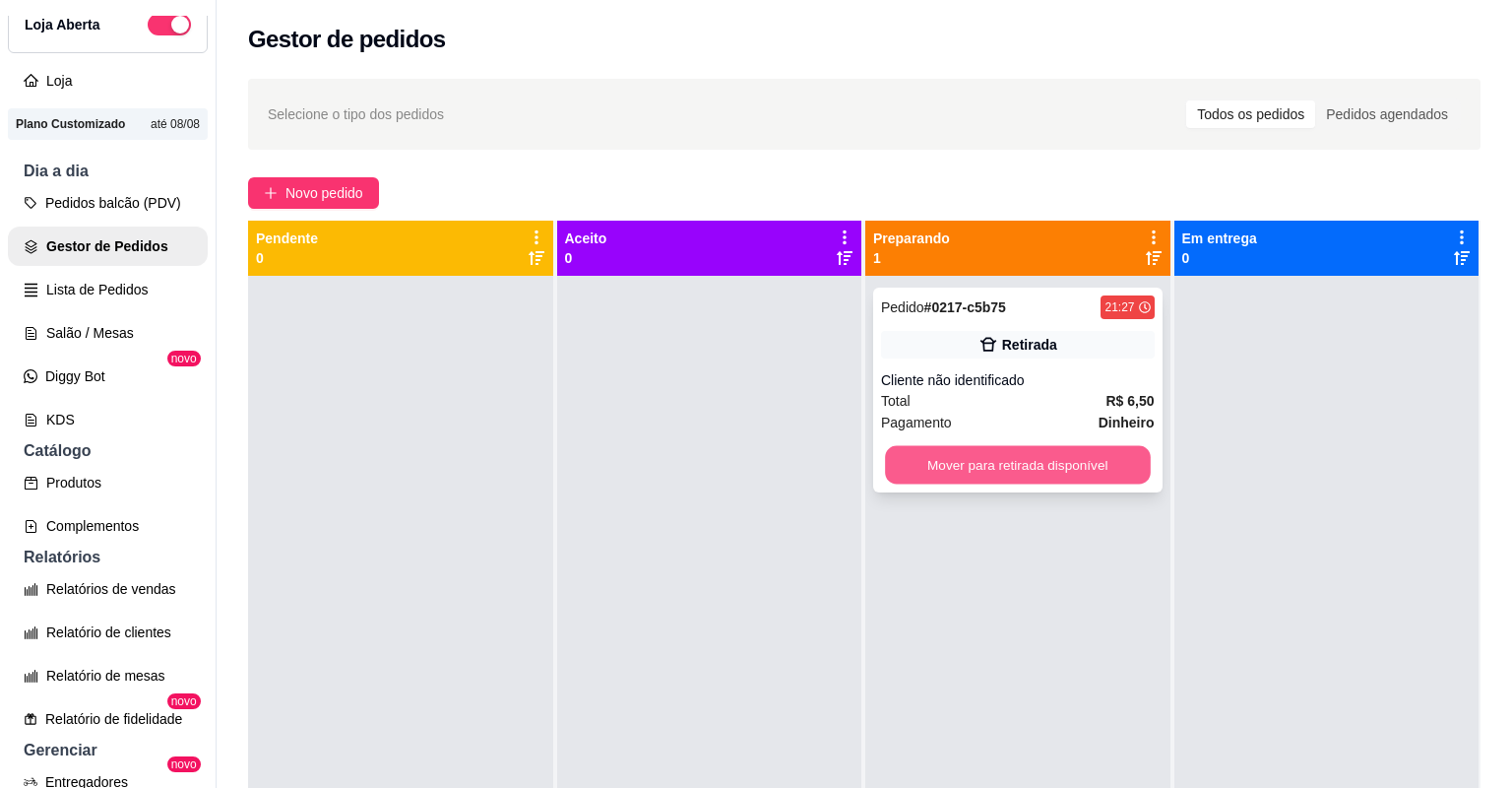 click on "Mover para retirada disponível" at bounding box center [1017, 465] 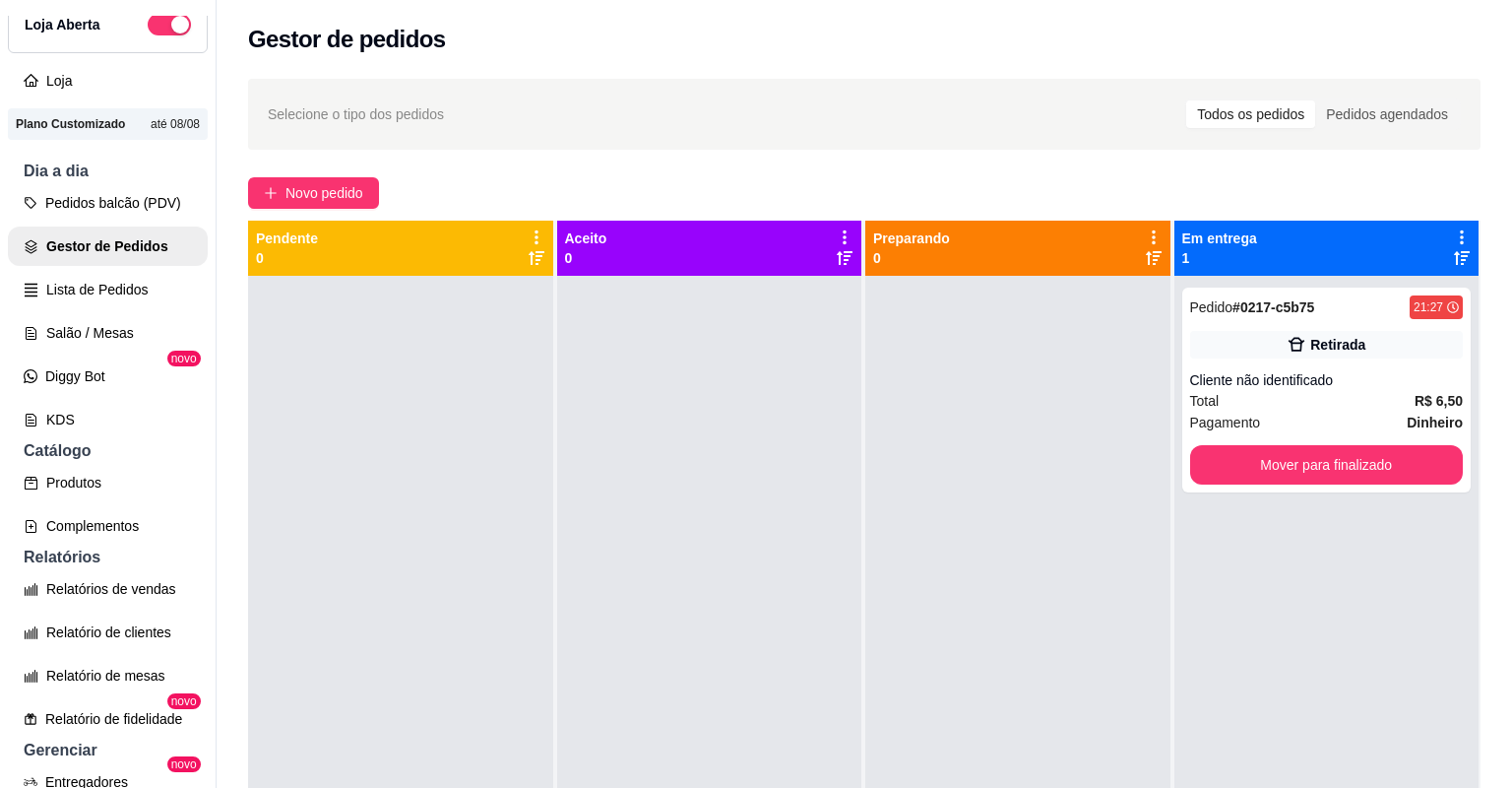 click on "Pedido  # 0217-c5b75 21:27 Retirada Cliente não identificado Total R$ 6,50 Pagamento Dinheiro Mover para finalizado" at bounding box center [1327, 670] 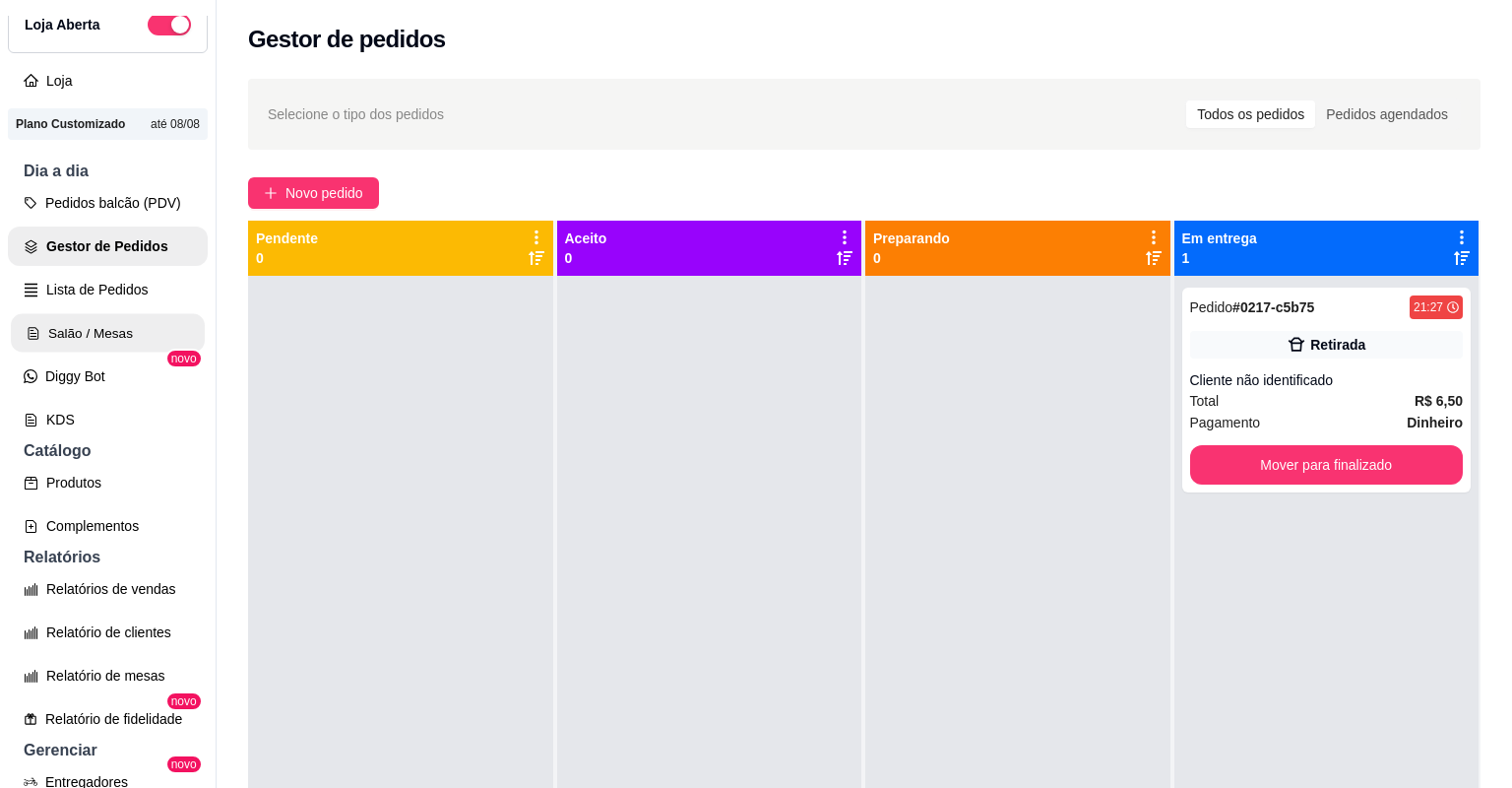 click on "Salão / Mesas" at bounding box center (107, 333) 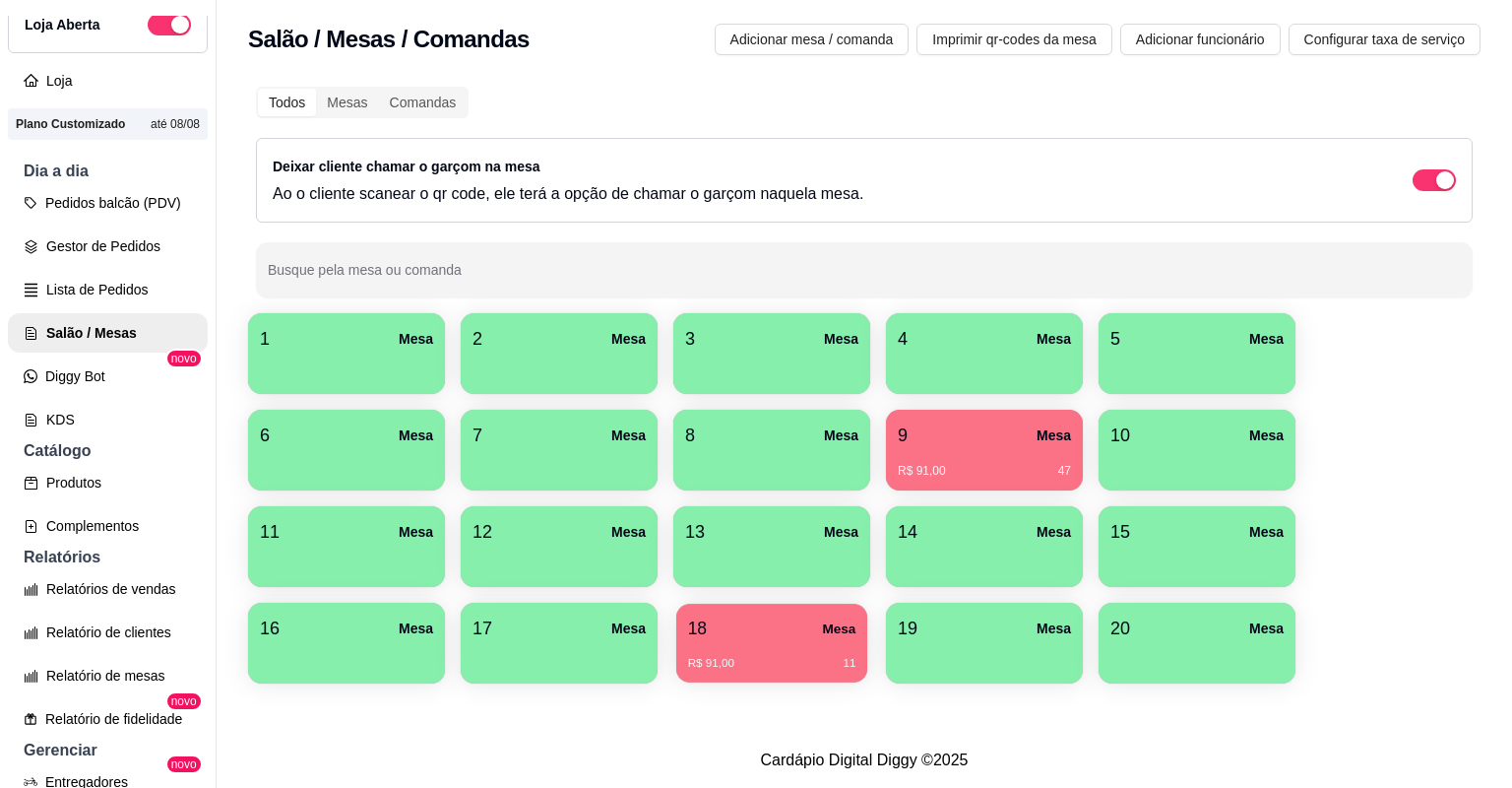 click on "18 Mesa" at bounding box center [772, 628] 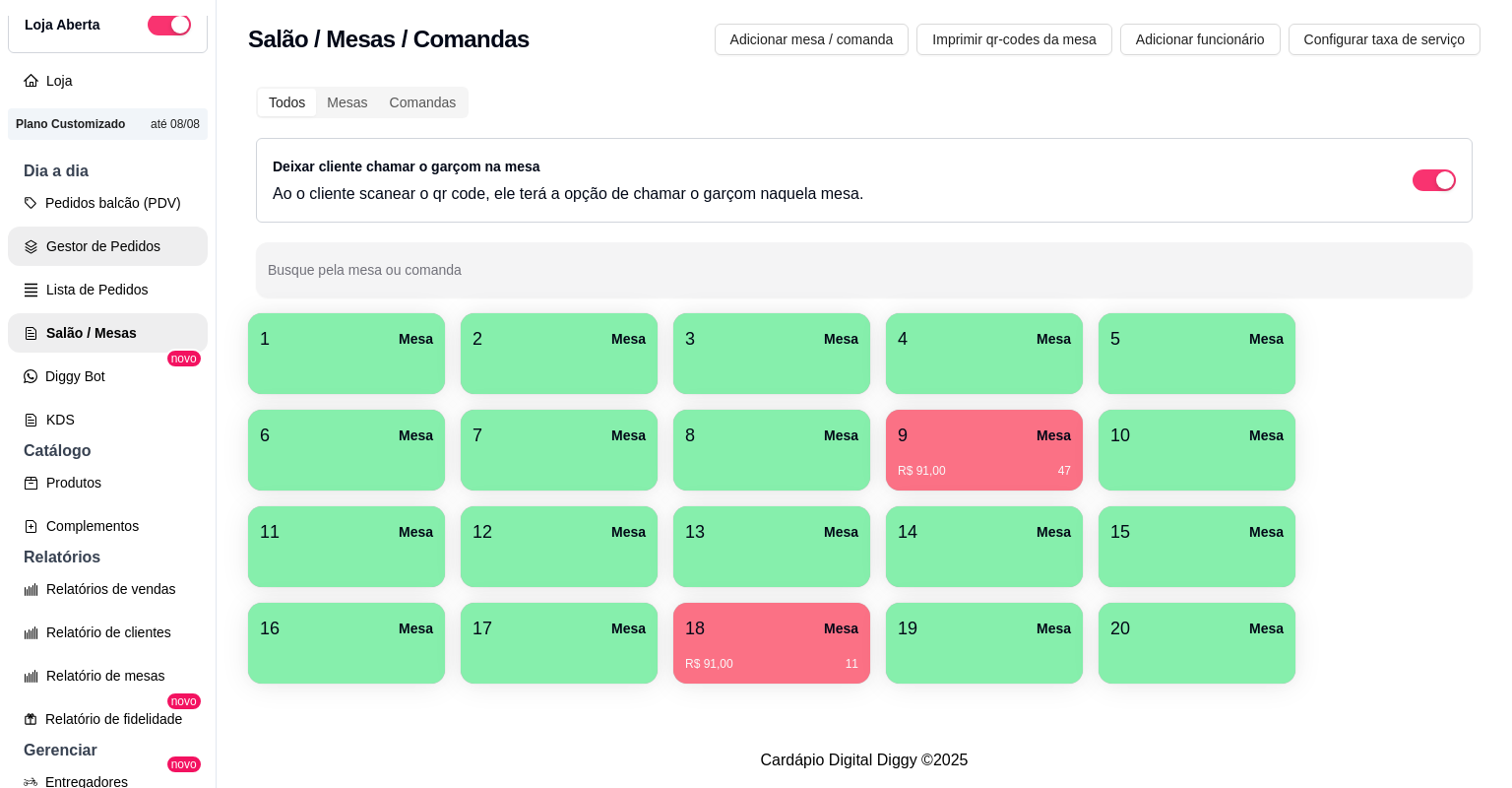 click on "Gestor de Pedidos" at bounding box center (107, 246) 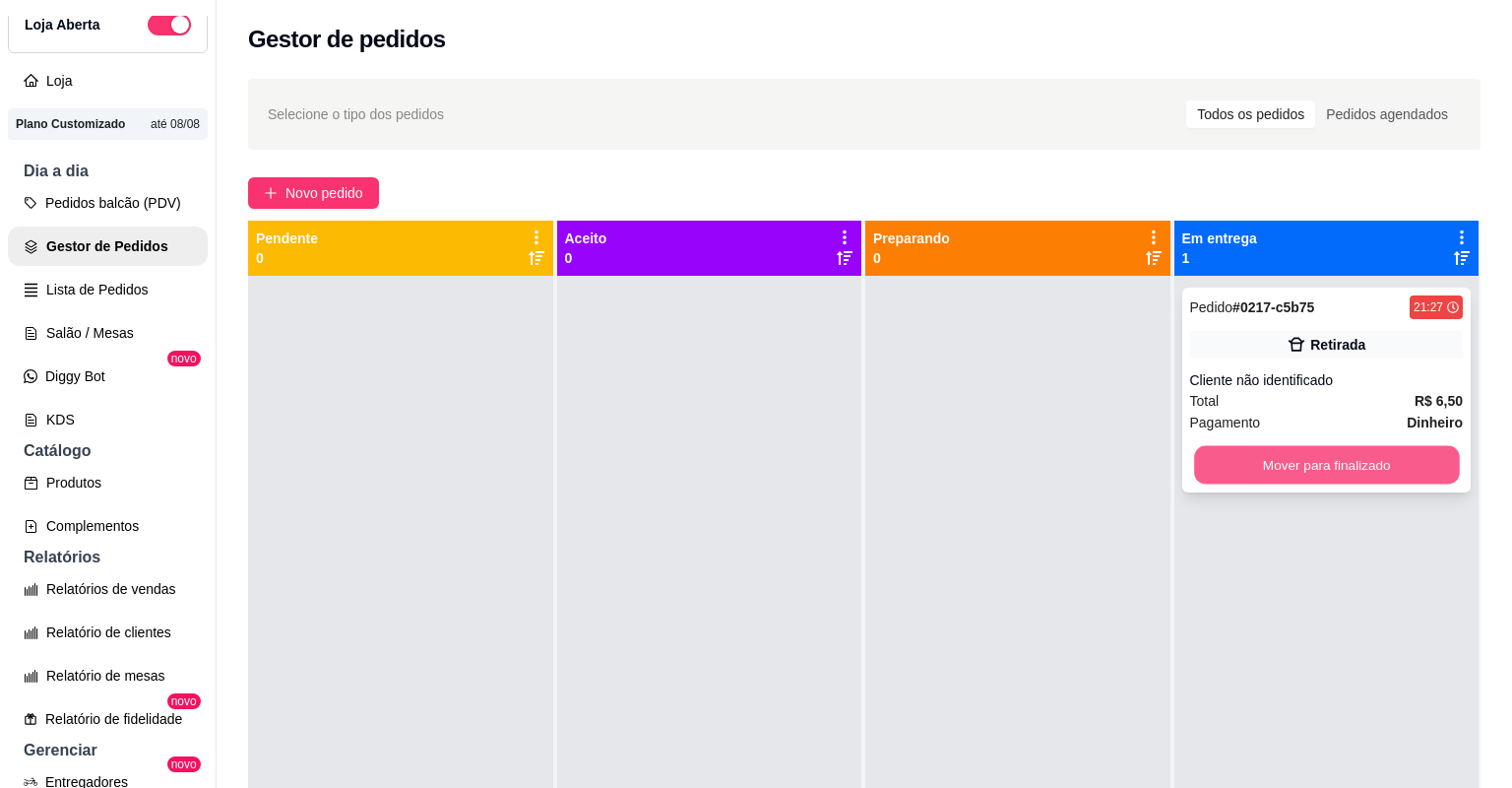 click on "Mover para finalizado" at bounding box center (1326, 465) 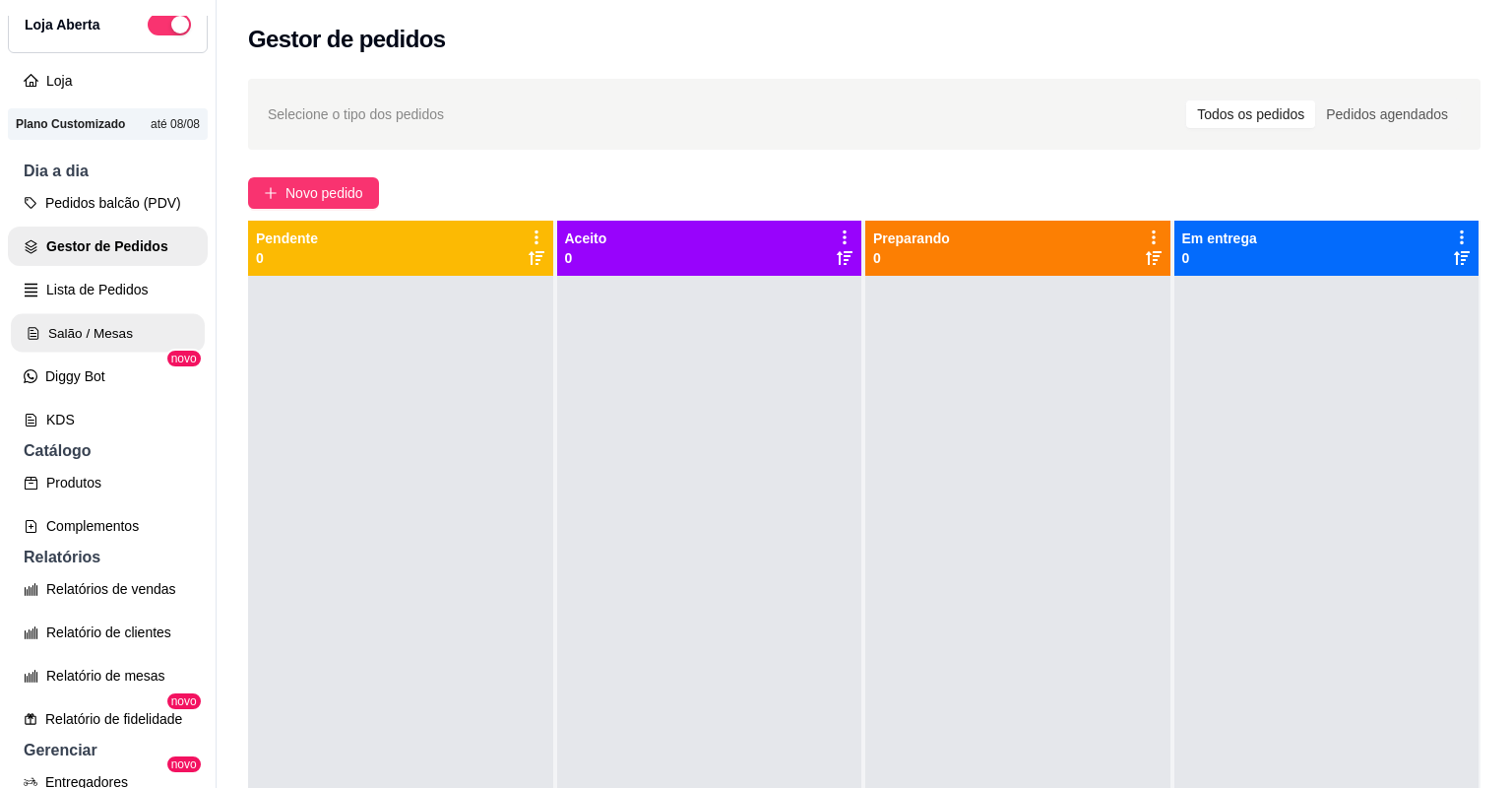 click on "Salão / Mesas" at bounding box center [107, 333] 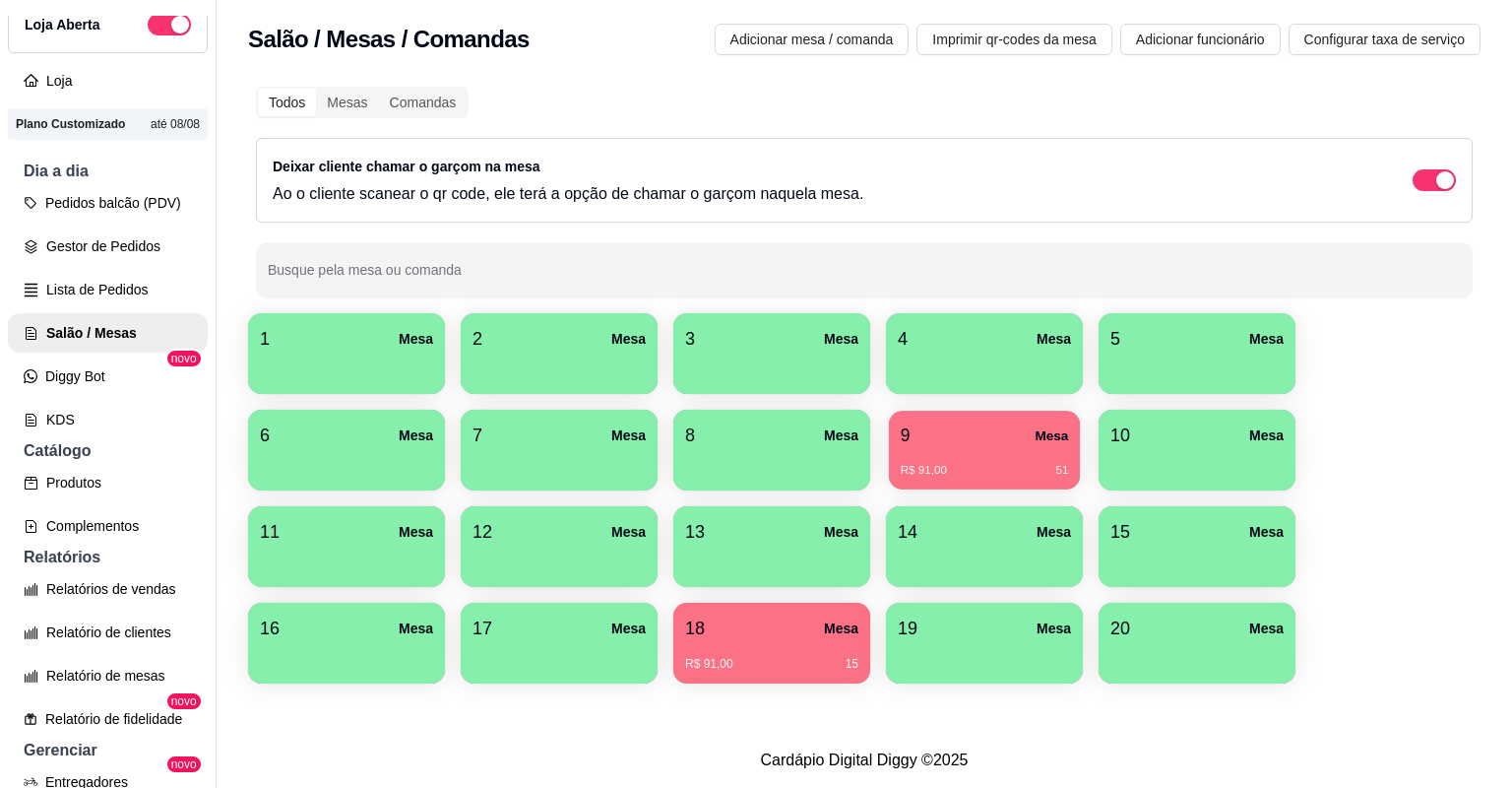 click on "9 Mesa R$ 91,00 51" at bounding box center [984, 450] 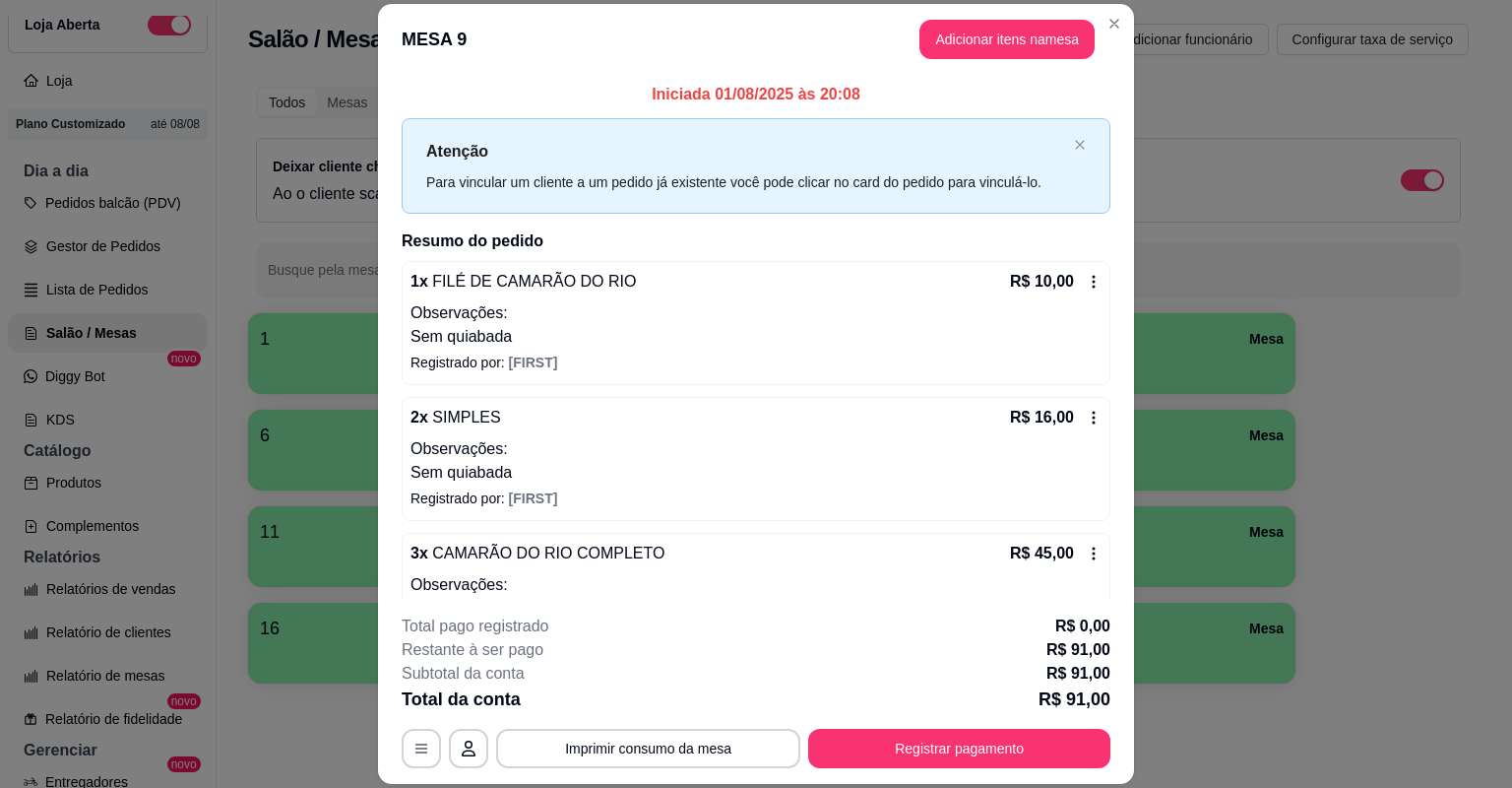 click 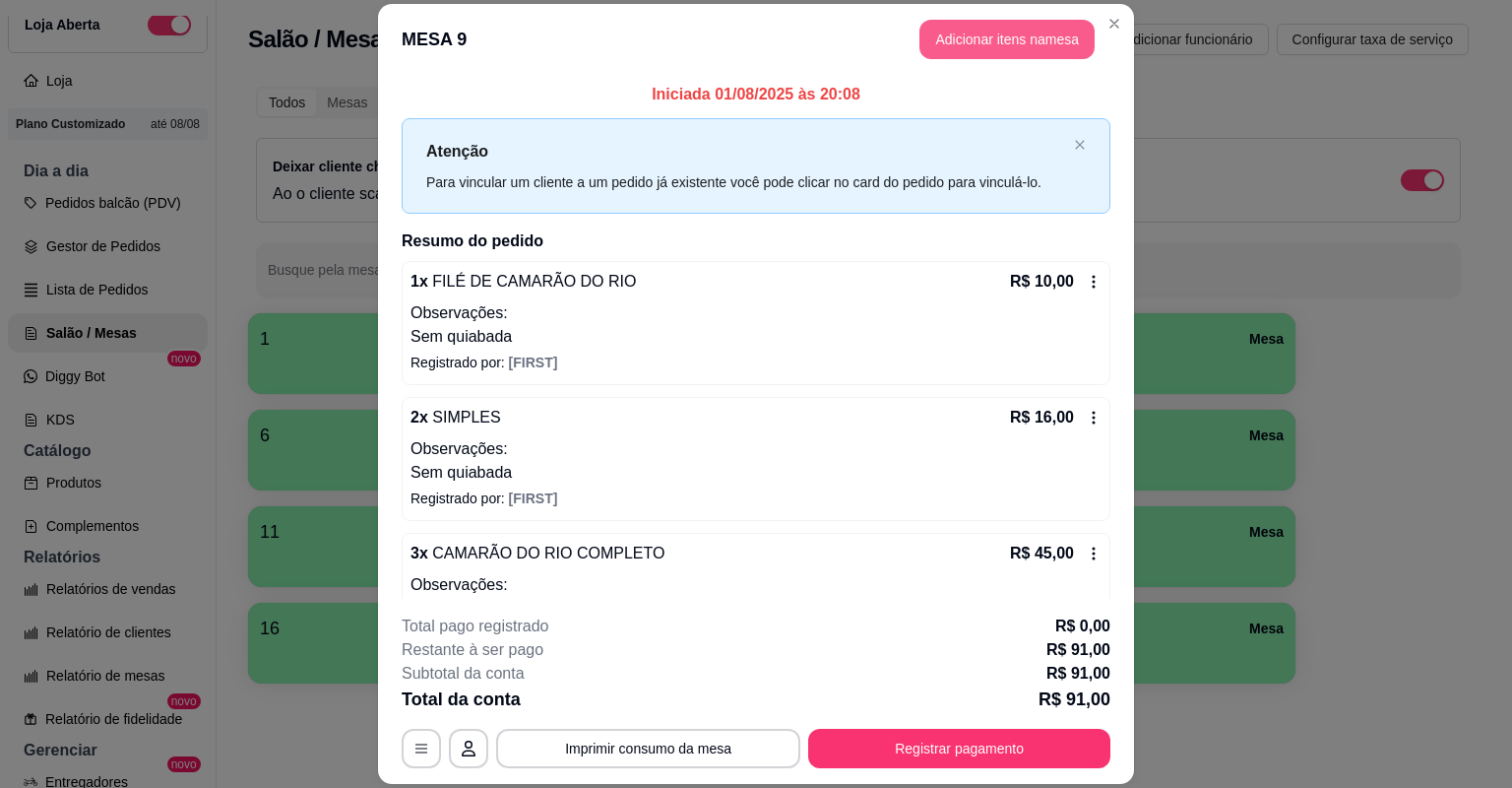 click on "Adicionar itens na  mesa" at bounding box center (1007, 39) 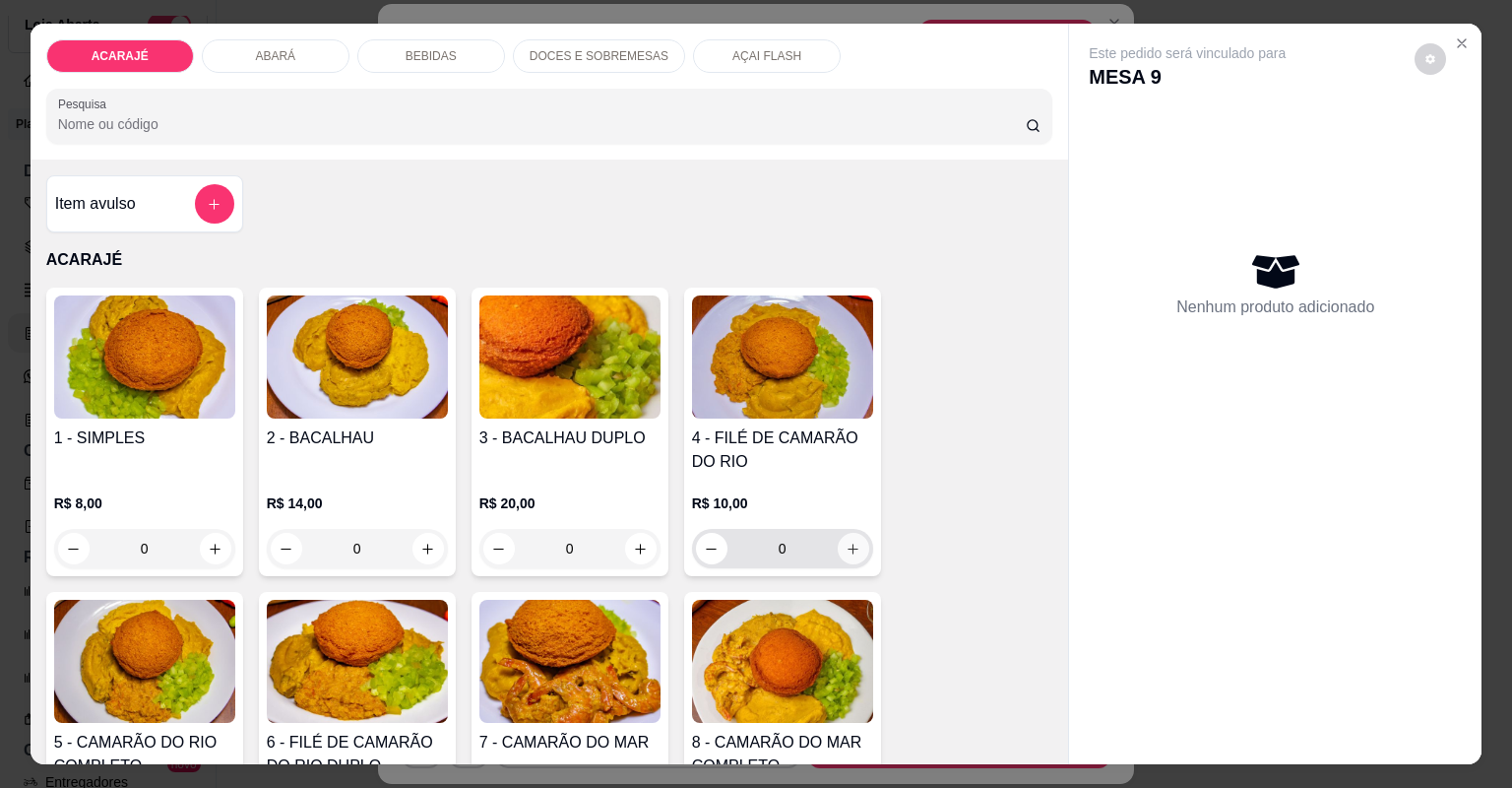 click 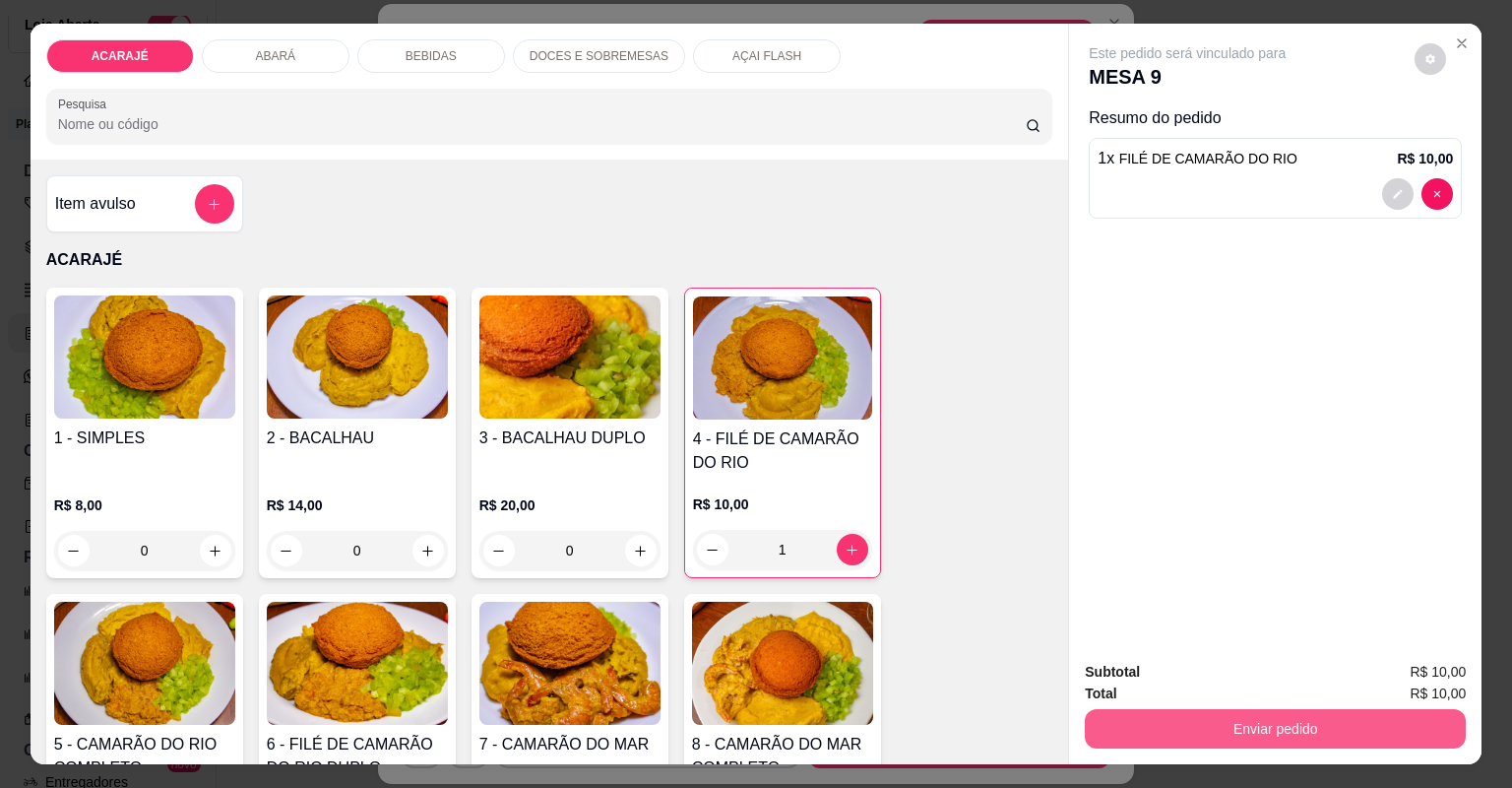 click on "Enviar pedido" at bounding box center [1275, 729] 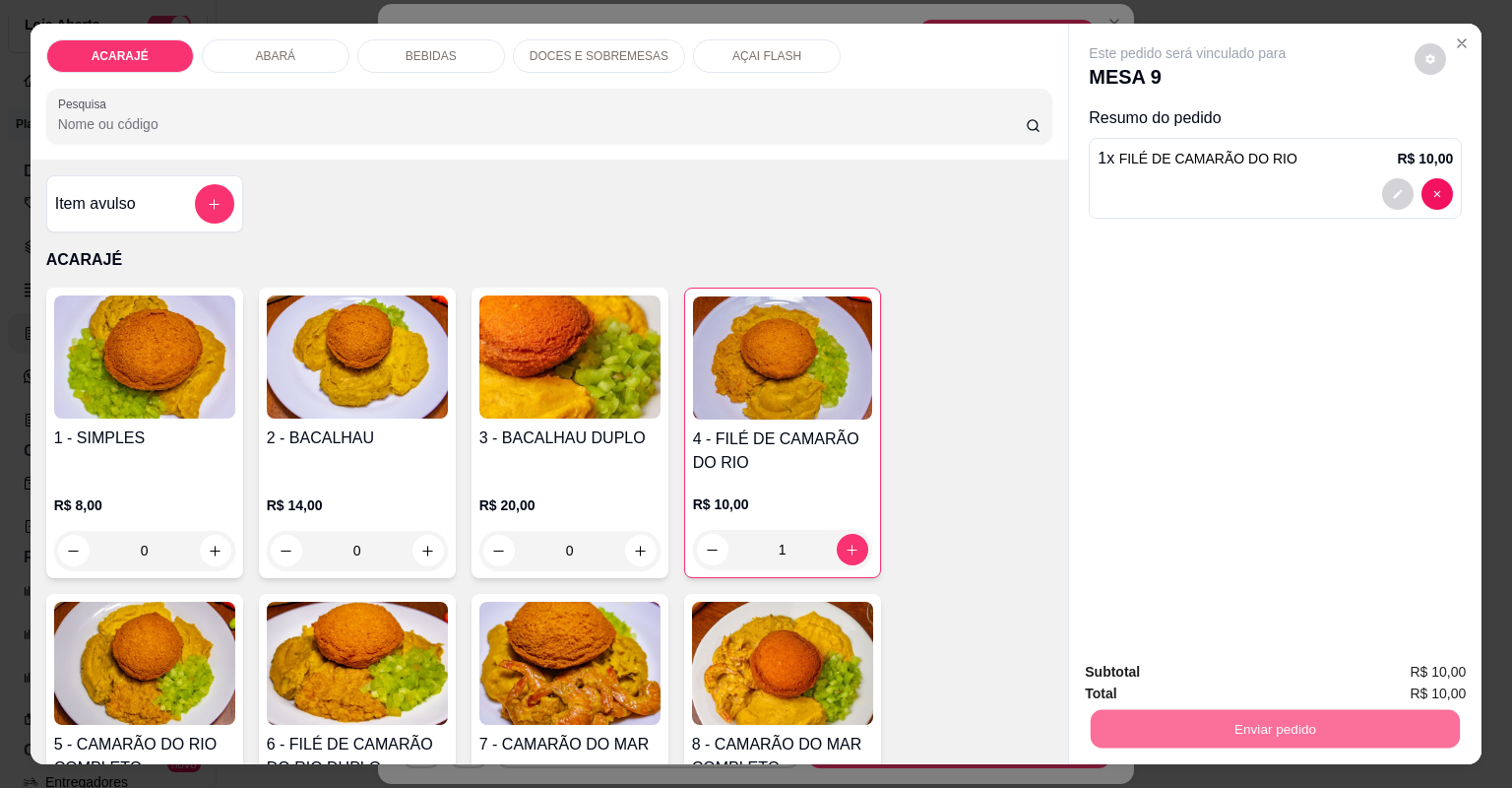 click on "Não registrar e enviar pedido" at bounding box center [1212, 680] 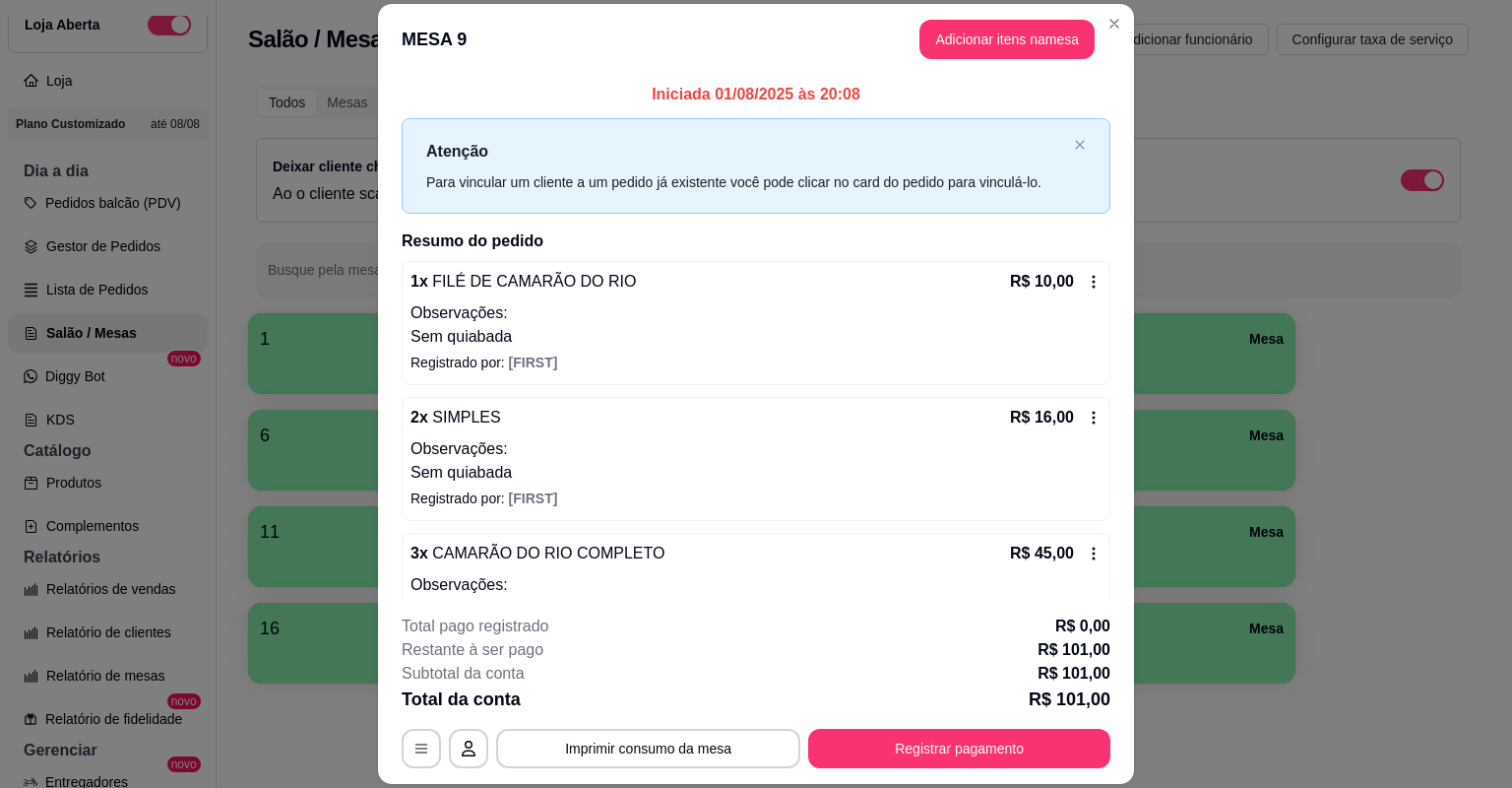 click 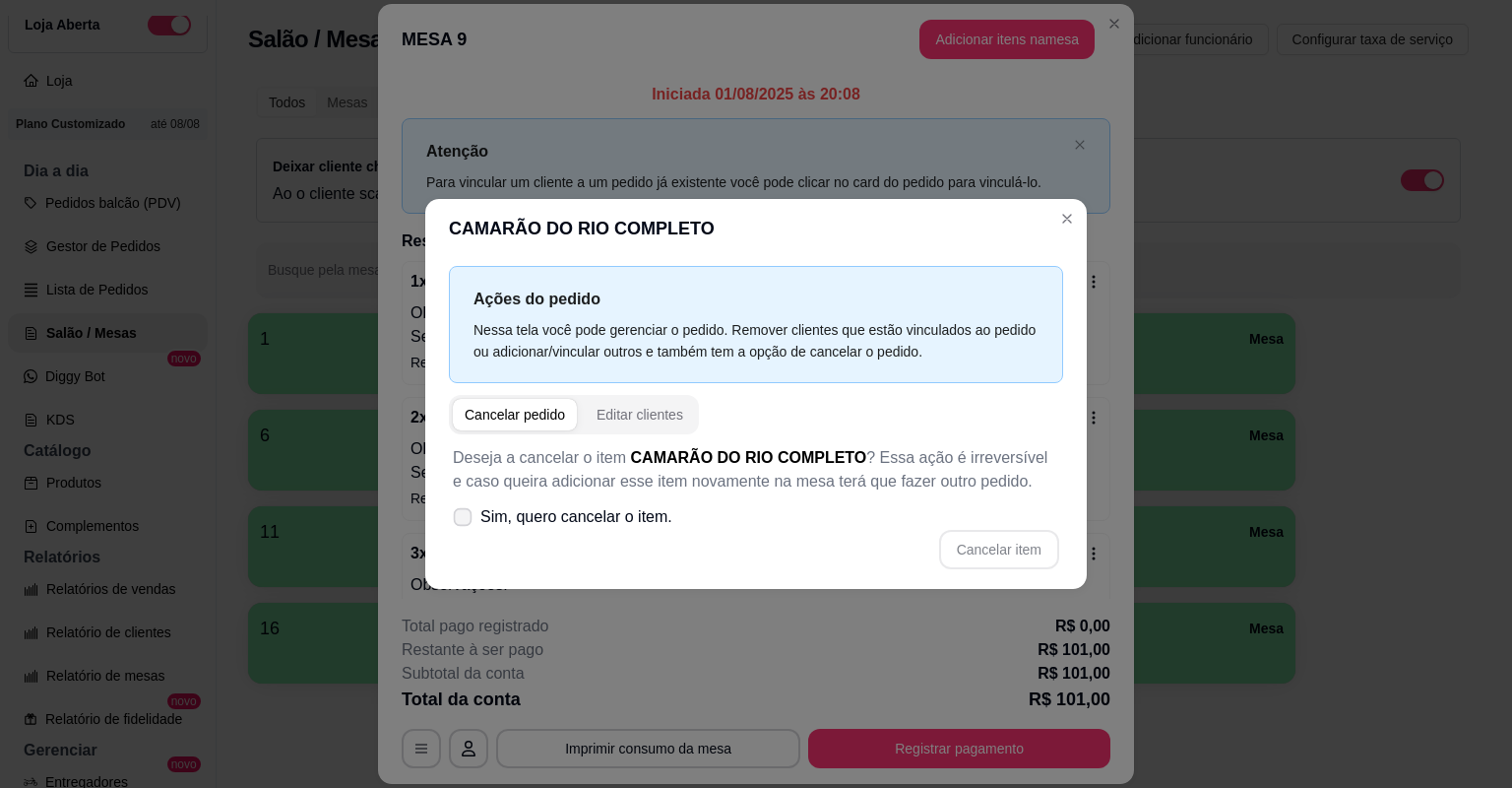 click 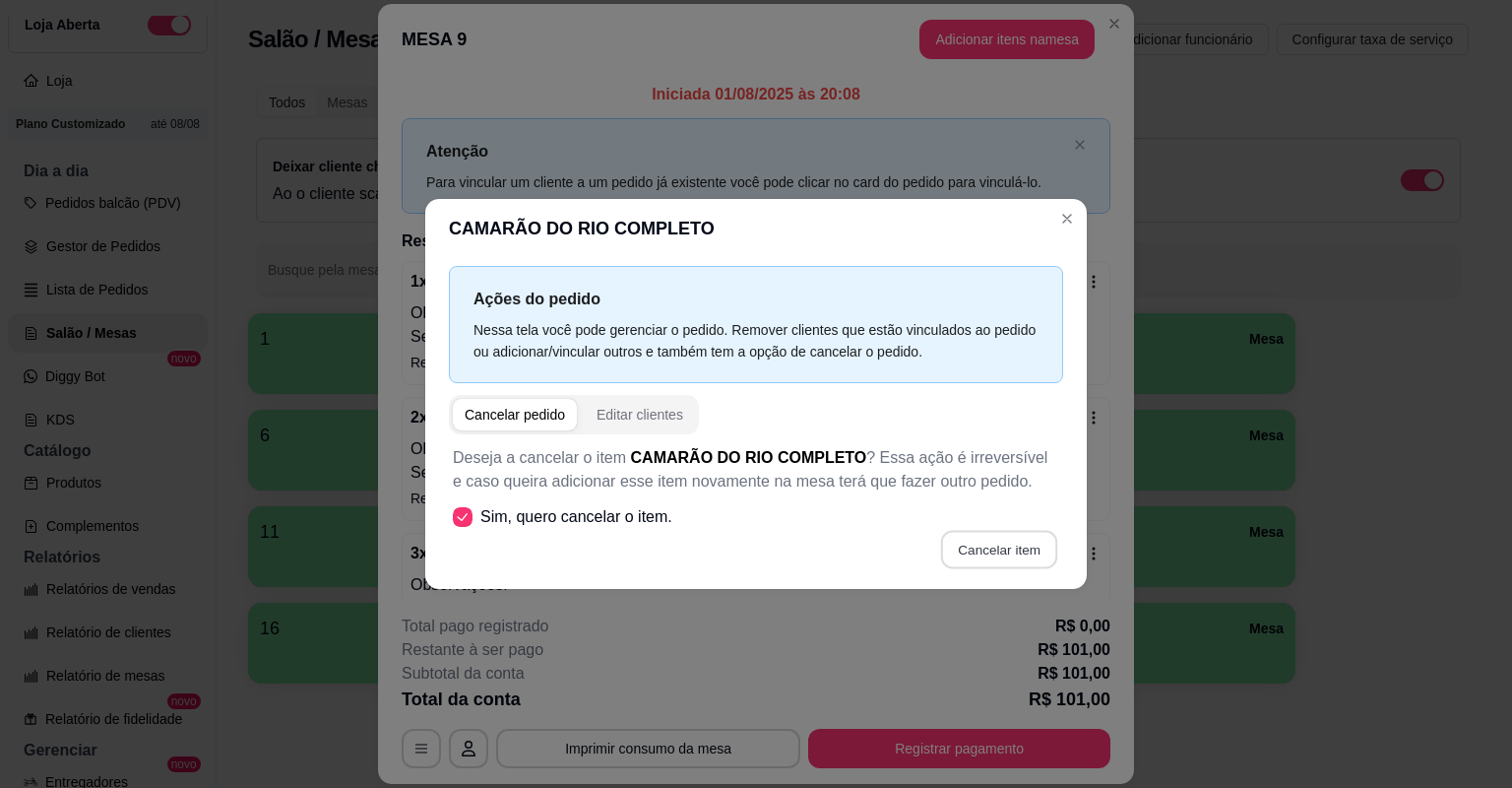 click on "Cancelar item" at bounding box center [998, 550] 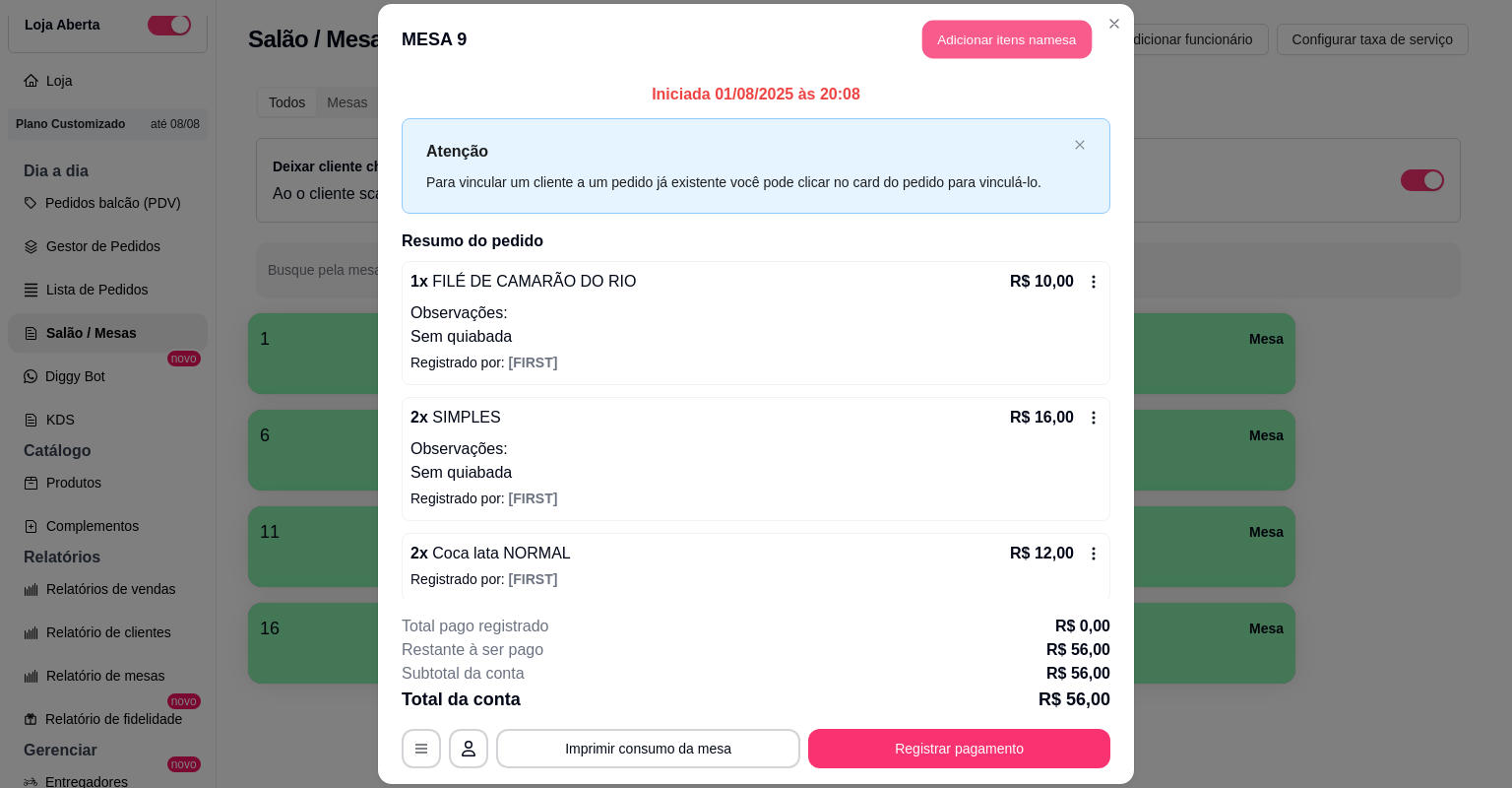 click on "Adicionar itens na  mesa" at bounding box center (1007, 39) 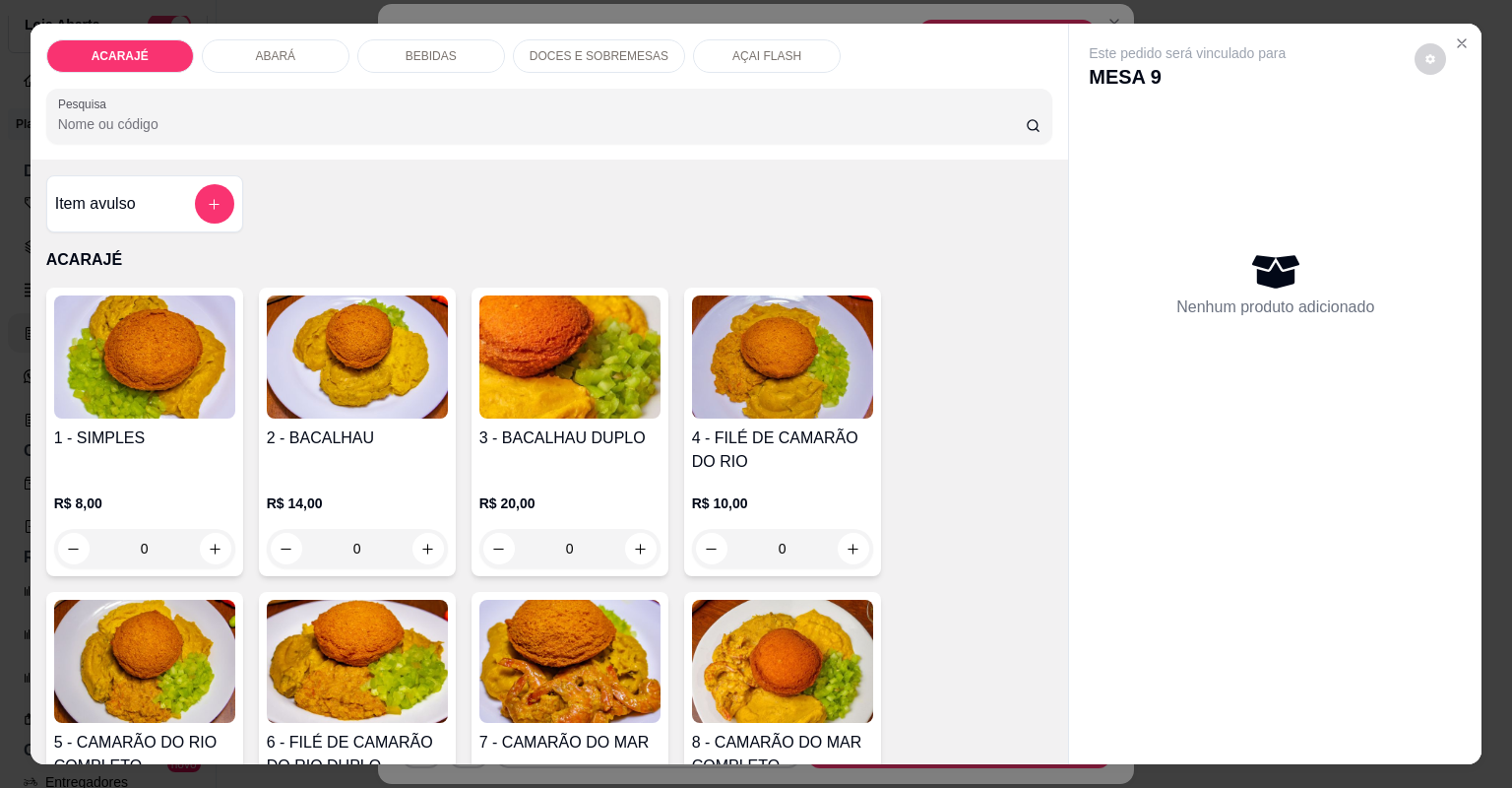 click 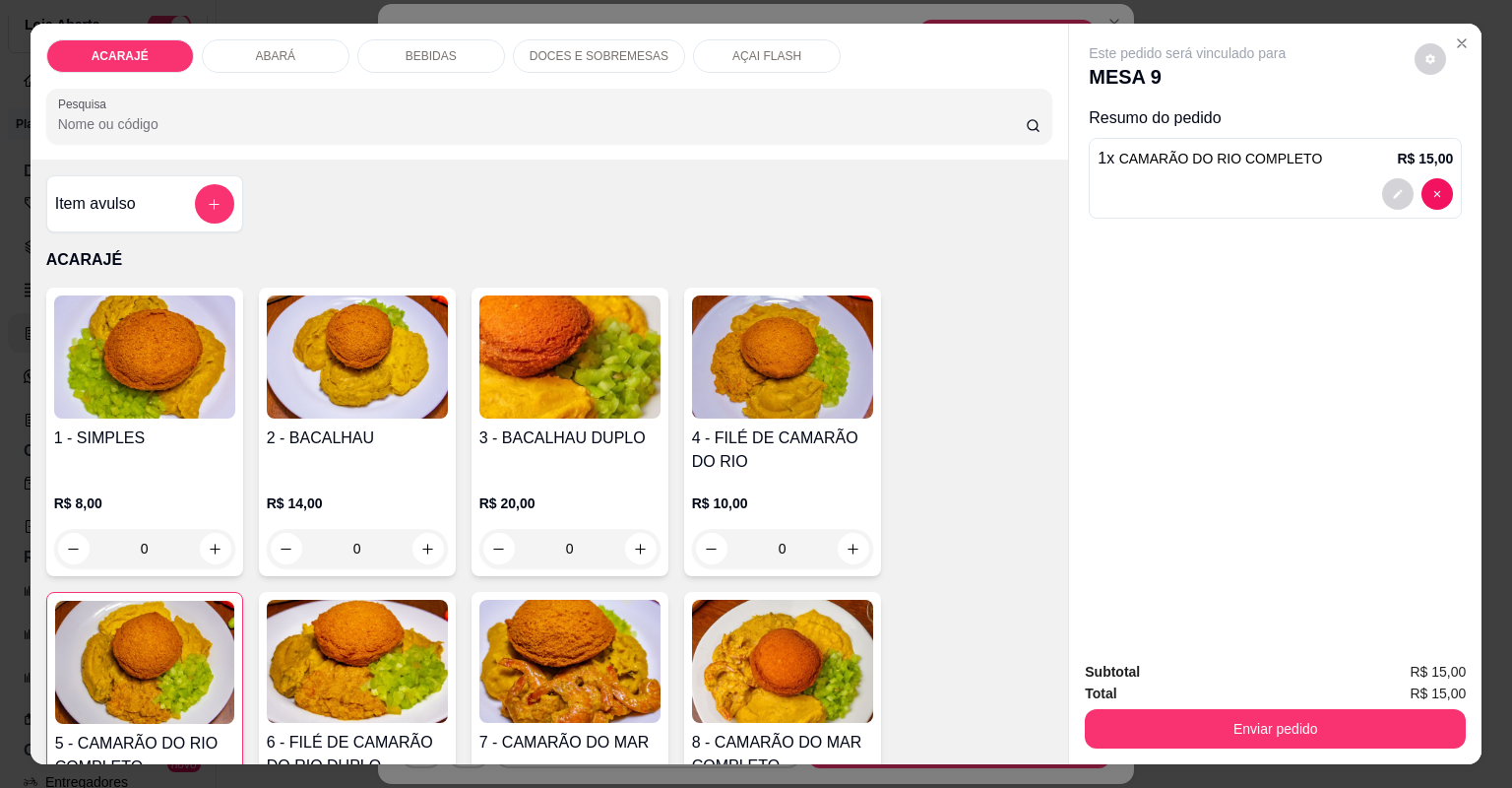 click 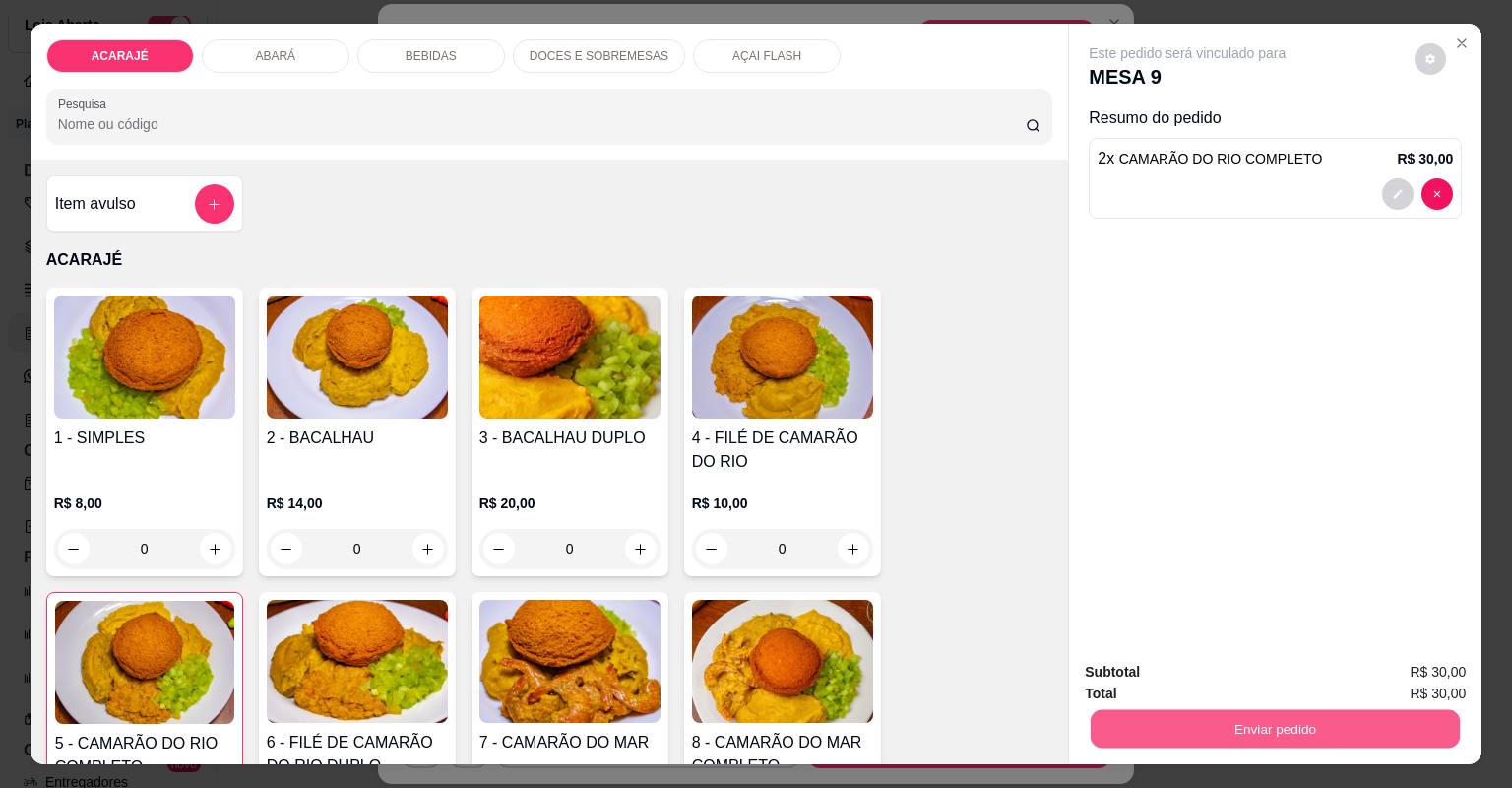 click on "Enviar pedido" at bounding box center (1275, 729) 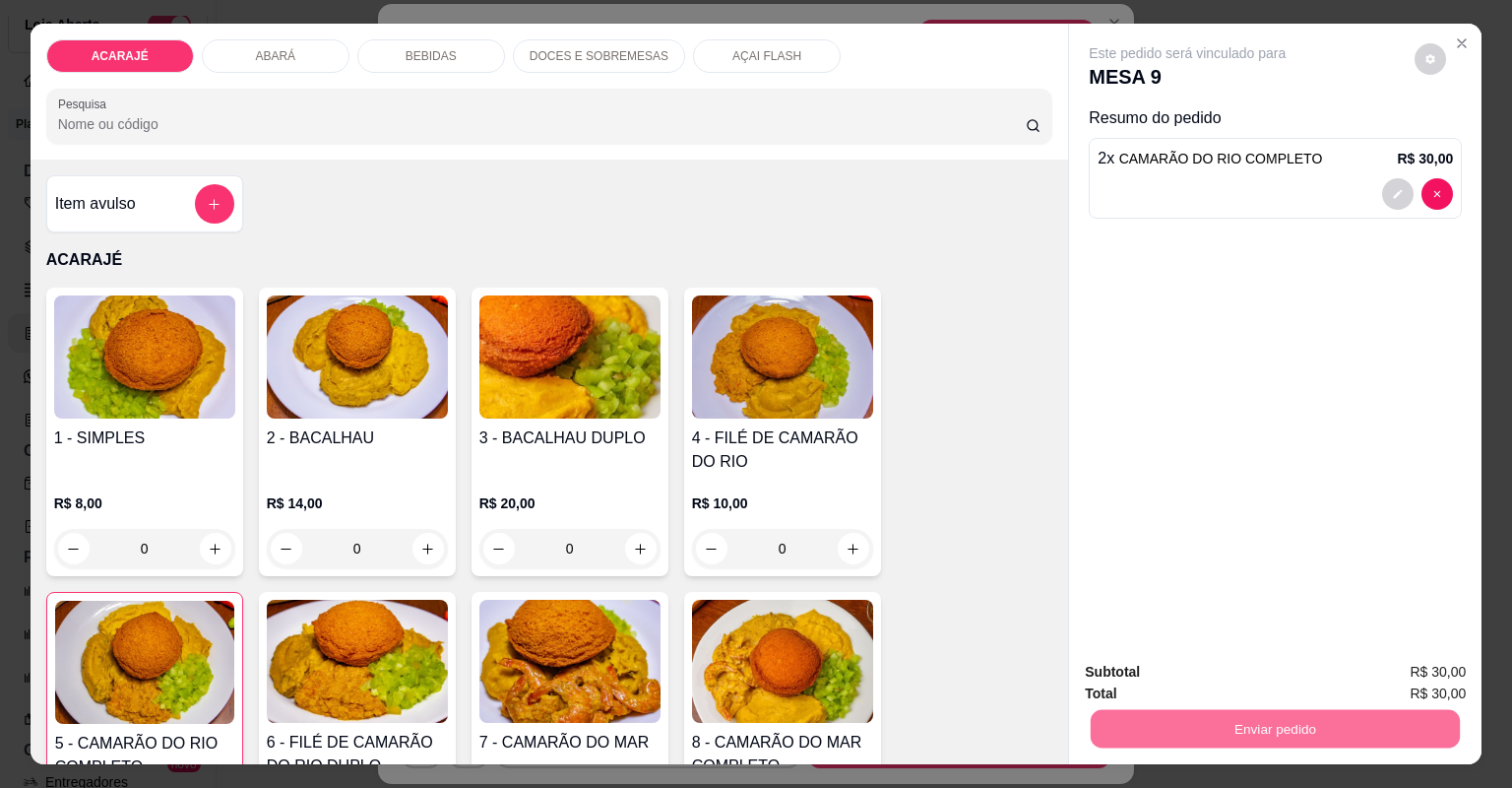 click on "Não registrar e enviar pedido" at bounding box center [1212, 681] 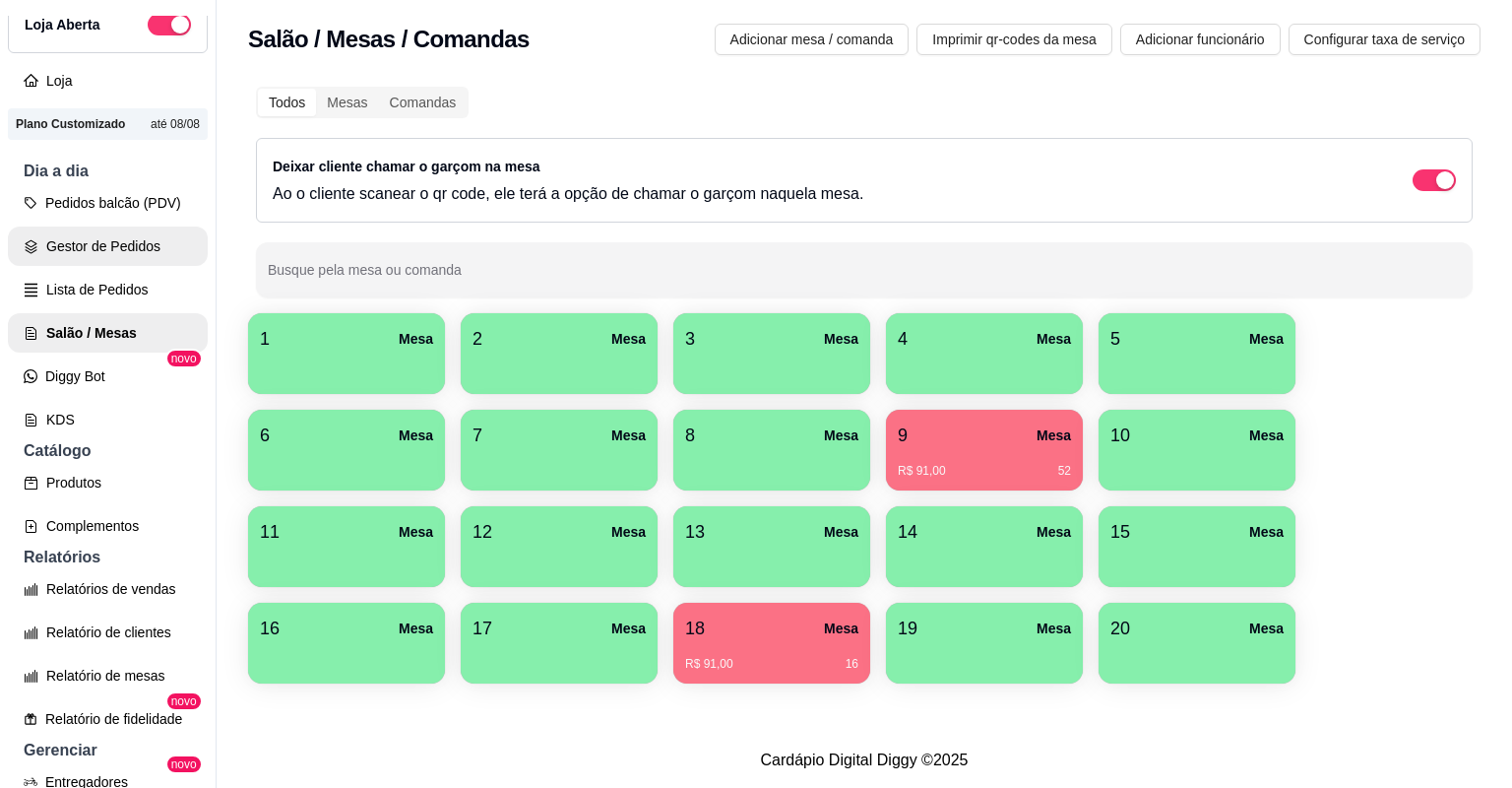 click on "Gestor de Pedidos" at bounding box center (107, 246) 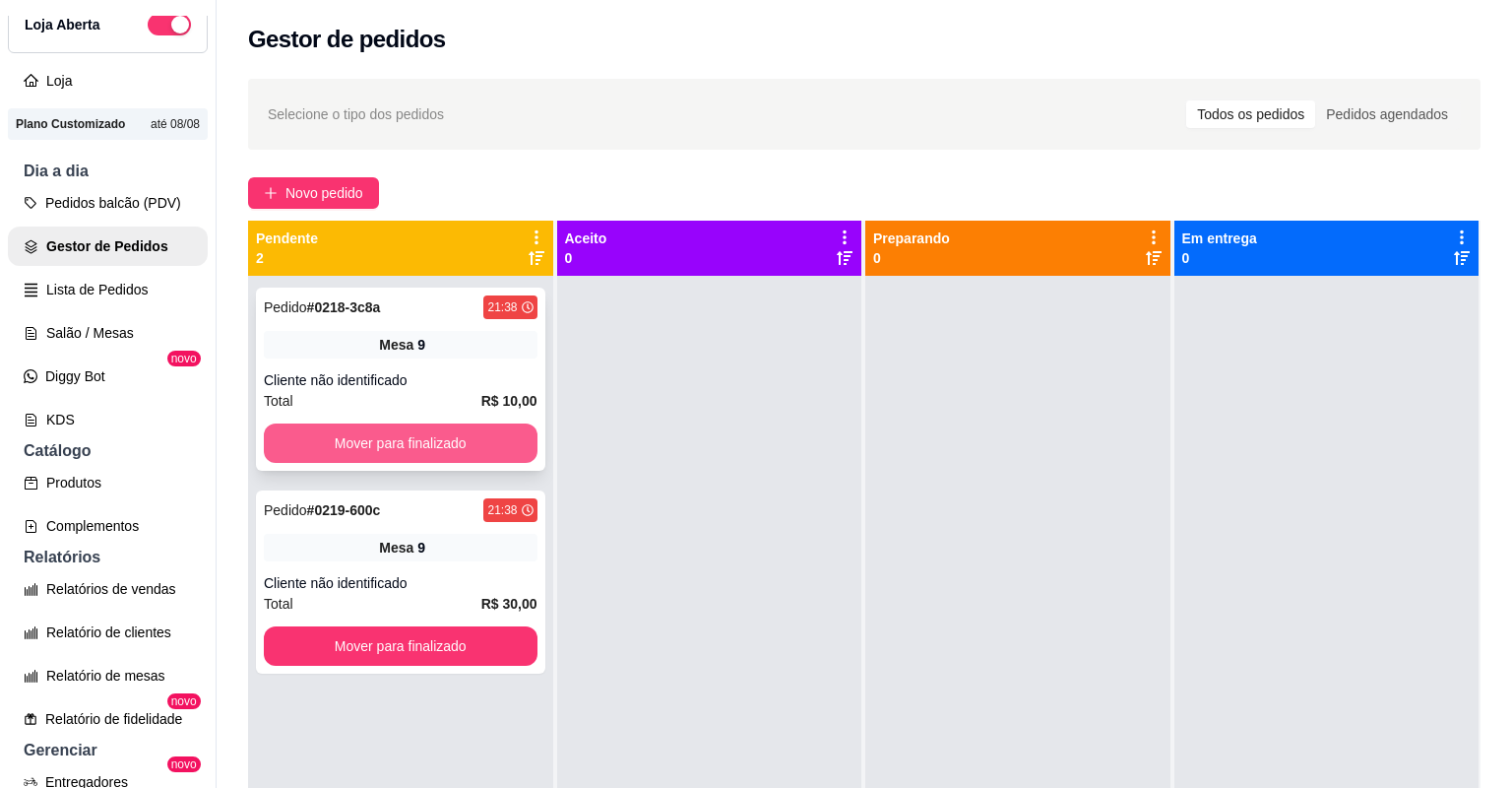 click on "Mover para finalizado" at bounding box center (401, 443) 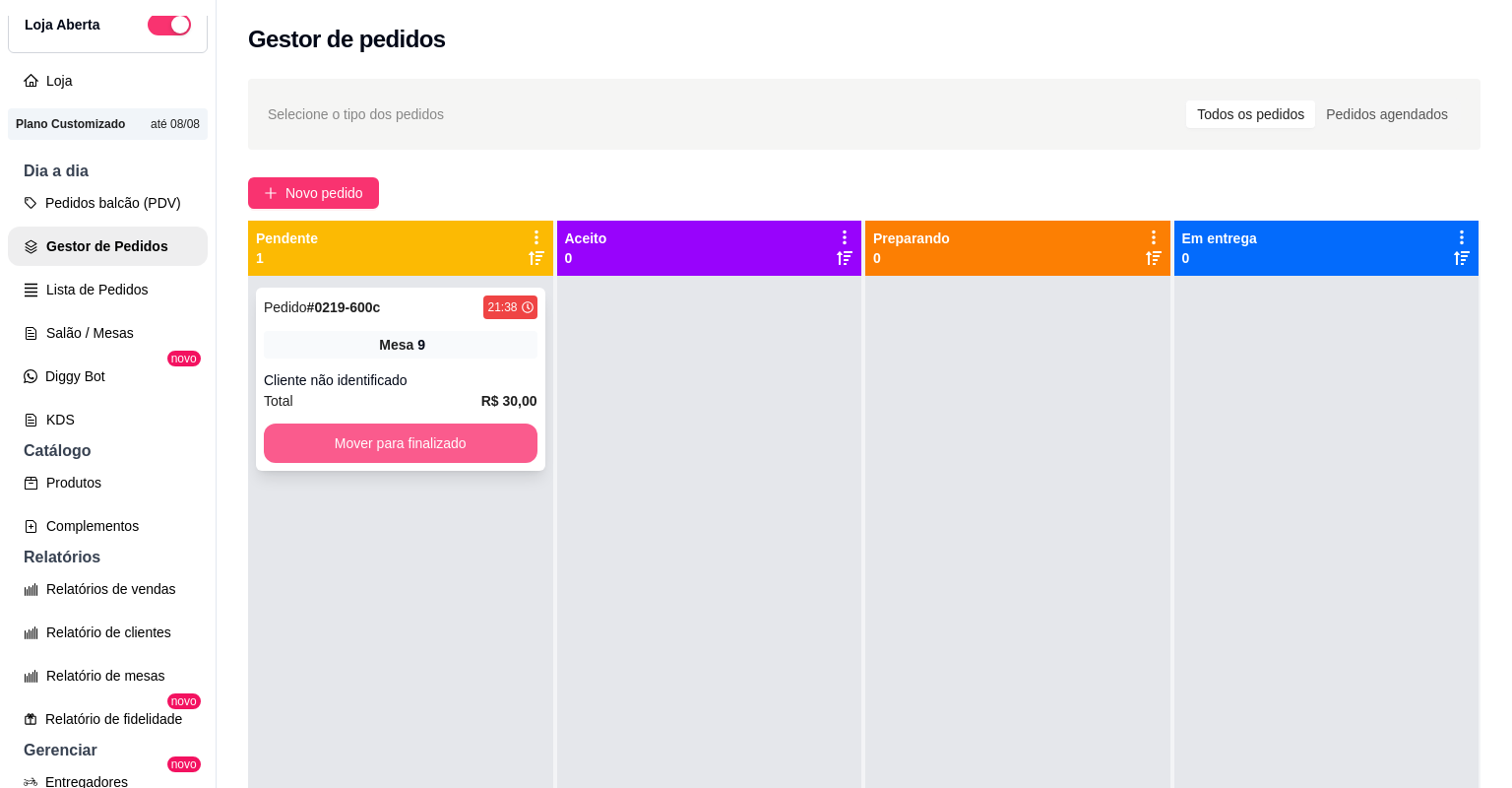 click on "Mover para finalizado" at bounding box center [401, 443] 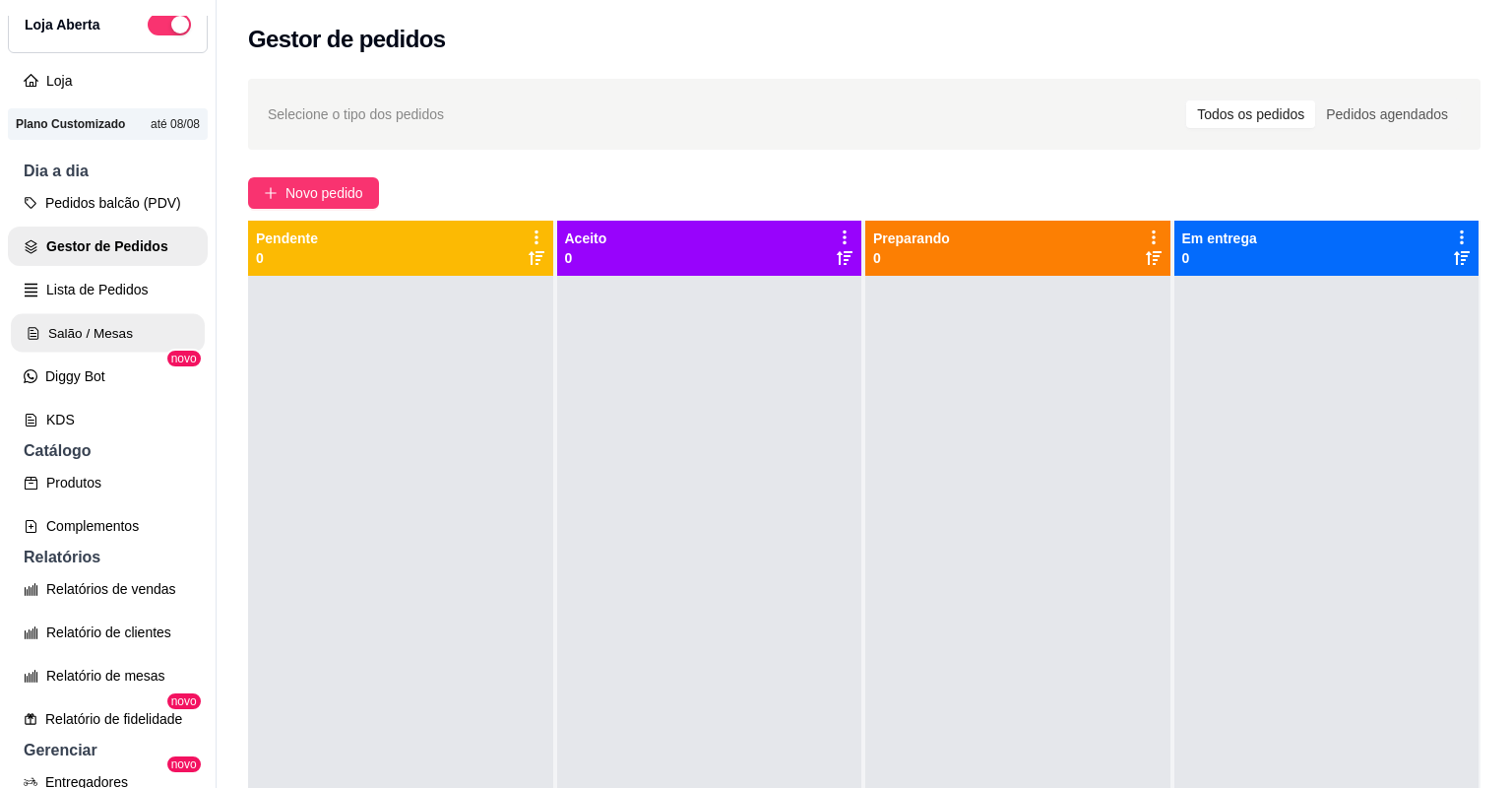 click on "Salão / Mesas" at bounding box center [107, 333] 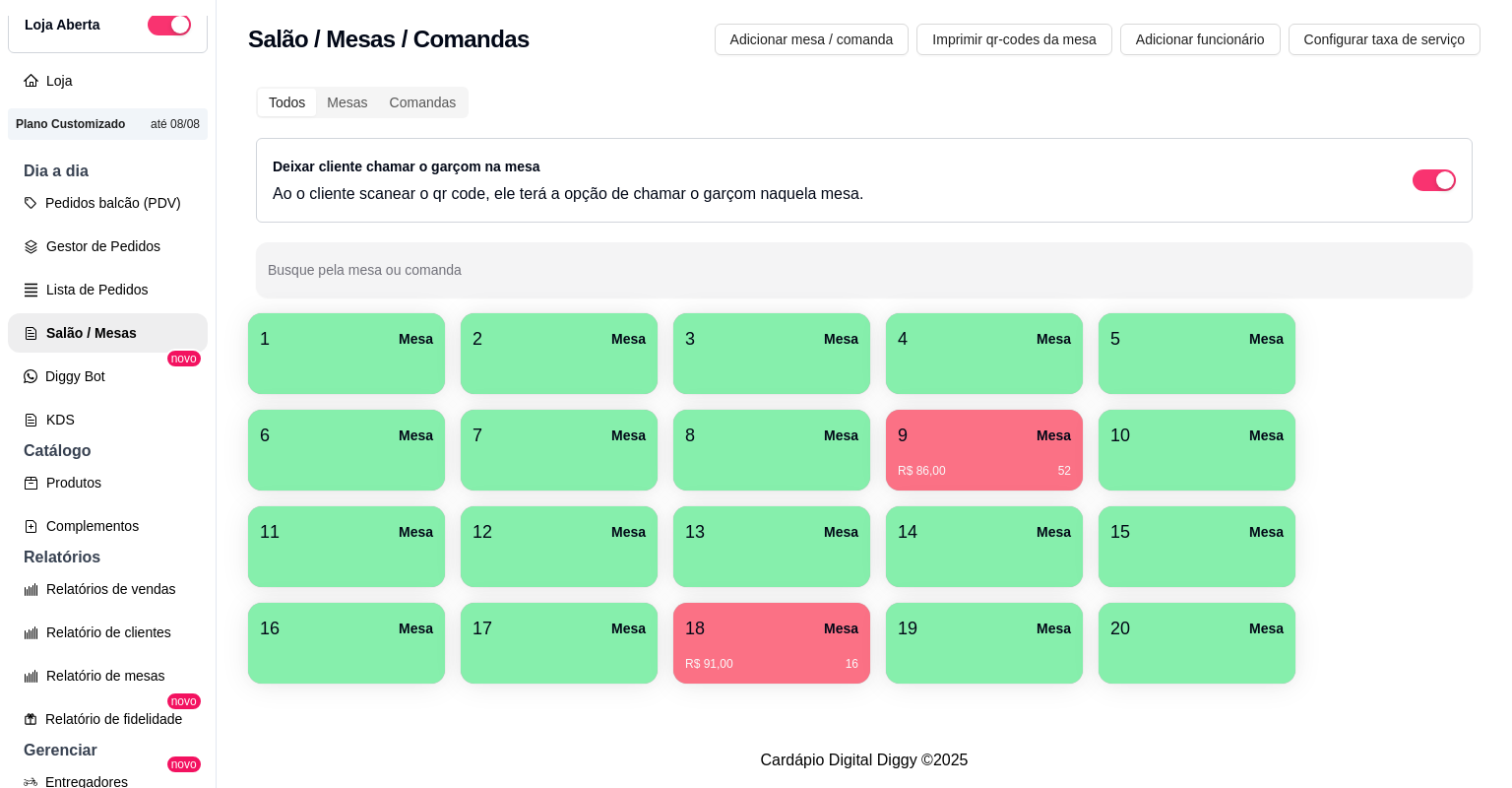 click on "9 Mesa" at bounding box center (984, 435) 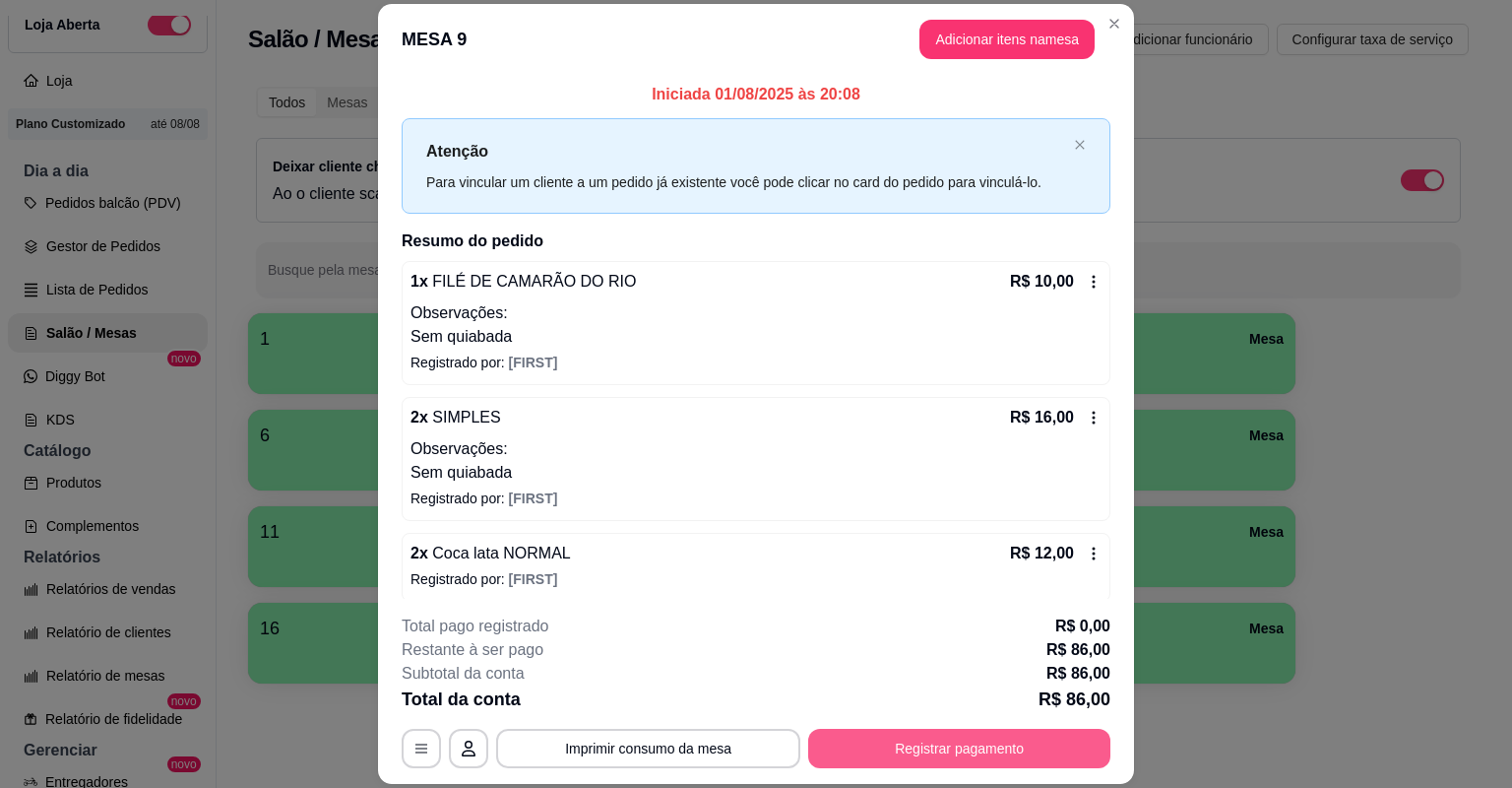 click on "Registrar pagamento" at bounding box center (959, 749) 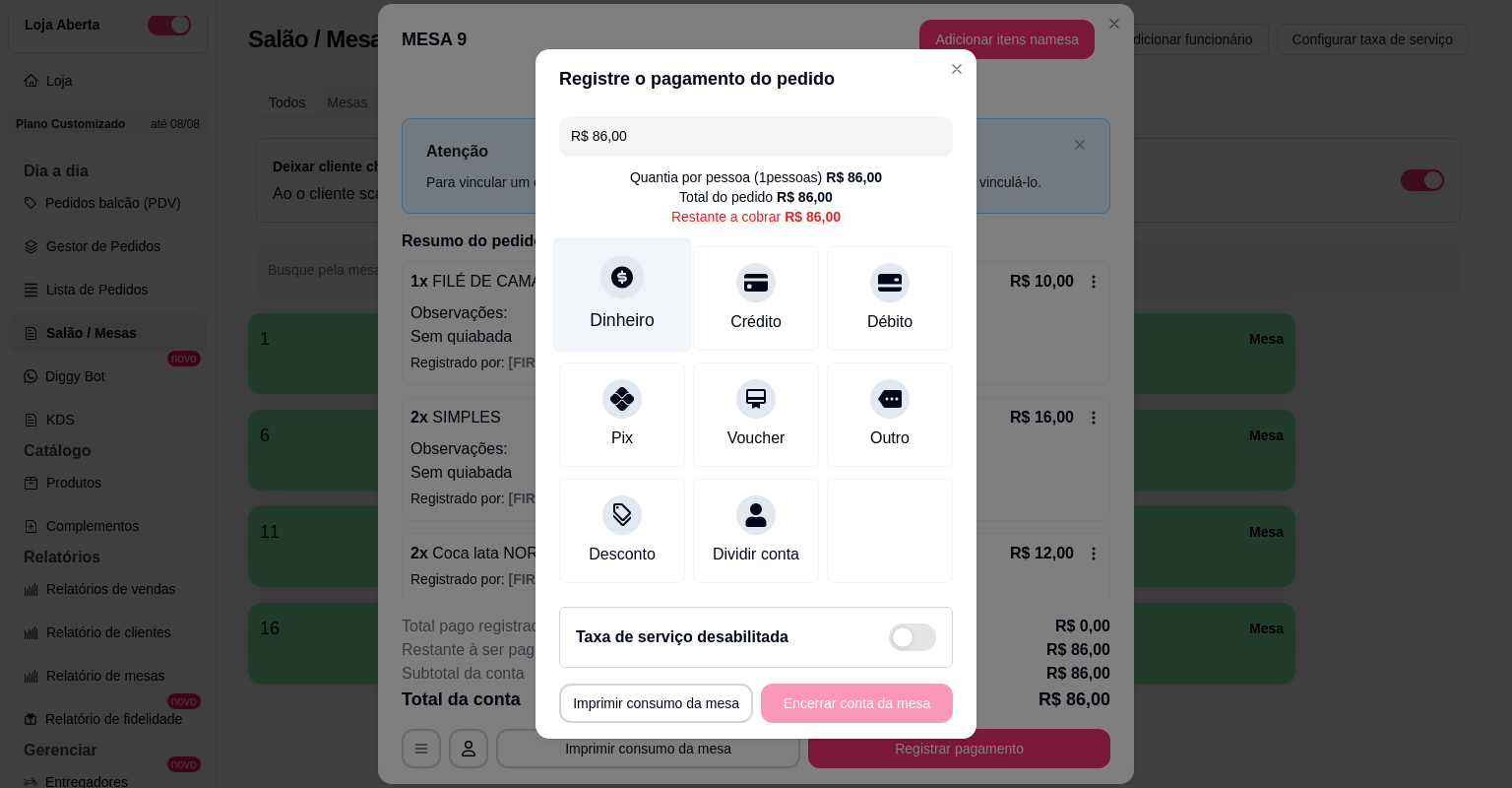 click 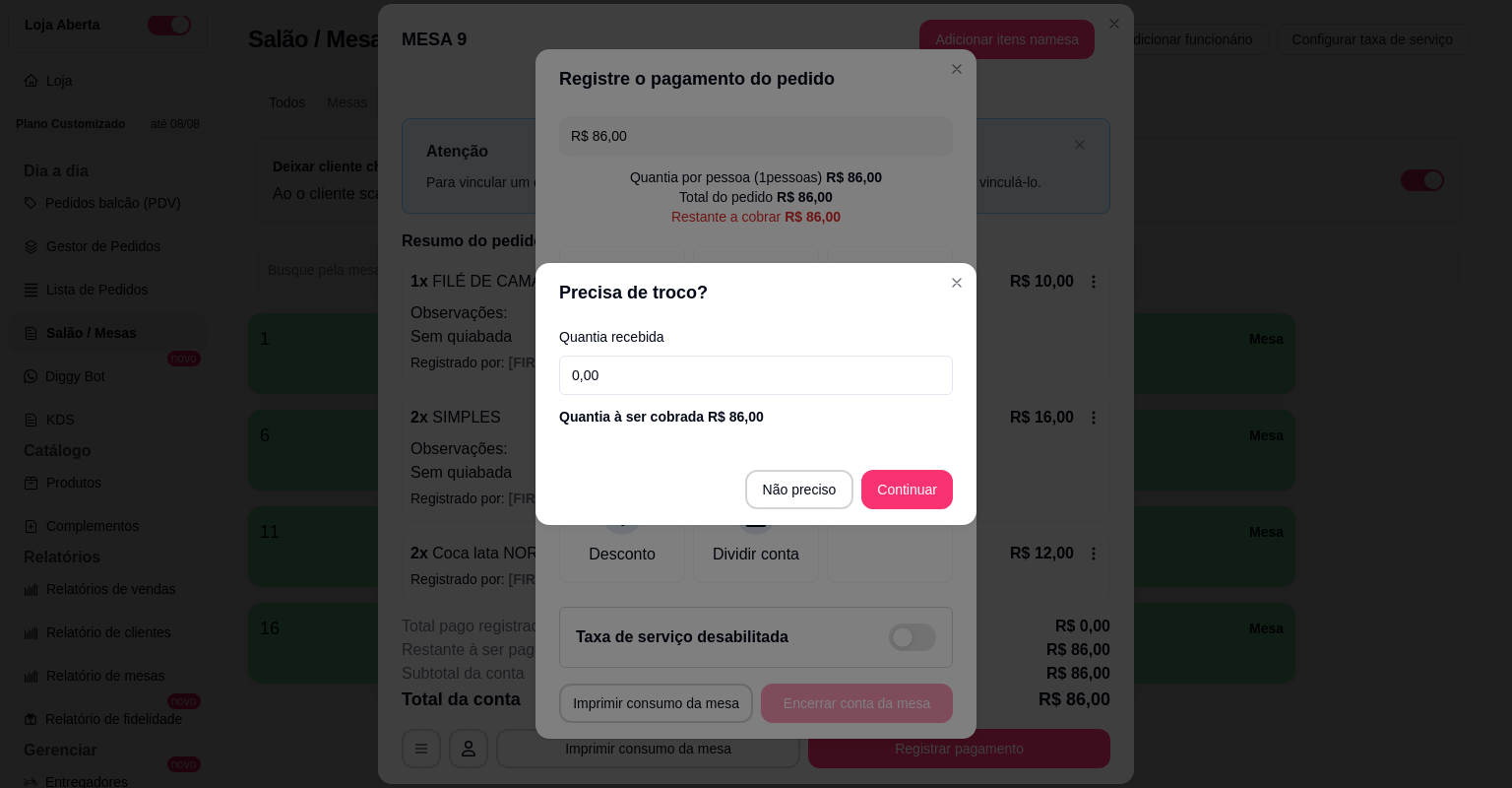 click on "0,00" at bounding box center (756, 375) 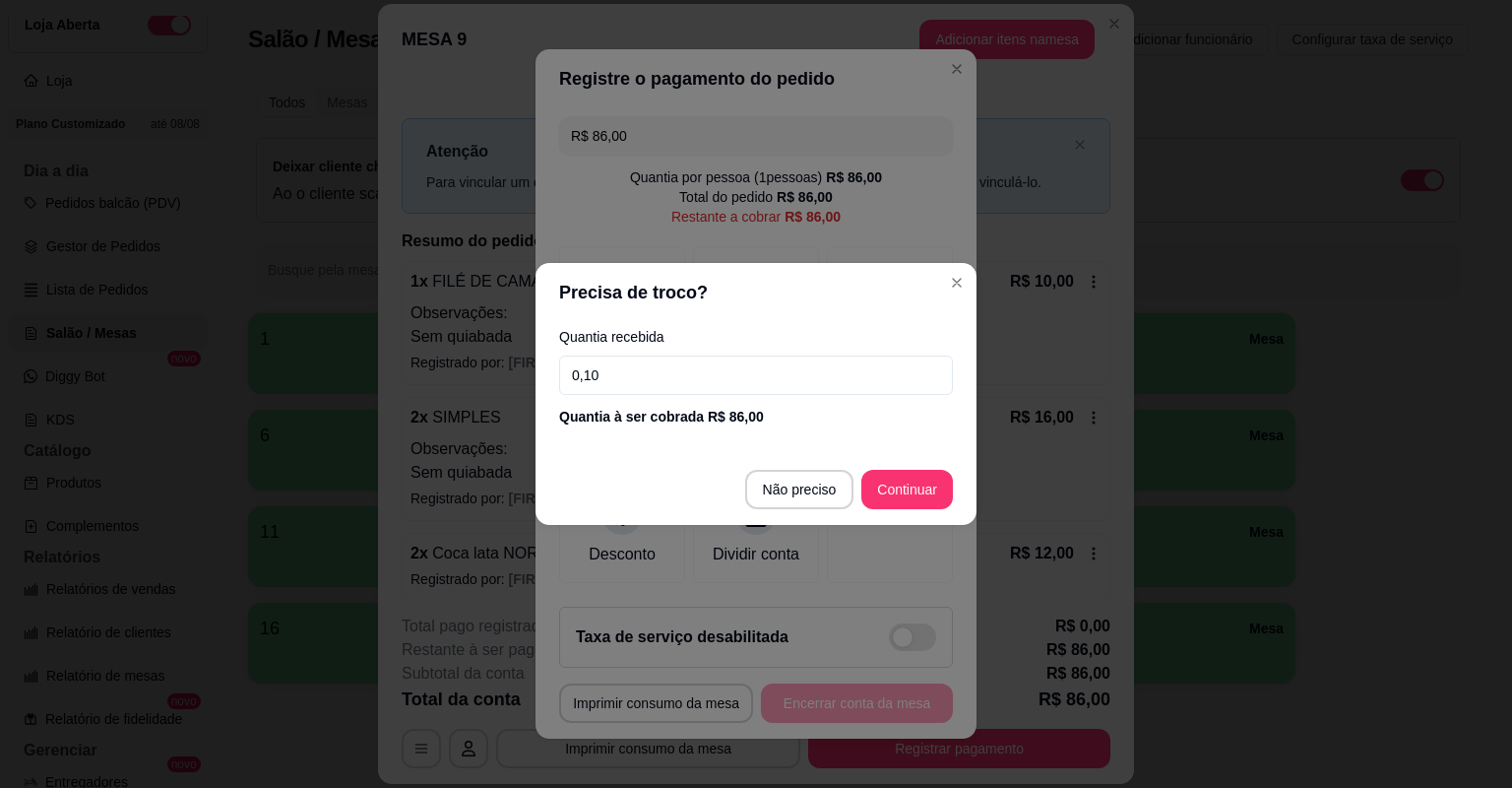 type on "1,06" 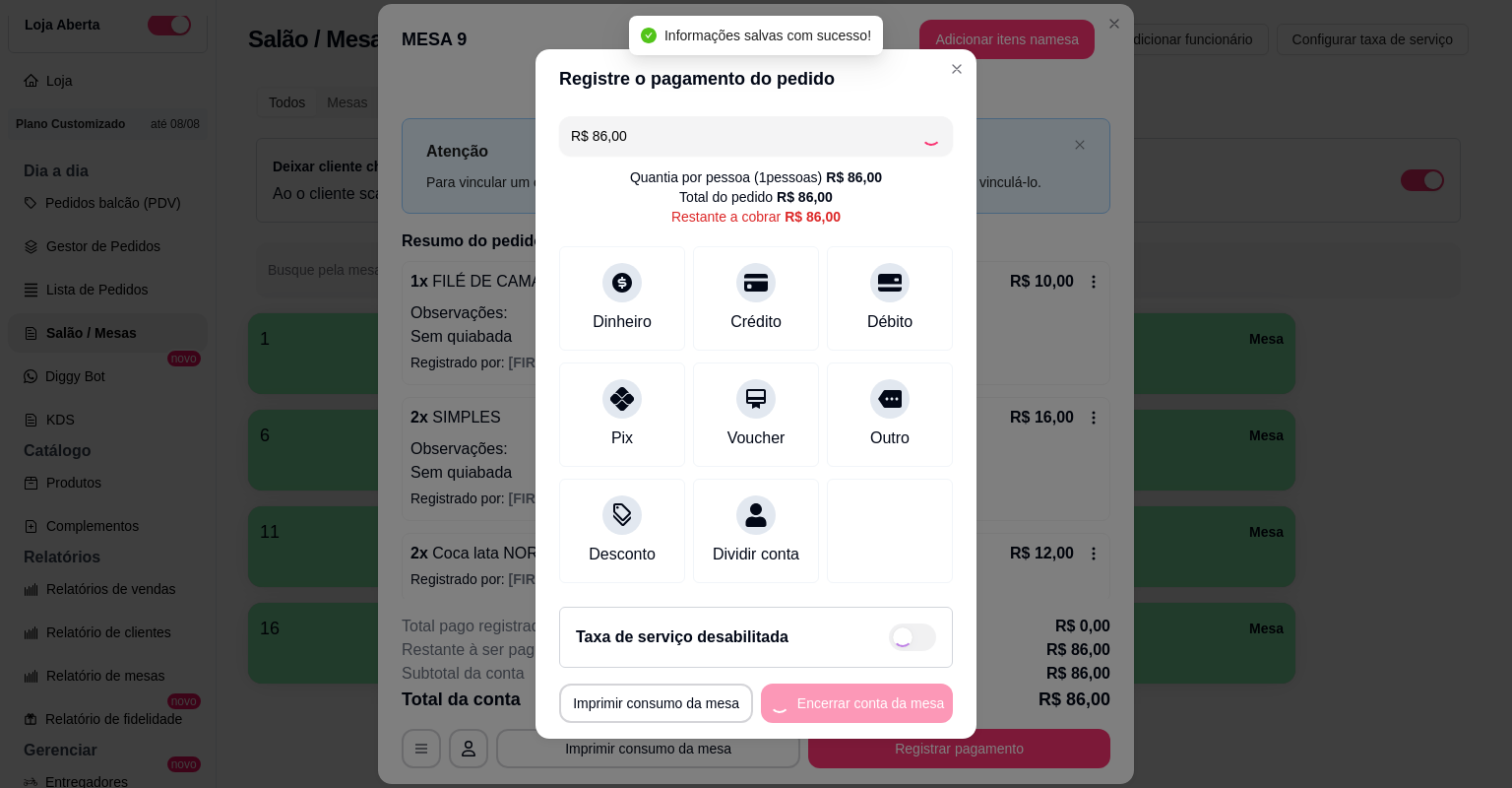 type on "R$ 0,00" 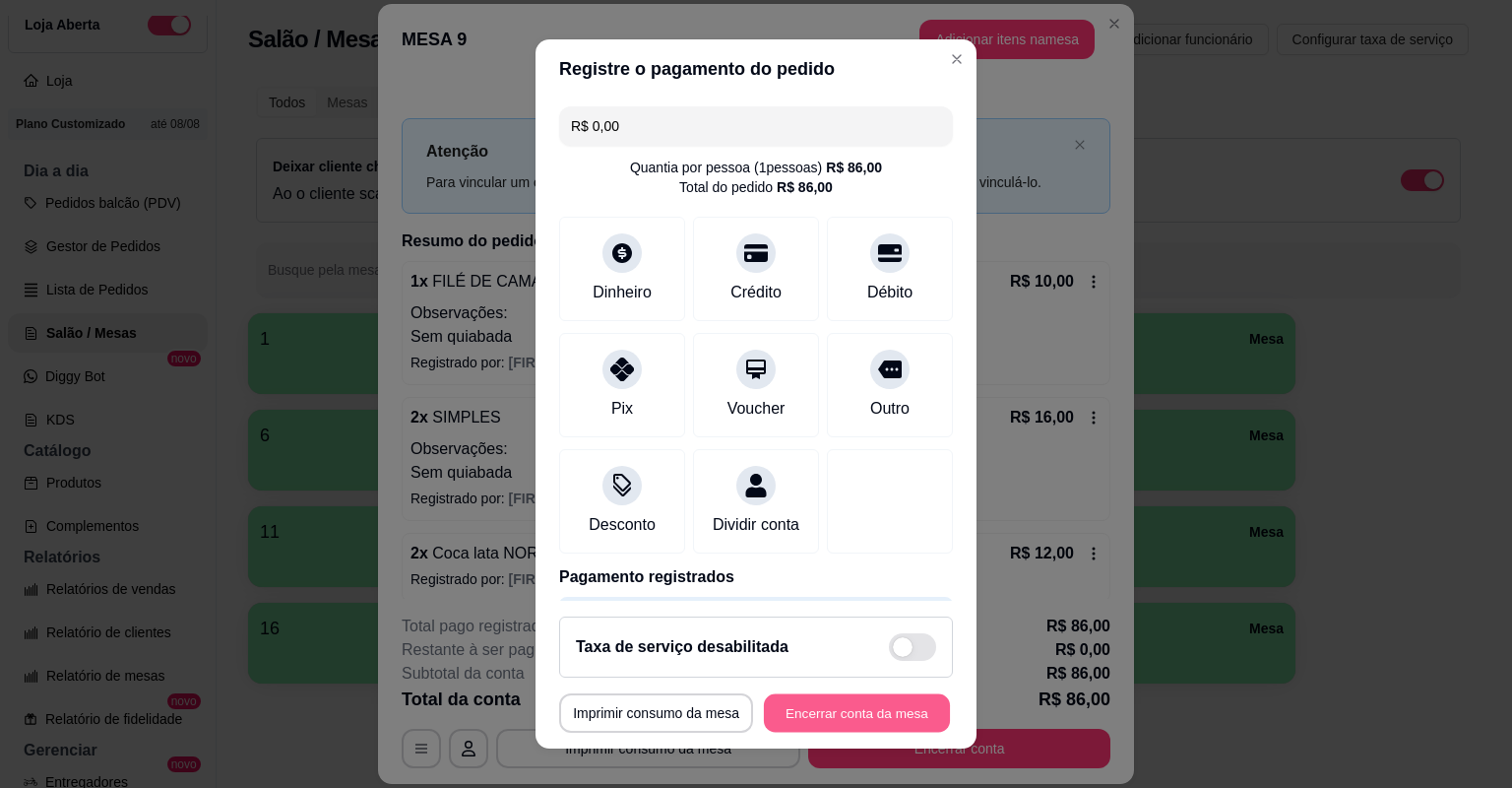 click on "Encerrar conta da mesa" at bounding box center (856, 713) 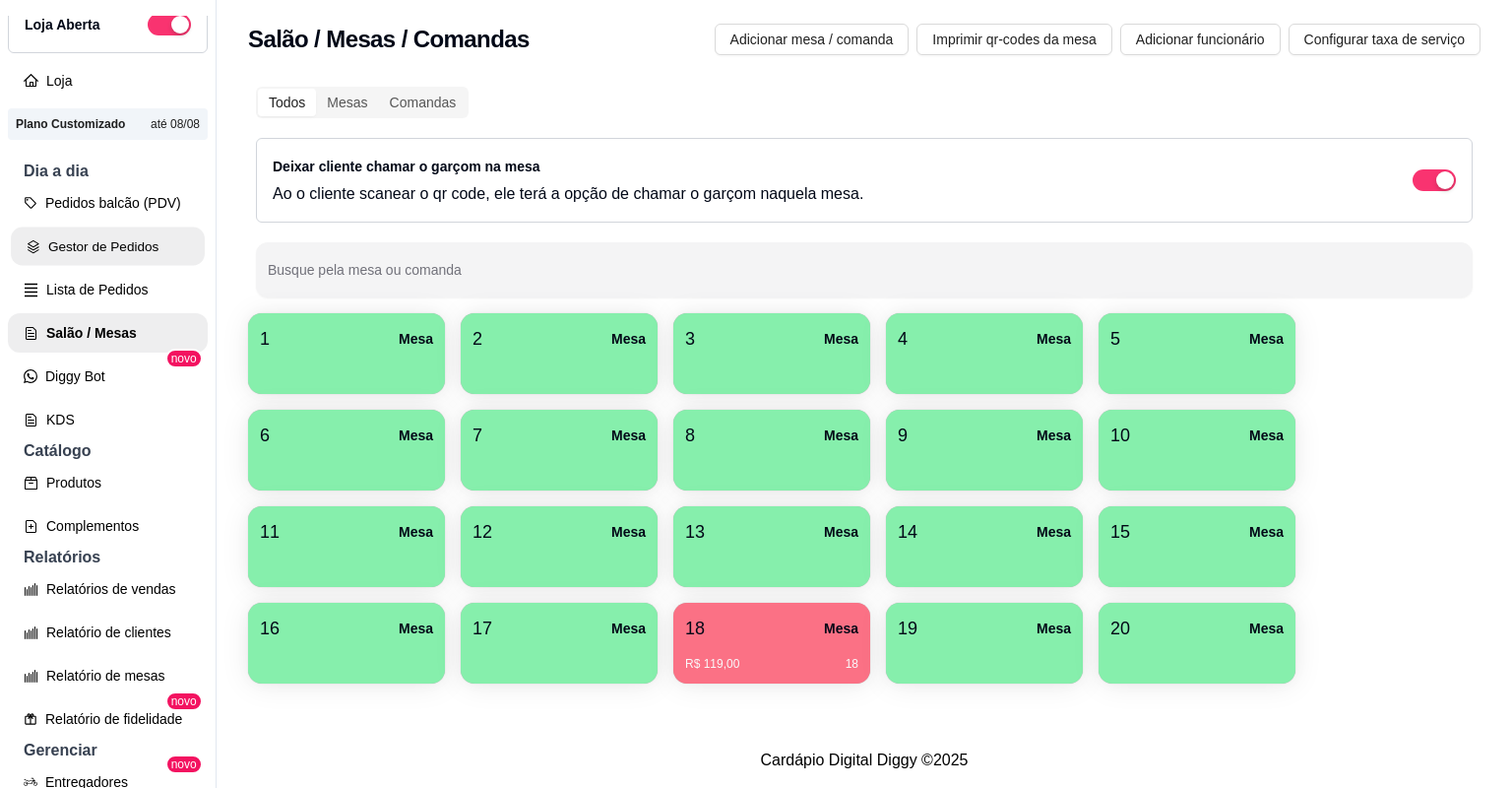 click on "Gestor de Pedidos" at bounding box center [107, 246] 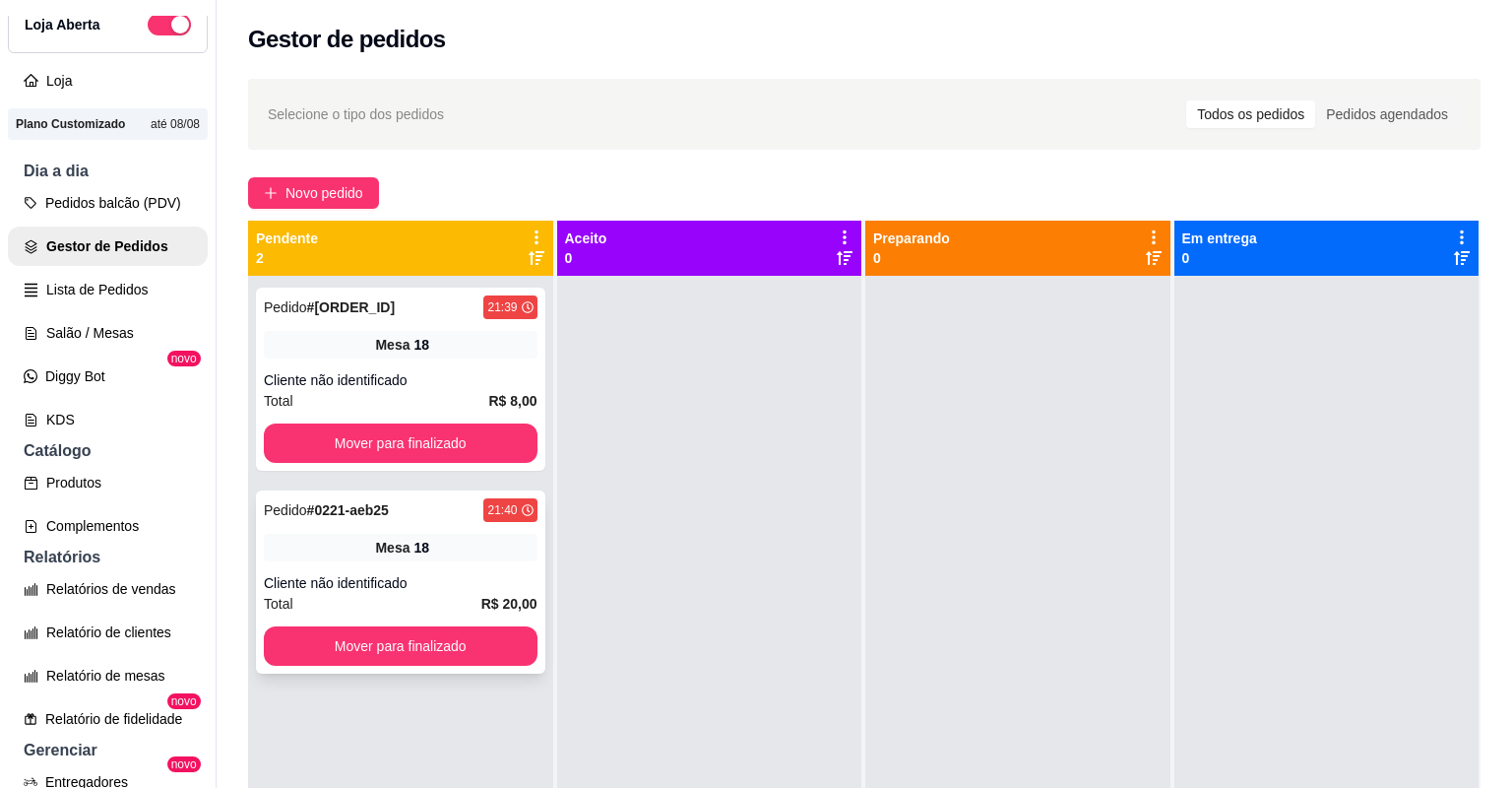 click on "Total R$ 20,00" at bounding box center [401, 604] 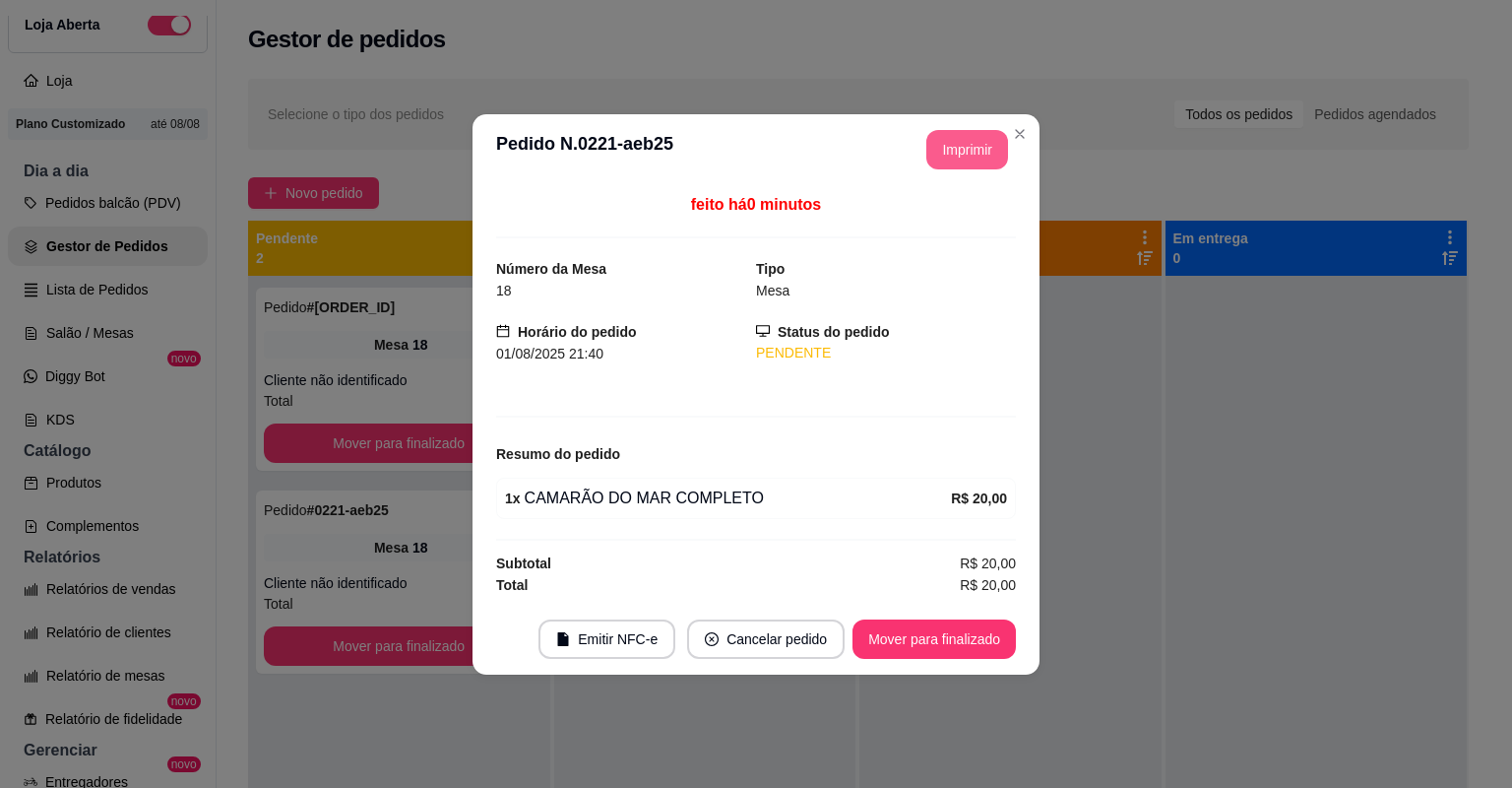 click on "Imprimir" at bounding box center [967, 150] 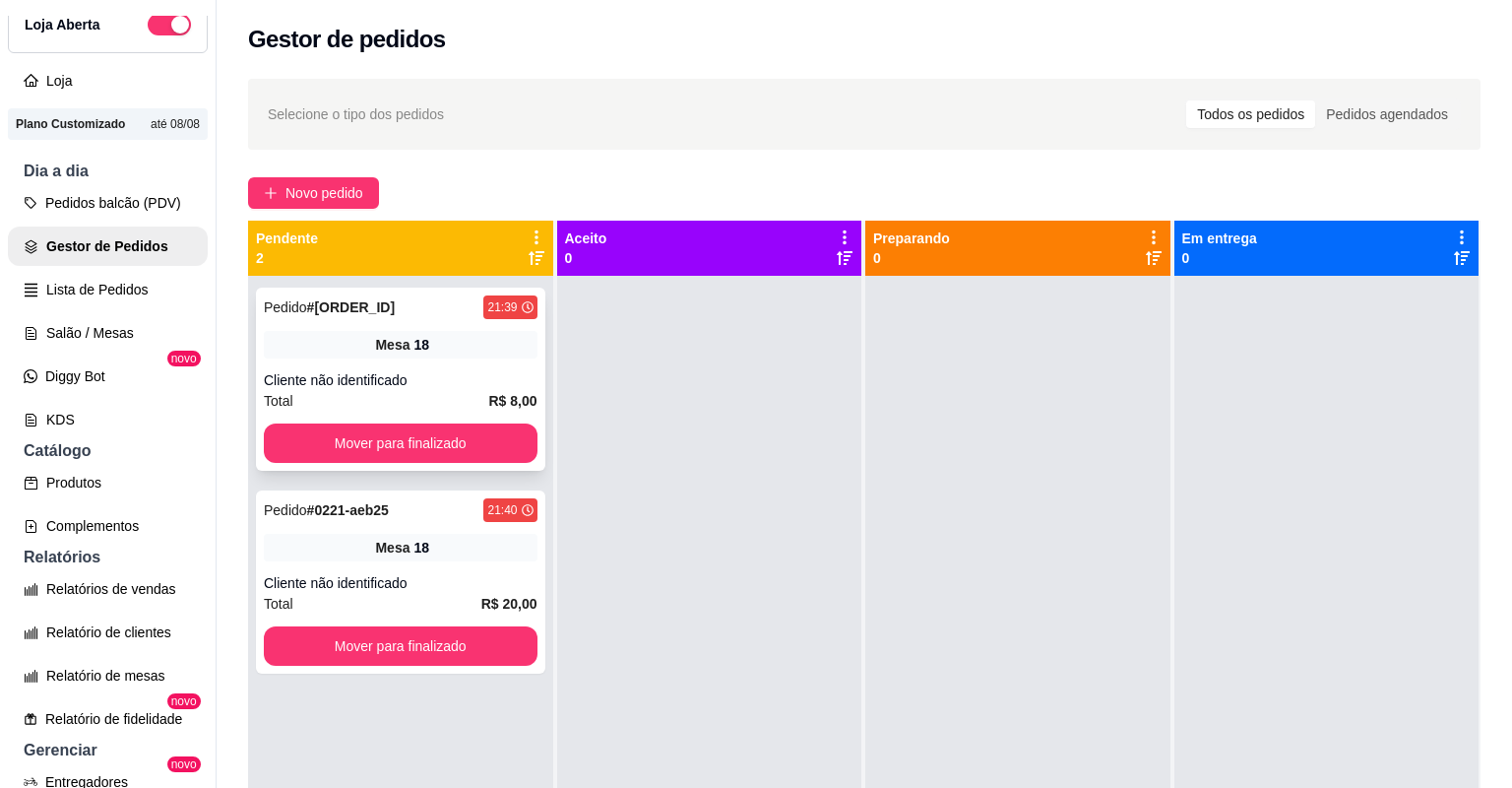 click on "Total R$ 8,00" at bounding box center [401, 401] 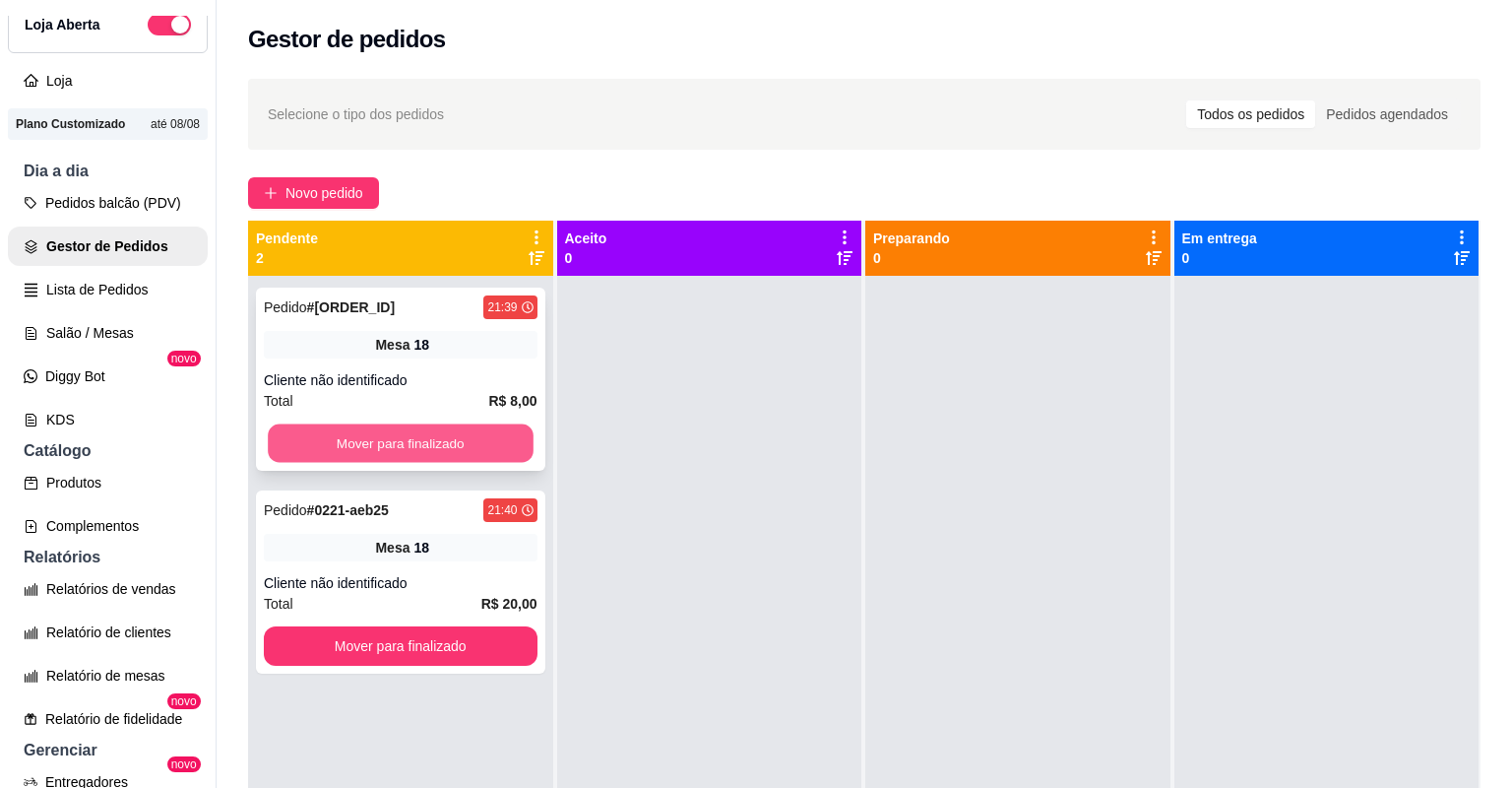 click on "Mover para finalizado" at bounding box center (400, 443) 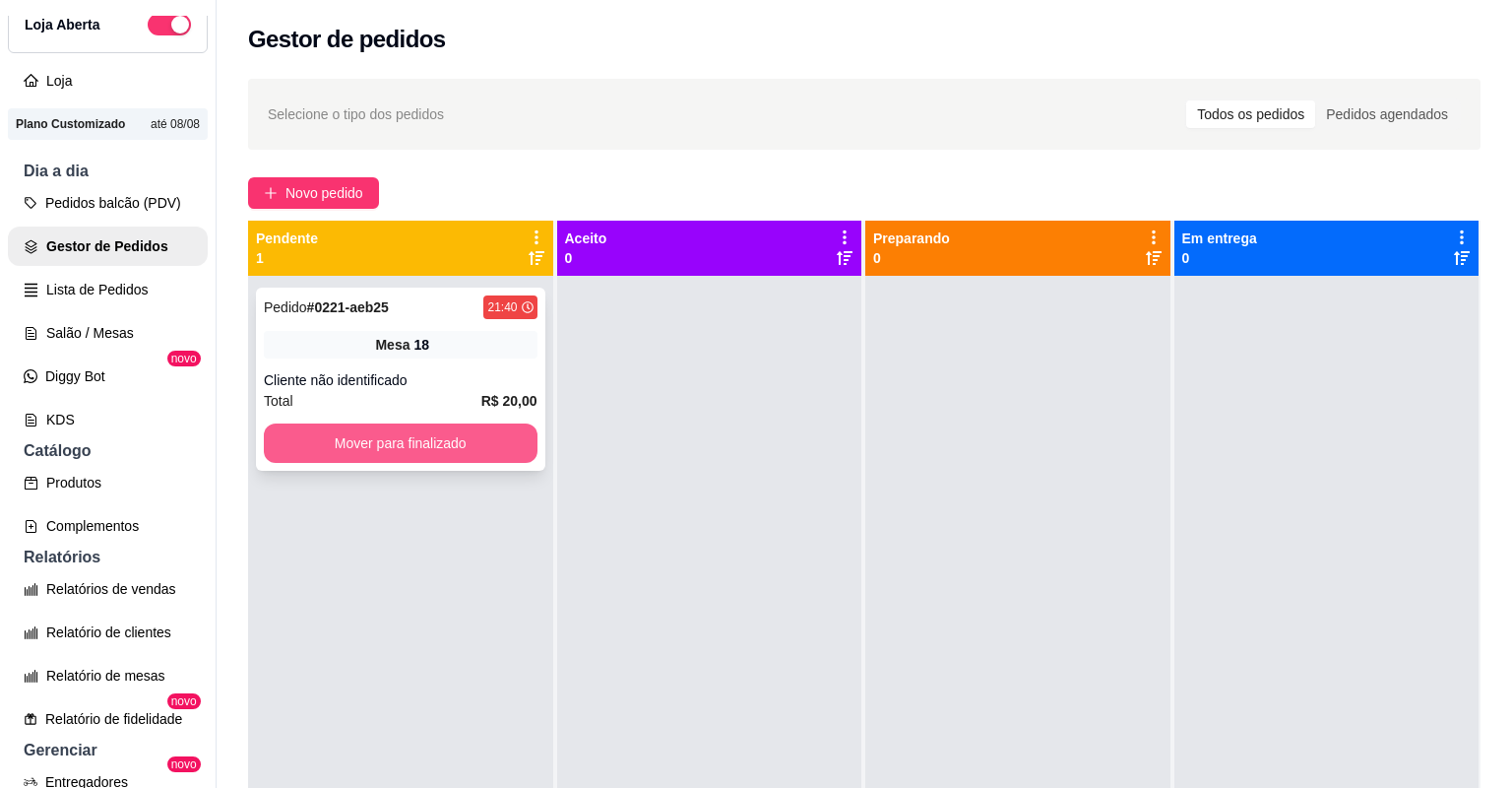 click on "Mover para finalizado" at bounding box center [401, 443] 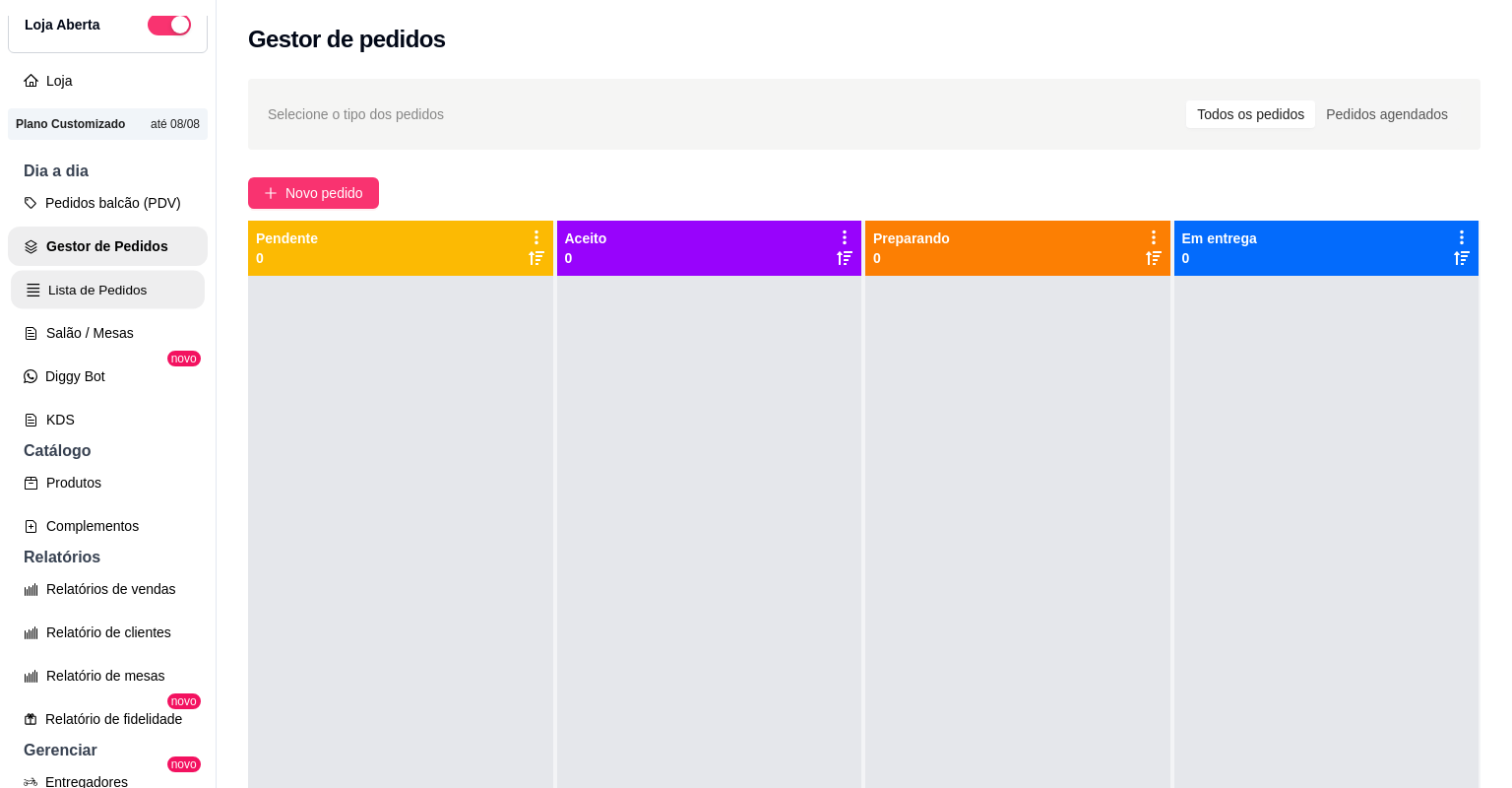 click on "Lista de Pedidos" at bounding box center [107, 290] 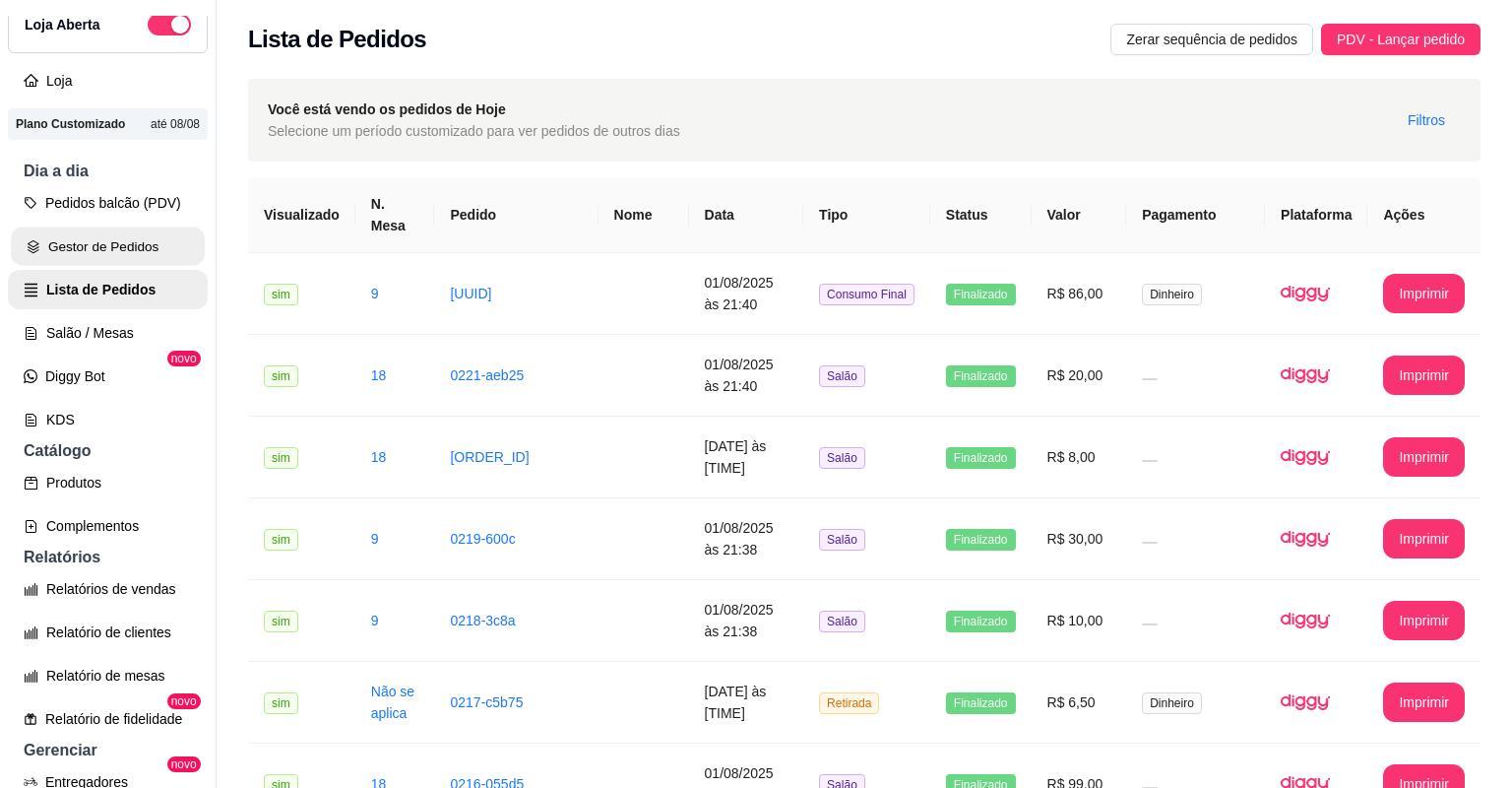 click on "Gestor de Pedidos" at bounding box center (107, 246) 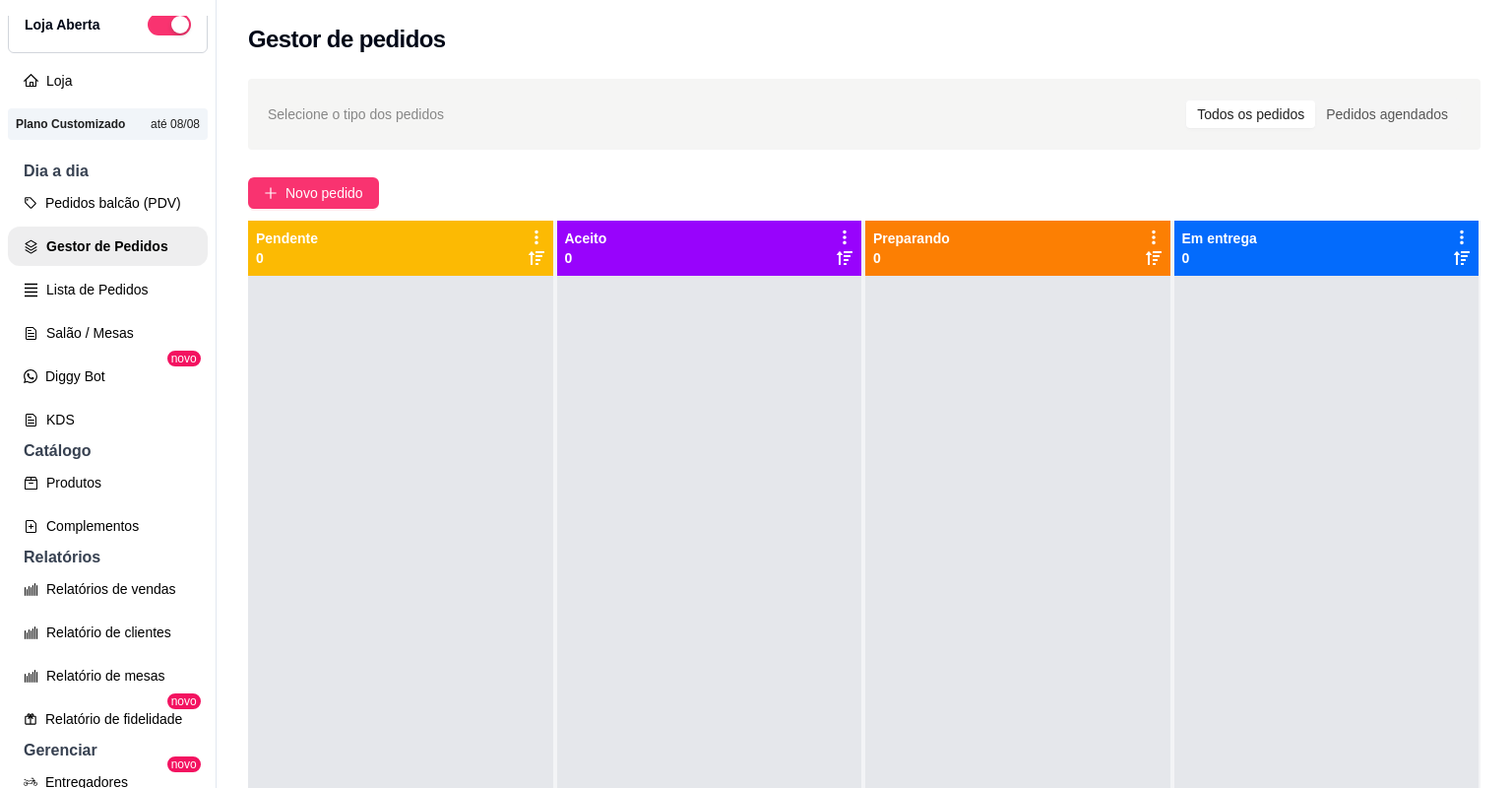 click at bounding box center (710, 670) 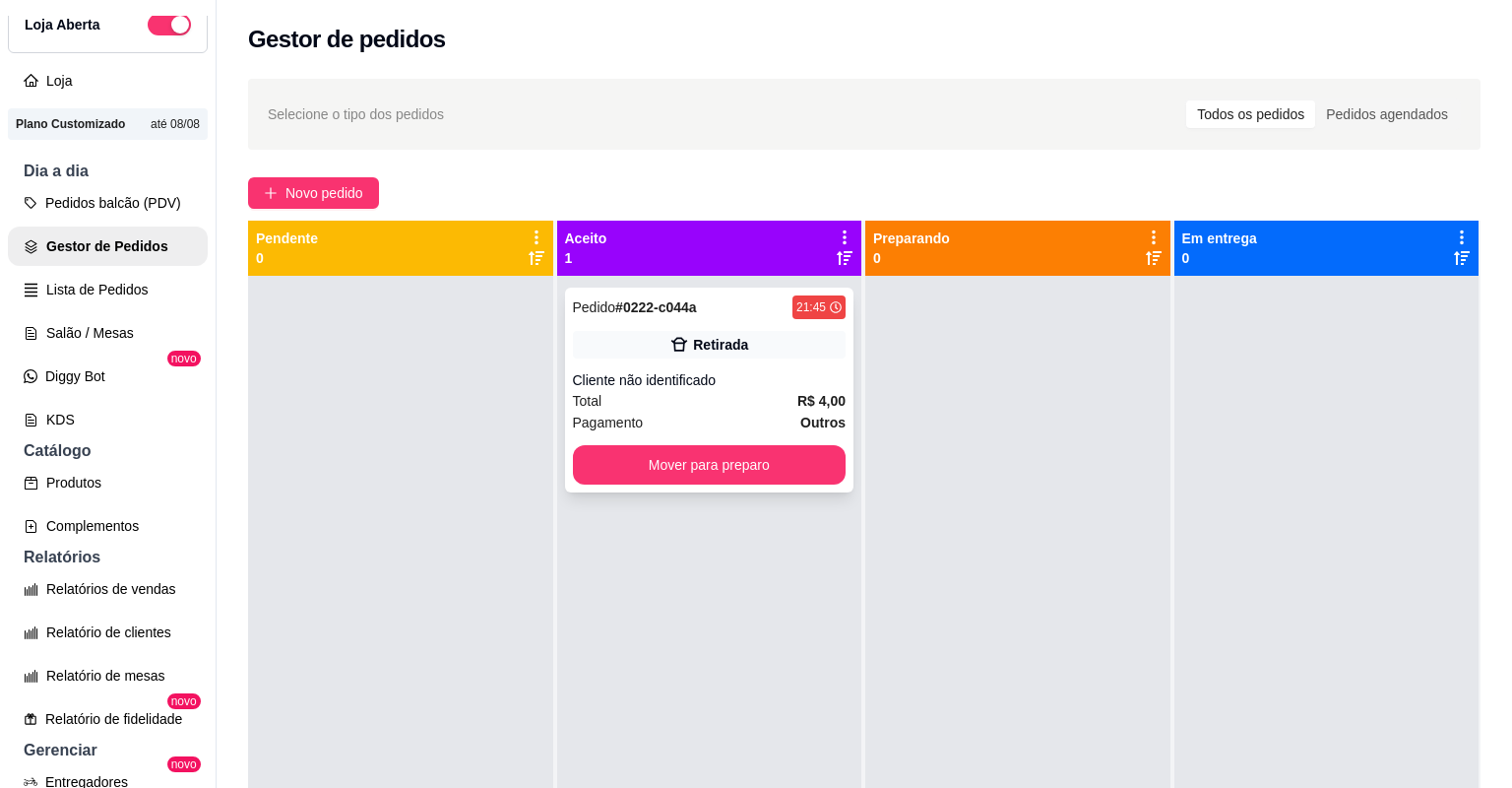click on "Pagamento Outros" at bounding box center [710, 423] 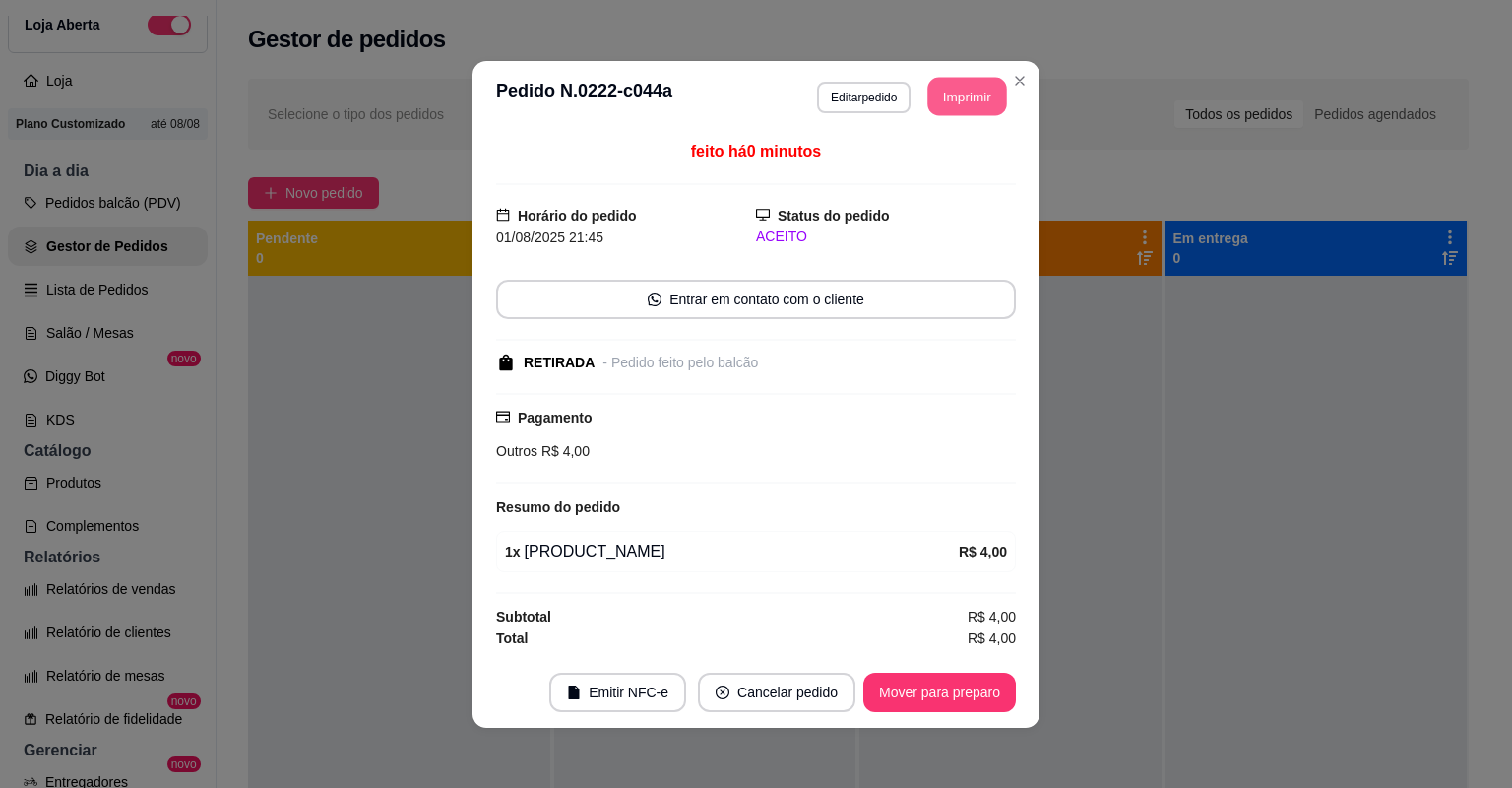 click on "Imprimir" at bounding box center (968, 96) 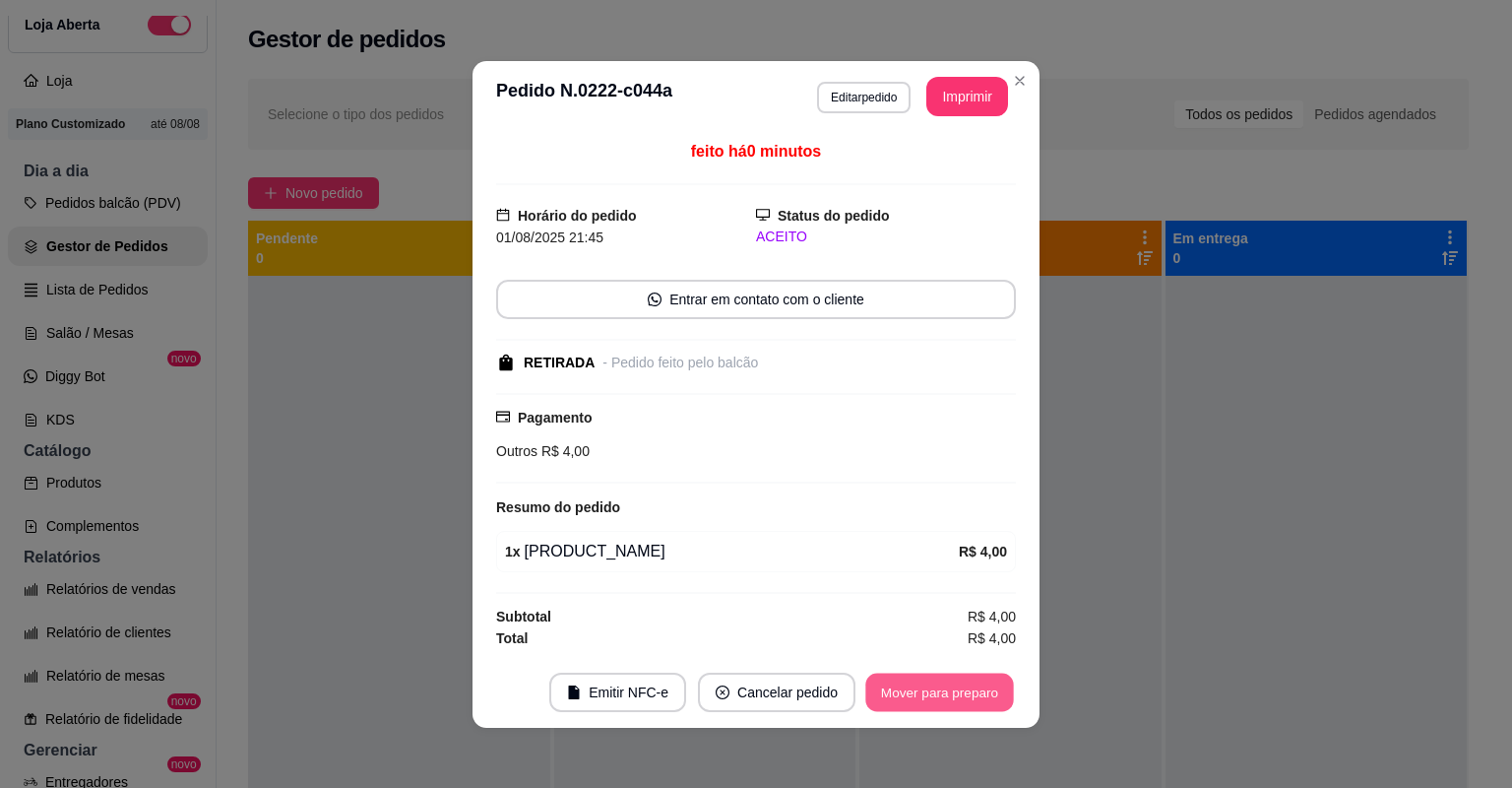 click on "Mover para preparo" at bounding box center [939, 691] 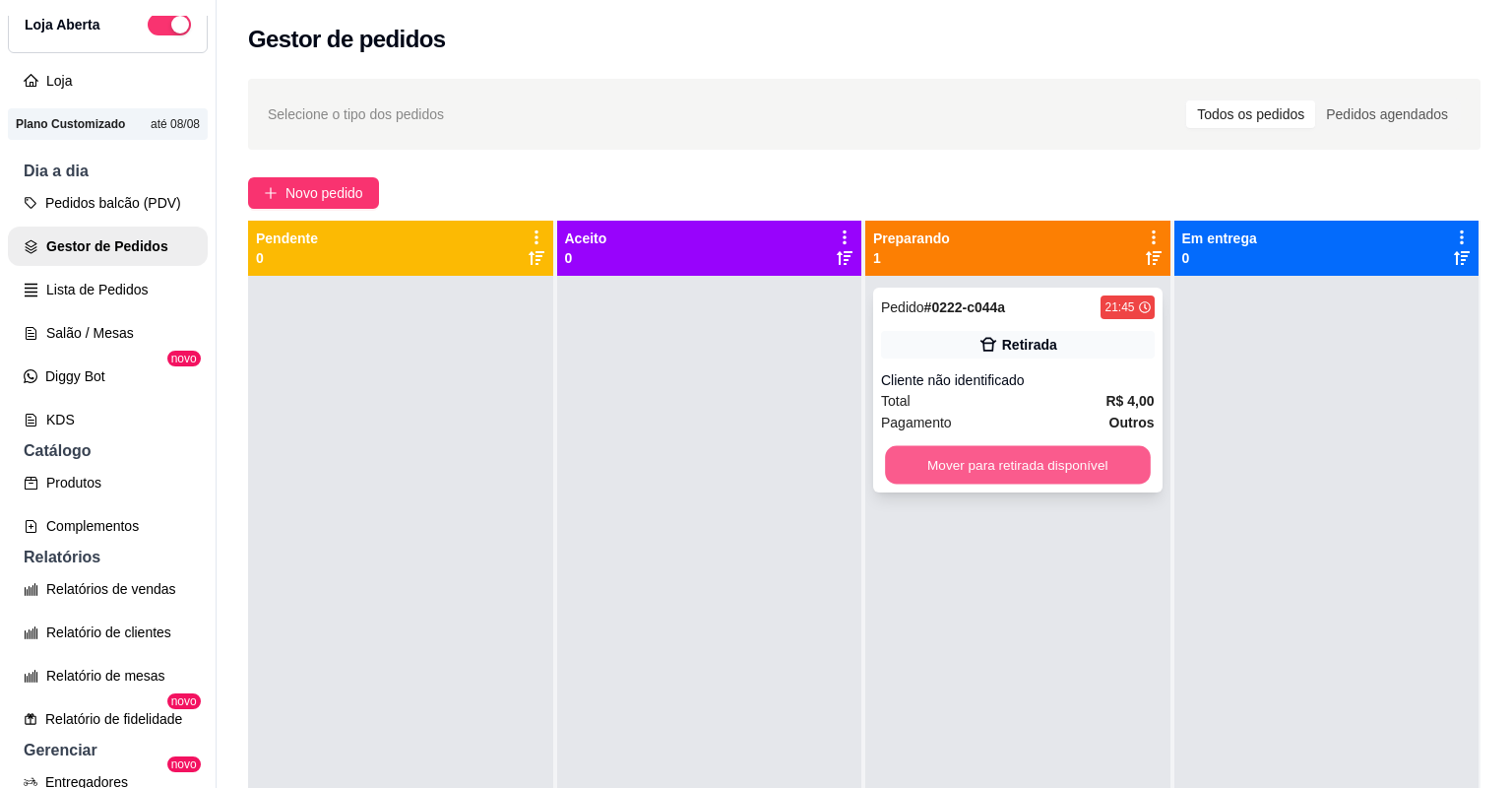 click on "Mover para retirada disponível" at bounding box center (1017, 465) 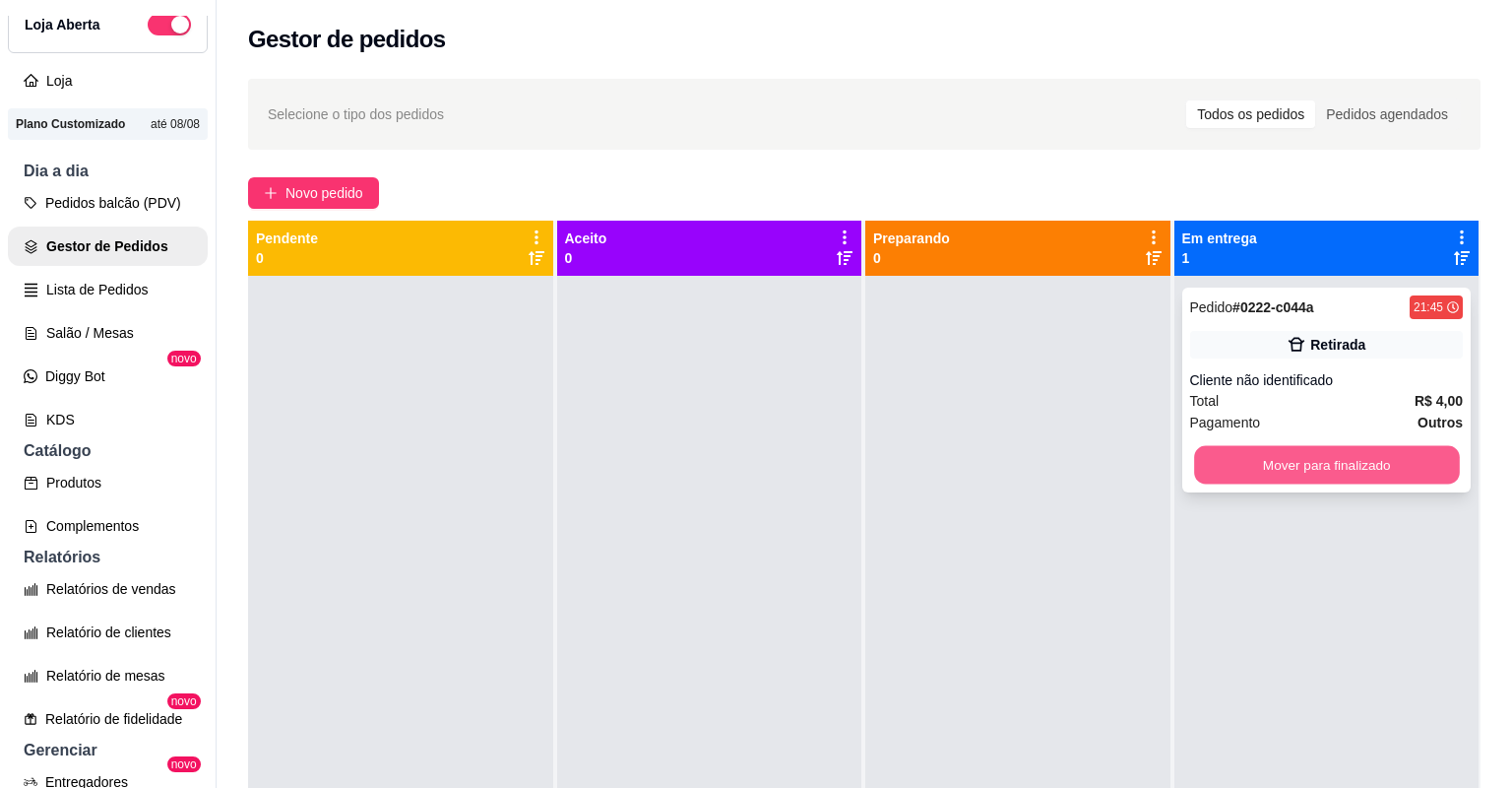 click on "Mover para finalizado" at bounding box center [1326, 465] 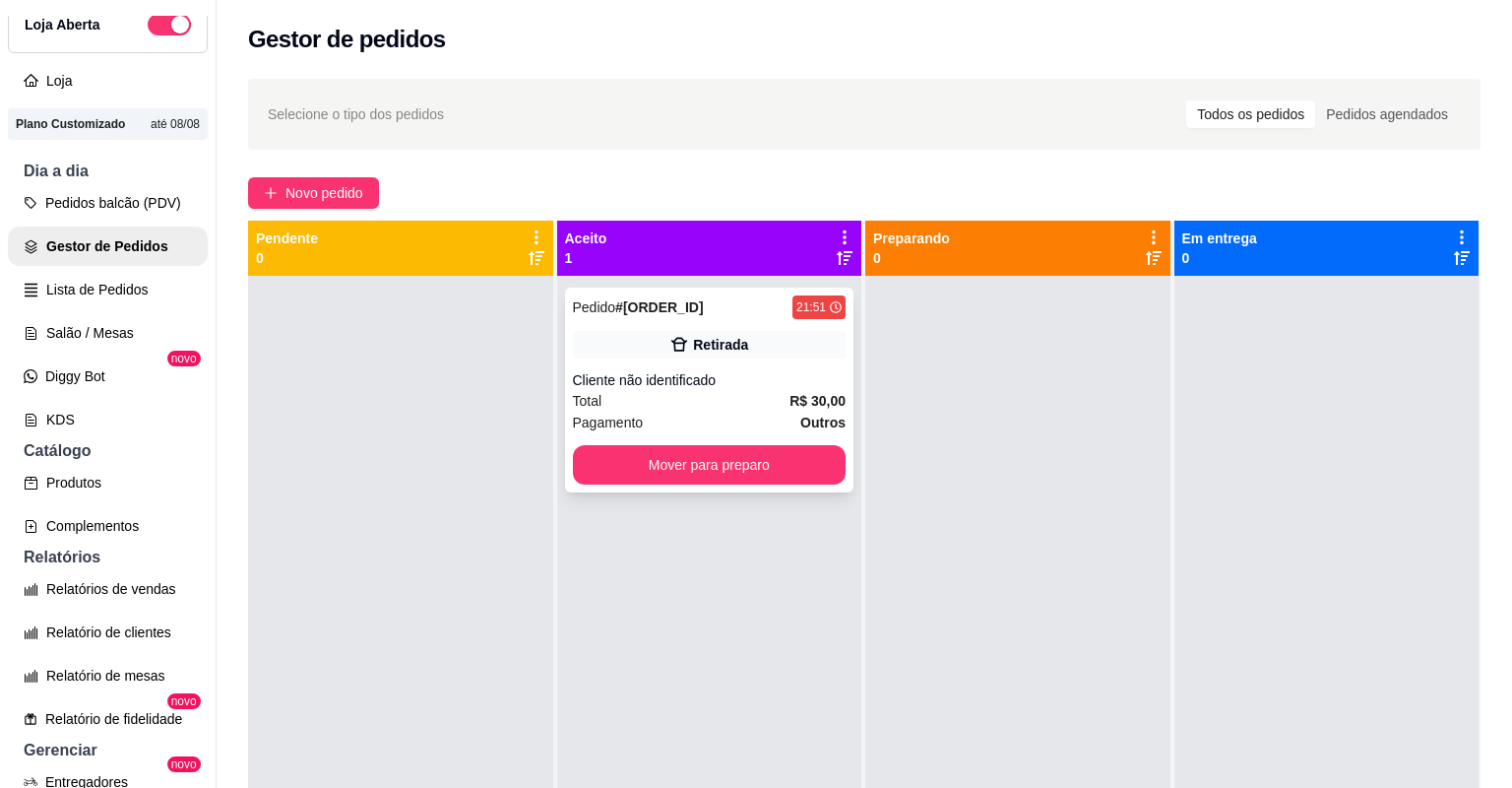 click on "Pagamento Outros" at bounding box center (710, 423) 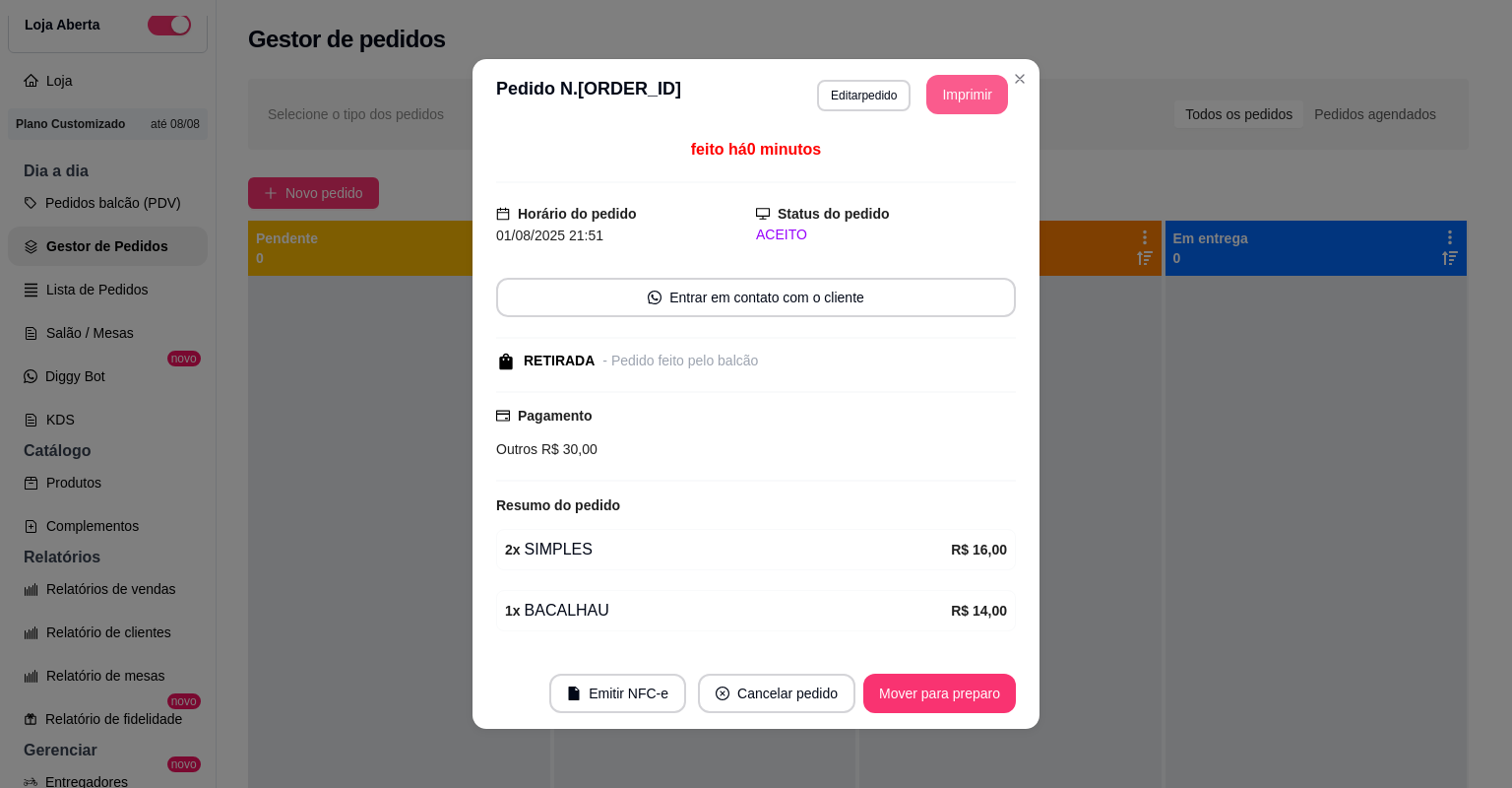 click on "Imprimir" at bounding box center [967, 95] 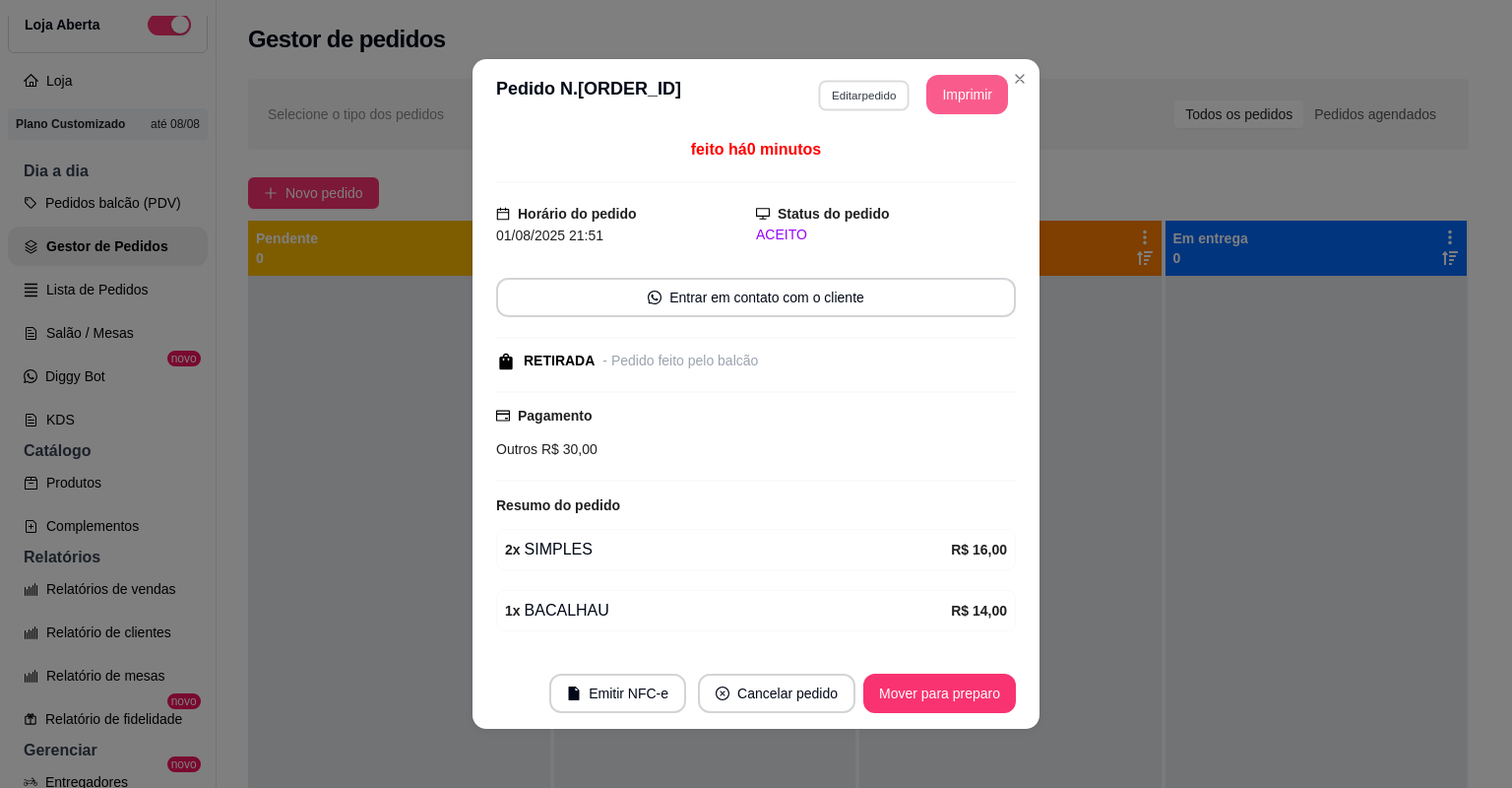 click on "Editar  pedido" at bounding box center (863, 95) 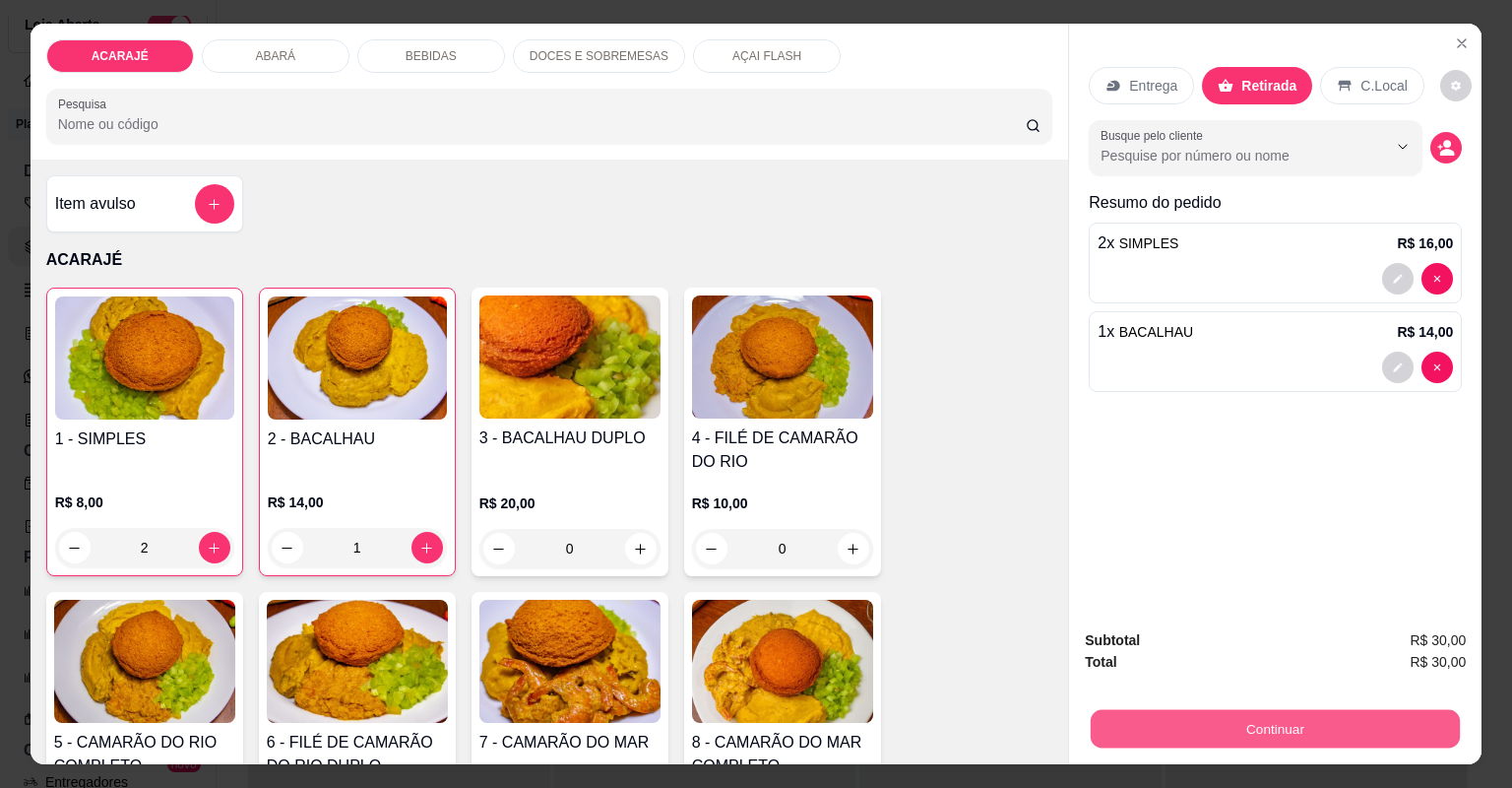 click on "Continuar" at bounding box center [1275, 729] 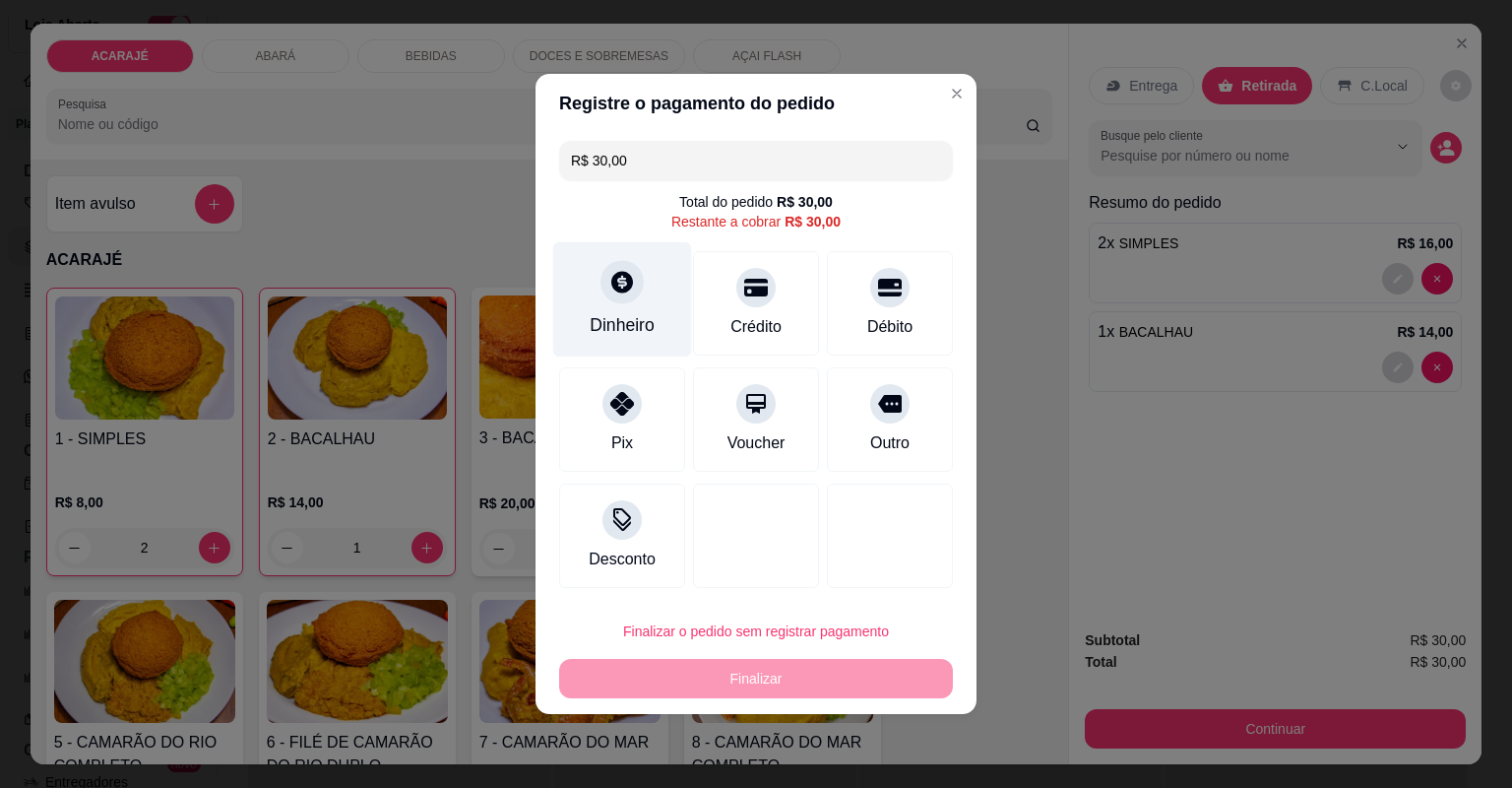 click 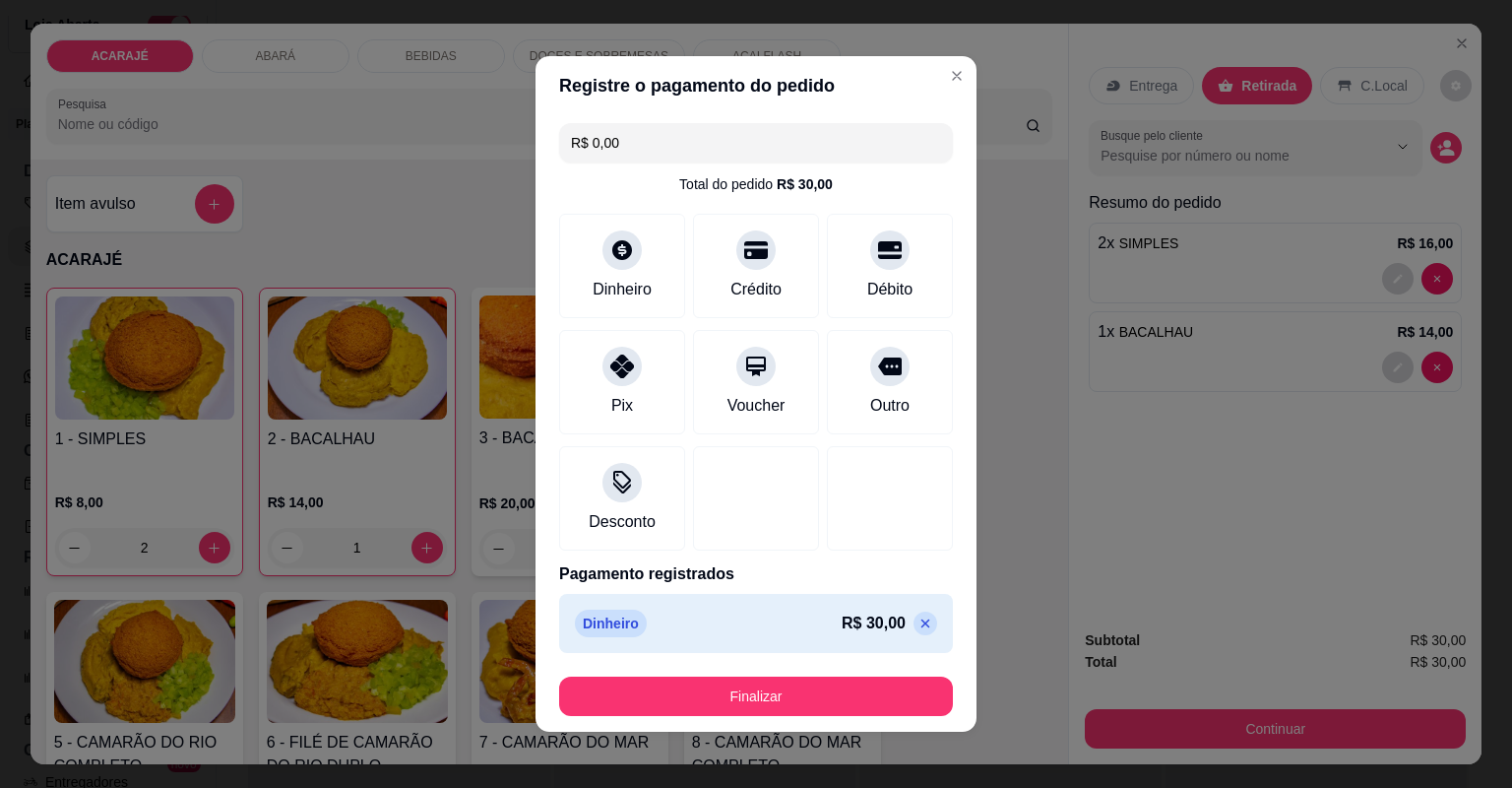 type on "R$ 0,00" 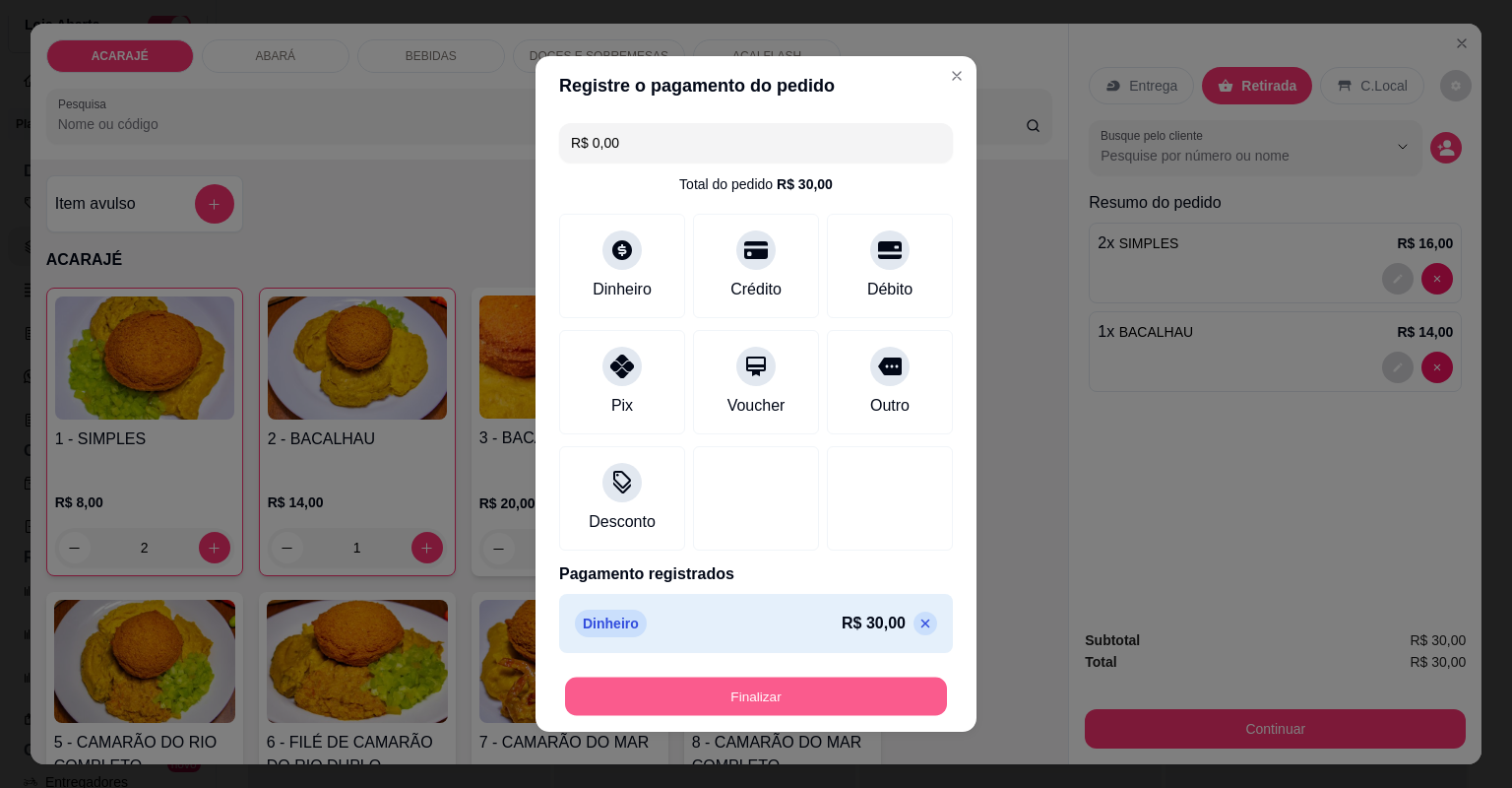 click on "Finalizar" at bounding box center (756, 696) 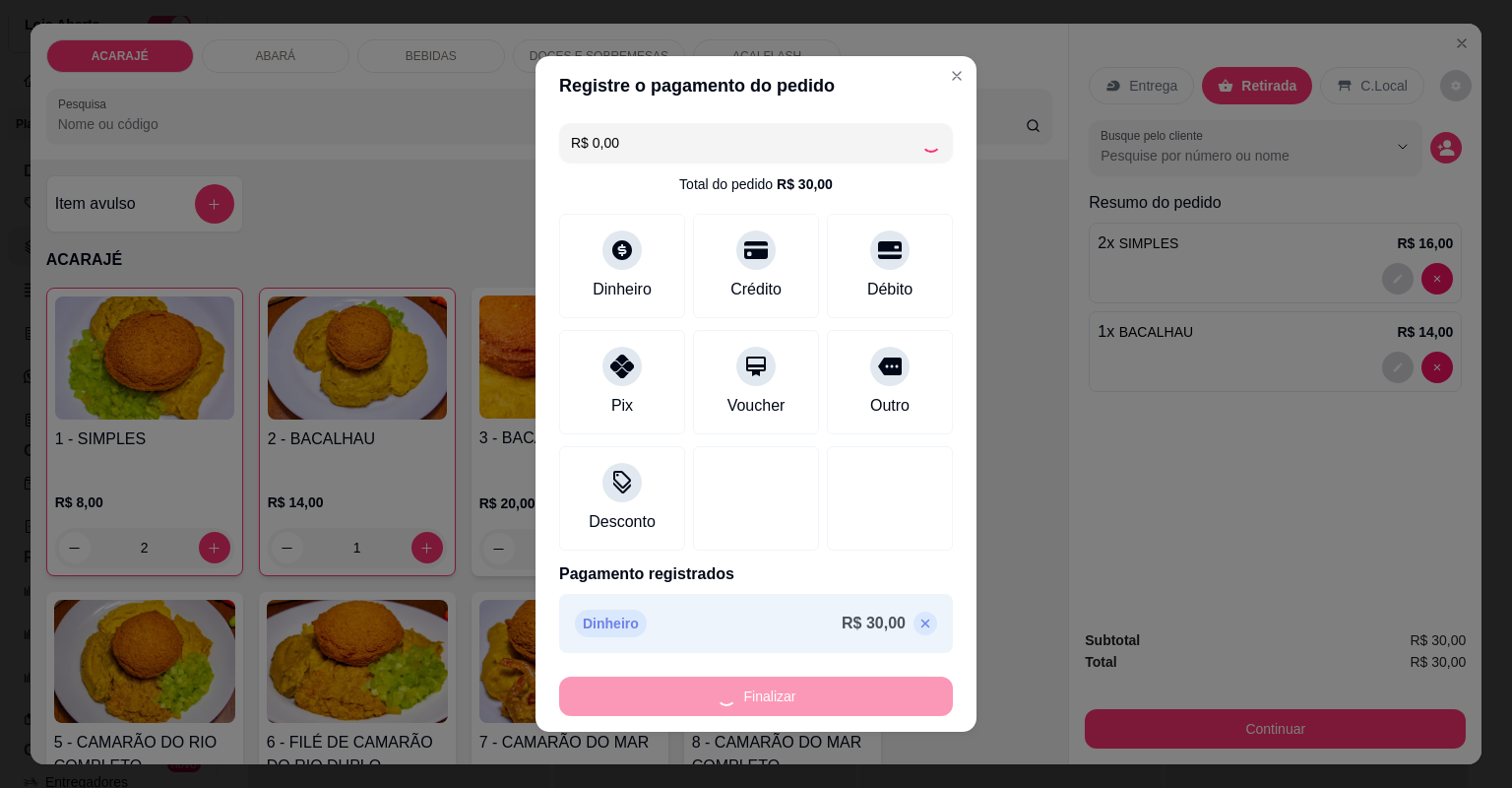 type on "0" 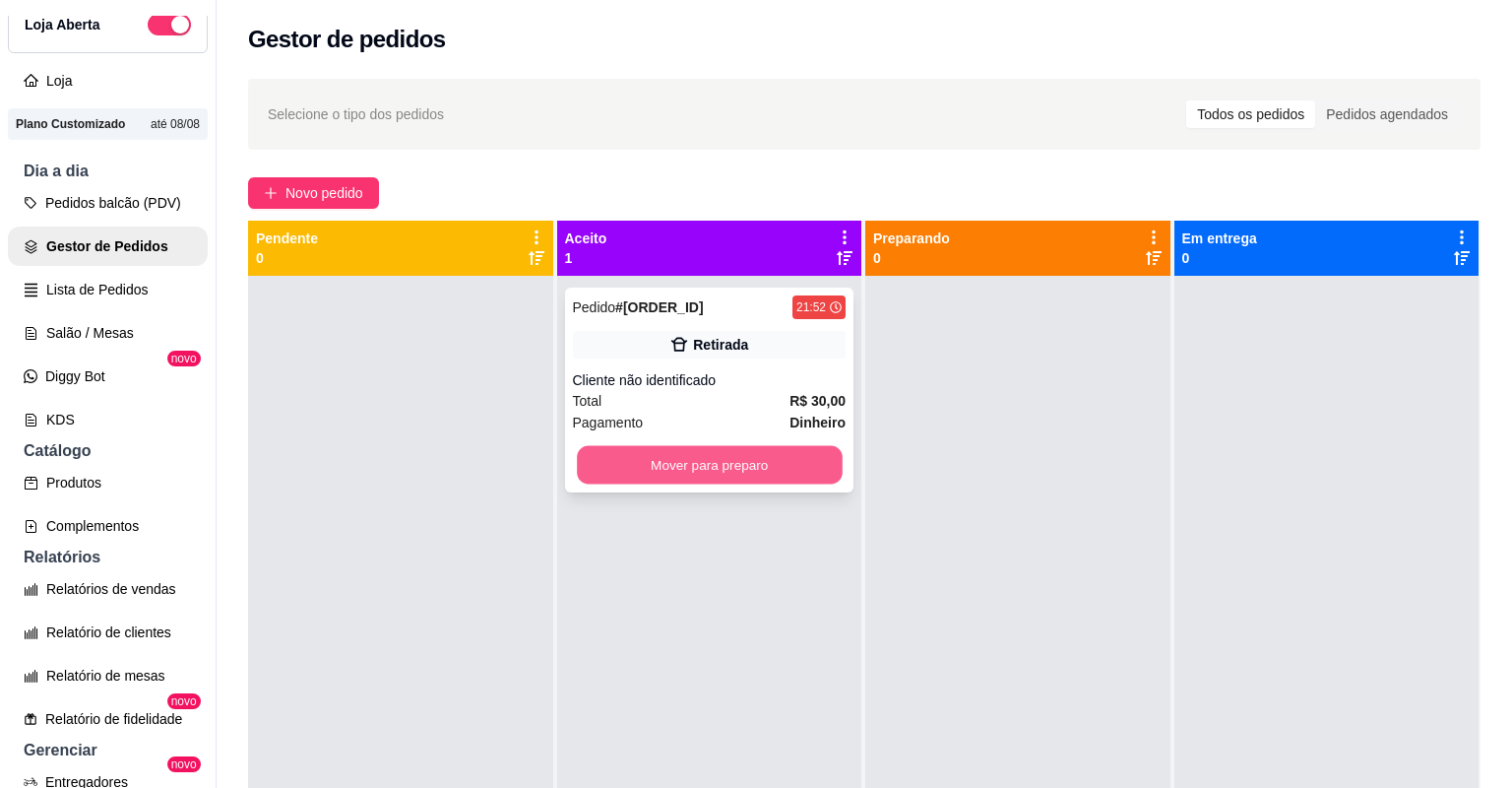 click on "Mover para preparo" at bounding box center (709, 465) 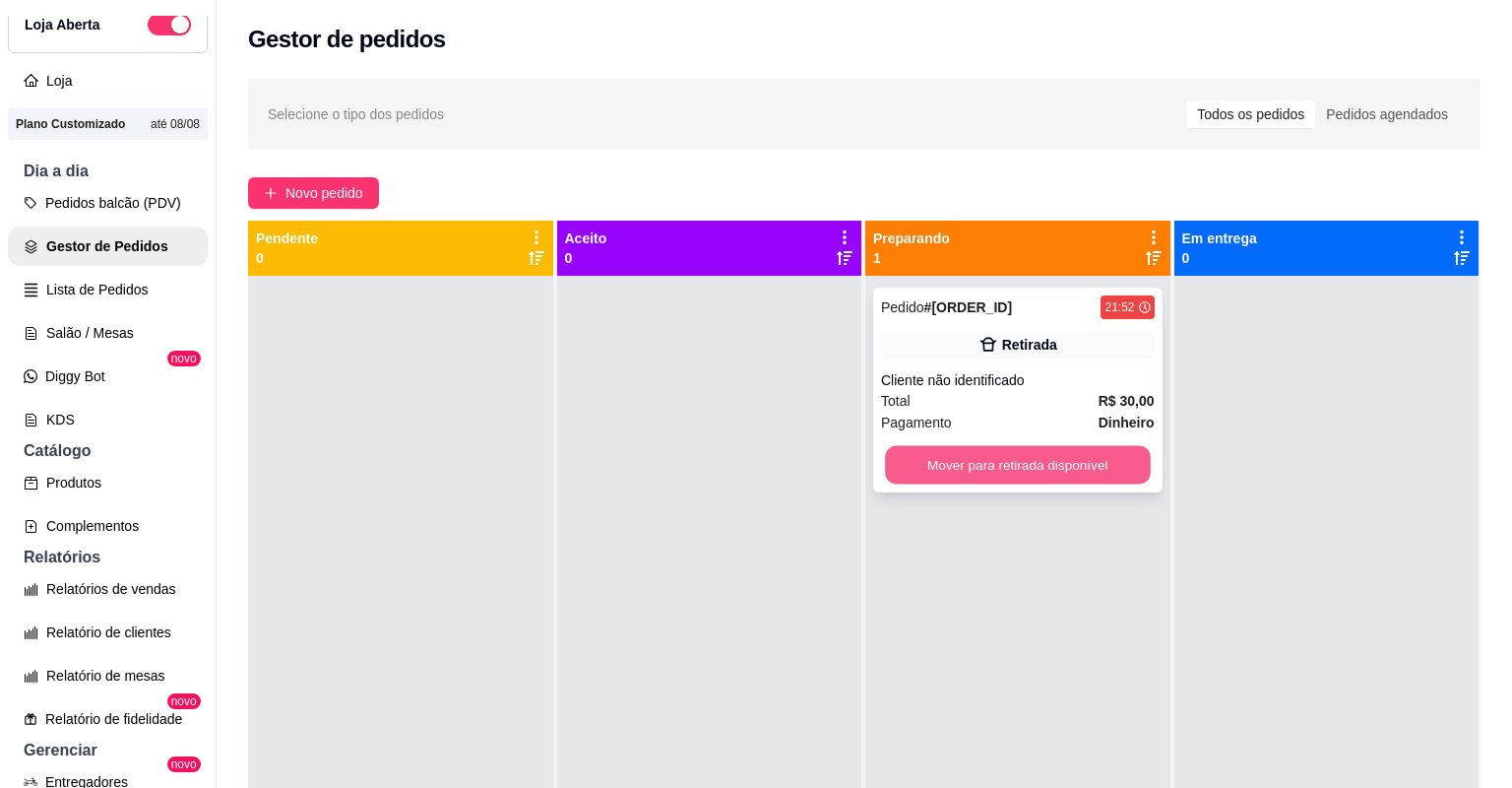 click on "Mover para retirada disponível" at bounding box center (1017, 465) 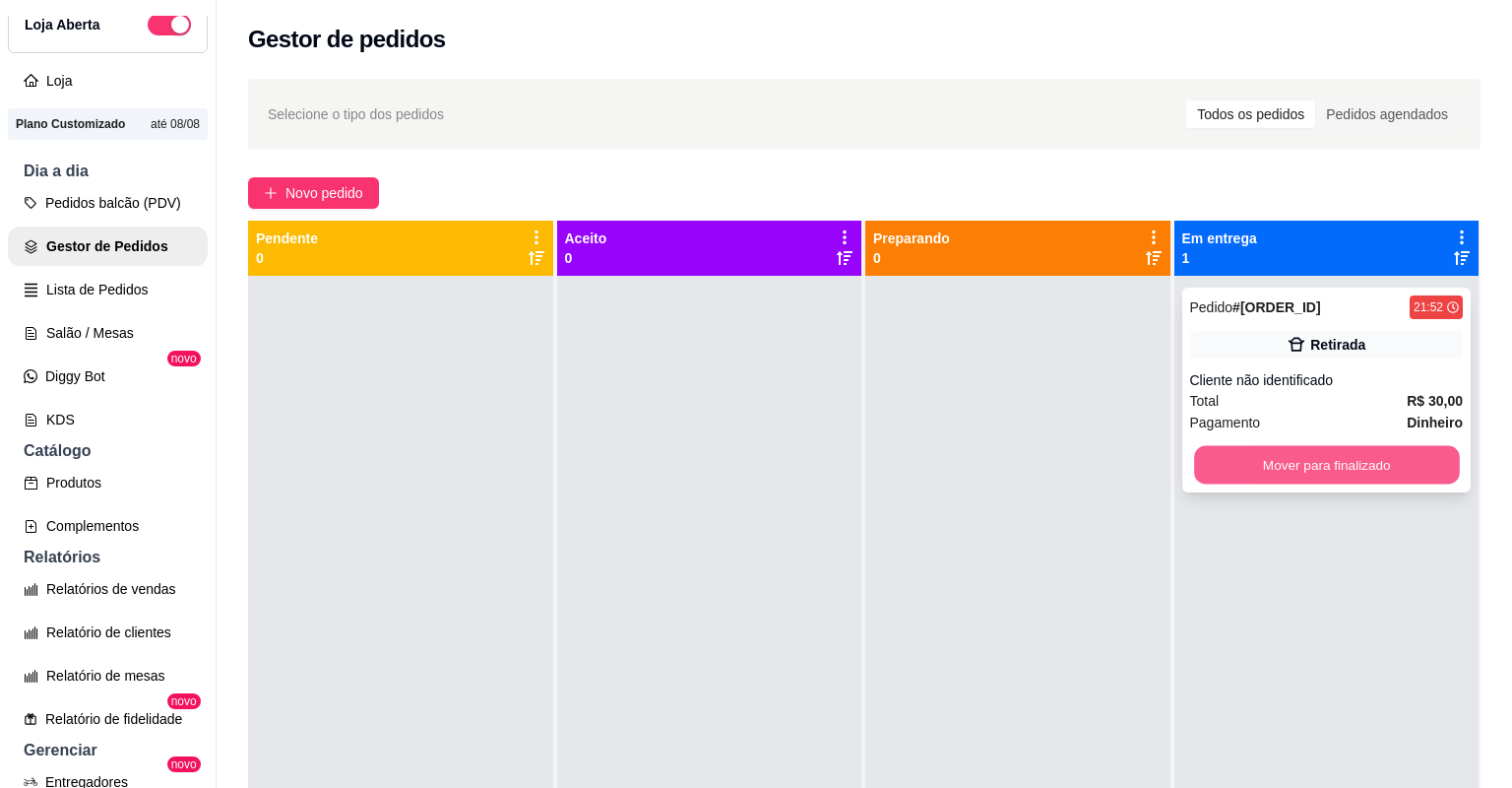click on "Mover para finalizado" at bounding box center (1326, 465) 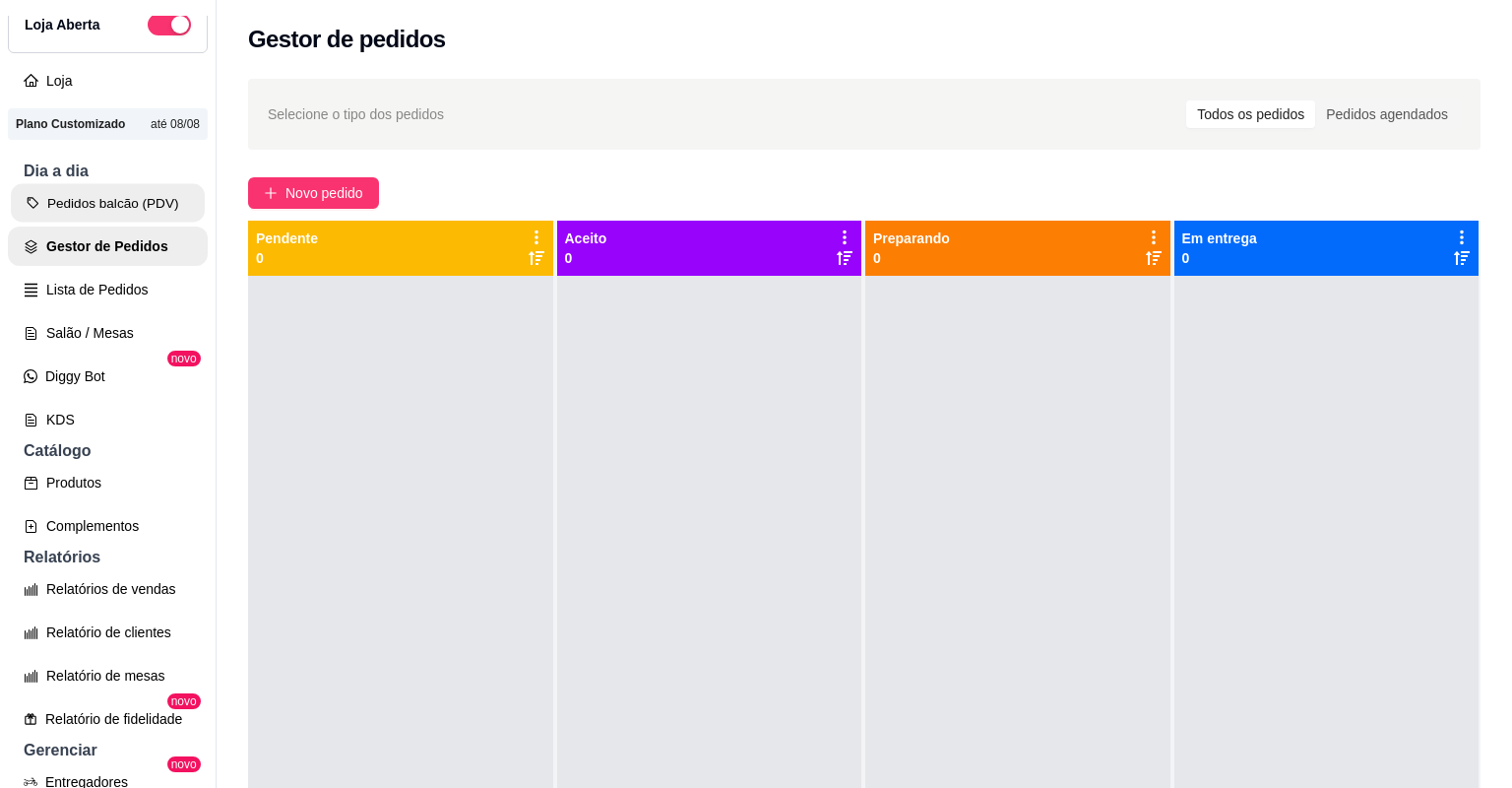 click on "Pedidos balcão (PDV)" at bounding box center (107, 203) 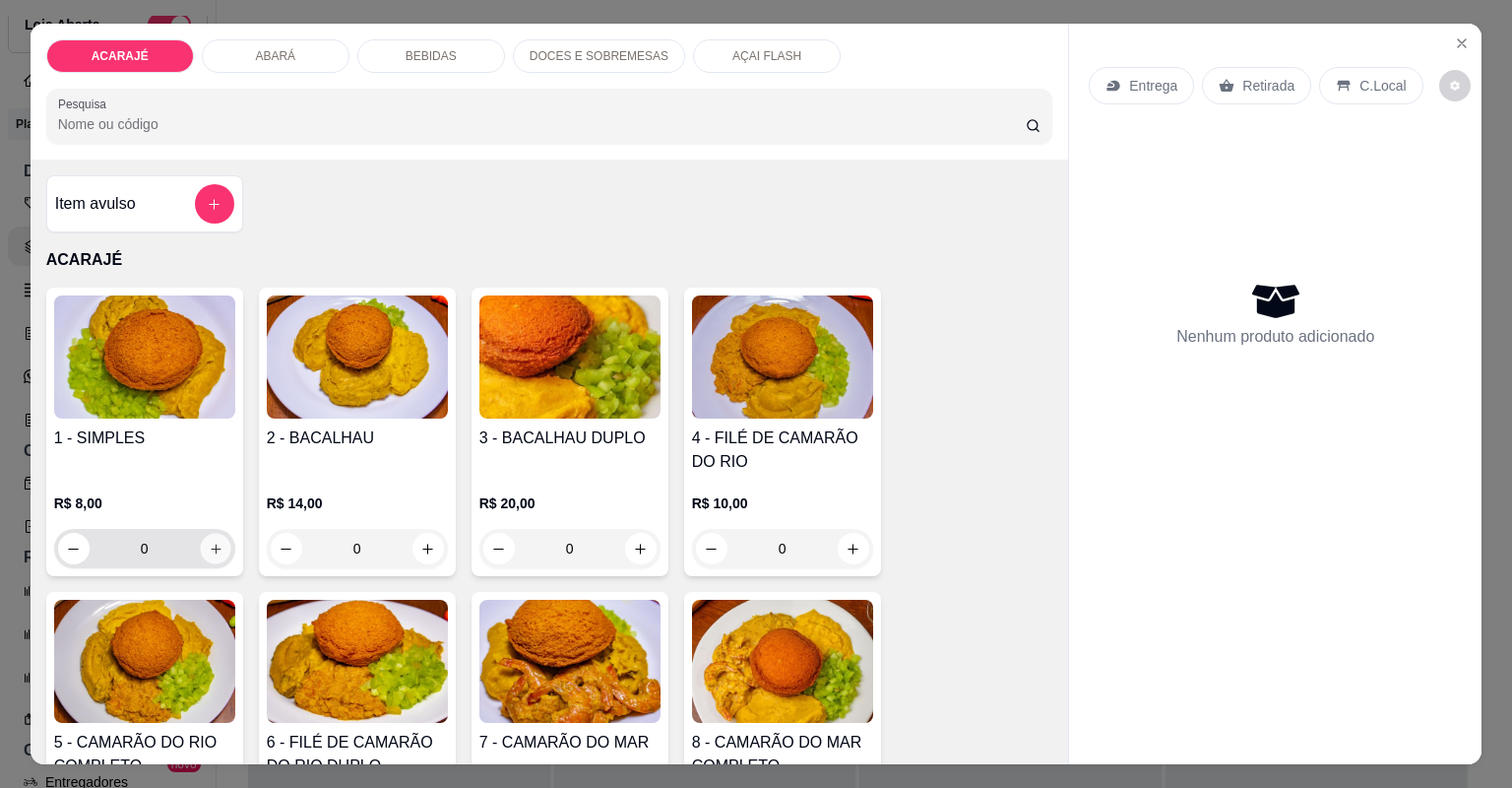 click 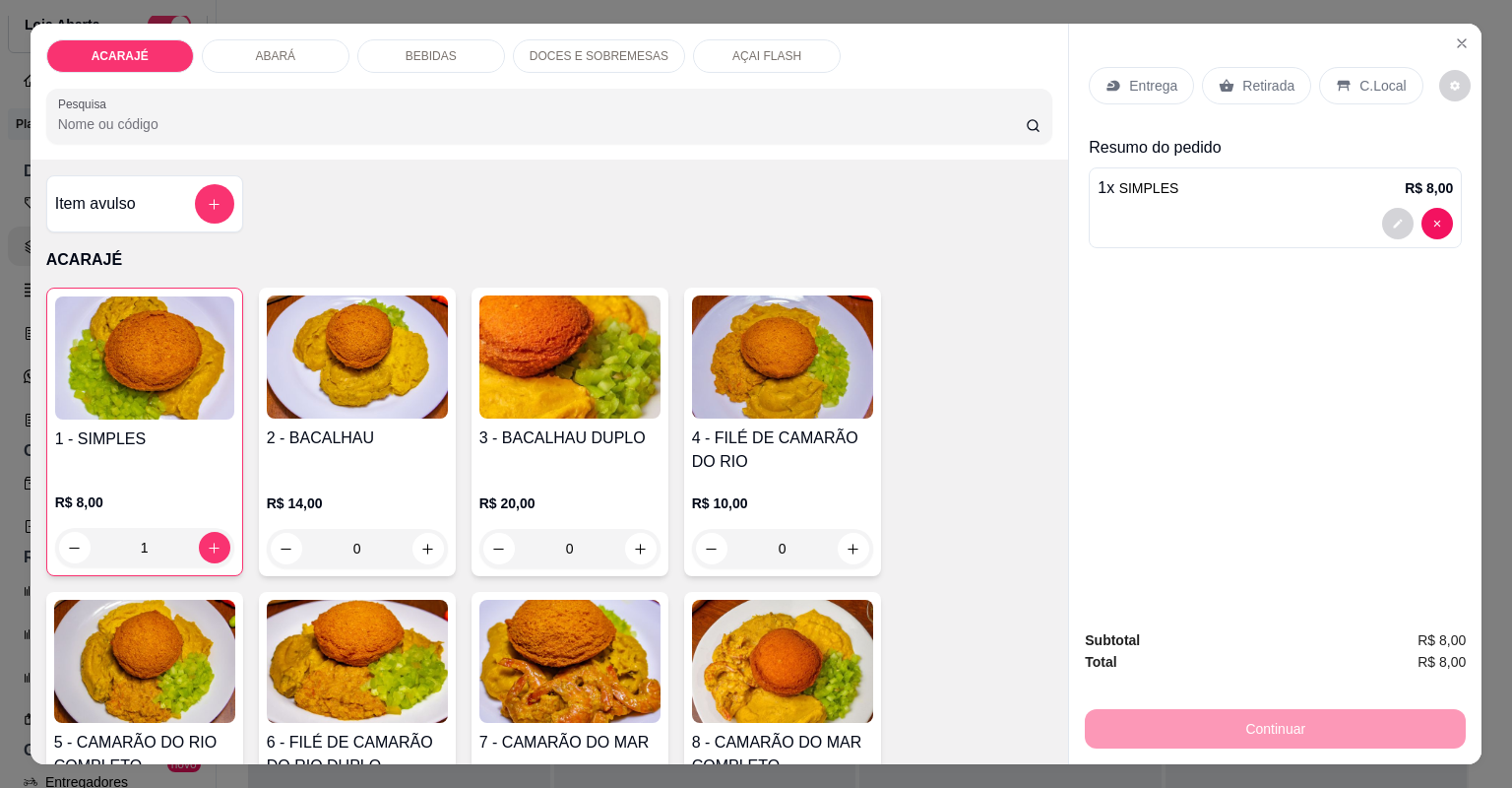 click 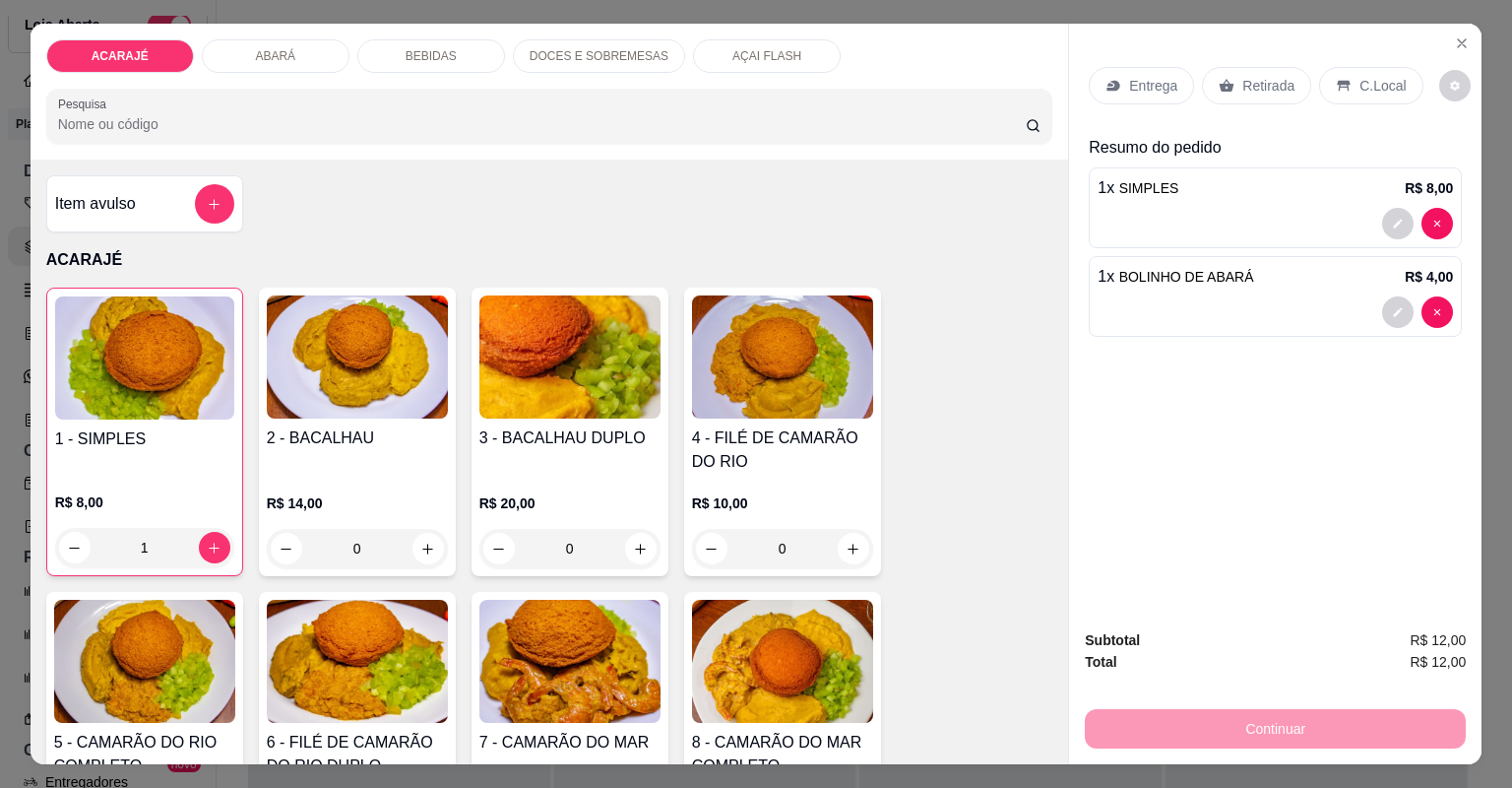 click on "Entrega" at bounding box center (1153, 86) 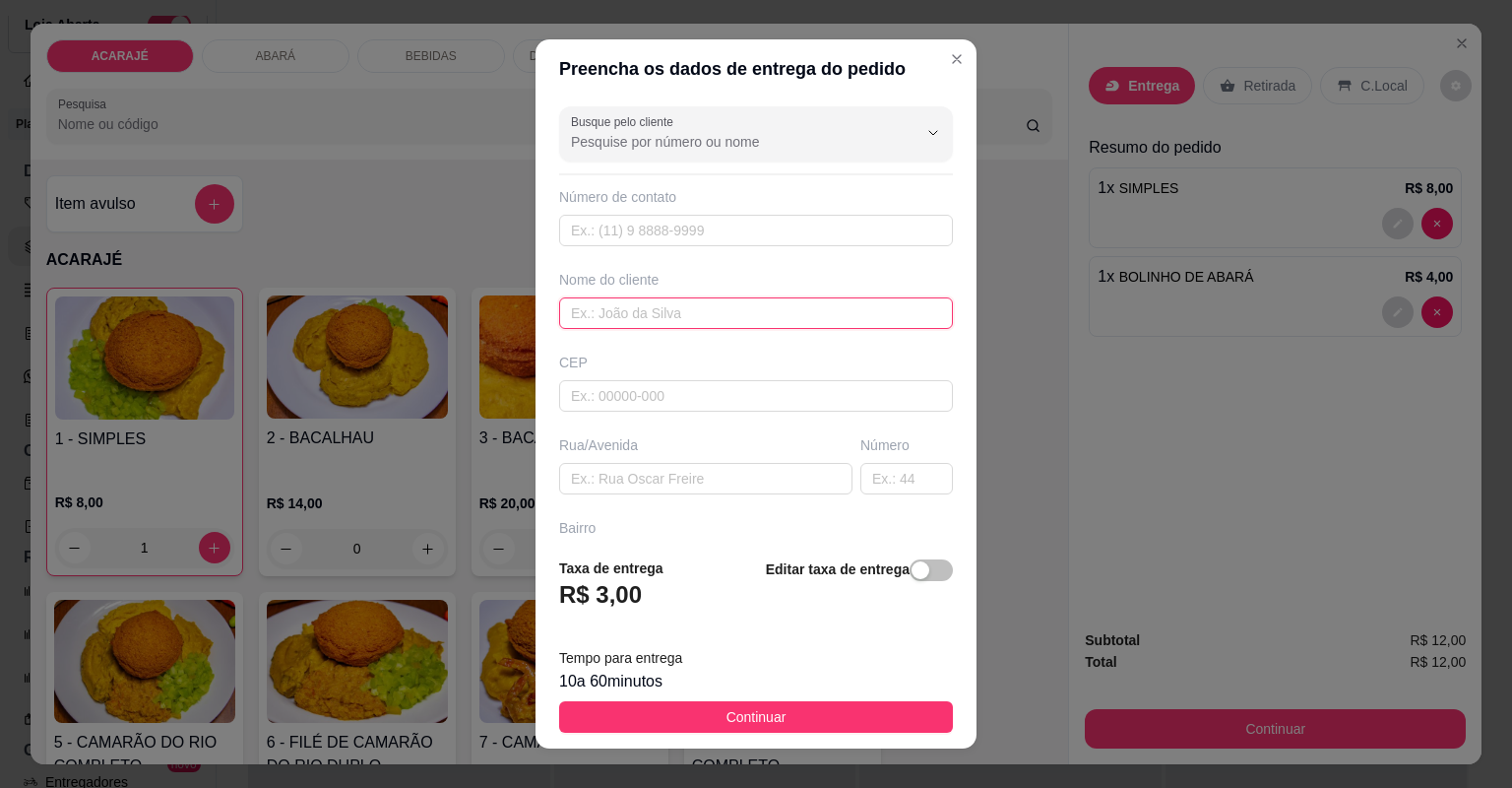 click at bounding box center [756, 313] 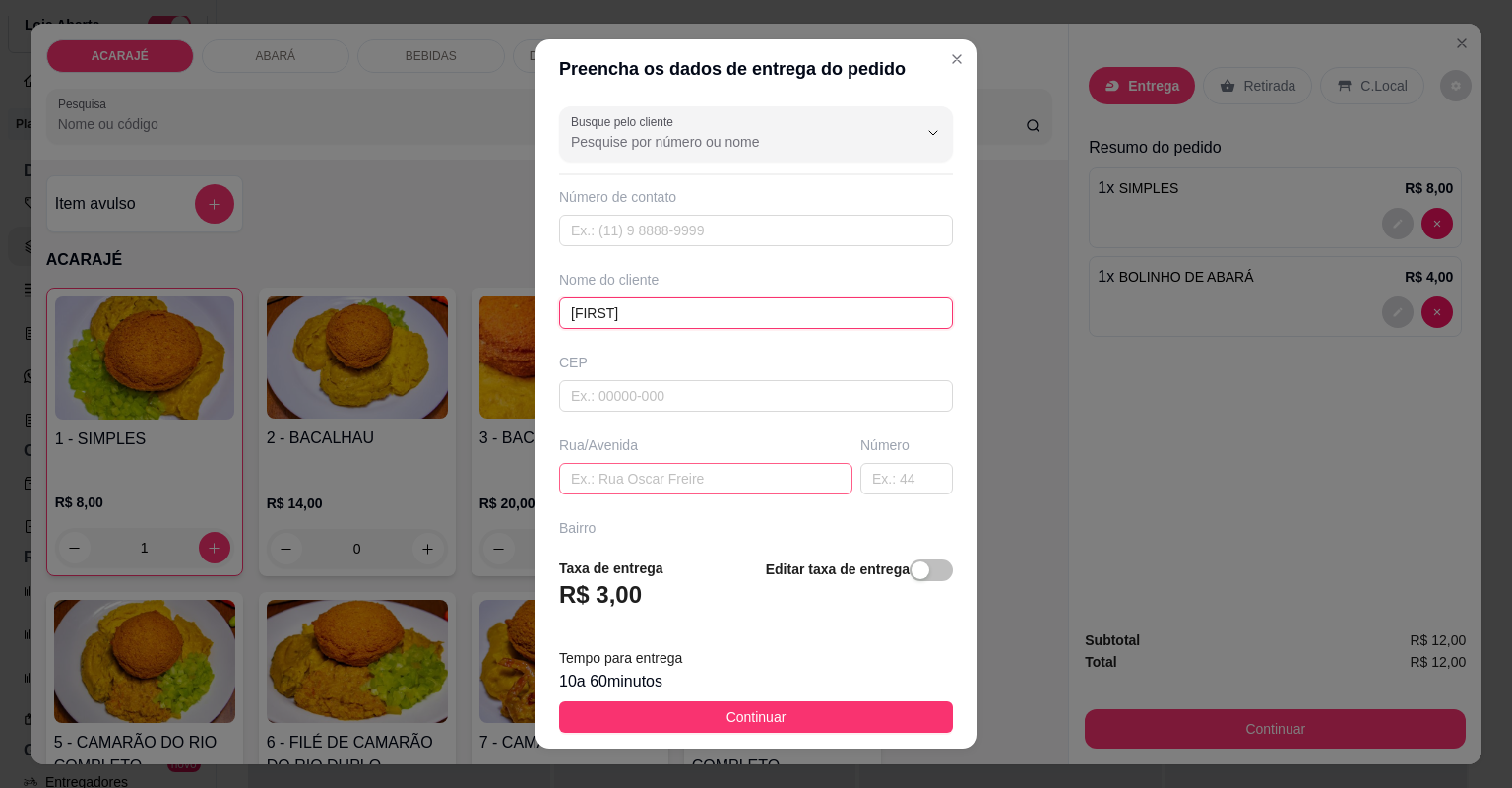 type on "[FIRST]" 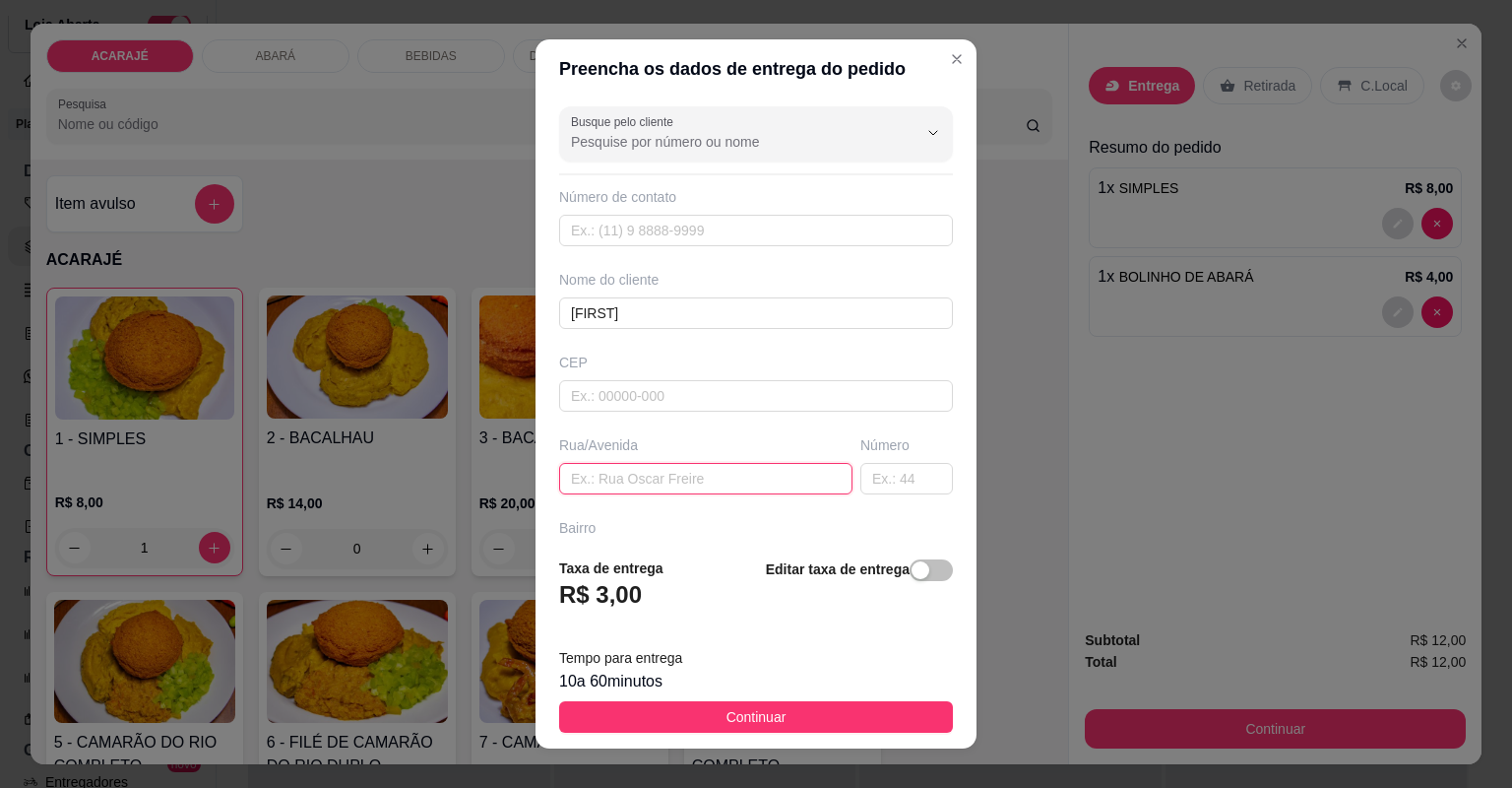 click at bounding box center [706, 479] 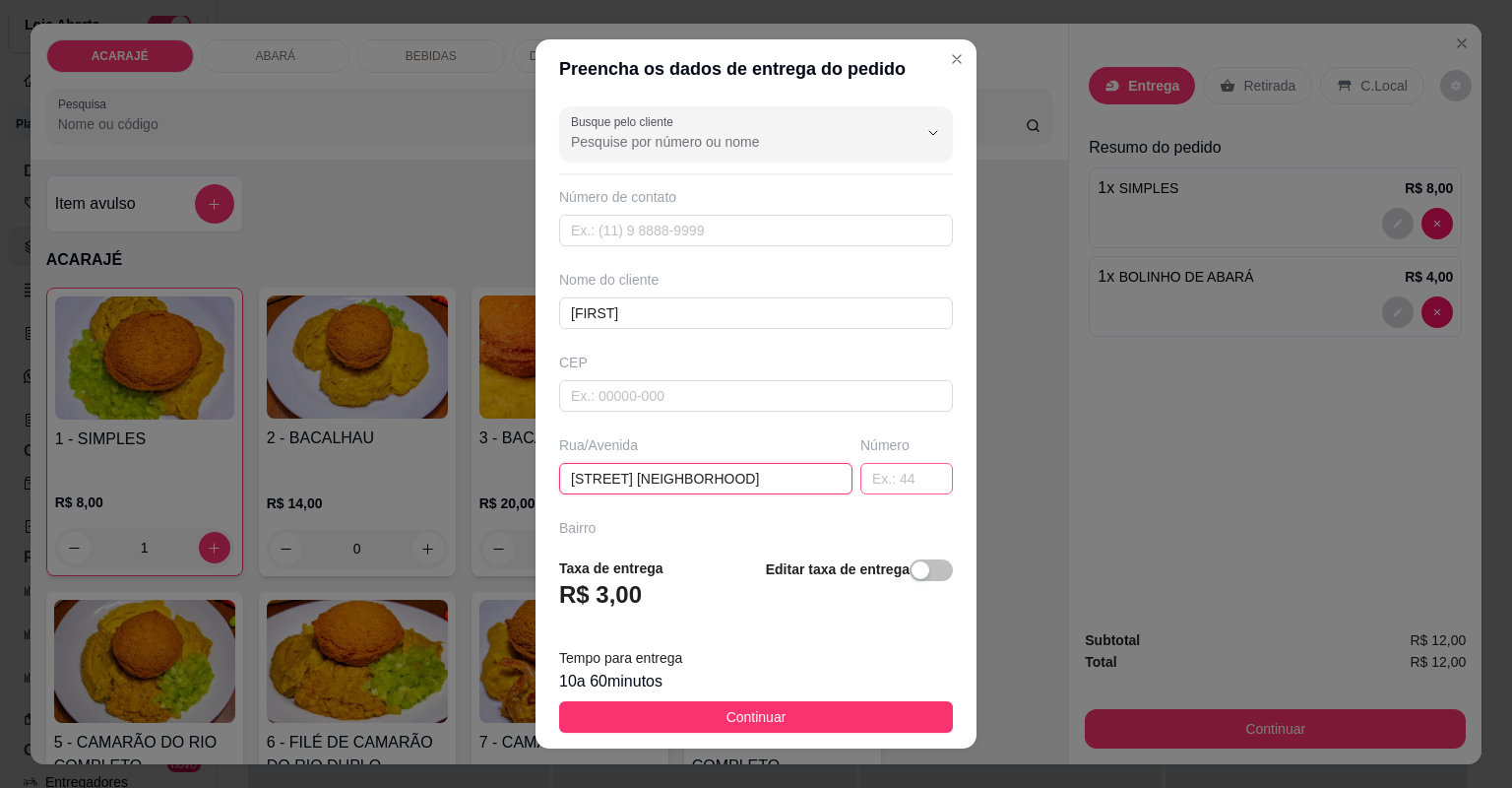 type on "[STREET] [NEIGHBORHOOD]" 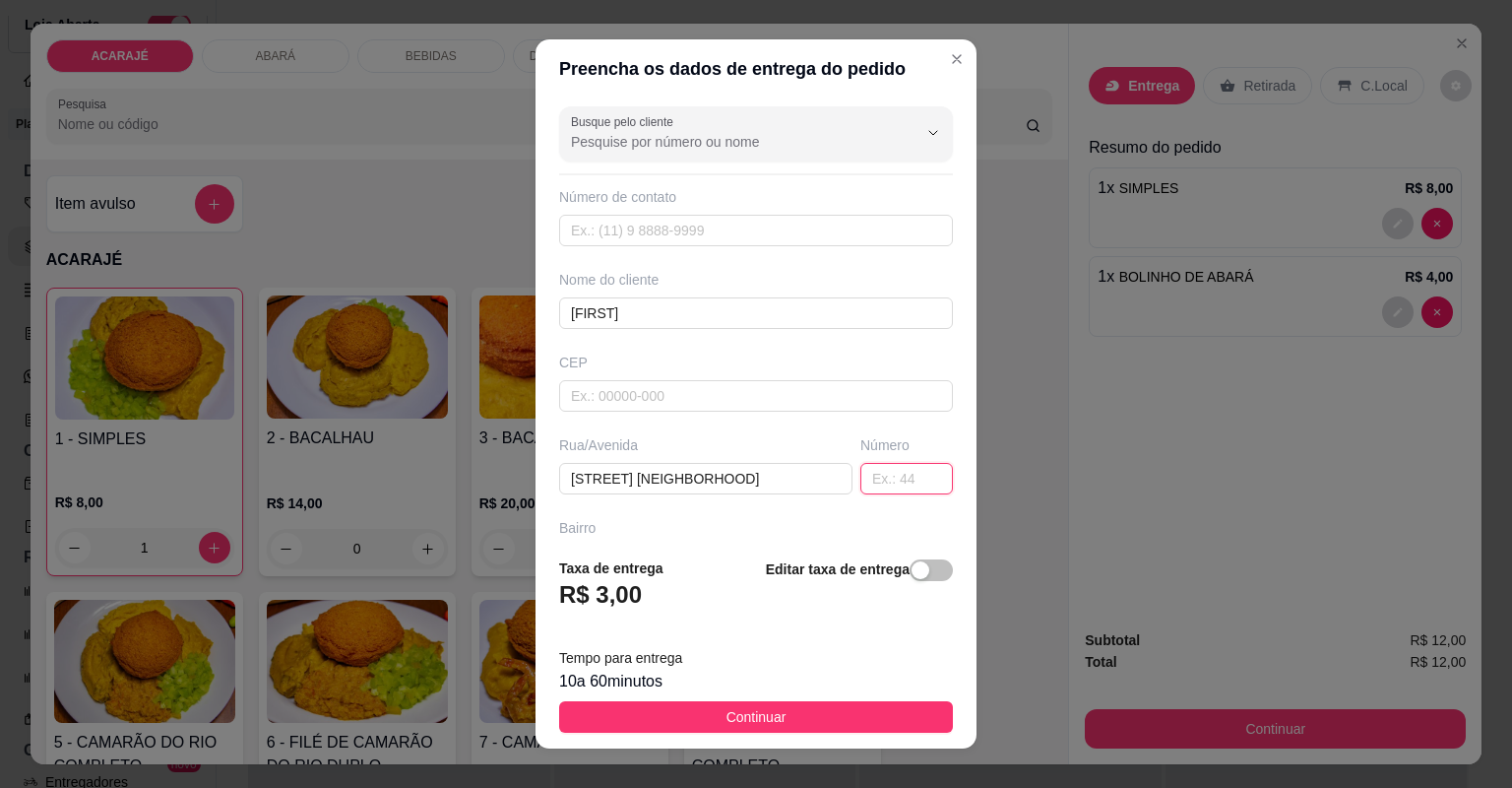 click at bounding box center (907, 479) 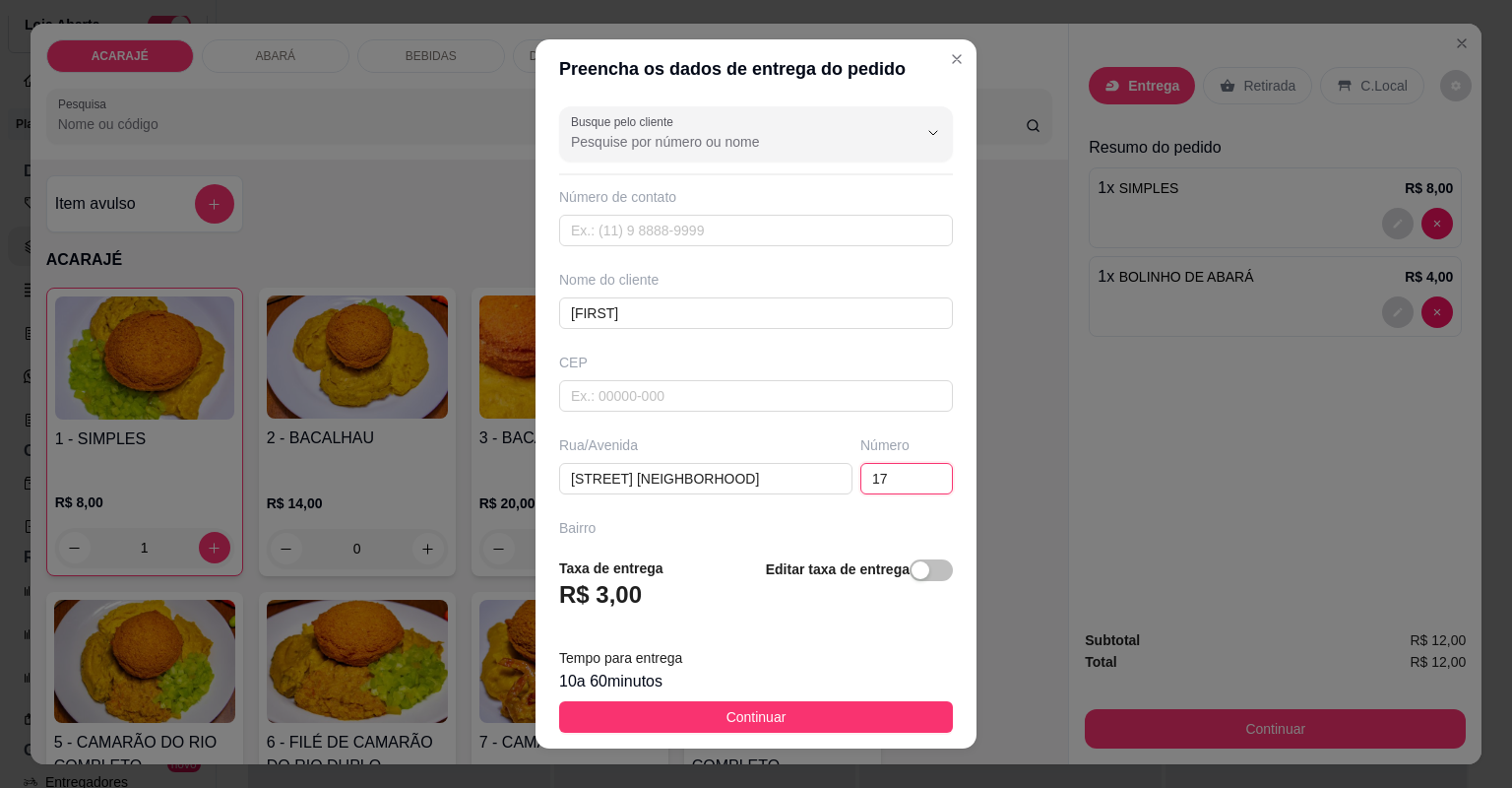 type on "179" 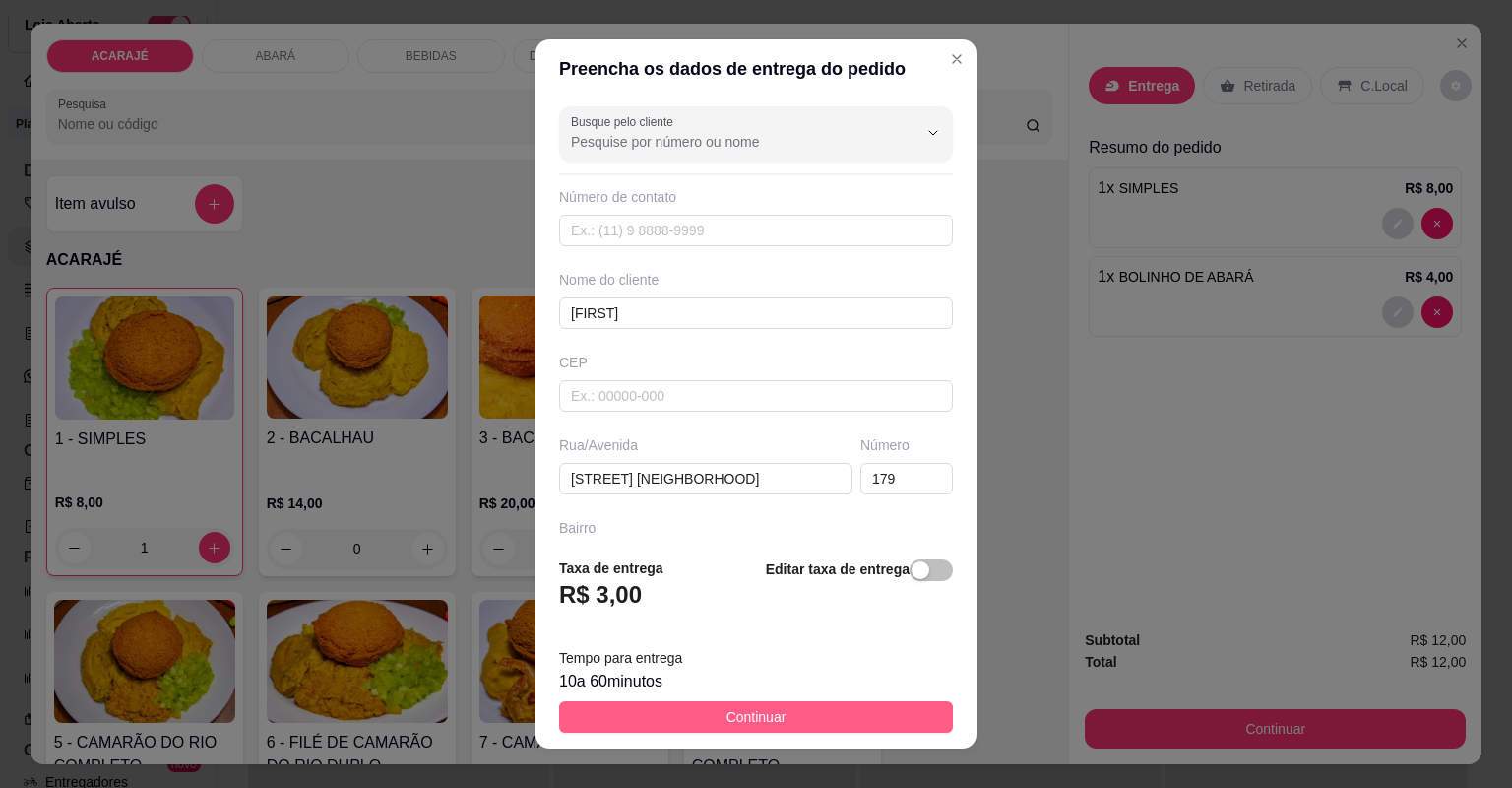 click on "Continuar" at bounding box center (756, 717) 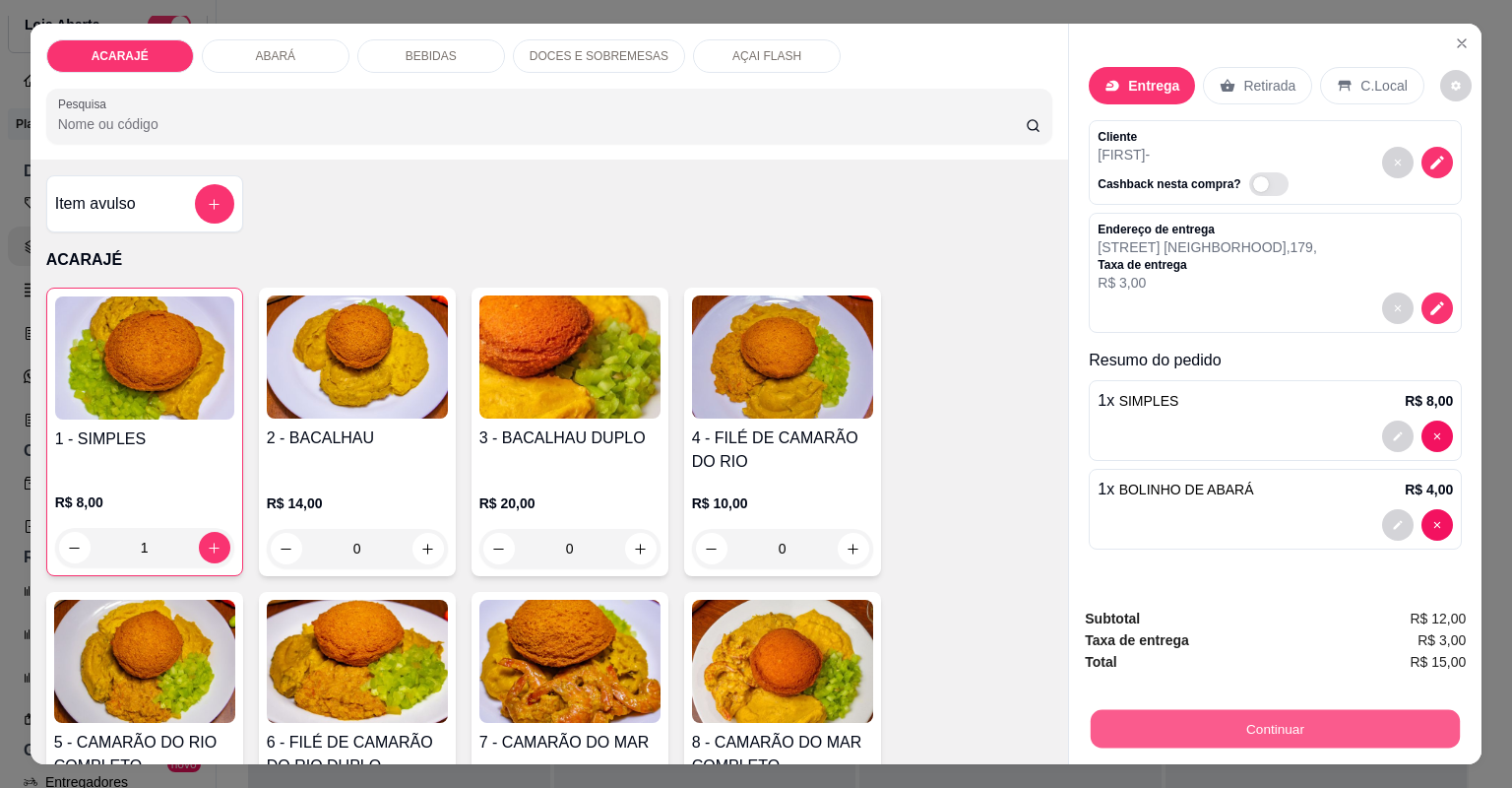 click on "Continuar" at bounding box center [1275, 729] 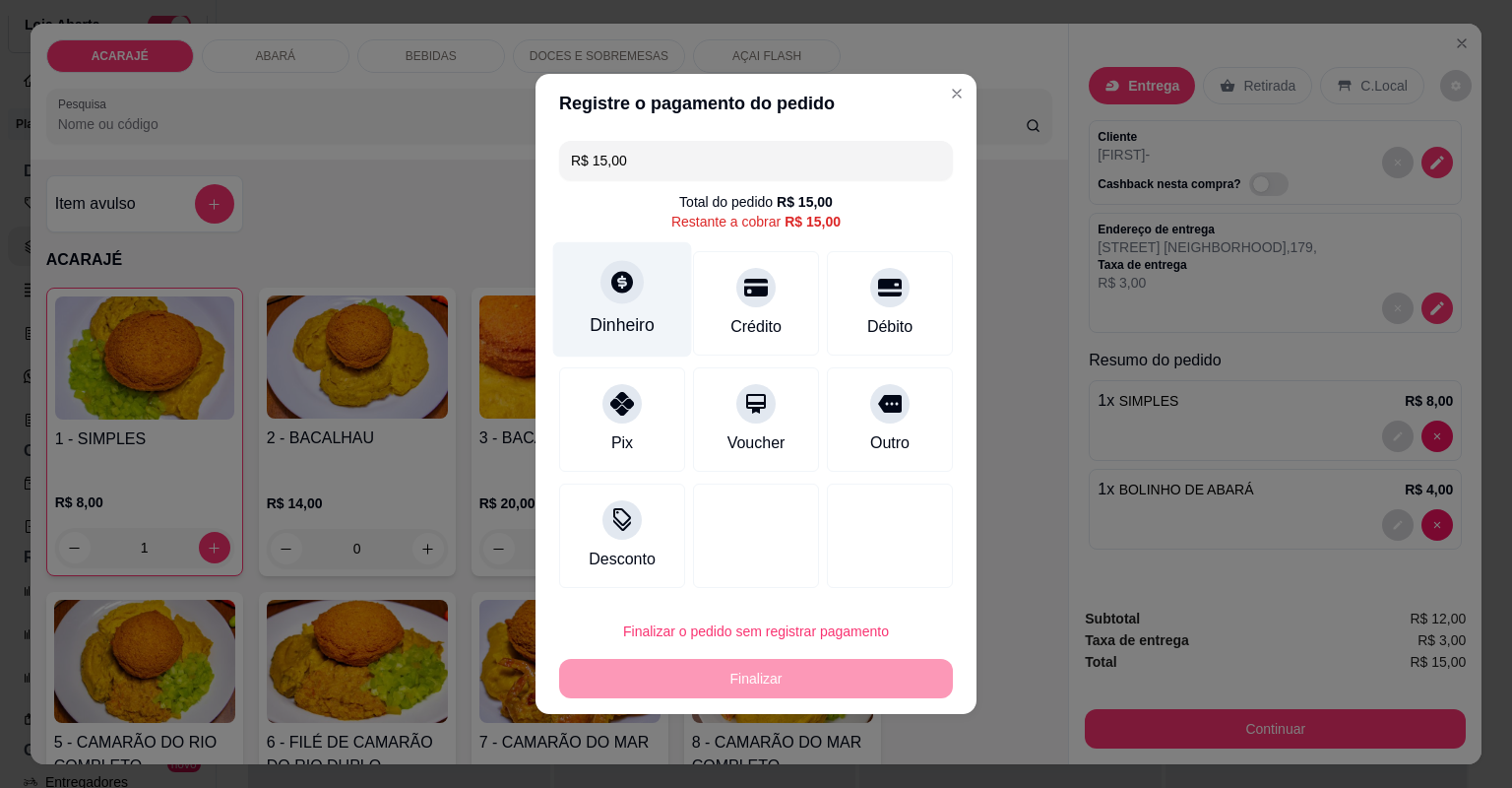 click 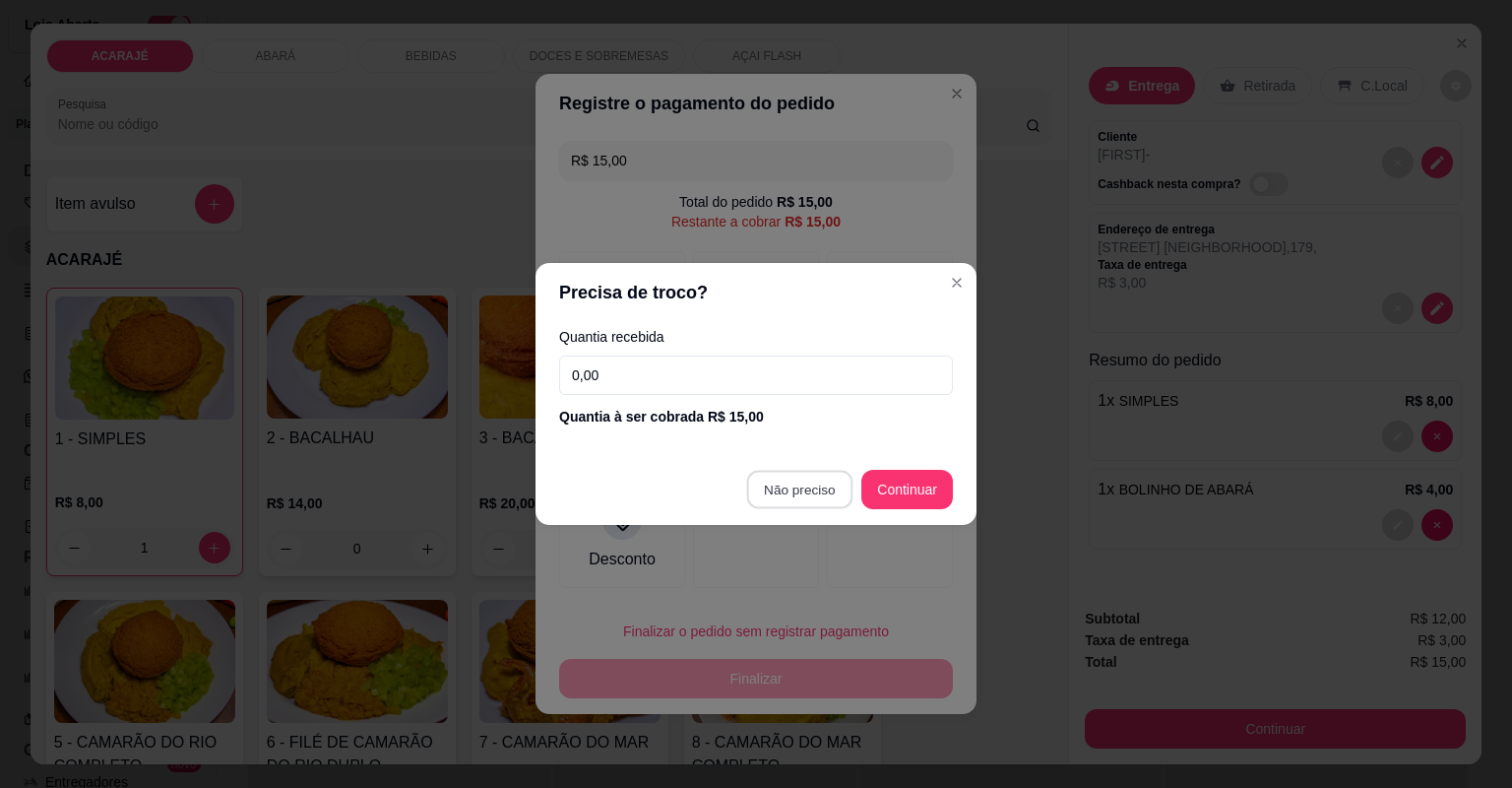 type on "R$ 0,00" 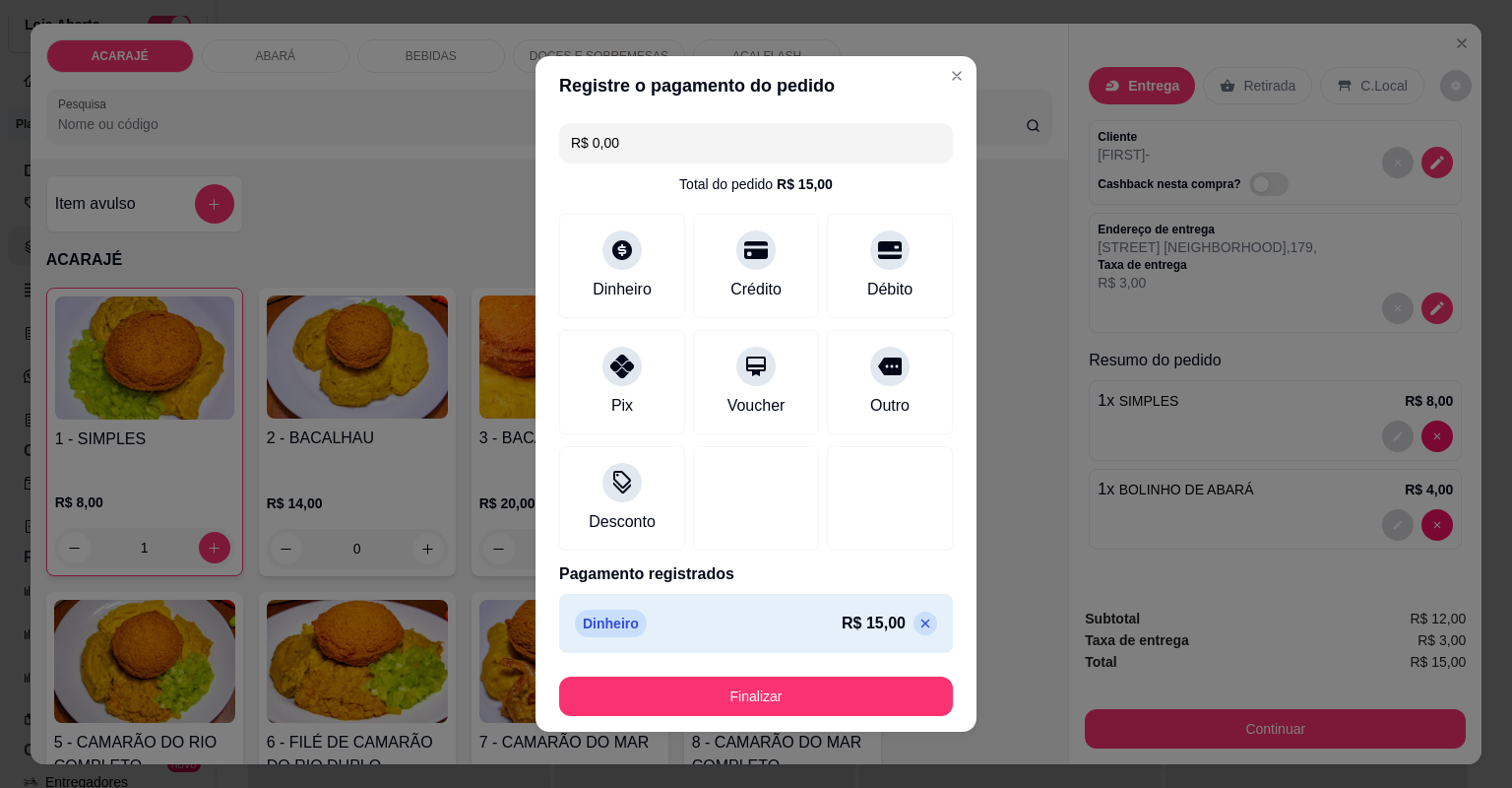 click on "Finalizar" at bounding box center [756, 696] 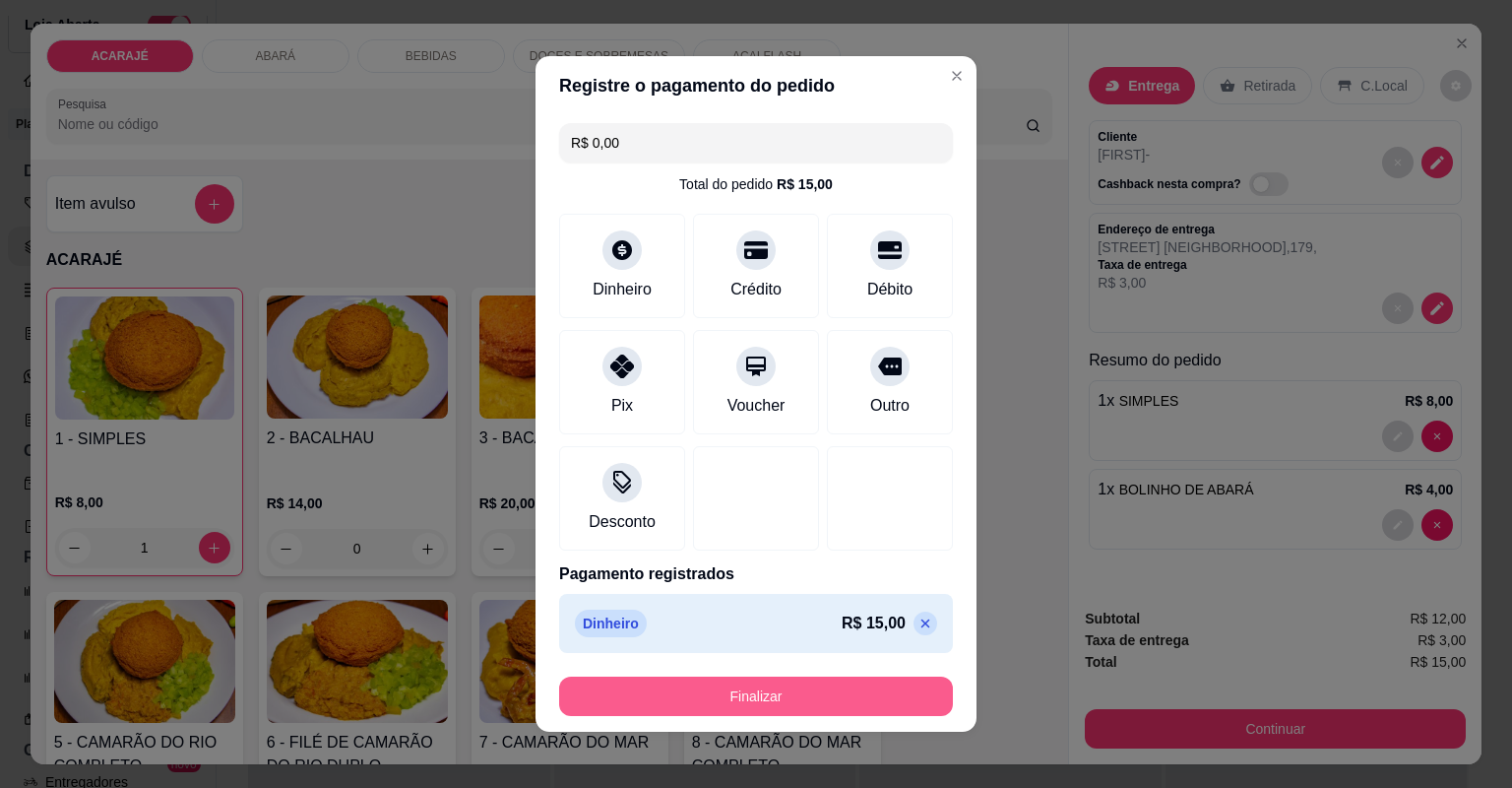 click on "Finalizar" at bounding box center (756, 696) 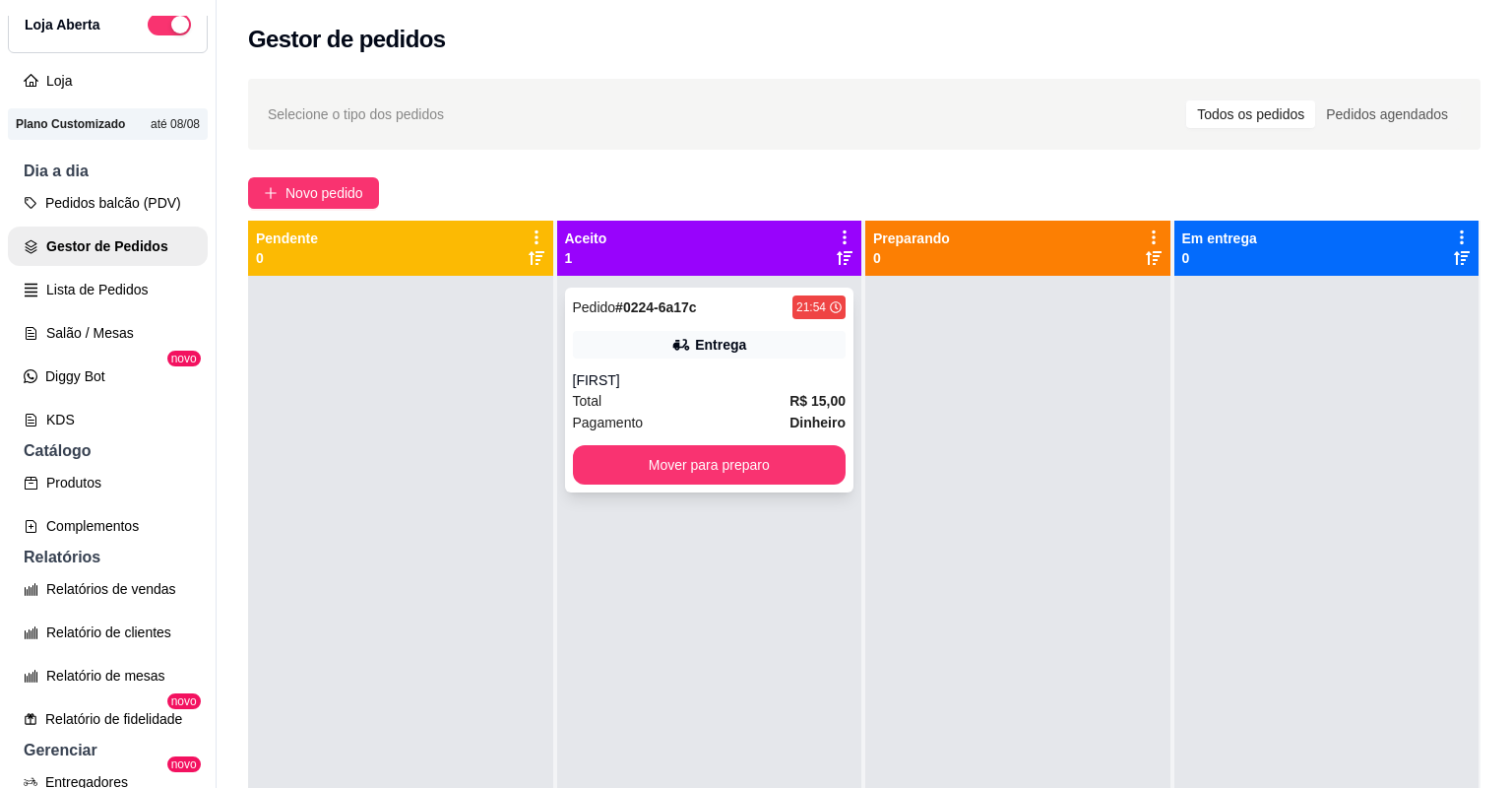 click on "Total R$ 15,00" at bounding box center [710, 401] 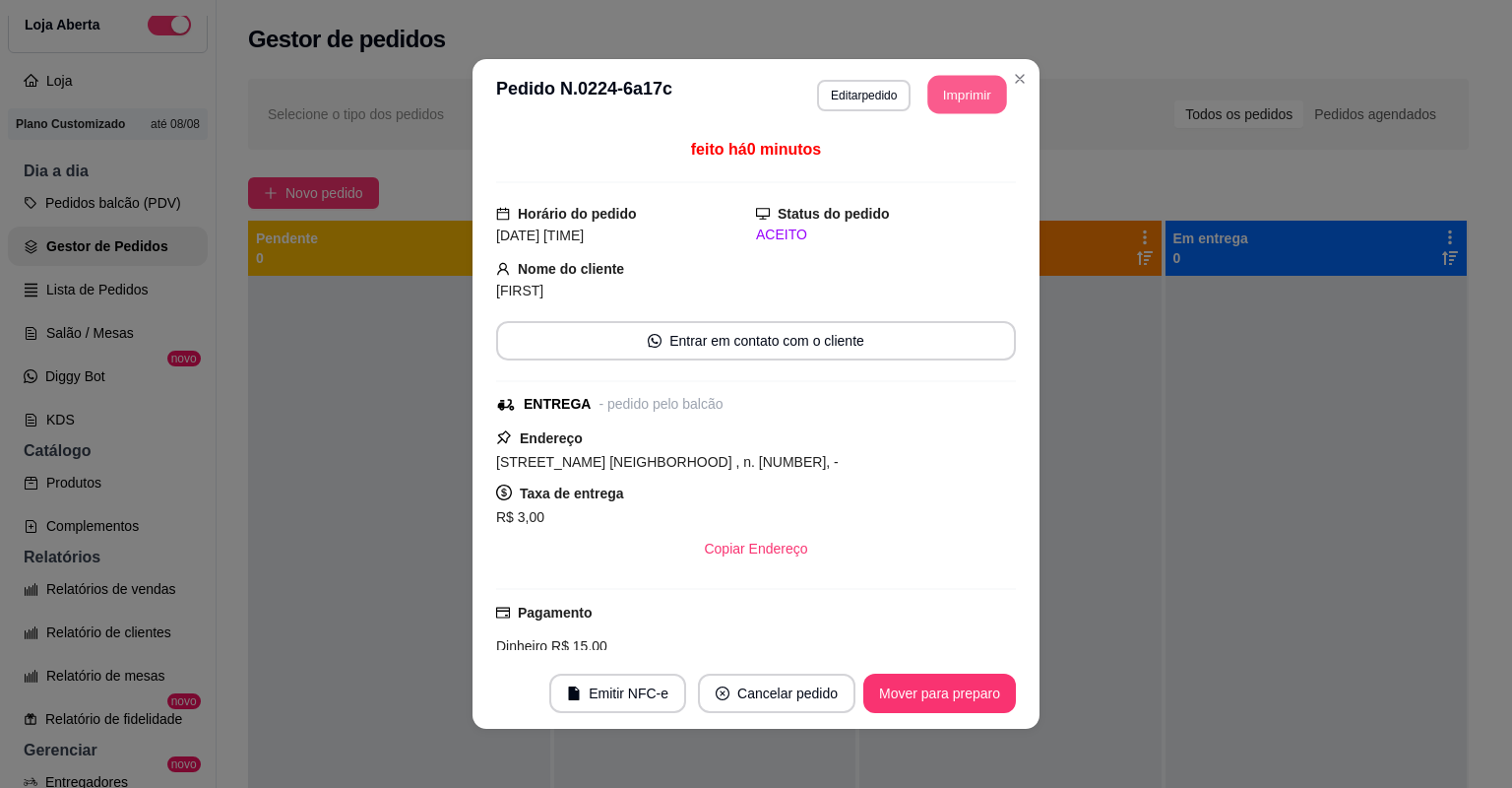 click on "Imprimir" at bounding box center [968, 95] 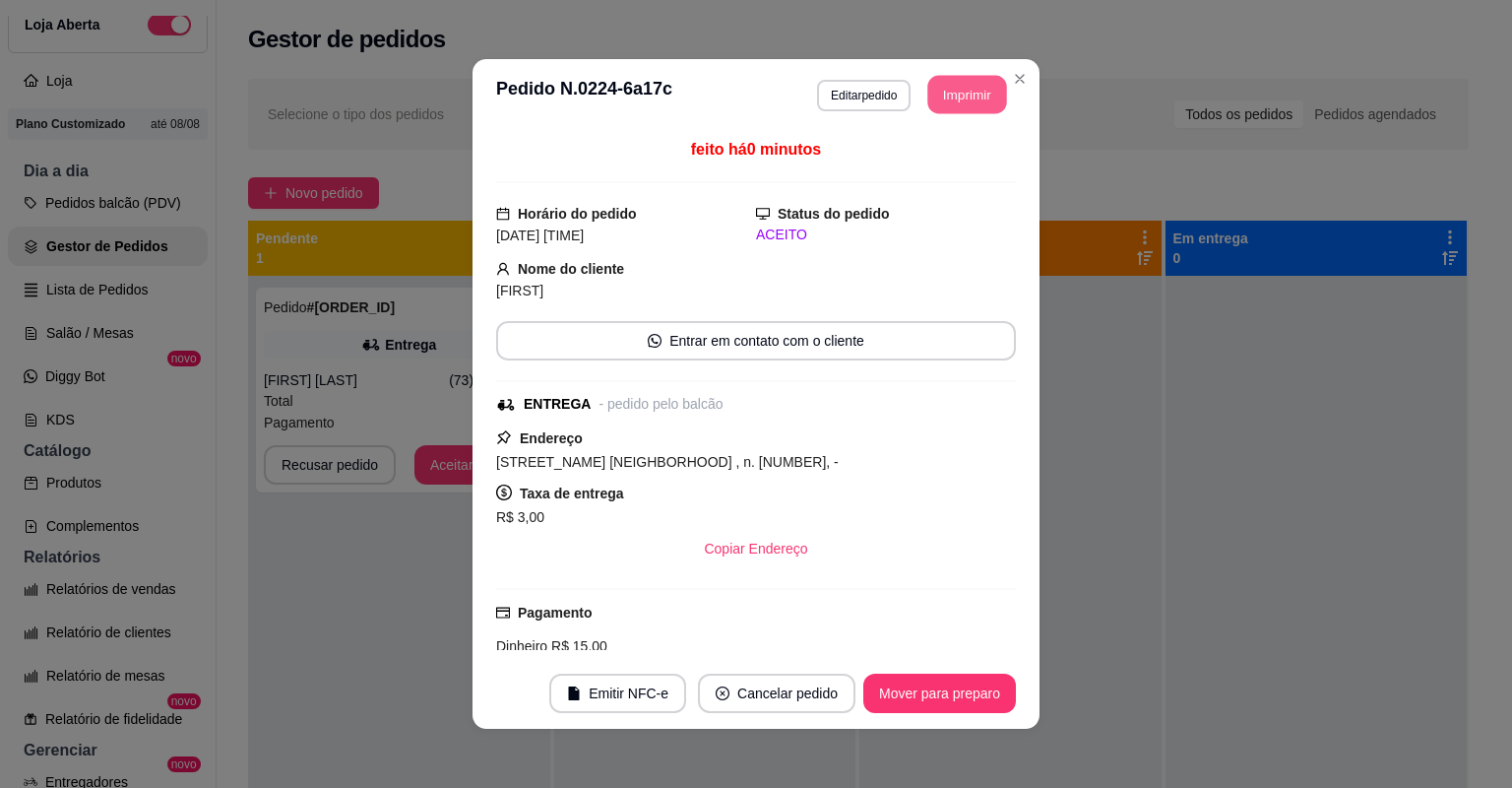 click on "Imprimir" at bounding box center (968, 95) 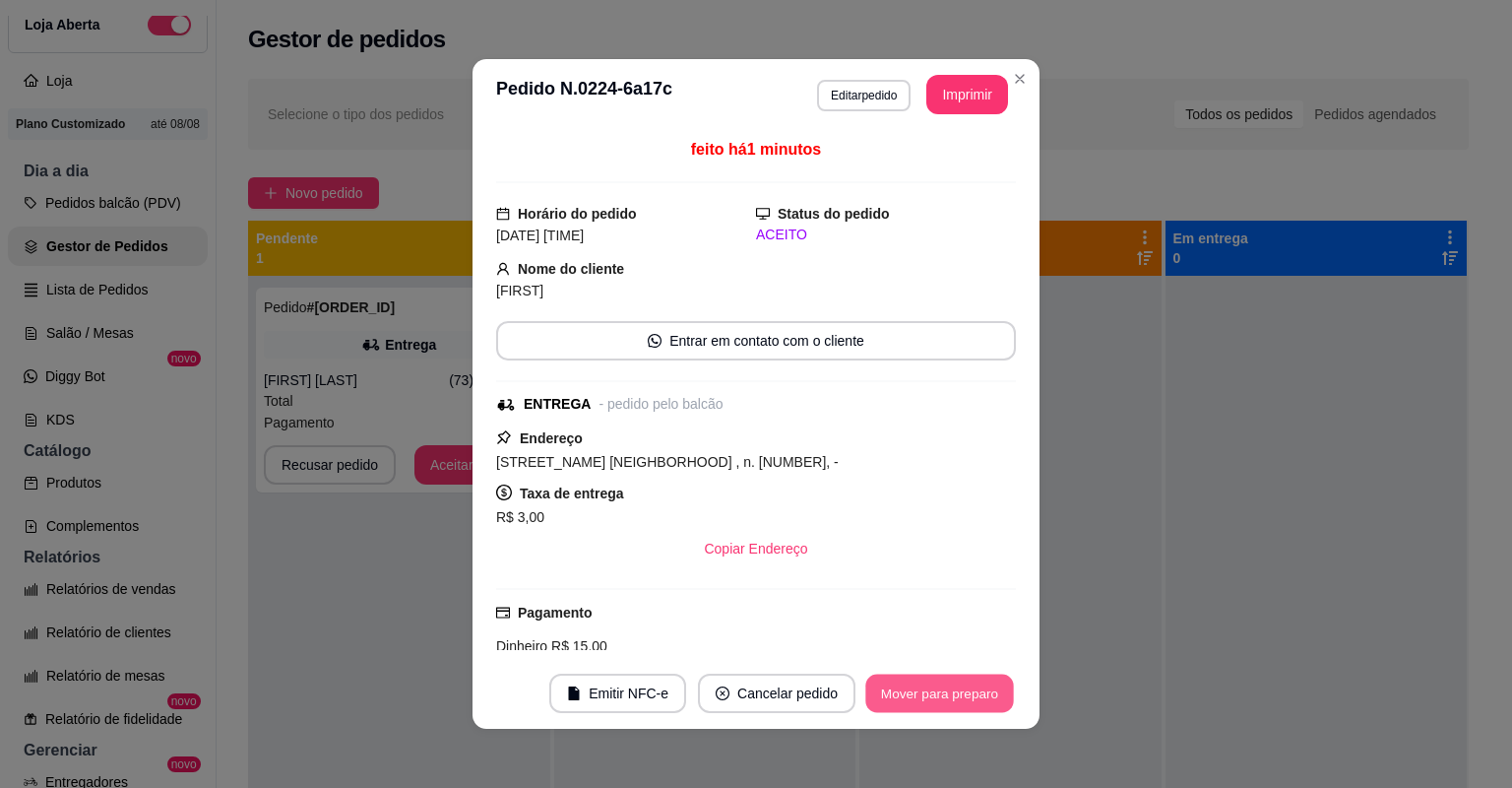 click on "Mover para preparo" at bounding box center [939, 693] 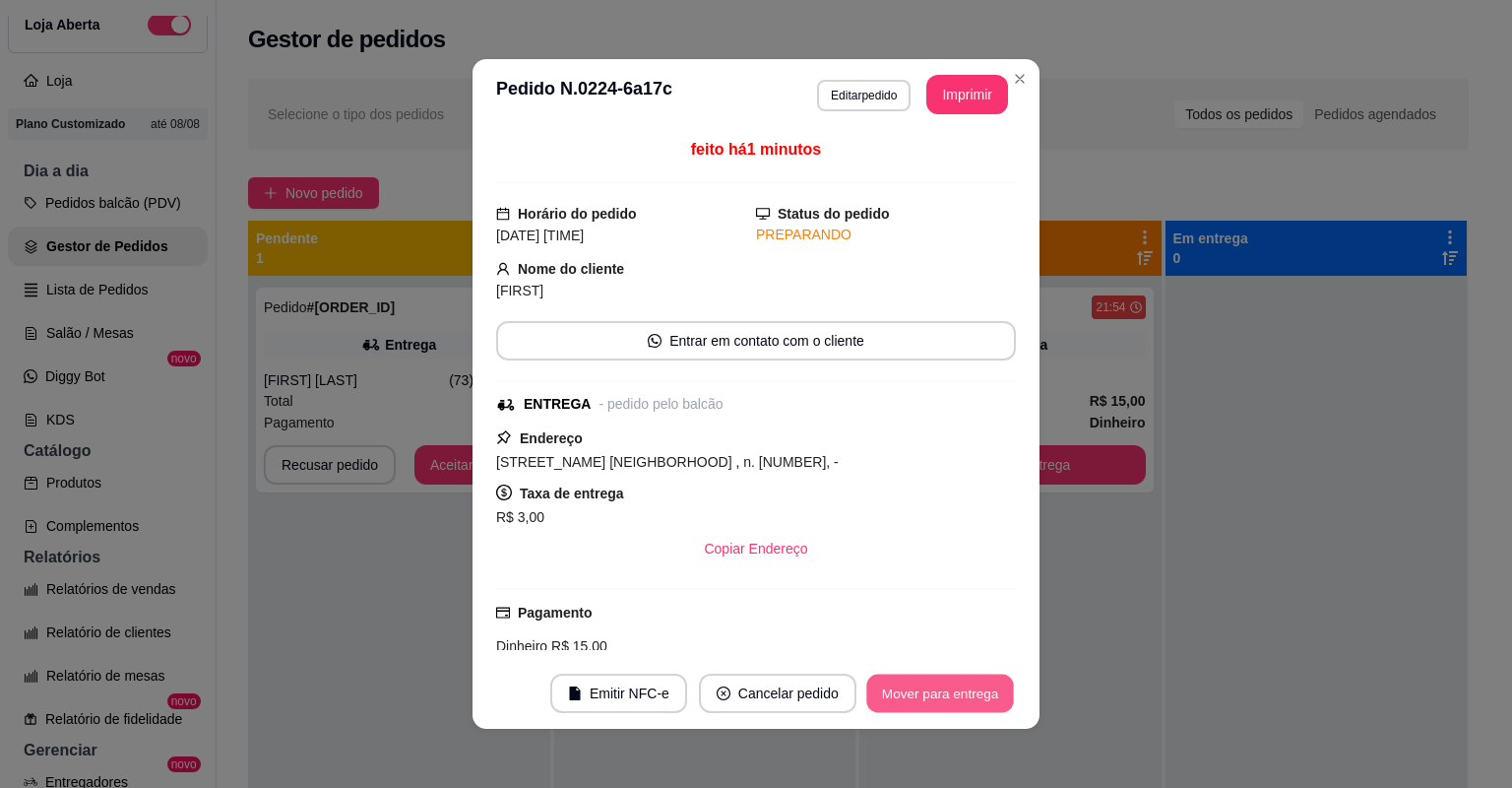 click on "Mover para entrega" at bounding box center [940, 693] 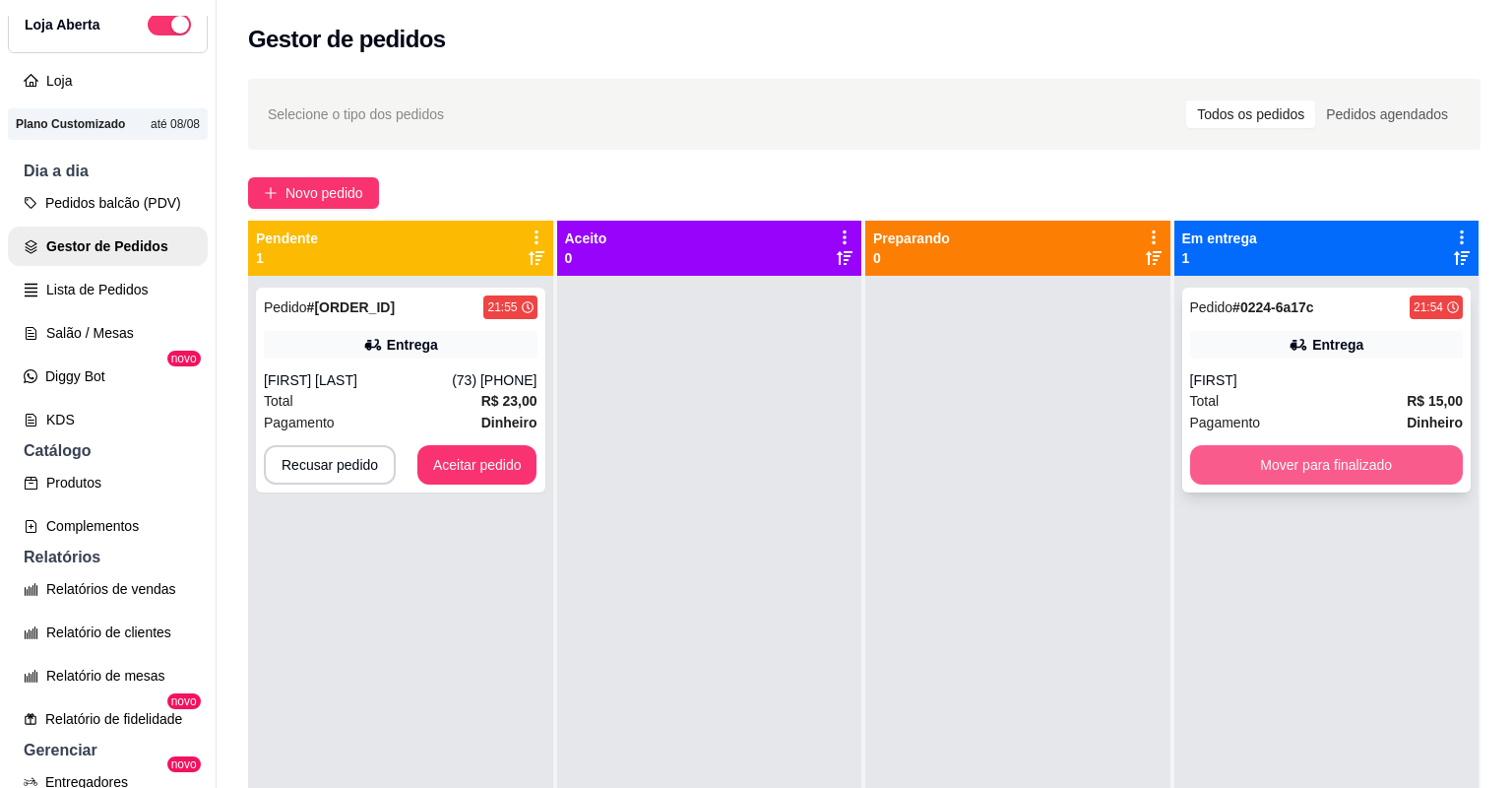 click on "Mover para finalizado" at bounding box center (1327, 465) 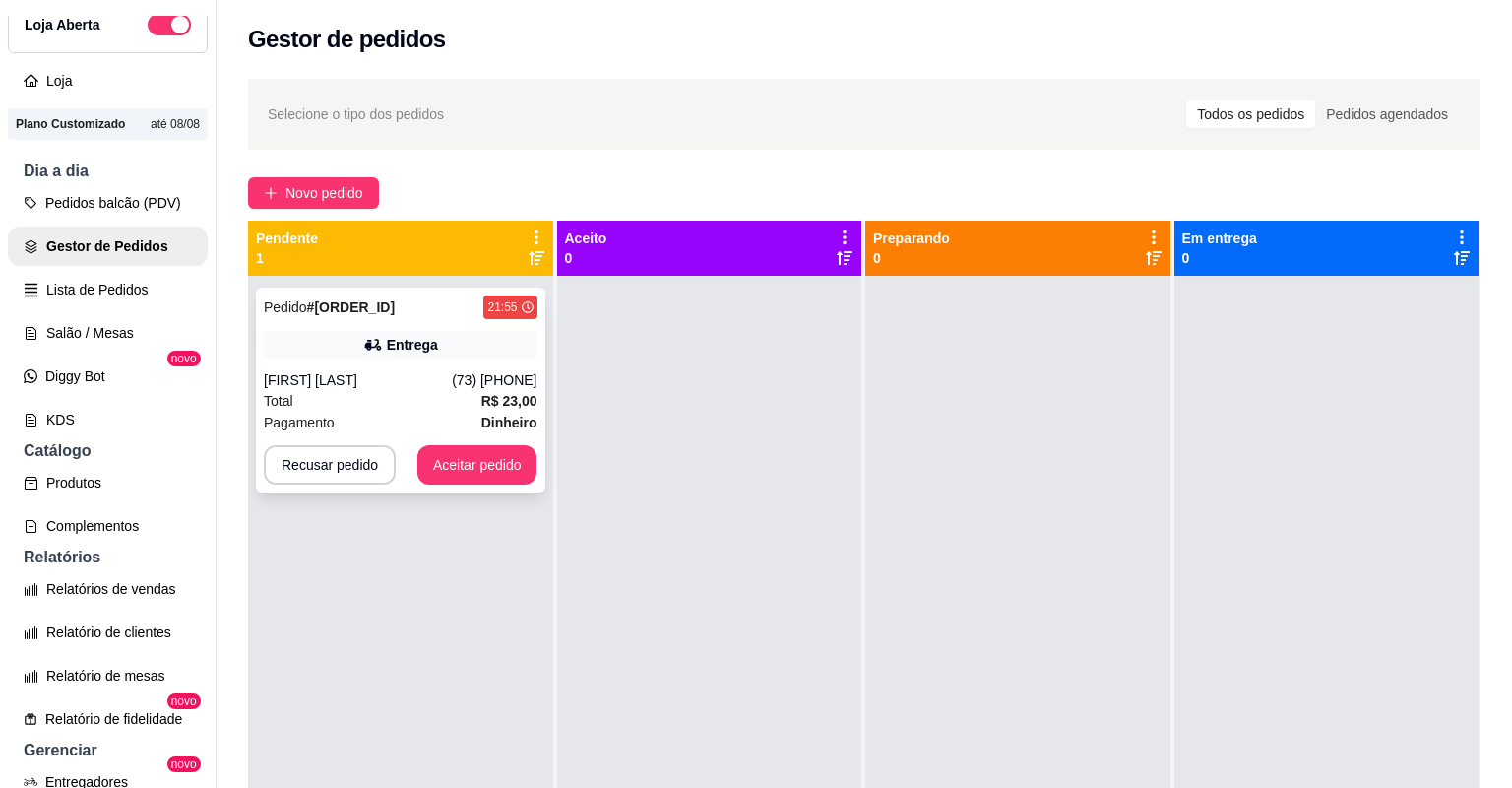 click on "Total R$ 23,00" at bounding box center [401, 401] 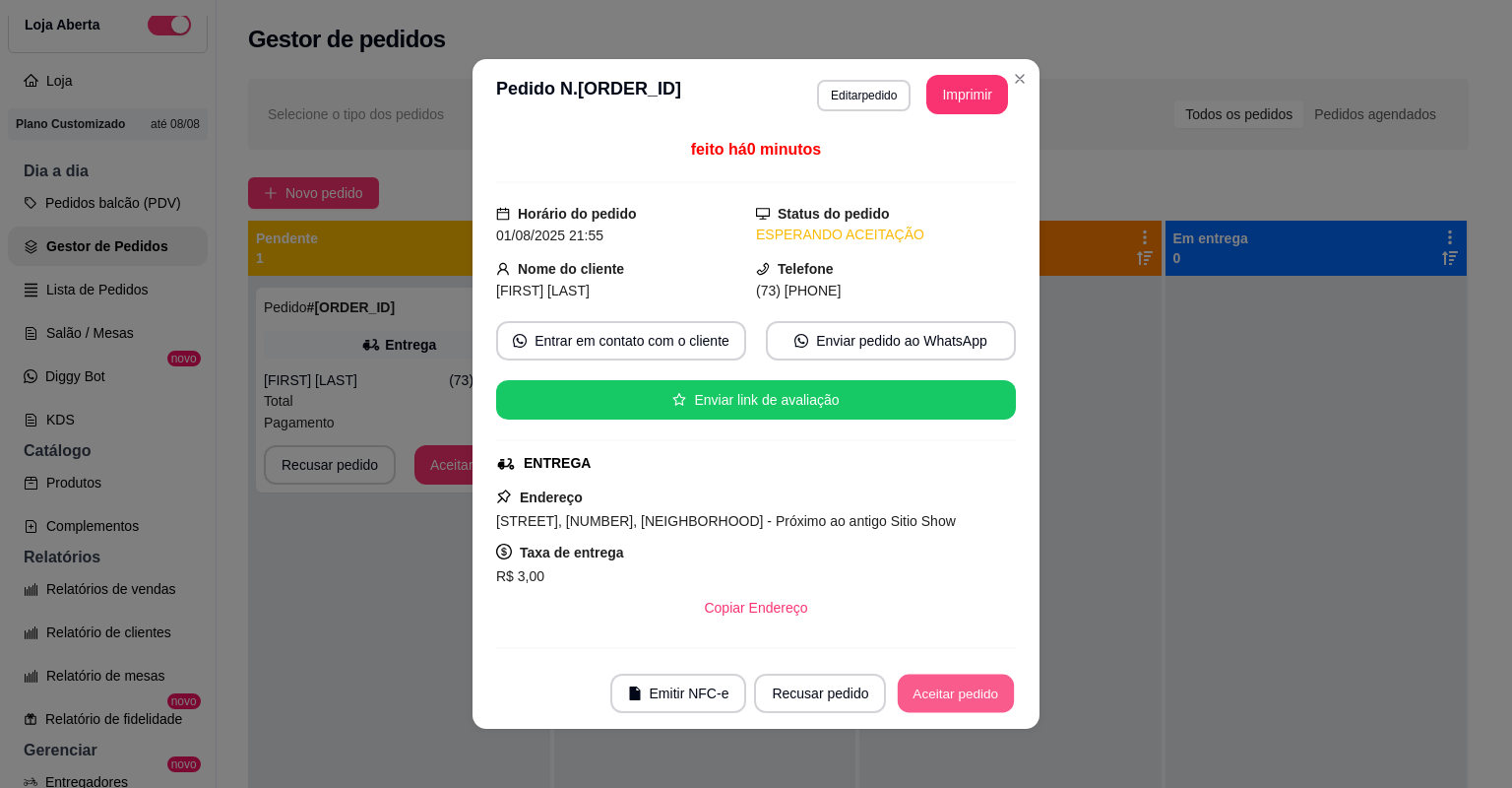click on "Aceitar pedido" at bounding box center [956, 693] 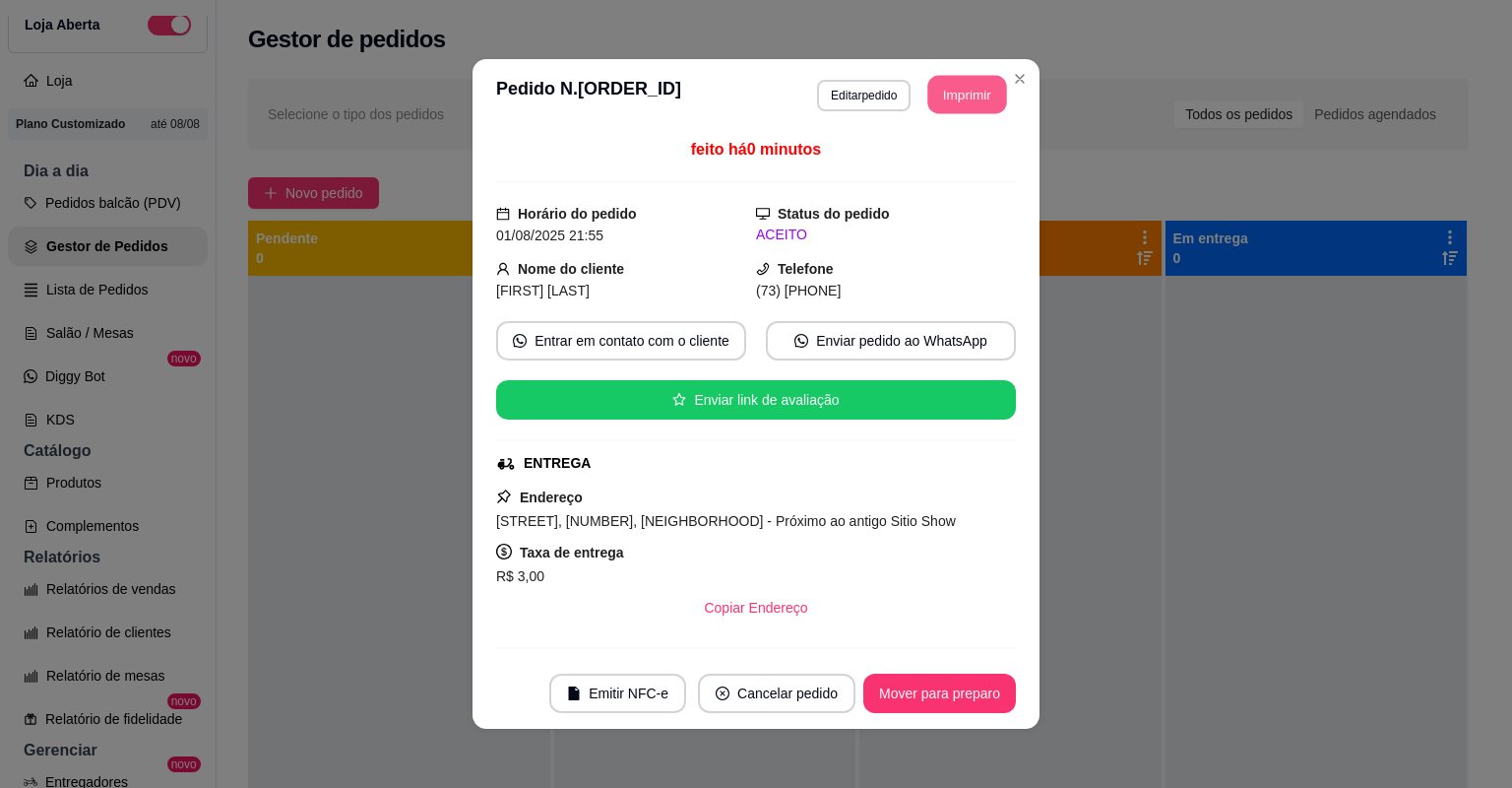 click on "Imprimir" at bounding box center [968, 95] 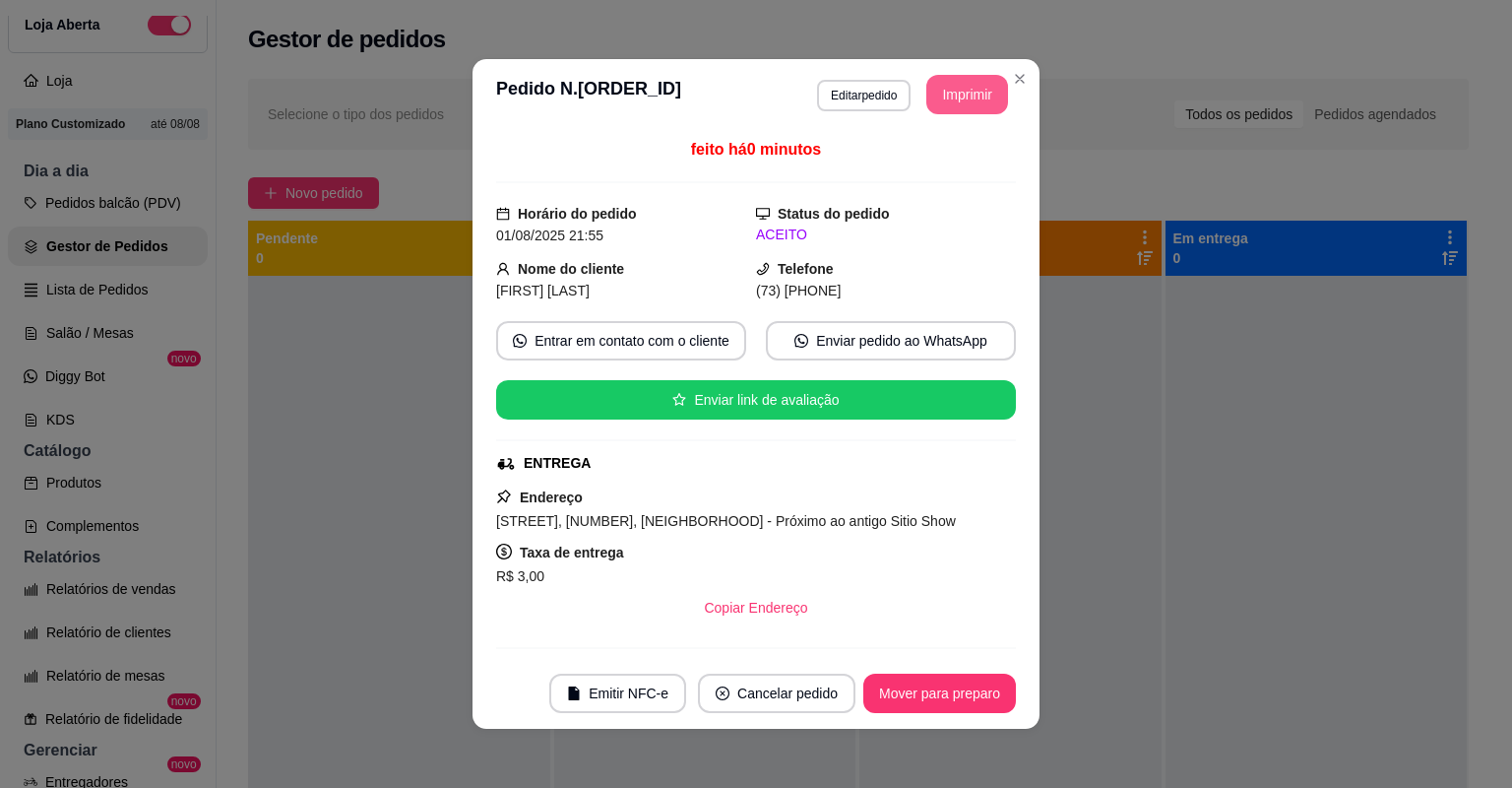 click on "**********" at bounding box center [756, 394] 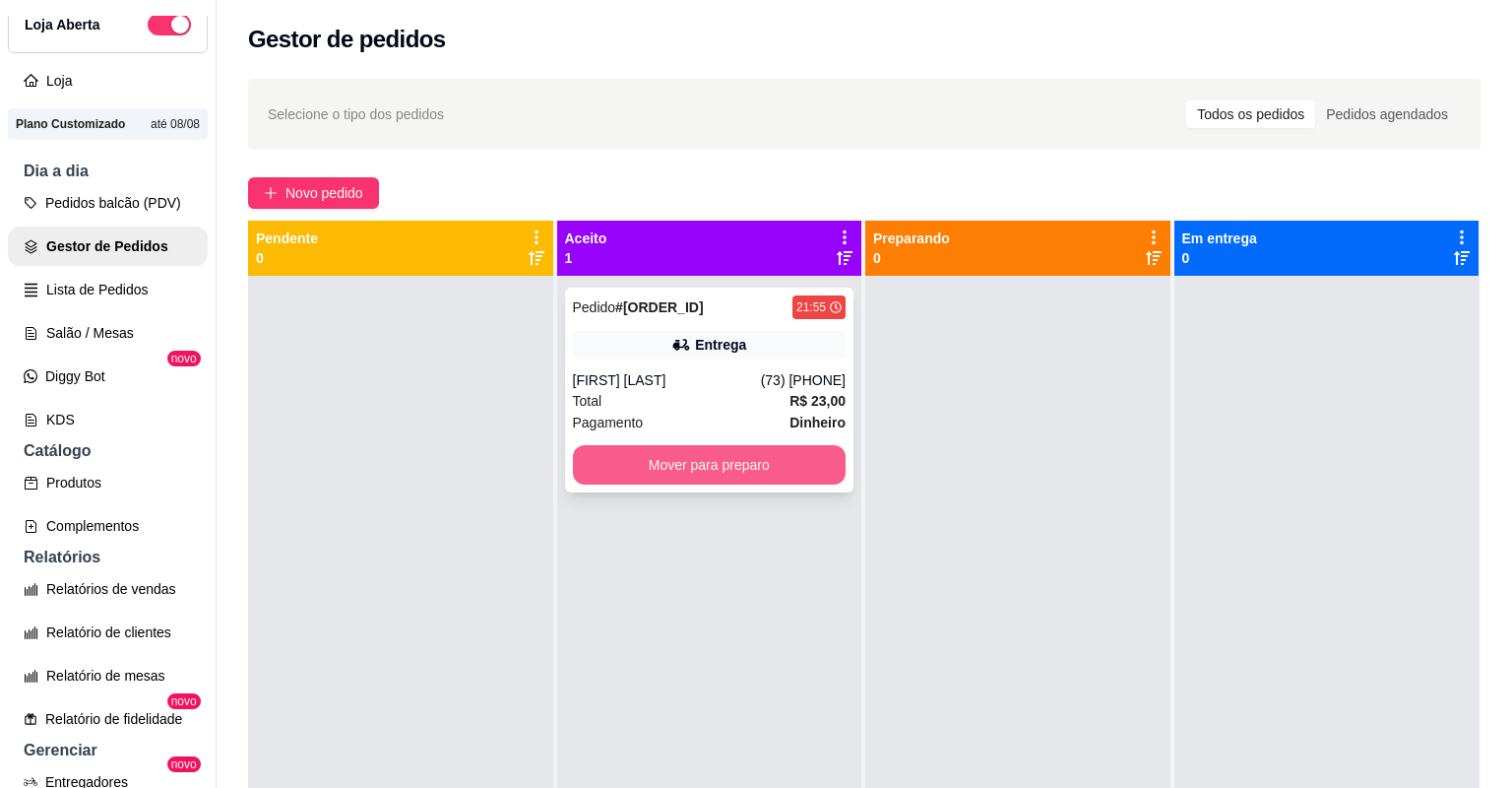 click on "Mover para preparo" at bounding box center (710, 465) 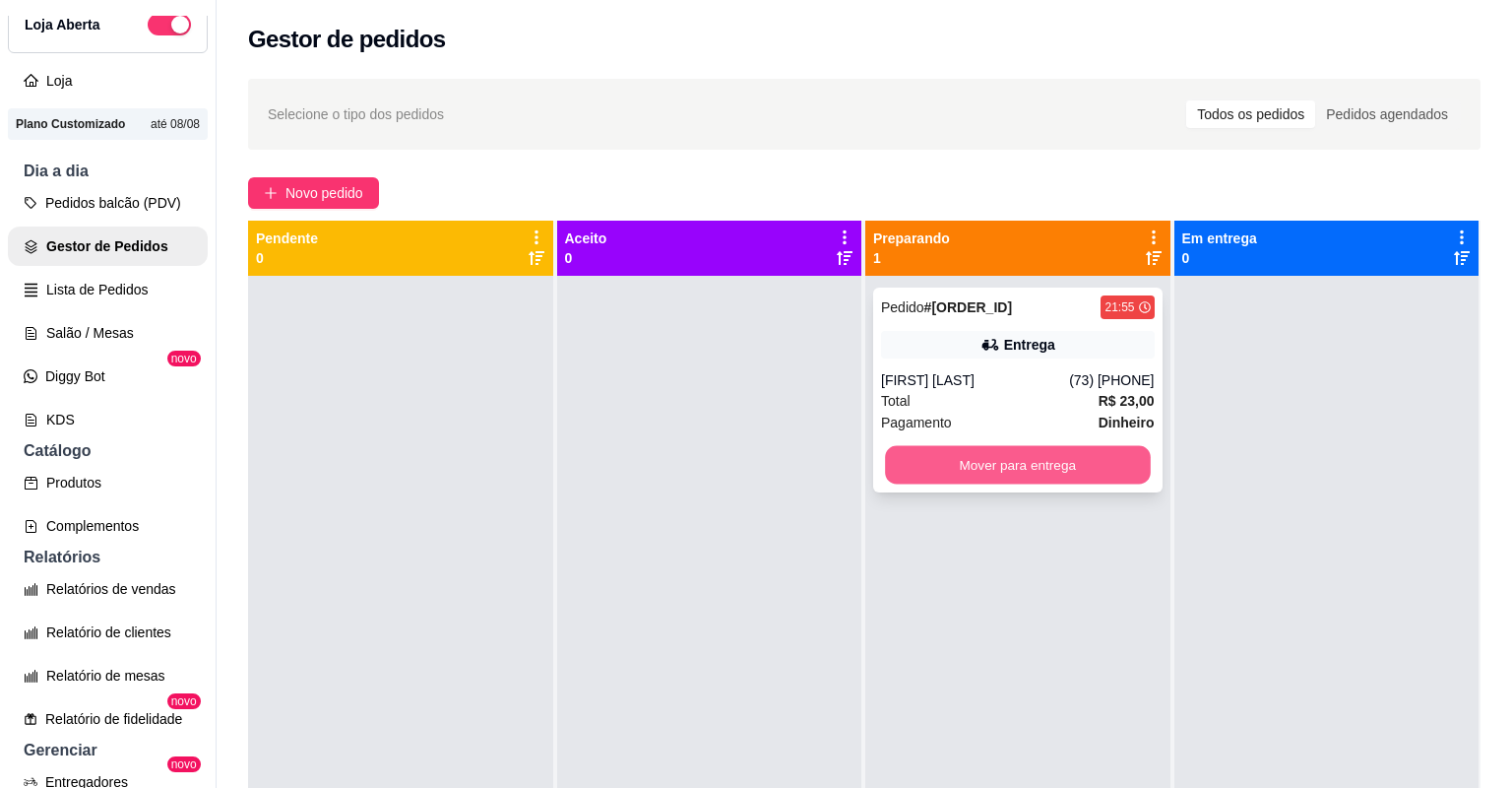 click on "Mover para entrega" at bounding box center [1017, 465] 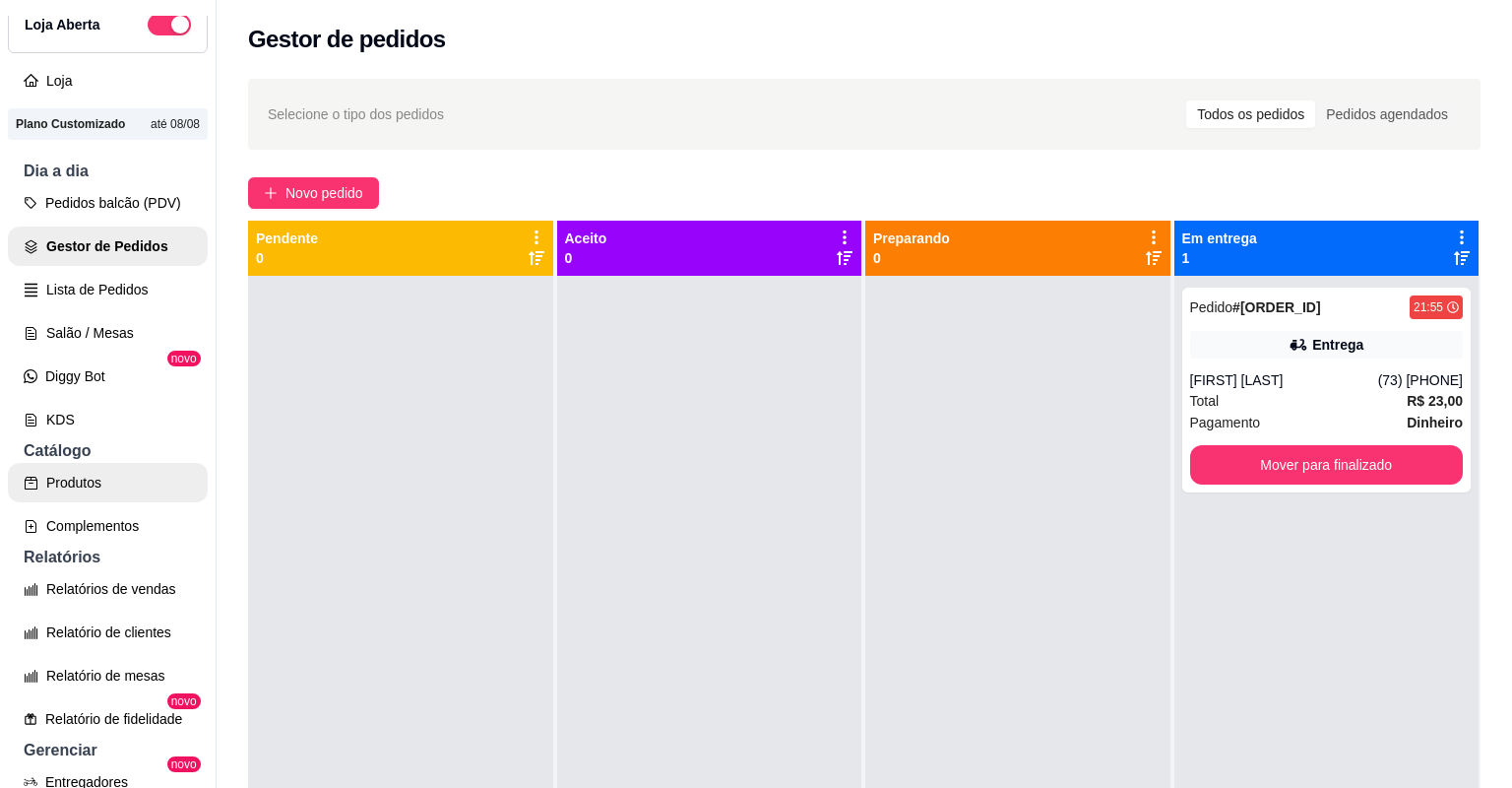 click on "Produtos" at bounding box center (107, 483) 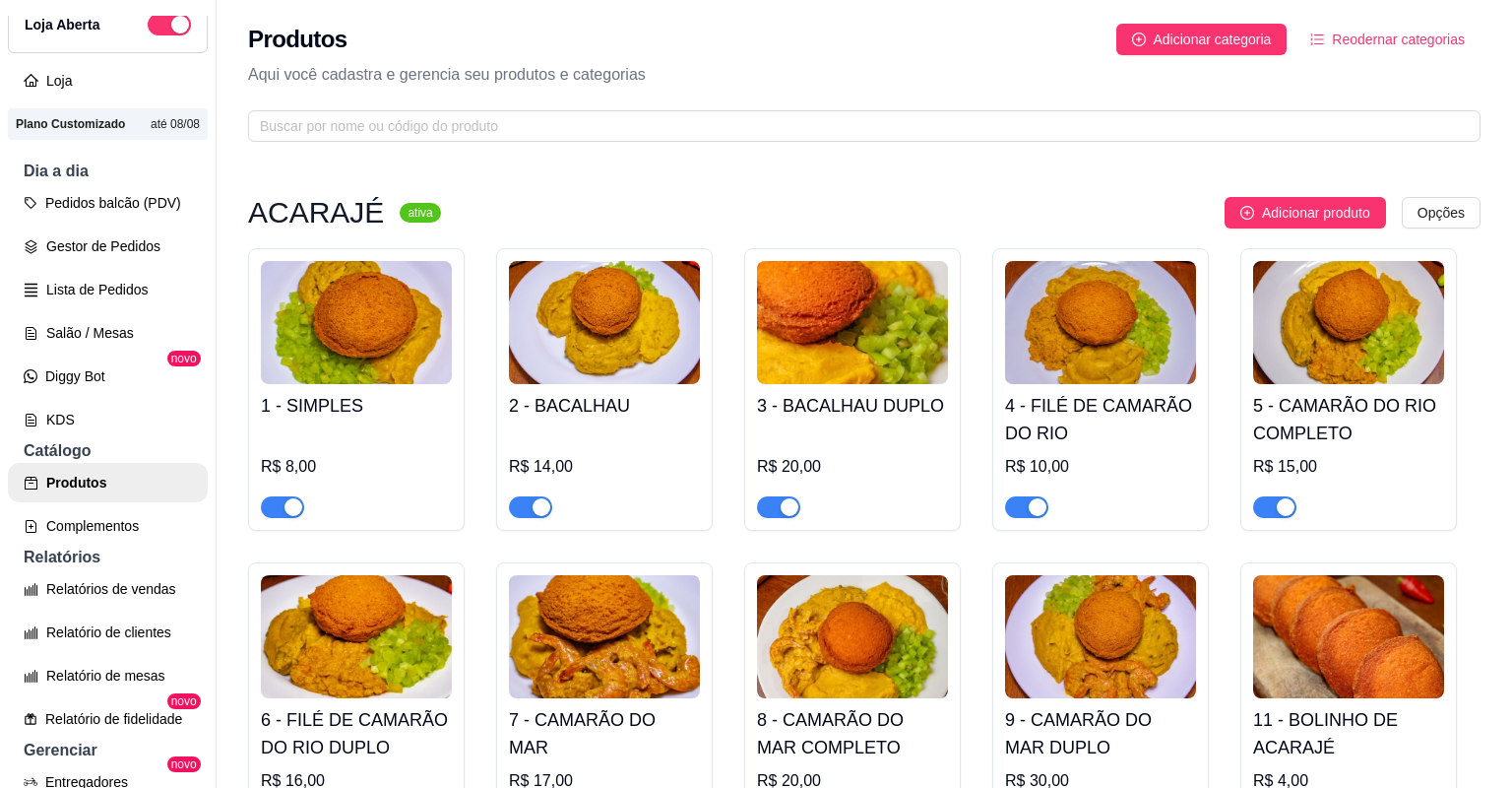 click at bounding box center (1027, 821) 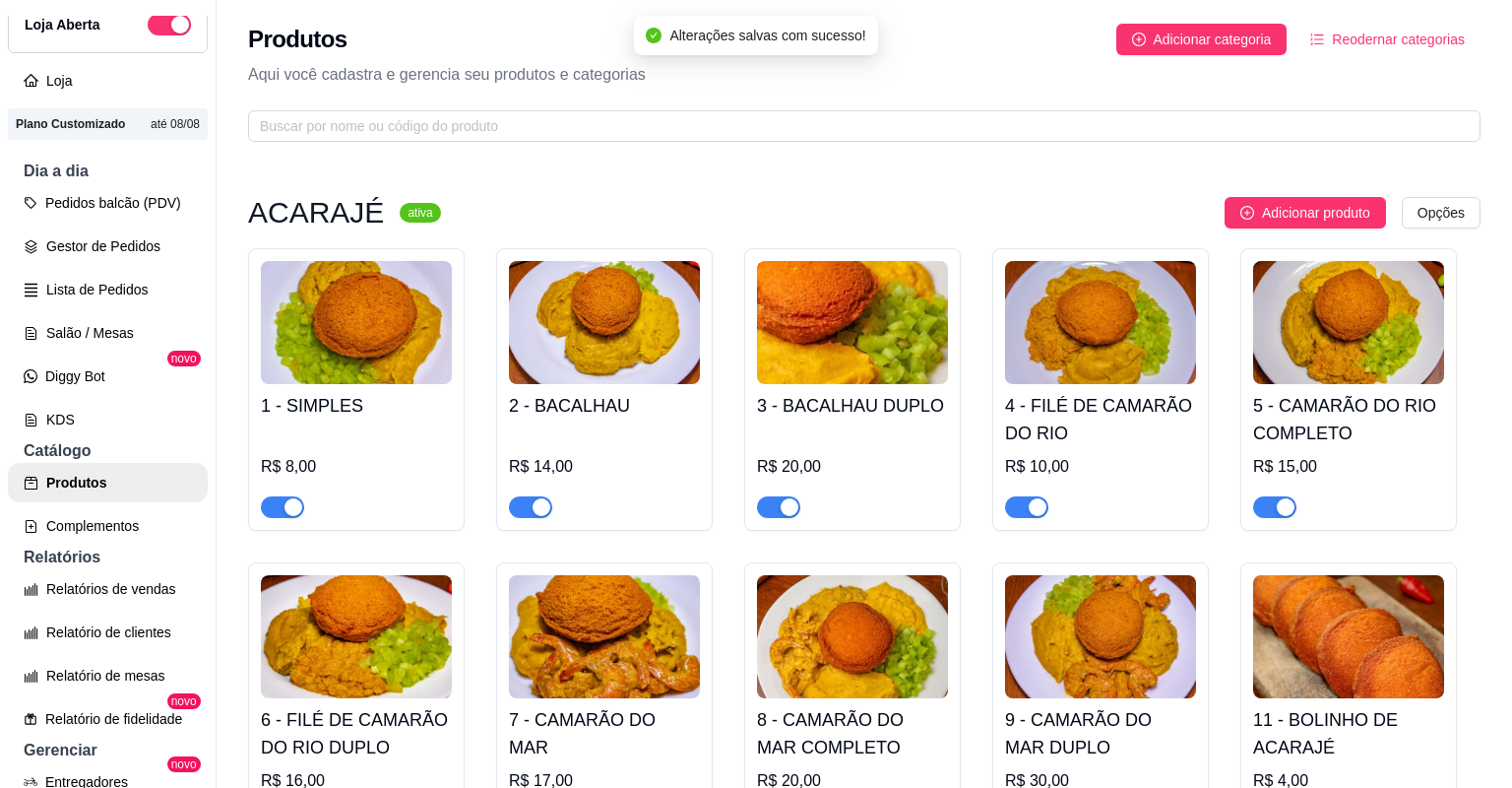 click at bounding box center (779, 821) 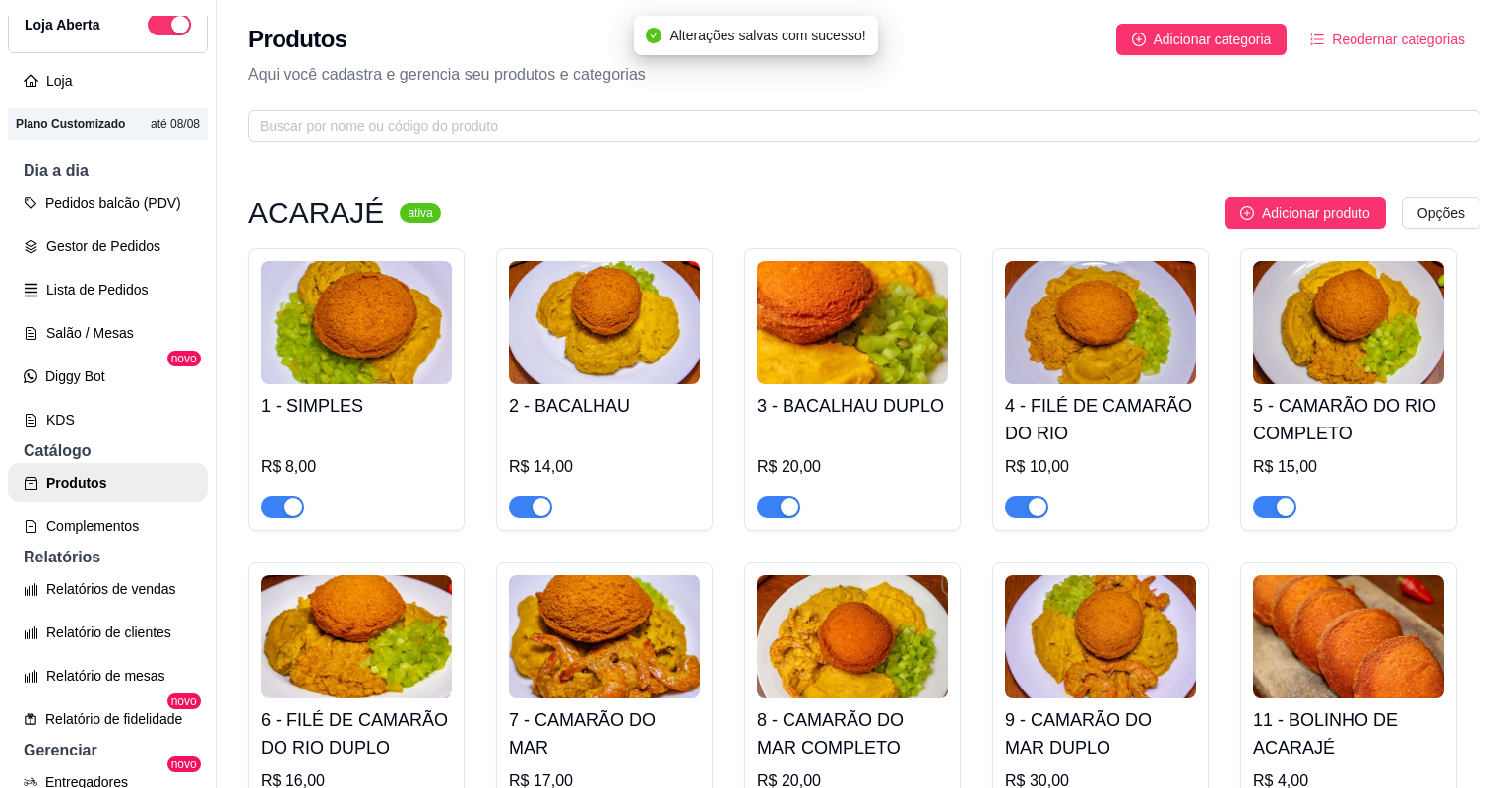 click at bounding box center (531, 821) 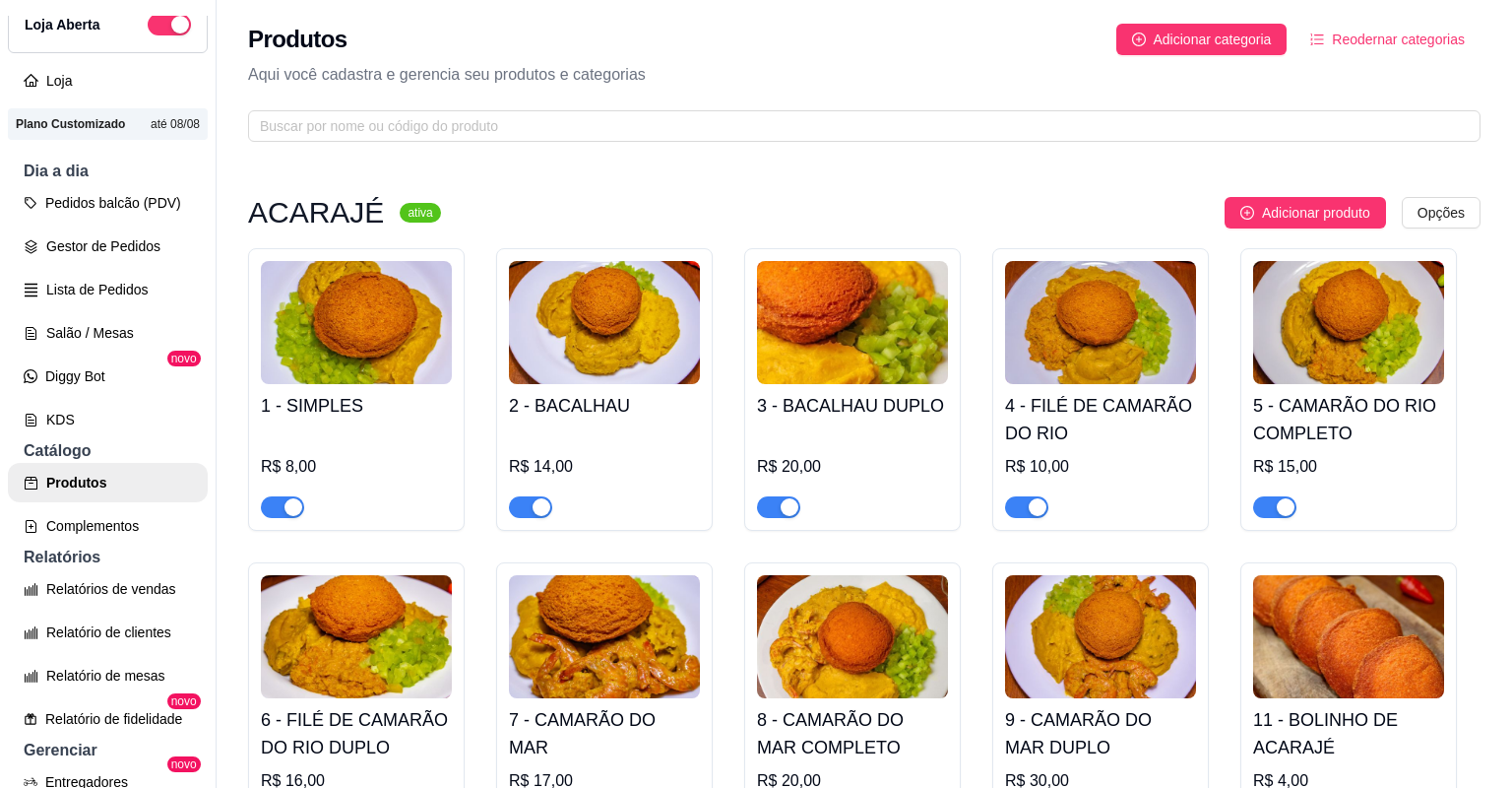 click at bounding box center (531, 1529) 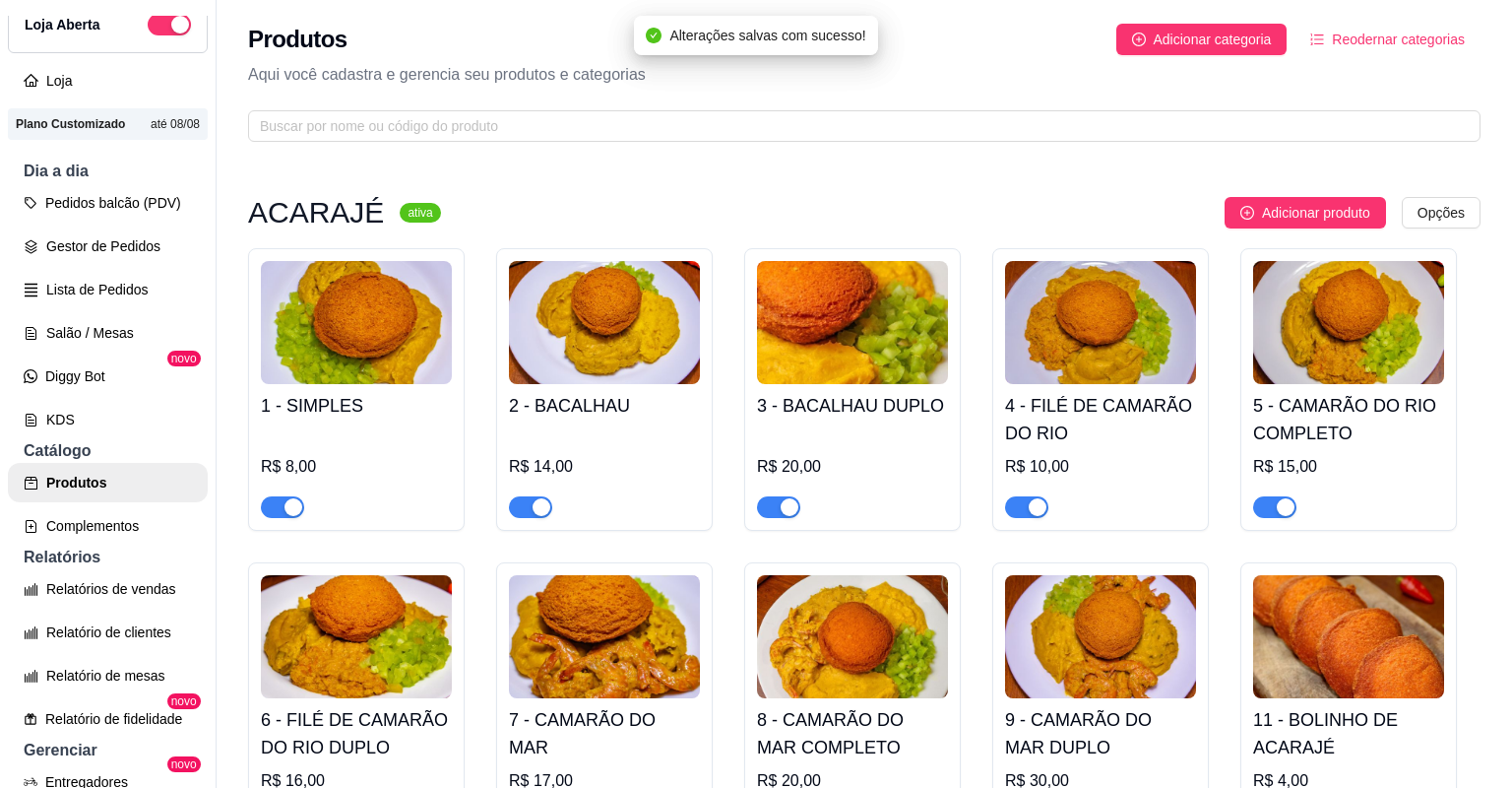 click at bounding box center [1027, 1529] 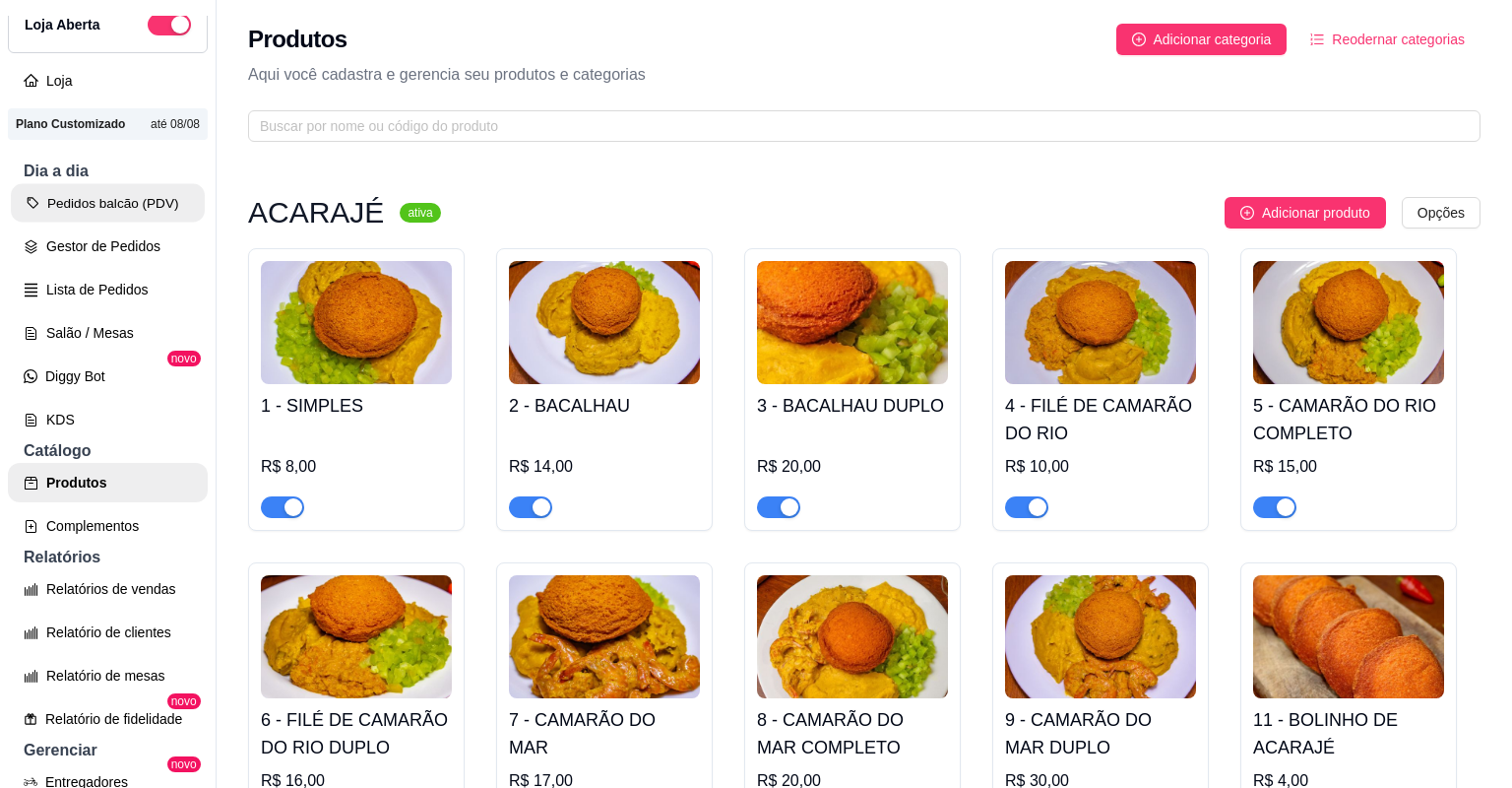 click on "Pedidos balcão (PDV)" at bounding box center (107, 203) 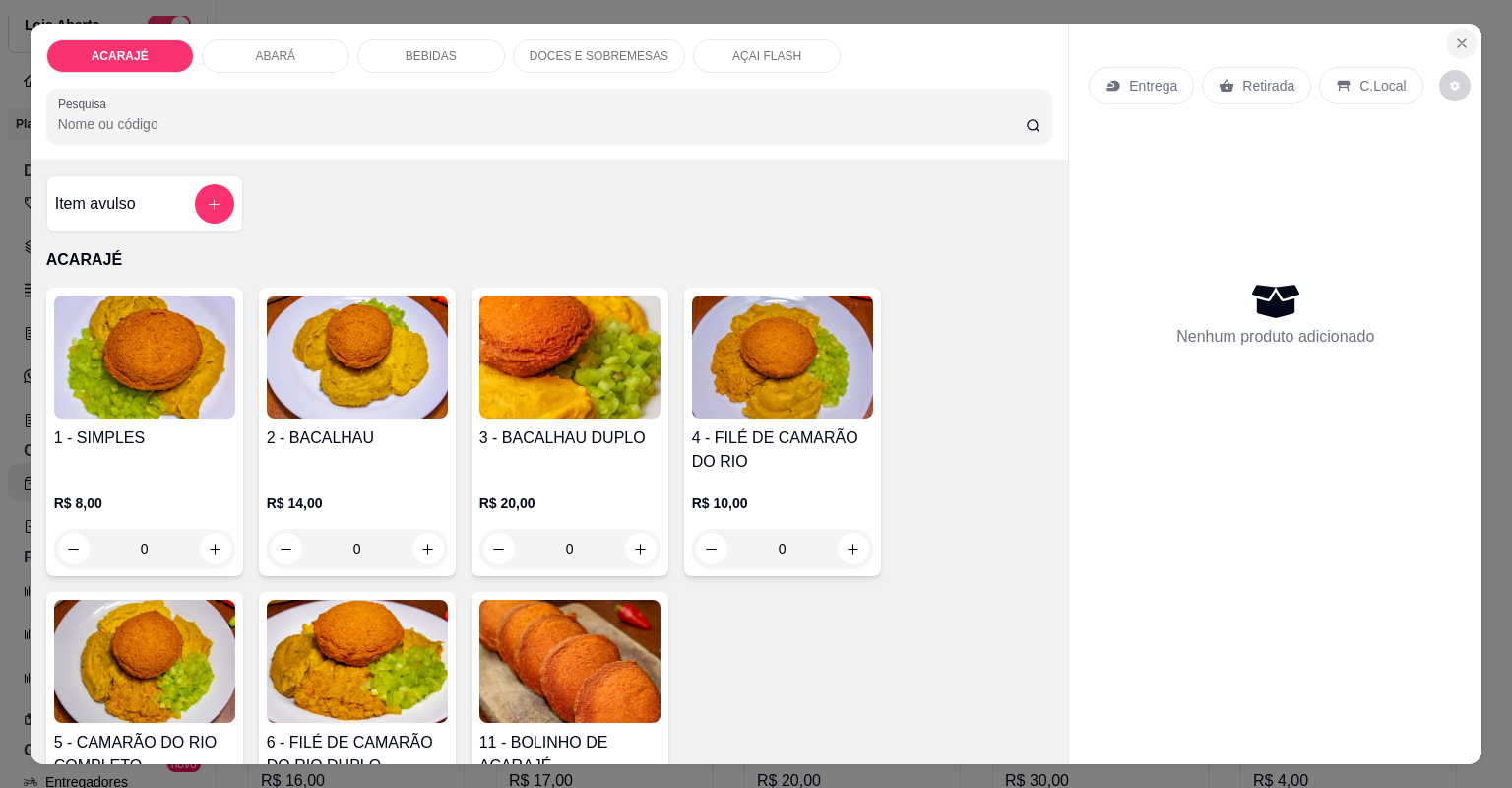 click 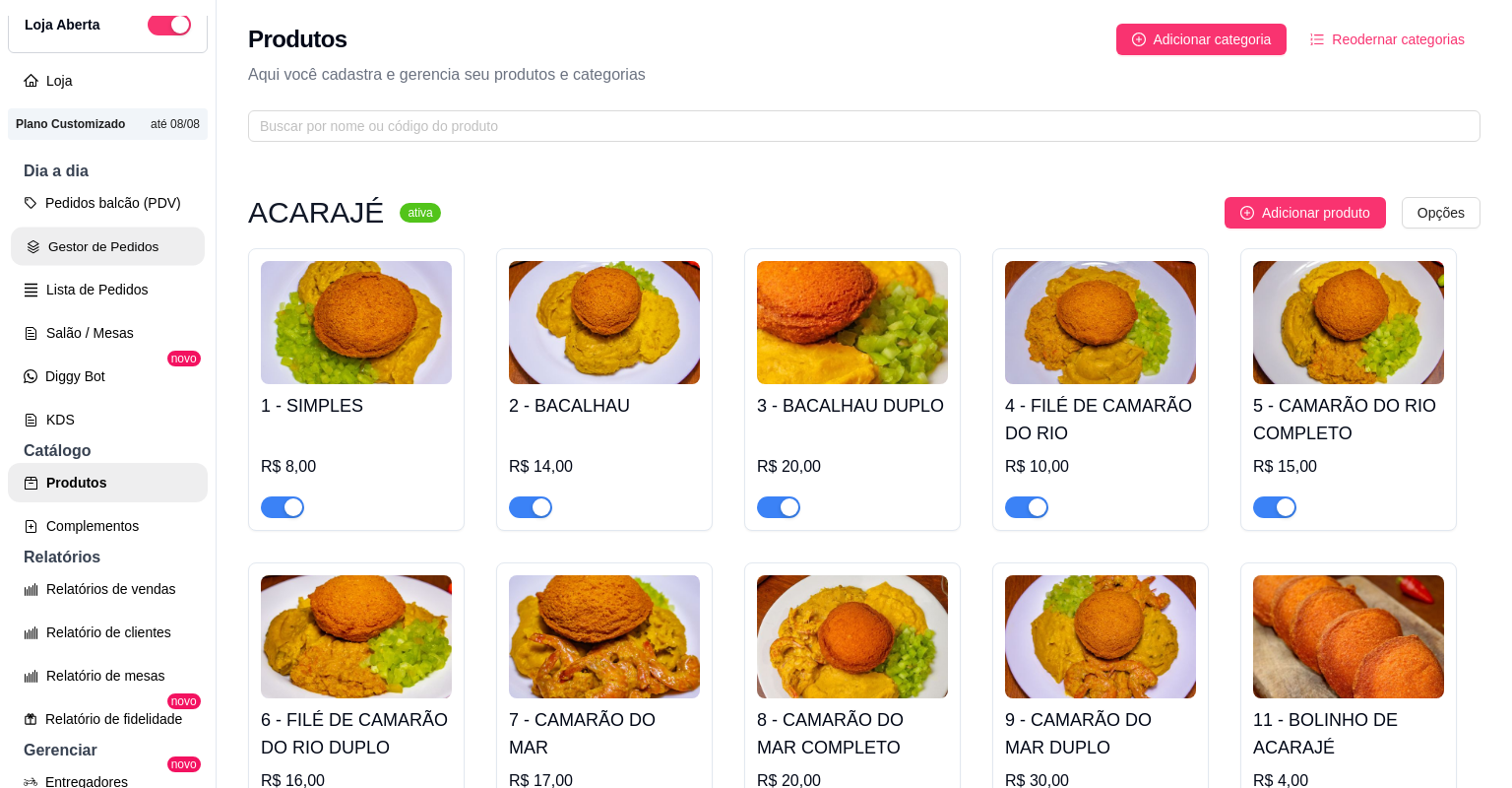click on "Gestor de Pedidos" at bounding box center (107, 246) 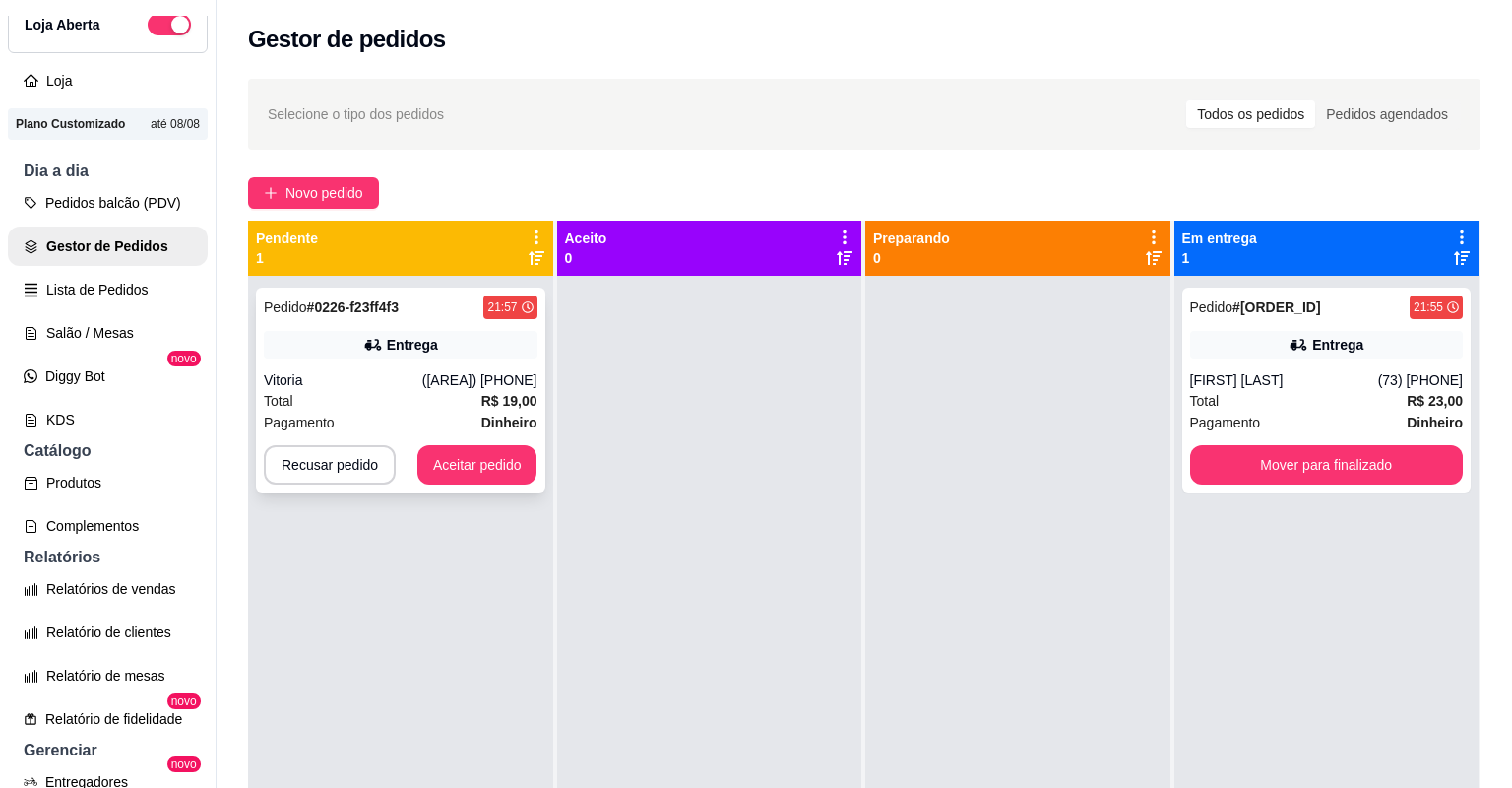 click on "Total R$ 19,00" at bounding box center (401, 401) 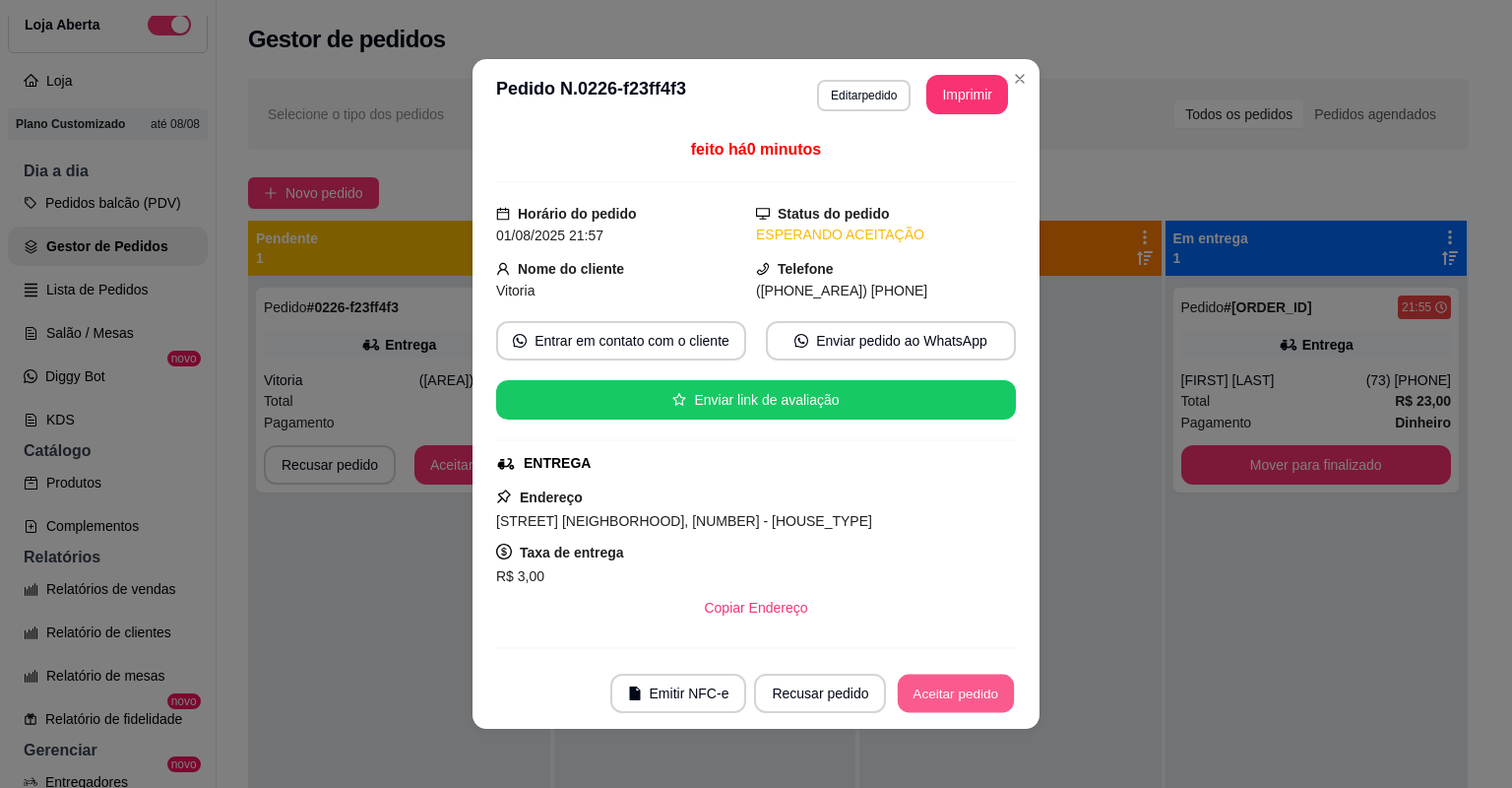 click on "Aceitar pedido" at bounding box center (956, 693) 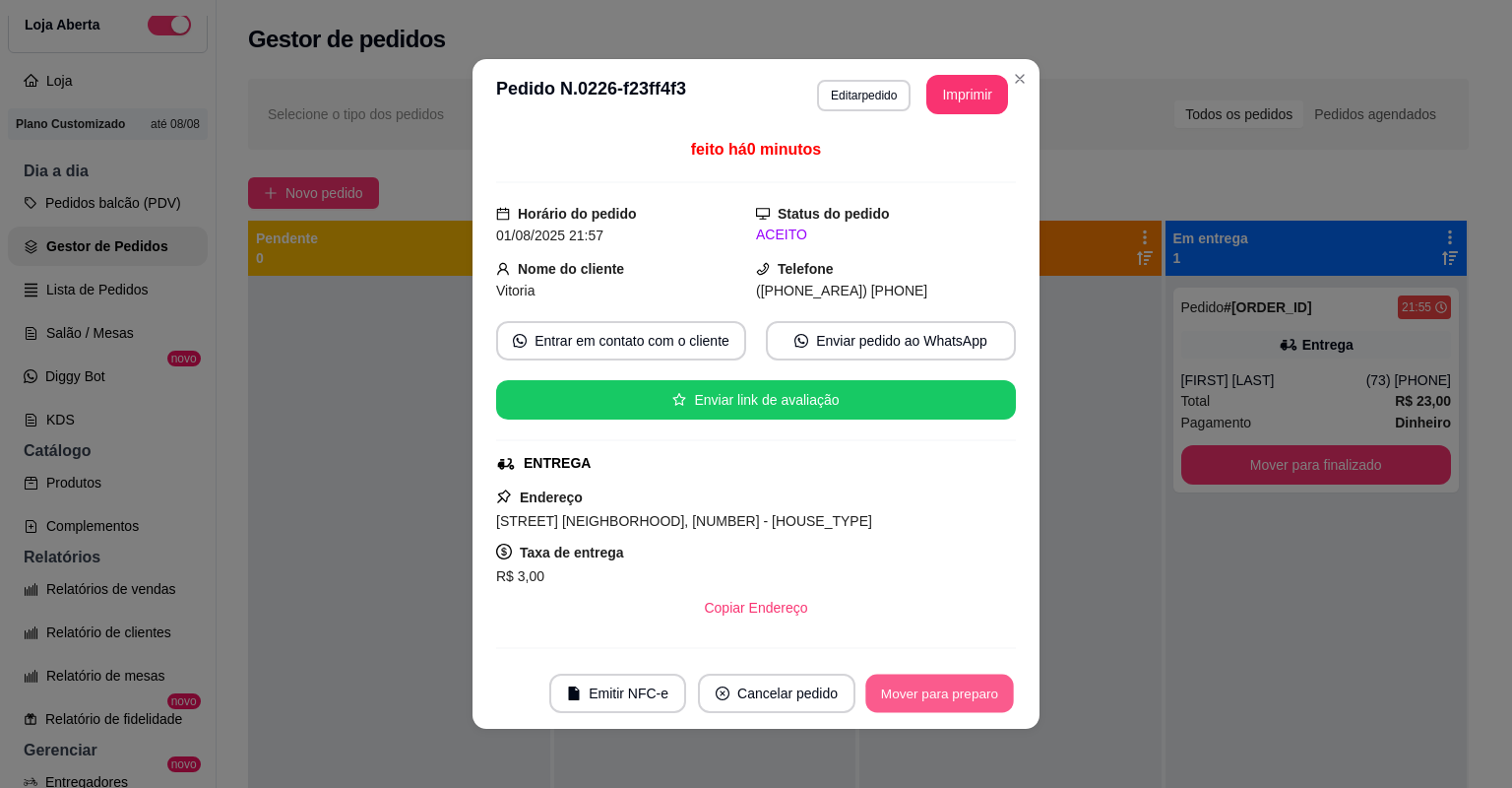 click on "Mover para preparo" at bounding box center [939, 693] 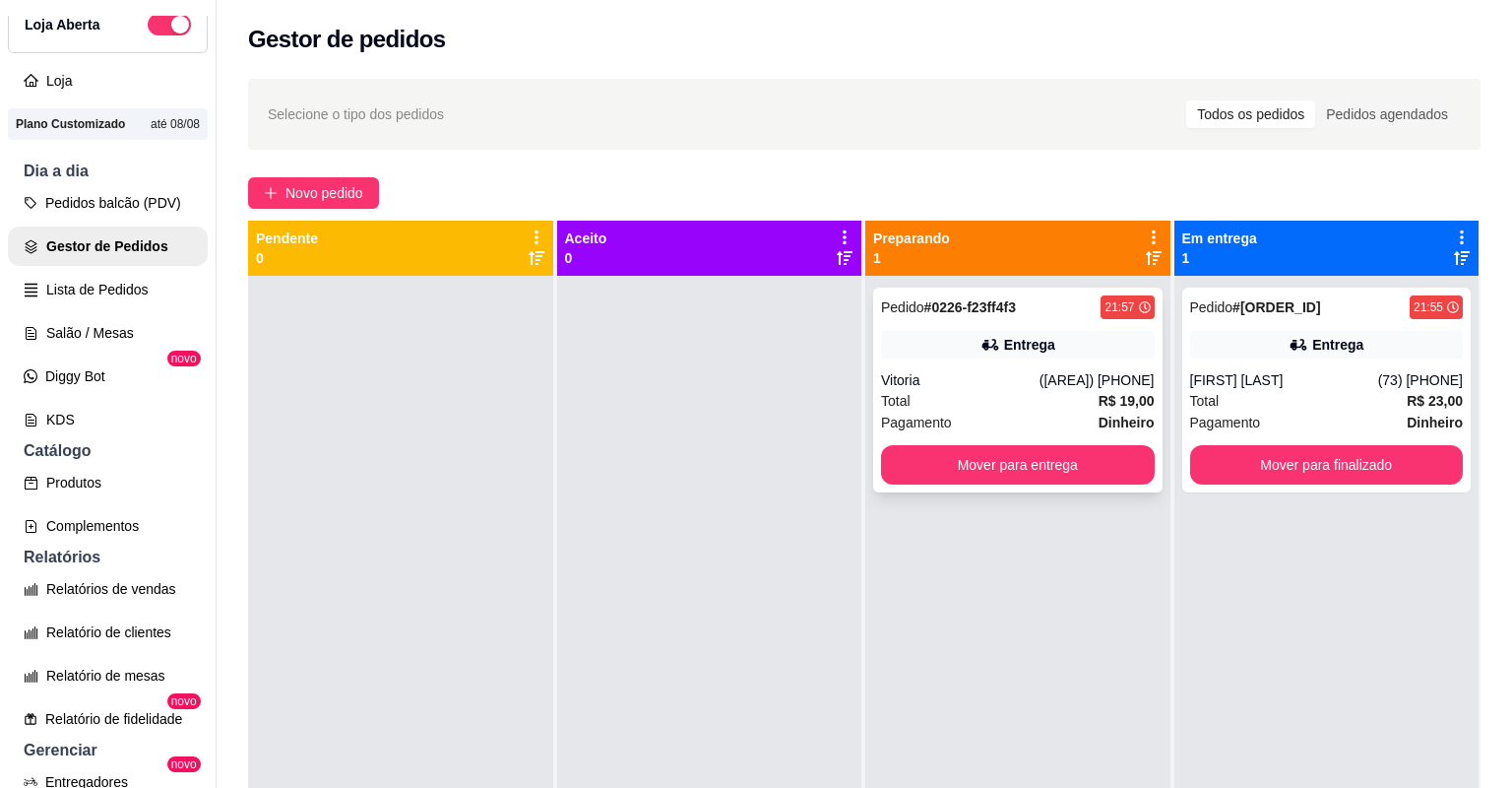 click on "Total R$ 19,00" at bounding box center (1018, 401) 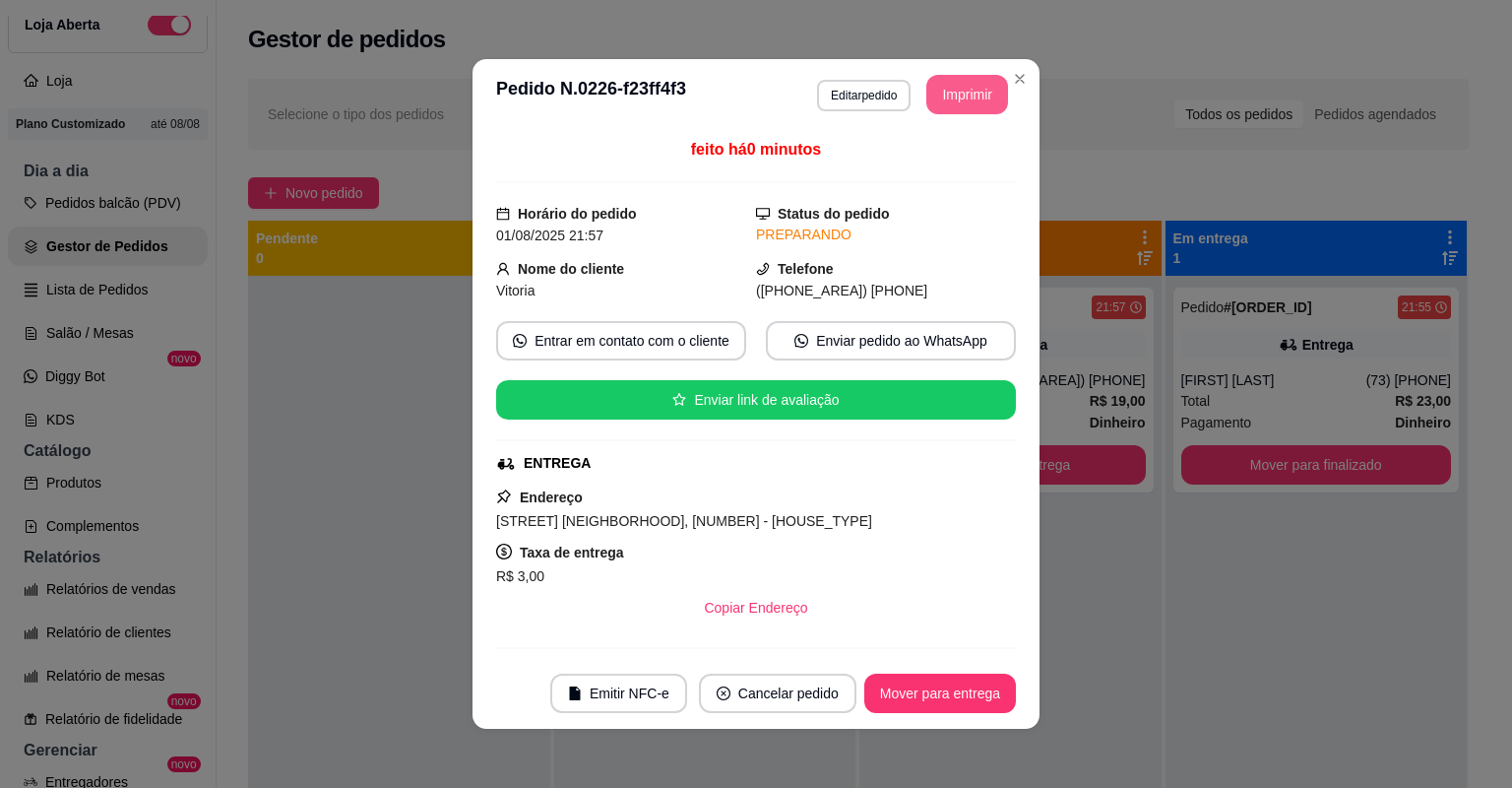 click on "Imprimir" at bounding box center [967, 95] 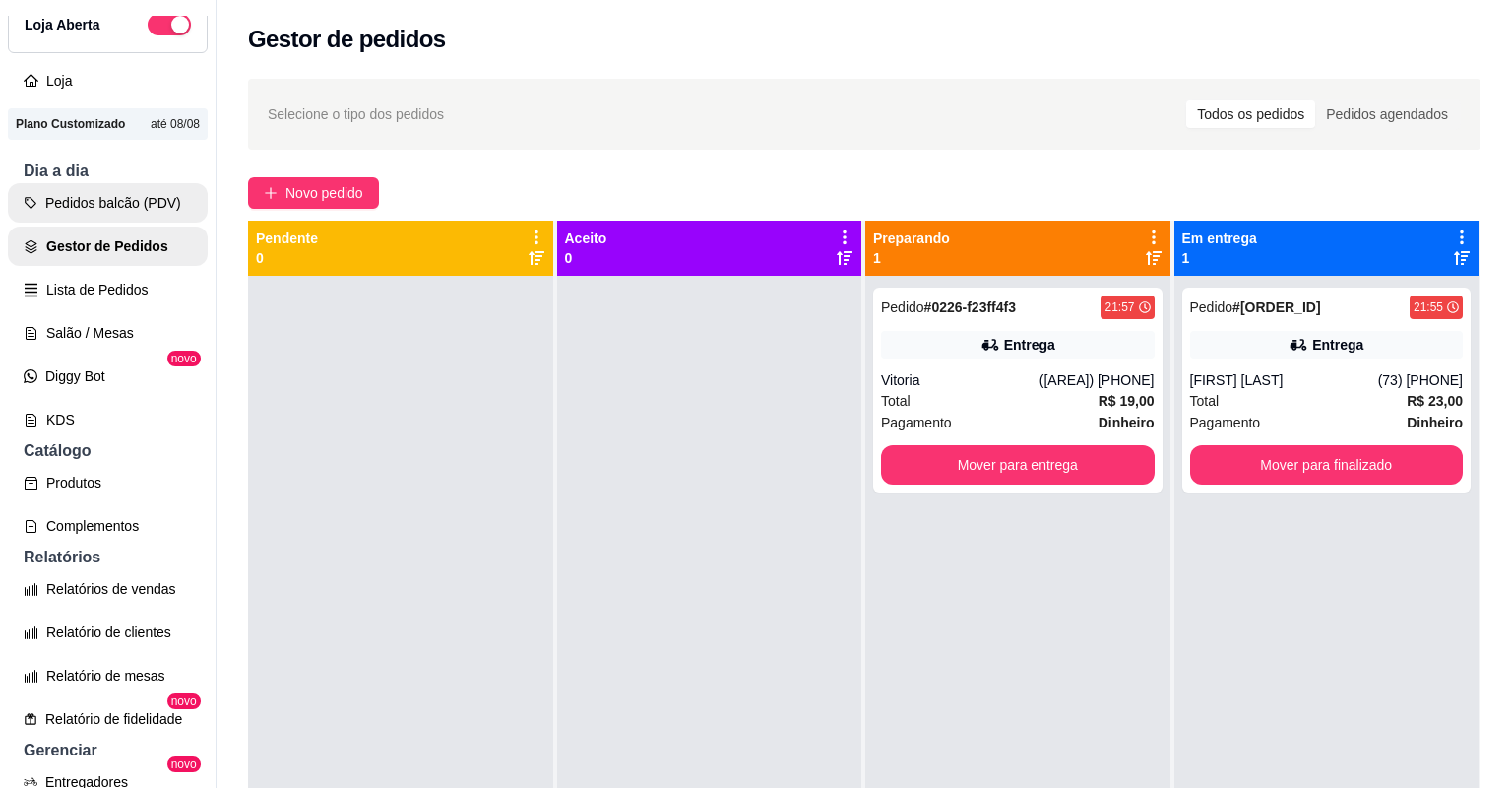 click on "Pedidos balcão (PDV)" at bounding box center [107, 203] 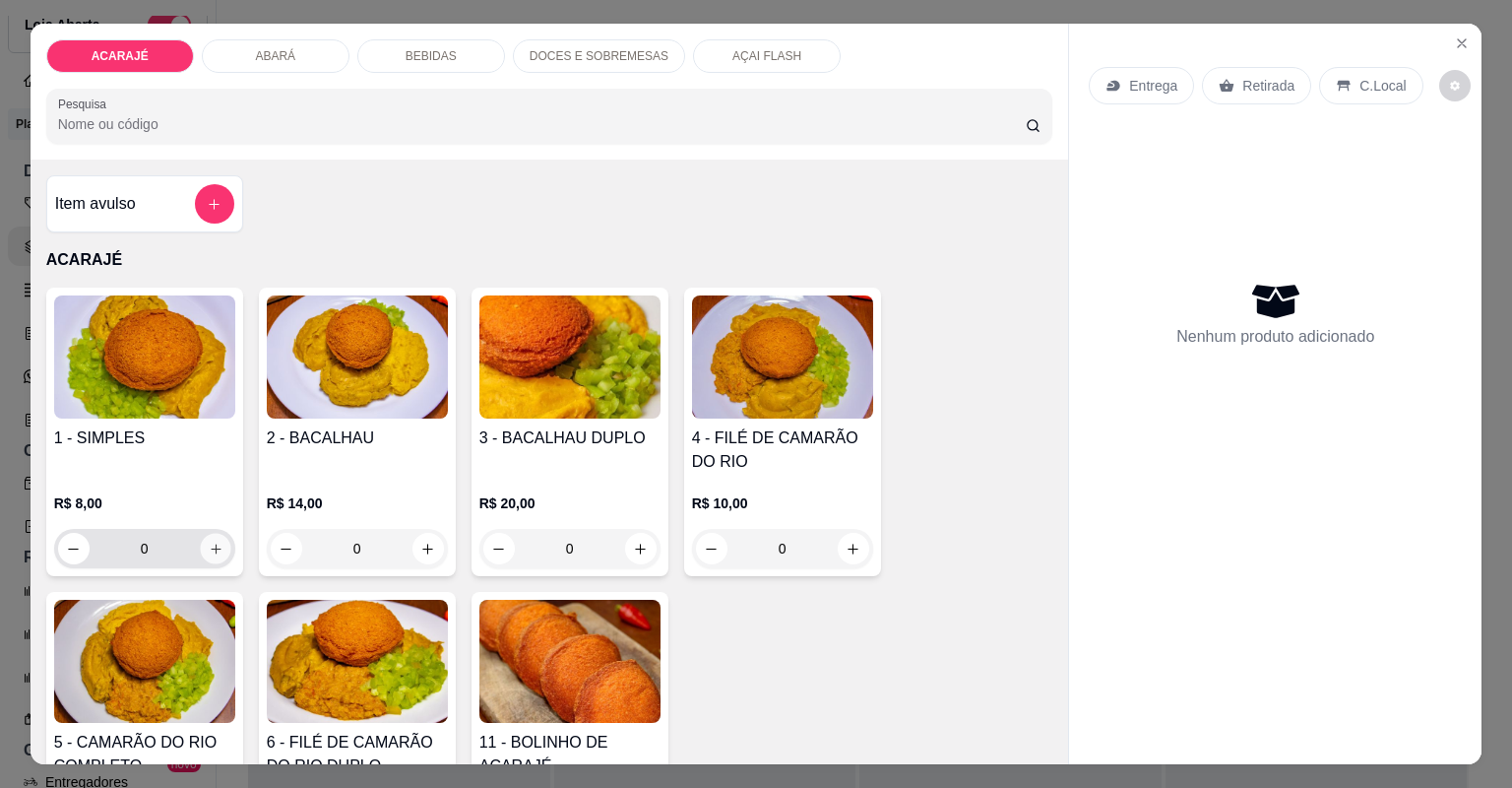 click 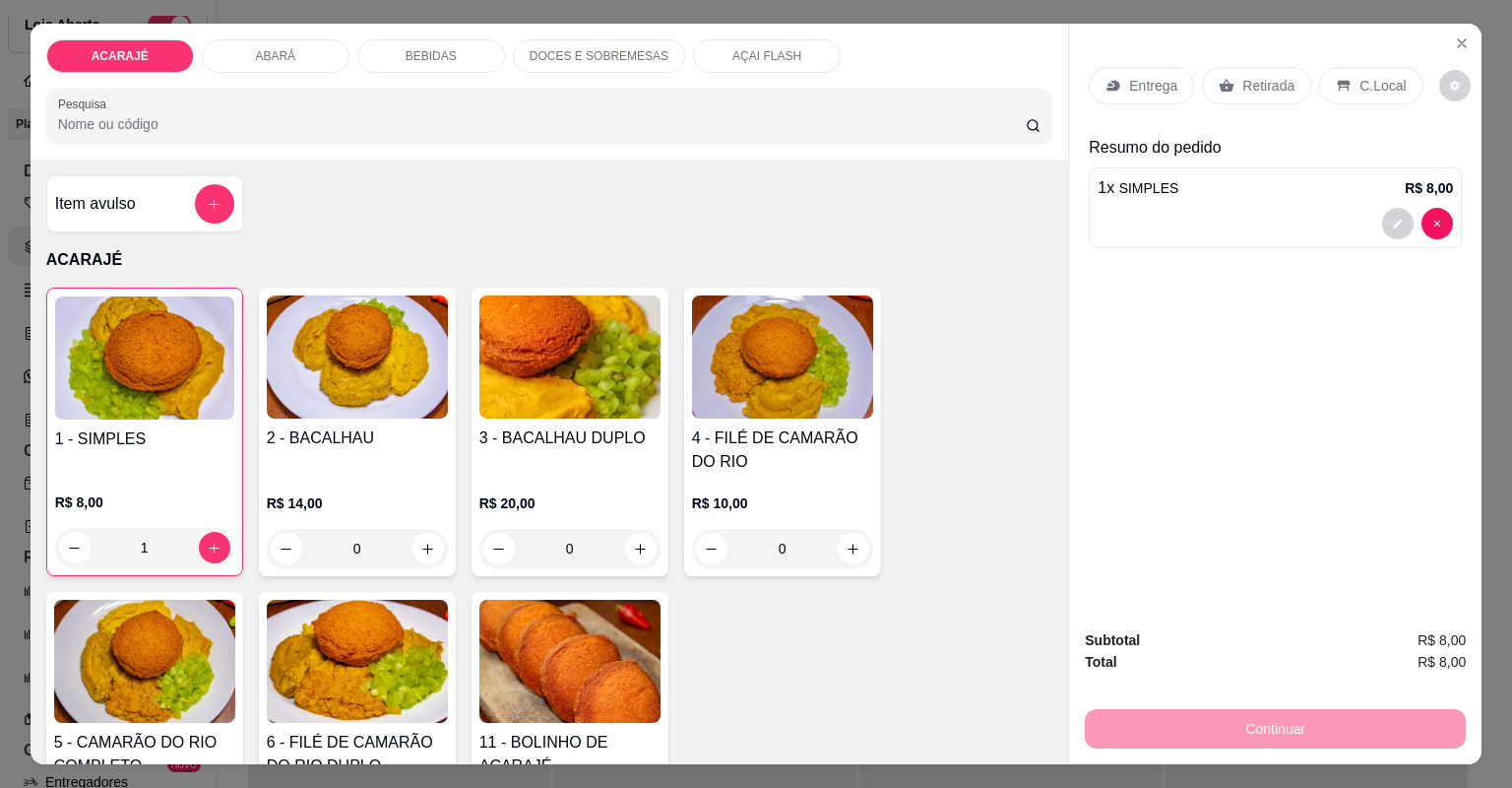 click 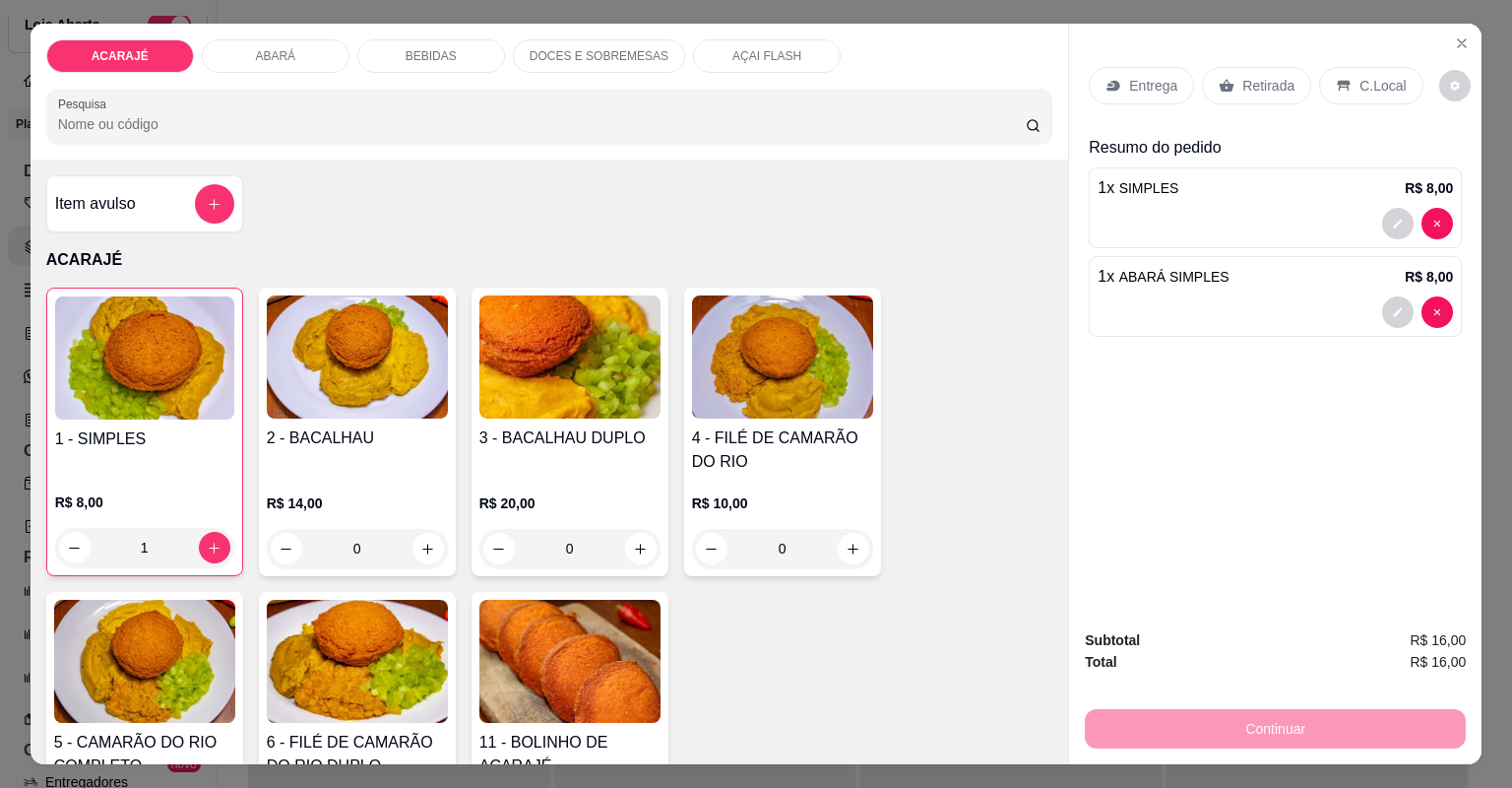 click on "Entrega" at bounding box center [1153, 86] 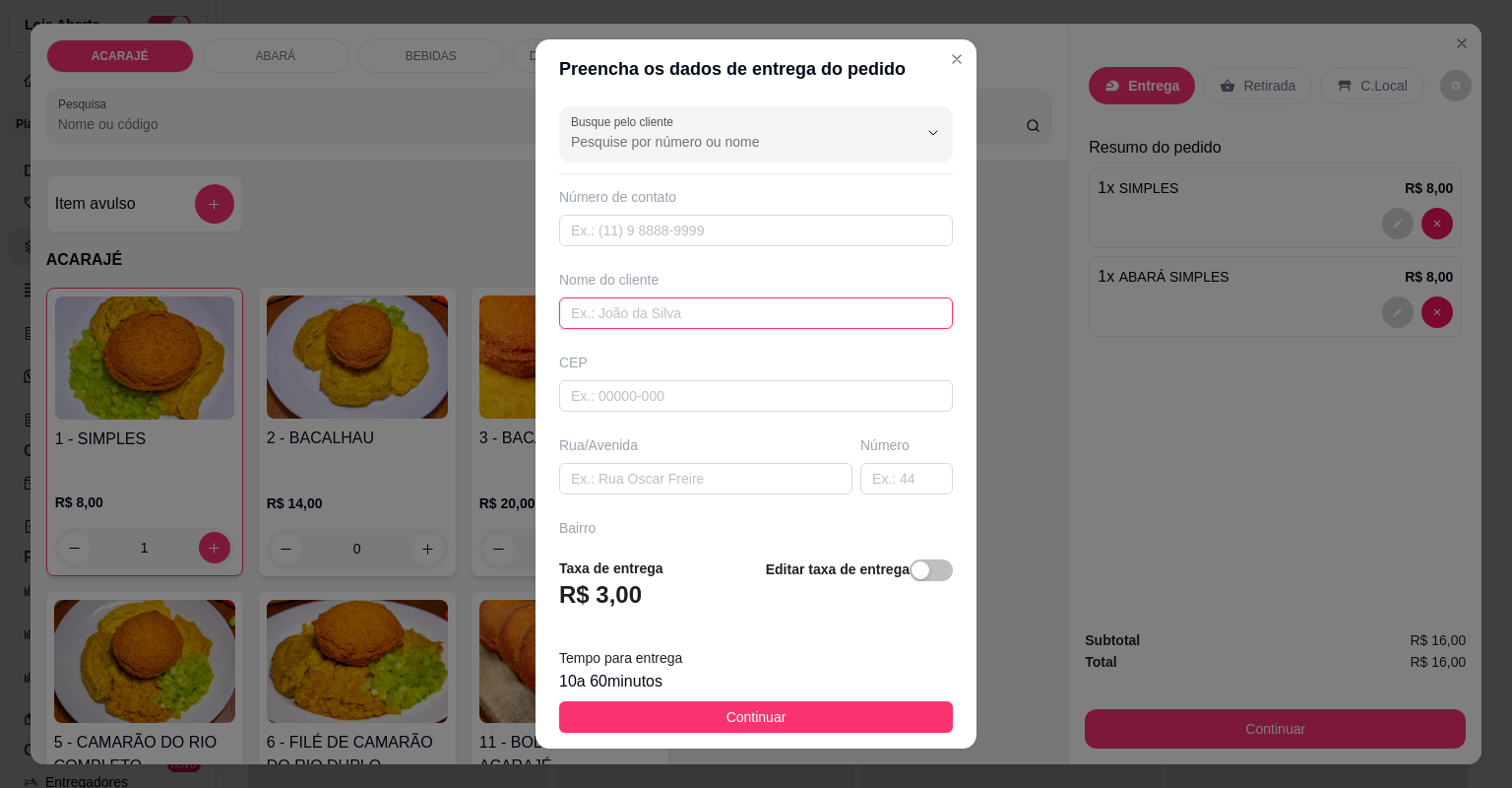 click at bounding box center [756, 313] 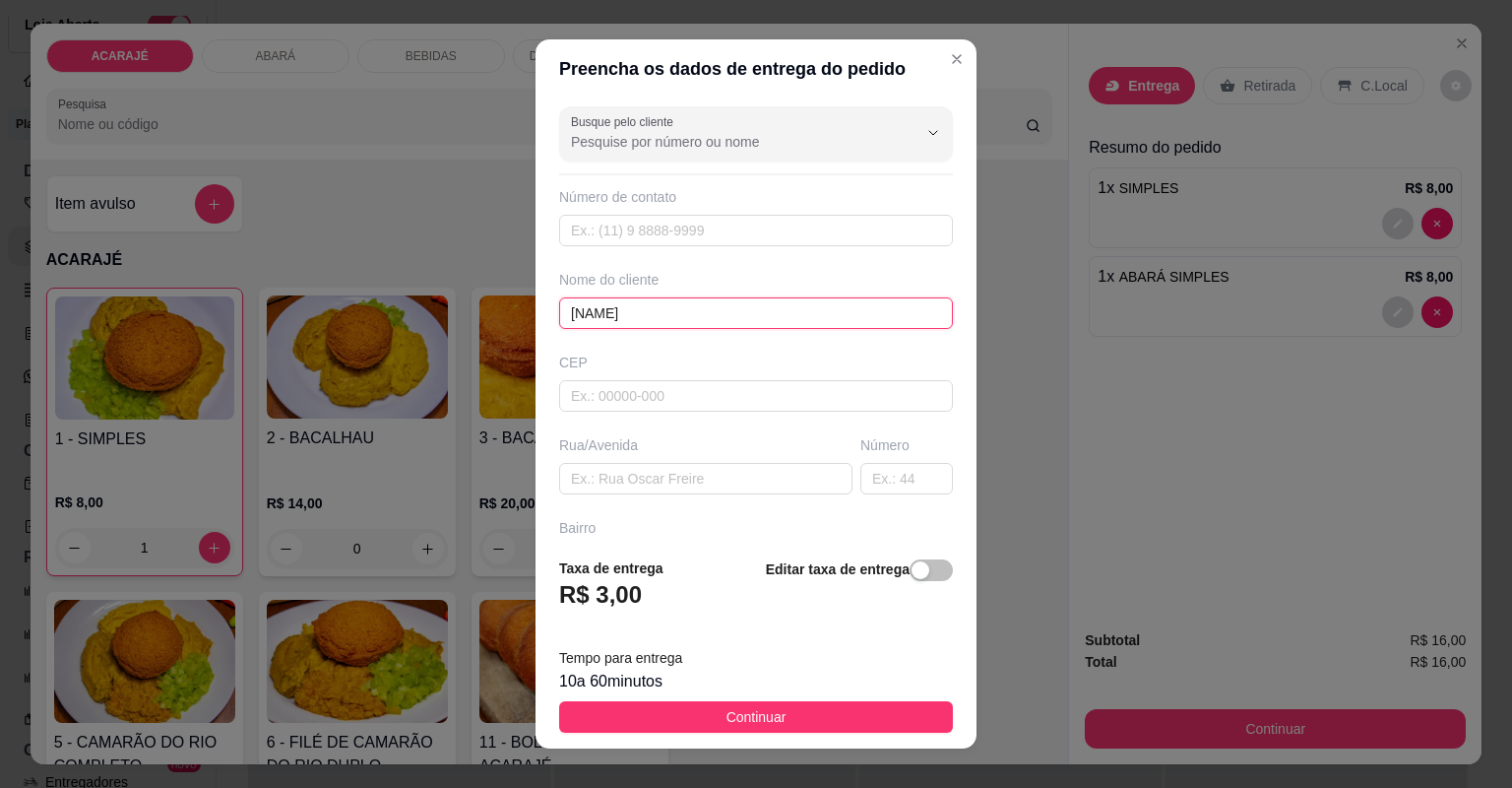 type on "[NAME]" 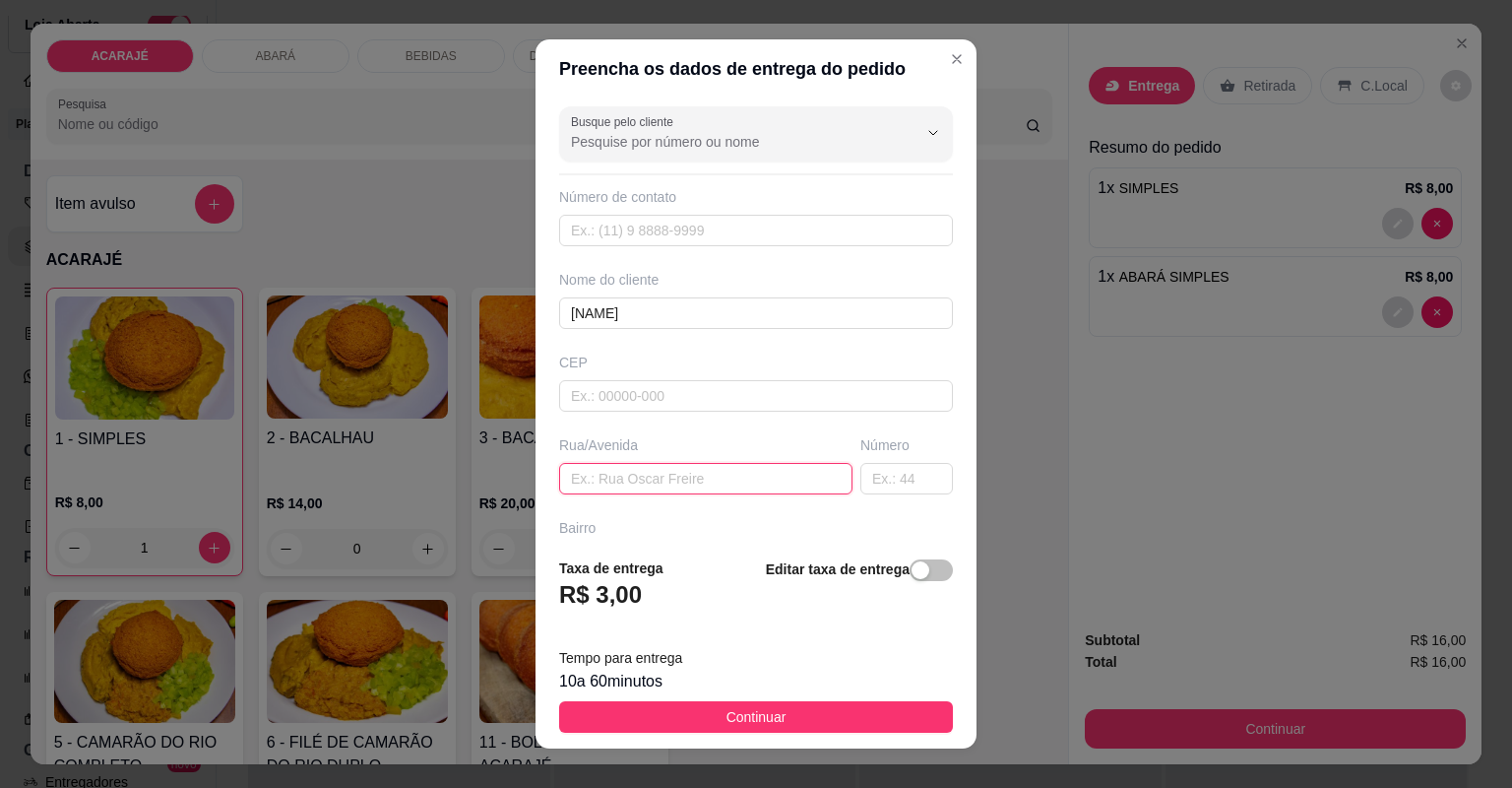 click at bounding box center (706, 479) 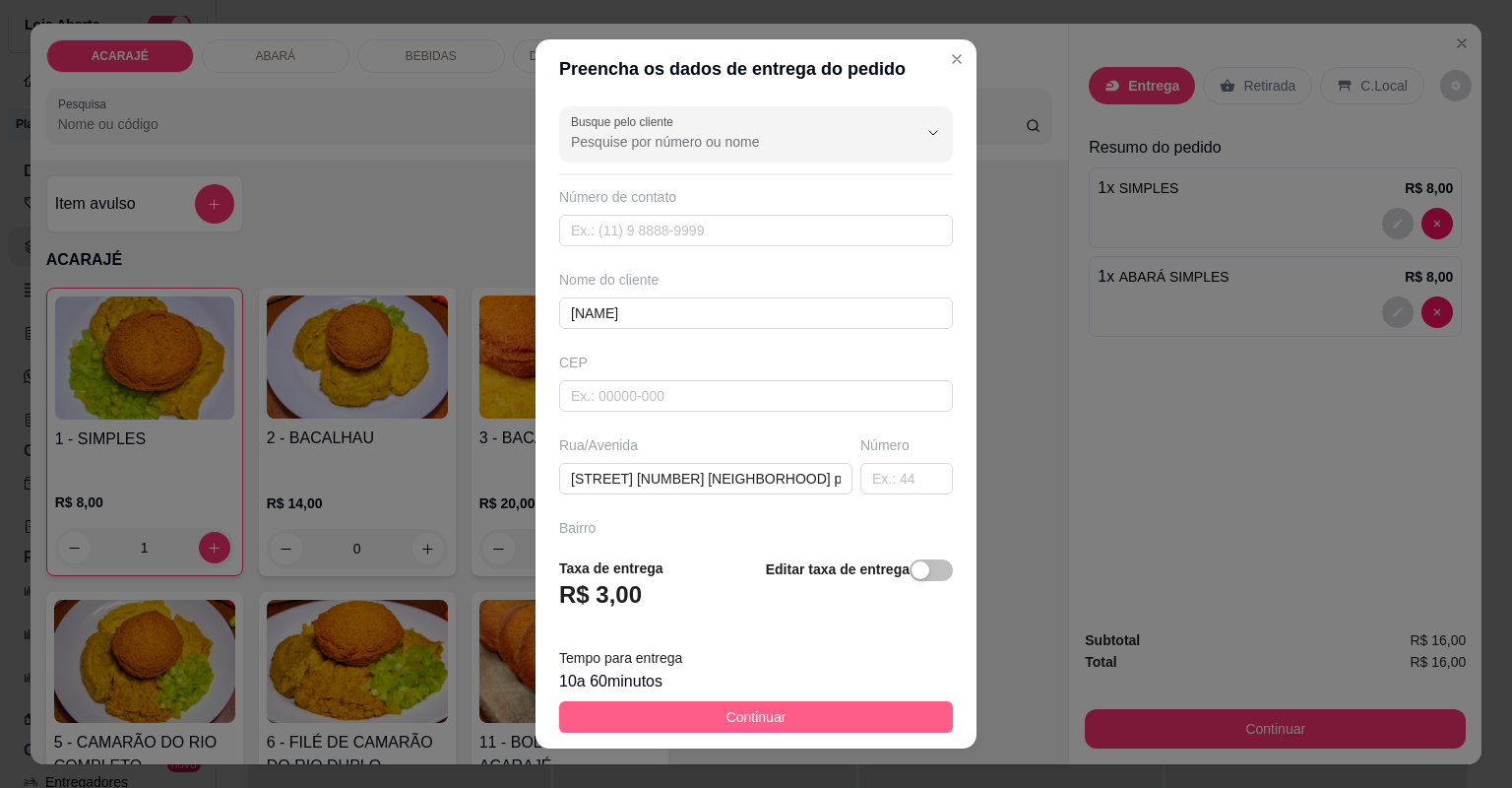 click on "Continuar" at bounding box center (756, 717) 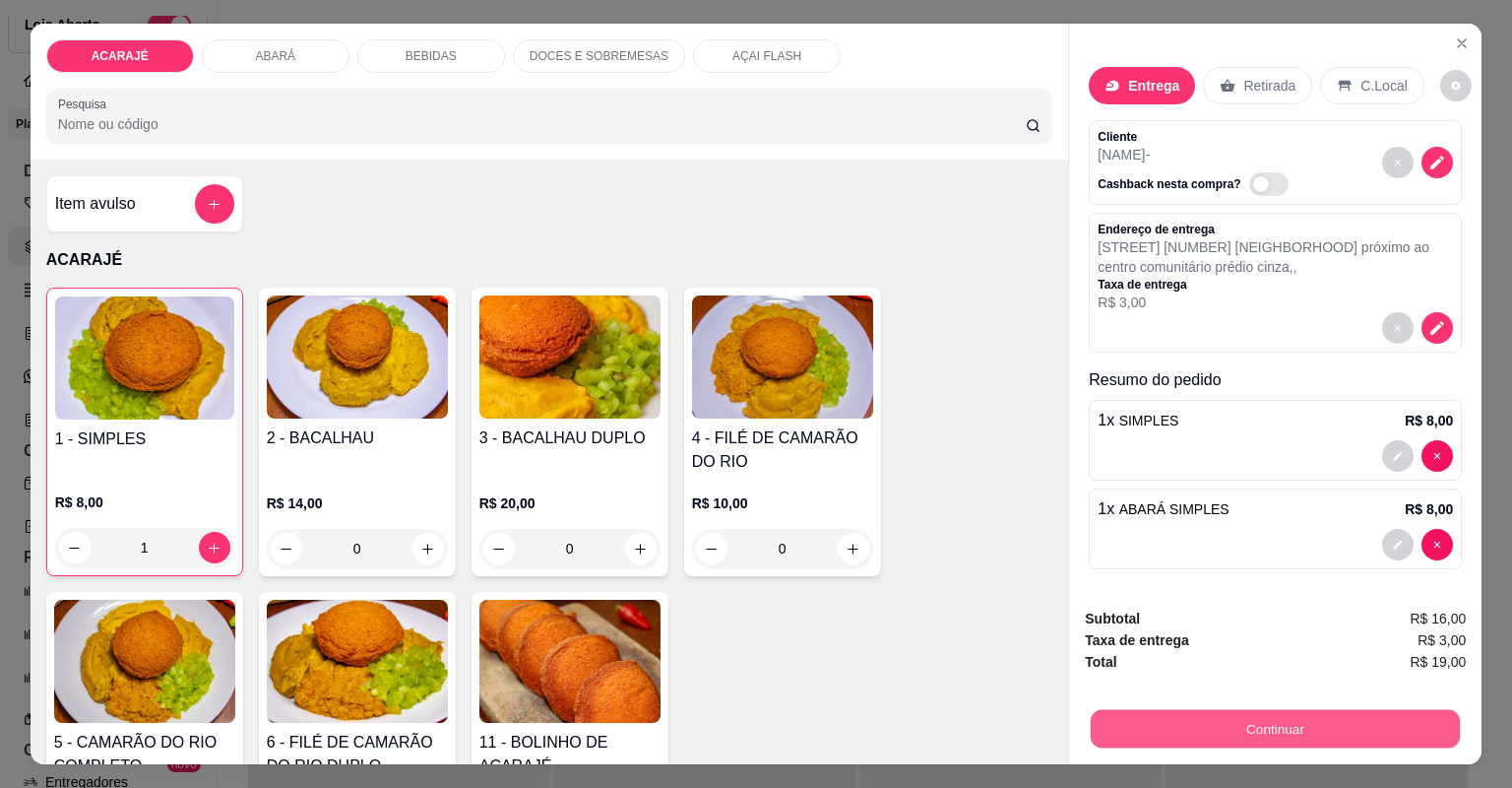click on "Continuar" at bounding box center (1275, 729) 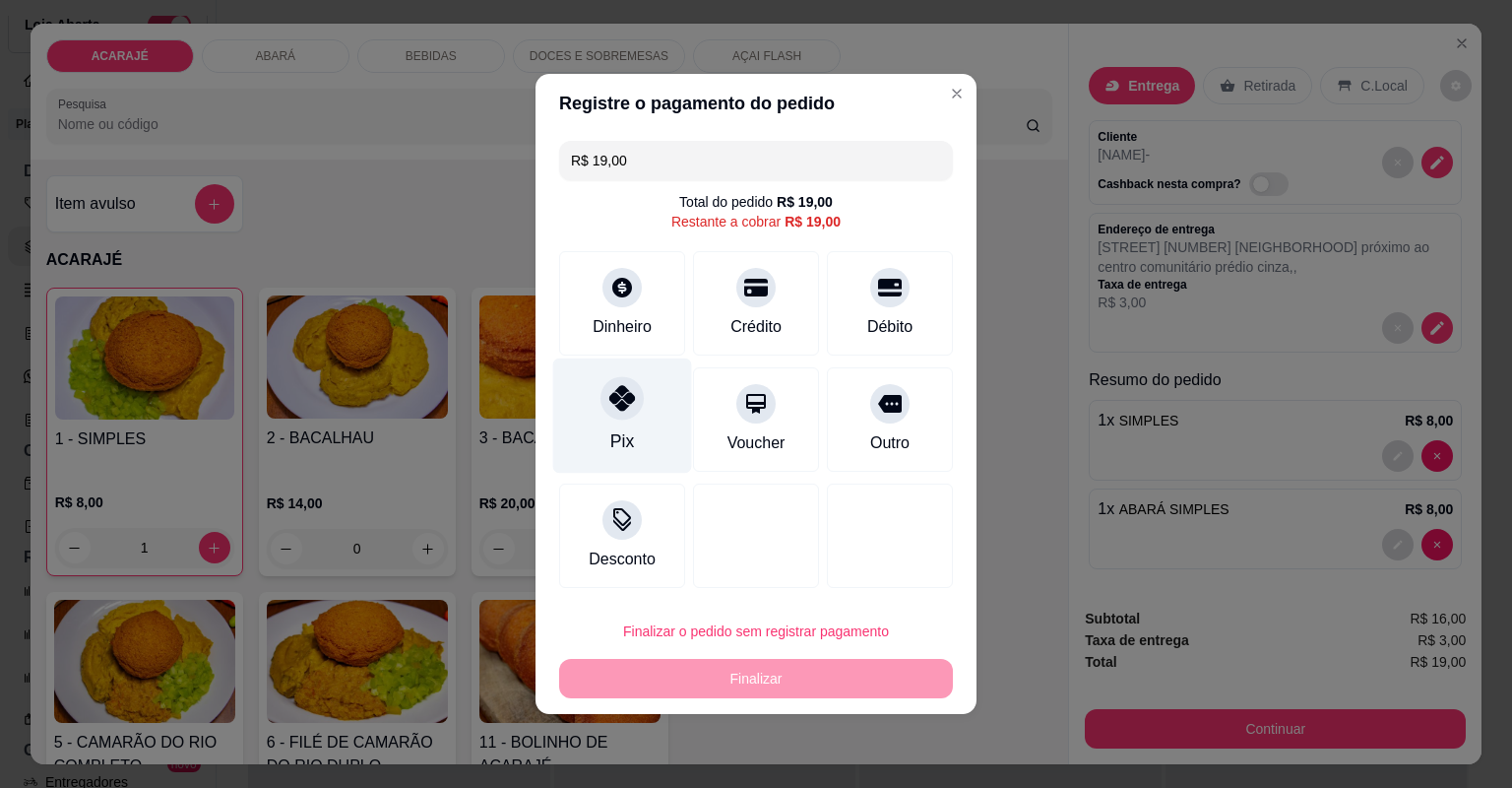 click at bounding box center (622, 398) 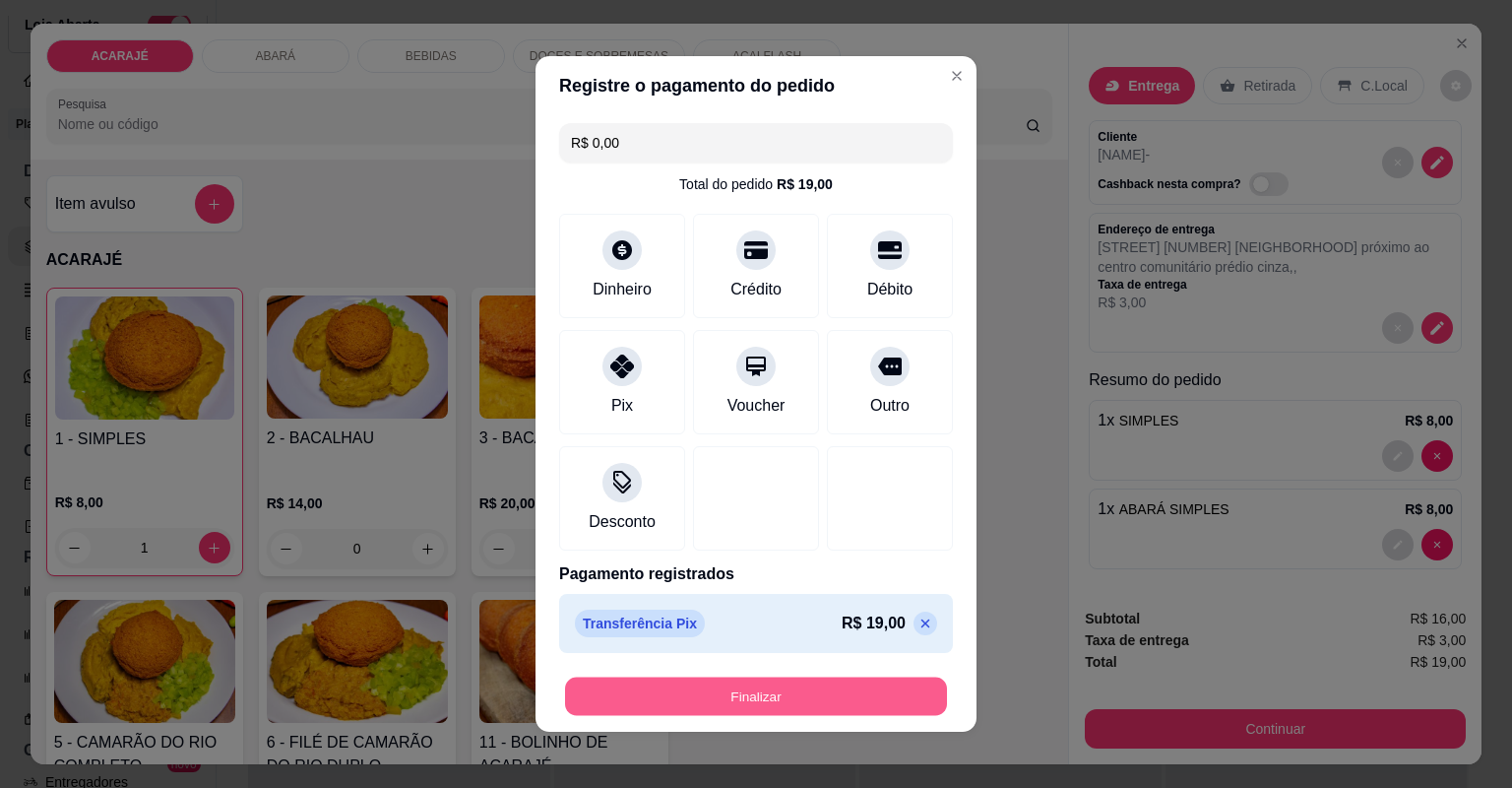 click on "Finalizar" at bounding box center (756, 696) 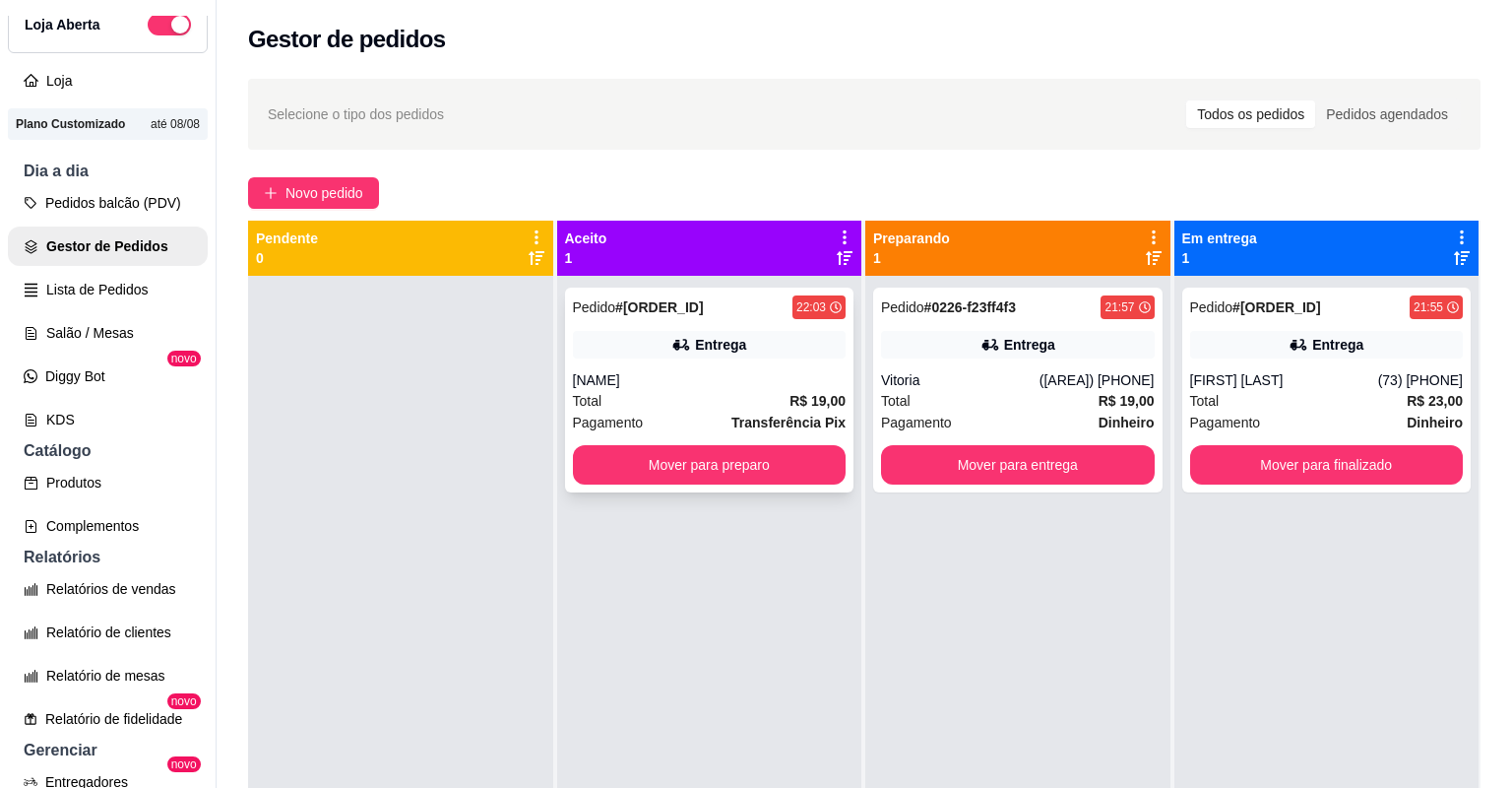 click on "Total R$ 19,00" at bounding box center [710, 401] 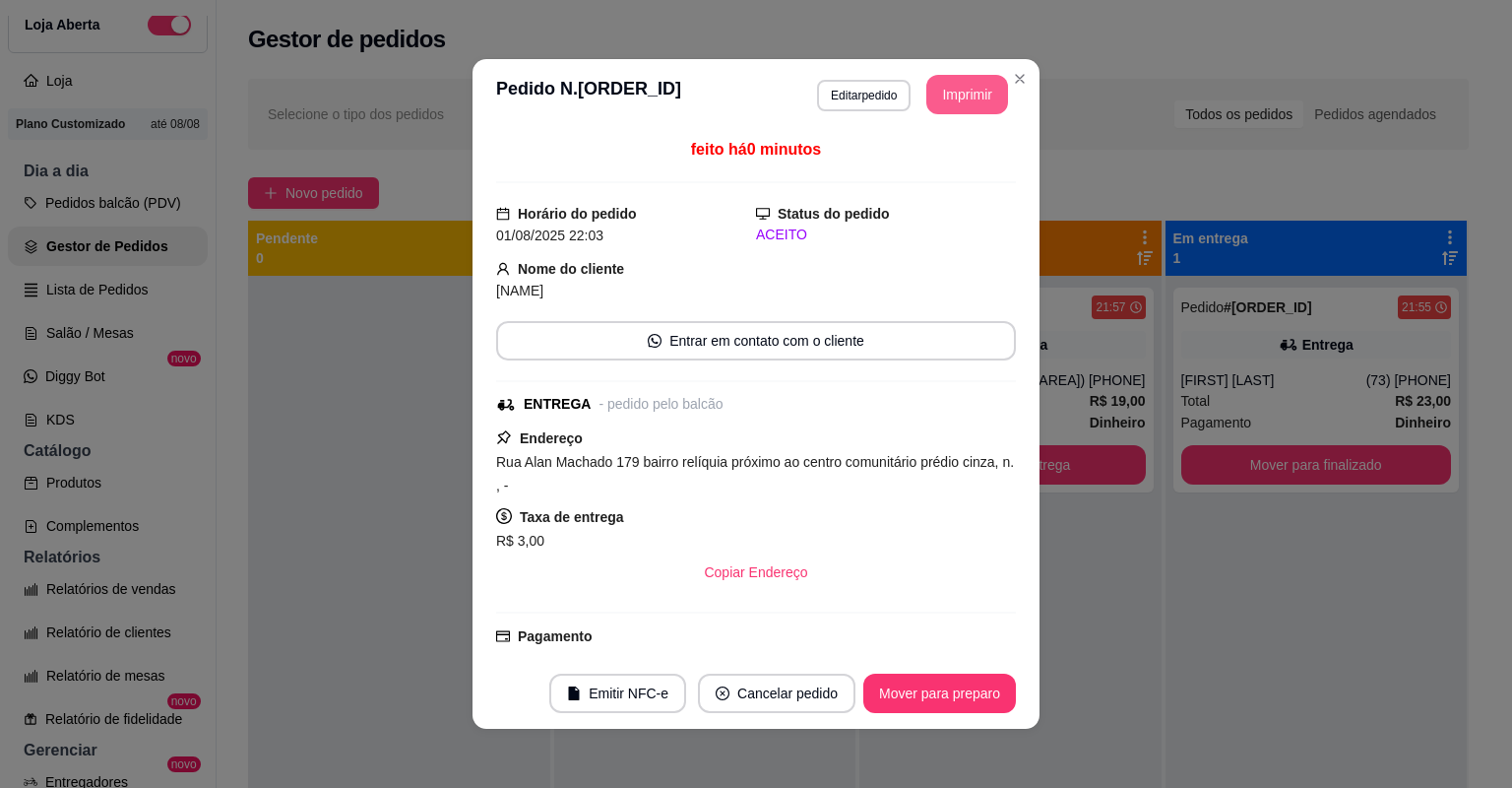 click on "Imprimir" at bounding box center (967, 95) 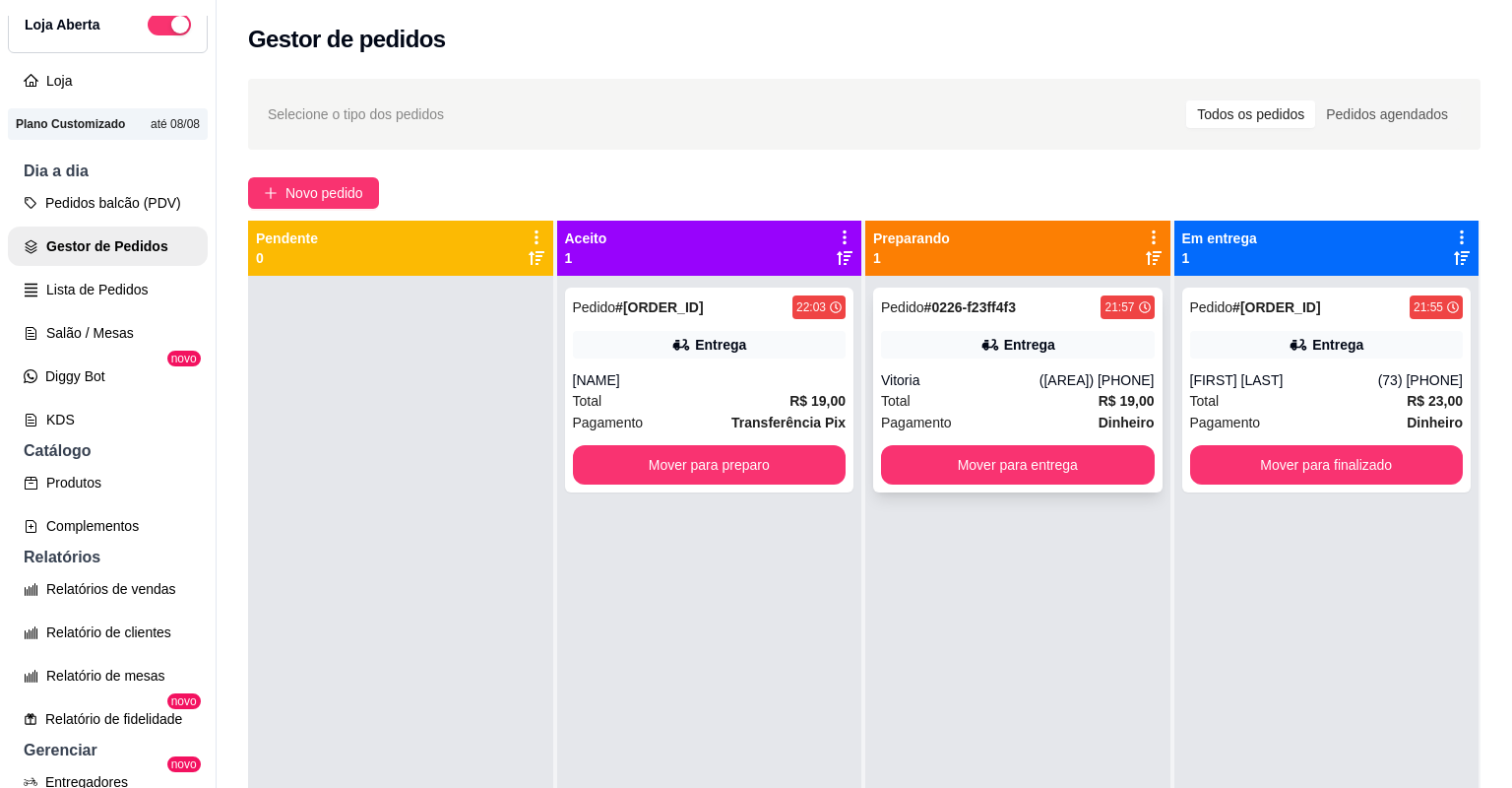 click on "Total R$ 19,00" at bounding box center [1018, 401] 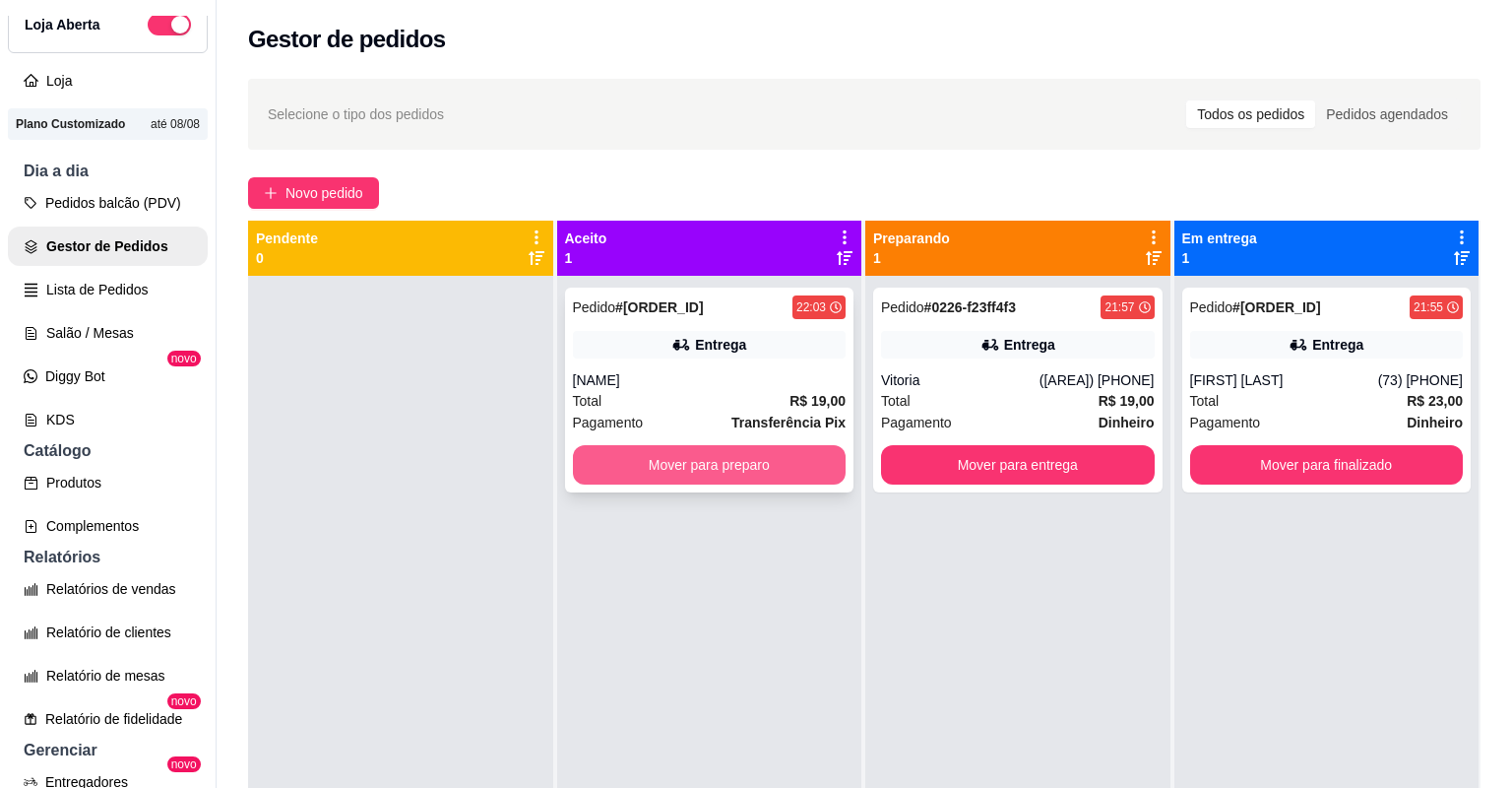click on "Mover para preparo" at bounding box center (710, 465) 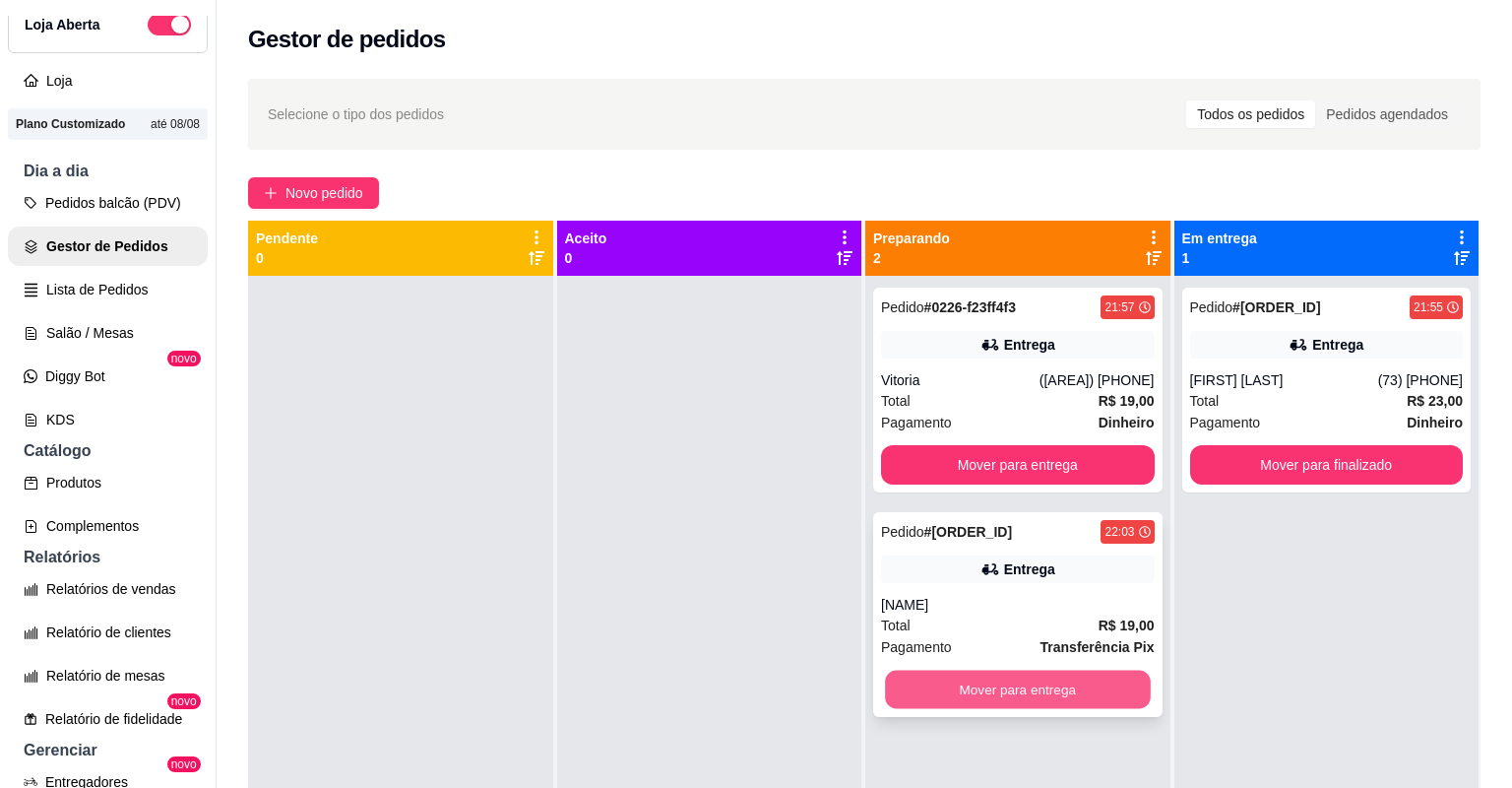 click on "Mover para entrega" at bounding box center (1017, 690) 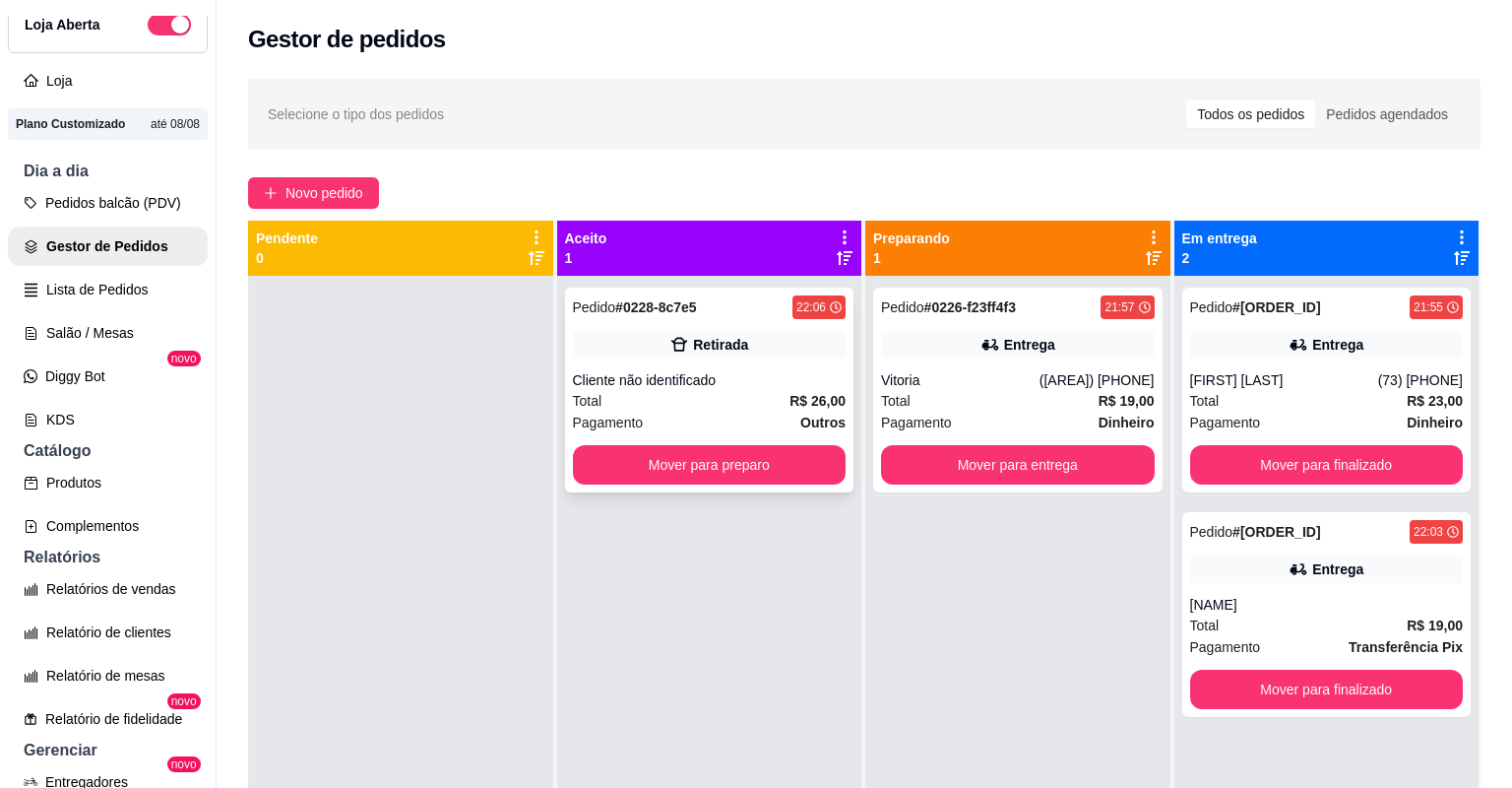 click on "Pagamento Outros" at bounding box center [710, 423] 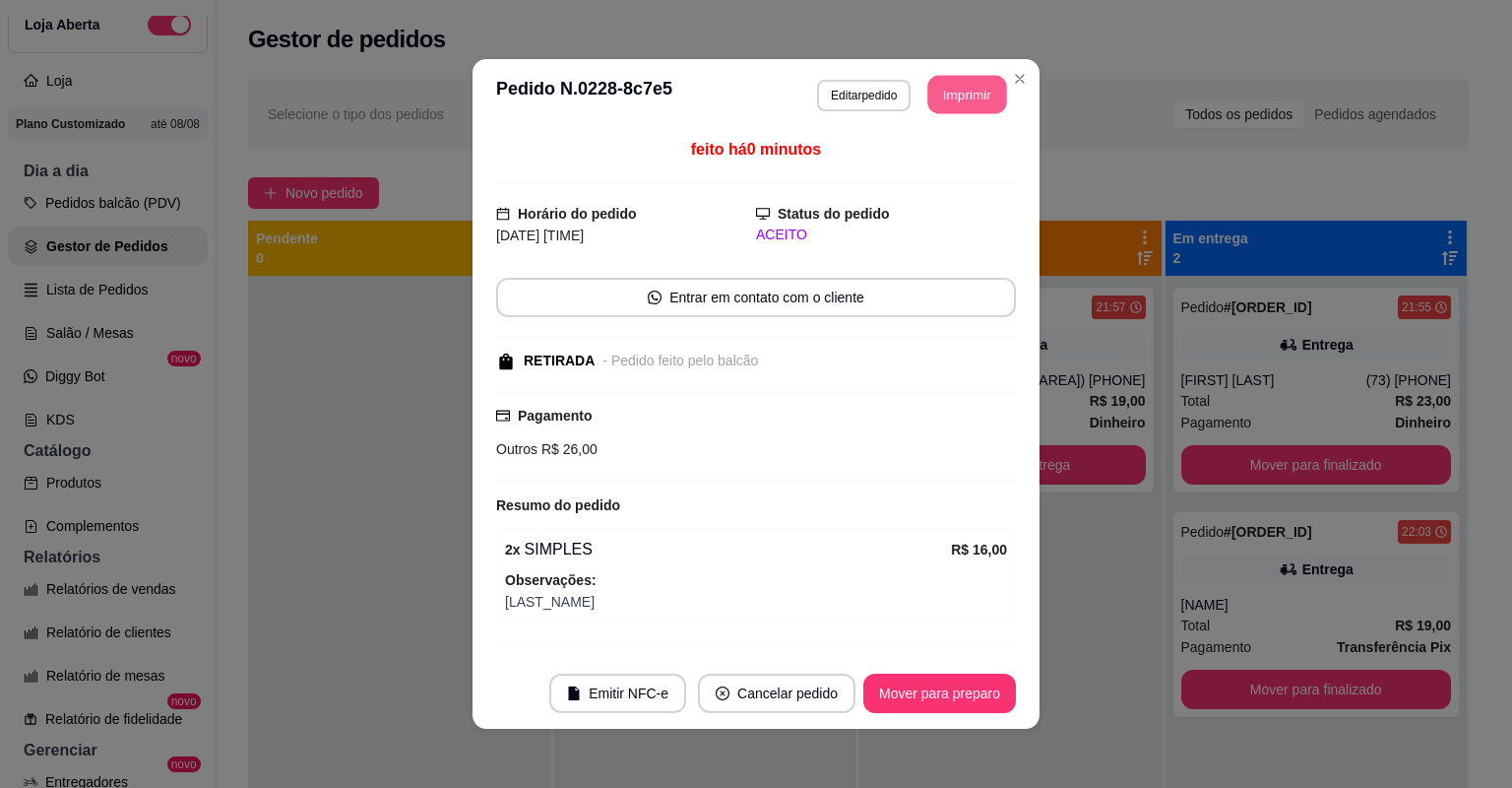 click on "Imprimir" at bounding box center (968, 95) 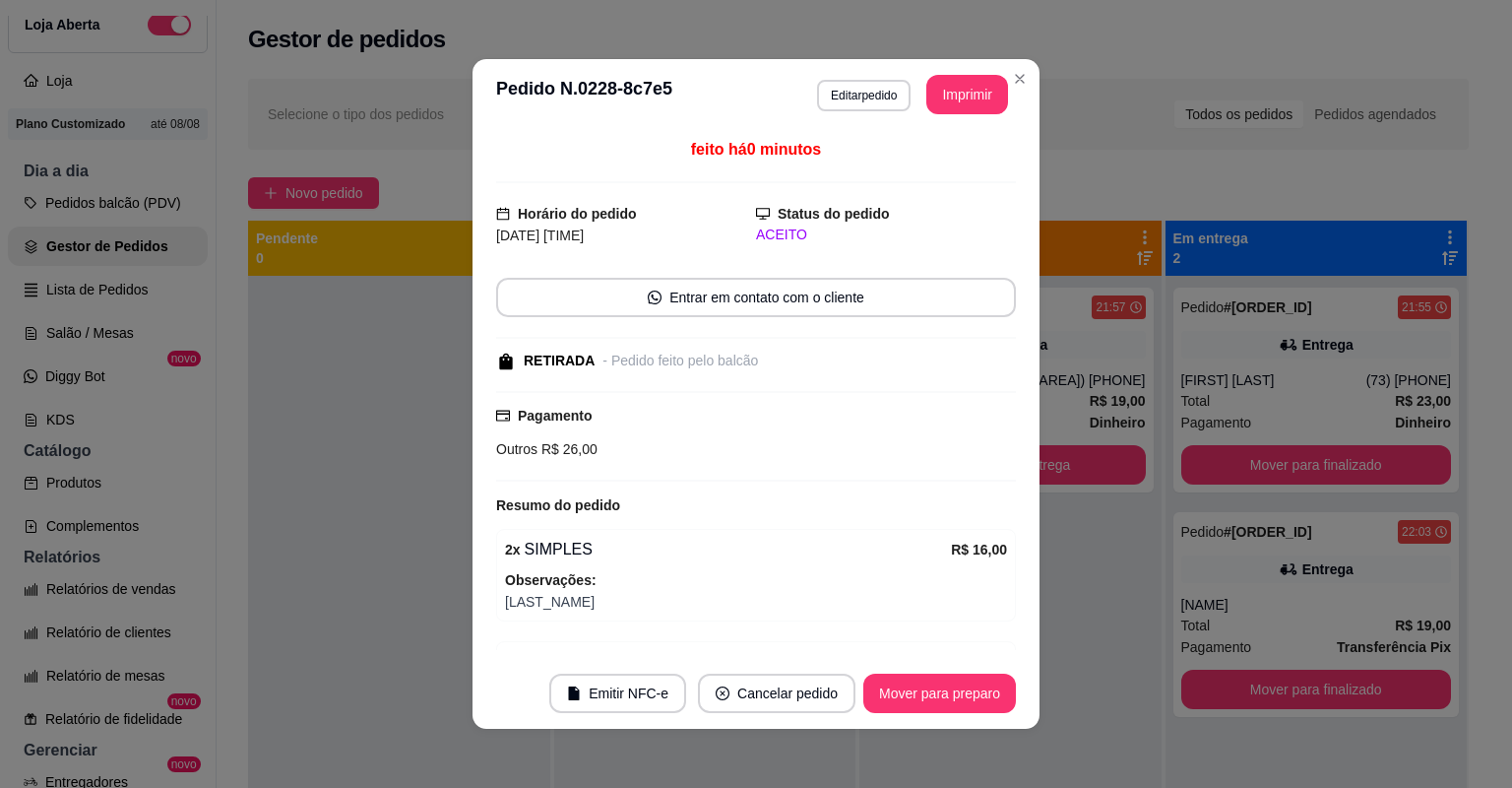 click on "**********" at bounding box center (756, 394) 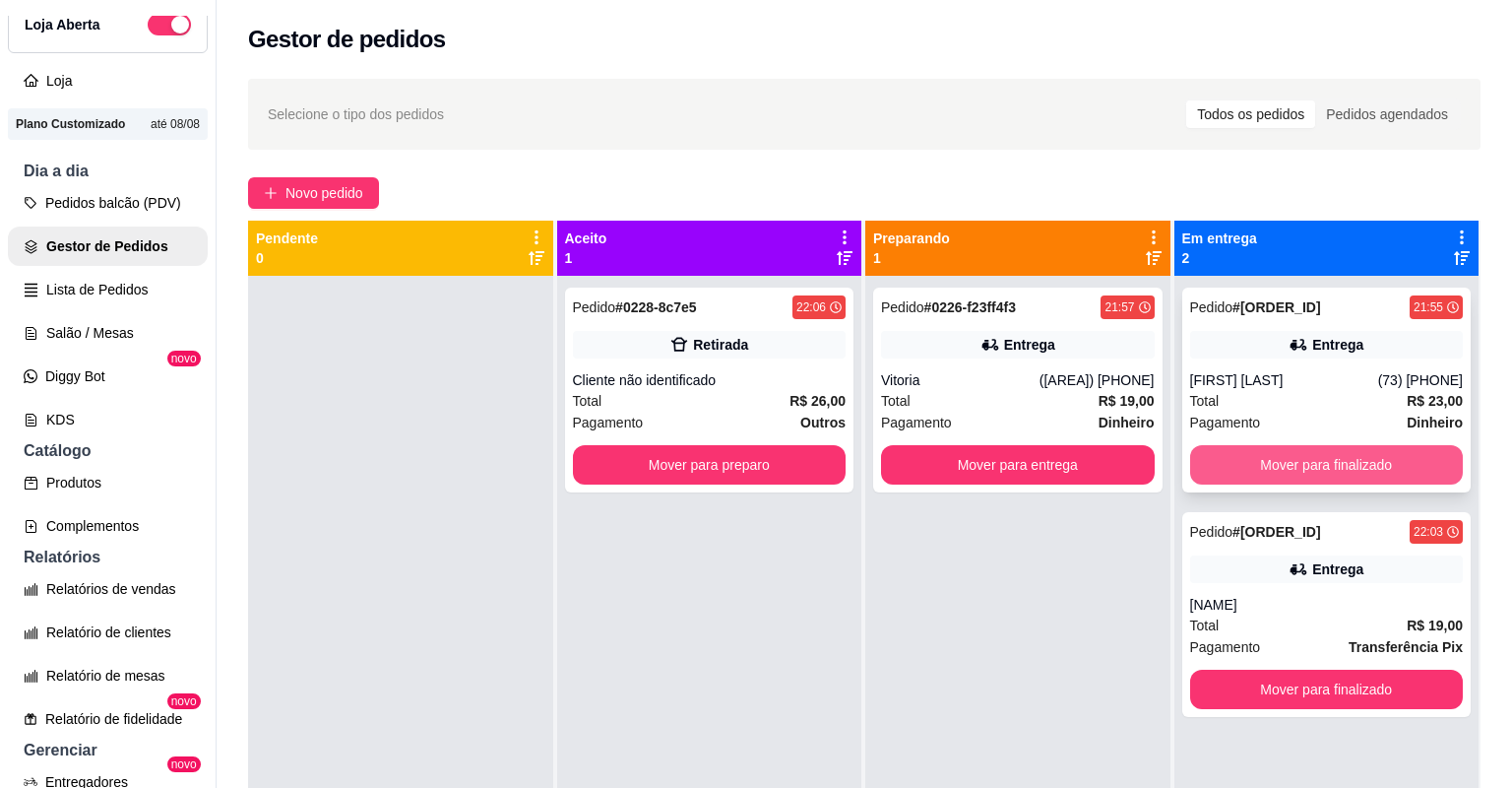 click on "Mover para finalizado" at bounding box center (1327, 465) 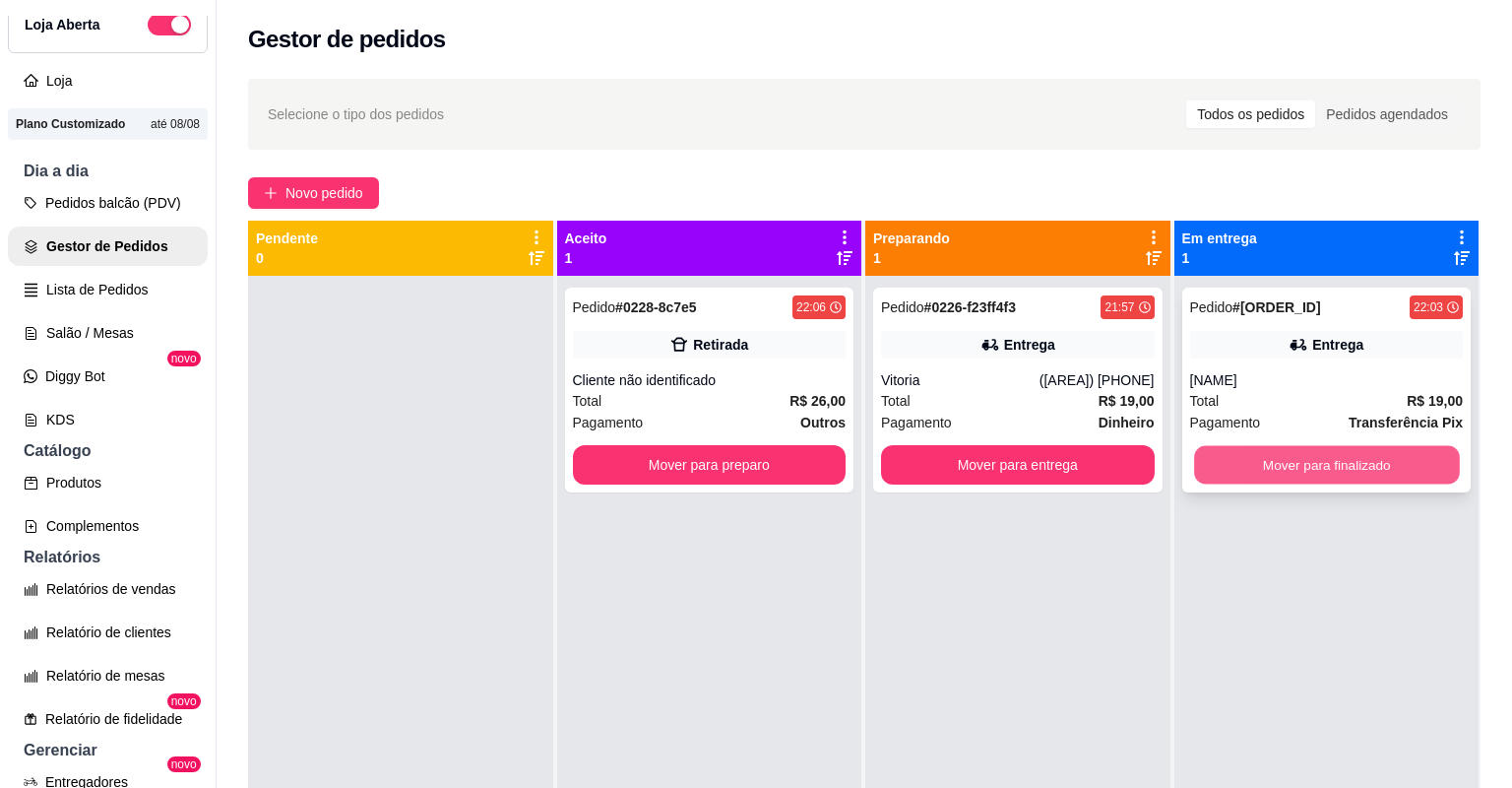 click on "Mover para finalizado" at bounding box center [1326, 465] 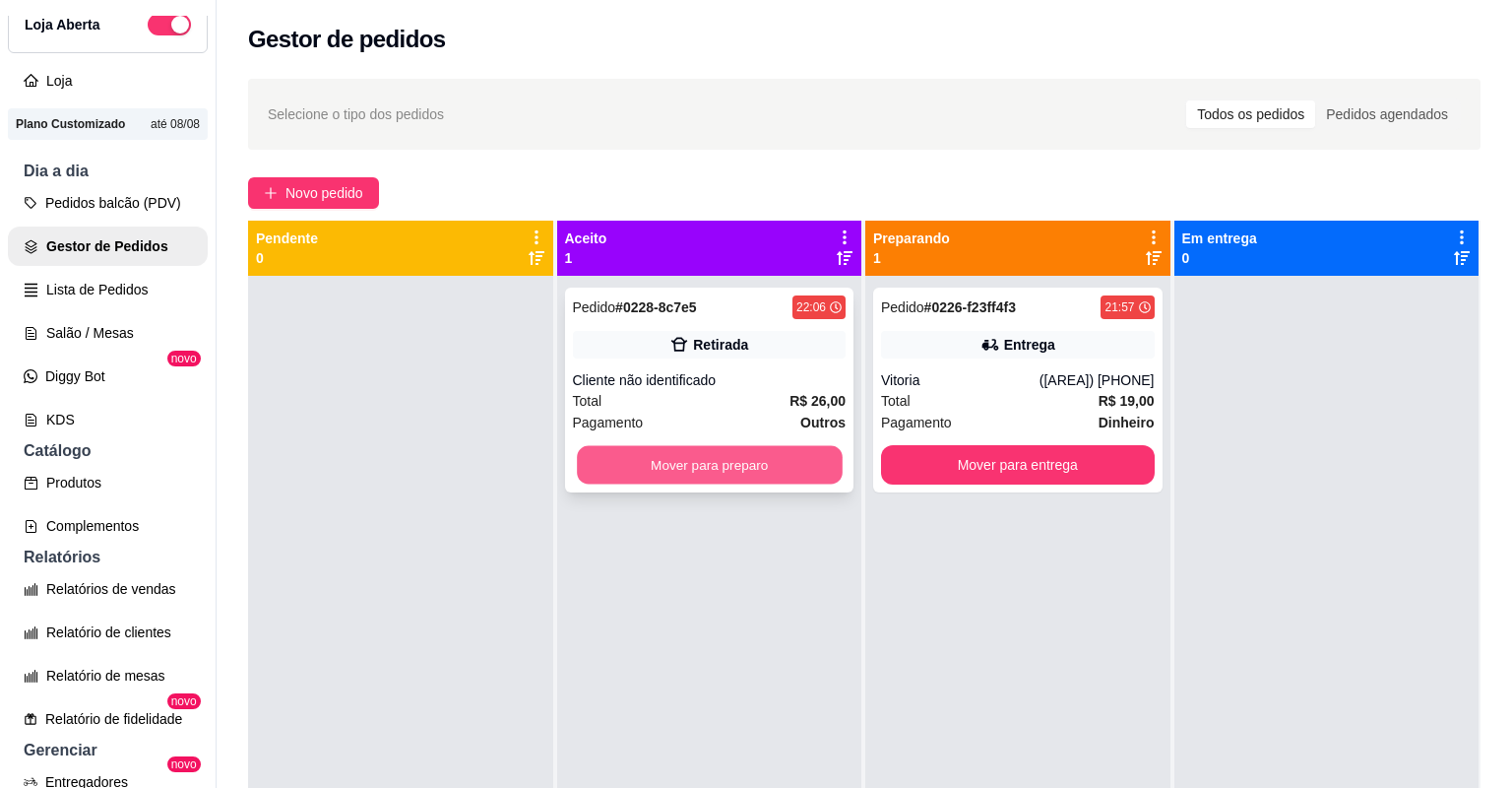 click on "Mover para preparo" at bounding box center (709, 465) 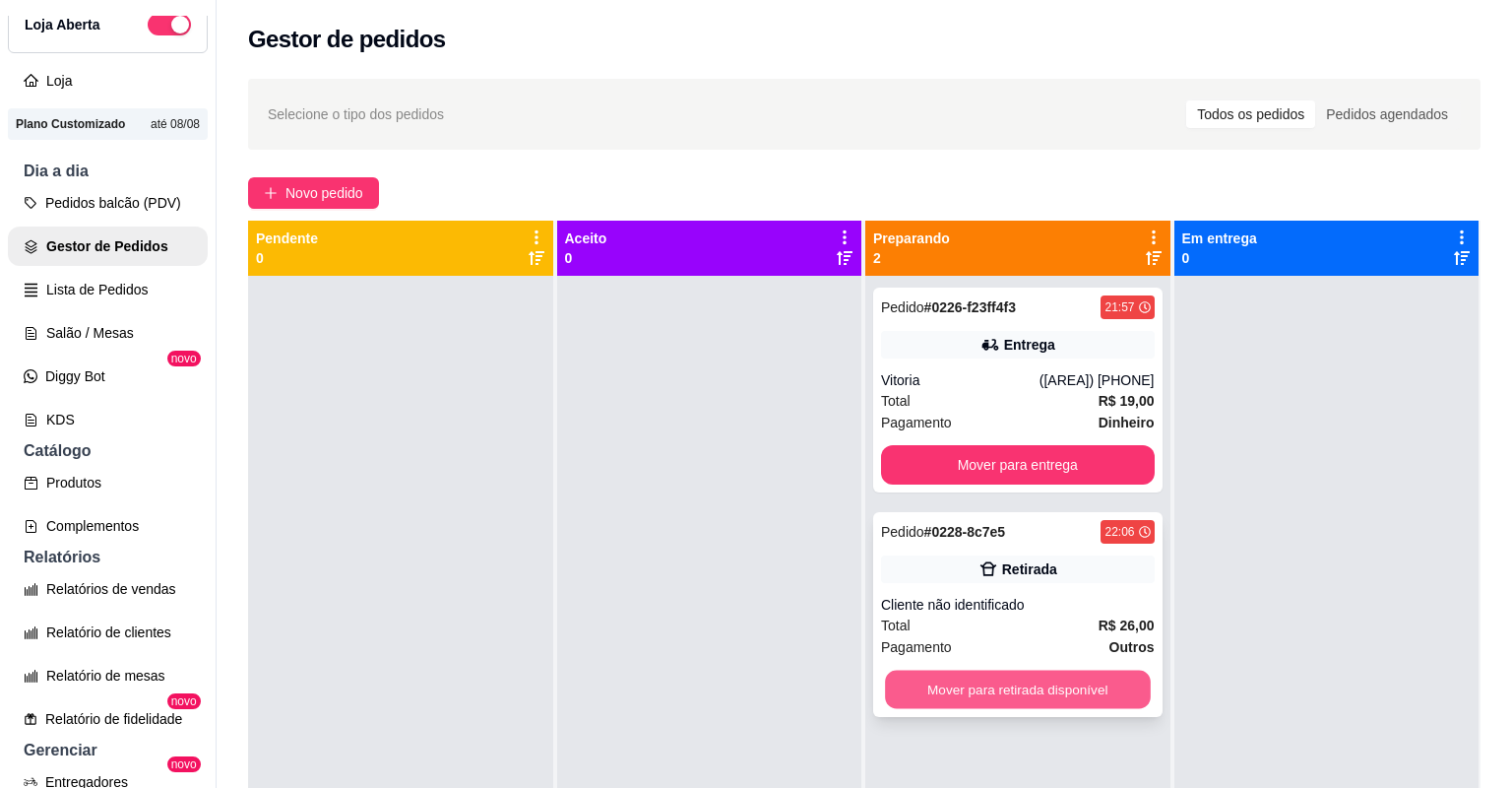 click on "Mover para retirada disponível" at bounding box center [1017, 690] 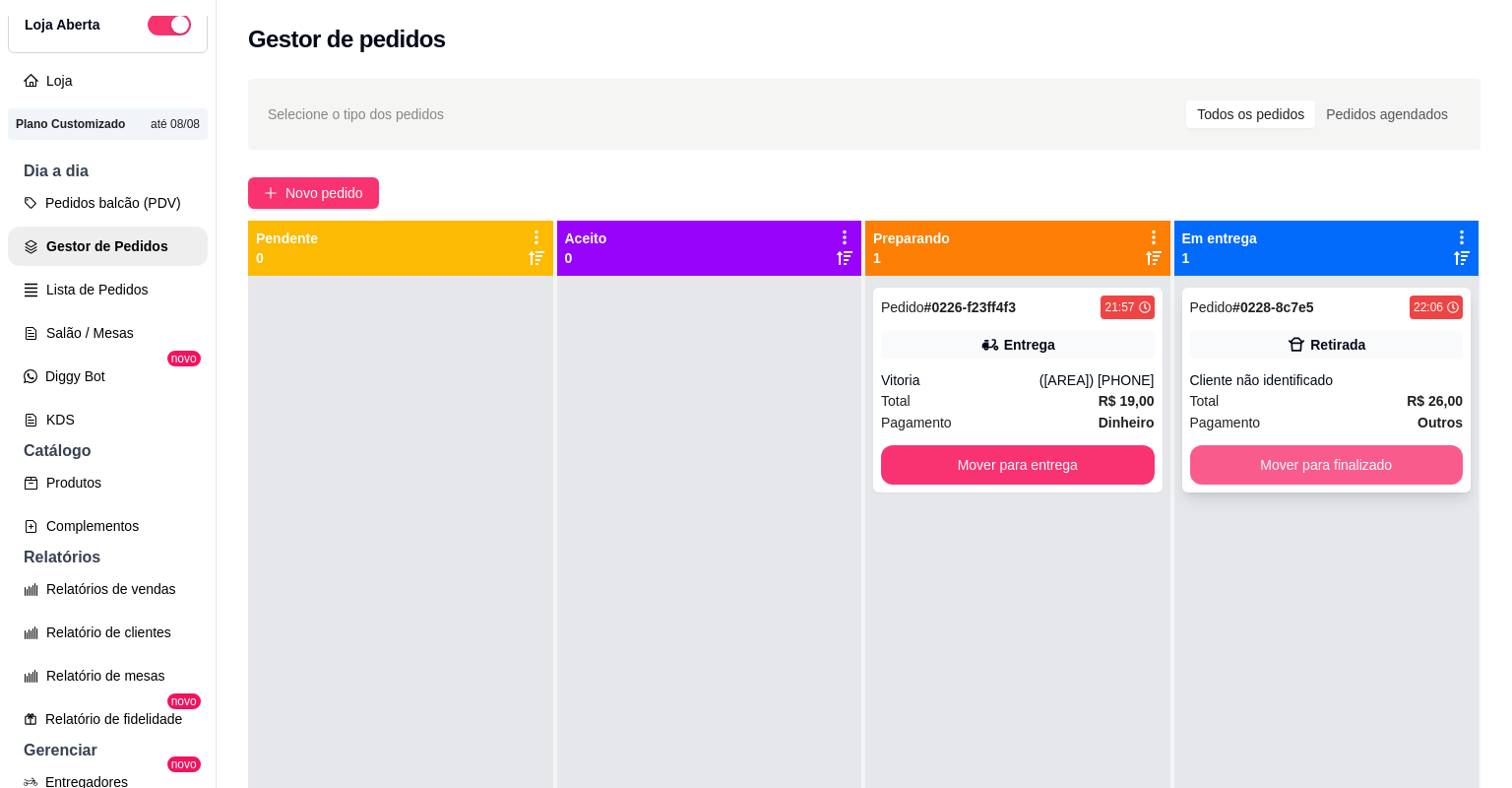 click on "Mover para finalizado" at bounding box center (1327, 465) 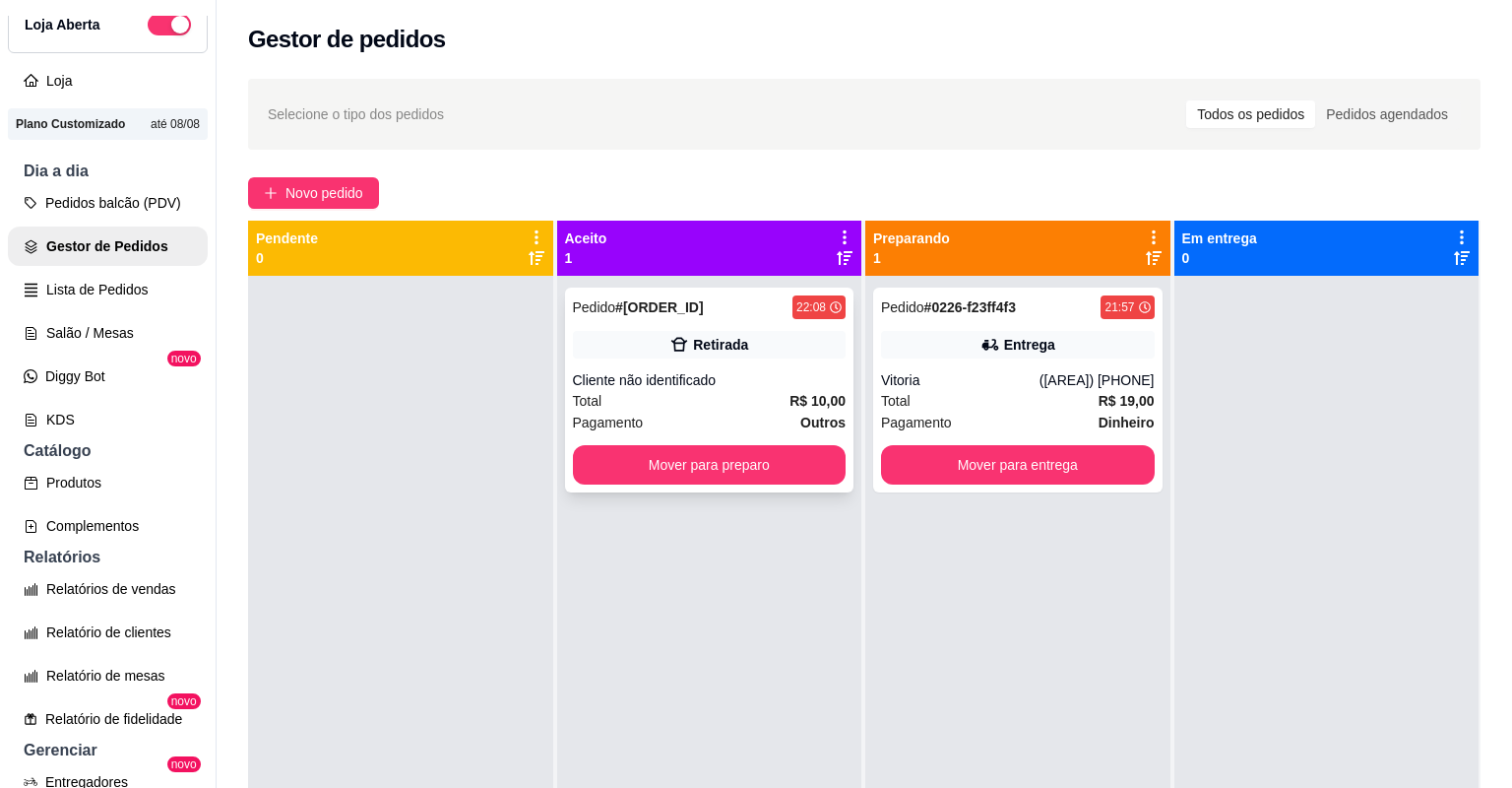 click on "Total R$ 10,00" at bounding box center [710, 401] 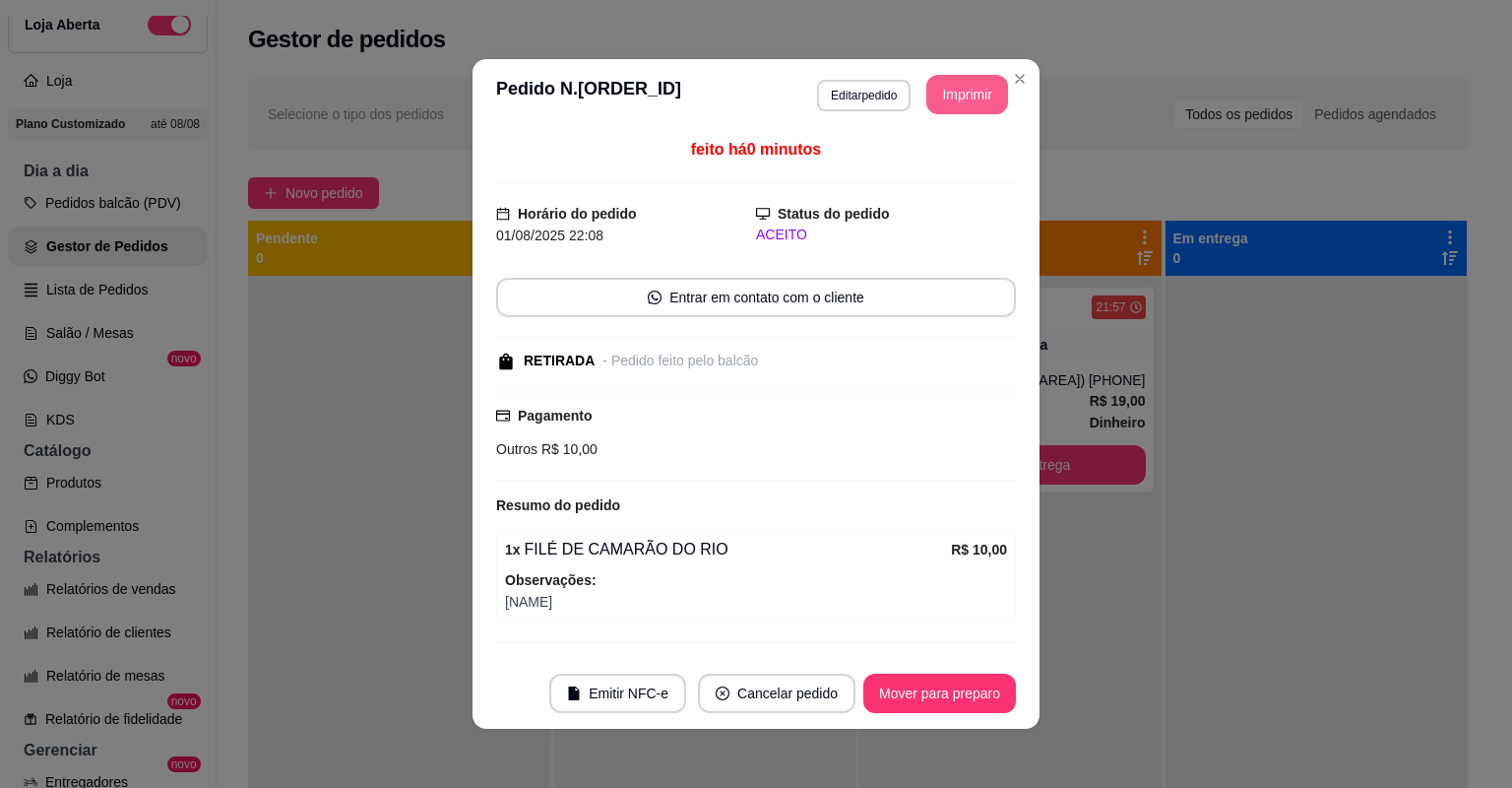 click on "Imprimir" at bounding box center (967, 95) 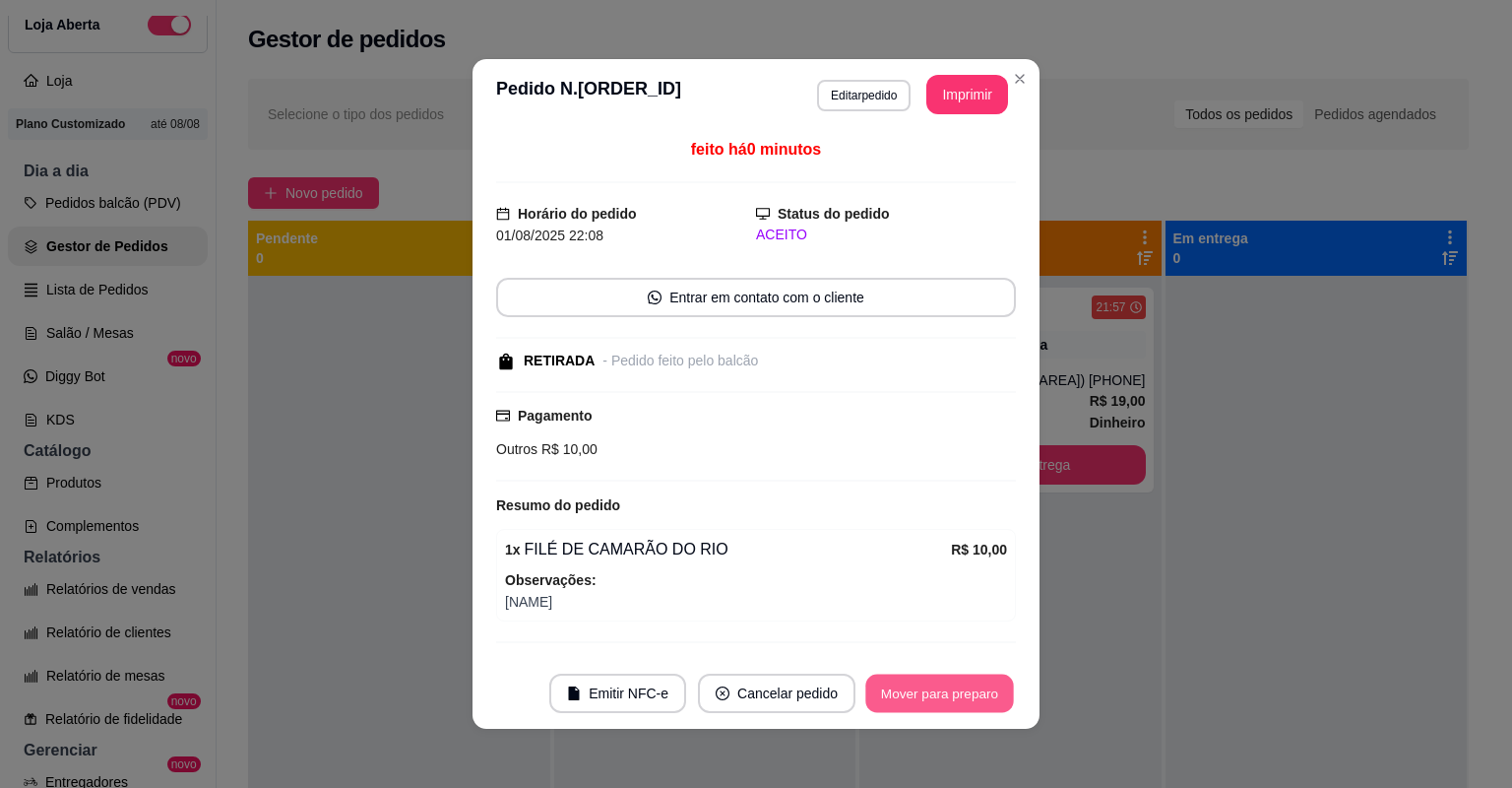 click on "Mover para preparo" at bounding box center [939, 693] 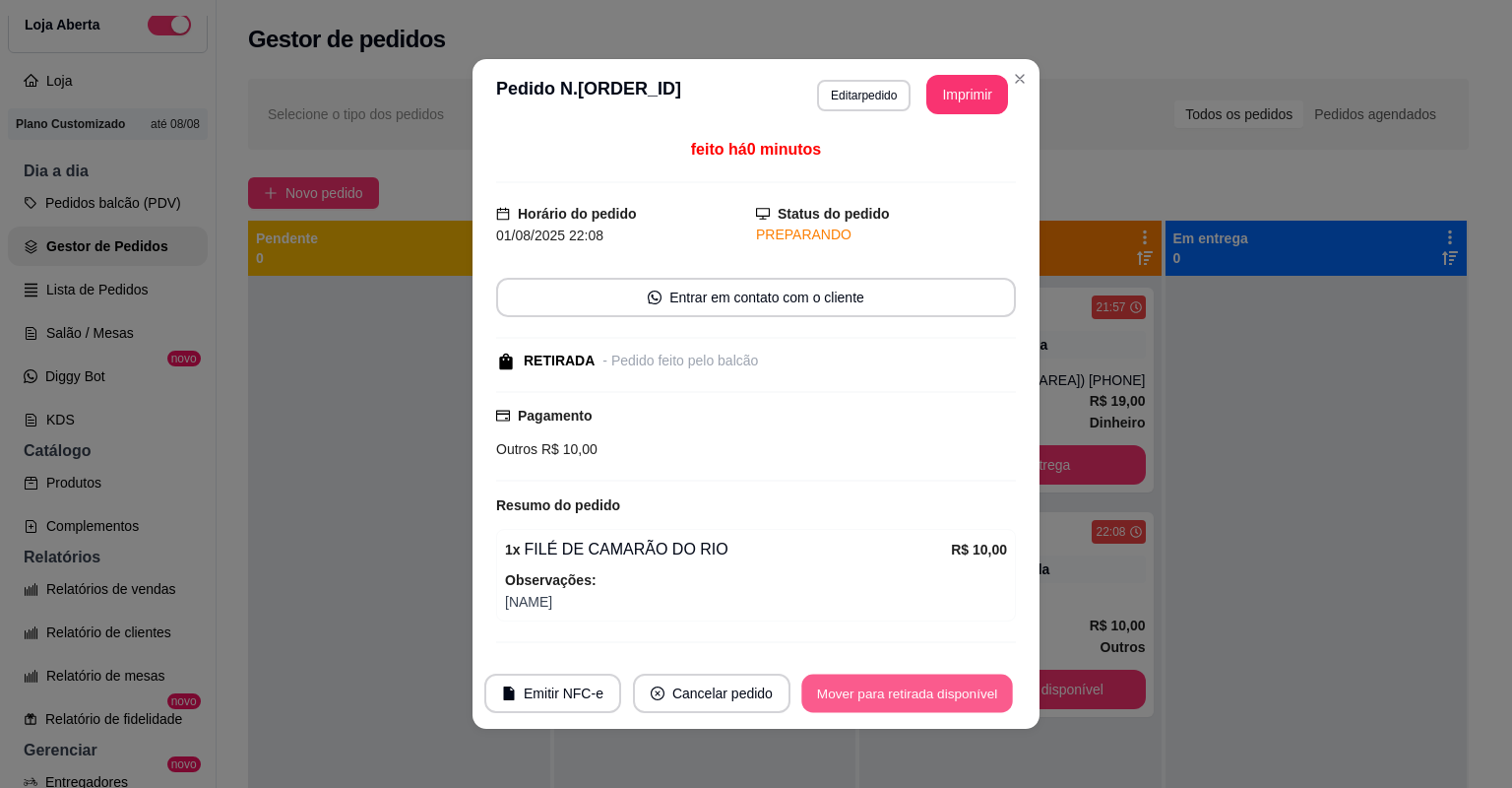 click on "Mover para retirada disponível" at bounding box center (907, 693) 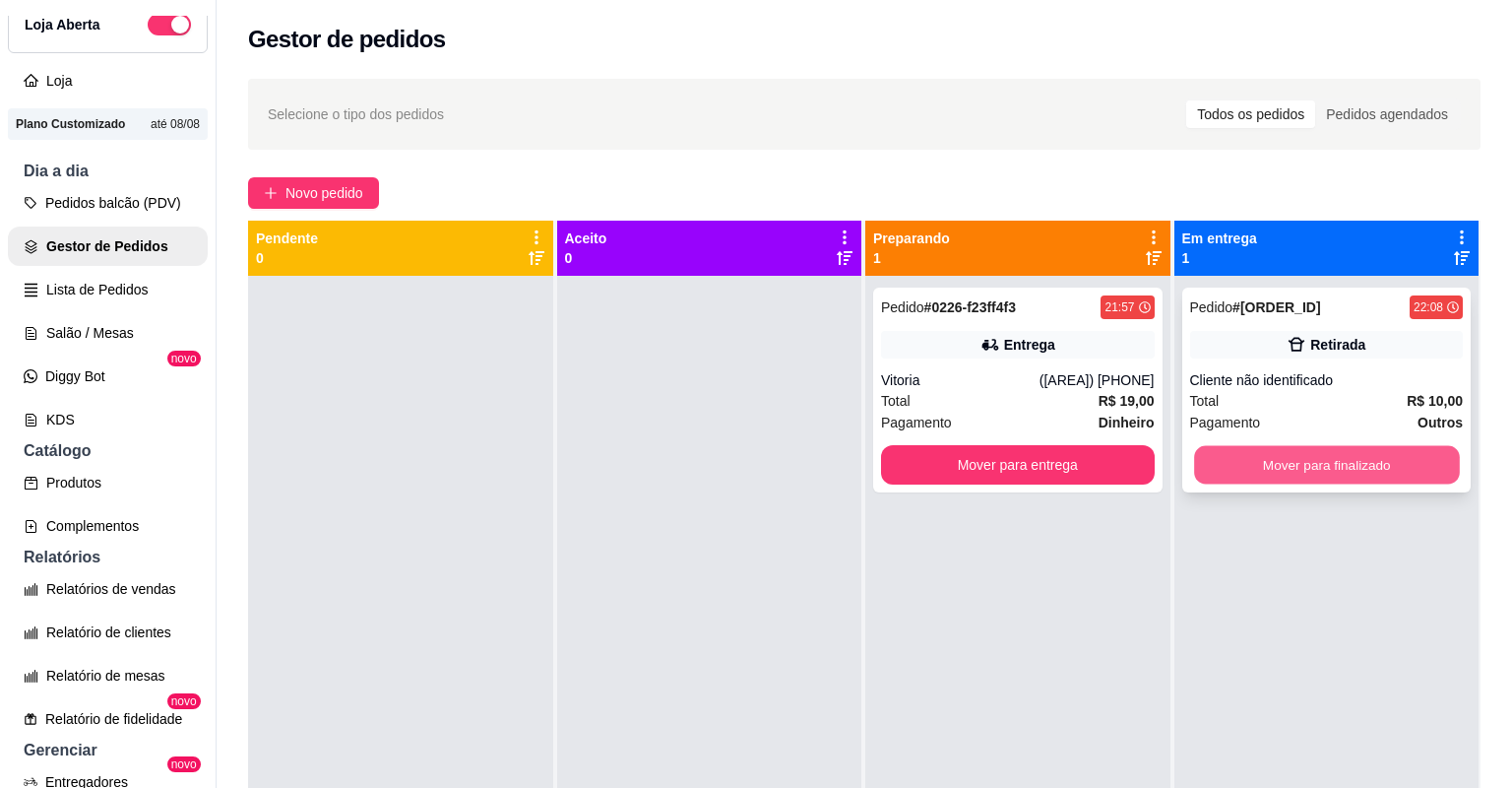 click on "Mover para finalizado" at bounding box center [1326, 465] 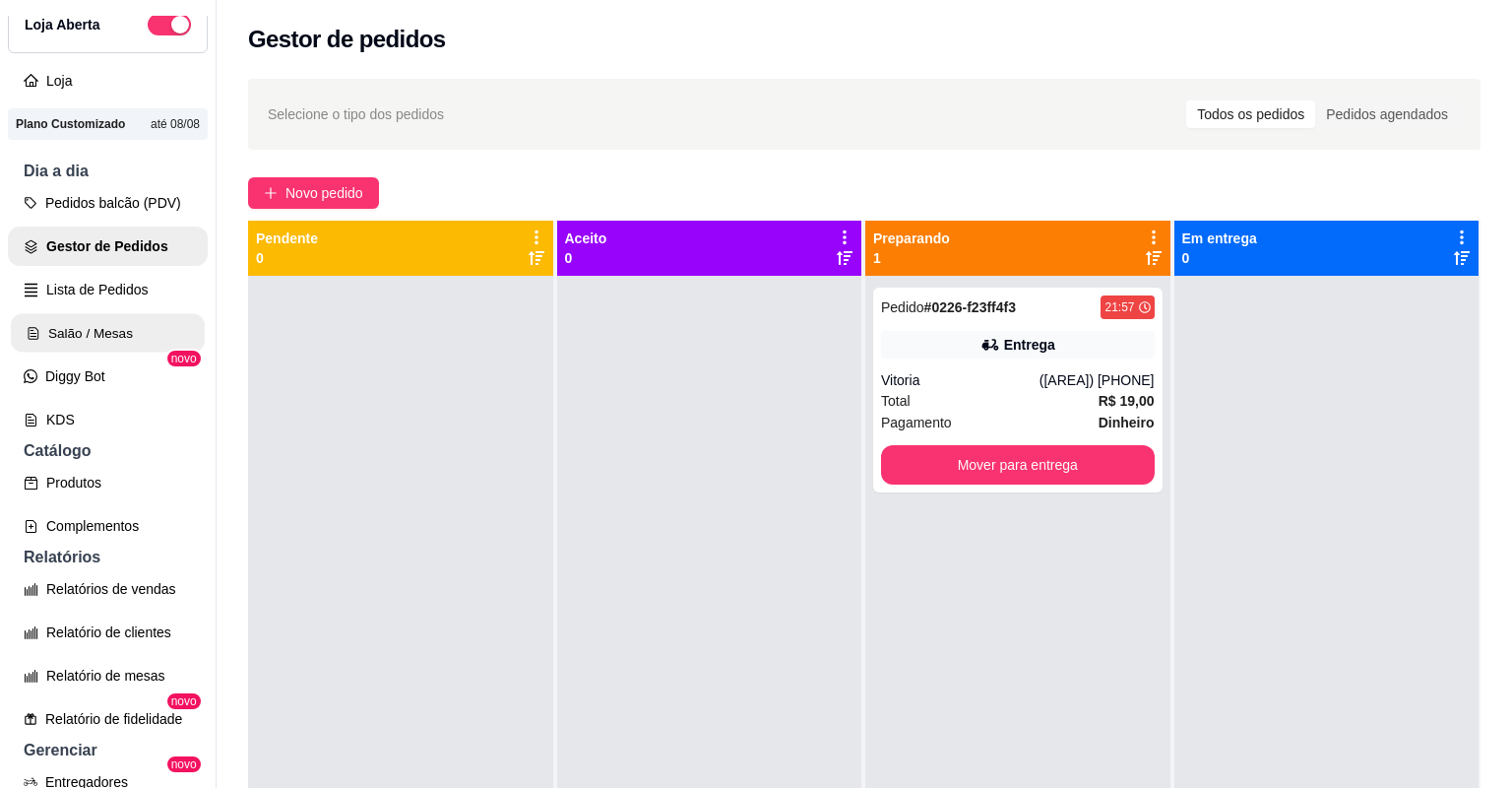 click on "Salão / Mesas" at bounding box center [107, 333] 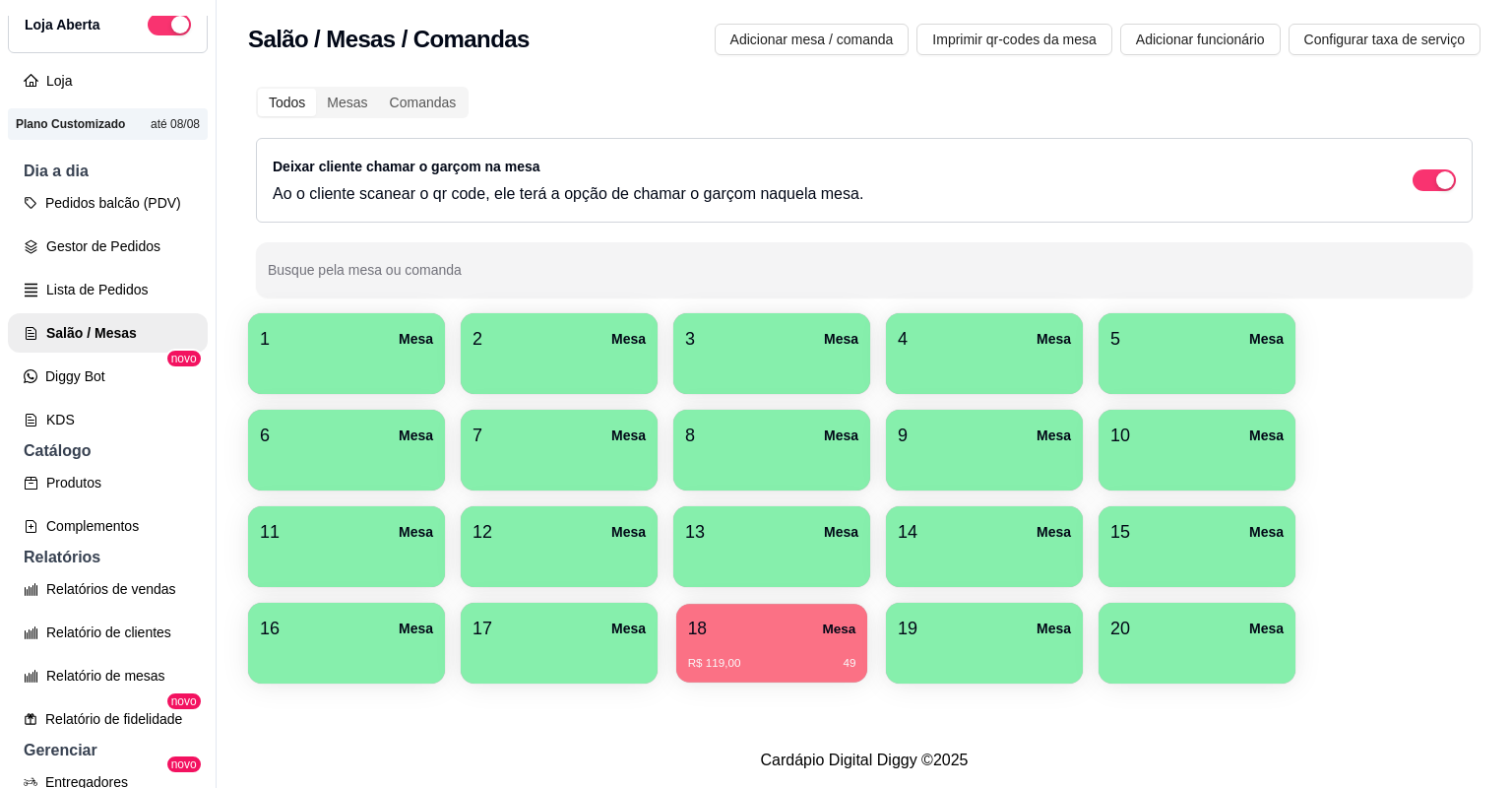 click on "R$ 119,00 [NUMBER]" at bounding box center (772, 664) 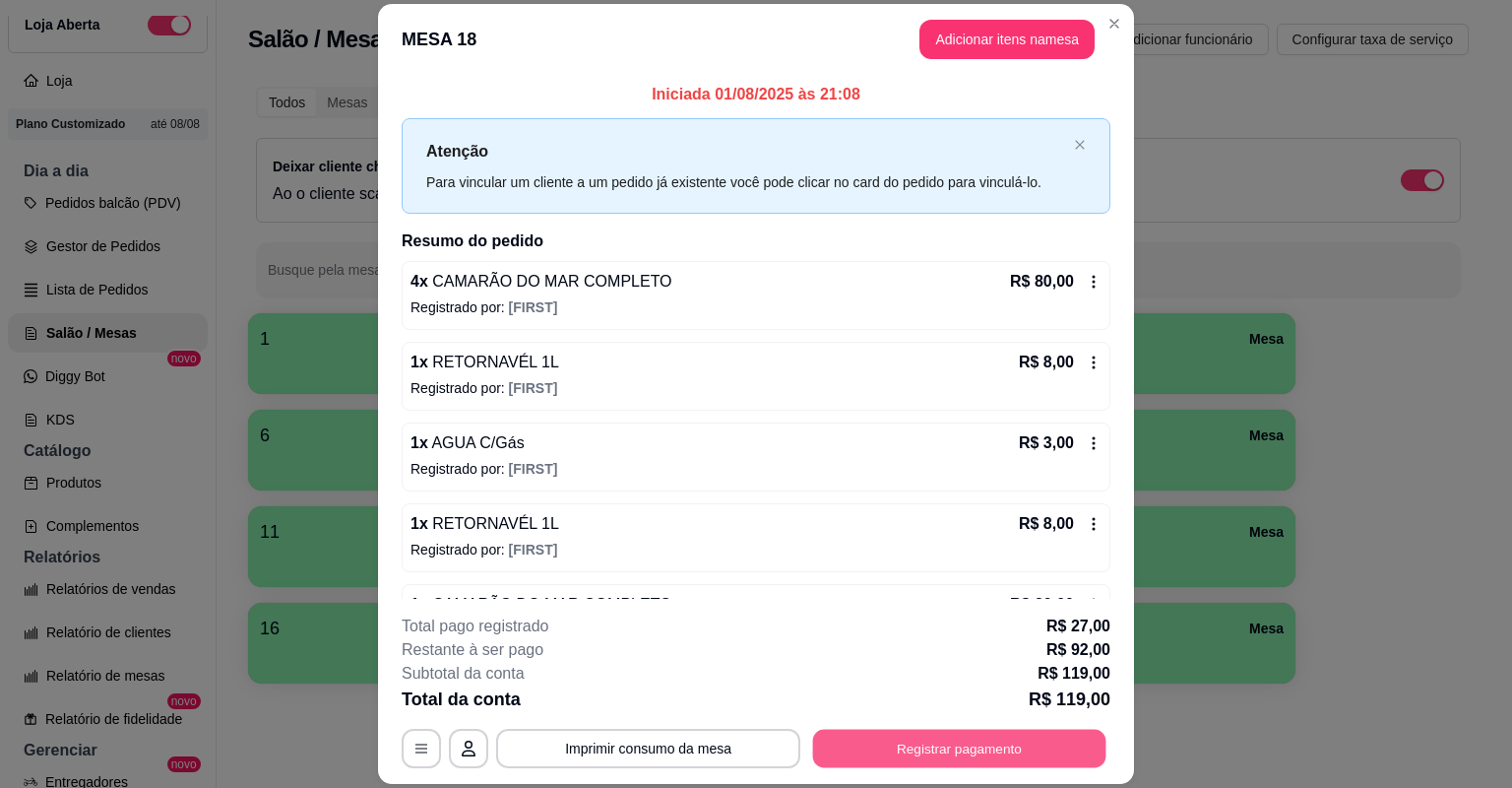 click on "Registrar pagamento" at bounding box center (960, 749) 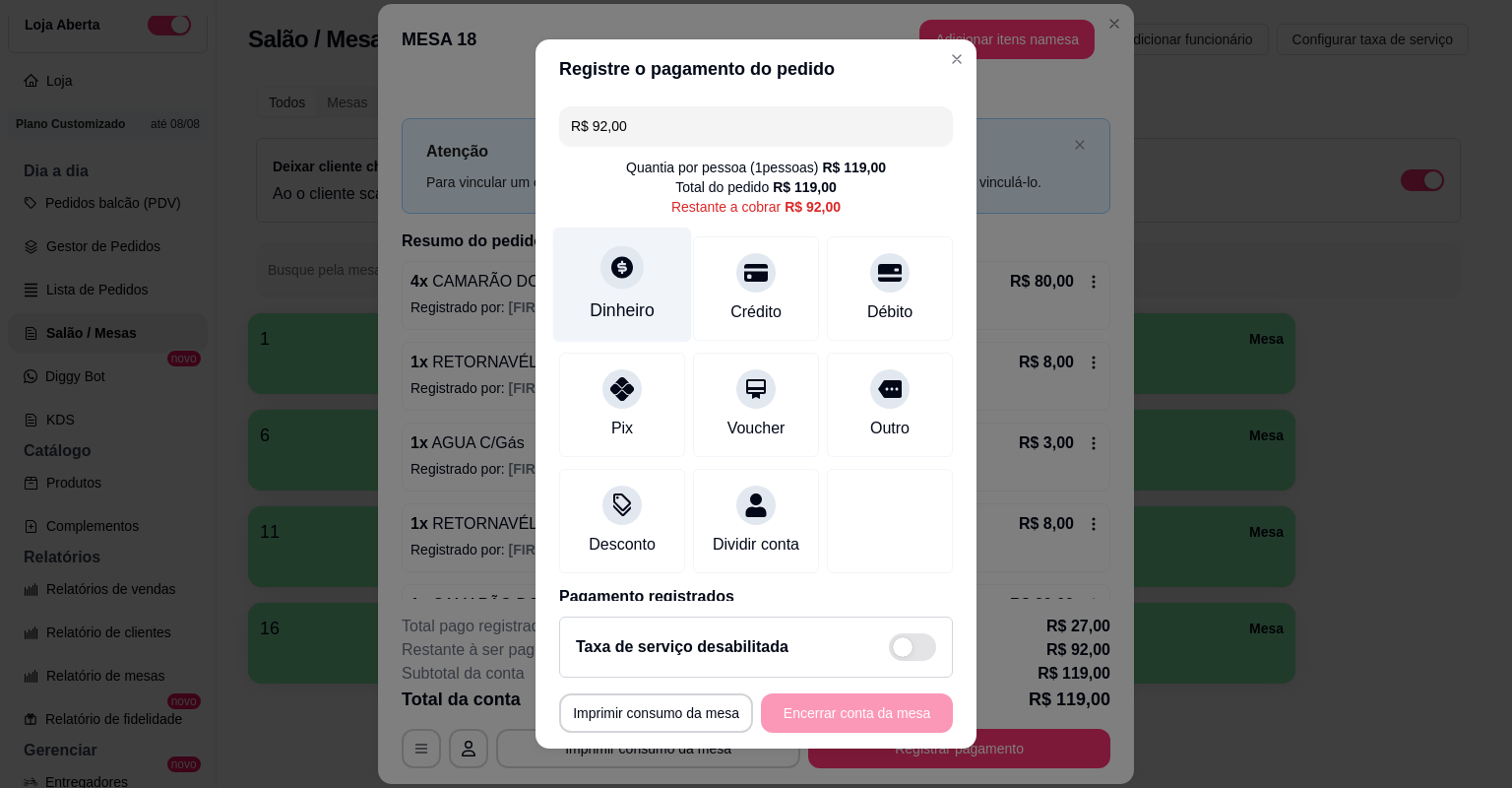click 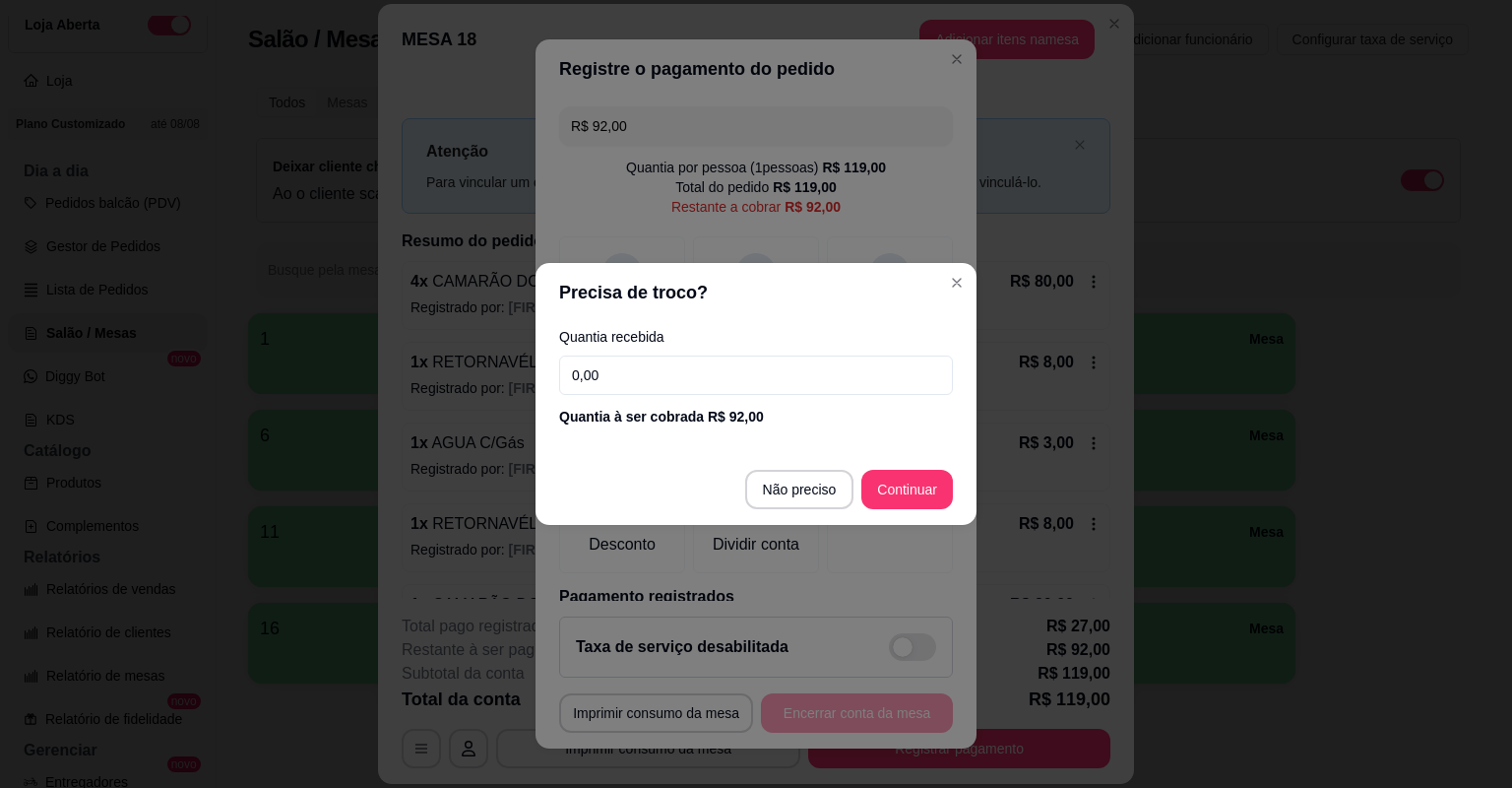 click on "0,00" at bounding box center (756, 375) 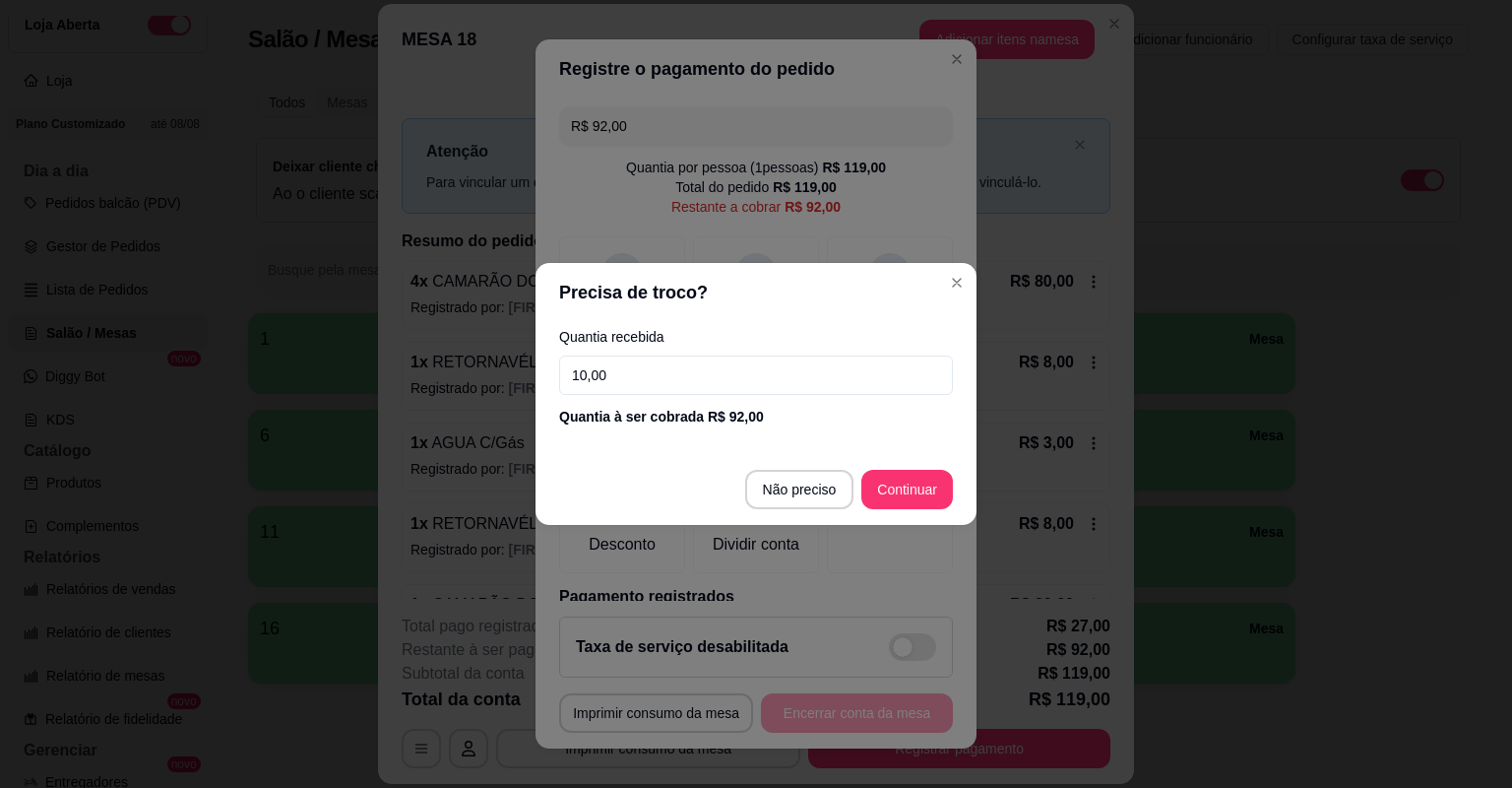 type on "100,00" 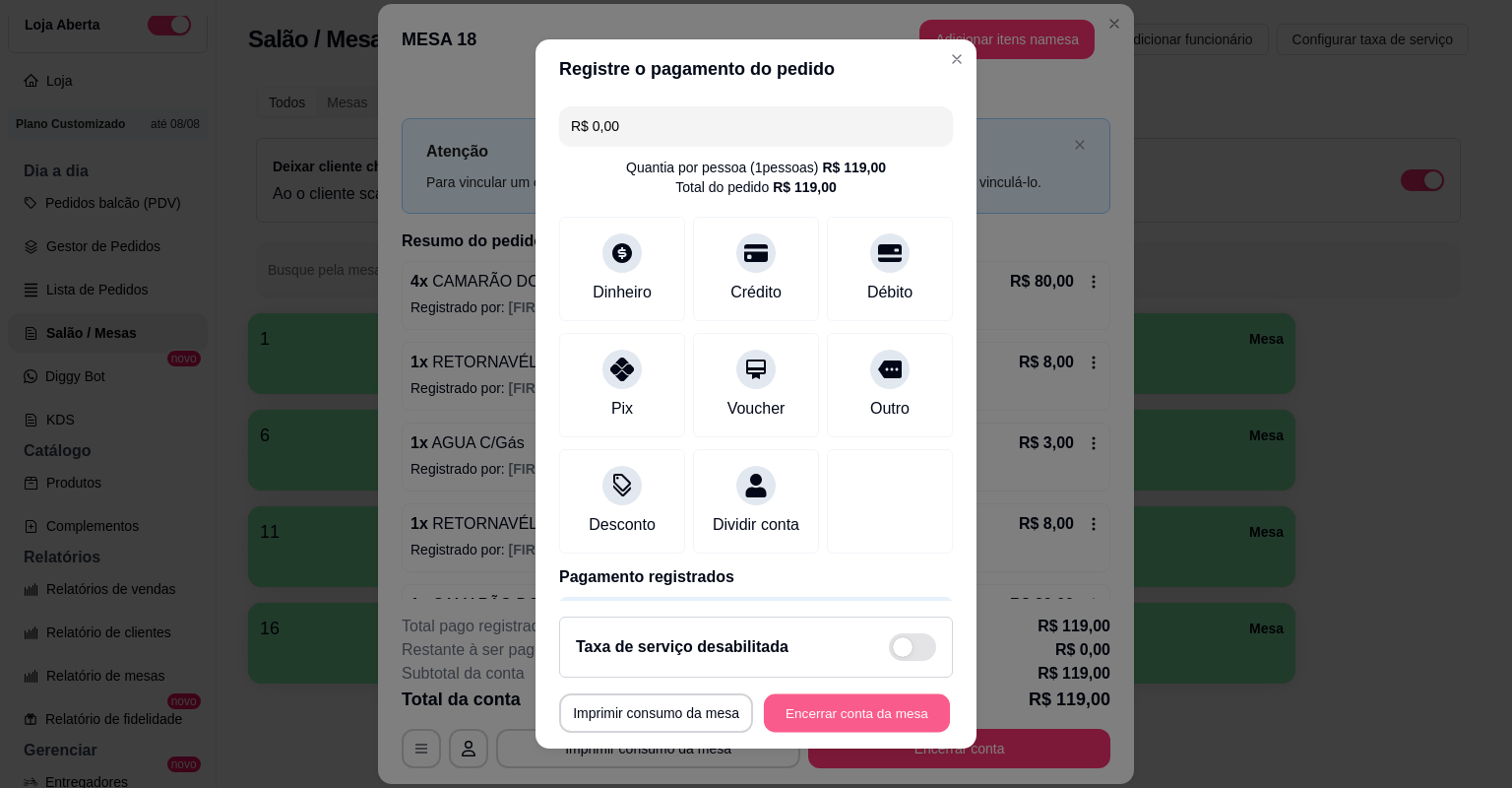 click on "Encerrar conta da mesa" at bounding box center (856, 713) 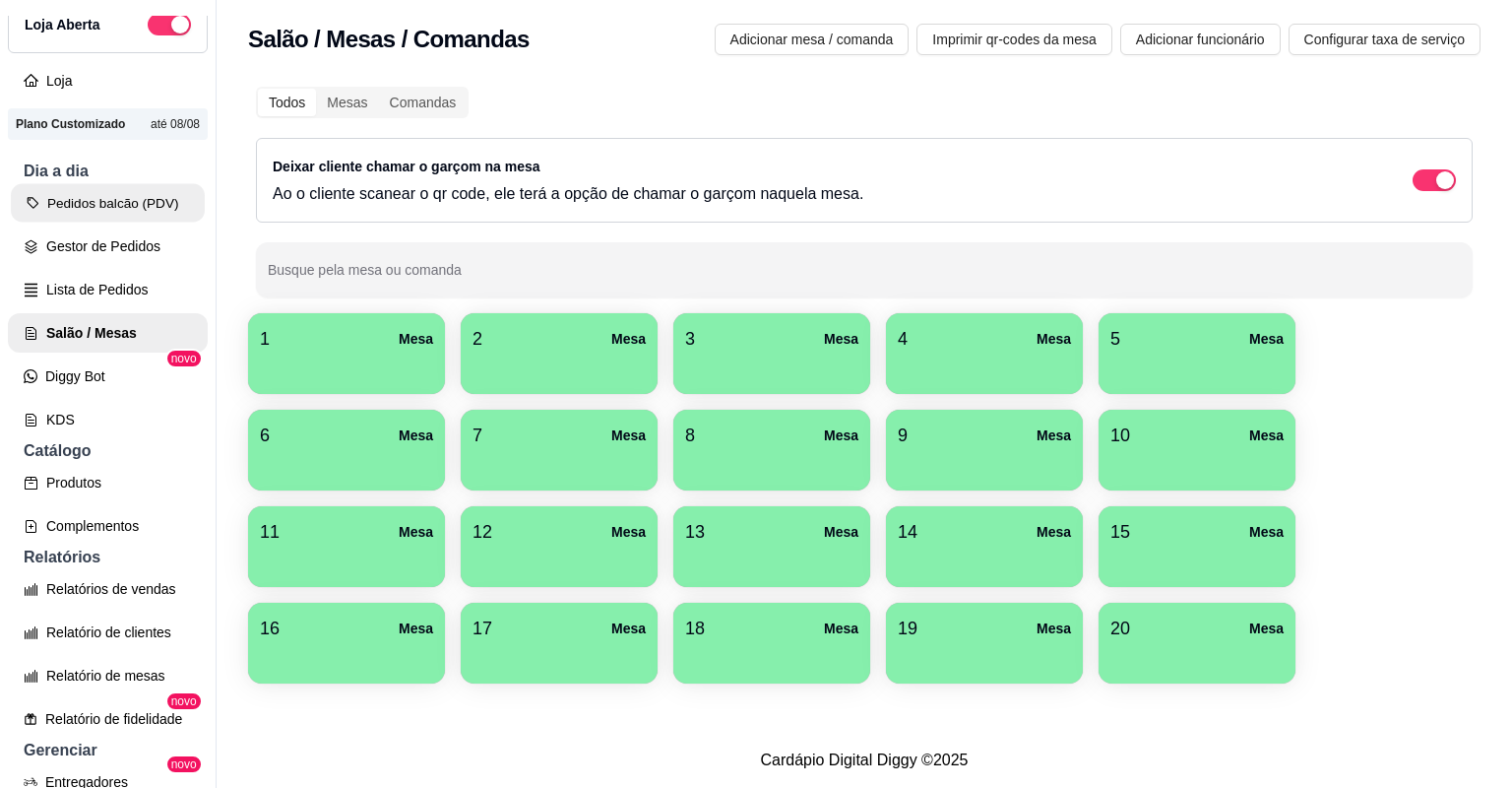 click on "Pedidos balcão (PDV)" at bounding box center [107, 203] 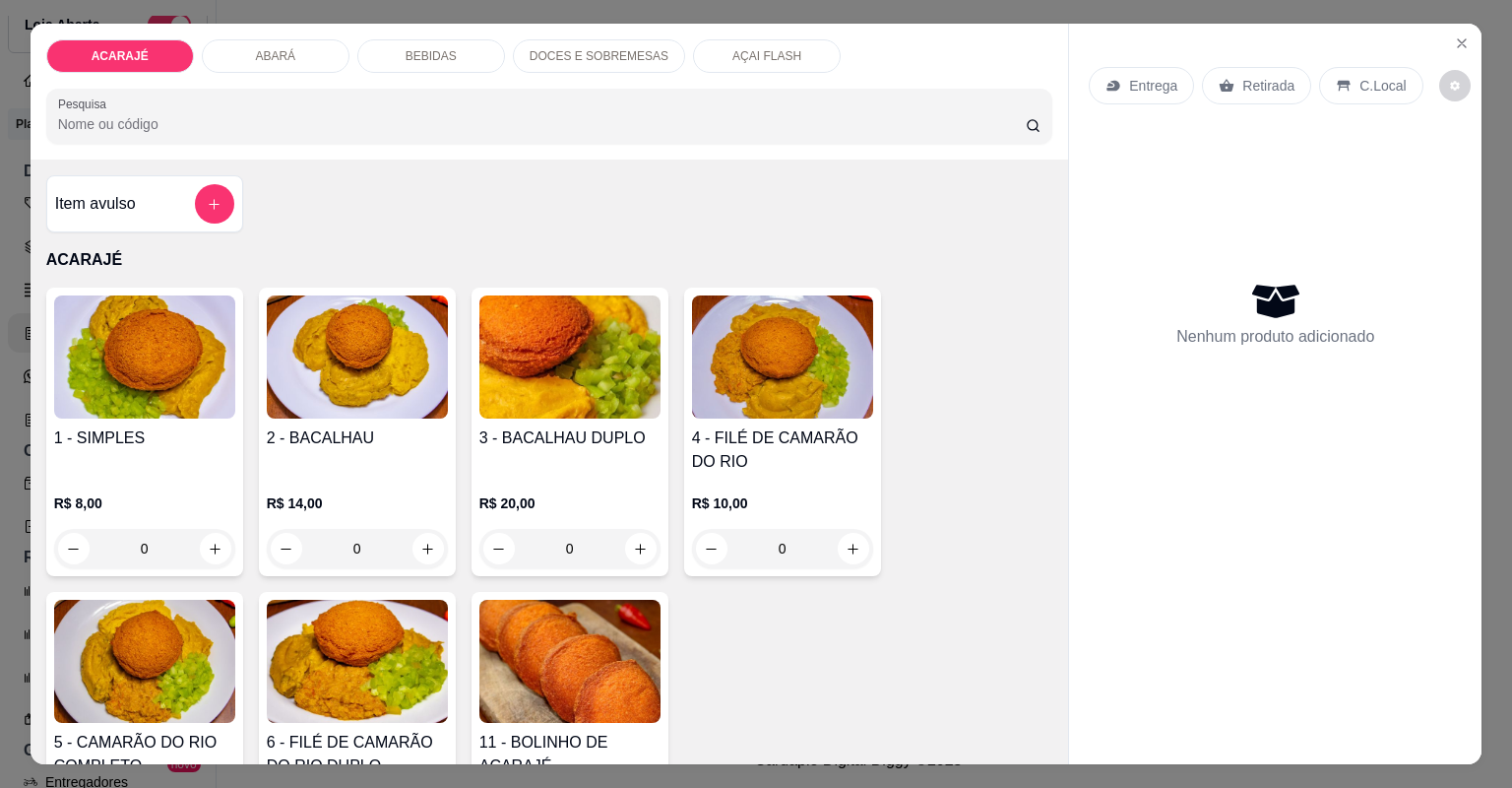 click 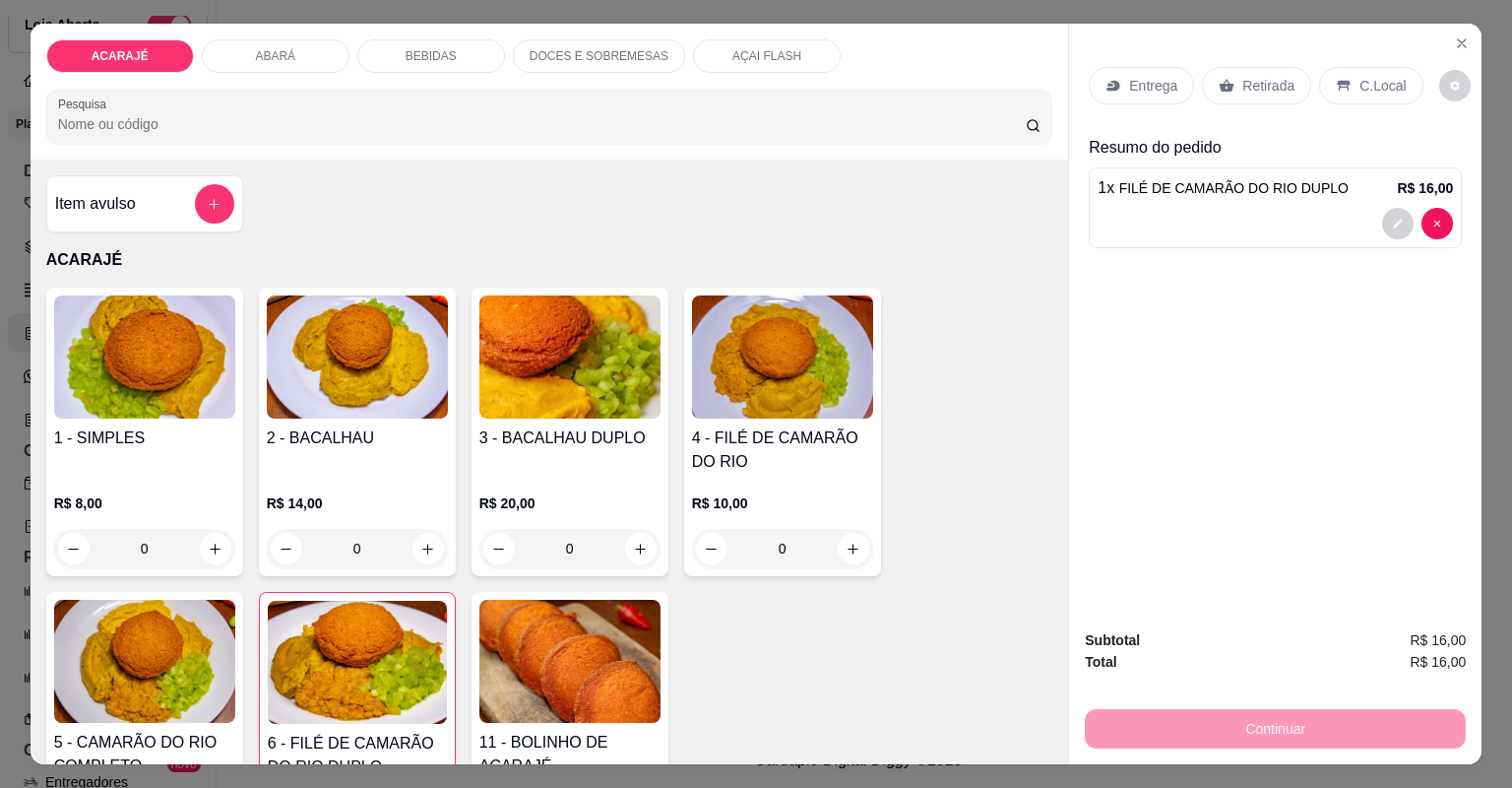 click on "Entrega" at bounding box center (1153, 86) 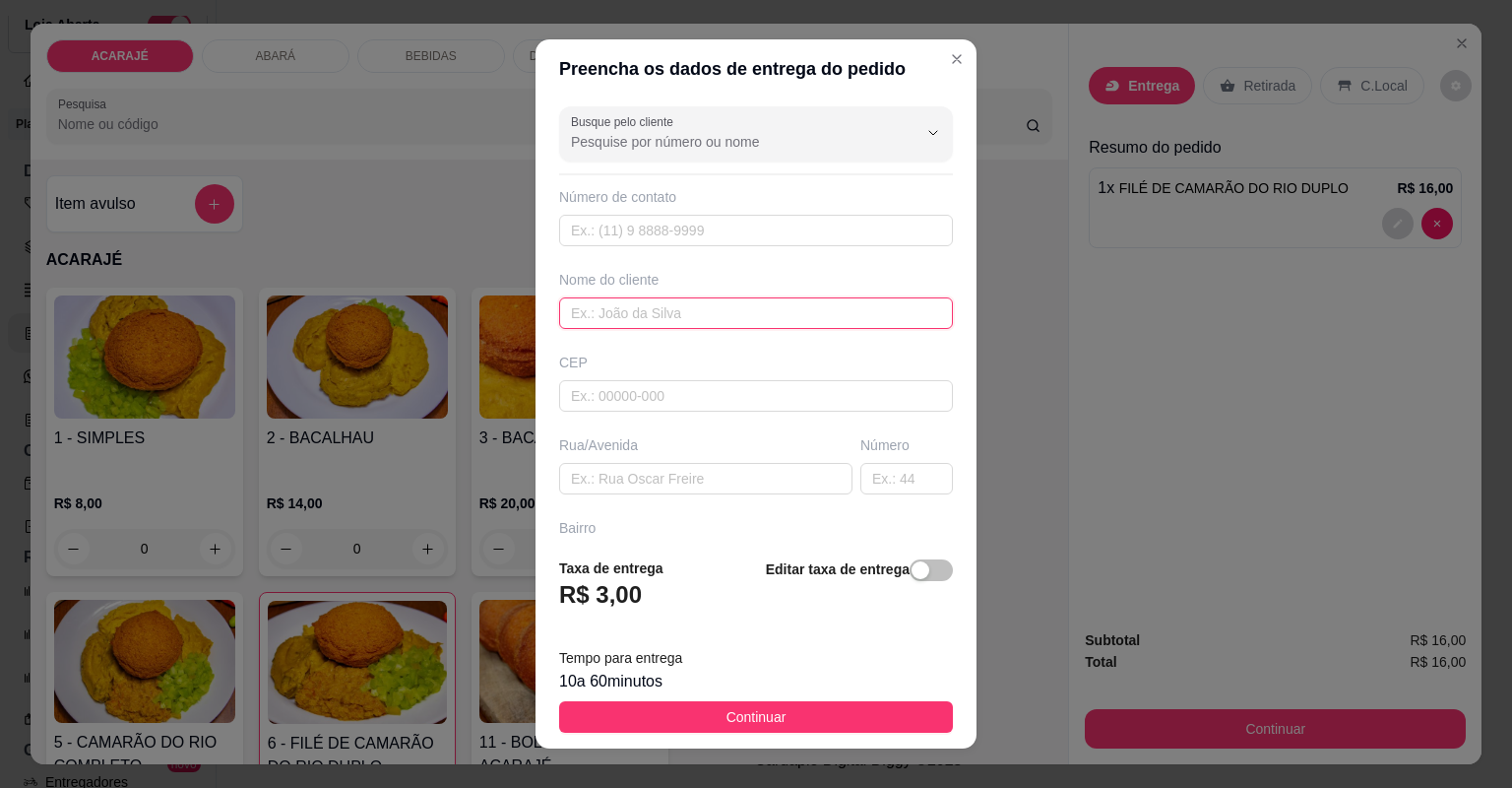 click at bounding box center [756, 313] 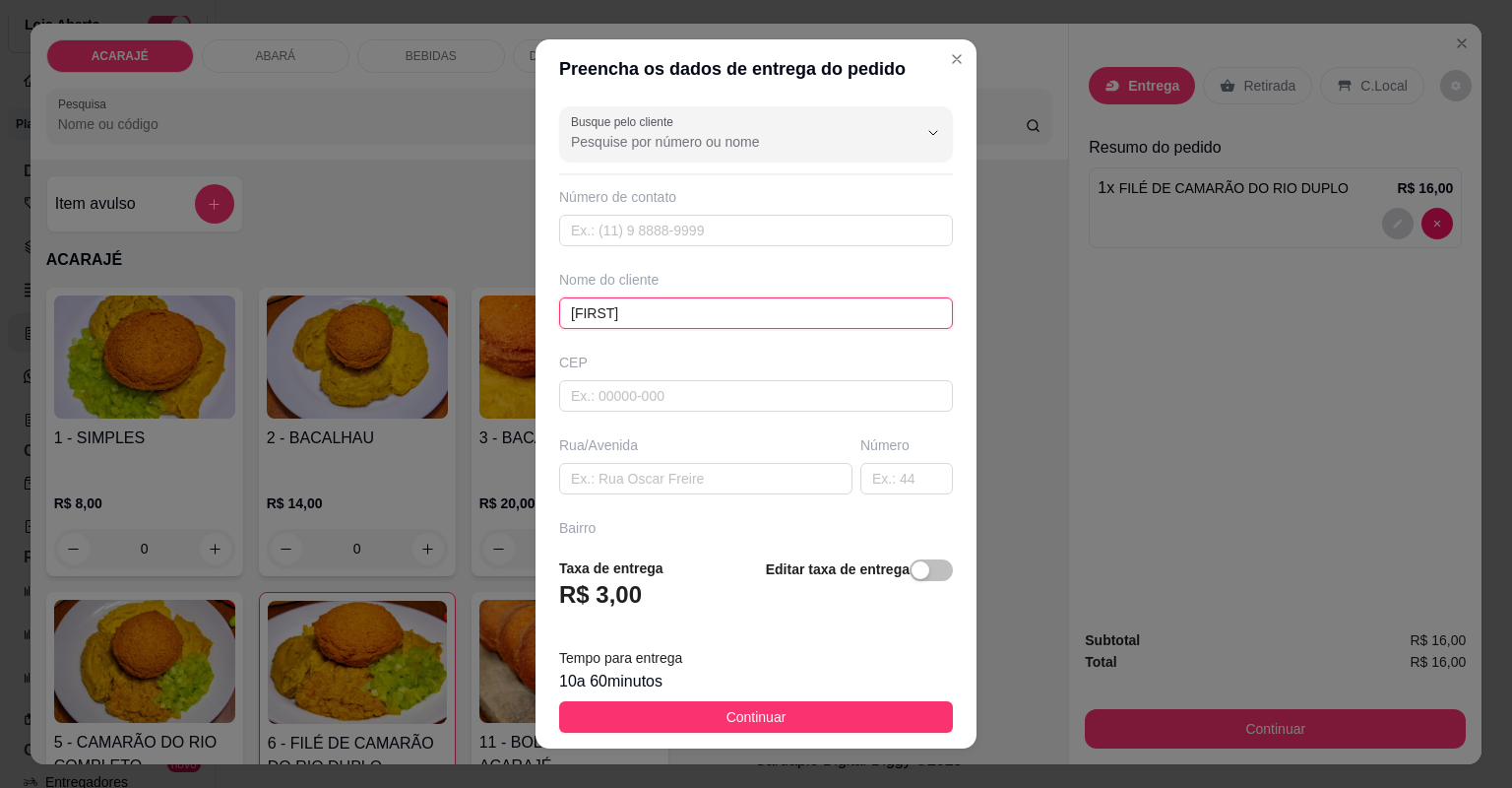 type on "[FIRST]" 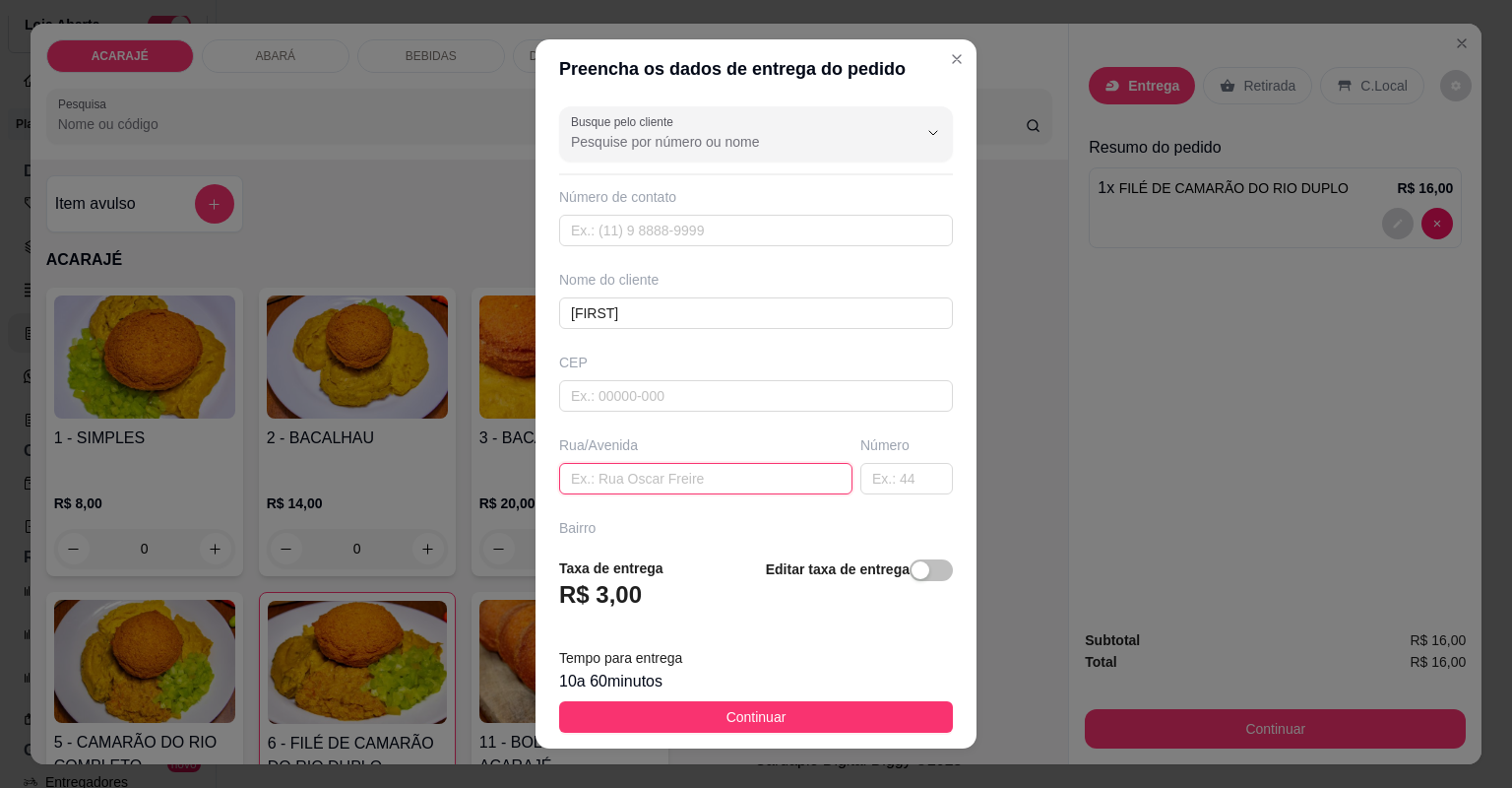 click at bounding box center (706, 479) 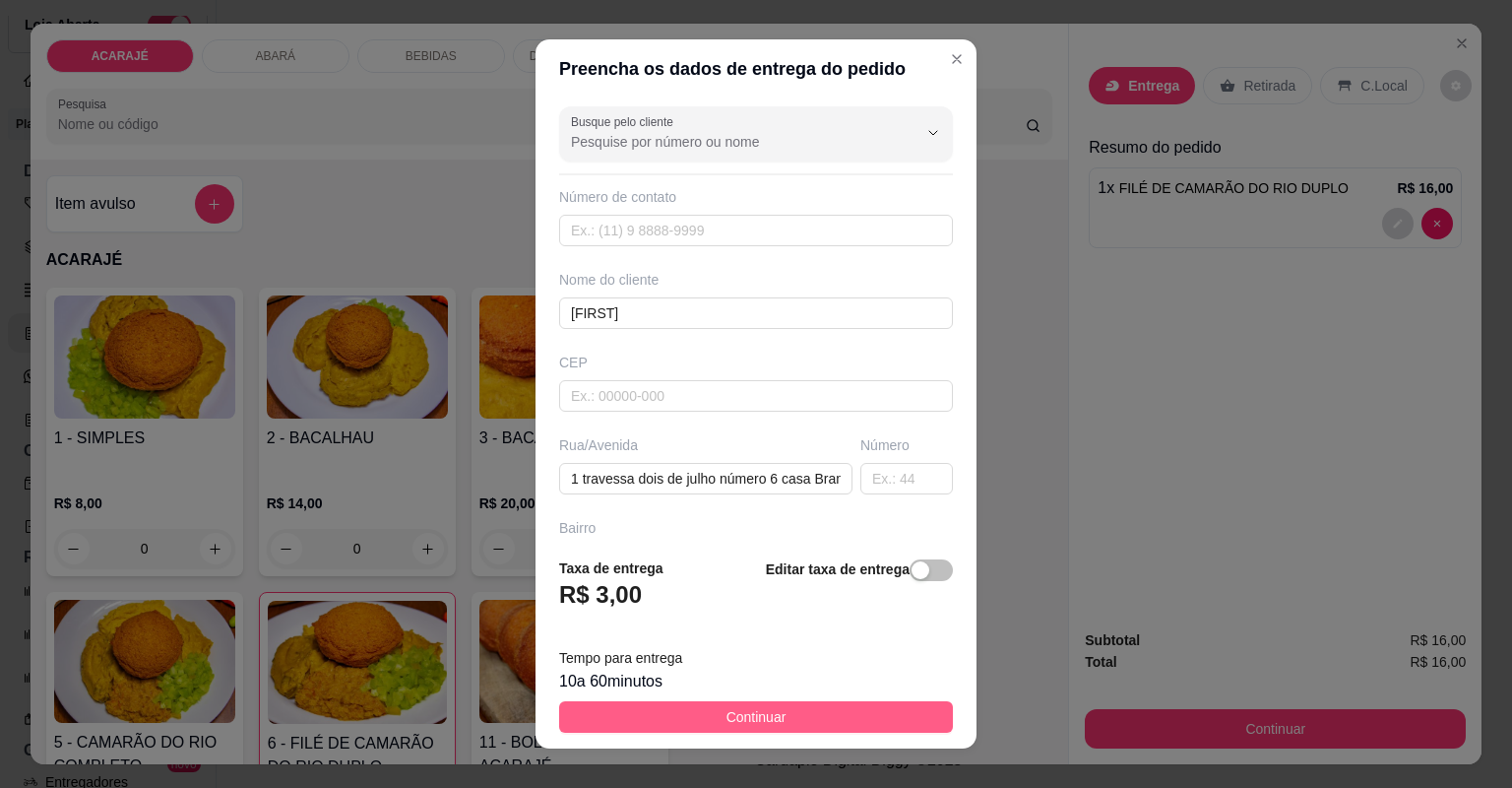 click on "Continuar" at bounding box center [756, 717] 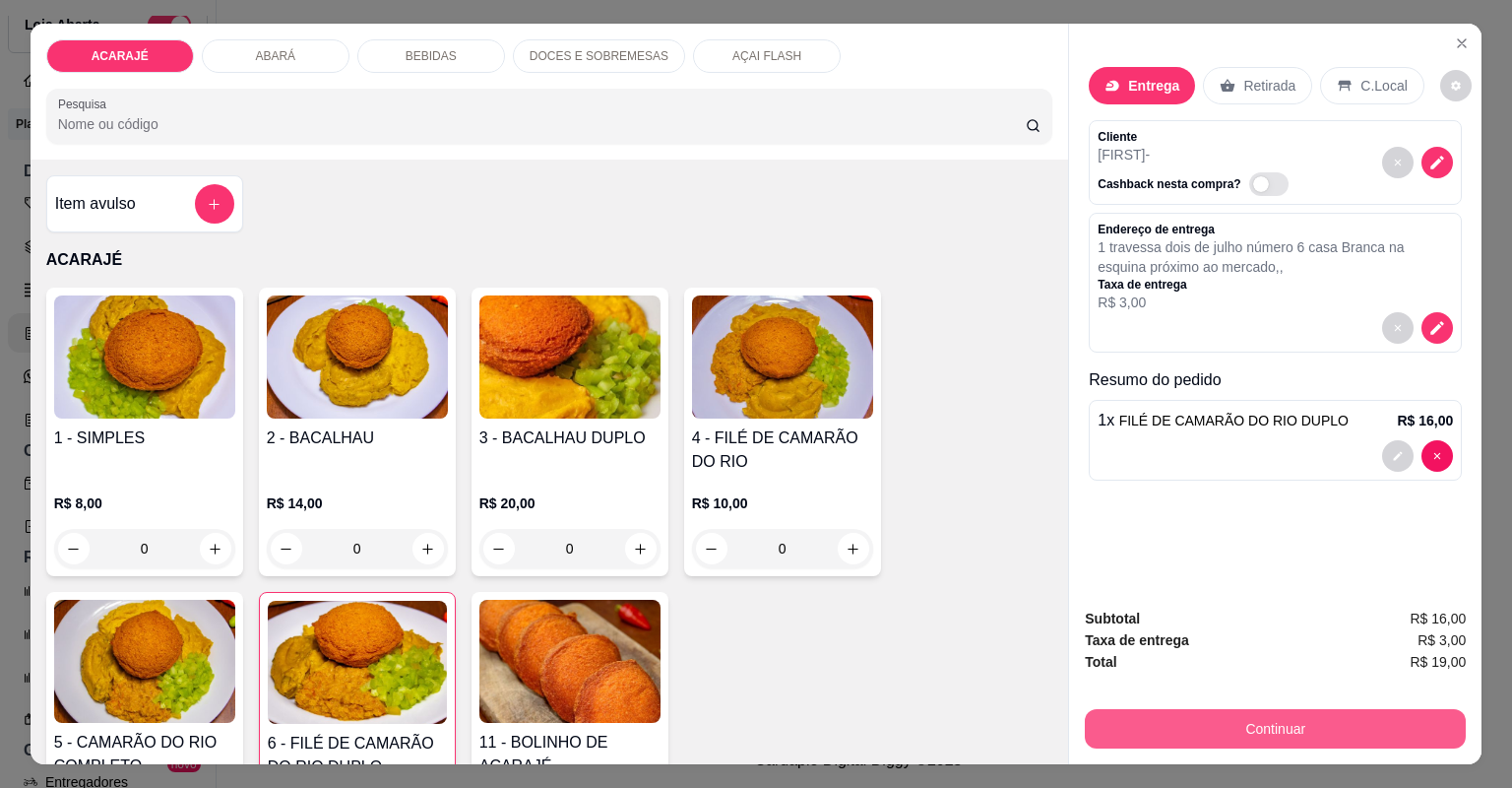 click on "Continuar" at bounding box center (1275, 729) 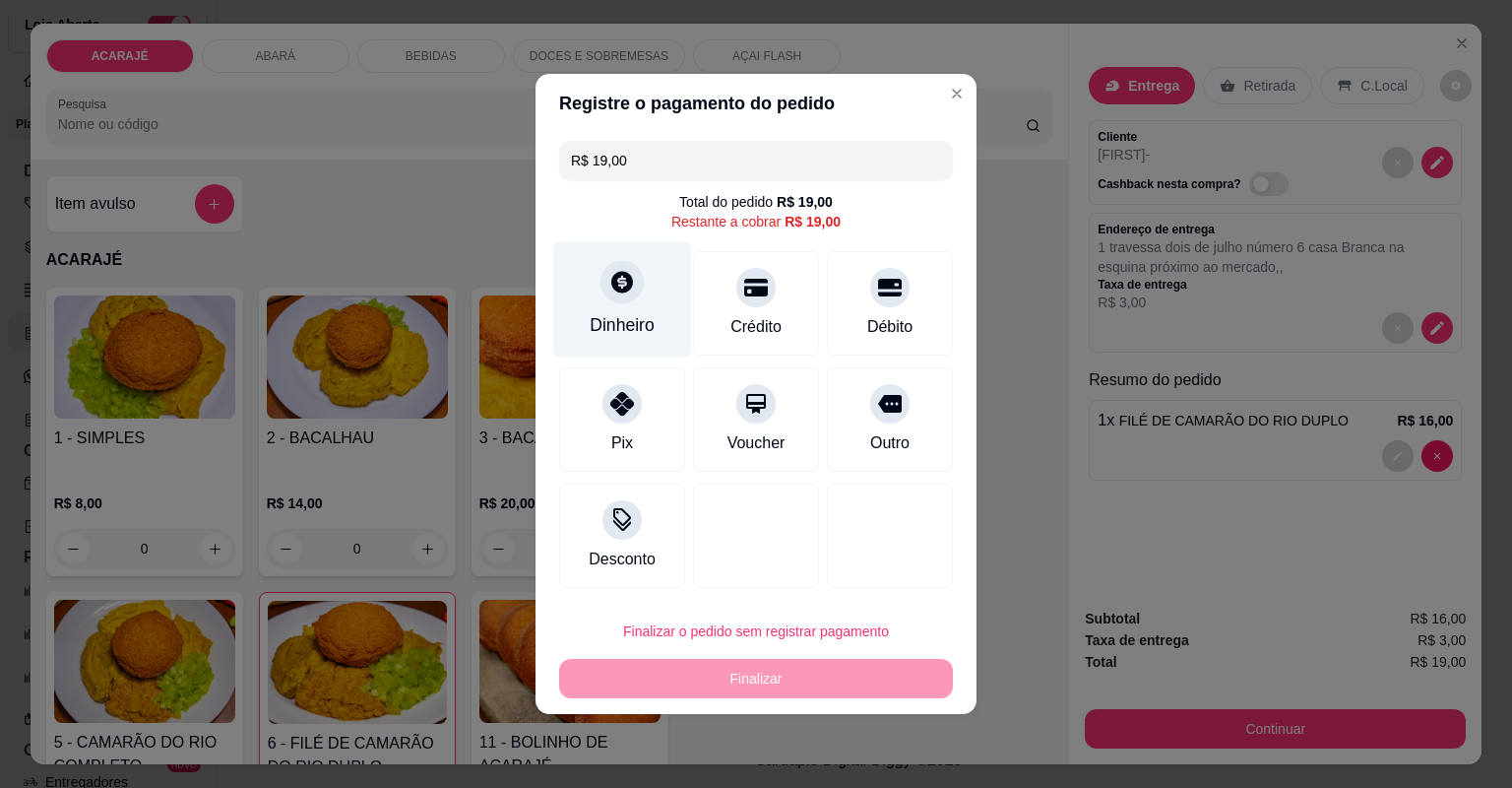 click 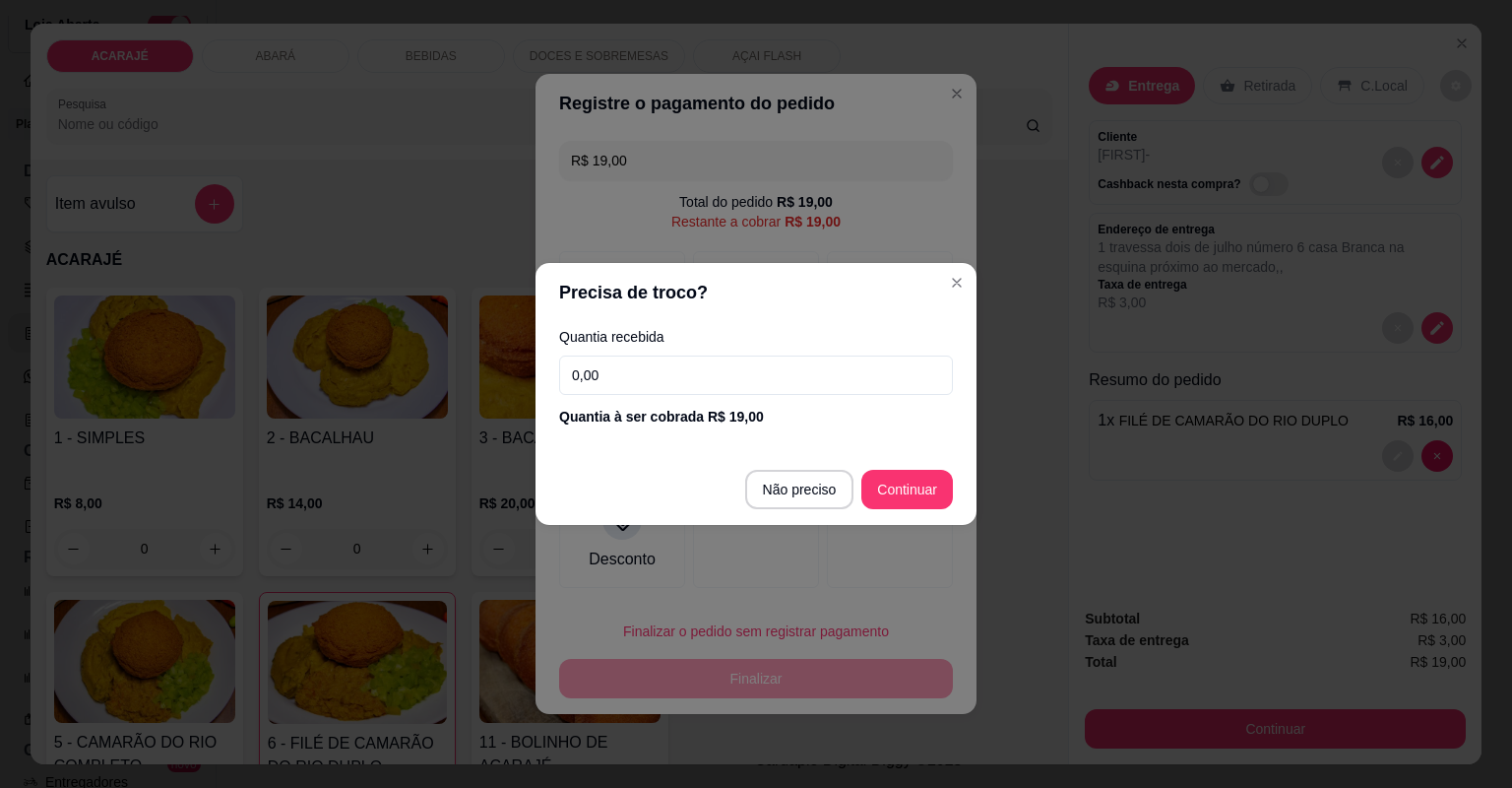 click on "0,00" at bounding box center [756, 375] 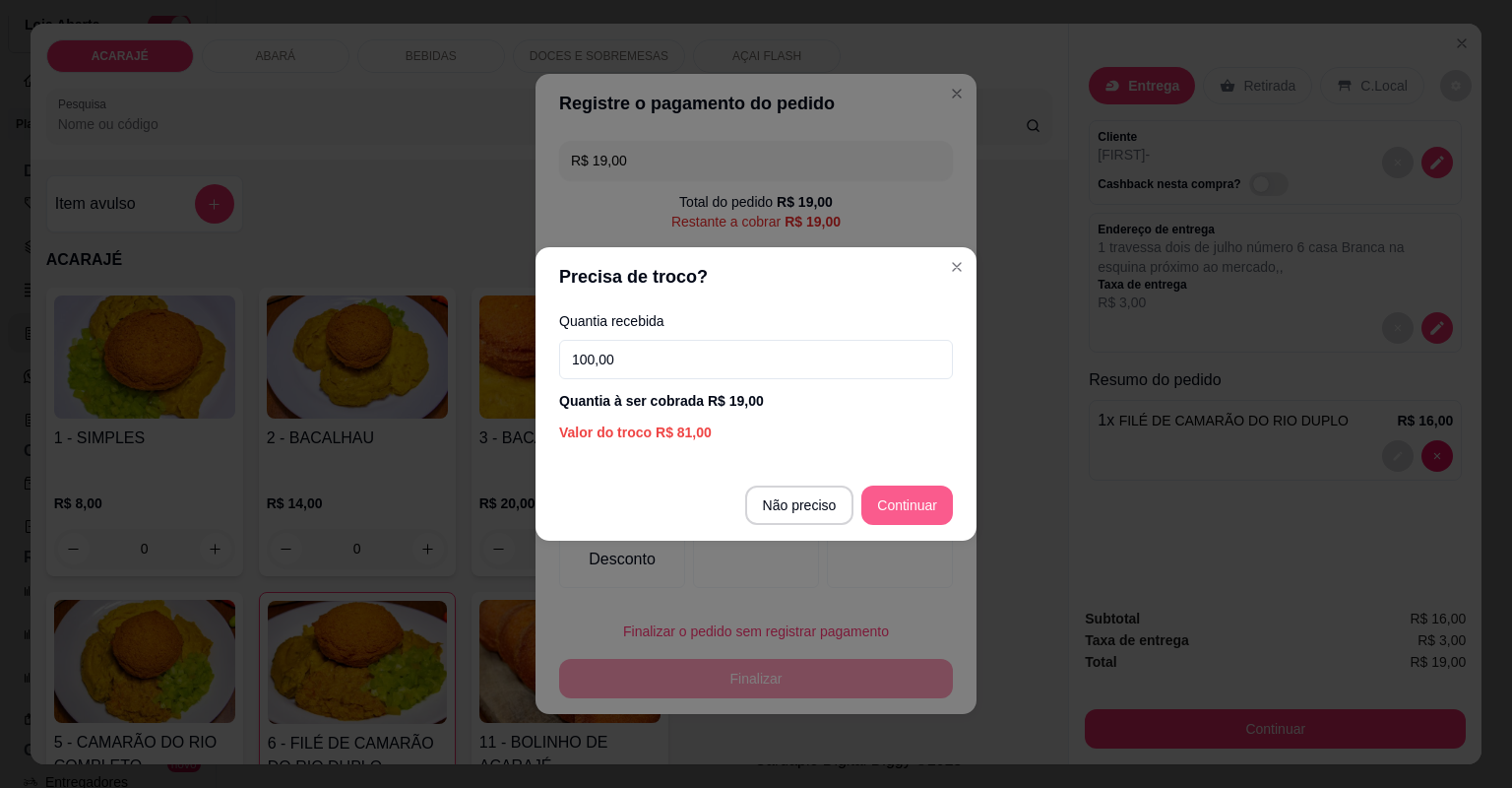 type on "R$ 0,00" 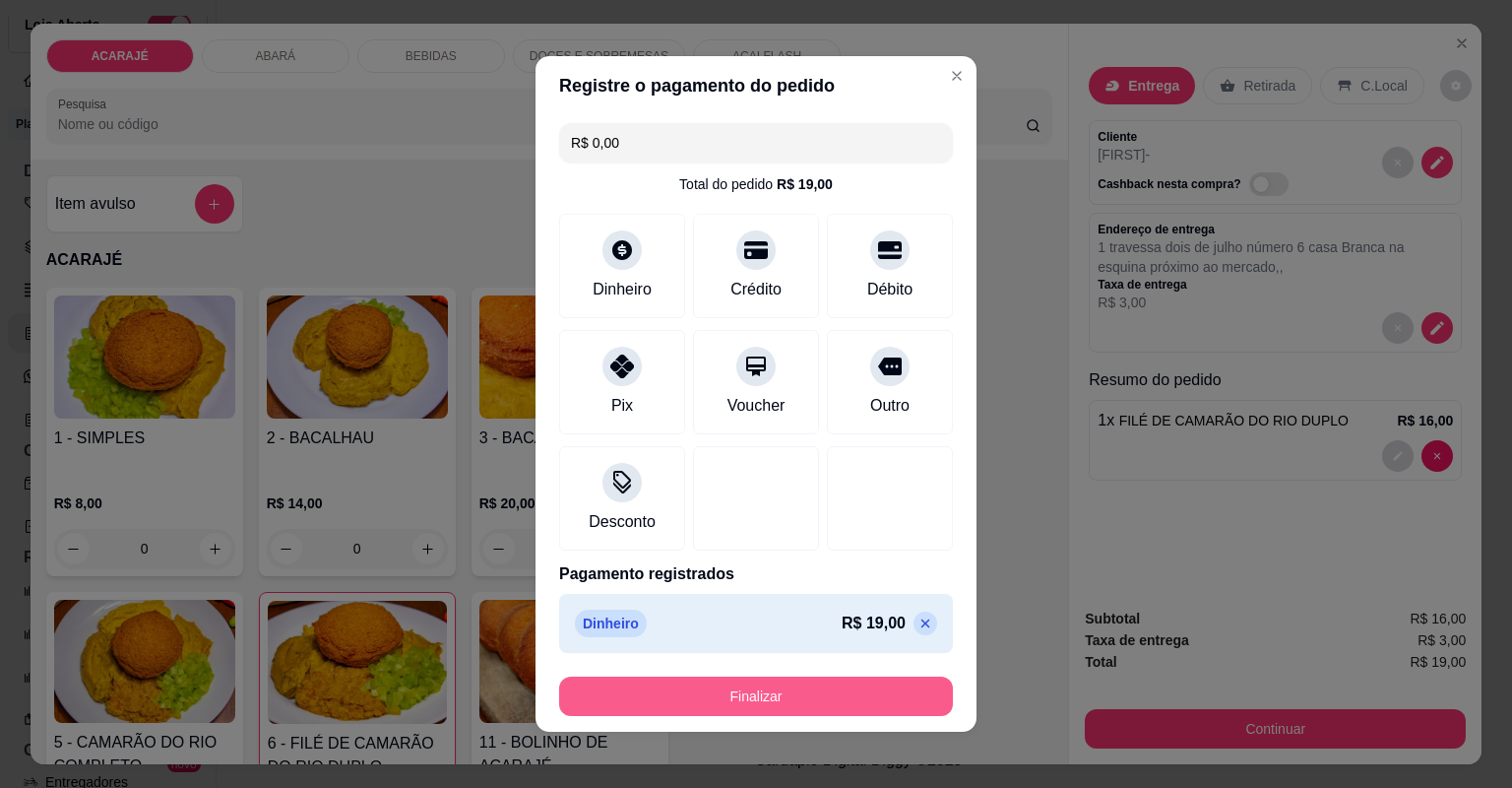 click on "Finalizar" at bounding box center [756, 696] 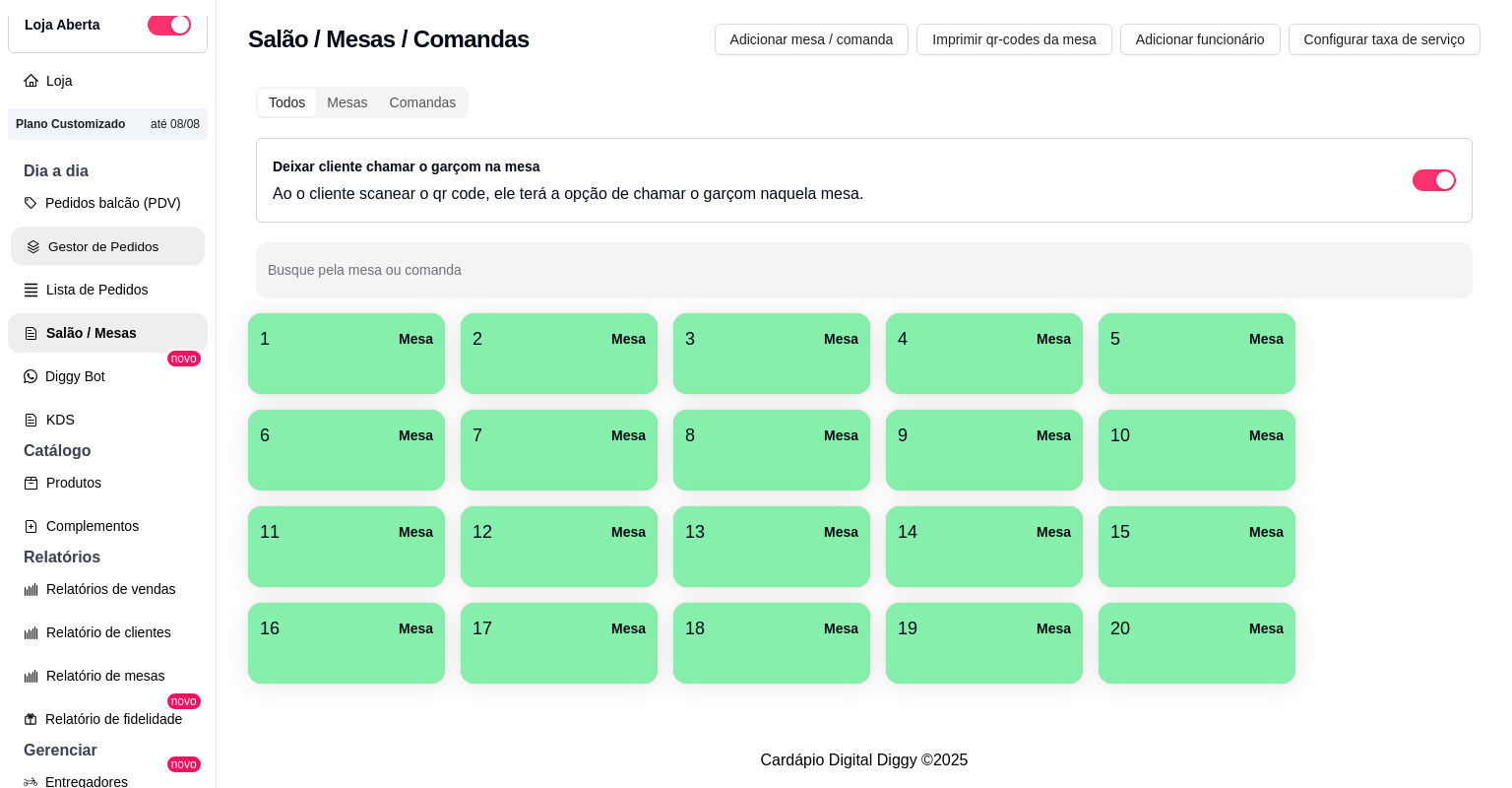 click on "Gestor de Pedidos" at bounding box center (107, 246) 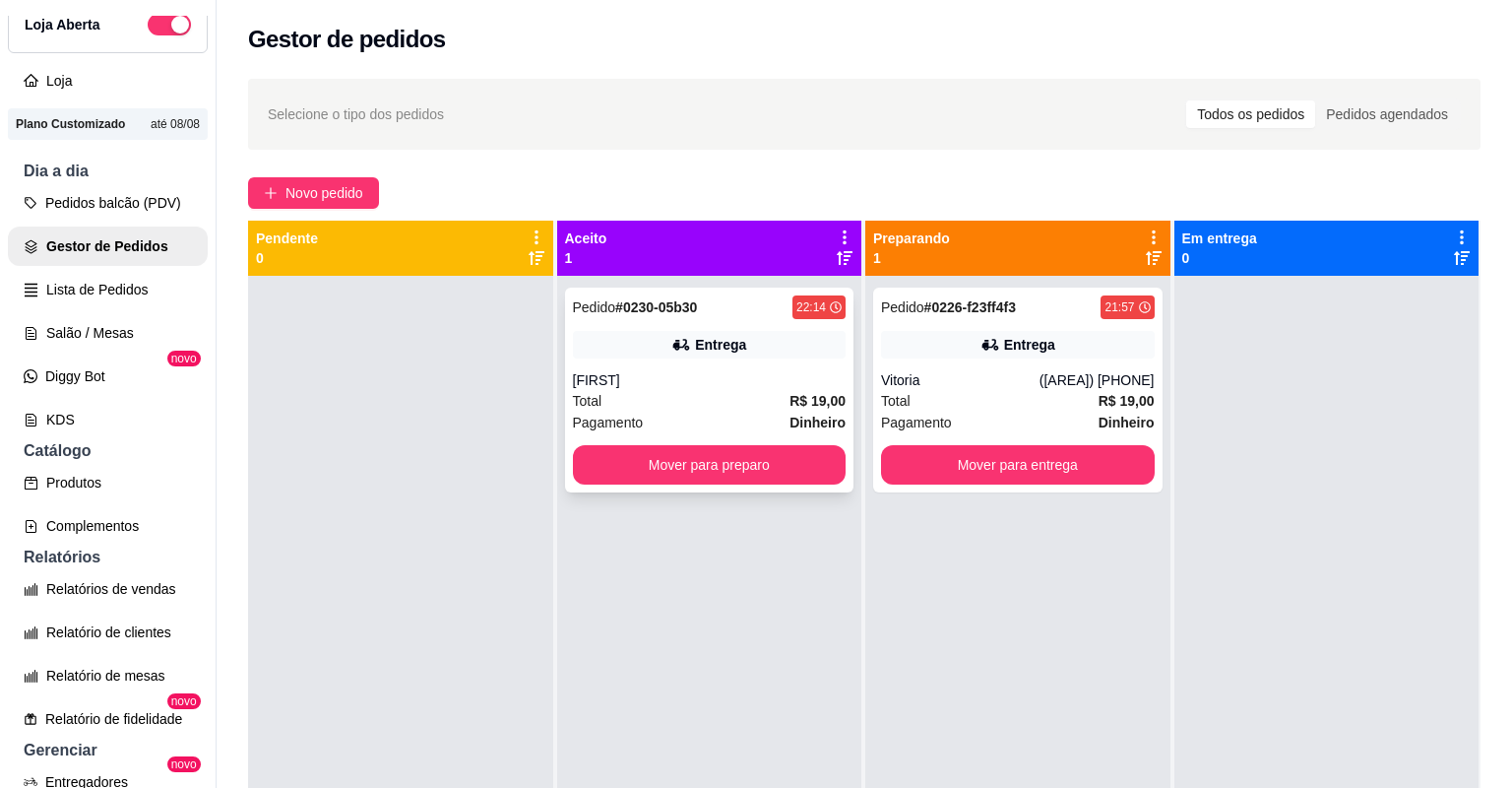 click on "Total R$ 19,00" at bounding box center (710, 401) 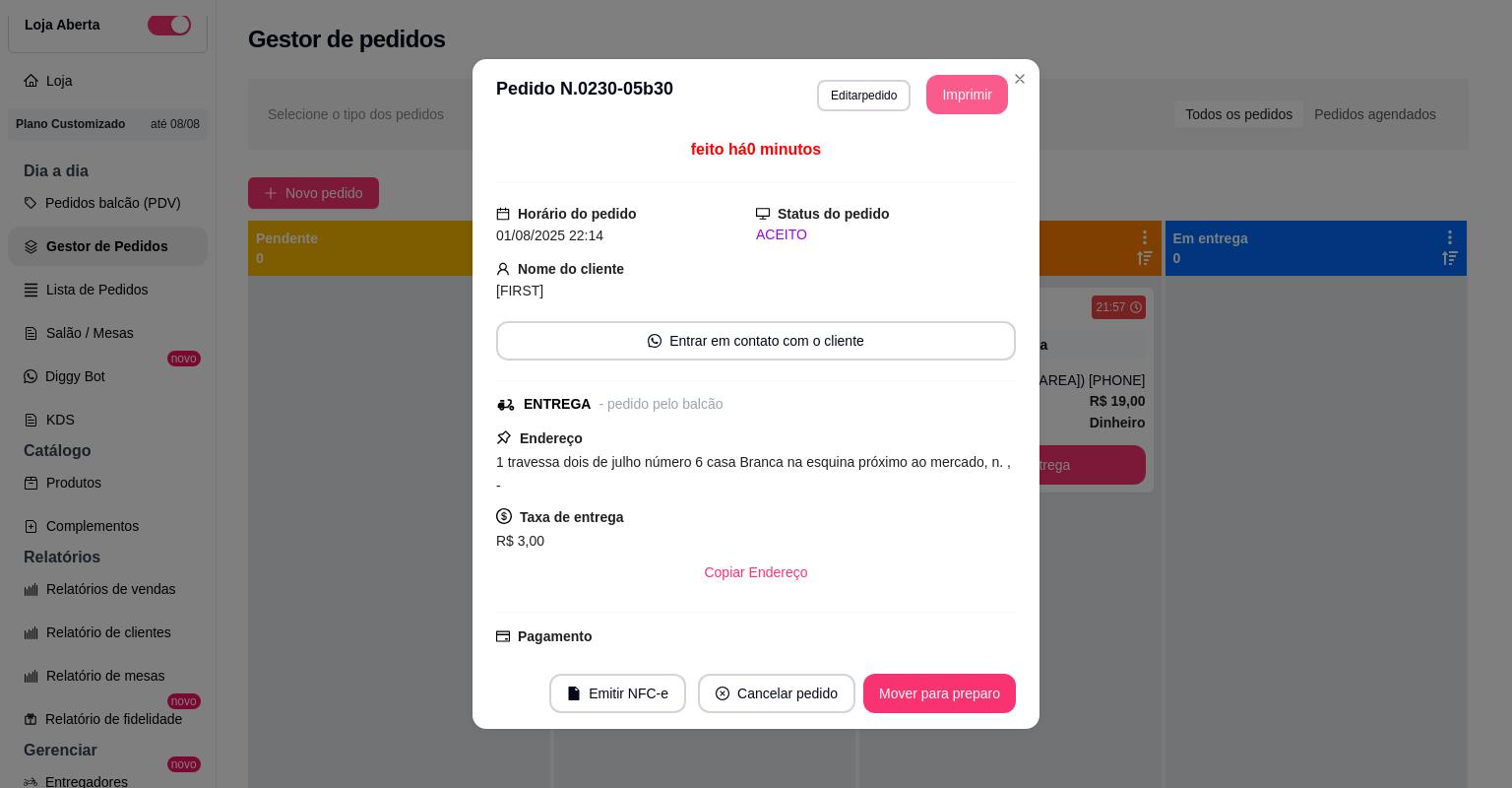 click on "Imprimir" at bounding box center (967, 95) 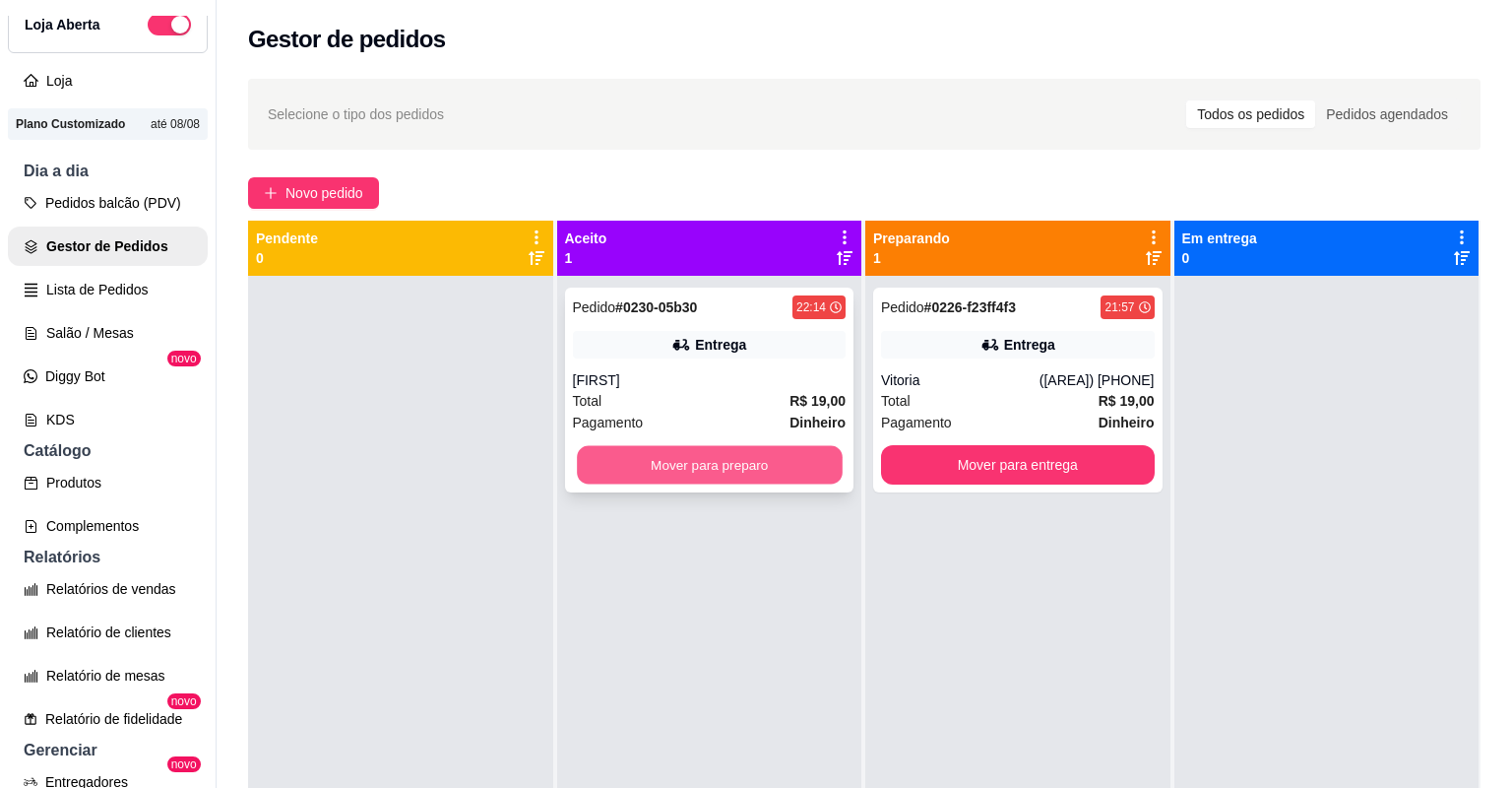 click on "Mover para preparo" at bounding box center (709, 465) 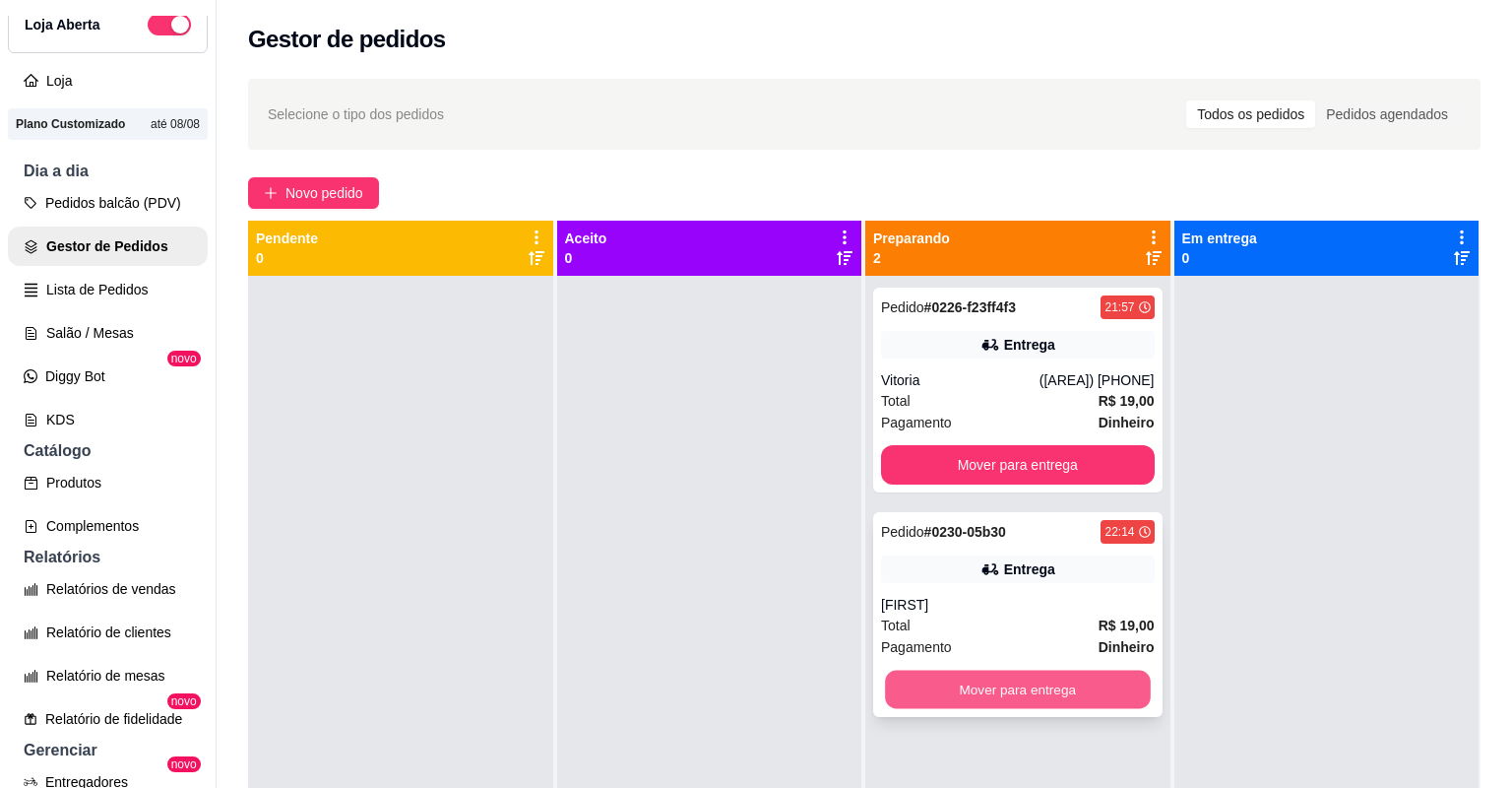 click on "Mover para entrega" at bounding box center [1017, 690] 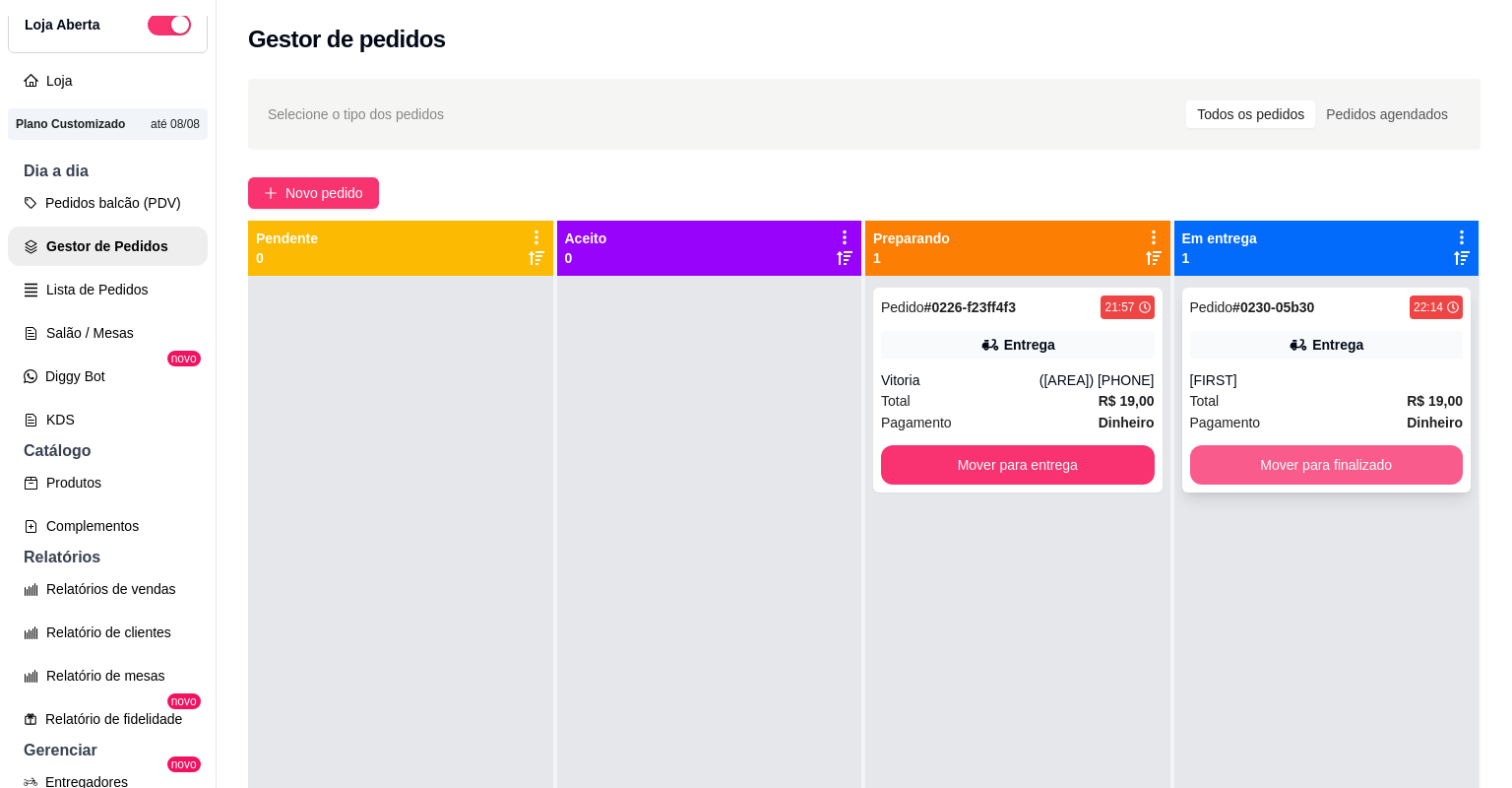 click on "Mover para finalizado" at bounding box center [1327, 465] 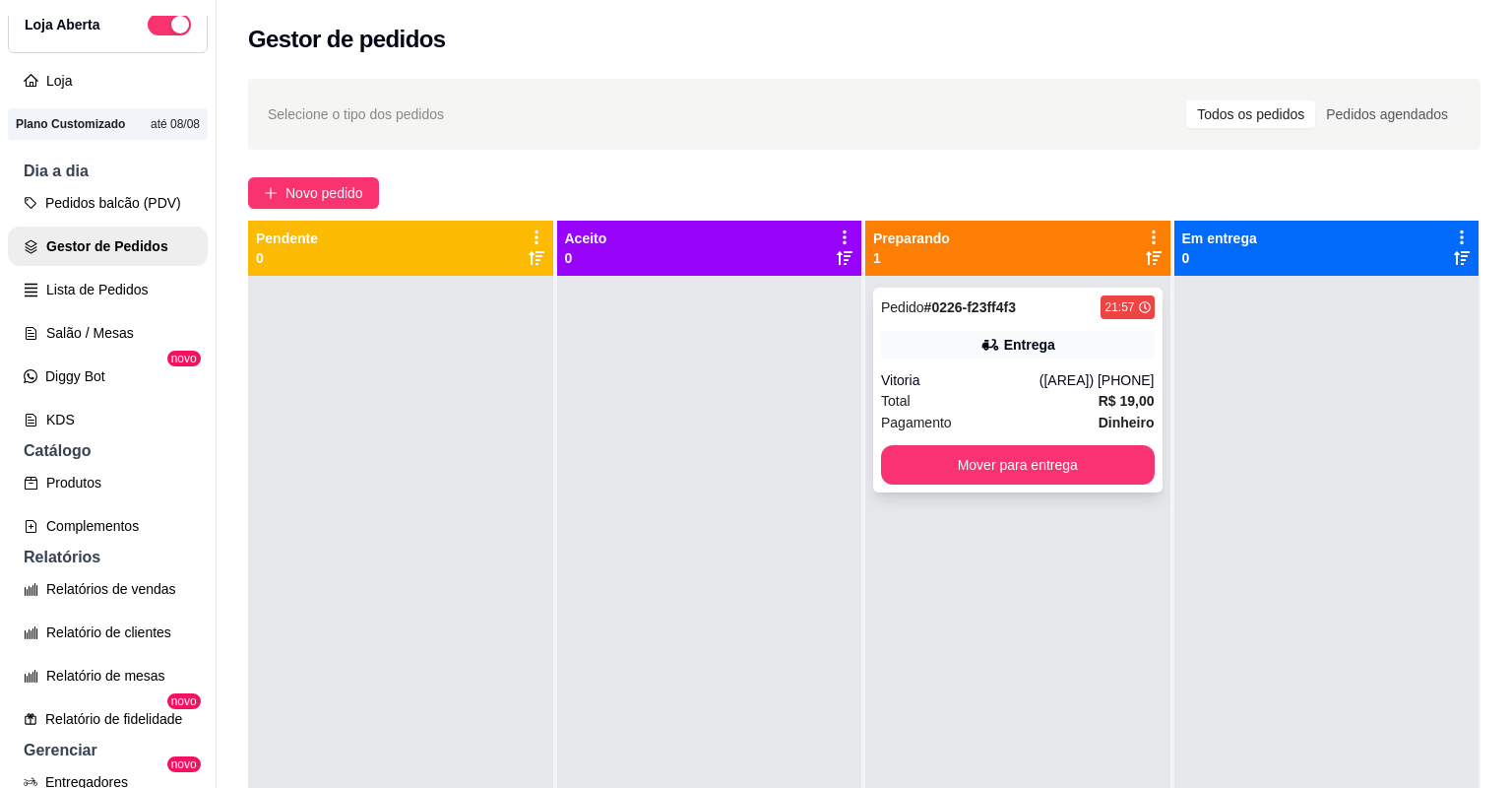 click on "Pagamento Dinheiro" at bounding box center [1018, 423] 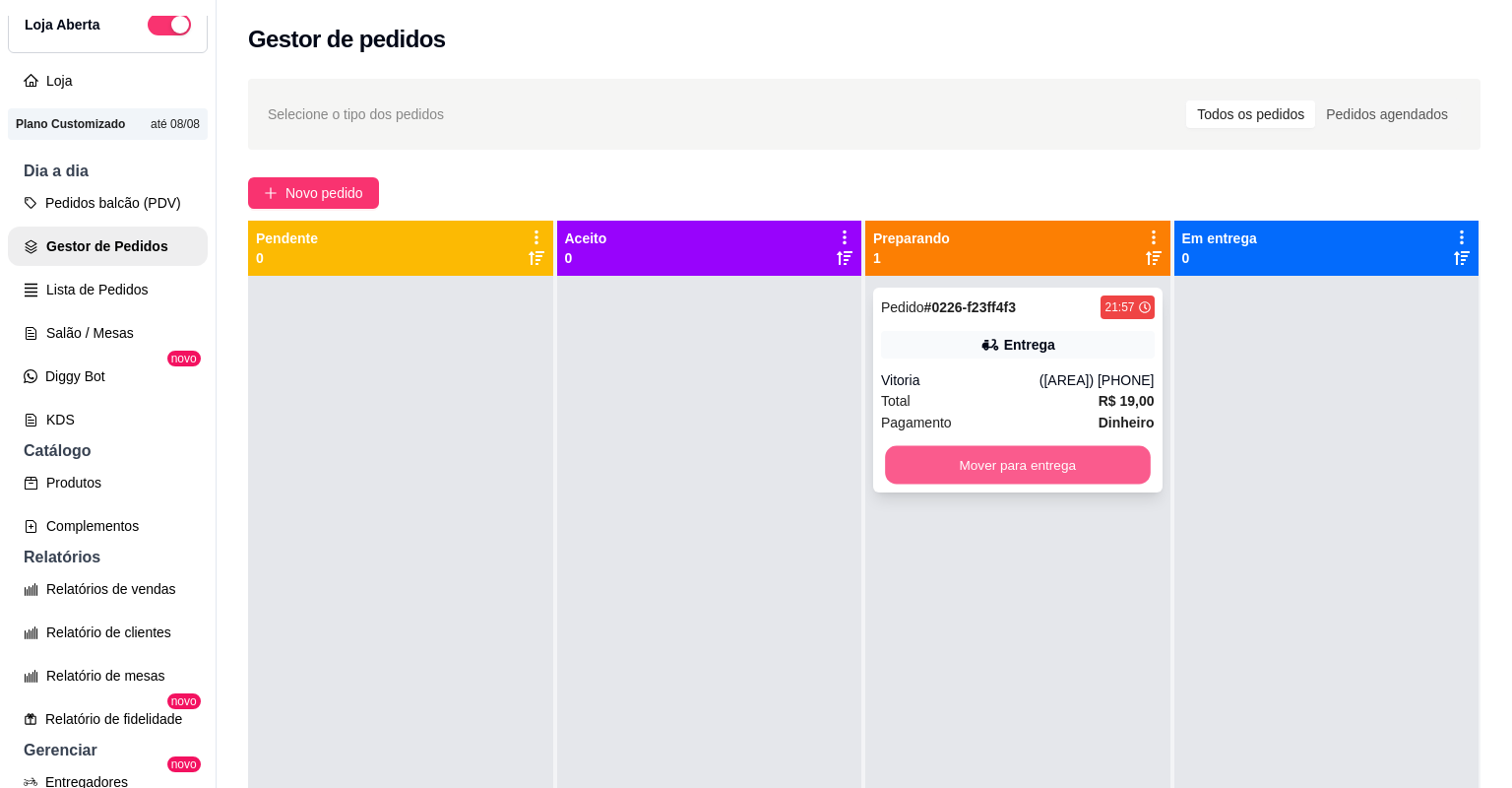 click on "Mover para entrega" at bounding box center (1017, 465) 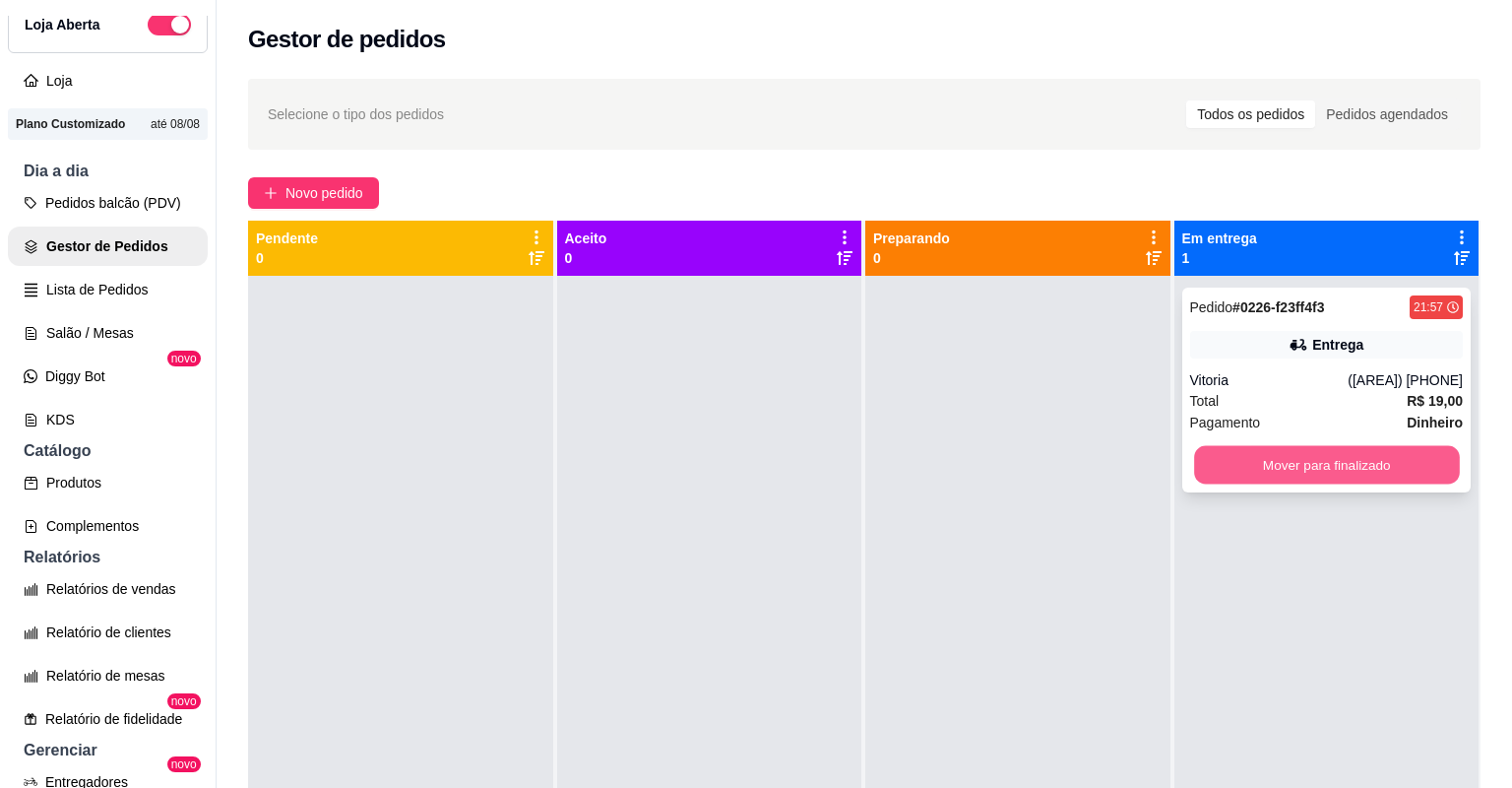 click on "Mover para finalizado" at bounding box center (1326, 465) 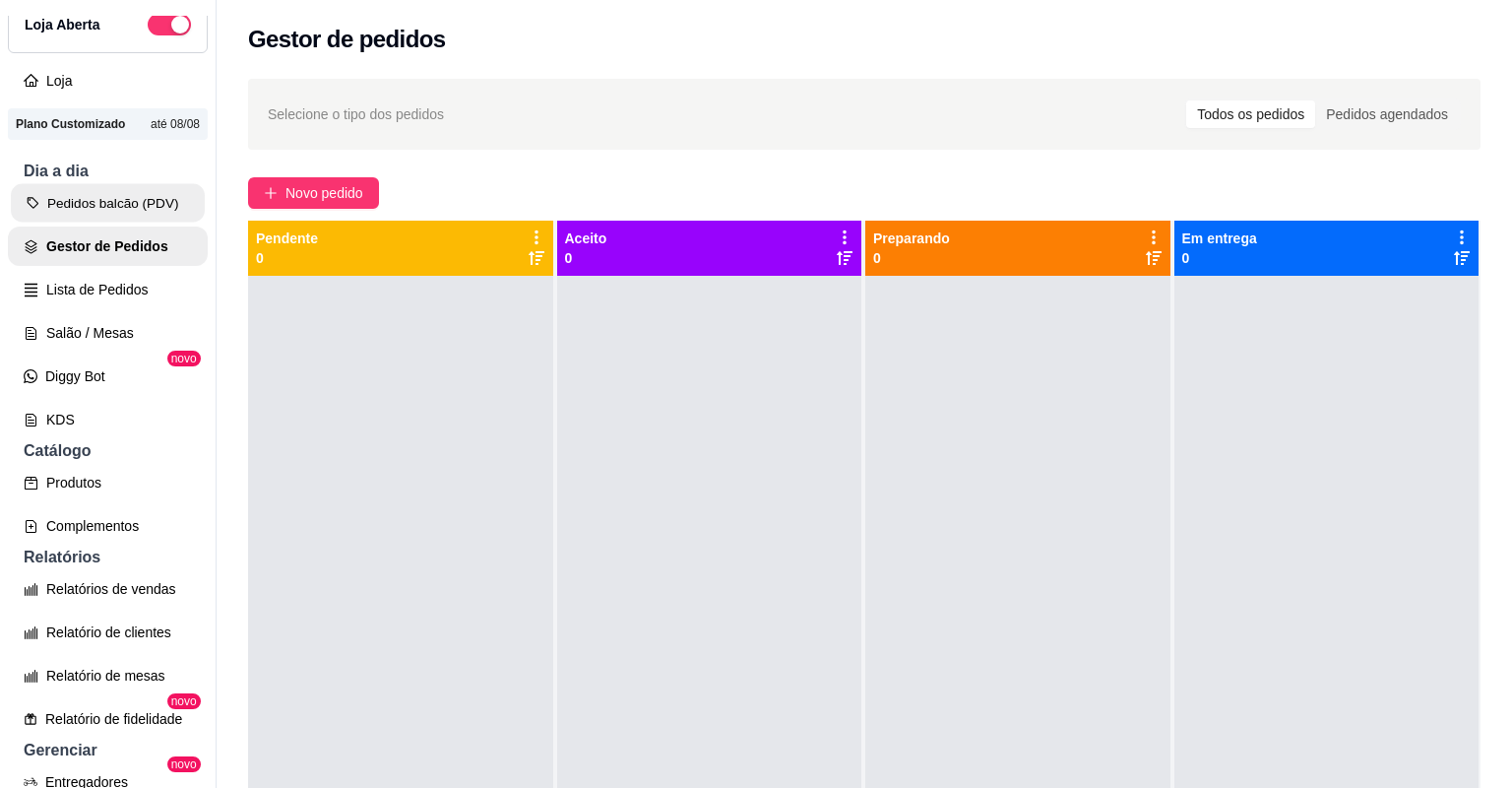 click on "Pedidos balcão (PDV)" at bounding box center [107, 203] 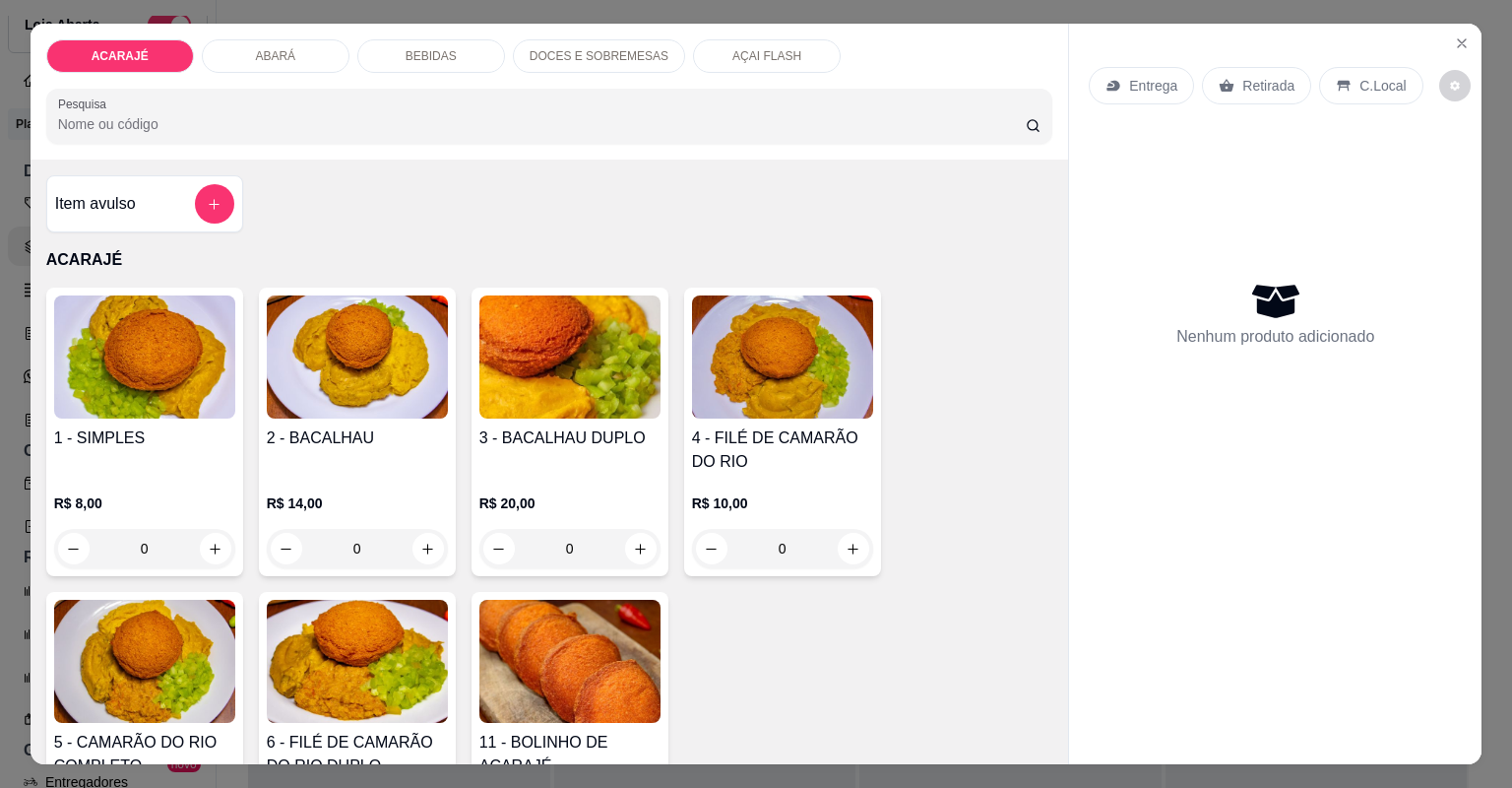 click 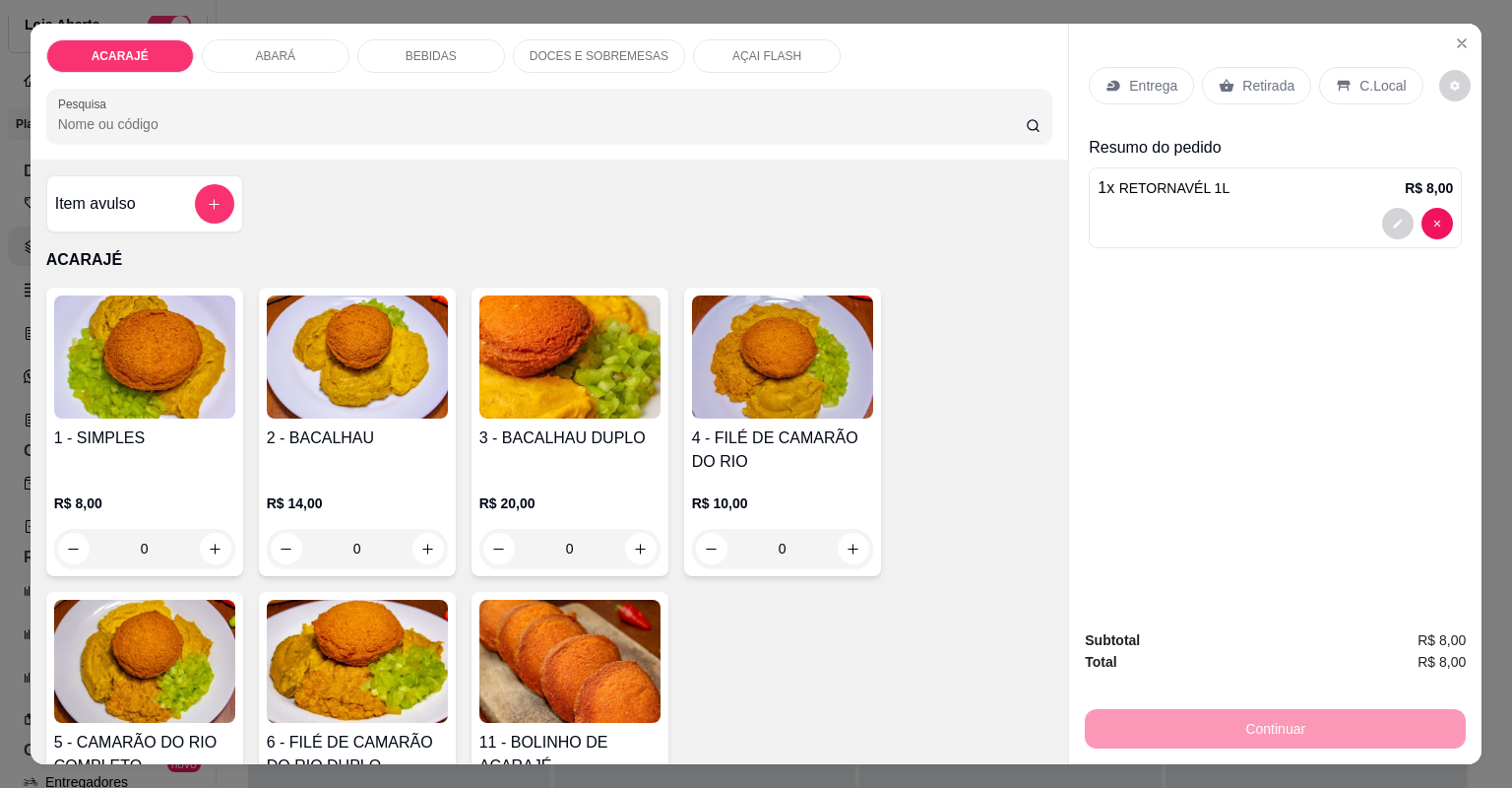 click on "C.Local" at bounding box center [1382, 86] 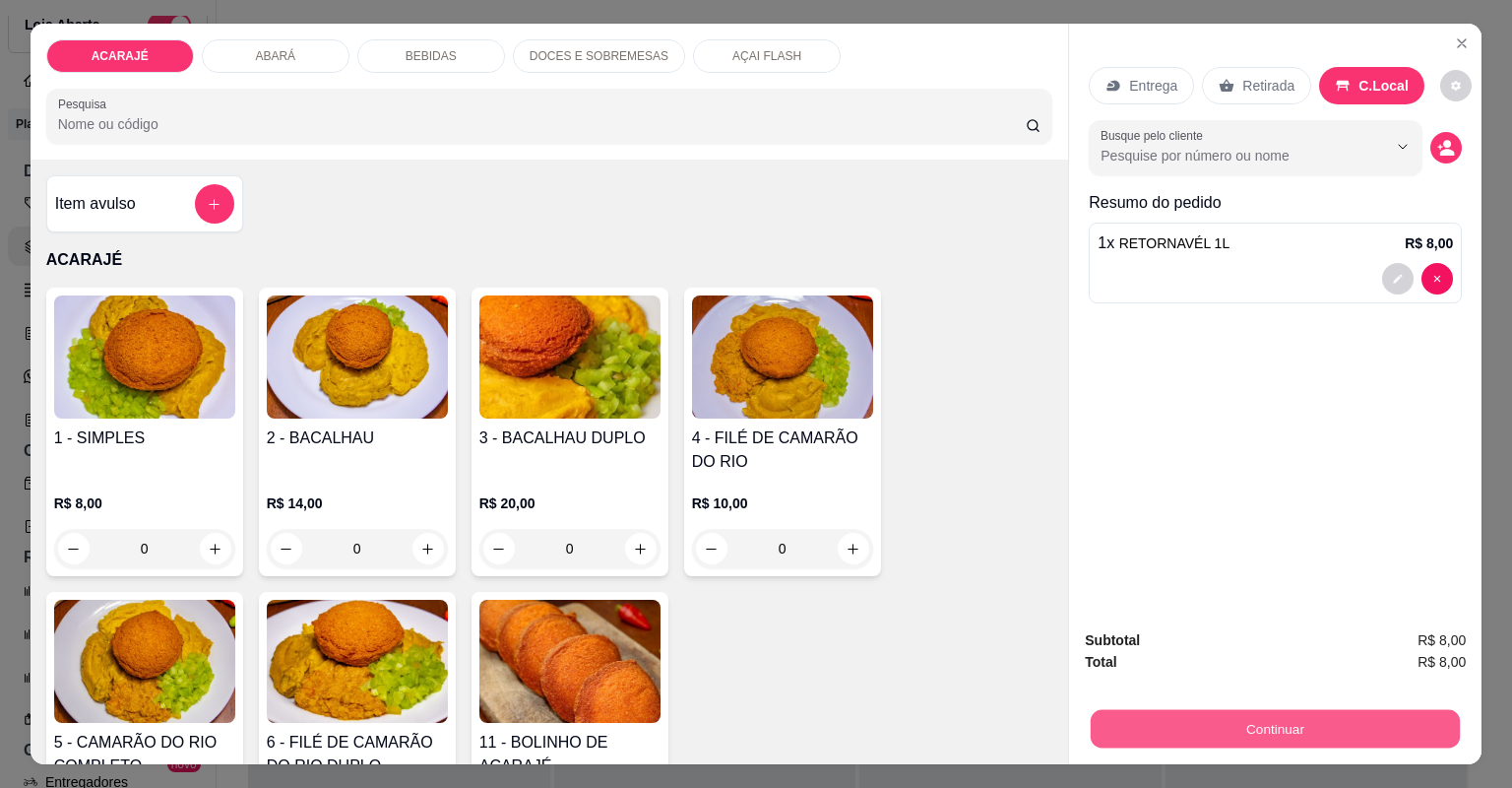 click on "Continuar" at bounding box center [1275, 729] 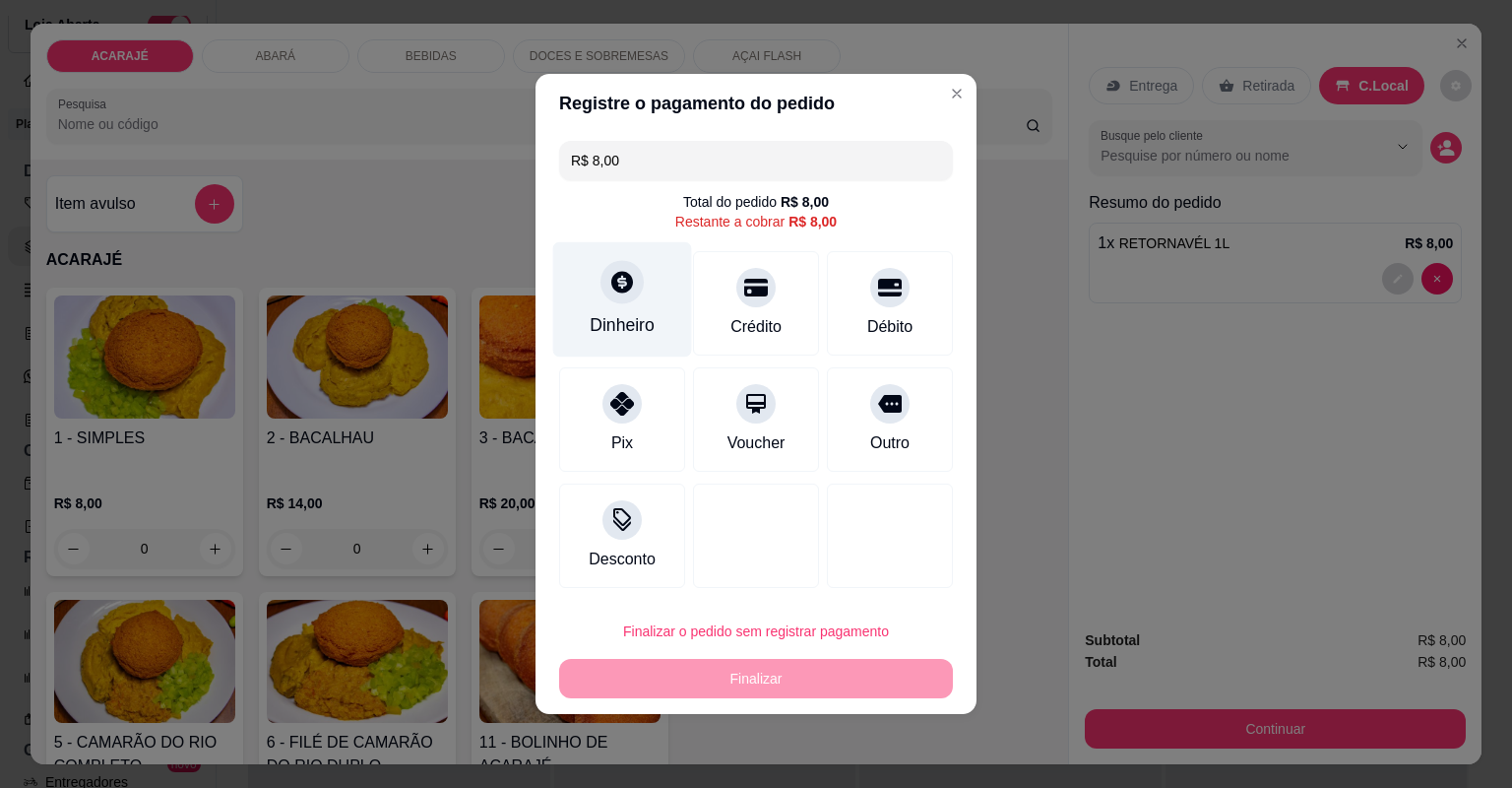 click at bounding box center [622, 282] 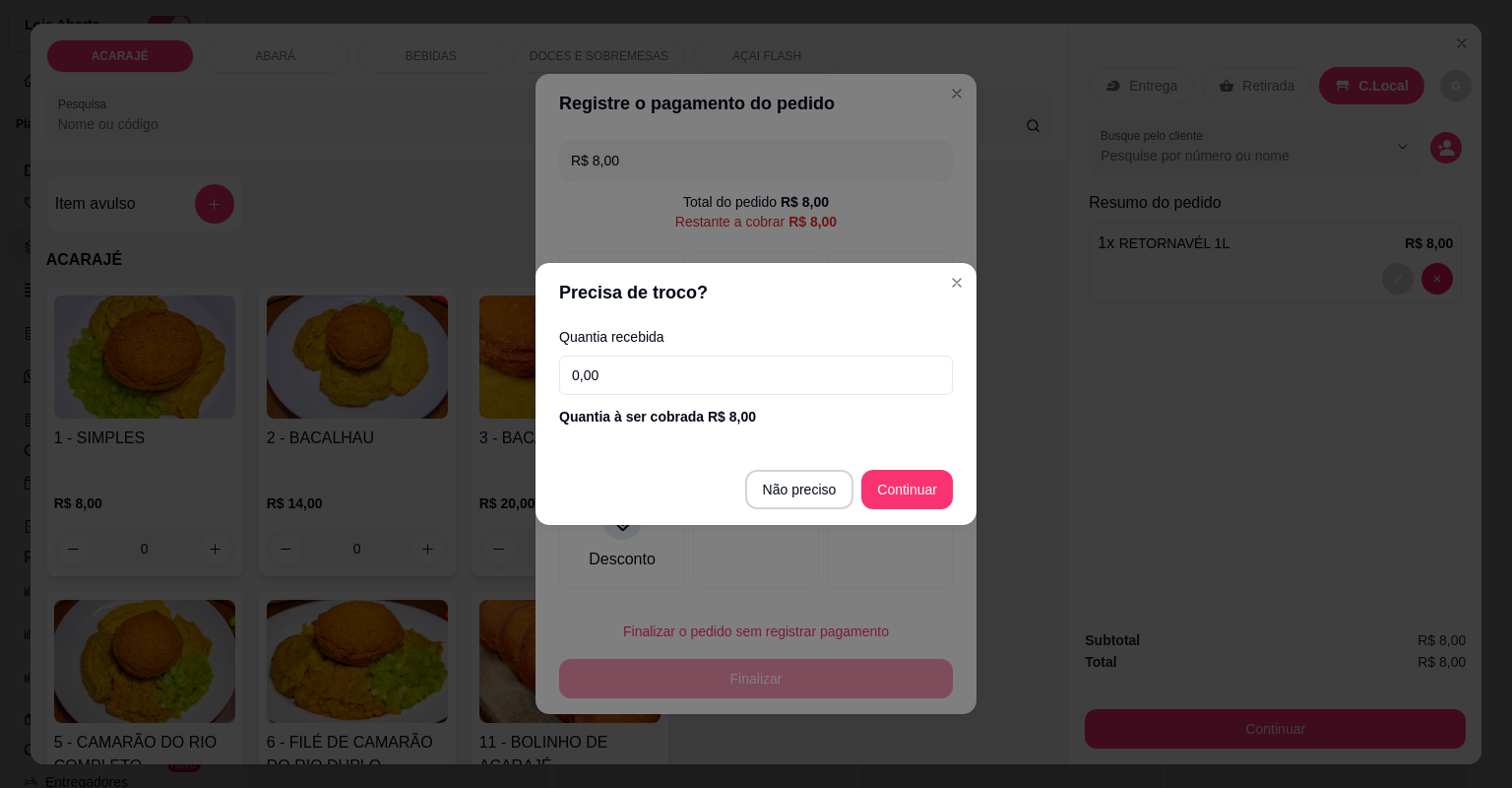 click on "0,00" at bounding box center [756, 375] 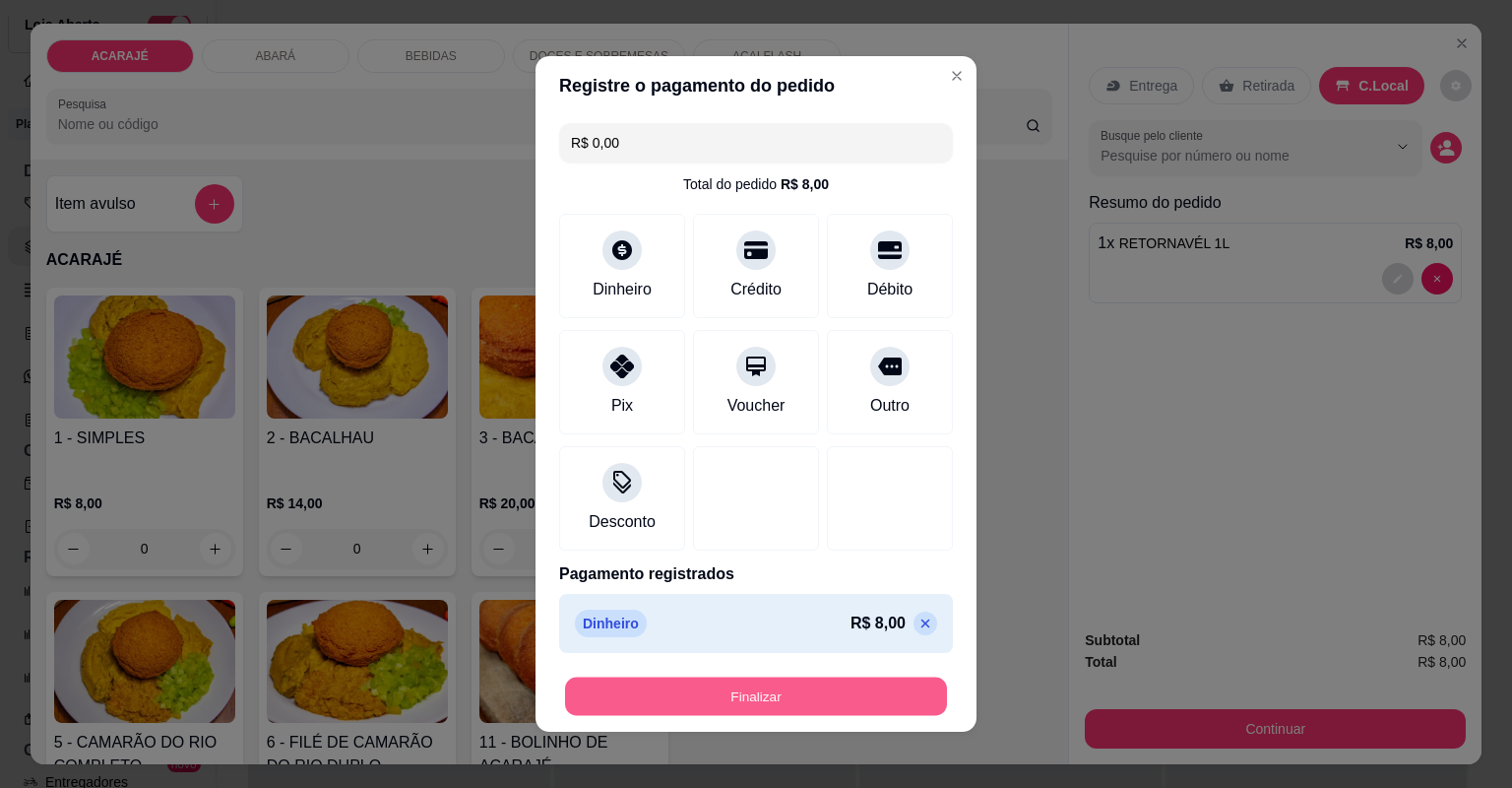click on "Finalizar" at bounding box center (756, 696) 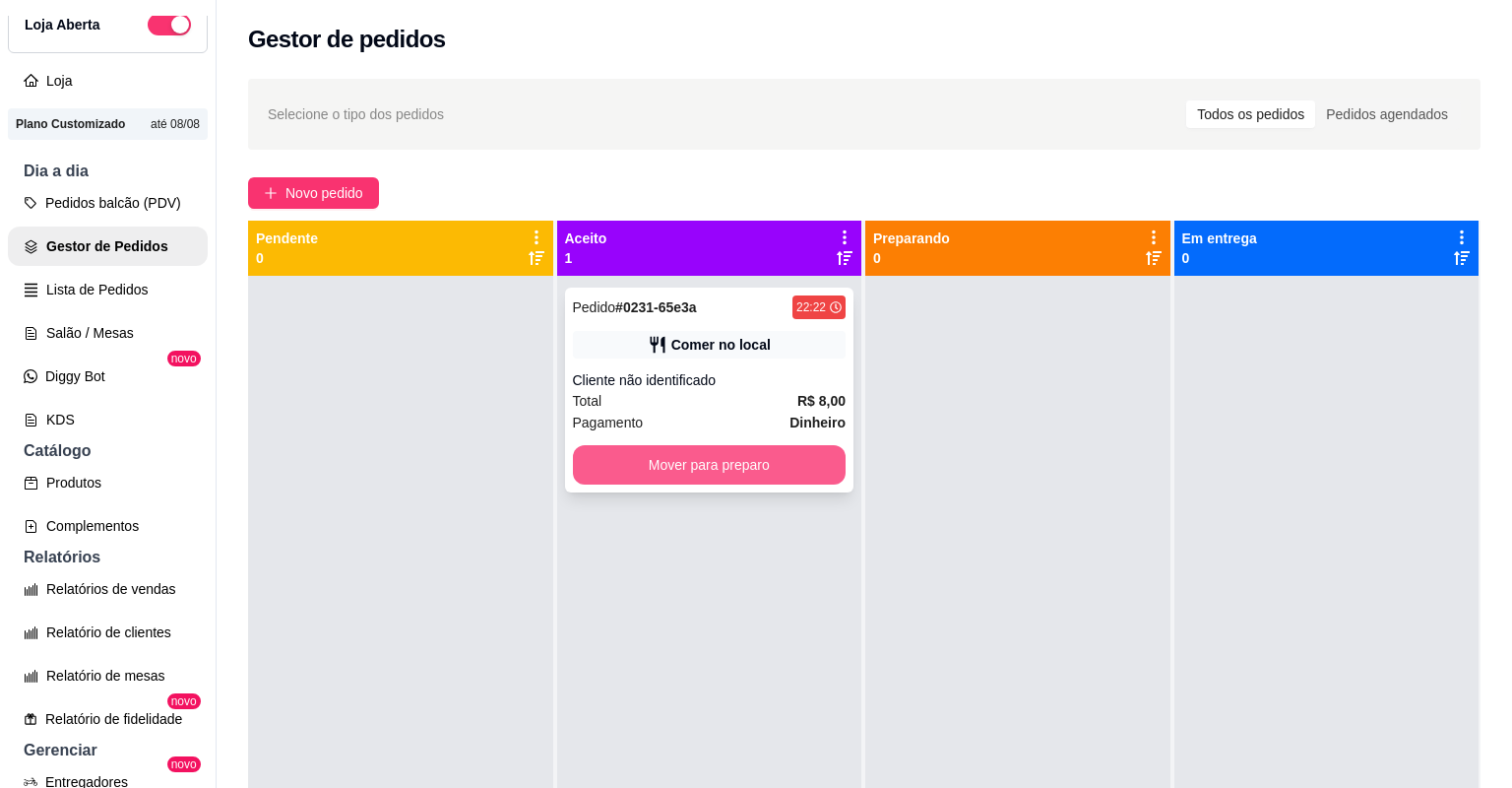 click on "Mover para preparo" at bounding box center (710, 465) 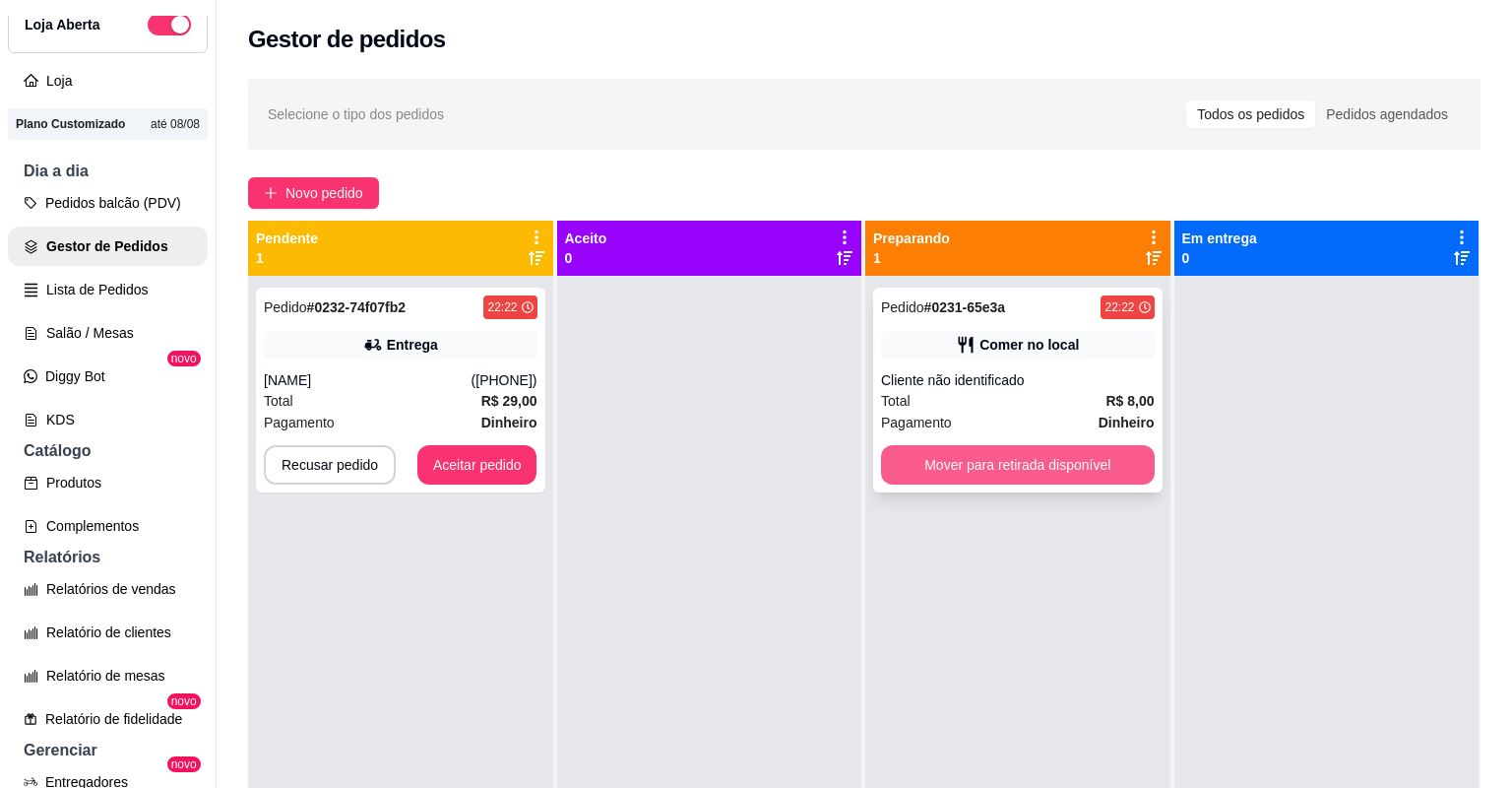 click on "Mover para retirada disponível" at bounding box center (1018, 465) 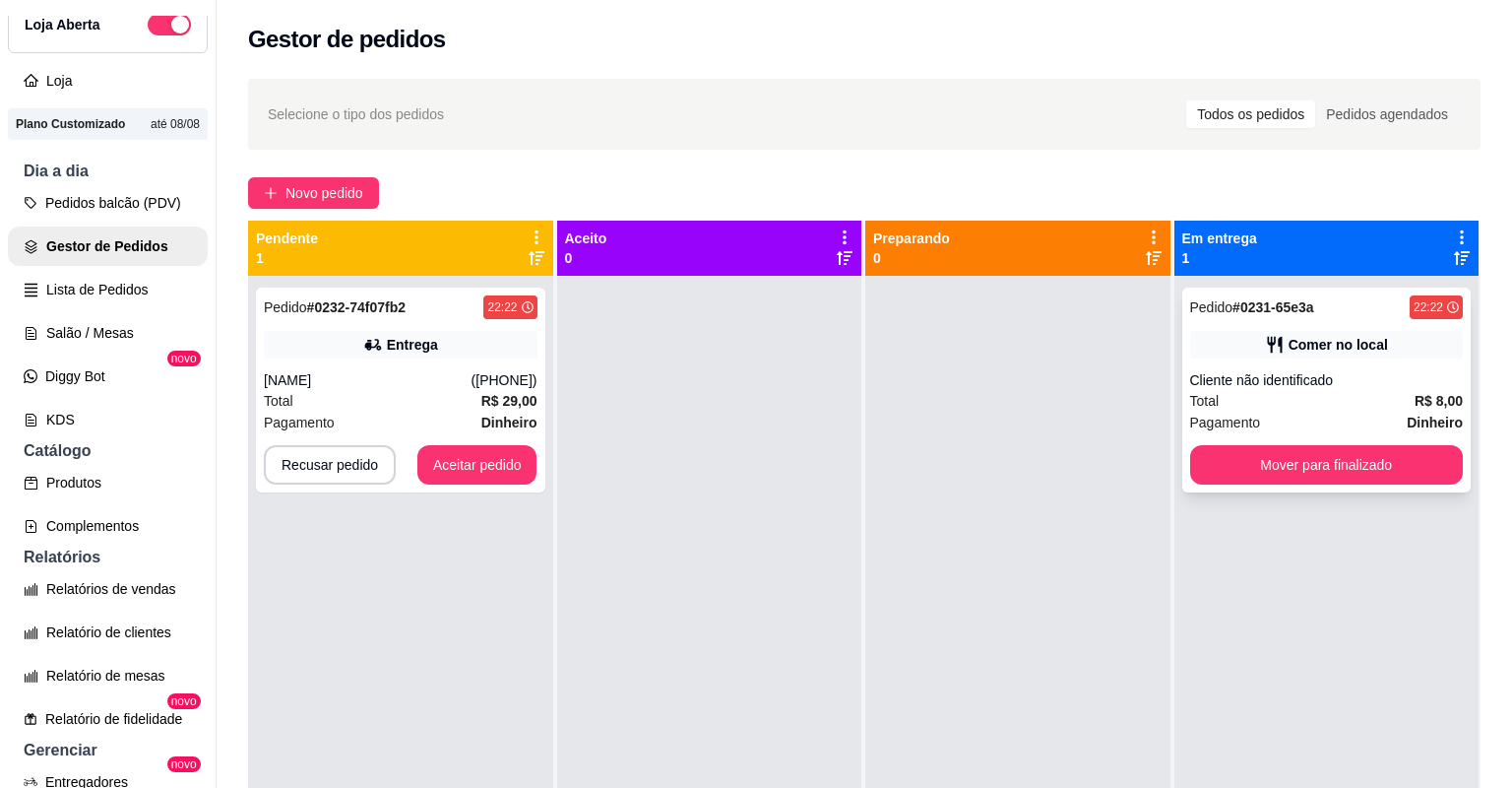 click on "Pedido # [ORDER_ID] 22:22 Comer no local Cliente não identificado Total R$ 8,00 Pagamento Dinheiro Mover para finalizado" at bounding box center [1327, 390] 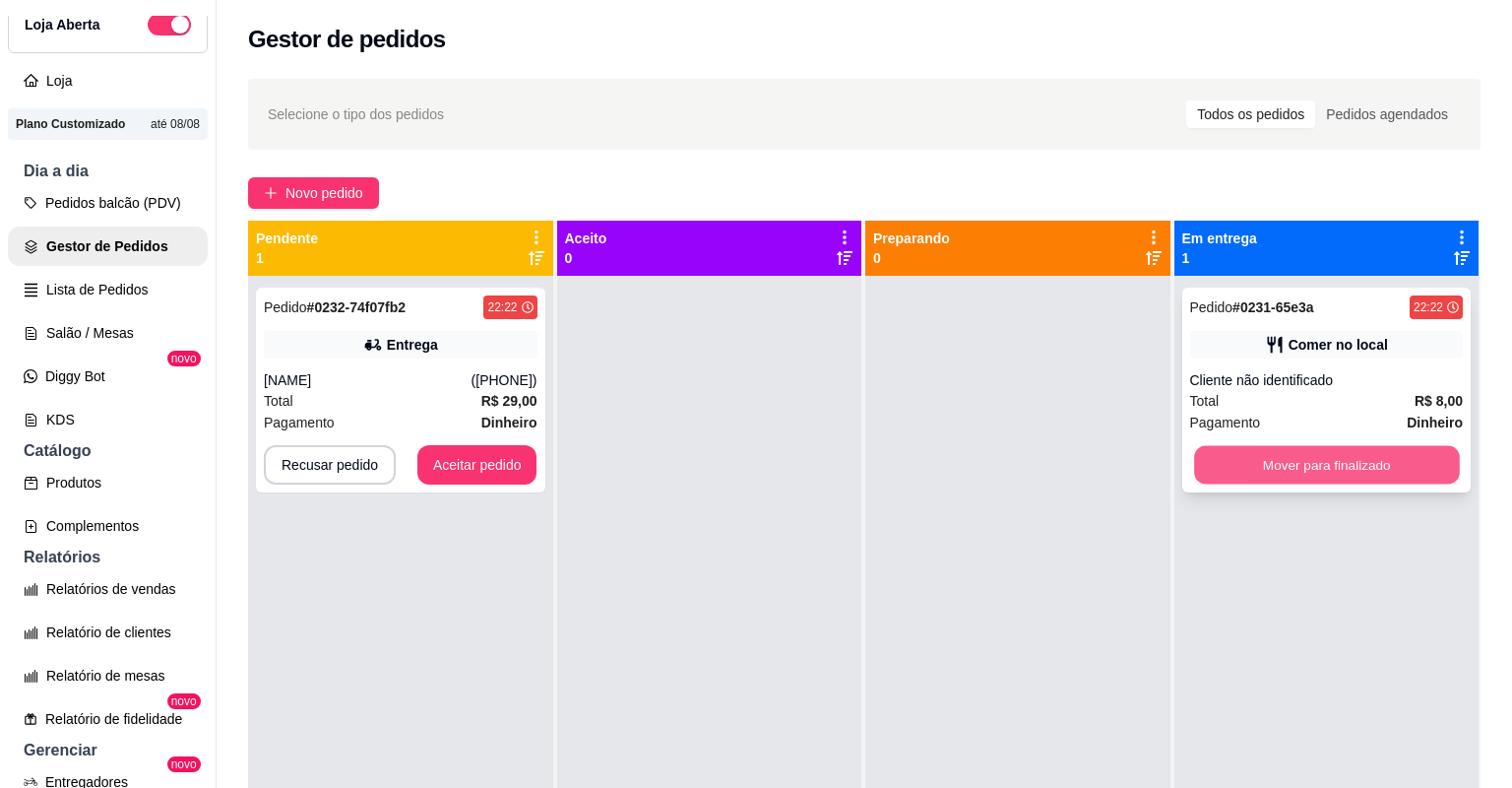 click on "Mover para finalizado" at bounding box center (1326, 465) 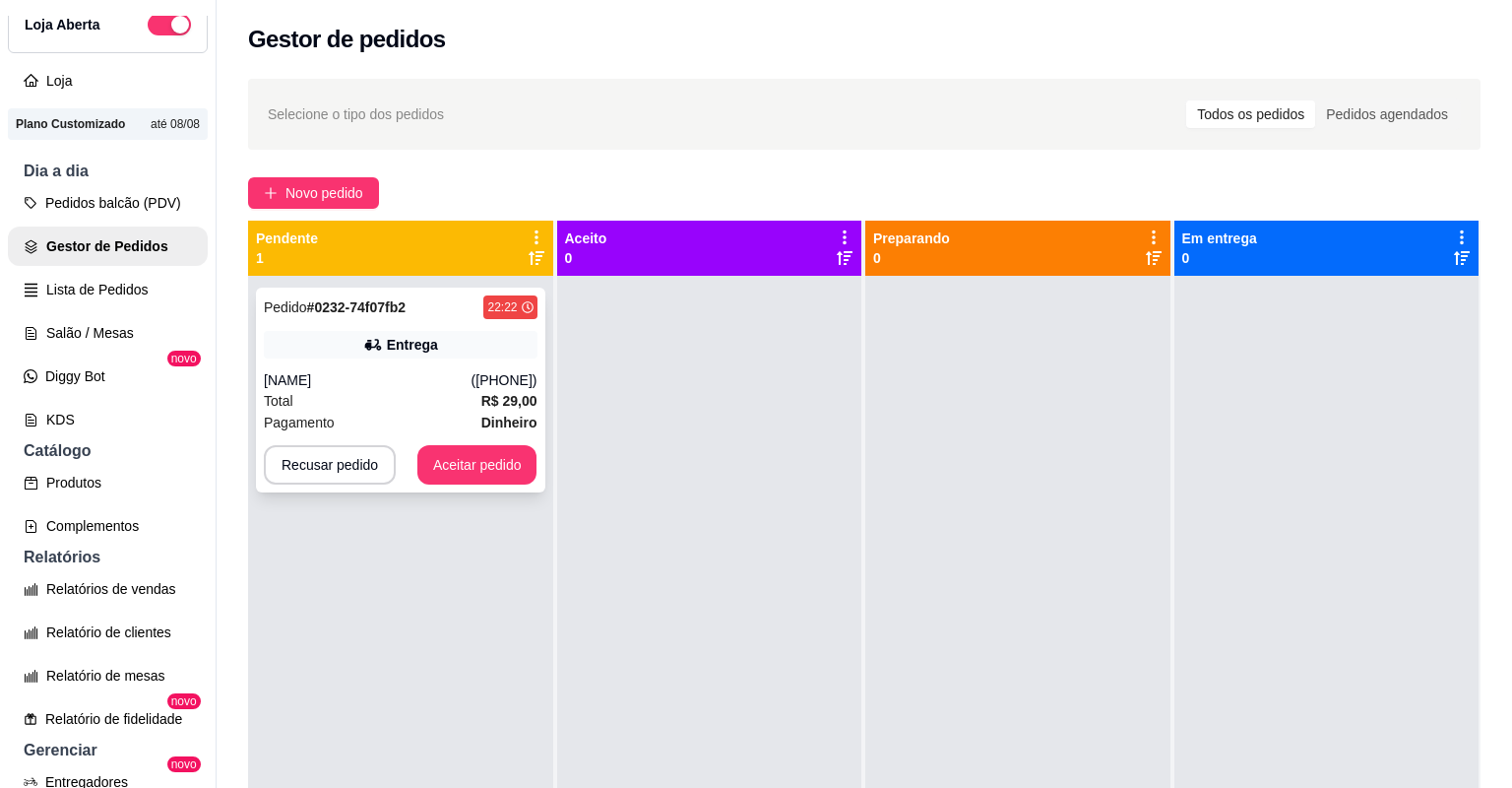 click on "Total R$ 29,00" at bounding box center [401, 401] 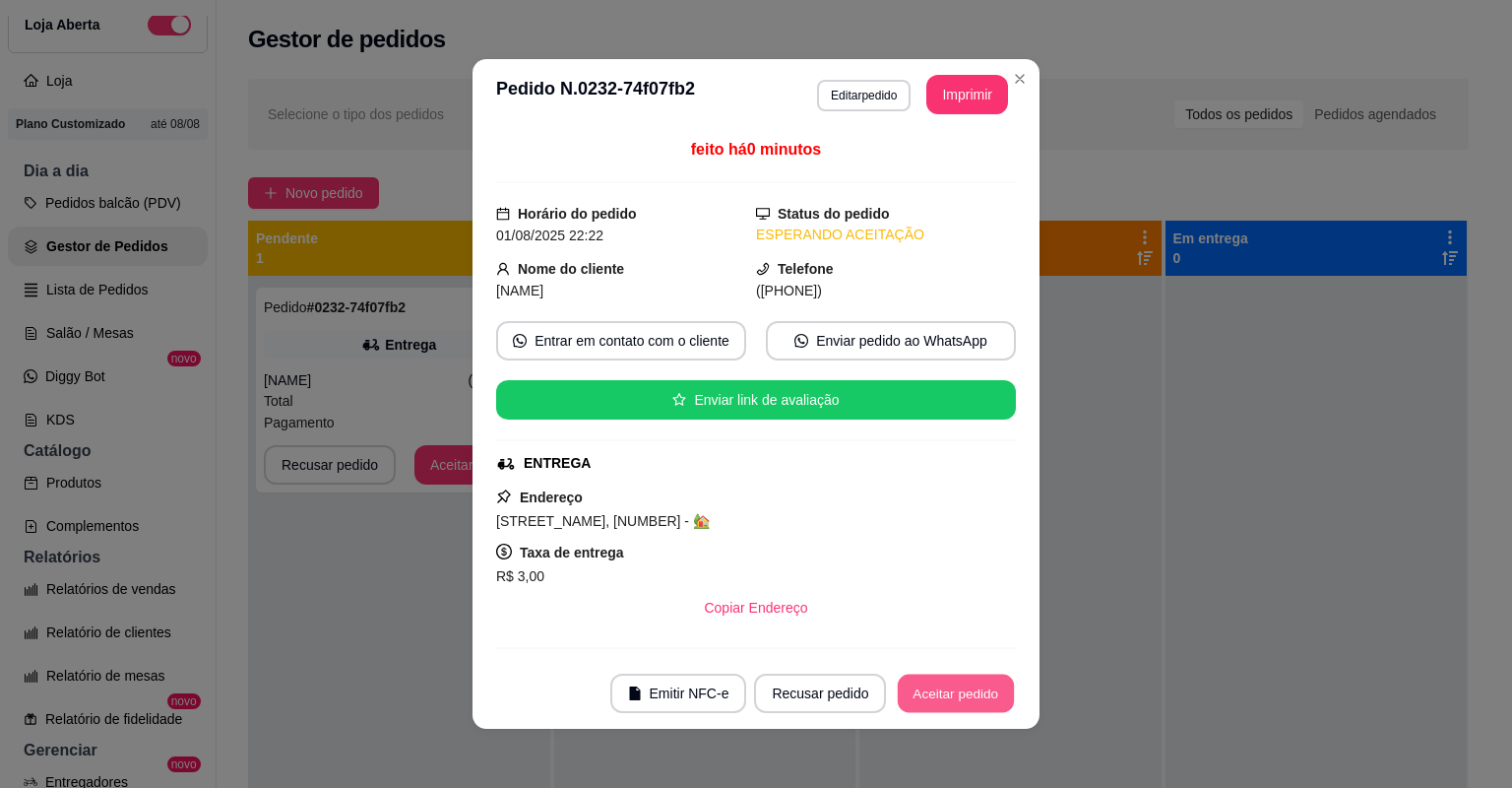 click on "Aceitar pedido" at bounding box center [956, 693] 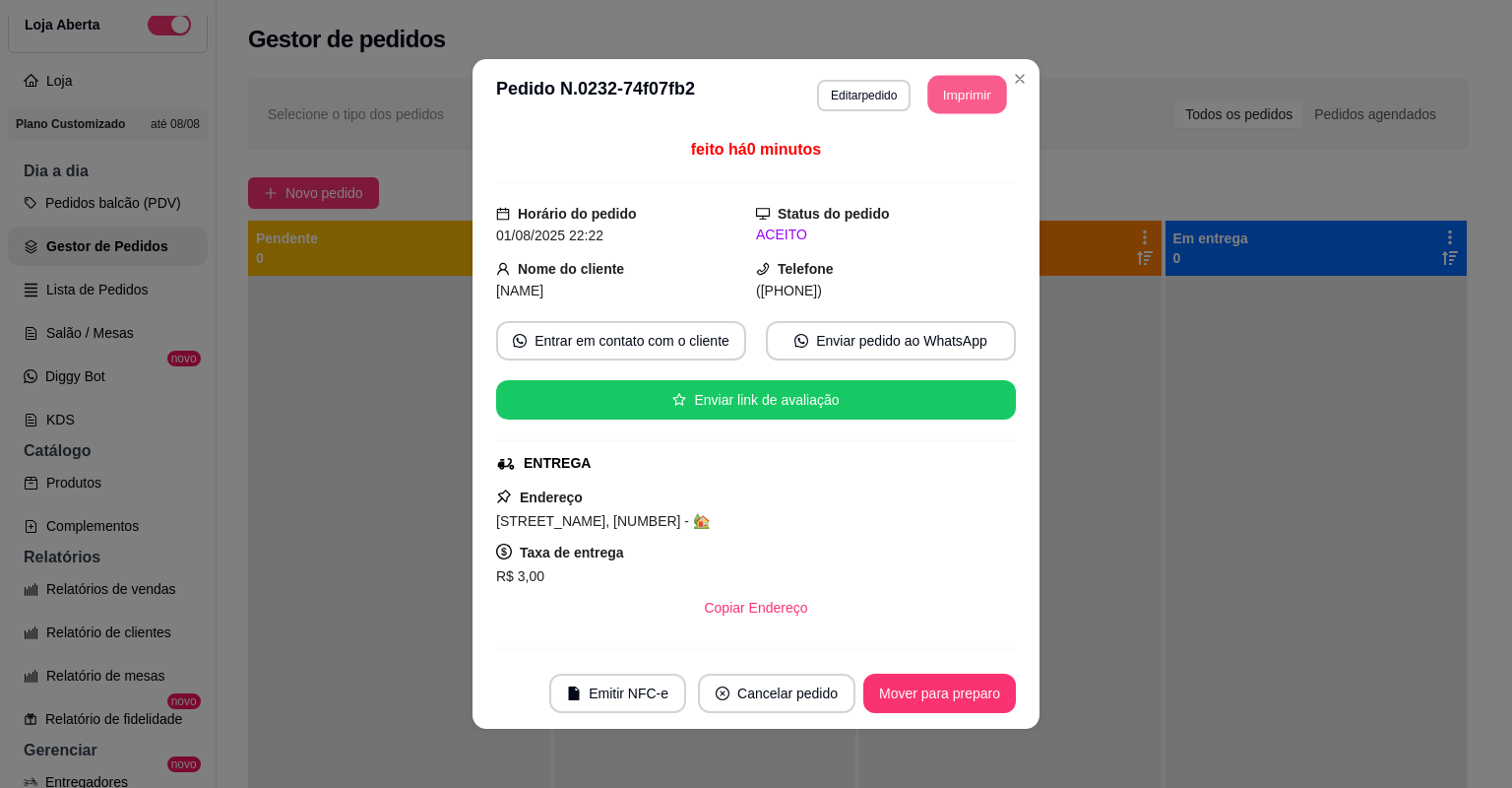 click on "Imprimir" at bounding box center [968, 95] 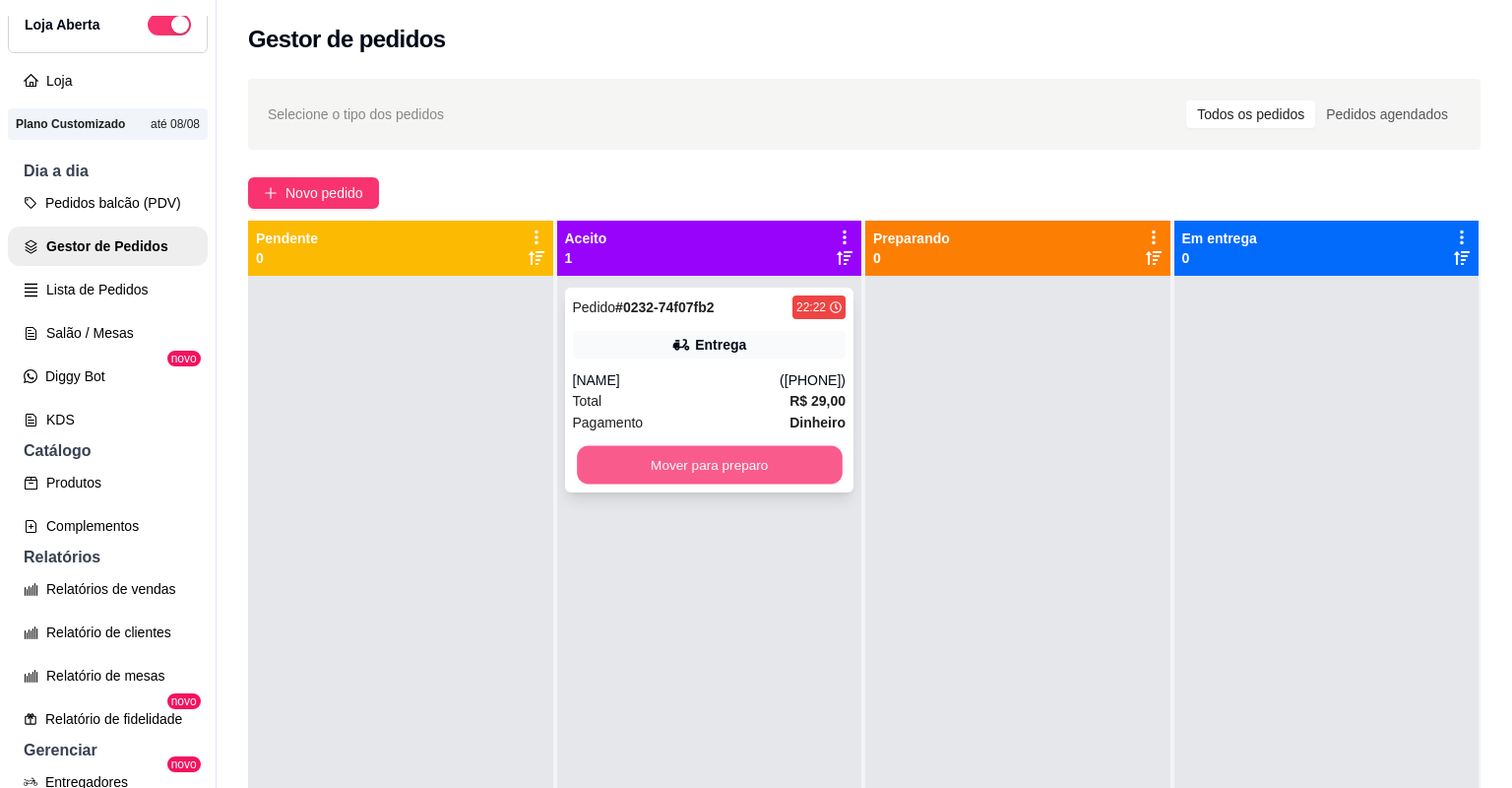 click on "Mover para preparo" at bounding box center [709, 465] 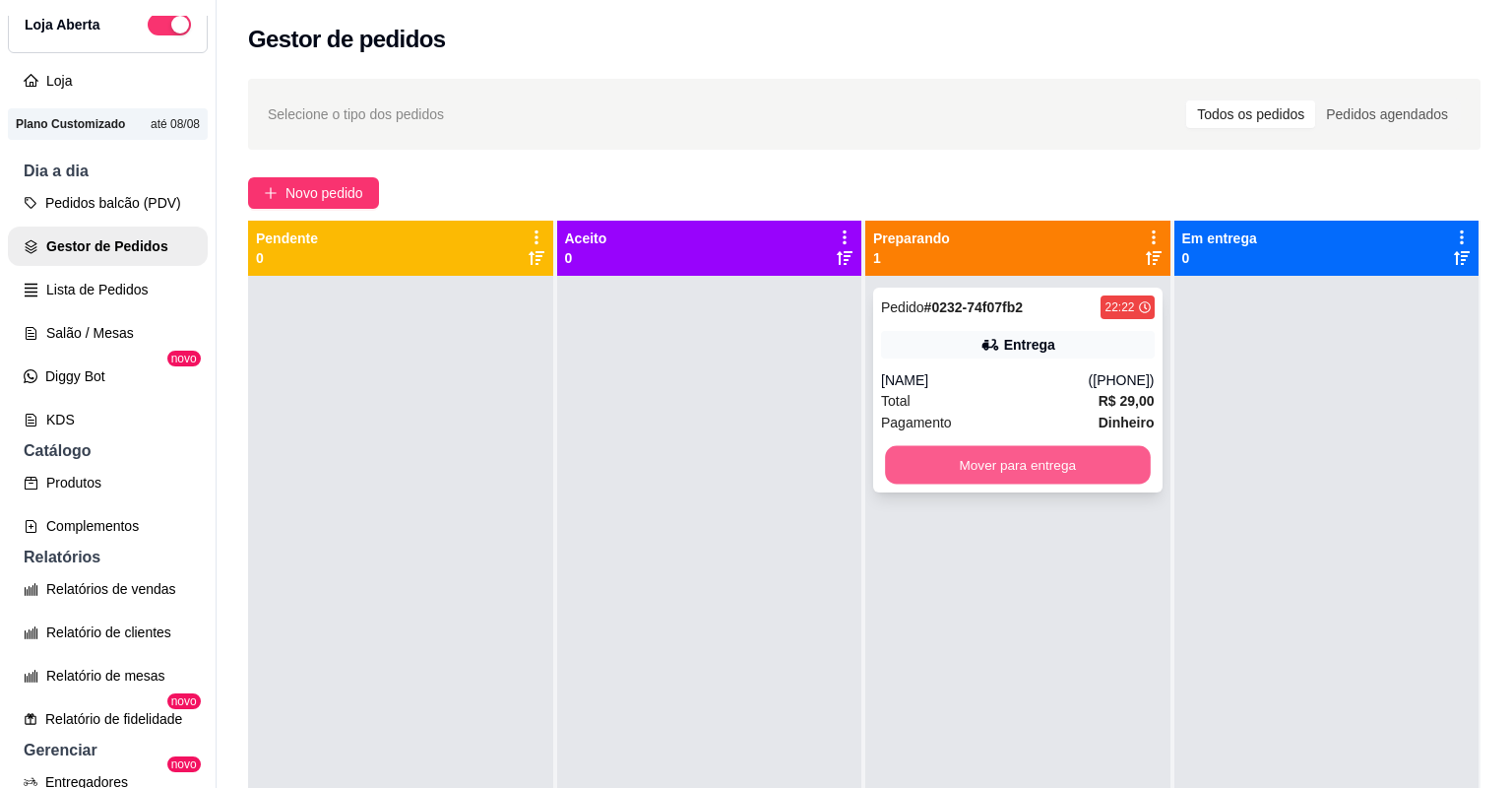 click on "Mover para entrega" at bounding box center (1017, 465) 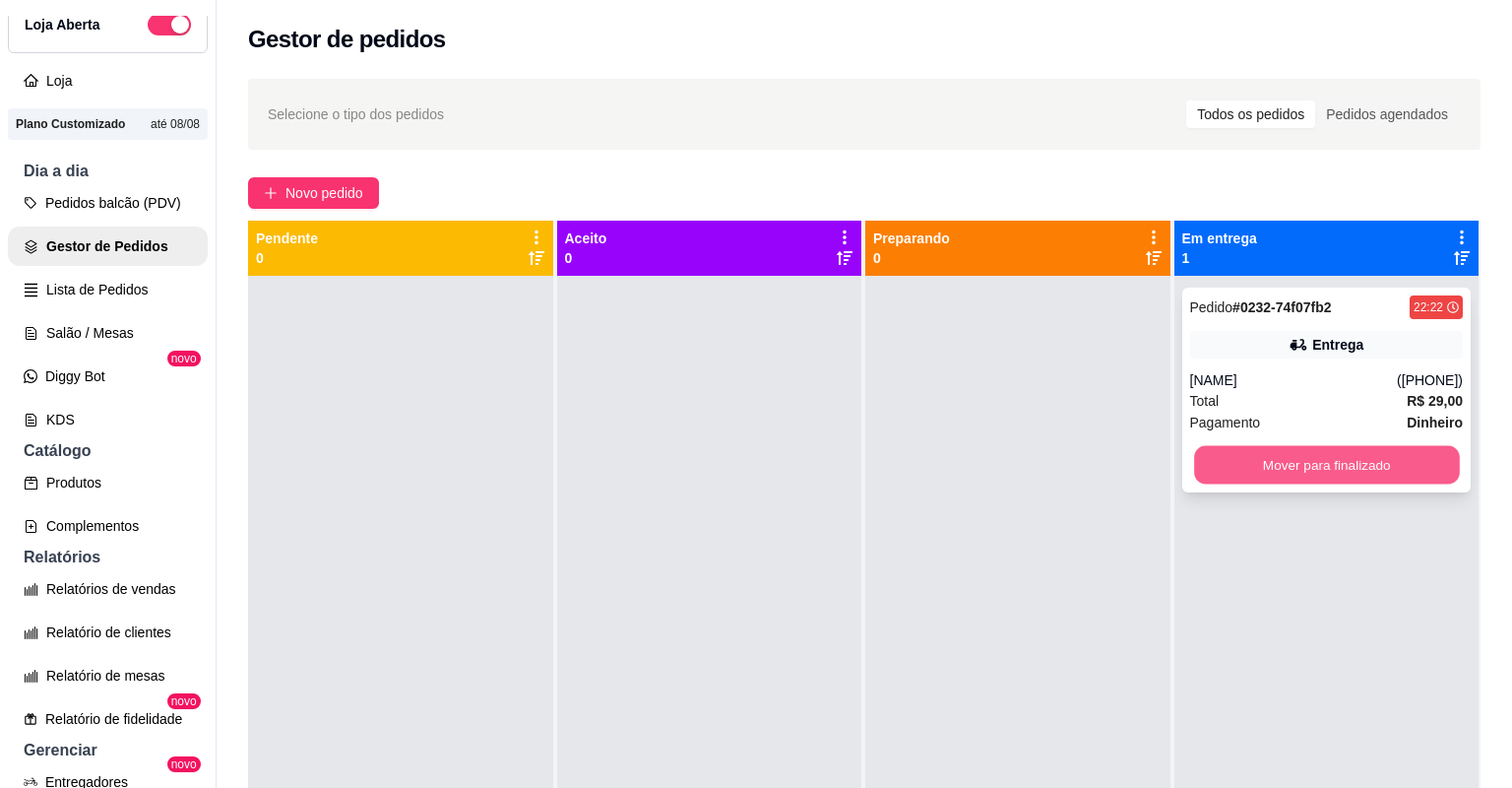 click on "Mover para finalizado" at bounding box center (1326, 465) 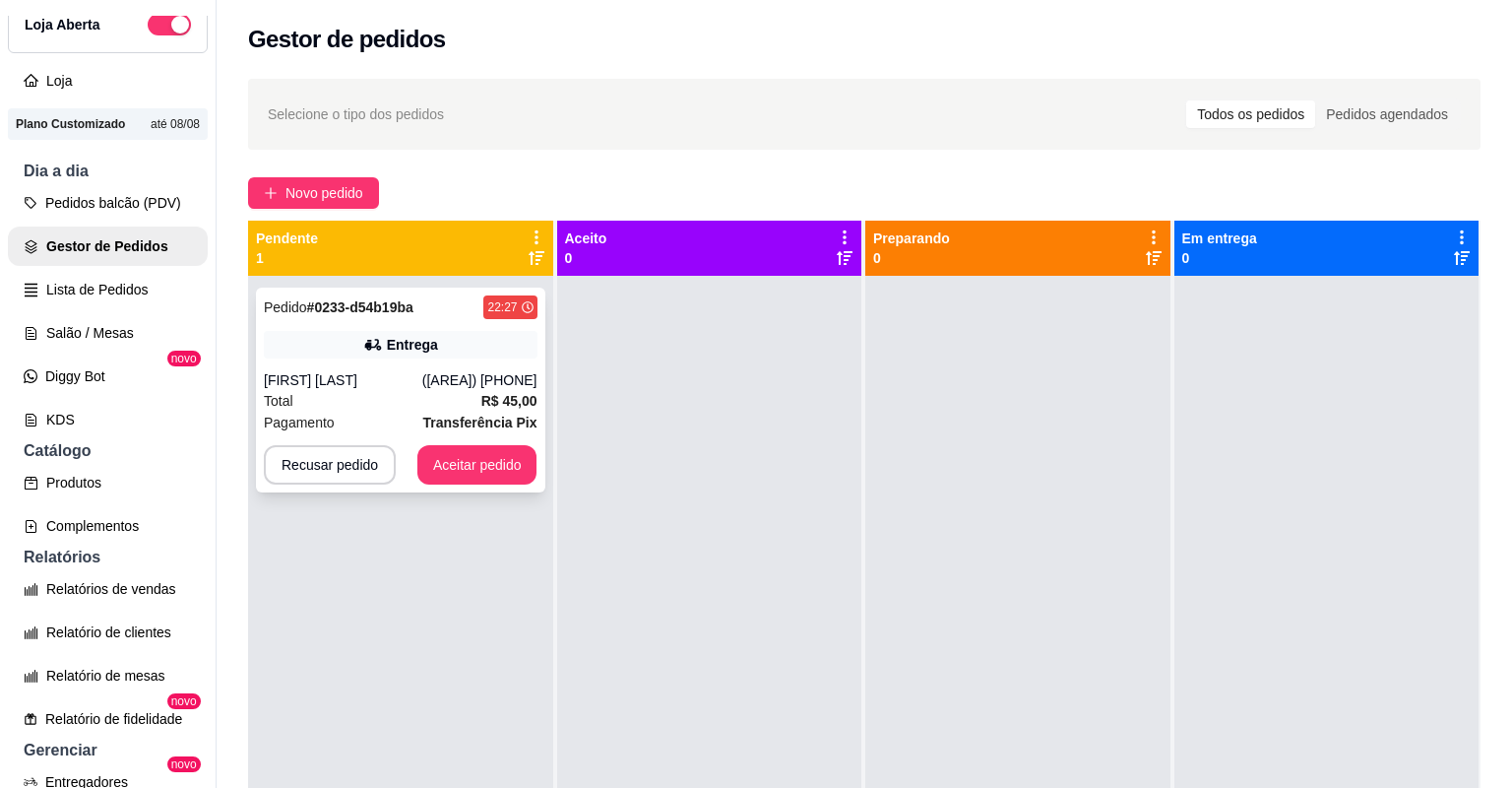 click on "Total R$ 45,00" at bounding box center [401, 401] 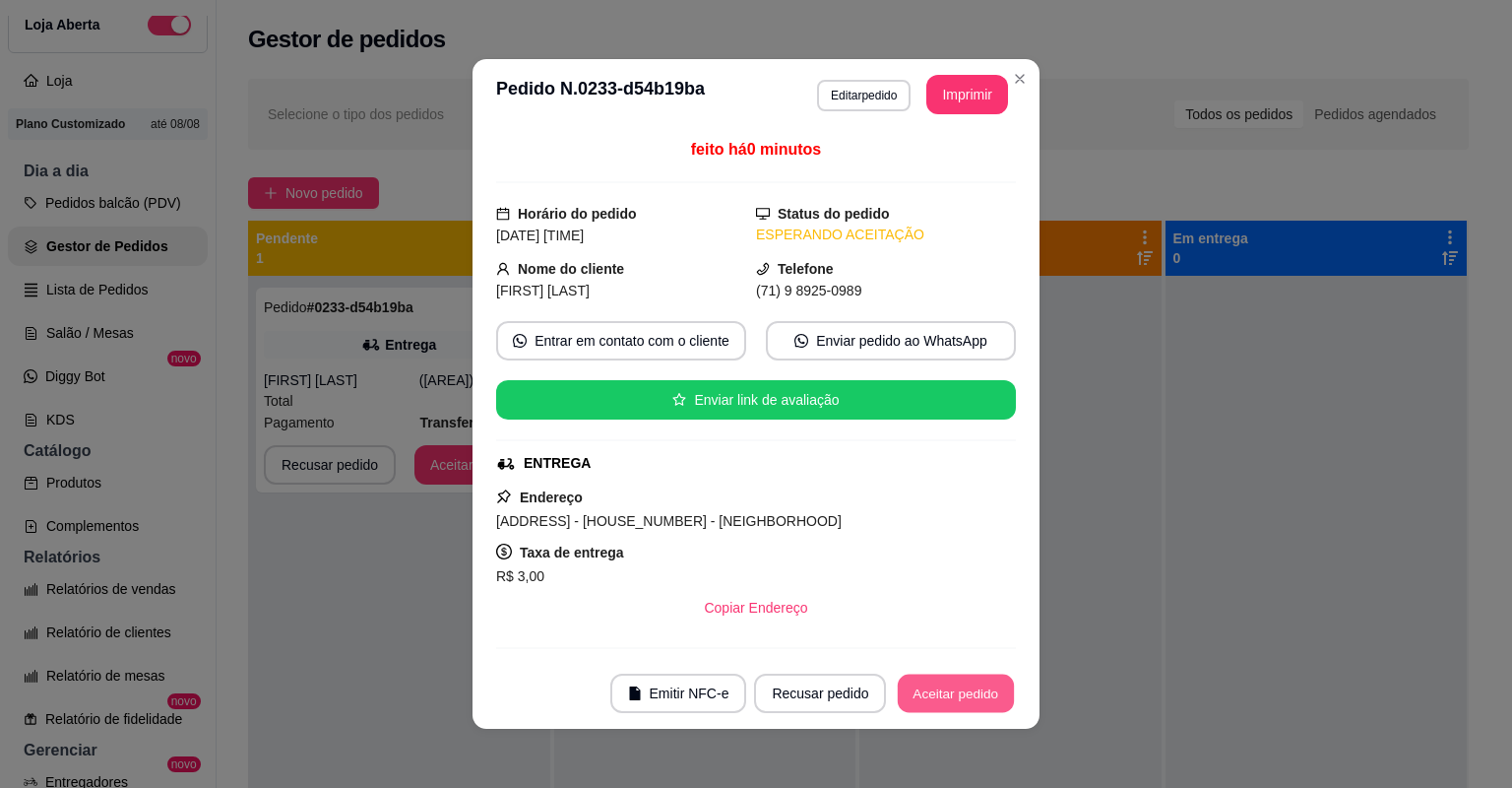click on "Aceitar pedido" at bounding box center (956, 693) 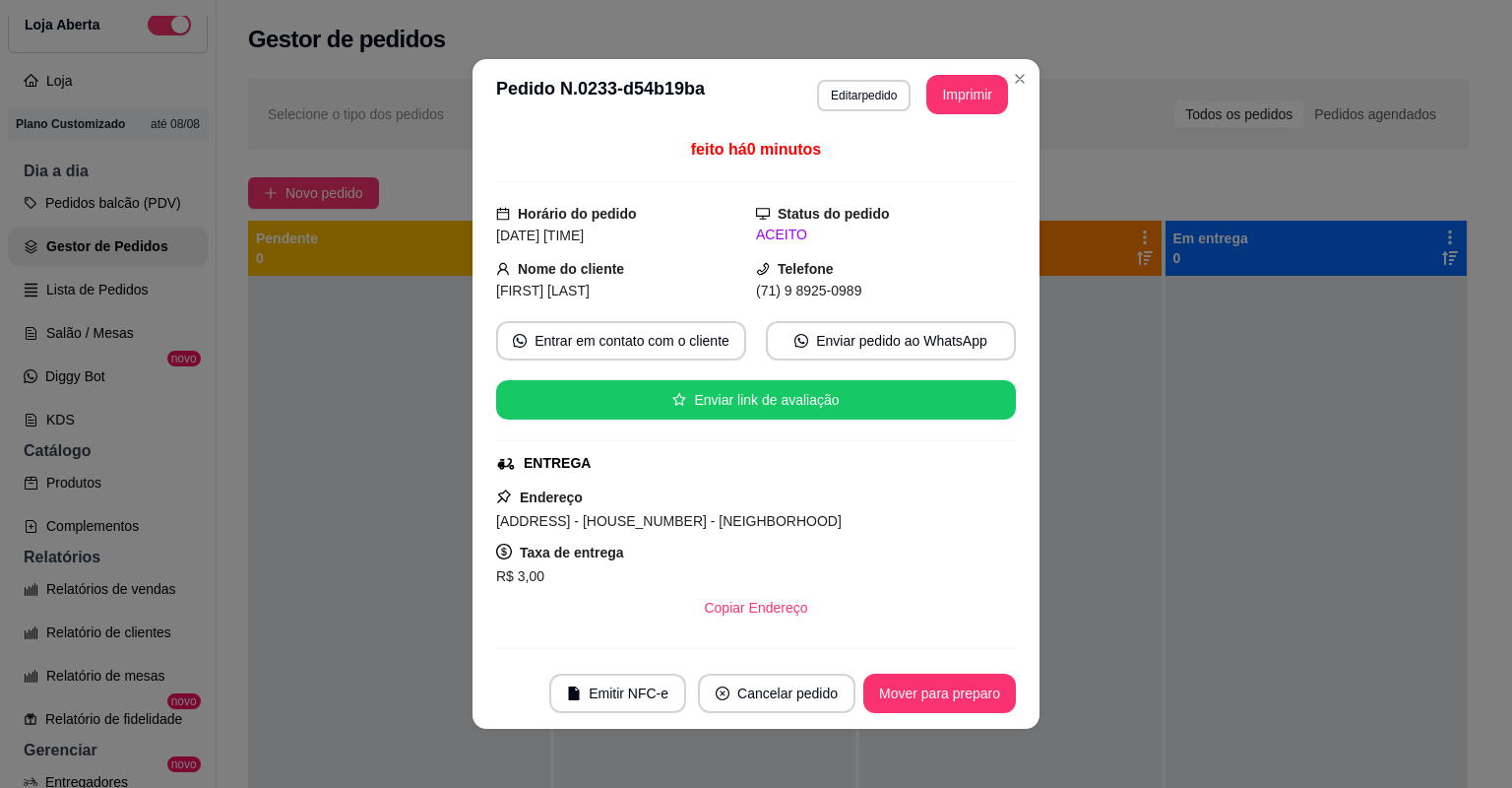 scroll, scrollTop: 0, scrollLeft: 0, axis: both 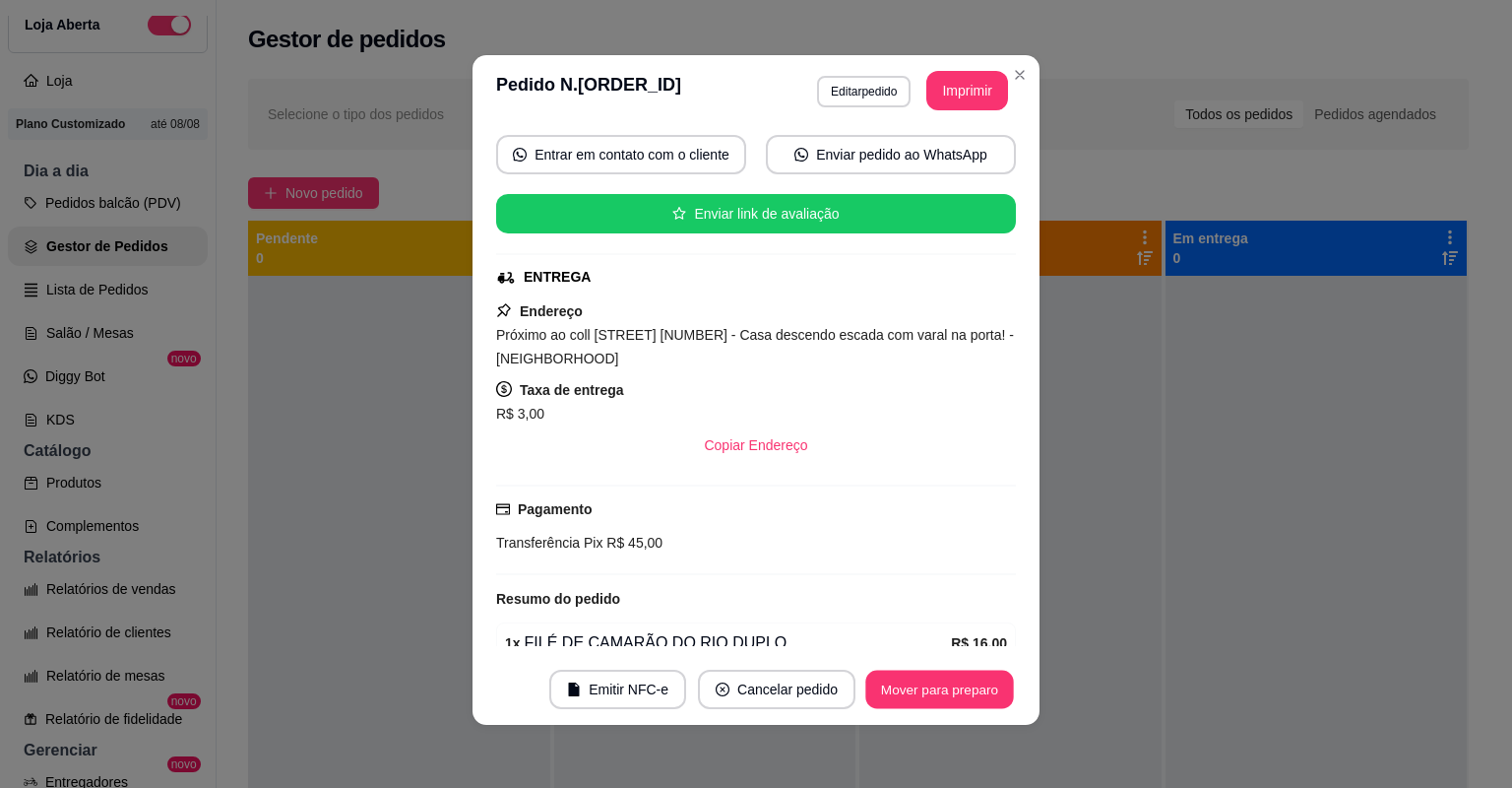 click on "Mover para preparo" at bounding box center (939, 690) 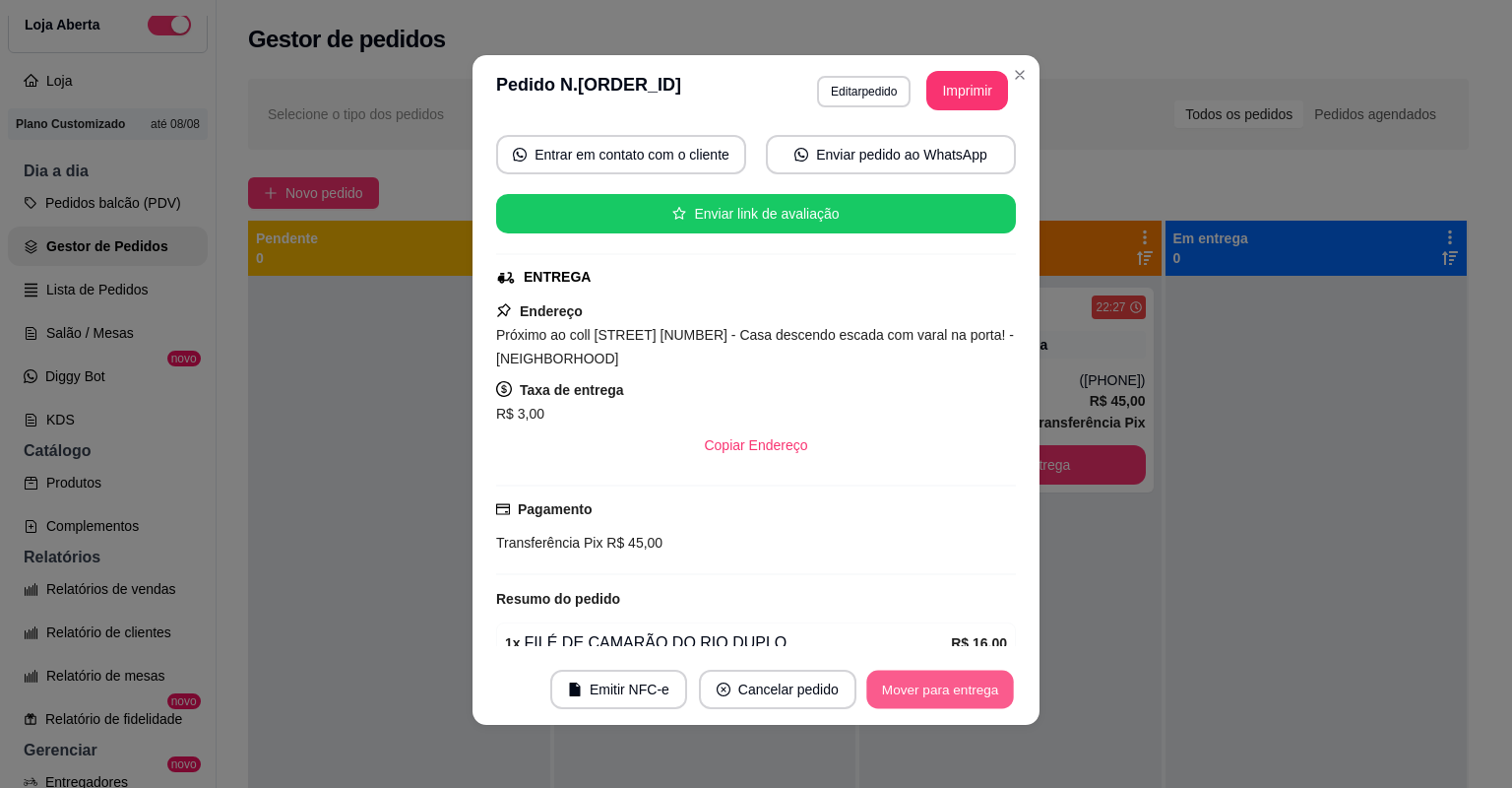 click on "Mover para entrega" at bounding box center [940, 690] 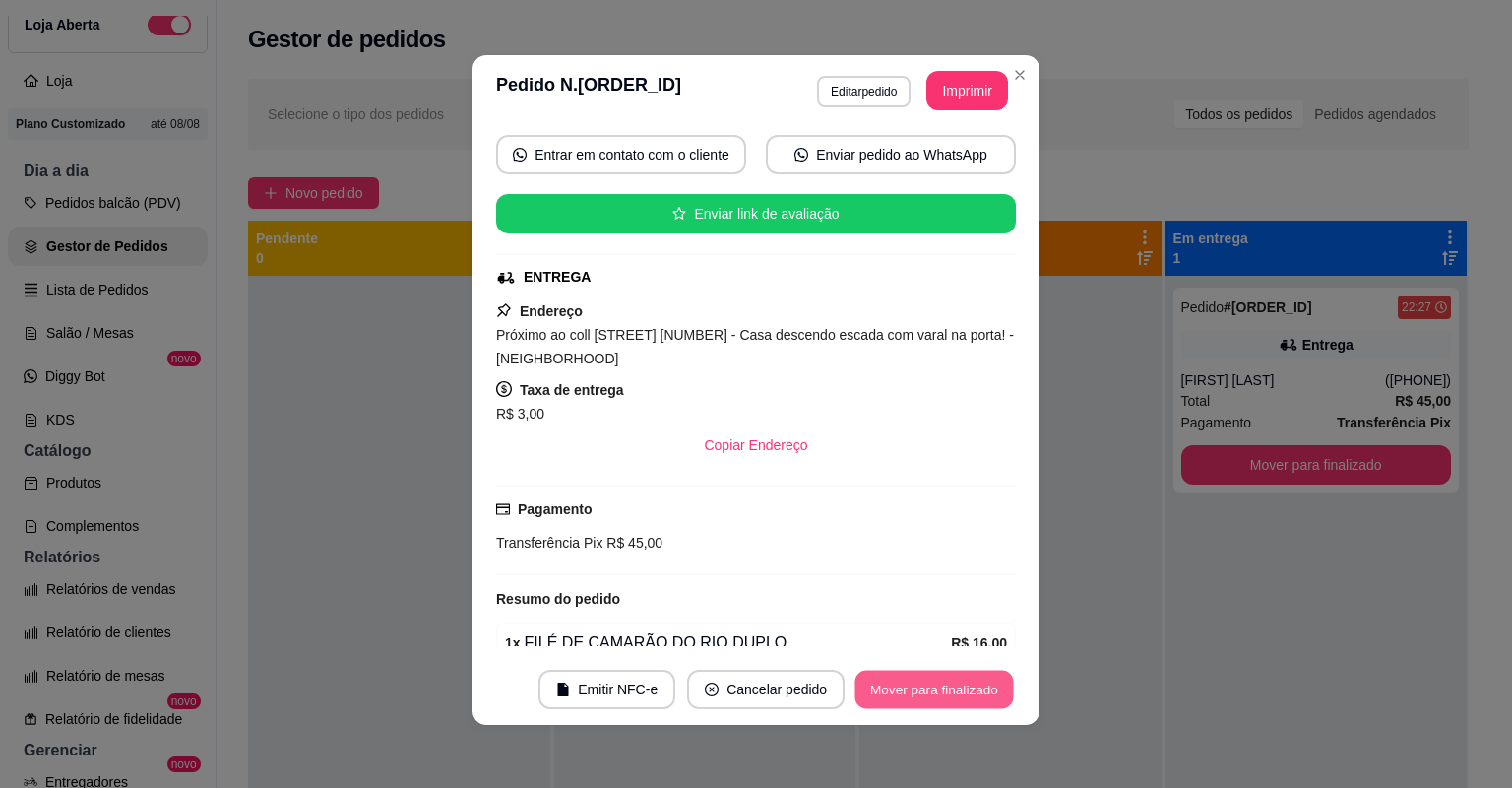 click on "Mover para finalizado" at bounding box center (934, 690) 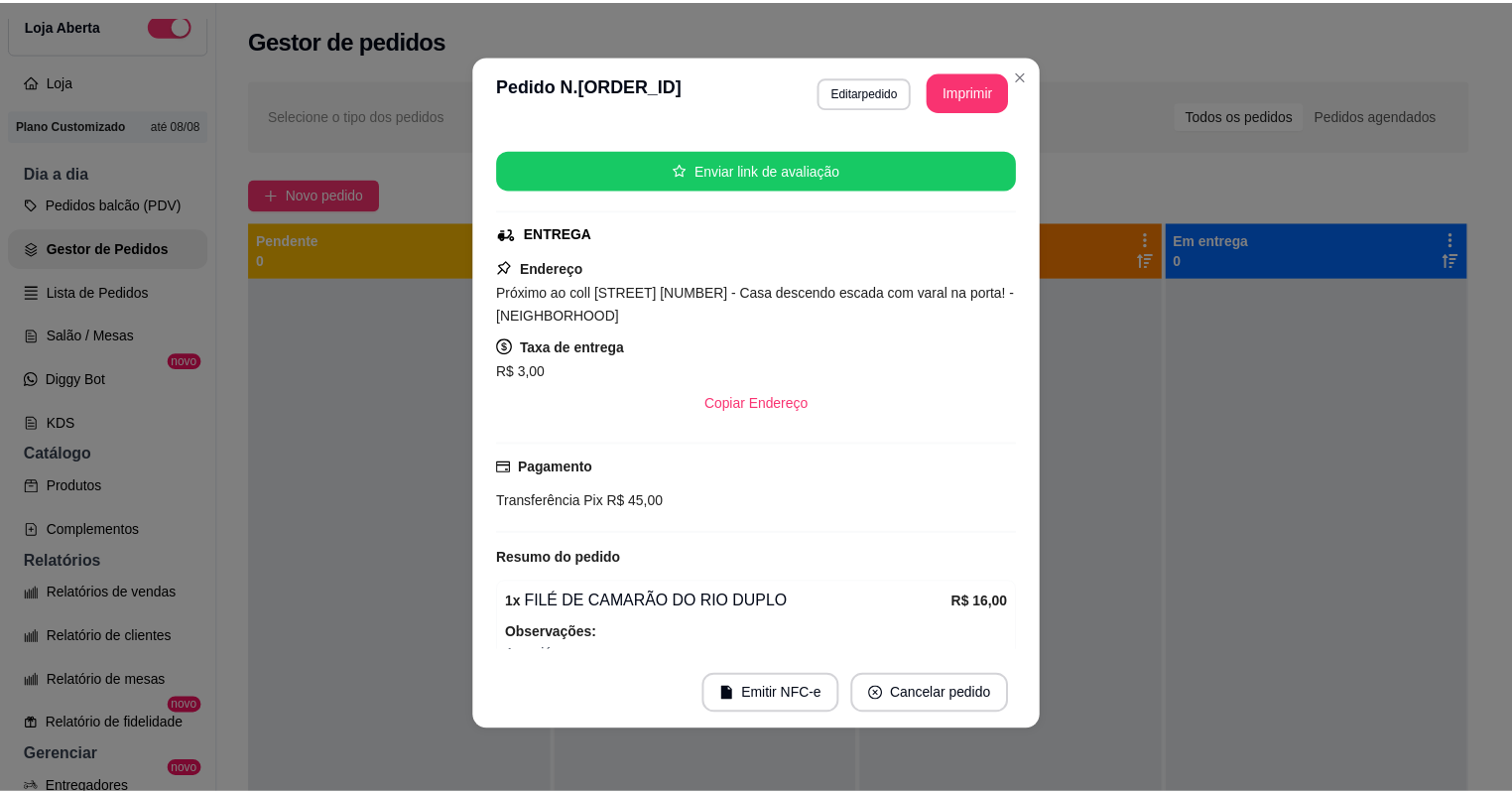 scroll, scrollTop: 139, scrollLeft: 0, axis: vertical 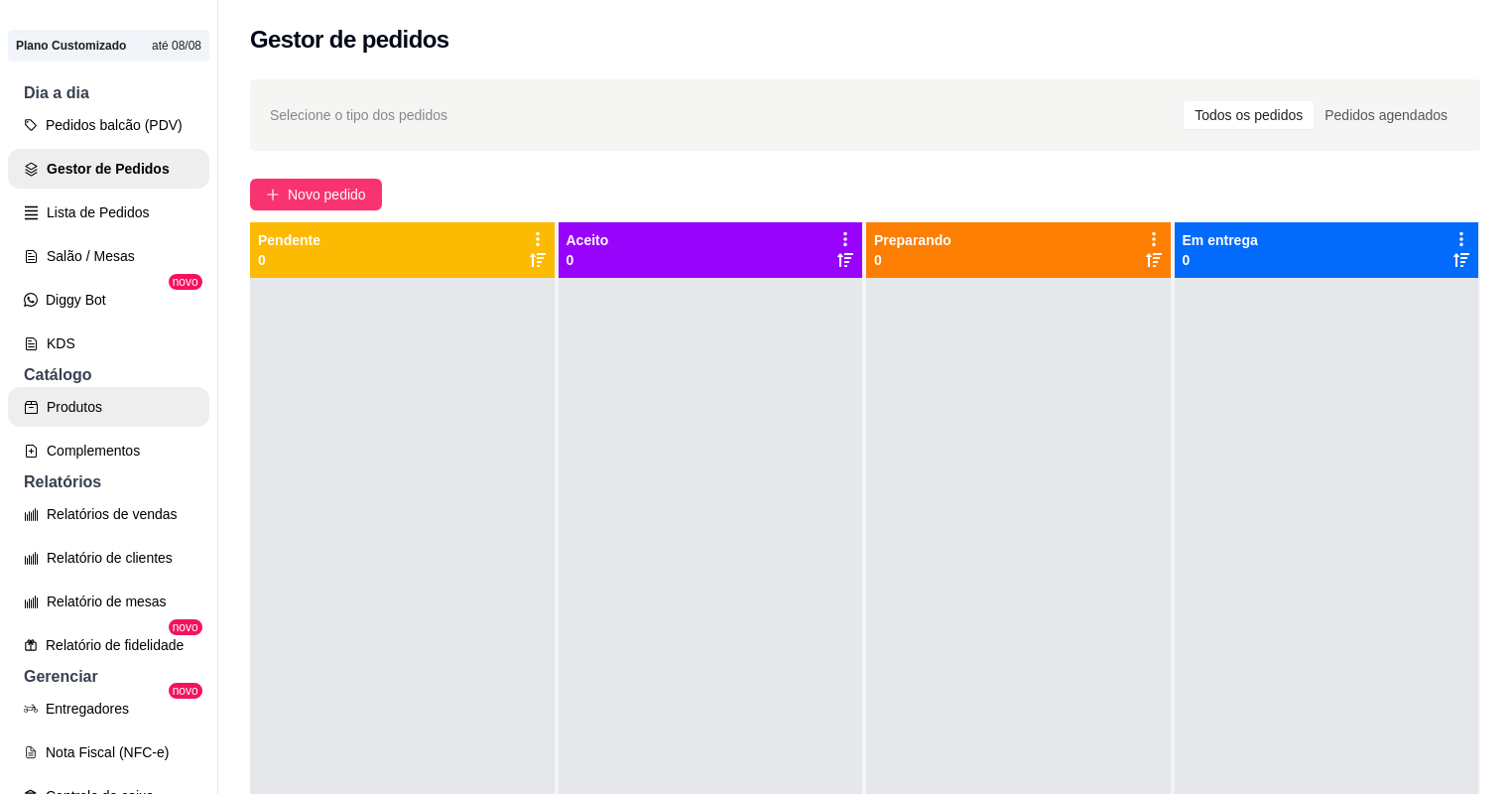click on "Produtos" at bounding box center [108, 407] 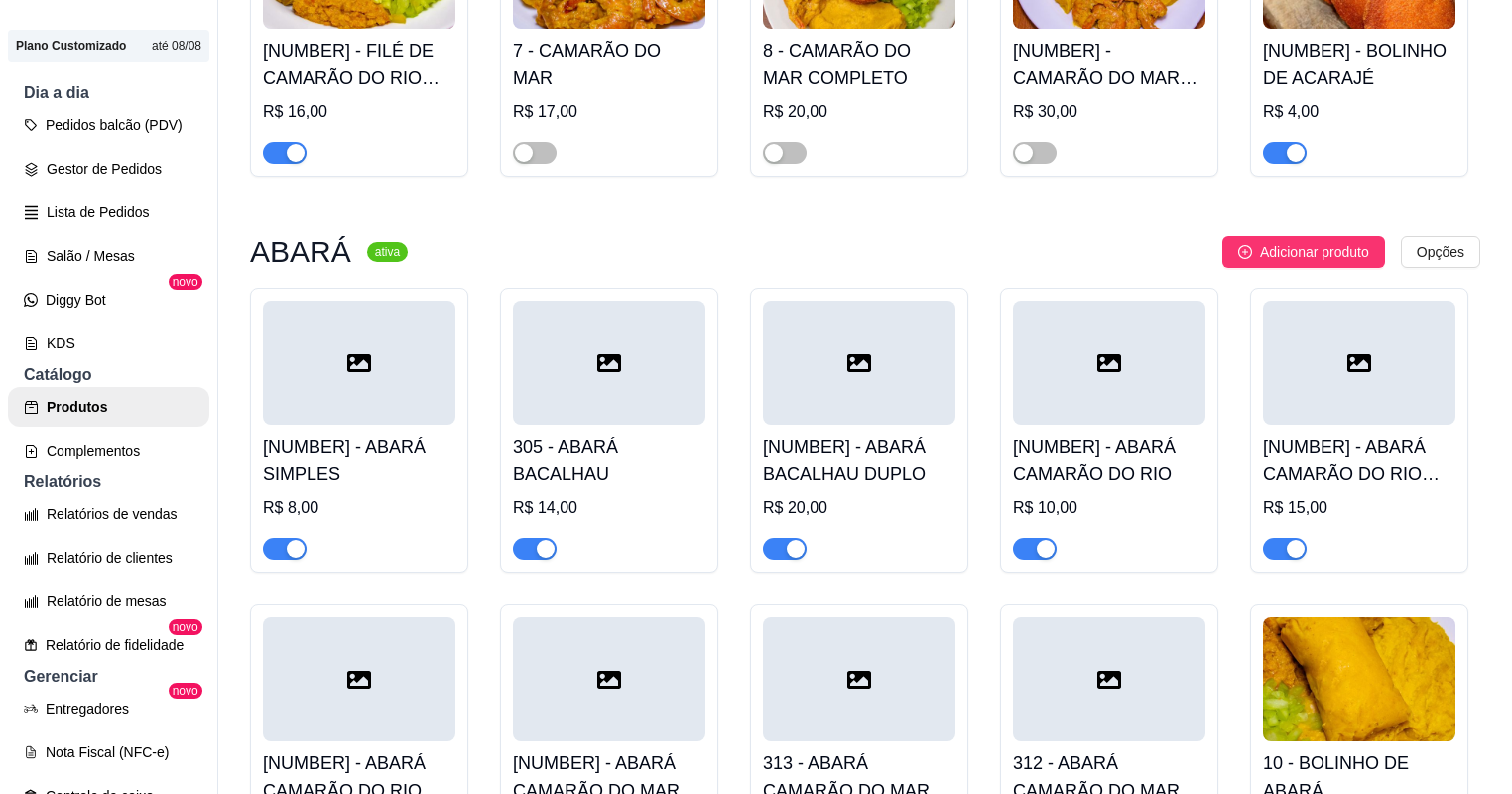 scroll, scrollTop: 715, scrollLeft: 0, axis: vertical 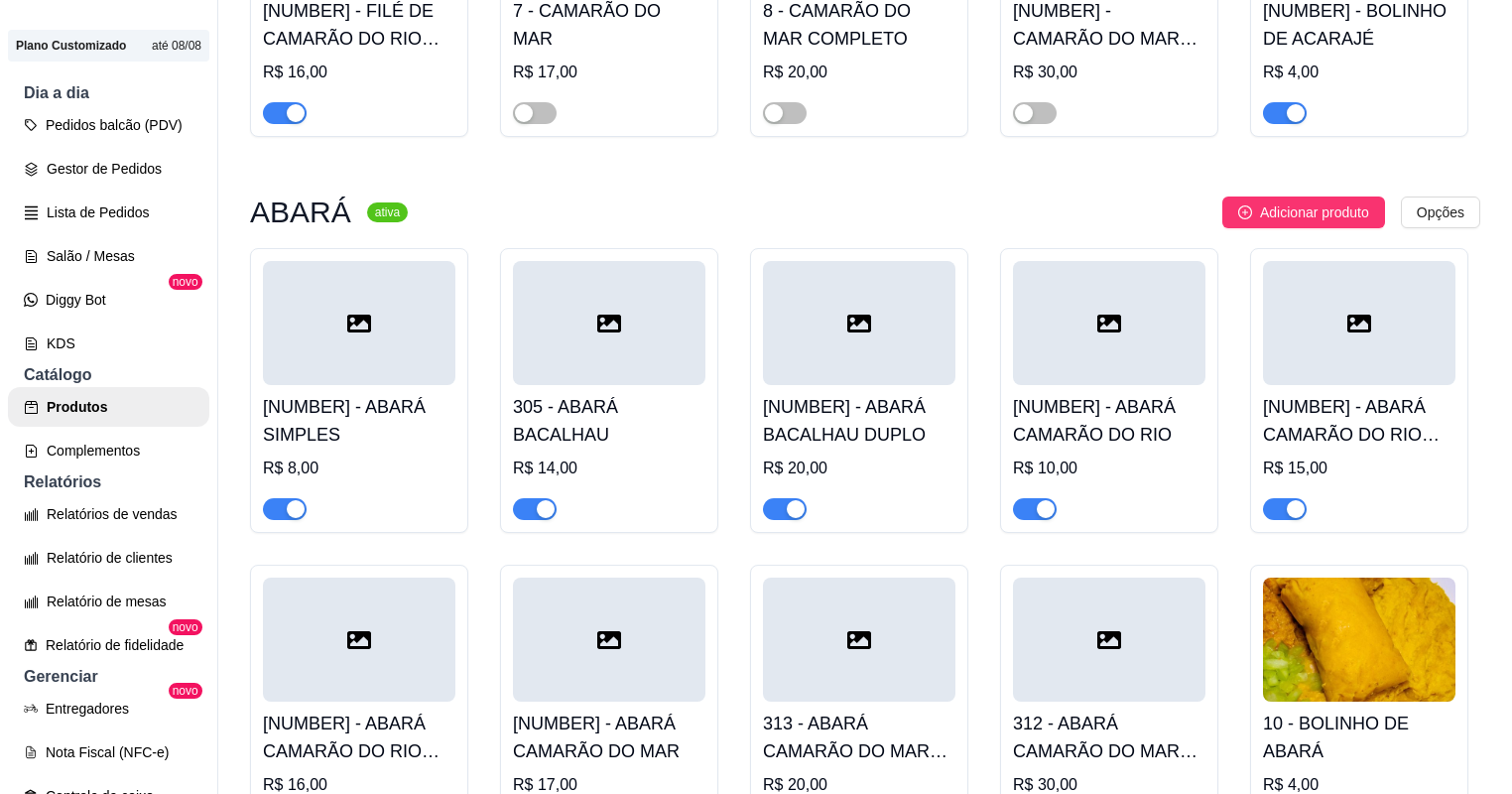 drag, startPoint x: 266, startPoint y: 515, endPoint x: 287, endPoint y: 517, distance: 21.095023 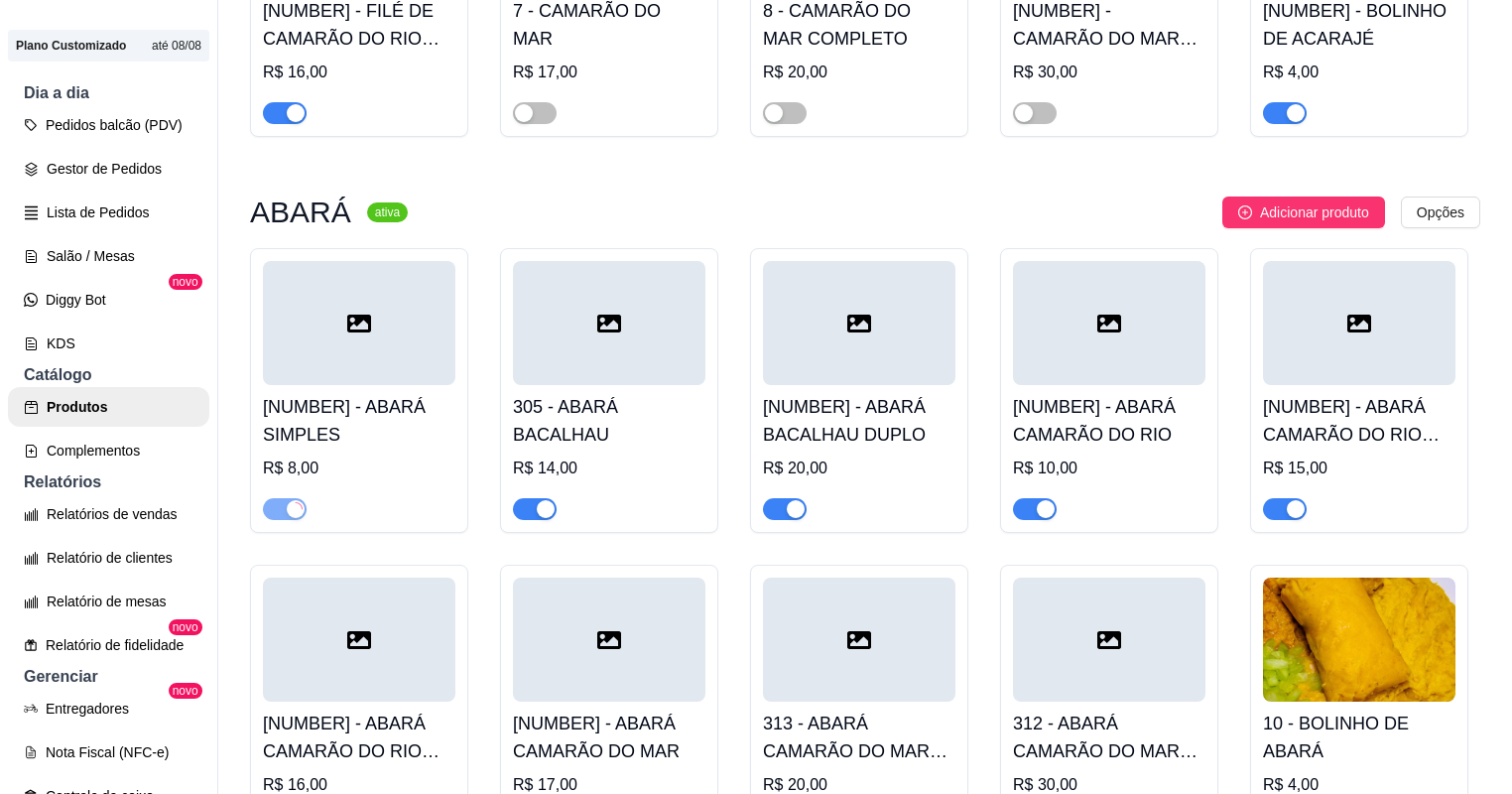 click at bounding box center (535, 509) 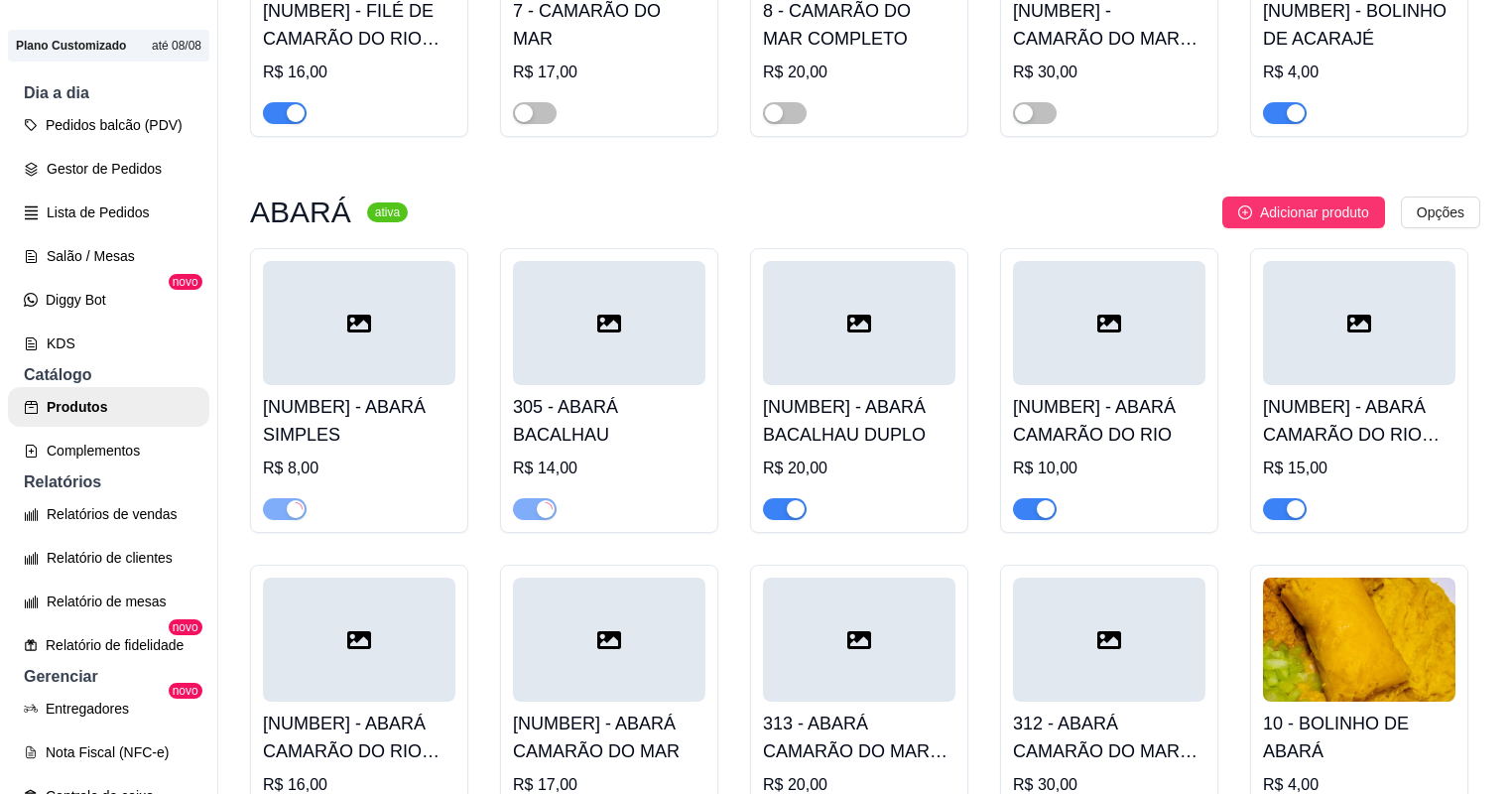 click at bounding box center [785, 509] 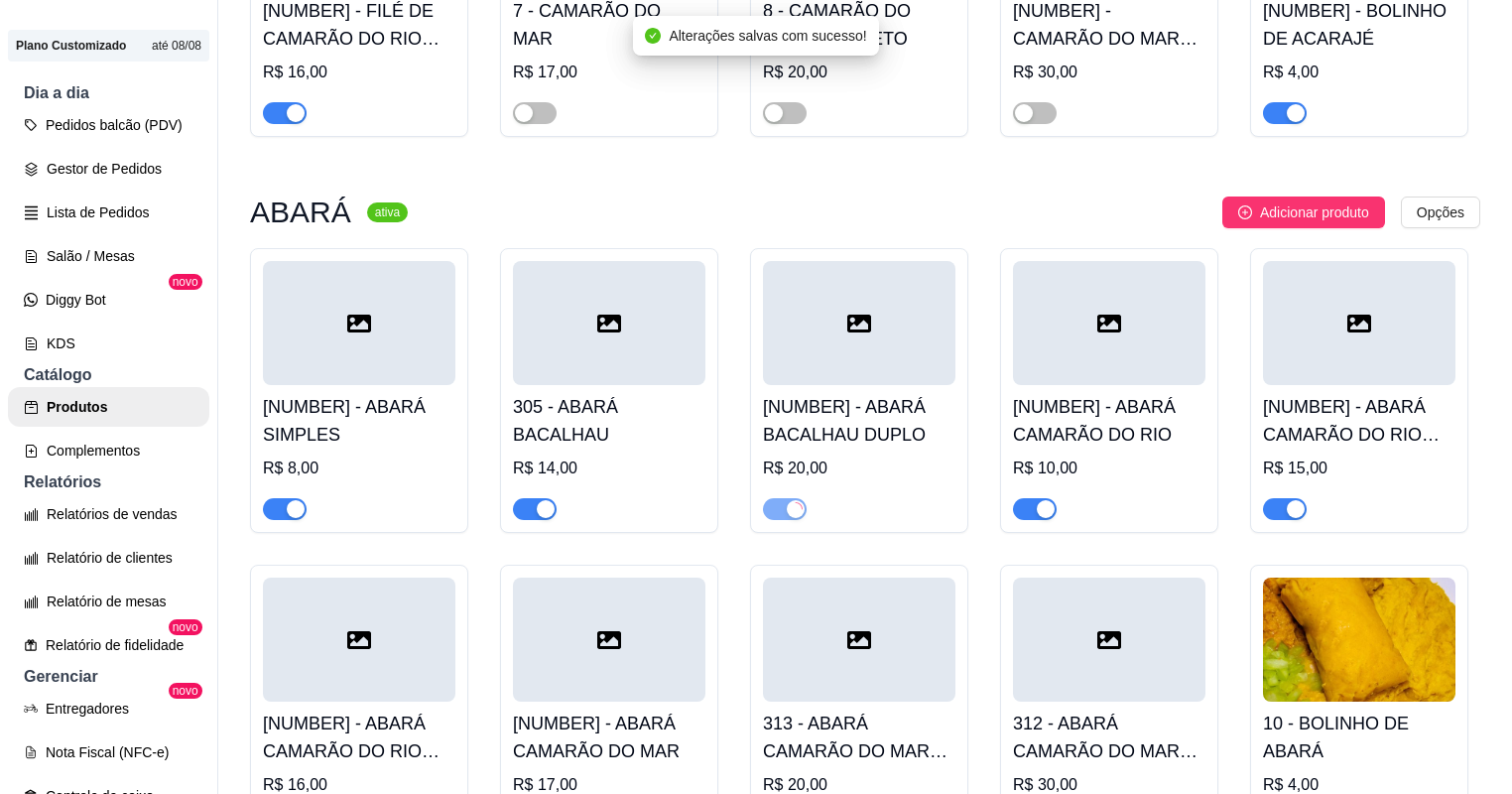 click at bounding box center (1035, 509) 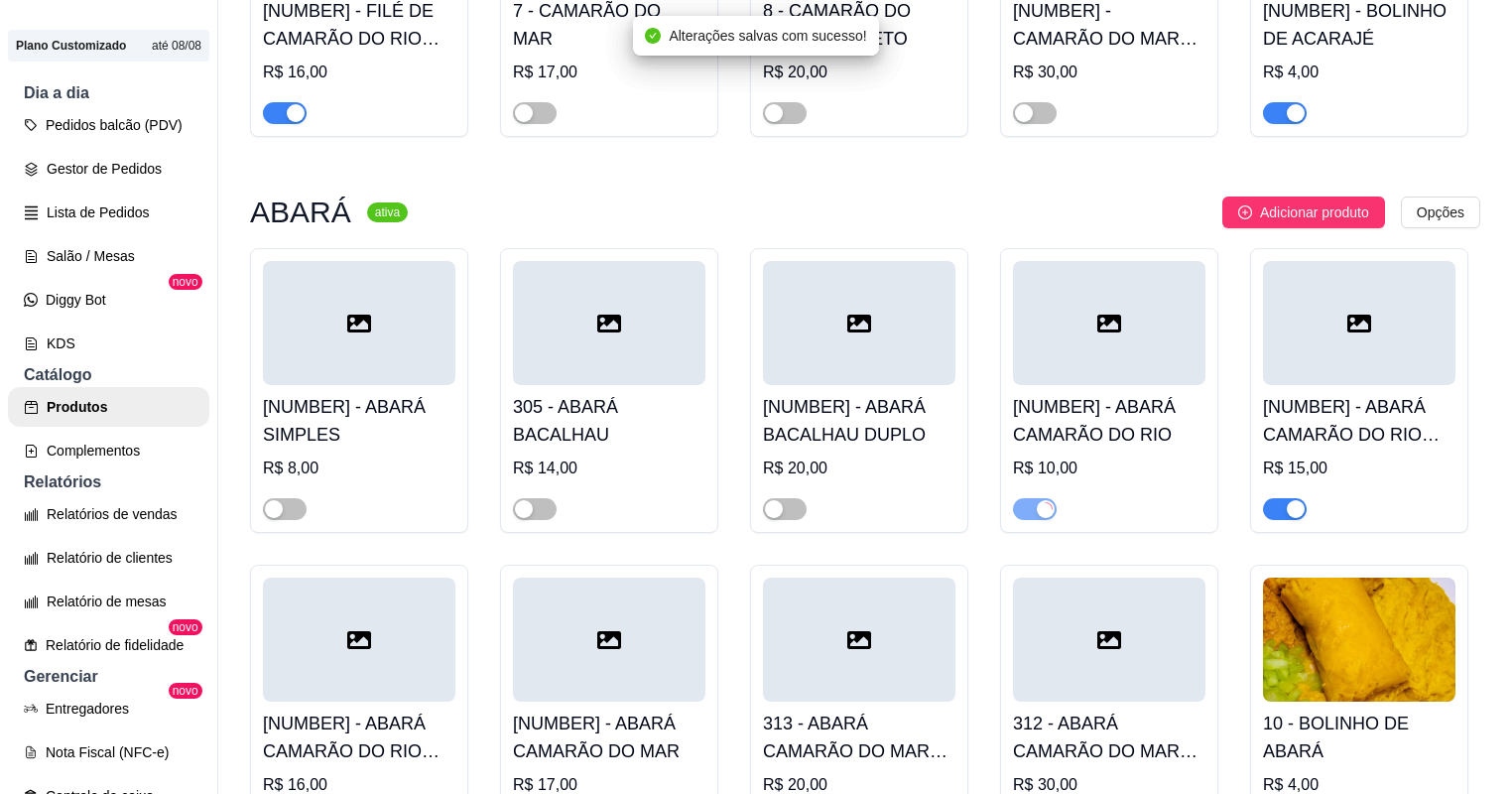 click at bounding box center (1285, 509) 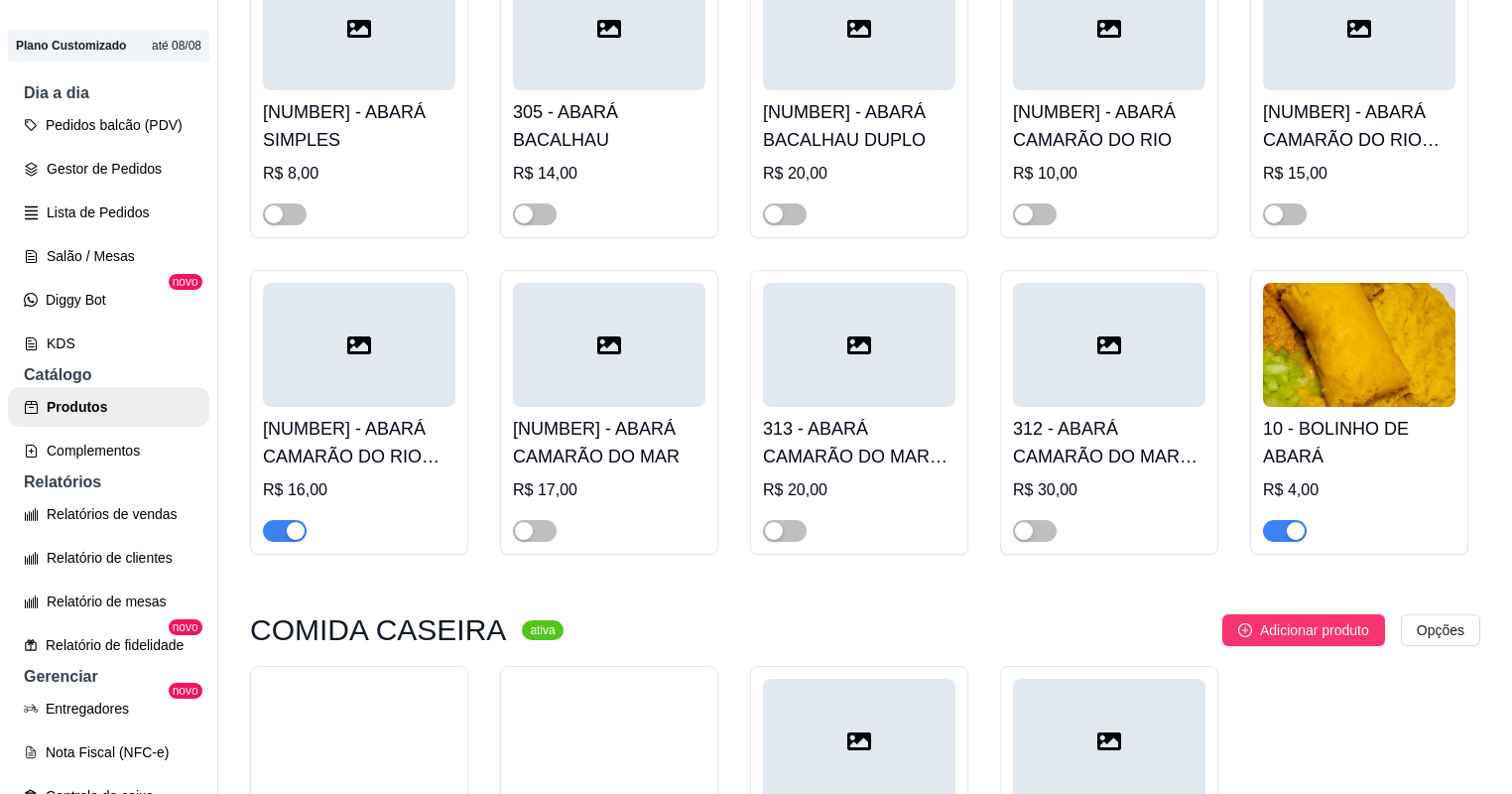 scroll, scrollTop: 1032, scrollLeft: 0, axis: vertical 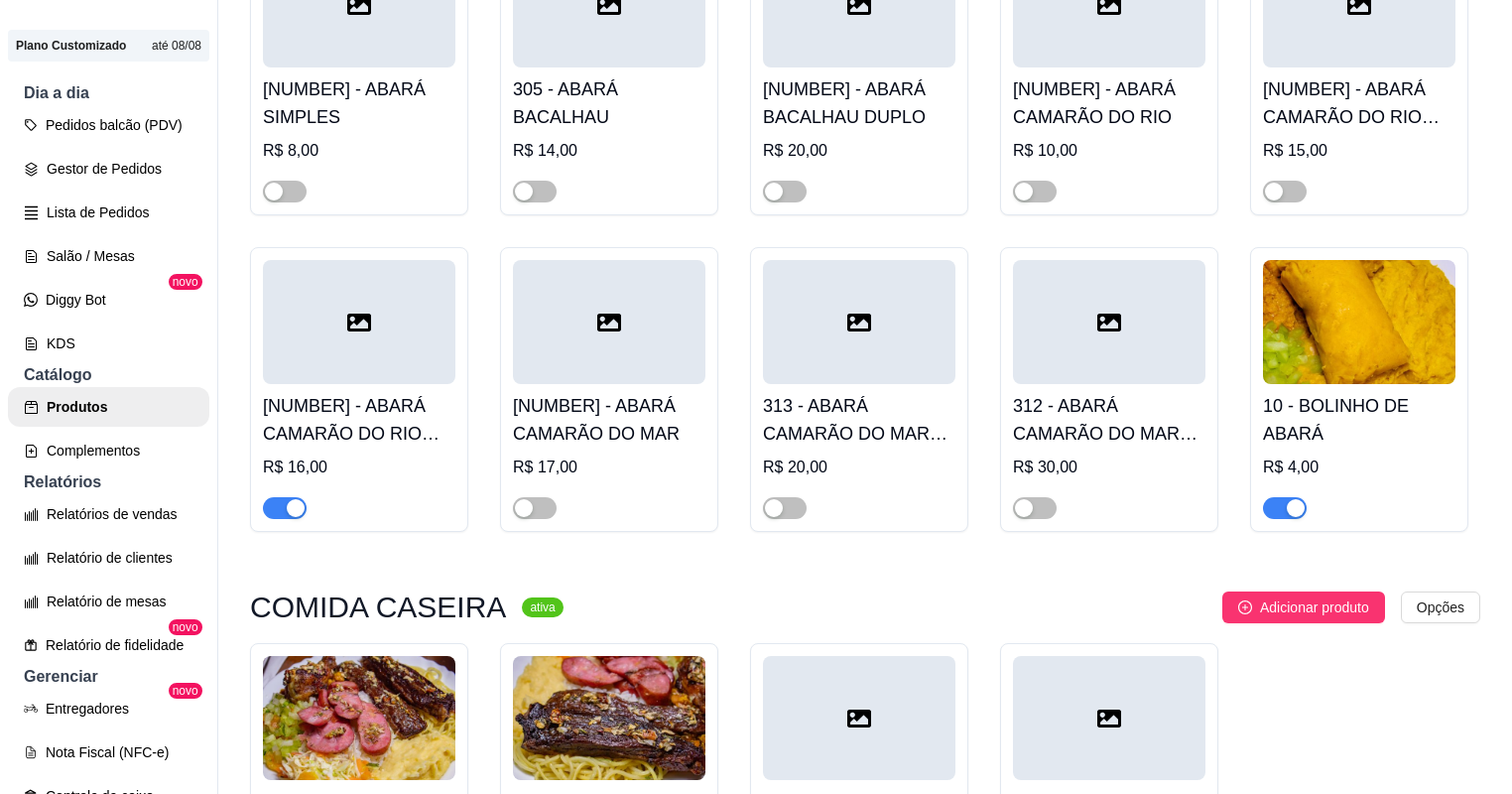 click at bounding box center (1285, 508) 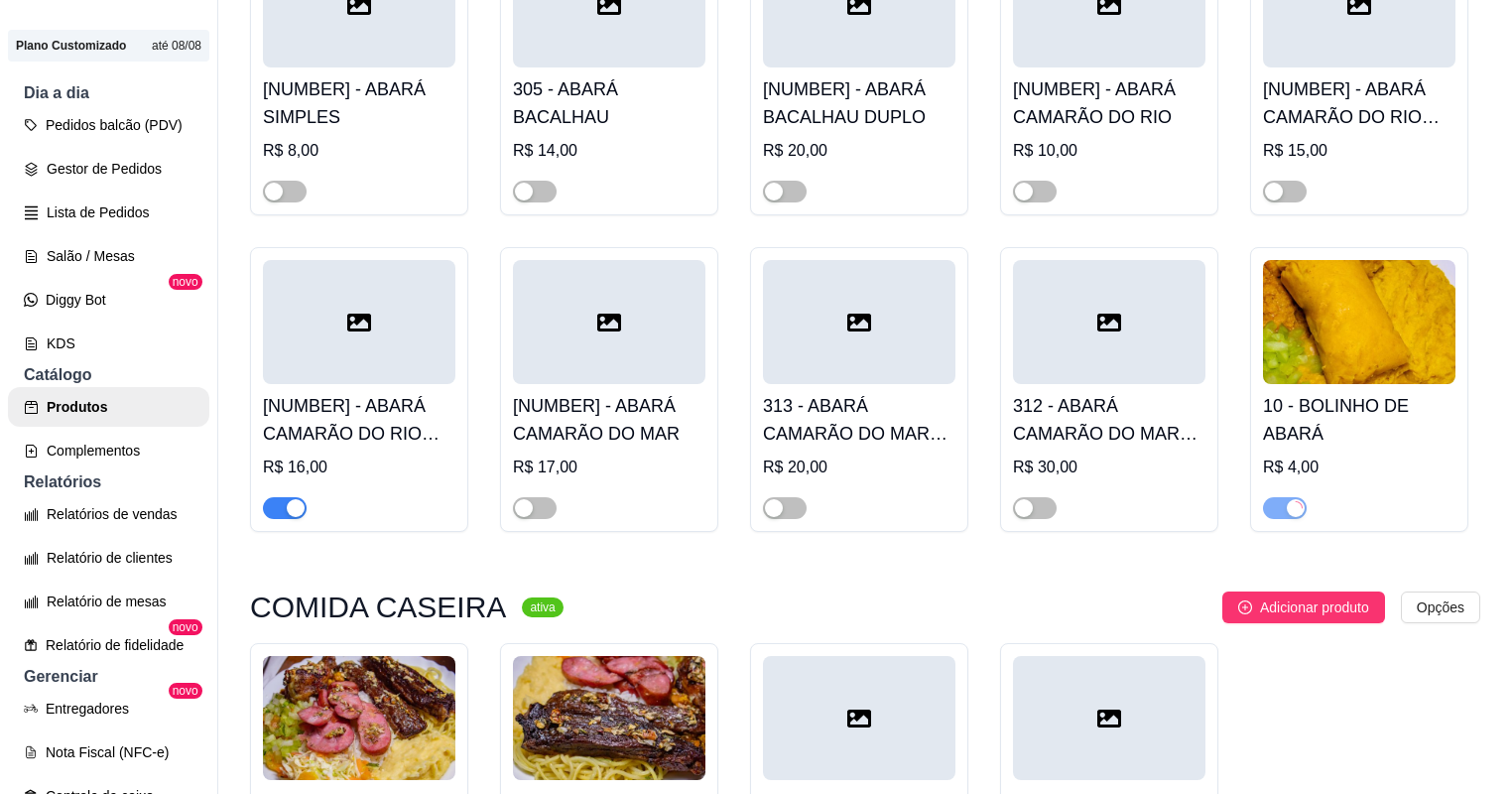 click at bounding box center (285, 508) 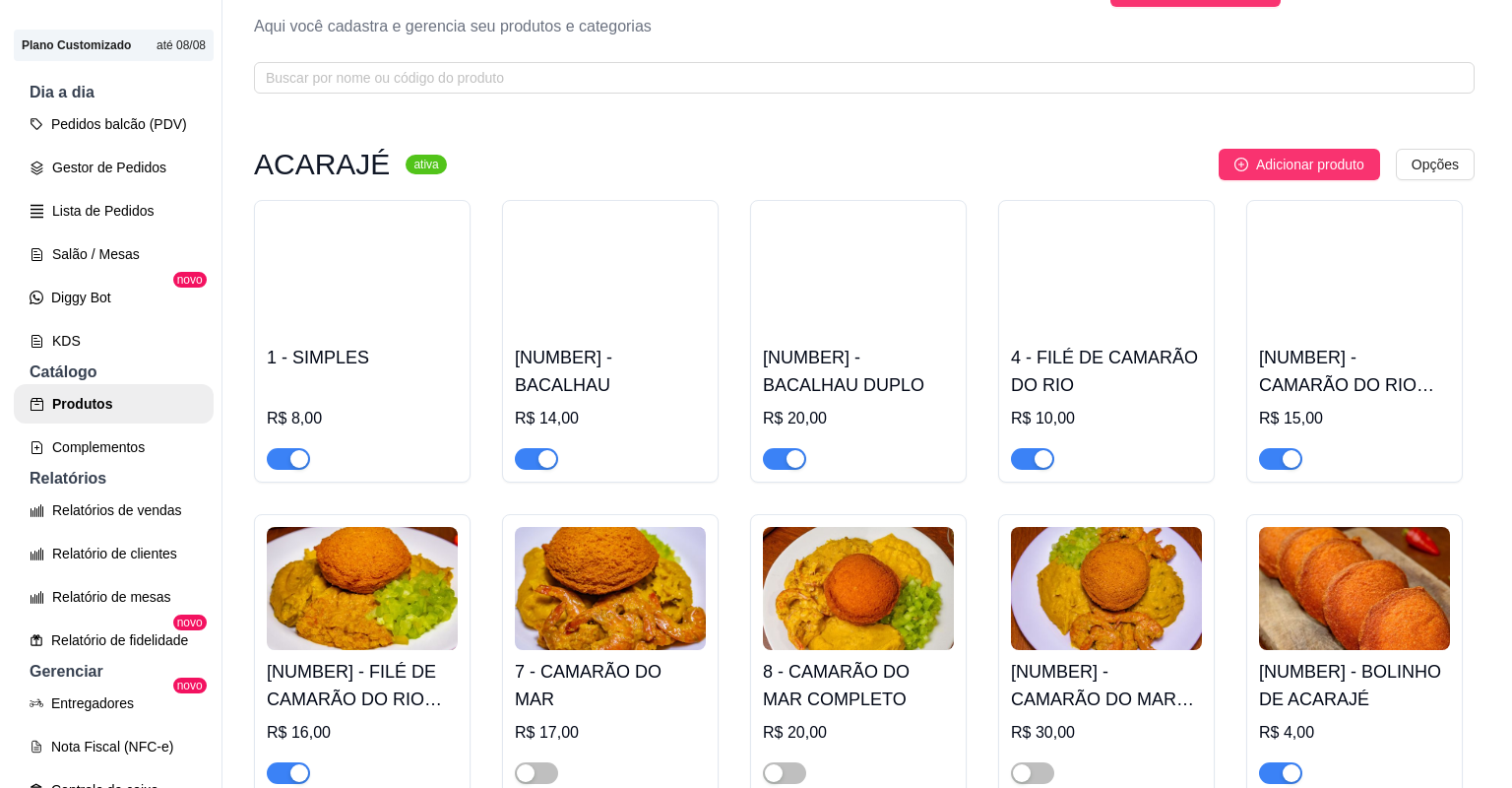 scroll, scrollTop: 0, scrollLeft: 0, axis: both 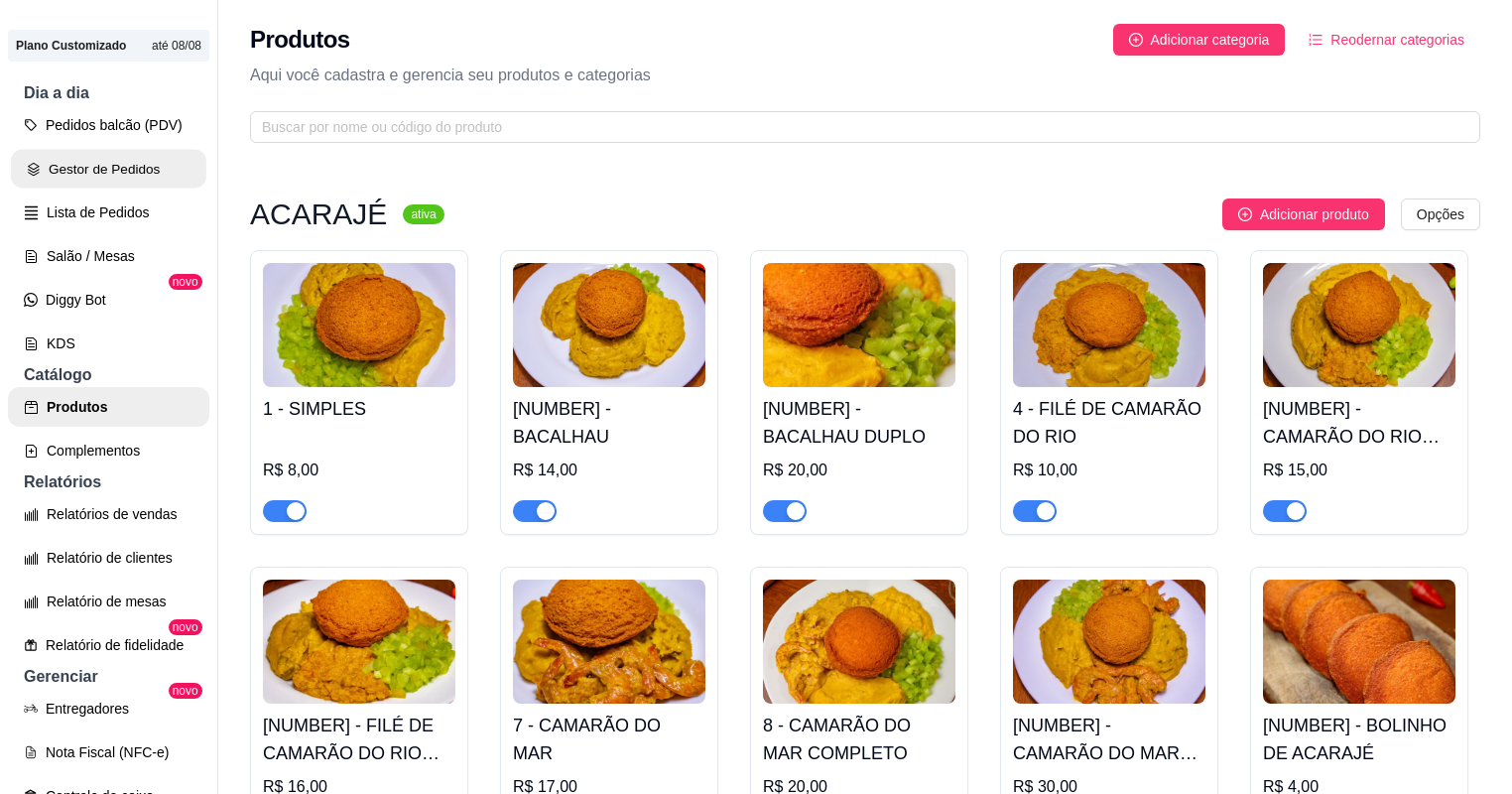 click on "Gestor de Pedidos" at bounding box center [108, 169] 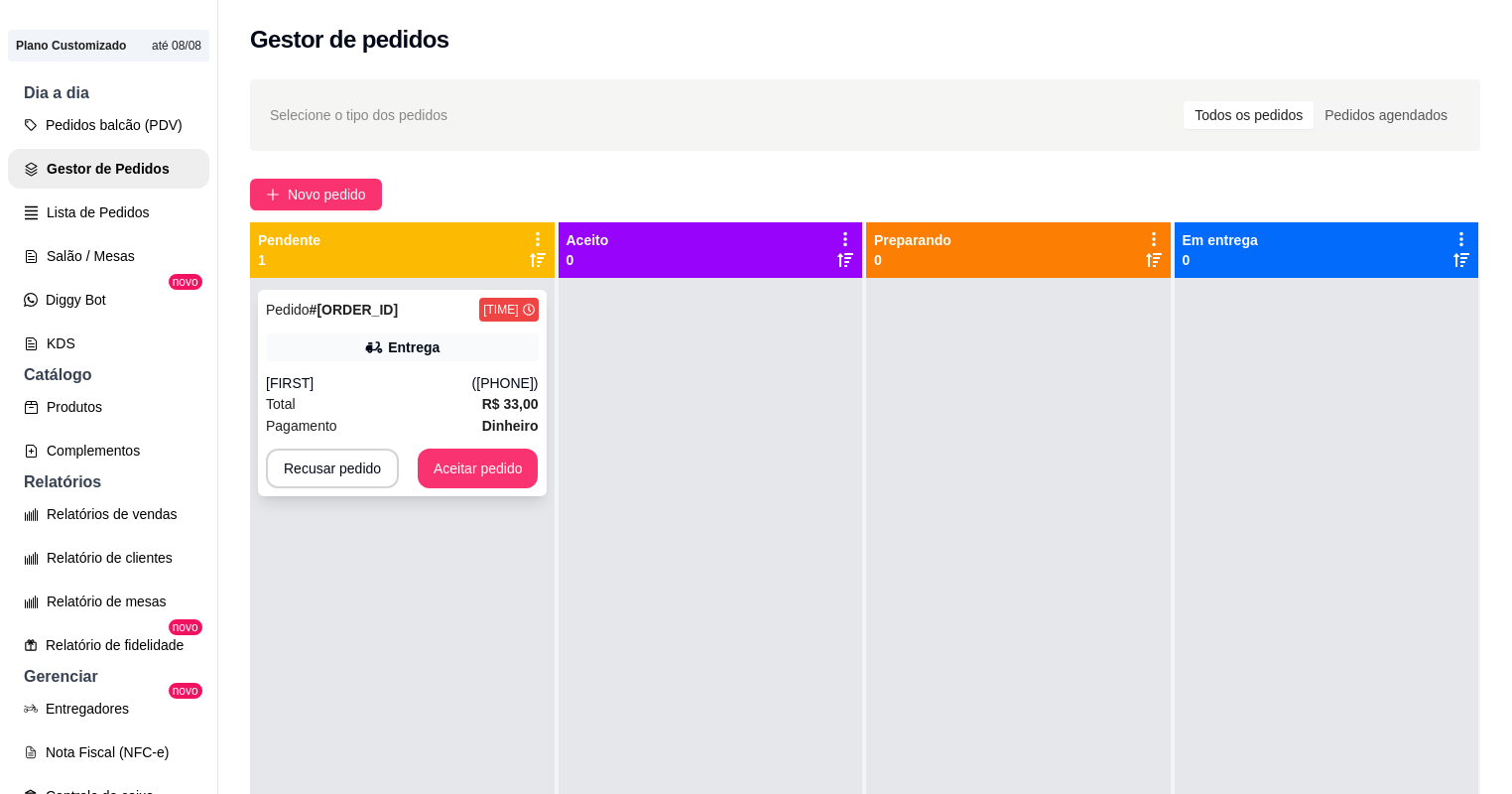 click on "Pagamento Dinheiro" at bounding box center (402, 426) 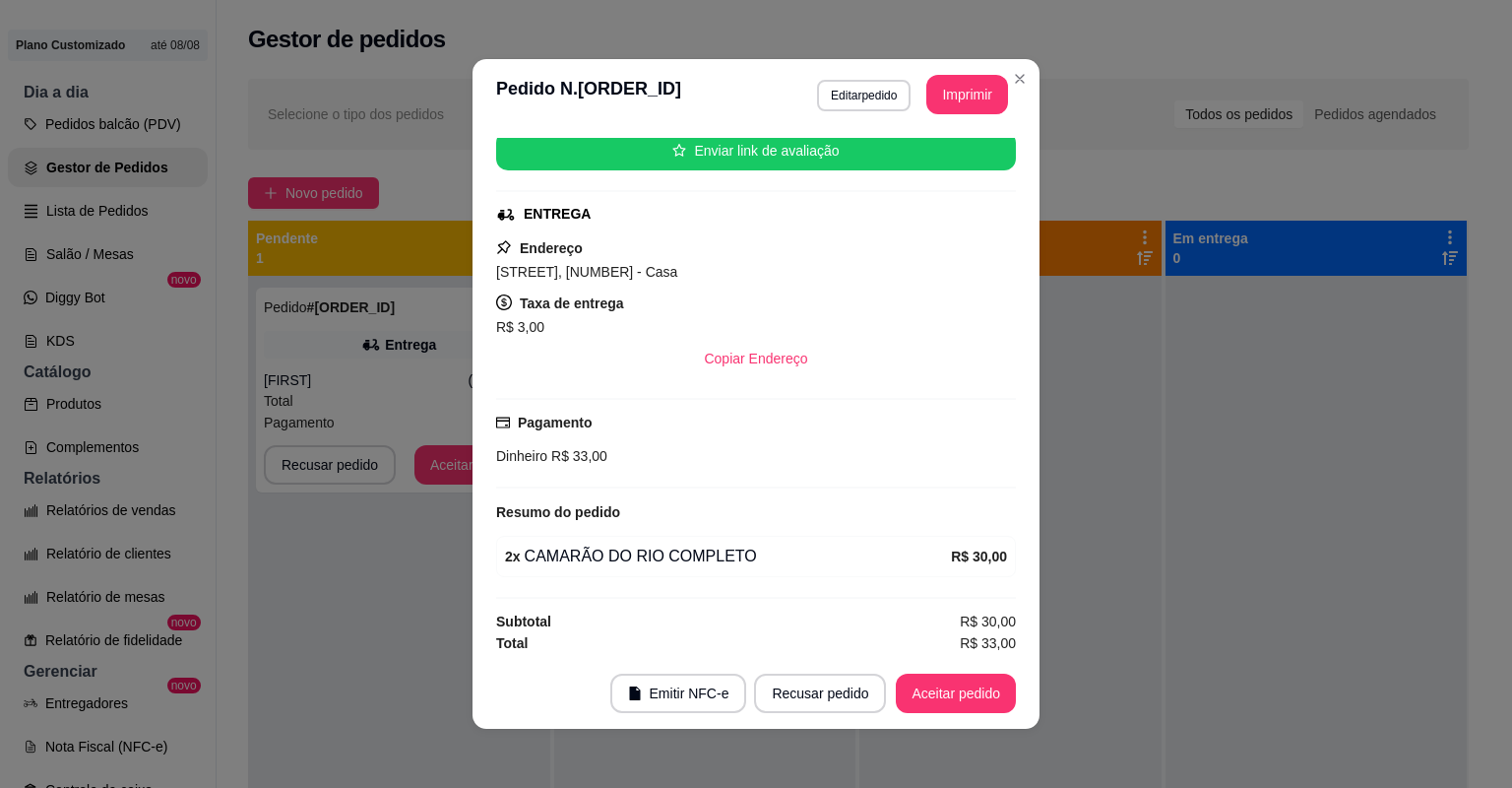 scroll, scrollTop: 250, scrollLeft: 0, axis: vertical 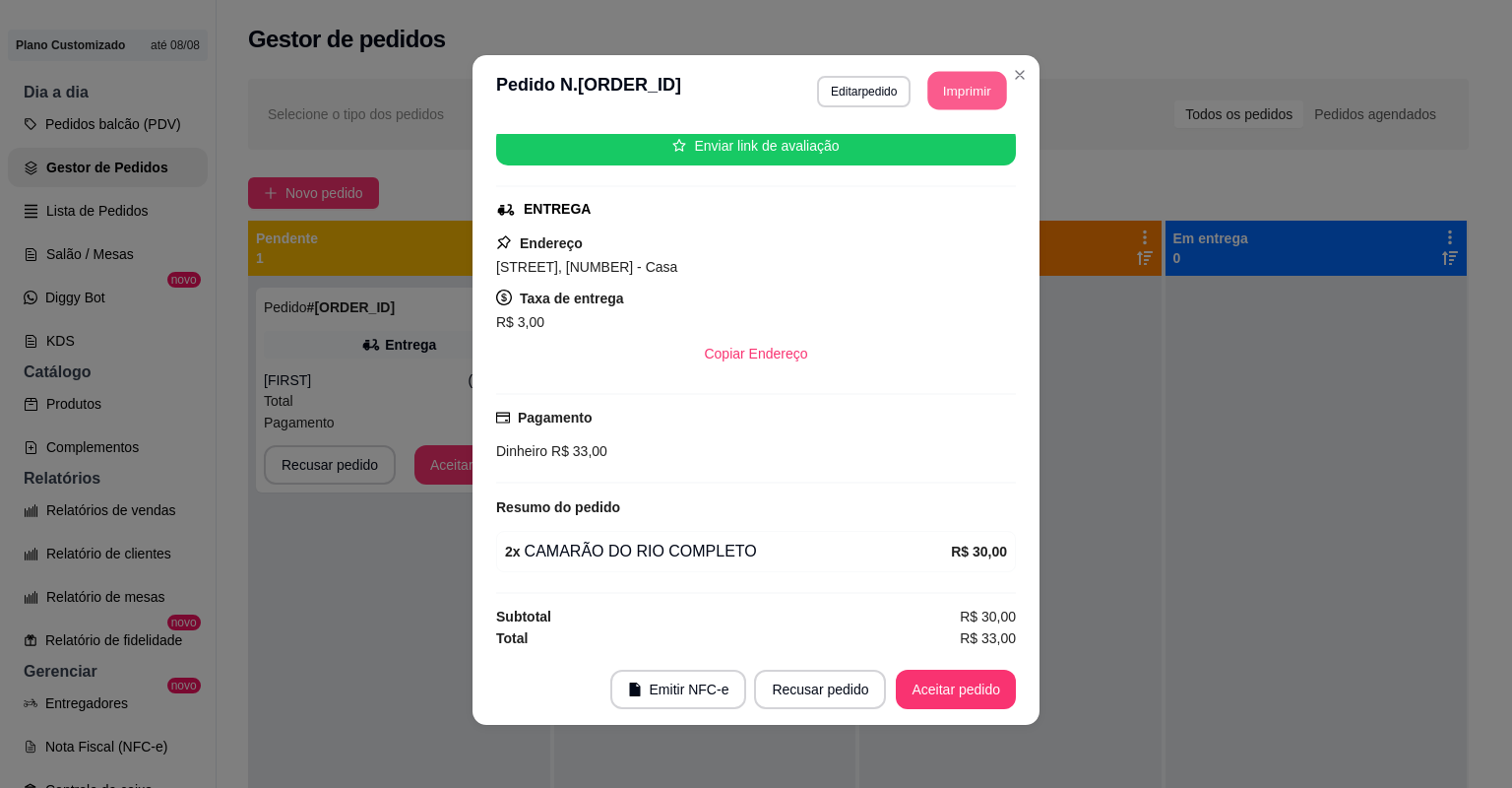click on "Imprimir" at bounding box center [968, 91] 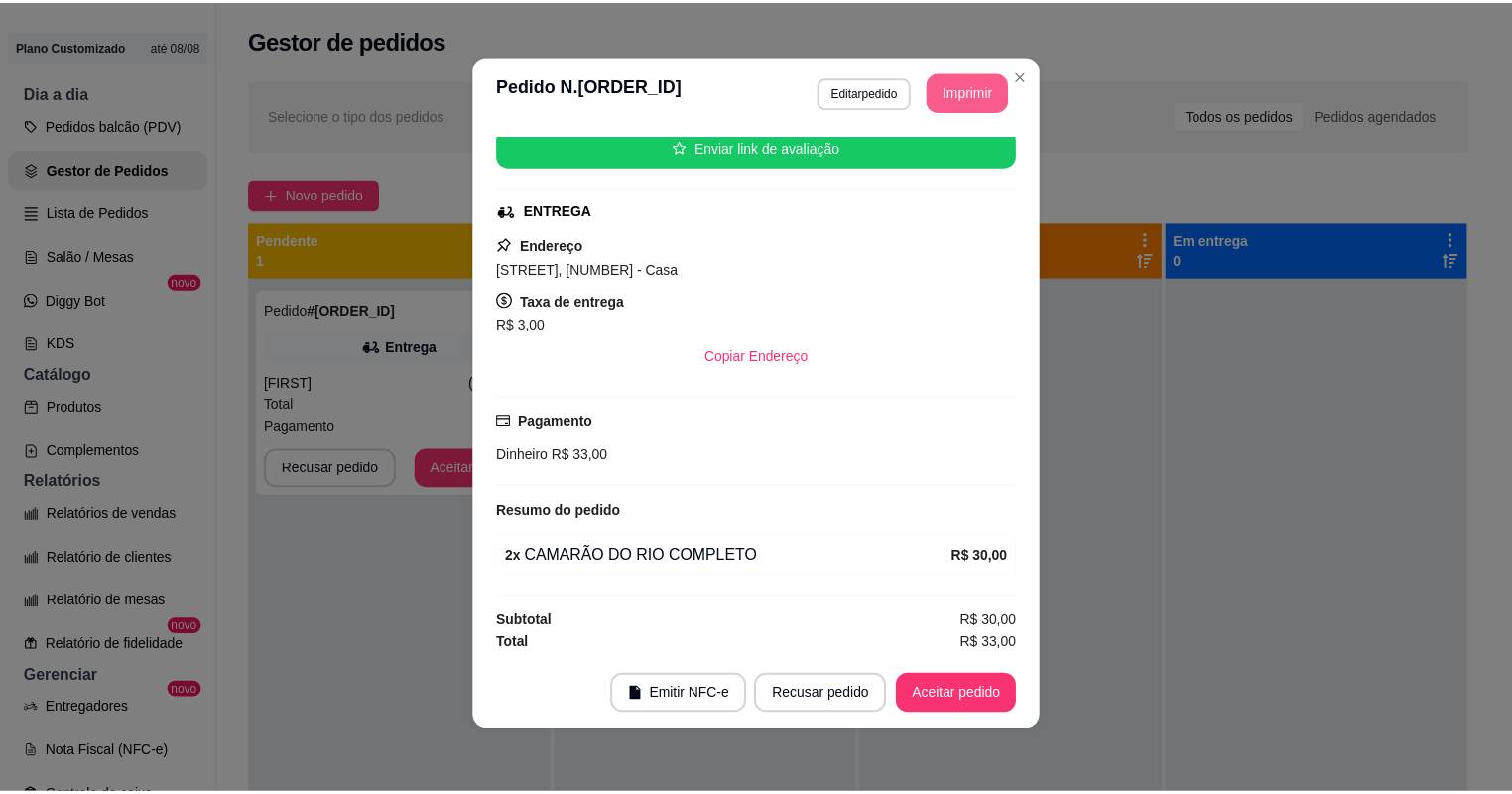 scroll, scrollTop: 0, scrollLeft: 0, axis: both 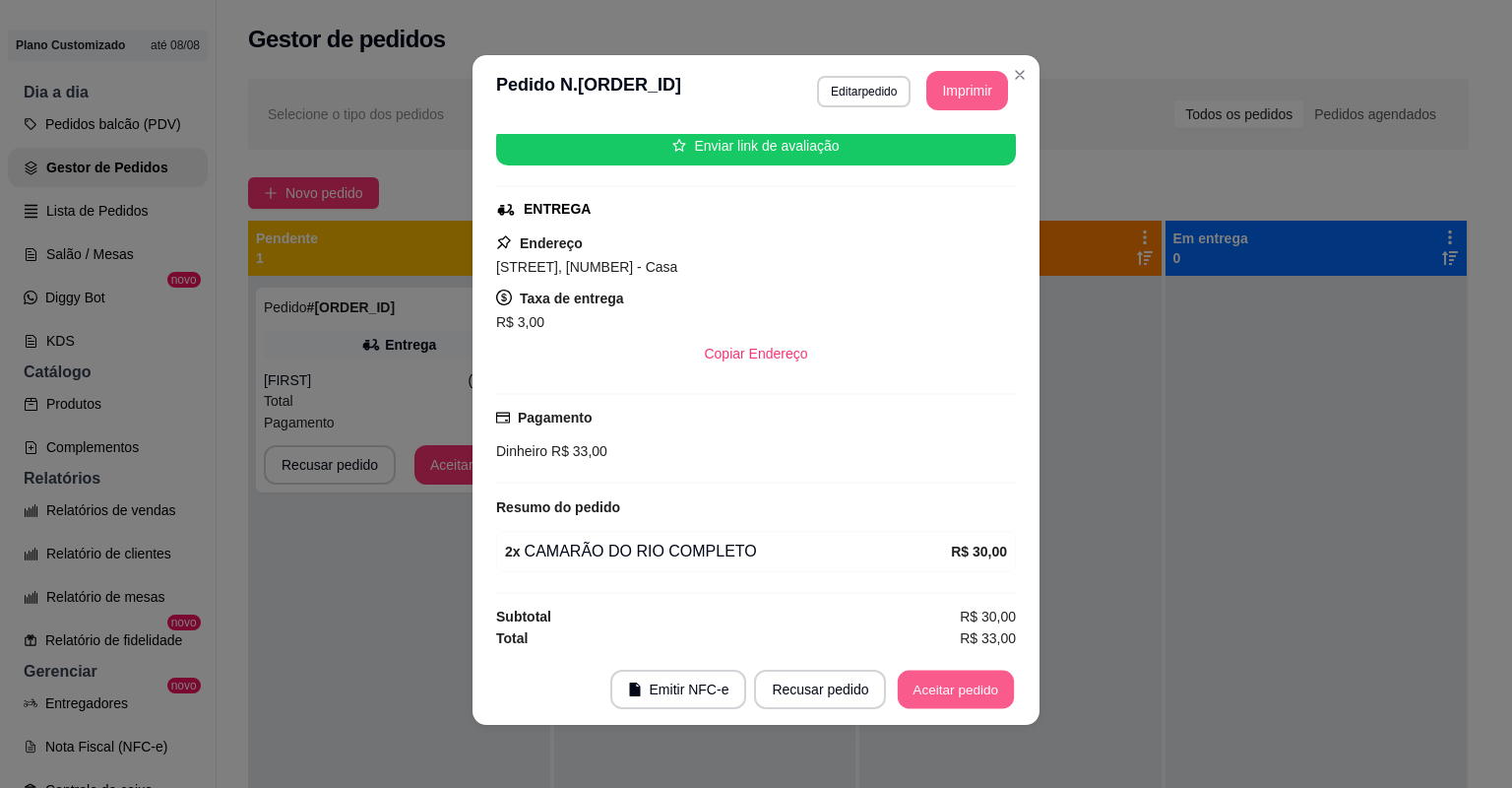 click on "Aceitar pedido" at bounding box center [956, 690] 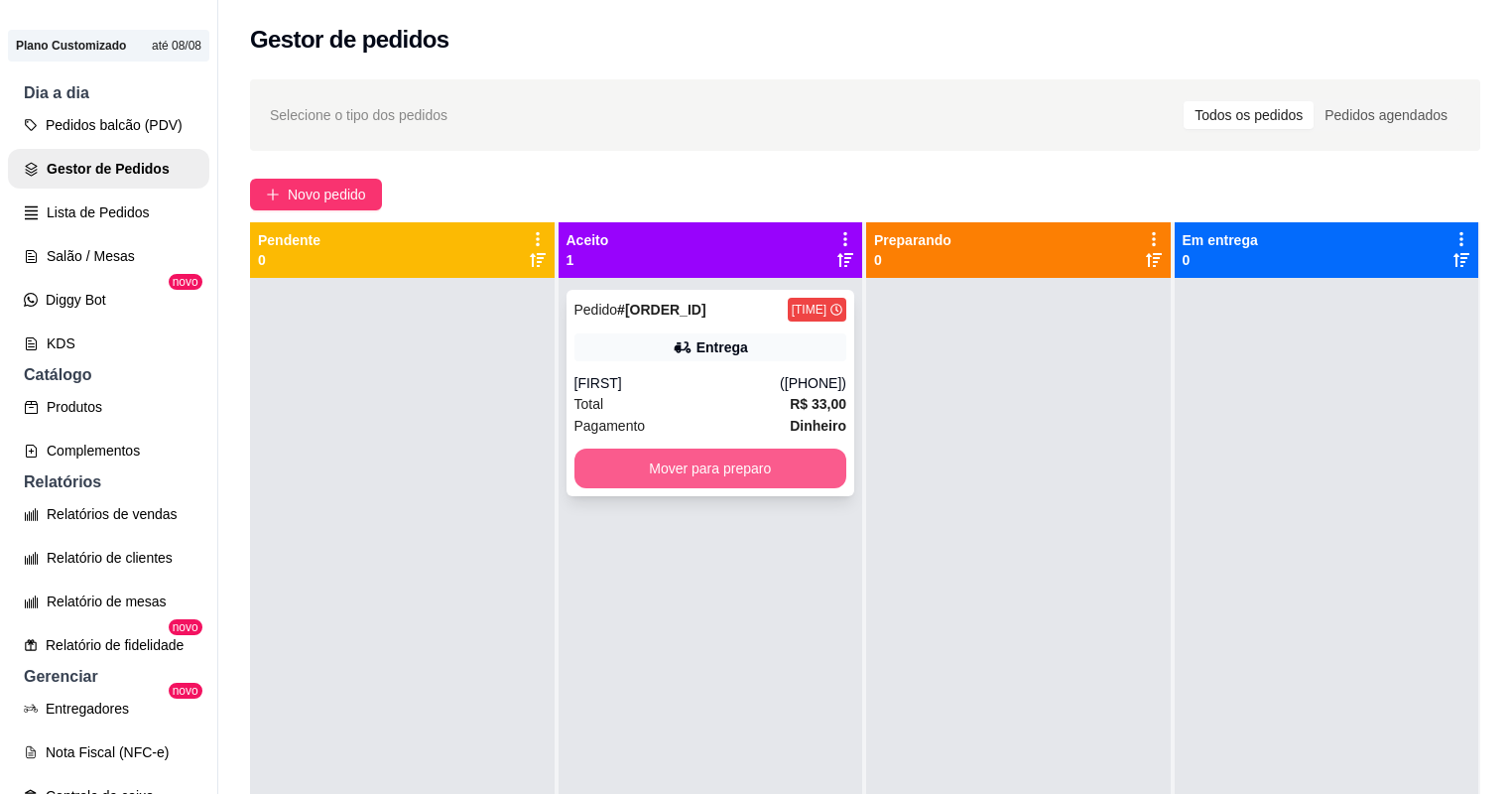 click on "Mover para preparo" at bounding box center [710, 468] 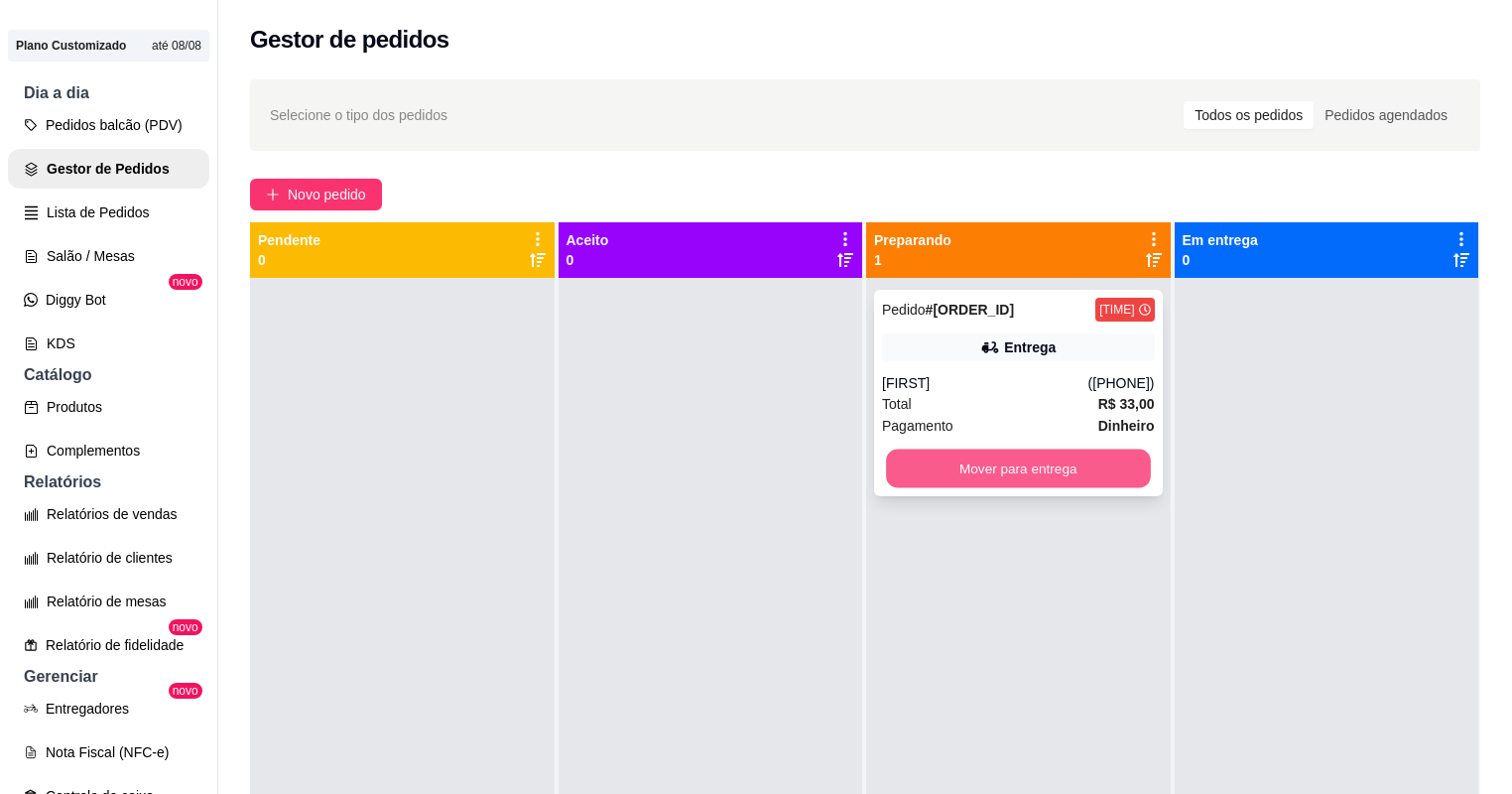 click on "Mover para entrega" at bounding box center (1018, 468) 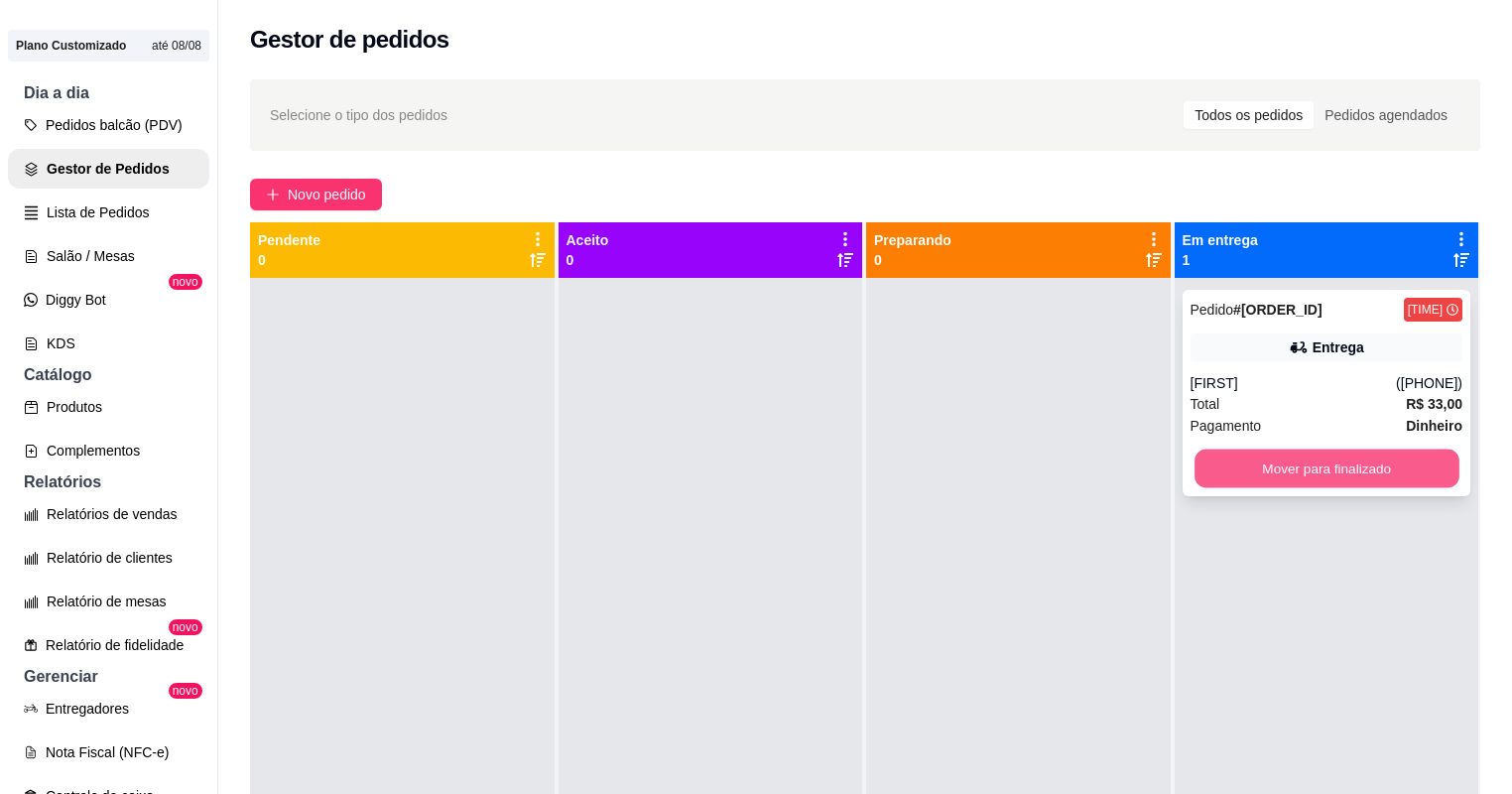click on "Mover para finalizado" at bounding box center [1326, 468] 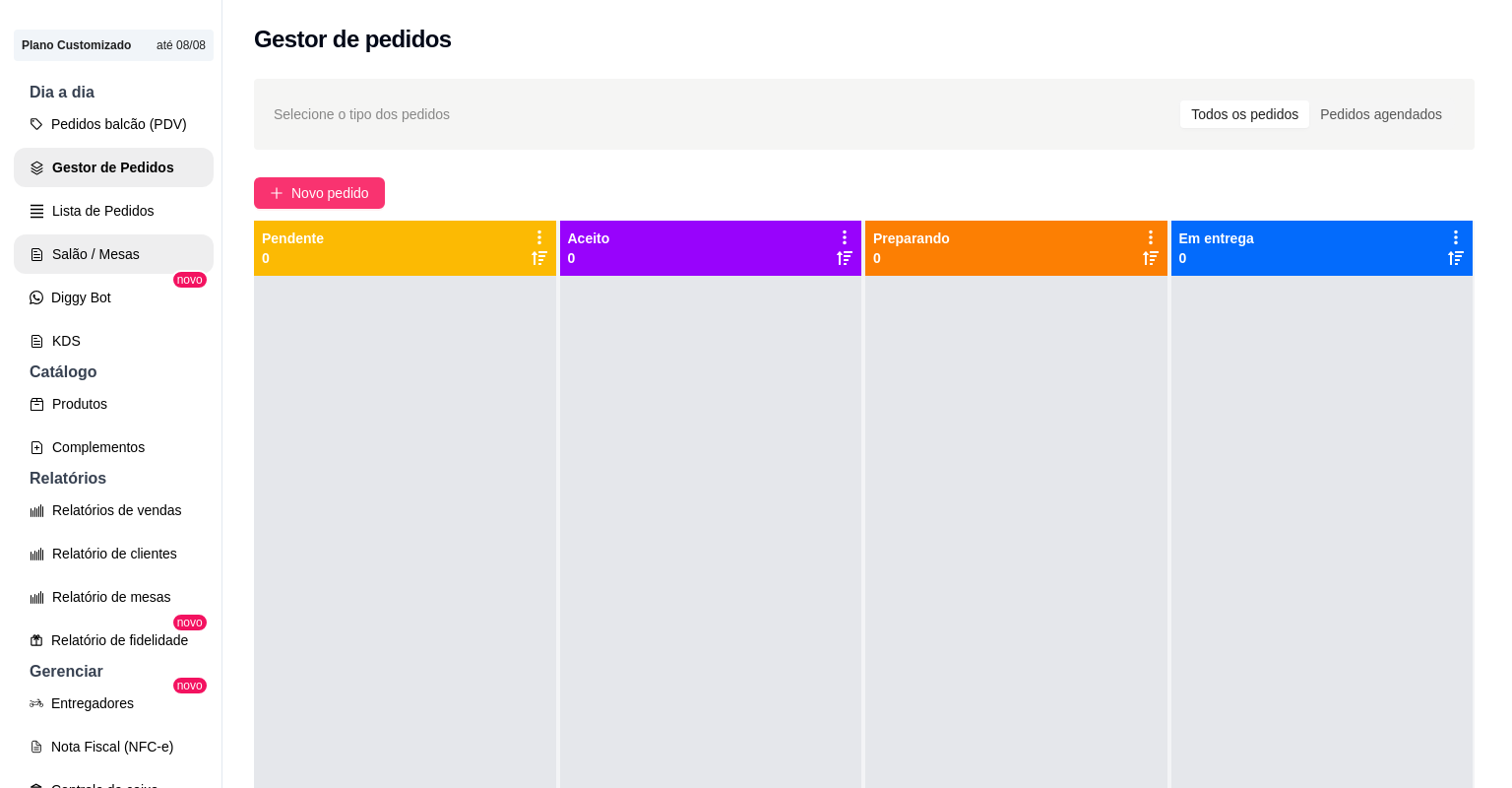 scroll, scrollTop: 0, scrollLeft: 0, axis: both 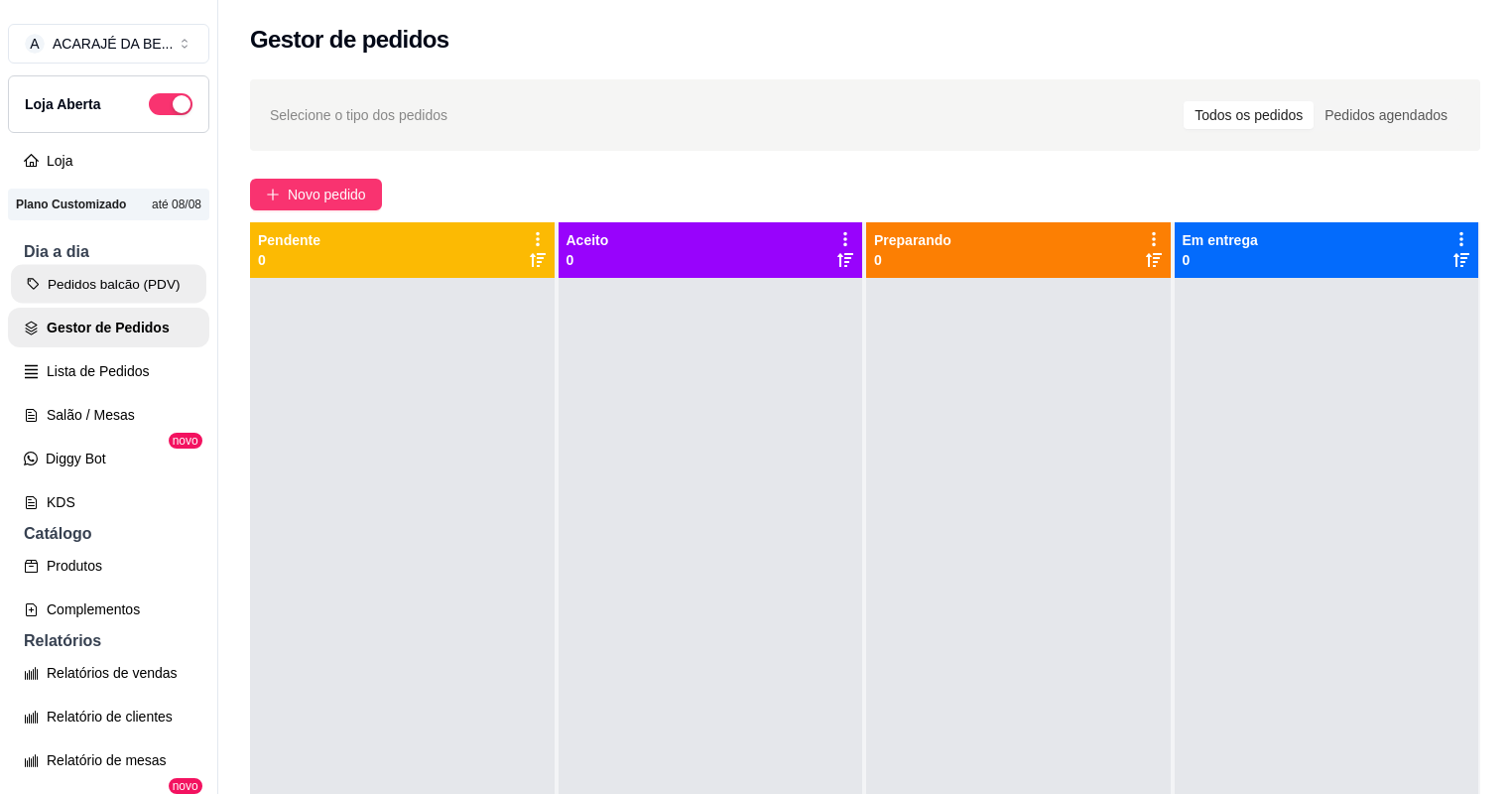 click on "Pedidos balcão (PDV)" at bounding box center (108, 284) 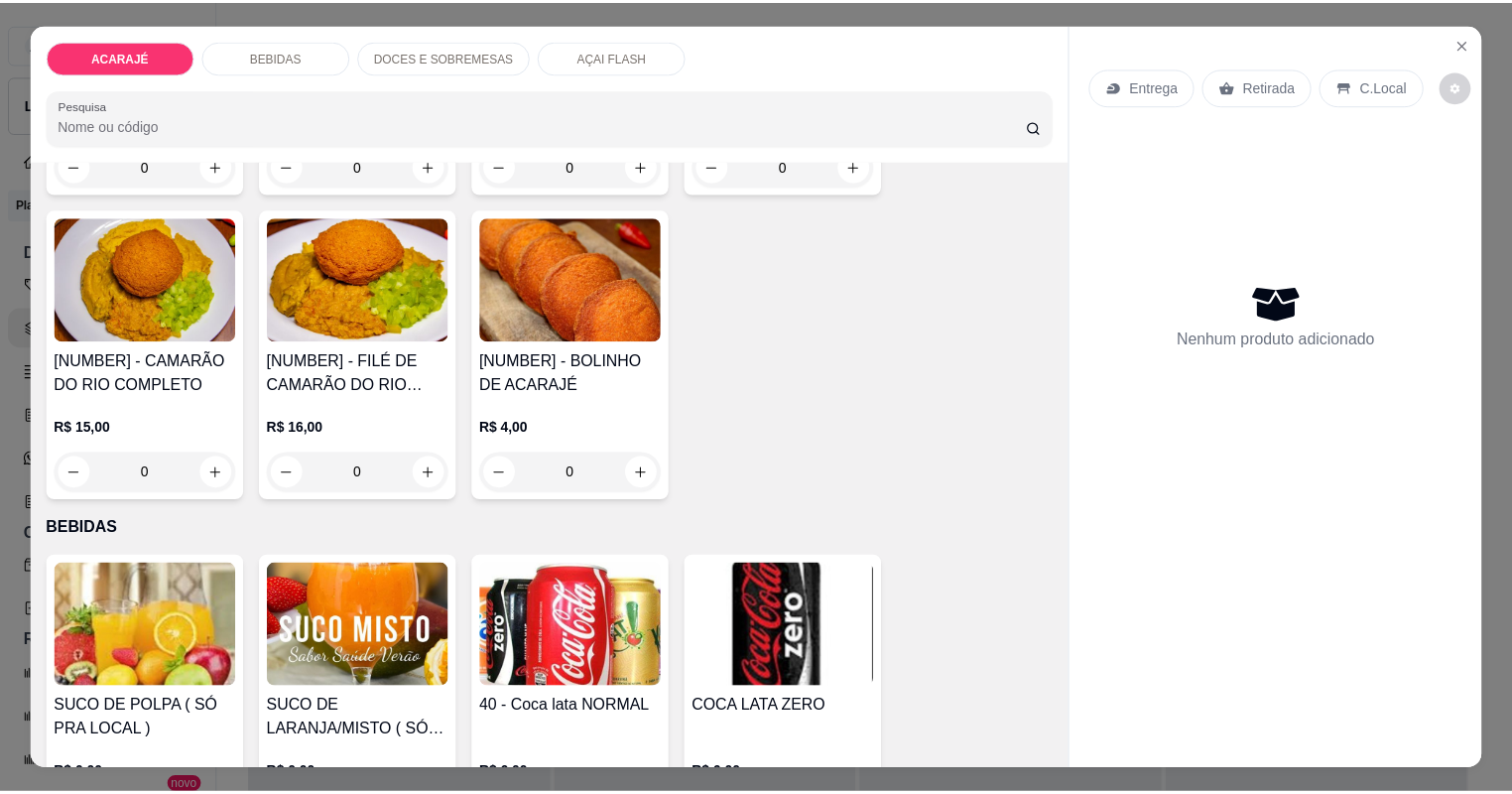 scroll, scrollTop: 397, scrollLeft: 0, axis: vertical 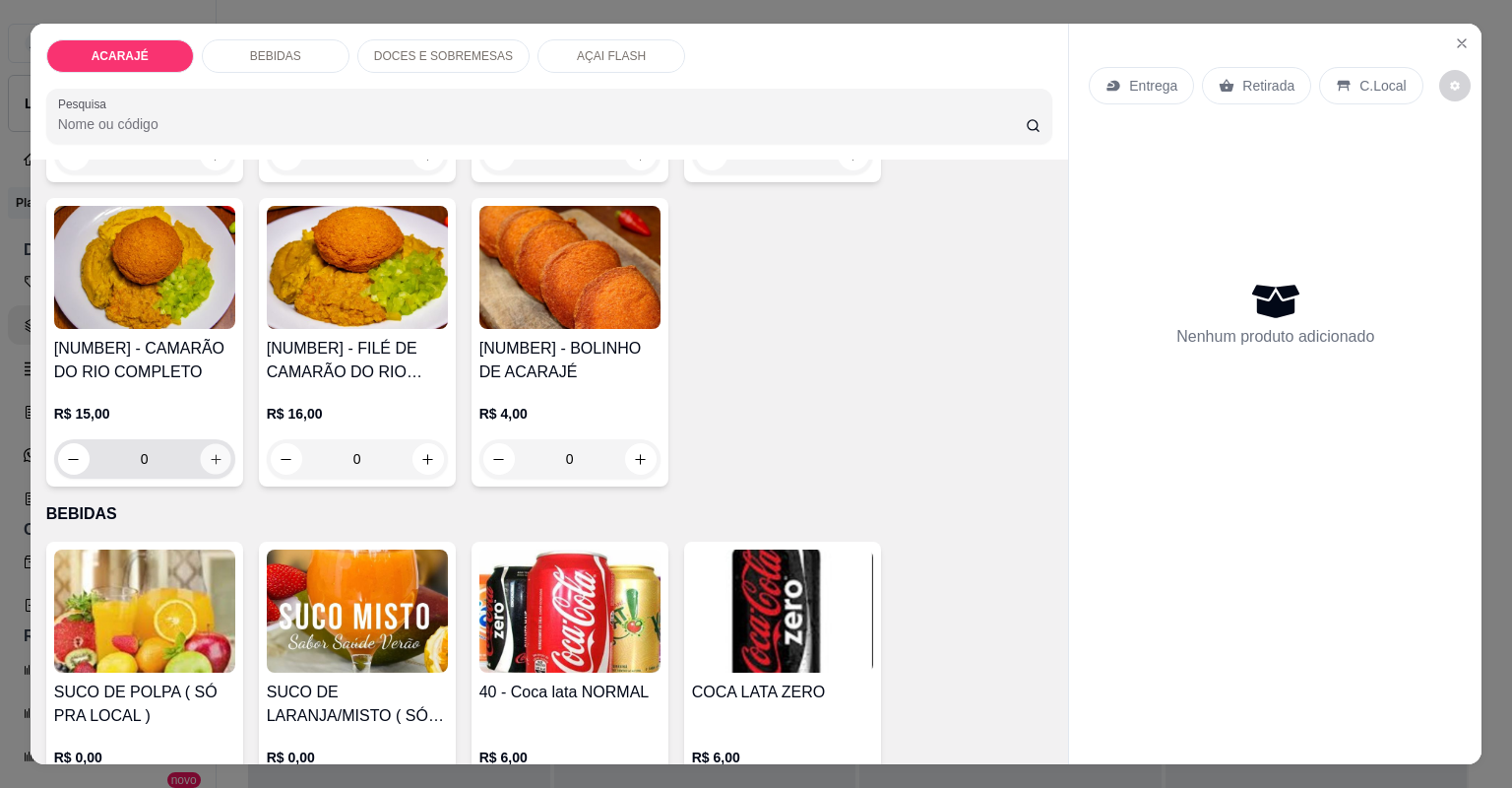 click 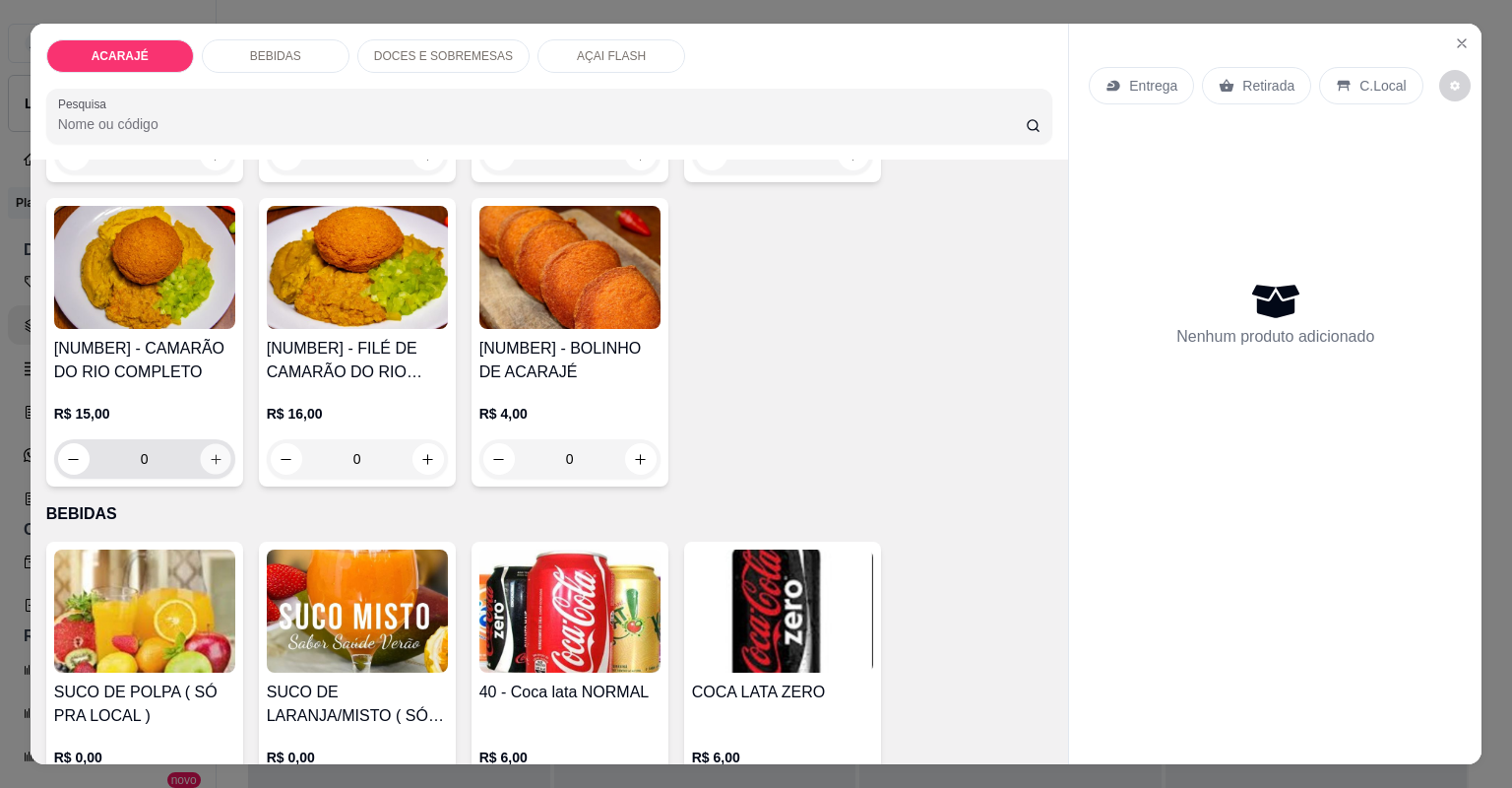 type on "1" 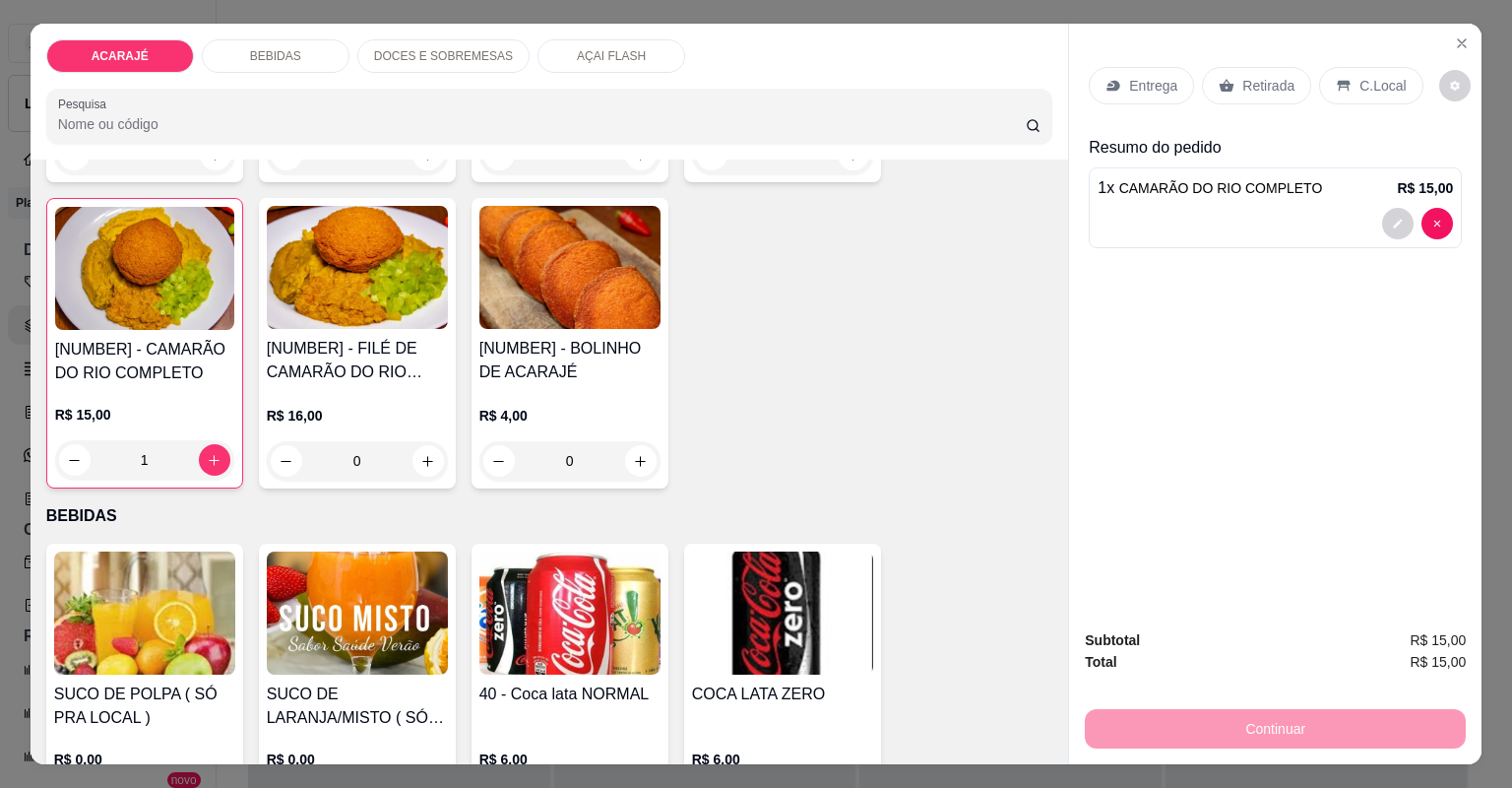 click on "Retirada" at bounding box center [1268, 86] 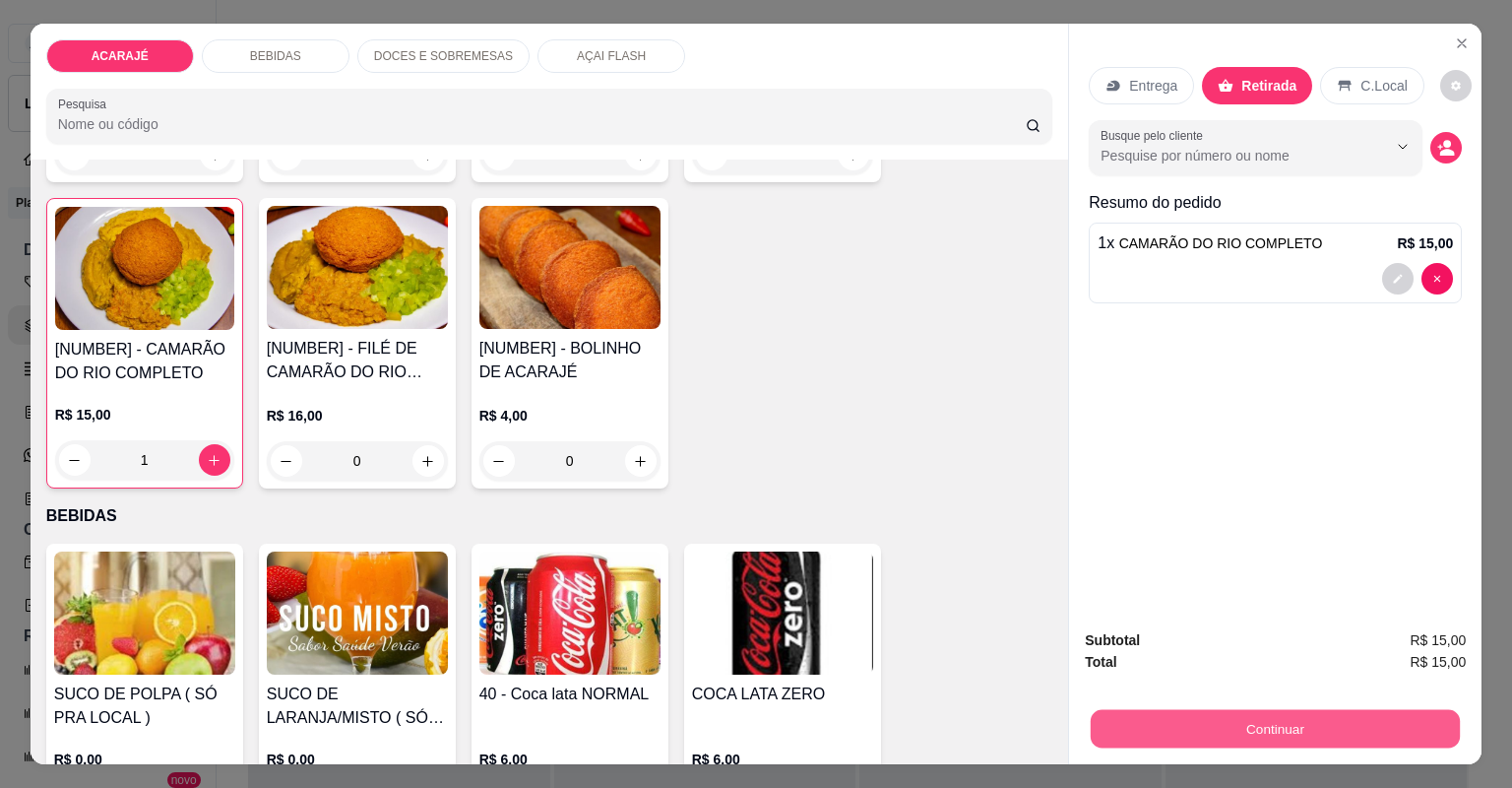click on "Continuar" at bounding box center [1275, 729] 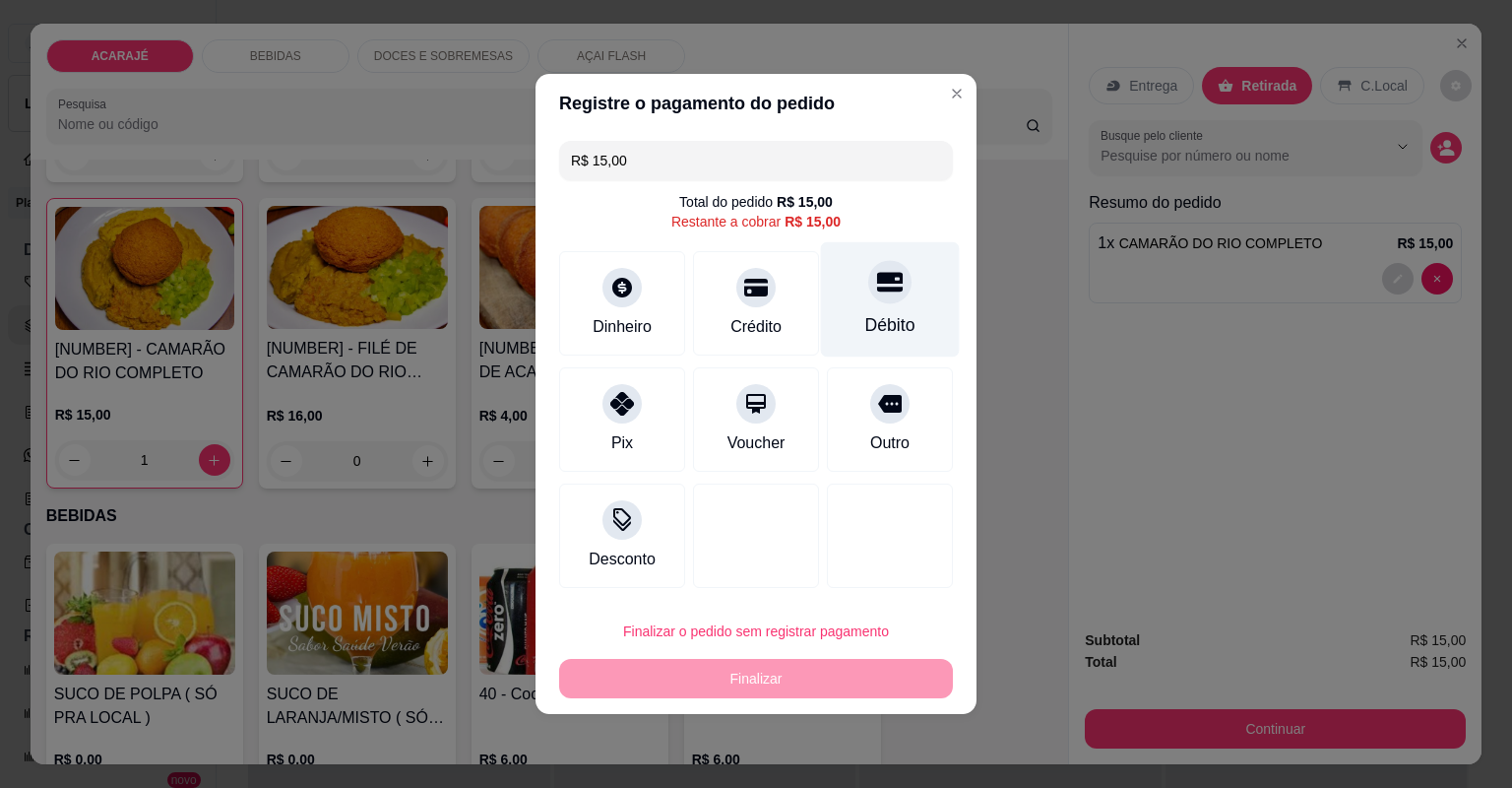 click 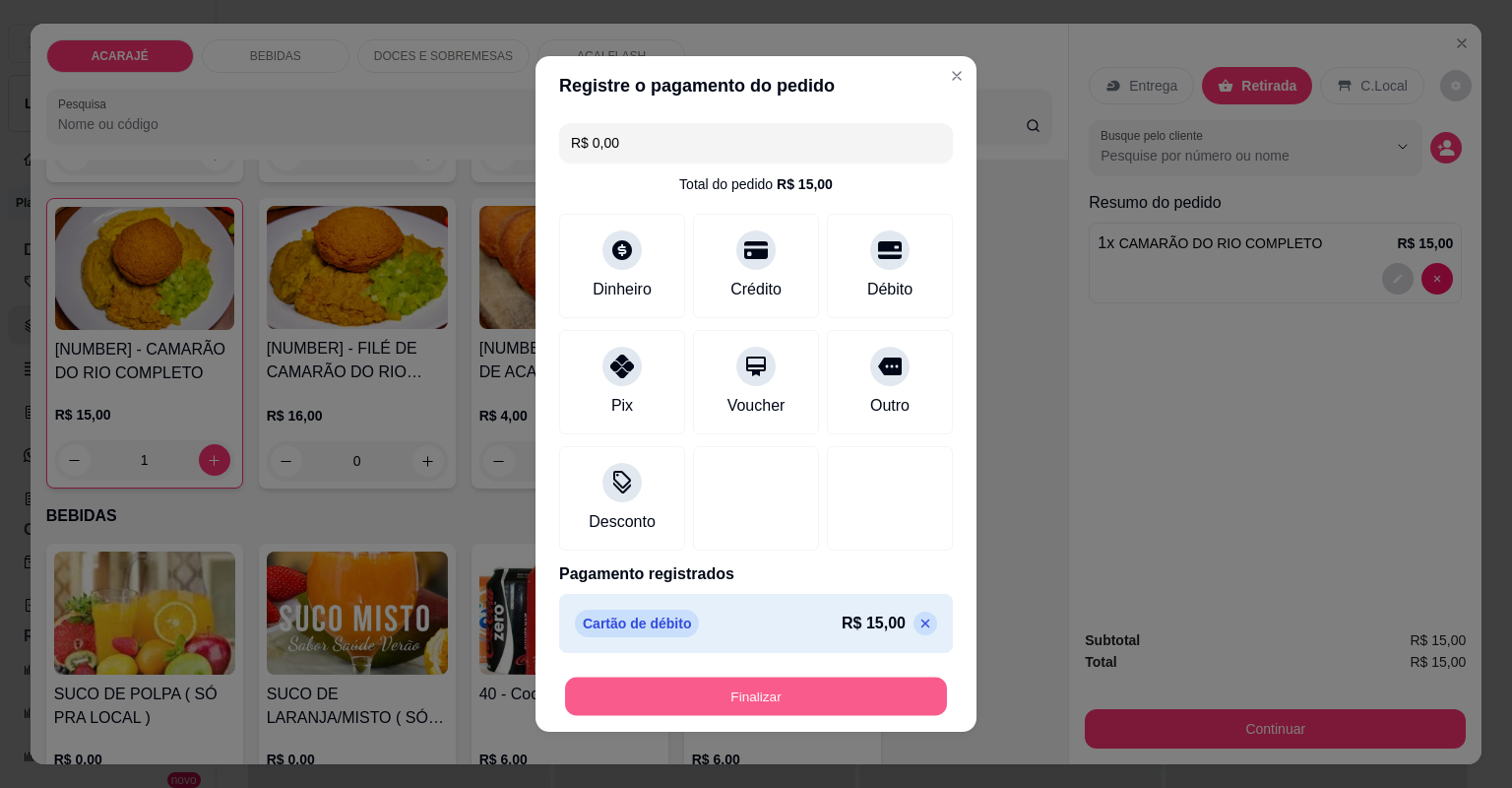 click on "Finalizar" at bounding box center [756, 696] 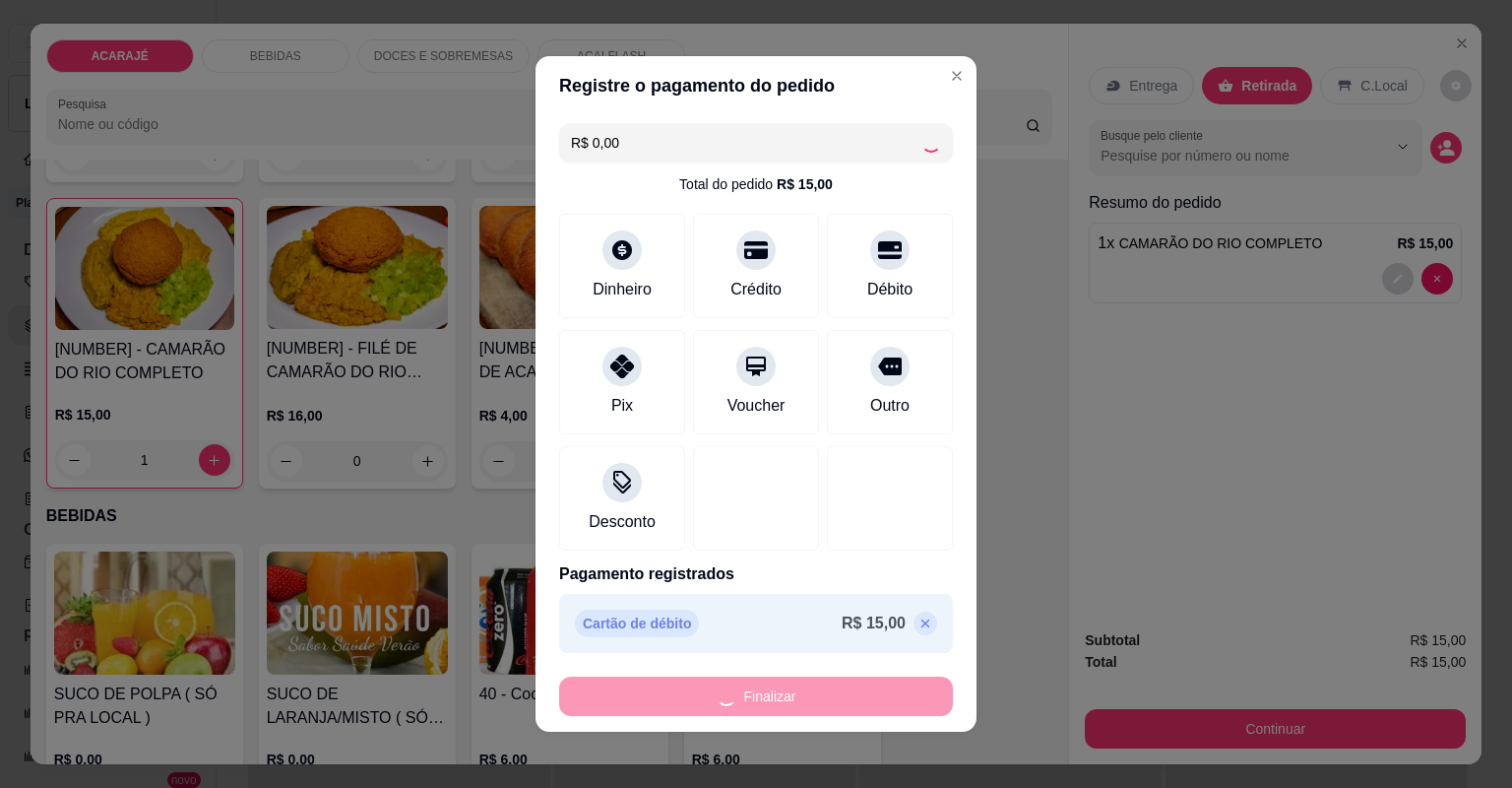 type on "0" 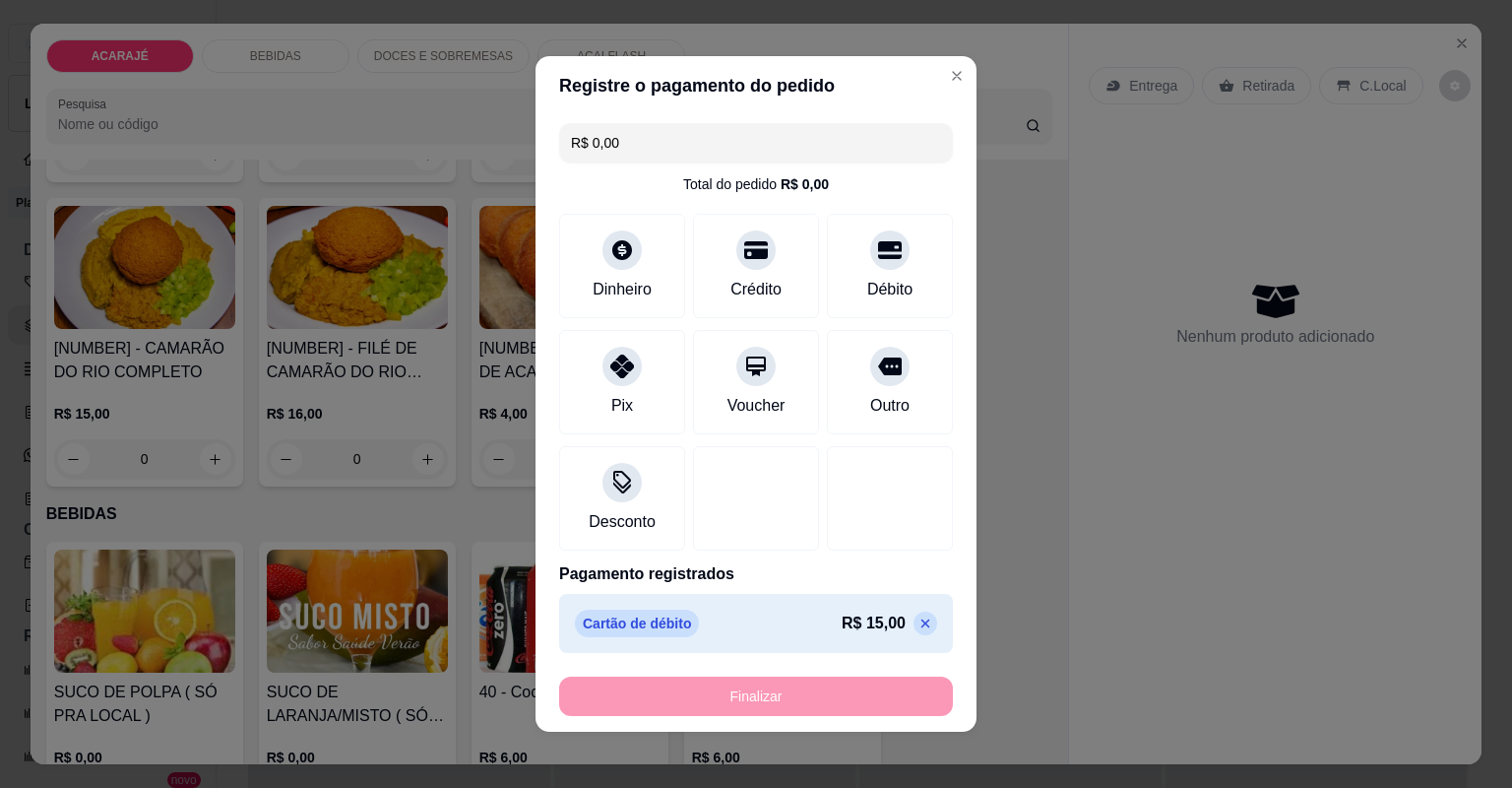 type on "-R$ 15,00" 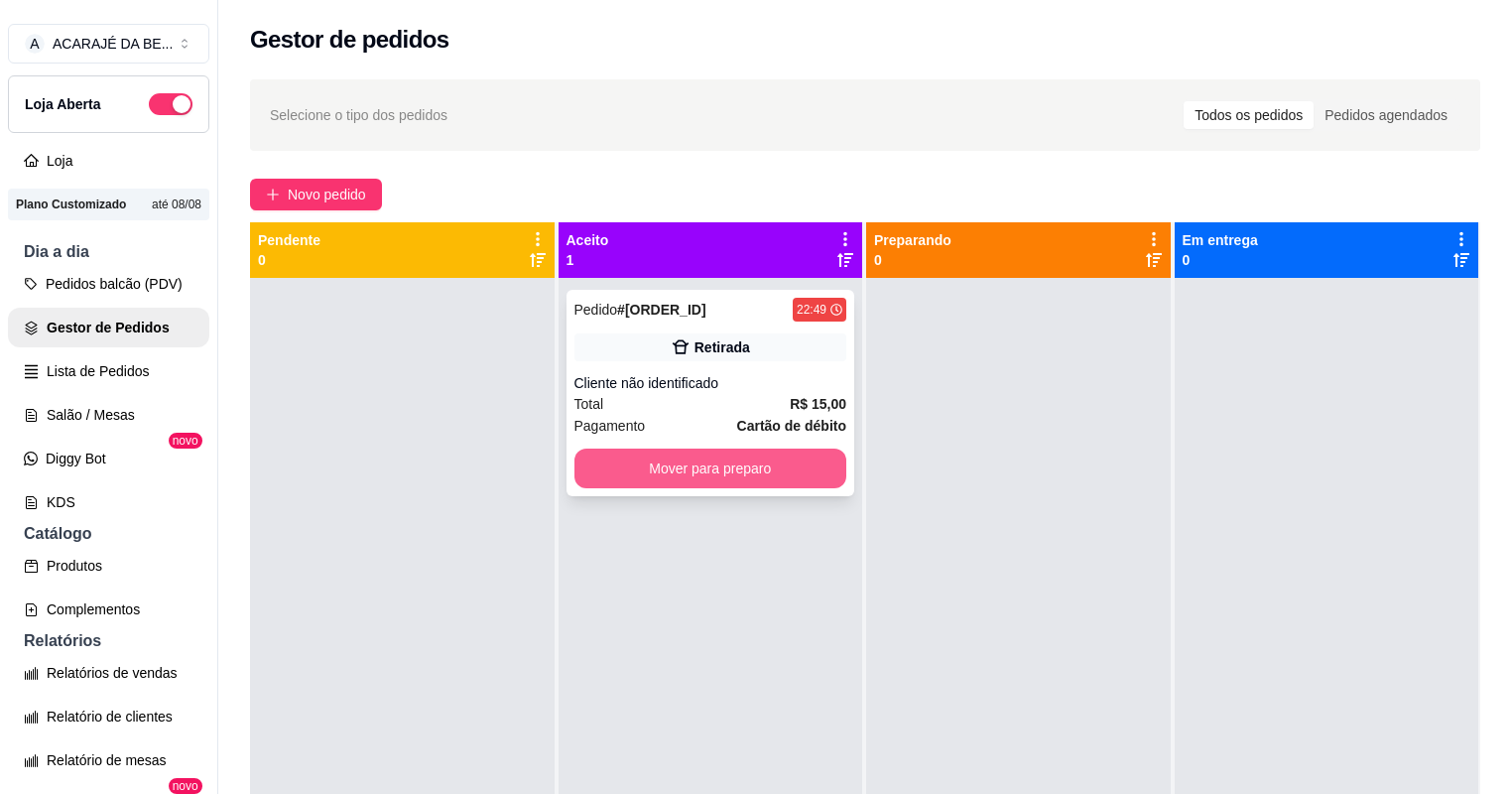 click on "Mover para preparo" at bounding box center [710, 468] 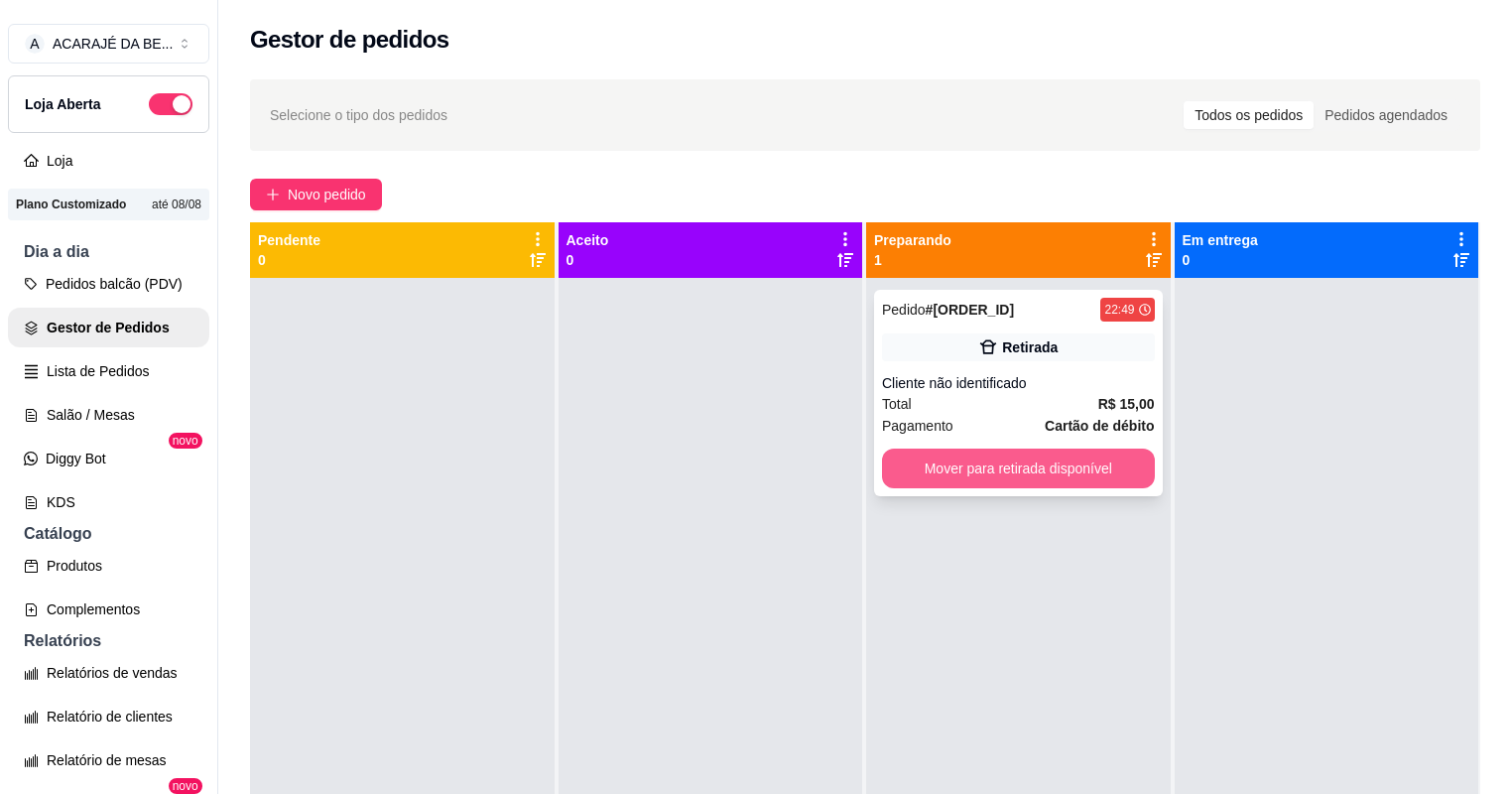 click on "Mover para retirada disponível" at bounding box center (1018, 468) 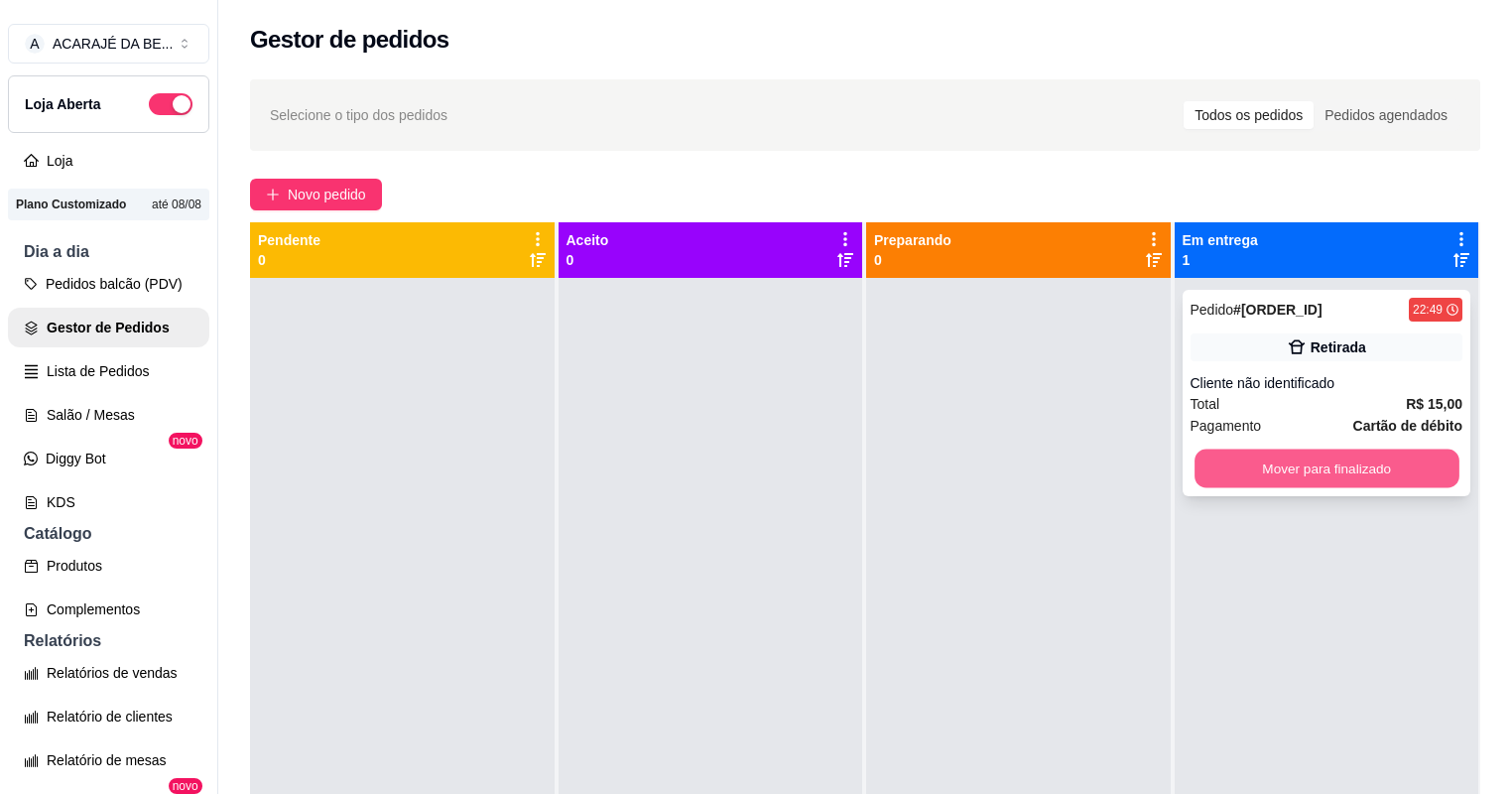 click on "Mover para finalizado" at bounding box center (1326, 468) 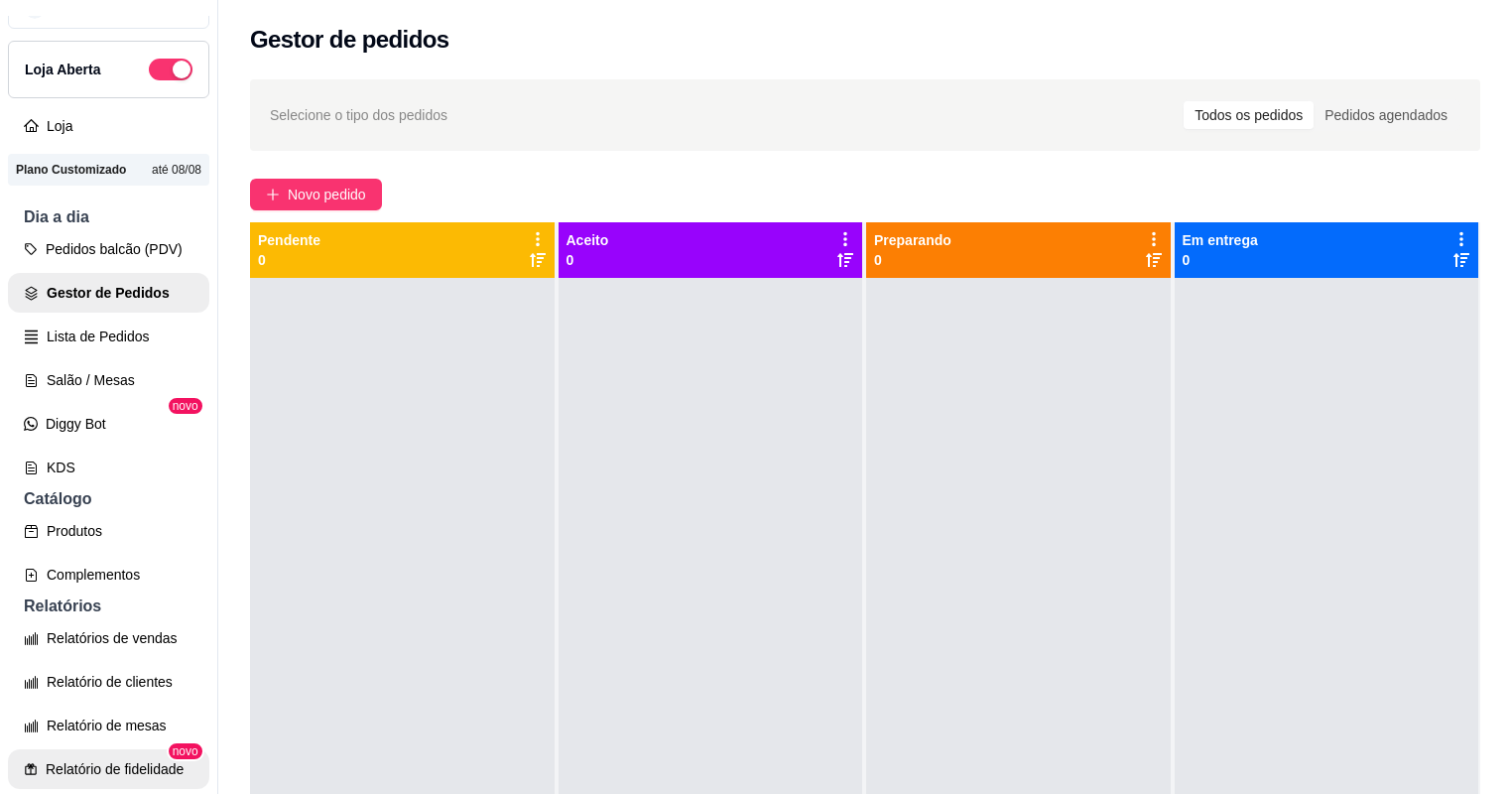 scroll, scrollTop: 0, scrollLeft: 0, axis: both 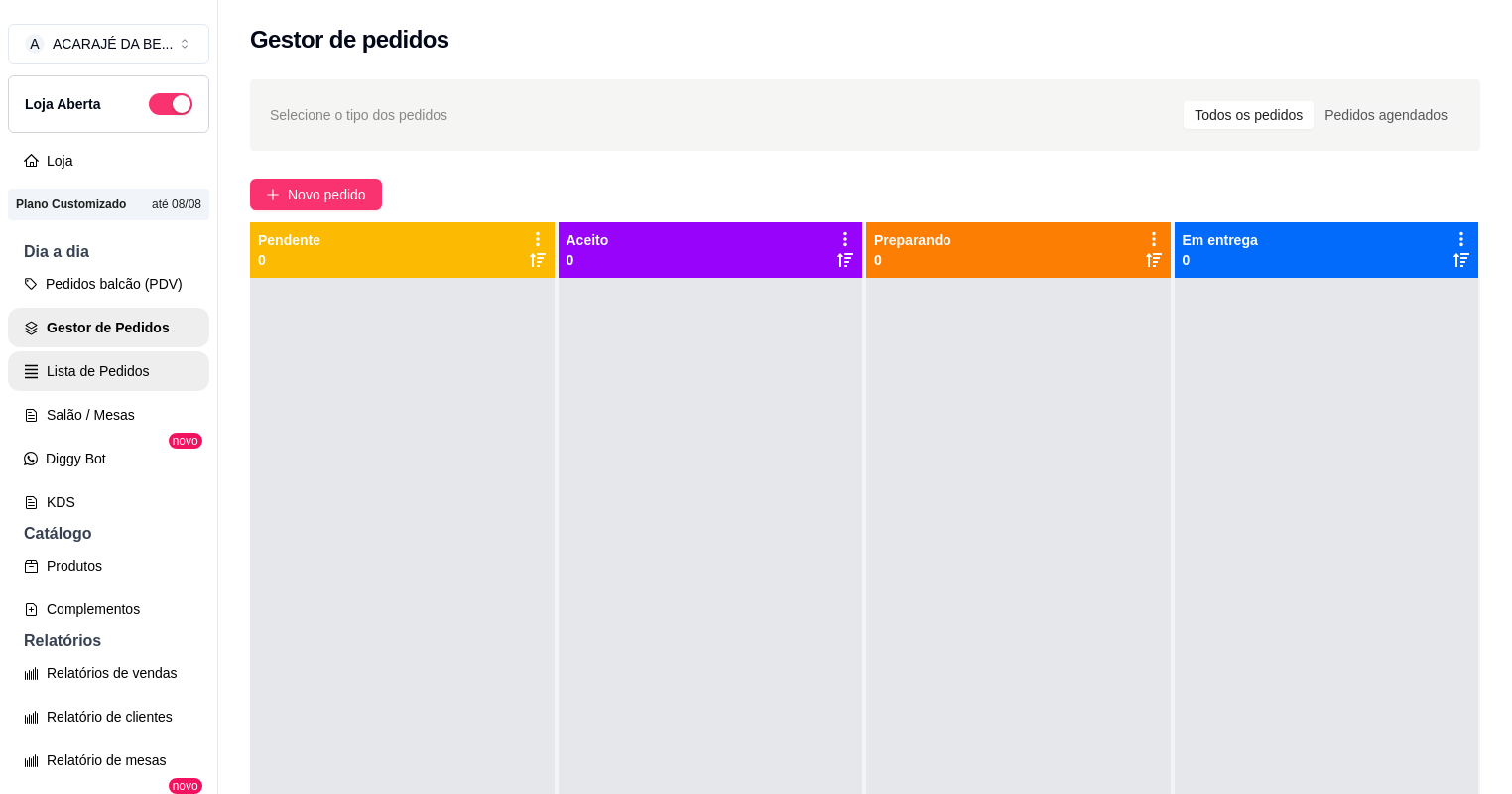 click on "Lista de Pedidos" at bounding box center (108, 371) 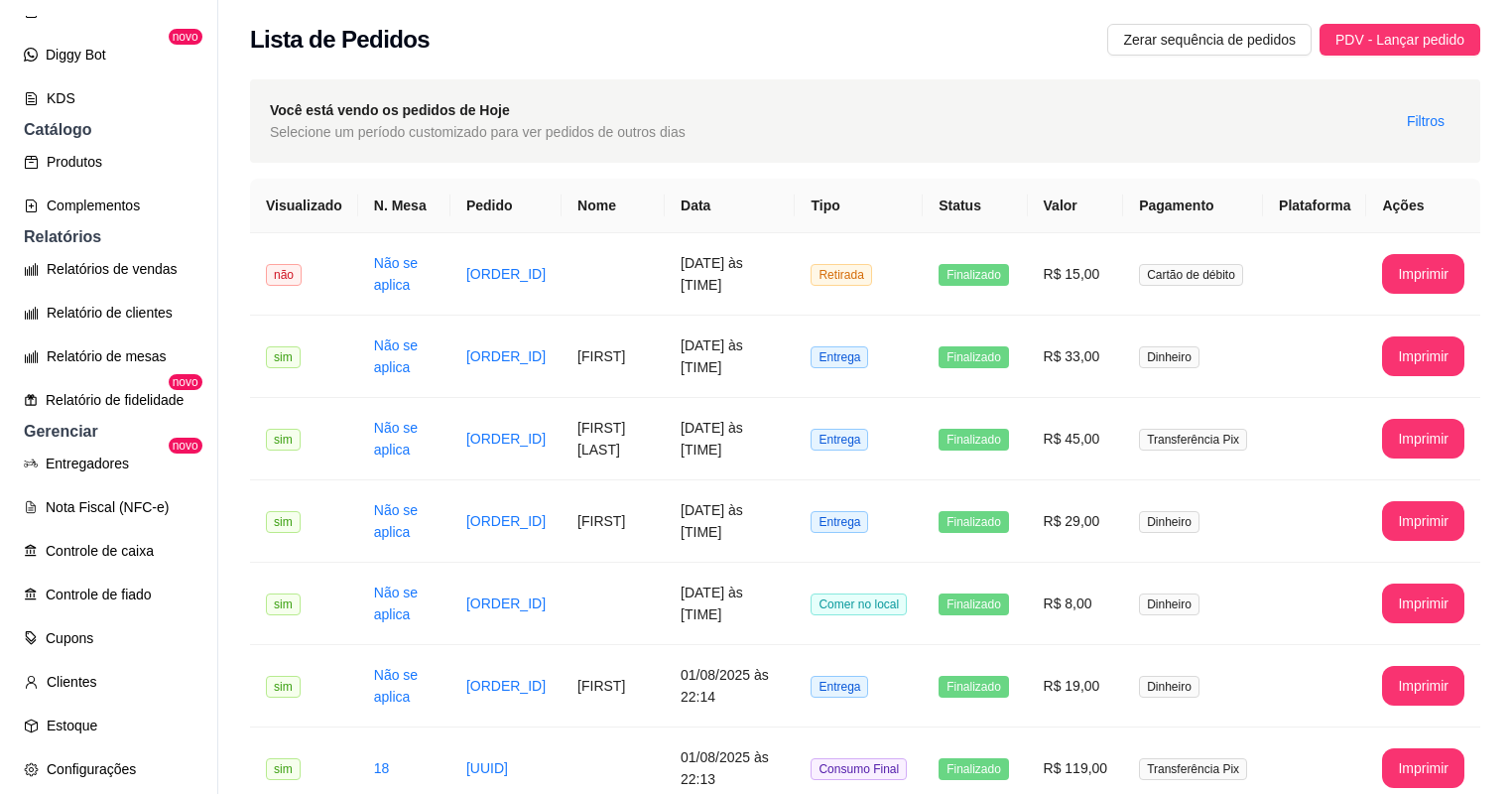scroll, scrollTop: 346, scrollLeft: 0, axis: vertical 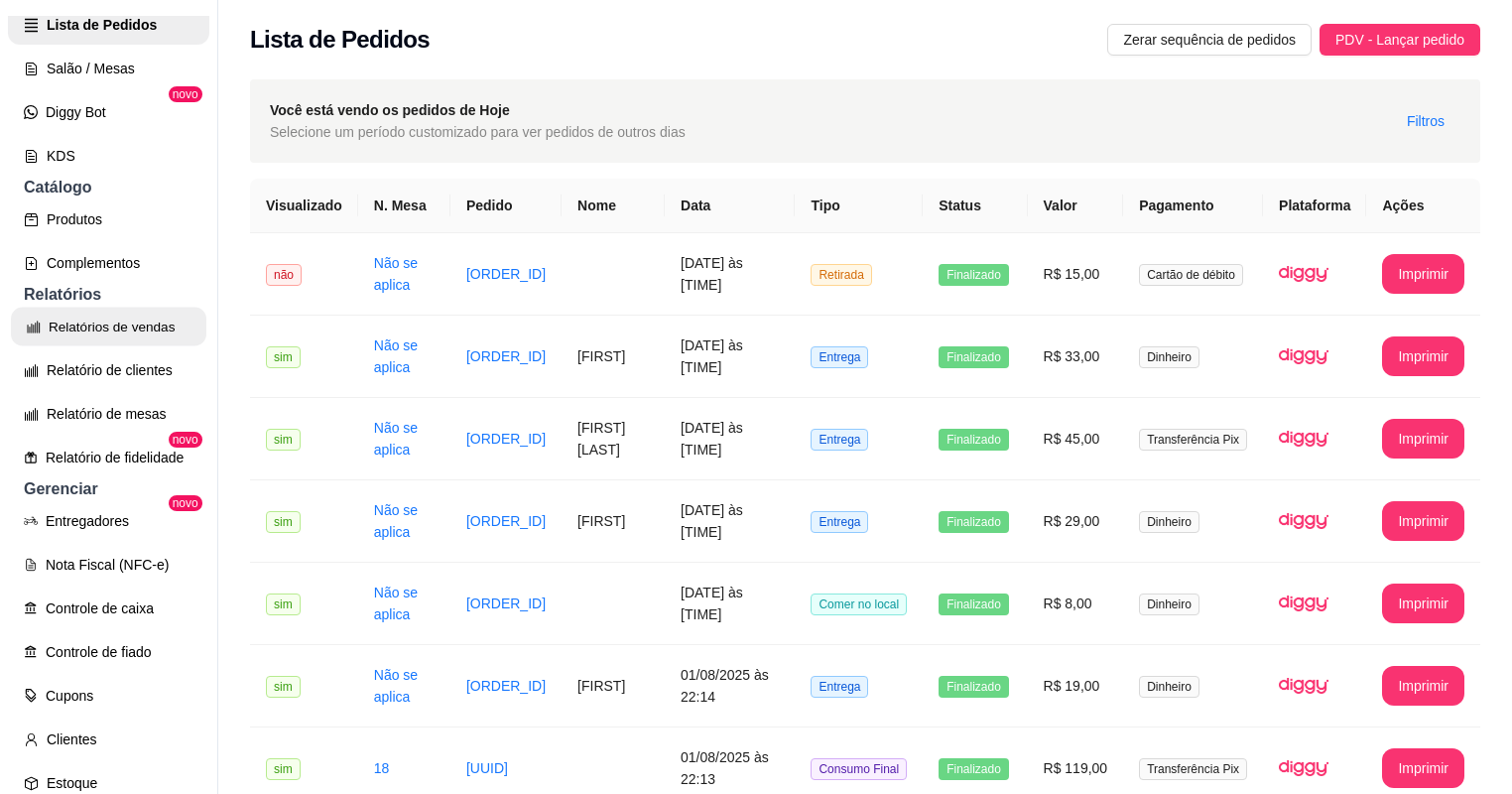 click on "Relatórios de vendas" at bounding box center [108, 327] 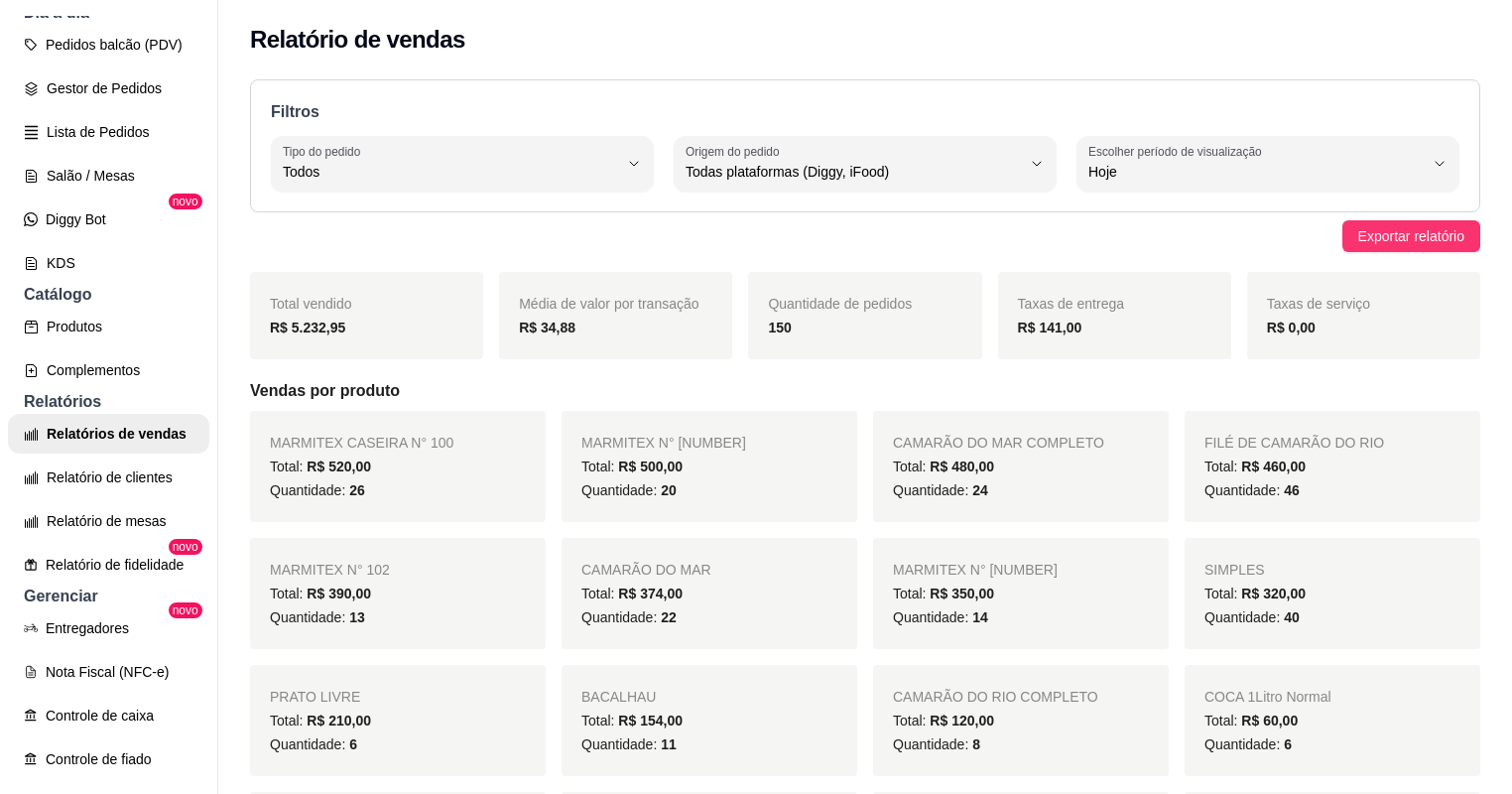 scroll, scrollTop: 267, scrollLeft: 0, axis: vertical 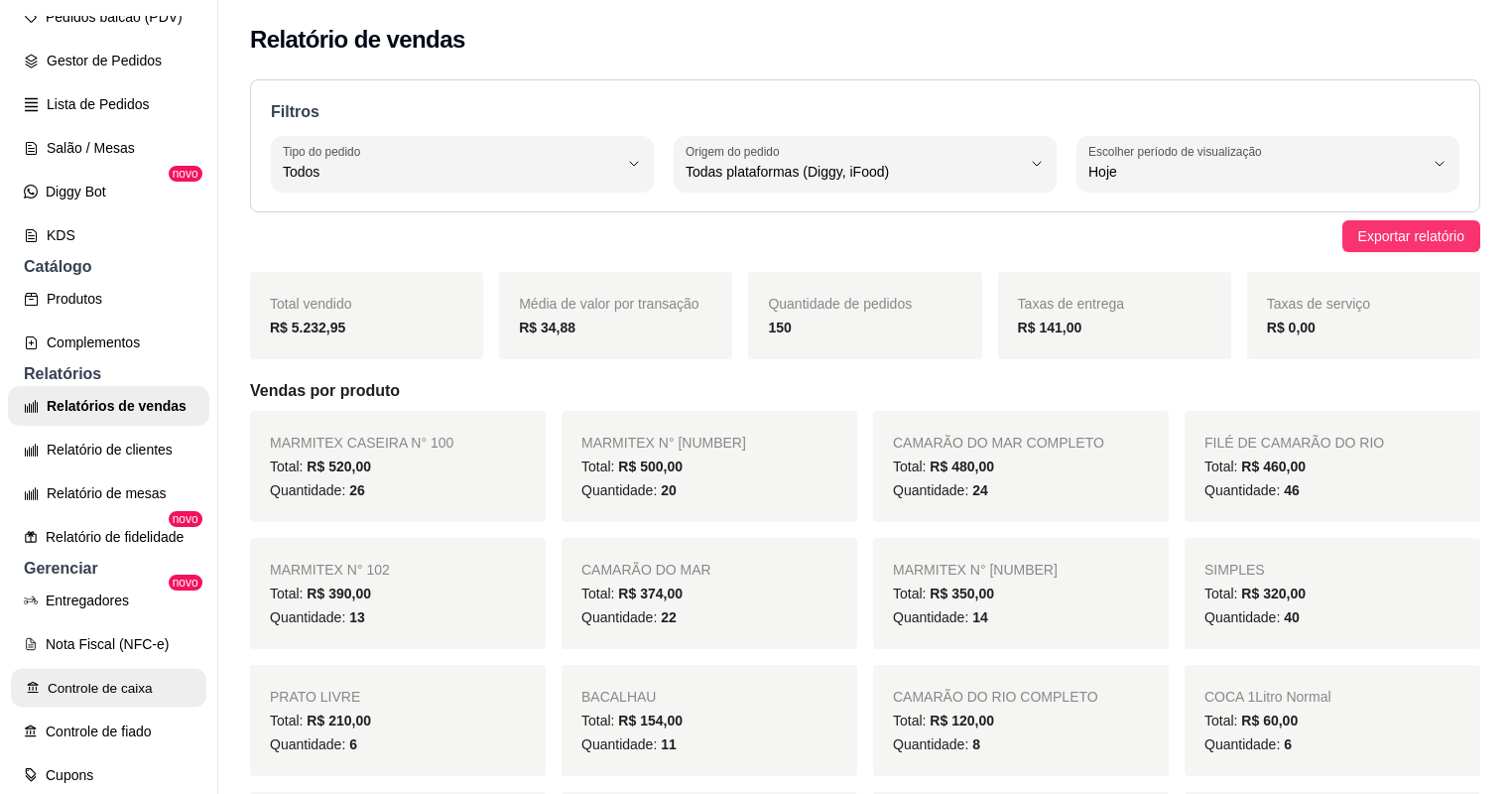 click on "Controle de caixa" at bounding box center [108, 688] 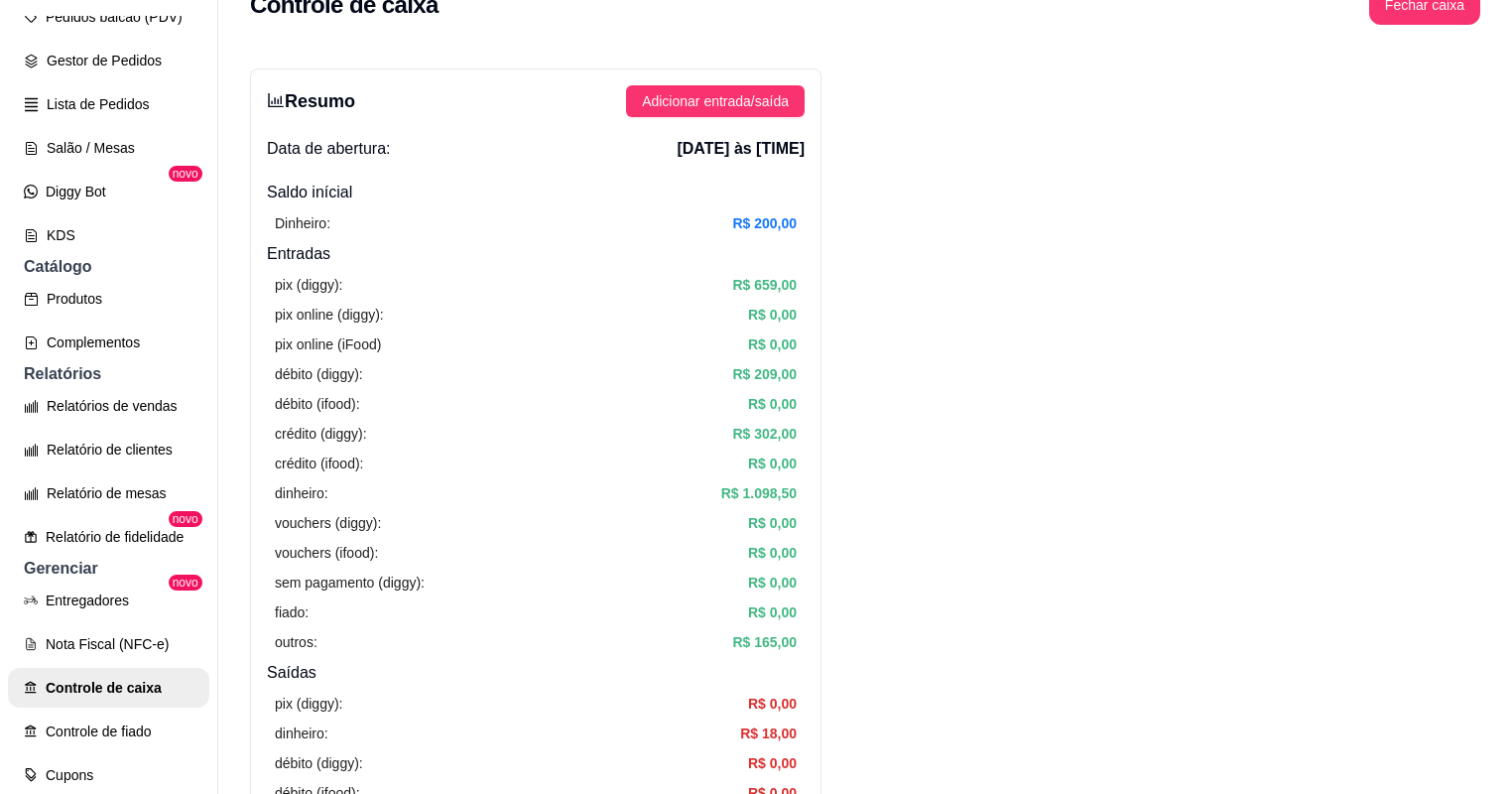scroll, scrollTop: 0, scrollLeft: 0, axis: both 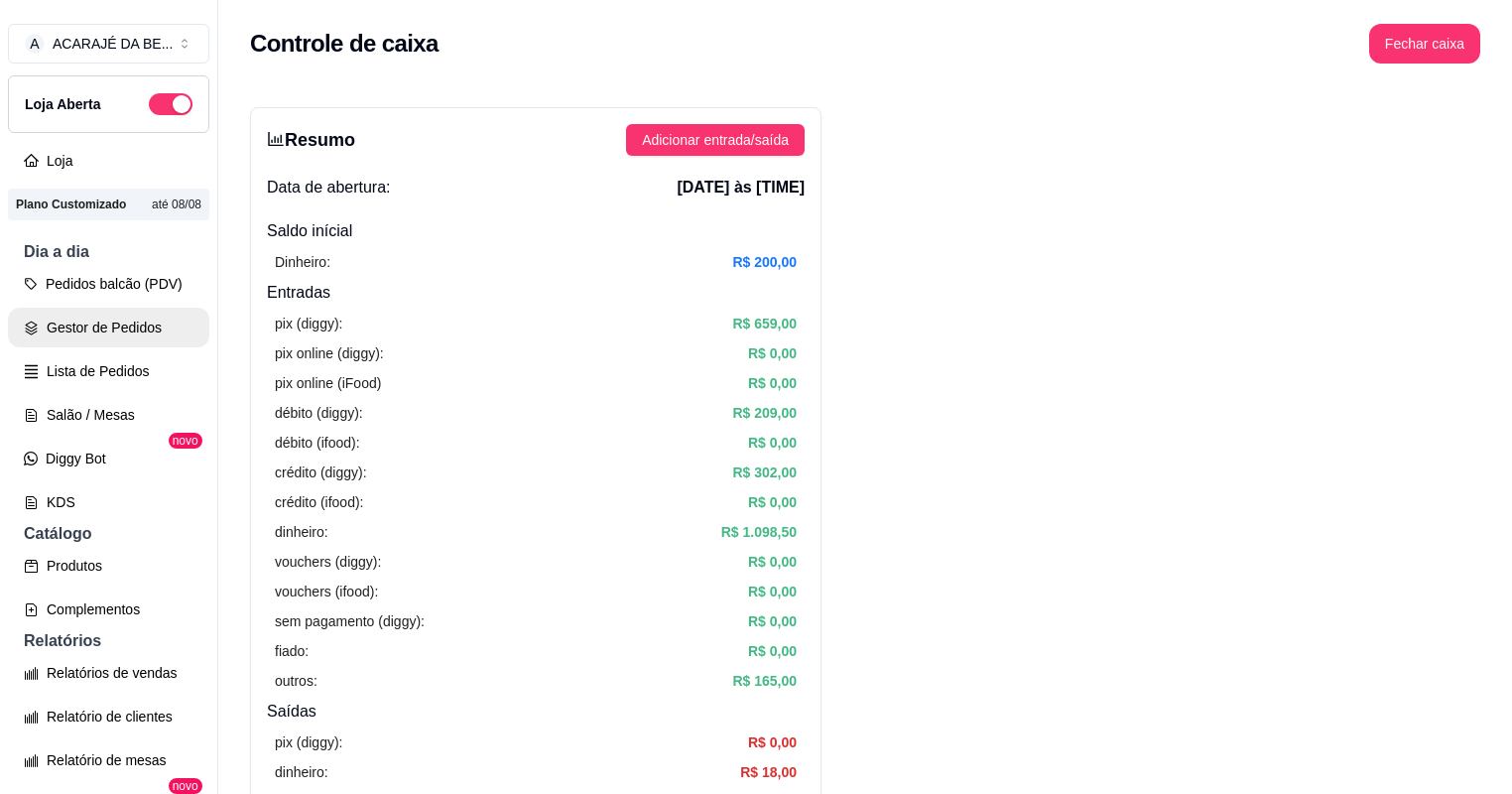 click on "Gestor de Pedidos" at bounding box center [108, 328] 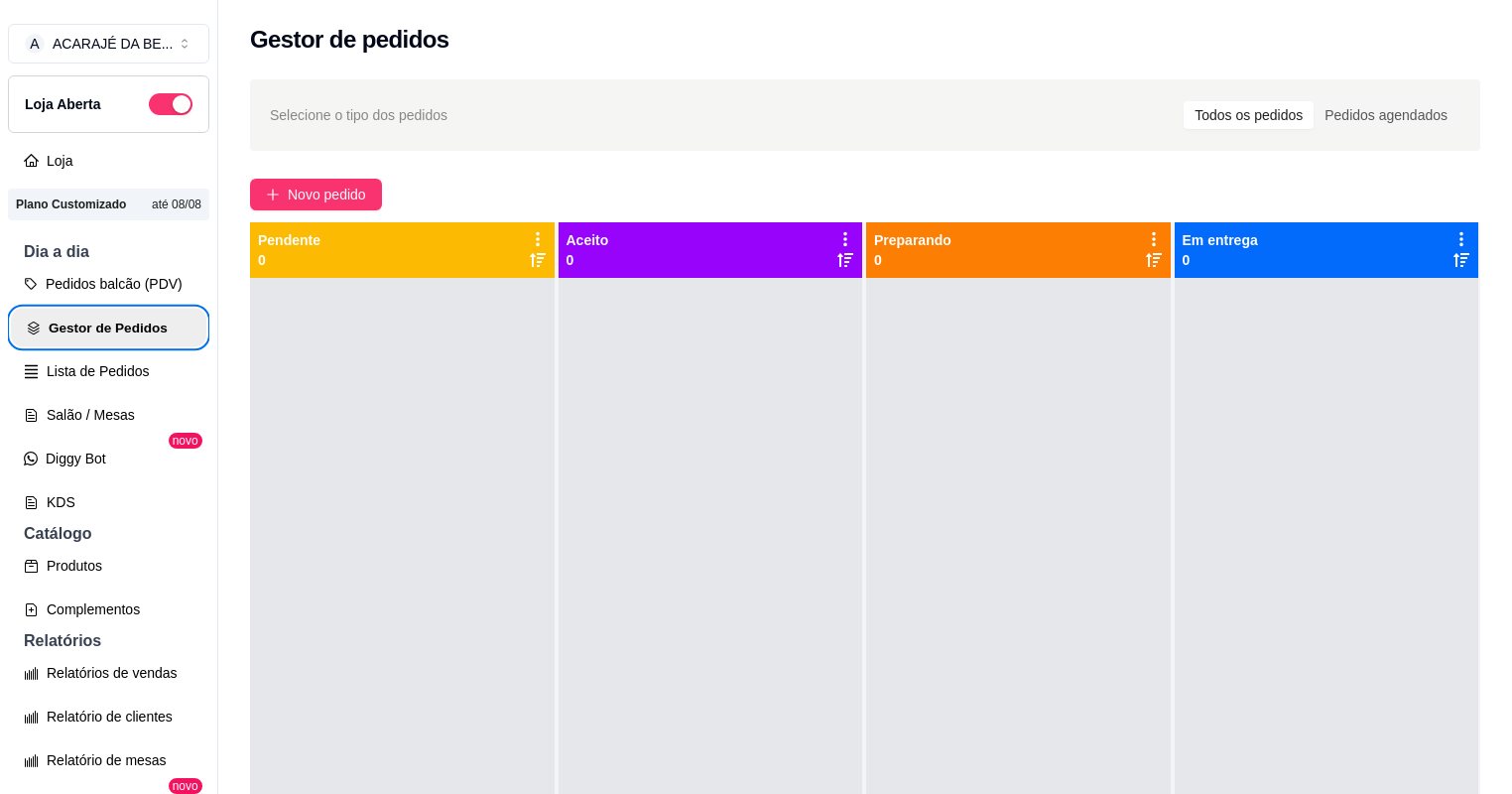 scroll, scrollTop: 32, scrollLeft: 0, axis: vertical 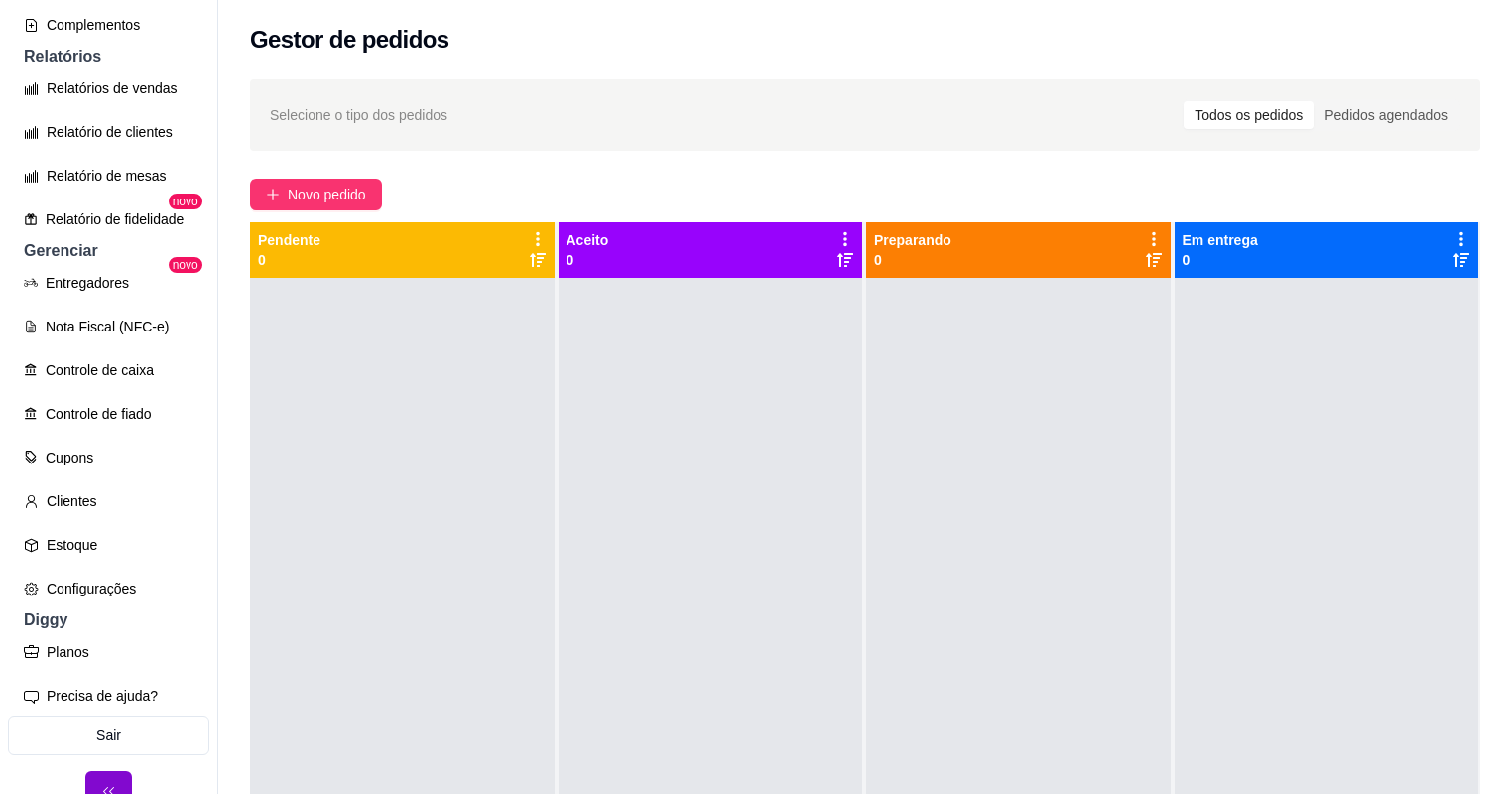 click on "Controle de caixa" at bounding box center (108, 370) 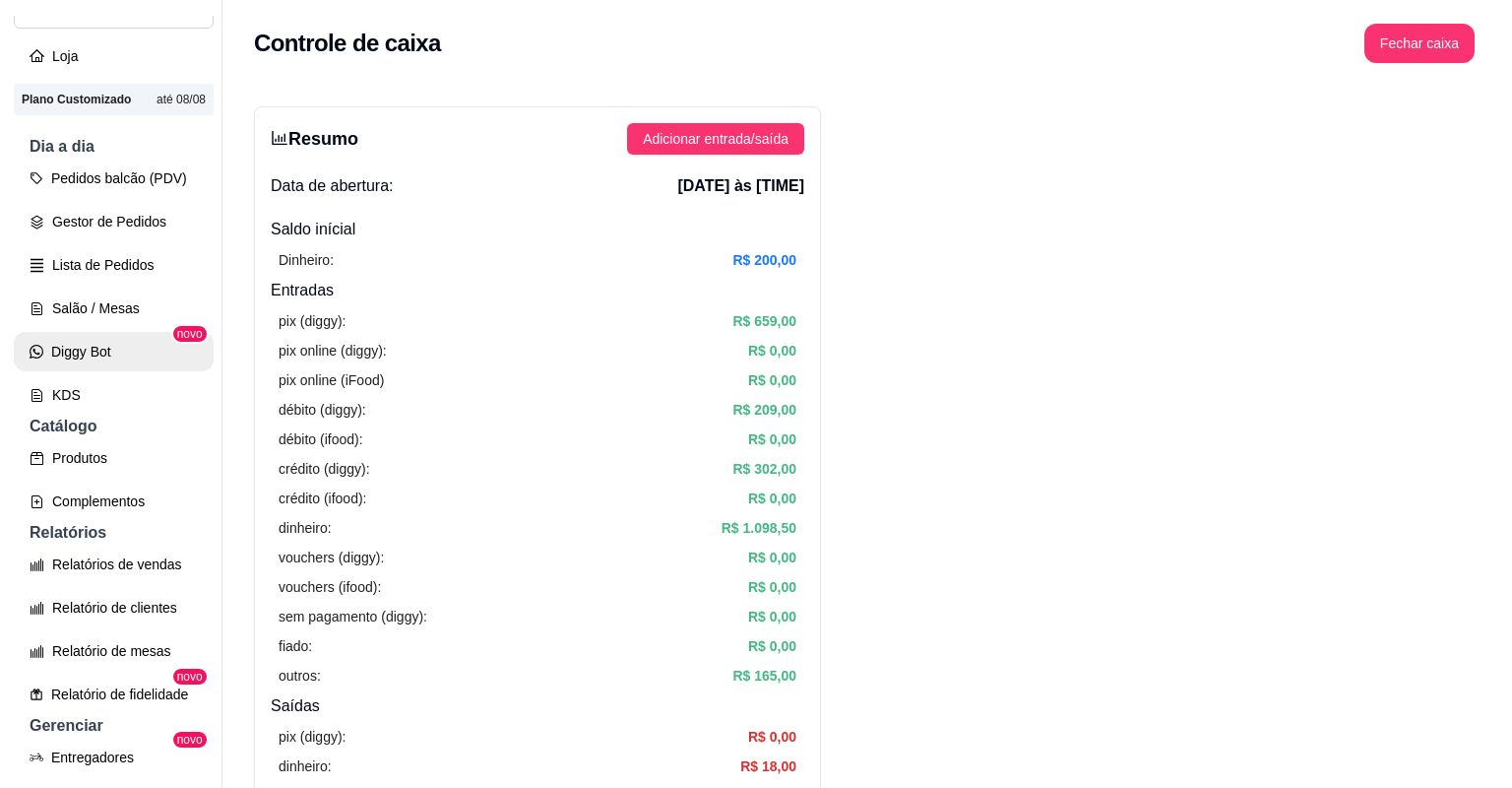 scroll, scrollTop: 29, scrollLeft: 0, axis: vertical 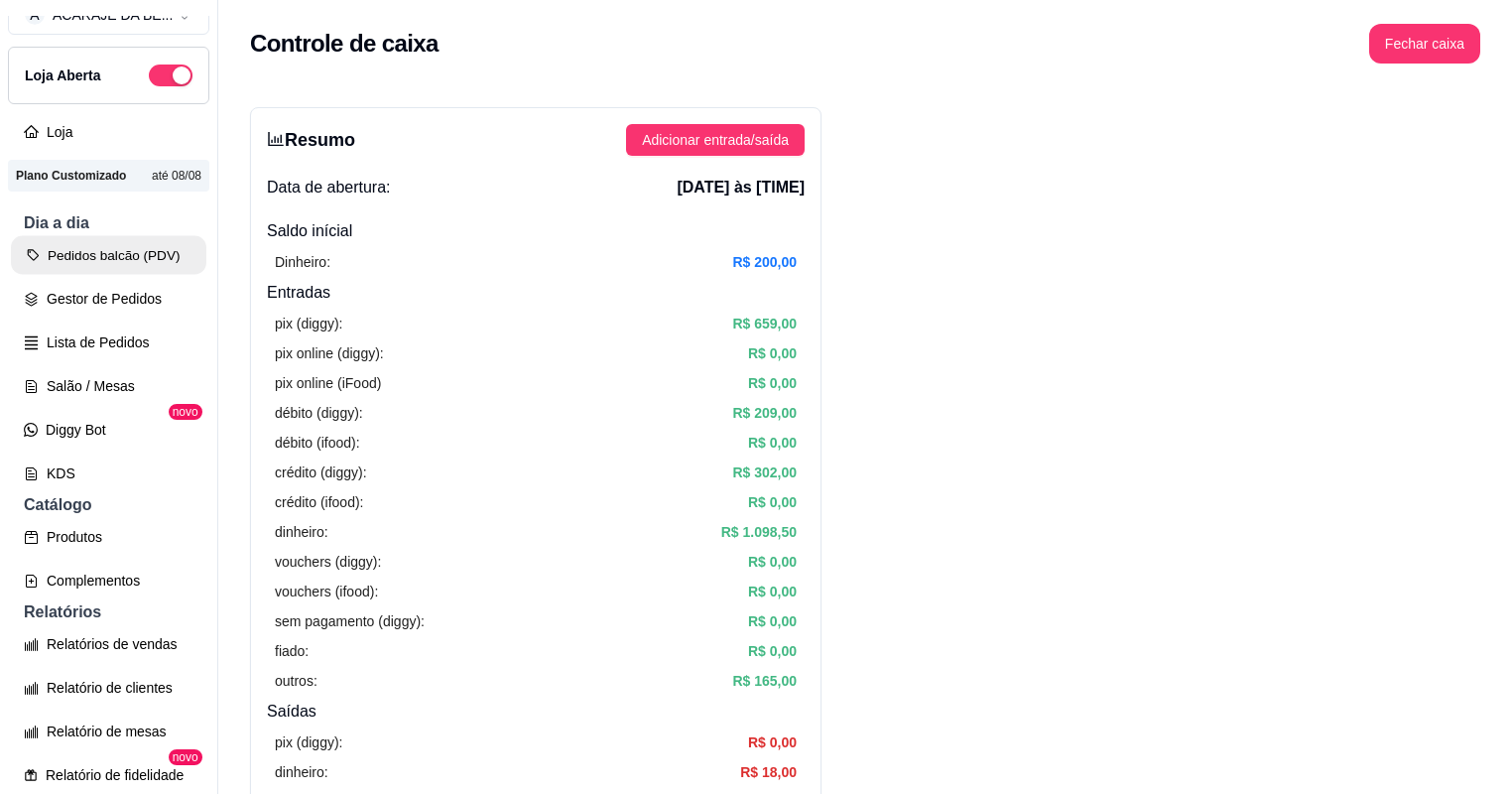 click on "Pedidos balcão (PDV)" at bounding box center [108, 255] 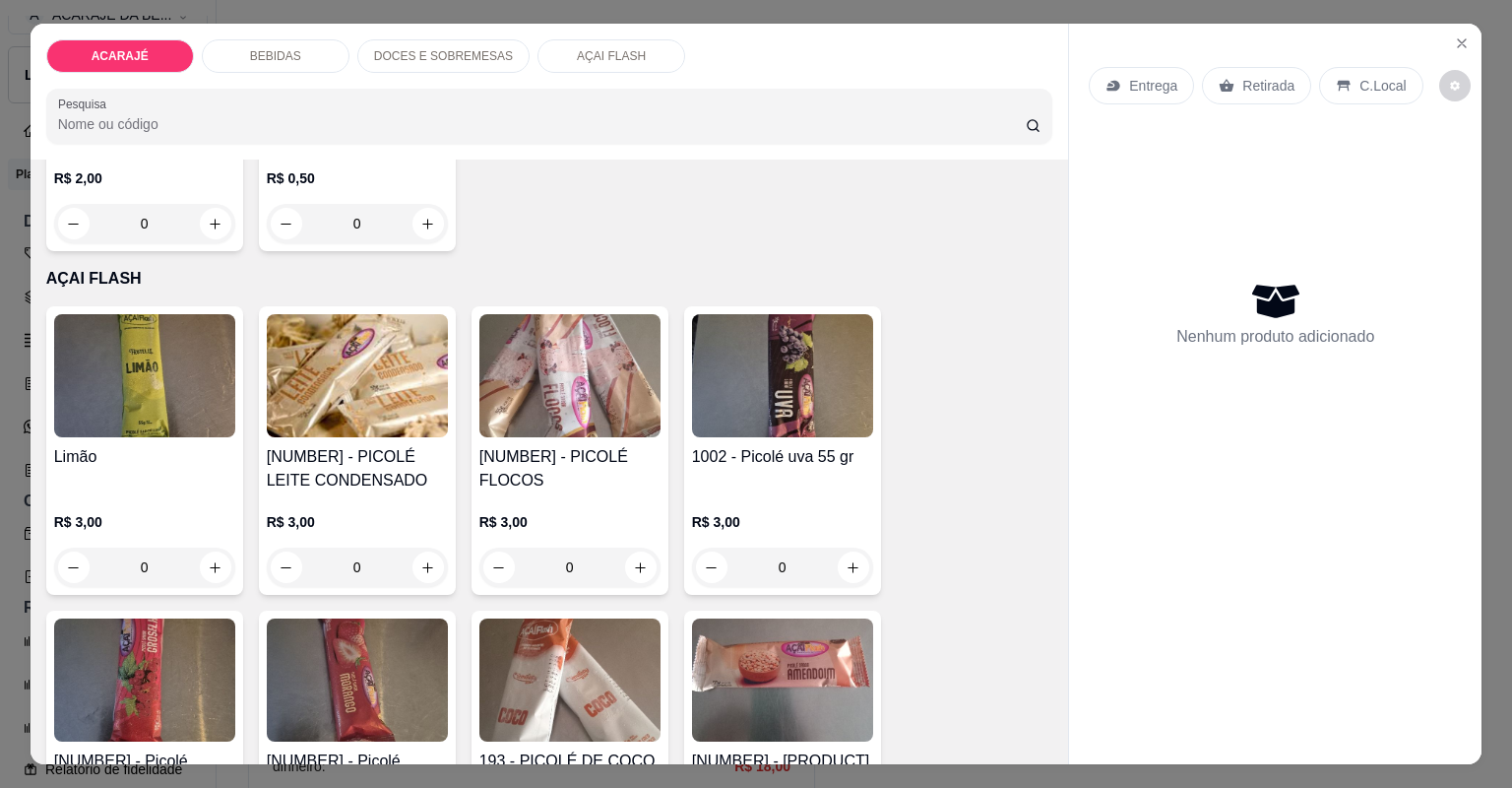 scroll, scrollTop: 2837, scrollLeft: 0, axis: vertical 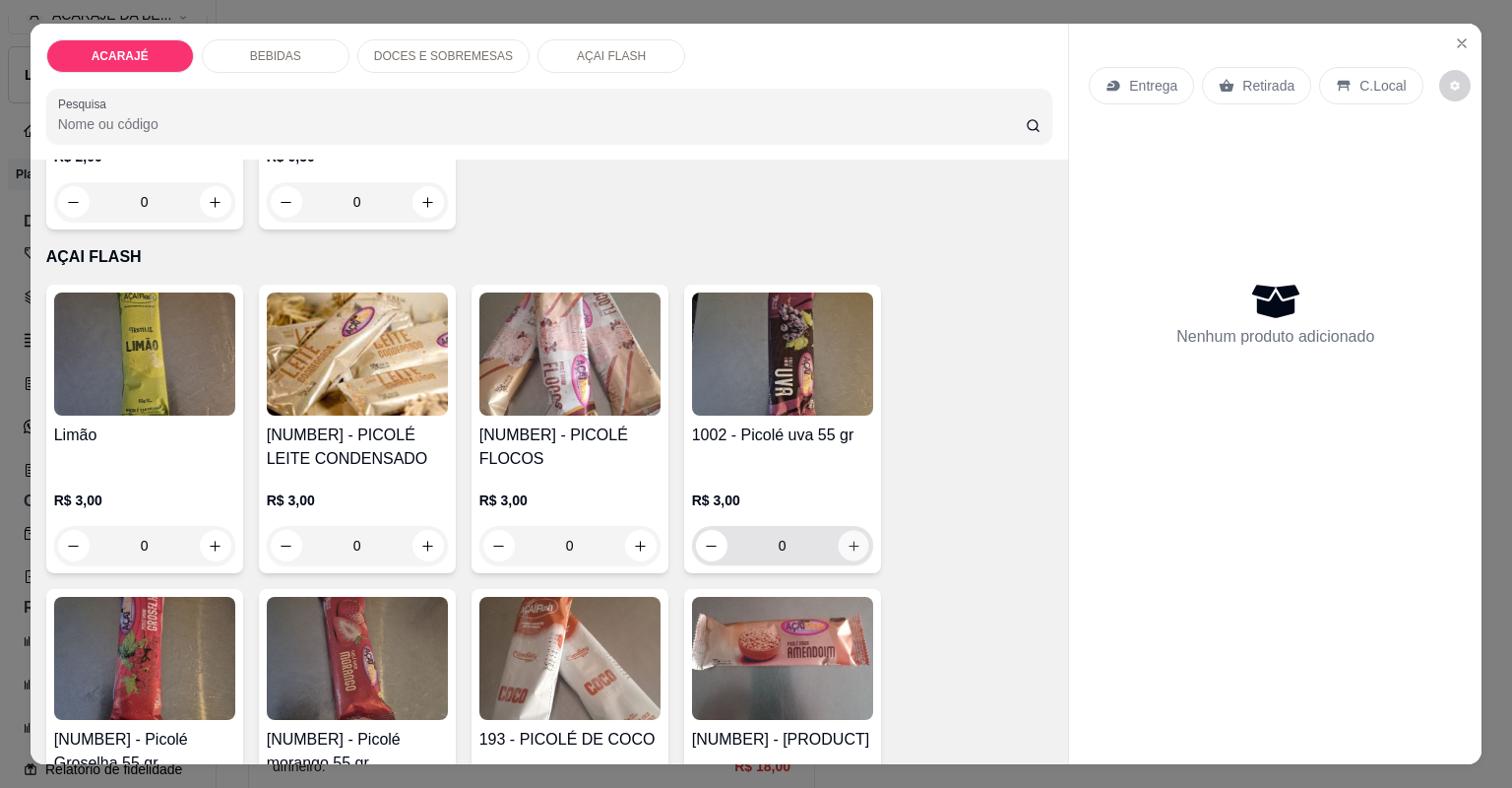 click 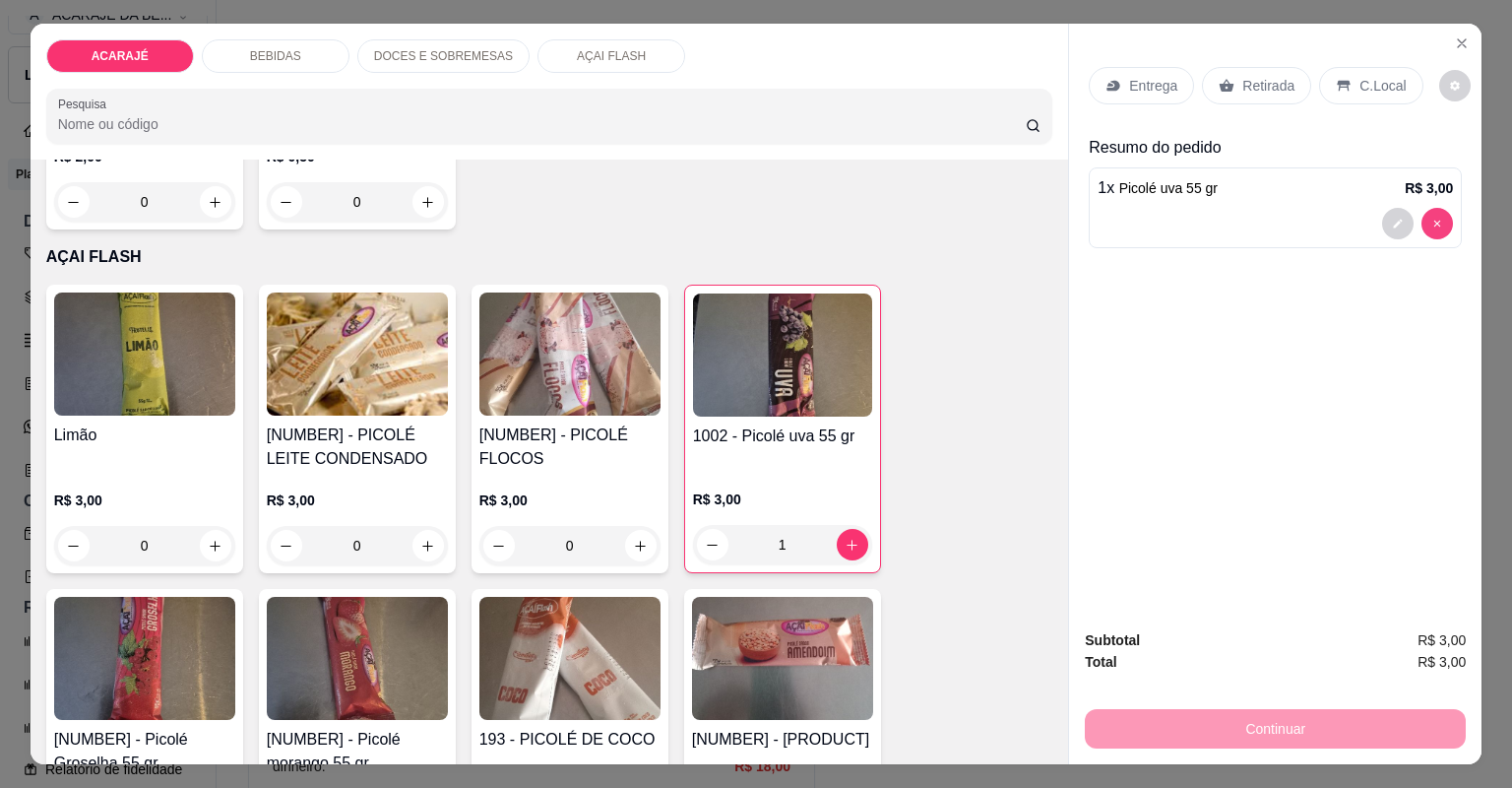 type on "0" 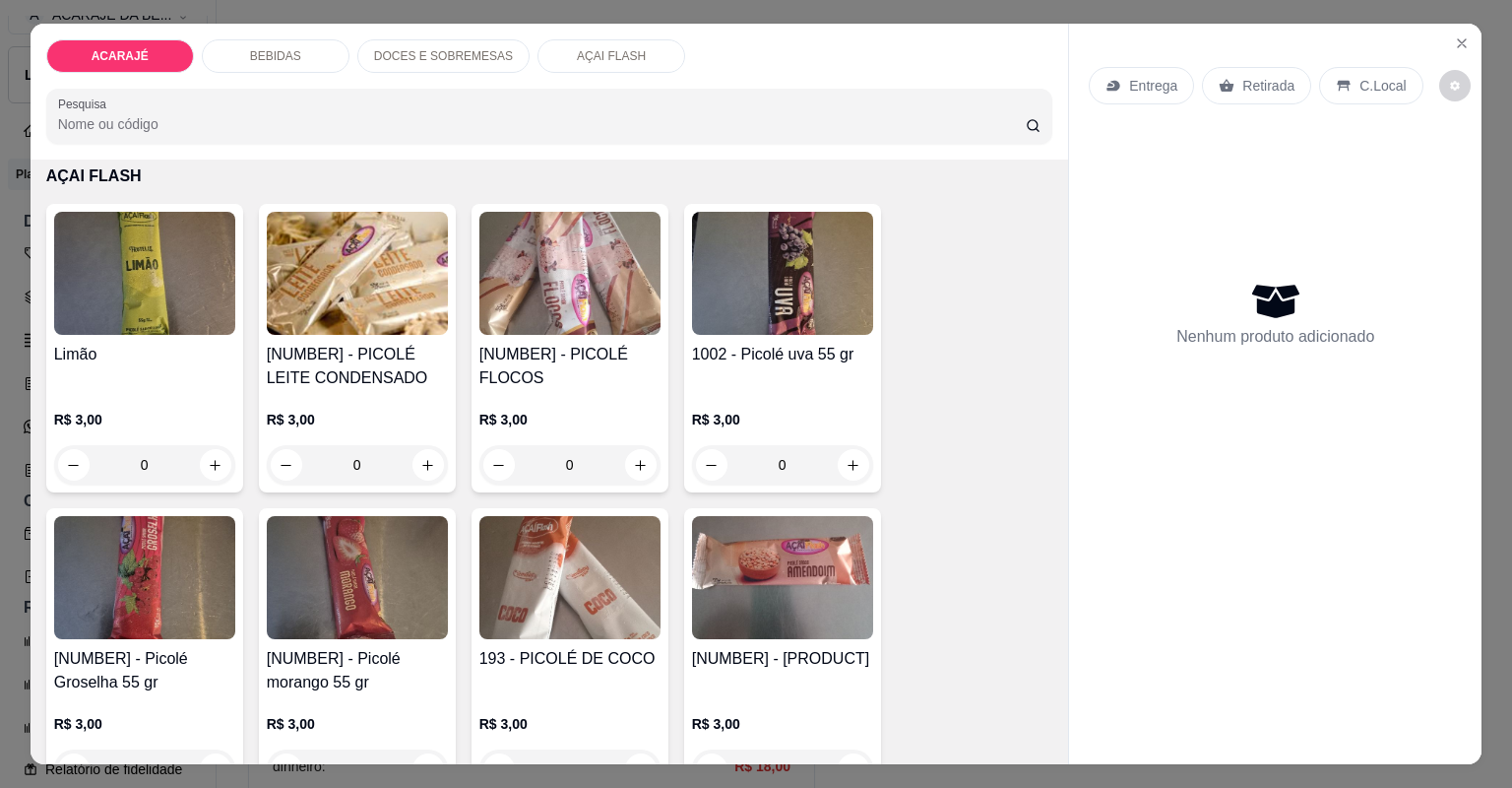 scroll, scrollTop: 2994, scrollLeft: 0, axis: vertical 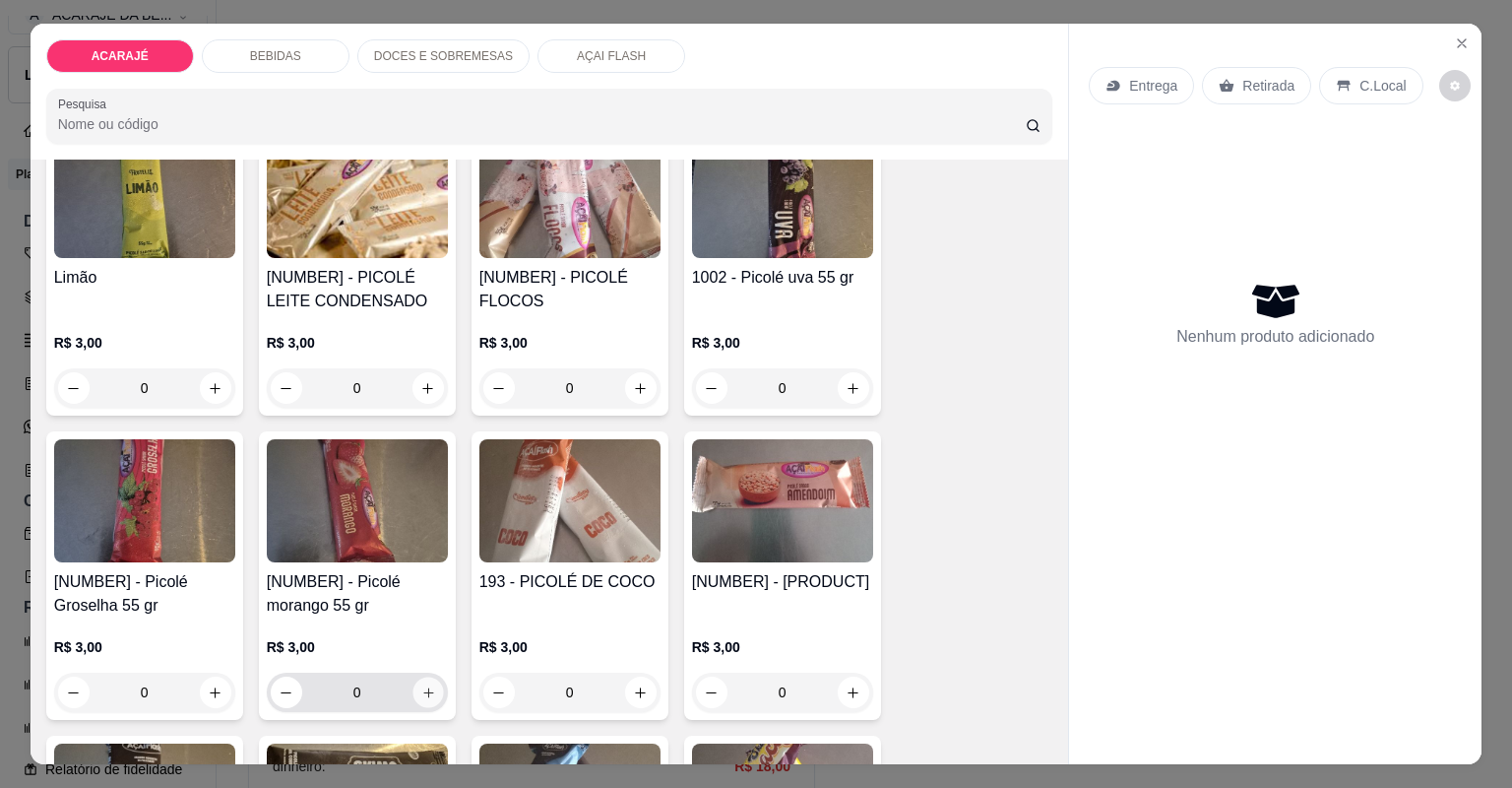 click 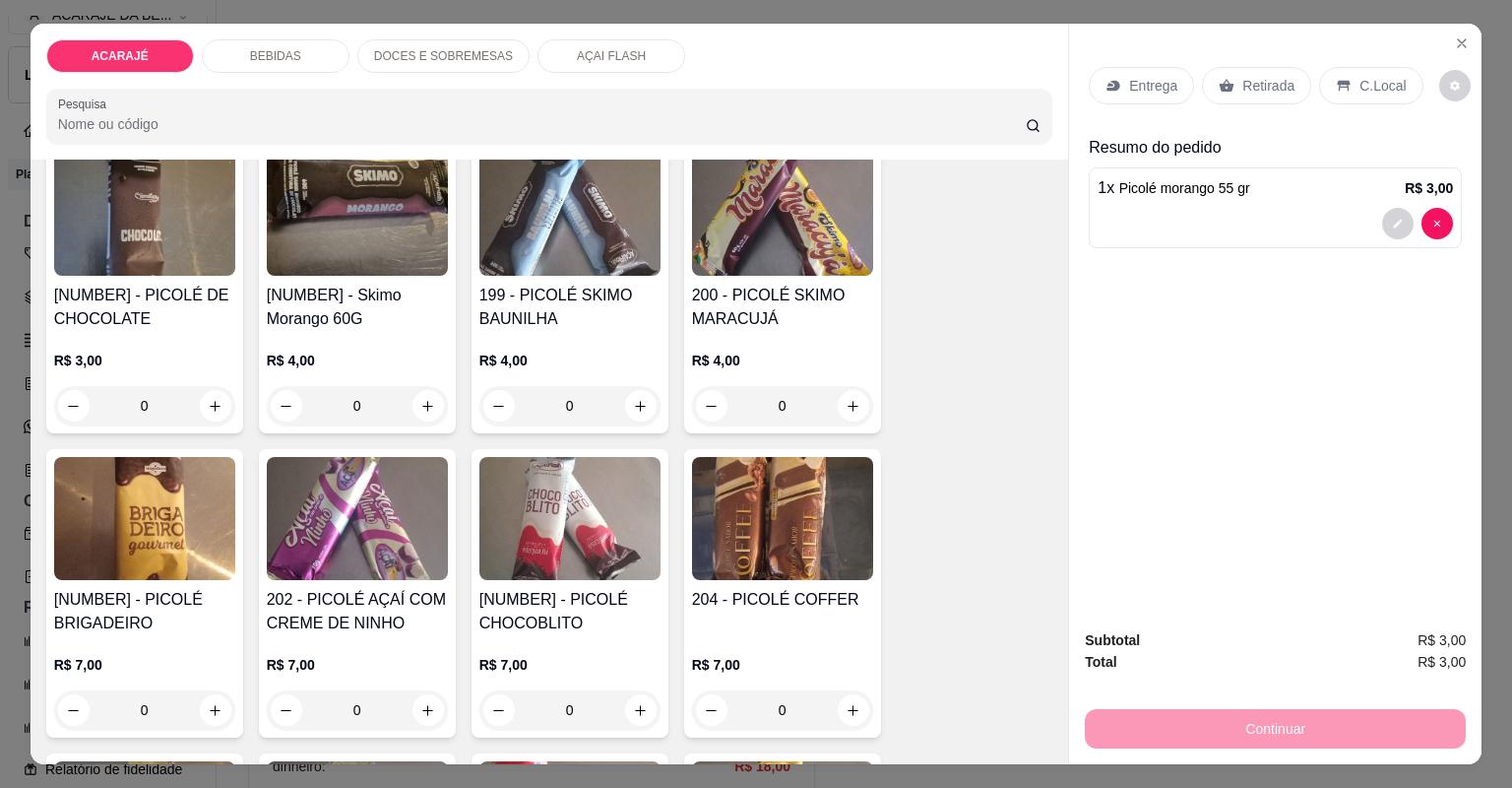 scroll, scrollTop: 3625, scrollLeft: 0, axis: vertical 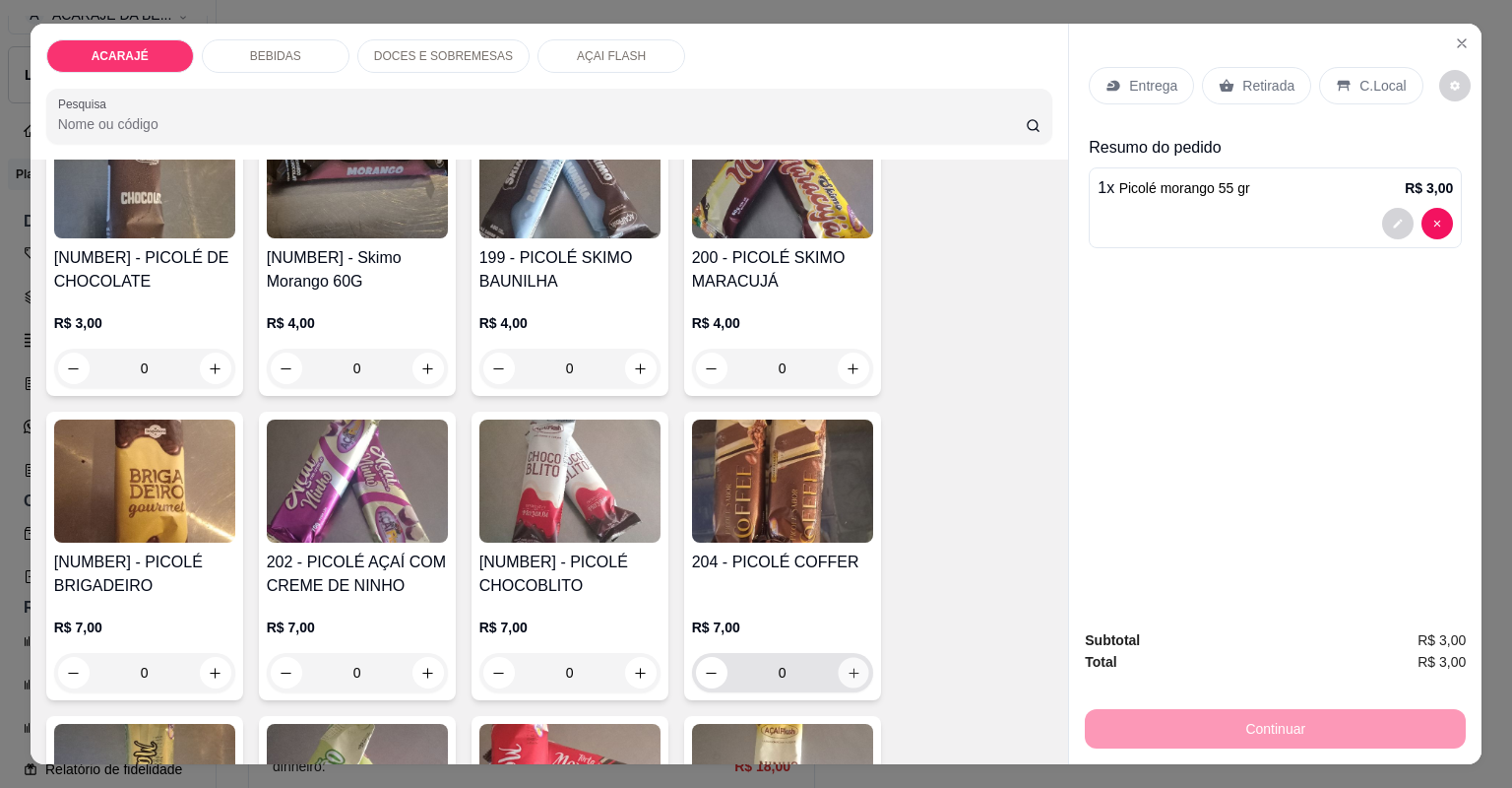 click 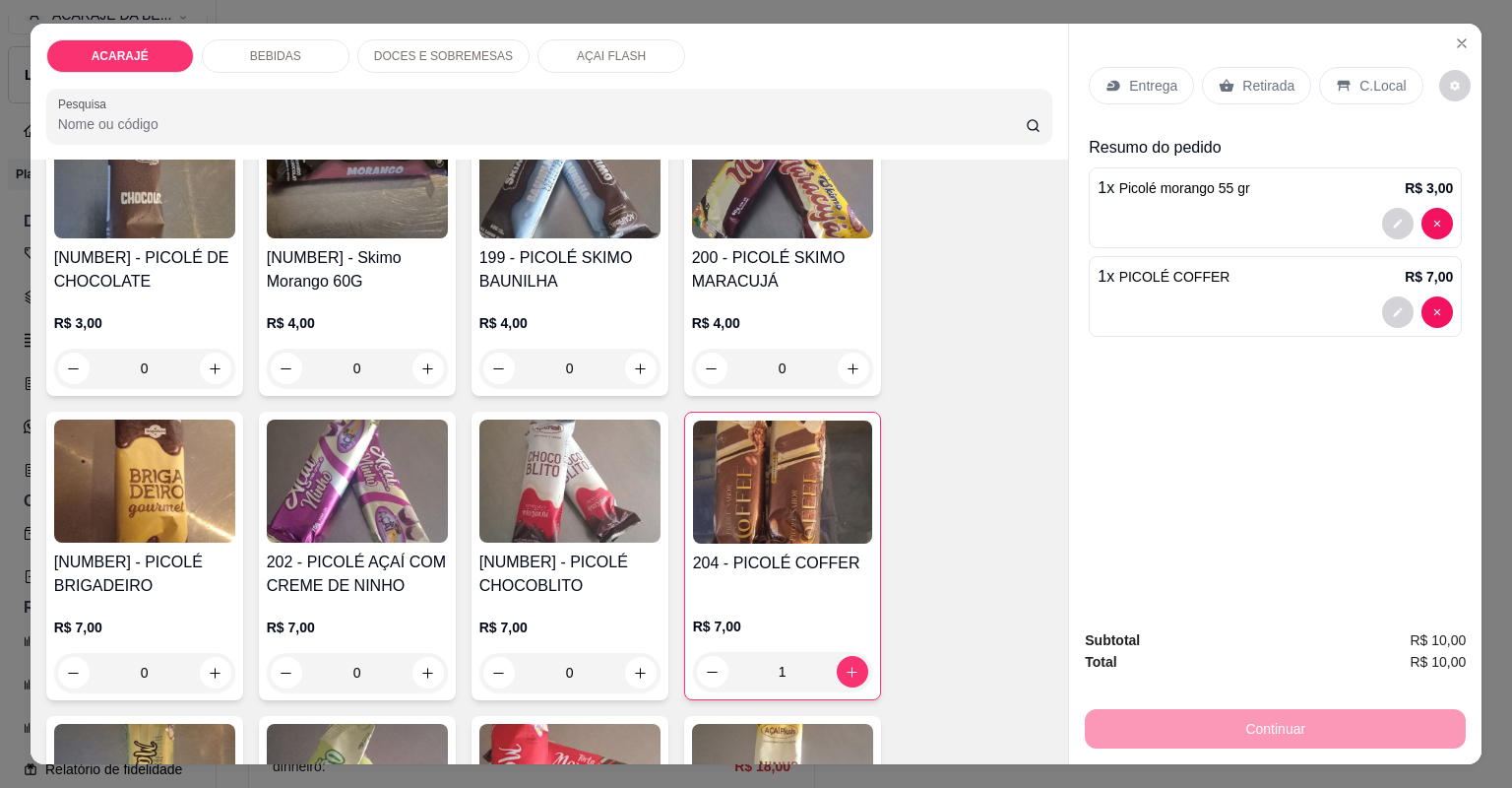 click on "C.Local" at bounding box center (1382, 86) 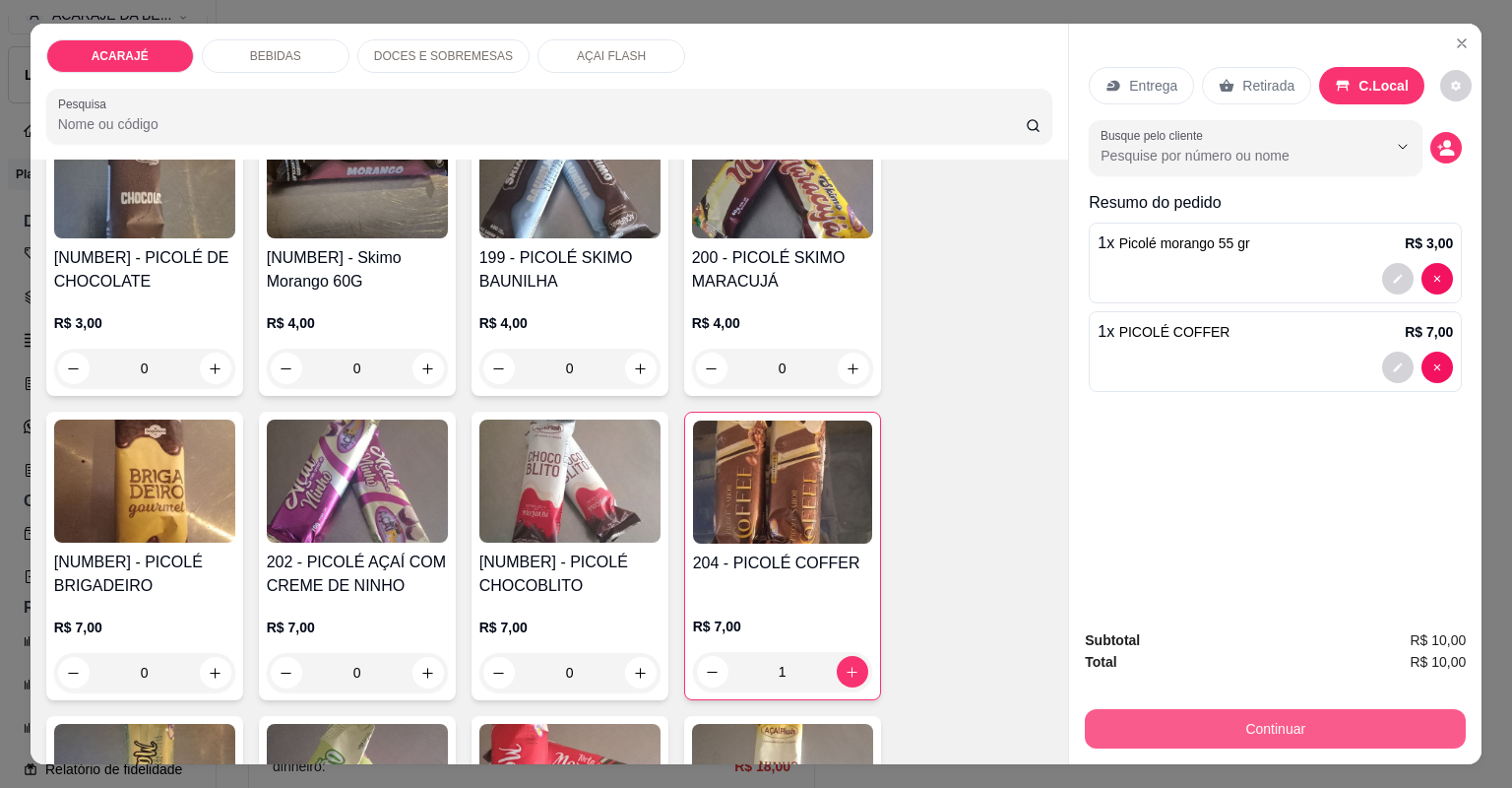 click on "Continuar" at bounding box center [1275, 729] 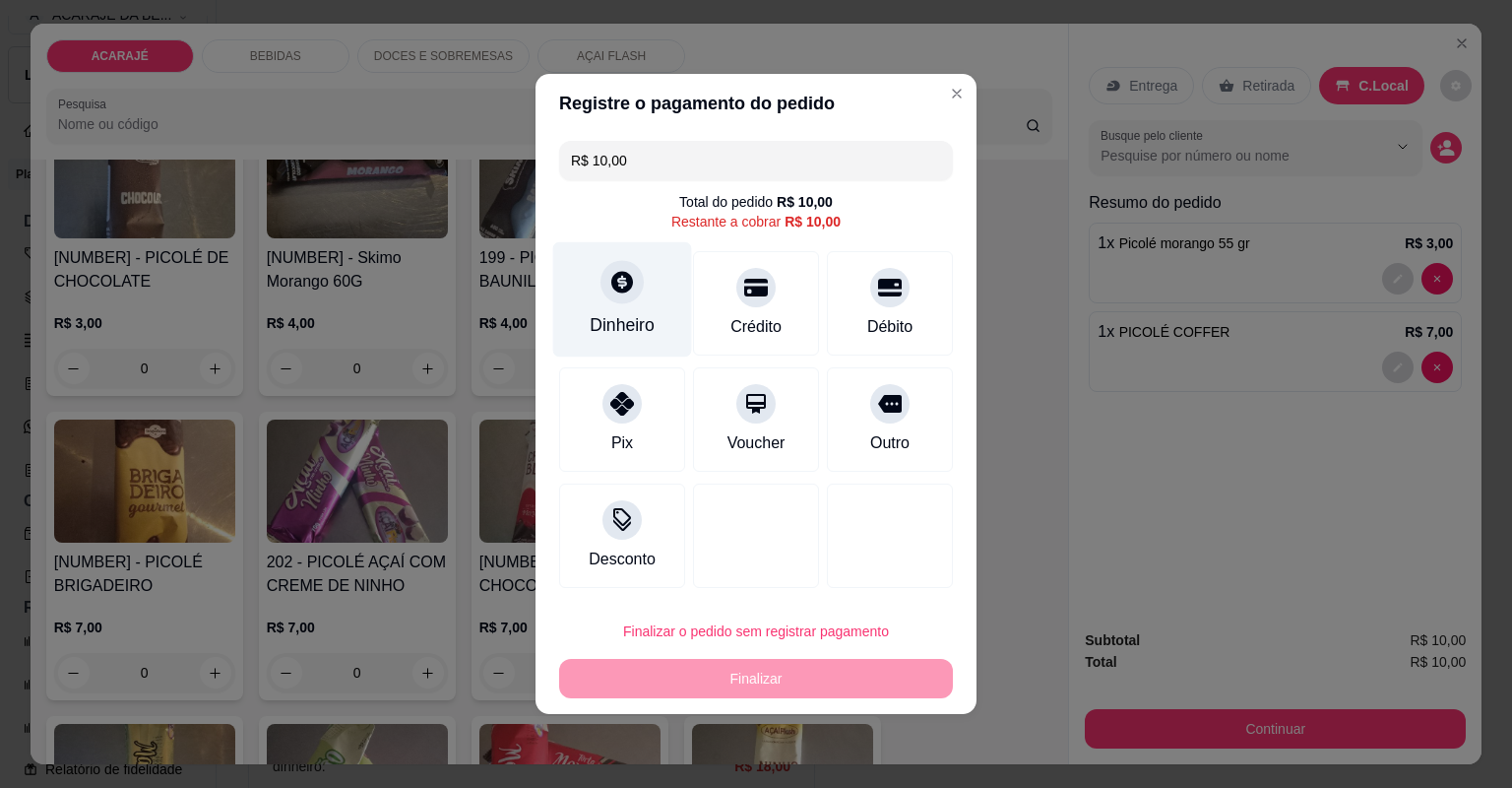 click 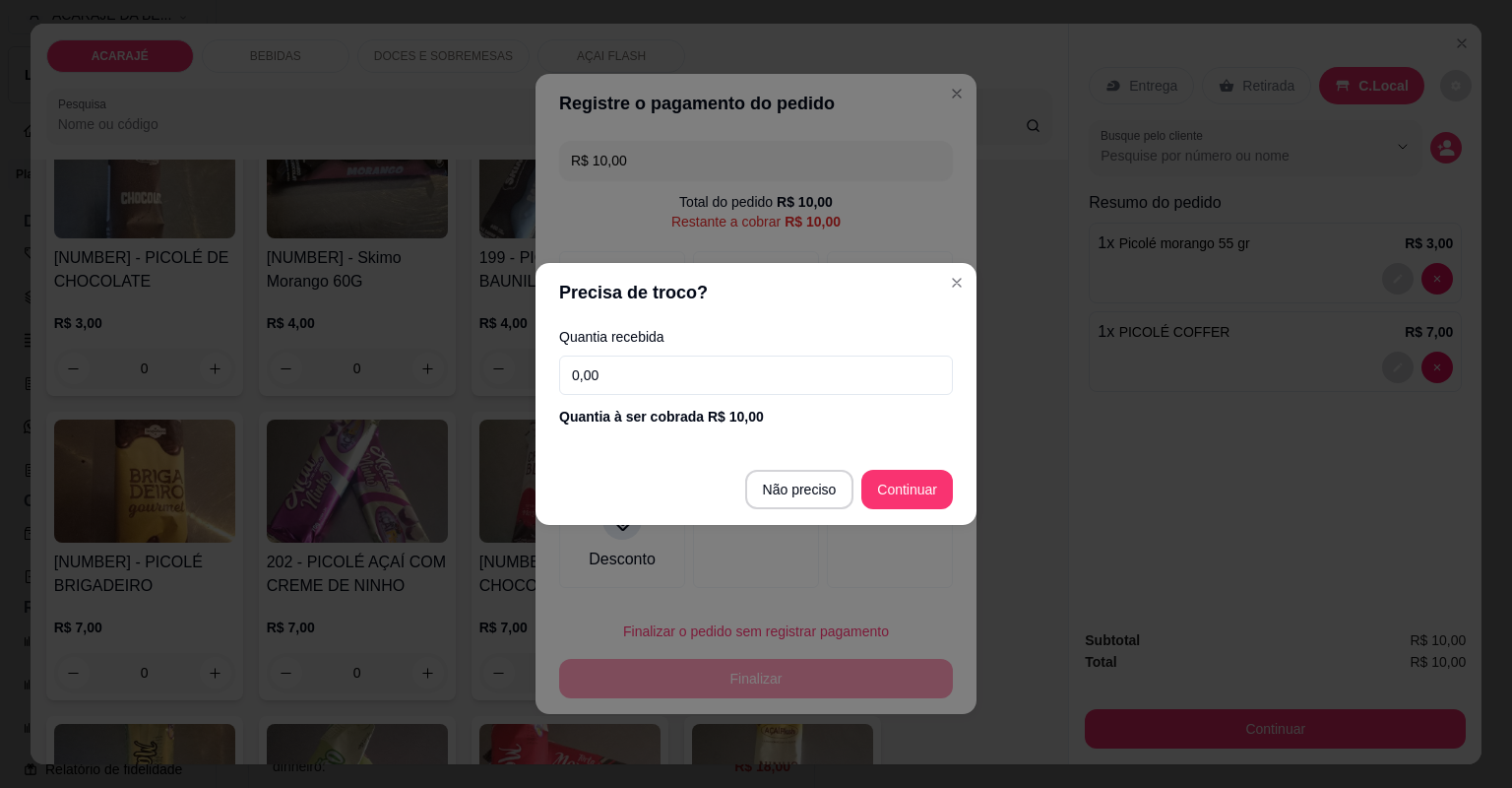 click on "0,00" at bounding box center [756, 375] 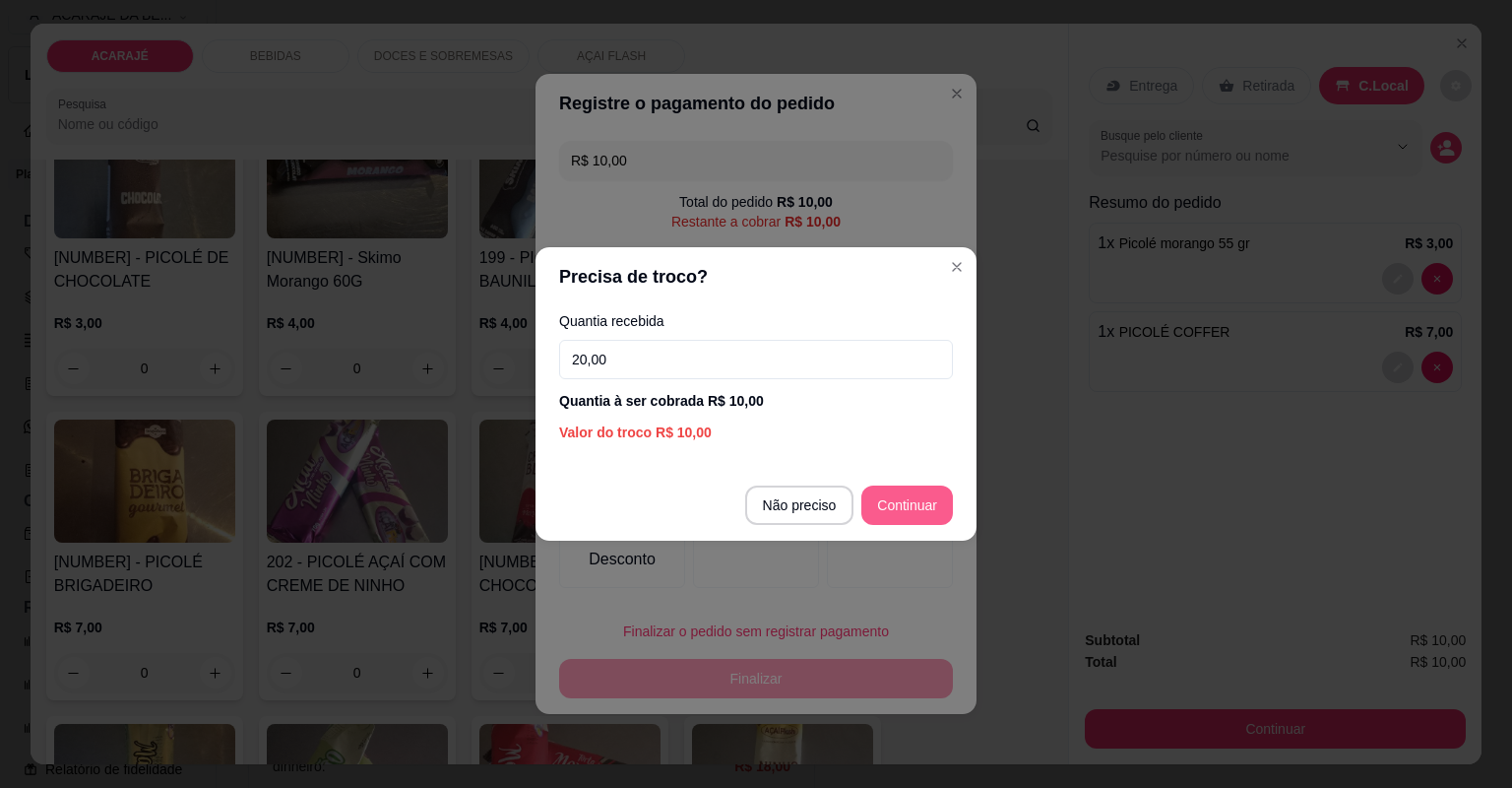 type on "20,00" 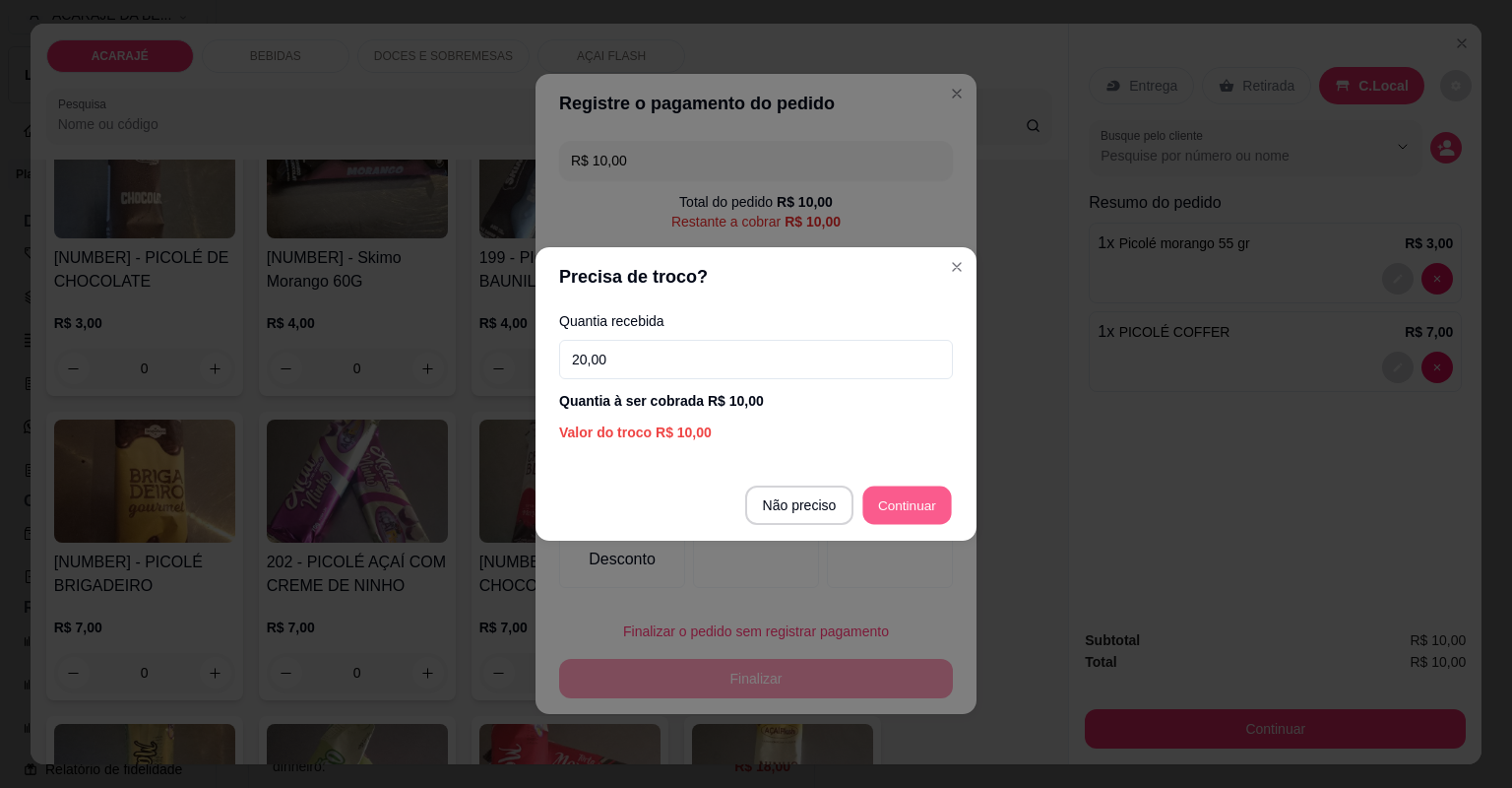 type on "R$ 0,00" 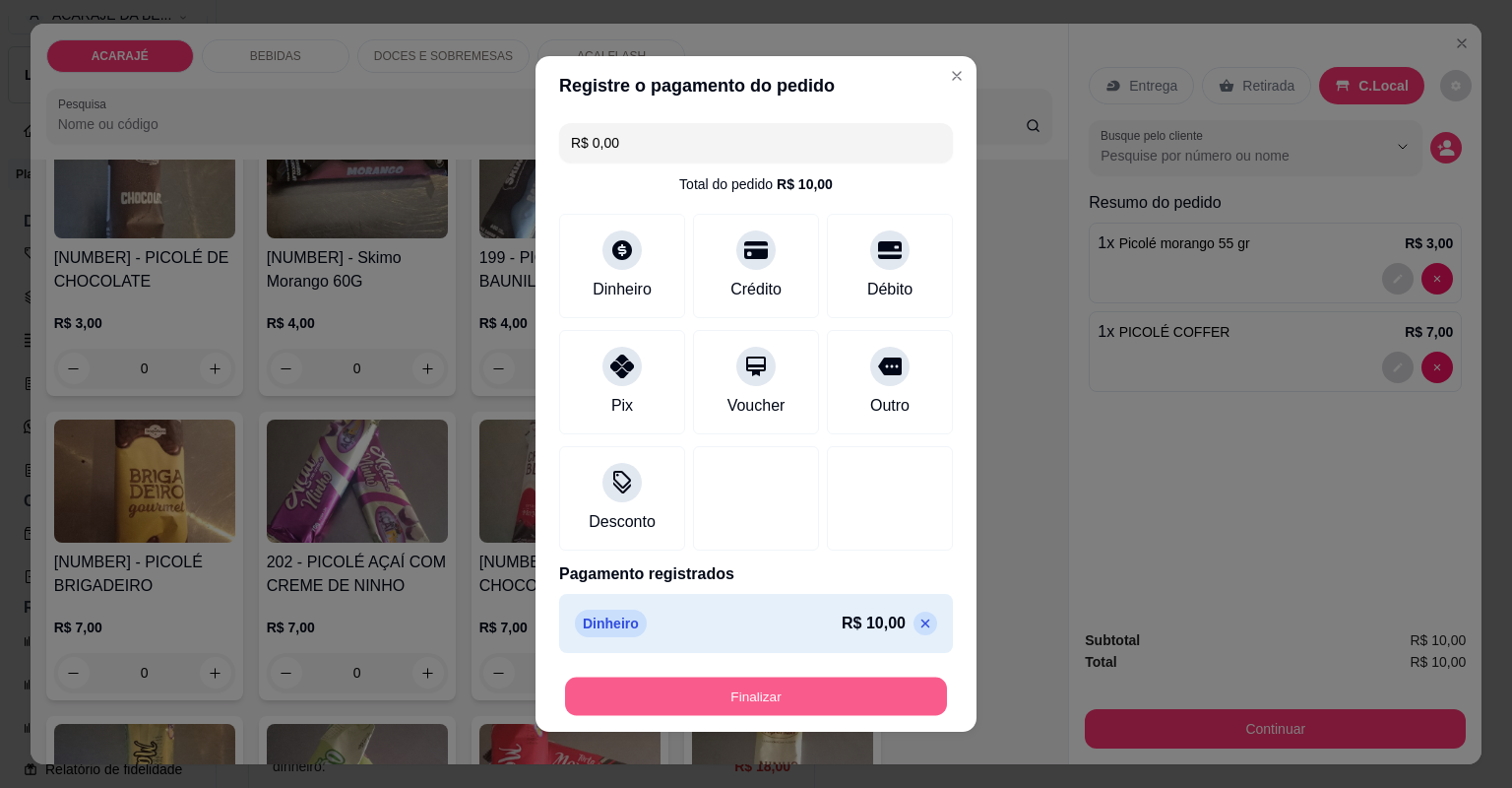 click on "Finalizar" at bounding box center [756, 696] 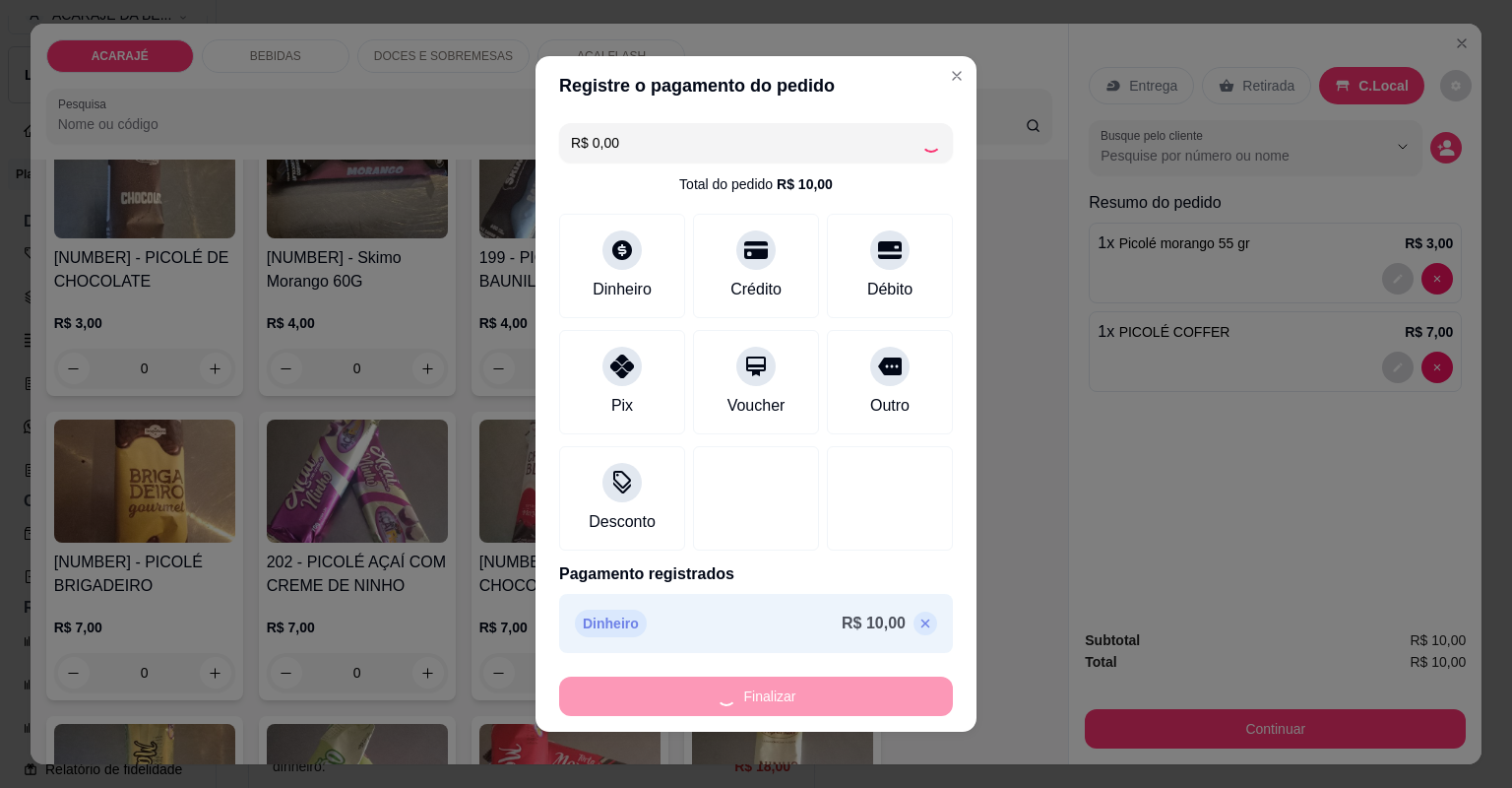type on "0" 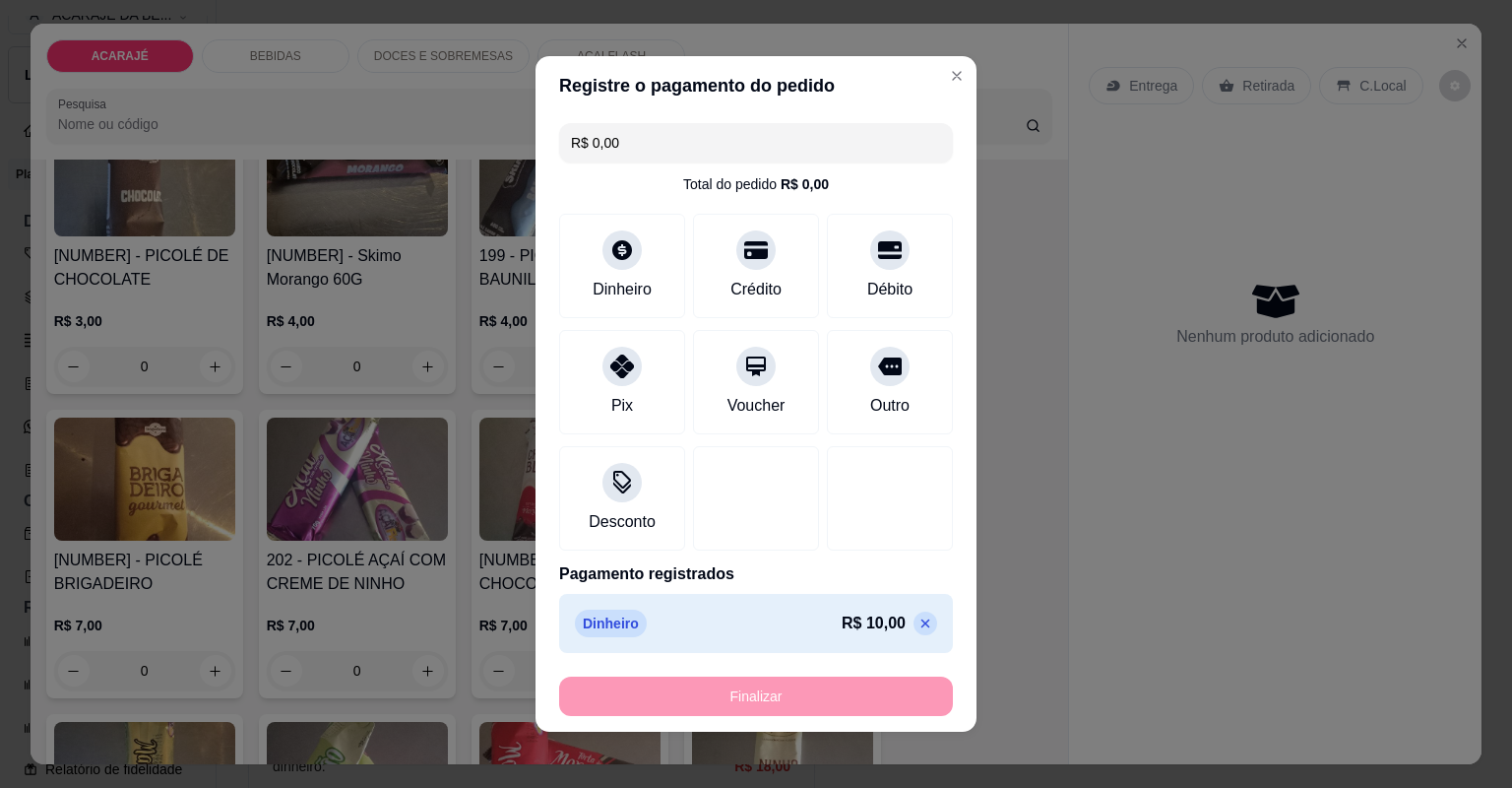 type on "-R$ 10,00" 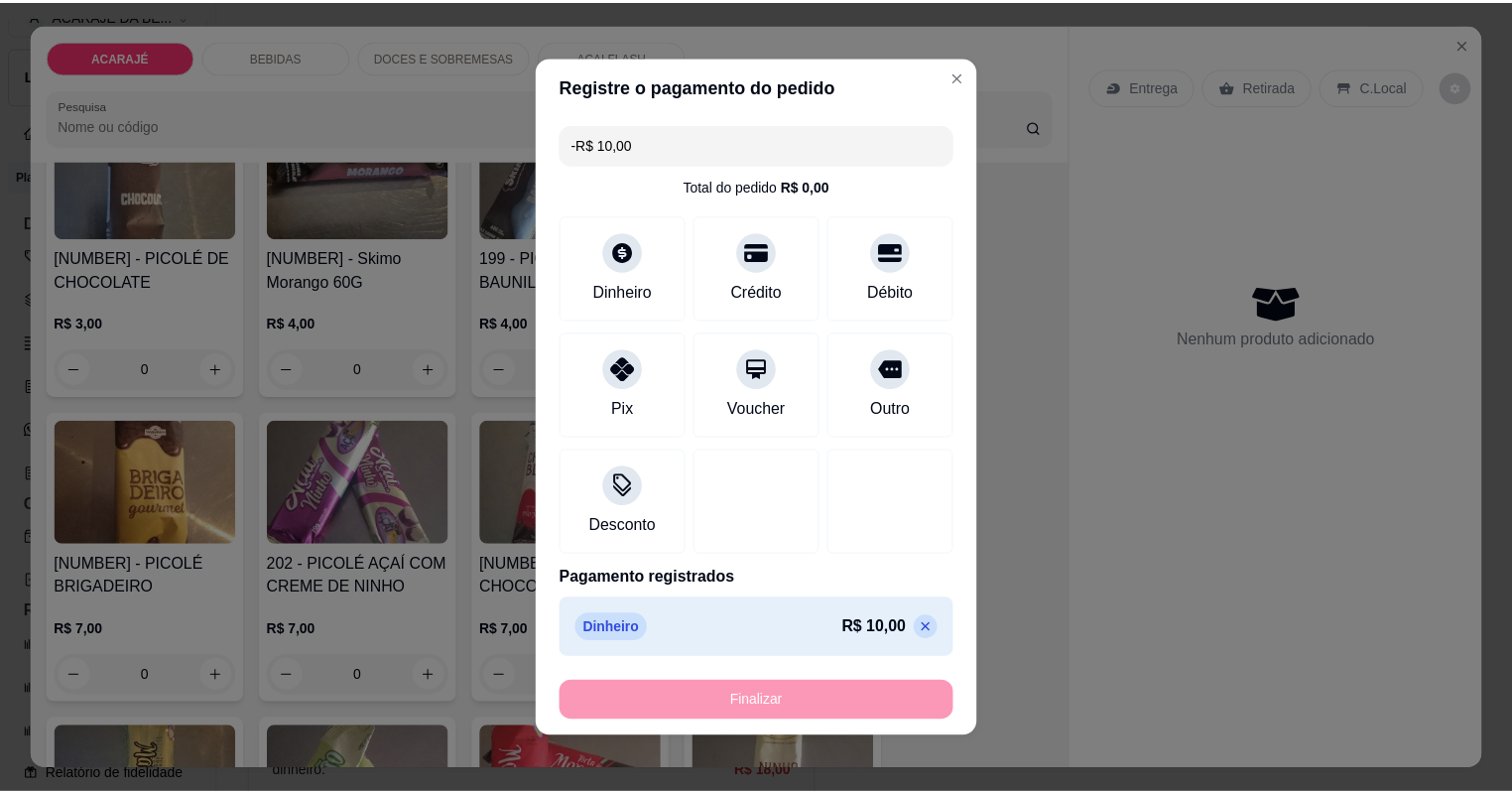 scroll, scrollTop: 3650, scrollLeft: 0, axis: vertical 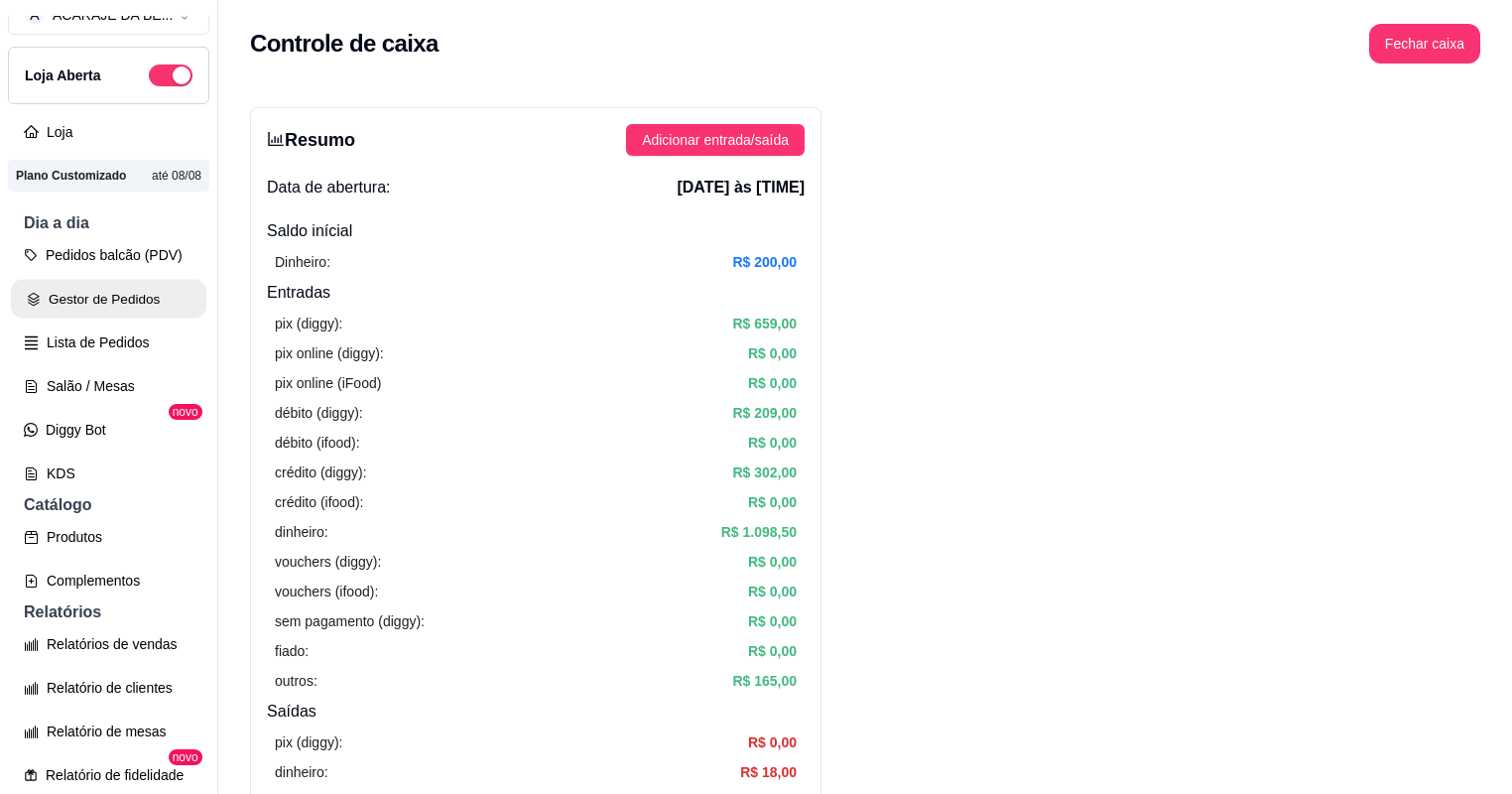click on "Gestor de Pedidos" at bounding box center (108, 299) 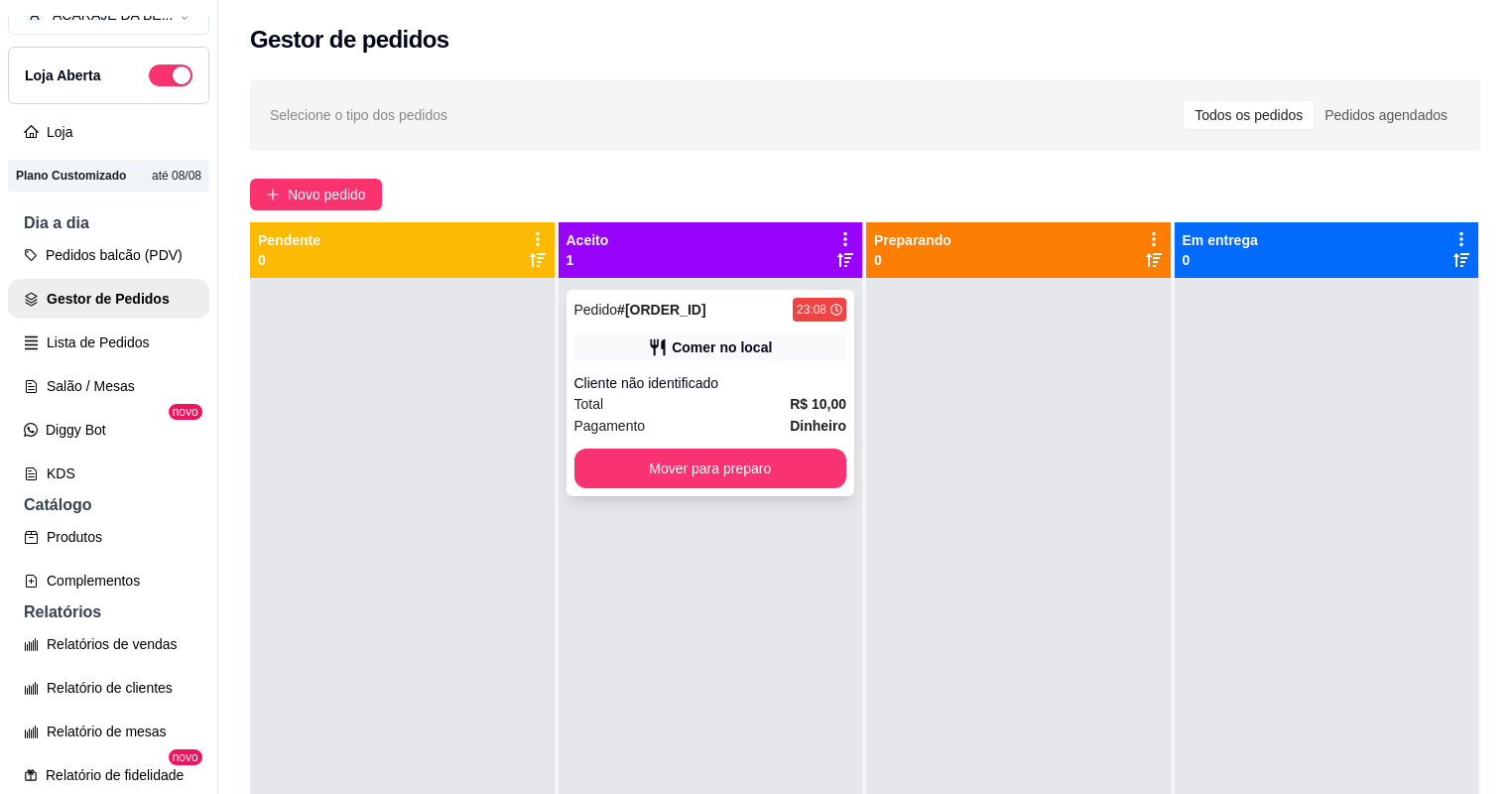 click on "Pagamento Dinheiro" at bounding box center (710, 426) 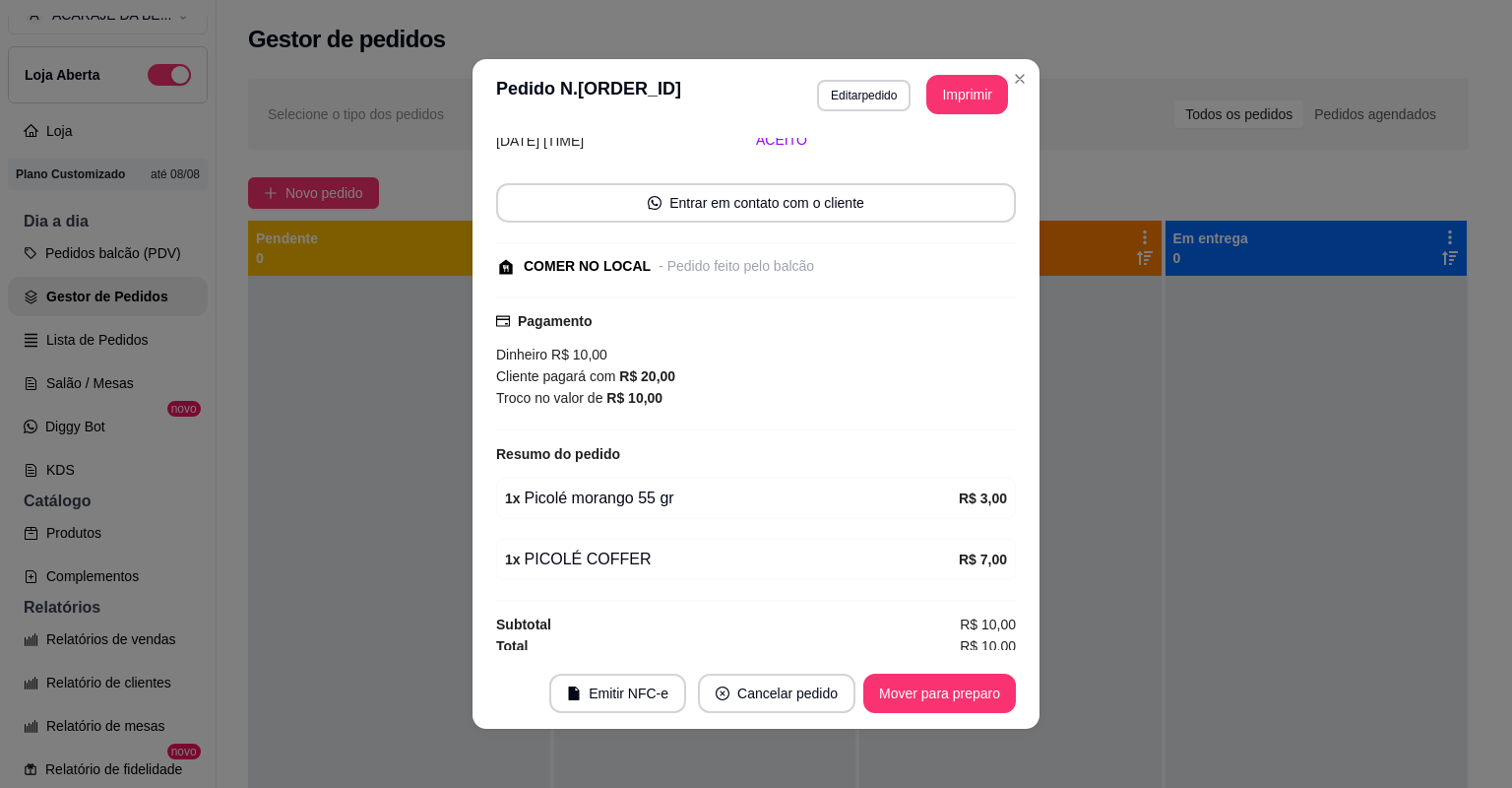 scroll, scrollTop: 98, scrollLeft: 0, axis: vertical 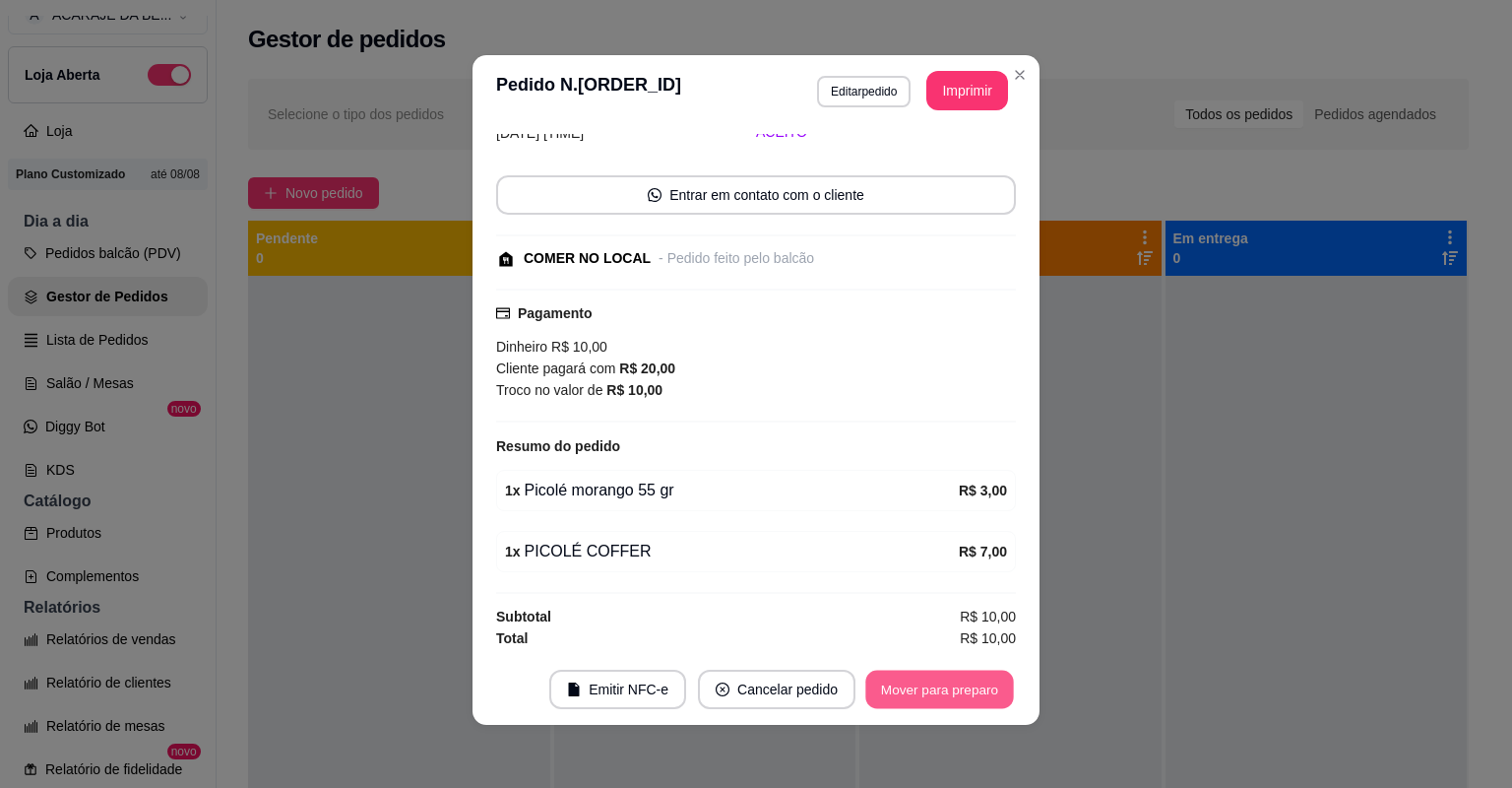 click on "Mover para preparo" at bounding box center [939, 690] 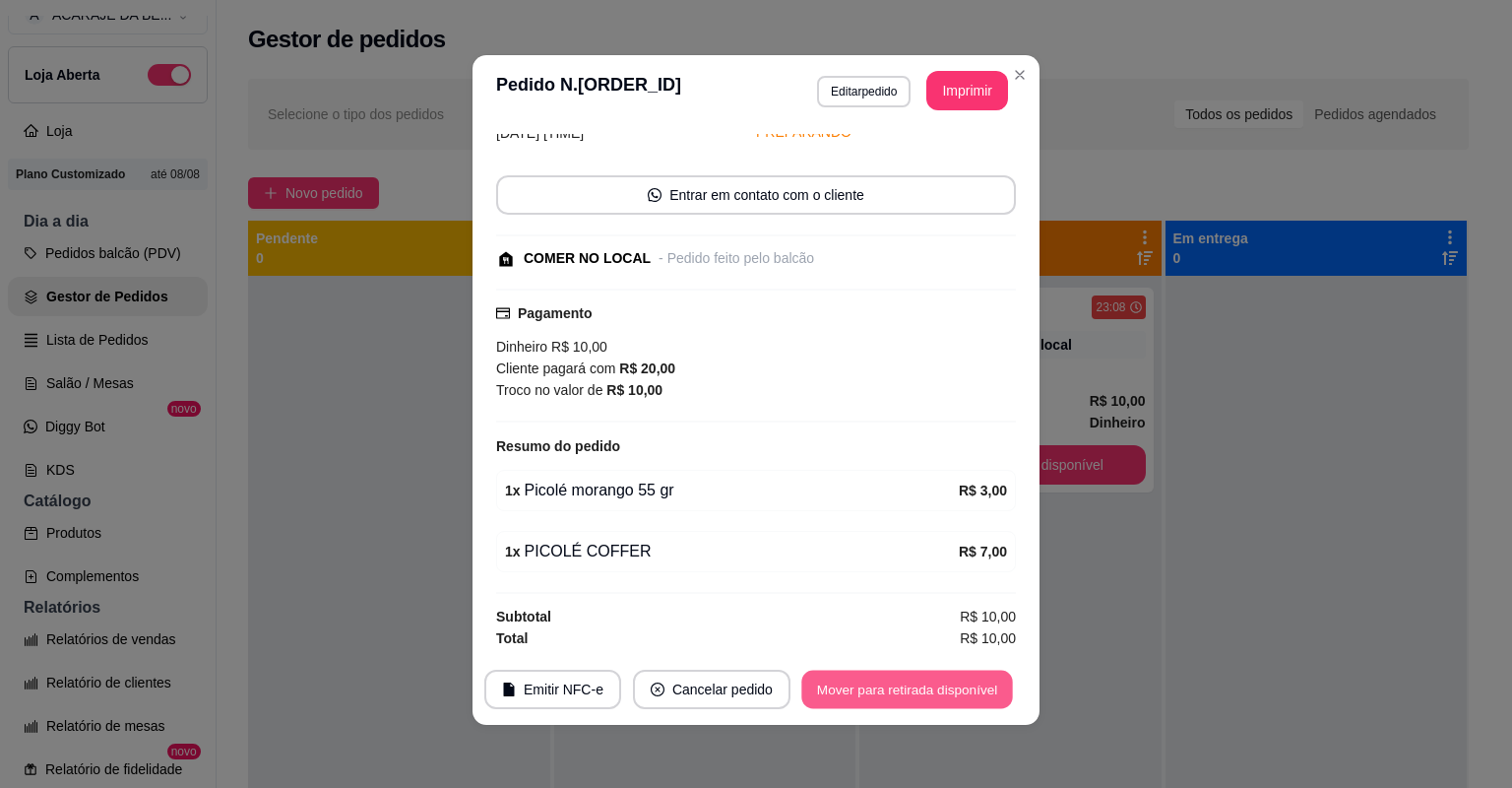 click on "Mover para retirada disponível" at bounding box center (907, 690) 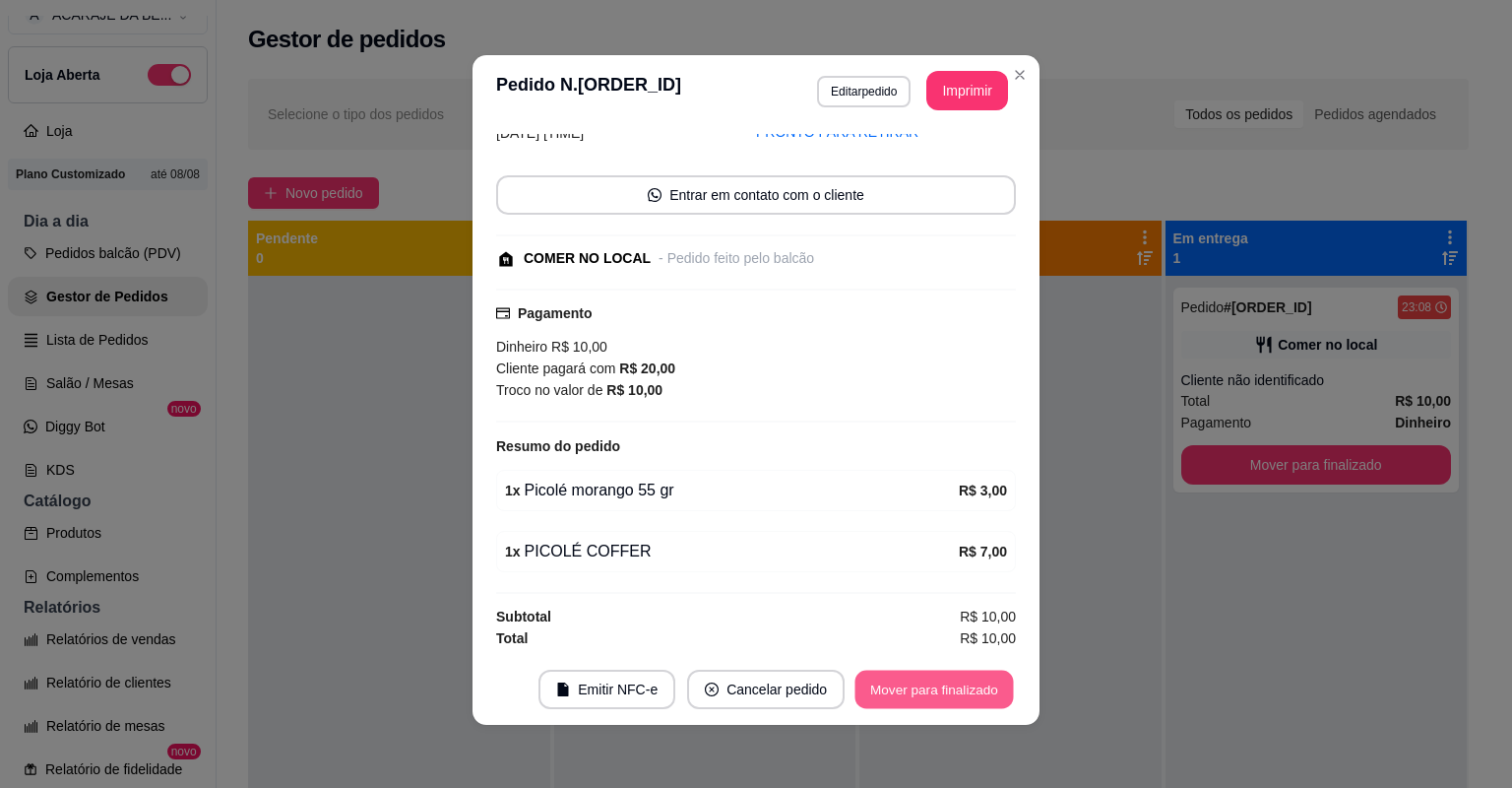 click on "Mover para finalizado" at bounding box center (934, 690) 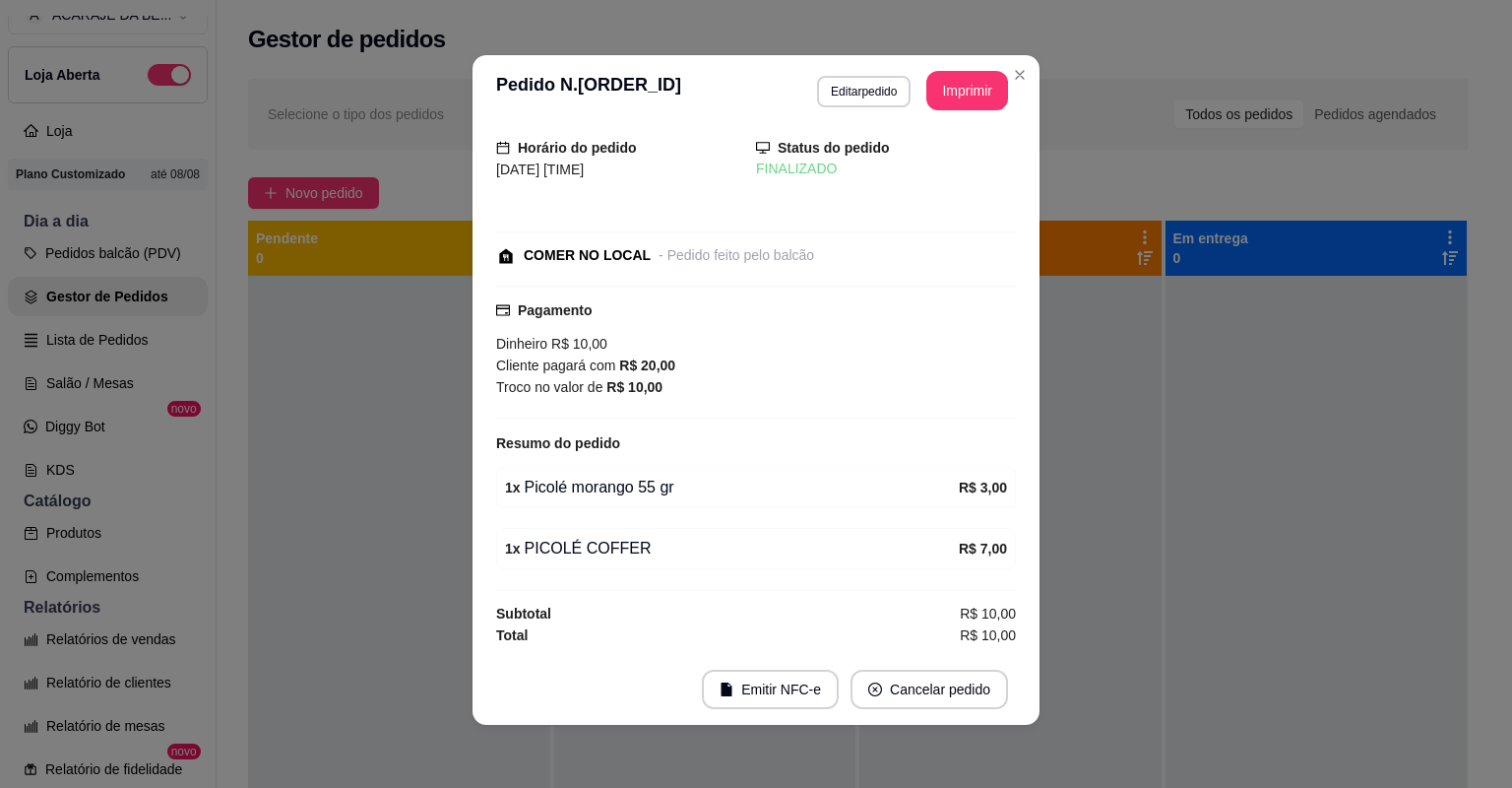 scroll, scrollTop: 14, scrollLeft: 0, axis: vertical 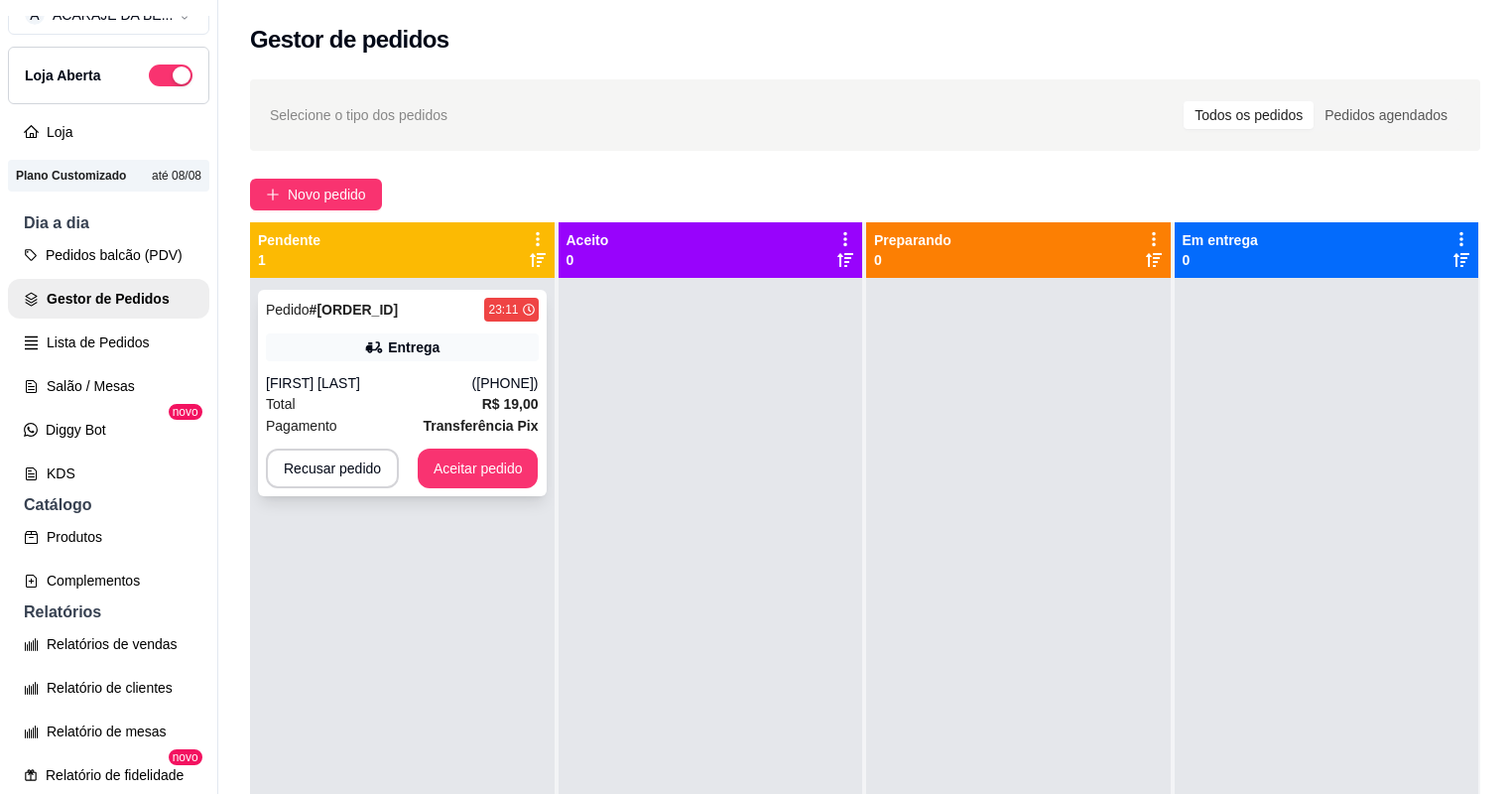 click on "Total R$ 19,00" at bounding box center [402, 404] 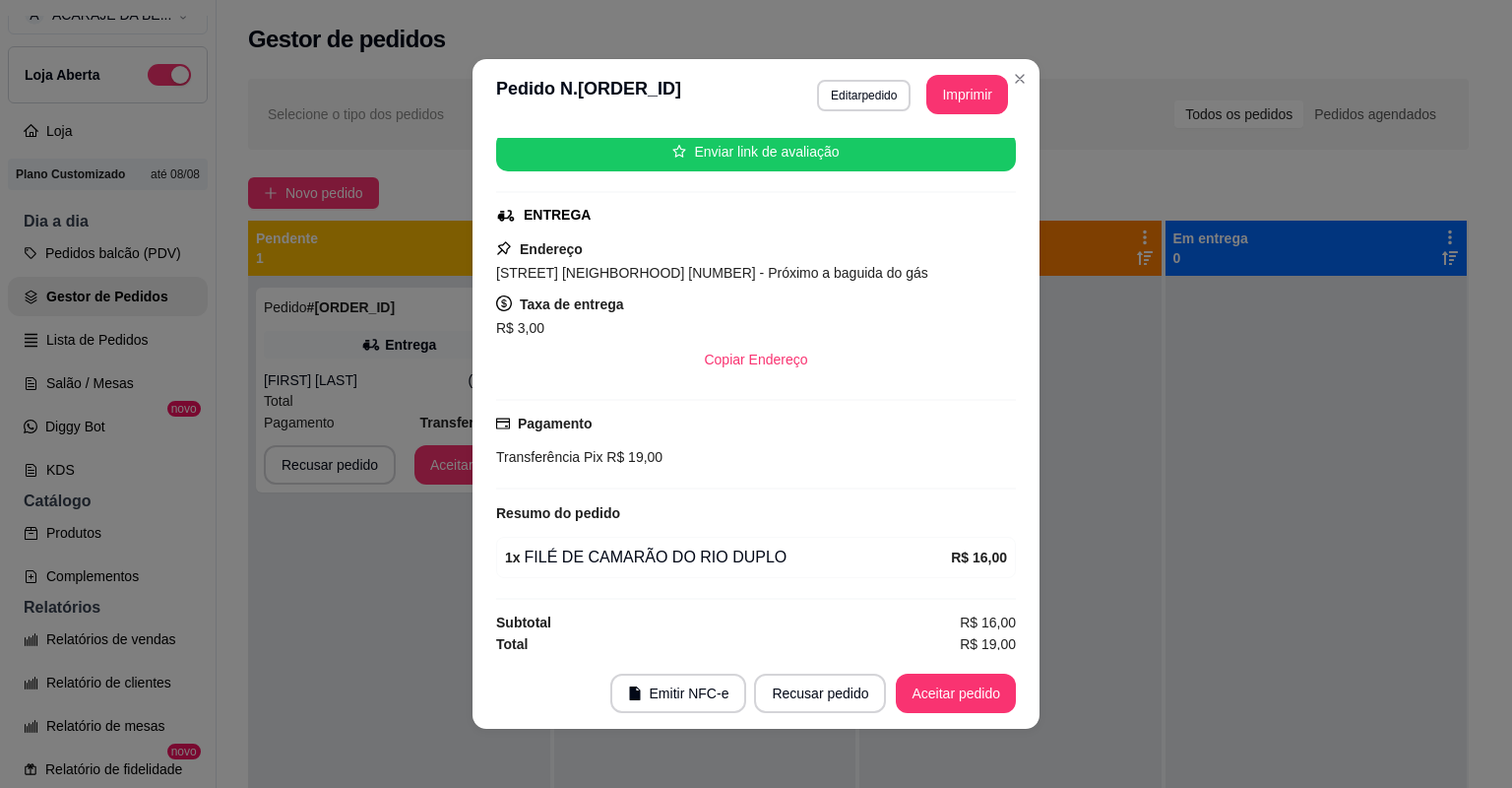 scroll, scrollTop: 250, scrollLeft: 0, axis: vertical 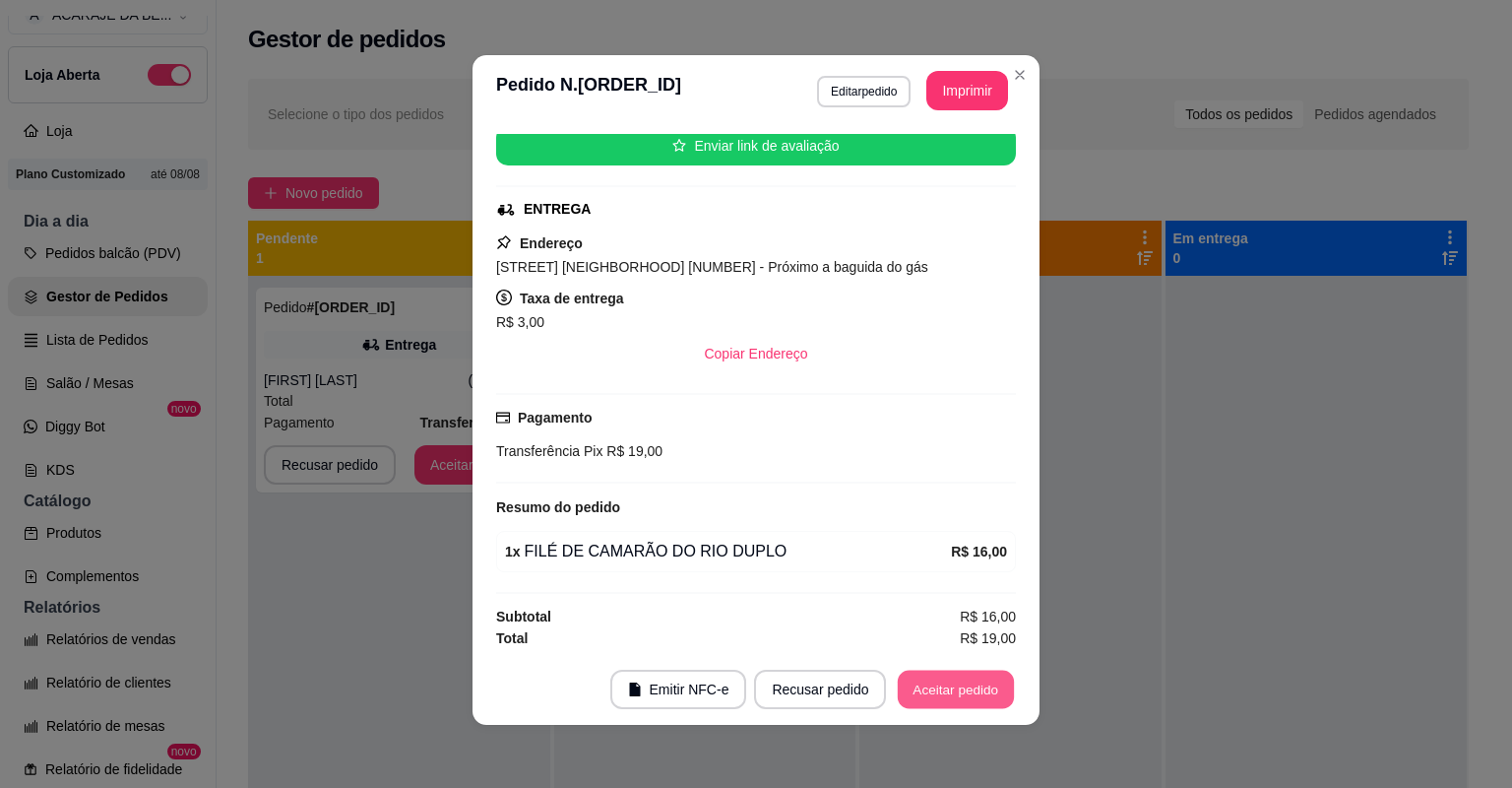 click on "Aceitar pedido" at bounding box center (956, 690) 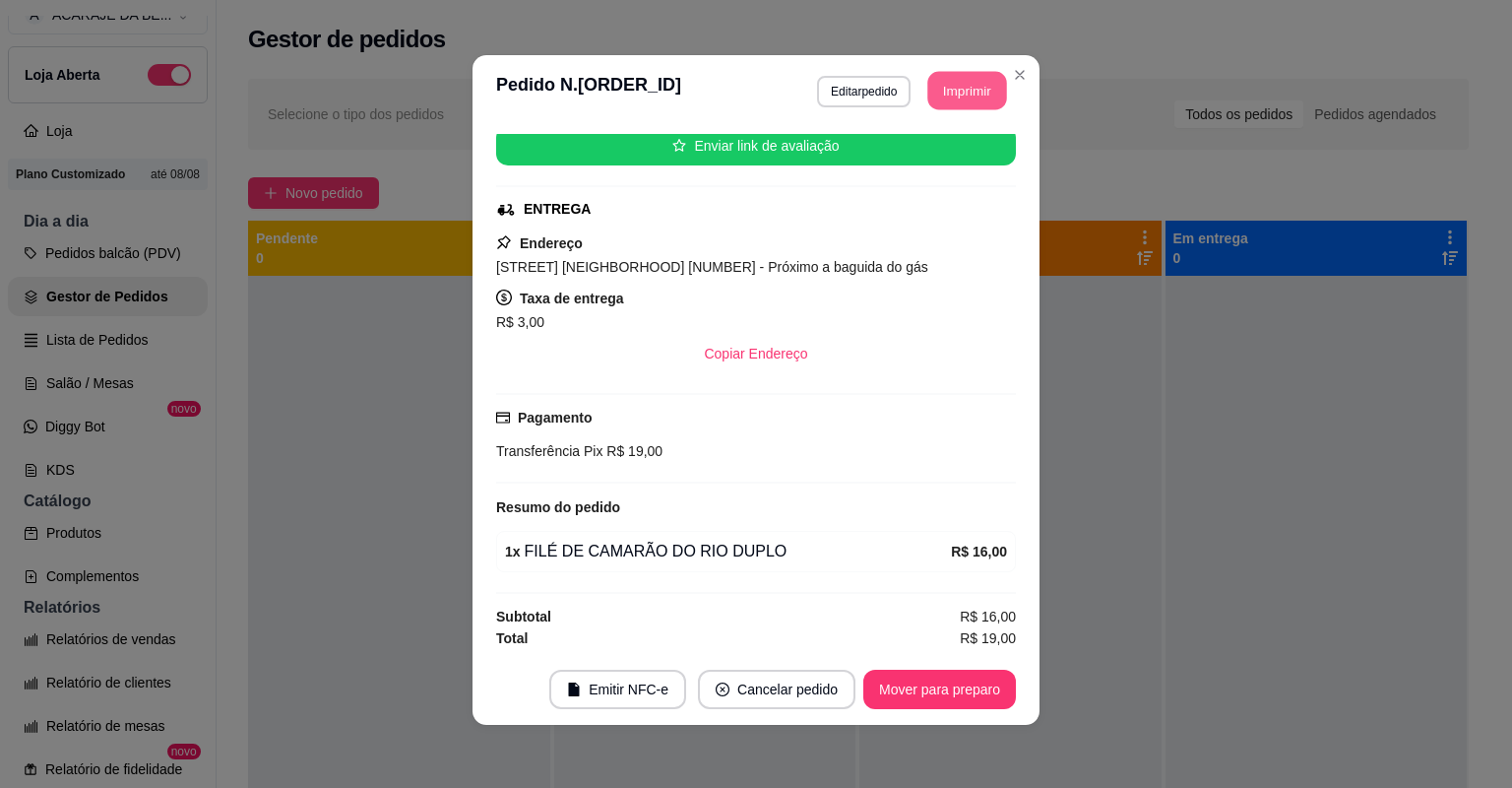 click on "Imprimir" at bounding box center [968, 91] 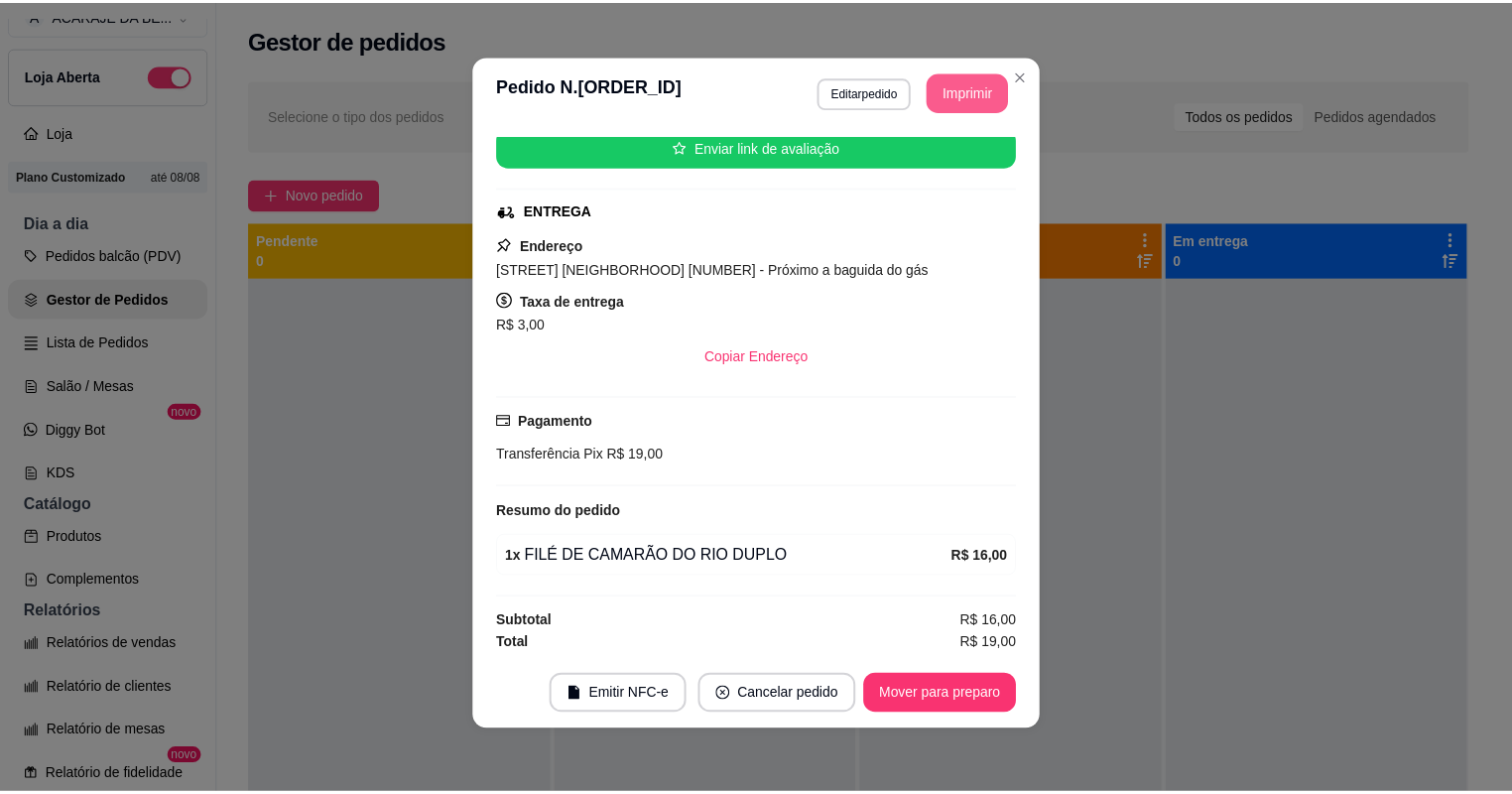 scroll, scrollTop: 0, scrollLeft: 0, axis: both 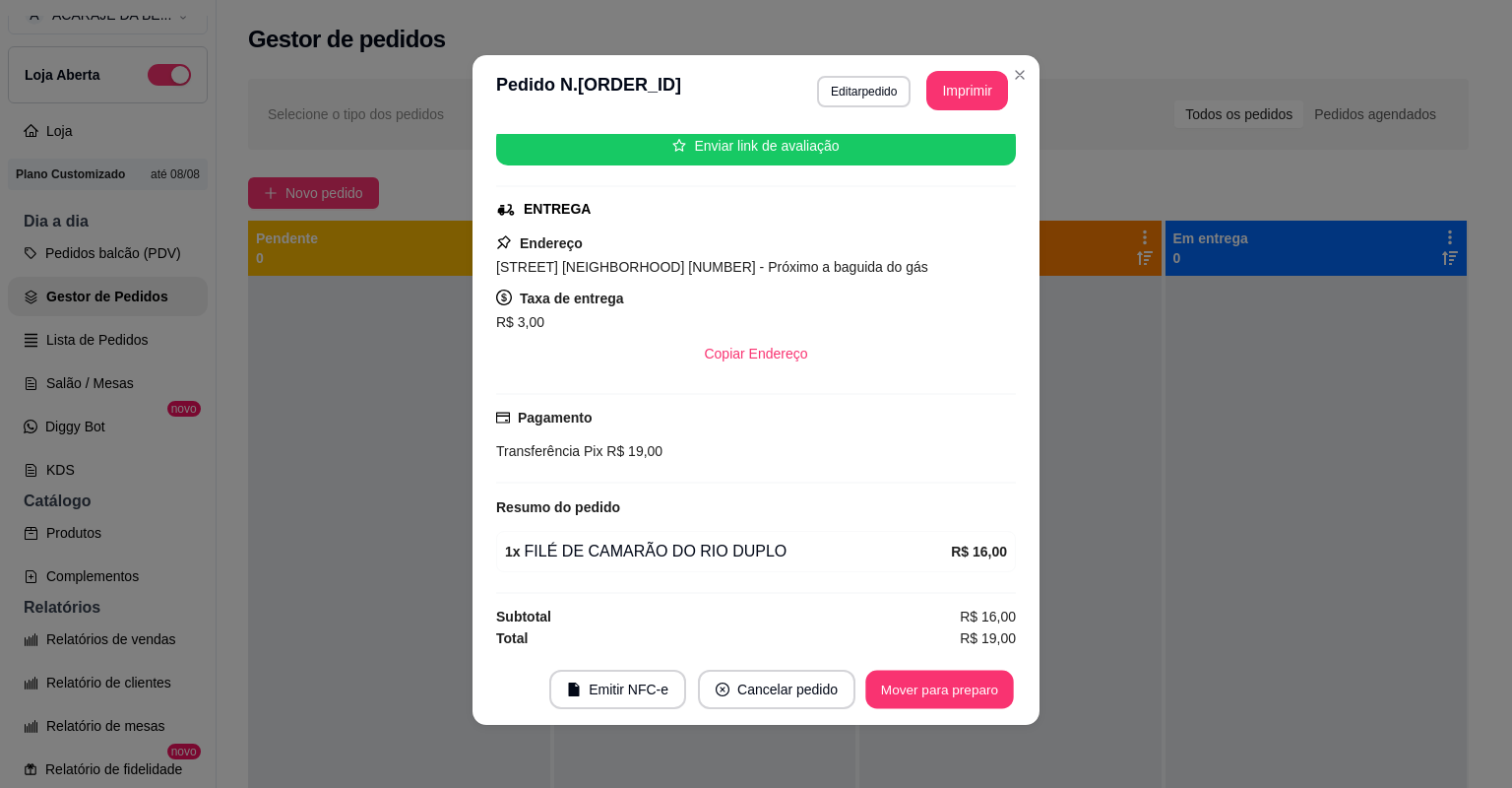 click on "Mover para preparo" at bounding box center [939, 690] 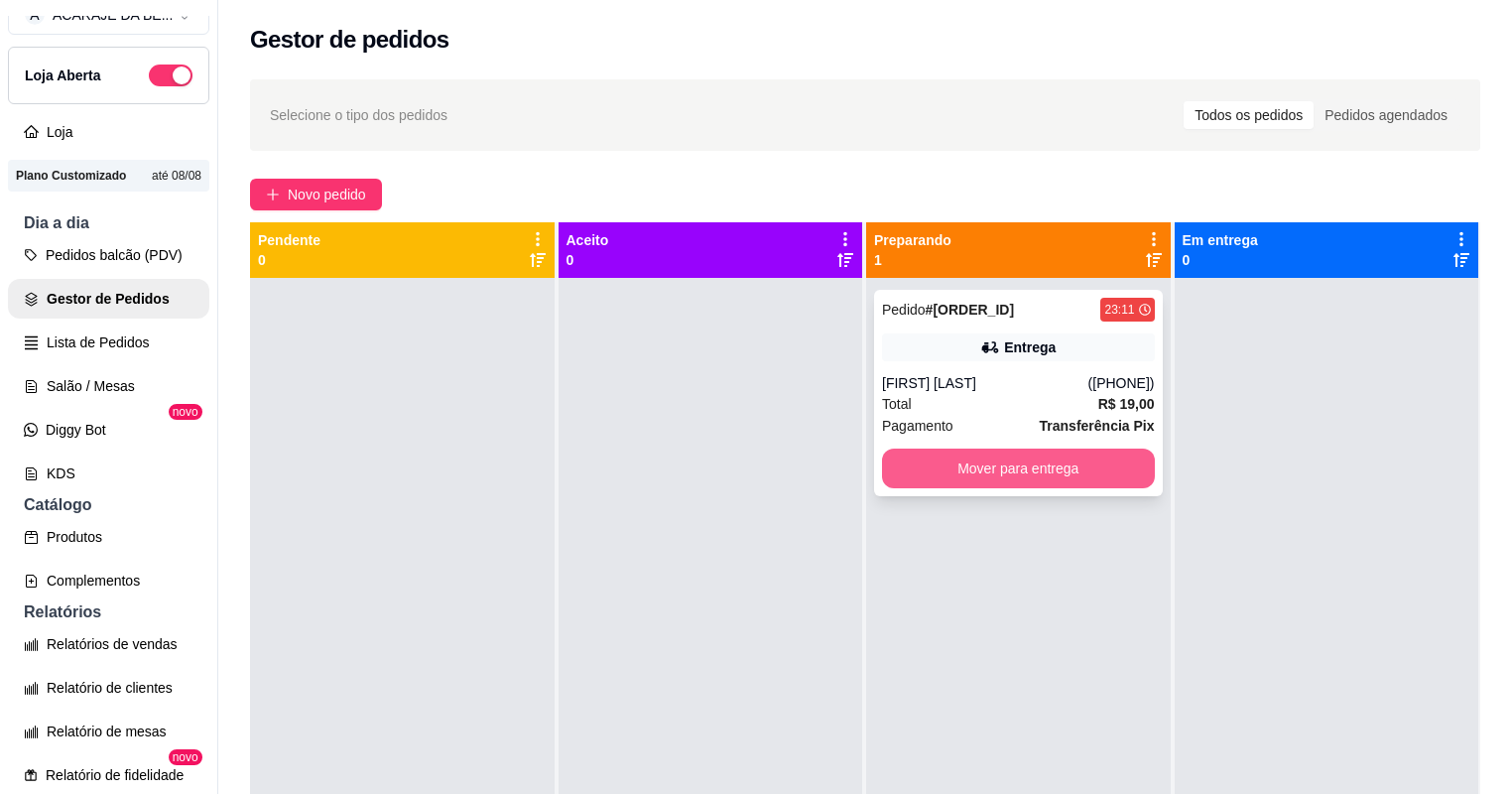 click on "Mover para entrega" at bounding box center (1018, 468) 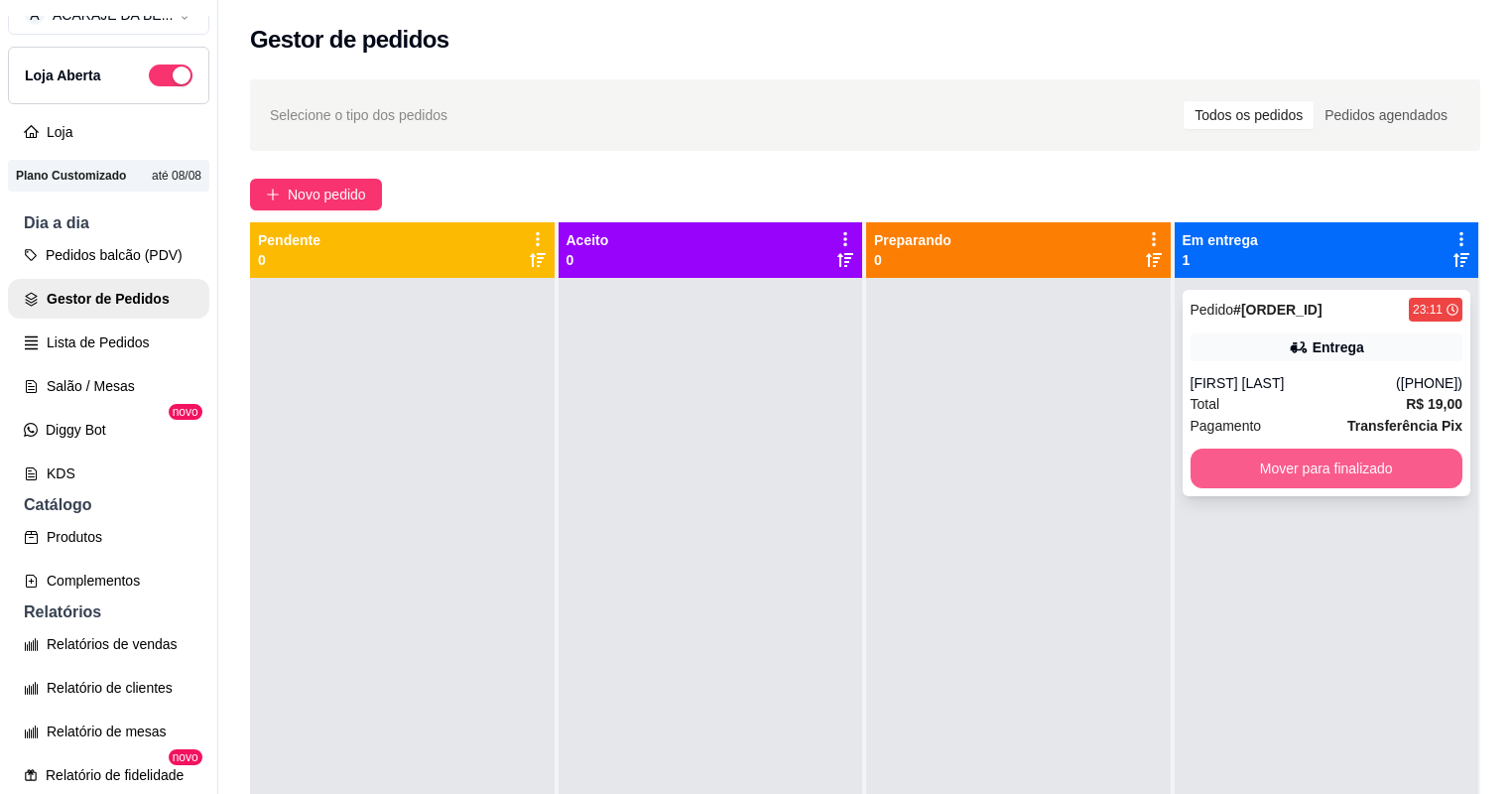click on "Mover para finalizado" at bounding box center [1326, 468] 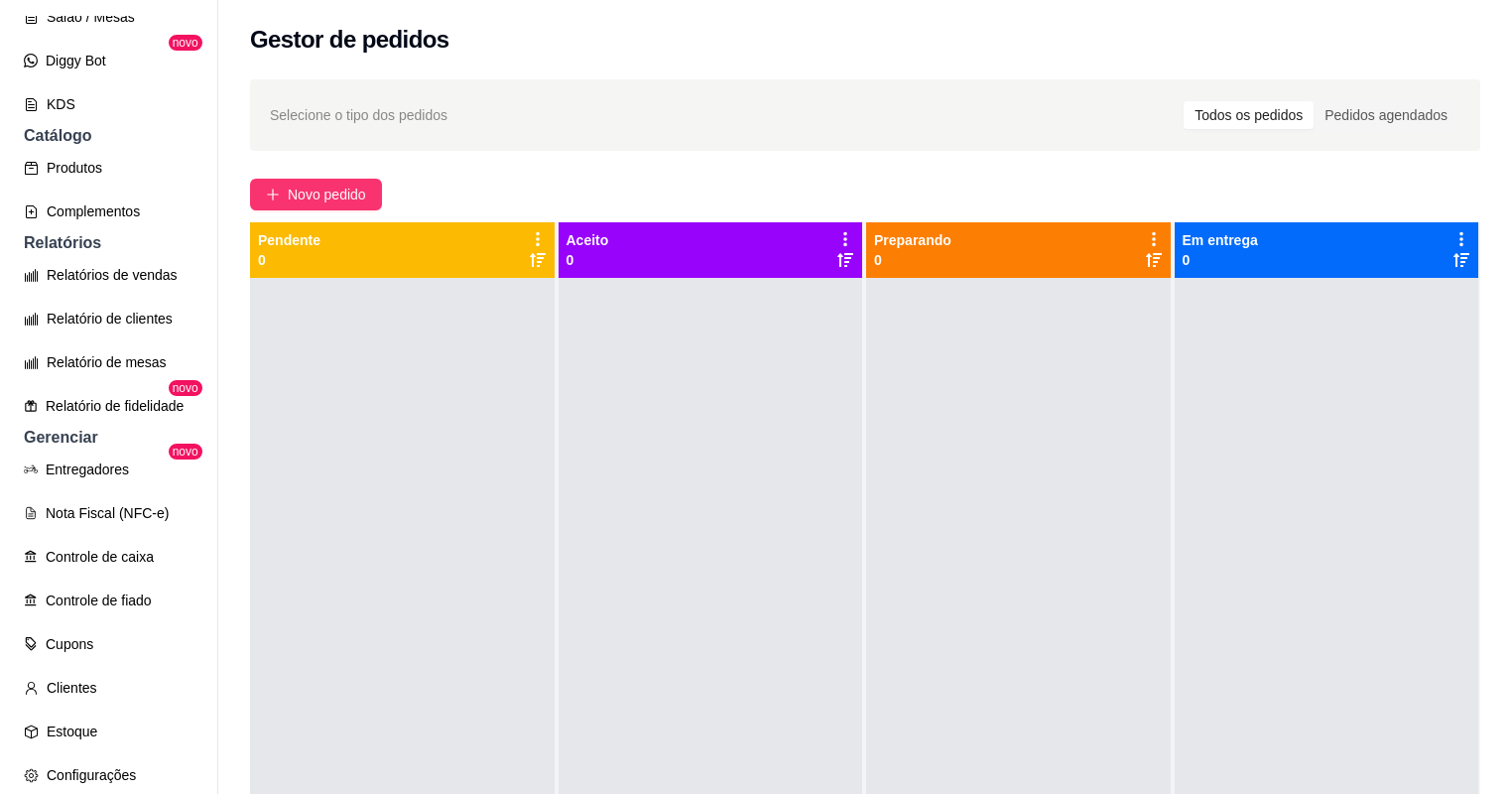 scroll, scrollTop: 426, scrollLeft: 0, axis: vertical 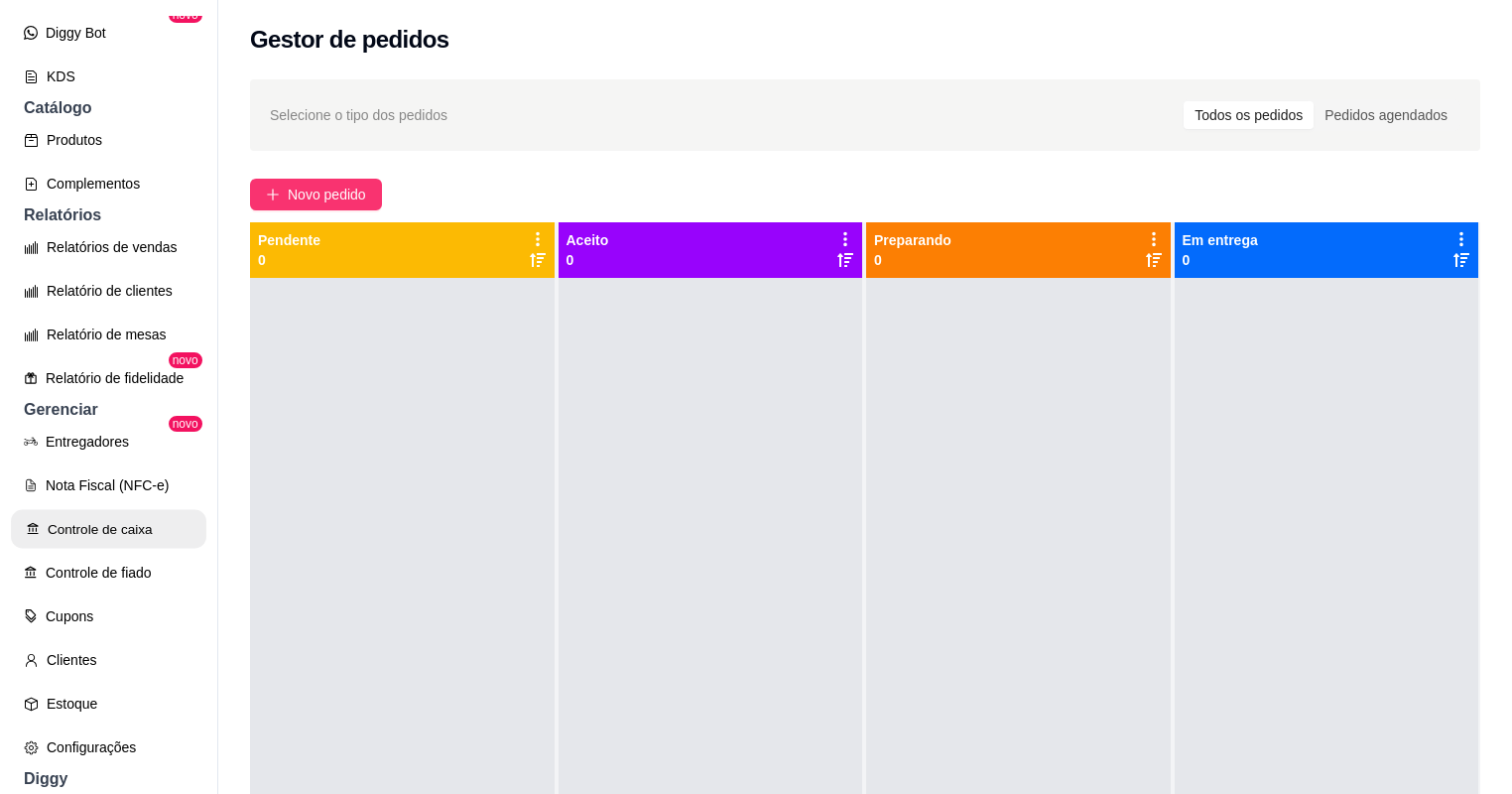 click on "Controle de caixa" at bounding box center (108, 529) 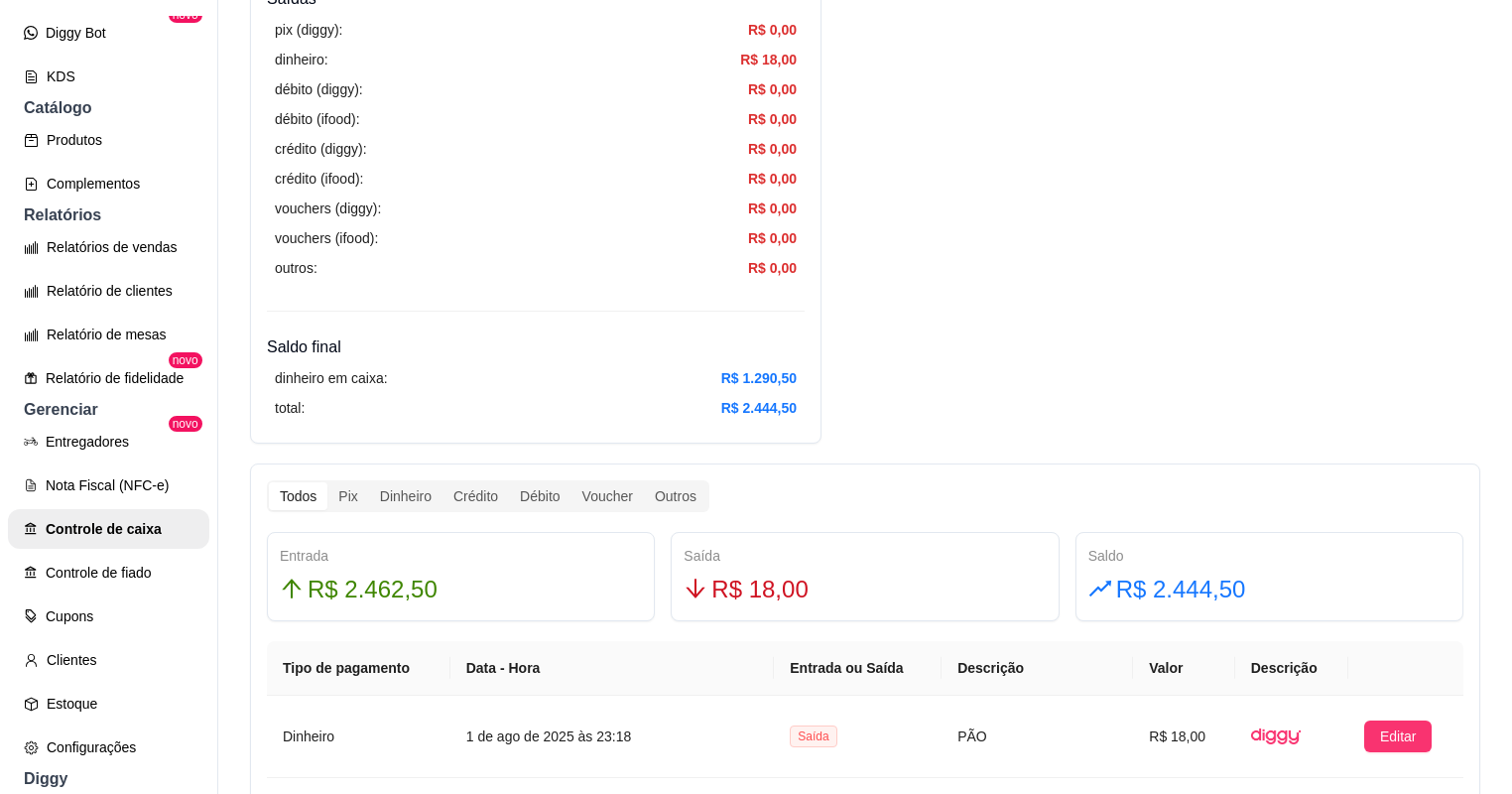 scroll, scrollTop: 715, scrollLeft: 0, axis: vertical 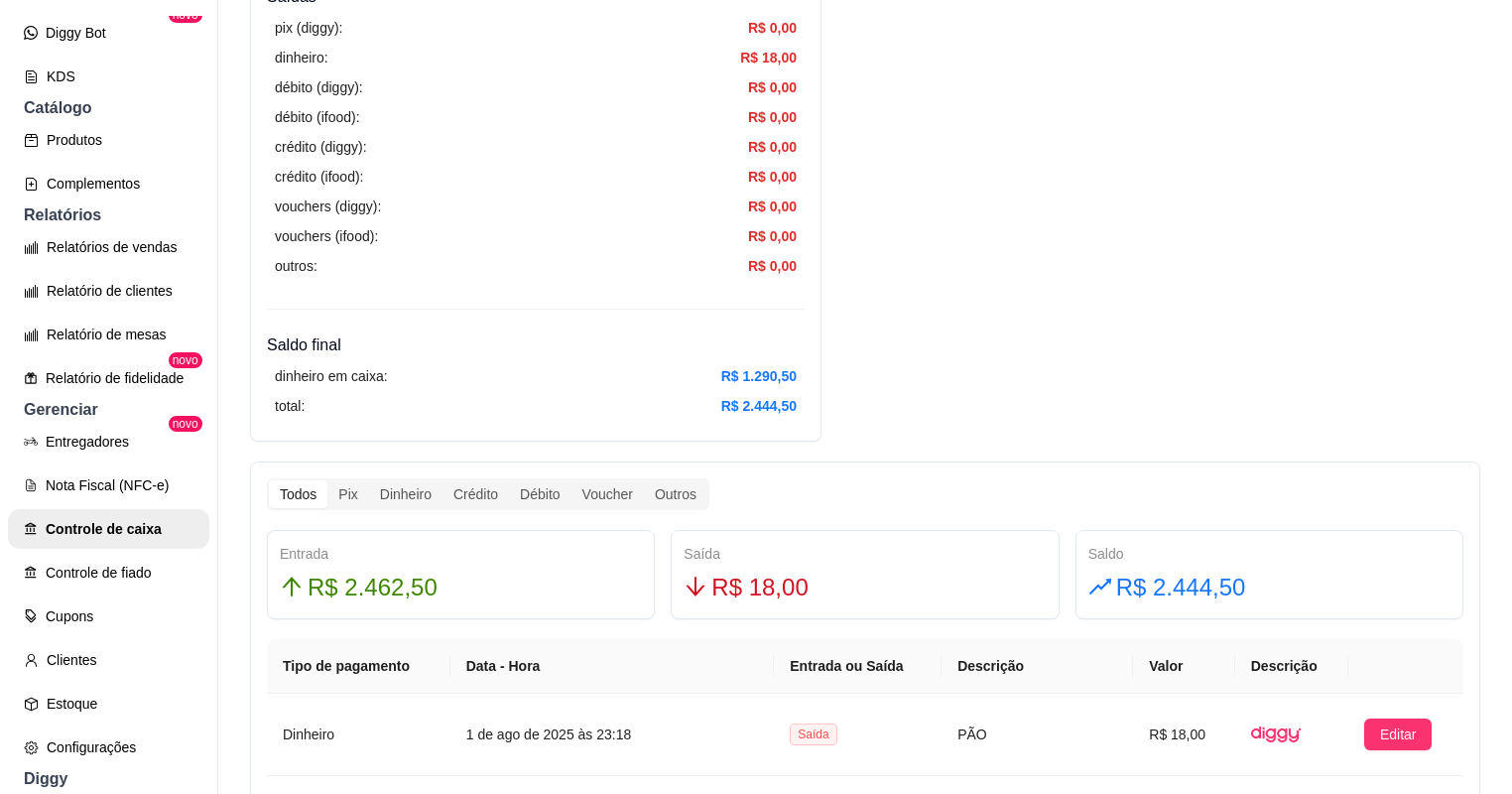 click on "Resumo Adicionar entrada/saída Data de abertura: 1 de ago de 2025 às 17:34 Saldo inícial Dinheiro: R$ 200,00 Entradas pix (diggy): R$ 678,00 pix online (diggy): R$ 0,00 pix online (iFood) R$ 0,00 débito (diggy): R$ 209,00 débito (ifood): R$ 0,00 crédito (diggy): R$ 302,00 crédito (ifood): R$ 0,00 dinheiro: R$ 1.108,50 vouchers (diggy): R$ 0,00 vouchers (ifood): R$ 0,00 sem pagamento (diggy): R$ 0,00 fiado: R$ 0,00 outros: R$ 165,00 Saídas pix (diggy): R$ 0,00 dinheiro: R$ 18,00 débito (diggy): R$ 0,00 débito (ifood): R$ 0,00 crédito (diggy): R$ 0,00 crédito (ifood): R$ 0,00 vouchers (diggy): R$ 0,00 vouchers (ifood): R$ 0,00 outros: R$ 0,00 Saldo final dinheiro em caixa: R$ 1.290,50 total: R$ 2.444,50" at bounding box center (536, -83) 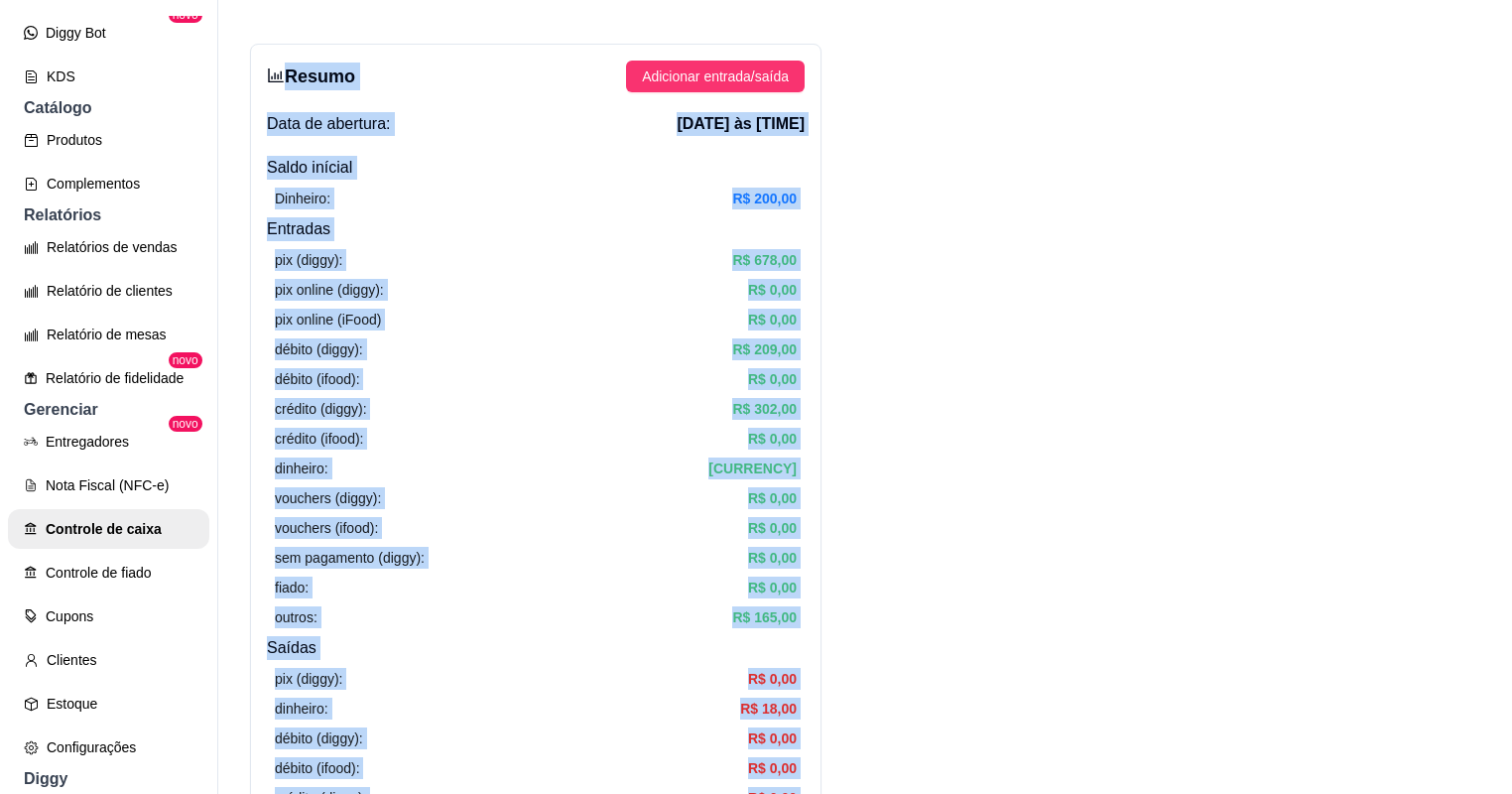 scroll, scrollTop: 0, scrollLeft: 0, axis: both 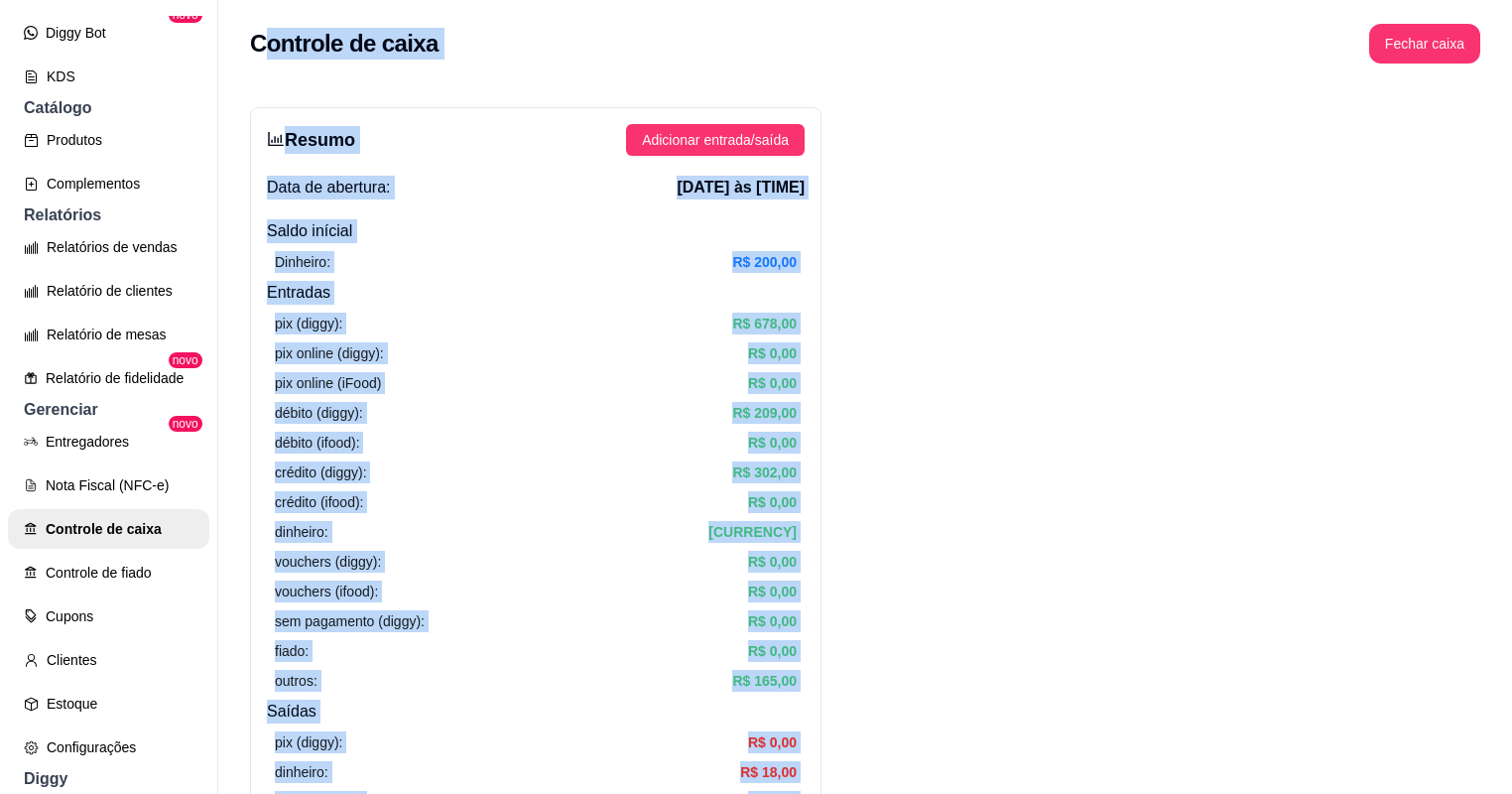 drag, startPoint x: 816, startPoint y: 430, endPoint x: 264, endPoint y: -3, distance: 701.56468 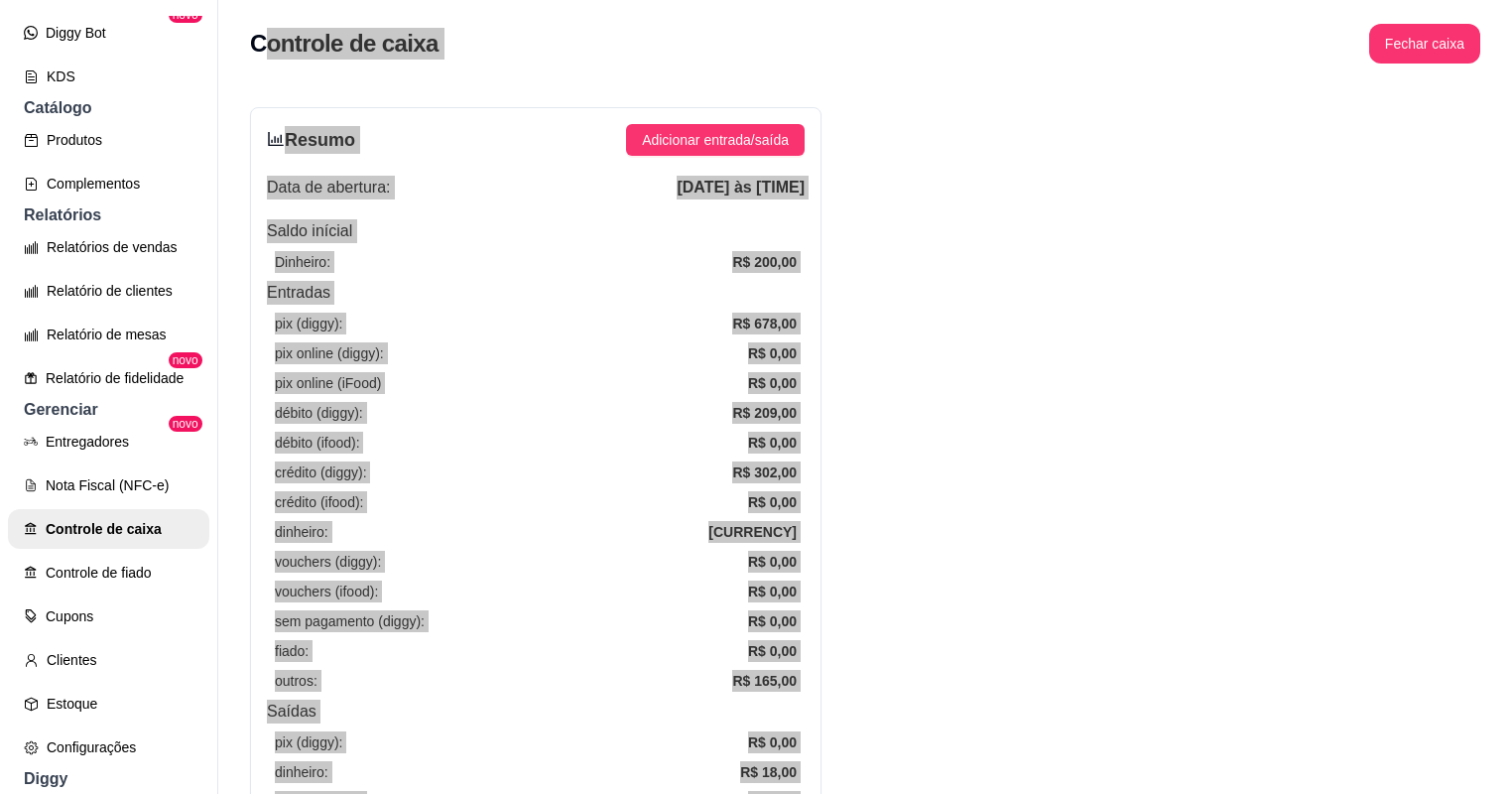 scroll, scrollTop: 427, scrollLeft: 0, axis: vertical 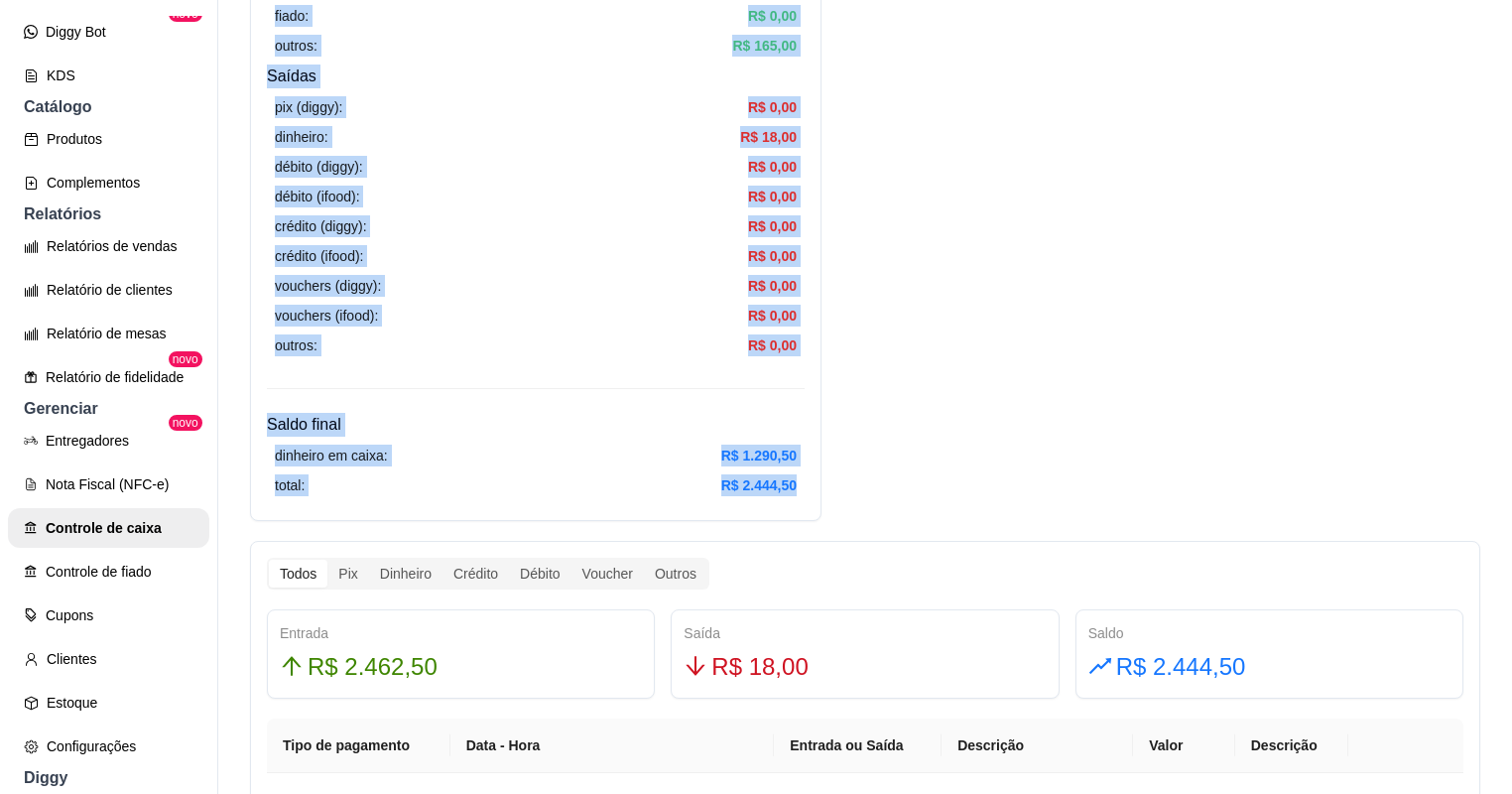 click on "Resumo Adicionar entrada/saída Data de abertura: 1 de ago de 2025 às 17:34 Saldo inícial Dinheiro: R$ 200,00 Entradas pix (diggy): R$ 678,00 pix online (diggy): R$ 0,00 pix online (iFood) R$ 0,00 débito (diggy): R$ 209,00 débito (ifood): R$ 0,00 crédito (diggy): R$ 302,00 crédito (ifood): R$ 0,00 dinheiro: R$ 1.108,50 vouchers (diggy): R$ 0,00 vouchers (ifood): R$ 0,00 sem pagamento (diggy): R$ 0,00 fiado: R$ 0,00 outros: R$ 165,00 Saídas pix (diggy): R$ 0,00 dinheiro: R$ 18,00 débito (diggy): R$ 0,00 débito (ifood): R$ 0,00 crédito (diggy): R$ 0,00 crédito (ifood): R$ 0,00 vouchers (diggy): R$ 0,00 vouchers (ifood): R$ 0,00 outros: R$ 0,00 Saldo final dinheiro em caixa: R$ 1.290,50 total: R$ 2.444,50 Todos Pix Dinheiro Crédito Débito Voucher Outros Entrada R$ 2.462,50 Saída R$ 18,00 Saldo R$ 2.444,50 Tipo de pagamento Data - Hora Entrada ou Saída Descrição Valor Descrição Dinheiro 1 de ago de 2025 às 23:18 Saída PÃO R$ 18,00 Editar Outros Entrada R$ 8,00" at bounding box center [865, 965] 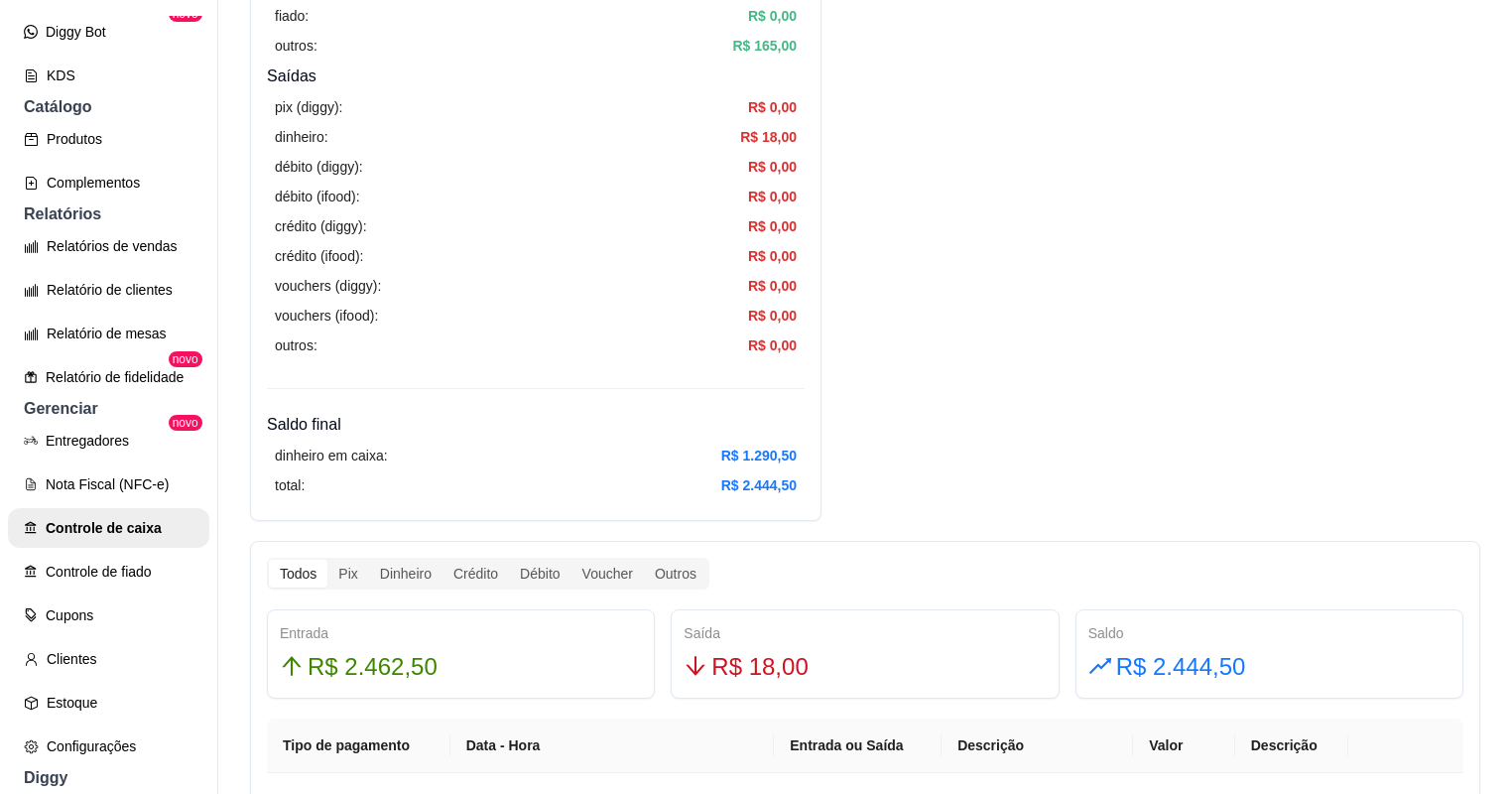 click on "Resumo Adicionar entrada/saída Data de abertura: 1 de ago de 2025 às 17:34 Saldo inícial Dinheiro: R$ 200,00 Entradas pix (diggy): R$ 678,00 pix online (diggy): R$ 0,00 pix online (iFood) R$ 0,00 débito (diggy): R$ 209,00 débito (ifood): R$ 0,00 crédito (diggy): R$ 302,00 crédito (ifood): R$ 0,00 dinheiro: R$ 1.108,50 vouchers (diggy): R$ 0,00 vouchers (ifood): R$ 0,00 sem pagamento (diggy): R$ 0,00 fiado: R$ 0,00 outros: R$ 165,00 Saídas pix (diggy): R$ 0,00 dinheiro: R$ 18,00 débito (diggy): R$ 0,00 débito (ifood): R$ 0,00 crédito (diggy): R$ 0,00 crédito (ifood): R$ 0,00 vouchers (diggy): R$ 0,00 vouchers (ifood): R$ 0,00 outros: R$ 0,00 Saldo final dinheiro em caixa: R$ 1.290,50 total: R$ 2.444,50 Todos Pix Dinheiro Crédito Débito Voucher Outros Entrada R$ 2.462,50 Saída R$ 18,00 Saldo R$ 2.444,50 Tipo de pagamento Data - Hora Entrada ou Saída Descrição Valor Descrição Dinheiro 1 de ago de 2025 às 23:18 Saída PÃO R$ 18,00 Editar Outros Entrada R$ 8,00" at bounding box center (865, 965) 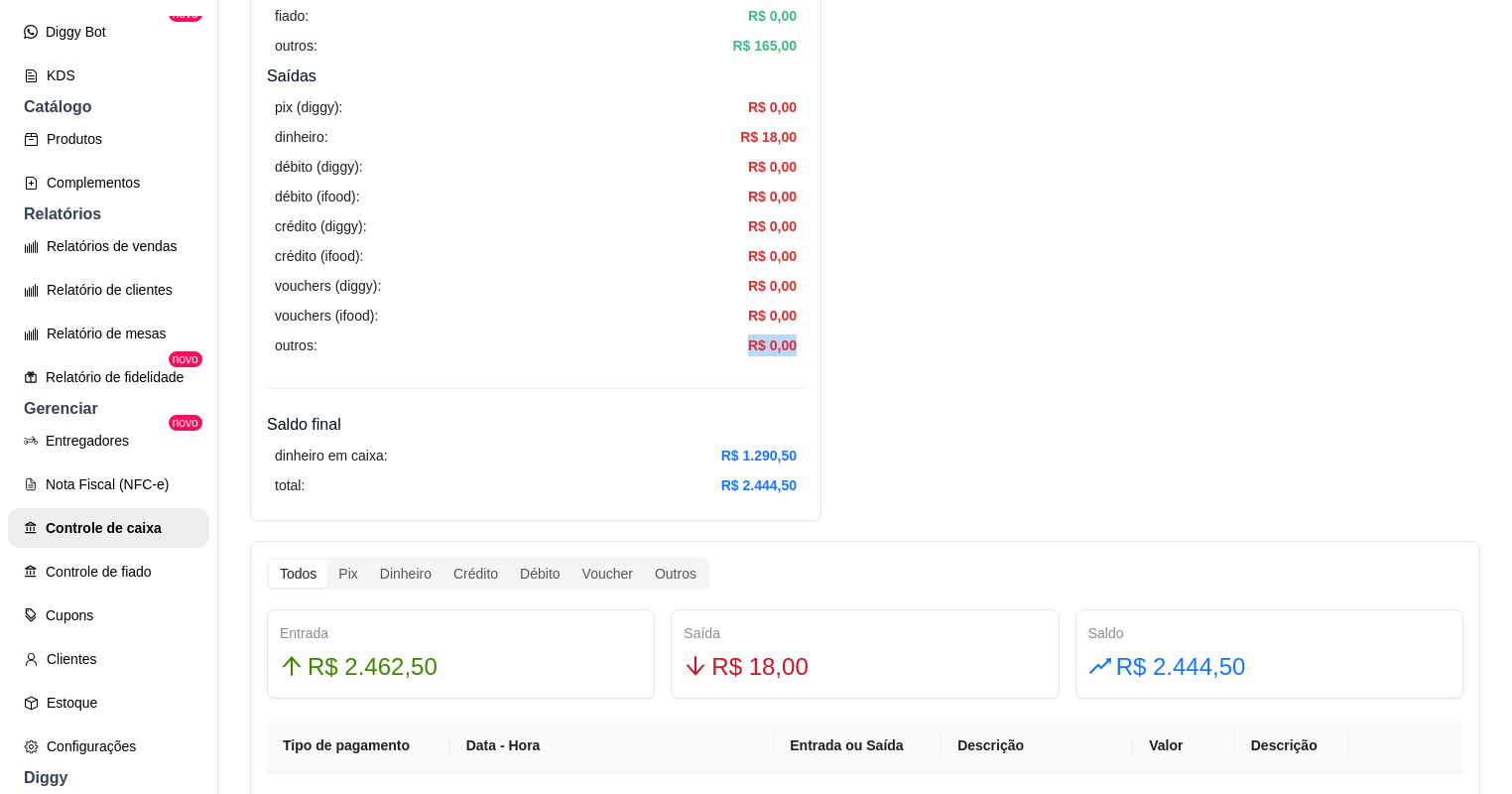 click on "Resumo Adicionar entrada/saída Data de abertura: 1 de ago de 2025 às 17:34 Saldo inícial Dinheiro: R$ 200,00 Entradas pix (diggy): R$ 678,00 pix online (diggy): R$ 0,00 pix online (iFood) R$ 0,00 débito (diggy): R$ 209,00 débito (ifood): R$ 0,00 crédito (diggy): R$ 302,00 crédito (ifood): R$ 0,00 dinheiro: R$ 1.108,50 vouchers (diggy): R$ 0,00 vouchers (ifood): R$ 0,00 sem pagamento (diggy): R$ 0,00 fiado: R$ 0,00 outros: R$ 165,00 Saídas pix (diggy): R$ 0,00 dinheiro: R$ 18,00 débito (diggy): R$ 0,00 débito (ifood): R$ 0,00 crédito (diggy): R$ 0,00 crédito (ifood): R$ 0,00 vouchers (diggy): R$ 0,00 vouchers (ifood): R$ 0,00 outros: R$ 0,00 Saldo final dinheiro em caixa: R$ 1.290,50 total: R$ 2.444,50 Todos Pix Dinheiro Crédito Débito Voucher Outros Entrada R$ 2.462,50 Saída R$ 18,00 Saldo R$ 2.444,50 Tipo de pagamento Data - Hora Entrada ou Saída Descrição Valor Descrição Dinheiro 1 de ago de 2025 às 23:18 Saída PÃO R$ 18,00 Editar Outros Entrada R$ 8,00" at bounding box center (865, 965) 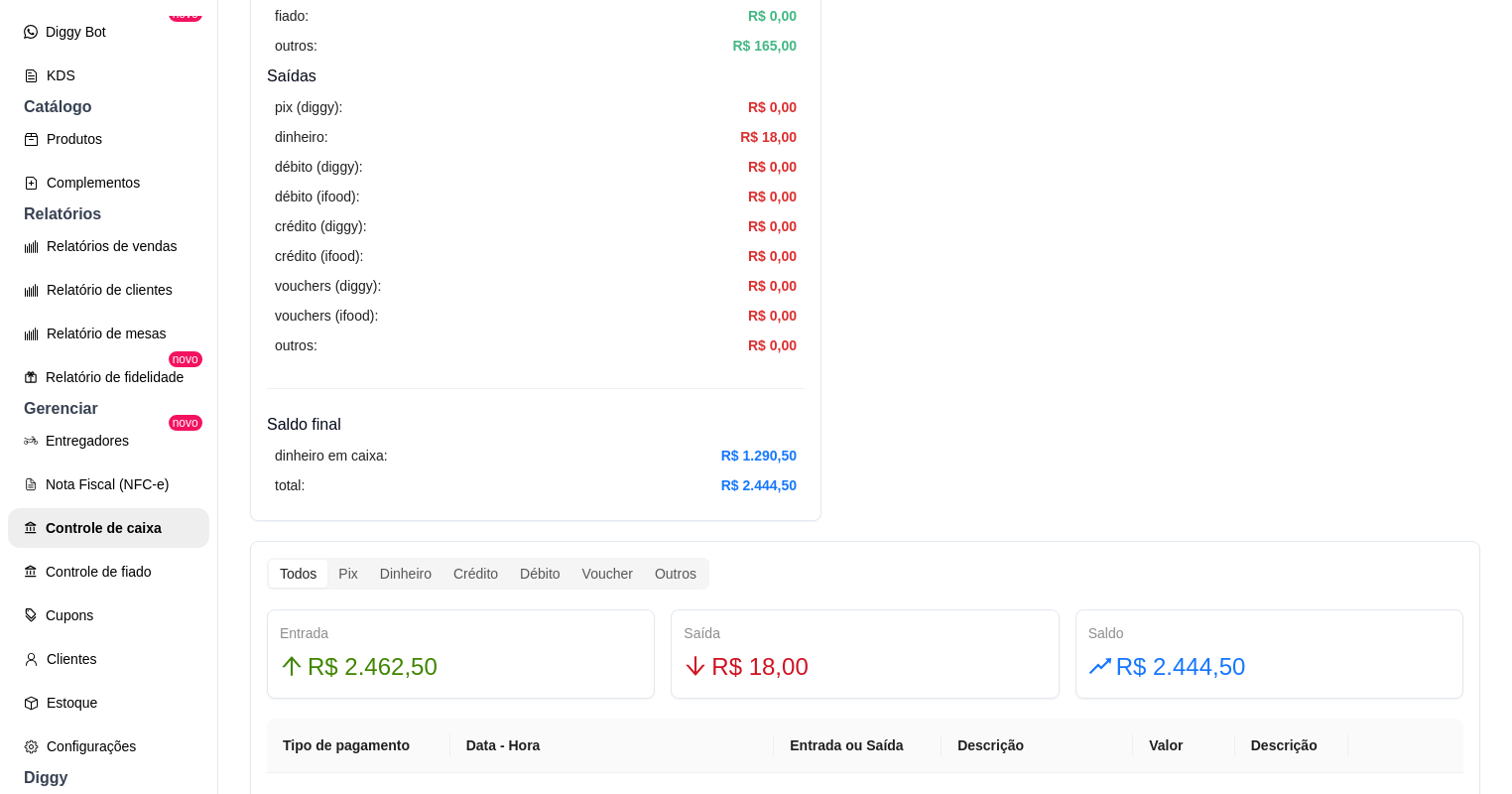 drag, startPoint x: 978, startPoint y: 356, endPoint x: 1087, endPoint y: 402, distance: 118.308918 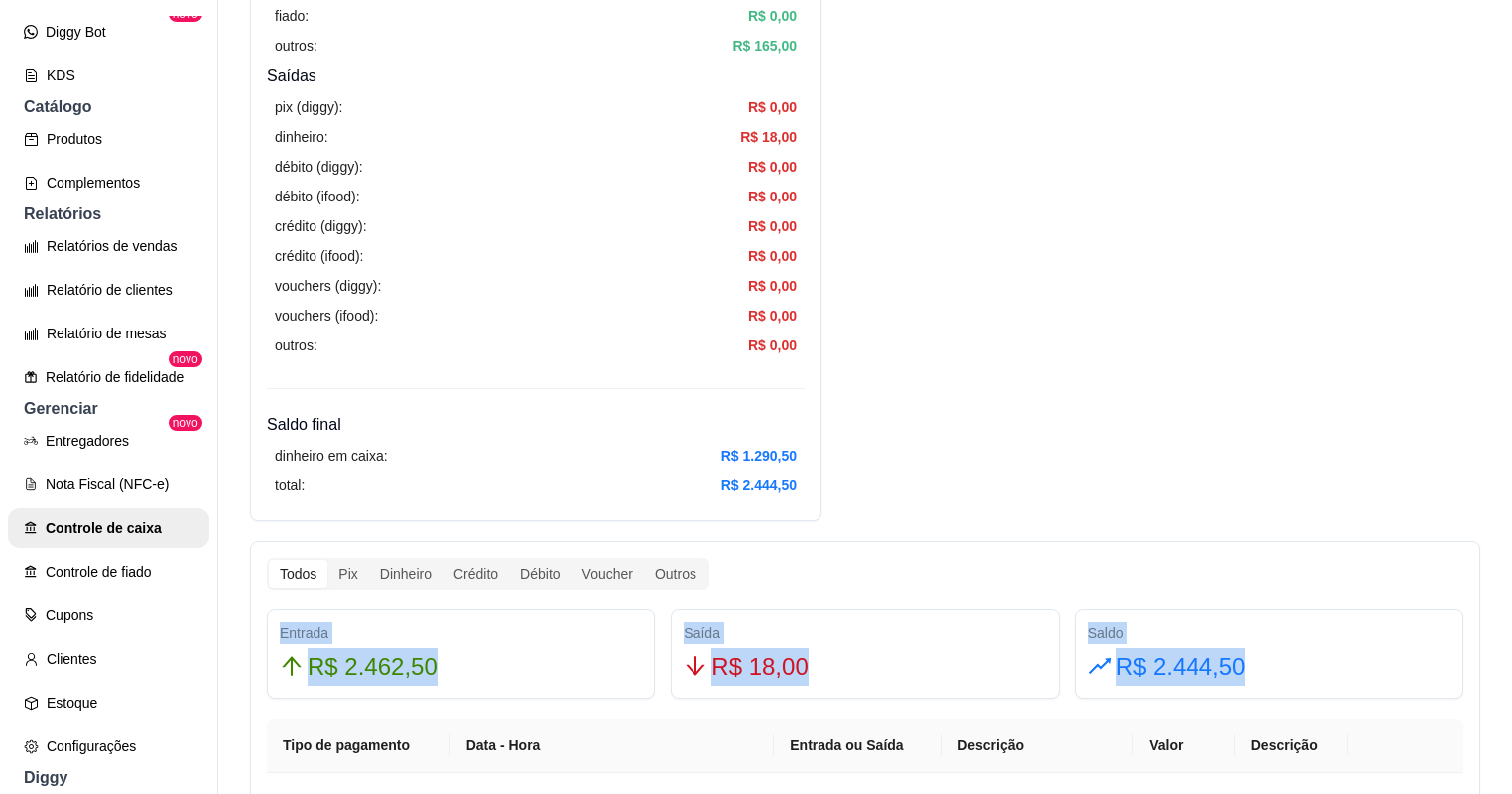 drag, startPoint x: 1229, startPoint y: 662, endPoint x: 270, endPoint y: 634, distance: 959.4087 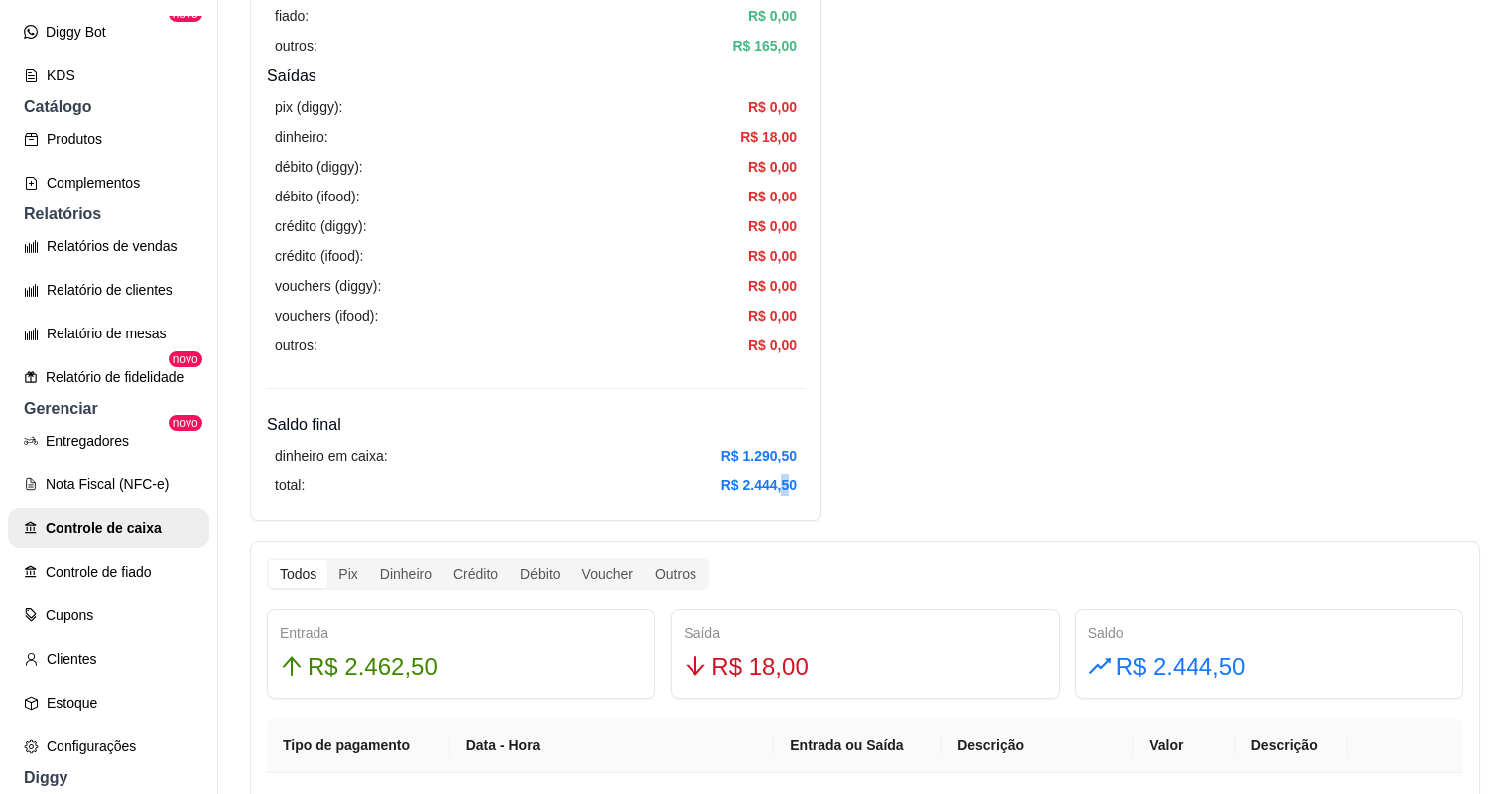 drag, startPoint x: 785, startPoint y: 514, endPoint x: 819, endPoint y: 501, distance: 36.400549 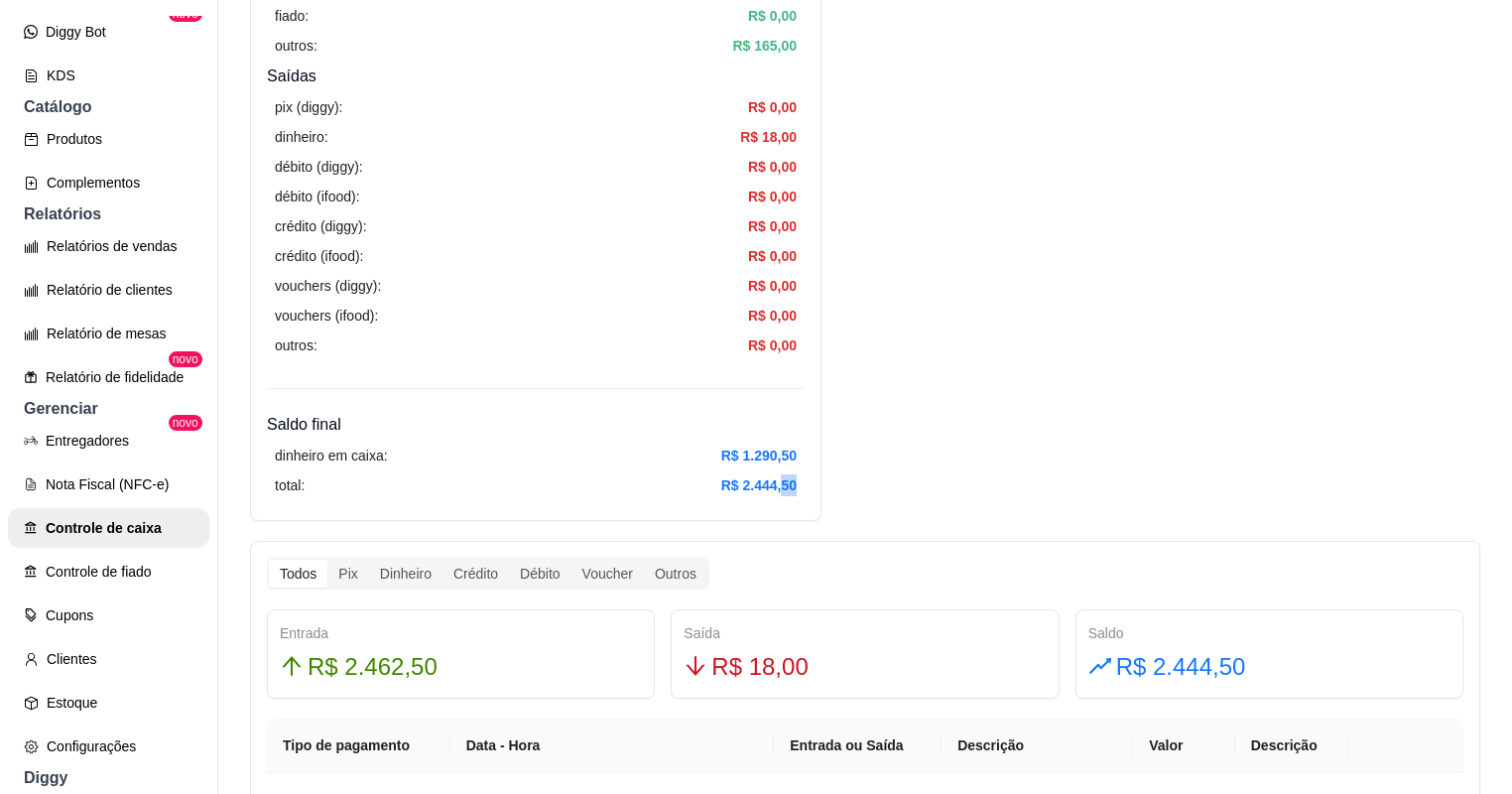 drag, startPoint x: 819, startPoint y: 501, endPoint x: 912, endPoint y: 466, distance: 99.368003 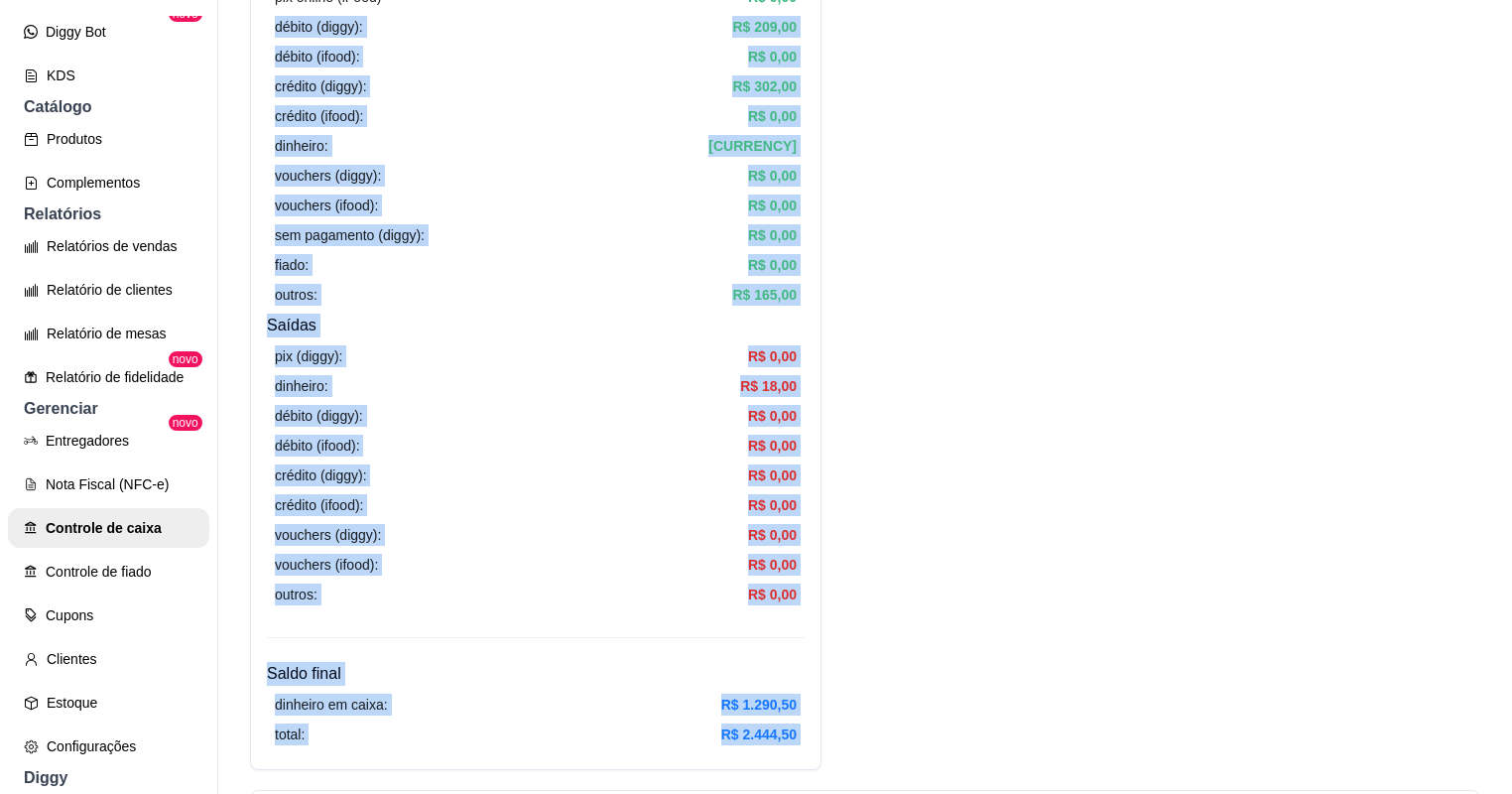 drag, startPoint x: 1226, startPoint y: 664, endPoint x: 274, endPoint y: 10, distance: 1154.998 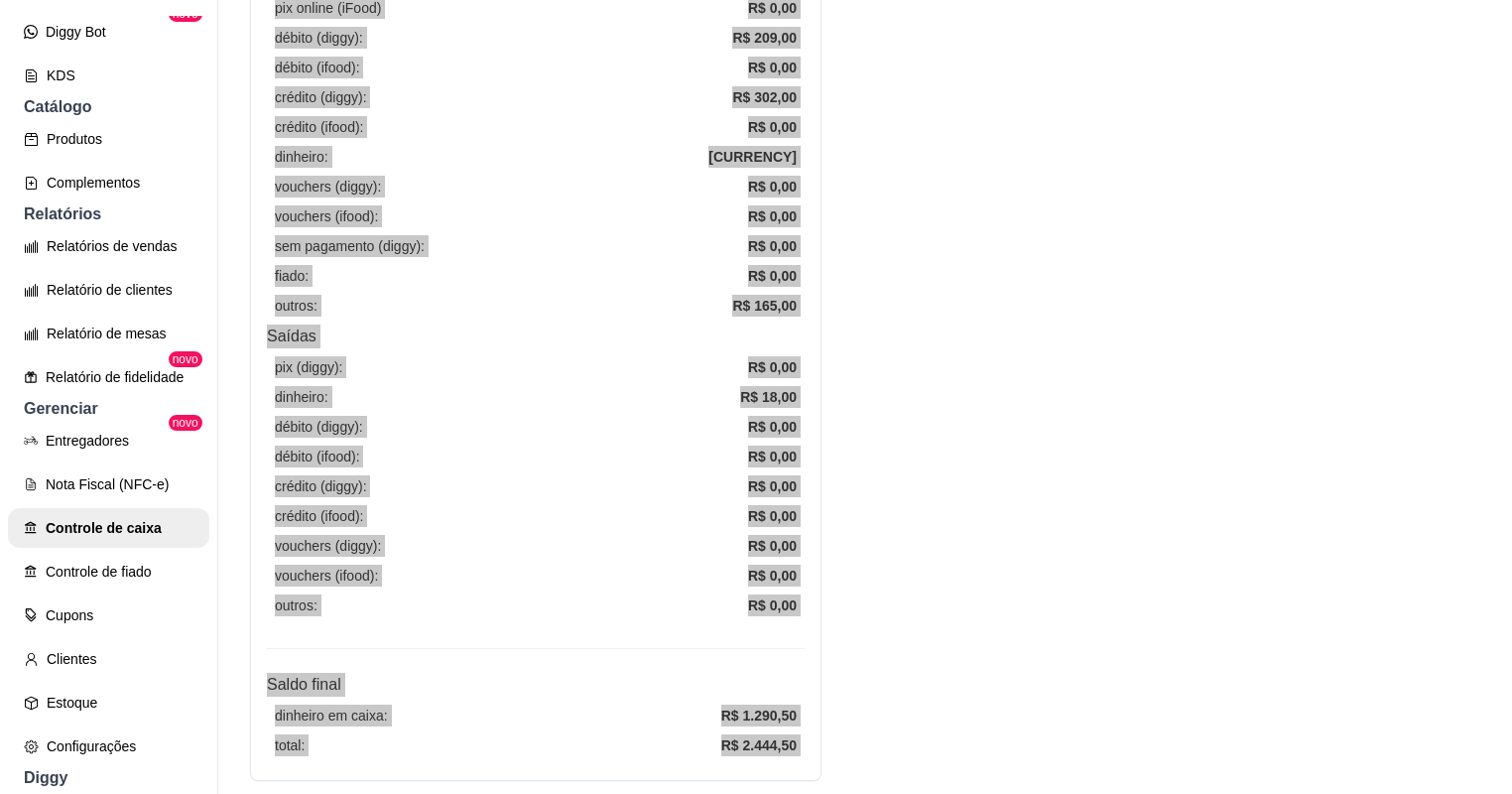 scroll, scrollTop: 427, scrollLeft: 0, axis: vertical 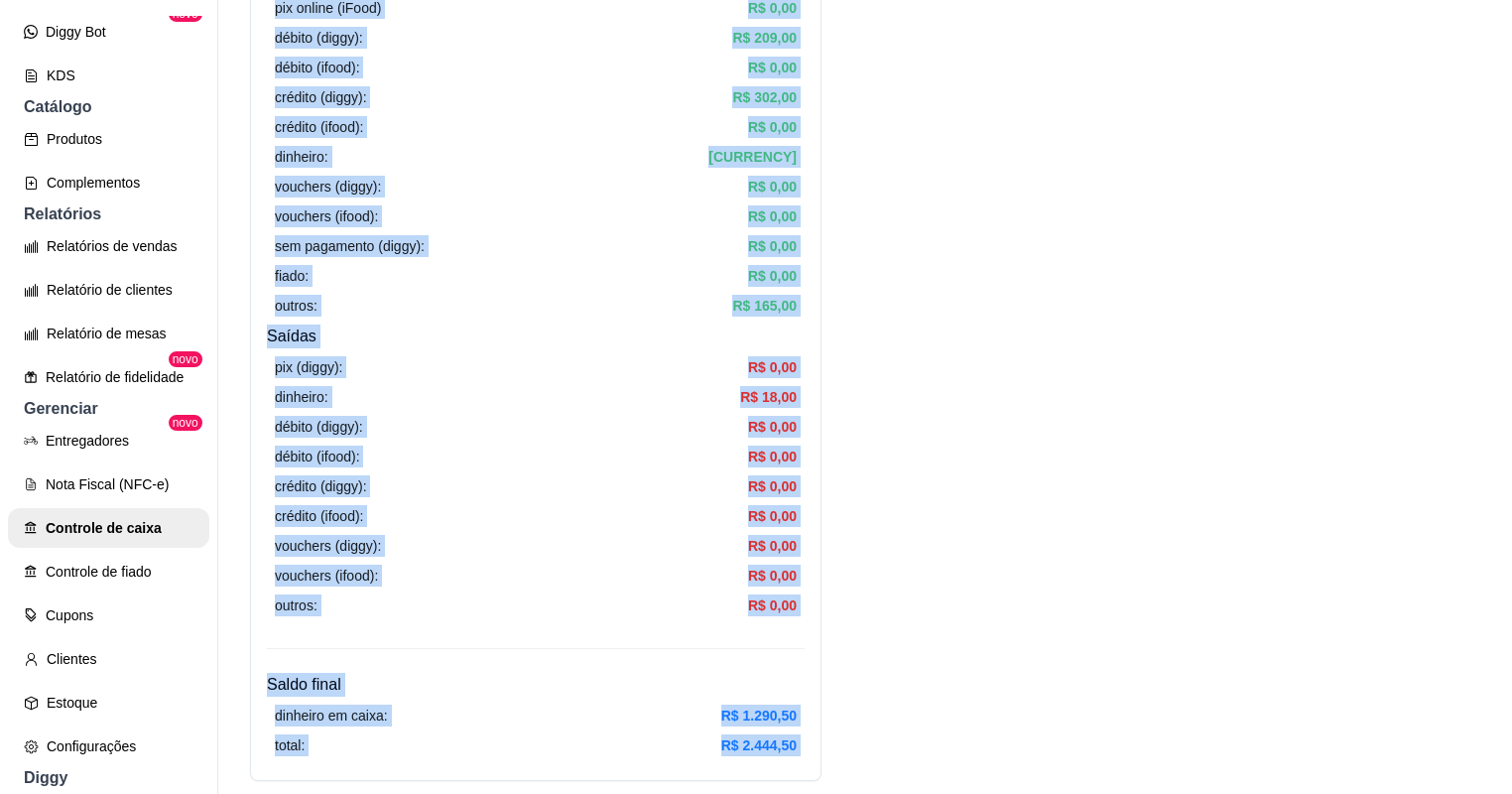 click on "Resumo Adicionar entrada/saída Data de abertura: 1 de ago de 2025 às 17:34 Saldo inícial Dinheiro: R$ 200,00 Entradas pix (diggy): R$ 678,00 pix online (diggy): R$ 0,00 pix online (iFood) R$ 0,00 débito (diggy): R$ 209,00 débito (ifood): R$ 0,00 crédito (diggy): R$ 302,00 crédito (ifood): R$ 0,00 dinheiro: R$ 1.108,50 vouchers (diggy): R$ 0,00 vouchers (ifood): R$ 0,00 sem pagamento (diggy): R$ 0,00 fiado: R$ 0,00 outros: R$ 165,00 Saídas pix (diggy): R$ 0,00 dinheiro: R$ 18,00 débito (diggy): R$ 0,00 débito (ifood): R$ 0,00 crédito (diggy): R$ 0,00 crédito (ifood): R$ 0,00 vouchers (diggy): R$ 0,00 vouchers (ifood): R$ 0,00 outros: R$ 0,00 Saldo final dinheiro em caixa: R$ 1.290,50 total: R$ 2.444,50 Todos Pix Dinheiro Crédito Débito Voucher Outros Entrada R$ 2.462,50 Saída R$ 18,00 Saldo R$ 2.444,50 Tipo de pagamento Data - Hora Entrada ou Saída Descrição Valor Descrição Dinheiro 1 de ago de 2025 às 23:20 Saída PÃO R$ 18,00 Editar Outros Entrada R$ 8,00" at bounding box center (865, 1225) 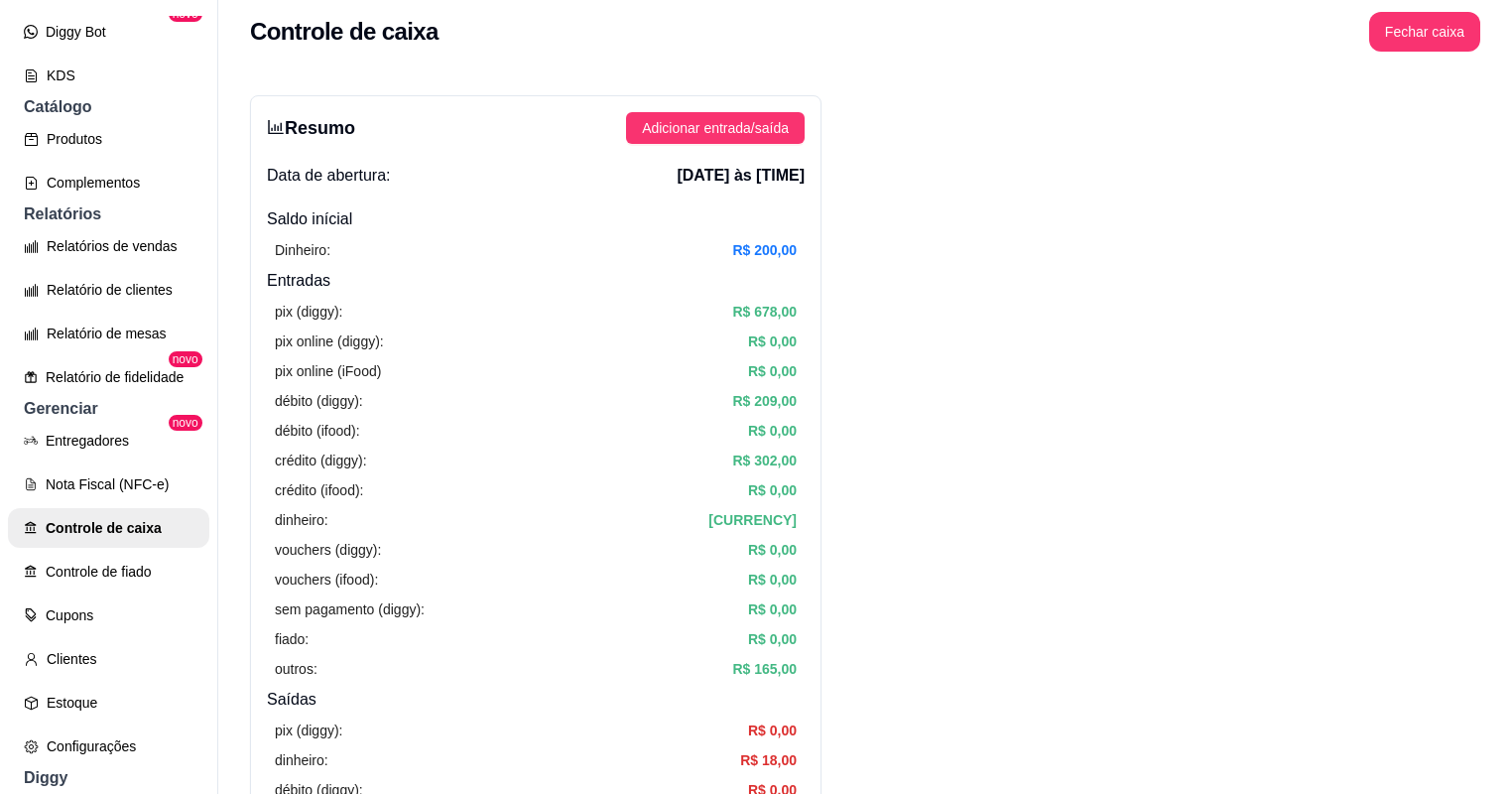 scroll, scrollTop: 0, scrollLeft: 0, axis: both 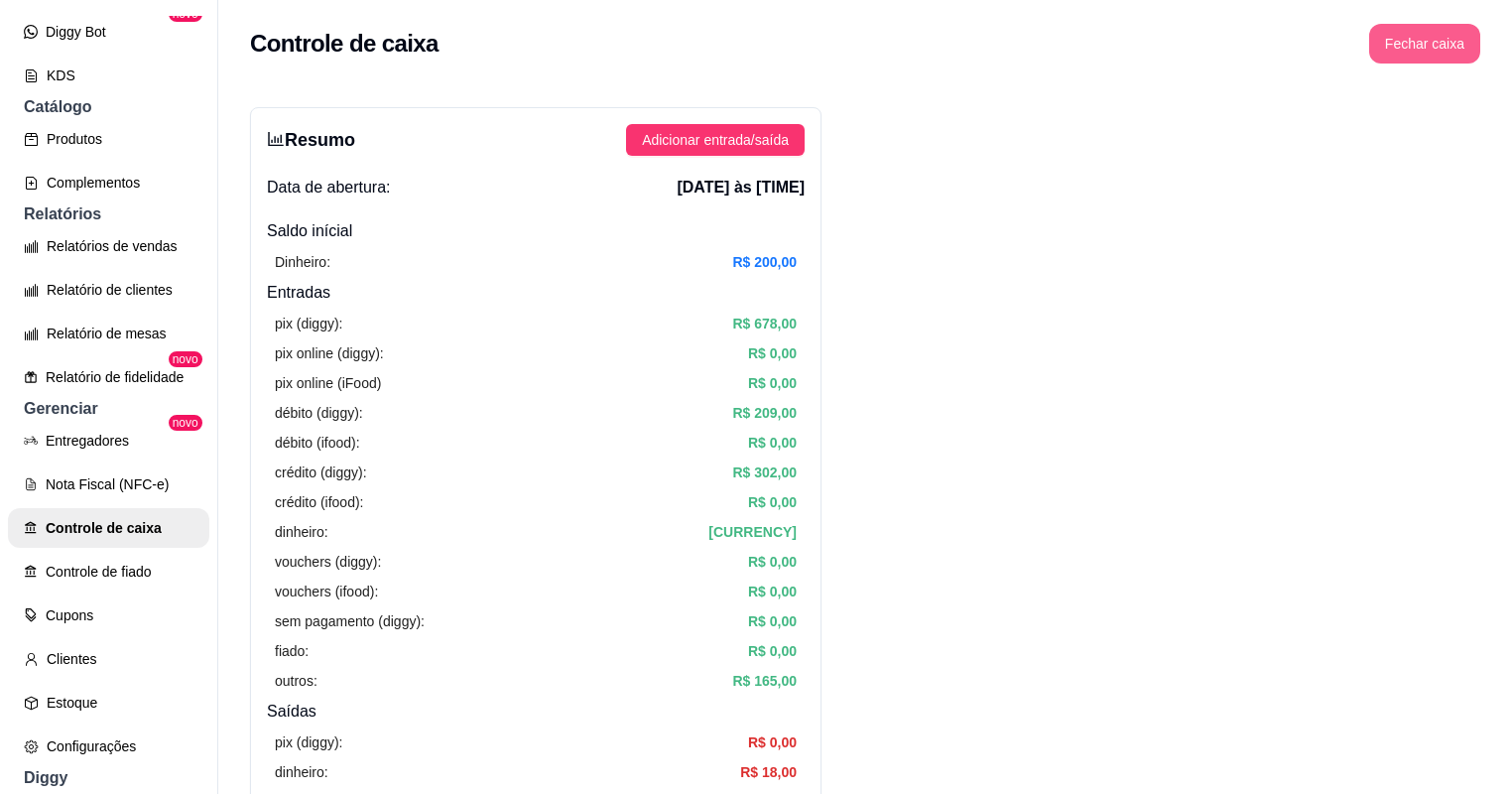 click on "Fechar caixa" at bounding box center (1425, 44) 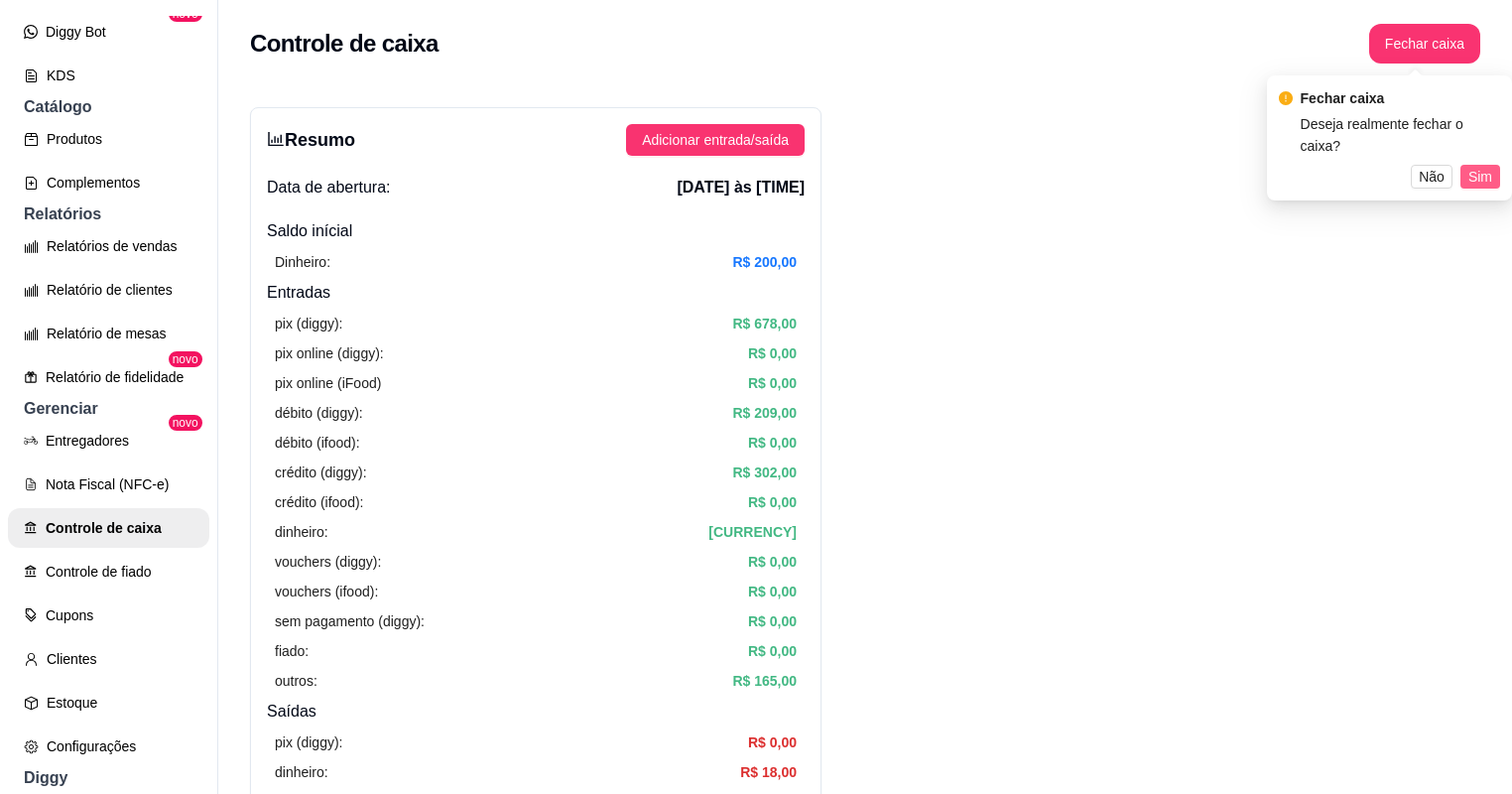 click on "Sim" at bounding box center [1480, 177] 